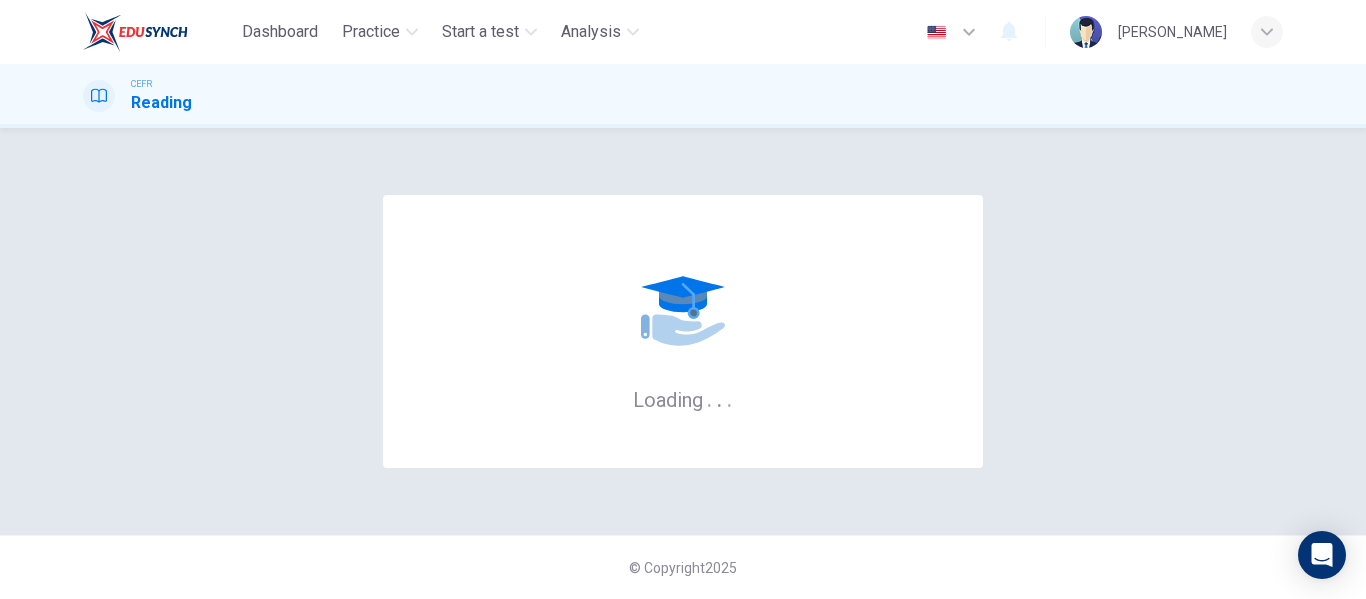scroll, scrollTop: 0, scrollLeft: 0, axis: both 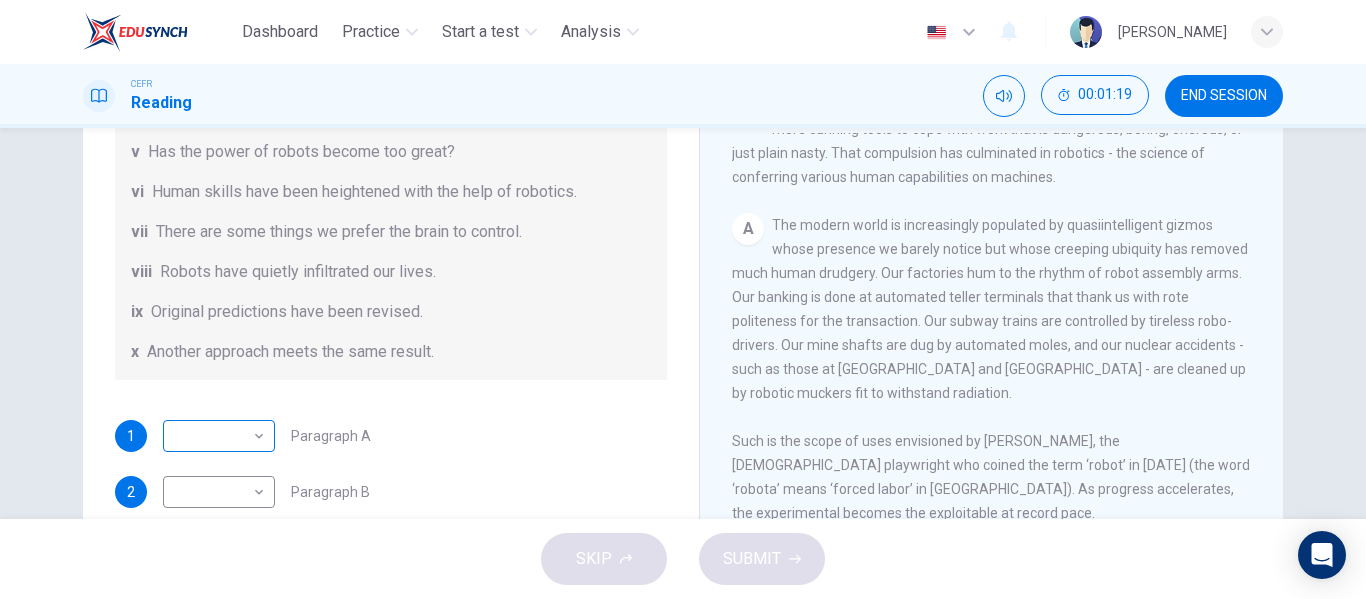 click on "Dashboard Practice Start a test Analysis English en ​ NADIA ZAHIRAH BINTI ZAHARUDDIN CEFR Reading 00:01:19 END SESSION Question 1 The Reading Passage has seven paragraphs  A-G .  From the list of headings below choose the most suitable heading for each
paragraph (A-F).
Write the appropriate numbers  (i-x)  in the boxes below. List of Headings i Some success has resulted from observing how the brain functions. ii Are we expecting too much from one robot? iii Scientists are examining the humanistic possibilities. iv There are judgements that robots cannot make. v Has the power of robots become too great? vi Human skills have been heightened with the help of robotics. vii There are some things we prefer the brain to control. viii Robots have quietly infiltrated our lives. ix Original predictions have been revised. x Another approach meets the same result. 1 ​ ​ Paragraph A 2 ​ ​ Paragraph B 3 ​ ​ Paragraph C 4 ​ ​ Paragraph D 5 ​ ​ Paragraph E 6 ​ ​ Paragraph F Robots CLICK TO ZOOM 1 A" at bounding box center [683, 299] 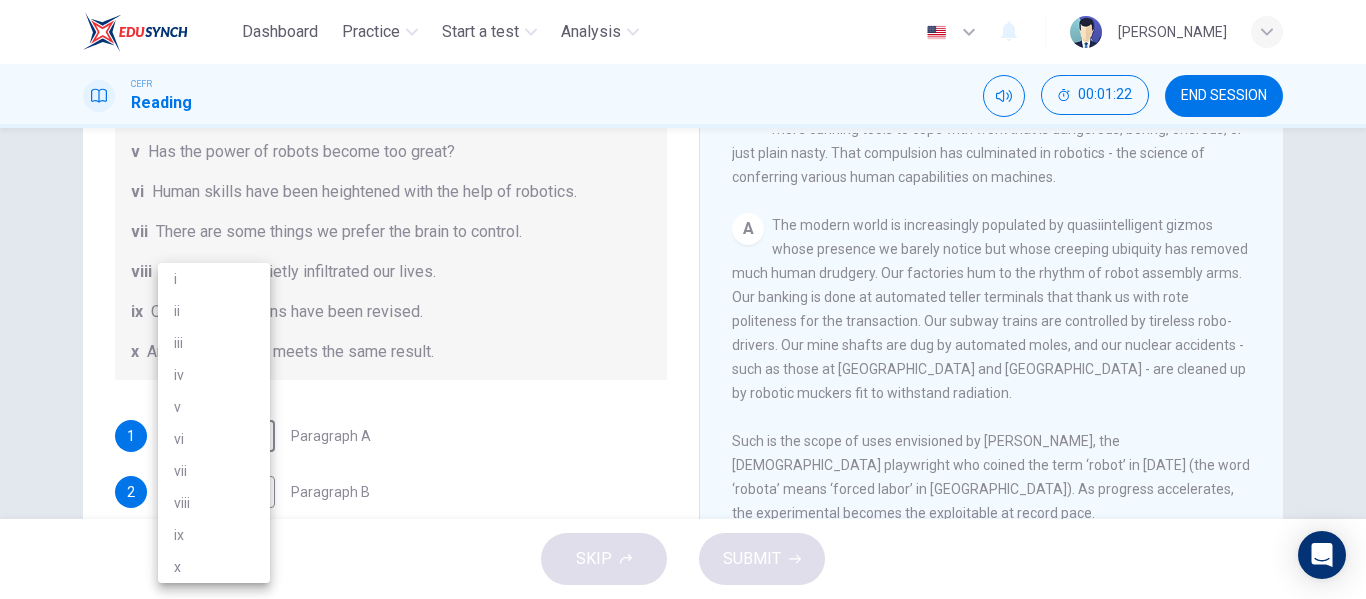 click at bounding box center (683, 299) 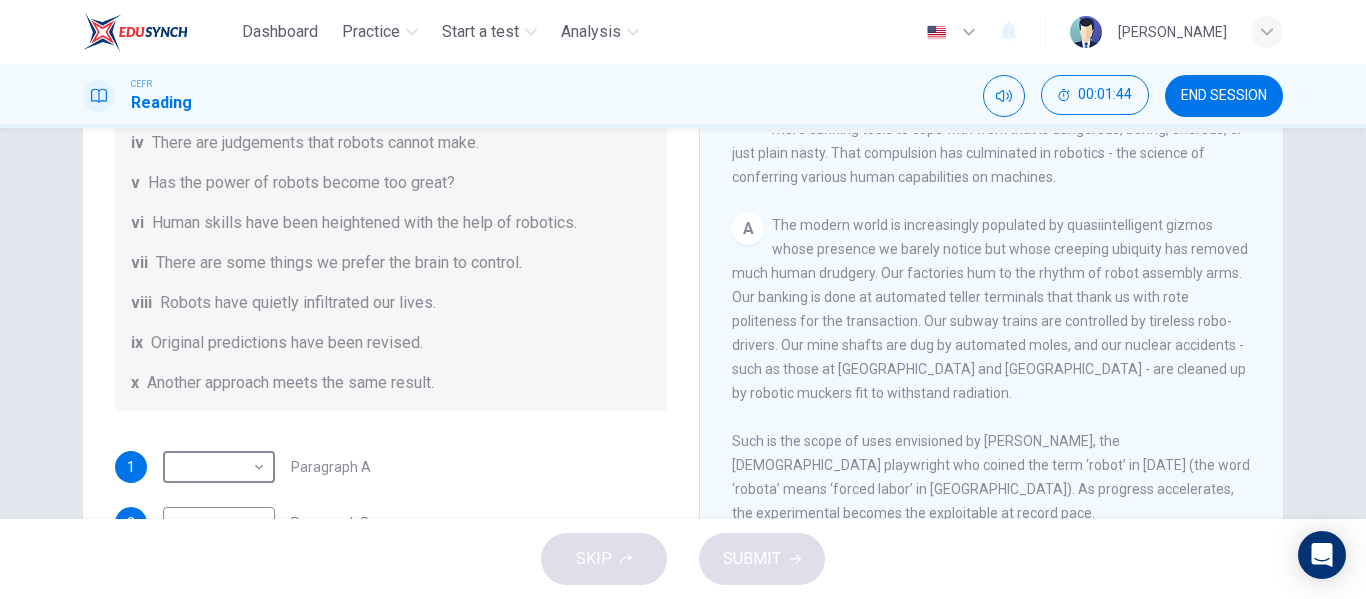 scroll, scrollTop: 321, scrollLeft: 0, axis: vertical 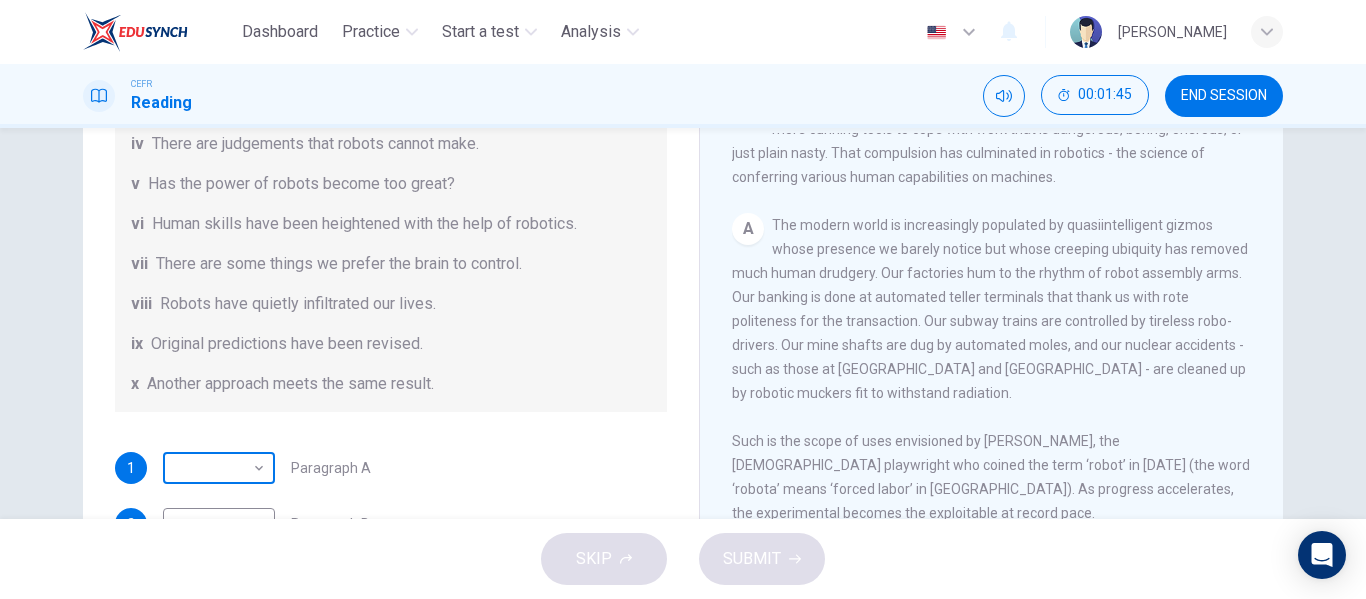 click on "Dashboard Practice Start a test Analysis English en ​ NADIA ZAHIRAH BINTI ZAHARUDDIN CEFR Reading 00:01:45 END SESSION Question 1 The Reading Passage has seven paragraphs  A-G .  From the list of headings below choose the most suitable heading for each
paragraph (A-F).
Write the appropriate numbers  (i-x)  in the boxes below. List of Headings i Some success has resulted from observing how the brain functions. ii Are we expecting too much from one robot? iii Scientists are examining the humanistic possibilities. iv There are judgements that robots cannot make. v Has the power of robots become too great? vi Human skills have been heightened with the help of robotics. vii There are some things we prefer the brain to control. viii Robots have quietly infiltrated our lives. ix Original predictions have been revised. x Another approach meets the same result. 1 ​ ​ Paragraph A 2 ​ ​ Paragraph B 3 ​ ​ Paragraph C 4 ​ ​ Paragraph D 5 ​ ​ Paragraph E 6 ​ ​ Paragraph F Robots CLICK TO ZOOM 1 A" at bounding box center [683, 299] 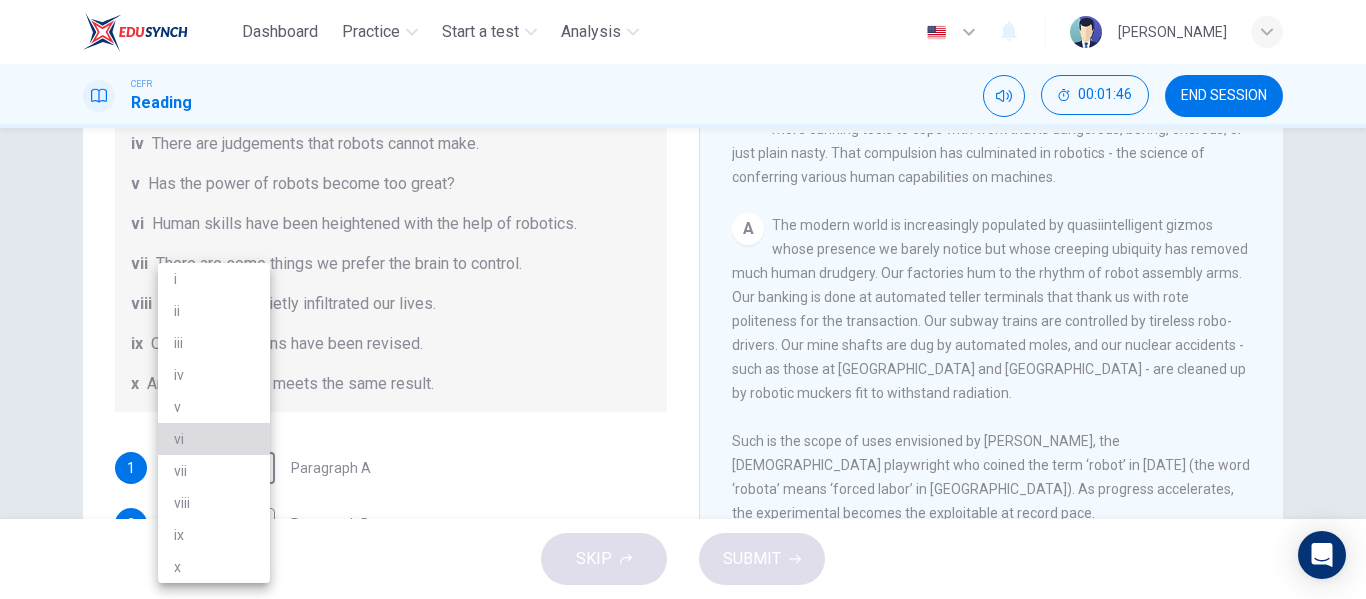 click on "vi" at bounding box center (214, 439) 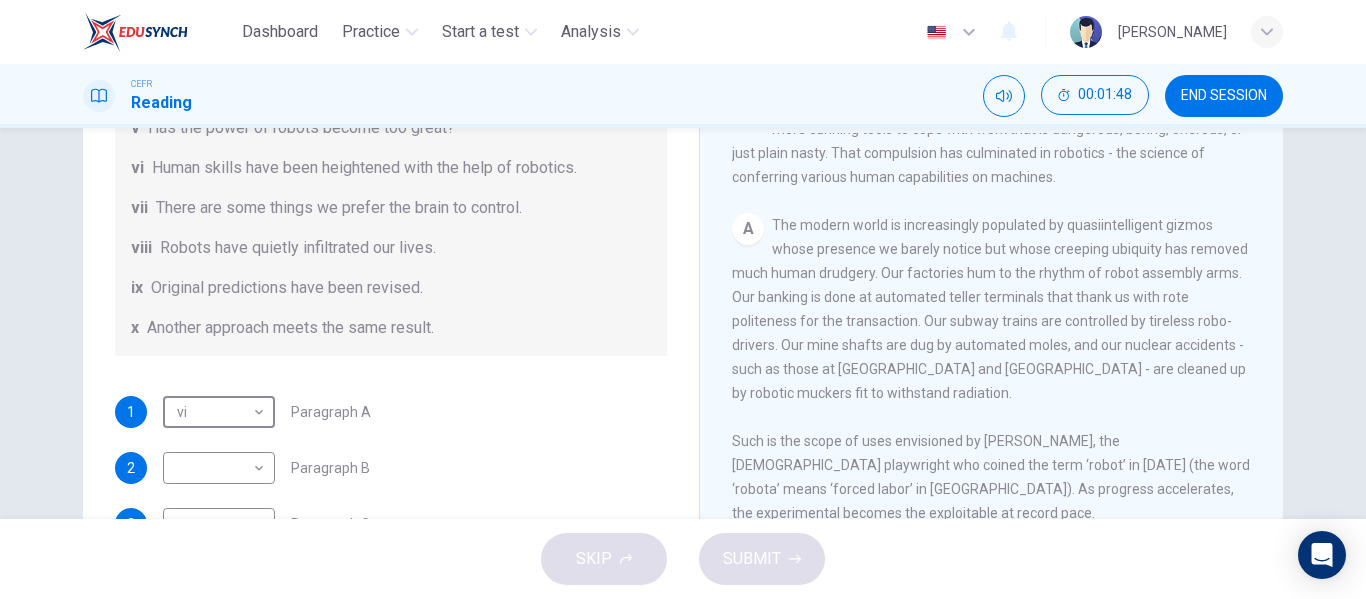 scroll, scrollTop: 385, scrollLeft: 0, axis: vertical 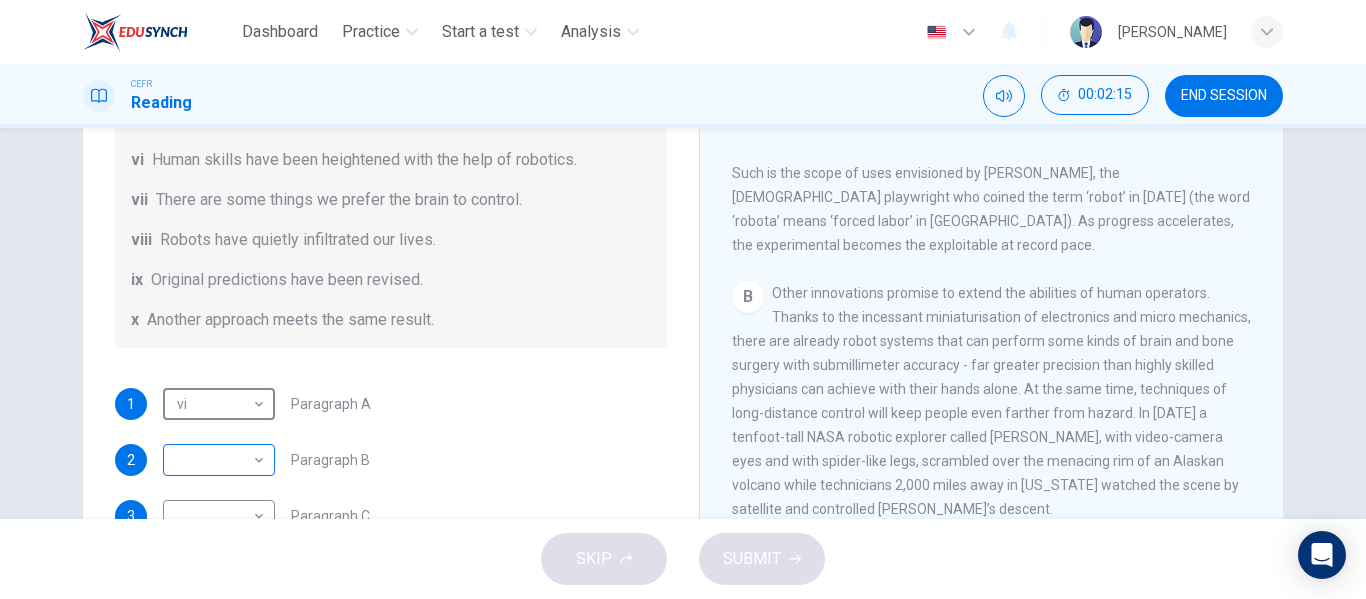 click on "Dashboard Practice Start a test Analysis English en ​ NADIA ZAHIRAH BINTI ZAHARUDDIN CEFR Reading 00:02:15 END SESSION Question 1 The Reading Passage has seven paragraphs  A-G .  From the list of headings below choose the most suitable heading for each
paragraph (A-F).
Write the appropriate numbers  (i-x)  in the boxes below. List of Headings i Some success has resulted from observing how the brain functions. ii Are we expecting too much from one robot? iii Scientists are examining the humanistic possibilities. iv There are judgements that robots cannot make. v Has the power of robots become too great? vi Human skills have been heightened with the help of robotics. vii There are some things we prefer the brain to control. viii Robots have quietly infiltrated our lives. ix Original predictions have been revised. x Another approach meets the same result. 1 vi vi ​ Paragraph A 2 ​ ​ Paragraph B 3 ​ ​ Paragraph C 4 ​ ​ Paragraph D 5 ​ ​ Paragraph E 6 ​ ​ Paragraph F Robots CLICK TO ZOOM 1" at bounding box center [683, 299] 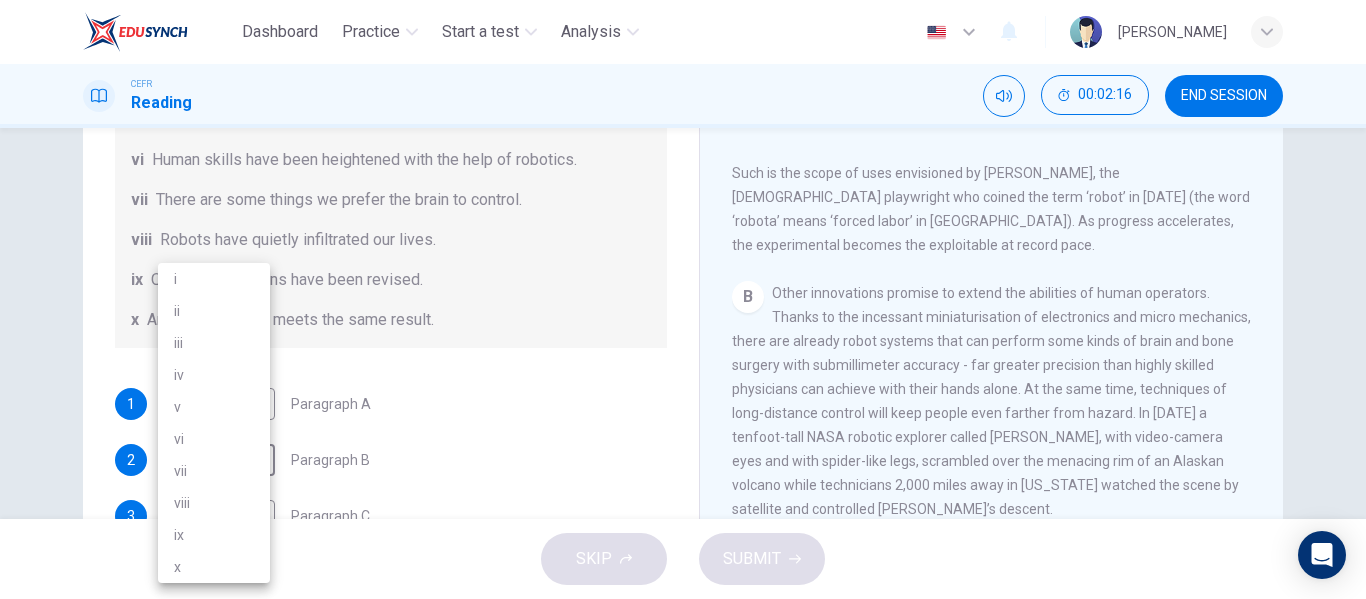 click on "vi" at bounding box center [214, 439] 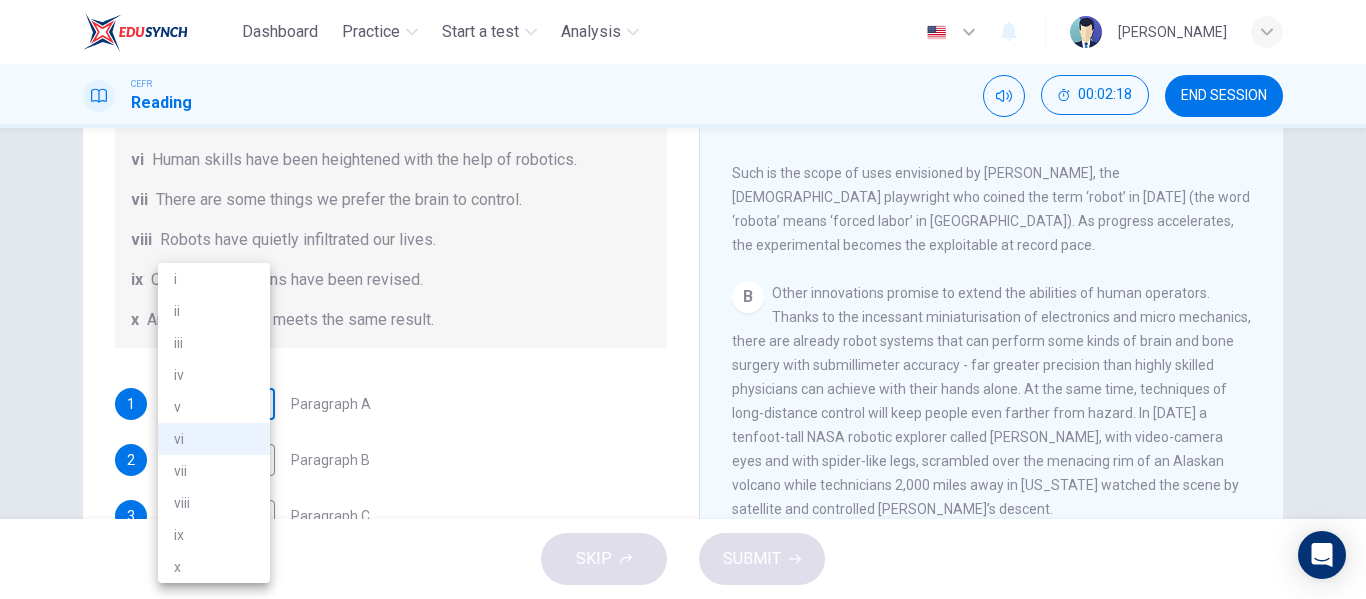 click on "Dashboard Practice Start a test Analysis English en ​ NADIA ZAHIRAH BINTI ZAHARUDDIN CEFR Reading 00:02:18 END SESSION Question 1 The Reading Passage has seven paragraphs  A-G .  From the list of headings below choose the most suitable heading for each
paragraph (A-F).
Write the appropriate numbers  (i-x)  in the boxes below. List of Headings i Some success has resulted from observing how the brain functions. ii Are we expecting too much from one robot? iii Scientists are examining the humanistic possibilities. iv There are judgements that robots cannot make. v Has the power of robots become too great? vi Human skills have been heightened with the help of robotics. vii There are some things we prefer the brain to control. viii Robots have quietly infiltrated our lives. ix Original predictions have been revised. x Another approach meets the same result. 1 vi vi ​ Paragraph A 2 vi vi ​ Paragraph B 3 ​ ​ Paragraph C 4 ​ ​ Paragraph D 5 ​ ​ Paragraph E 6 ​ ​ Paragraph F Robots CLICK TO ZOOM" at bounding box center [683, 299] 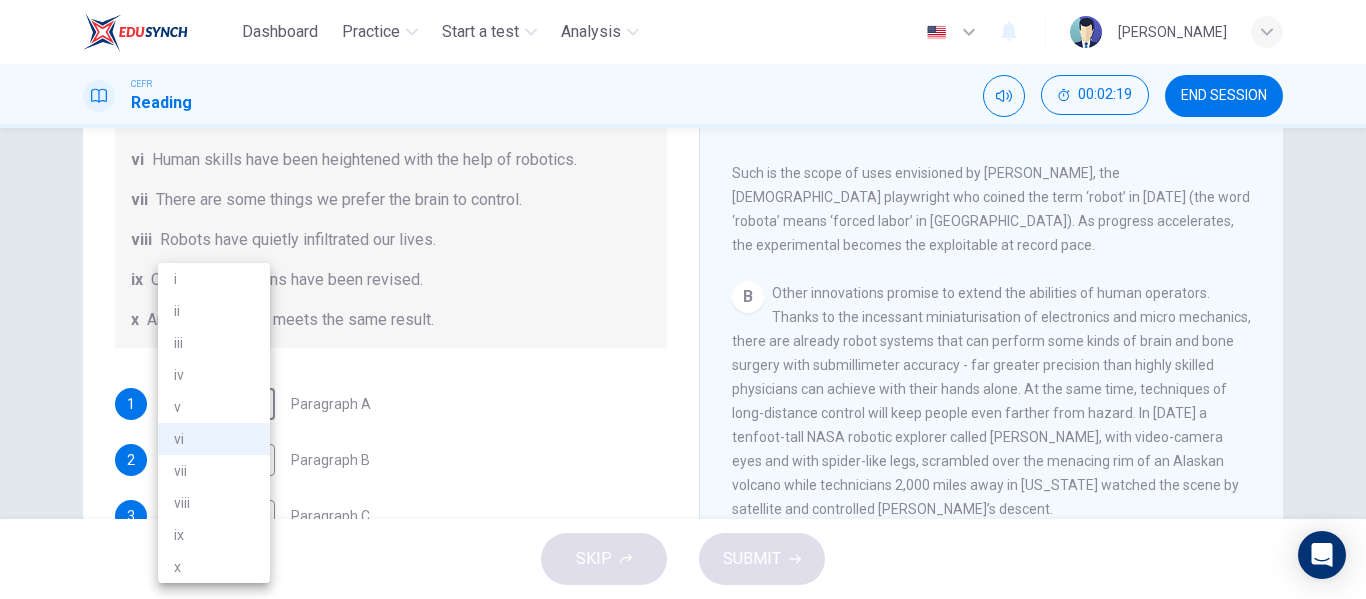 click on "viii" at bounding box center (214, 503) 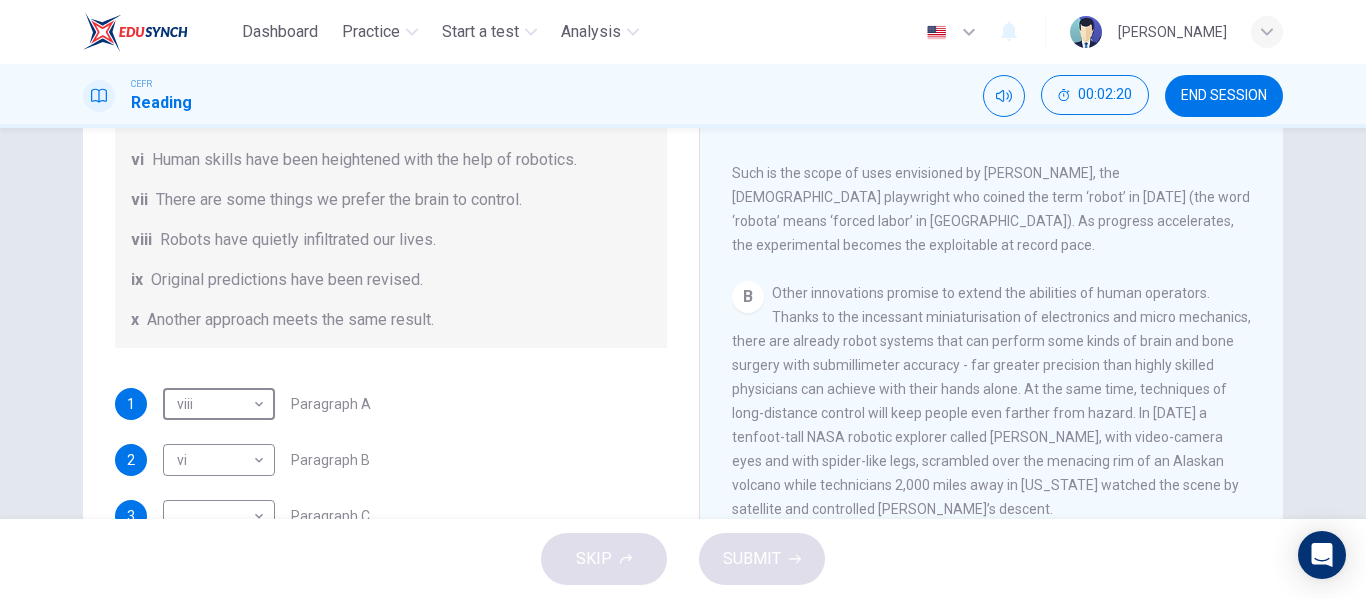 type on "viii" 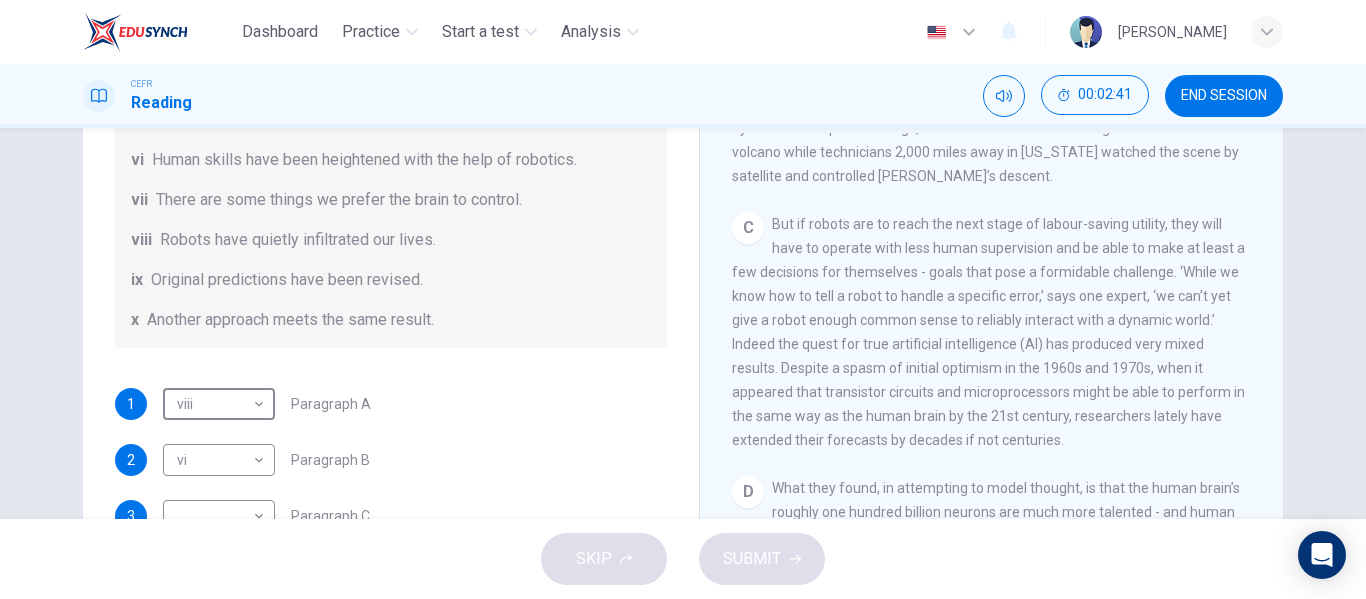 scroll, scrollTop: 1060, scrollLeft: 0, axis: vertical 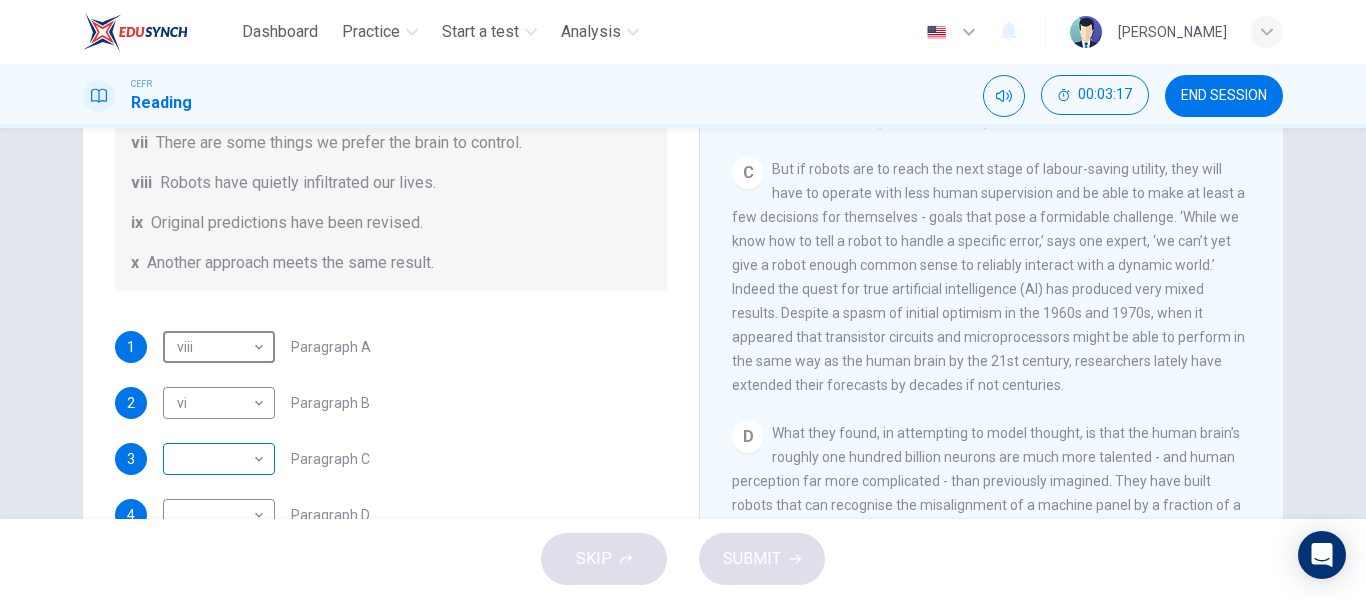click on "Dashboard Practice Start a test Analysis English en ​ NADIA ZAHIRAH BINTI ZAHARUDDIN CEFR Reading 00:03:17 END SESSION Question 1 The Reading Passage has seven paragraphs  A-G .  From the list of headings below choose the most suitable heading for each
paragraph (A-F).
Write the appropriate numbers  (i-x)  in the boxes below. List of Headings i Some success has resulted from observing how the brain functions. ii Are we expecting too much from one robot? iii Scientists are examining the humanistic possibilities. iv There are judgements that robots cannot make. v Has the power of robots become too great? vi Human skills have been heightened with the help of robotics. vii There are some things we prefer the brain to control. viii Robots have quietly infiltrated our lives. ix Original predictions have been revised. x Another approach meets the same result. 1 viii viii ​ Paragraph A 2 vi vi ​ Paragraph B 3 ​ ​ Paragraph C 4 ​ ​ Paragraph D 5 ​ ​ Paragraph E 6 ​ ​ Paragraph F Robots 1 A B C D" at bounding box center [683, 299] 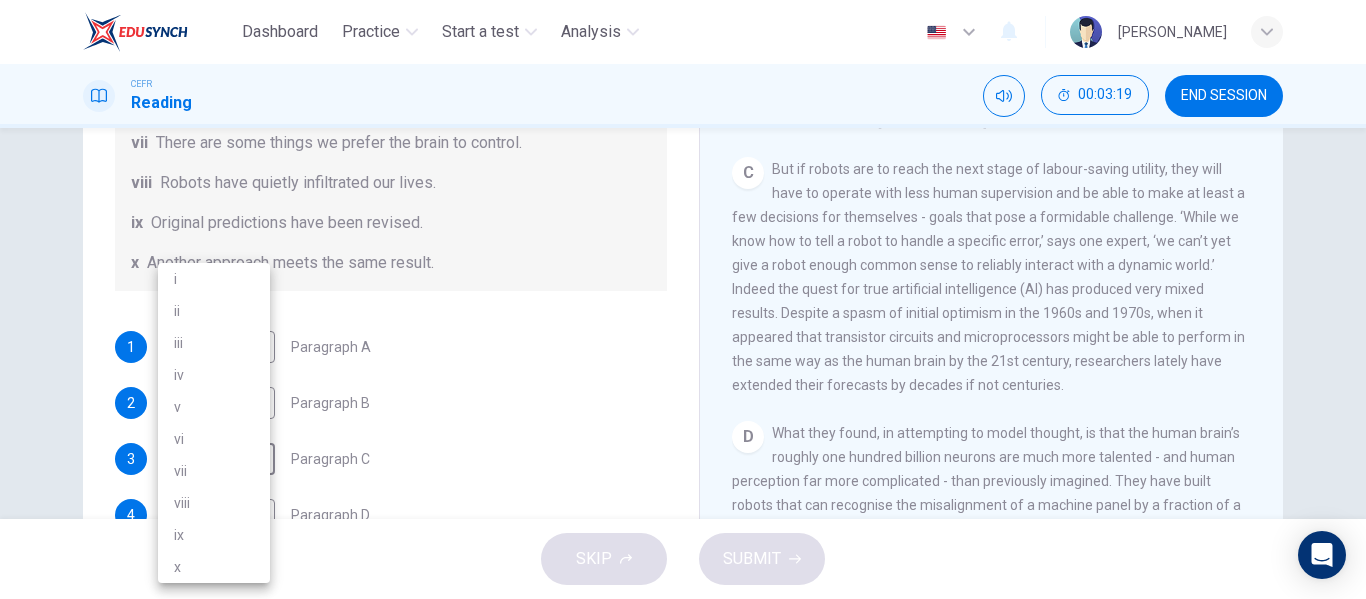 click on "vii" at bounding box center (214, 471) 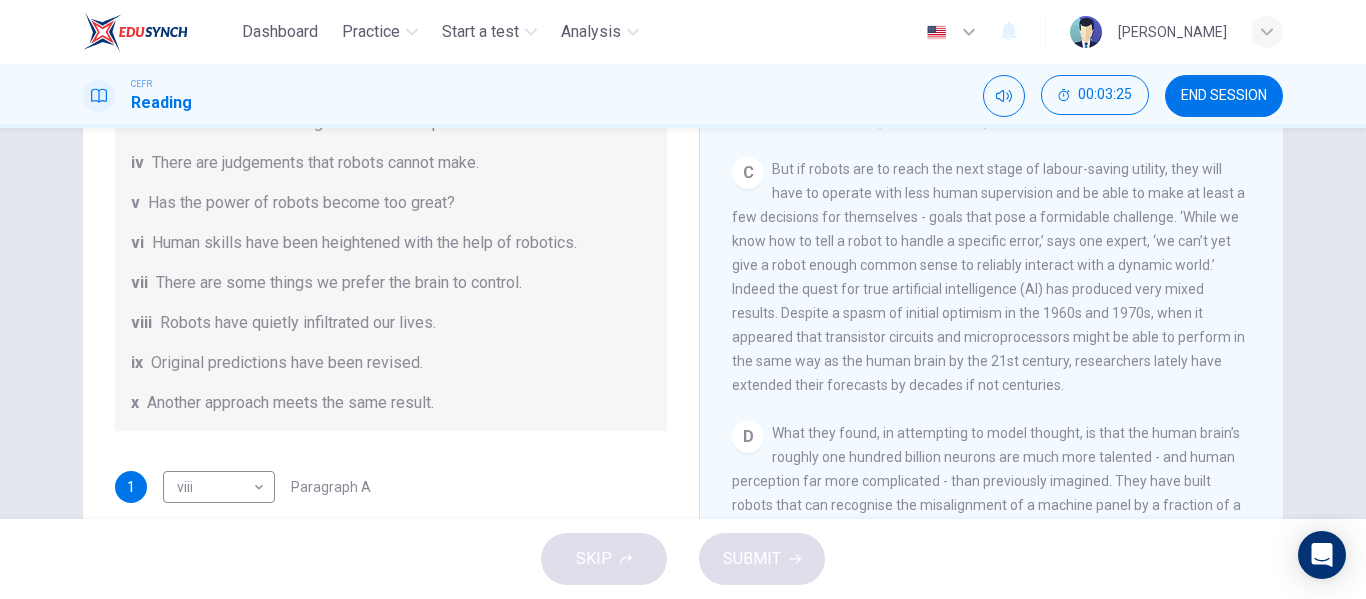 scroll, scrollTop: 245, scrollLeft: 0, axis: vertical 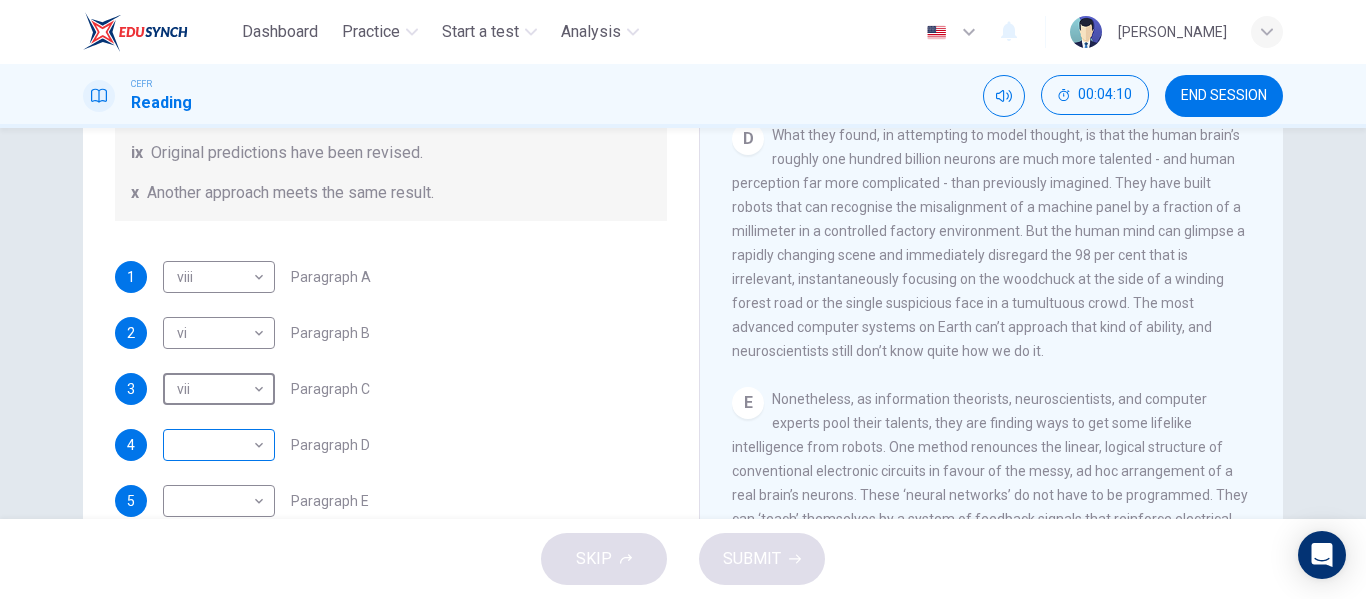 click on "Dashboard Practice Start a test Analysis English en ​ NADIA ZAHIRAH BINTI ZAHARUDDIN CEFR Reading 00:04:10 END SESSION Question 1 The Reading Passage has seven paragraphs  A-G .  From the list of headings below choose the most suitable heading for each
paragraph (A-F).
Write the appropriate numbers  (i-x)  in the boxes below. List of Headings i Some success has resulted from observing how the brain functions. ii Are we expecting too much from one robot? iii Scientists are examining the humanistic possibilities. iv There are judgements that robots cannot make. v Has the power of robots become too great? vi Human skills have been heightened with the help of robotics. vii There are some things we prefer the brain to control. viii Robots have quietly infiltrated our lives. ix Original predictions have been revised. x Another approach meets the same result. 1 viii viii ​ Paragraph A 2 vi vi ​ Paragraph B 3 vii vii ​ Paragraph C 4 ​ ​ Paragraph D 5 ​ ​ Paragraph E 6 ​ ​ Paragraph F Robots 1 A B" at bounding box center (683, 299) 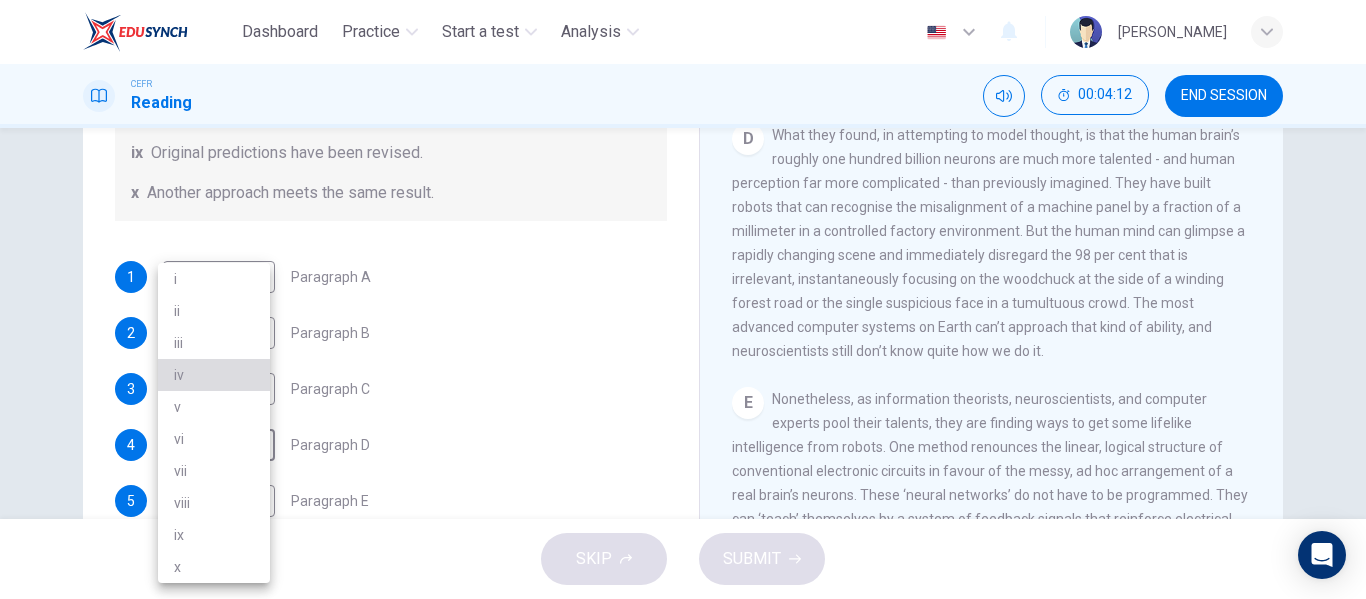 click on "iv" at bounding box center (214, 375) 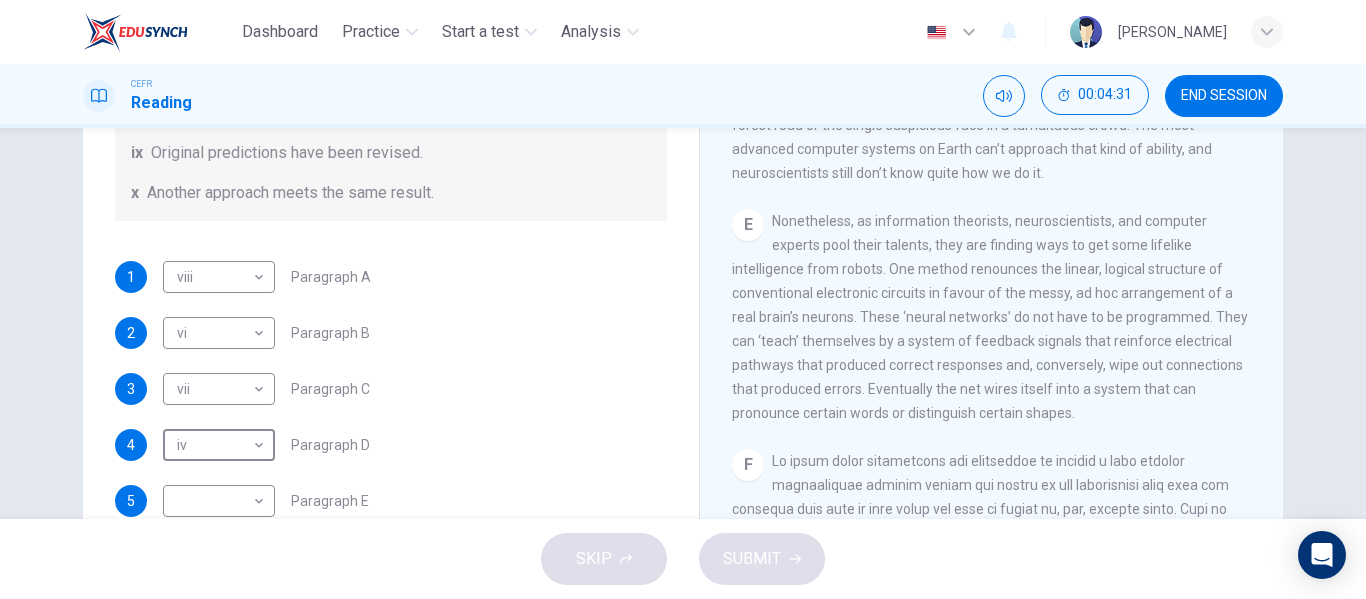 scroll, scrollTop: 1470, scrollLeft: 0, axis: vertical 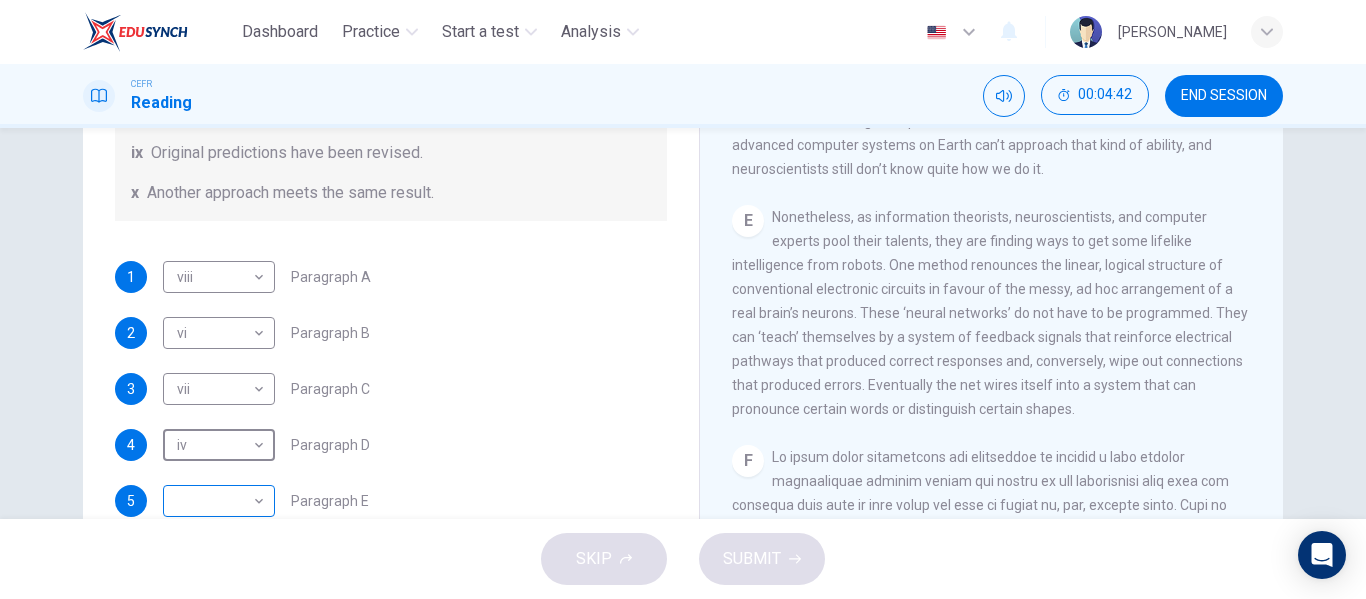 click on "Dashboard Practice Start a test Analysis English en ​ NADIA ZAHIRAH BINTI ZAHARUDDIN CEFR Reading 00:04:42 END SESSION Question 1 The Reading Passage has seven paragraphs  A-G .  From the list of headings below choose the most suitable heading for each
paragraph (A-F).
Write the appropriate numbers  (i-x)  in the boxes below. List of Headings i Some success has resulted from observing how the brain functions. ii Are we expecting too much from one robot? iii Scientists are examining the humanistic possibilities. iv There are judgements that robots cannot make. v Has the power of robots become too great? vi Human skills have been heightened with the help of robotics. vii There are some things we prefer the brain to control. viii Robots have quietly infiltrated our lives. ix Original predictions have been revised. x Another approach meets the same result. 1 viii viii ​ Paragraph A 2 vi vi ​ Paragraph B 3 vii vii ​ Paragraph C 4 iv iv ​ Paragraph D 5 ​ ​ Paragraph E 6 ​ ​ Paragraph F Robots 1 A" at bounding box center (683, 299) 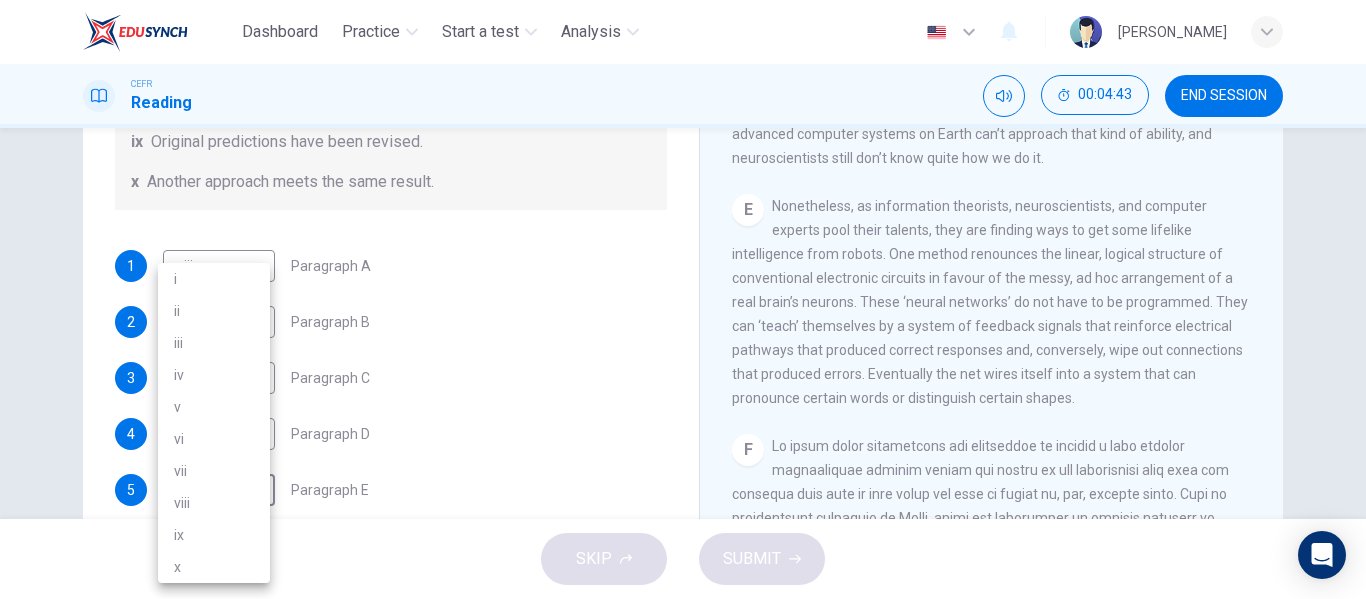 click on "x" at bounding box center [214, 567] 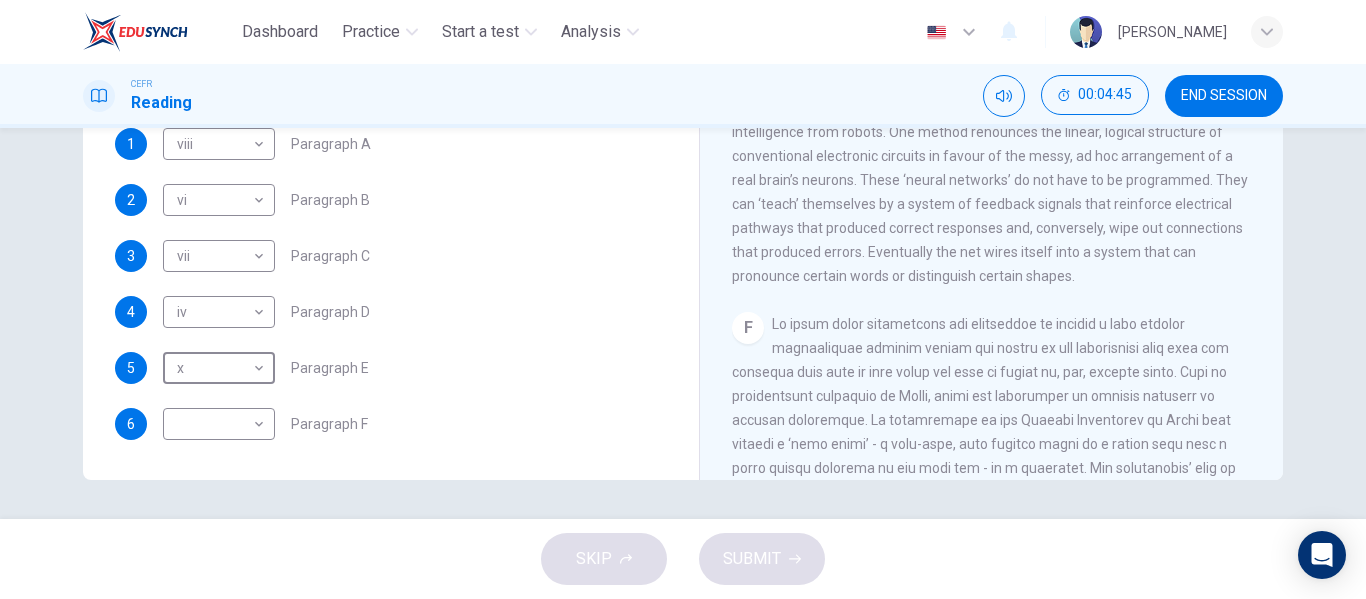 scroll, scrollTop: 384, scrollLeft: 0, axis: vertical 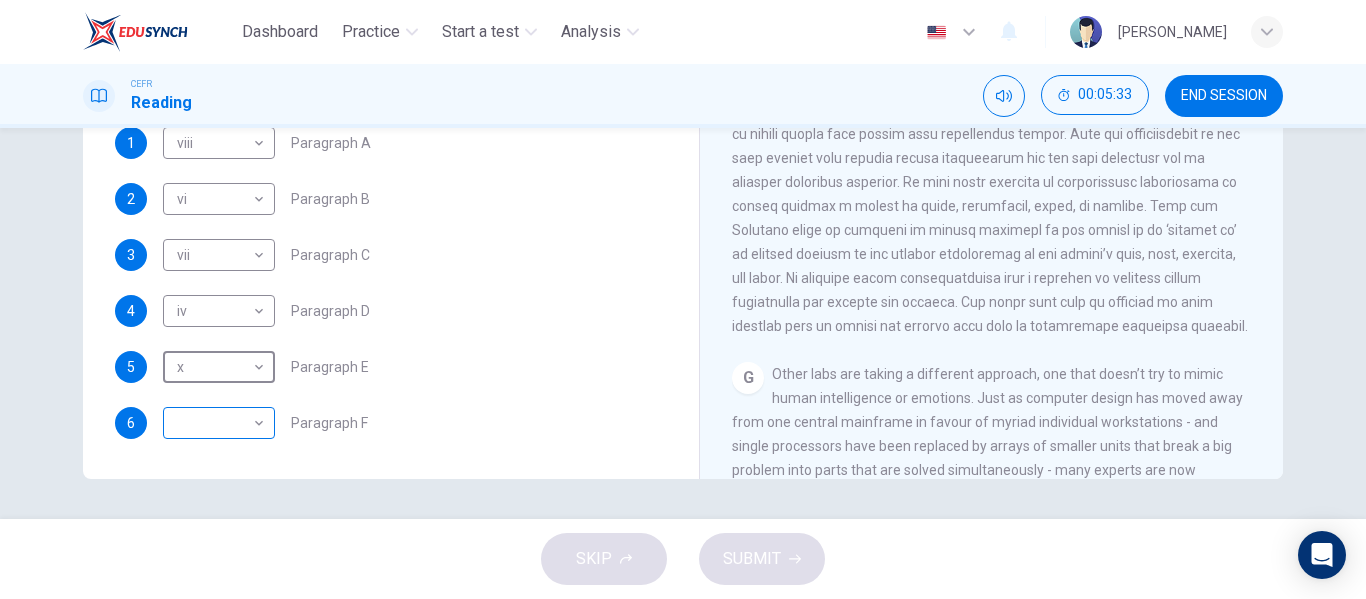click on "Dashboard Practice Start a test Analysis English en ​ NADIA ZAHIRAH BINTI ZAHARUDDIN CEFR Reading 00:05:33 END SESSION Question 1 The Reading Passage has seven paragraphs  A-G .  From the list of headings below choose the most suitable heading for each
paragraph (A-F).
Write the appropriate numbers  (i-x)  in the boxes below. List of Headings i Some success has resulted from observing how the brain functions. ii Are we expecting too much from one robot? iii Scientists are examining the humanistic possibilities. iv There are judgements that robots cannot make. v Has the power of robots become too great? vi Human skills have been heightened with the help of robotics. vii There are some things we prefer the brain to control. viii Robots have quietly infiltrated our lives. ix Original predictions have been revised. x Another approach meets the same result. 1 viii viii ​ Paragraph A 2 vi vi ​ Paragraph B 3 vii vii ​ Paragraph C 4 iv iv ​ Paragraph D 5 x x ​ Paragraph E 6 ​ ​ Paragraph F Robots 1 A" at bounding box center (683, 299) 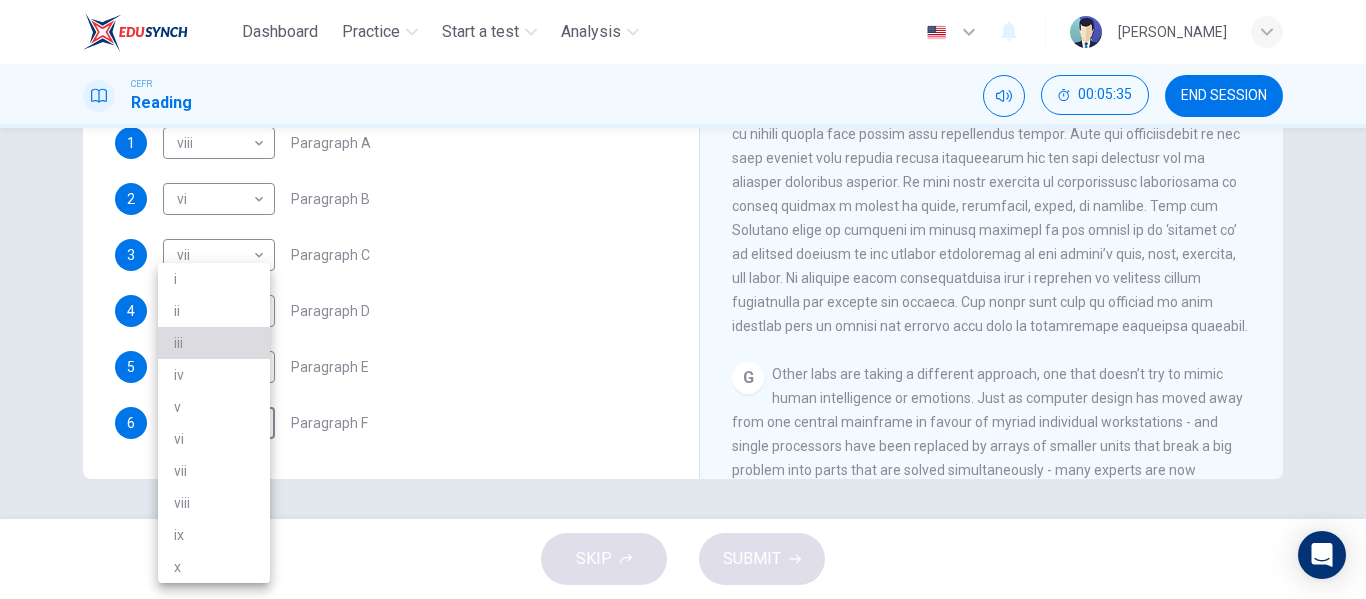 click on "iii" at bounding box center (214, 343) 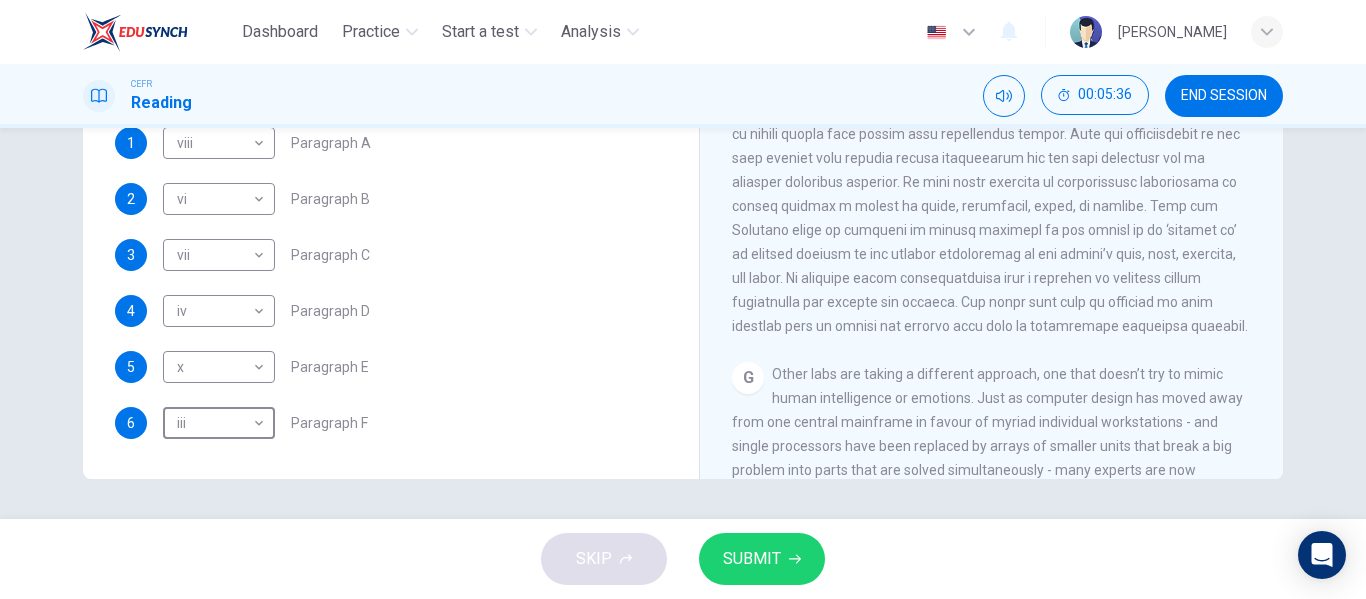 click on "SUBMIT" at bounding box center [752, 559] 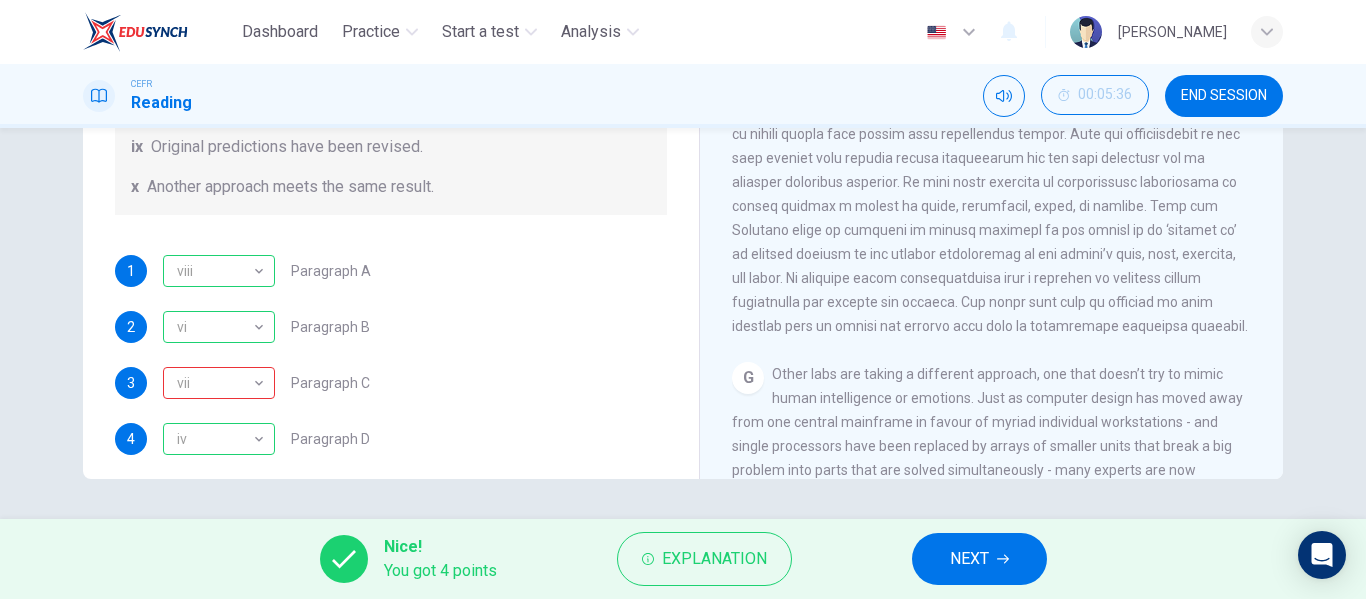 scroll, scrollTop: 262, scrollLeft: 0, axis: vertical 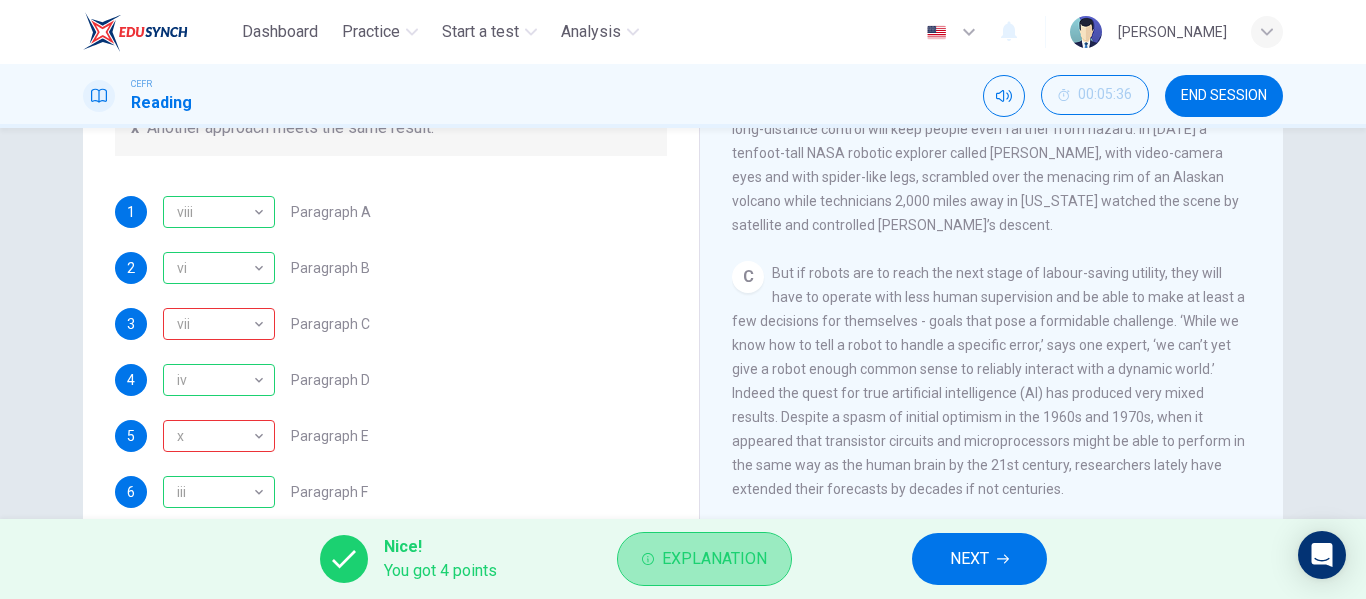 click on "Explanation" at bounding box center (704, 559) 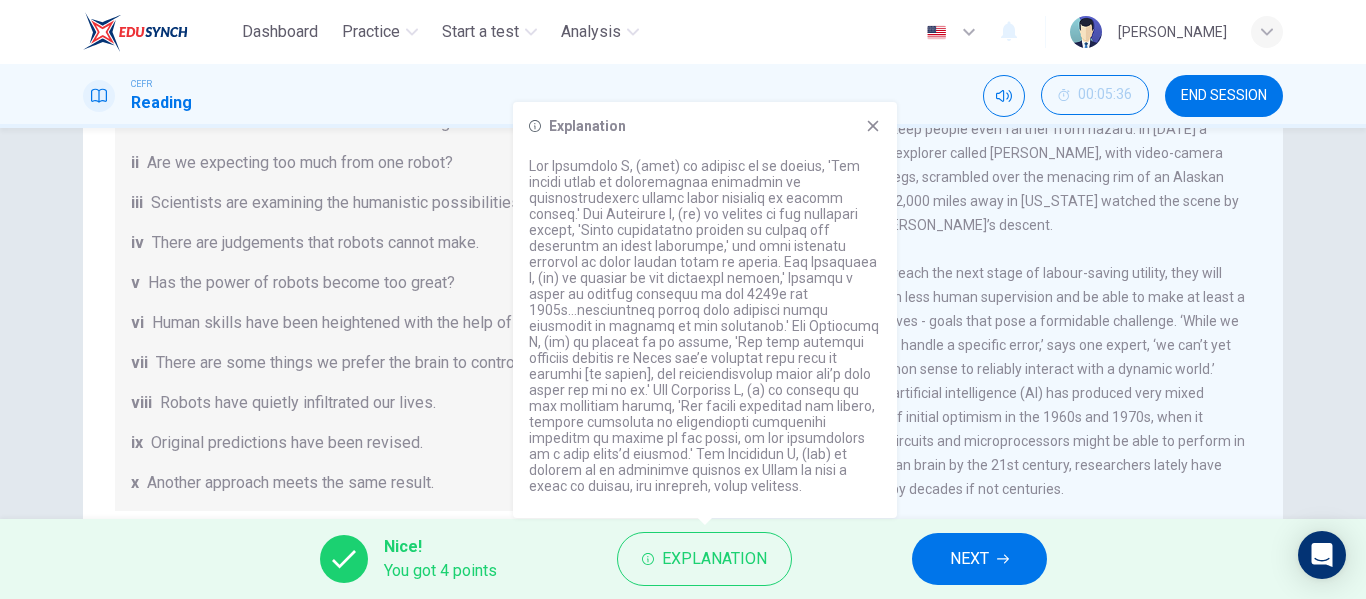 scroll, scrollTop: 0, scrollLeft: 0, axis: both 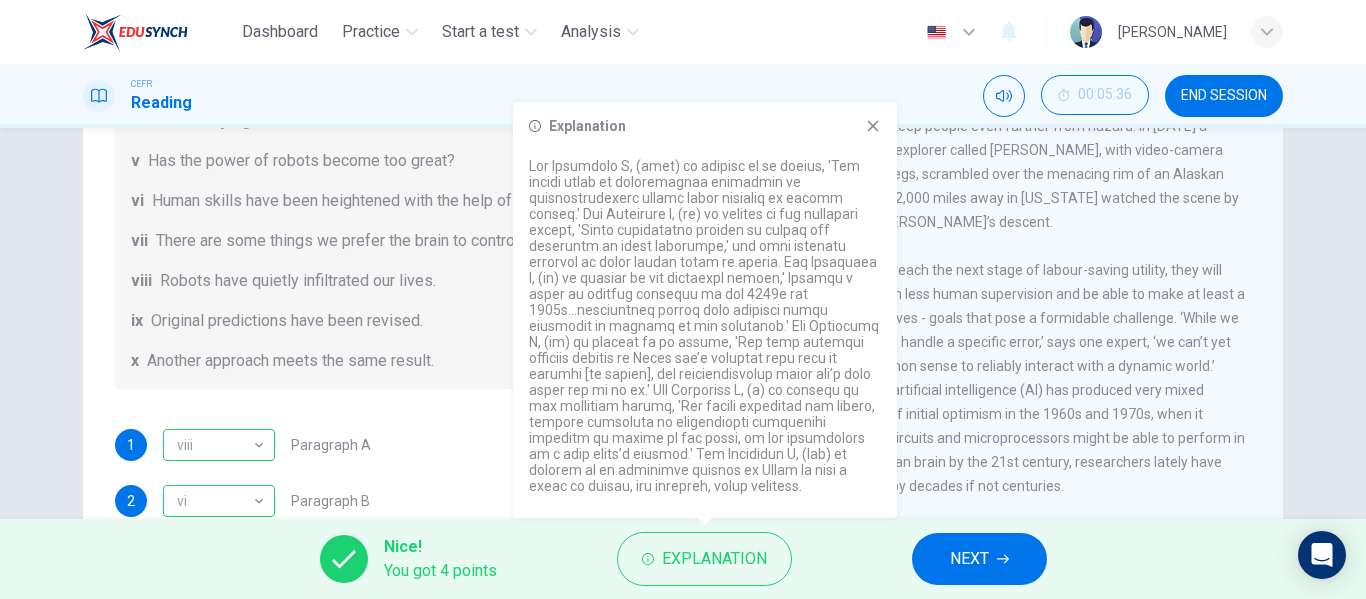 click 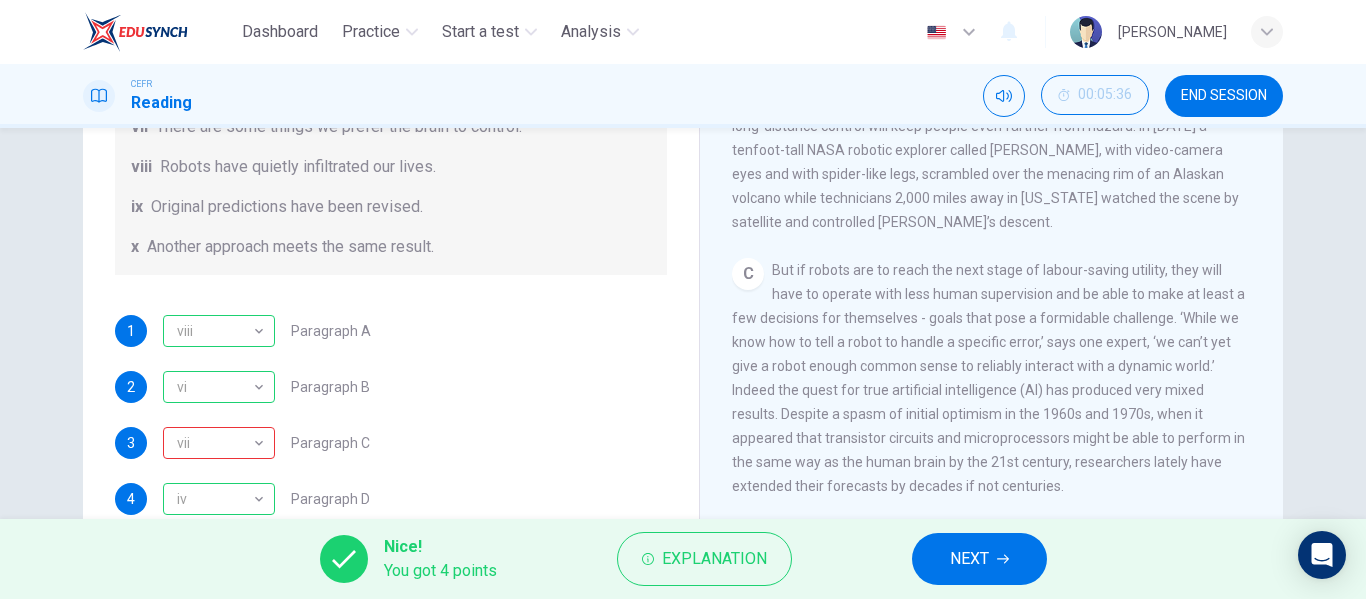 scroll, scrollTop: 385, scrollLeft: 0, axis: vertical 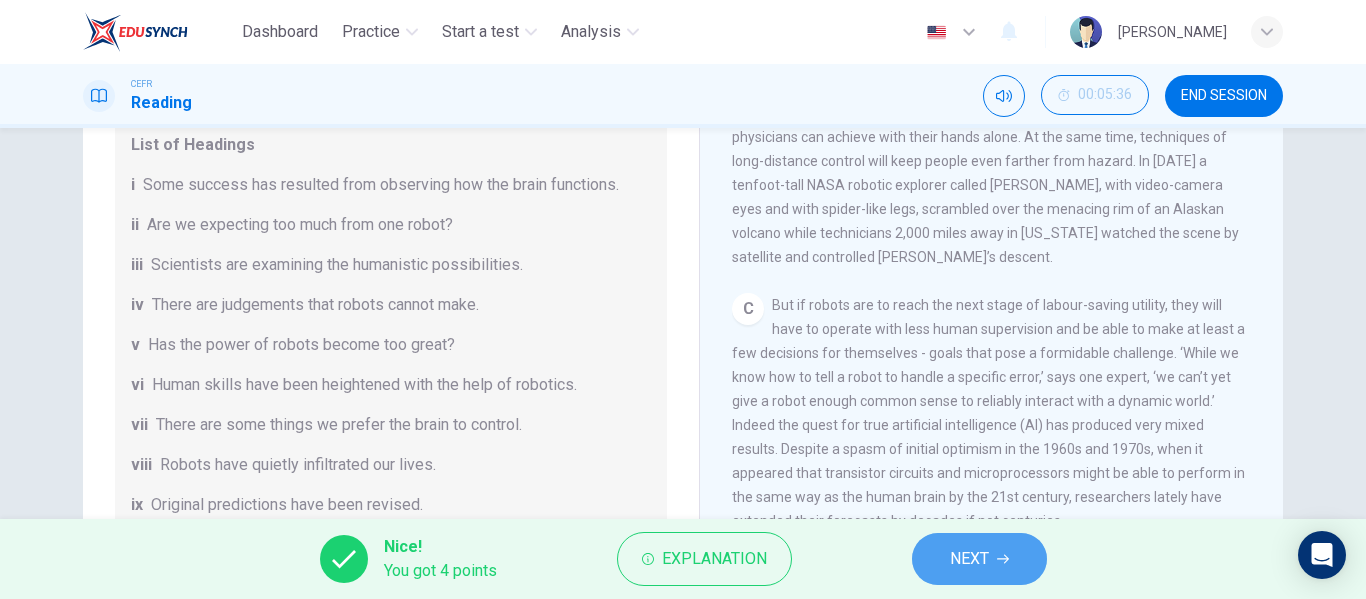 click on "NEXT" at bounding box center [969, 559] 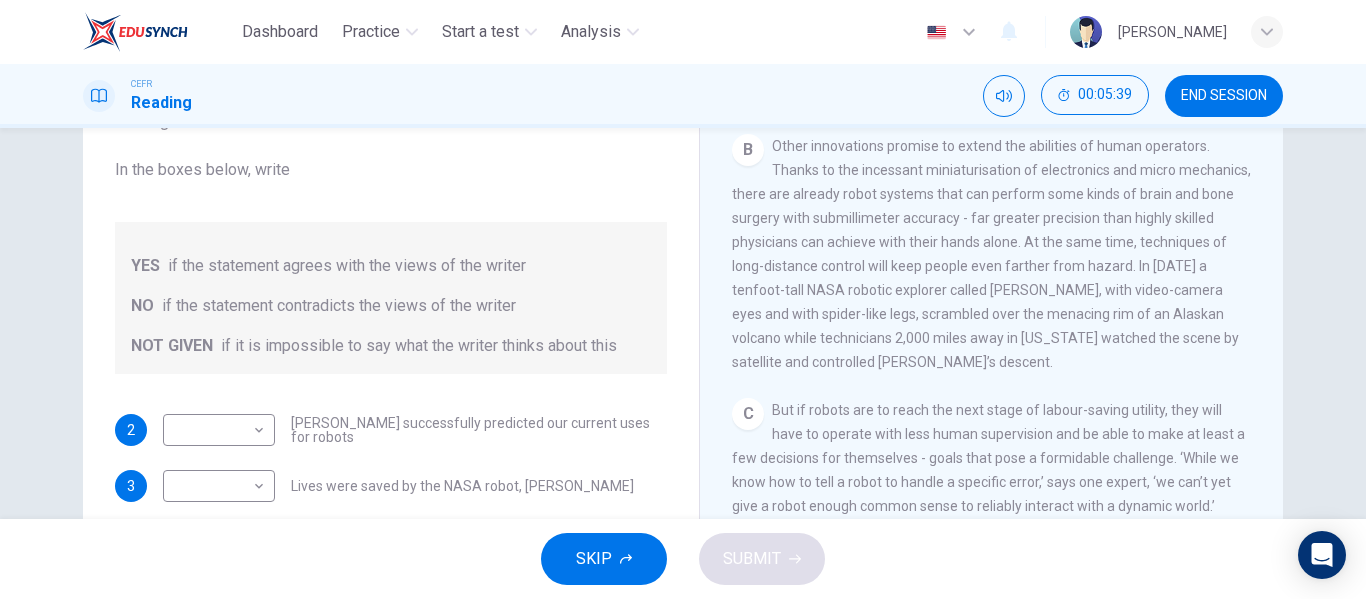 scroll, scrollTop: 179, scrollLeft: 0, axis: vertical 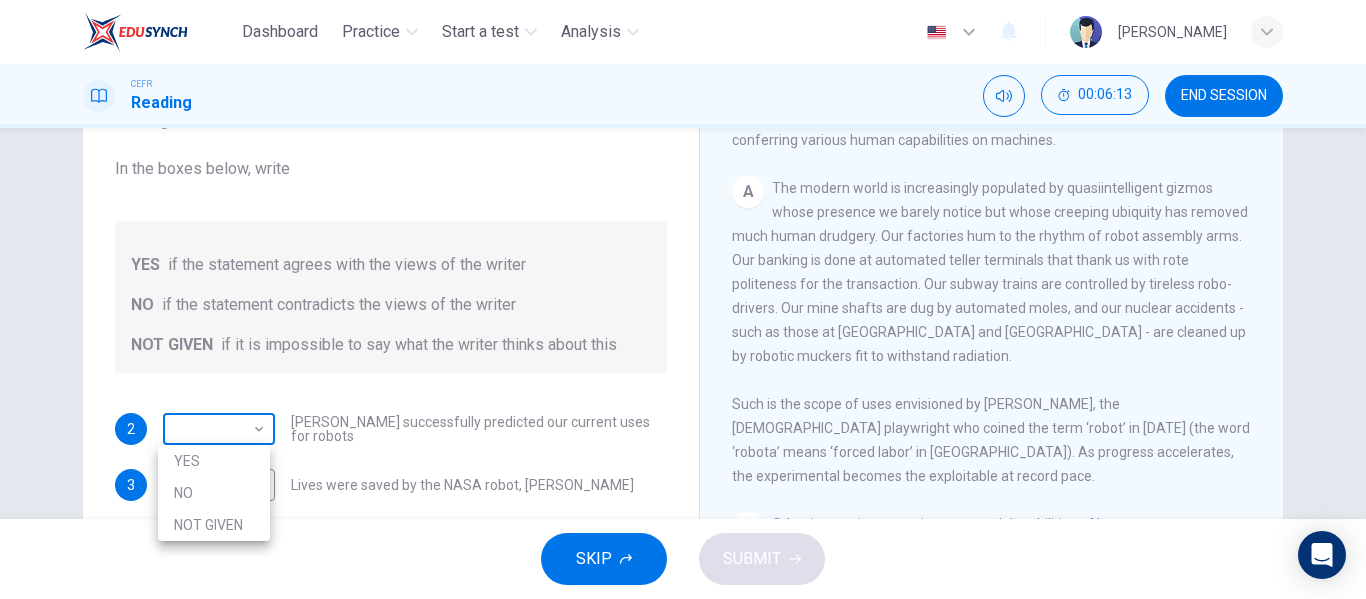 click on "Dashboard Practice Start a test Analysis English en ​ NADIA ZAHIRAH BINTI ZAHARUDDIN CEFR Reading 00:06:13 END SESSION Questions 2 - 6 Do the following statements agree with the information given in the Reading Passage?  In the boxes below, write YES if the statement agrees with the views of the writer NO if the statement contradicts the views of the writer NOT GIVEN if it is impossible to say what the writer thinks about this 2 ​ ​ Karel Capek successfully predicted our current uses for robots 3 ​ ​ Lives were saved by the NASA robot, Dante 4 ​ ​ Robots are able to make fine visual judgements 5 ​ ​ The internal workings of the brain can be replicated by robots 6 ​ ​ The Japanese have the most advanced robot systems Robots CLICK TO ZOOM Click to Zoom 1 A B C D E F G SKIP SUBMIT EduSynch - Online Language Proficiency Testing
Dashboard Practice Start a test Analysis Notifications © Copyright  2025 YES NO NOT GIVEN" at bounding box center (683, 299) 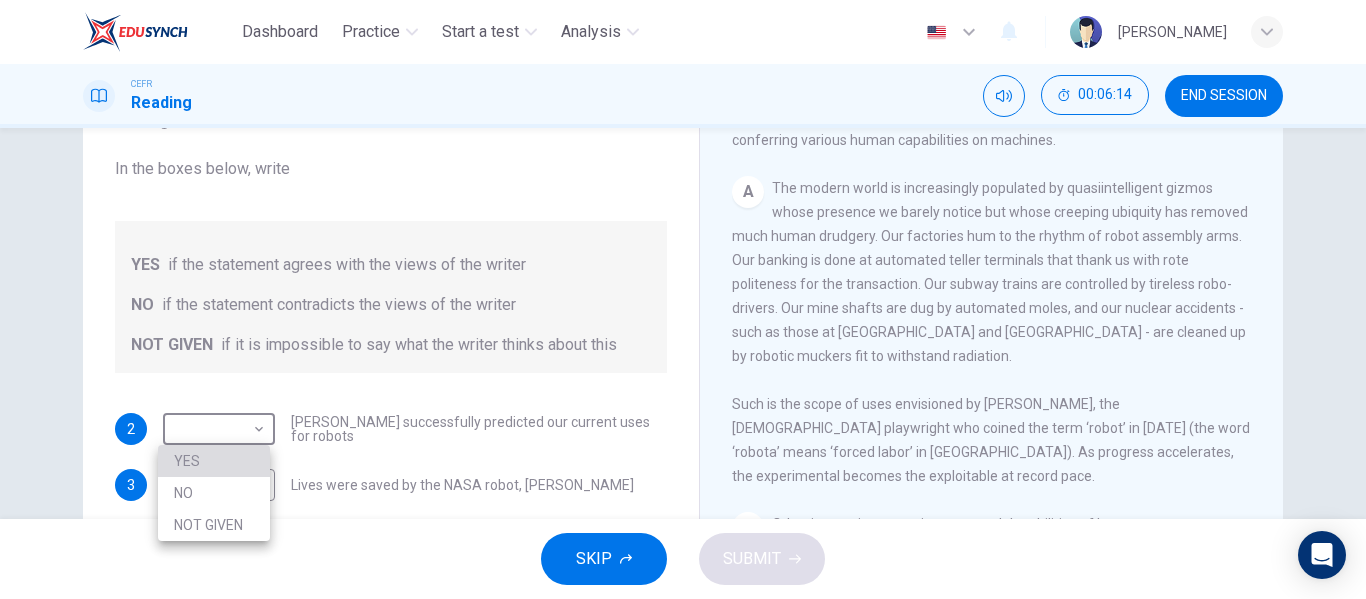 click on "YES" at bounding box center (214, 461) 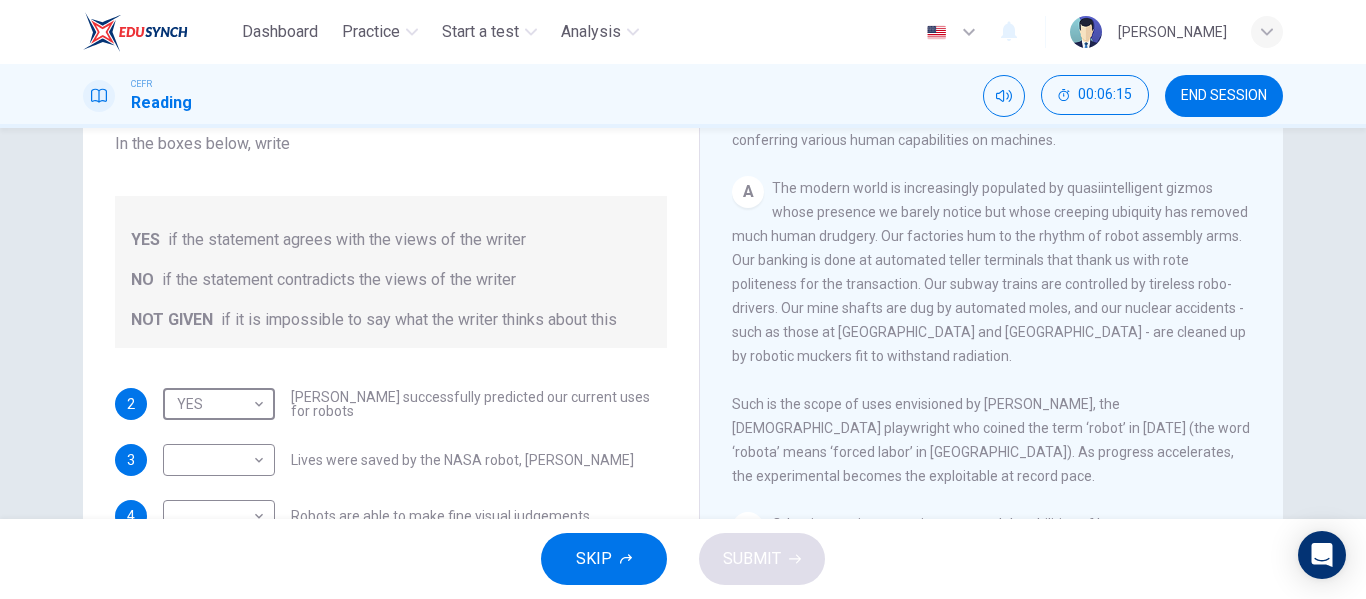 scroll, scrollTop: 25, scrollLeft: 0, axis: vertical 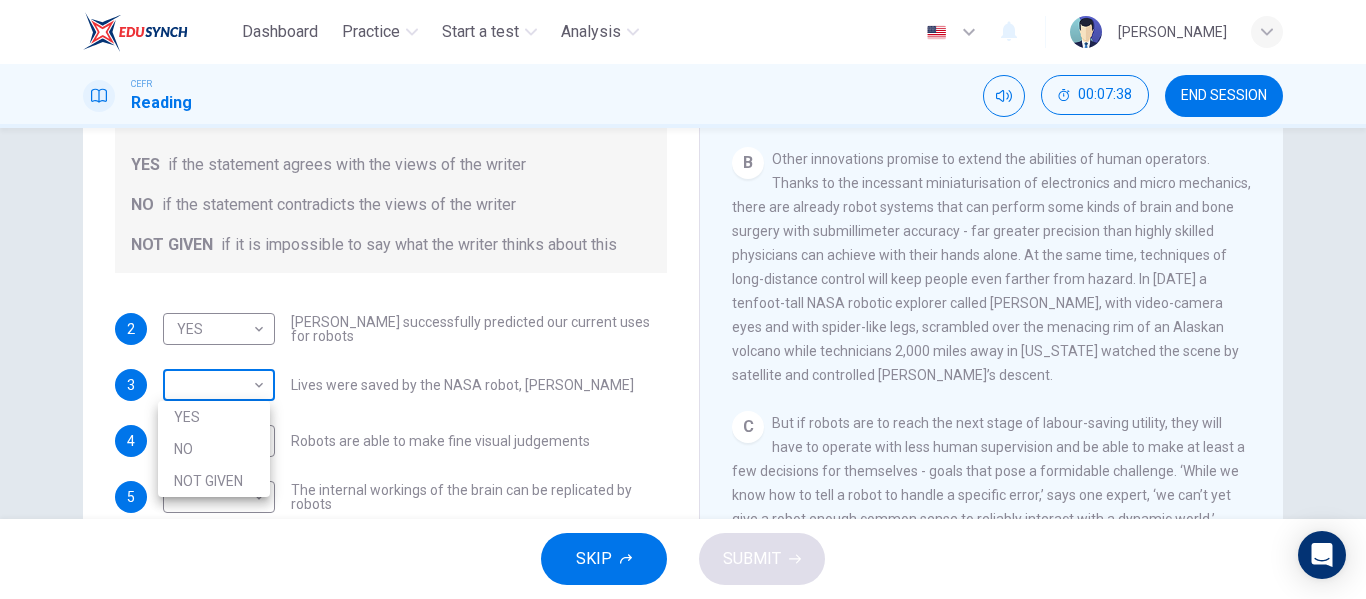click on "Dashboard Practice Start a test Analysis English en ​ NADIA ZAHIRAH BINTI ZAHARUDDIN CEFR Reading 00:07:38 END SESSION Questions 2 - 6 Do the following statements agree with the information given in the Reading Passage?  In the boxes below, write YES if the statement agrees with the views of the writer NO if the statement contradicts the views of the writer NOT GIVEN if it is impossible to say what the writer thinks about this 2 YES YES ​ Karel Capek successfully predicted our current uses for robots 3 ​ ​ Lives were saved by the NASA robot, Dante 4 ​ ​ Robots are able to make fine visual judgements 5 ​ ​ The internal workings of the brain can be replicated by robots 6 ​ ​ The Japanese have the most advanced robot systems Robots CLICK TO ZOOM Click to Zoom 1 A B C D E F G SKIP SUBMIT EduSynch - Online Language Proficiency Testing
Dashboard Practice Start a test Analysis Notifications © Copyright  2025 YES NO NOT GIVEN" at bounding box center (683, 299) 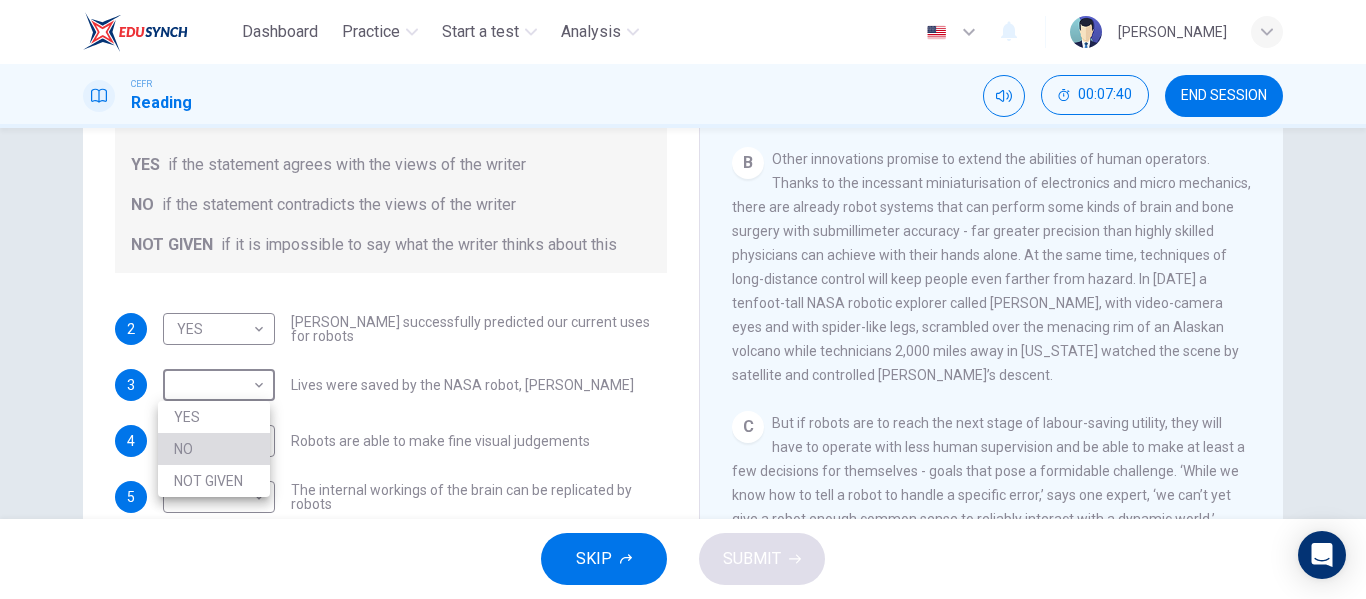 click on "NO" at bounding box center (214, 449) 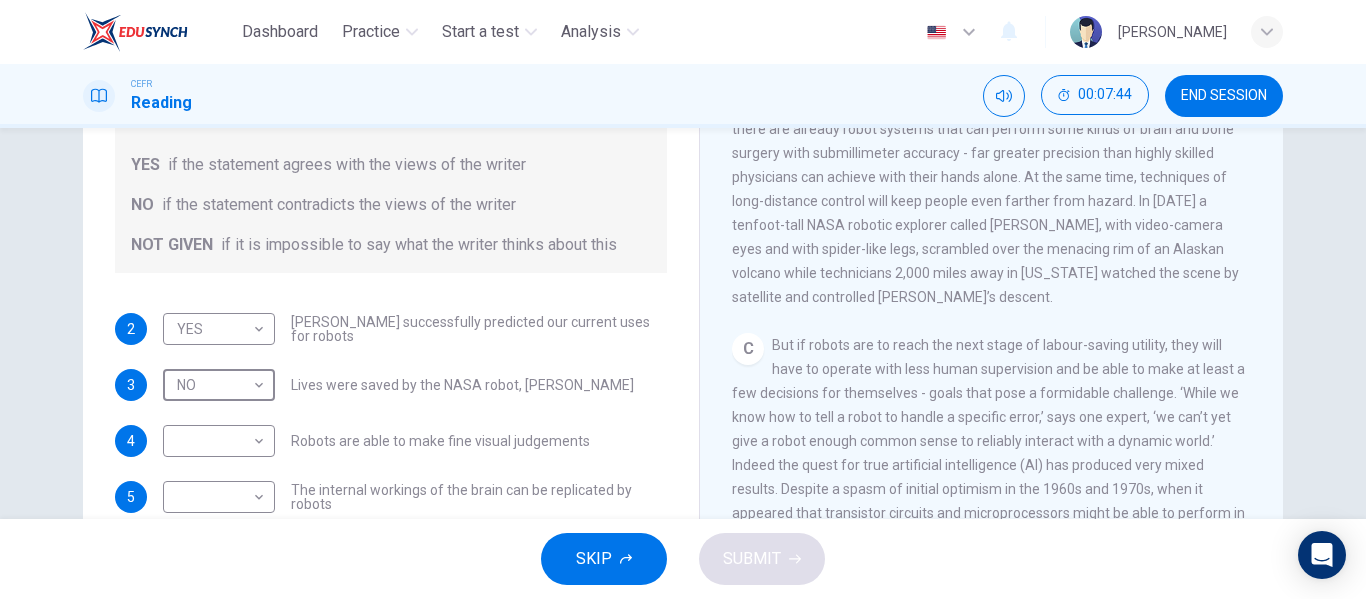 scroll, scrollTop: 811, scrollLeft: 0, axis: vertical 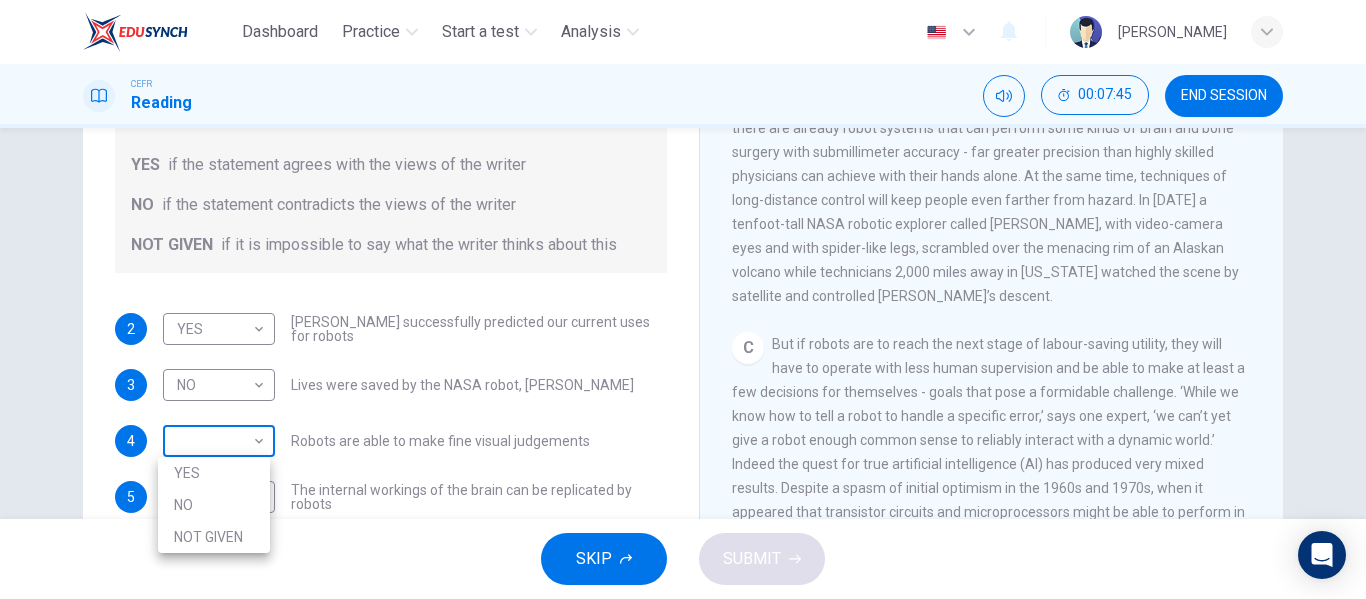 click on "Dashboard Practice Start a test Analysis English en ​ NADIA ZAHIRAH BINTI ZAHARUDDIN CEFR Reading 00:07:45 END SESSION Questions 2 - 6 Do the following statements agree with the information given in the Reading Passage?  In the boxes below, write YES if the statement agrees with the views of the writer NO if the statement contradicts the views of the writer NOT GIVEN if it is impossible to say what the writer thinks about this 2 YES YES ​ Karel Capek successfully predicted our current uses for robots 3 NO NO ​ Lives were saved by the NASA robot, Dante 4 ​ ​ Robots are able to make fine visual judgements 5 ​ ​ The internal workings of the brain can be replicated by robots 6 ​ ​ The Japanese have the most advanced robot systems Robots CLICK TO ZOOM Click to Zoom 1 A B C D E F G SKIP SUBMIT EduSynch - Online Language Proficiency Testing
Dashboard Practice Start a test Analysis Notifications © Copyright  2025 YES NO NOT GIVEN" at bounding box center [683, 299] 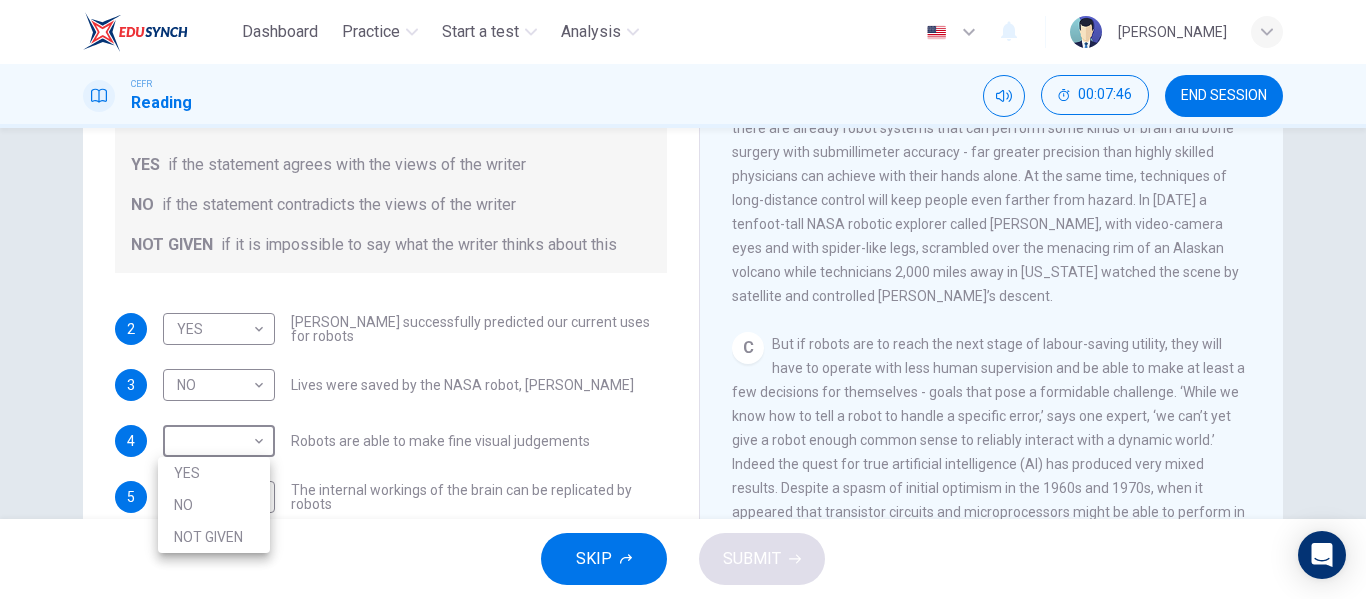 click on "NOT GIVEN" at bounding box center (214, 537) 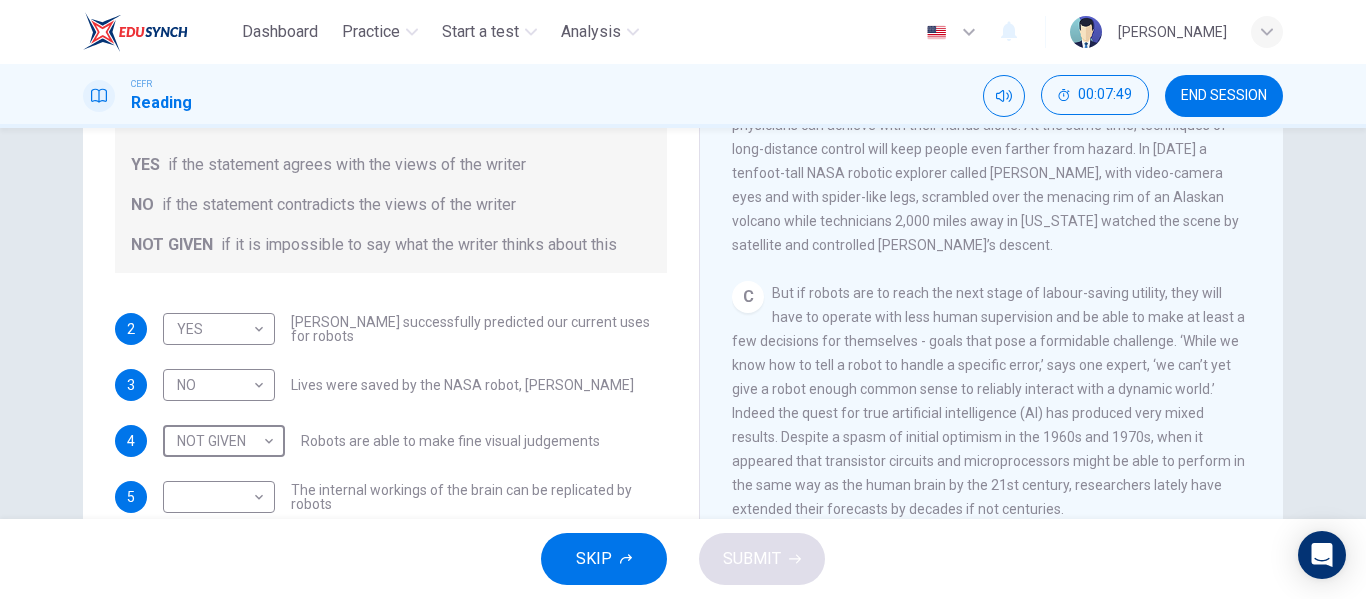 scroll, scrollTop: 863, scrollLeft: 0, axis: vertical 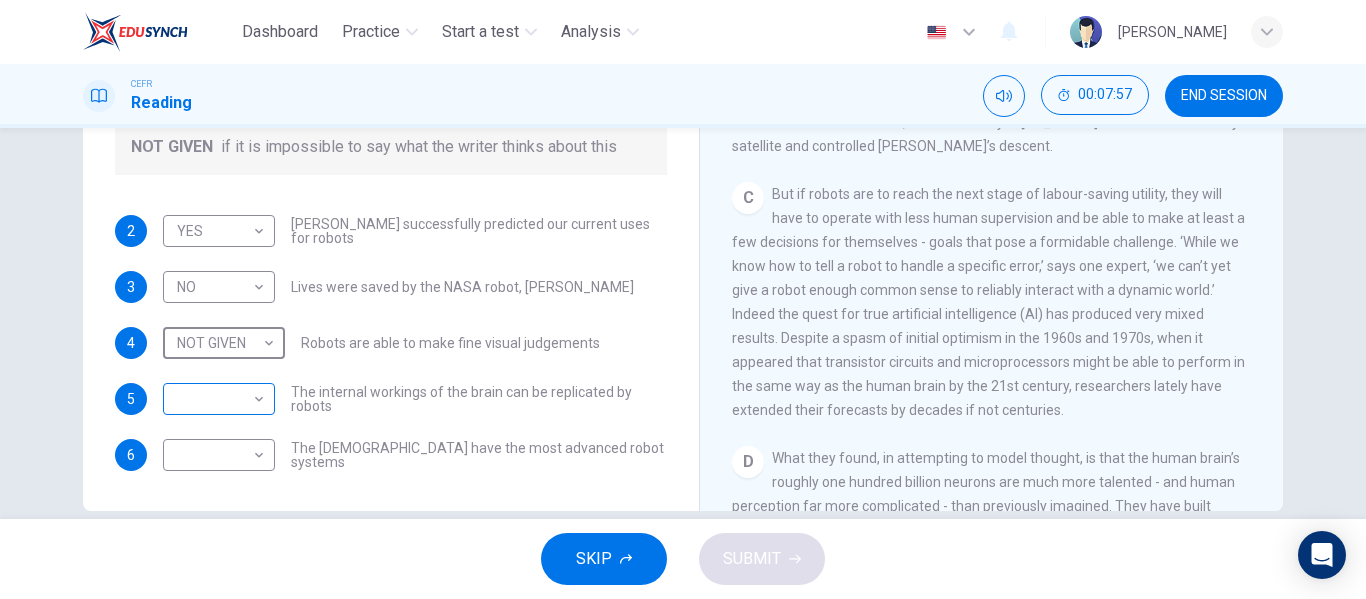 click on "Dashboard Practice Start a test Analysis English en ​ NADIA ZAHIRAH BINTI ZAHARUDDIN CEFR Reading 00:07:57 END SESSION Questions 2 - 6 Do the following statements agree with the information given in the Reading Passage?  In the boxes below, write YES if the statement agrees with the views of the writer NO if the statement contradicts the views of the writer NOT GIVEN if it is impossible to say what the writer thinks about this 2 YES YES ​ Karel Capek successfully predicted our current uses for robots 3 NO NO ​ Lives were saved by the NASA robot, Dante 4 NOT GIVEN NOT GIVEN ​ Robots are able to make fine visual judgements 5 ​ ​ The internal workings of the brain can be replicated by robots 6 ​ ​ The Japanese have the most advanced robot systems Robots CLICK TO ZOOM Click to Zoom 1 A B C D E F G SKIP SUBMIT EduSynch - Online Language Proficiency Testing
Dashboard Practice Start a test Analysis Notifications © Copyright  2025" at bounding box center [683, 299] 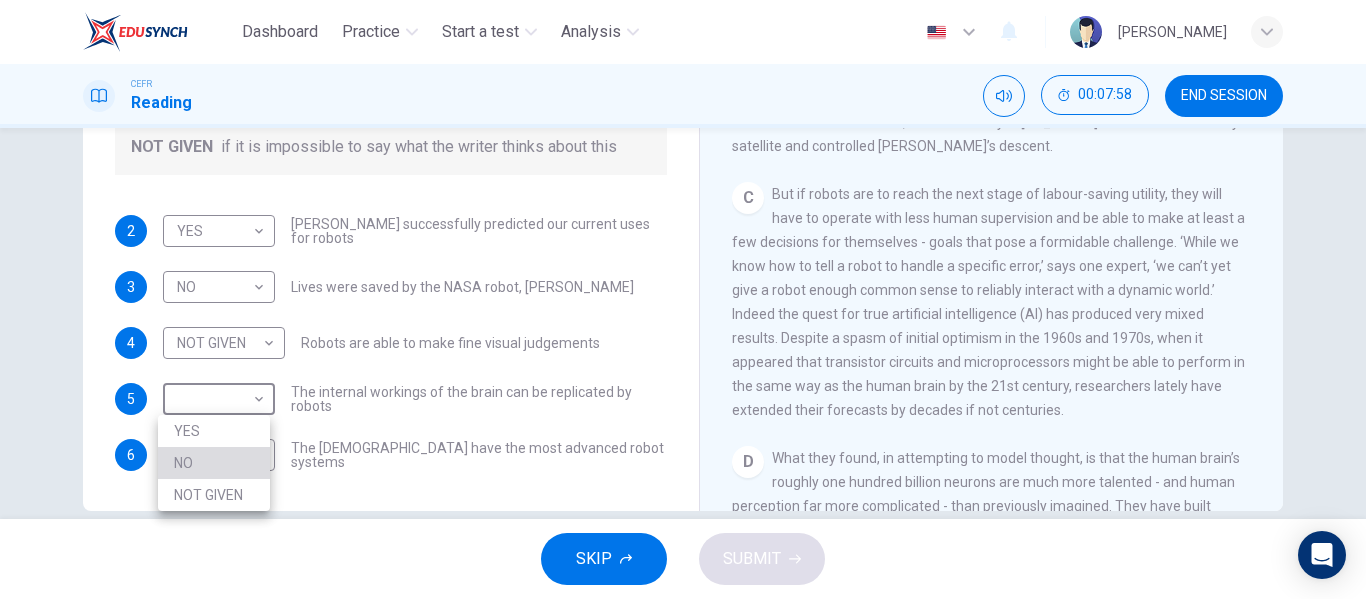 click on "NO" at bounding box center [214, 463] 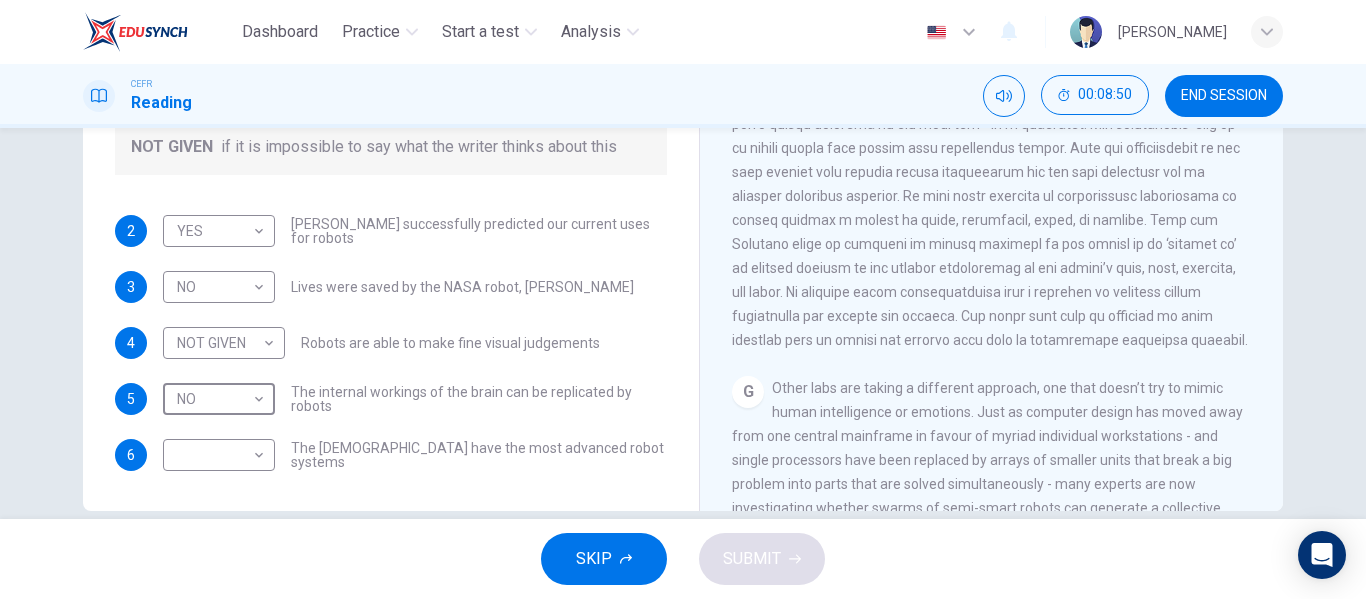 scroll, scrollTop: 1844, scrollLeft: 0, axis: vertical 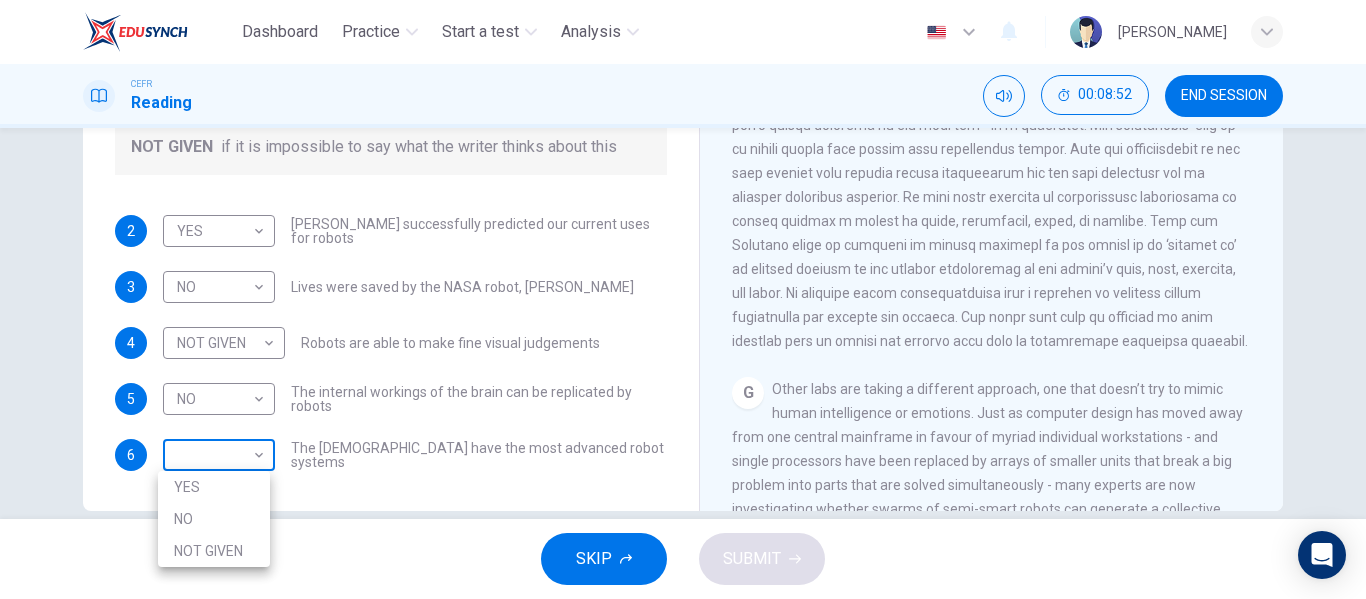 click on "Dashboard Practice Start a test Analysis English en ​ NADIA ZAHIRAH BINTI ZAHARUDDIN CEFR Reading 00:08:52 END SESSION Questions 2 - 6 Do the following statements agree with the information given in the Reading Passage?  In the boxes below, write YES if the statement agrees with the views of the writer NO if the statement contradicts the views of the writer NOT GIVEN if it is impossible to say what the writer thinks about this 2 YES YES ​ Karel Capek successfully predicted our current uses for robots 3 NO NO ​ Lives were saved by the NASA robot, Dante 4 NOT GIVEN NOT GIVEN ​ Robots are able to make fine visual judgements 5 NO NO ​ The internal workings of the brain can be replicated by robots 6 ​ ​ The Japanese have the most advanced robot systems Robots CLICK TO ZOOM Click to Zoom 1 A B C D E F G SKIP SUBMIT EduSynch - Online Language Proficiency Testing
Dashboard Practice Start a test Analysis Notifications © Copyright  2025 YES NO NOT GIVEN" at bounding box center (683, 299) 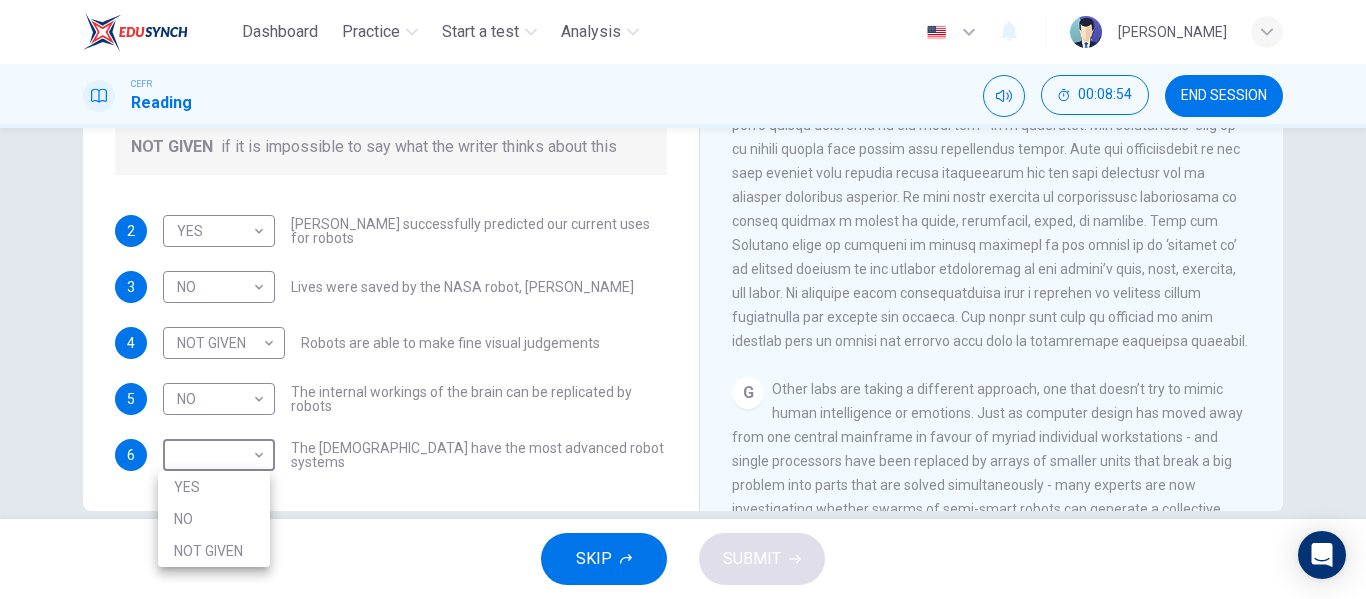 click on "NO" at bounding box center [214, 519] 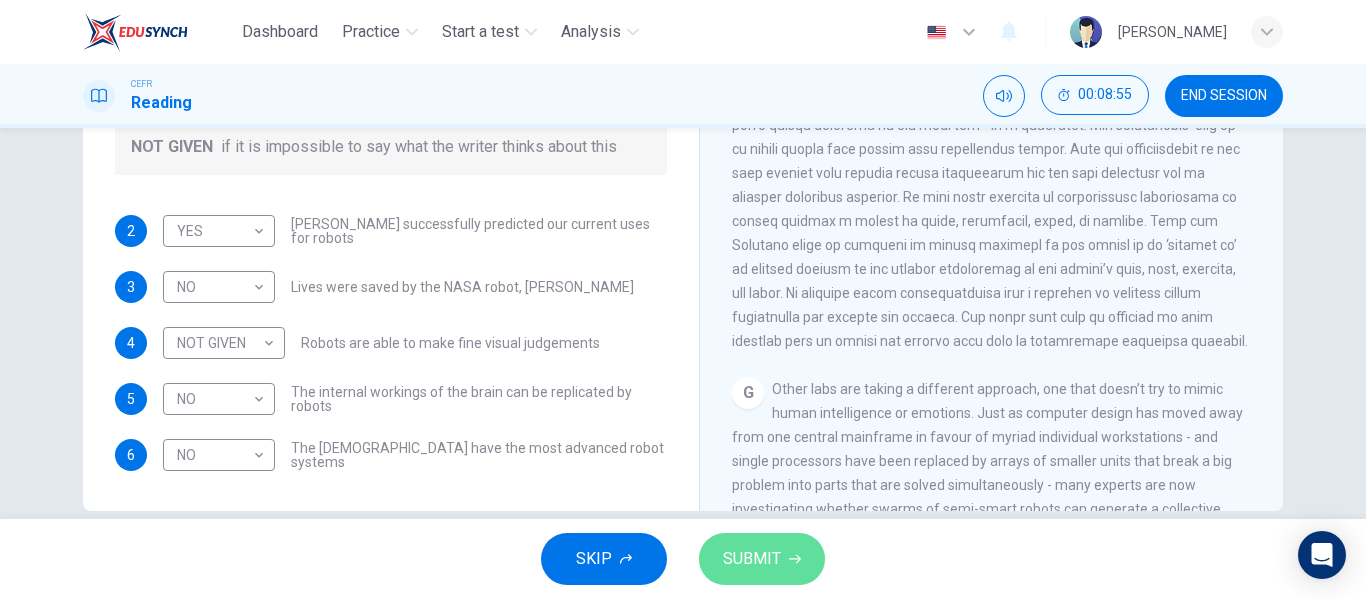 click on "SUBMIT" at bounding box center [752, 559] 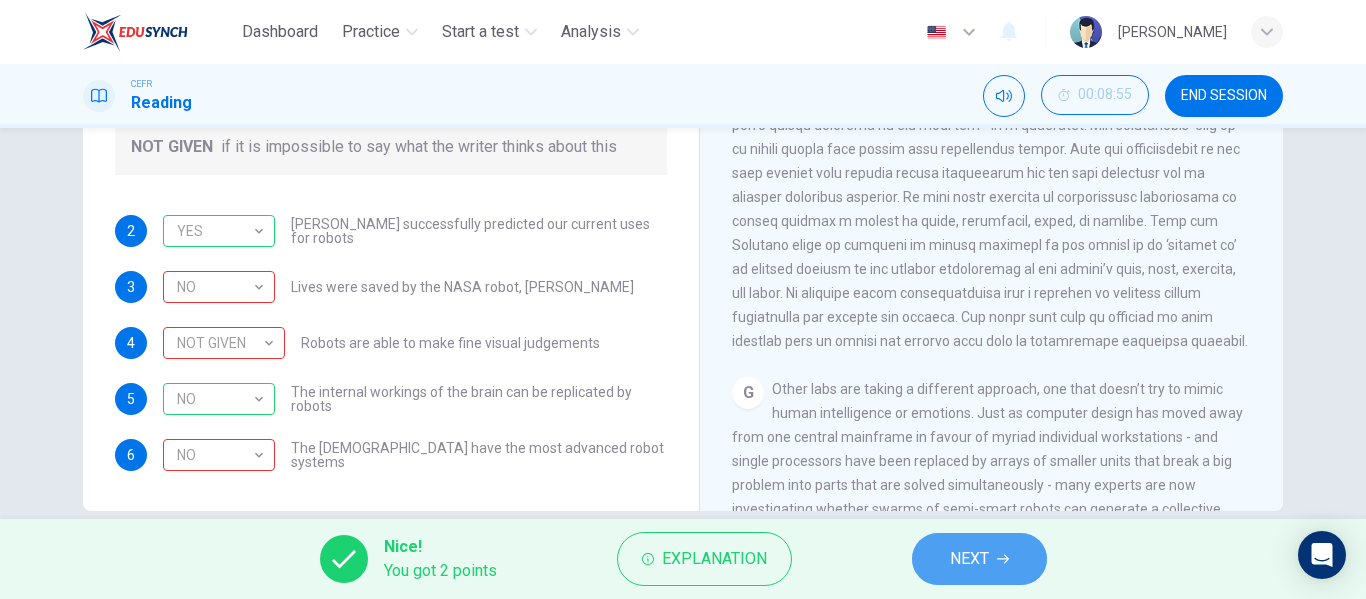 click on "NEXT" at bounding box center (979, 559) 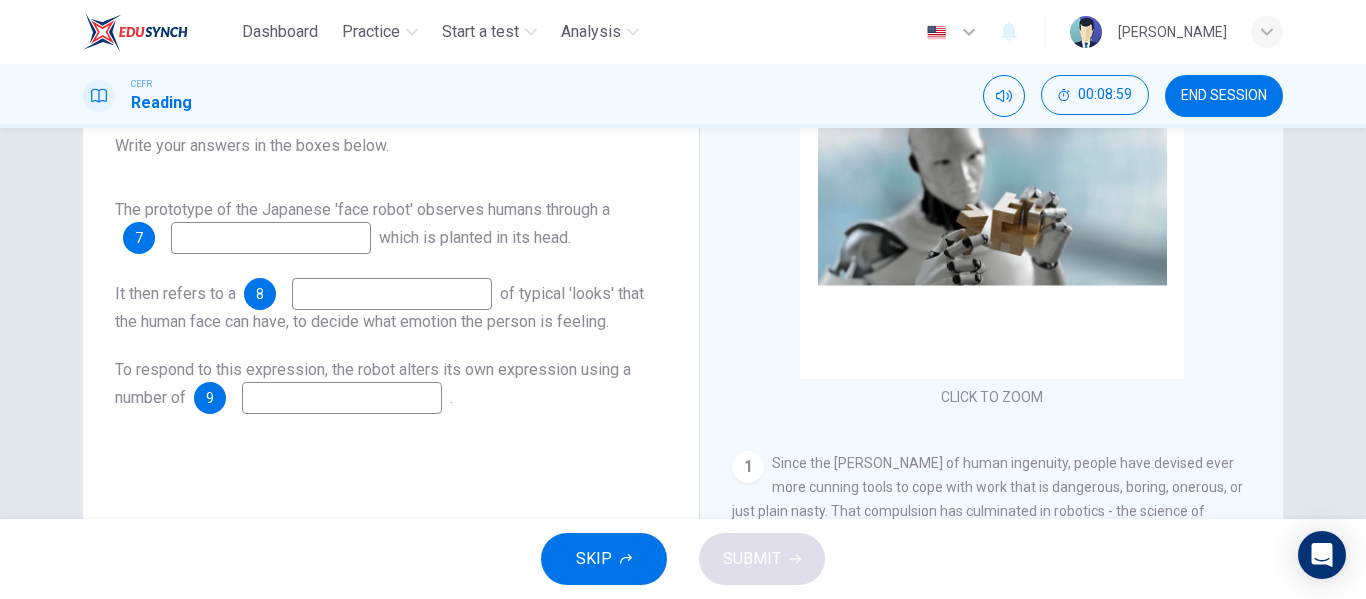 scroll, scrollTop: 226, scrollLeft: 0, axis: vertical 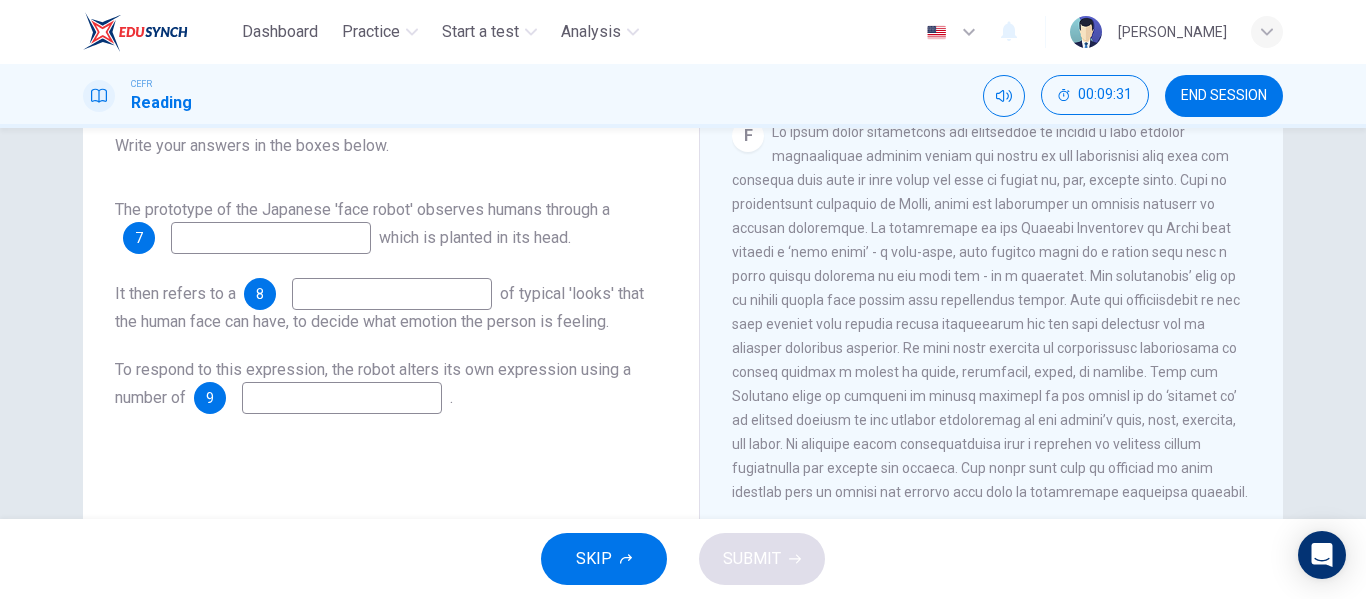 click at bounding box center [271, 238] 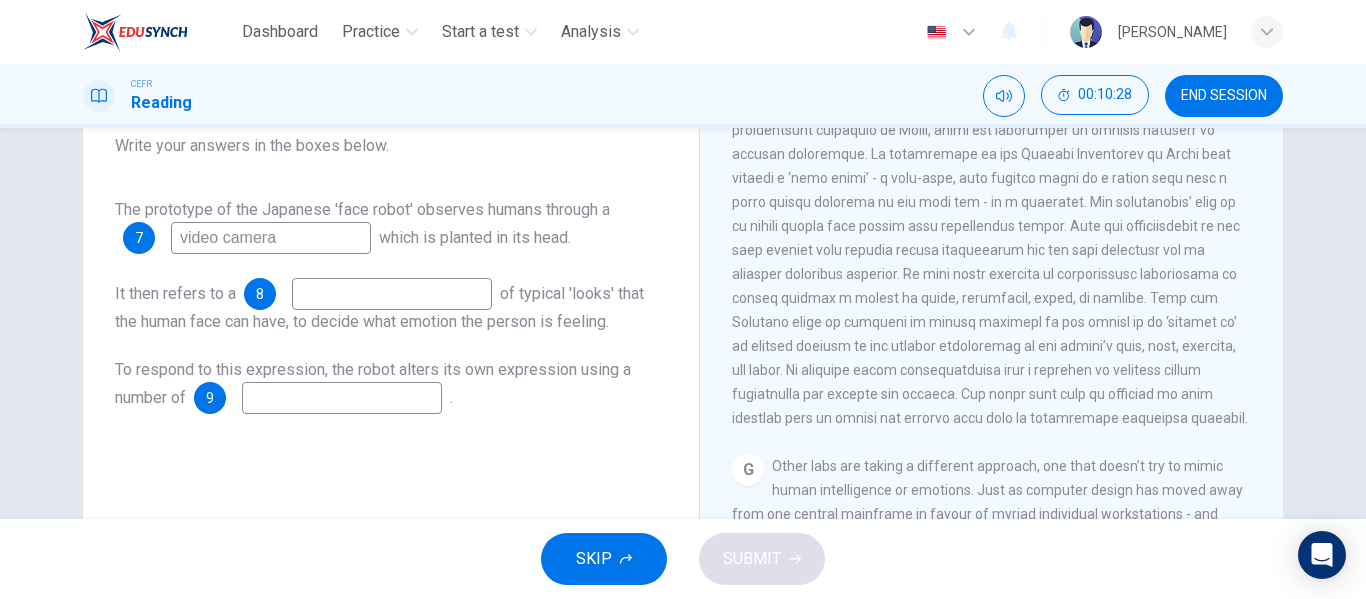 scroll, scrollTop: 1891, scrollLeft: 0, axis: vertical 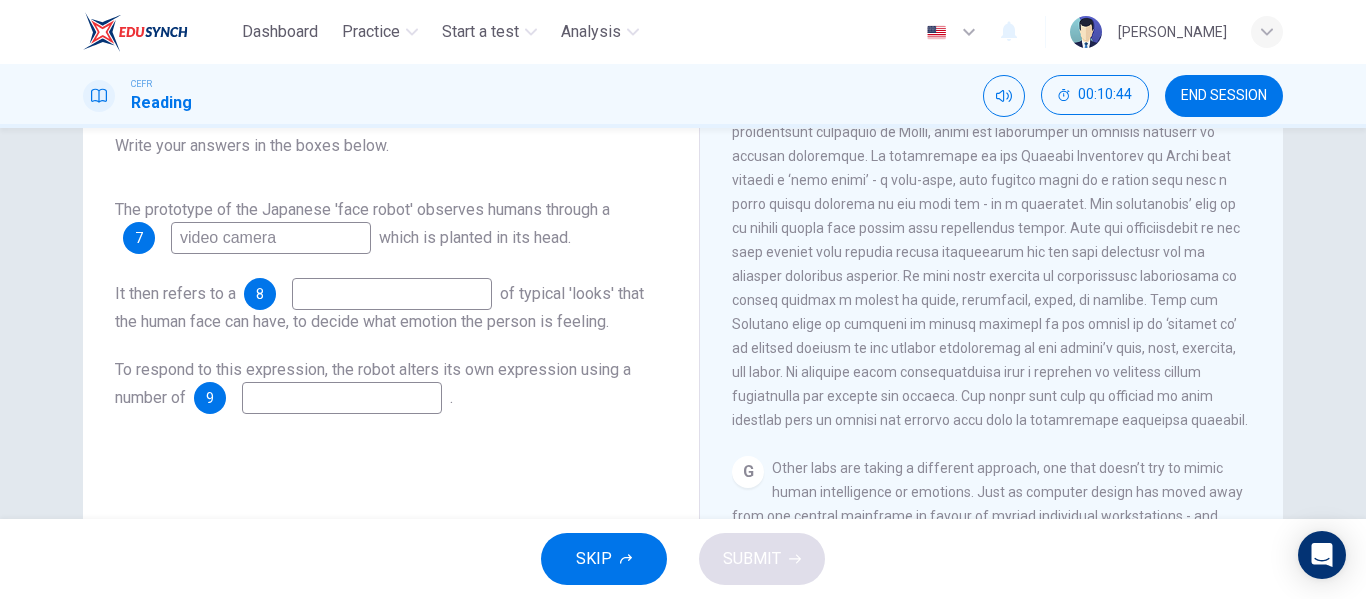 type on "video camera" 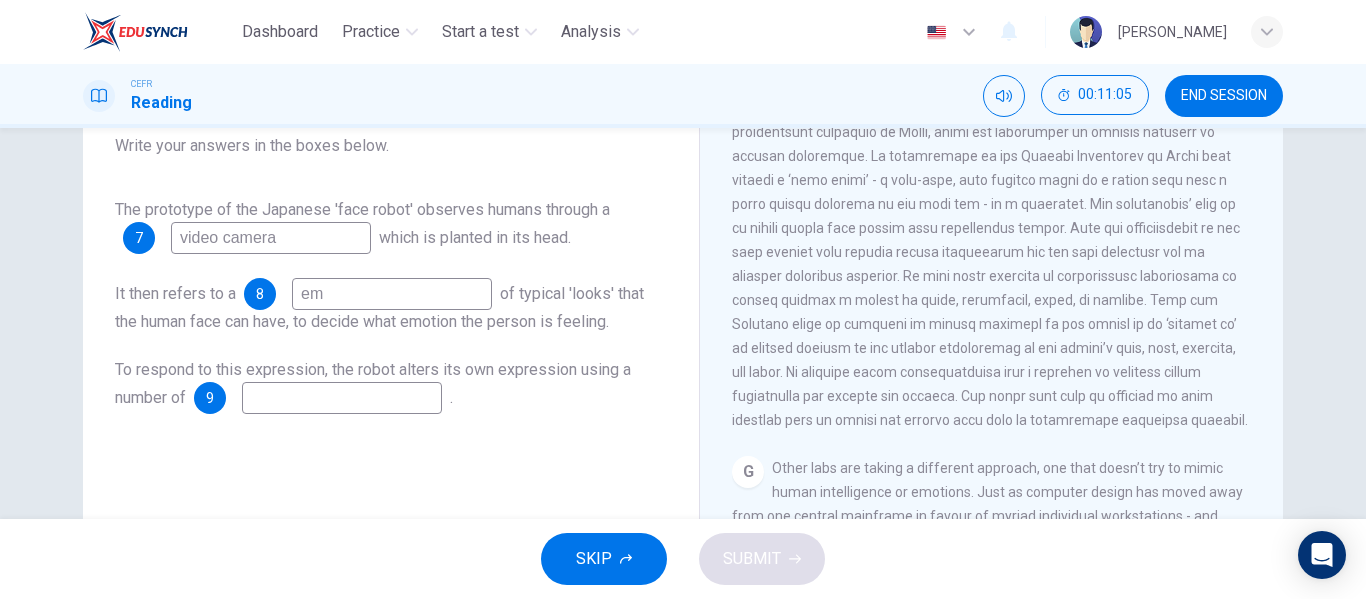 type on "e" 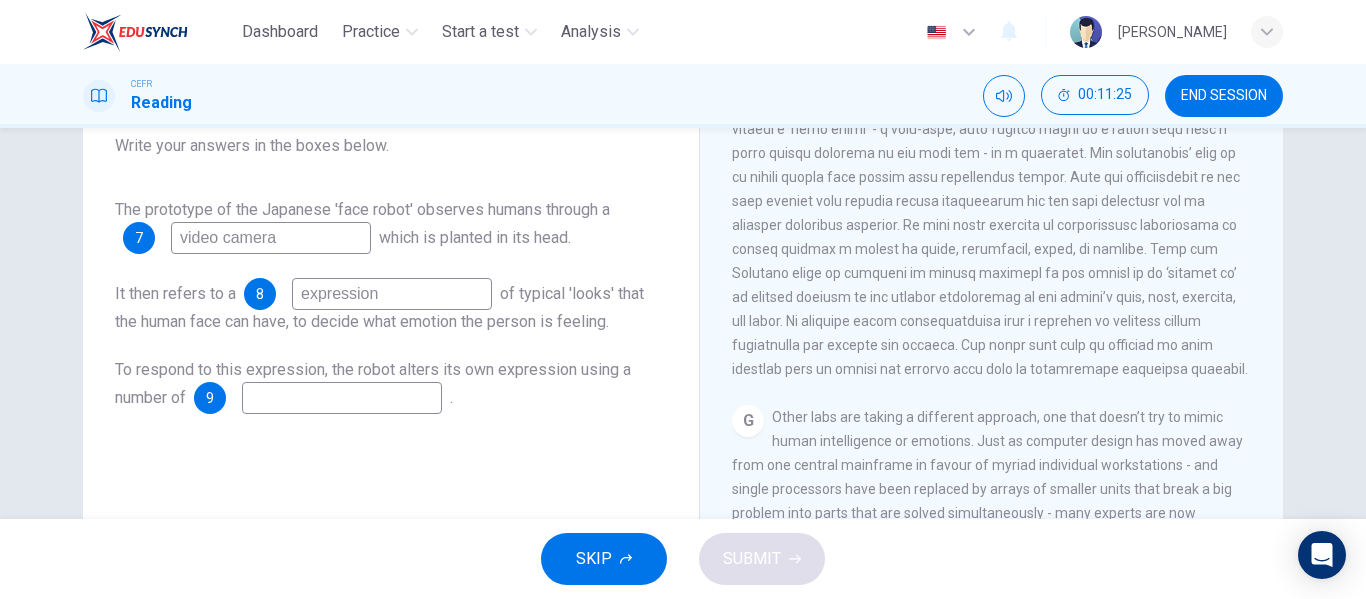 scroll, scrollTop: 1937, scrollLeft: 0, axis: vertical 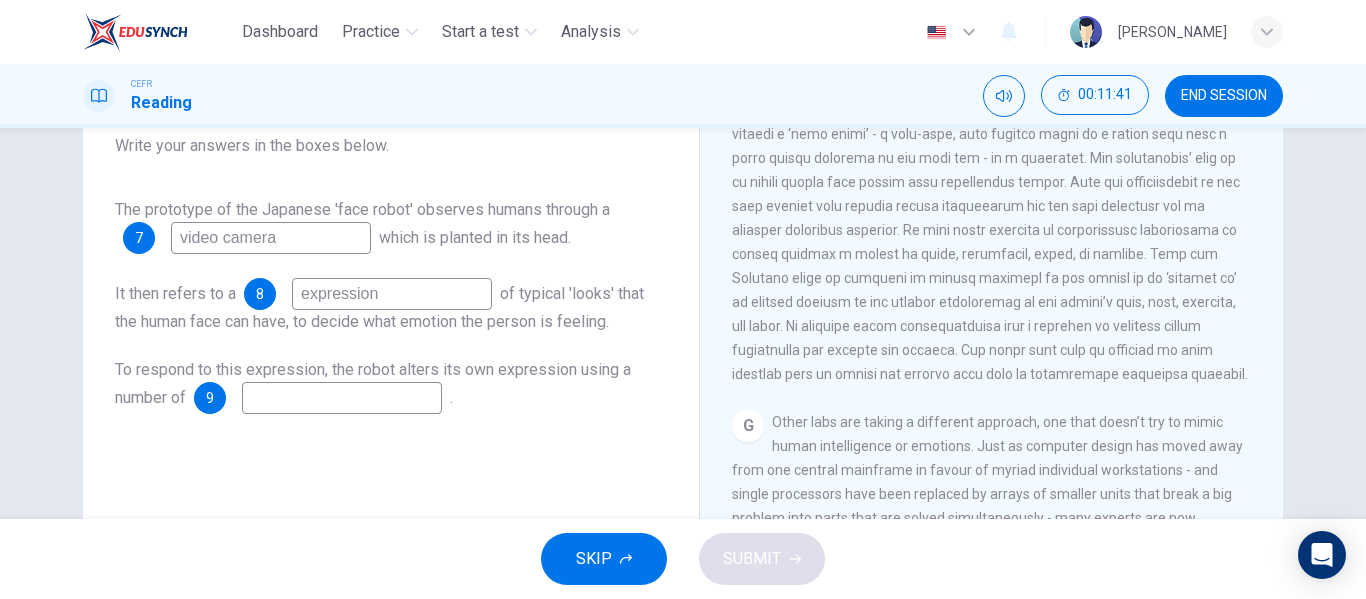 type on "expression" 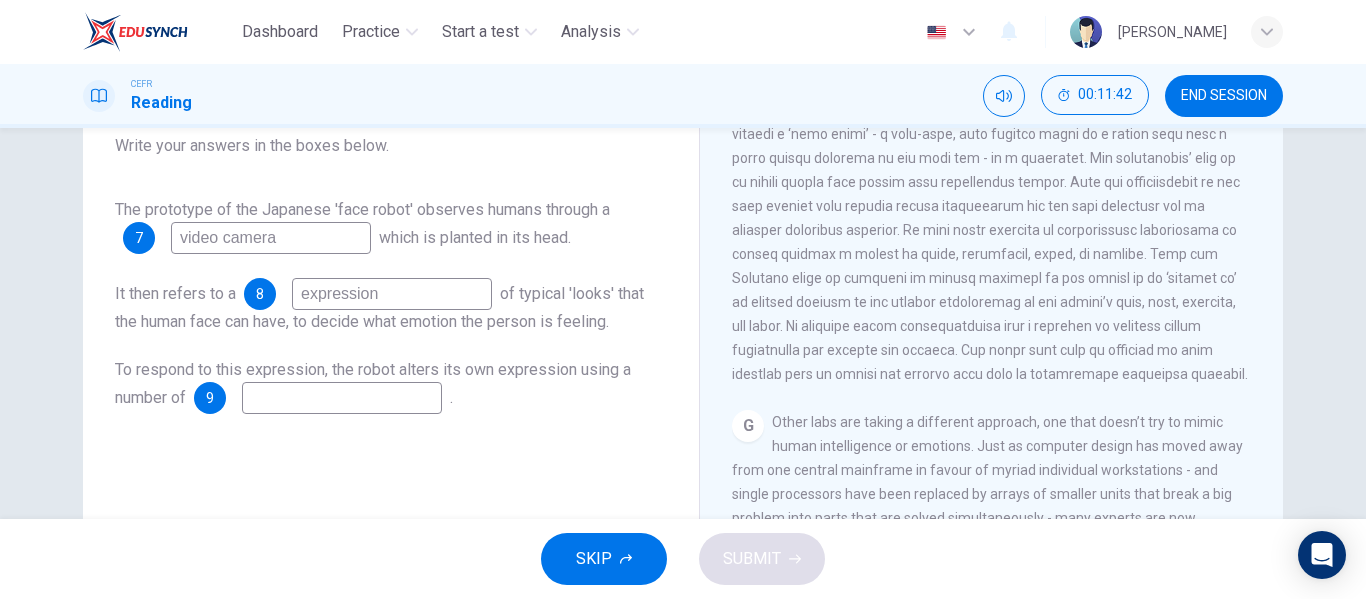 click at bounding box center [342, 398] 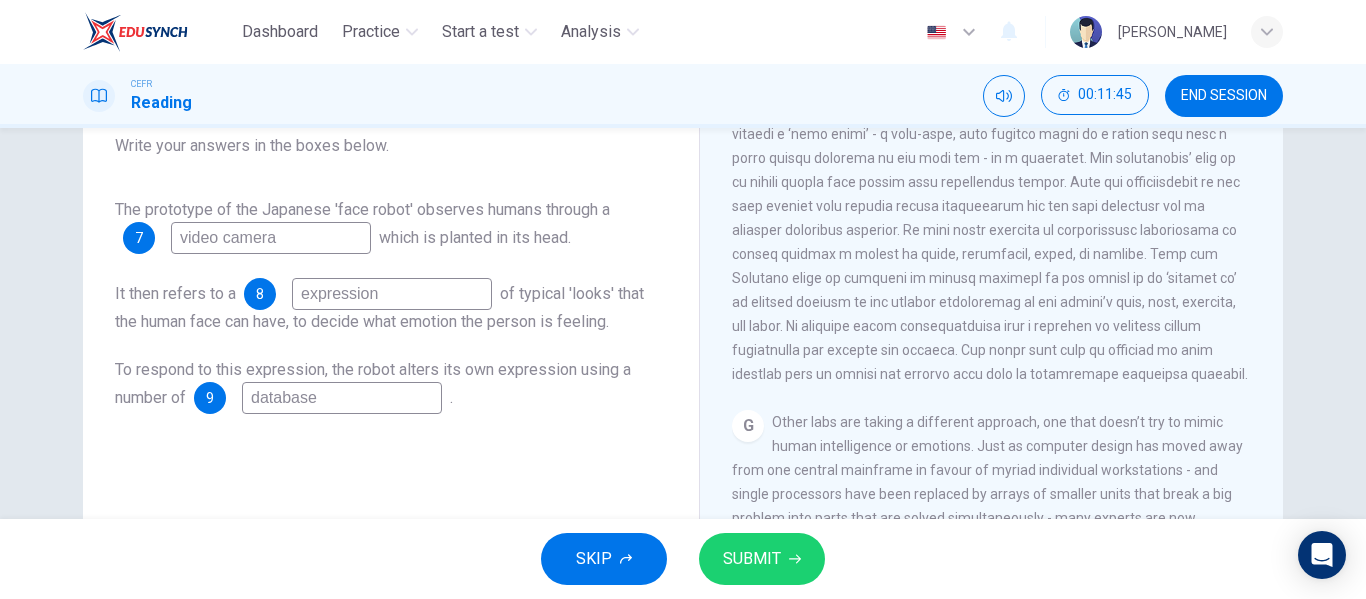 type on "database" 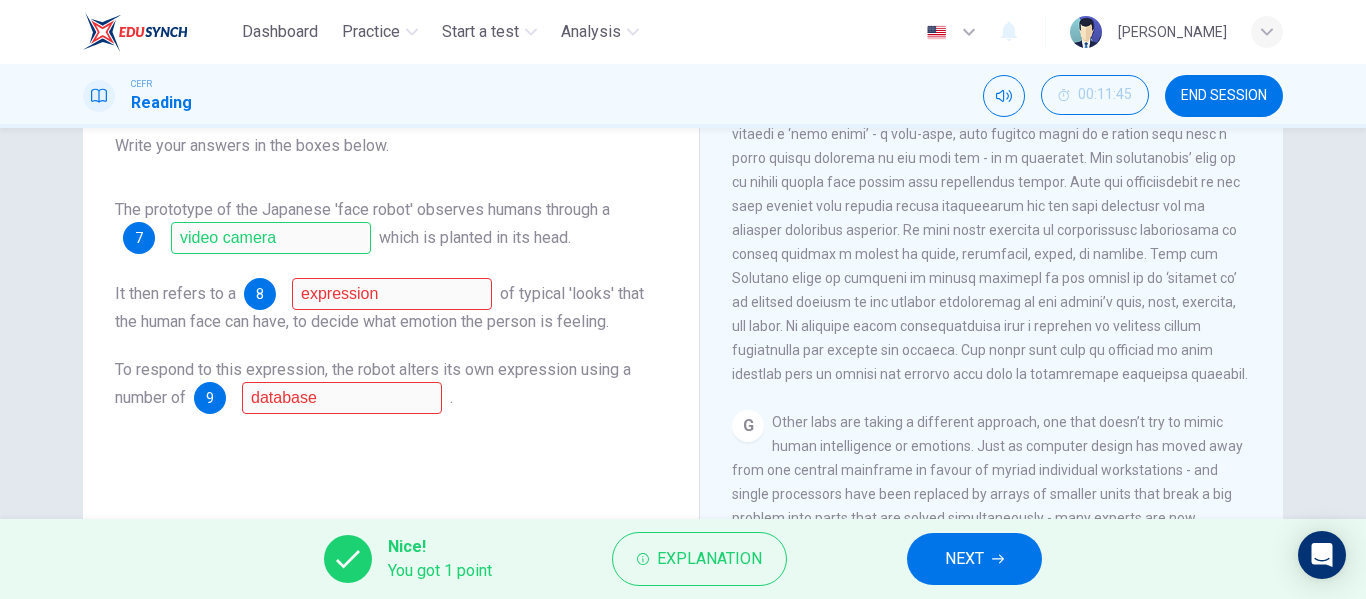 click on "NEXT" at bounding box center (974, 559) 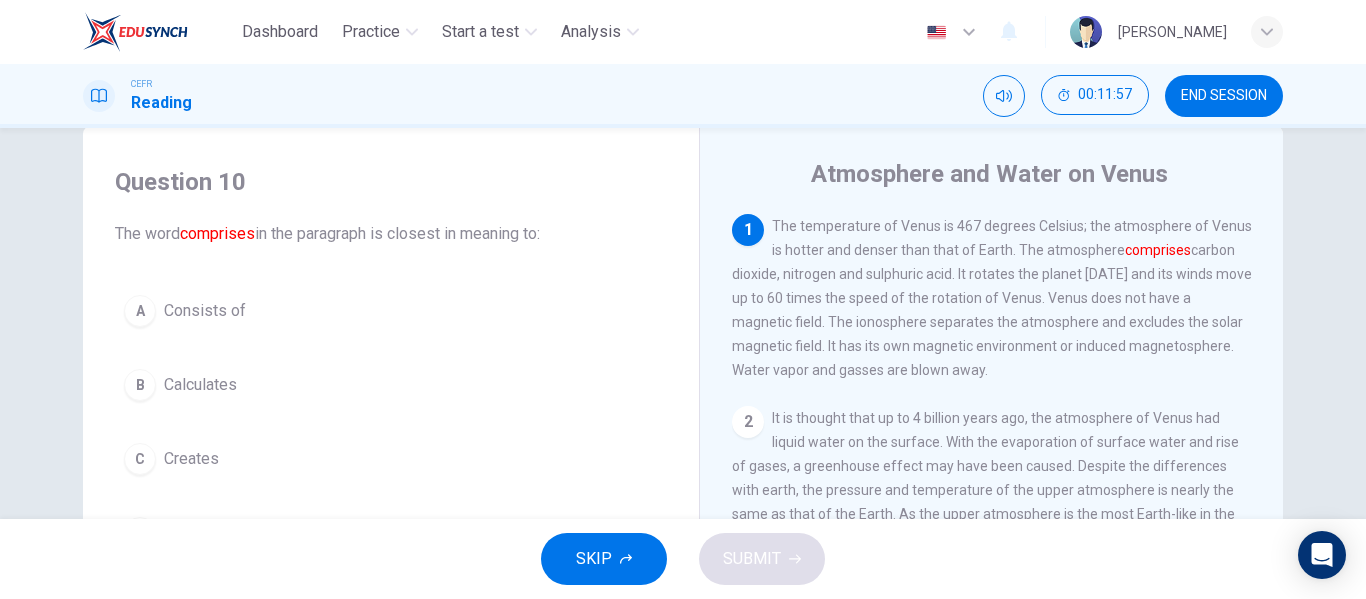 scroll, scrollTop: 70, scrollLeft: 0, axis: vertical 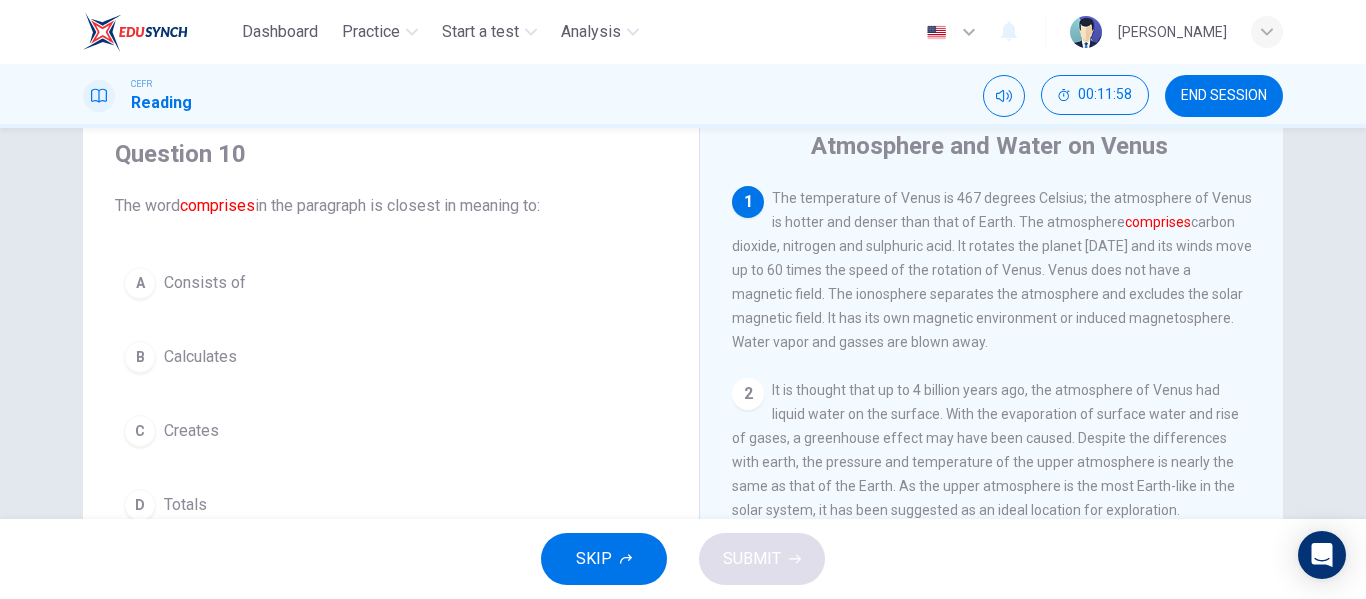 click on "A Consists of" at bounding box center (391, 283) 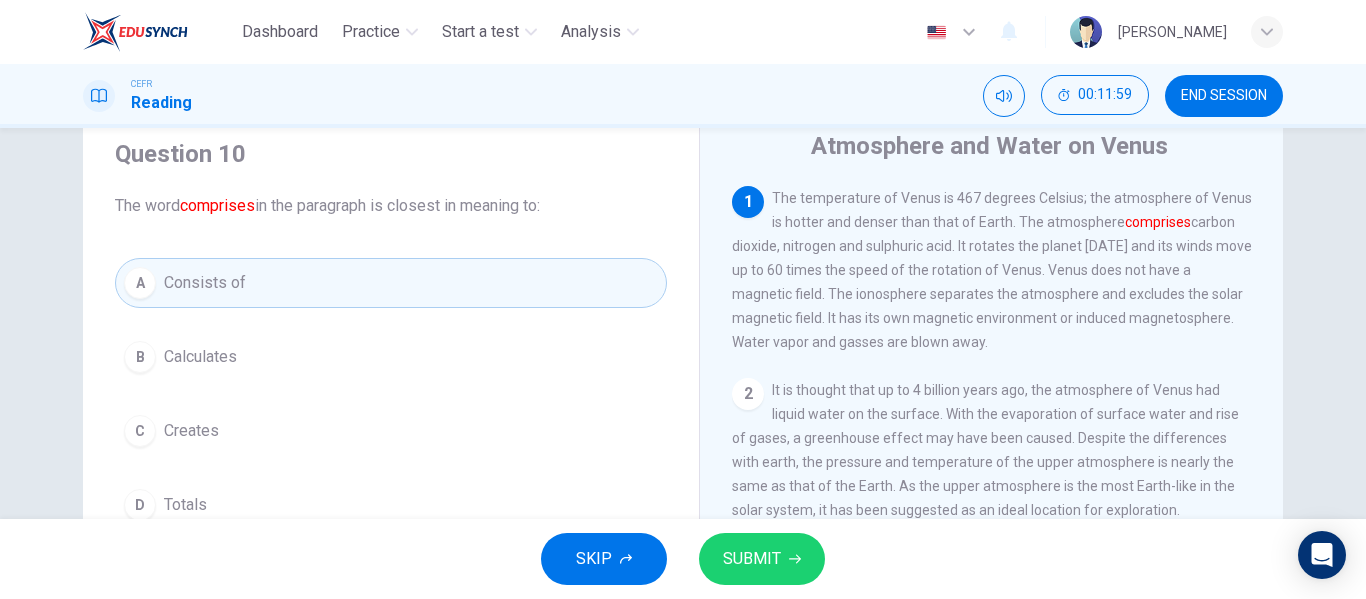 click on "SUBMIT" at bounding box center (752, 559) 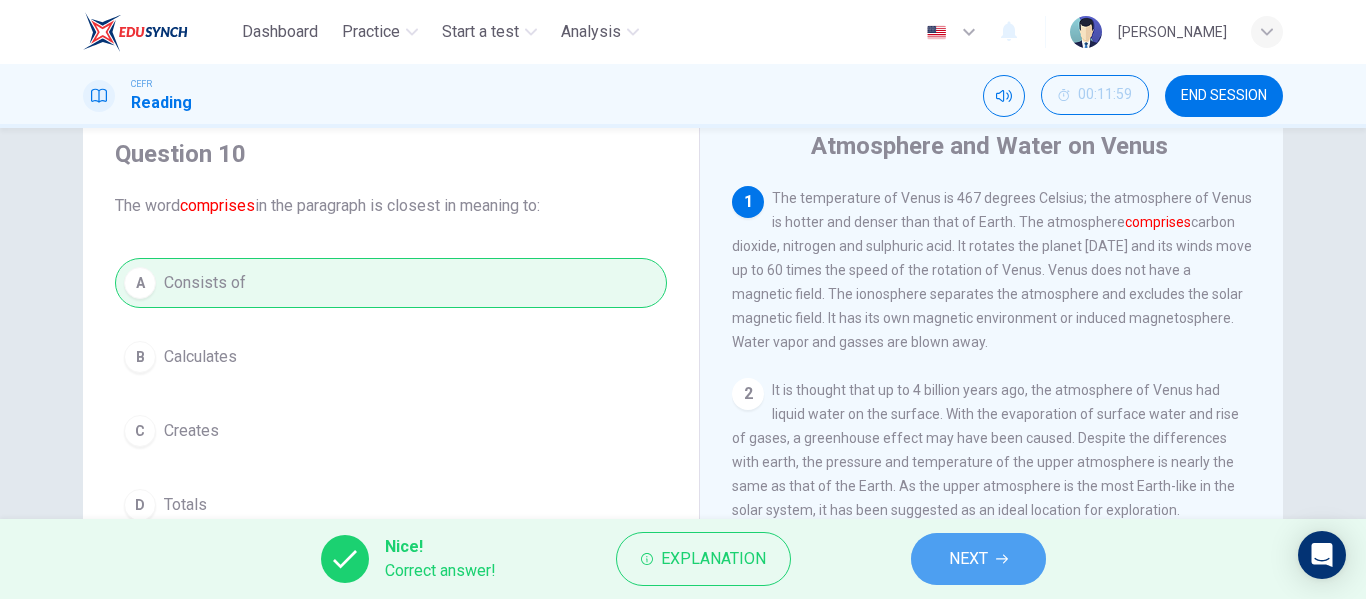 click on "NEXT" at bounding box center (978, 559) 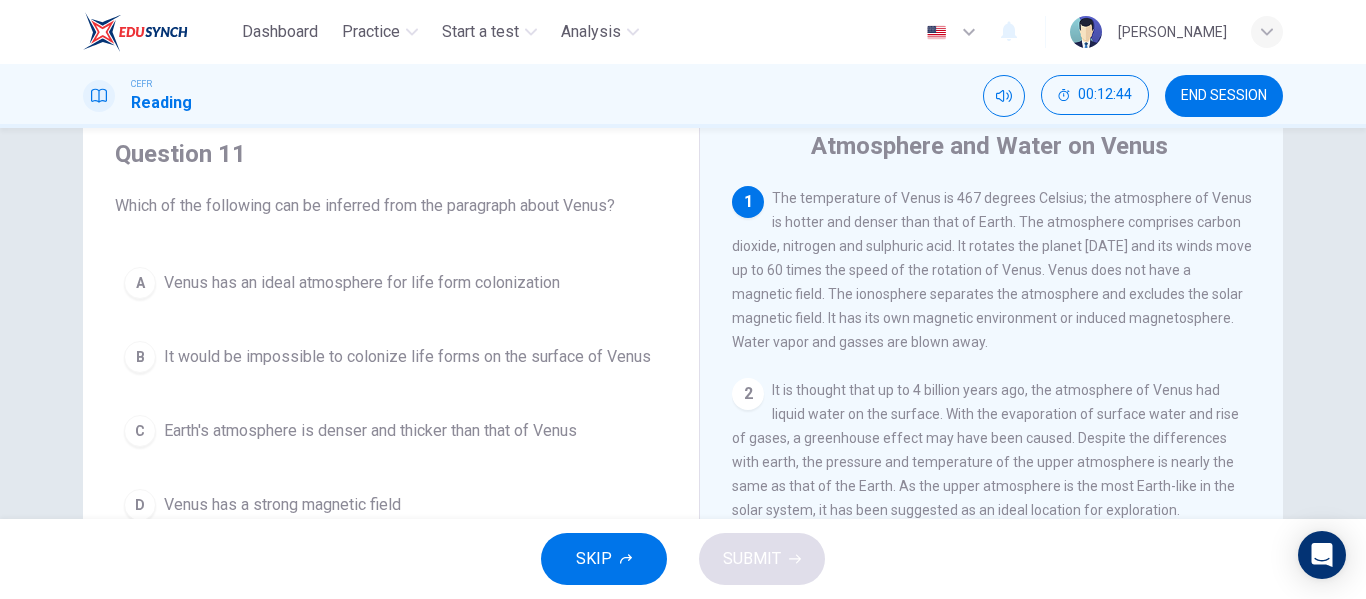 click on "A Venus has an ideal atmosphere for life form colonization B It would be impossible to colonize life forms on the surface of Venus C Earth's atmosphere is denser and thicker than that of Venus D Venus has a strong magnetic field" at bounding box center (391, 394) 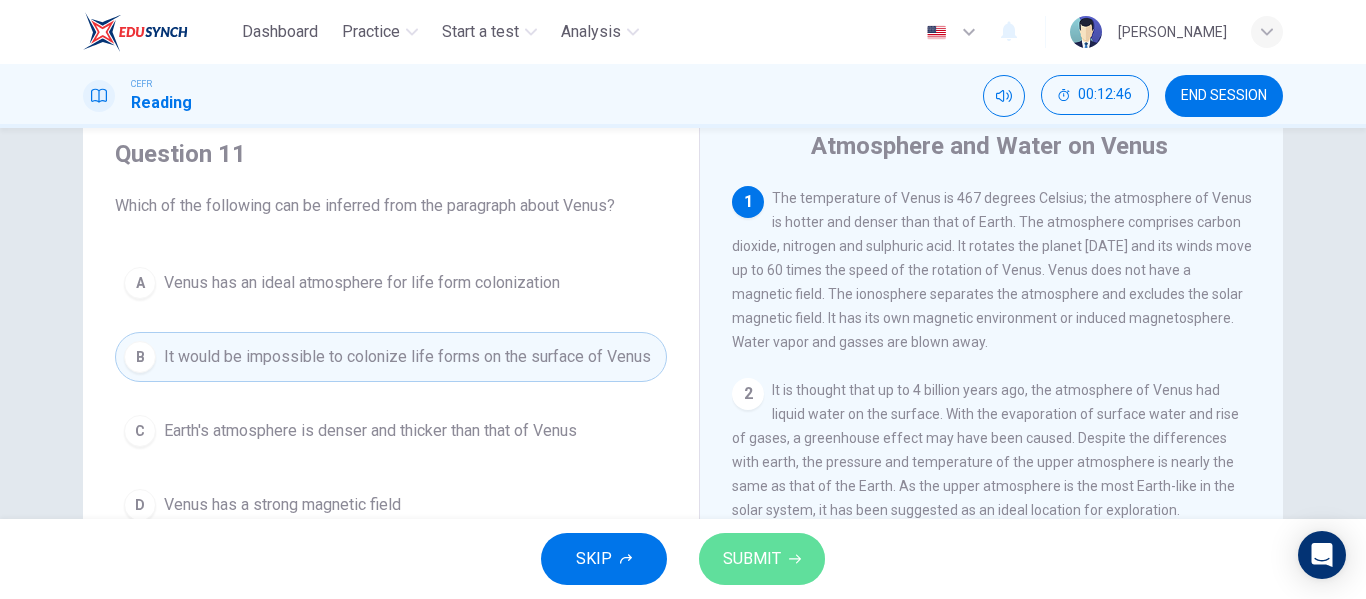 click on "SUBMIT" at bounding box center (752, 559) 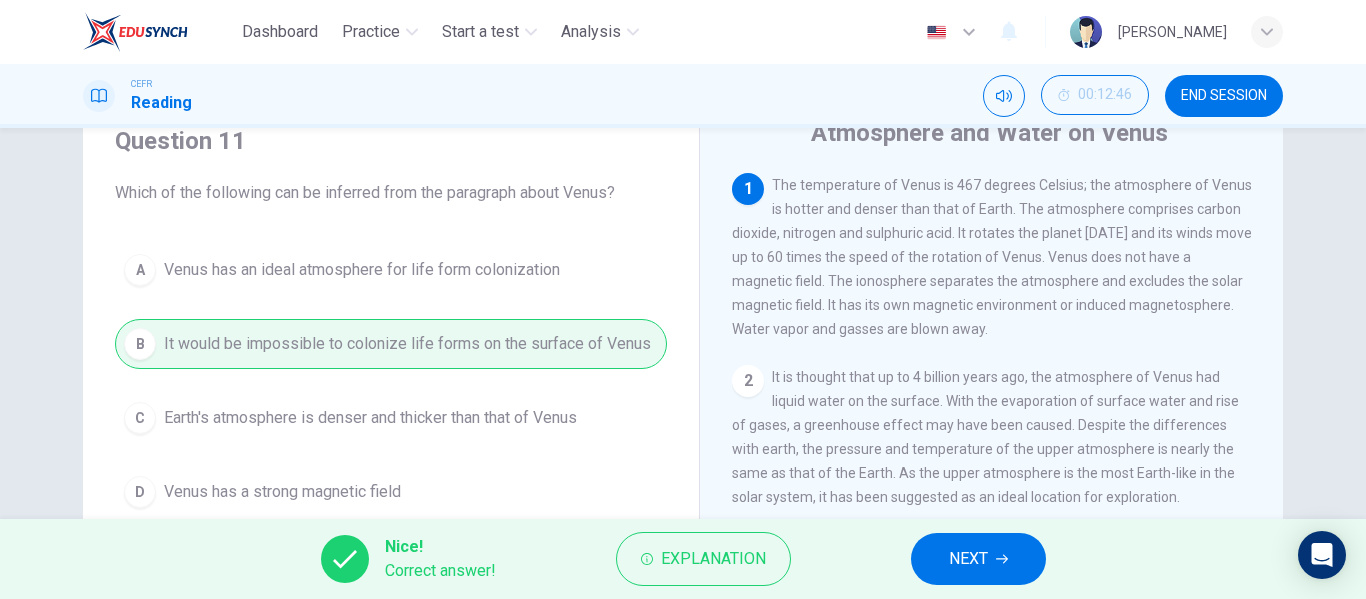 scroll, scrollTop: 84, scrollLeft: 0, axis: vertical 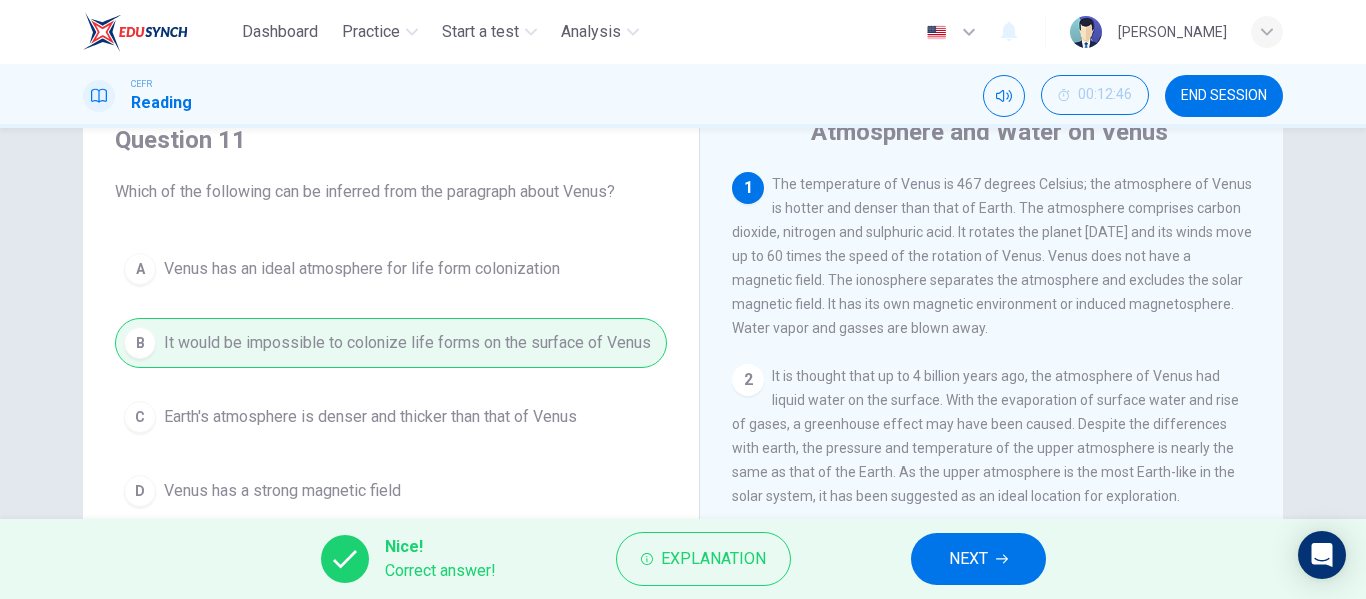 click on "NEXT" at bounding box center [978, 559] 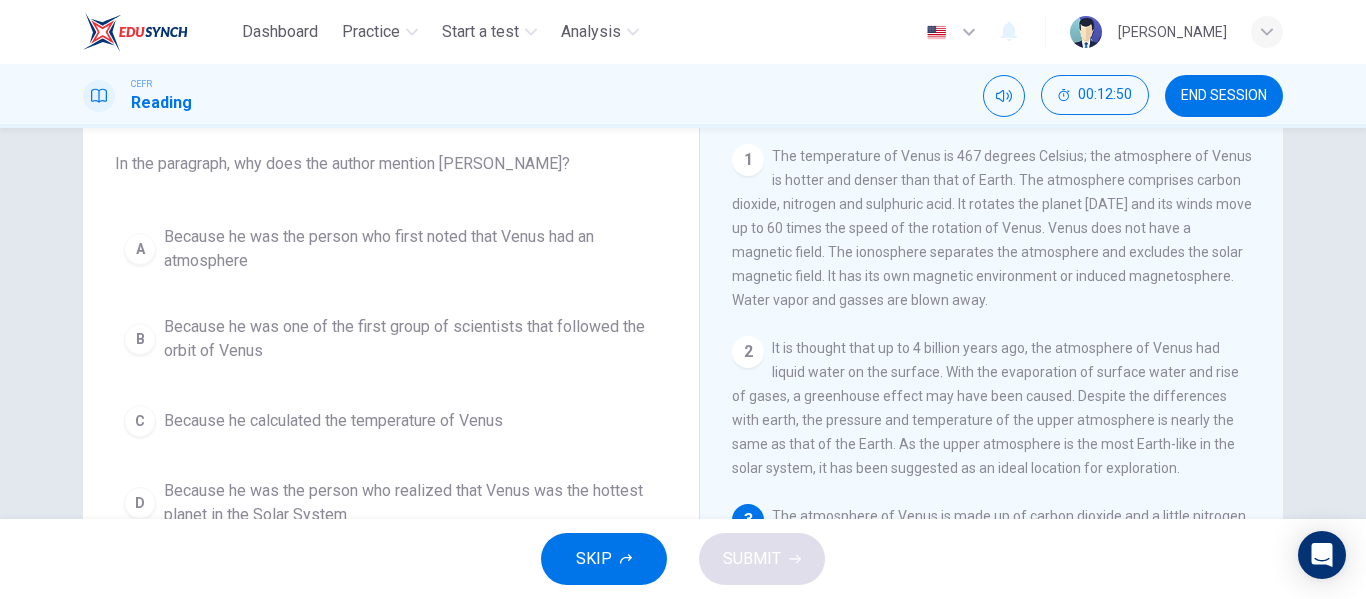 scroll, scrollTop: 114, scrollLeft: 0, axis: vertical 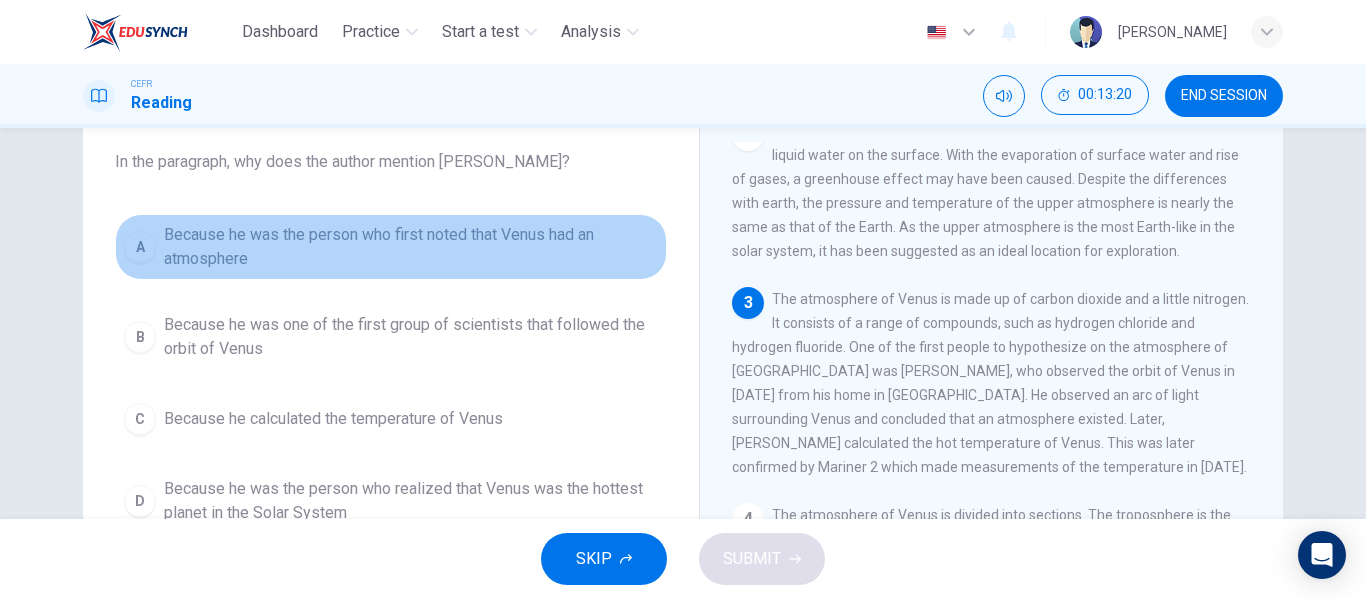 click on "Because he was the person who first noted that Venus had an atmosphere" at bounding box center (411, 247) 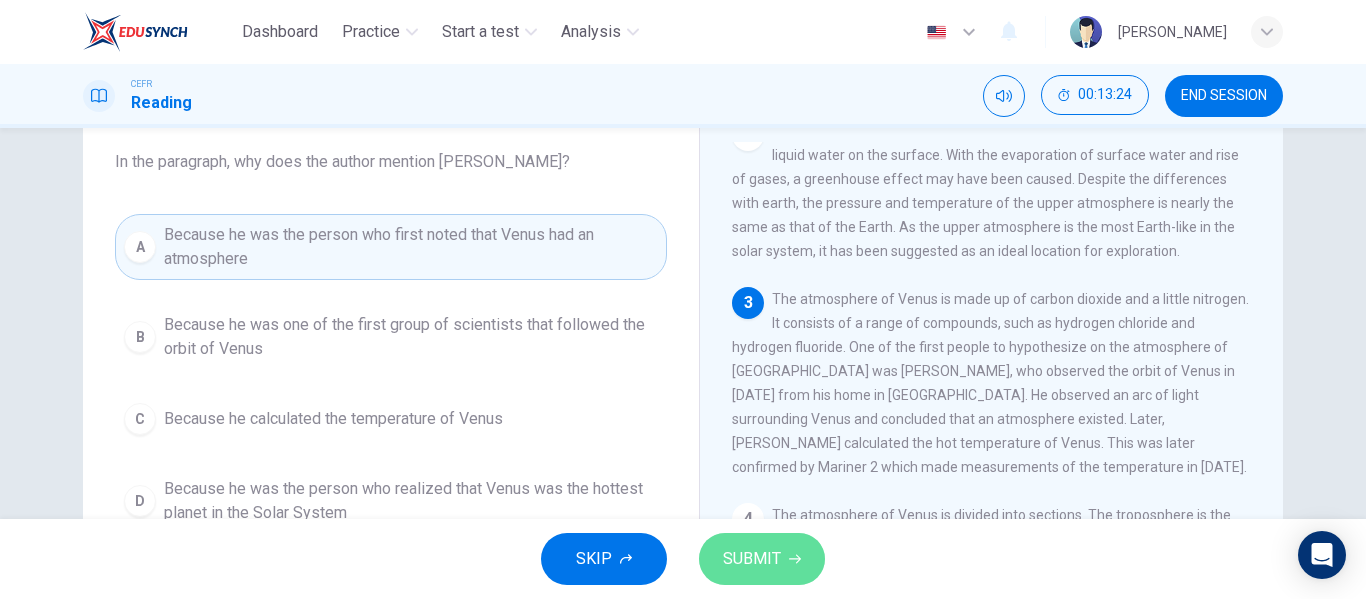 click on "SUBMIT" at bounding box center (752, 559) 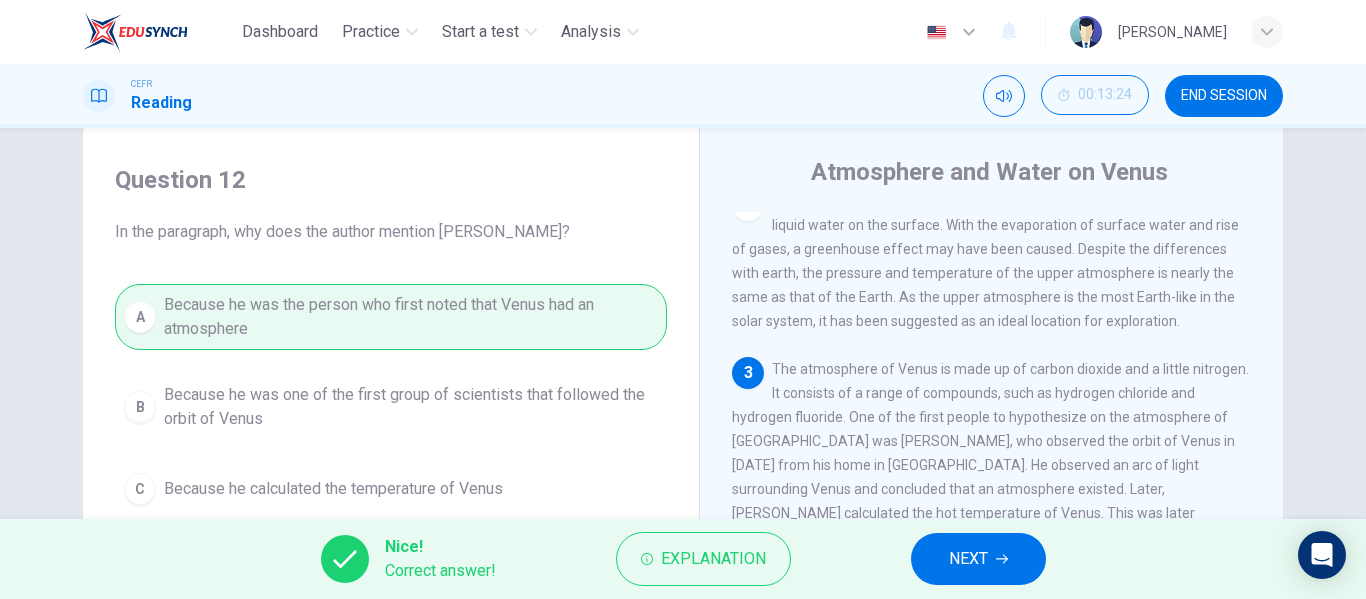 scroll, scrollTop: 43, scrollLeft: 0, axis: vertical 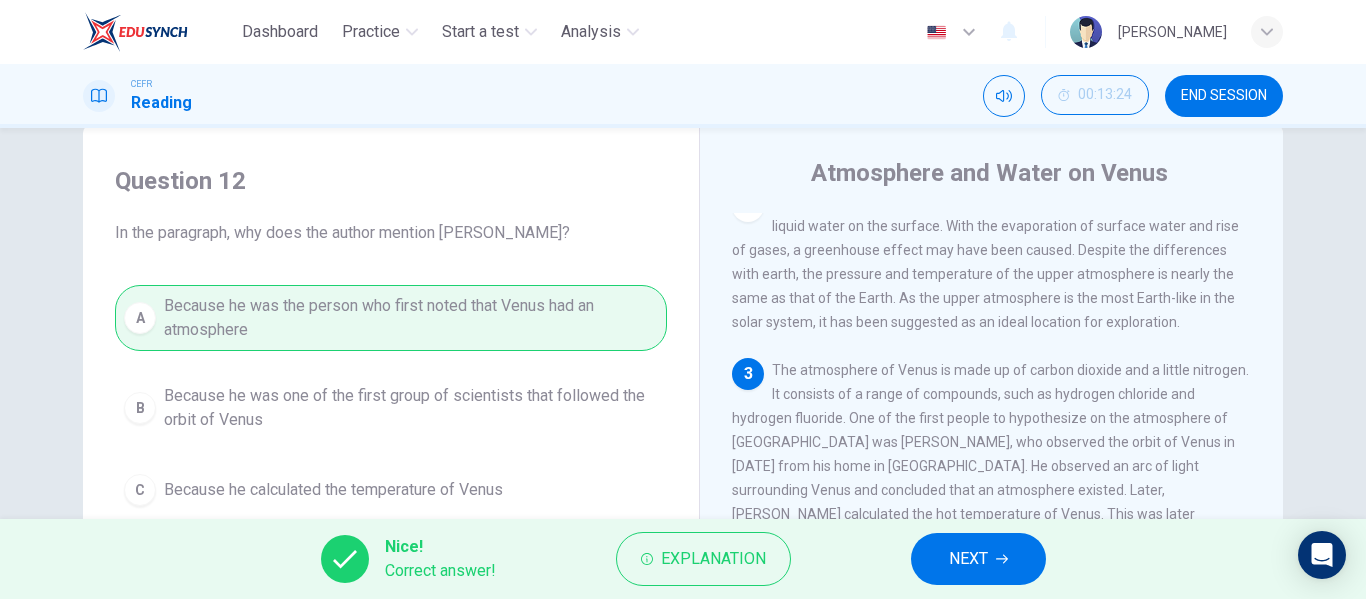 click on "NEXT" at bounding box center [978, 559] 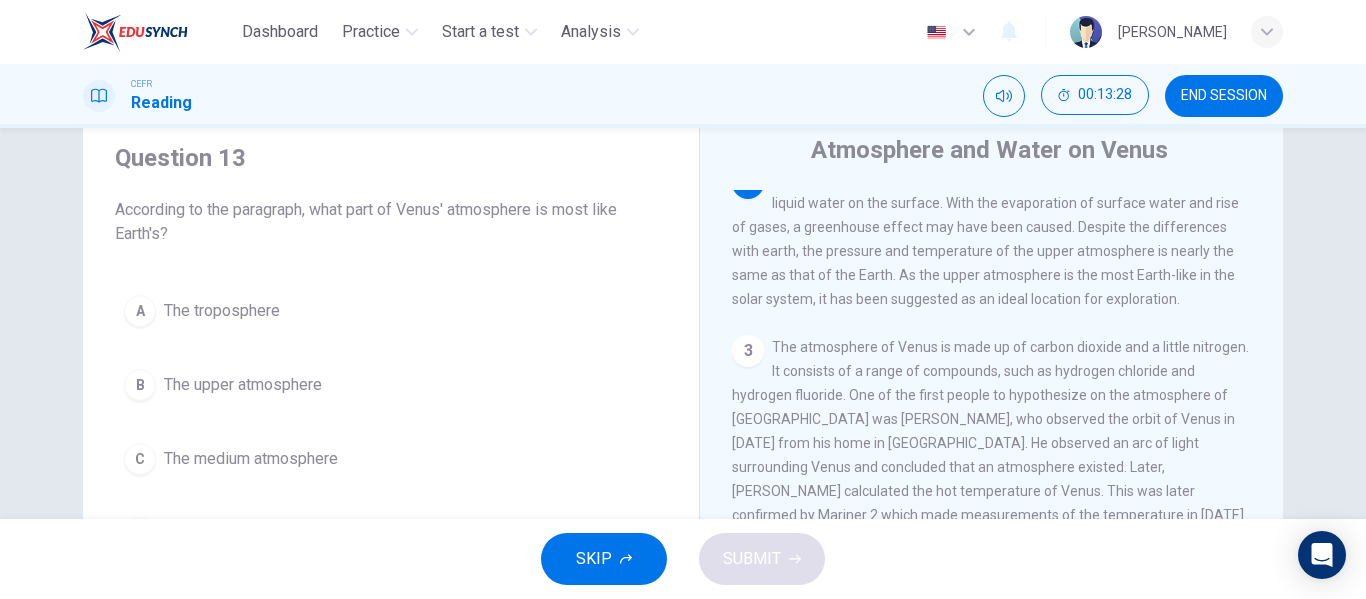 scroll, scrollTop: 67, scrollLeft: 0, axis: vertical 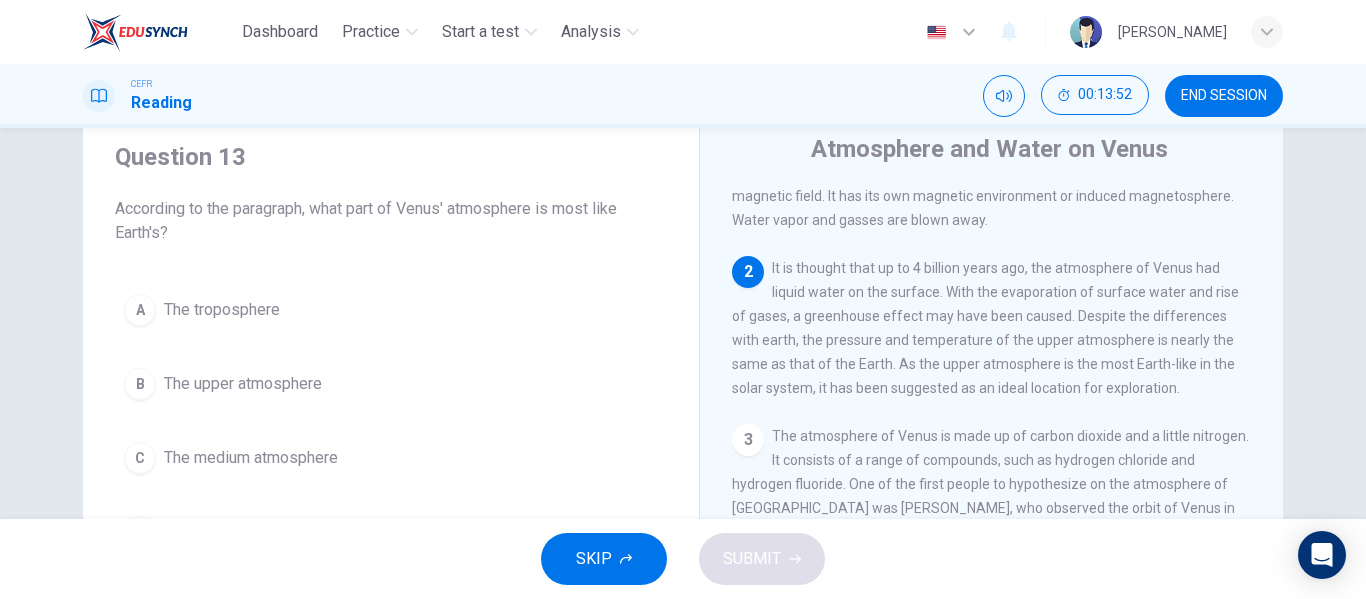 click on "B The upper atmosphere" at bounding box center (391, 384) 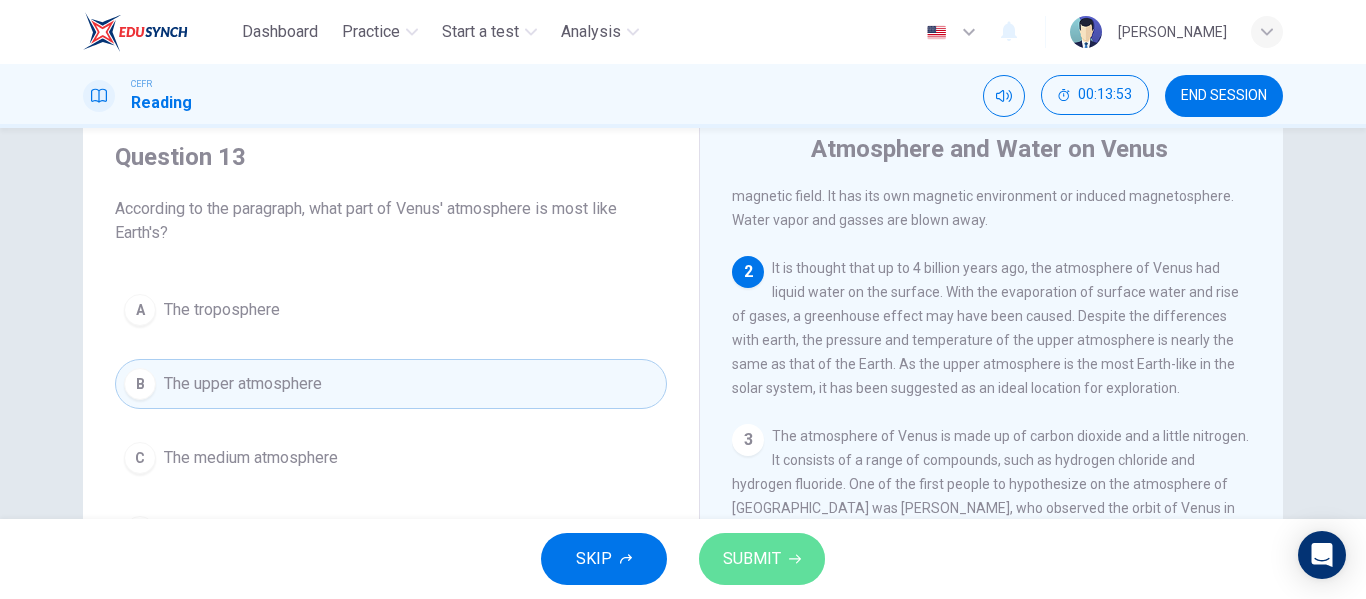 click on "SUBMIT" at bounding box center (752, 559) 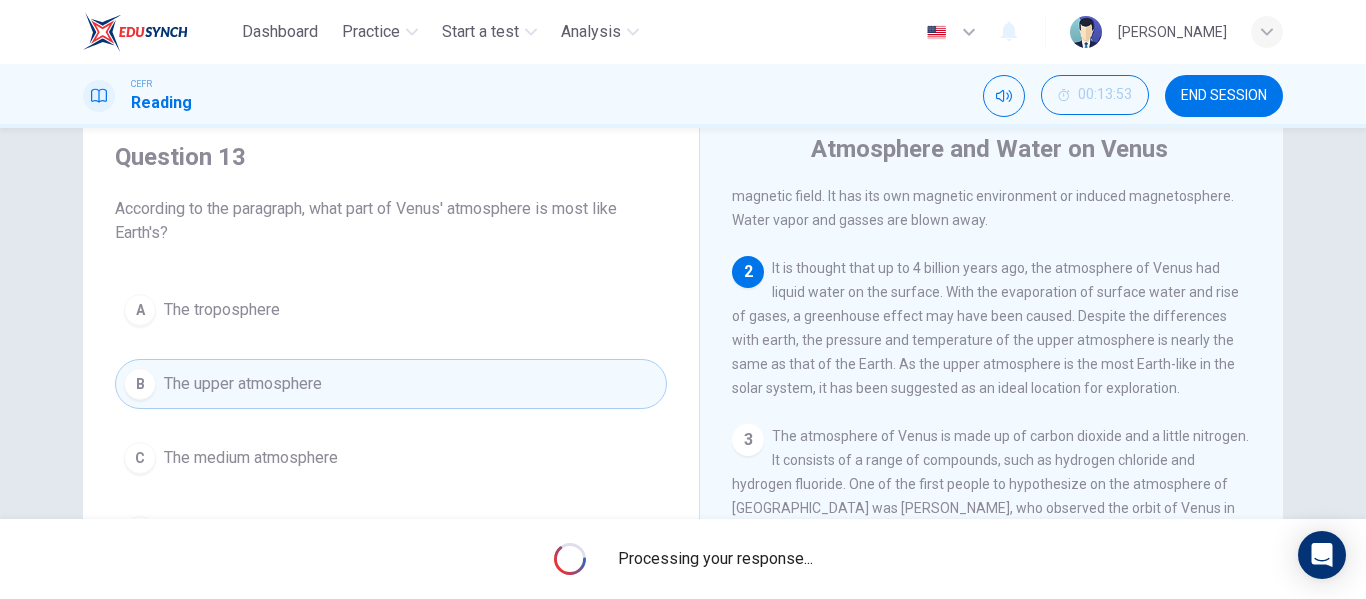 click on "Processing your response..." at bounding box center (715, 559) 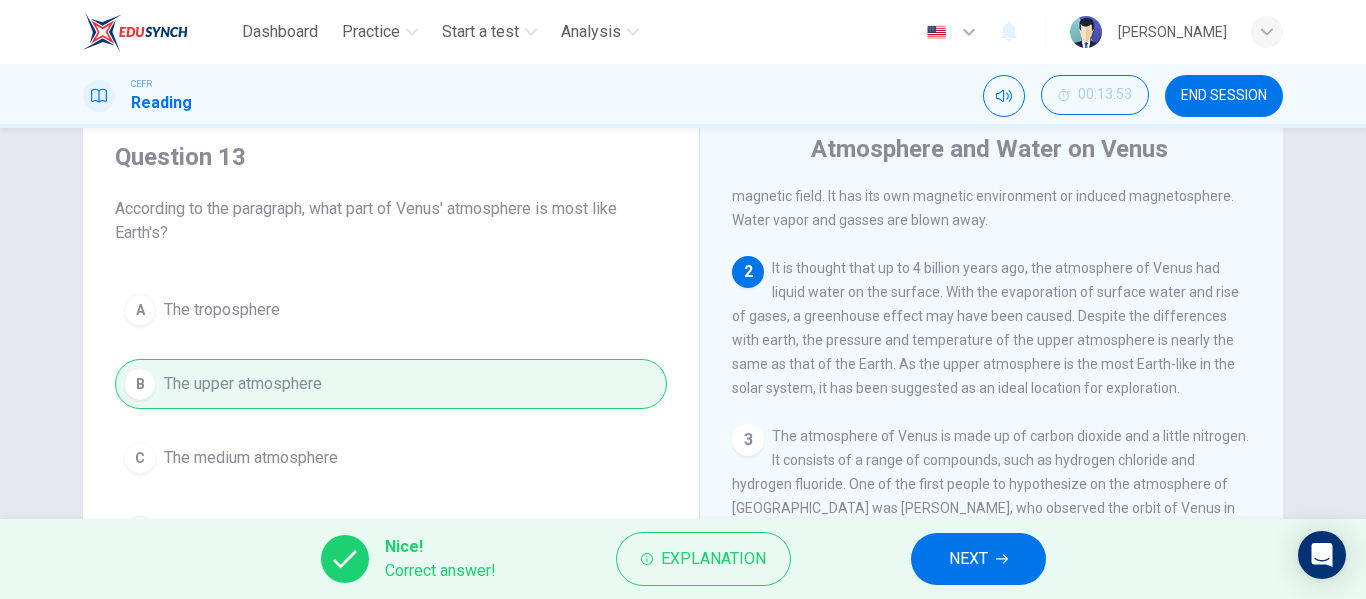 click on "NEXT" at bounding box center [968, 559] 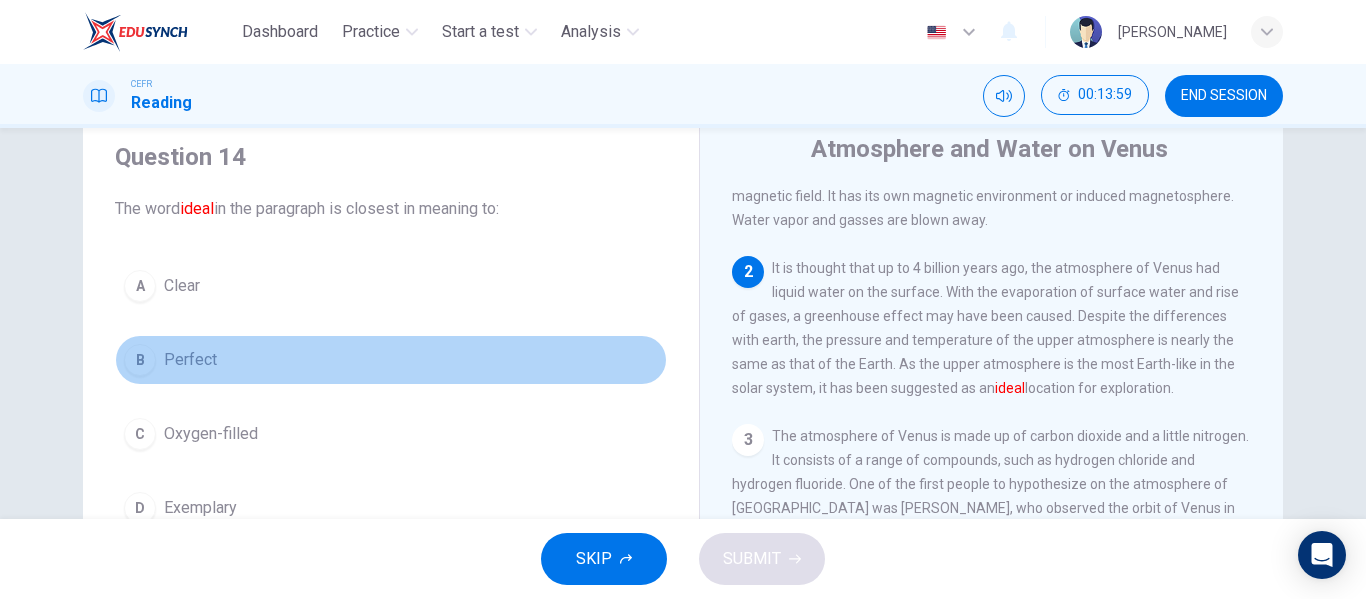 click on "B Perfect" at bounding box center [391, 360] 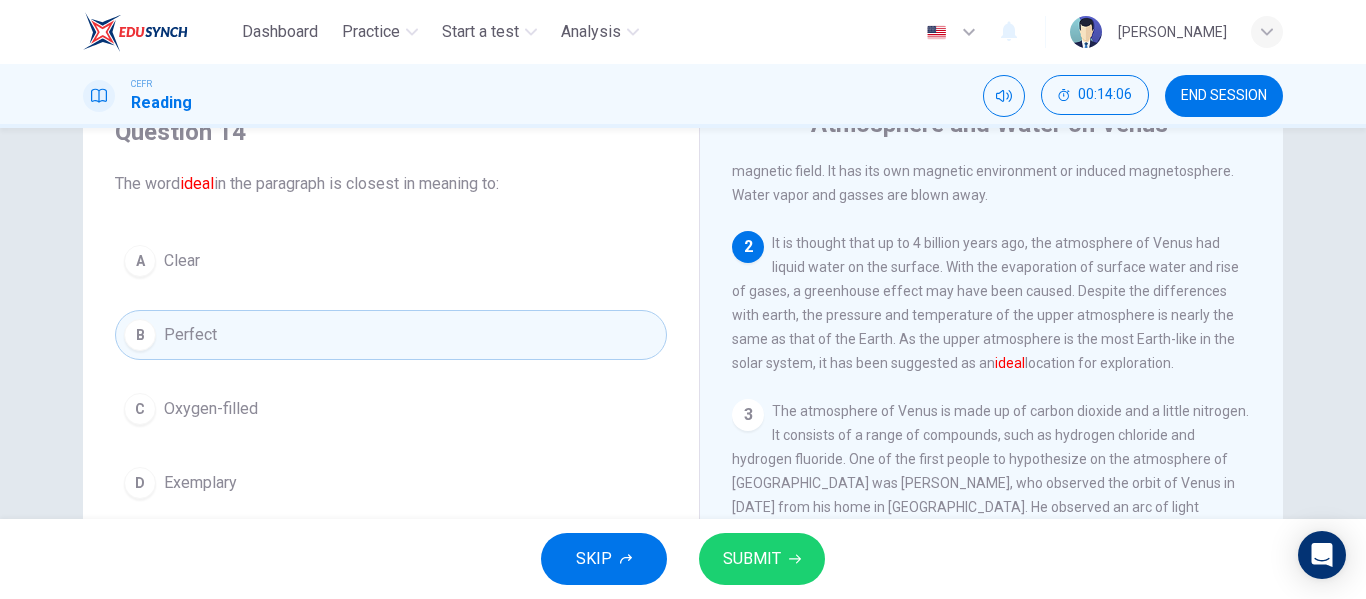 scroll, scrollTop: 93, scrollLeft: 0, axis: vertical 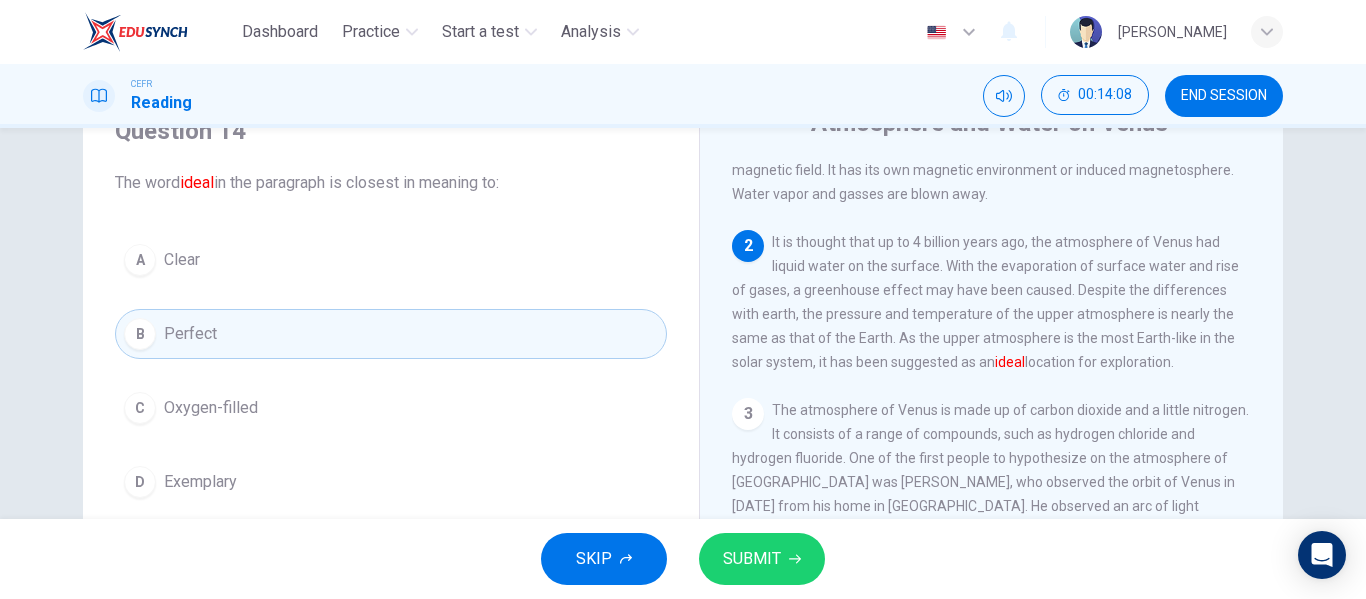 click on "SUBMIT" at bounding box center (752, 559) 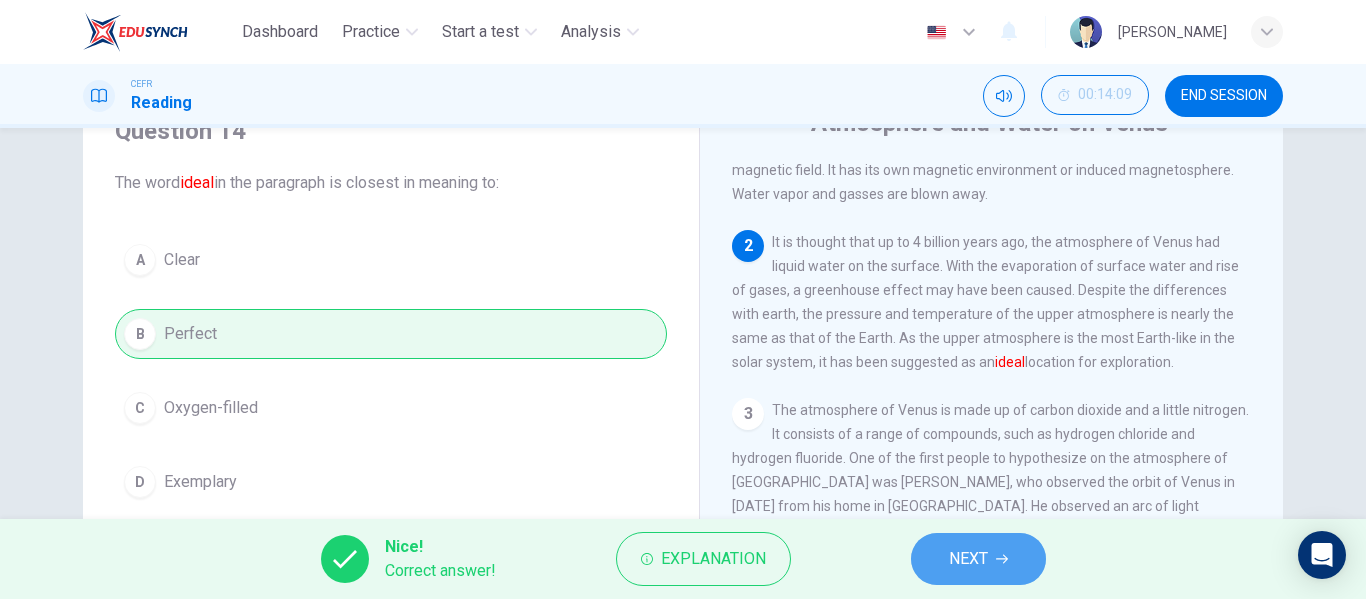 click on "NEXT" at bounding box center [978, 559] 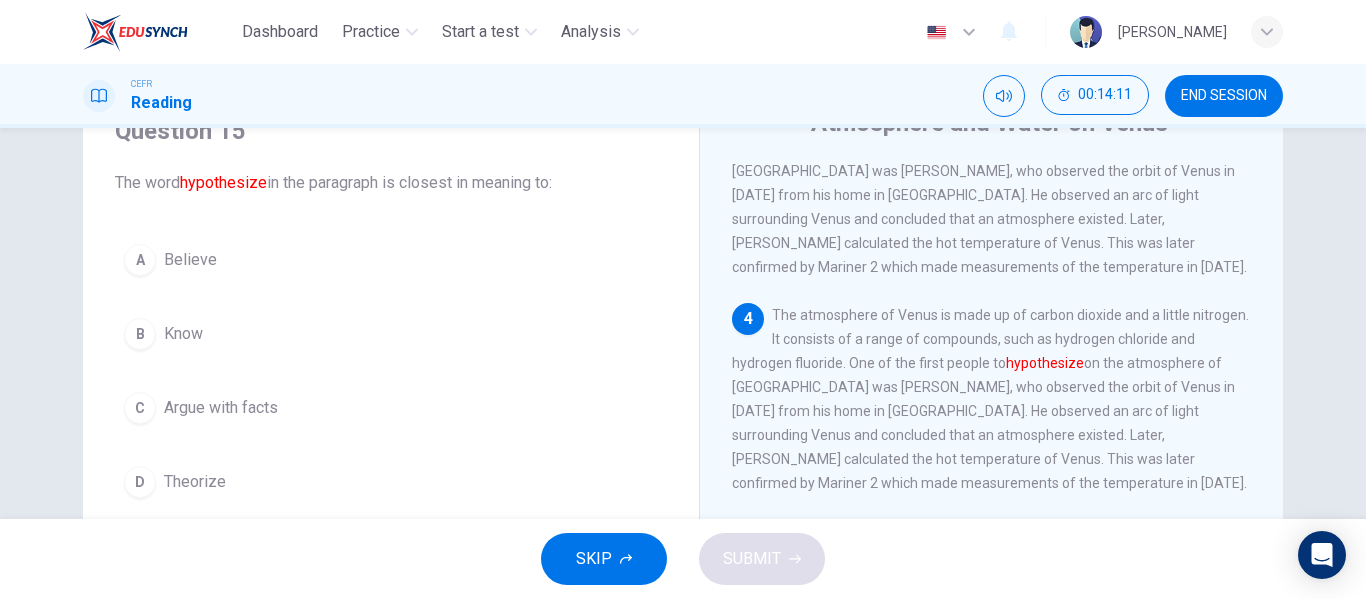 scroll, scrollTop: 438, scrollLeft: 0, axis: vertical 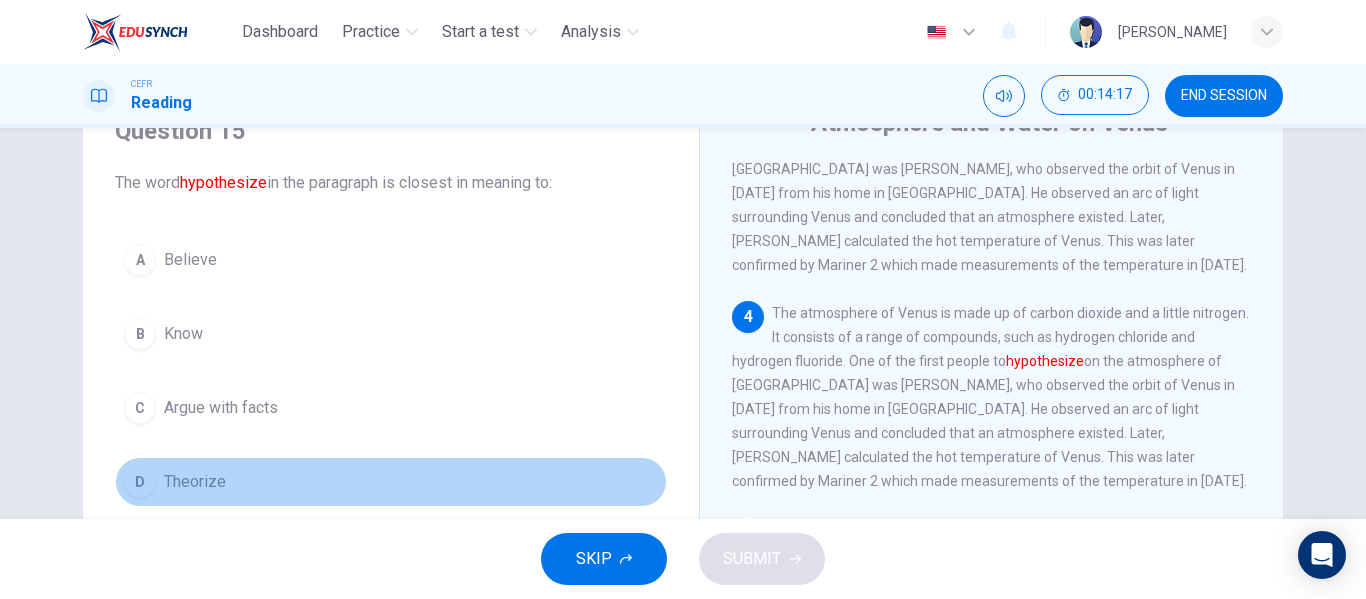 click on "D Theorize" at bounding box center [391, 482] 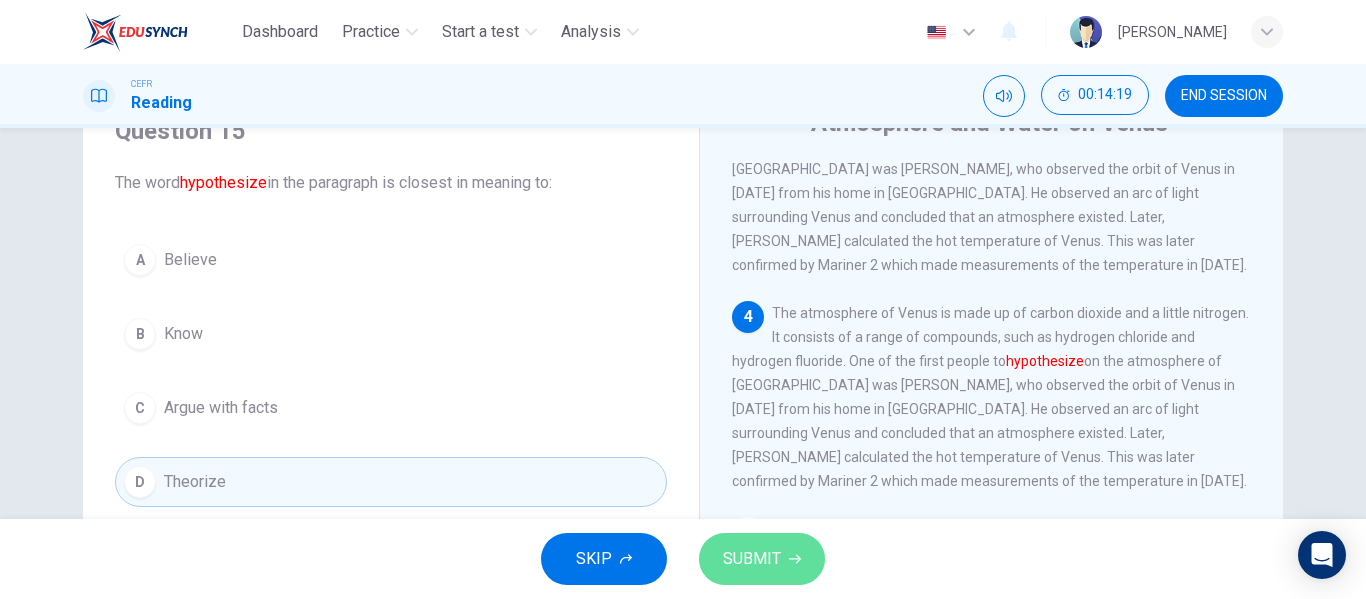 click on "SUBMIT" at bounding box center [752, 559] 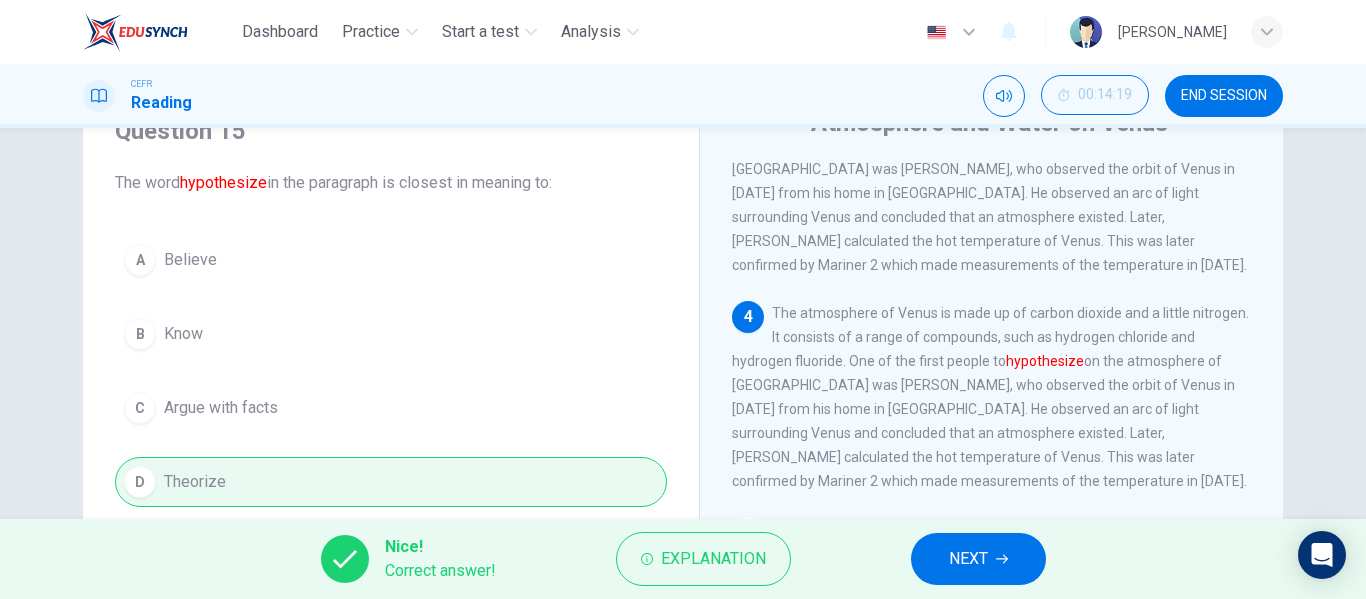 click on "NEXT" at bounding box center (968, 559) 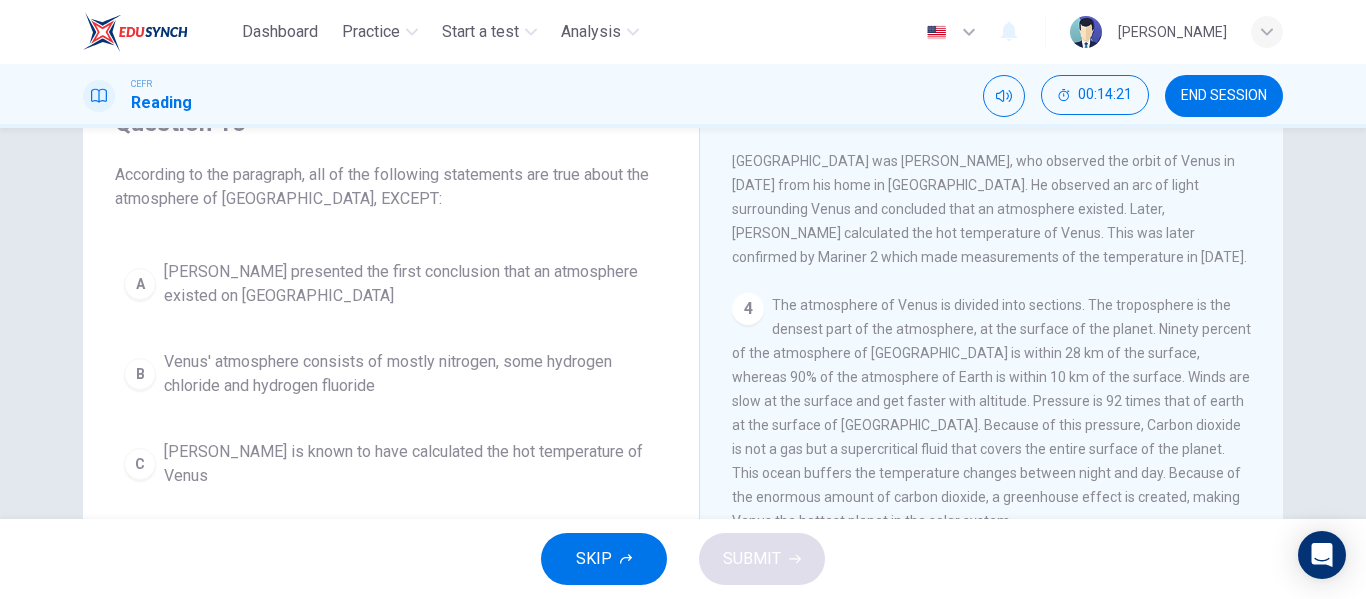 scroll, scrollTop: 102, scrollLeft: 0, axis: vertical 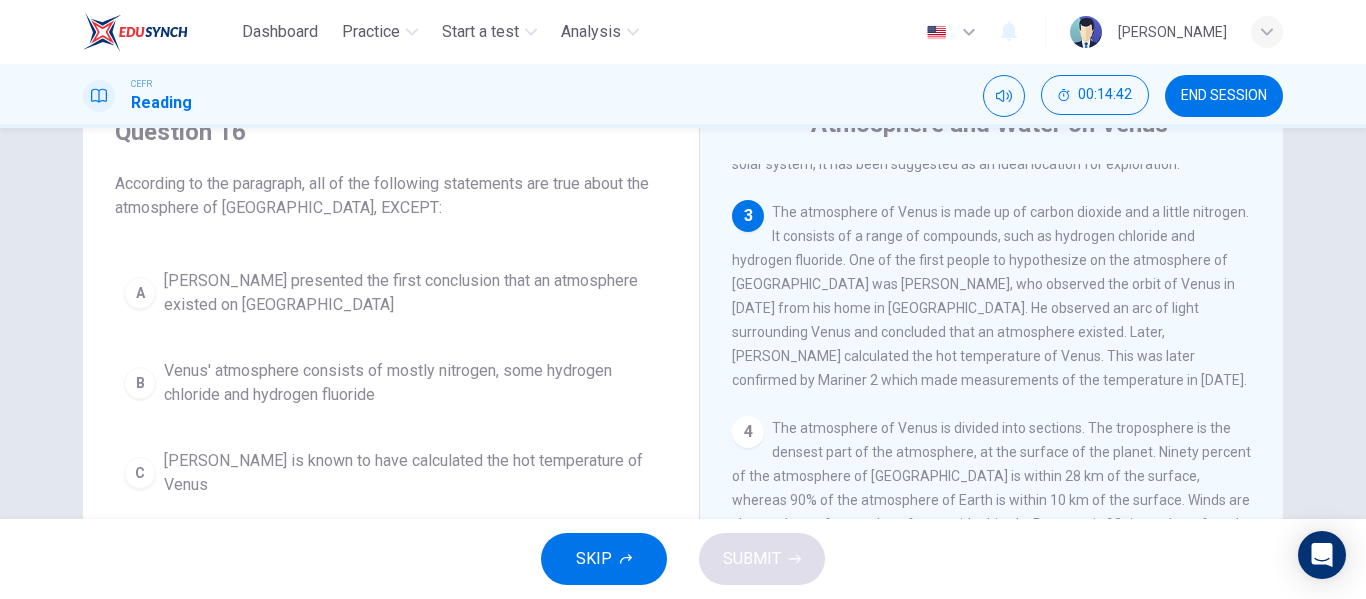 click on "Venus' atmosphere consists of mostly nitrogen, some hydrogen chloride and hydrogen fluoride" at bounding box center [411, 383] 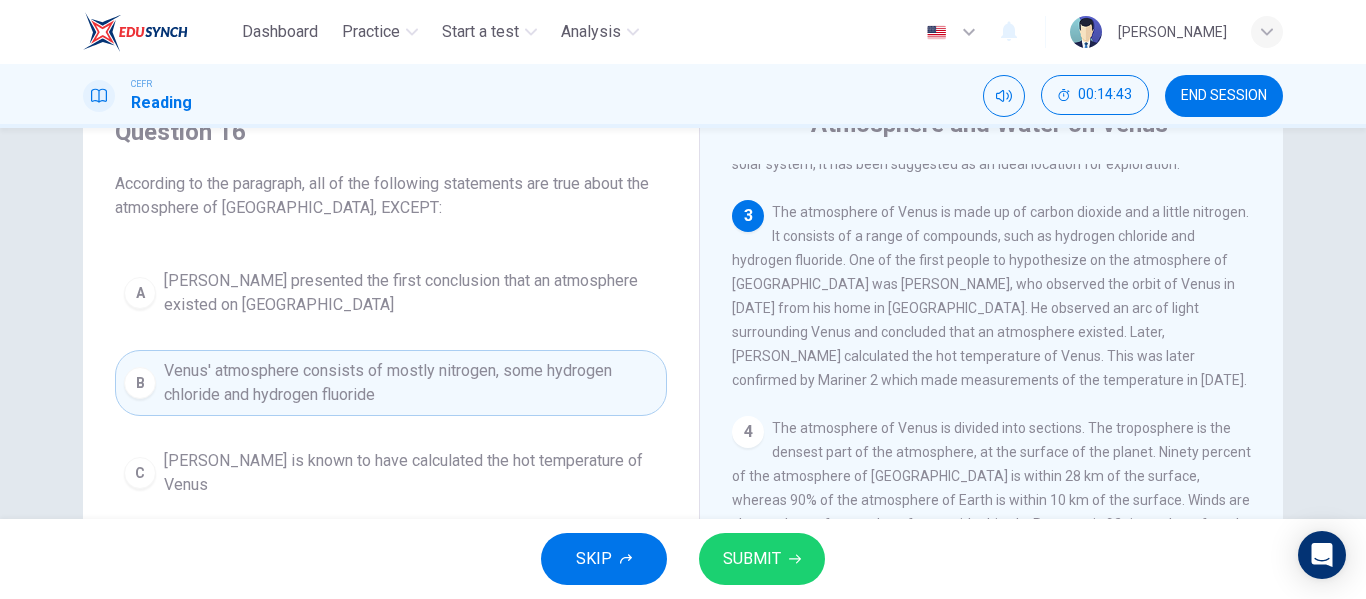 click on "SUBMIT" at bounding box center (762, 559) 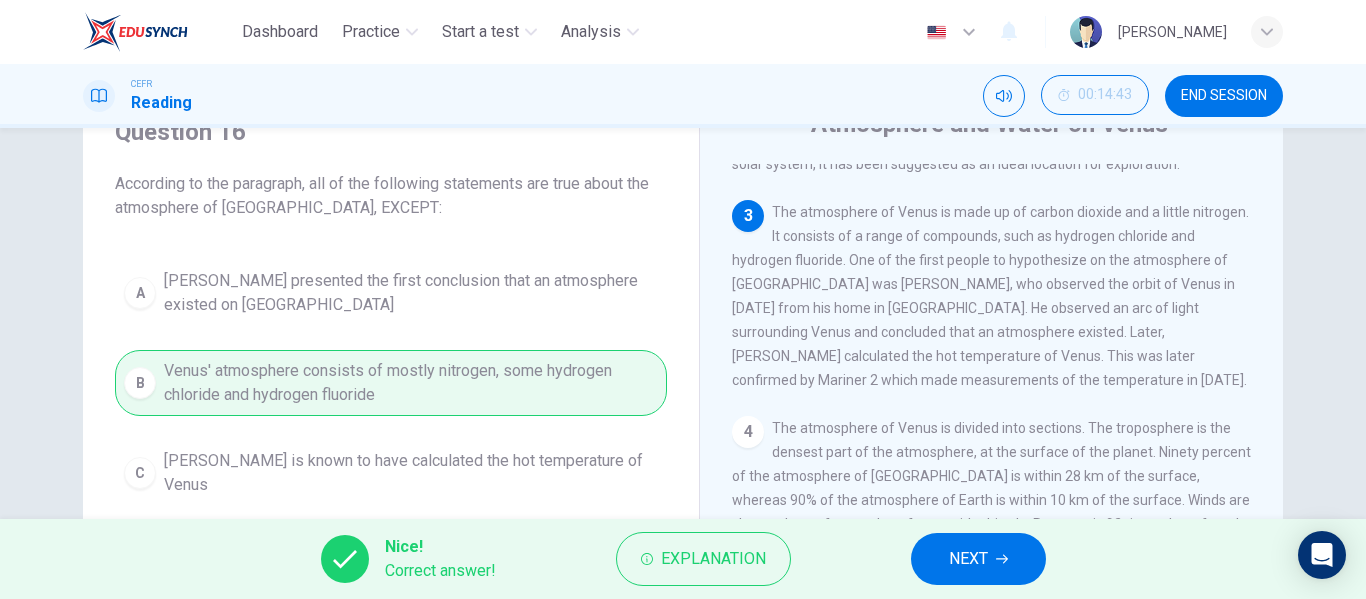 click on "NEXT" at bounding box center (978, 559) 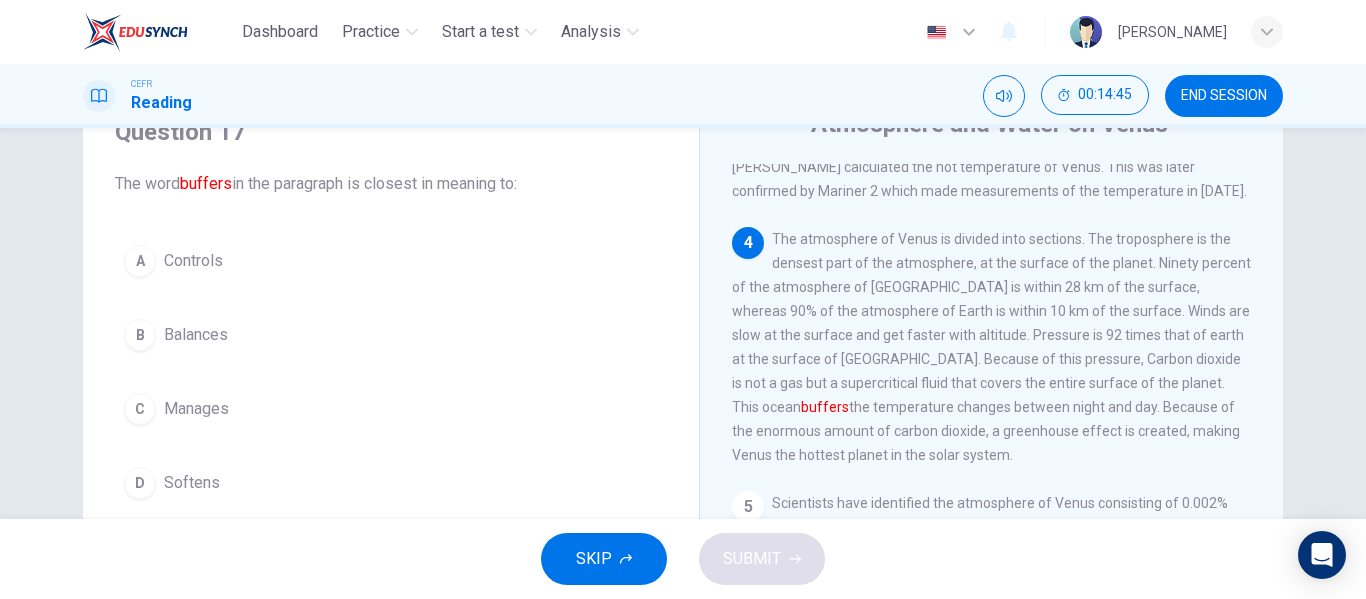 scroll, scrollTop: 516, scrollLeft: 0, axis: vertical 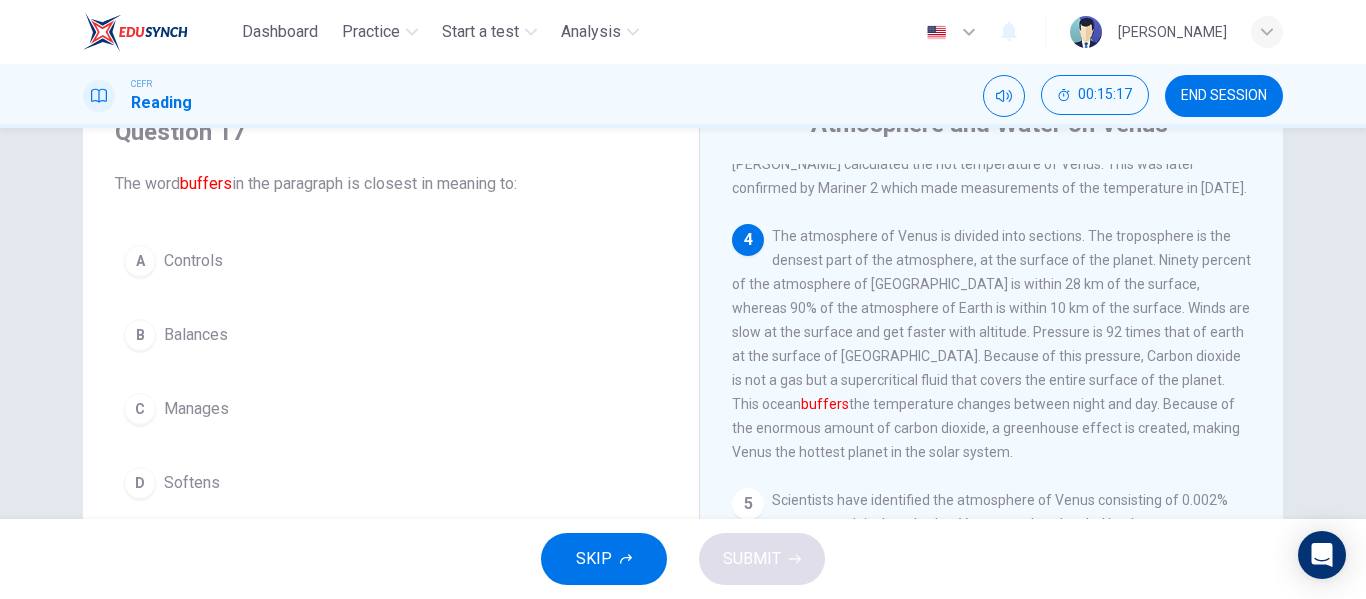 click on "A Controls B Balances C Manages D Softens" at bounding box center [391, 372] 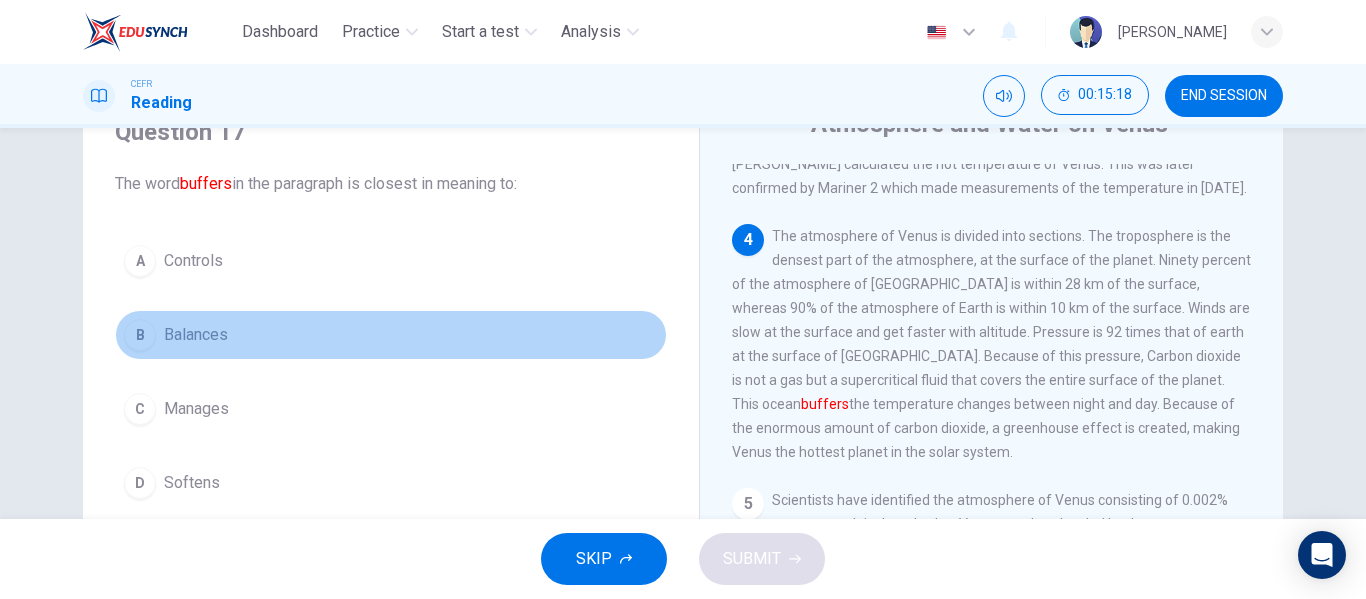 click on "Balances" at bounding box center [196, 335] 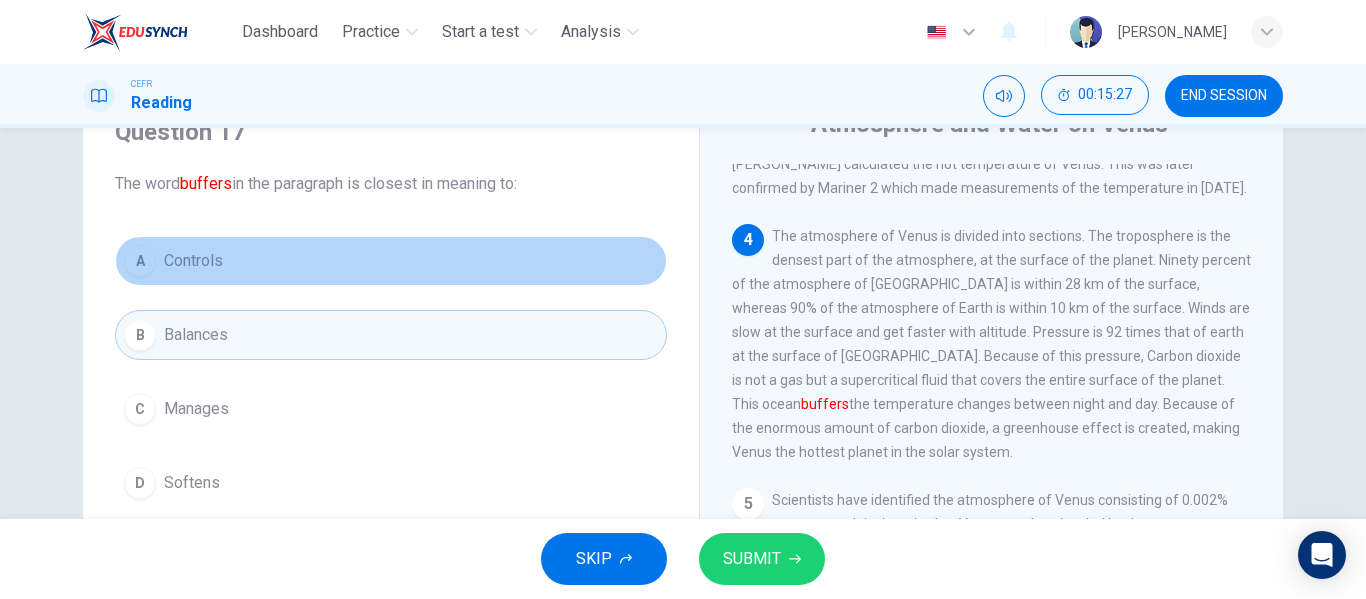 click on "A Controls" at bounding box center [391, 261] 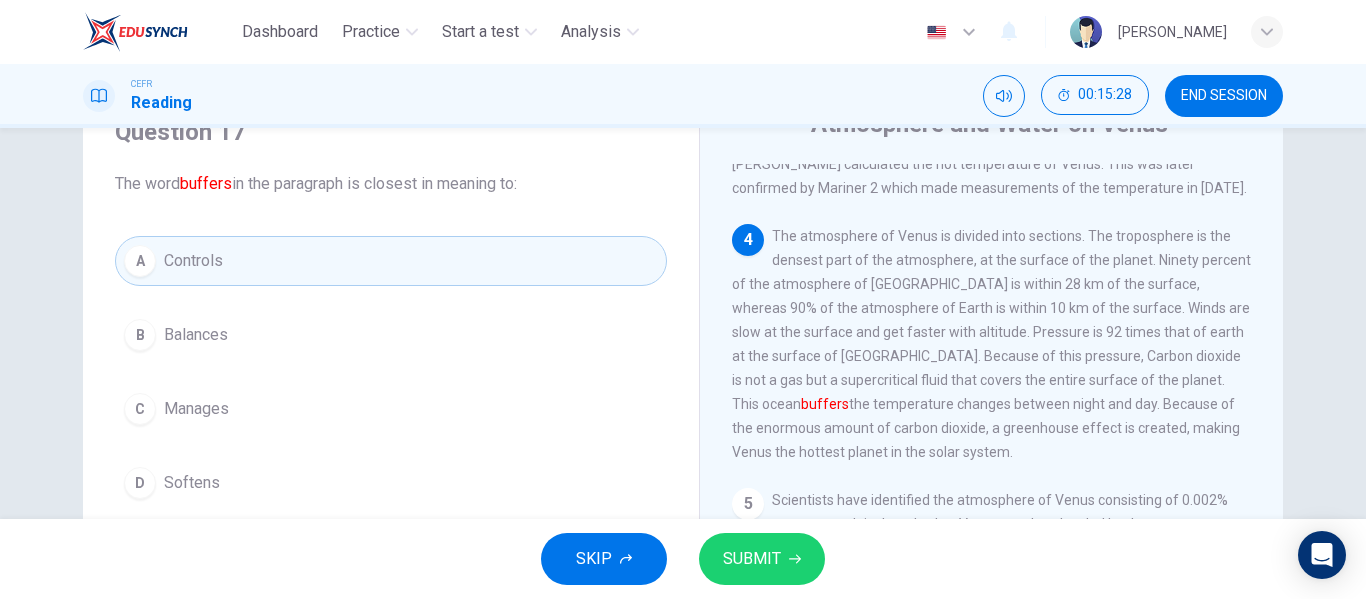 click on "SUBMIT" at bounding box center (752, 559) 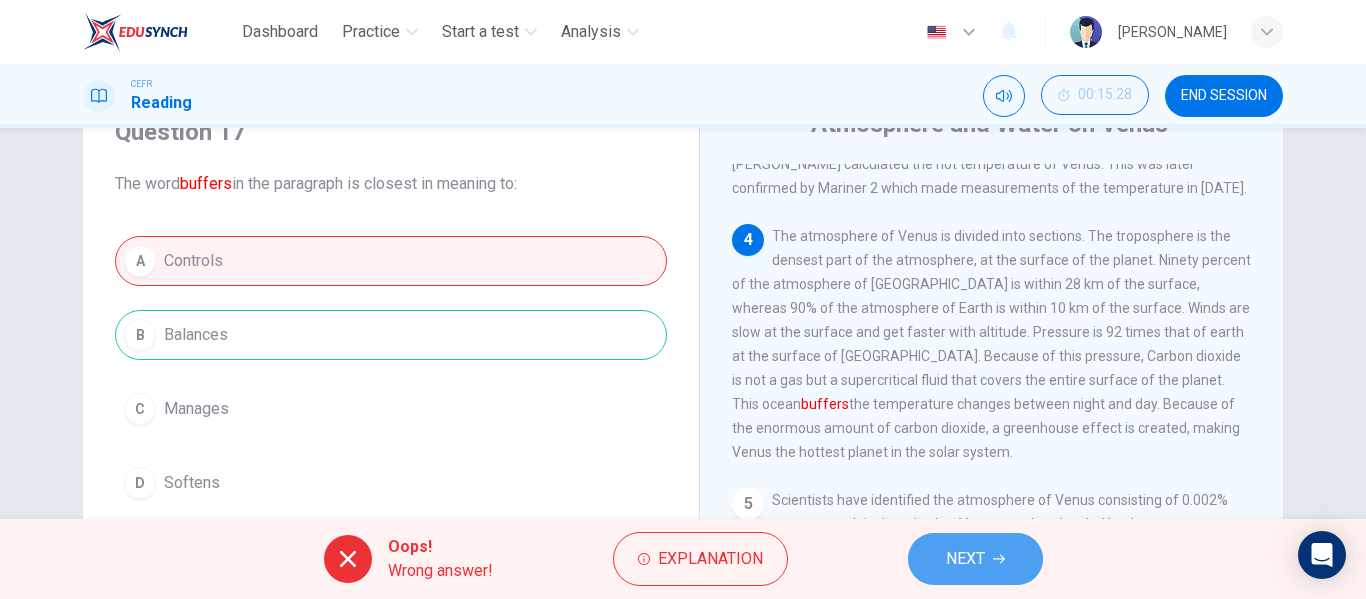 click on "NEXT" at bounding box center (975, 559) 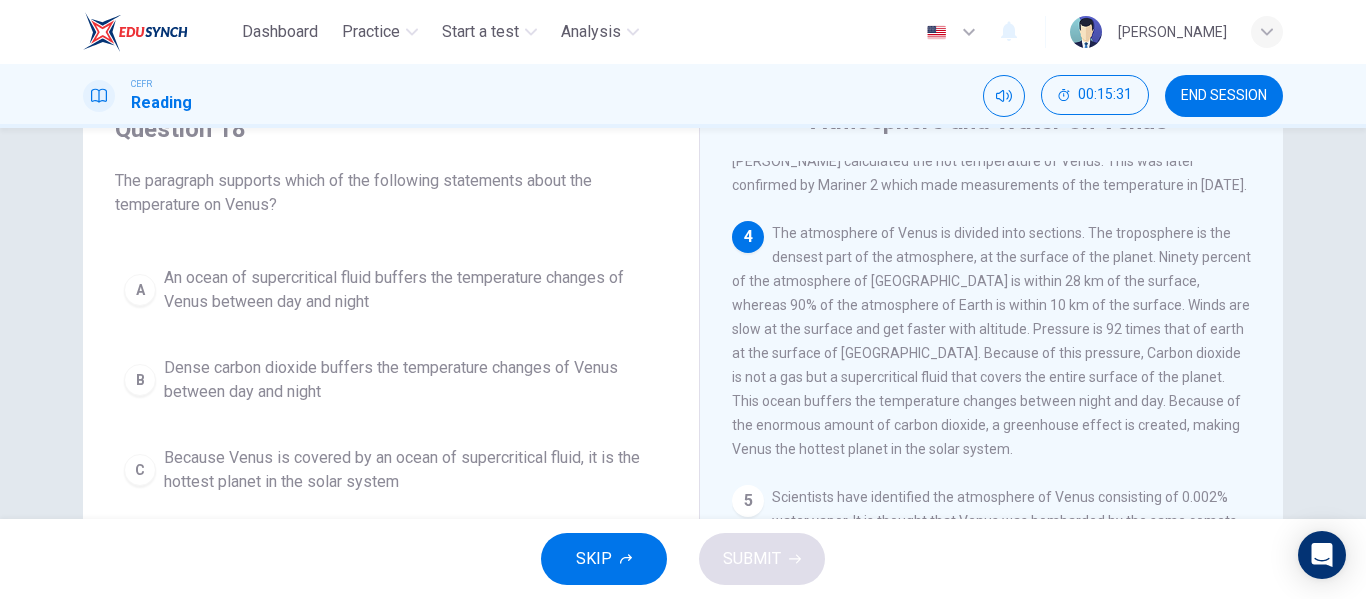 scroll, scrollTop: 95, scrollLeft: 0, axis: vertical 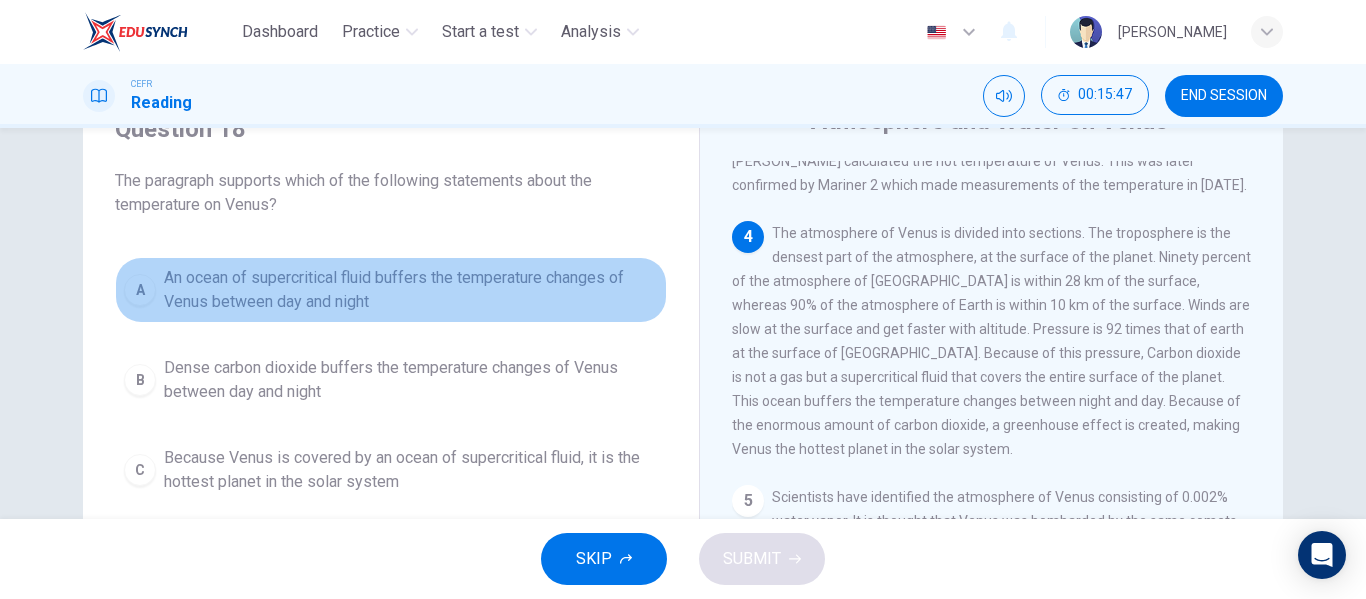 click on "An ocean of supercritical fluid buffers the temperature changes of Venus between day and night" at bounding box center (411, 290) 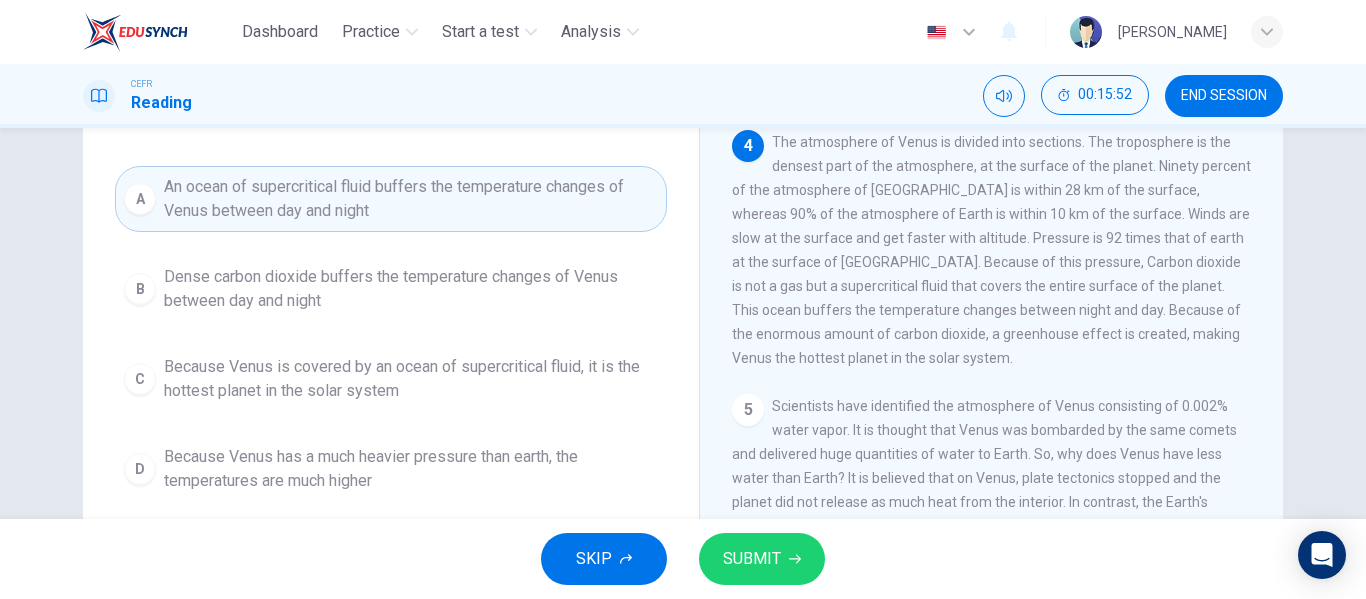 scroll, scrollTop: 181, scrollLeft: 0, axis: vertical 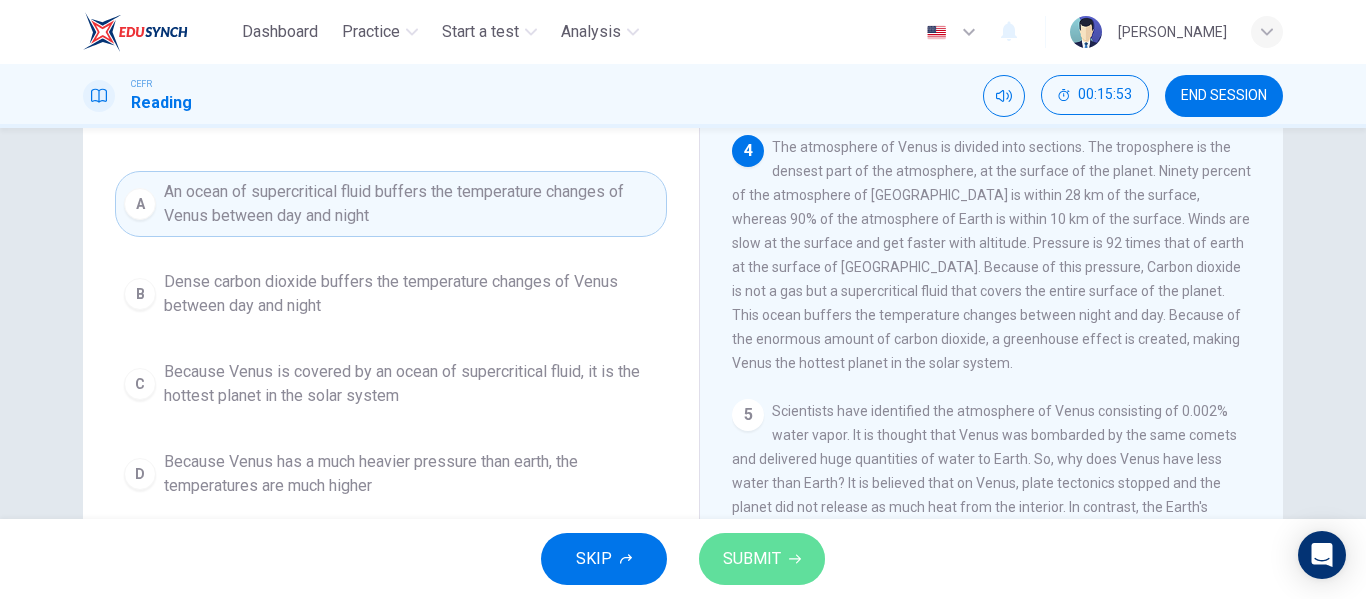 click on "SUBMIT" at bounding box center (752, 559) 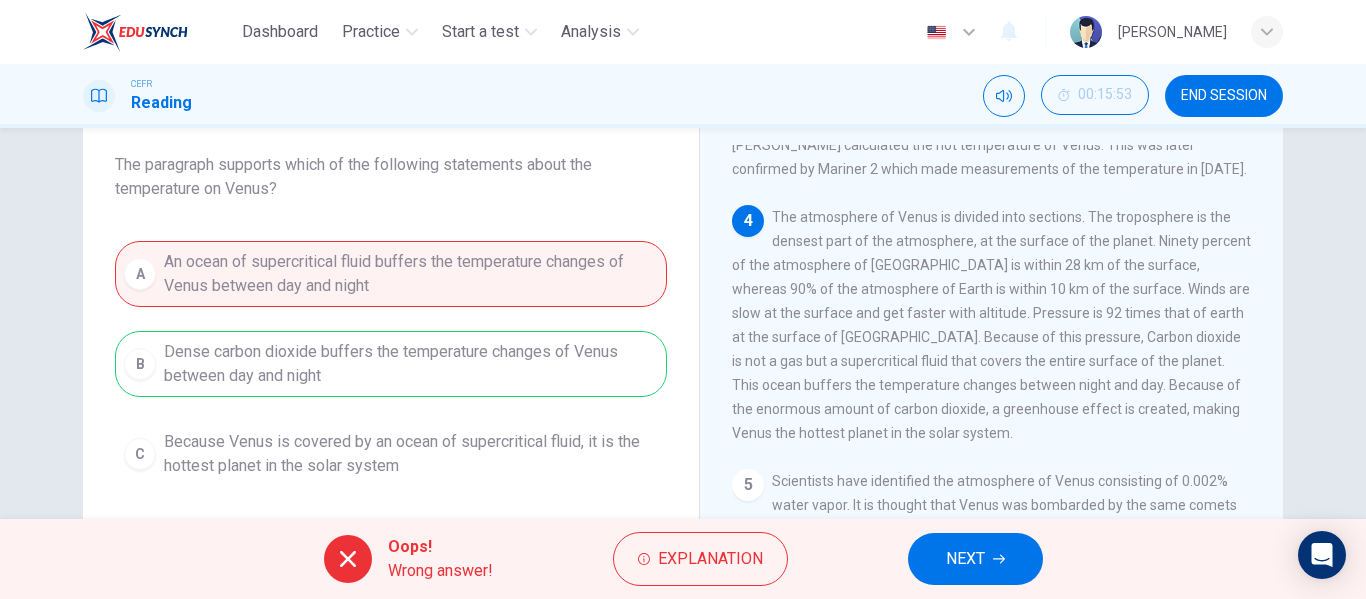 scroll, scrollTop: 110, scrollLeft: 0, axis: vertical 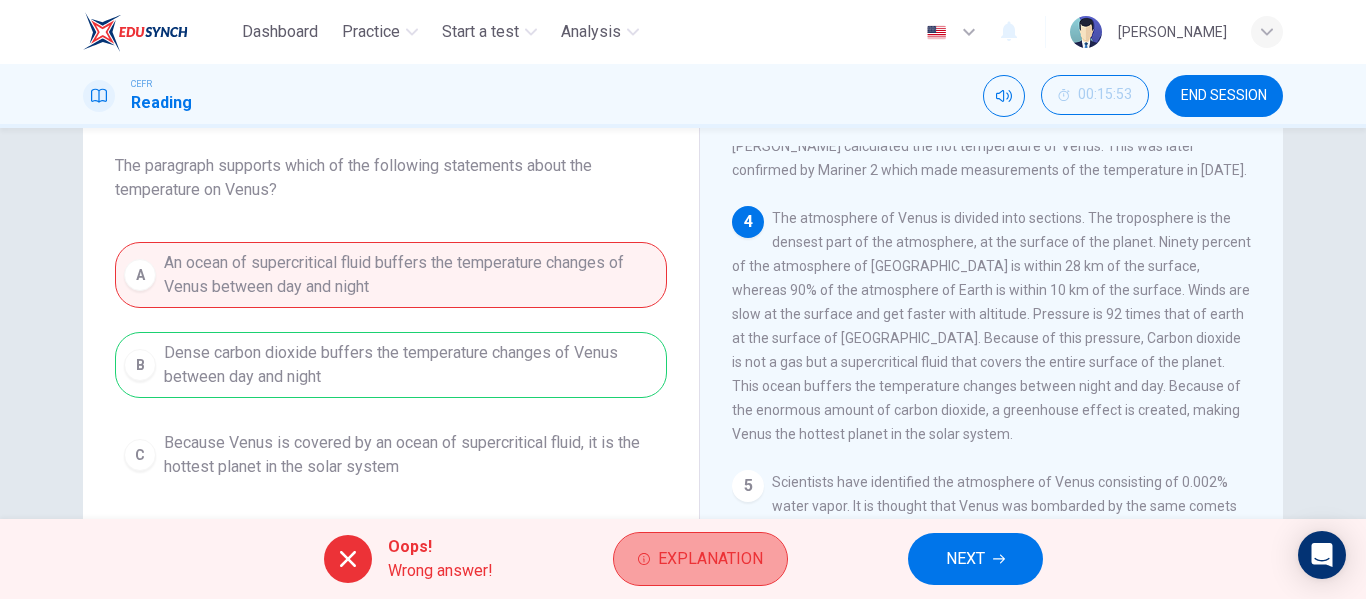 click on "Explanation" at bounding box center [700, 559] 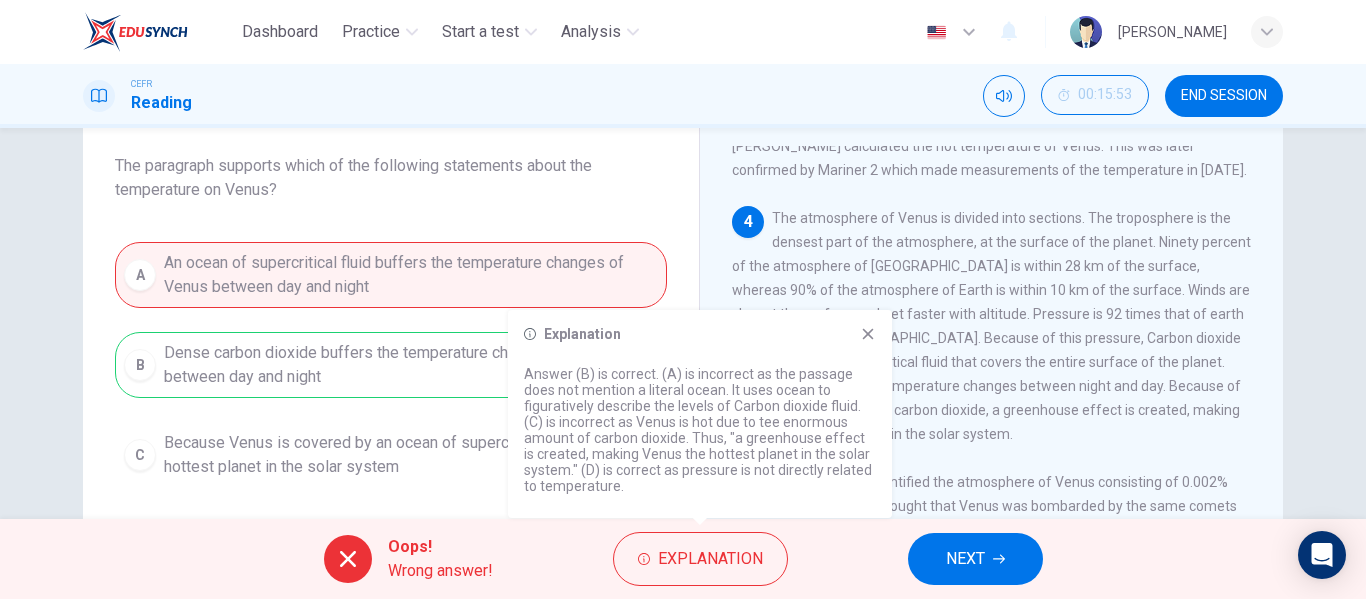 click on "Explanation Answer (B) is correct. (A) is incorrect as the passage does not mention a literal ocean. It uses ocean to figuratively describe the levels of Carbon dioxide fluid. (C) is incorrect as Venus is hot due to tee enormous amount of carbon dioxide. Thus, "a greenhouse effect is created, making Venus the hottest planet in the solar system." (D) is correct as pressure is not directly related to temperature." at bounding box center (700, 414) 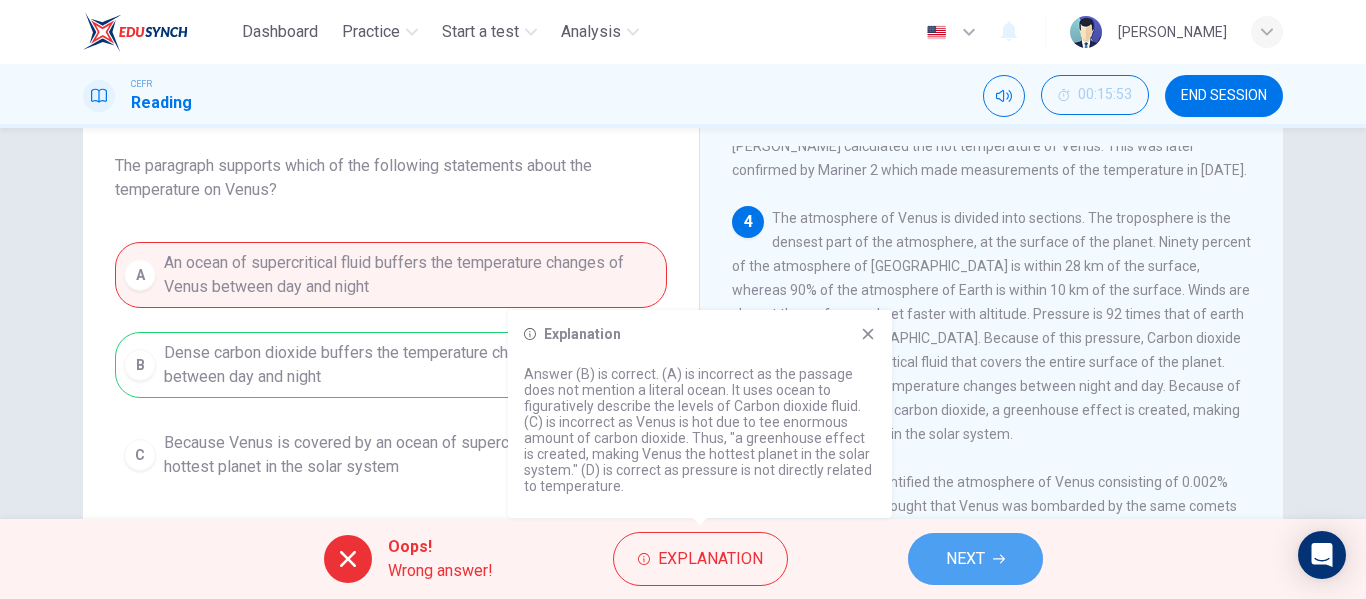click on "NEXT" at bounding box center (965, 559) 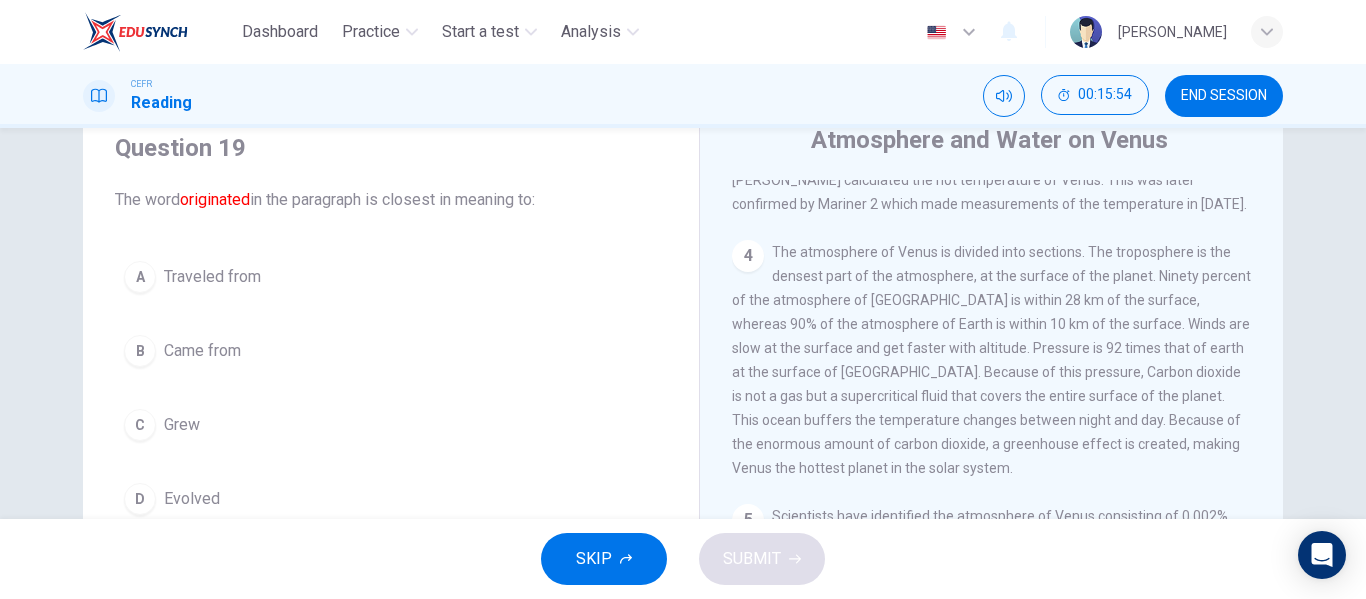 scroll, scrollTop: 75, scrollLeft: 0, axis: vertical 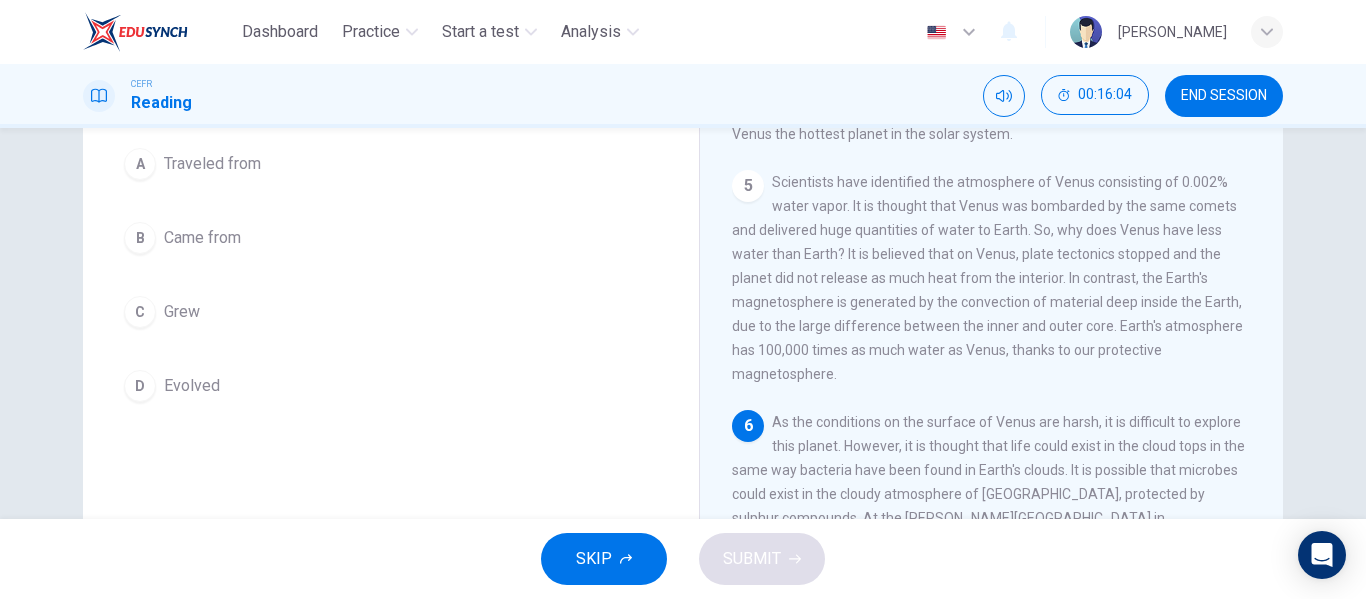 click on "Came from" at bounding box center [202, 238] 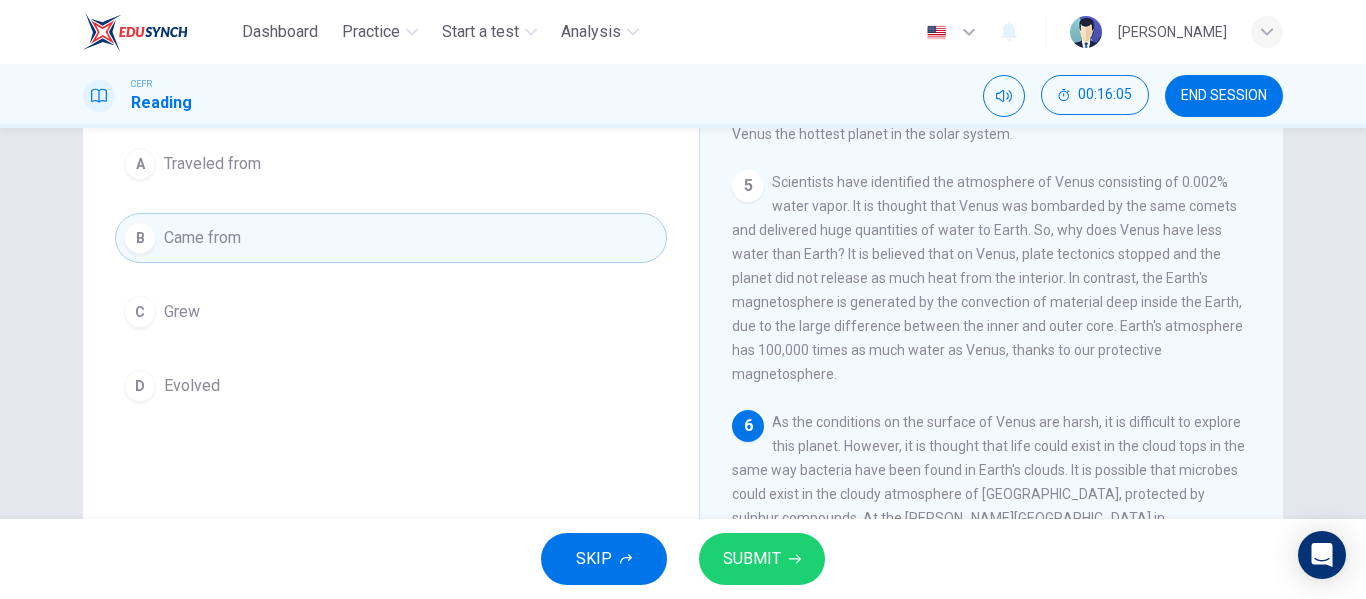 click on "SUBMIT" at bounding box center [752, 559] 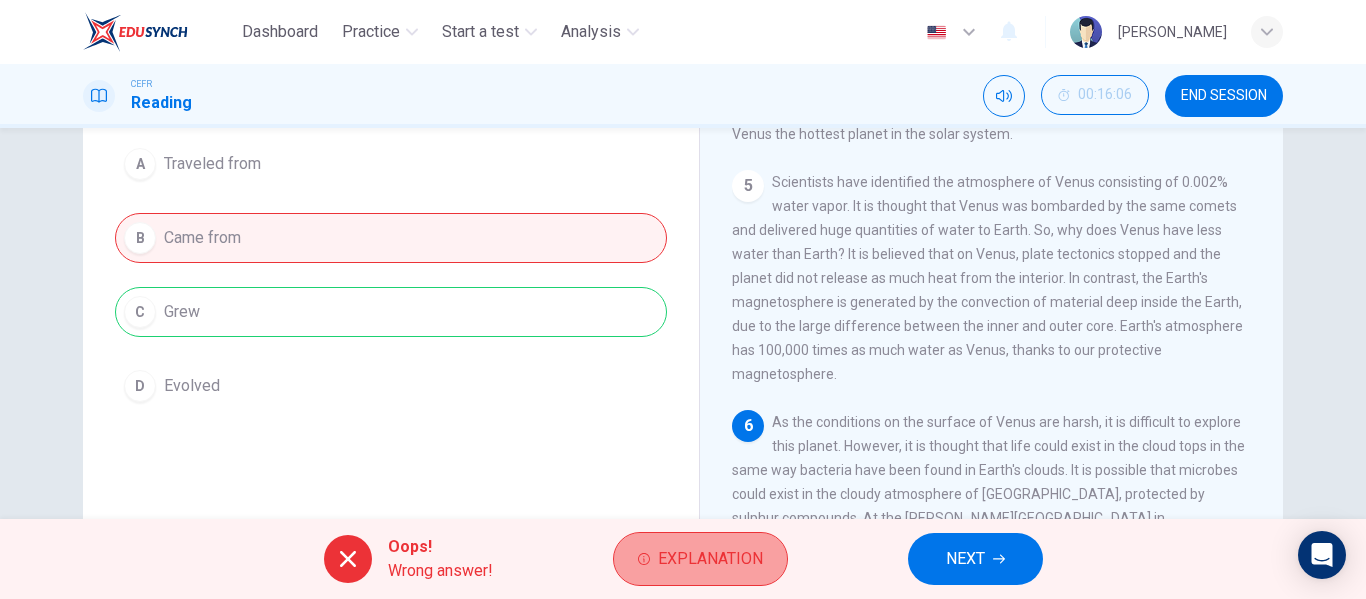 click on "Explanation" at bounding box center [710, 559] 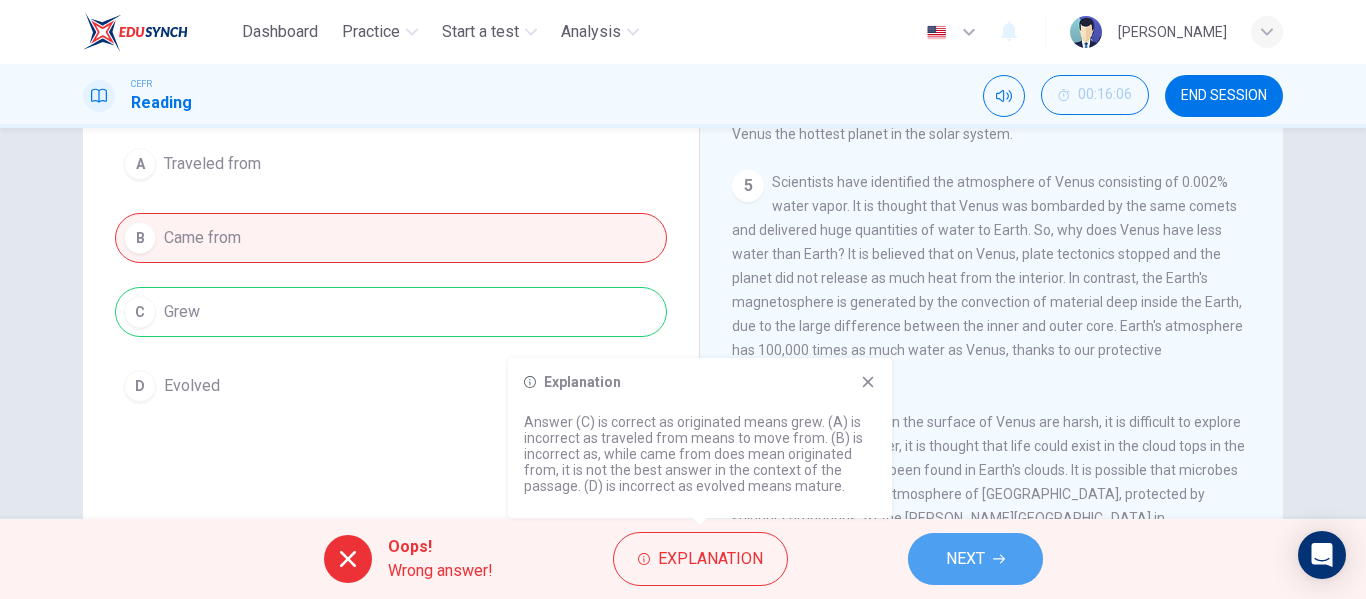 click on "NEXT" at bounding box center (975, 559) 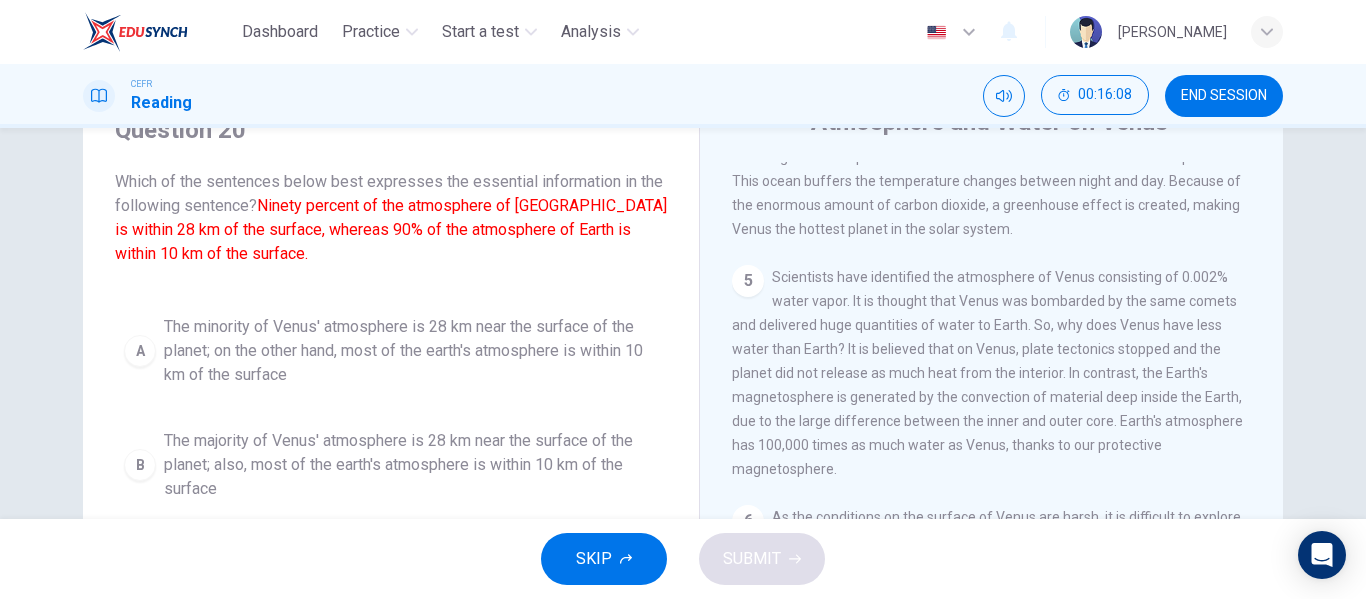 scroll, scrollTop: 93, scrollLeft: 0, axis: vertical 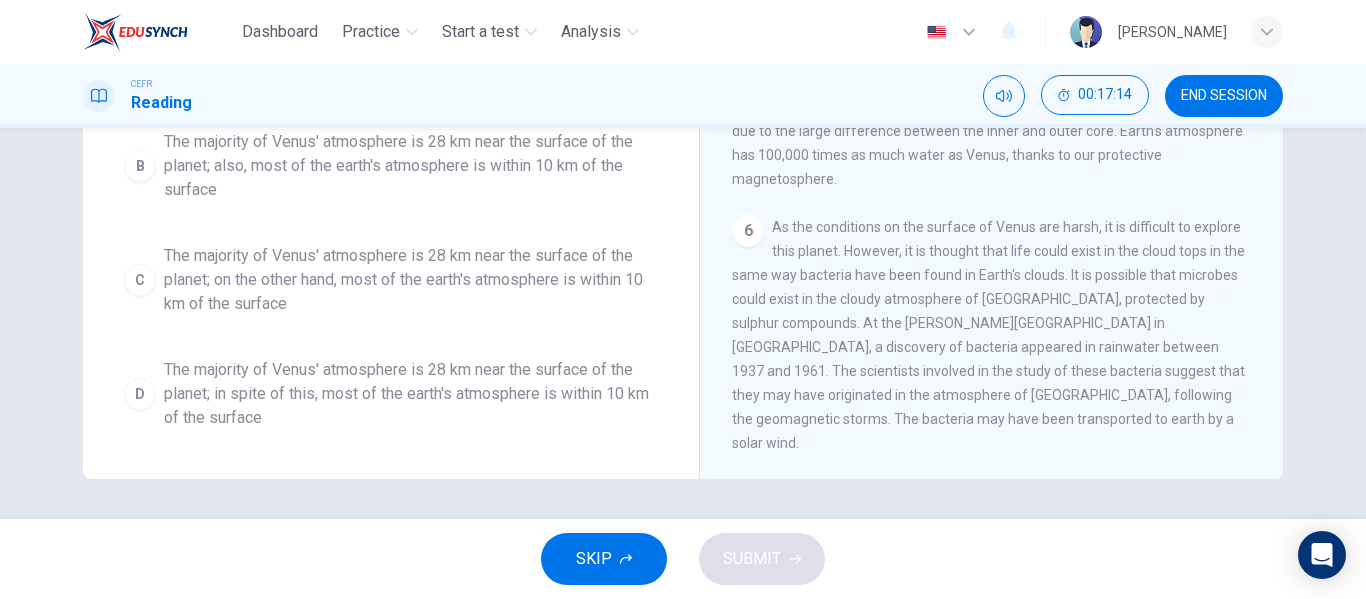 click on "The majority of Venus' atmosphere is 28 km near the surface of the planet; on the other hand, most of the earth's atmosphere is within 10 km of the surface" at bounding box center [411, 280] 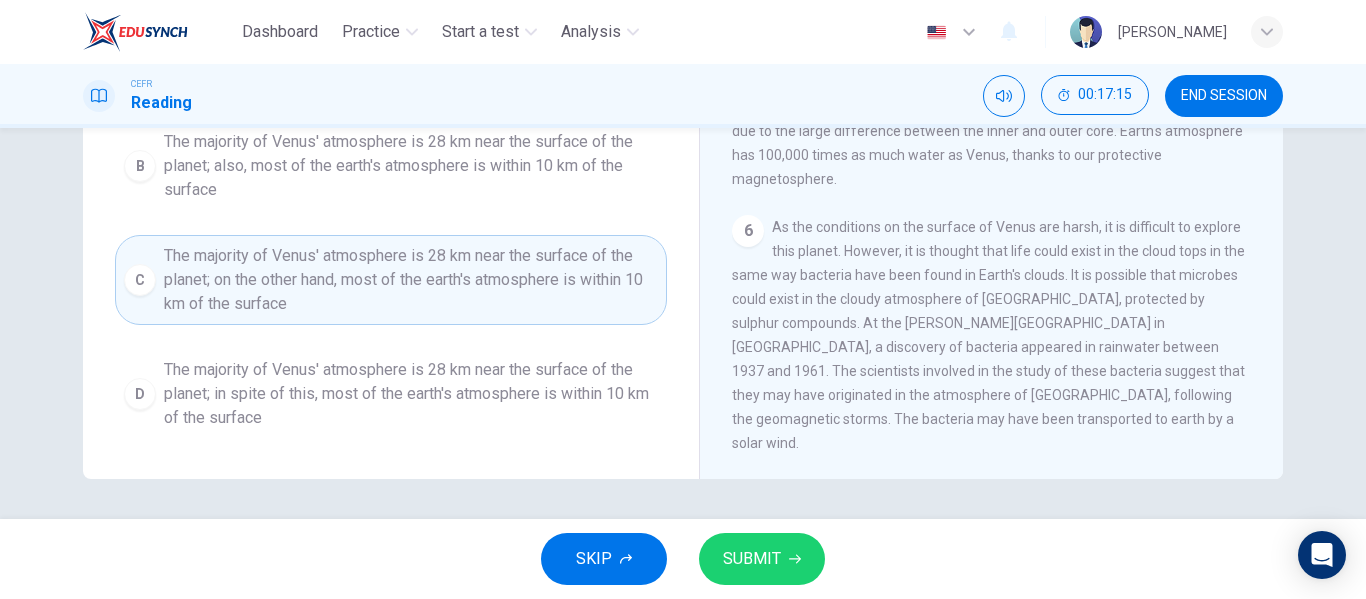 click on "SUBMIT" at bounding box center (752, 559) 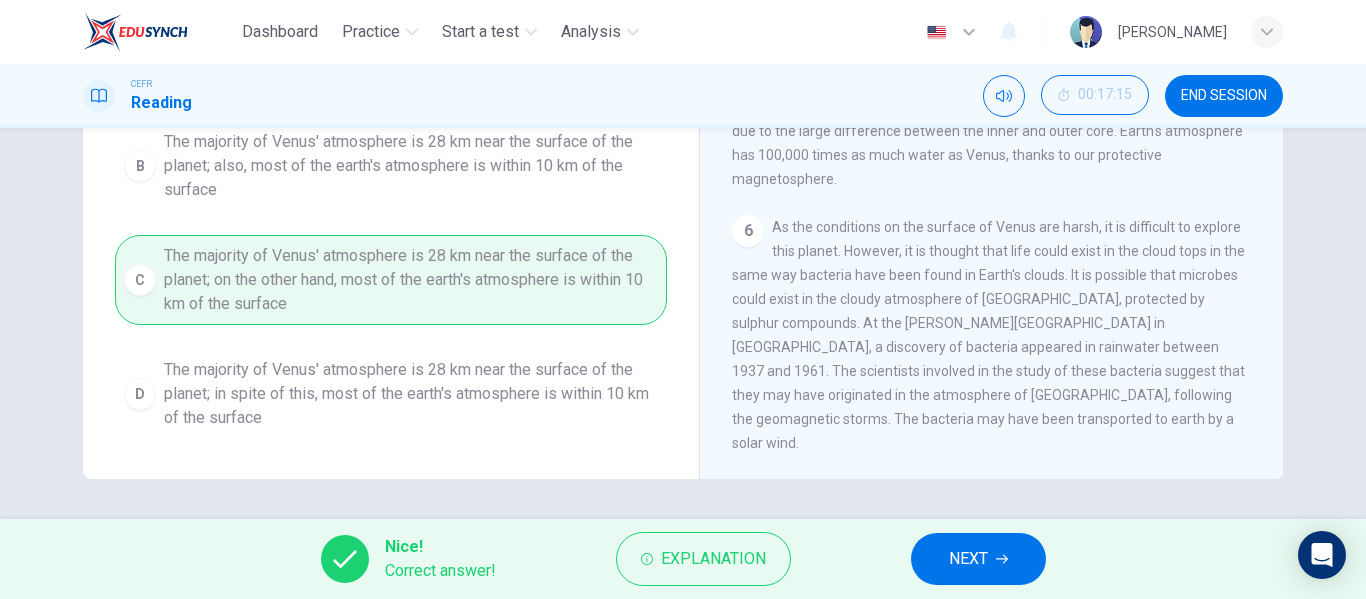scroll, scrollTop: 0, scrollLeft: 0, axis: both 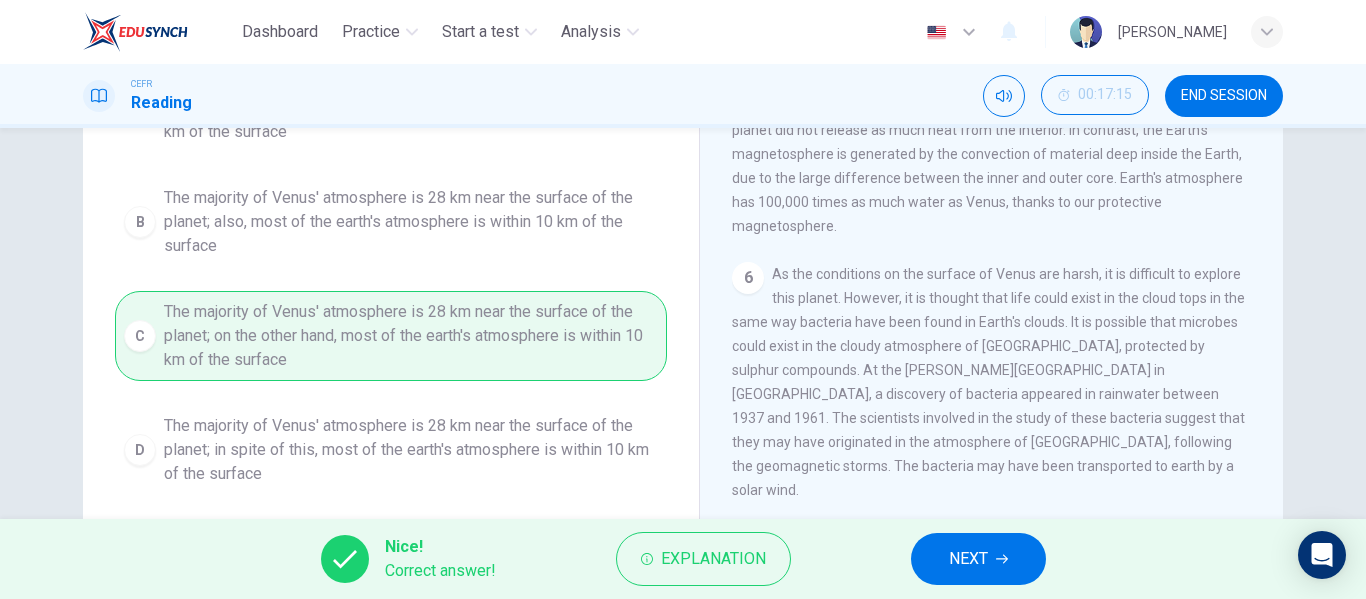 click on "NEXT" at bounding box center [968, 559] 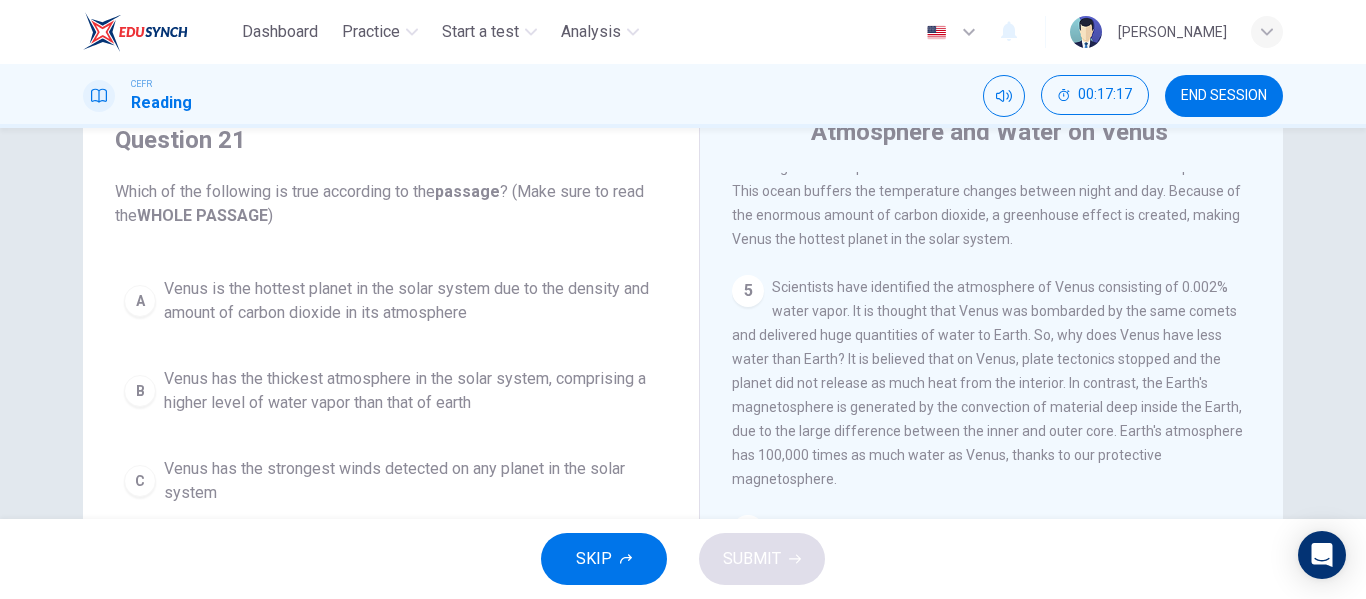 scroll, scrollTop: 83, scrollLeft: 0, axis: vertical 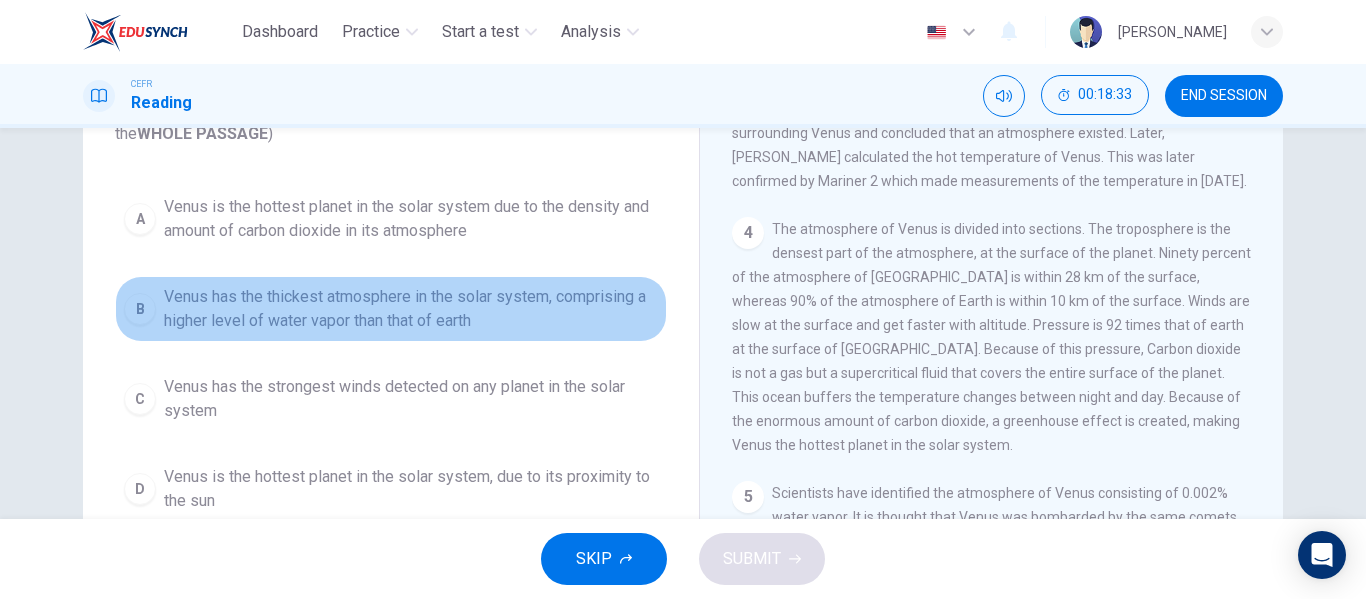 click on "Venus has the thickest atmosphere in the solar system, comprising a higher level of water vapor than that of earth" at bounding box center [411, 309] 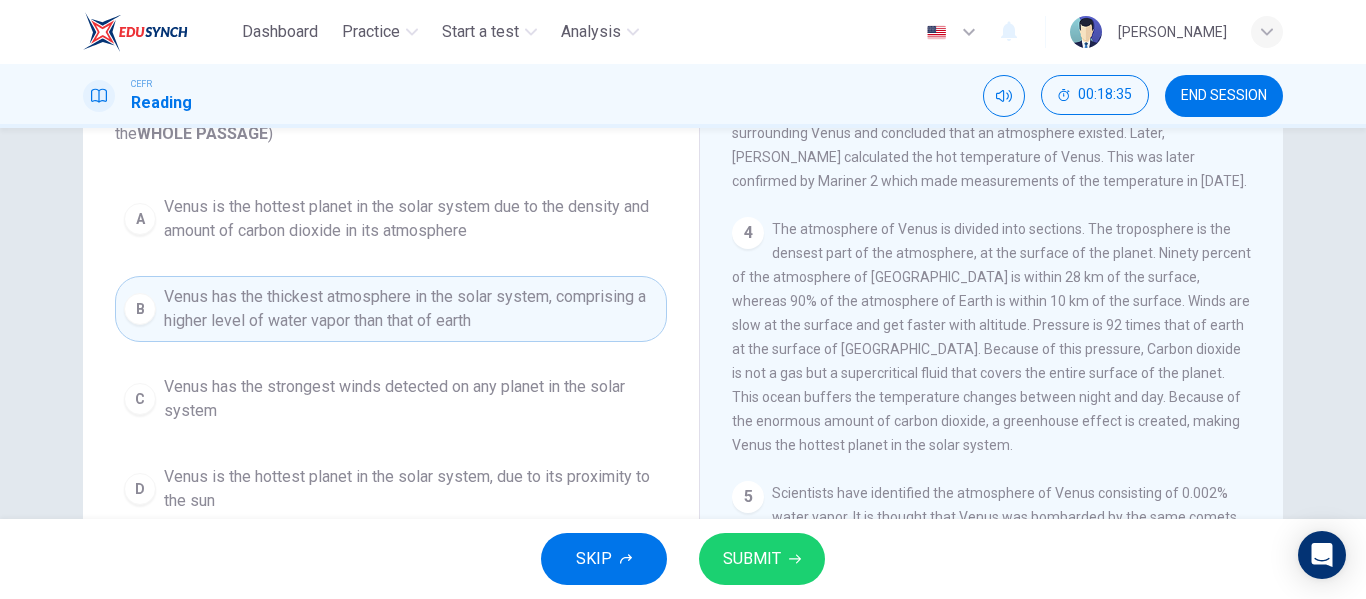 click on "SUBMIT" at bounding box center (752, 559) 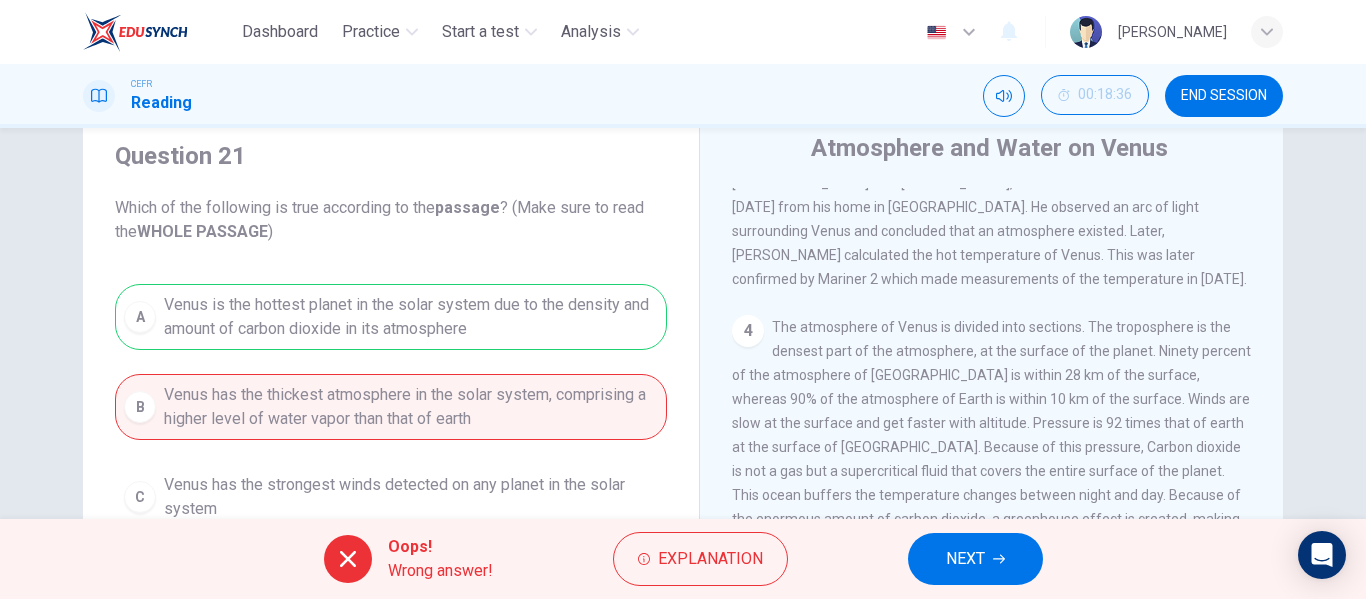 scroll, scrollTop: 66, scrollLeft: 0, axis: vertical 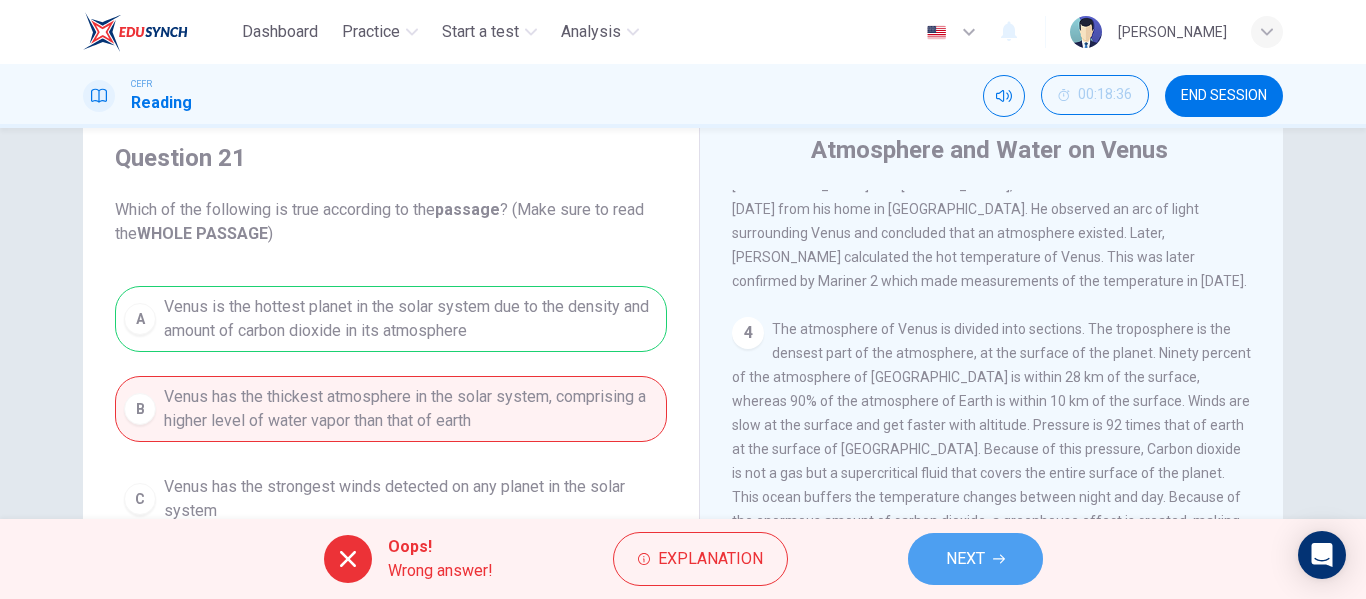 click on "NEXT" at bounding box center [975, 559] 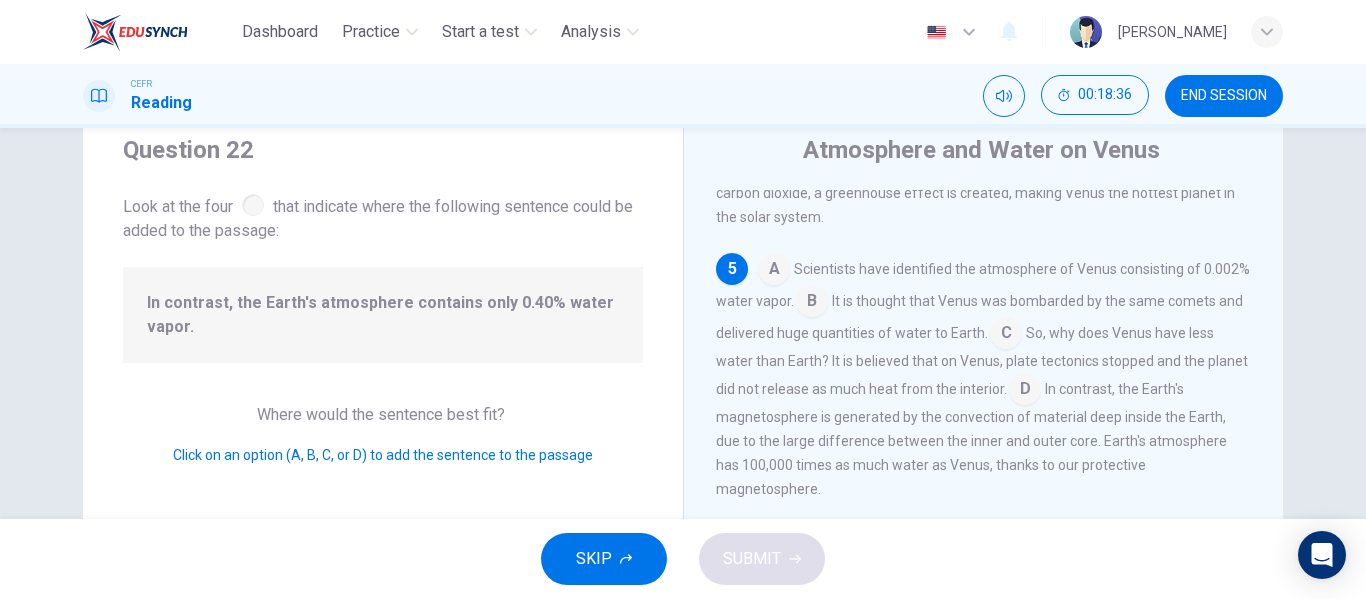 scroll, scrollTop: 789, scrollLeft: 0, axis: vertical 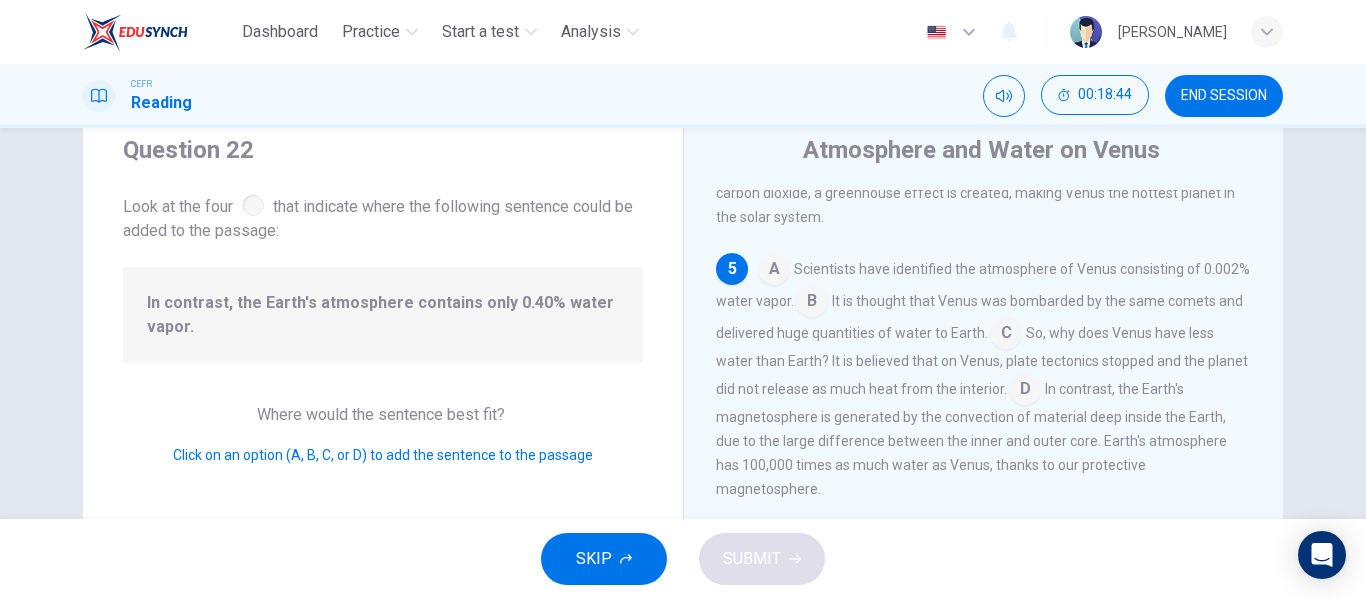 click at bounding box center (812, 303) 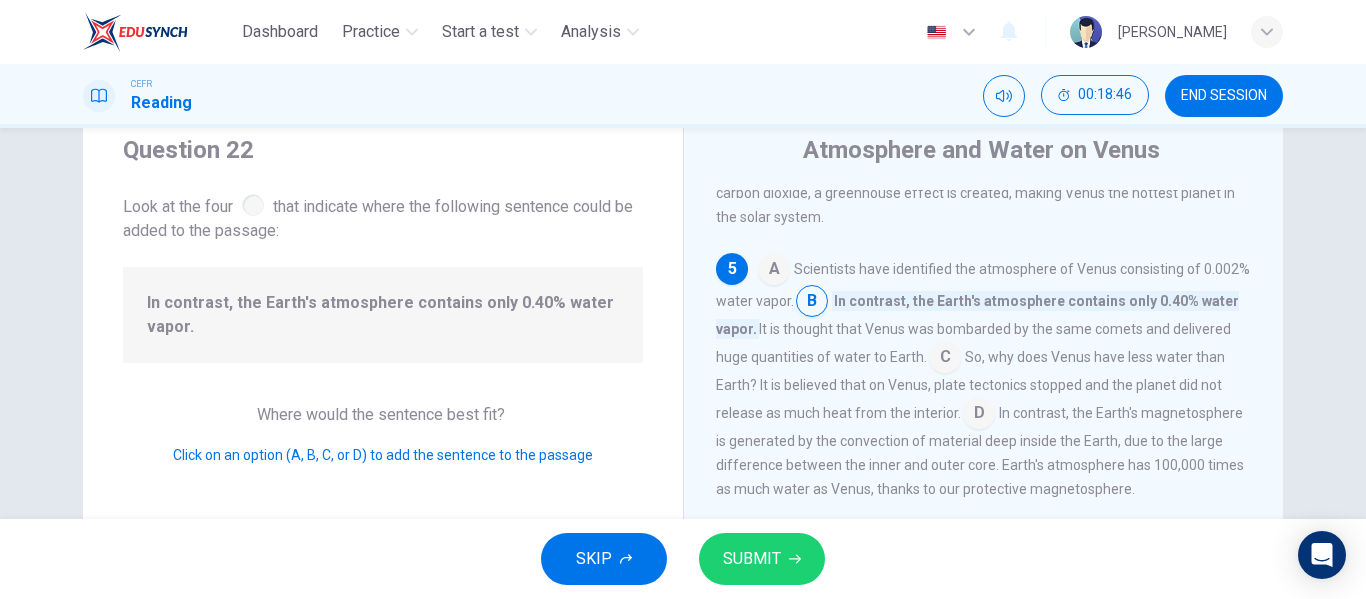 scroll, scrollTop: 817, scrollLeft: 0, axis: vertical 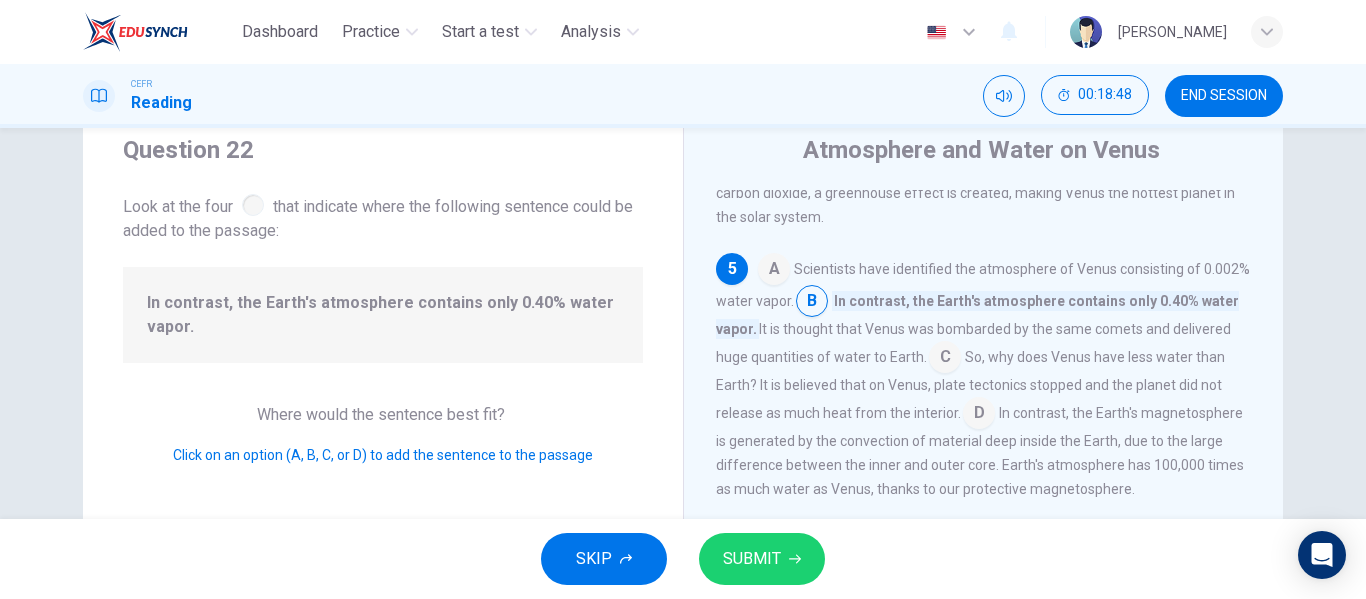 click on "SUBMIT" at bounding box center [762, 559] 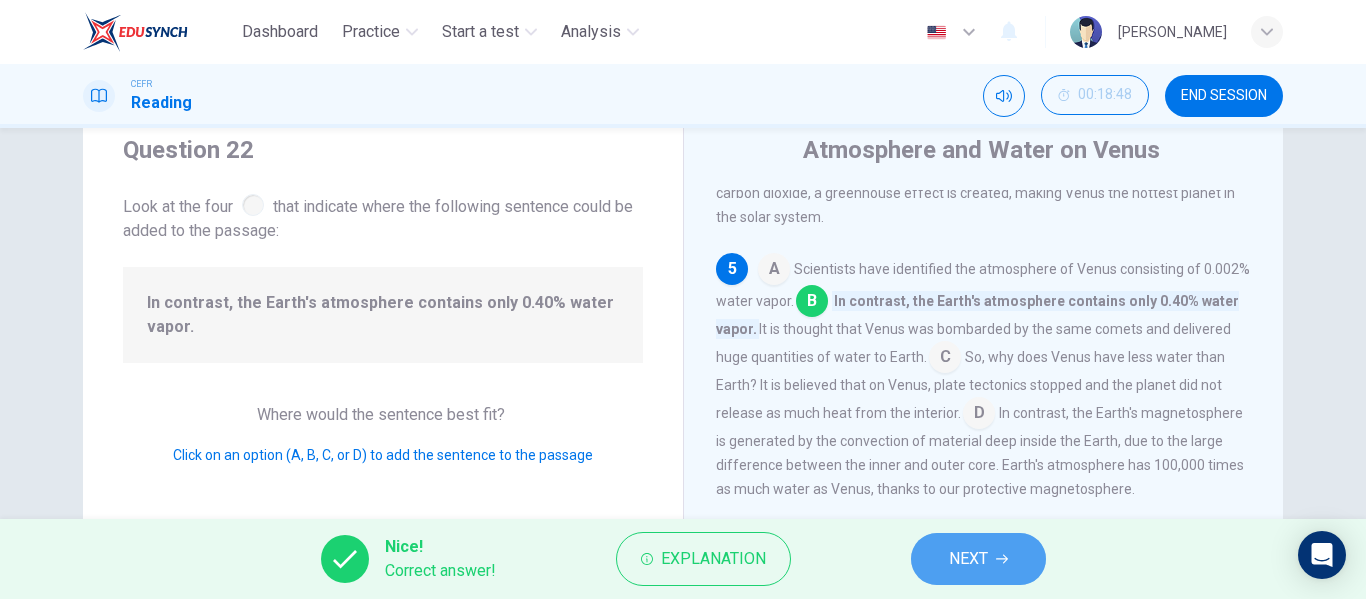 click on "NEXT" at bounding box center (978, 559) 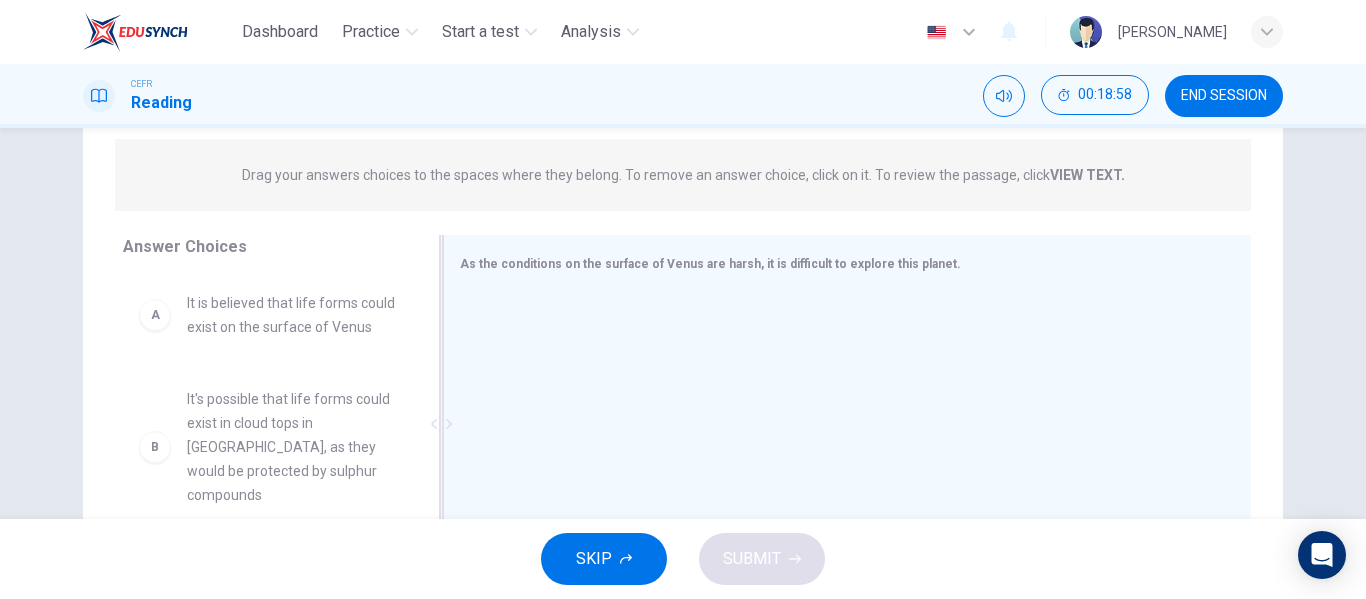 scroll, scrollTop: 237, scrollLeft: 0, axis: vertical 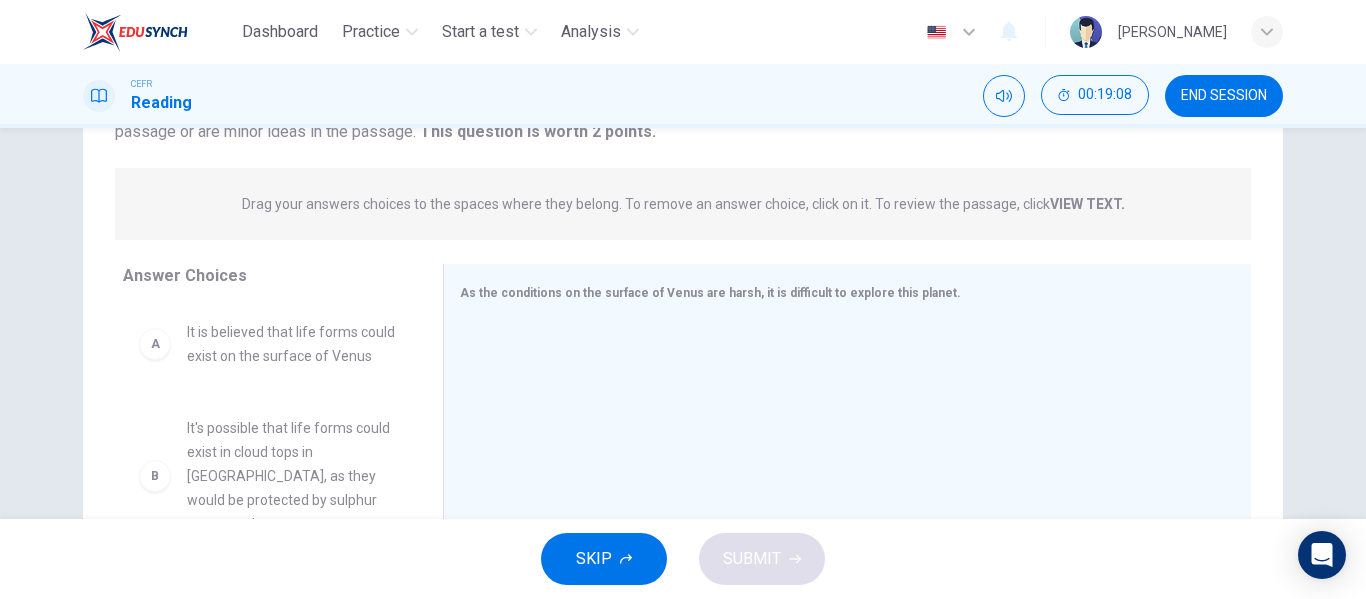 click on "Drag your answers choices to the spaces where they belong. To remove an answer choice, click on it. To review the passage, click   VIEW TEXT. Click on the answer choices below to select your answers. To remove an answer choice, go to the Answers tab and click on it. To review the passage, click the PASSAGE tab." at bounding box center [683, 204] 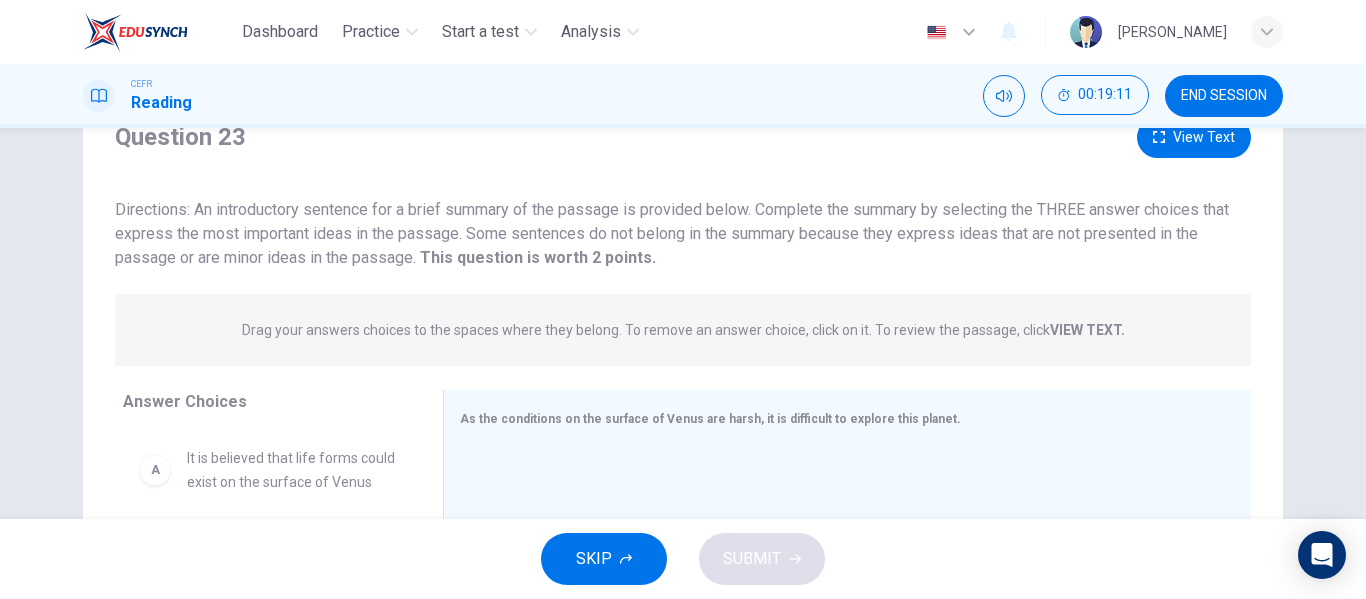 scroll, scrollTop: 79, scrollLeft: 0, axis: vertical 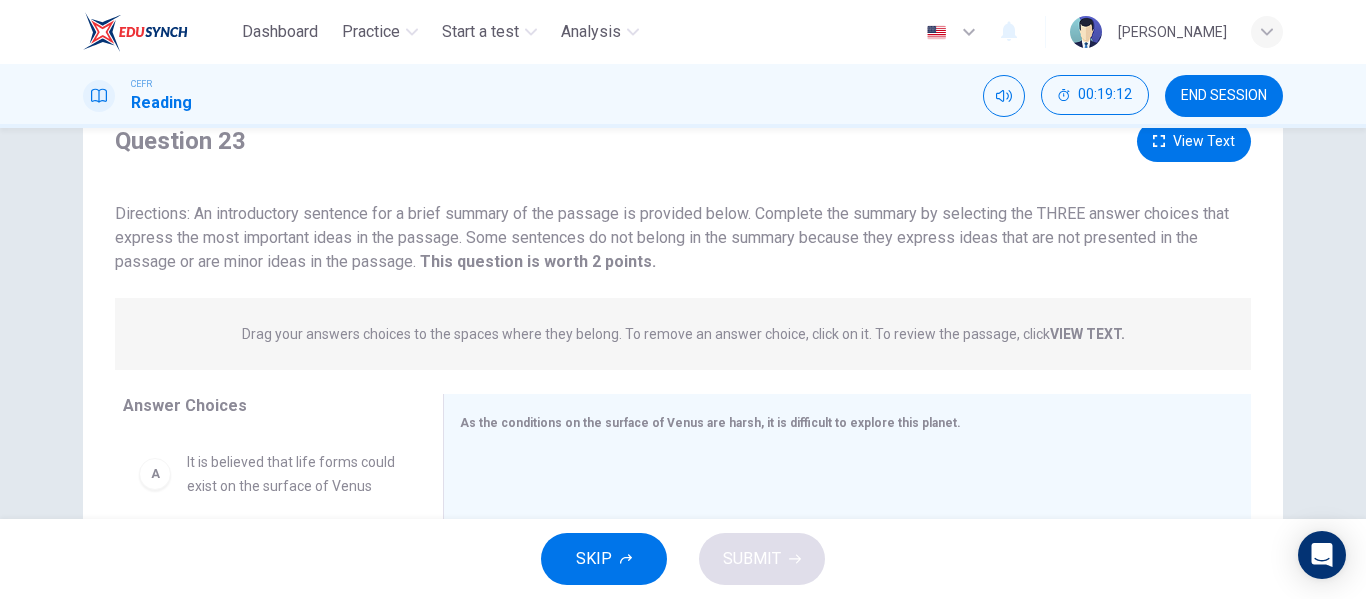 click on "View Text" at bounding box center [1194, 141] 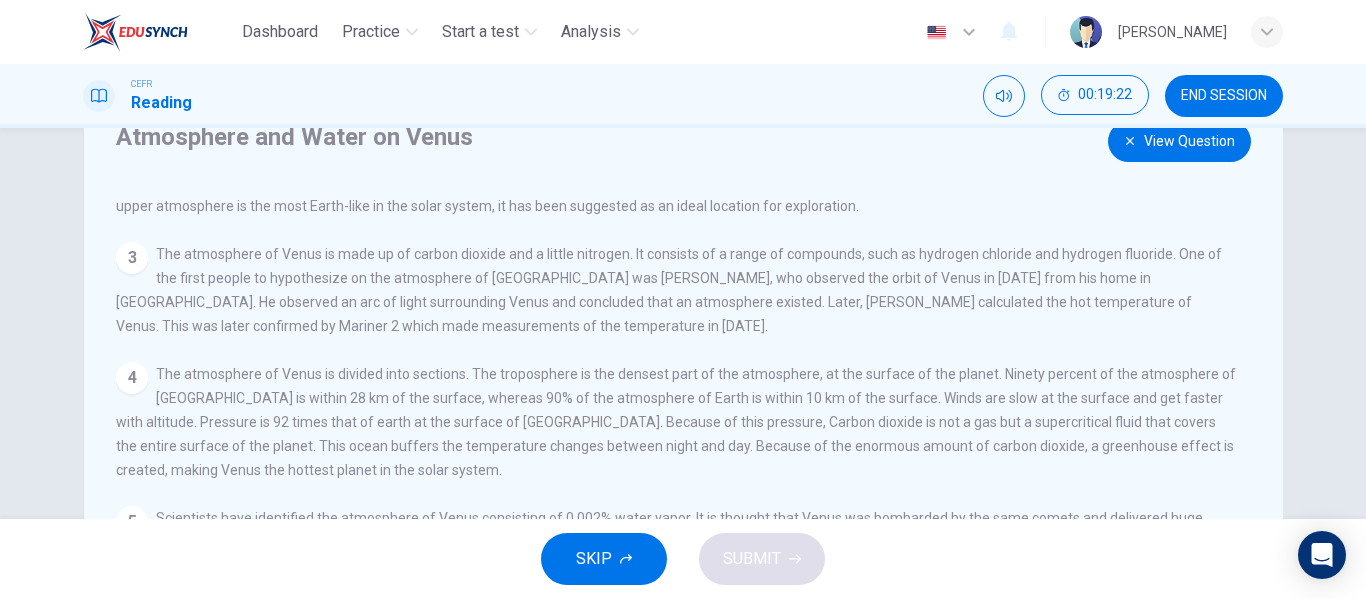 scroll, scrollTop: 144, scrollLeft: 0, axis: vertical 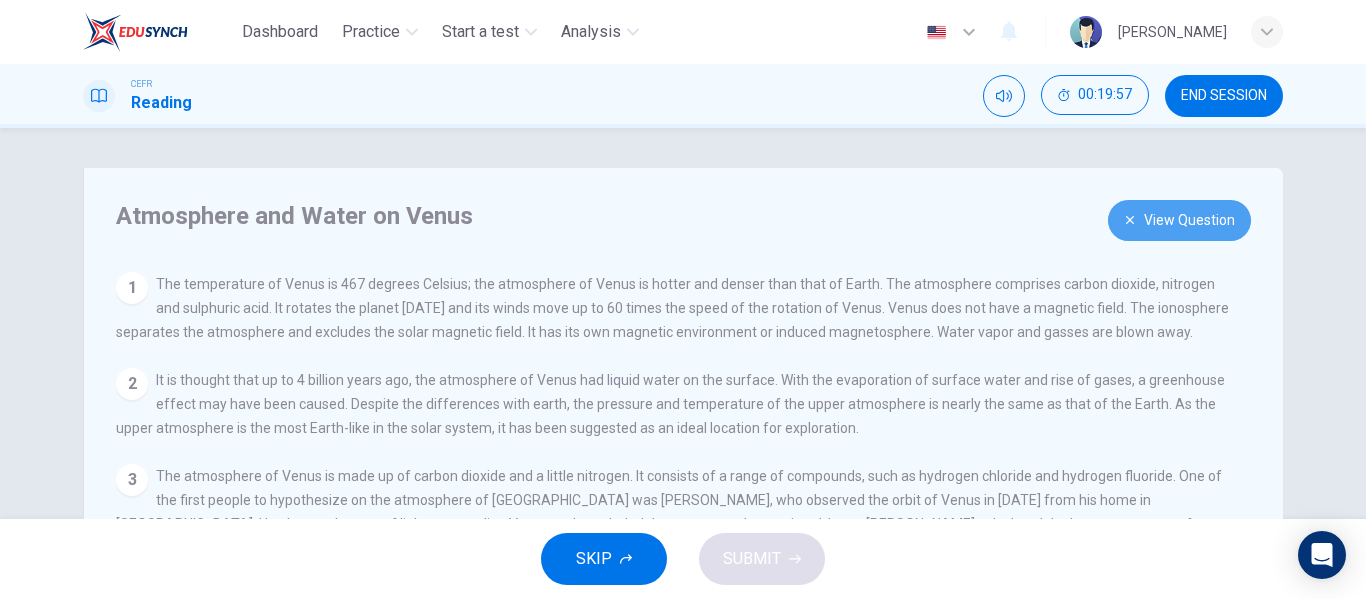 click on "View Question" at bounding box center (1179, 220) 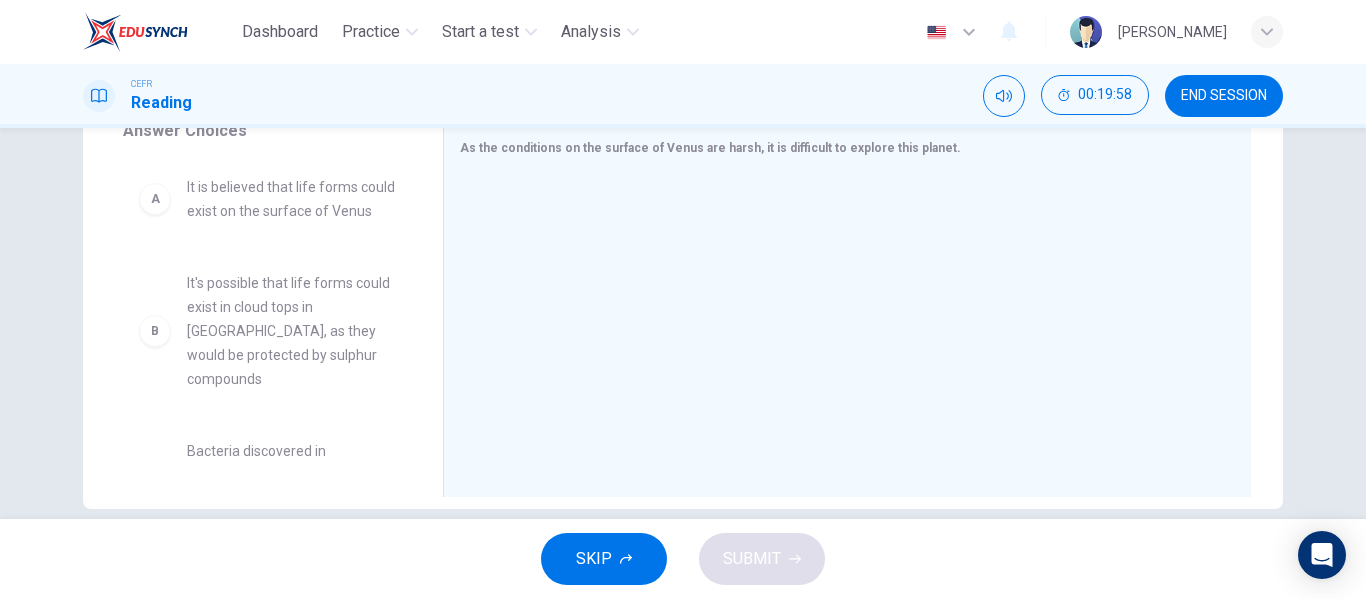 scroll, scrollTop: 355, scrollLeft: 0, axis: vertical 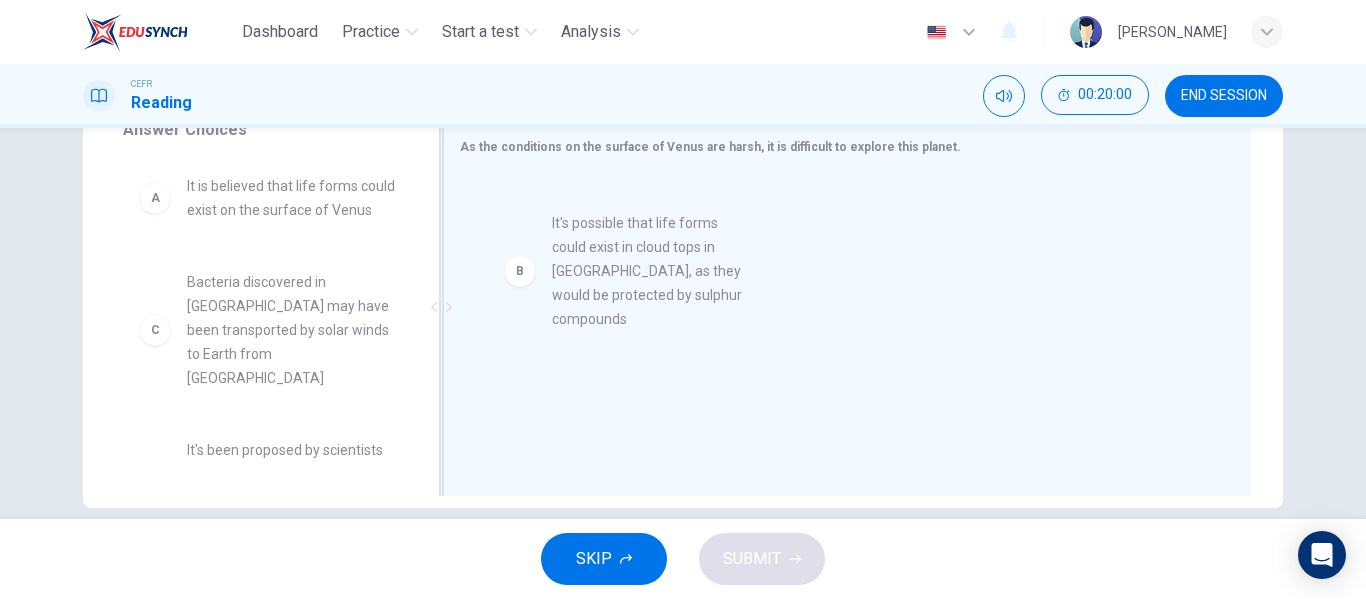 drag, startPoint x: 215, startPoint y: 369, endPoint x: 593, endPoint y: 285, distance: 387.22086 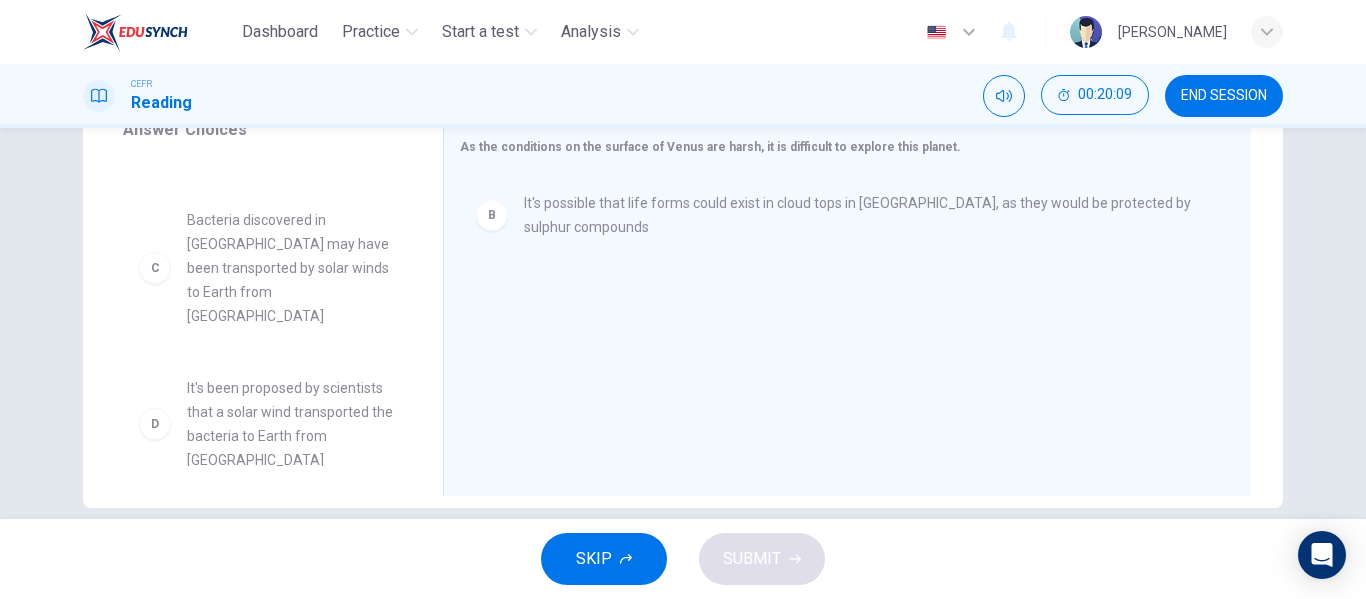 scroll, scrollTop: 61, scrollLeft: 0, axis: vertical 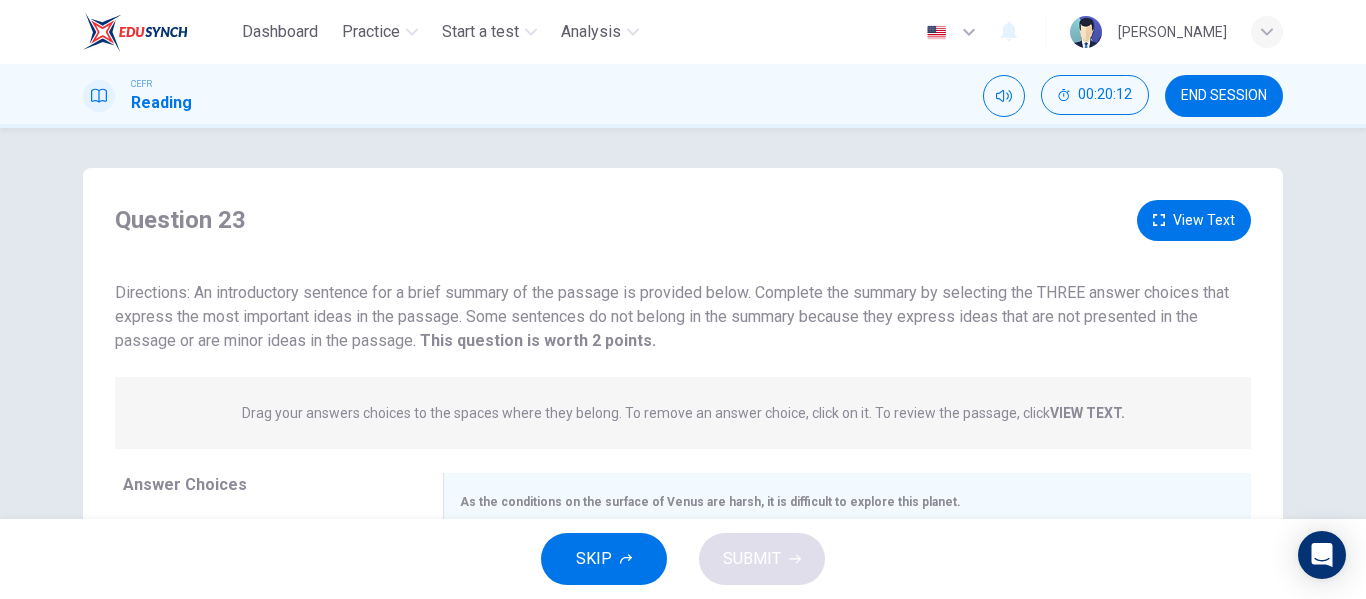 click on "View Text" at bounding box center (1194, 220) 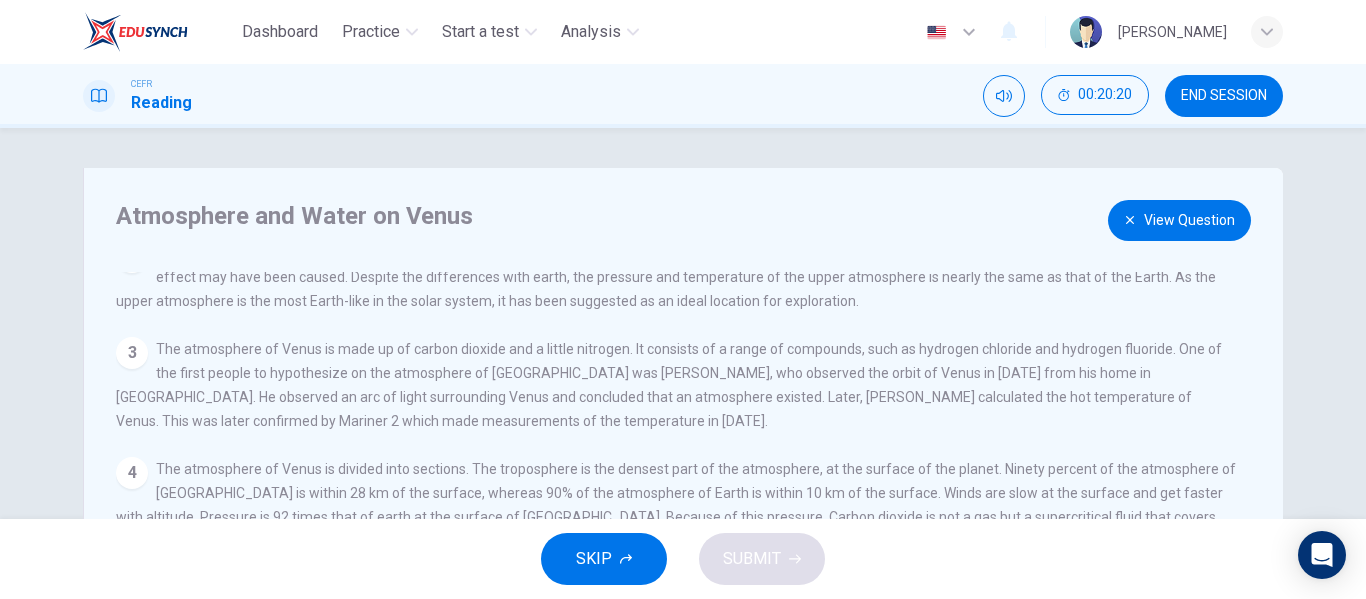 scroll, scrollTop: 144, scrollLeft: 0, axis: vertical 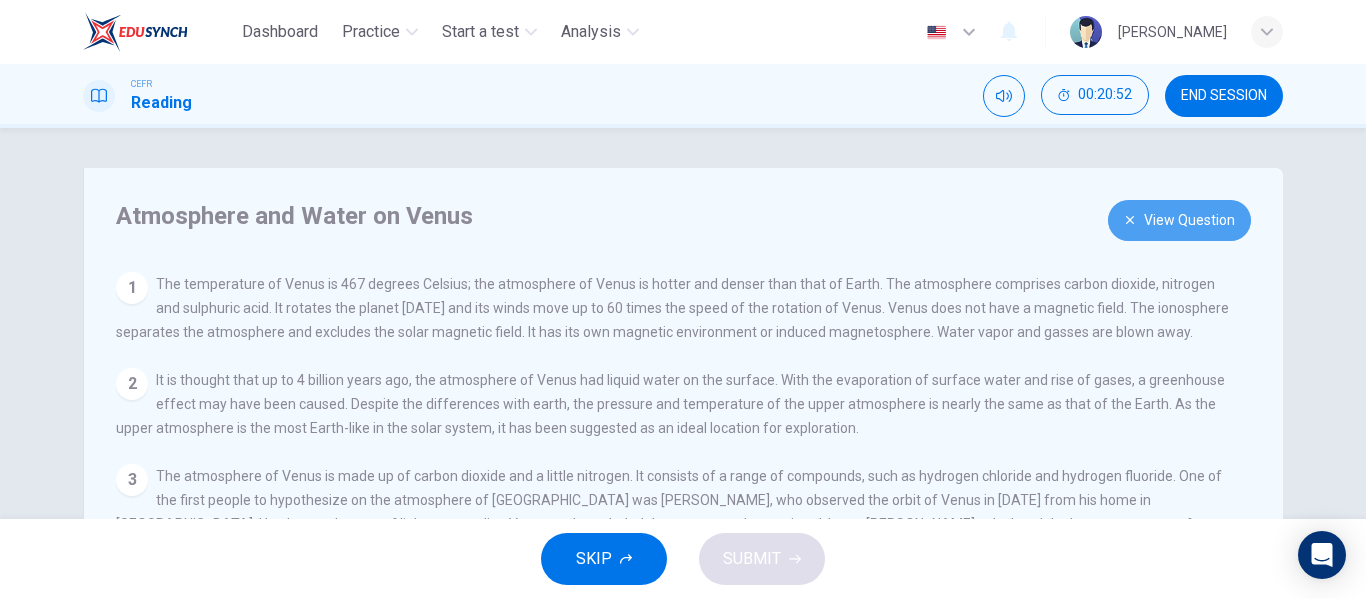 click on "View Question" at bounding box center [1179, 220] 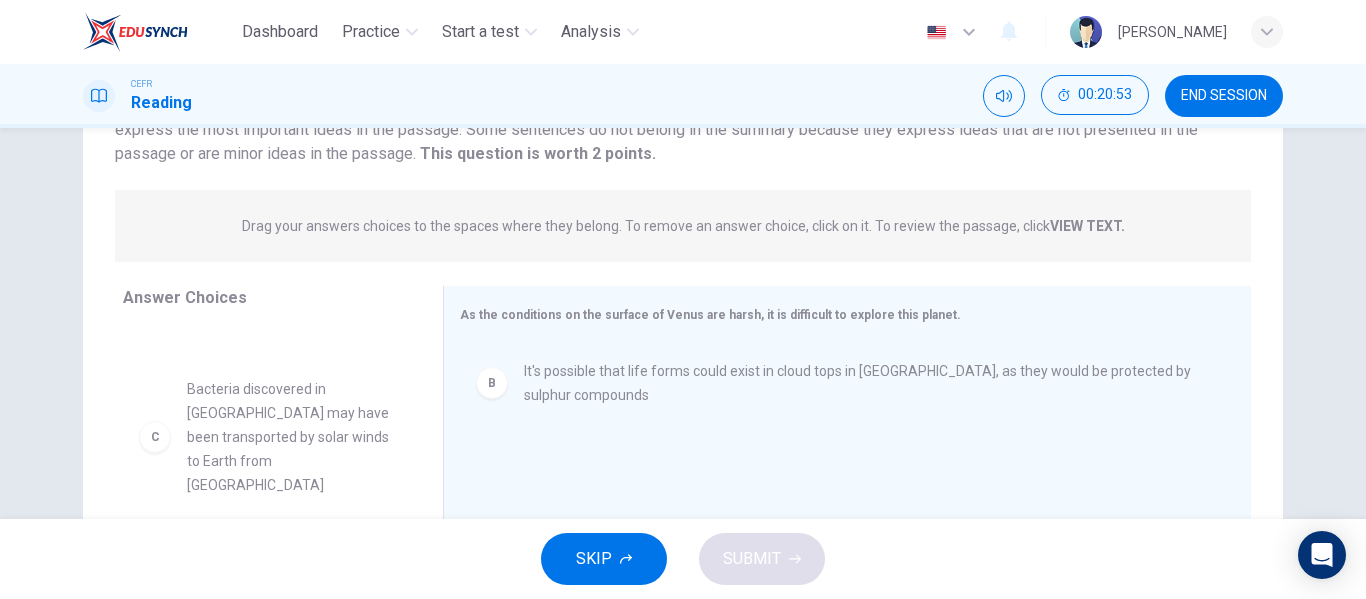 scroll, scrollTop: 205, scrollLeft: 0, axis: vertical 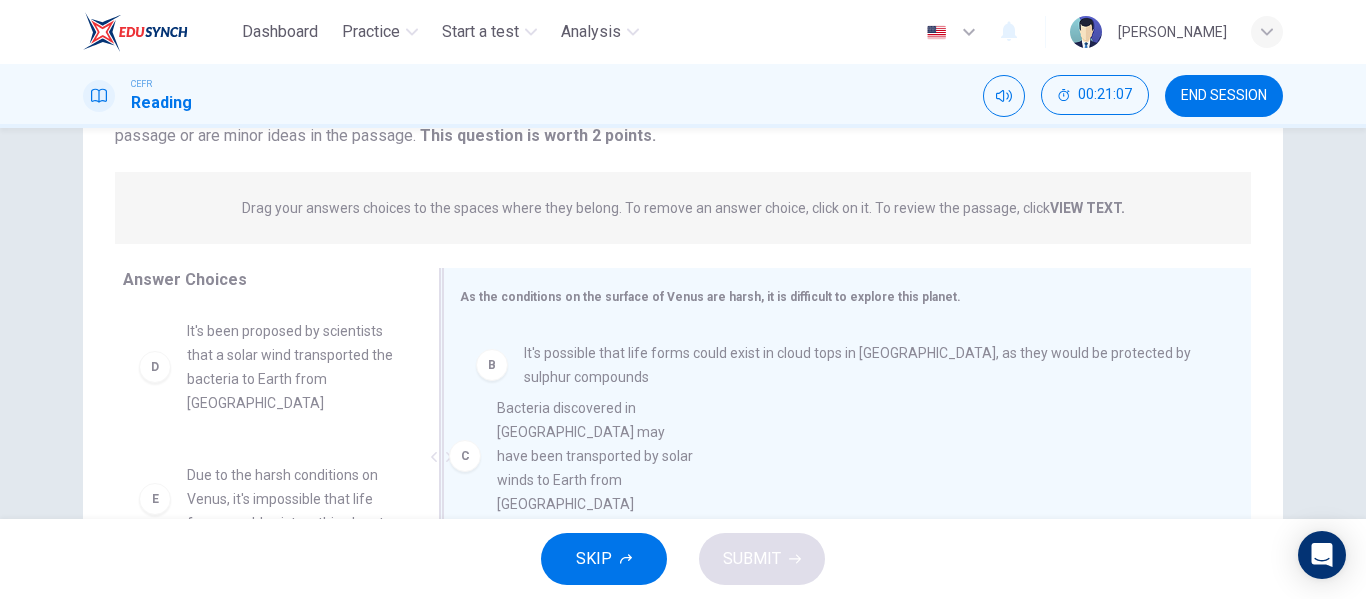 drag, startPoint x: 285, startPoint y: 408, endPoint x: 667, endPoint y: 459, distance: 385.3894 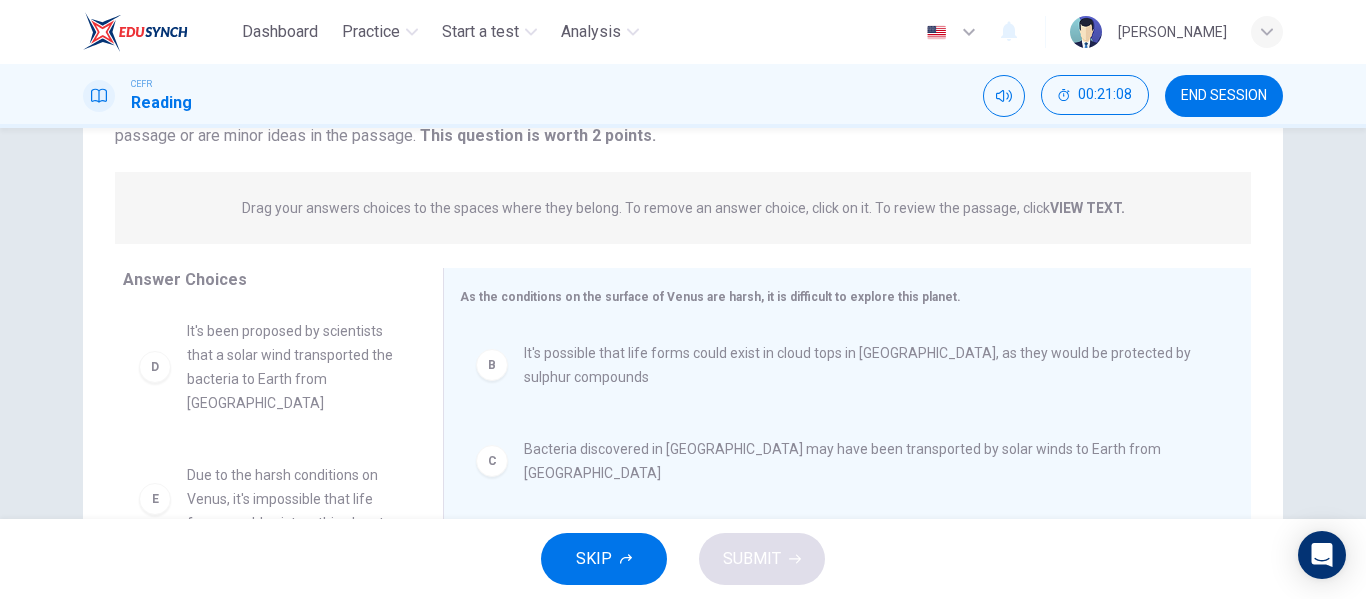 scroll, scrollTop: 0, scrollLeft: 0, axis: both 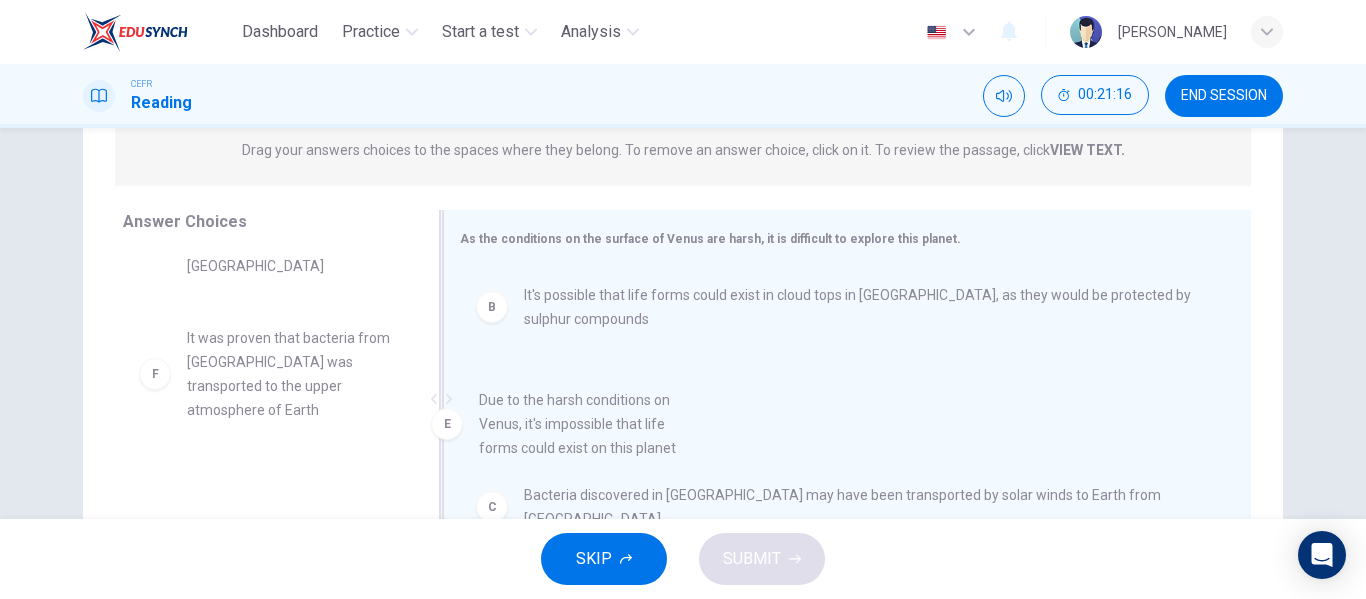 drag, startPoint x: 334, startPoint y: 418, endPoint x: 651, endPoint y: 459, distance: 319.6404 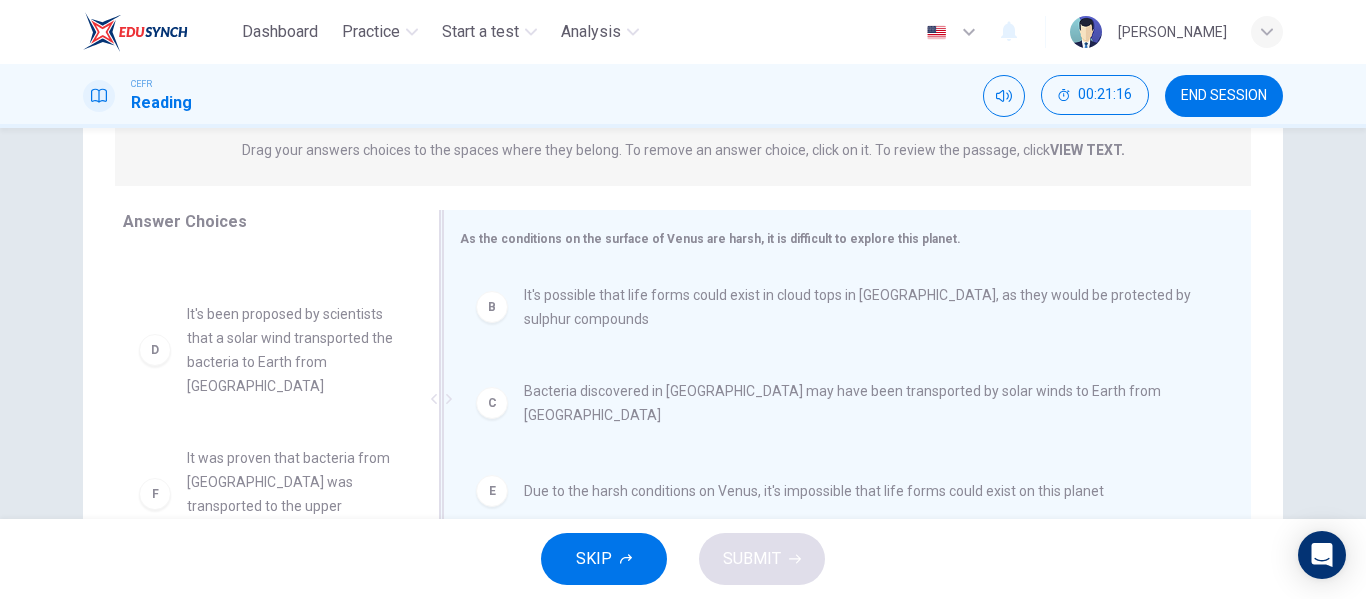 scroll, scrollTop: 60, scrollLeft: 0, axis: vertical 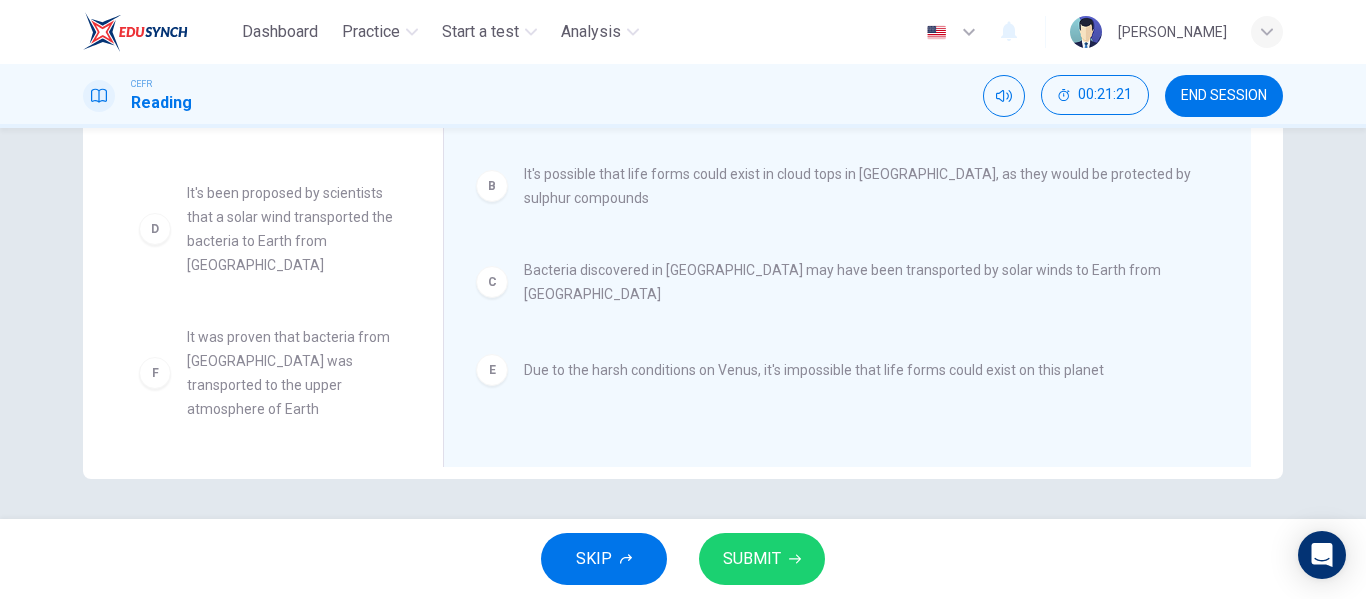 click on "SUBMIT" at bounding box center (752, 559) 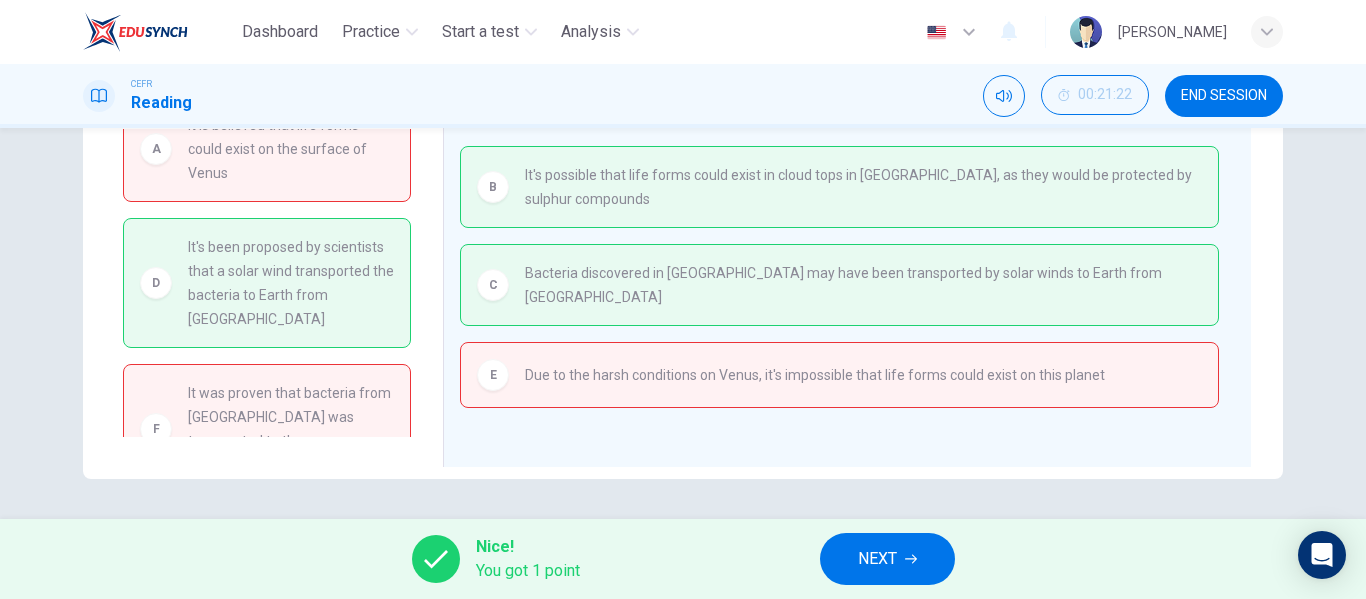 scroll, scrollTop: 32, scrollLeft: 0, axis: vertical 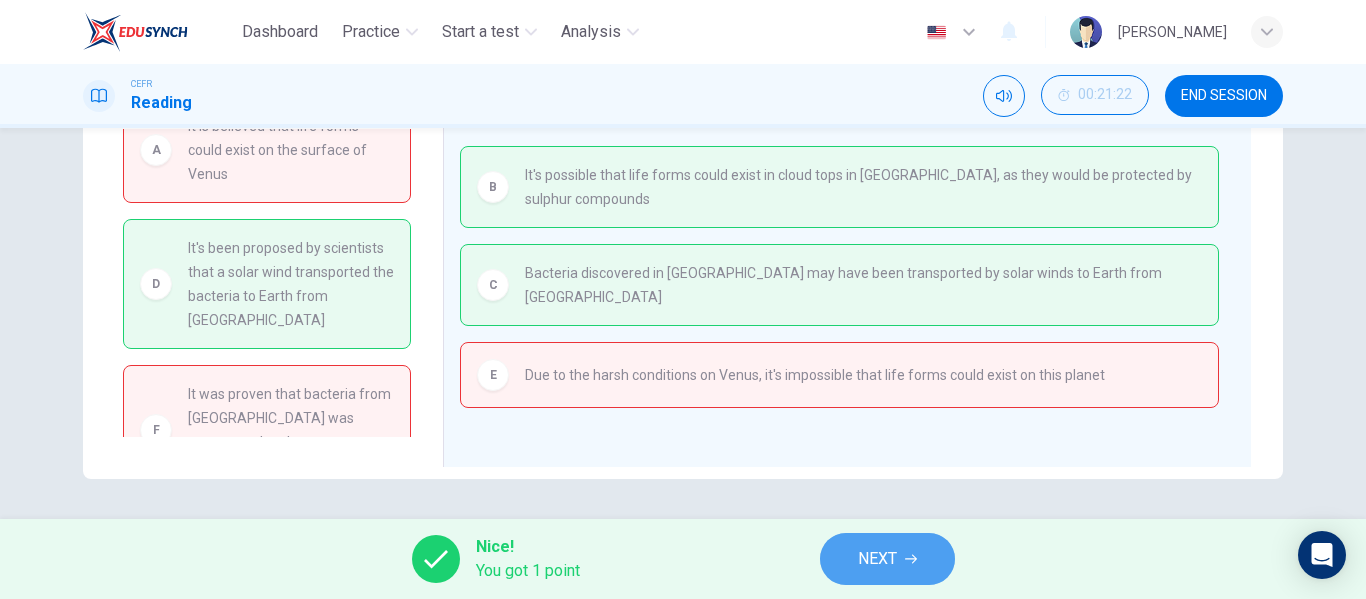click on "NEXT" at bounding box center [887, 559] 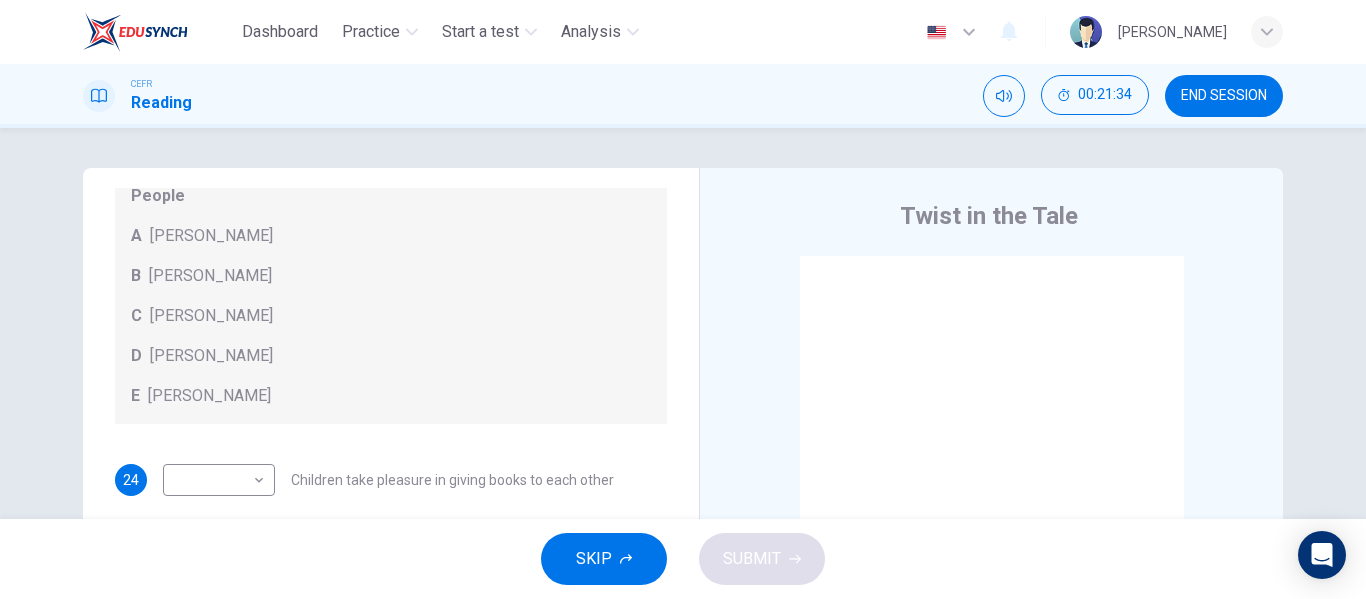 scroll, scrollTop: 193, scrollLeft: 0, axis: vertical 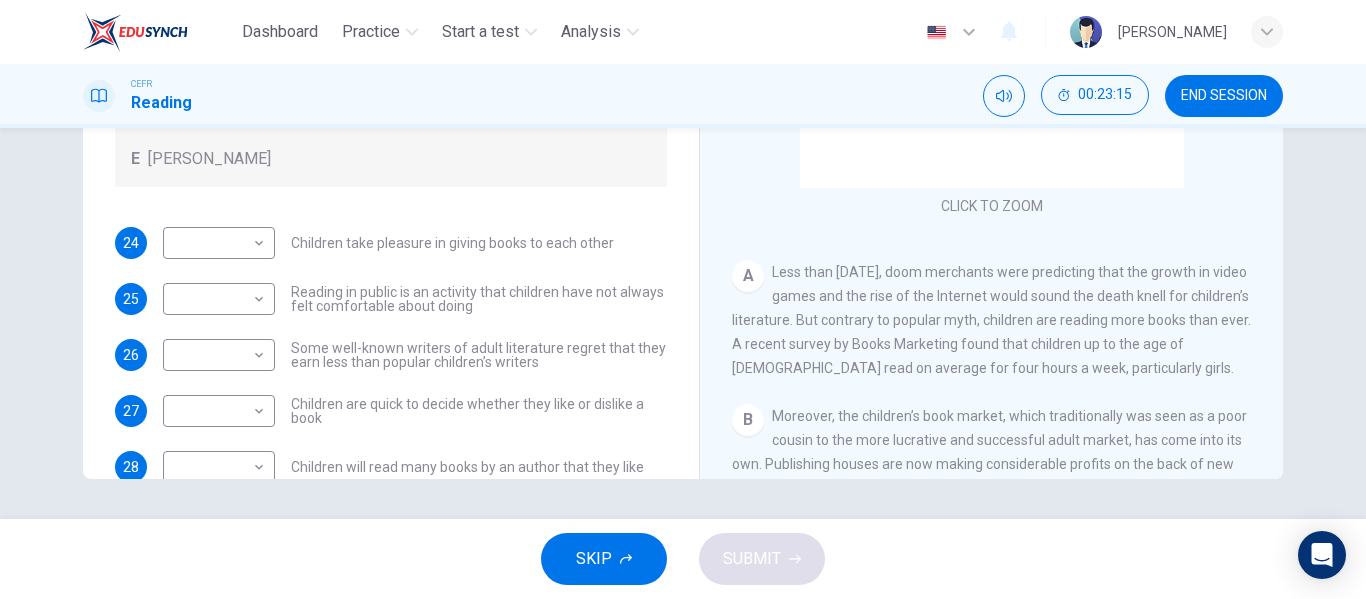 click on "CLICK TO ZOOM Click to Zoom A Less than three years ago, doom merchants were predicting that the growth in video games and the rise of the Internet would sound the death knell for children’s literature. But contrary to popular myth, children are reading more books than ever. A recent survey by Books Marketing found that children up to the age of 11 read on average for four hours a week, particularly girls. B Moreover, the children’s book market, which traditionally was seen as a poor cousin to the more lucrative and successful adult market, has come into its own. Publishing houses are now making considerable profits on the back of new children’s books and children’s authors can now command significant advances. ‘Children’s books are going through an incredibly fertile period,’ says Wendy Cooling, a children’s literature consultant. ‘There’s a real buzz around them. Book clubs are happening, sales are good, and people are much more willing to listen to children’s authors.’ C D E F G H I" at bounding box center (1005, 175) 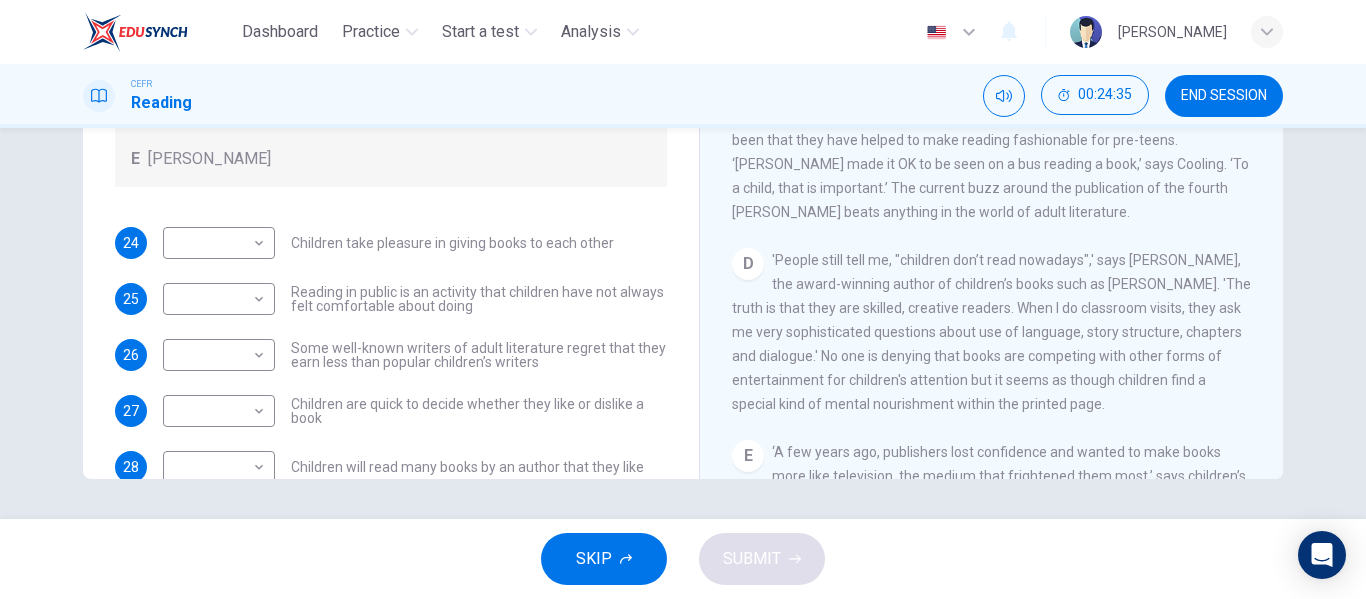 scroll, scrollTop: 600, scrollLeft: 0, axis: vertical 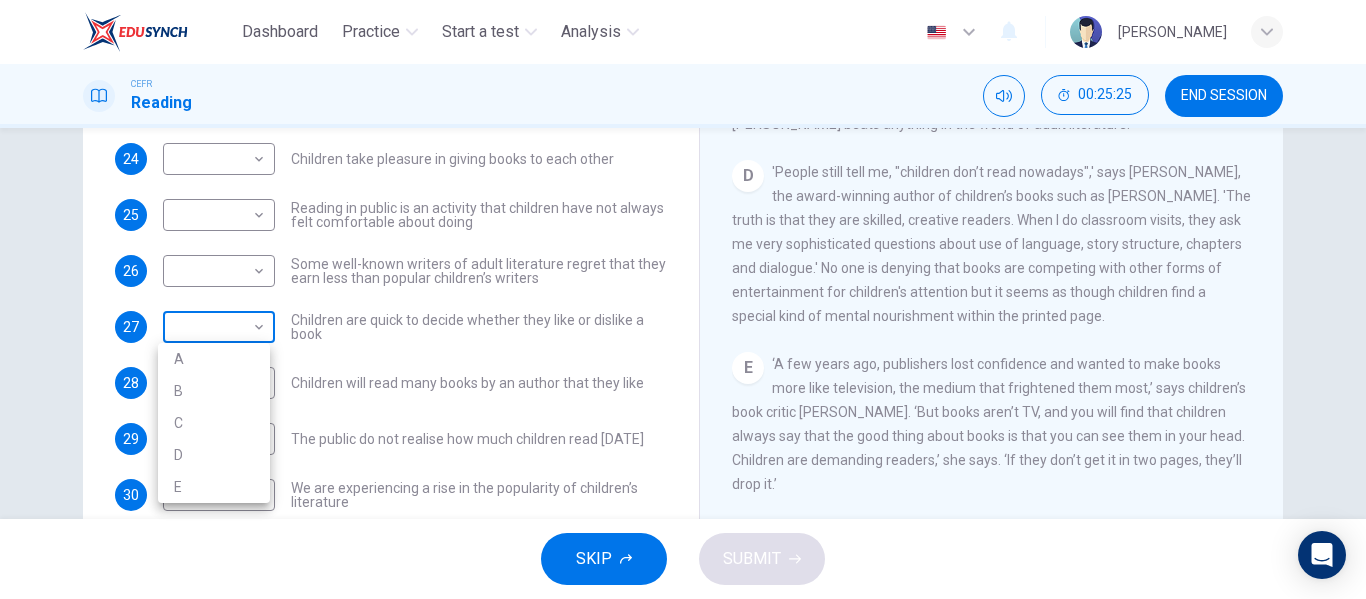 click on "Dashboard Practice Start a test Analysis English en ​ NADIA ZAHIRAH BINTI ZAHARUDDIN CEFR Reading 00:25:25 END SESSION Questions 24 - 30 Look at the following list of people A-E and the list of statements. Match each statement with one of the people listed. People A Wendy Cooling B David Almond C Julia Eccleshare D Jacqueline Wilson E Anne Fine 24 ​ ​ Children take pleasure in giving books to each other 25 ​ ​ Reading in public is an activity that children have not always felt comfortable about doing 26 ​ ​ Some well-known writers of adult literature regret that they earn less than popular children’s writers 27 ​ ​ Children are quick to decide whether they like or dislike a book 28 ​ ​ Children will read many books by an author that they like 29 ​ ​ The public do not realise how much children read today 30 ​ ​ We are experiencing a rise in the popularity of children’s literature Twist in the Tale CLICK TO ZOOM Click to Zoom A B C D E F G H I J SKIP SUBMIT
Dashboard A" at bounding box center [683, 299] 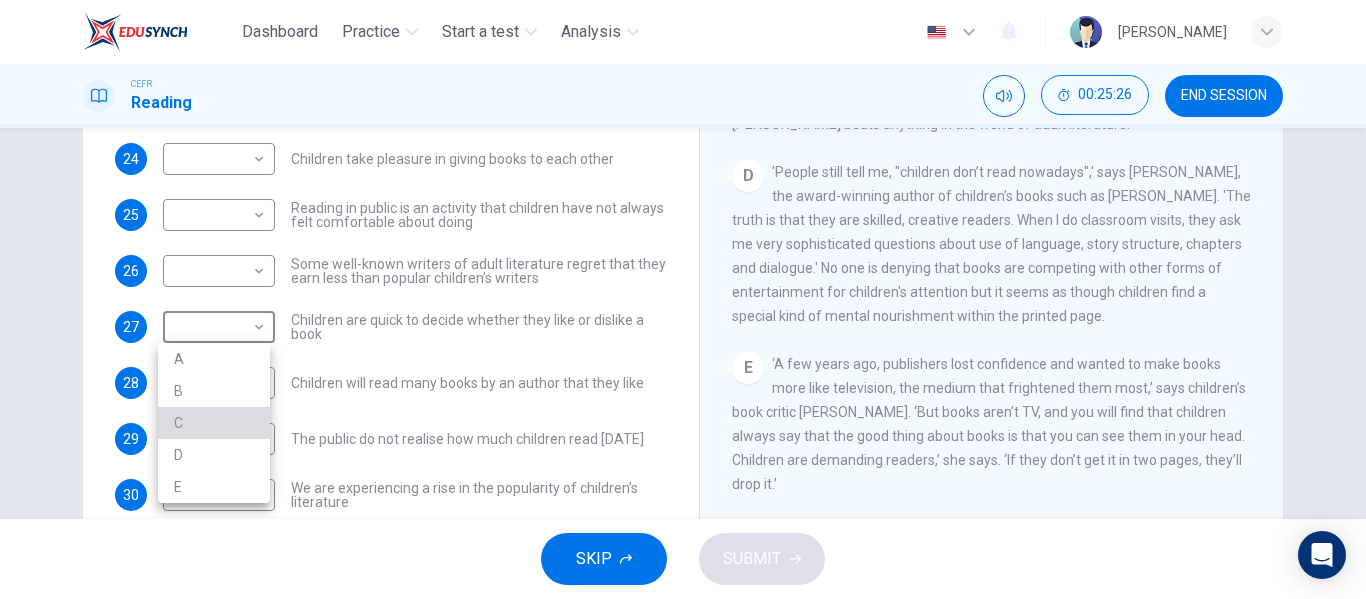 click on "C" at bounding box center (214, 423) 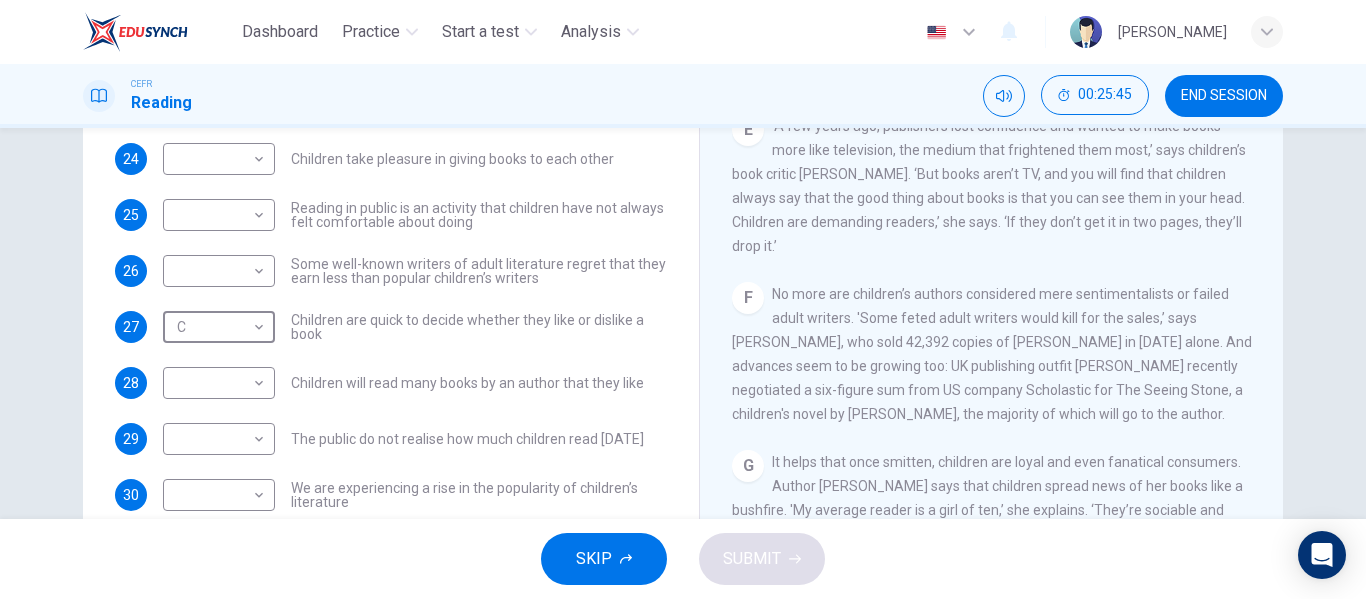 scroll, scrollTop: 996, scrollLeft: 0, axis: vertical 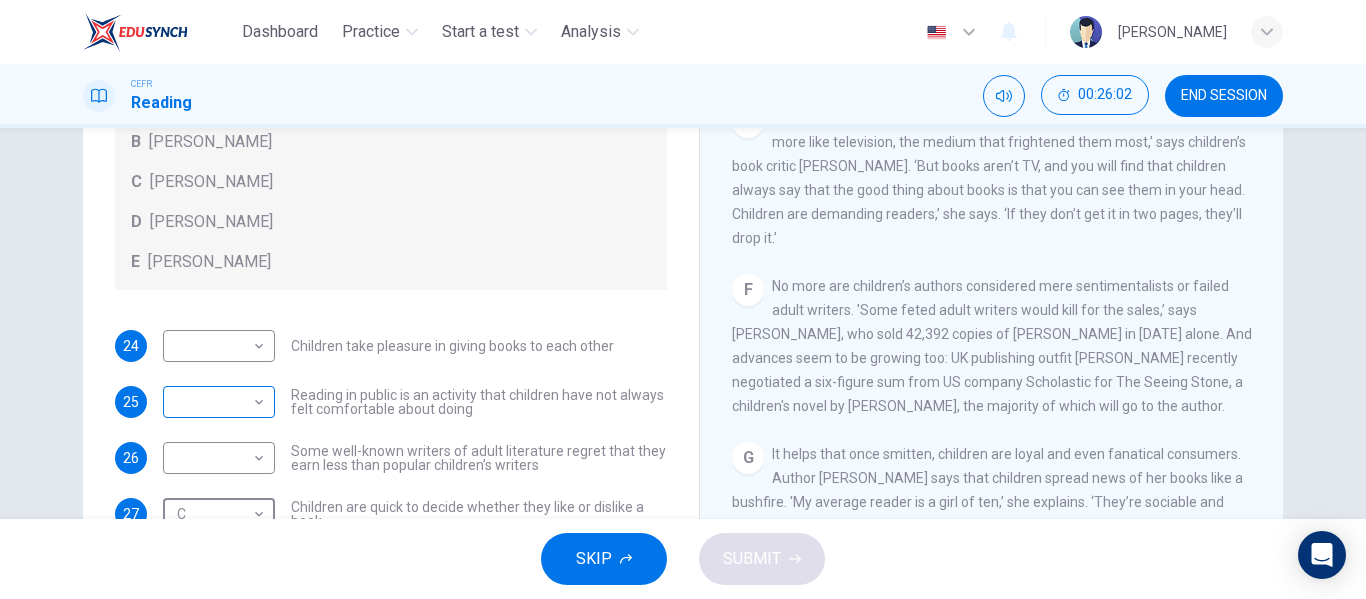 click on "Dashboard Practice Start a test Analysis English en ​ NADIA ZAHIRAH BINTI ZAHARUDDIN CEFR Reading 00:26:02 END SESSION Questions 24 - 30 Look at the following list of people A-E and the list of statements. Match each statement with one of the people listed. People A Wendy Cooling B David Almond C Julia Eccleshare D Jacqueline Wilson E Anne Fine 24 ​ ​ Children take pleasure in giving books to each other 25 ​ ​ Reading in public is an activity that children have not always felt comfortable about doing 26 ​ ​ Some well-known writers of adult literature regret that they earn less than popular children’s writers 27 C C ​ Children are quick to decide whether they like or dislike a book 28 ​ ​ Children will read many books by an author that they like 29 ​ ​ The public do not realise how much children read today 30 ​ ​ We are experiencing a rise in the popularity of children’s literature Twist in the Tale CLICK TO ZOOM Click to Zoom A B C D E F G H I J SKIP SUBMIT
Dashboard" at bounding box center (683, 299) 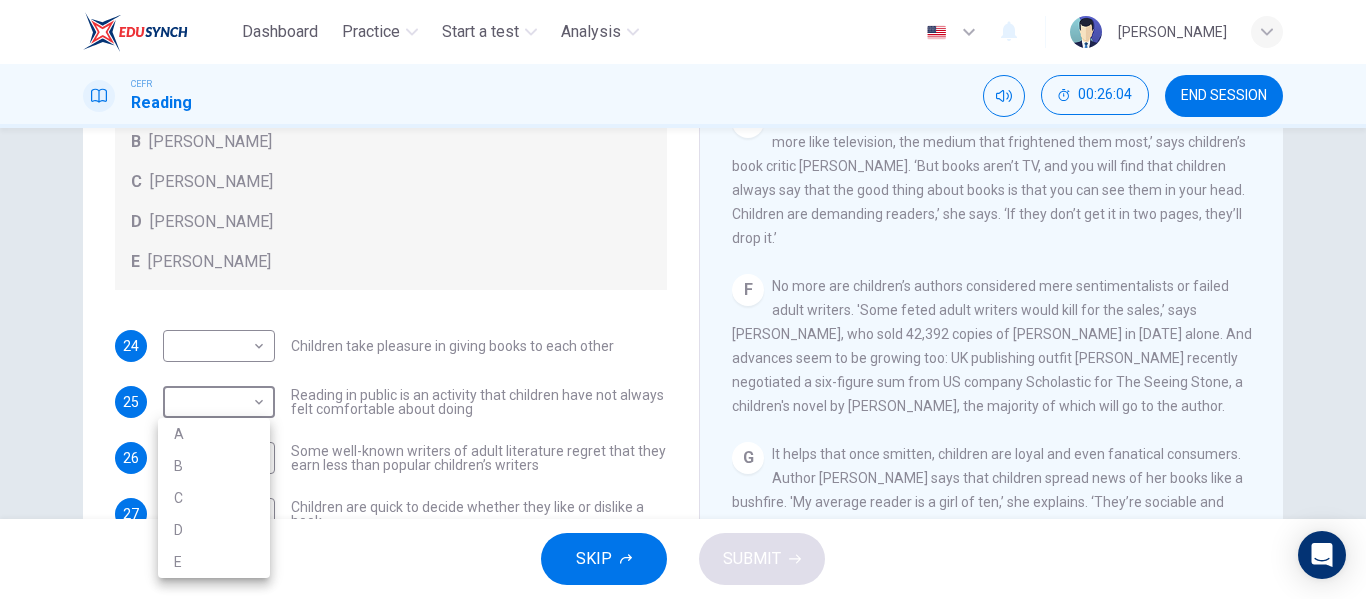 click at bounding box center (683, 299) 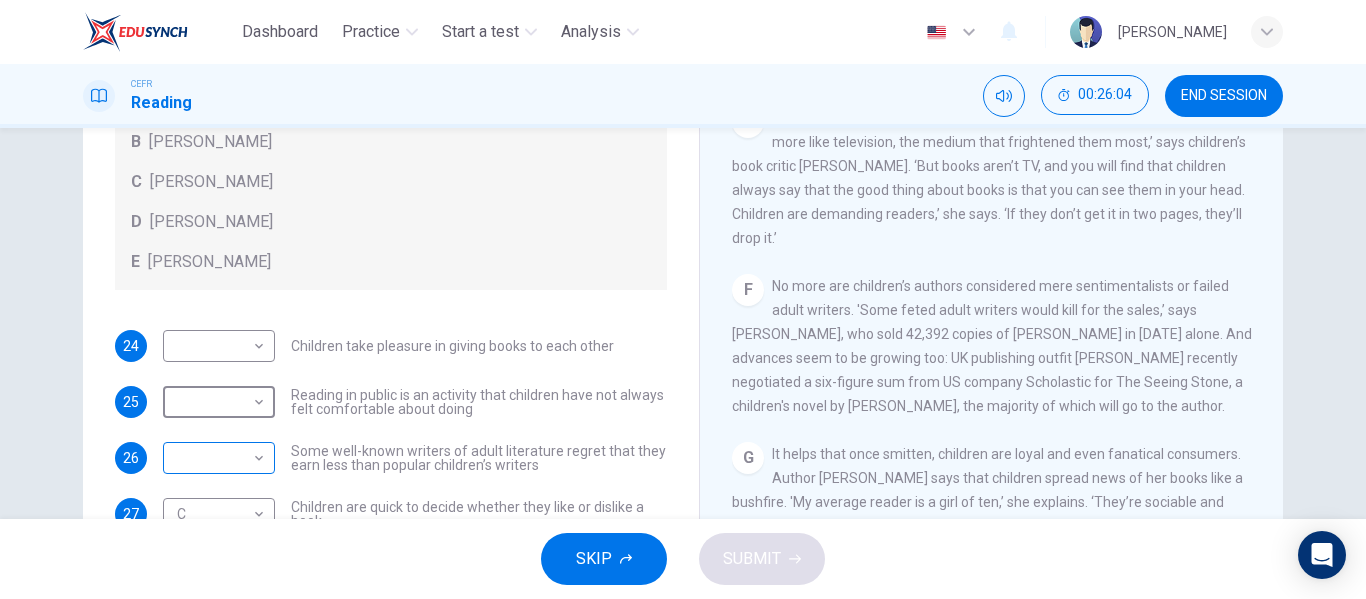 click on "Dashboard Practice Start a test Analysis English en ​ NADIA ZAHIRAH BINTI ZAHARUDDIN CEFR Reading 00:26:04 END SESSION Questions 24 - 30 Look at the following list of people A-E and the list of statements. Match each statement with one of the people listed. People A Wendy Cooling B David Almond C Julia Eccleshare D Jacqueline Wilson E Anne Fine 24 ​ ​ Children take pleasure in giving books to each other 25 ​ ​ Reading in public is an activity that children have not always felt comfortable about doing 26 ​ ​ Some well-known writers of adult literature regret that they earn less than popular children’s writers 27 C C ​ Children are quick to decide whether they like or dislike a book 28 ​ ​ Children will read many books by an author that they like 29 ​ ​ The public do not realise how much children read today 30 ​ ​ We are experiencing a rise in the popularity of children’s literature Twist in the Tale CLICK TO ZOOM Click to Zoom A B C D E F G H I J SKIP SUBMIT
Dashboard" at bounding box center [683, 299] 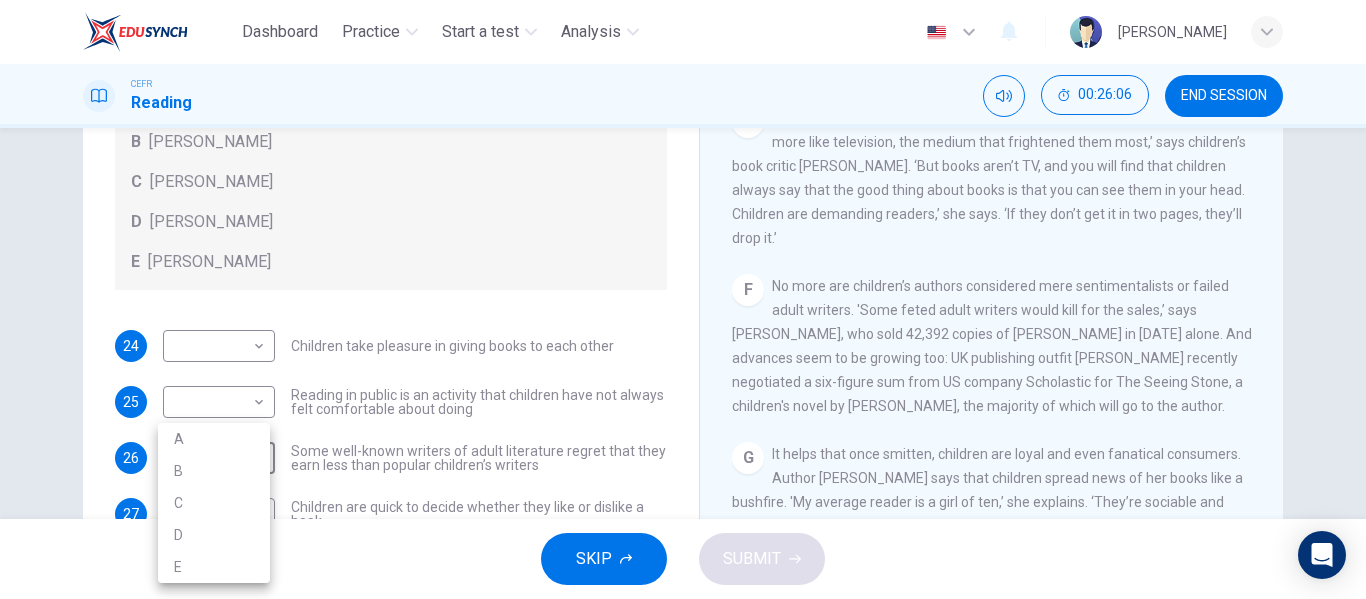 click on "B" at bounding box center [214, 471] 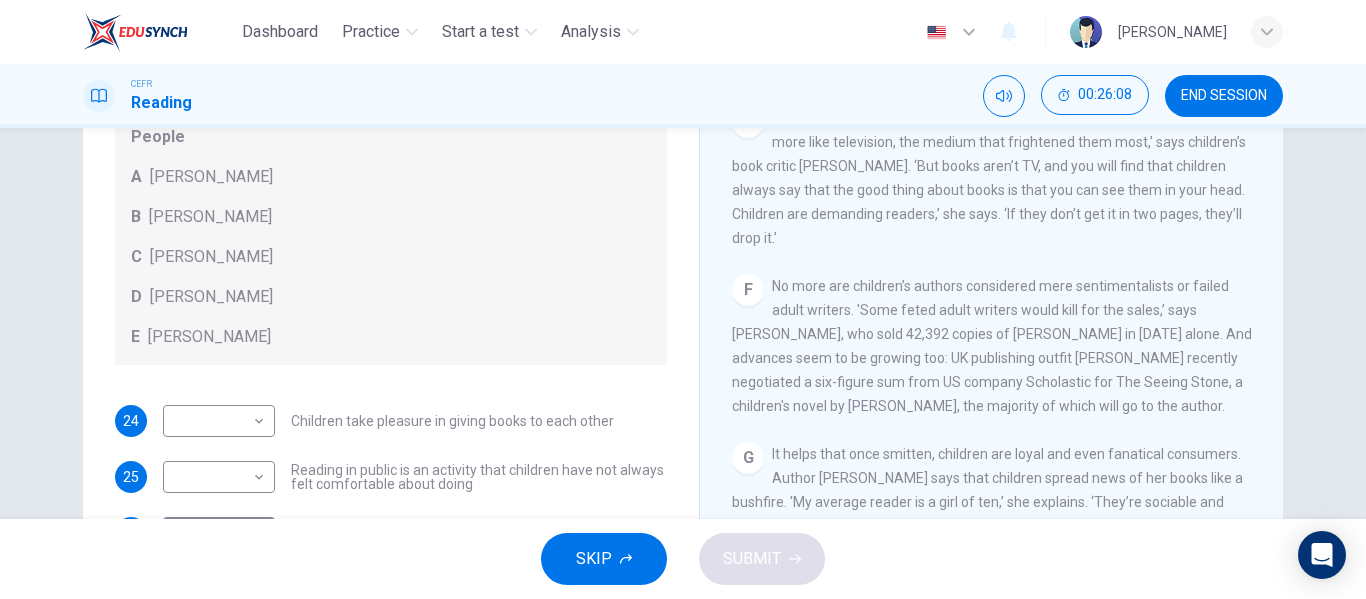 scroll, scrollTop: 22, scrollLeft: 0, axis: vertical 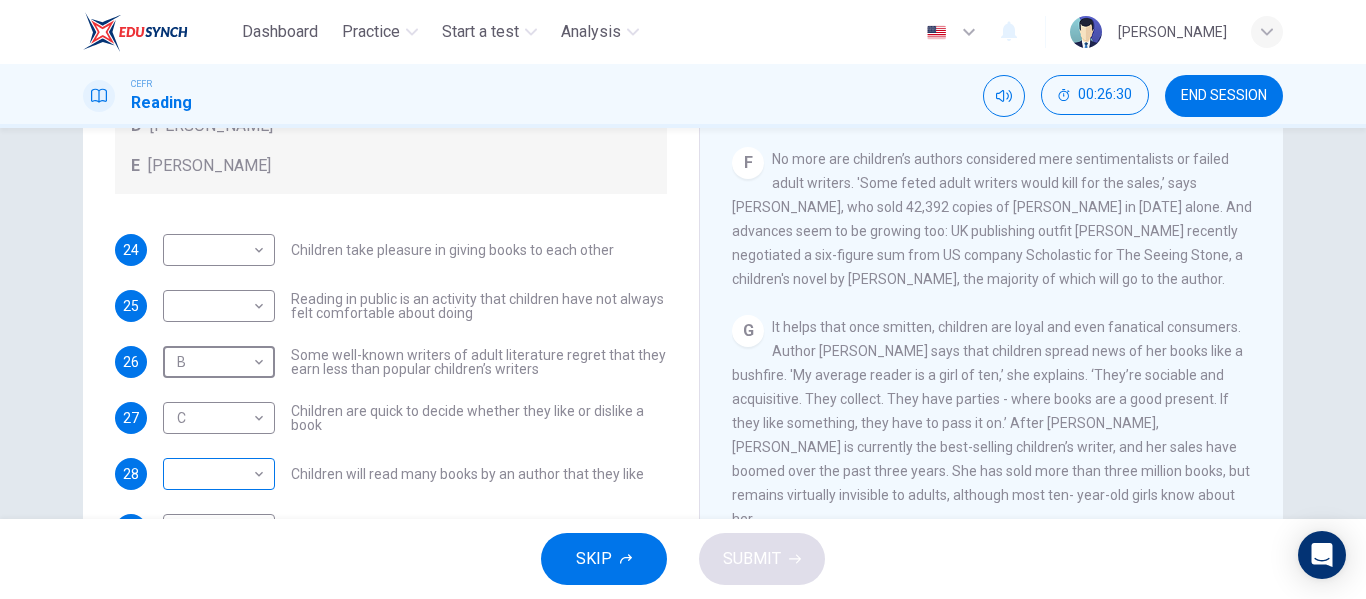 click on "Dashboard Practice Start a test Analysis English en ​ NADIA ZAHIRAH BINTI ZAHARUDDIN CEFR Reading 00:26:30 END SESSION Questions 24 - 30 Look at the following list of people A-E and the list of statements. Match each statement with one of the people listed. People A Wendy Cooling B David Almond C Julia Eccleshare D Jacqueline Wilson E Anne Fine 24 ​ ​ Children take pleasure in giving books to each other 25 ​ ​ Reading in public is an activity that children have not always felt comfortable about doing 26 B B ​ Some well-known writers of adult literature regret that they earn less than popular children’s writers 27 C C ​ Children are quick to decide whether they like or dislike a book 28 ​ ​ Children will read many books by an author that they like 29 ​ ​ The public do not realise how much children read today 30 ​ ​ We are experiencing a rise in the popularity of children’s literature Twist in the Tale CLICK TO ZOOM Click to Zoom A B C D E F G H I J SKIP SUBMIT
Dashboard" at bounding box center [683, 299] 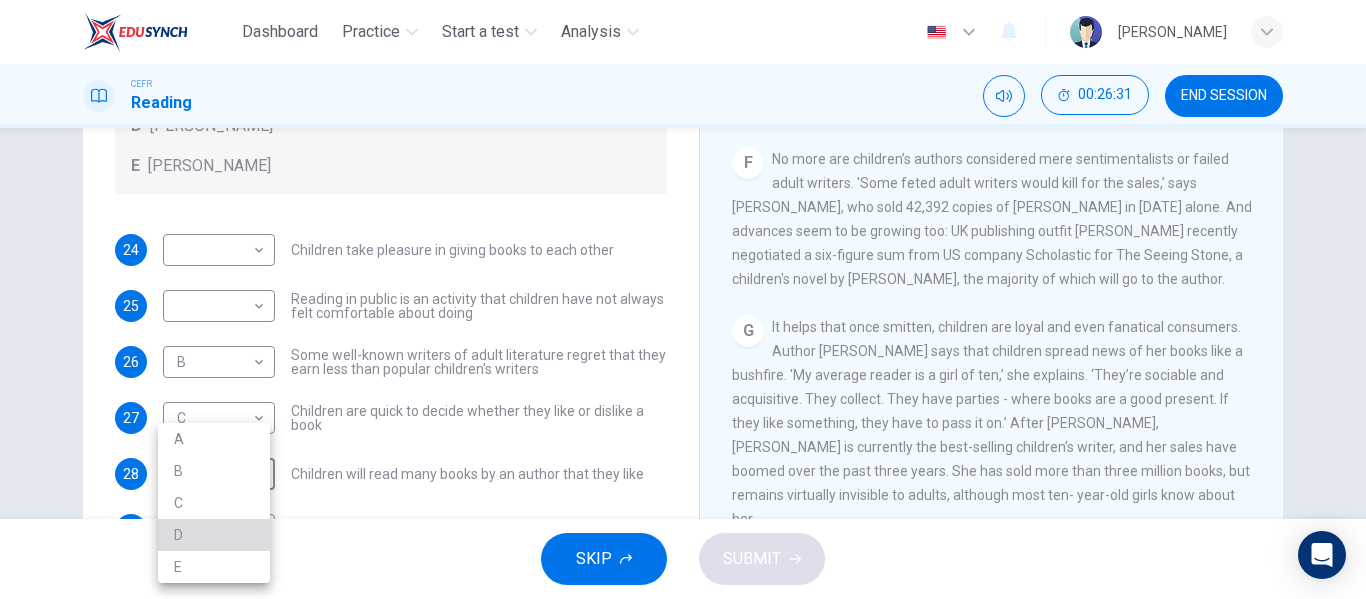 click on "D" at bounding box center [214, 535] 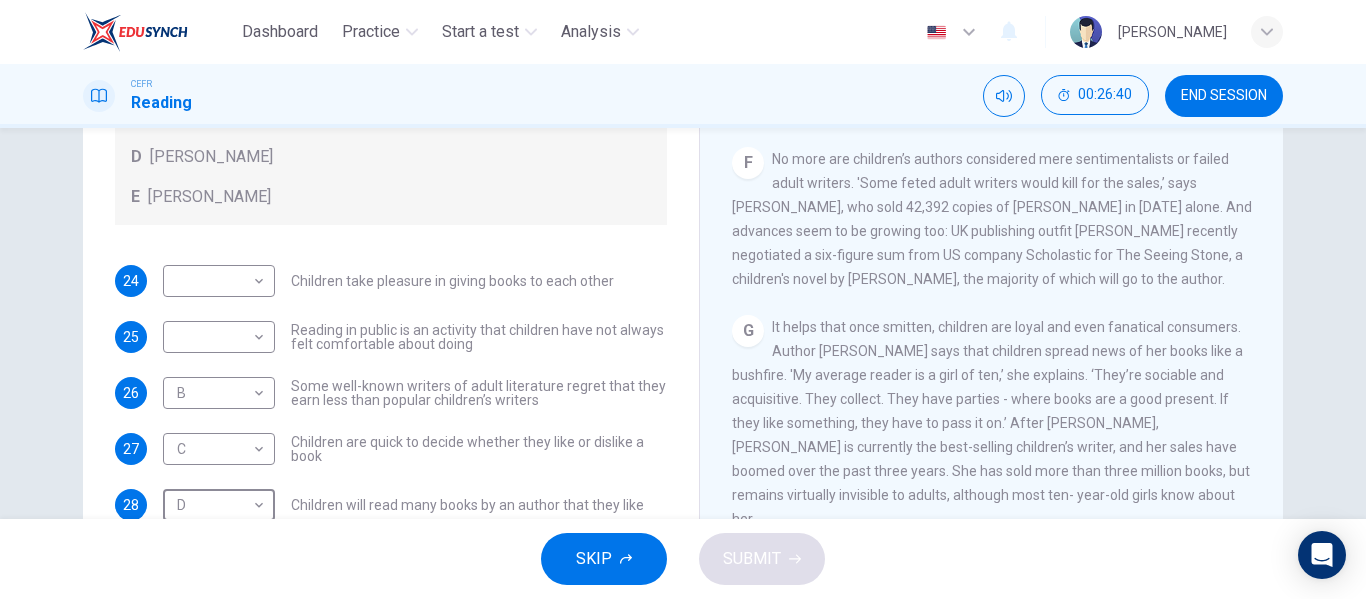 scroll, scrollTop: 162, scrollLeft: 0, axis: vertical 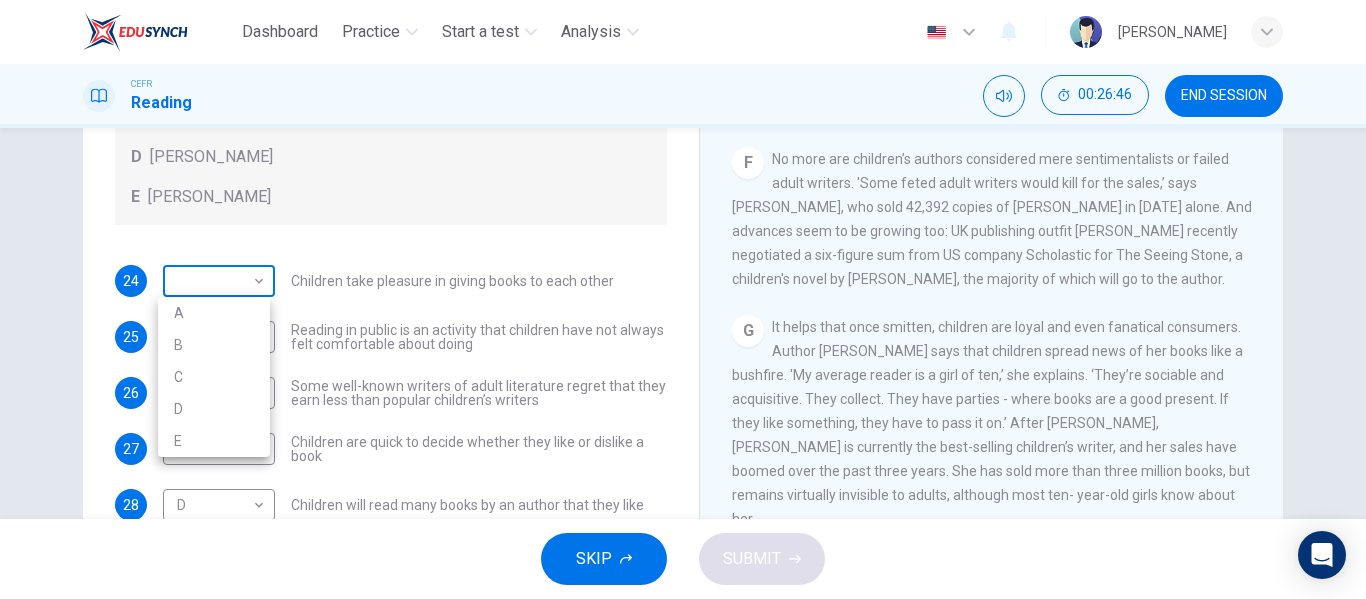 click on "Dashboard Practice Start a test Analysis English en ​ NADIA ZAHIRAH BINTI ZAHARUDDIN CEFR Reading 00:26:46 END SESSION Questions 24 - 30 Look at the following list of people A-E and the list of statements. Match each statement with one of the people listed. People A Wendy Cooling B David Almond C Julia Eccleshare D Jacqueline Wilson E Anne Fine 24 ​ ​ Children take pleasure in giving books to each other 25 ​ ​ Reading in public is an activity that children have not always felt comfortable about doing 26 B B ​ Some well-known writers of adult literature regret that they earn less than popular children’s writers 27 C C ​ Children are quick to decide whether they like or dislike a book 28 D D ​ Children will read many books by an author that they like 29 ​ ​ The public do not realise how much children read today 30 ​ ​ We are experiencing a rise in the popularity of children’s literature Twist in the Tale CLICK TO ZOOM Click to Zoom A B C D E F G H I J SKIP SUBMIT
Dashboard A" at bounding box center (683, 299) 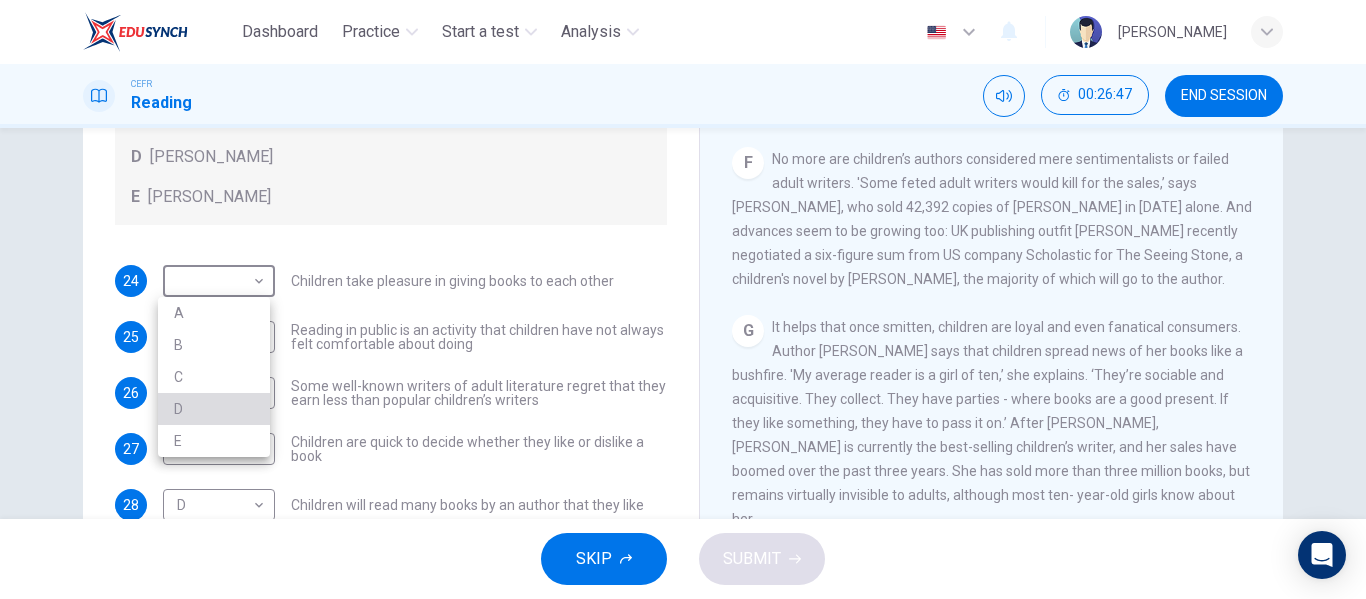 click on "D" at bounding box center (214, 409) 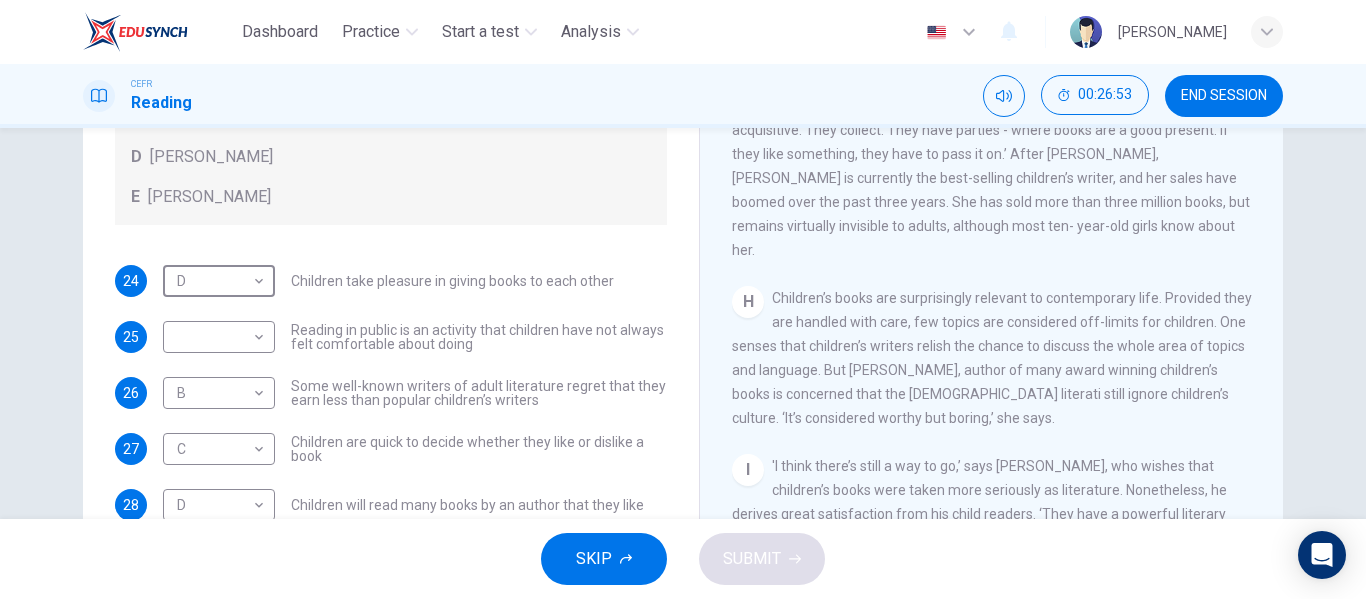 scroll, scrollTop: 1491, scrollLeft: 0, axis: vertical 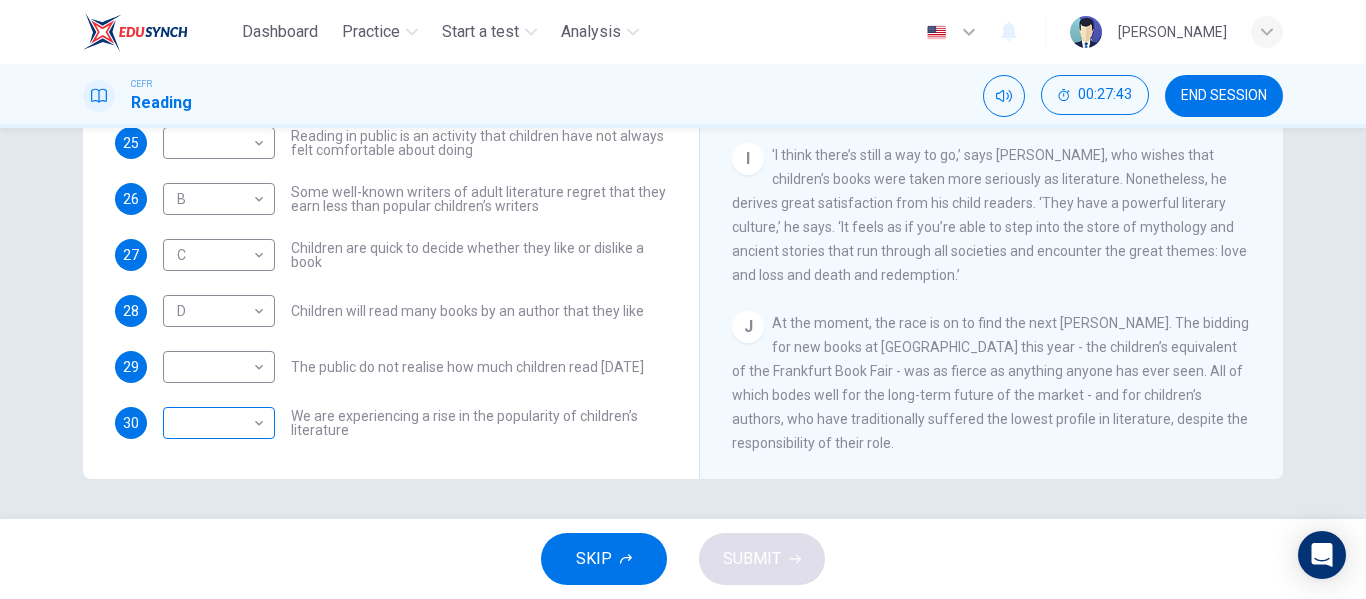 click on "Dashboard Practice Start a test Analysis English en ​ NADIA ZAHIRAH BINTI ZAHARUDDIN CEFR Reading 00:27:43 END SESSION Questions 24 - 30 Look at the following list of people A-E and the list of statements. Match each statement with one of the people listed. People A Wendy Cooling B David Almond C Julia Eccleshare D Jacqueline Wilson E Anne Fine 24 D D ​ Children take pleasure in giving books to each other 25 ​ ​ Reading in public is an activity that children have not always felt comfortable about doing 26 B B ​ Some well-known writers of adult literature regret that they earn less than popular children’s writers 27 C C ​ Children are quick to decide whether they like or dislike a book 28 D D ​ Children will read many books by an author that they like 29 ​ ​ The public do not realise how much children read today 30 ​ ​ We are experiencing a rise in the popularity of children’s literature Twist in the Tale CLICK TO ZOOM Click to Zoom A B C D E F G H I J SKIP SUBMIT
Dashboard" at bounding box center [683, 299] 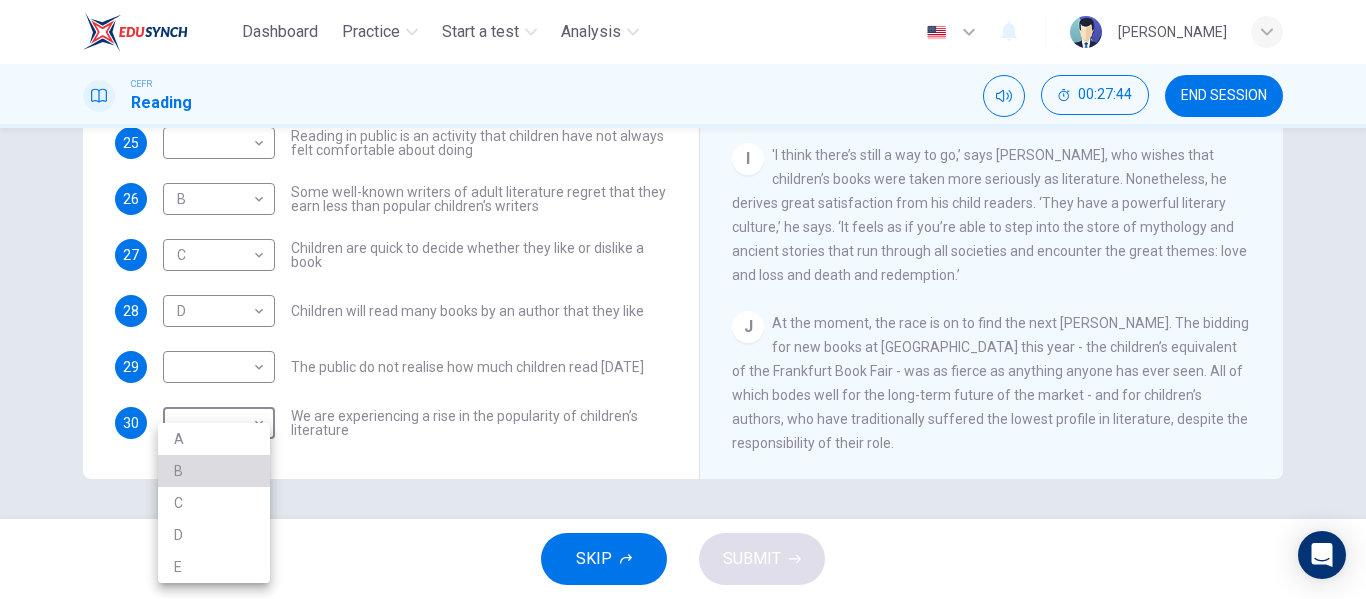 click on "B" at bounding box center [214, 471] 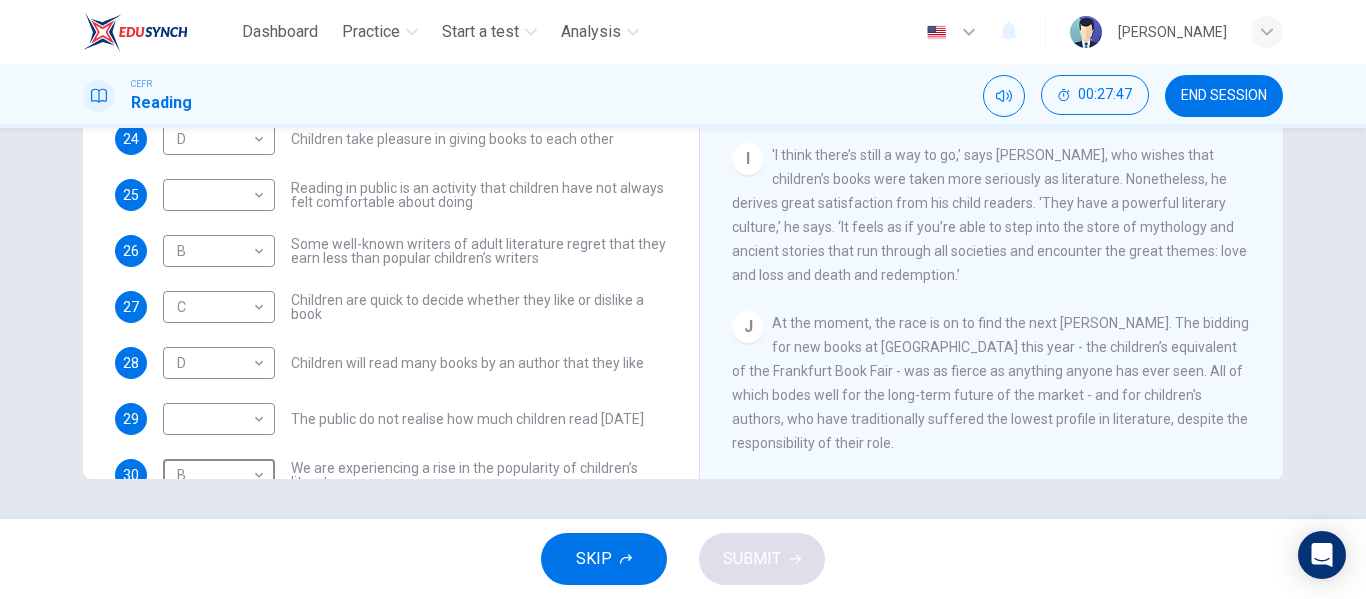 scroll, scrollTop: 142, scrollLeft: 0, axis: vertical 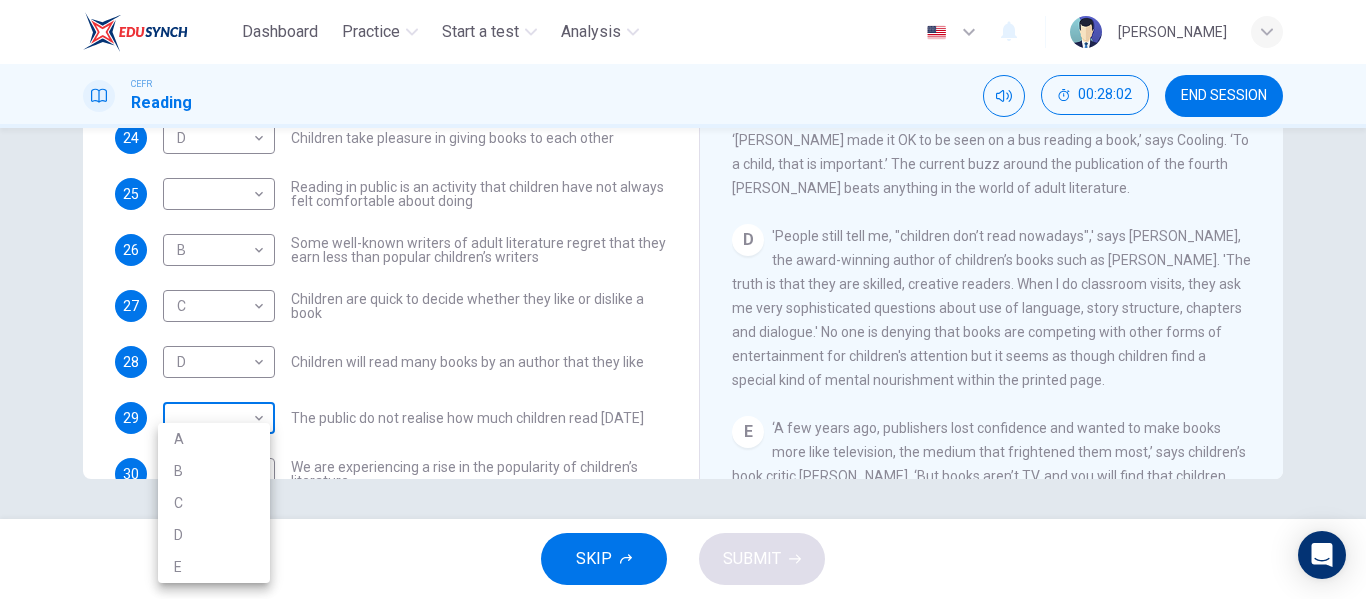 click on "Dashboard Practice Start a test Analysis English en ​ NADIA ZAHIRAH BINTI ZAHARUDDIN CEFR Reading 00:28:02 END SESSION Questions 24 - 30 Look at the following list of people A-E and the list of statements. Match each statement with one of the people listed. People A Wendy Cooling B David Almond C Julia Eccleshare D Jacqueline Wilson E Anne Fine 24 D D ​ Children take pleasure in giving books to each other 25 ​ ​ Reading in public is an activity that children have not always felt comfortable about doing 26 B B ​ Some well-known writers of adult literature regret that they earn less than popular children’s writers 27 C C ​ Children are quick to decide whether they like or dislike a book 28 D D ​ Children will read many books by an author that they like 29 ​ ​ The public do not realise how much children read today 30 B B ​ We are experiencing a rise in the popularity of children’s literature Twist in the Tale CLICK TO ZOOM Click to Zoom A B C D E F G H I J SKIP SUBMIT
Dashboard A" at bounding box center [683, 299] 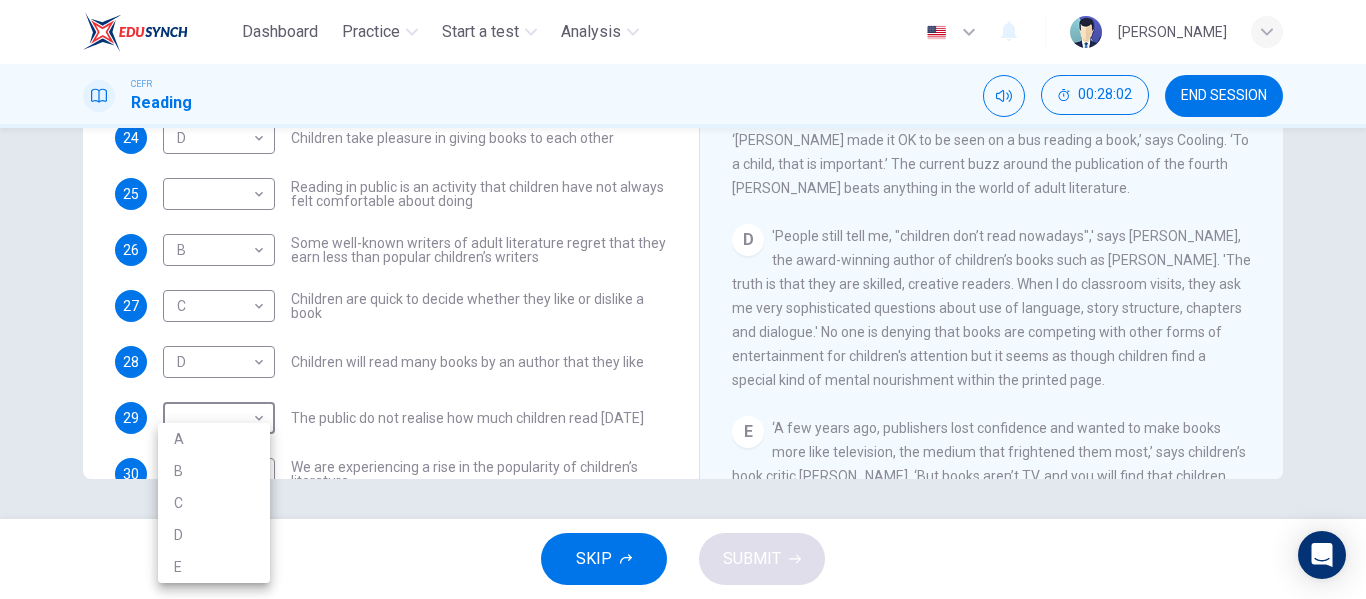 click on "B" at bounding box center [214, 471] 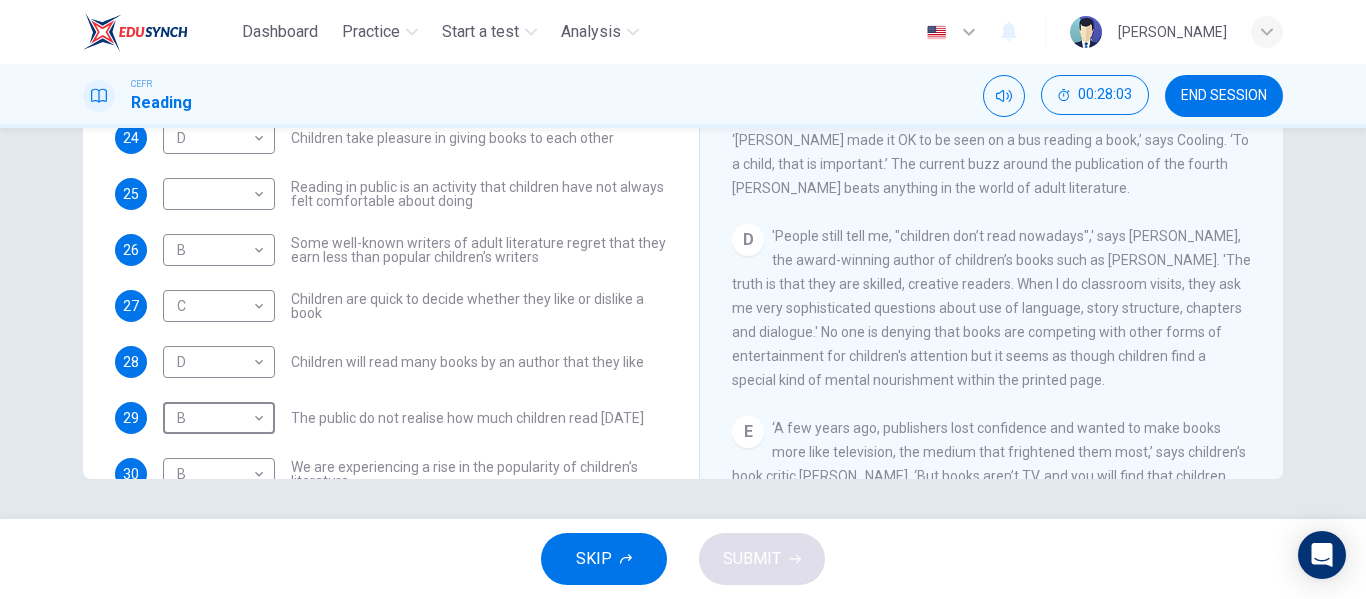 type on "B" 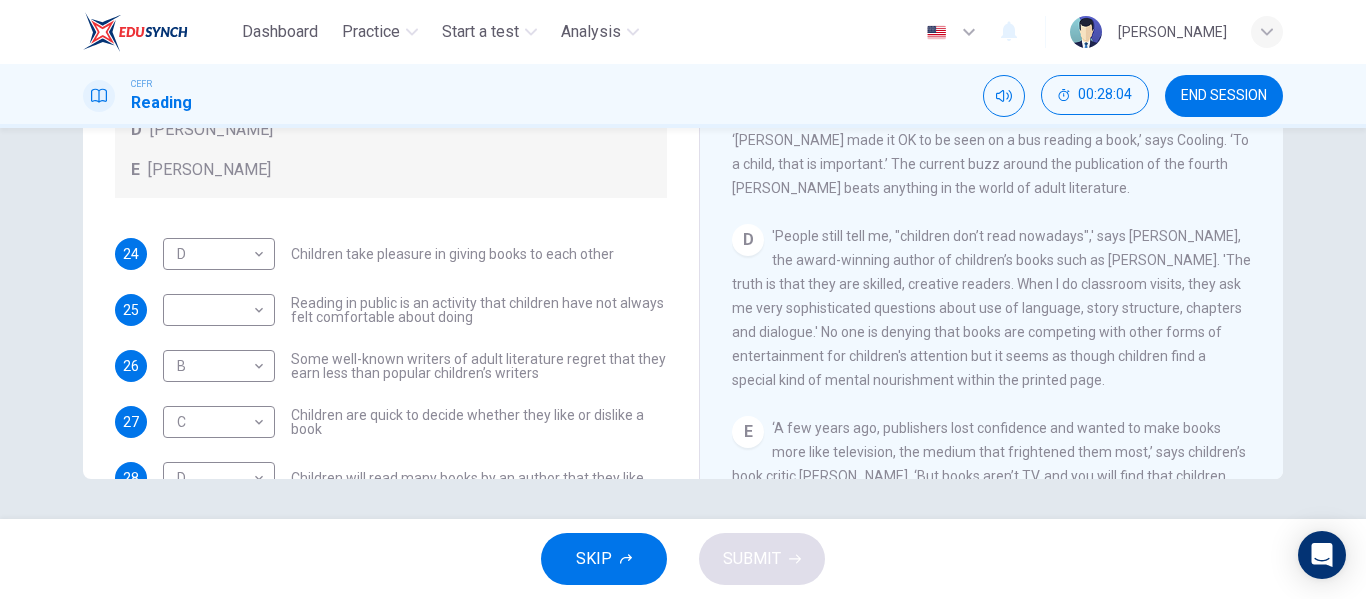 scroll, scrollTop: 22, scrollLeft: 0, axis: vertical 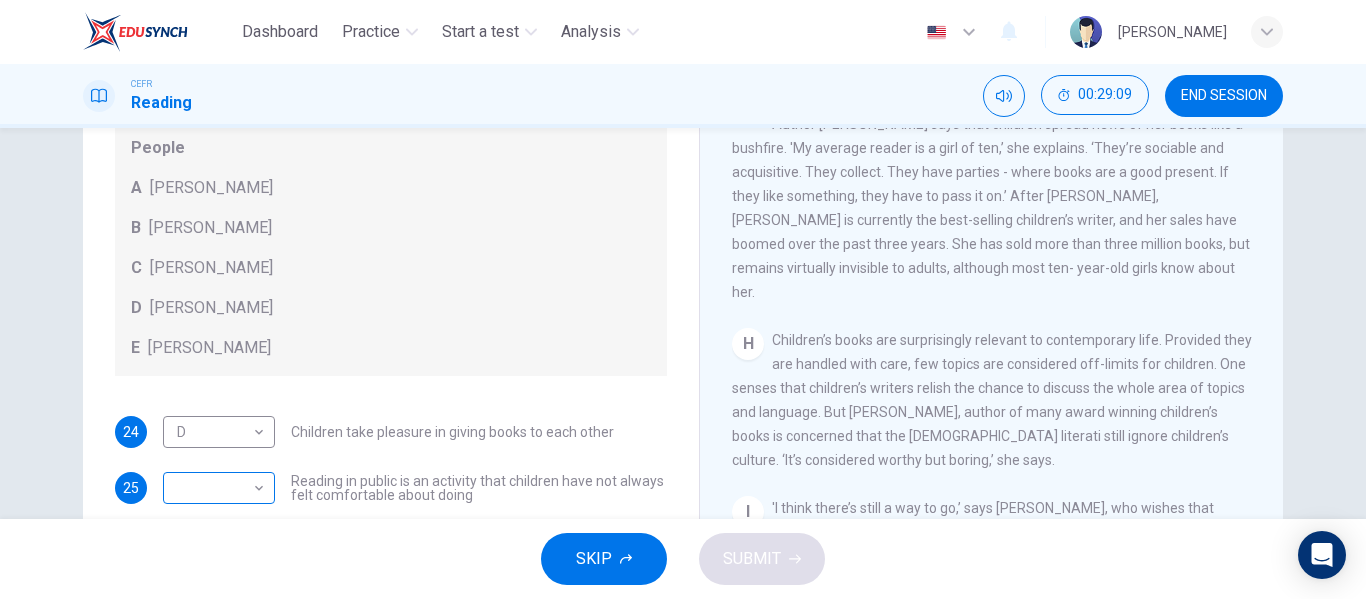 click on "Dashboard Practice Start a test Analysis English en ​ NADIA ZAHIRAH BINTI ZAHARUDDIN CEFR Reading 00:29:09 END SESSION Questions 24 - 30 Look at the following list of people A-E and the list of statements. Match each statement with one of the people listed. People A Wendy Cooling B David Almond C Julia Eccleshare D Jacqueline Wilson E Anne Fine 24 D D ​ Children take pleasure in giving books to each other 25 ​ ​ Reading in public is an activity that children have not always felt comfortable about doing 26 B B ​ Some well-known writers of adult literature regret that they earn less than popular children’s writers 27 C C ​ Children are quick to decide whether they like or dislike a book 28 D D ​ Children will read many books by an author that they like 29 B B ​ The public do not realise how much children read today 30 B B ​ We are experiencing a rise in the popularity of children’s literature Twist in the Tale CLICK TO ZOOM Click to Zoom A B C D E F G H I J SKIP SUBMIT
Dashboard" at bounding box center [683, 299] 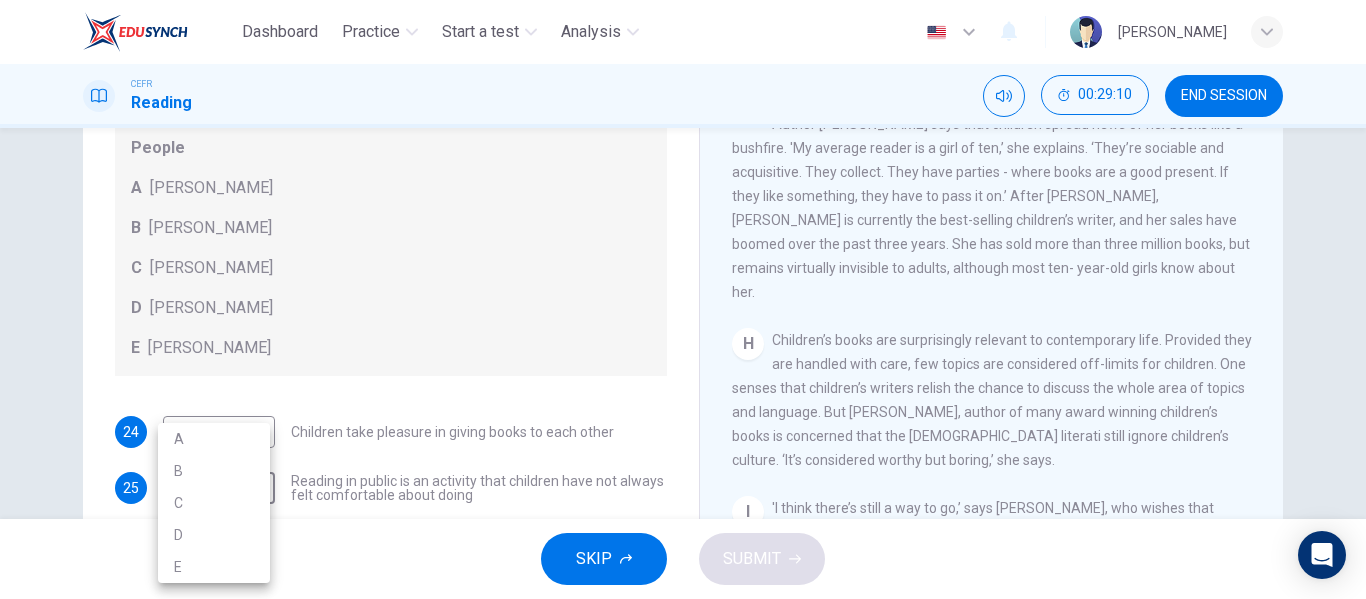 click on "A" at bounding box center [214, 439] 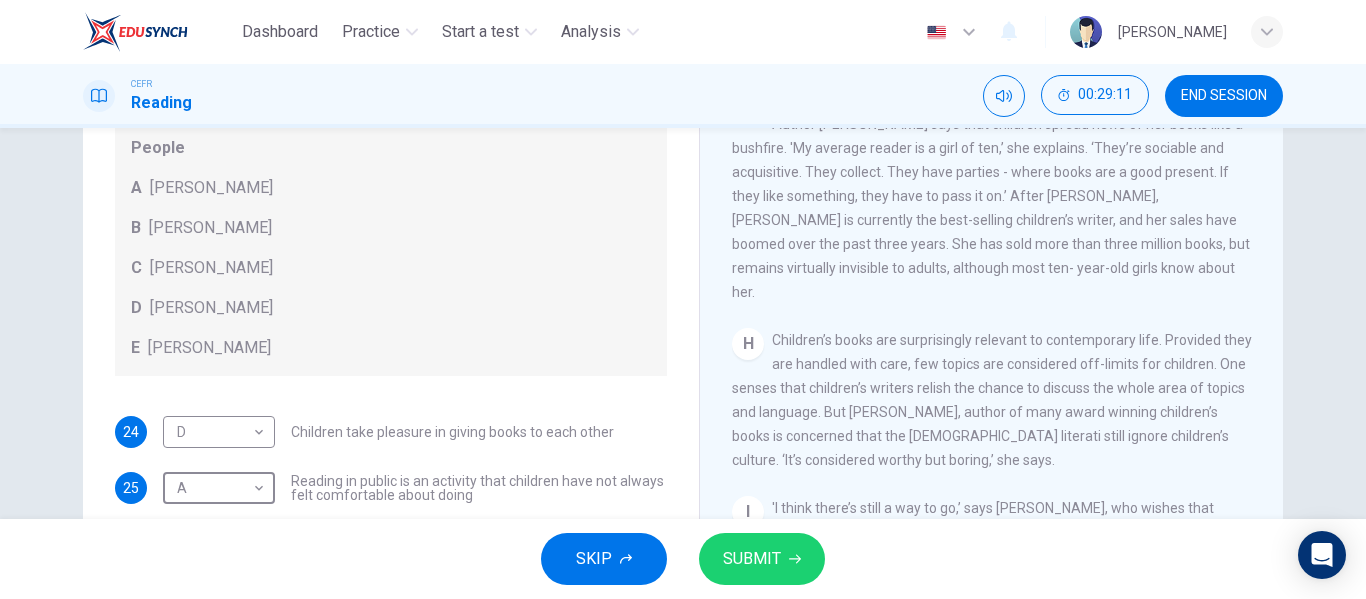 click on "SUBMIT" at bounding box center (752, 559) 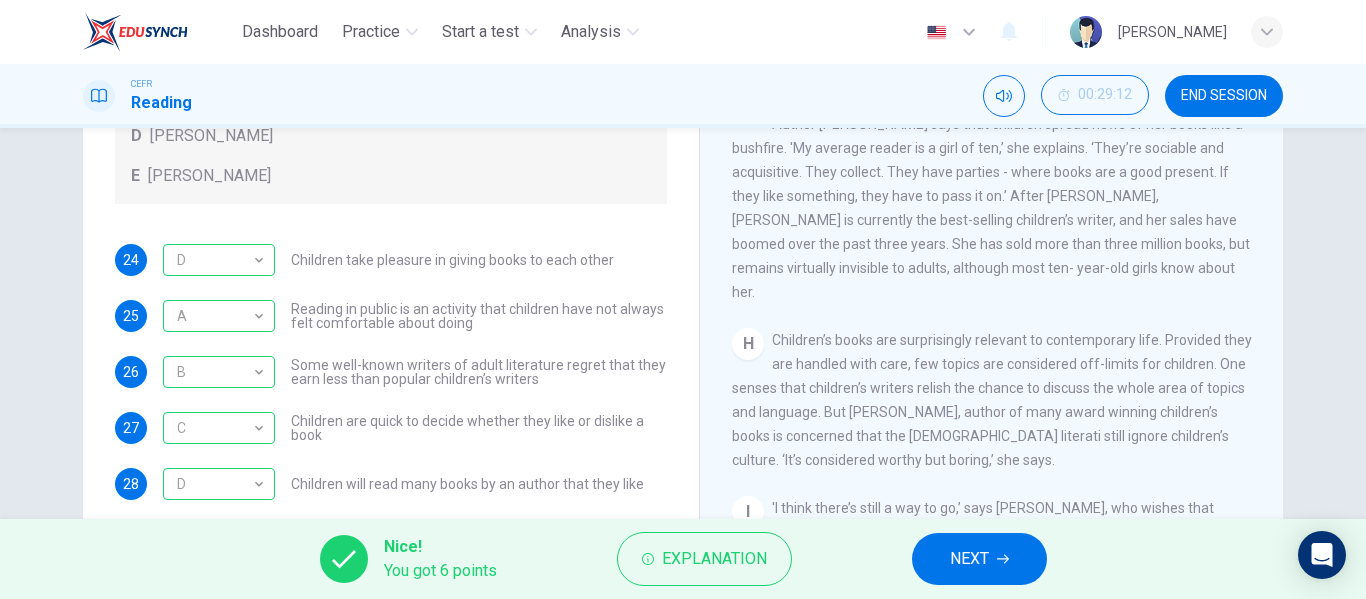 scroll, scrollTop: 193, scrollLeft: 0, axis: vertical 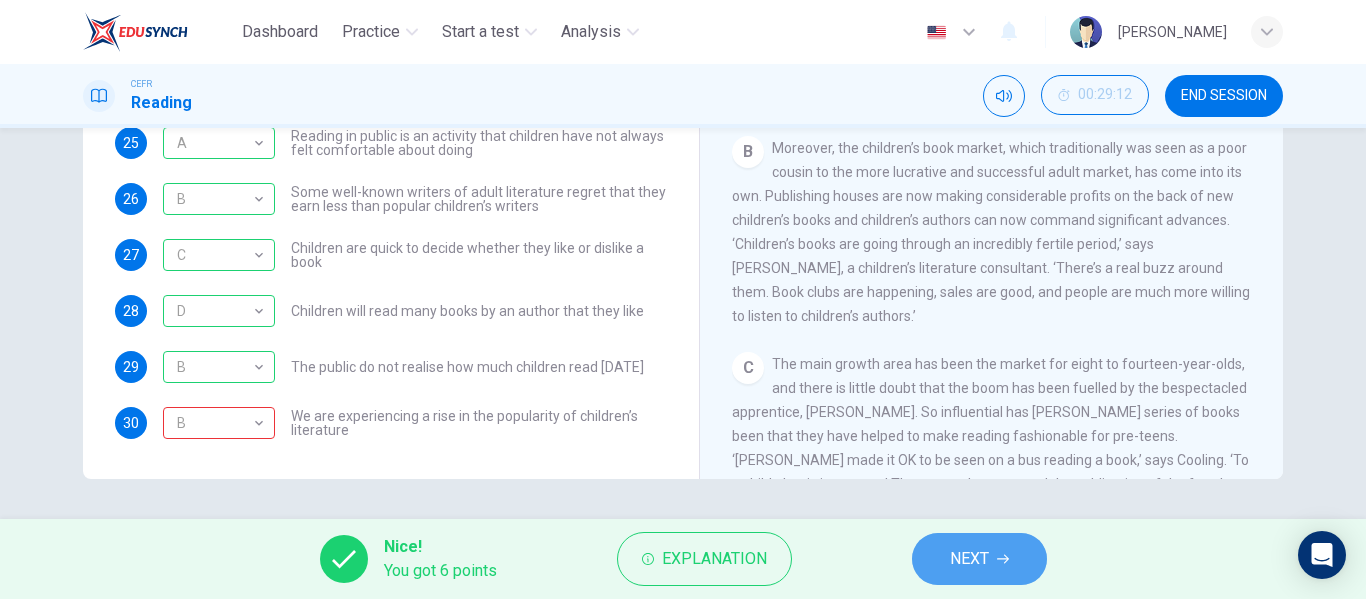 click on "NEXT" at bounding box center (979, 559) 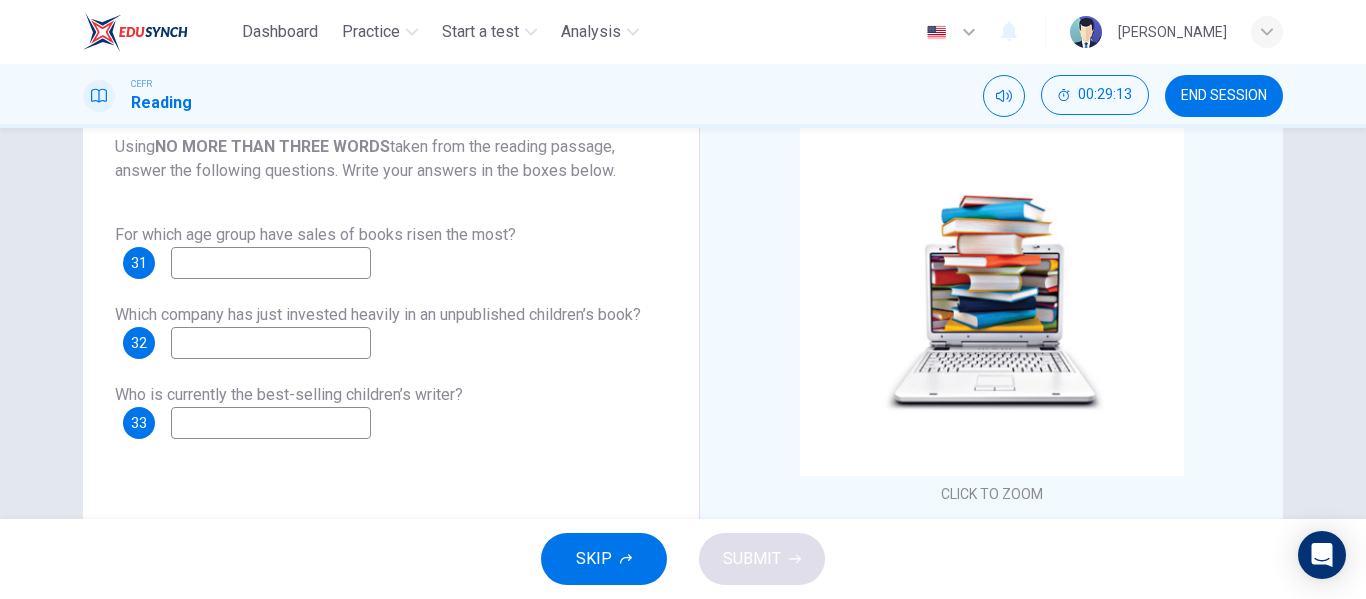 scroll, scrollTop: 124, scrollLeft: 0, axis: vertical 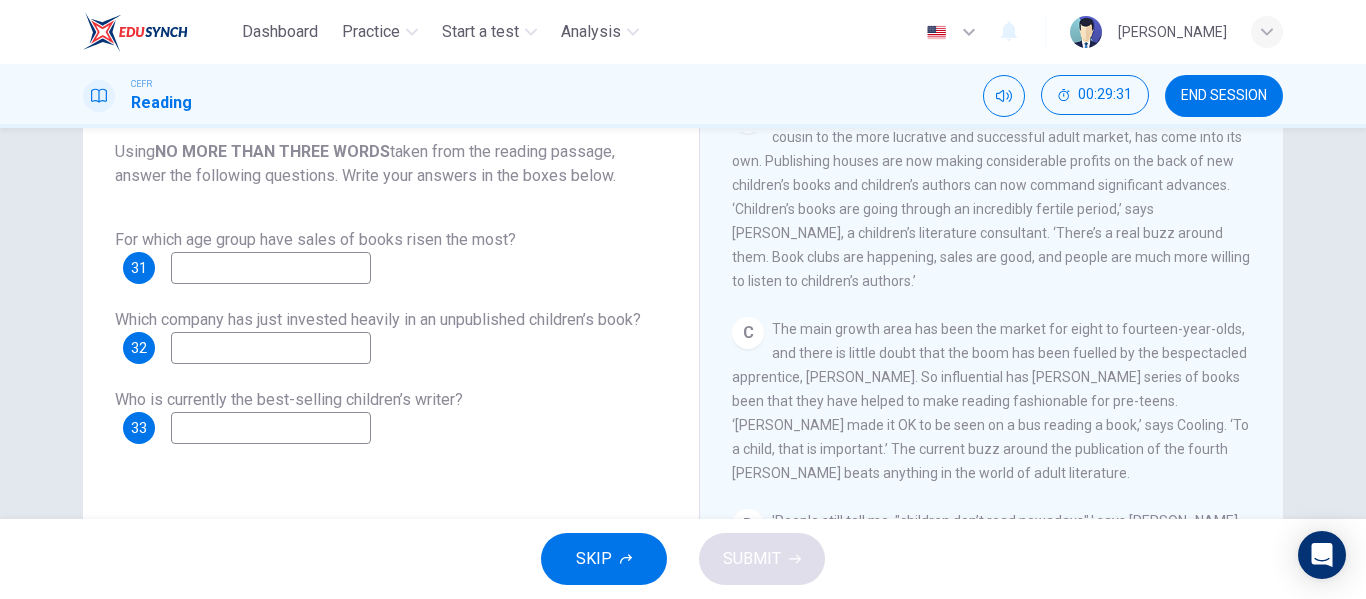 click on "For which age group have sales of books risen the most?  31 Which company has just invested heavily in an unpublished children’s book?  32 Who is currently the best-selling children’s writer?  33" at bounding box center (391, 336) 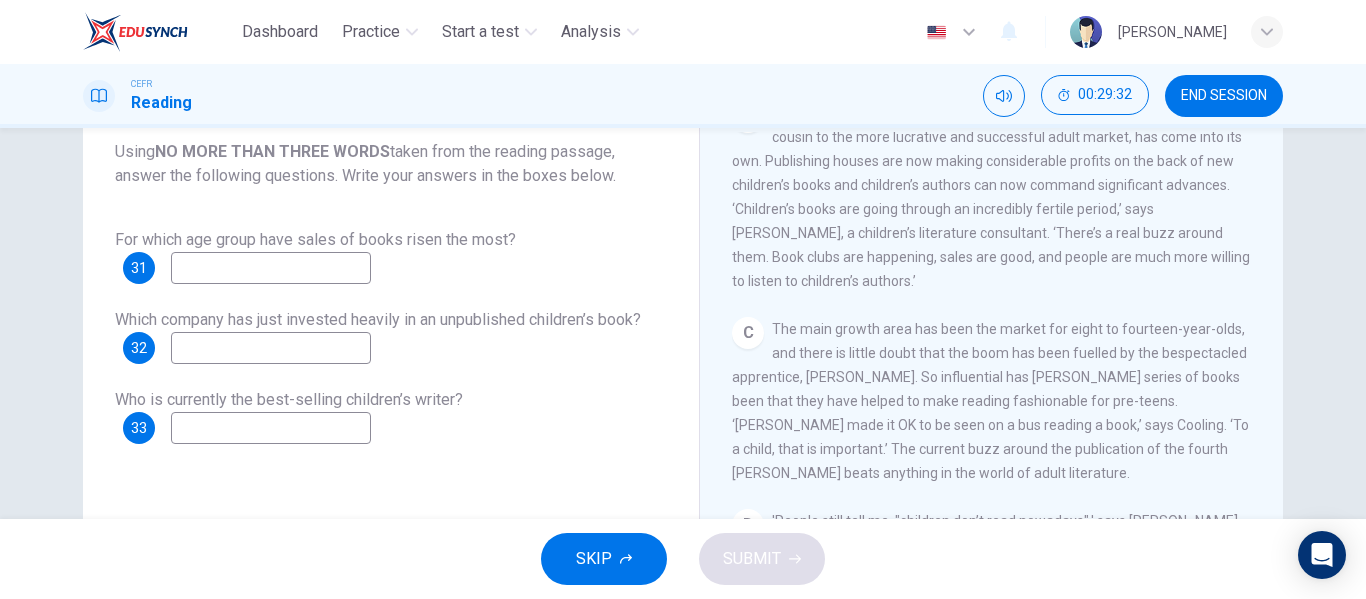 click on "For which age group have sales of books risen the most?  31 Which company has just invested heavily in an unpublished children’s book?  32 Who is currently the best-selling children’s writer?  33" at bounding box center [391, 336] 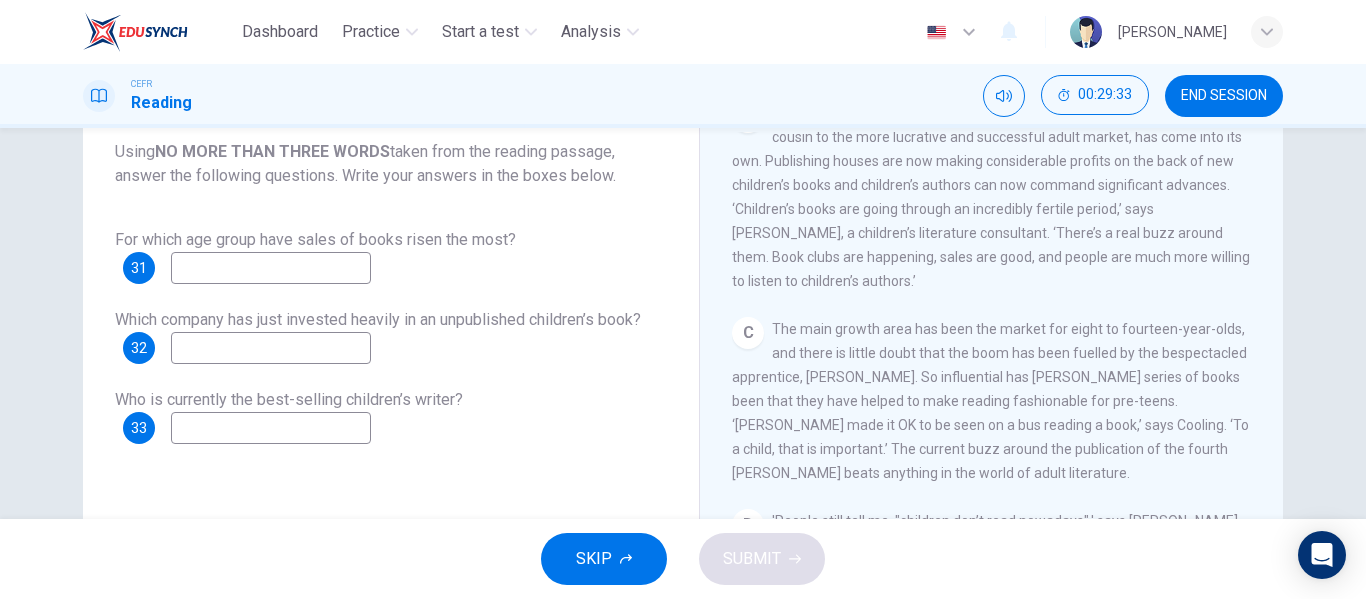 click at bounding box center [271, 268] 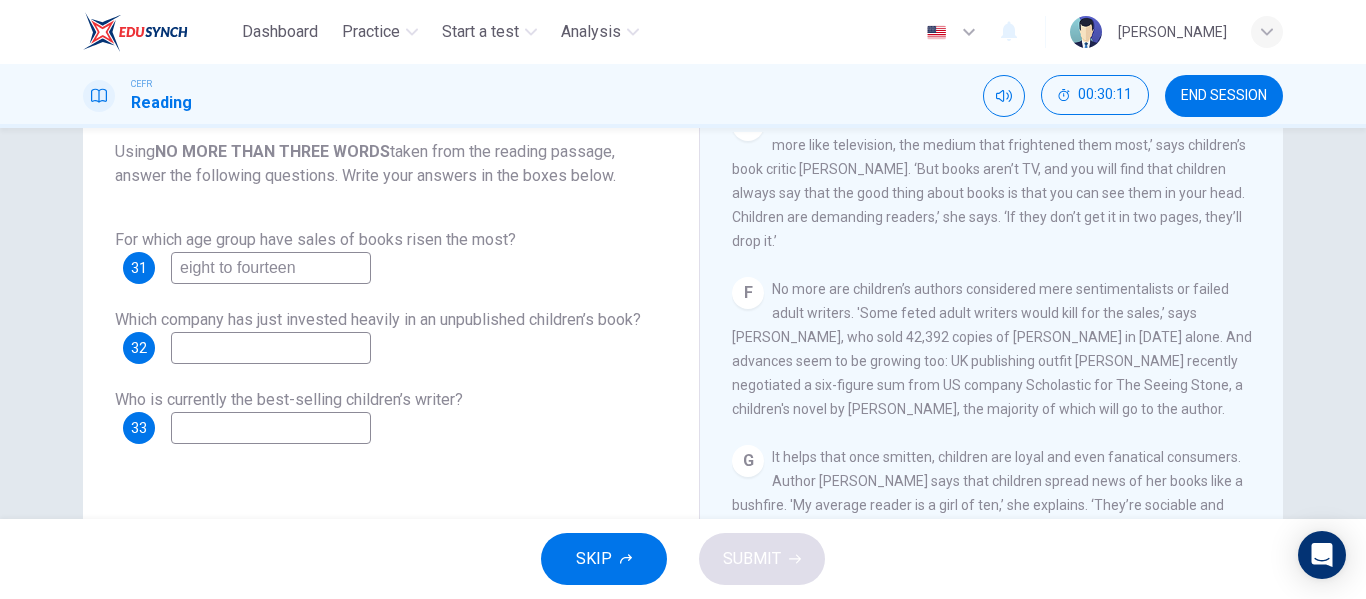 scroll, scrollTop: 1189, scrollLeft: 0, axis: vertical 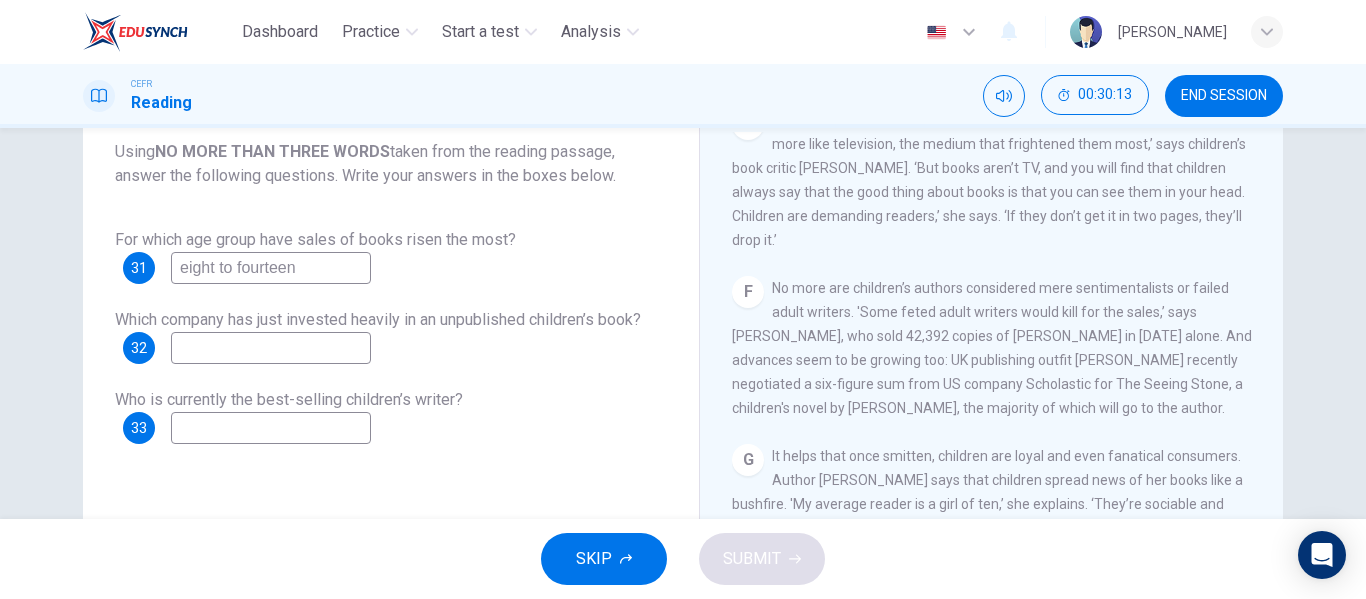 type on "eight to fourteen" 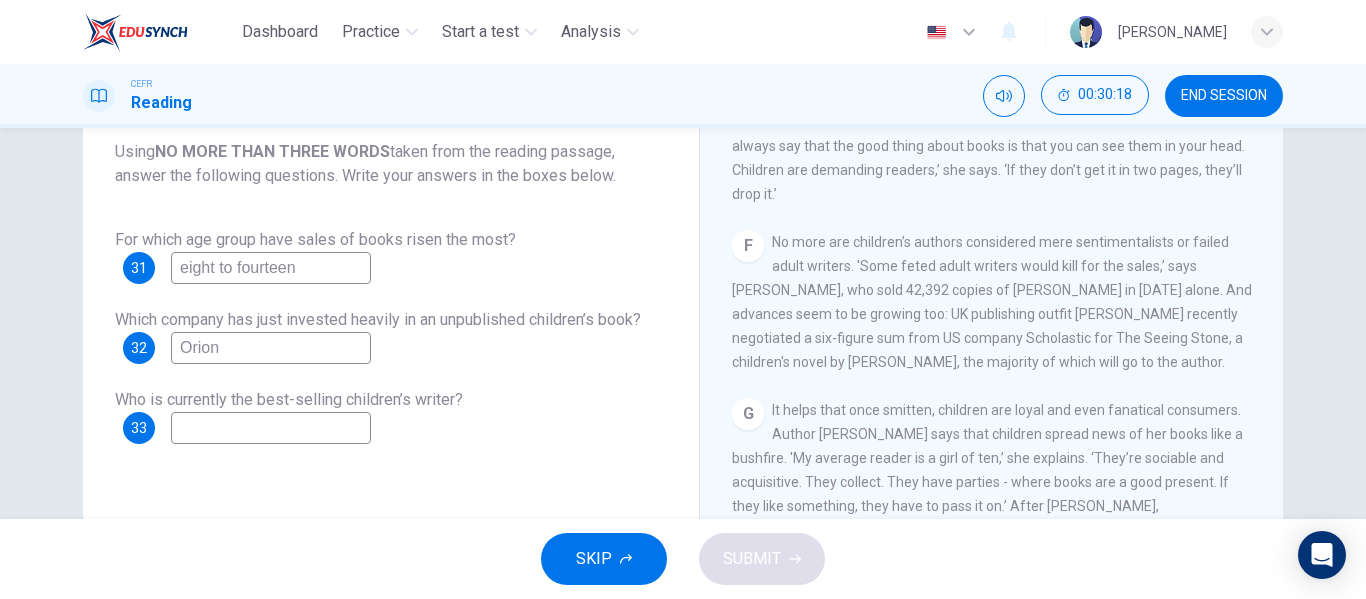 scroll, scrollTop: 1236, scrollLeft: 0, axis: vertical 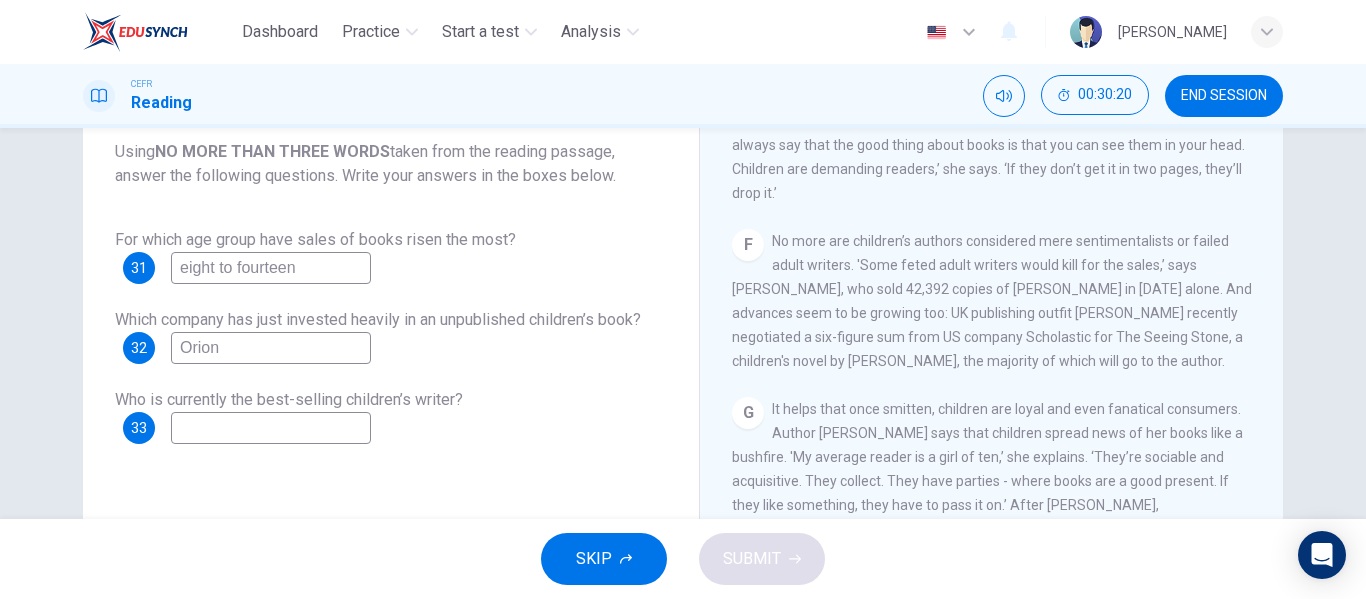 type on "Orion" 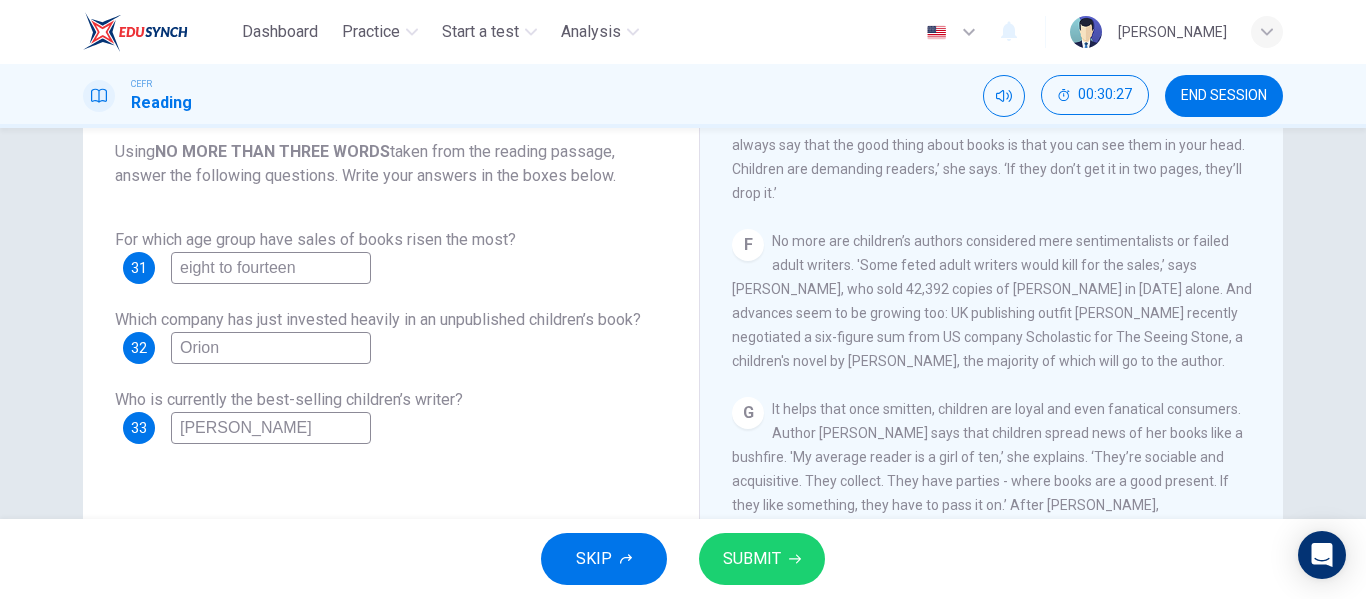 type on "J.K Rowling" 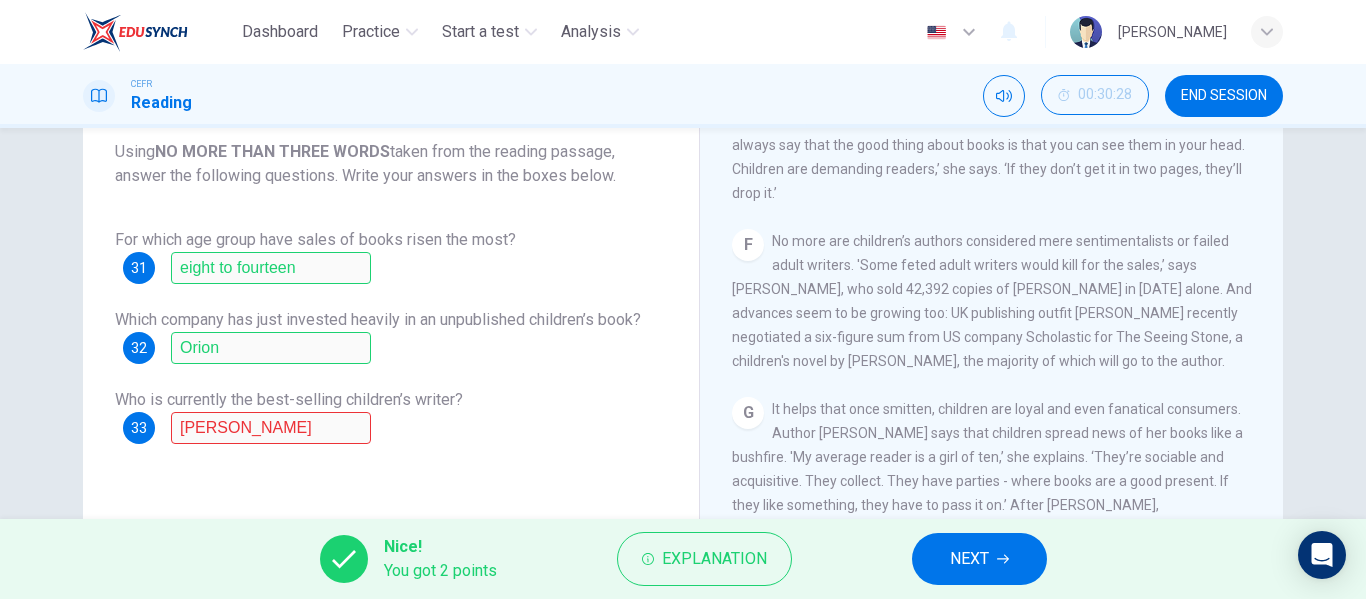 click on "NEXT" at bounding box center [969, 559] 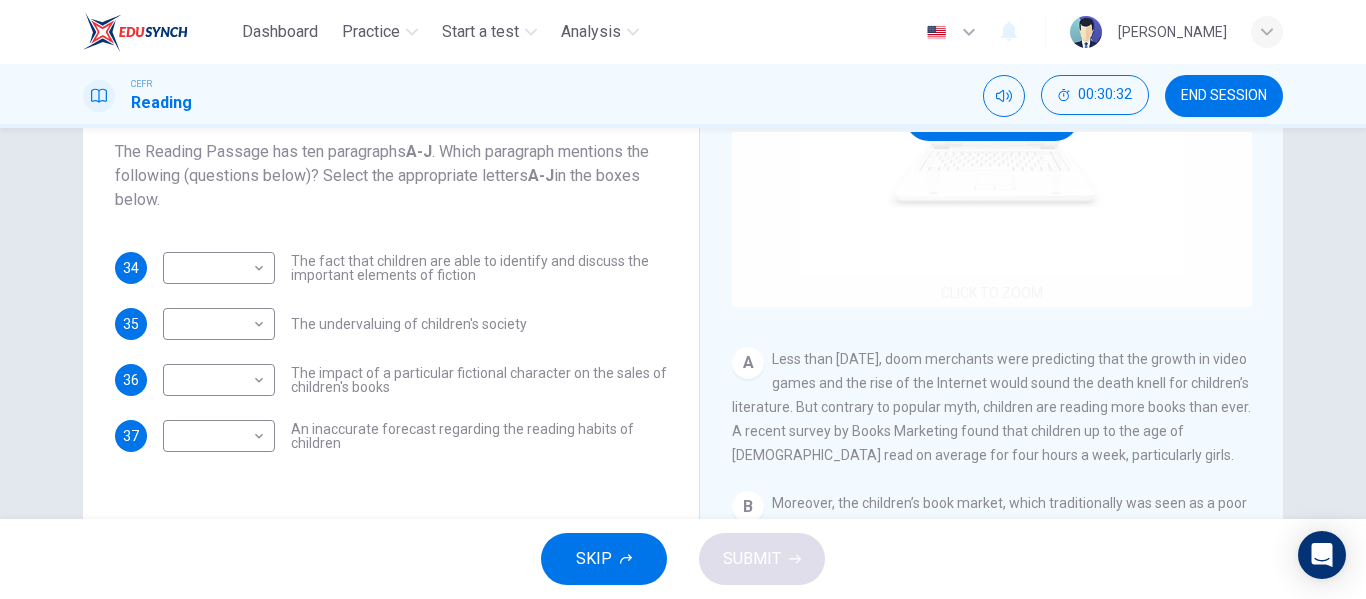 scroll, scrollTop: 210, scrollLeft: 0, axis: vertical 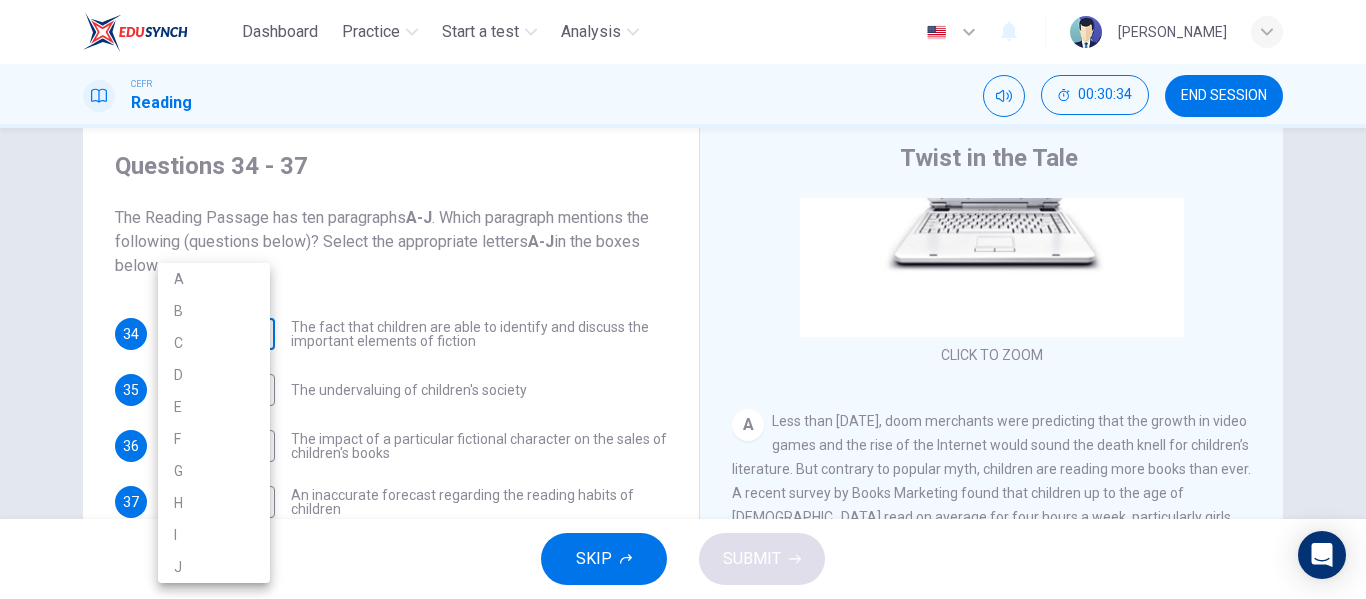 click on "Dashboard Practice Start a test Analysis English en ​ NADIA ZAHIRAH BINTI ZAHARUDDIN CEFR Reading 00:30:34 END SESSION Questions 34 - 37 The Reading Passage has ten paragraphs  A-J .
Which paragraph mentions the following (questions below)?
Select the appropriate letters  A-J  in the boxes below. 34 ​ ​ The fact that children are able to identify and discuss the important elements of fiction 35 ​ ​ The undervaluing of children's society 36 ​ ​ The impact of a particular fictional character on the sales of children's books 37 ​ ​ An inaccurate forecast regarding the reading habits of children Twist in the Tale CLICK TO ZOOM Click to Zoom A B C D E F G H I J SKIP SUBMIT EduSynch - Online Language Proficiency Testing
Dashboard Practice Start a test Analysis Notifications © Copyright  2025 A B C D E F G H I J" at bounding box center [683, 299] 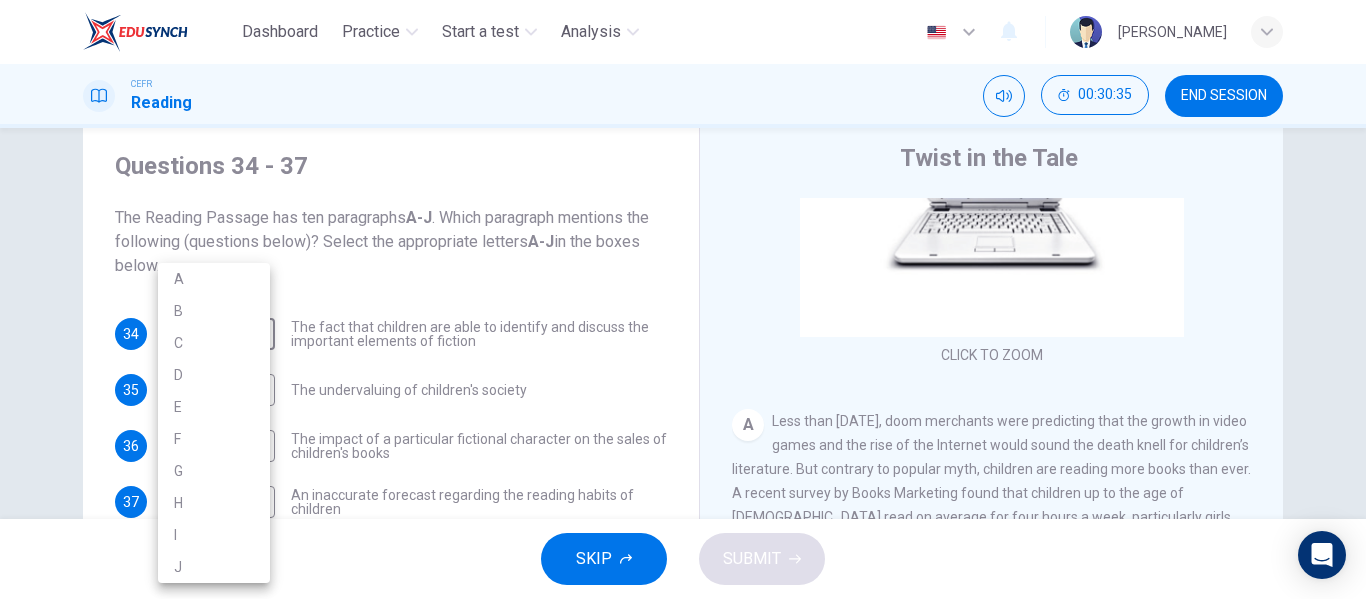 click at bounding box center (683, 299) 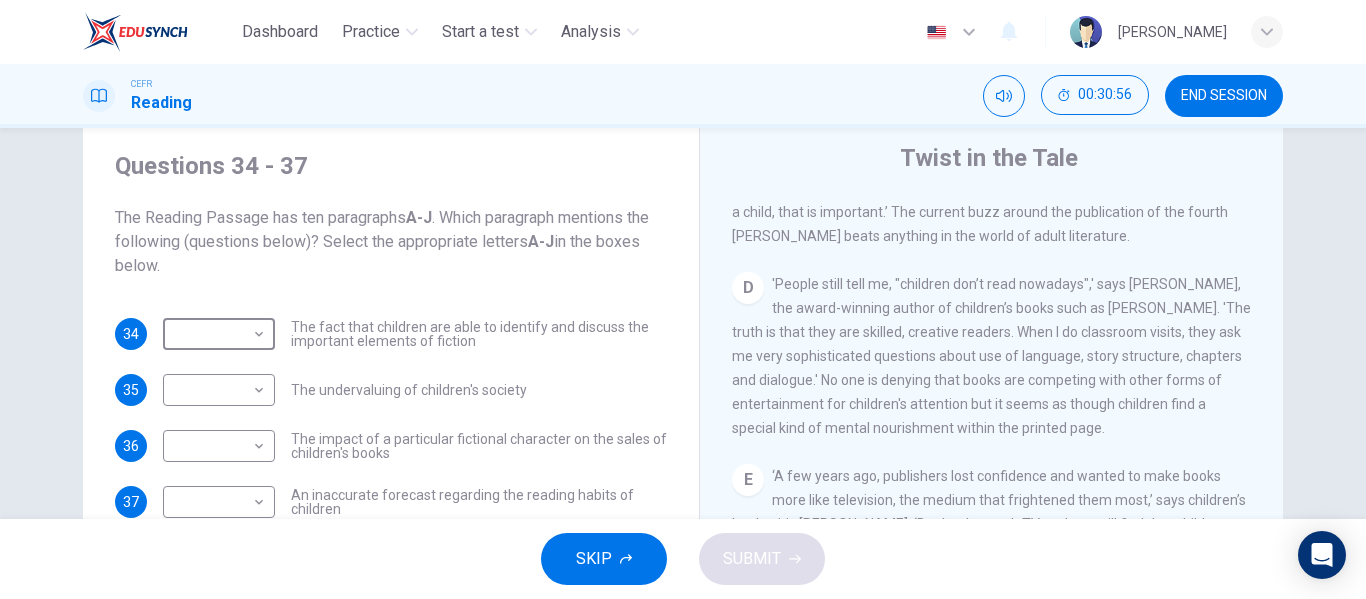 scroll, scrollTop: 901, scrollLeft: 0, axis: vertical 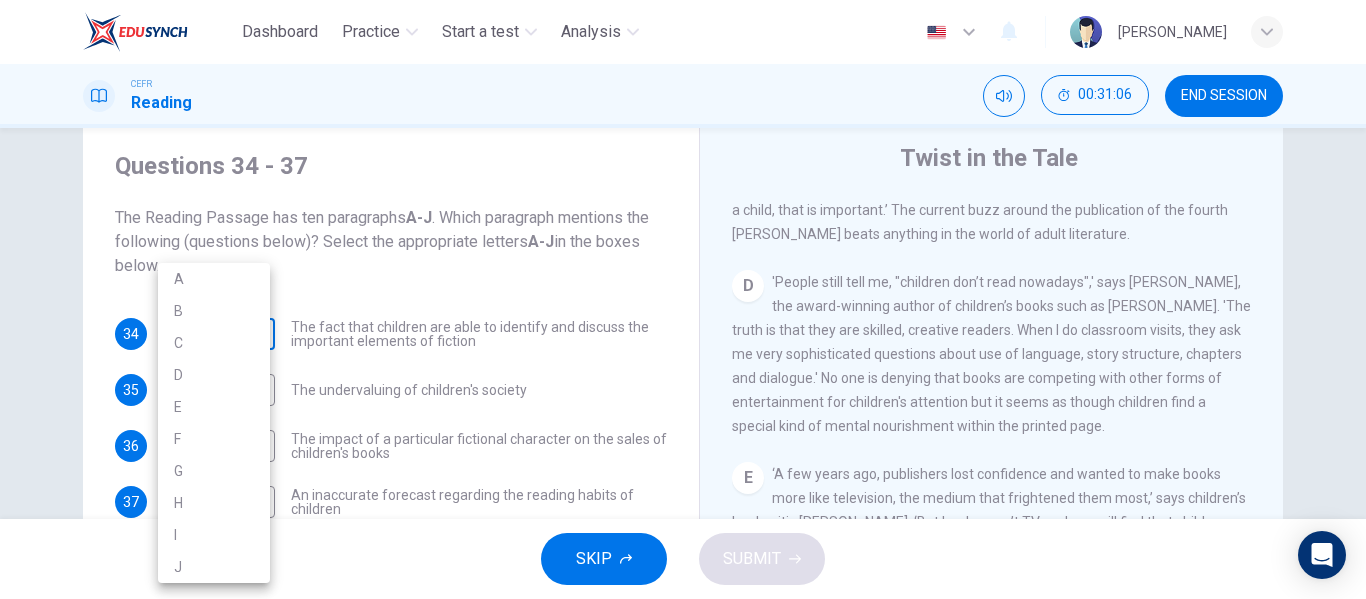 click on "Dashboard Practice Start a test Analysis English en ​ NADIA ZAHIRAH BINTI ZAHARUDDIN CEFR Reading 00:31:06 END SESSION Questions 34 - 37 The Reading Passage has ten paragraphs  A-J .
Which paragraph mentions the following (questions below)?
Select the appropriate letters  A-J  in the boxes below. 34 ​ ​ The fact that children are able to identify and discuss the important elements of fiction 35 ​ ​ The undervaluing of children's society 36 ​ ​ The impact of a particular fictional character on the sales of children's books 37 ​ ​ An inaccurate forecast regarding the reading habits of children Twist in the Tale CLICK TO ZOOM Click to Zoom A B C D E F G H I J SKIP SUBMIT EduSynch - Online Language Proficiency Testing
Dashboard Practice Start a test Analysis Notifications © Copyright  2025 A B C D E F G H I J" at bounding box center (683, 299) 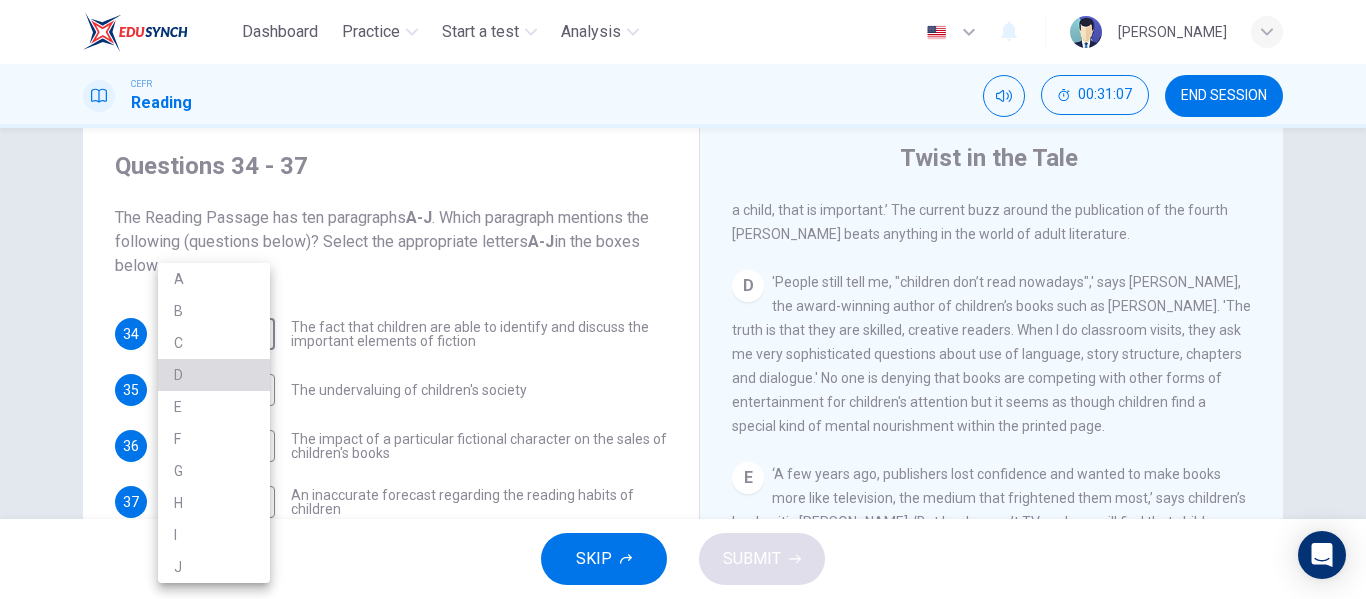 click on "D" at bounding box center [214, 375] 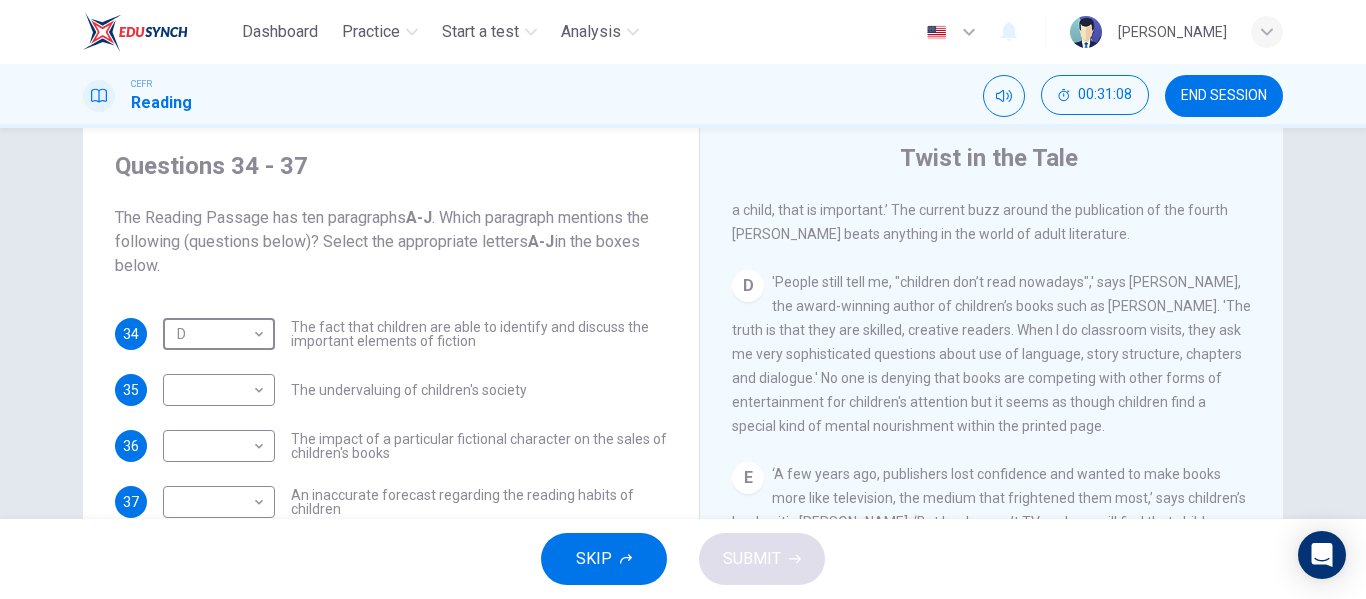 type on "D" 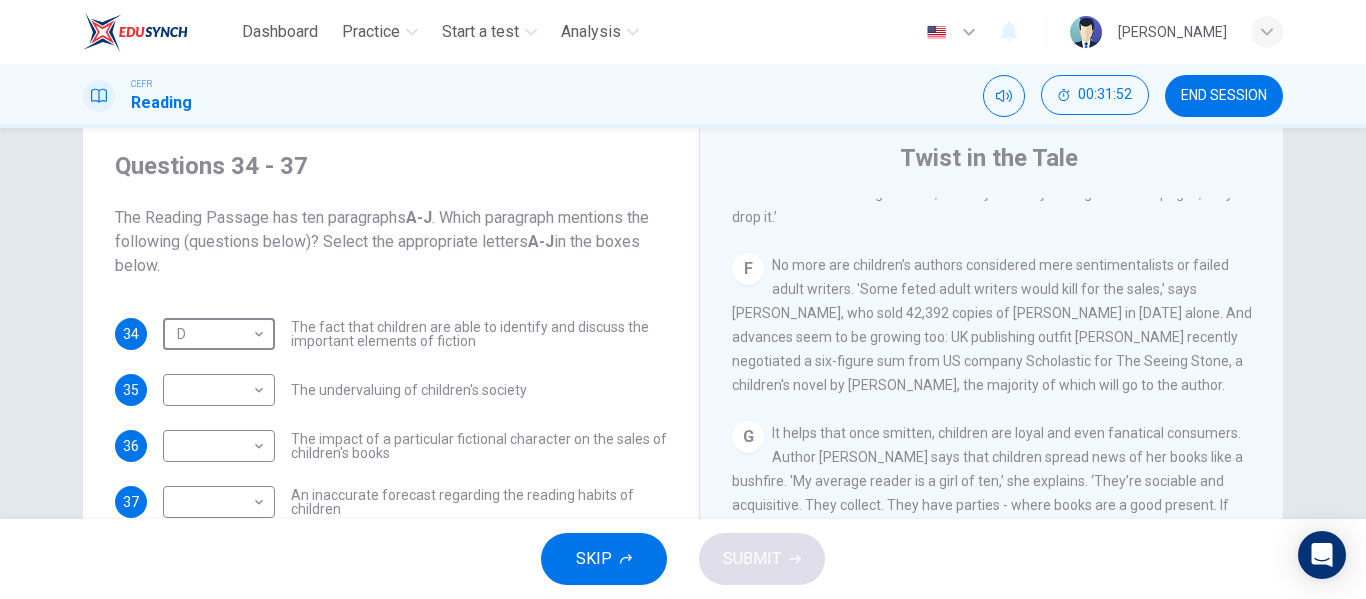 scroll, scrollTop: 1279, scrollLeft: 0, axis: vertical 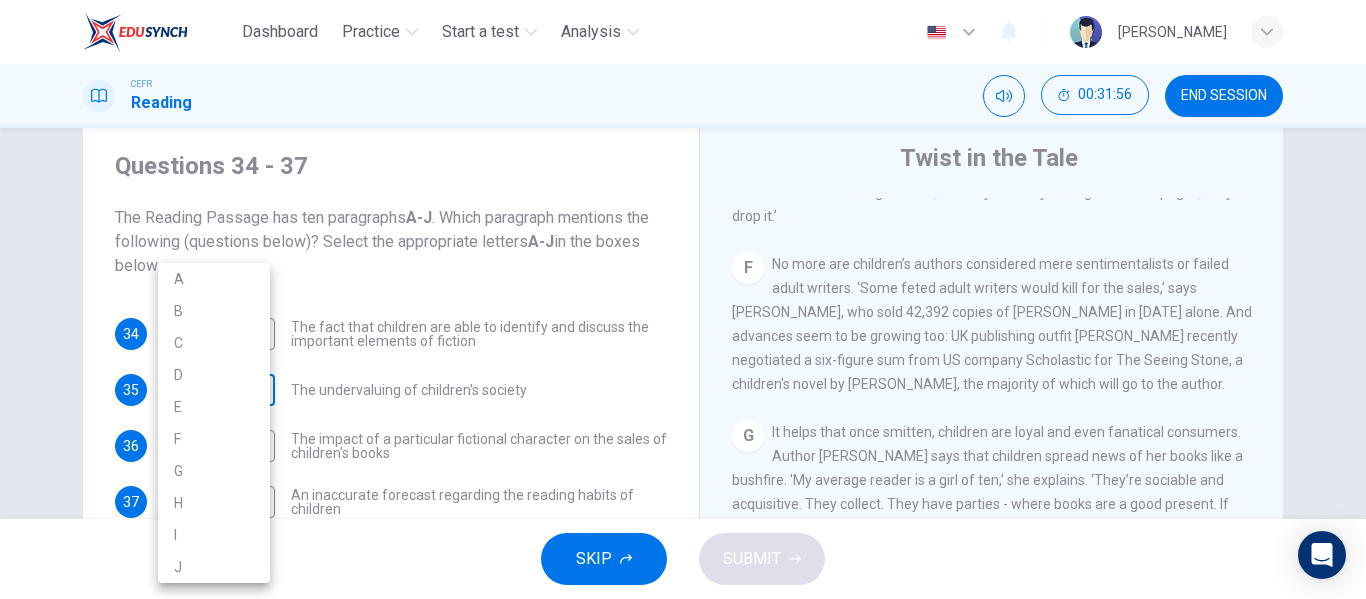 click on "Dashboard Practice Start a test Analysis English en ​ NADIA ZAHIRAH BINTI ZAHARUDDIN CEFR Reading 00:31:56 END SESSION Questions 34 - 37 The Reading Passage has ten paragraphs  A-J .
Which paragraph mentions the following (questions below)?
Select the appropriate letters  A-J  in the boxes below. 34 D D ​ The fact that children are able to identify and discuss the important elements of fiction 35 ​ ​ The undervaluing of children's society 36 ​ ​ The impact of a particular fictional character on the sales of children's books 37 ​ ​ An inaccurate forecast regarding the reading habits of children Twist in the Tale CLICK TO ZOOM Click to Zoom A B C D E F G H I J SKIP SUBMIT EduSynch - Online Language Proficiency Testing
Dashboard Practice Start a test Analysis Notifications © Copyright  2025 A B C D E F G H I J" at bounding box center [683, 299] 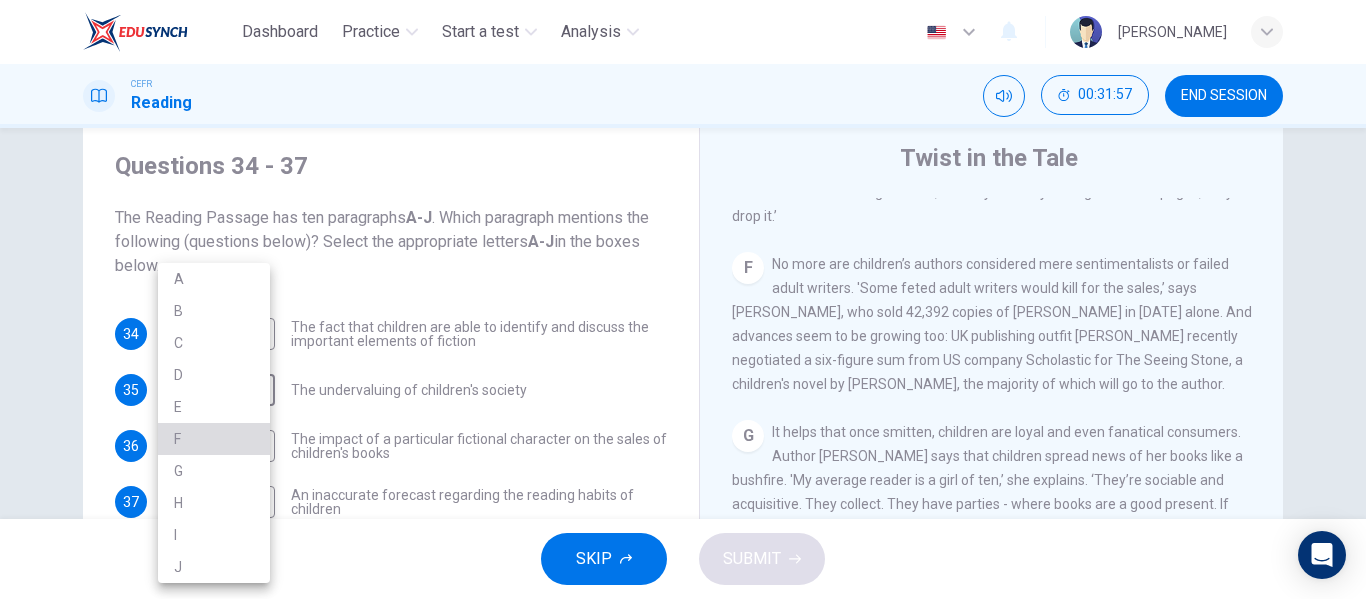 click on "F" at bounding box center [214, 439] 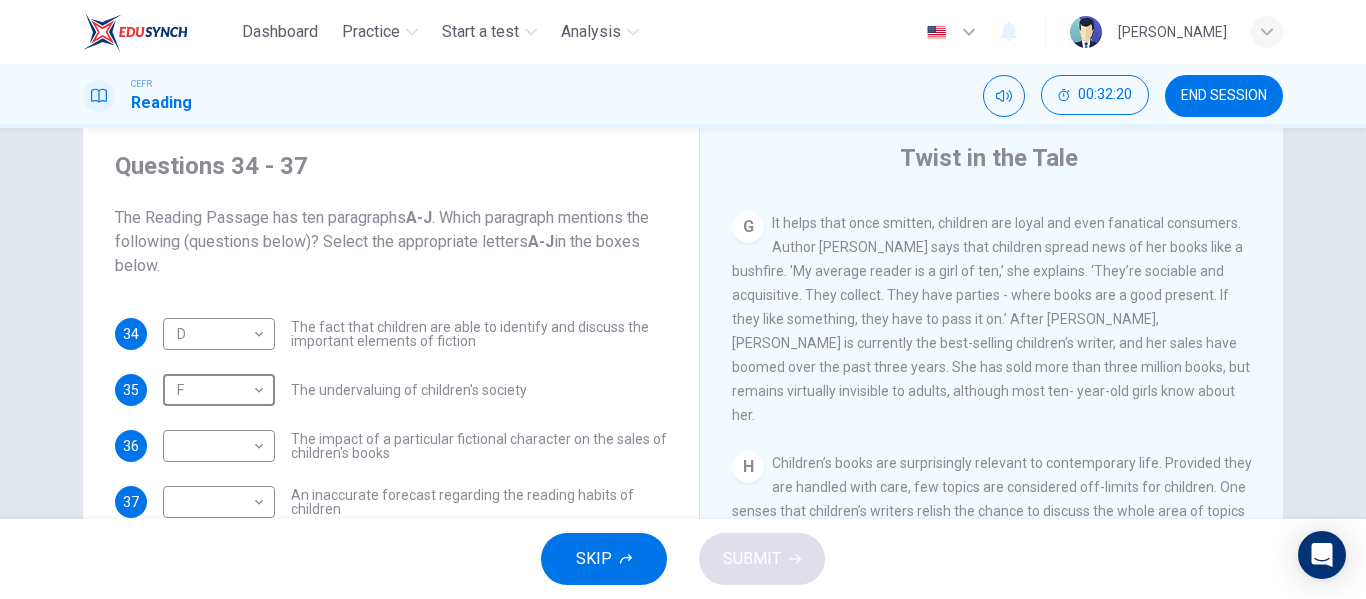 scroll, scrollTop: 1489, scrollLeft: 0, axis: vertical 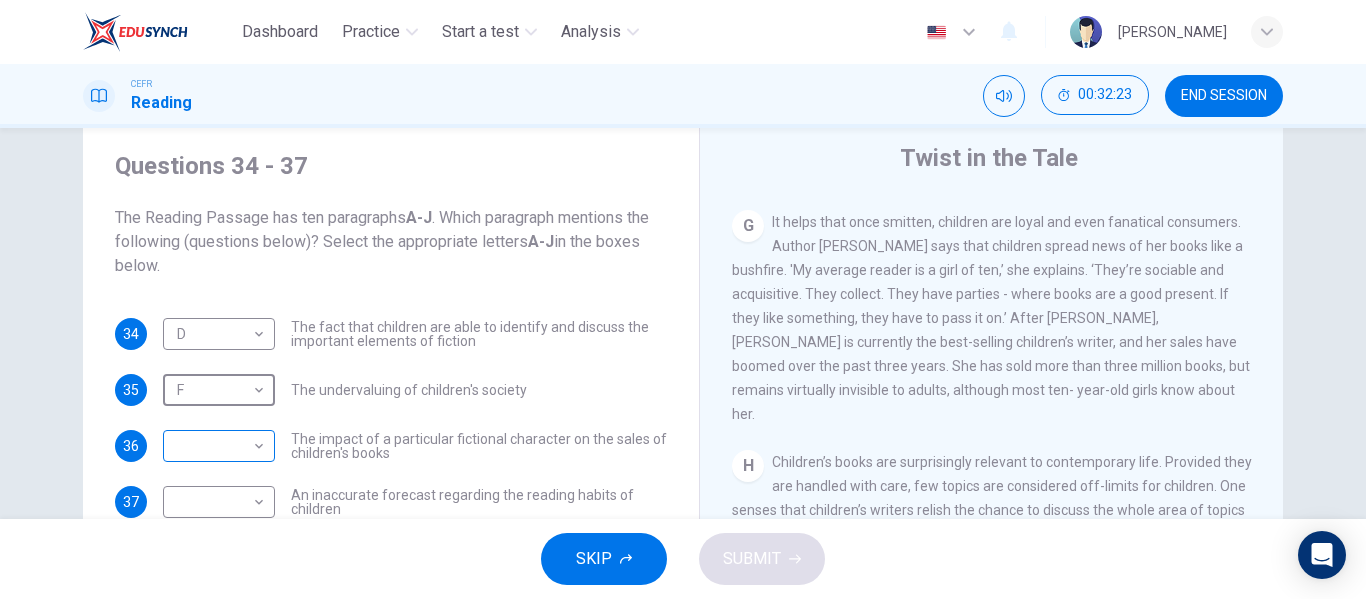 click on "Dashboard Practice Start a test Analysis English en ​ NADIA ZAHIRAH BINTI ZAHARUDDIN CEFR Reading 00:32:23 END SESSION Questions 34 - 37 The Reading Passage has ten paragraphs  A-J .
Which paragraph mentions the following (questions below)?
Select the appropriate letters  A-J  in the boxes below. 34 D D ​ The fact that children are able to identify and discuss the important elements of fiction 35 F F ​ The undervaluing of children's society 36 ​ ​ The impact of a particular fictional character on the sales of children's books 37 ​ ​ An inaccurate forecast regarding the reading habits of children Twist in the Tale CLICK TO ZOOM Click to Zoom A B C D E F G H I J SKIP SUBMIT EduSynch - Online Language Proficiency Testing
Dashboard Practice Start a test Analysis Notifications © Copyright  2025" at bounding box center [683, 299] 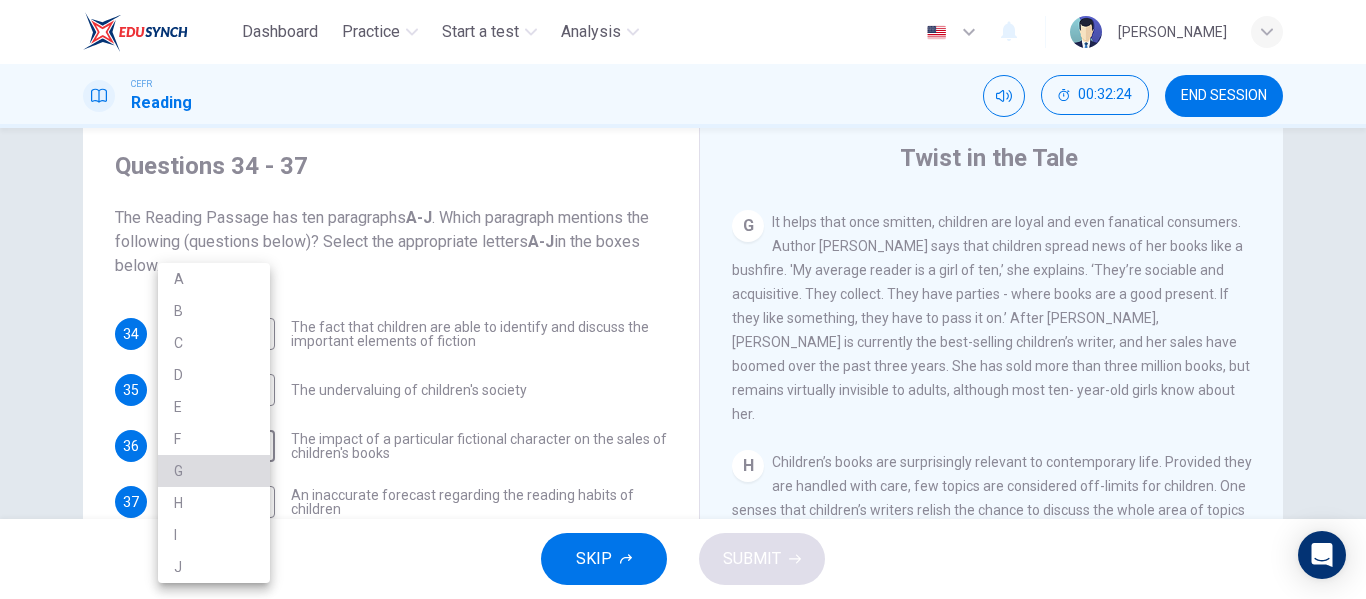 click on "G" at bounding box center (214, 471) 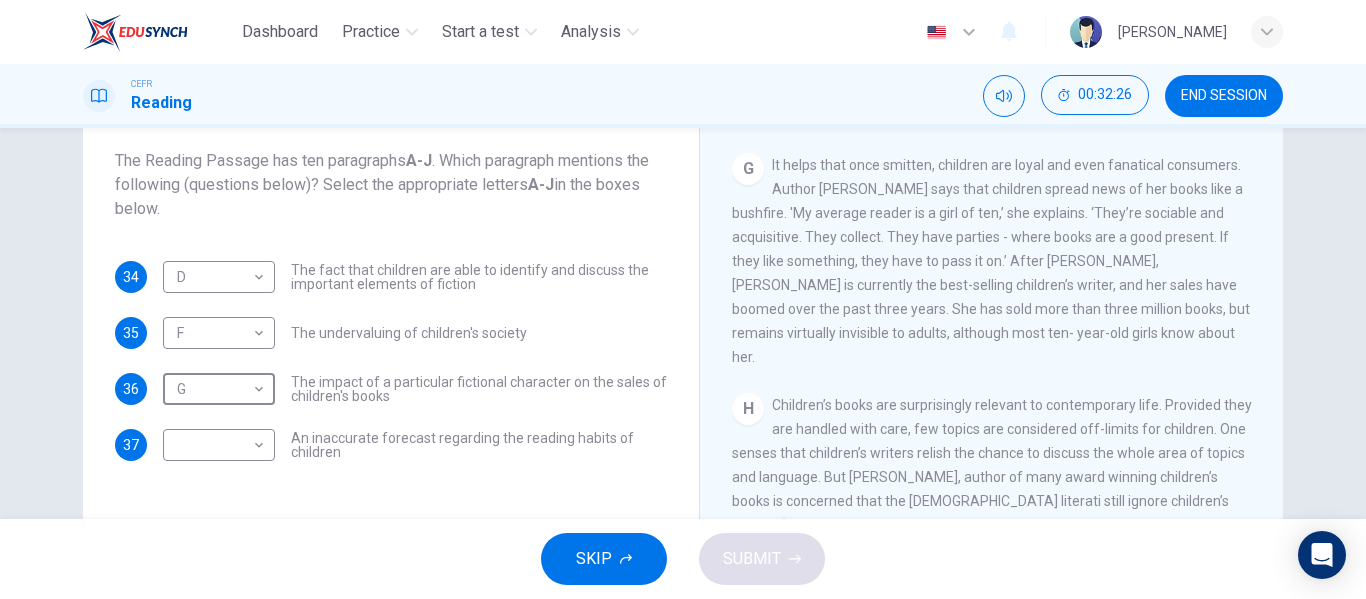 scroll, scrollTop: 114, scrollLeft: 0, axis: vertical 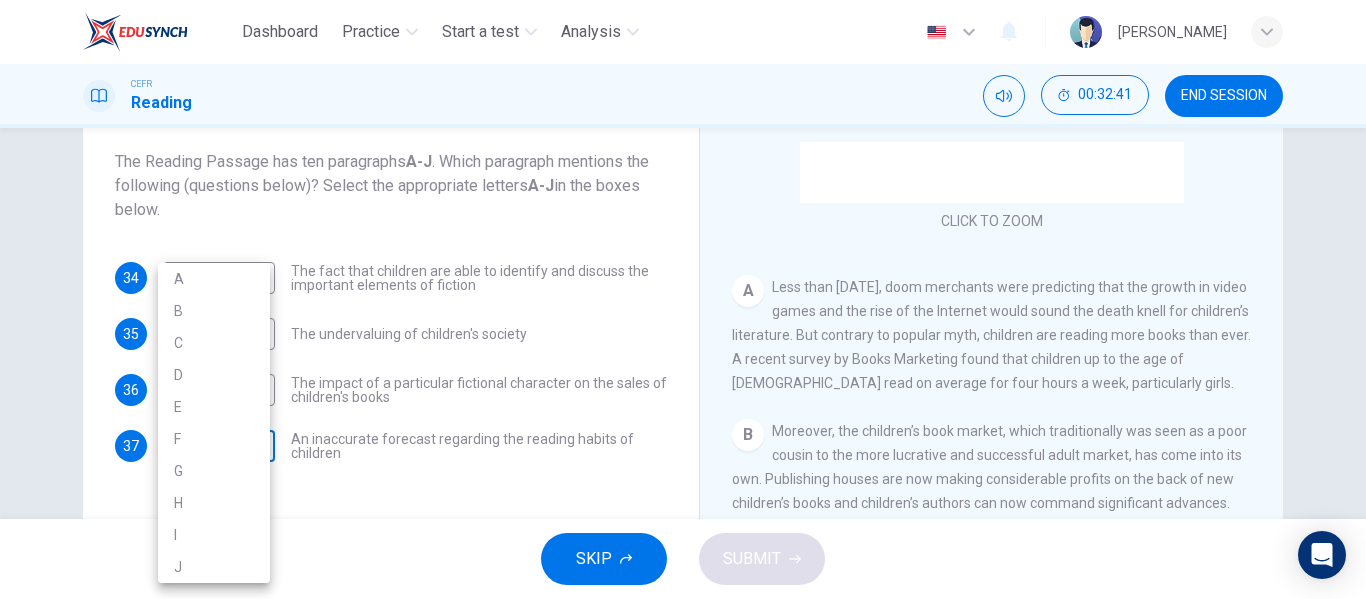 click on "Dashboard Practice Start a test Analysis English en ​ NADIA ZAHIRAH BINTI ZAHARUDDIN CEFR Reading 00:32:41 END SESSION Questions 34 - 37 The Reading Passage has ten paragraphs  A-J .
Which paragraph mentions the following (questions below)?
Select the appropriate letters  A-J  in the boxes below. 34 D D ​ The fact that children are able to identify and discuss the important elements of fiction 35 F F ​ The undervaluing of children's society 36 G G ​ The impact of a particular fictional character on the sales of children's books 37 ​ ​ An inaccurate forecast regarding the reading habits of children Twist in the Tale CLICK TO ZOOM Click to Zoom A B C D E F G H I J SKIP SUBMIT EduSynch - Online Language Proficiency Testing
Dashboard Practice Start a test Analysis Notifications © Copyright  2025 A B C D E F G H I J" at bounding box center [683, 299] 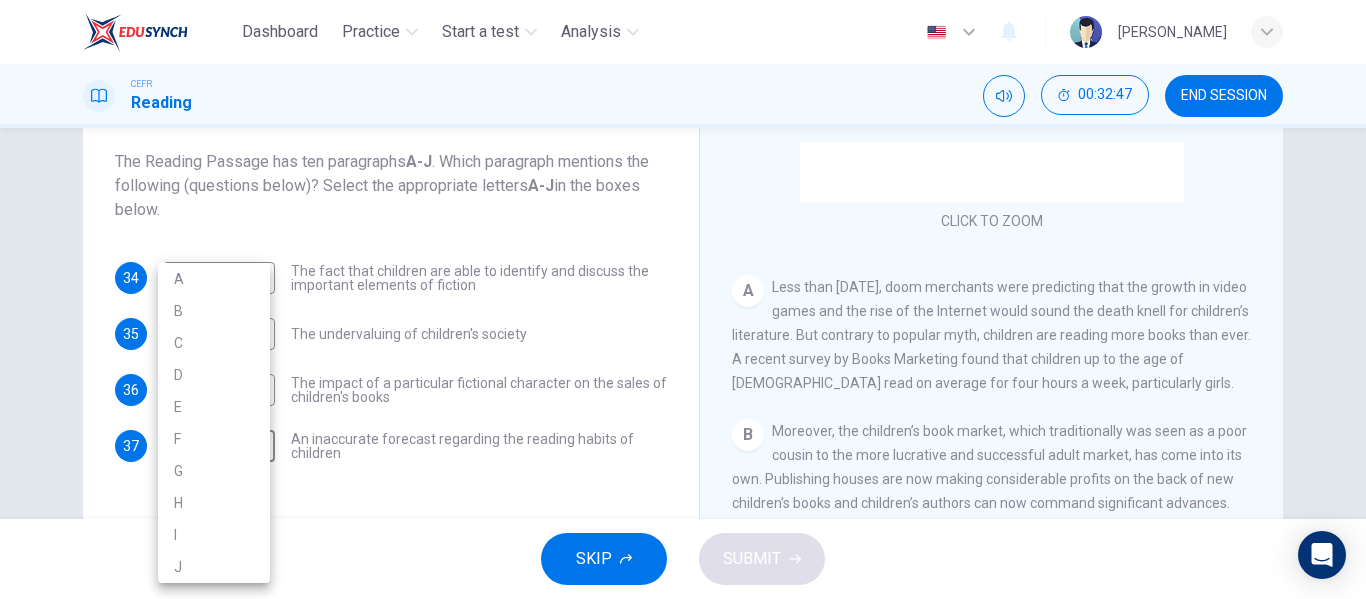 click on "B" at bounding box center (214, 311) 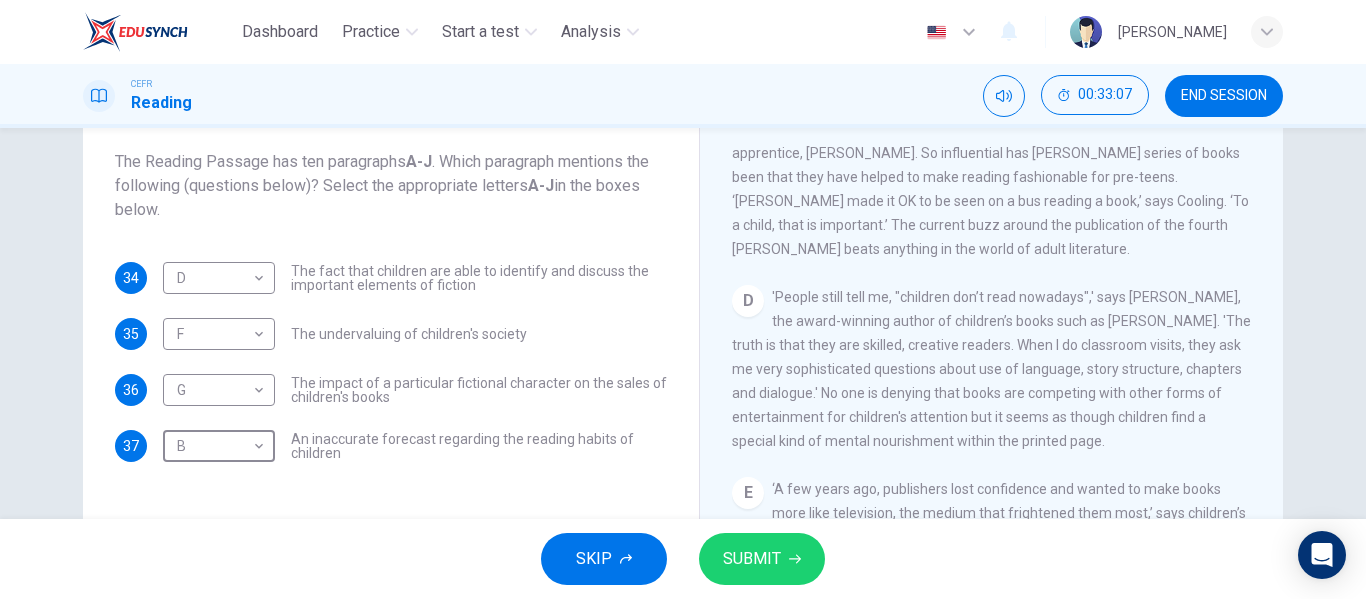 scroll, scrollTop: 831, scrollLeft: 0, axis: vertical 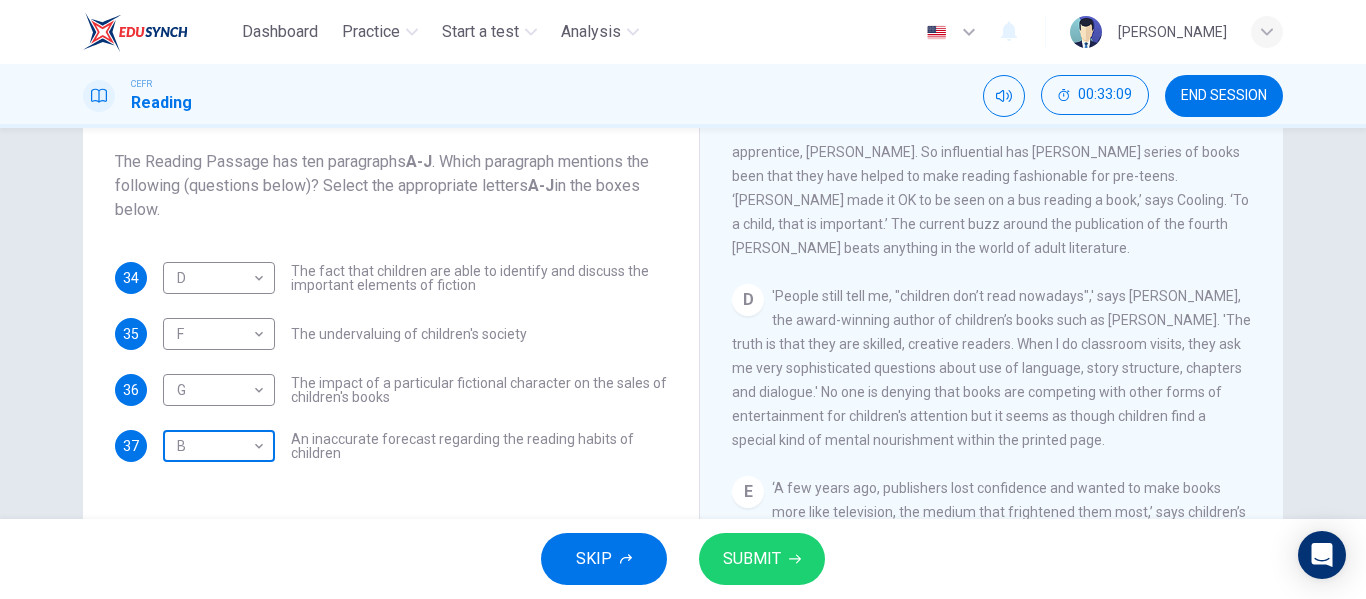 click on "Dashboard Practice Start a test Analysis English en ​ NADIA ZAHIRAH BINTI ZAHARUDDIN CEFR Reading 00:33:09 END SESSION Questions 34 - 37 The Reading Passage has ten paragraphs  A-J .
Which paragraph mentions the following (questions below)?
Select the appropriate letters  A-J  in the boxes below. 34 D D ​ The fact that children are able to identify and discuss the important elements of fiction 35 F F ​ The undervaluing of children's society 36 G G ​ The impact of a particular fictional character on the sales of children's books 37 B B ​ An inaccurate forecast regarding the reading habits of children Twist in the Tale CLICK TO ZOOM Click to Zoom A B C D E F G H I J SKIP SUBMIT EduSynch - Online Language Proficiency Testing
Dashboard Practice Start a test Analysis Notifications © Copyright  2025" at bounding box center [683, 299] 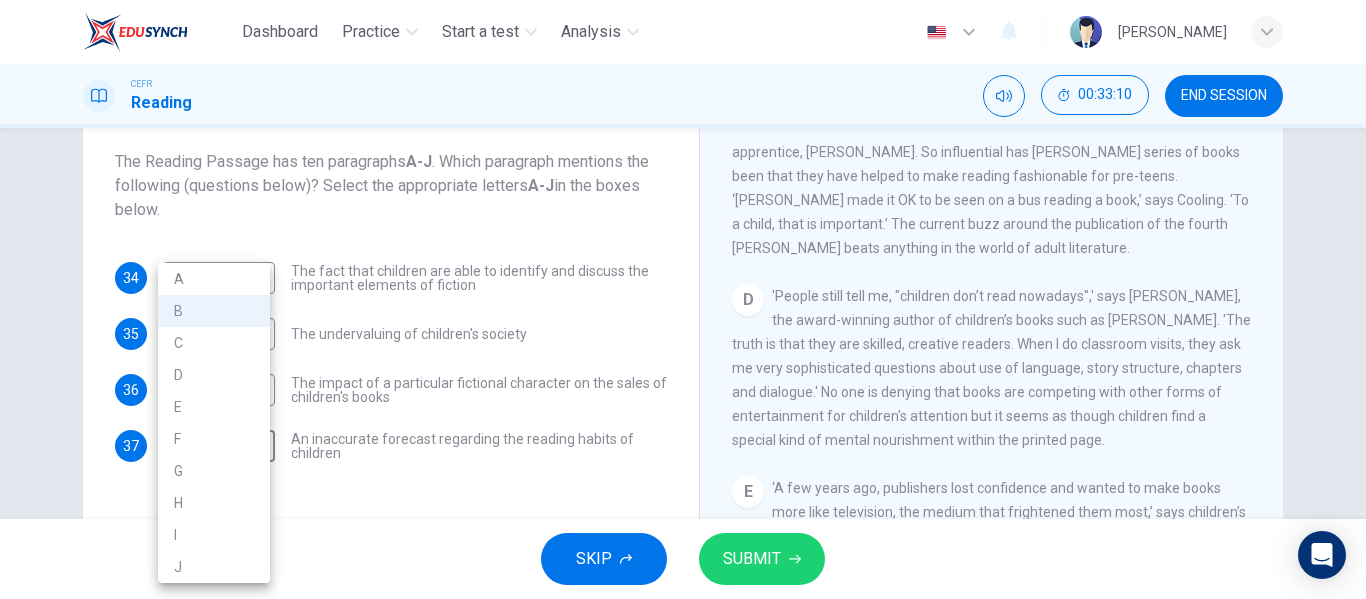 click on "D" at bounding box center (214, 375) 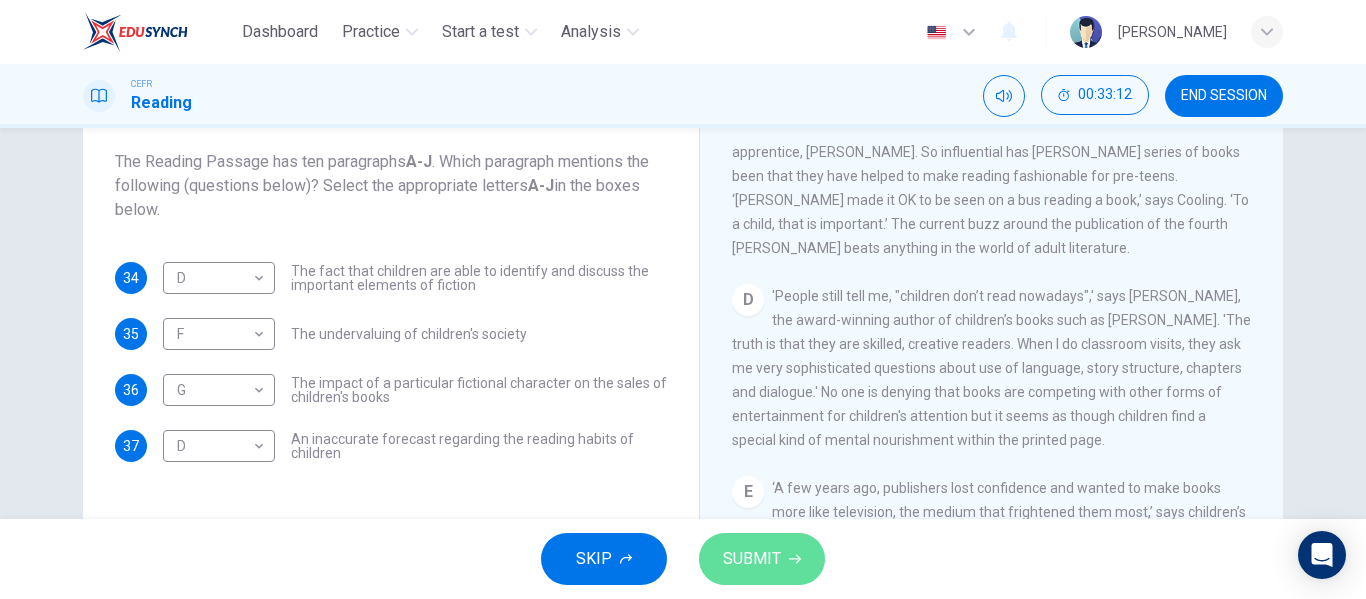 click on "SUBMIT" at bounding box center [762, 559] 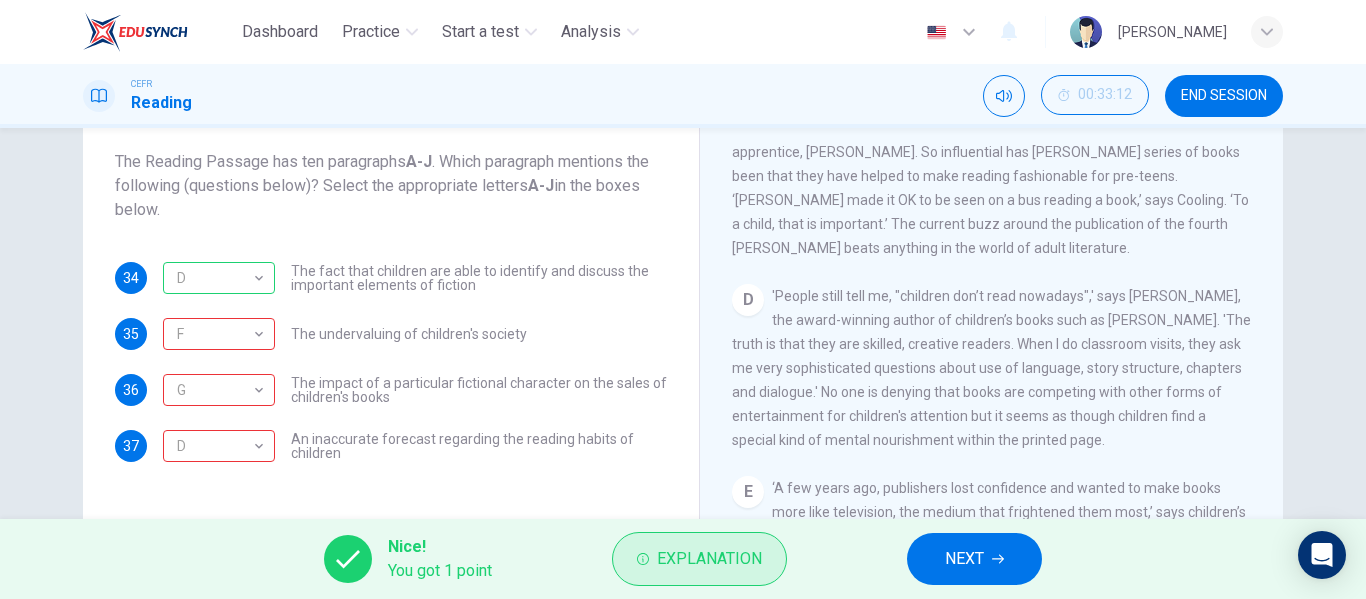 click on "Explanation" at bounding box center (699, 559) 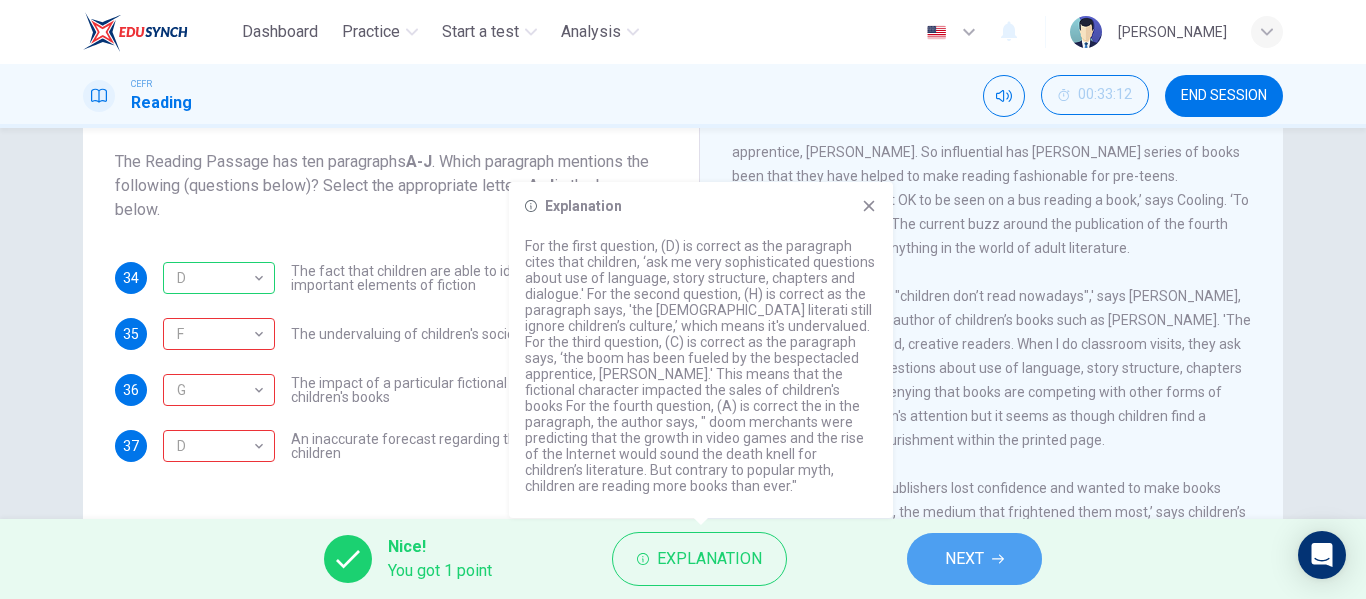click on "NEXT" at bounding box center (974, 559) 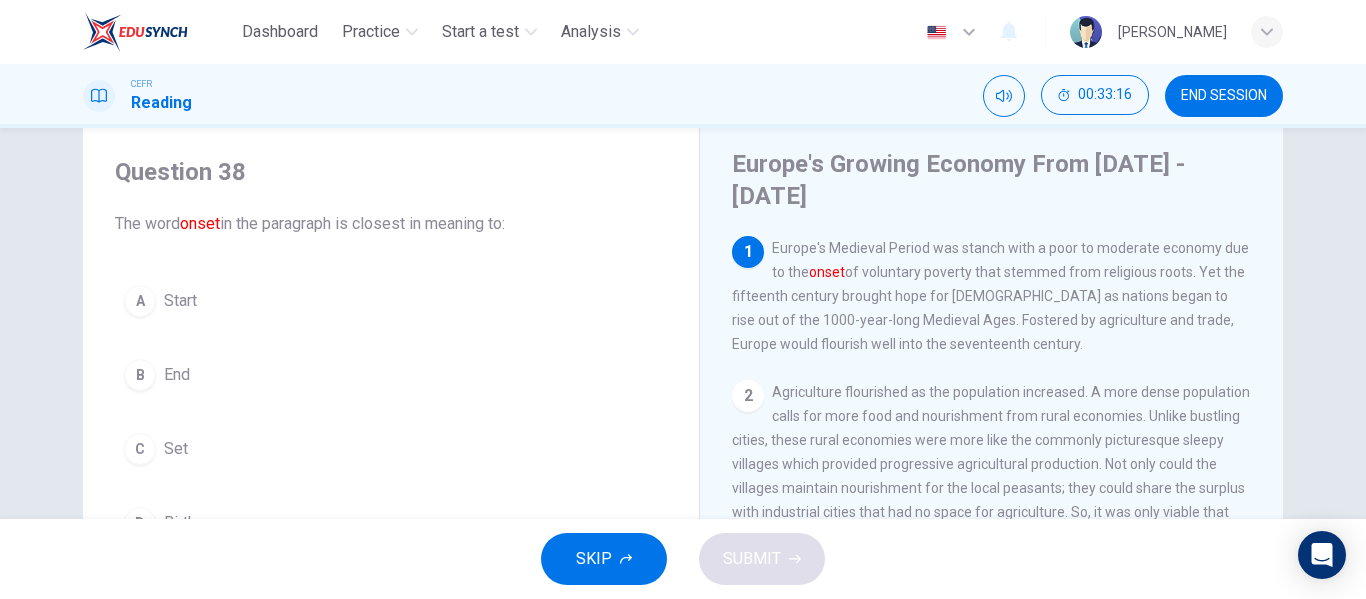 scroll, scrollTop: 53, scrollLeft: 0, axis: vertical 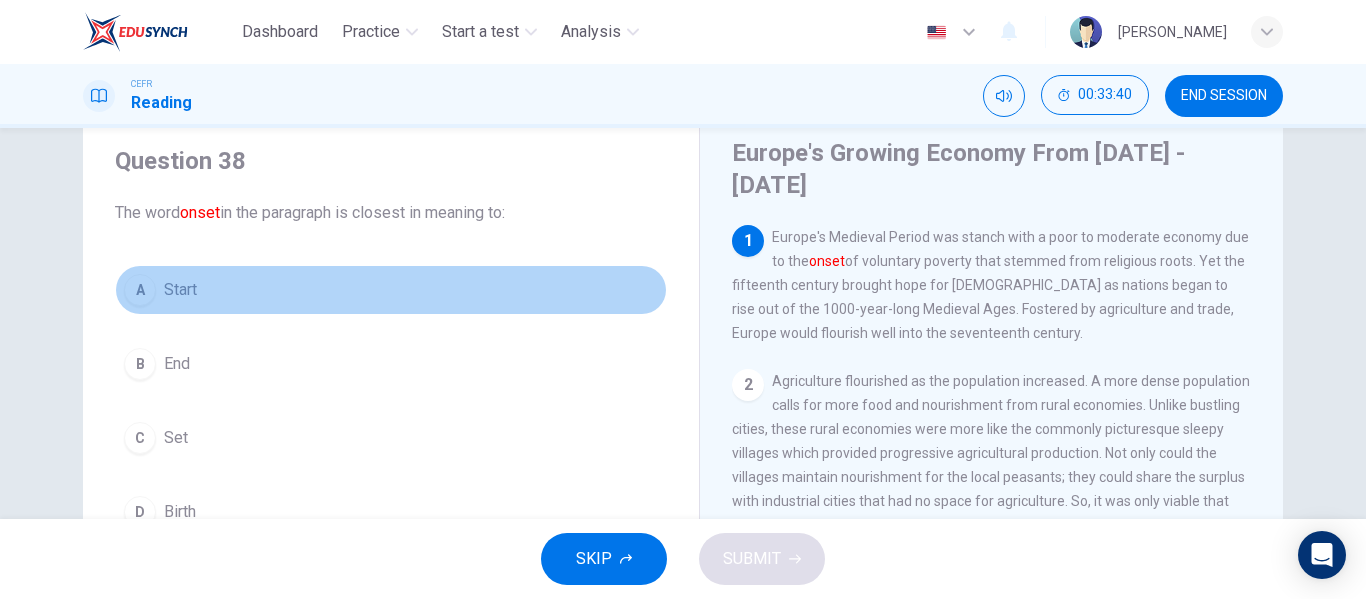 click on "A" at bounding box center [140, 290] 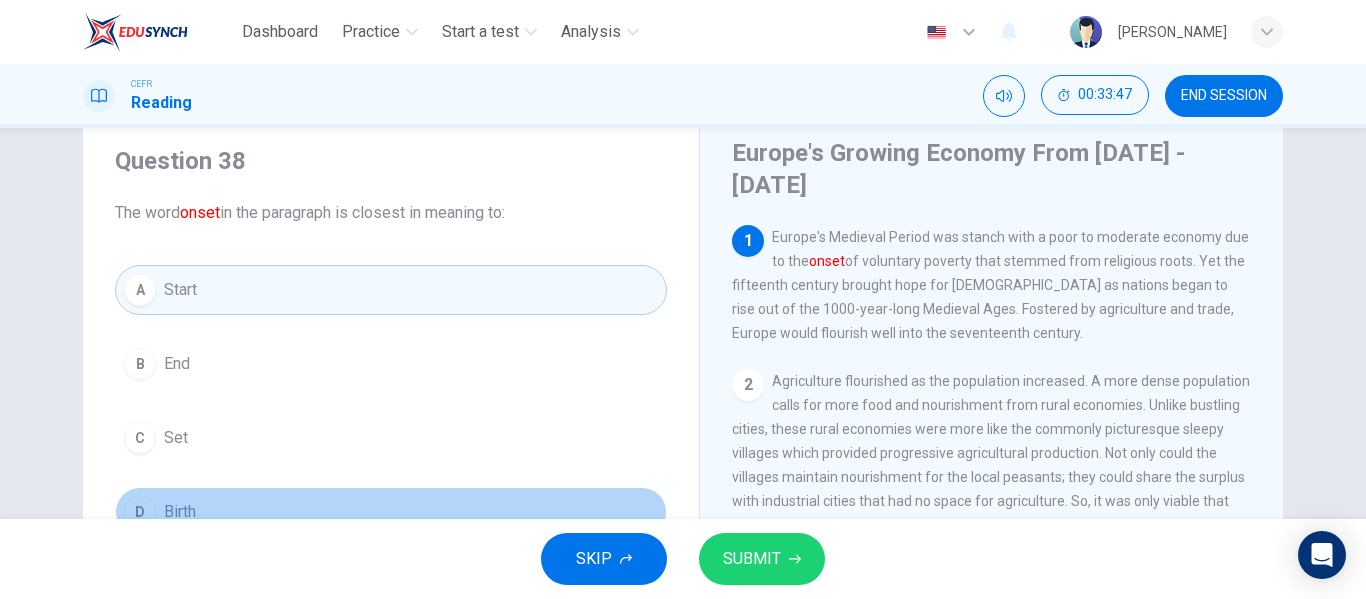 click on "D Birth" at bounding box center [391, 512] 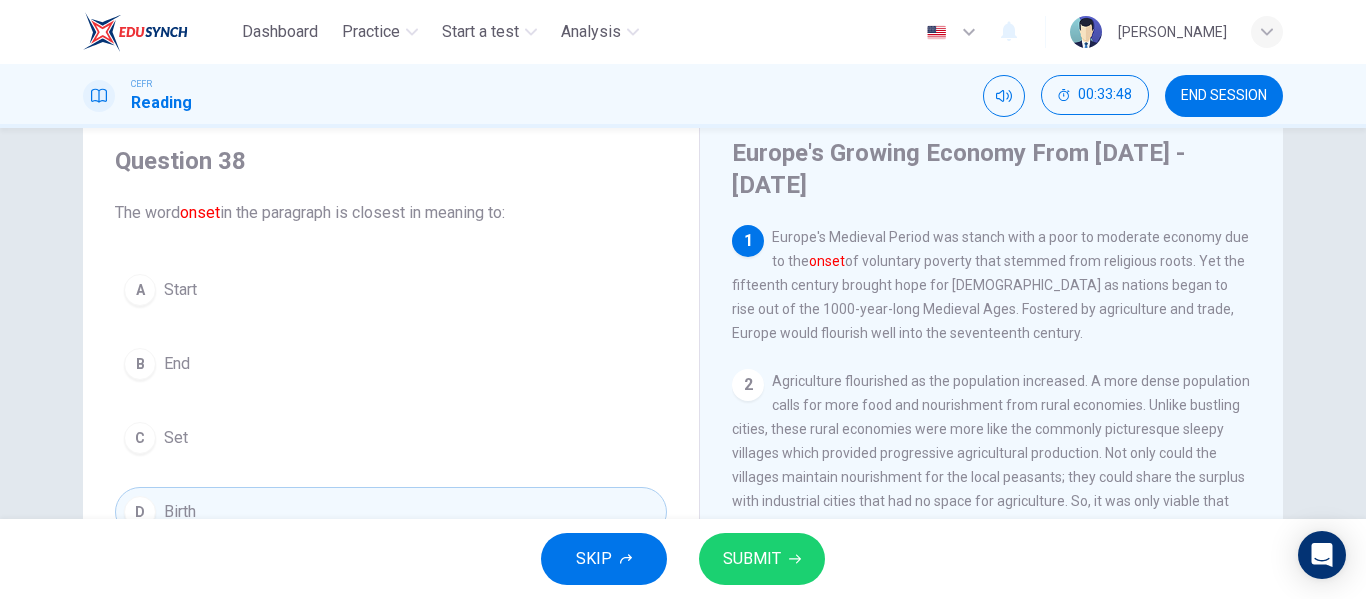 click on "SUBMIT" at bounding box center (752, 559) 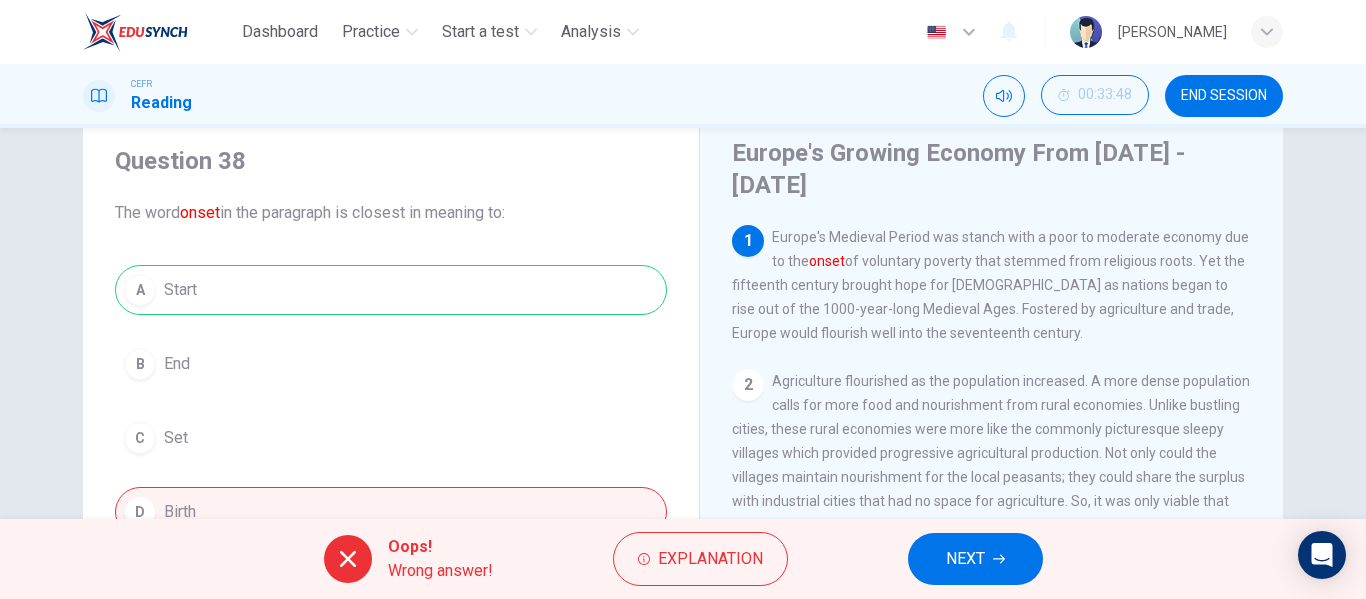 click on "Oops! Wrong answer! Explanation NEXT" at bounding box center [683, 559] 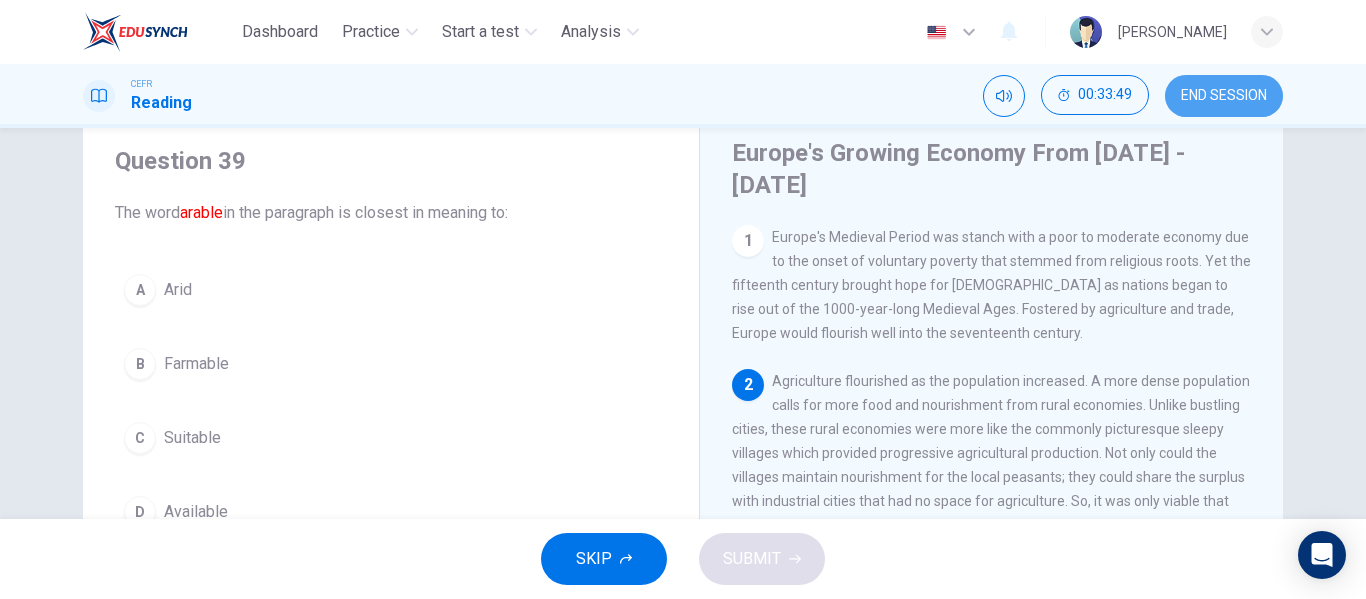 click on "END SESSION" at bounding box center (1224, 96) 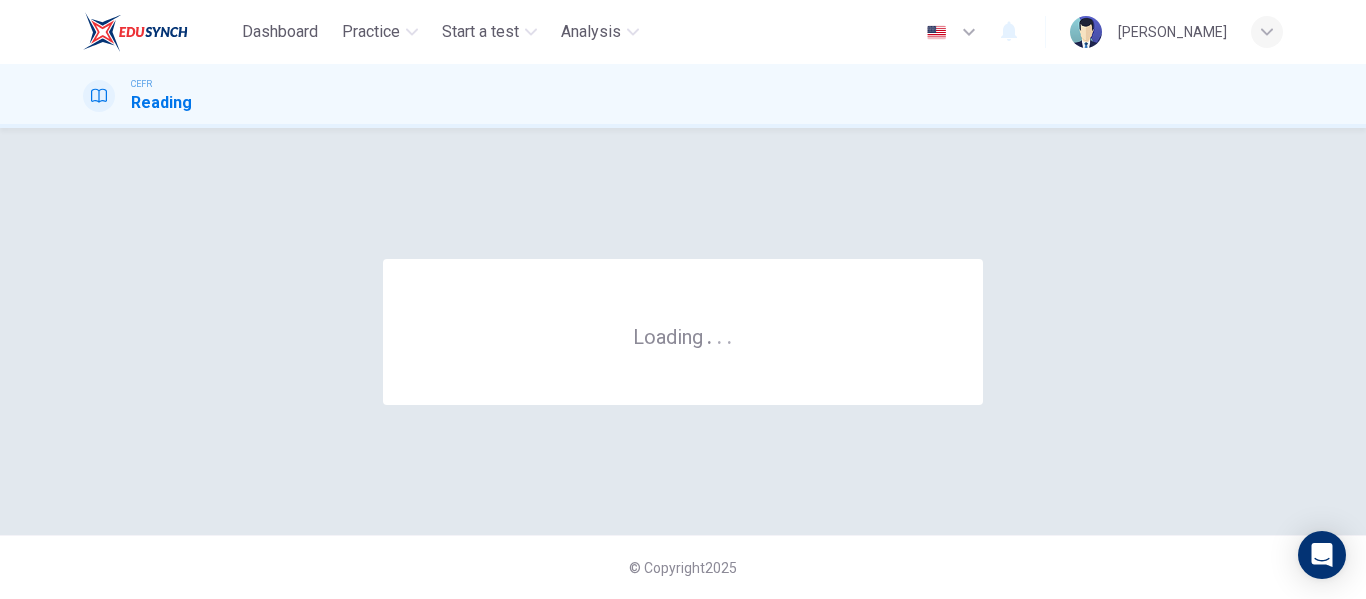 scroll, scrollTop: 0, scrollLeft: 0, axis: both 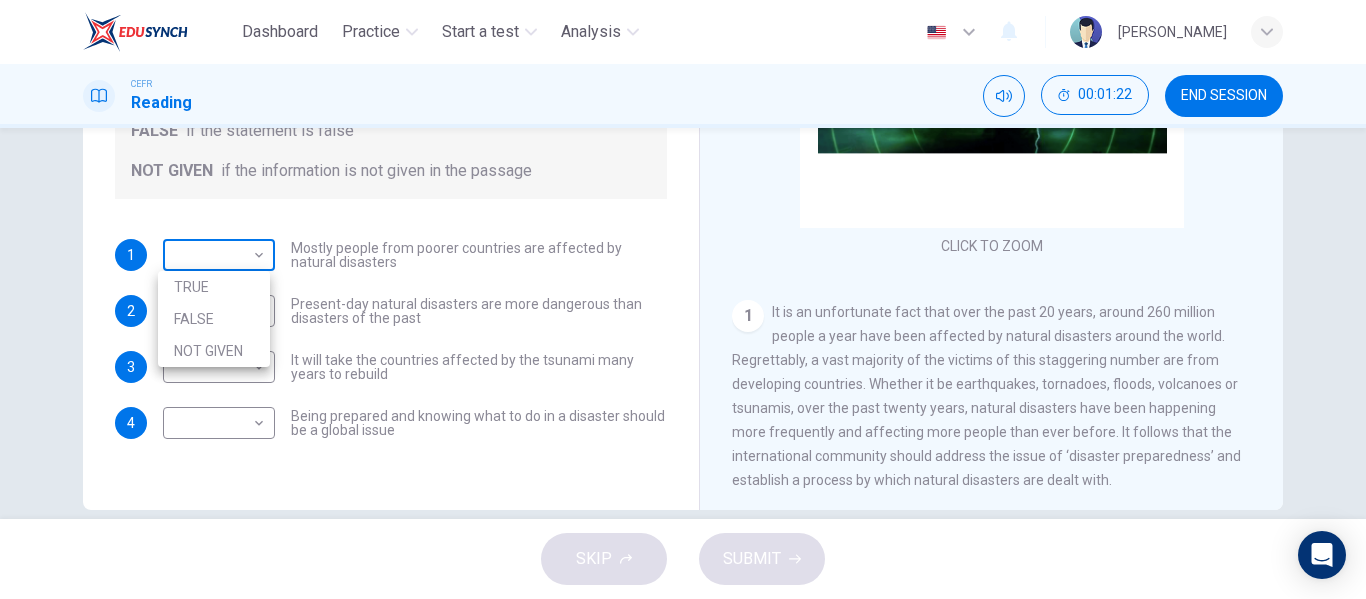 click on "Dashboard Practice Start a test Analysis English en ​ NADIA ZAHIRAH BINTI ZAHARUDDIN CEFR Reading 00:01:22 END SESSION Questions 1 - 4 Do the following statements agree with the information given in the Reading Passage?
In the boxes below, write TRUE if the statement is true FALSE if the statement is false NOT GIVEN if the information is not given in the passage 1 ​ ​ Mostly people from poorer countries are affected by natural disasters 2 ​ ​ Present-day natural disasters are more dangerous than disasters of the past 3 ​ ​ It will take the countries affected by the tsunami many years to rebuild 4 ​ ​ Being prepared and knowing what to do in a disaster should be a global issue Preparing for the Threat CLICK TO ZOOM Click to Zoom 1 2 3 4 5 6 SKIP SUBMIT EduSynch - Online Language Proficiency Testing
Dashboard Practice Start a test Analysis Notifications © Copyright  2025 TRUE FALSE NOT GIVEN" at bounding box center [683, 299] 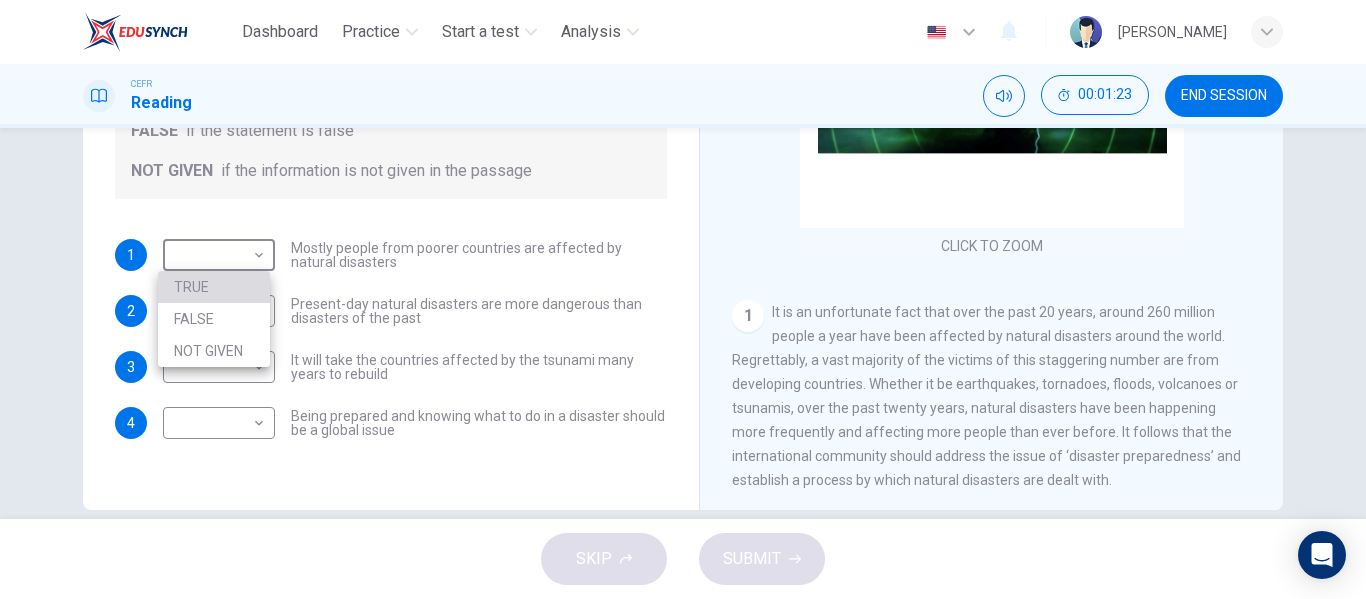click on "TRUE" at bounding box center (214, 287) 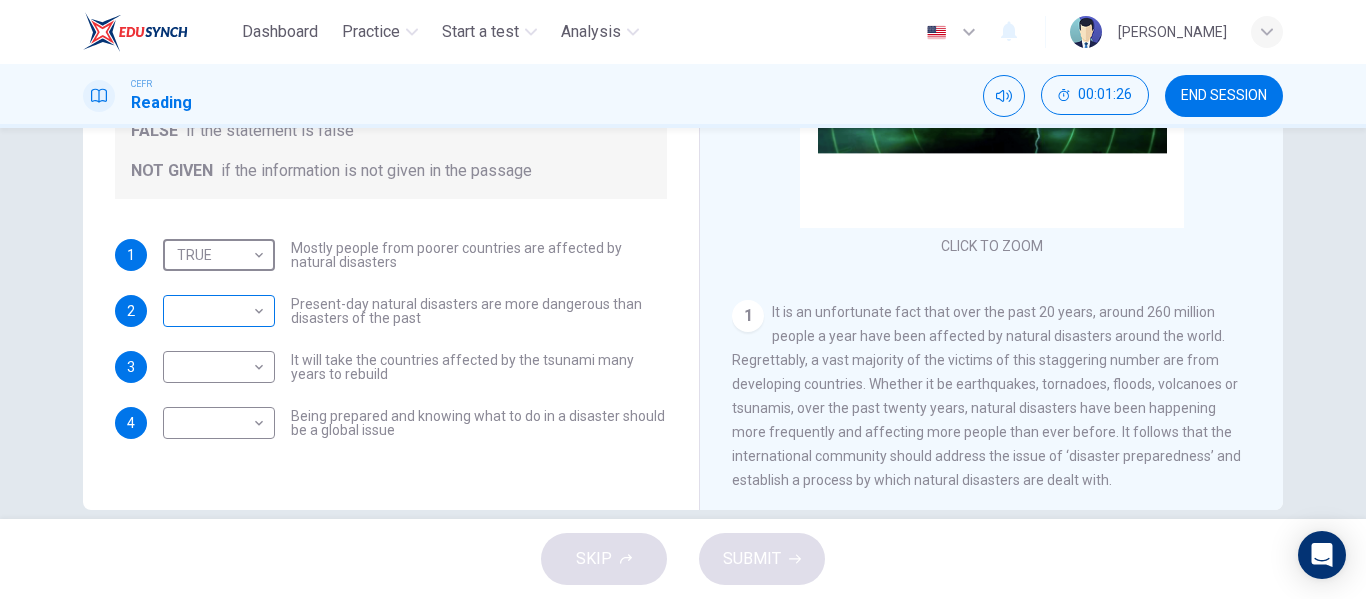 click on "Dashboard Practice Start a test Analysis English en ​ NADIA ZAHIRAH BINTI ZAHARUDDIN CEFR Reading 00:01:26 END SESSION Questions 1 - 4 Do the following statements agree with the information given in the Reading Passage?
In the boxes below, write TRUE if the statement is true FALSE if the statement is false NOT GIVEN if the information is not given in the passage 1 TRUE TRUE ​ Mostly people from poorer countries are affected by natural disasters 2 ​ ​ Present-day natural disasters are more dangerous than disasters of the past 3 ​ ​ It will take the countries affected by the tsunami many years to rebuild 4 ​ ​ Being prepared and knowing what to do in a disaster should be a global issue Preparing for the Threat CLICK TO ZOOM Click to Zoom 1 2 3 4 5 6 SKIP SUBMIT EduSynch - Online Language Proficiency Testing
Dashboard Practice Start a test Analysis Notifications © Copyright  2025" at bounding box center (683, 299) 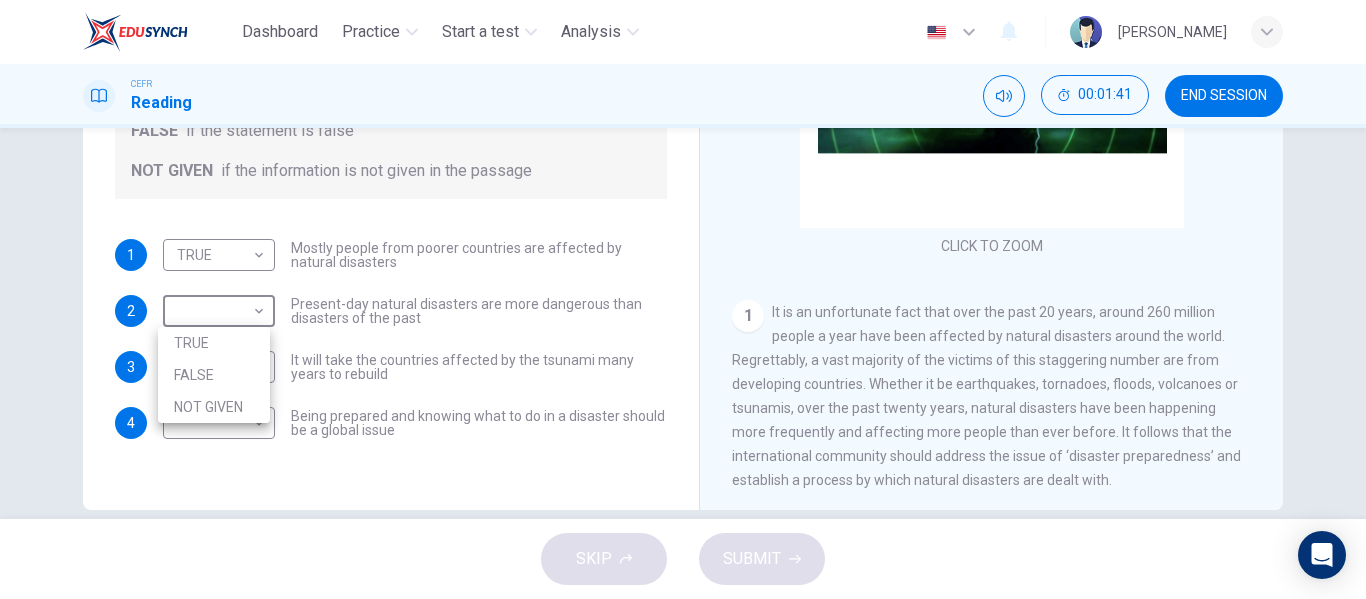 click at bounding box center [683, 299] 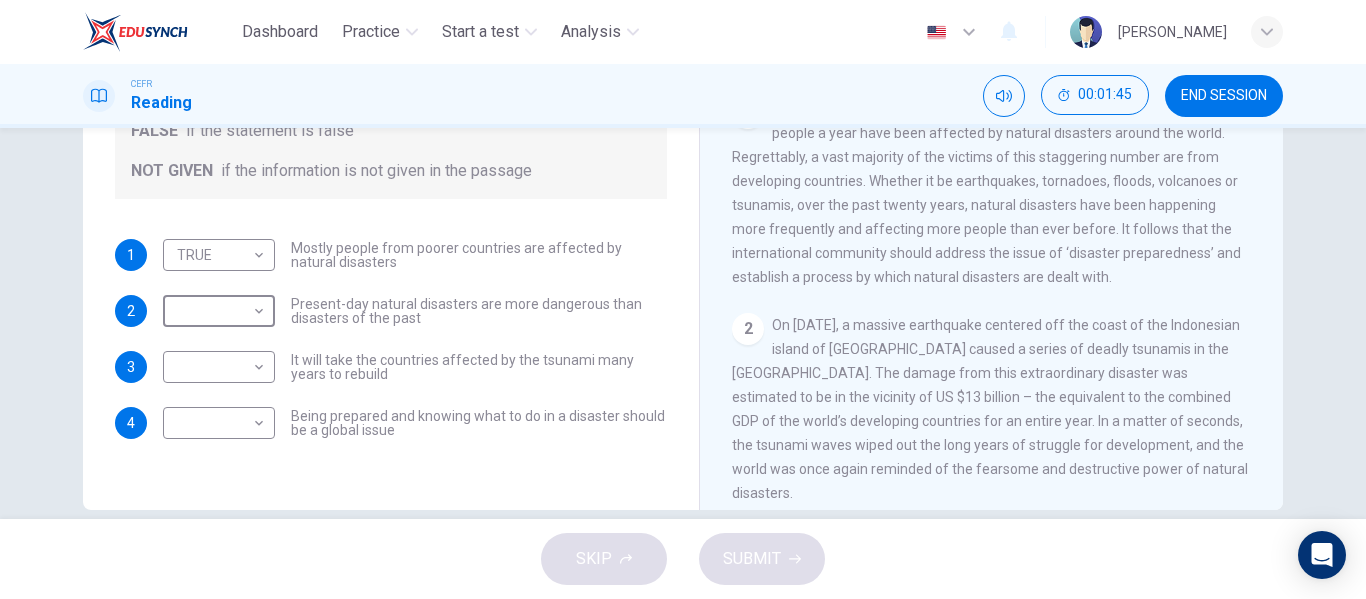 scroll, scrollTop: 226, scrollLeft: 0, axis: vertical 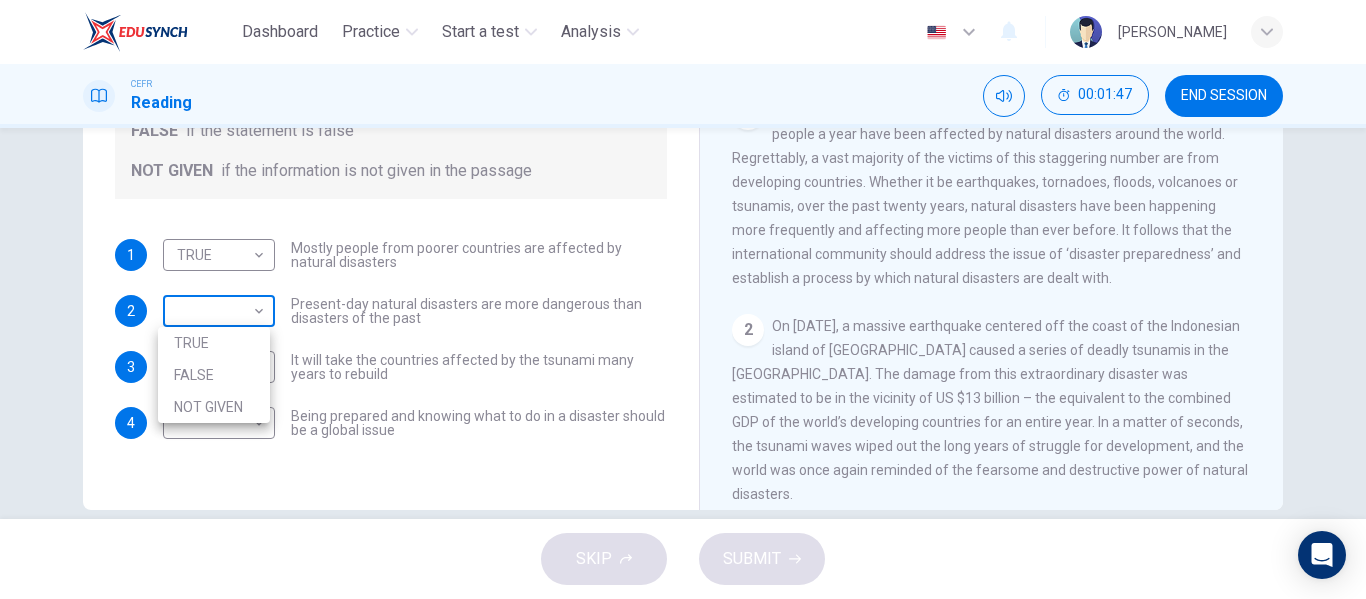 click on "Dashboard Practice Start a test Analysis English en ​ NADIA ZAHIRAH BINTI ZAHARUDDIN CEFR Reading 00:01:47 END SESSION Questions 1 - 4 Do the following statements agree with the information given in the Reading Passage?
In the boxes below, write TRUE if the statement is true FALSE if the statement is false NOT GIVEN if the information is not given in the passage 1 TRUE TRUE ​ Mostly people from poorer countries are affected by natural disasters 2 ​ ​ Present-day natural disasters are more dangerous than disasters of the past 3 ​ ​ It will take the countries affected by the tsunami many years to rebuild 4 ​ ​ Being prepared and knowing what to do in a disaster should be a global issue Preparing for the Threat CLICK TO ZOOM Click to Zoom 1 2 3 4 5 6 SKIP SUBMIT EduSynch - Online Language Proficiency Testing
Dashboard Practice Start a test Analysis Notifications © Copyright  2025 TRUE FALSE NOT GIVEN" at bounding box center (683, 299) 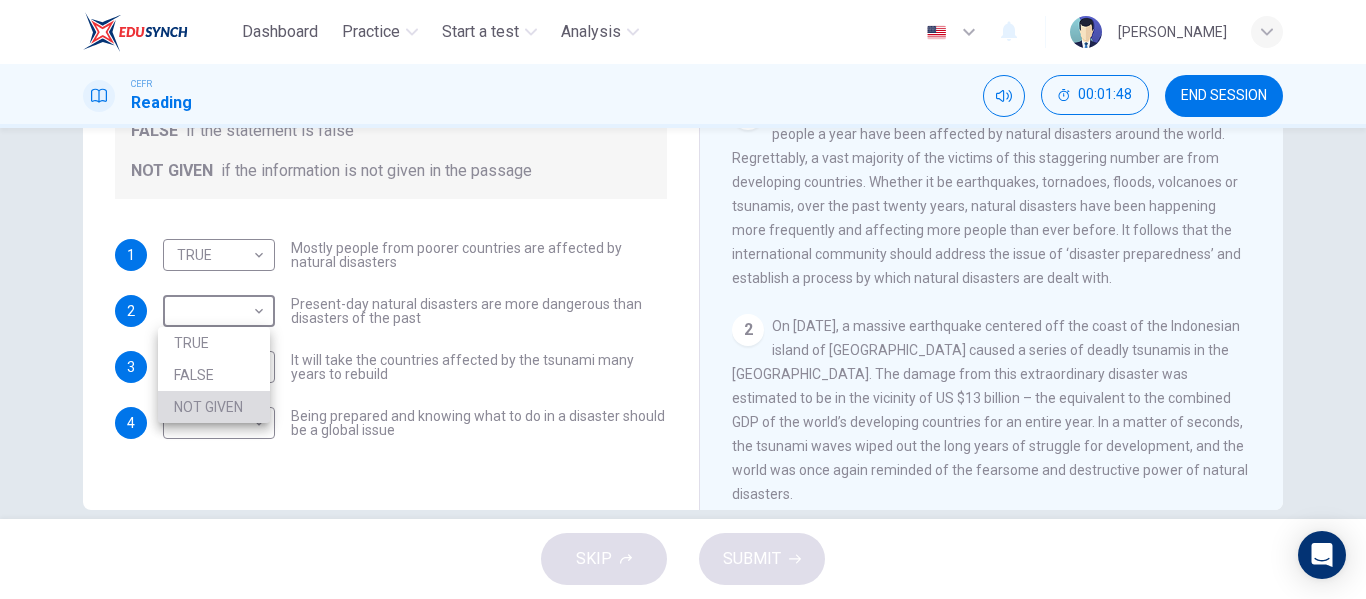 click on "NOT GIVEN" at bounding box center (214, 407) 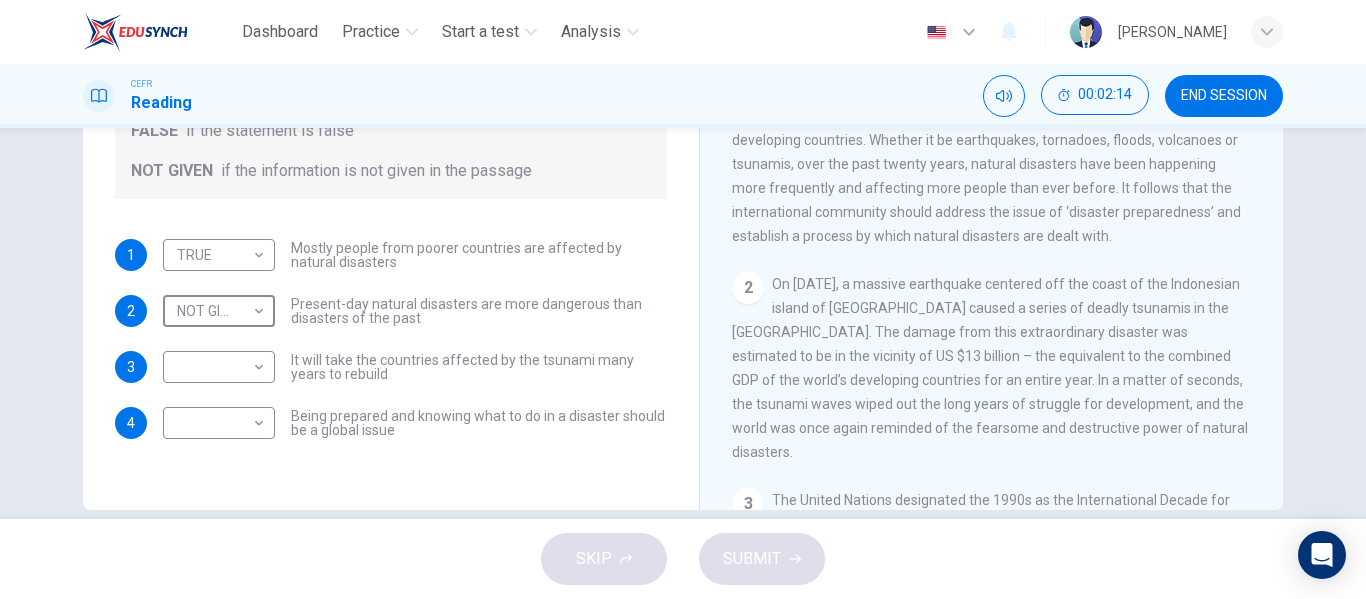 scroll, scrollTop: 268, scrollLeft: 0, axis: vertical 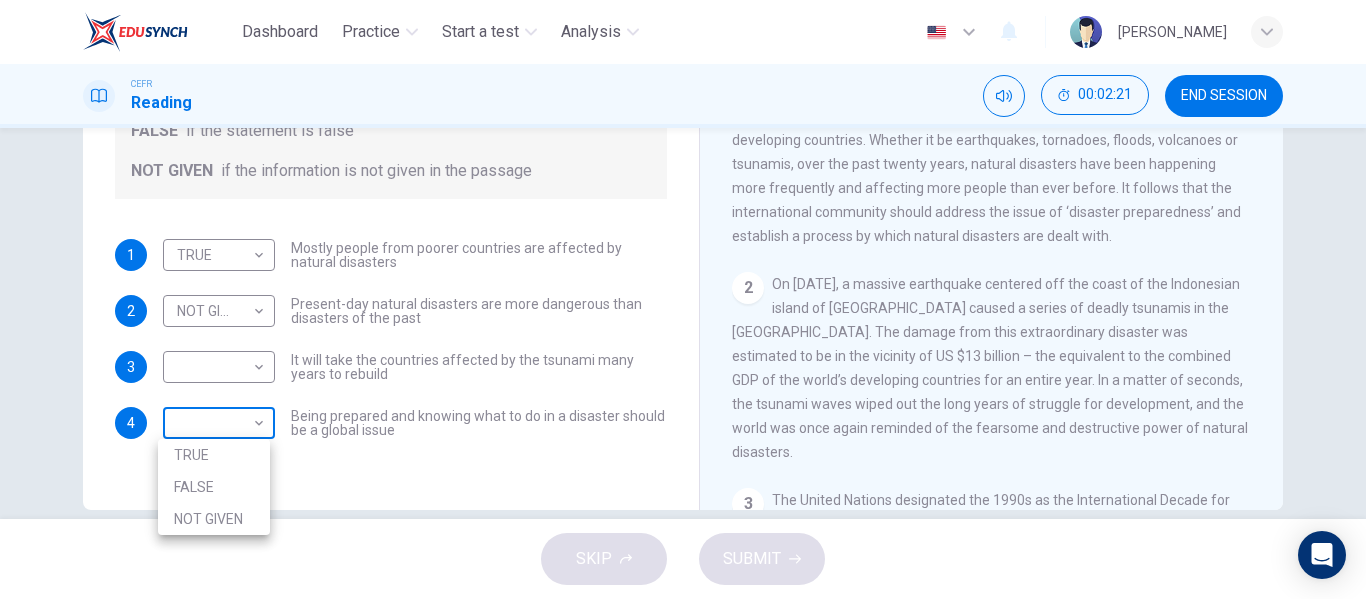 click on "Dashboard Practice Start a test Analysis English en ​ NADIA ZAHIRAH BINTI ZAHARUDDIN CEFR Reading 00:02:21 END SESSION Questions 1 - 4 Do the following statements agree with the information given in the Reading Passage?
In the boxes below, write TRUE if the statement is true FALSE if the statement is false NOT GIVEN if the information is not given in the passage 1 TRUE TRUE ​ Mostly people from poorer countries are affected by natural disasters 2 NOT GIVEN NOT GIVEN ​ Present-day natural disasters are more dangerous than disasters of the past 3 ​ ​ It will take the countries affected by the tsunami many years to rebuild 4 ​ ​ Being prepared and knowing what to do in a disaster should be a global issue Preparing for the Threat CLICK TO ZOOM Click to Zoom 1 2 3 4 5 6 SKIP SUBMIT EduSynch - Online Language Proficiency Testing
Dashboard Practice Start a test Analysis Notifications © Copyright  2025 TRUE FALSE NOT GIVEN" at bounding box center (683, 299) 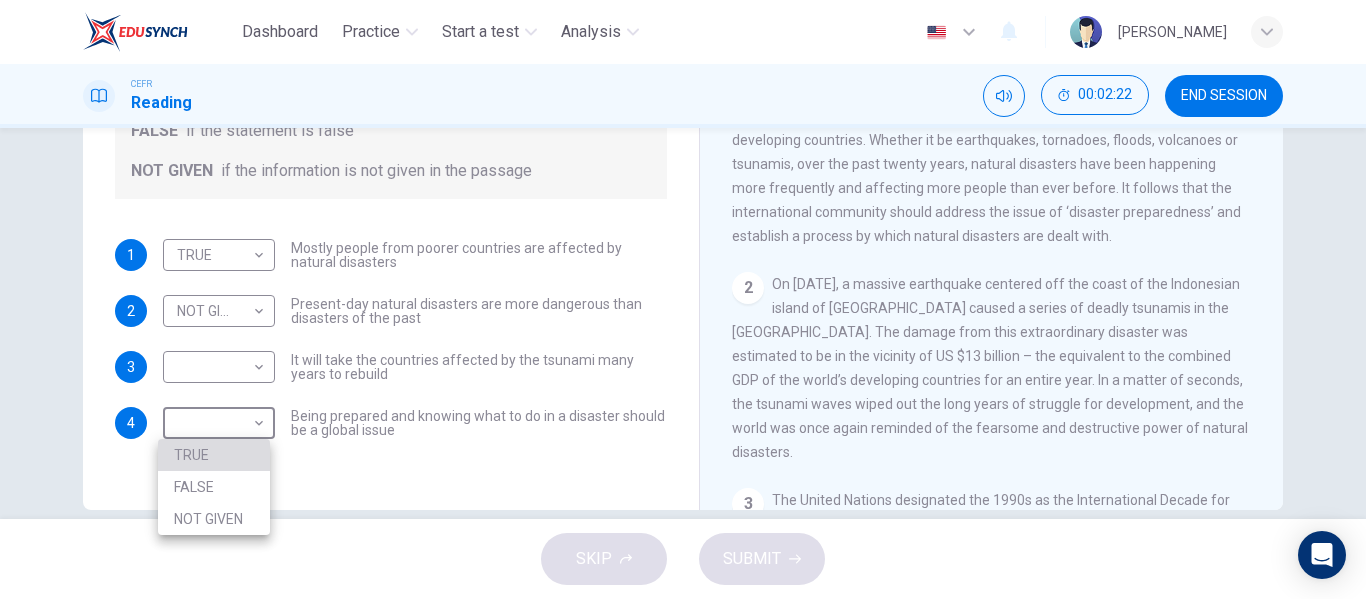 click on "TRUE" at bounding box center (214, 455) 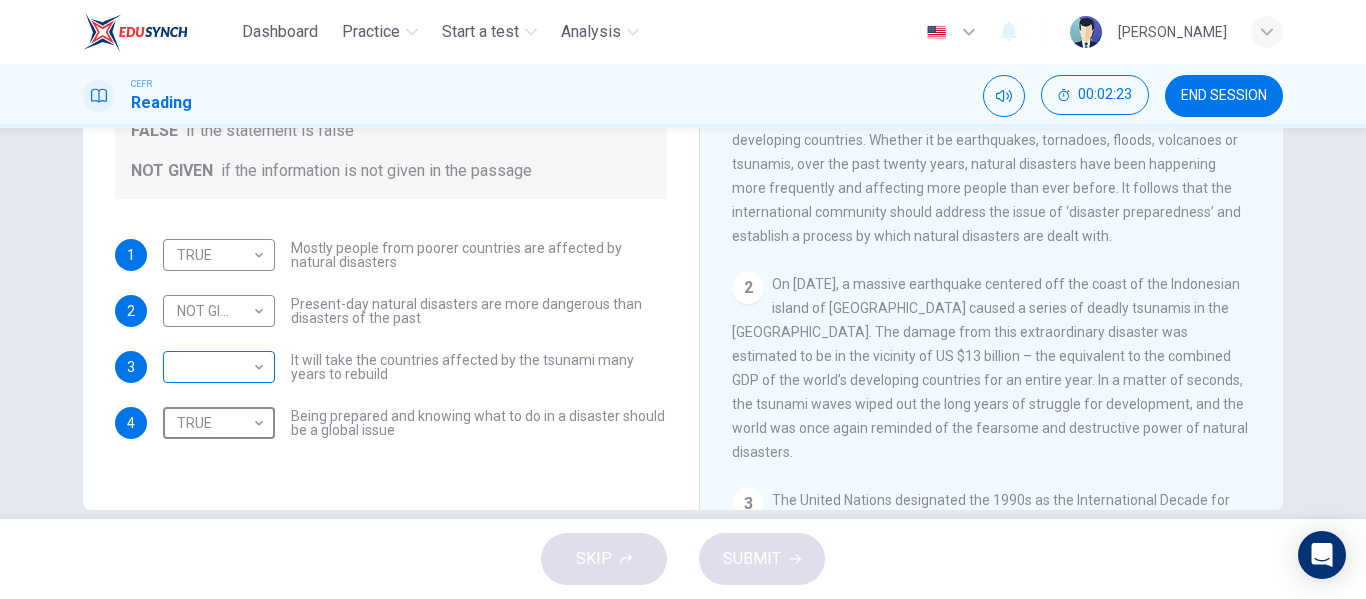 click on "Dashboard Practice Start a test Analysis English en ​ NADIA ZAHIRAH BINTI ZAHARUDDIN CEFR Reading 00:02:23 END SESSION Questions 1 - 4 Do the following statements agree with the information given in the Reading Passage?
In the boxes below, write TRUE if the statement is true FALSE if the statement is false NOT GIVEN if the information is not given in the passage 1 TRUE TRUE ​ Mostly people from poorer countries are affected by natural disasters 2 NOT GIVEN NOT GIVEN ​ Present-day natural disasters are more dangerous than disasters of the past 3 ​ ​ It will take the countries affected by the tsunami many years to rebuild 4 TRUE TRUE ​ Being prepared and knowing what to do in a disaster should be a global issue Preparing for the Threat CLICK TO ZOOM Click to Zoom 1 2 3 4 5 6 SKIP SUBMIT EduSynch - Online Language Proficiency Testing
Dashboard Practice Start a test Analysis Notifications © Copyright  2025" at bounding box center [683, 299] 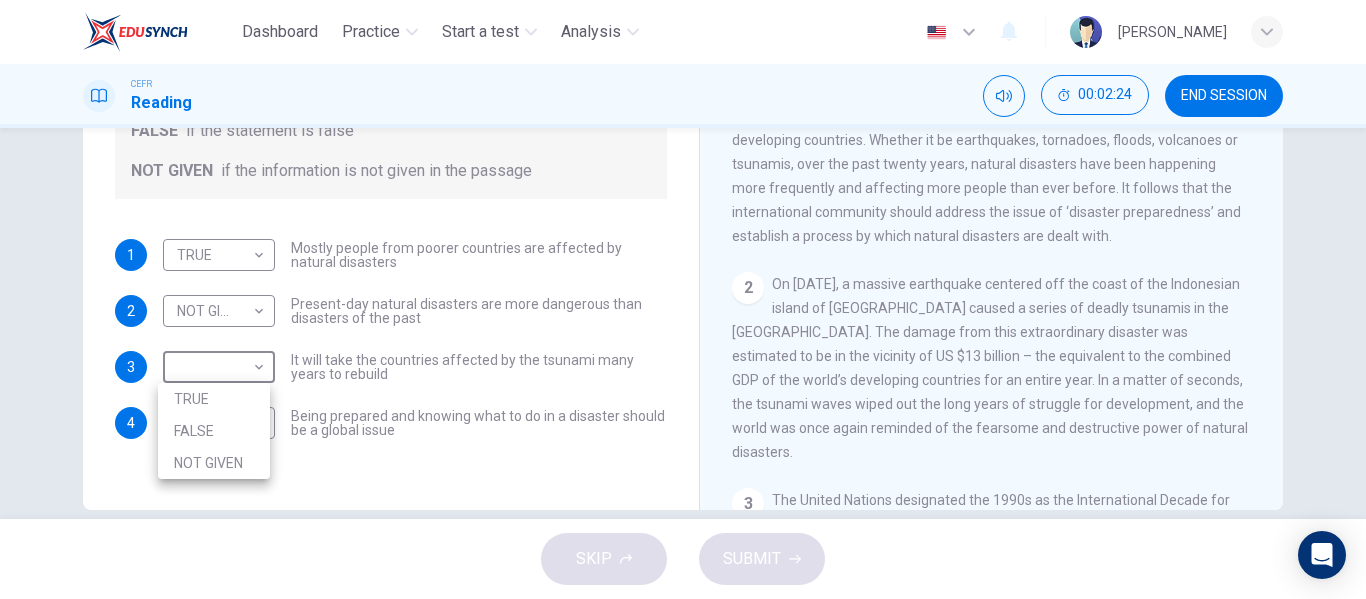 click on "FALSE" at bounding box center (214, 431) 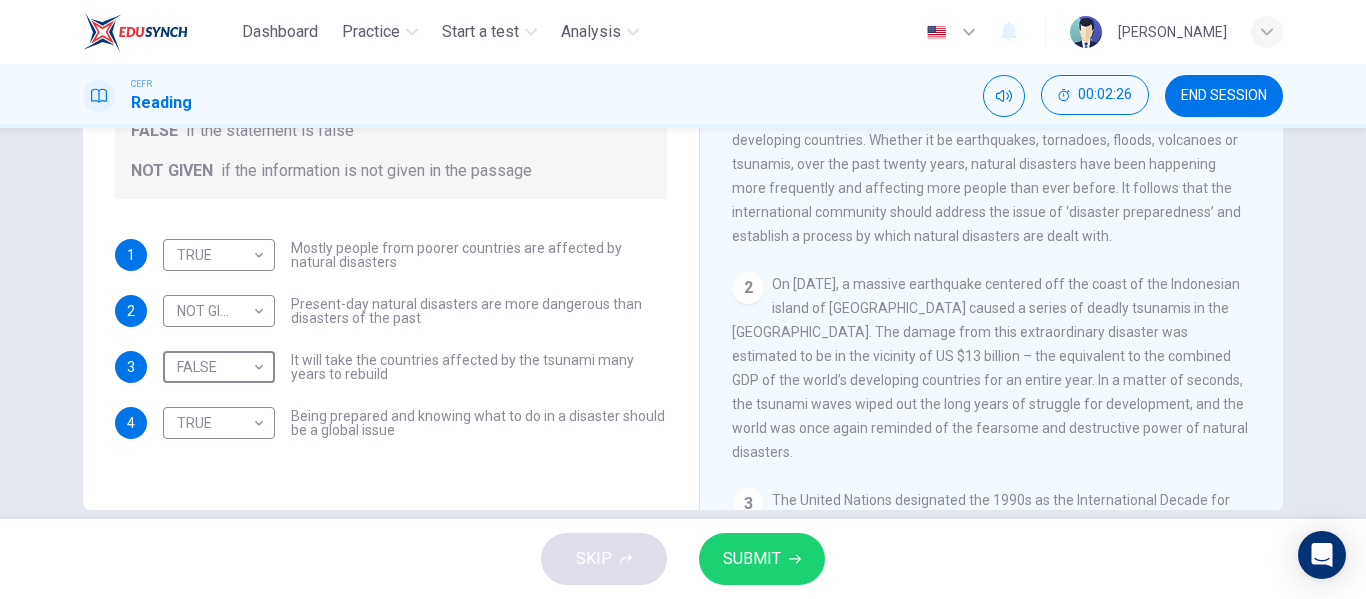 click on "SUBMIT" at bounding box center (752, 559) 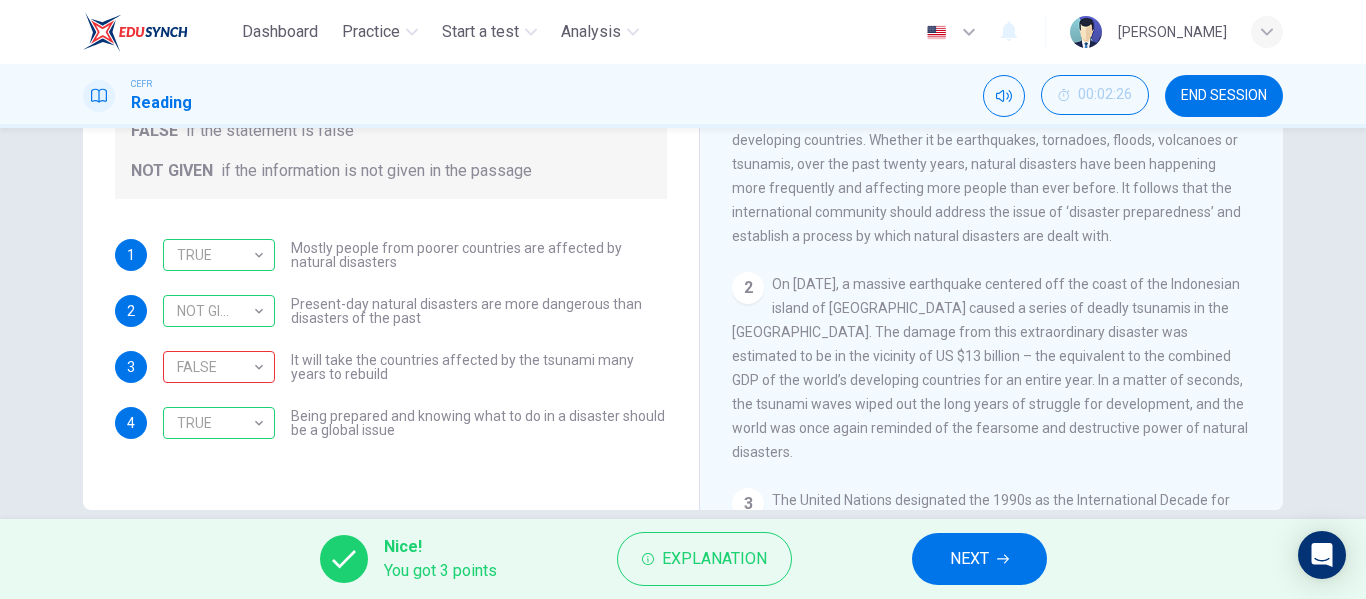 click on "NEXT" at bounding box center (979, 559) 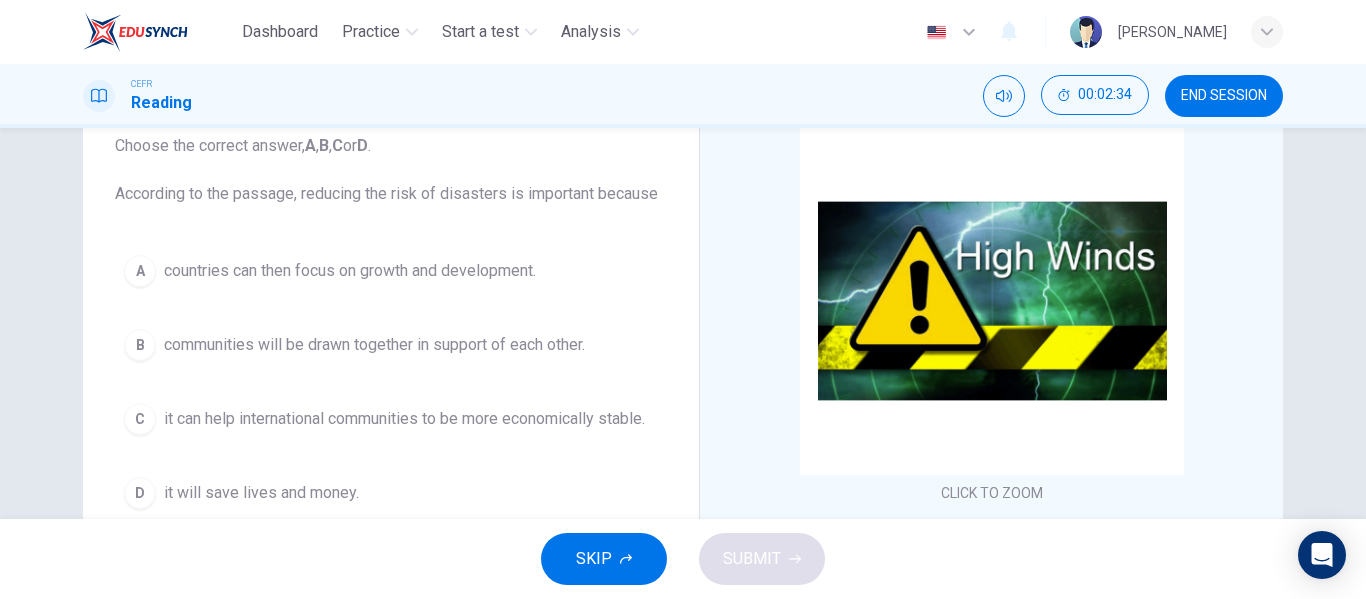 scroll, scrollTop: 129, scrollLeft: 0, axis: vertical 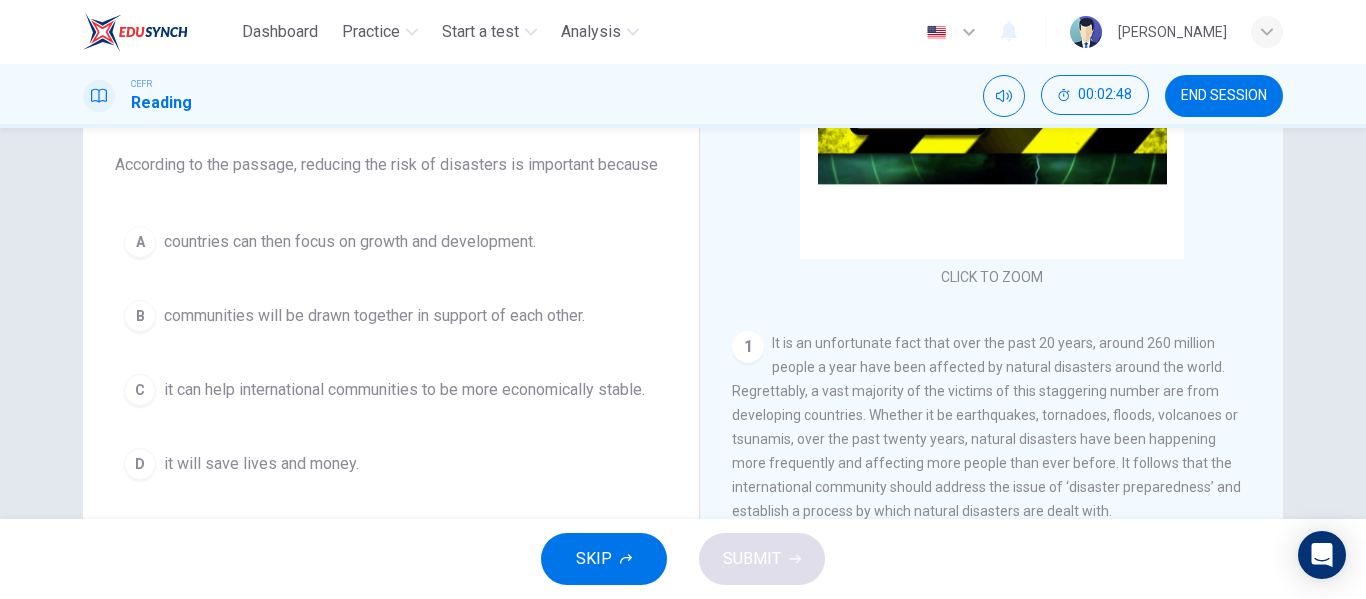 click on "it will save lives and money." at bounding box center (261, 464) 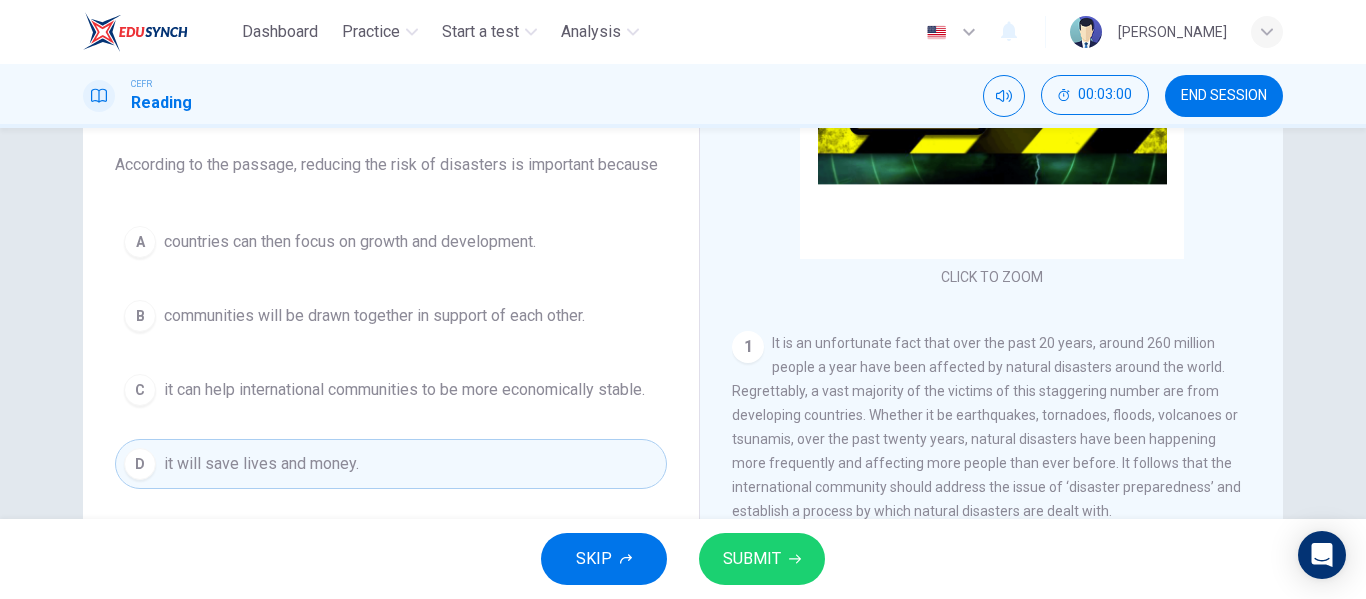 click on "SUBMIT" at bounding box center [752, 559] 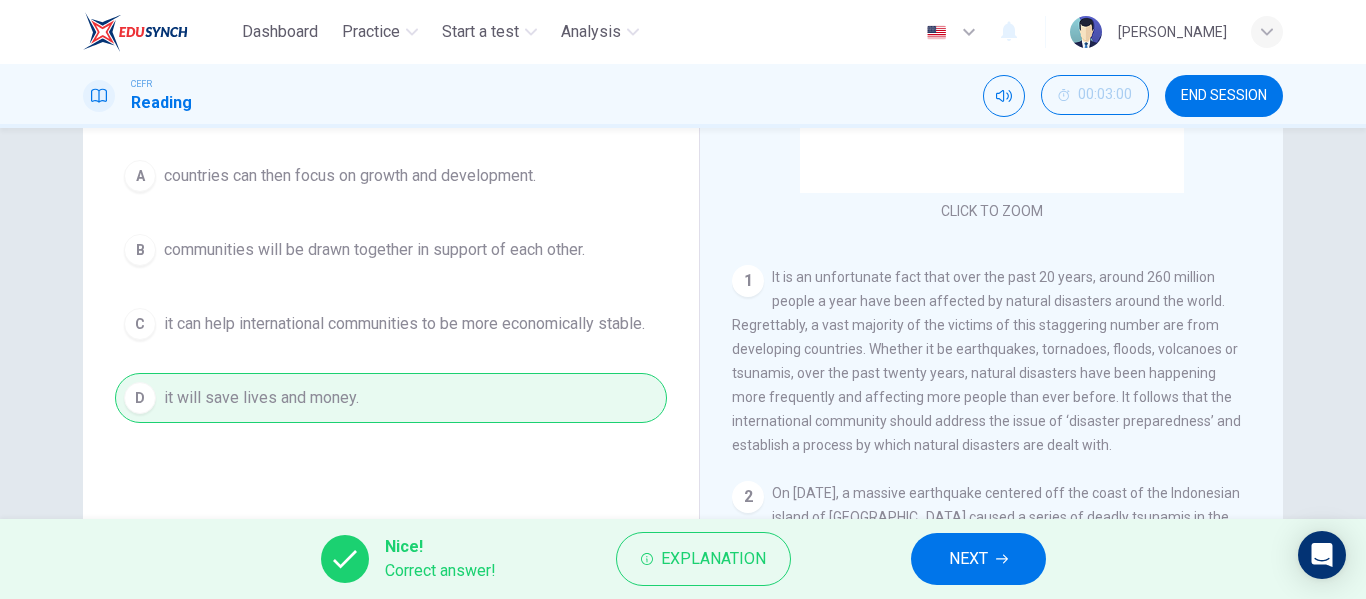 scroll, scrollTop: 224, scrollLeft: 0, axis: vertical 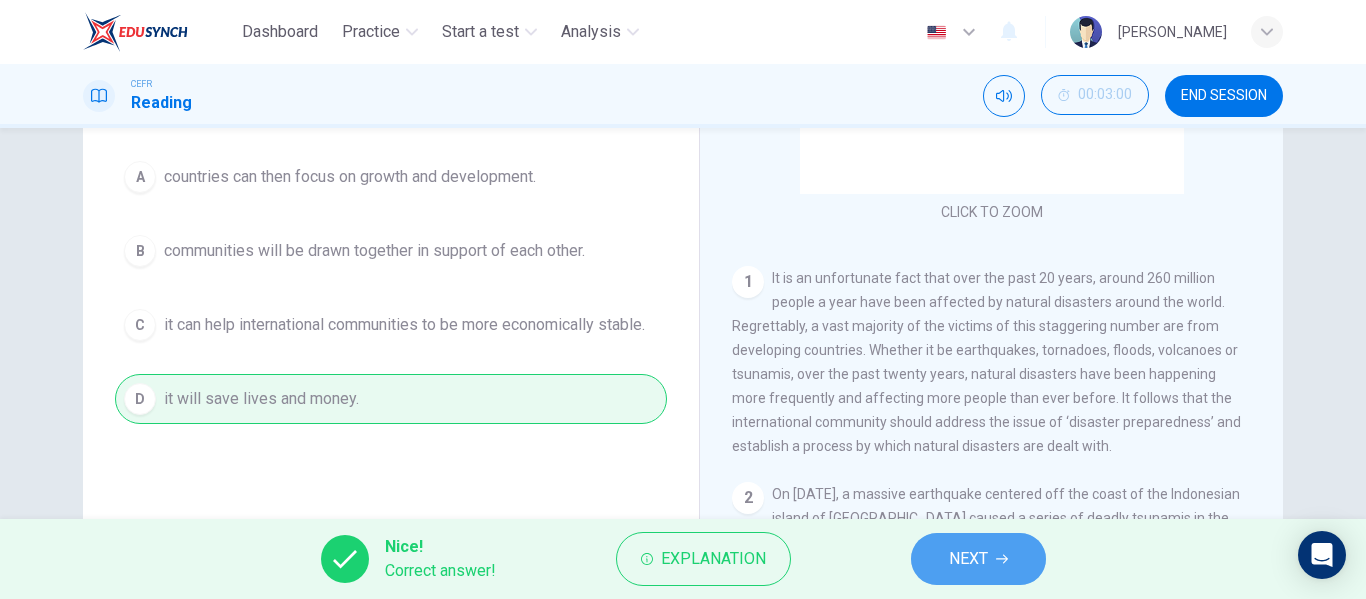 click on "NEXT" at bounding box center [968, 559] 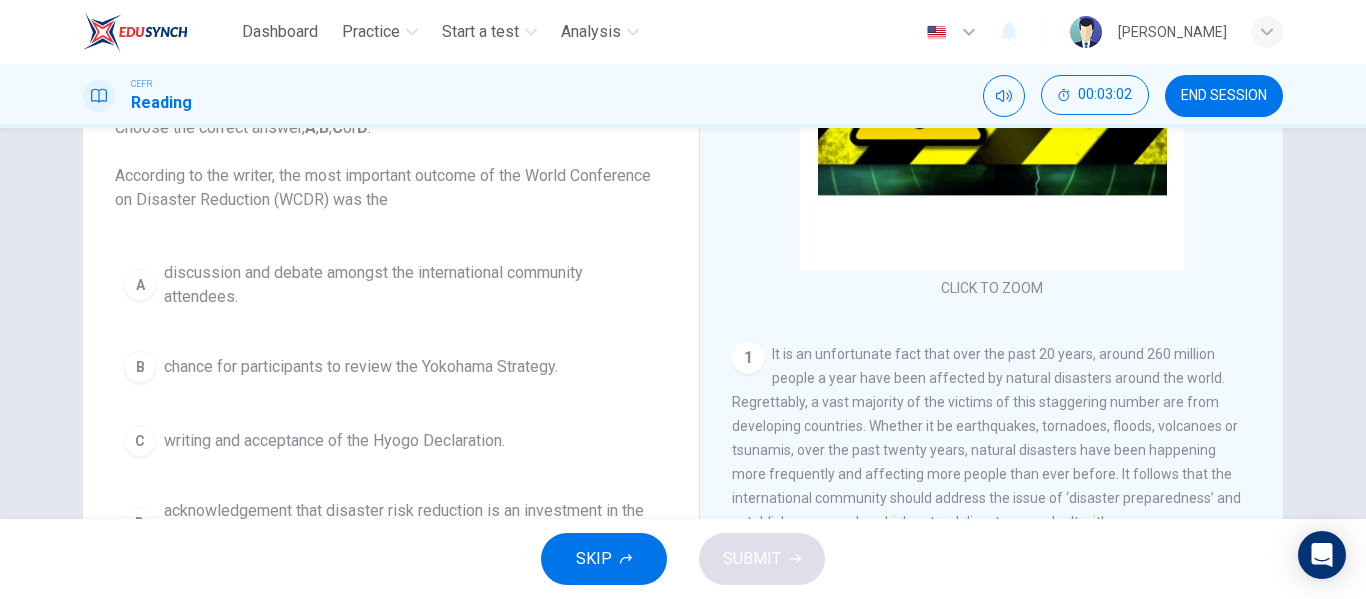 scroll, scrollTop: 149, scrollLeft: 0, axis: vertical 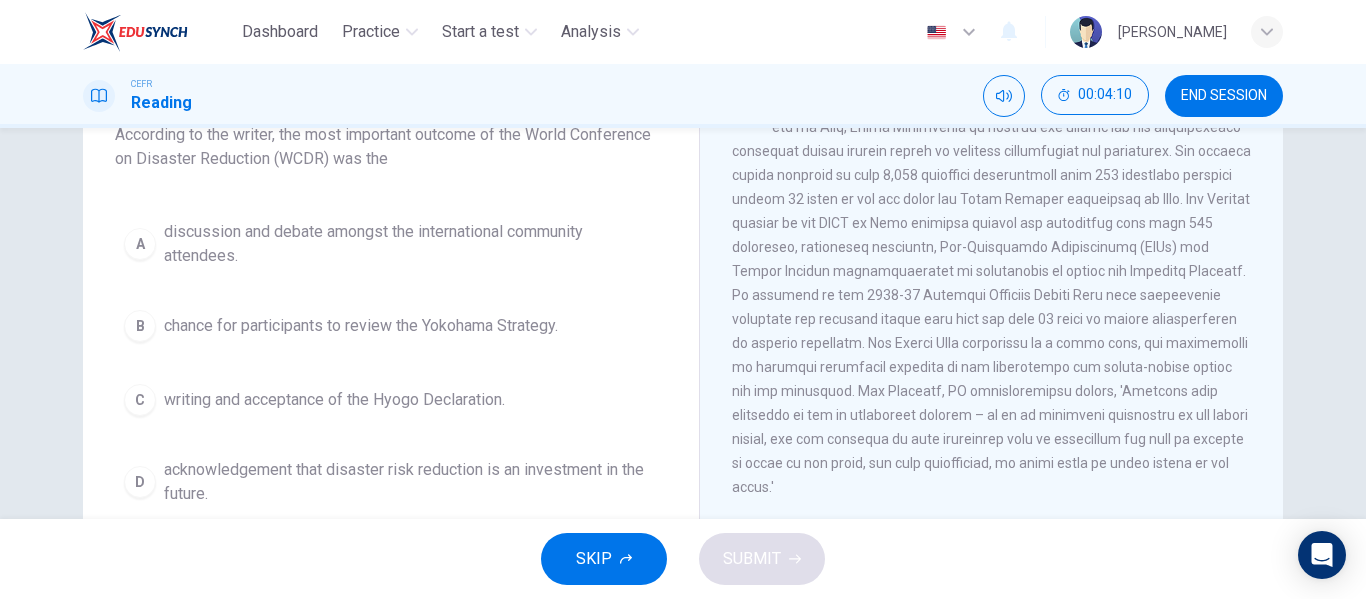 click on "acknowledgement that disaster risk reduction is an investment in the future." at bounding box center (411, 482) 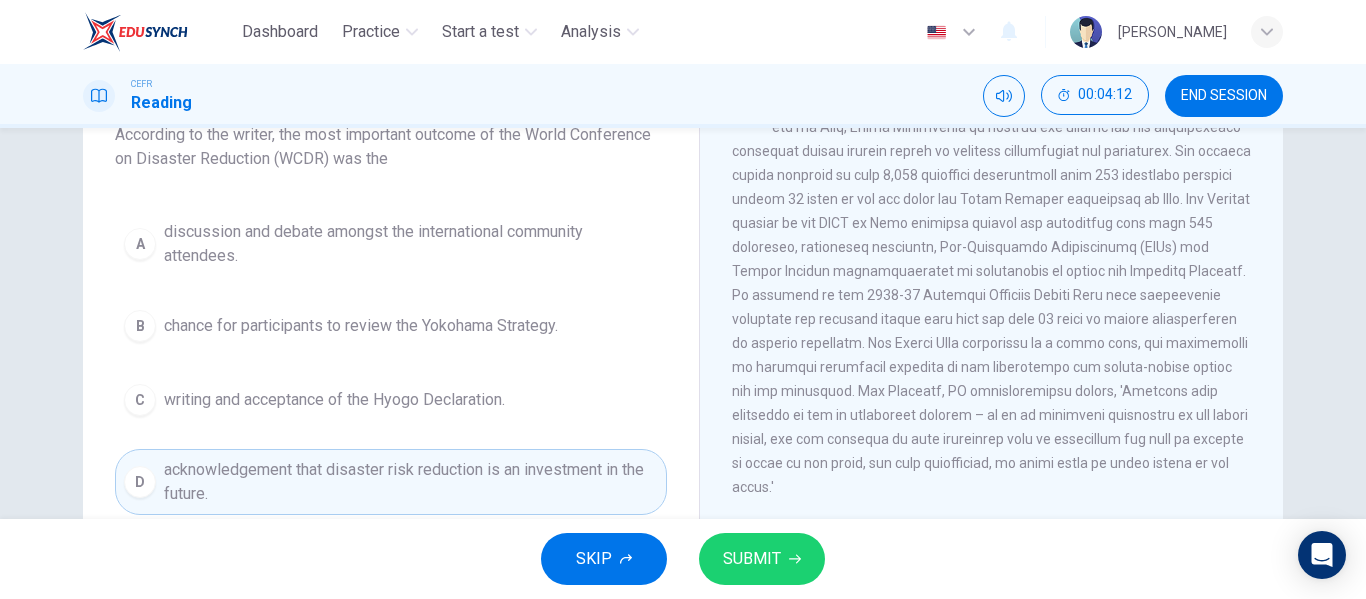 click on "SUBMIT" at bounding box center (752, 559) 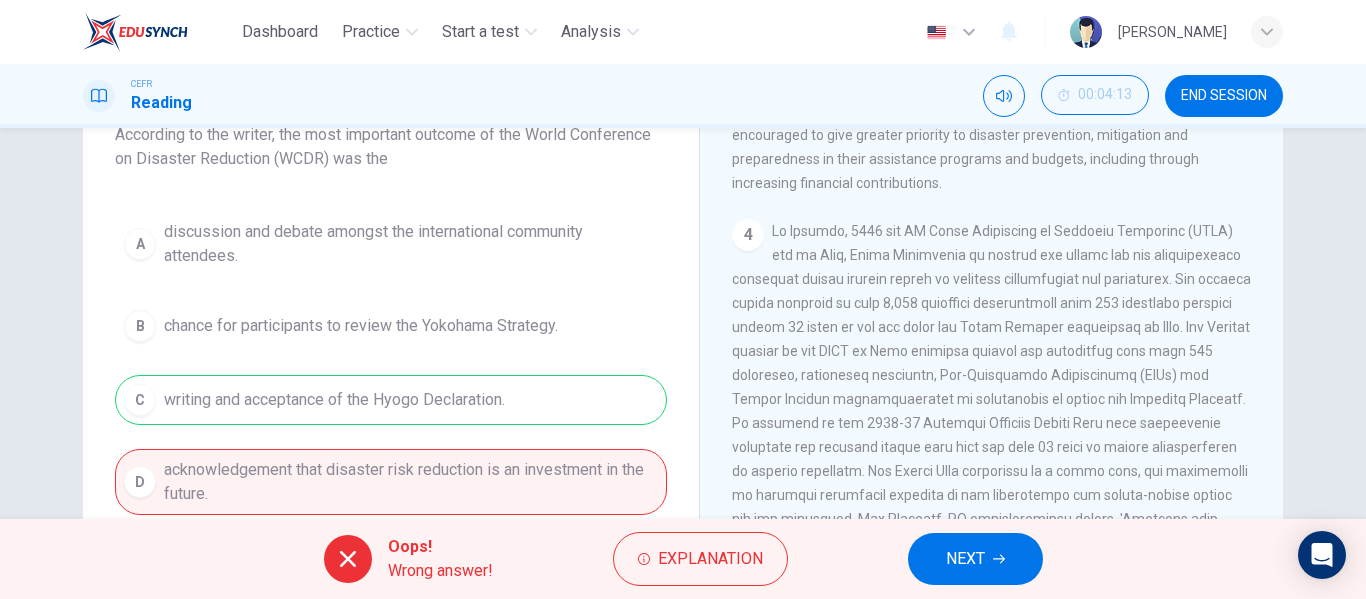 scroll, scrollTop: 964, scrollLeft: 0, axis: vertical 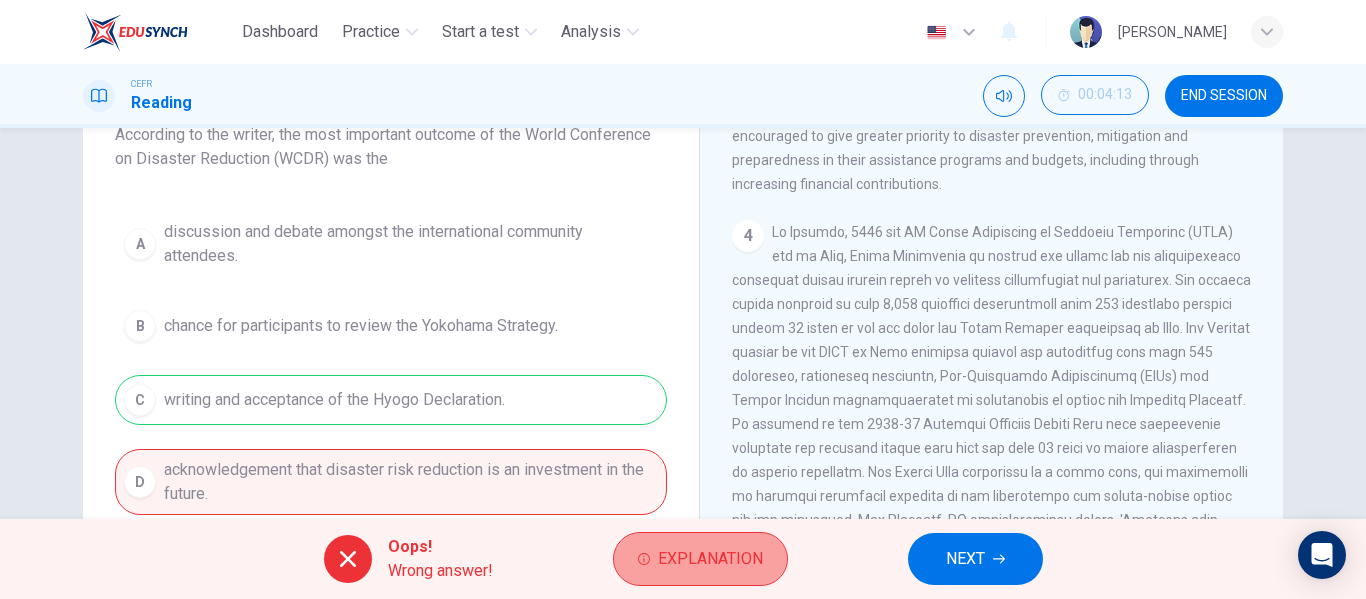 click on "Explanation" at bounding box center (710, 559) 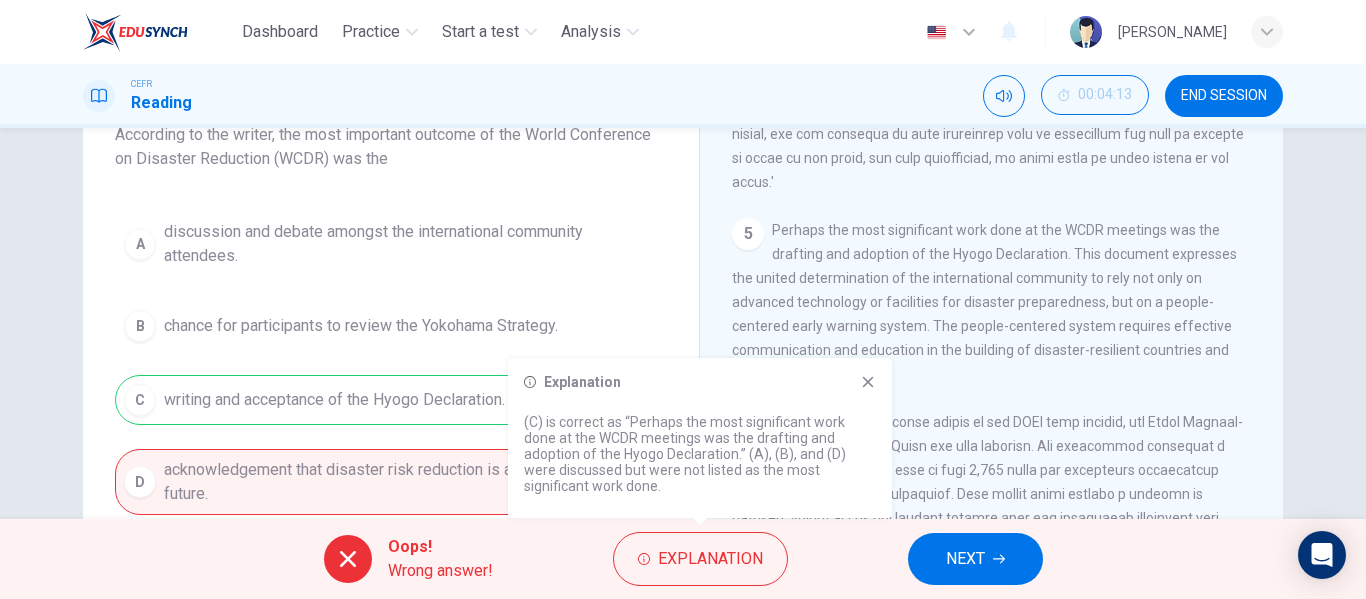 scroll, scrollTop: 1401, scrollLeft: 0, axis: vertical 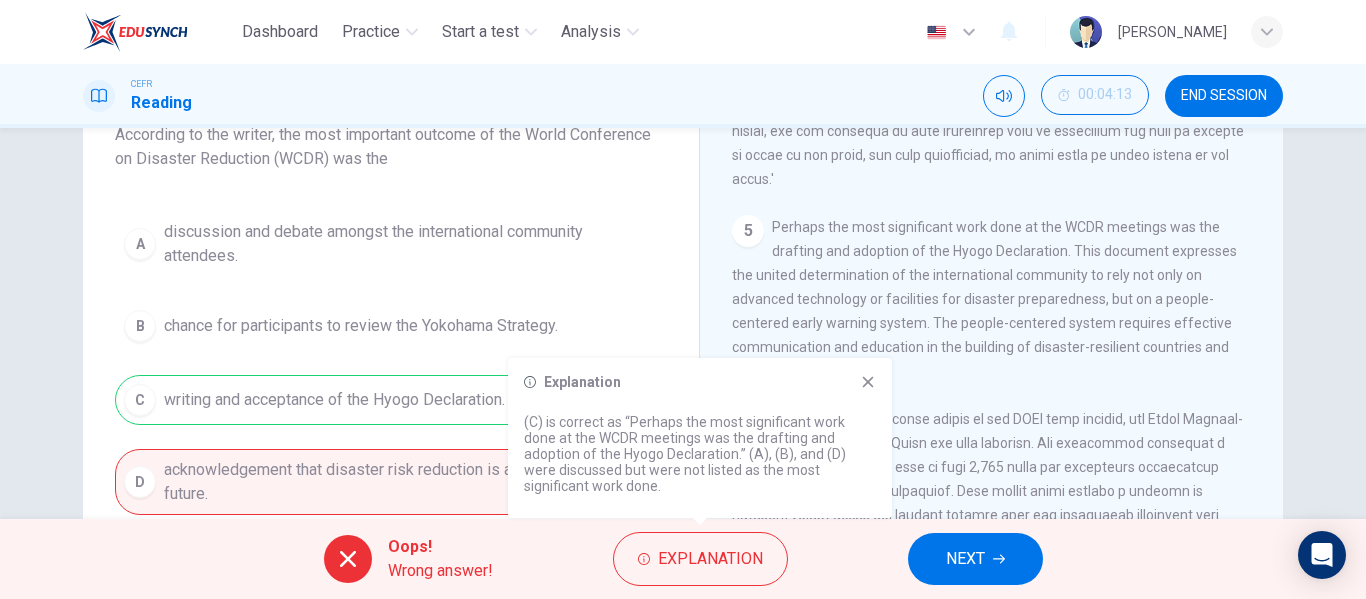 click on "Explanation (C) is correct as “Perhaps the most significant work done at the WCDR meetings was the drafting and adoption of the Hyogo Declaration.” (A), (B), and (D) were discussed but were not listed as the most significant work done." at bounding box center [700, 438] 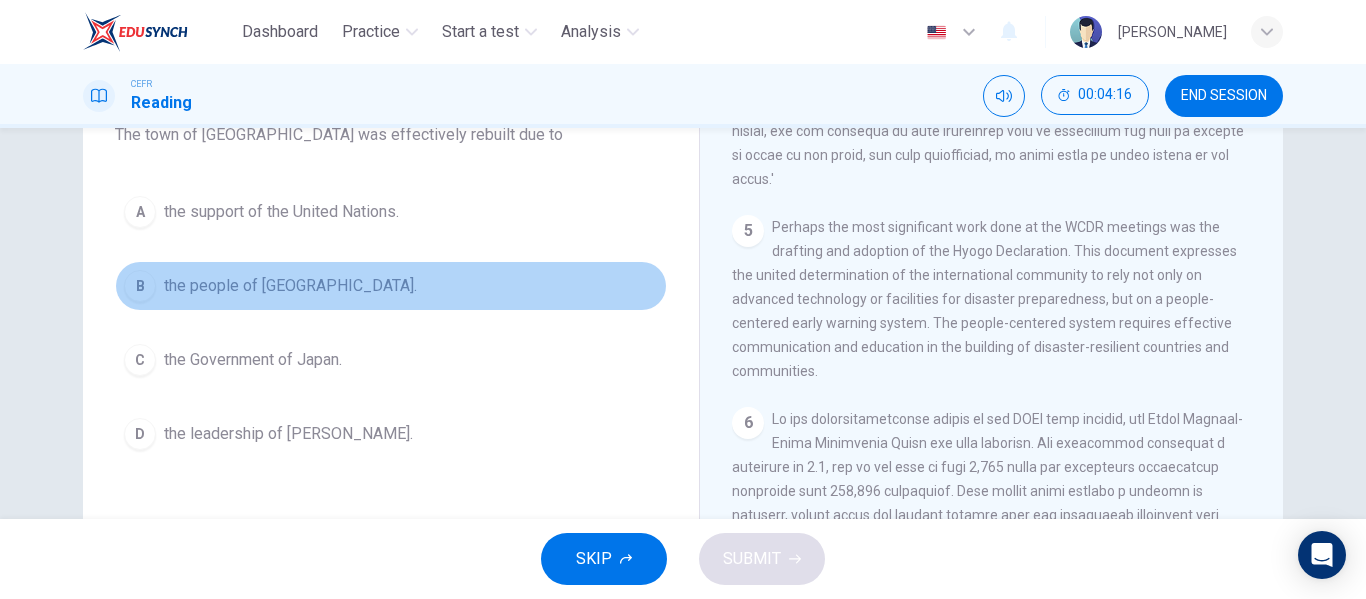 click on "the people of Kobe." at bounding box center (290, 286) 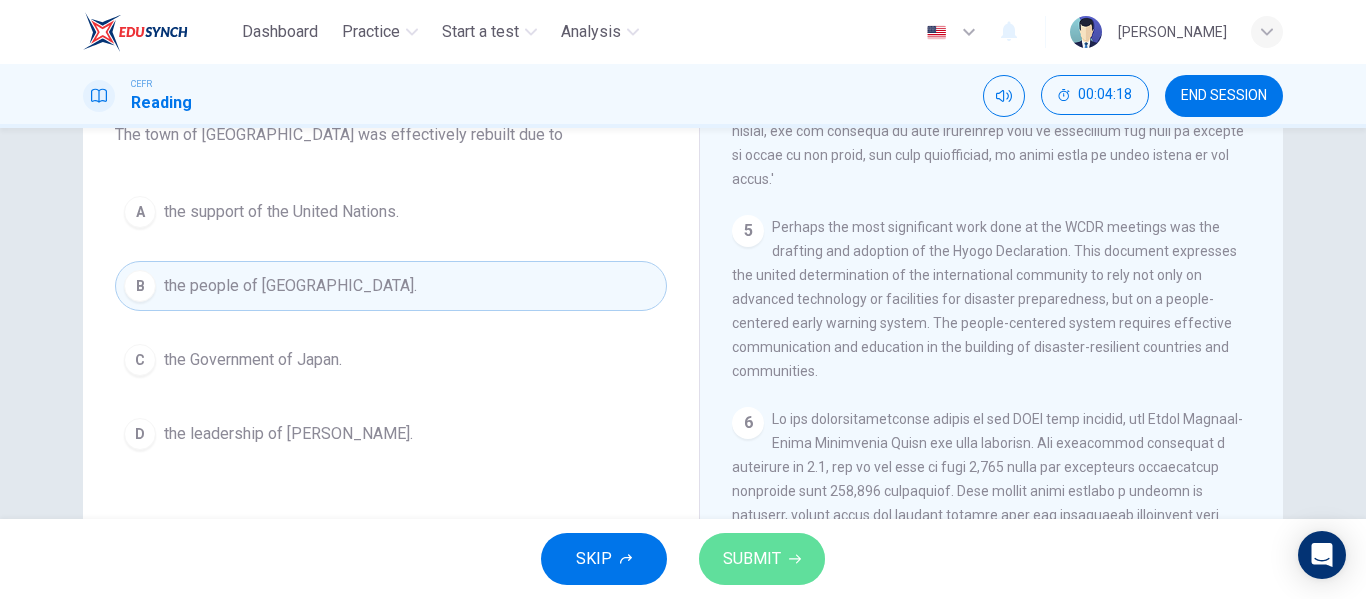 click on "SUBMIT" at bounding box center [762, 559] 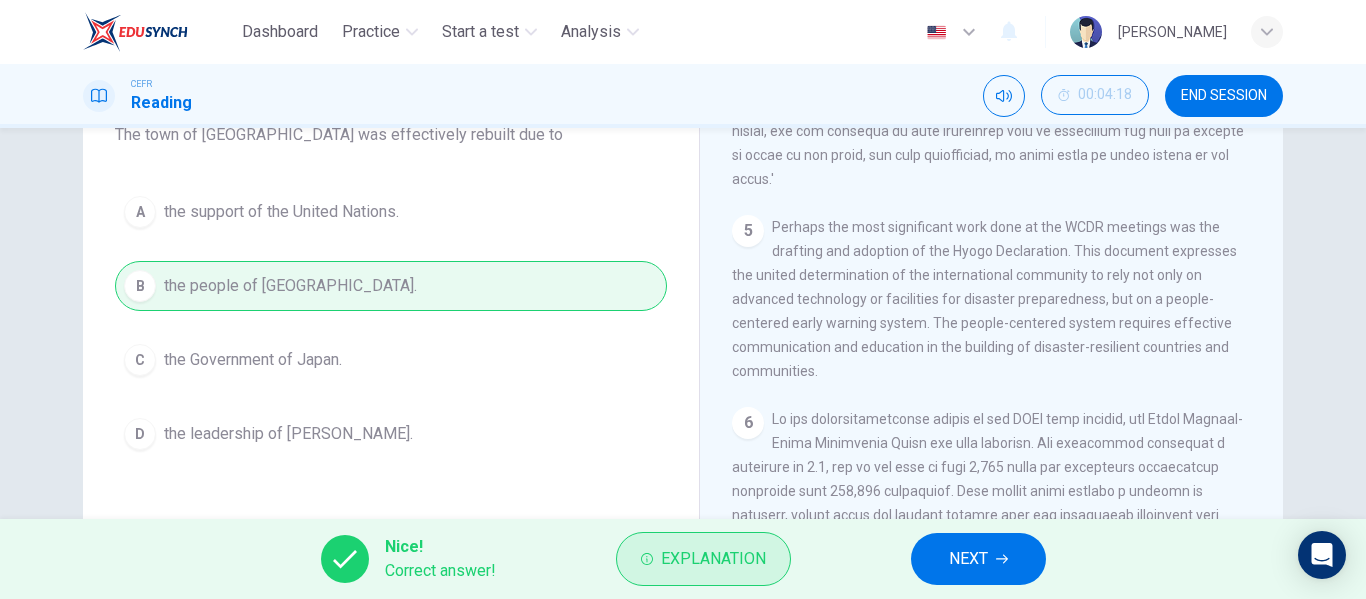 click on "Explanation" at bounding box center (713, 559) 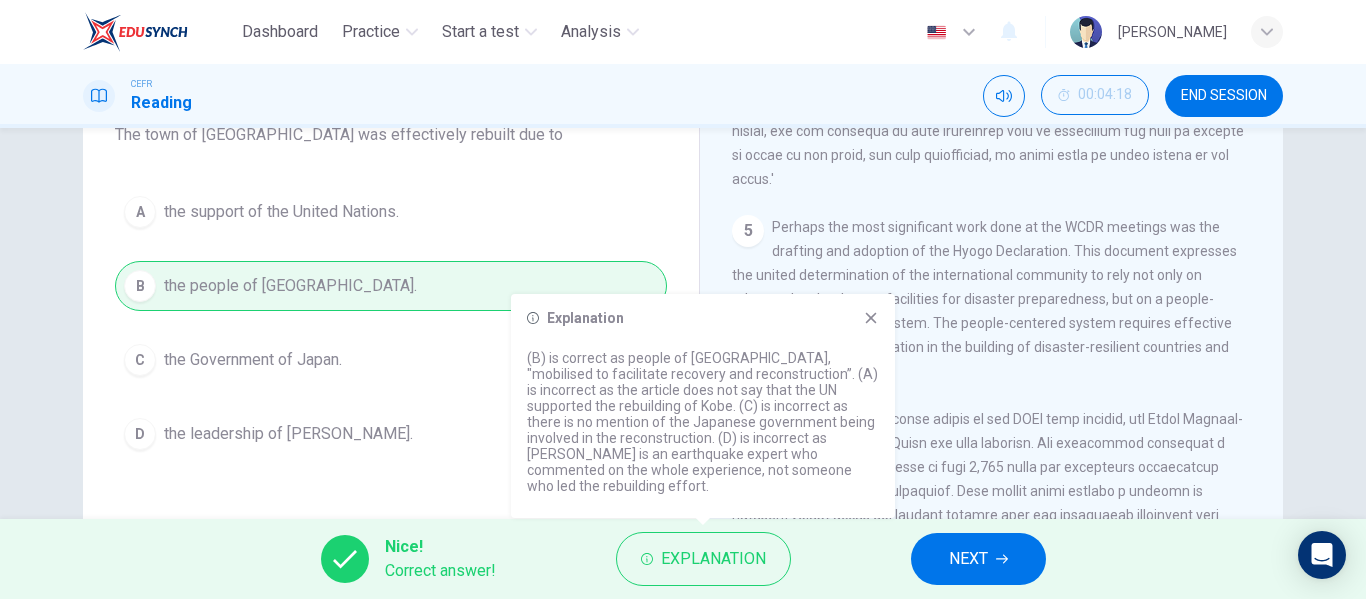 click 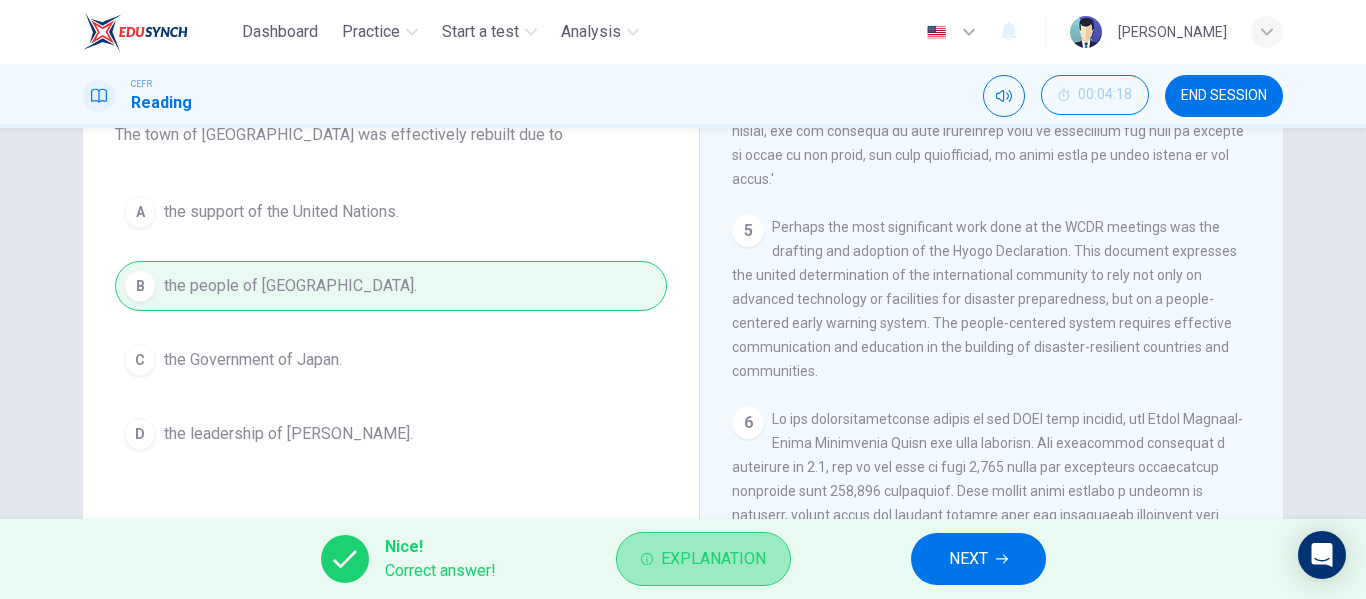 click on "Explanation" at bounding box center (713, 559) 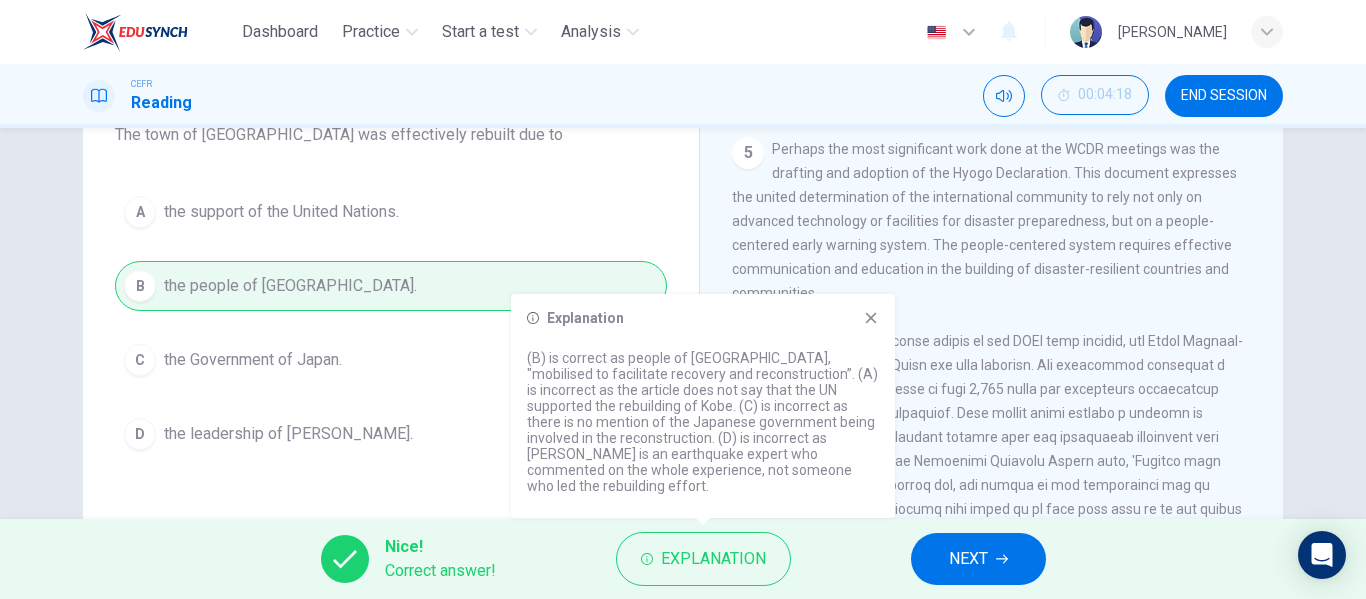scroll, scrollTop: 1478, scrollLeft: 0, axis: vertical 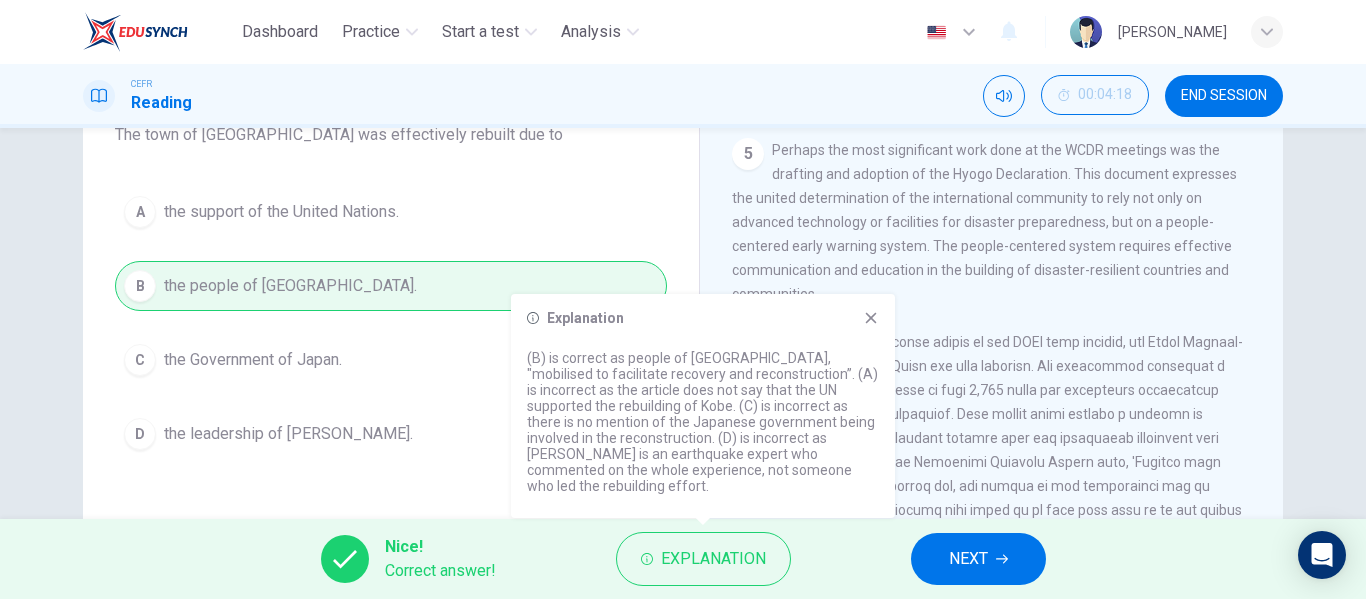 click 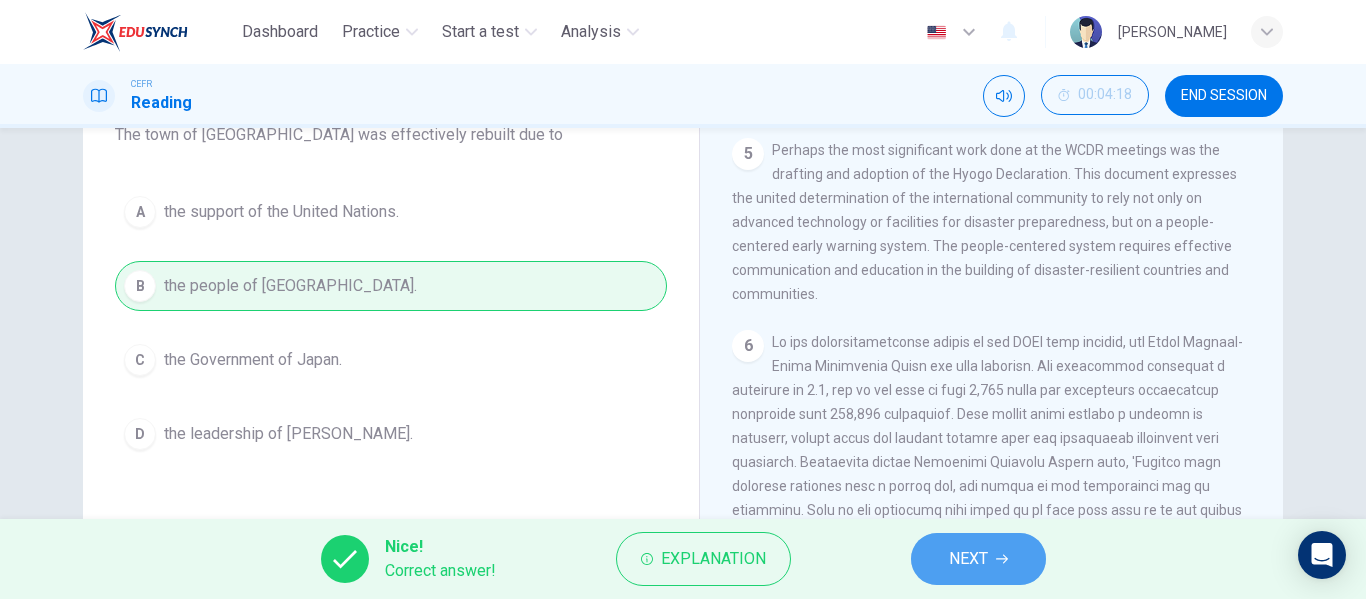 click on "NEXT" at bounding box center (978, 559) 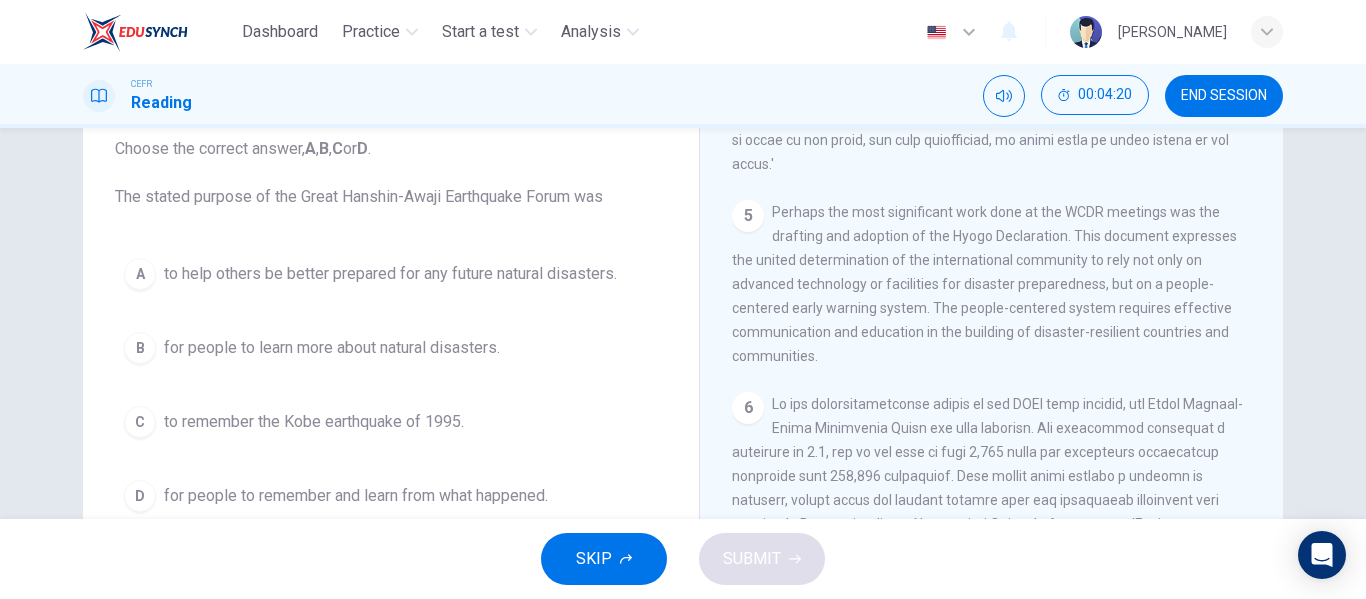 scroll, scrollTop: 138, scrollLeft: 0, axis: vertical 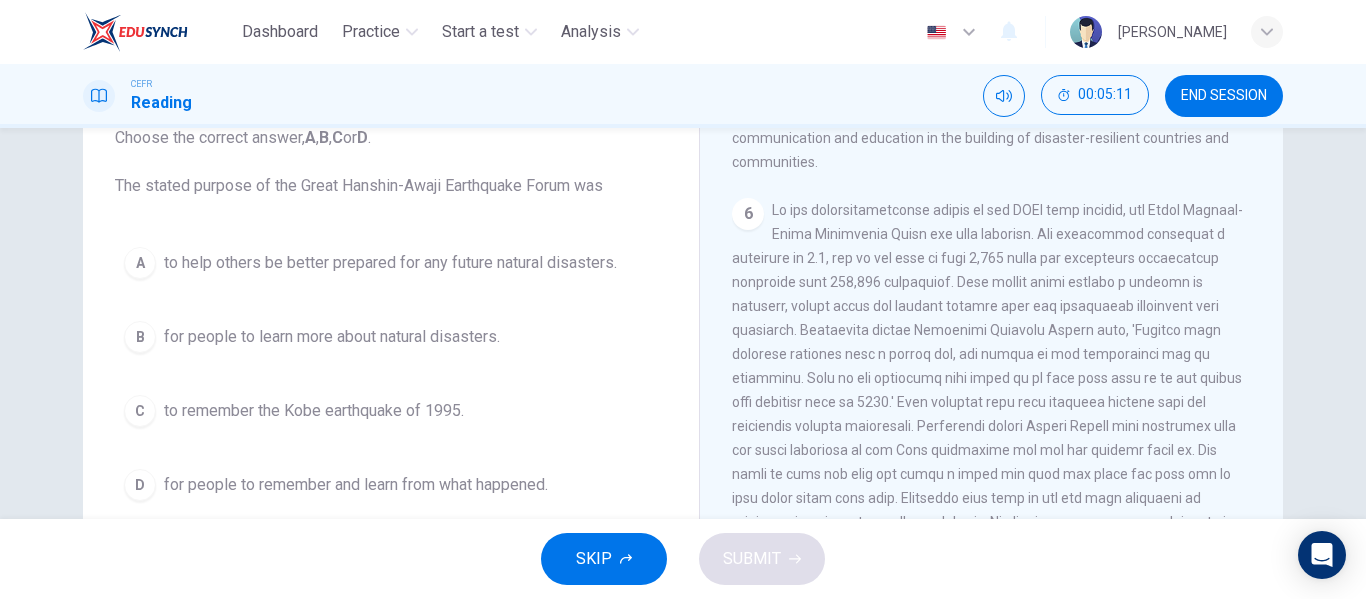 click on "to remember the Kobe earthquake of 1995." at bounding box center [314, 411] 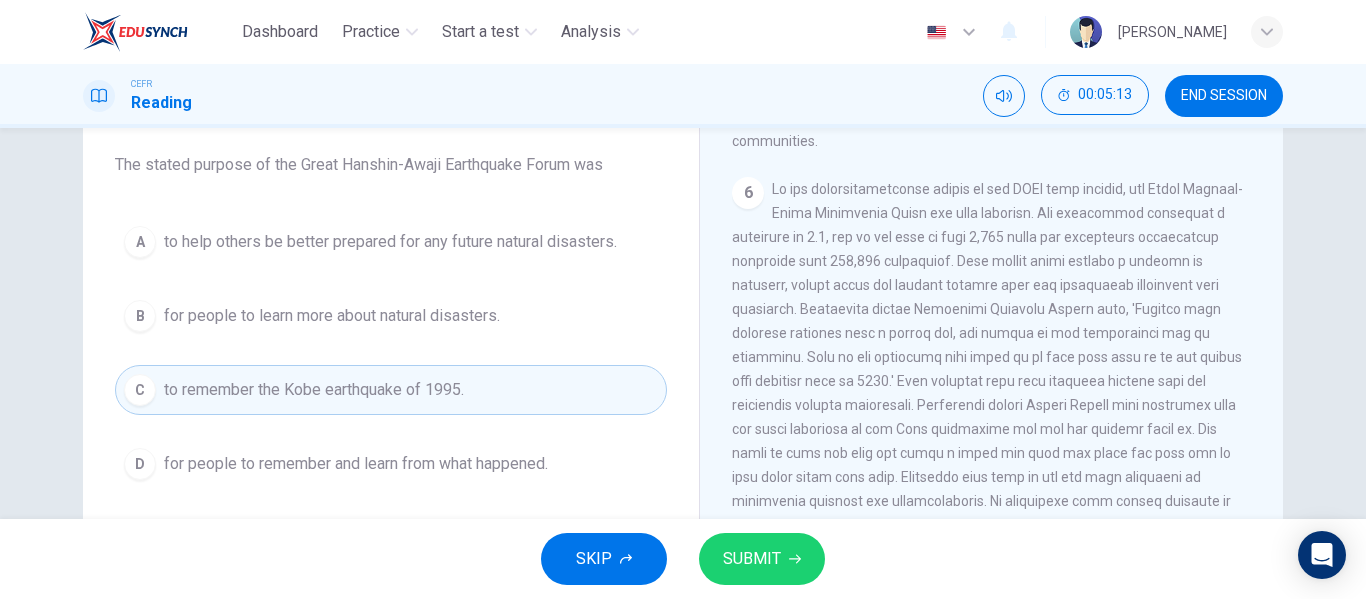 scroll, scrollTop: 161, scrollLeft: 0, axis: vertical 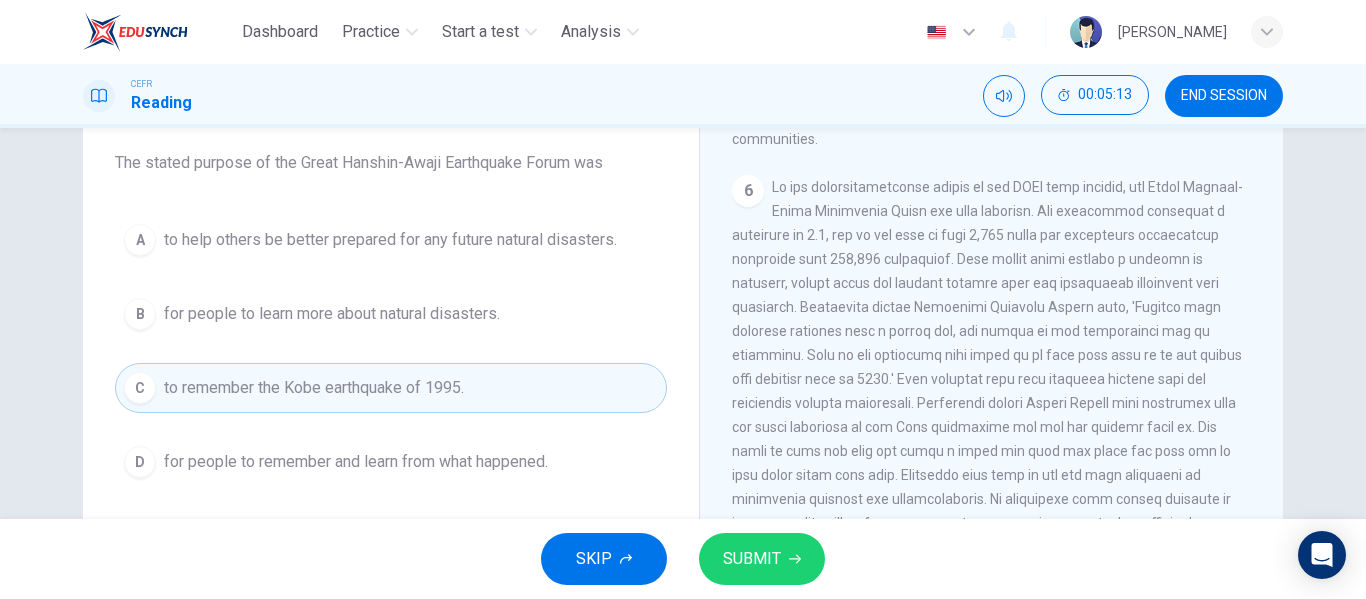 click on "for people to remember and learn from what happened." at bounding box center [356, 462] 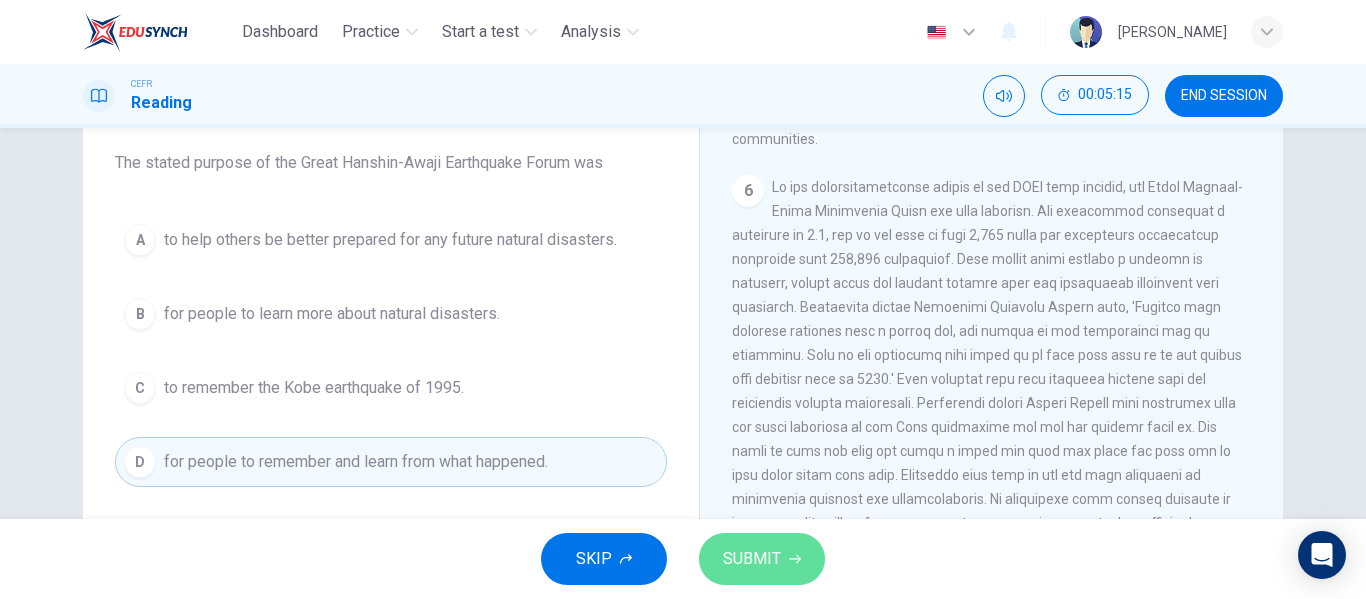 click on "SUBMIT" at bounding box center (752, 559) 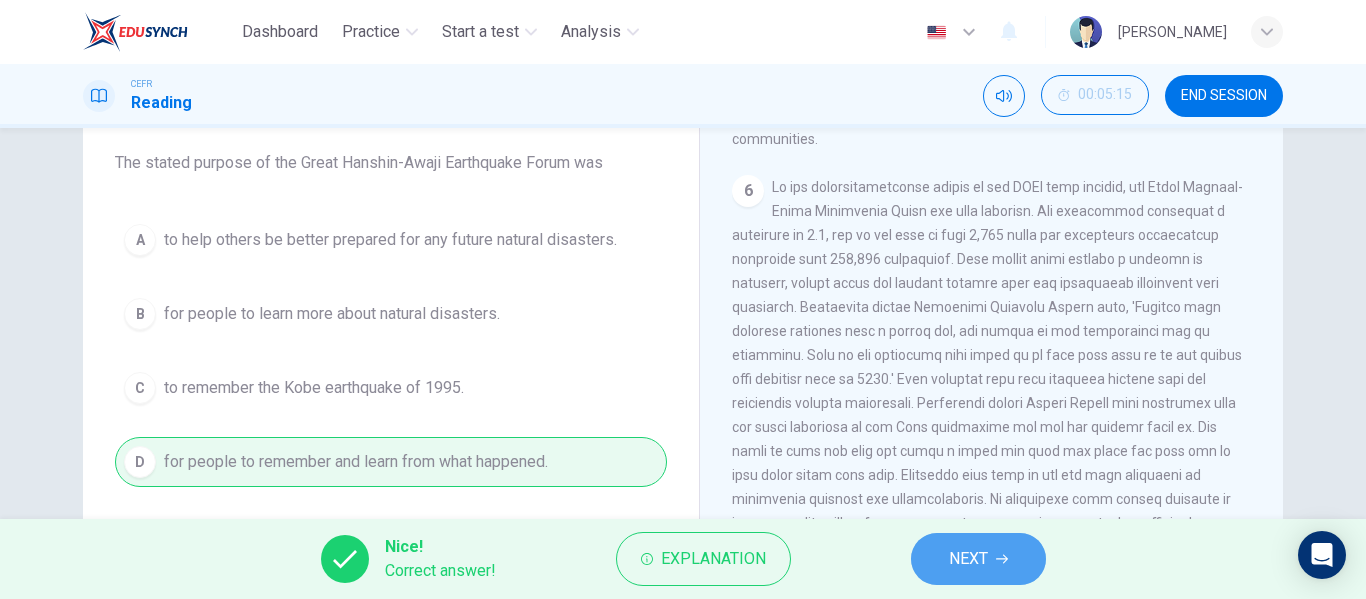 click on "NEXT" at bounding box center [968, 559] 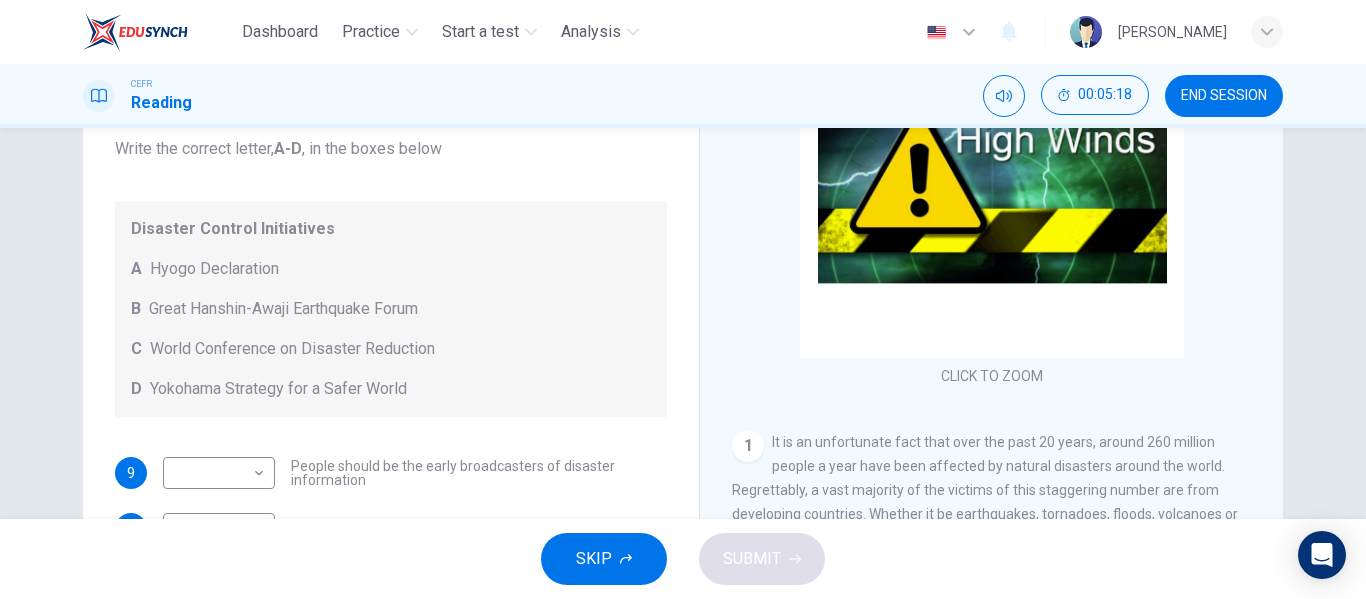 scroll, scrollTop: 246, scrollLeft: 0, axis: vertical 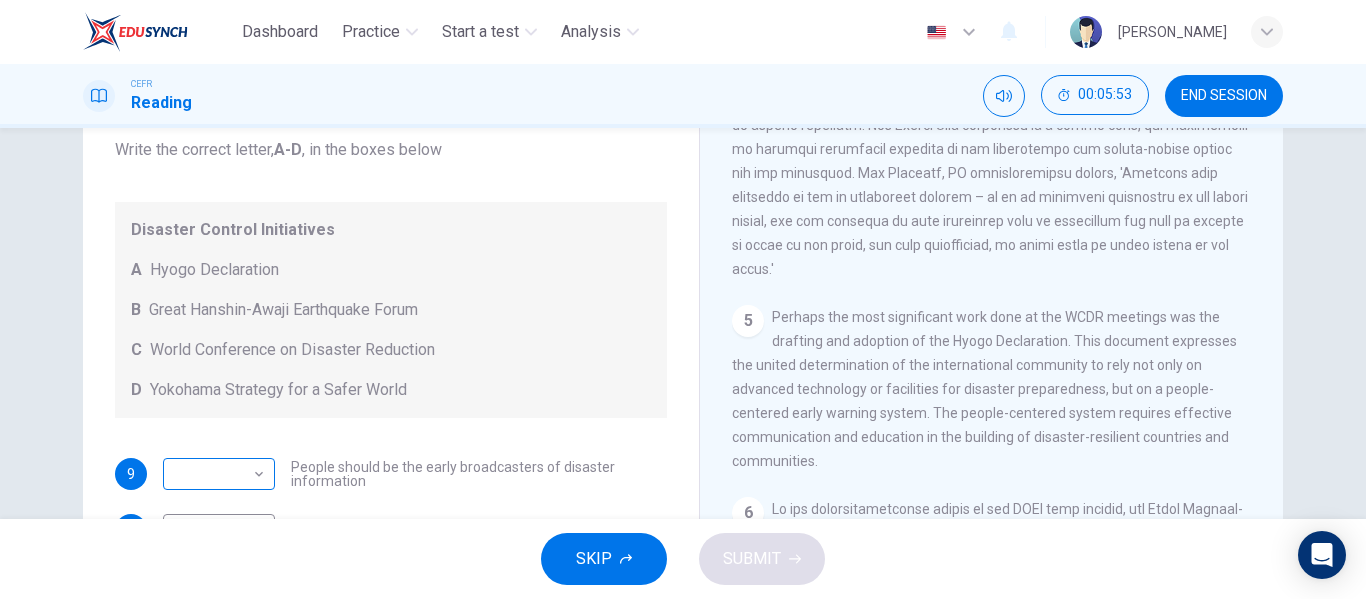 click on "Dashboard Practice Start a test Analysis English en ​ NADIA ZAHIRAH BINTI ZAHARUDDIN CEFR Reading 00:05:53 END SESSION Questions 9 - 13 Look at the following statements and the list of disaster control initiatives below.
Match each statement with the correct disaster control initiative,  A-D .
Write the correct letter,  A-D , in the boxes below Disaster Control Initiatives A Hyogo Declaration B Great Hanshin-Awaji Earthquake Forum C World Conference on Disaster Reduction D Yokohama Strategy for a Safer World 9 ​ ​ People should be the early broadcasters of disaster information 10 ​ ​ Led to a new central area for support in disaster recovery 11 ​ ​ A reminder of the impact of disasters 12 ​ ​ In times of disaster, developed countries should do more to help less-developed countries 13 ​ ​ National development and disaster prevention should be considered at the same time Preparing for the Threat CLICK TO ZOOM Click to Zoom 1 2 3 4 5 6 SKIP SUBMIT
Dashboard Practice Start a test" at bounding box center [683, 299] 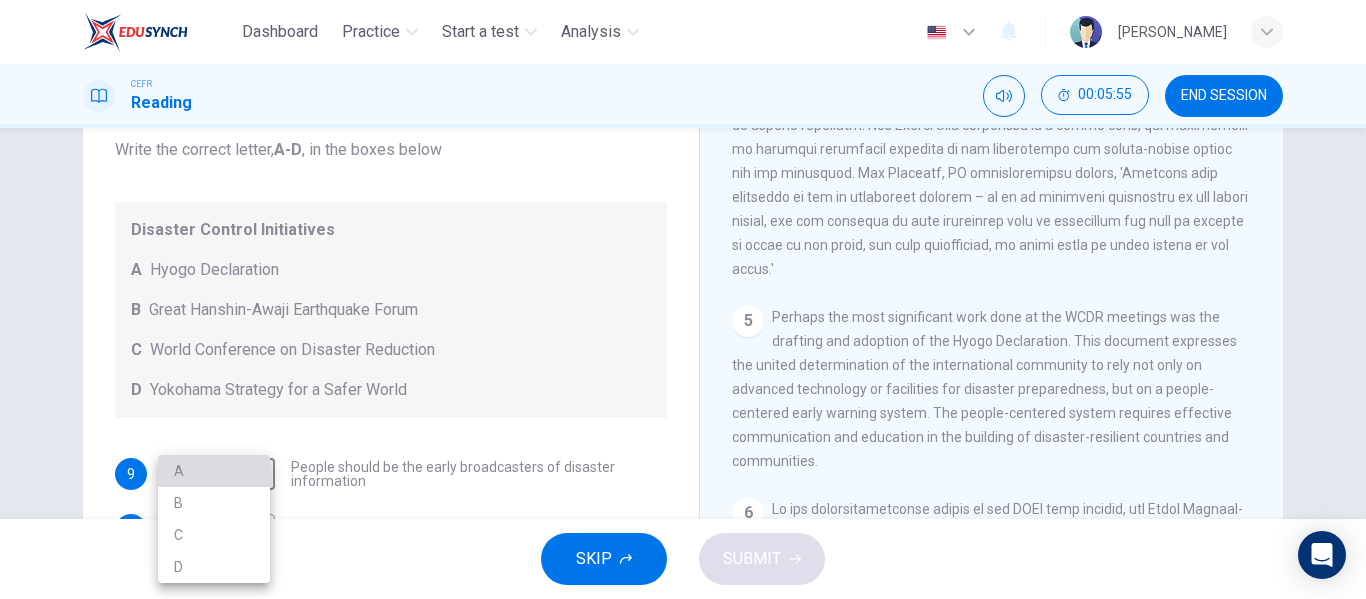 click on "A" at bounding box center [214, 471] 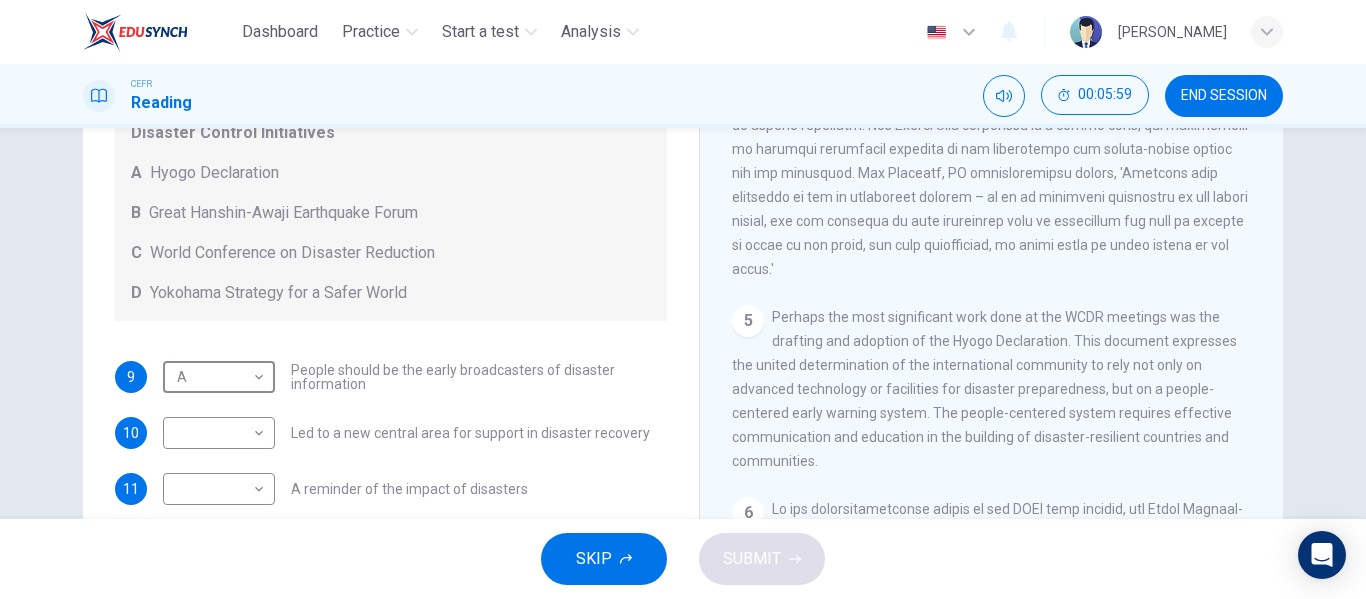scroll, scrollTop: 97, scrollLeft: 0, axis: vertical 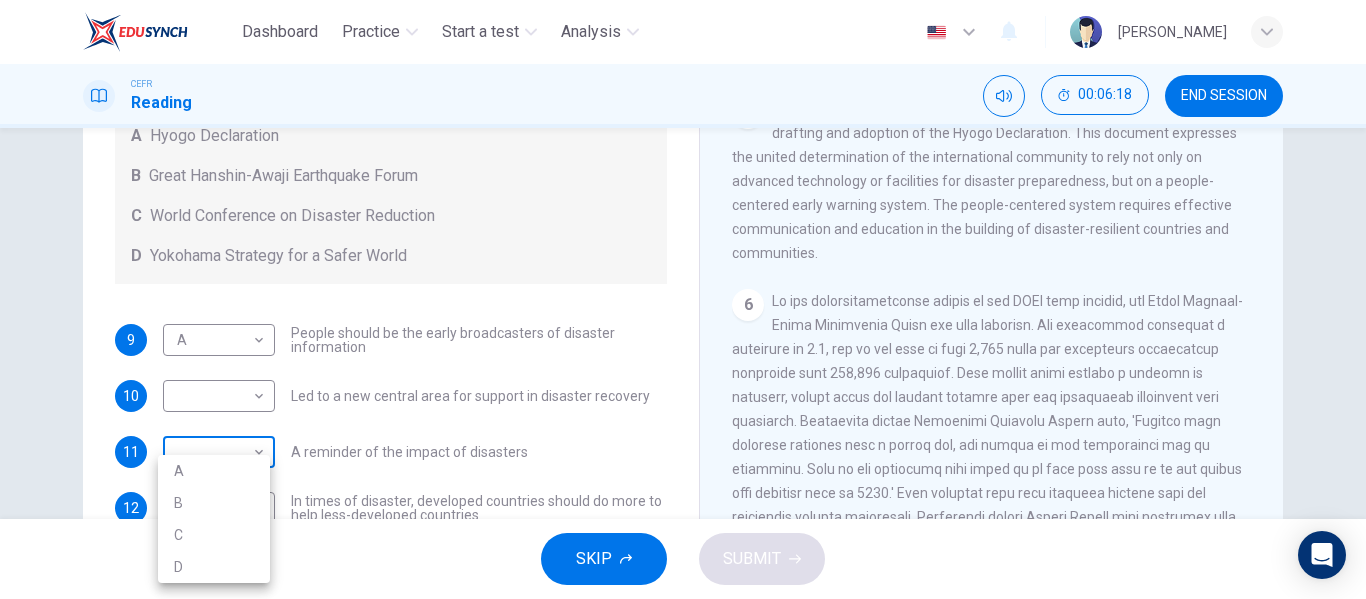 click on "Dashboard Practice Start a test Analysis English en ​ NADIA ZAHIRAH BINTI ZAHARUDDIN CEFR Reading 00:06:18 END SESSION Questions 9 - 13 Look at the following statements and the list of disaster control initiatives below.
Match each statement with the correct disaster control initiative,  A-D .
Write the correct letter,  A-D , in the boxes below Disaster Control Initiatives A Hyogo Declaration B Great Hanshin-Awaji Earthquake Forum C World Conference on Disaster Reduction D Yokohama Strategy for a Safer World 9 A A ​ People should be the early broadcasters of disaster information 10 ​ ​ Led to a new central area for support in disaster recovery 11 ​ ​ A reminder of the impact of disasters 12 ​ ​ In times of disaster, developed countries should do more to help less-developed countries 13 ​ ​ National development and disaster prevention should be considered at the same time Preparing for the Threat CLICK TO ZOOM Click to Zoom 1 2 3 4 5 6 SKIP SUBMIT
Dashboard Practice Start a test A" at bounding box center (683, 299) 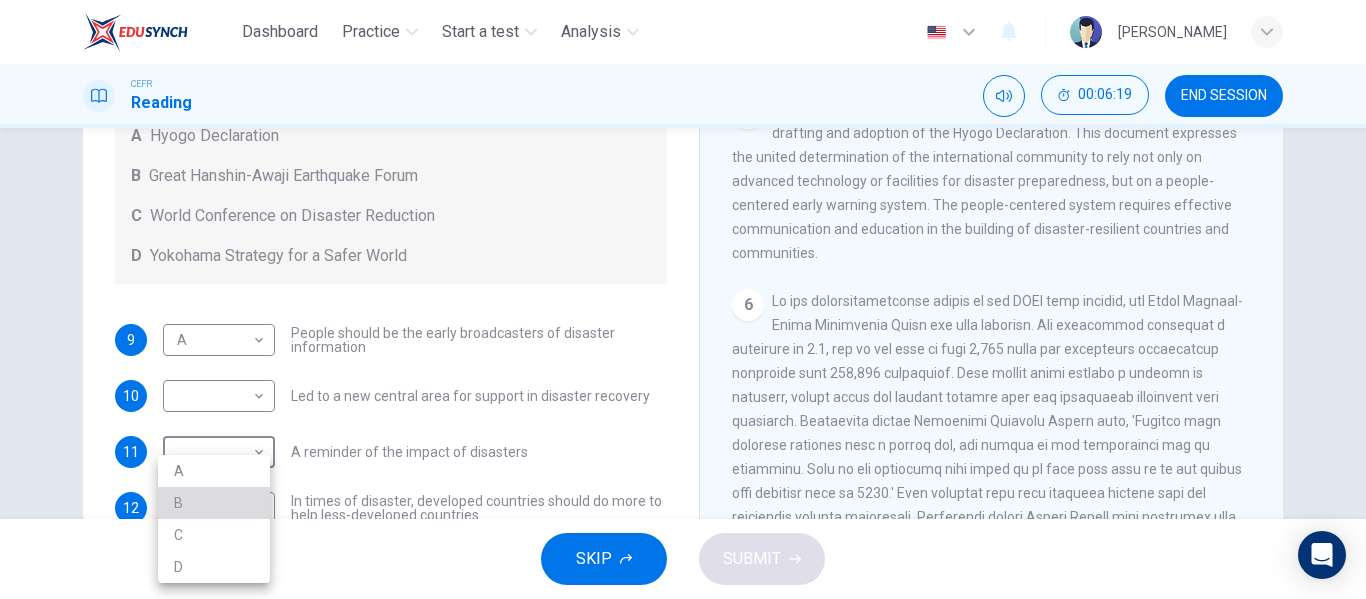 click on "B" at bounding box center (214, 503) 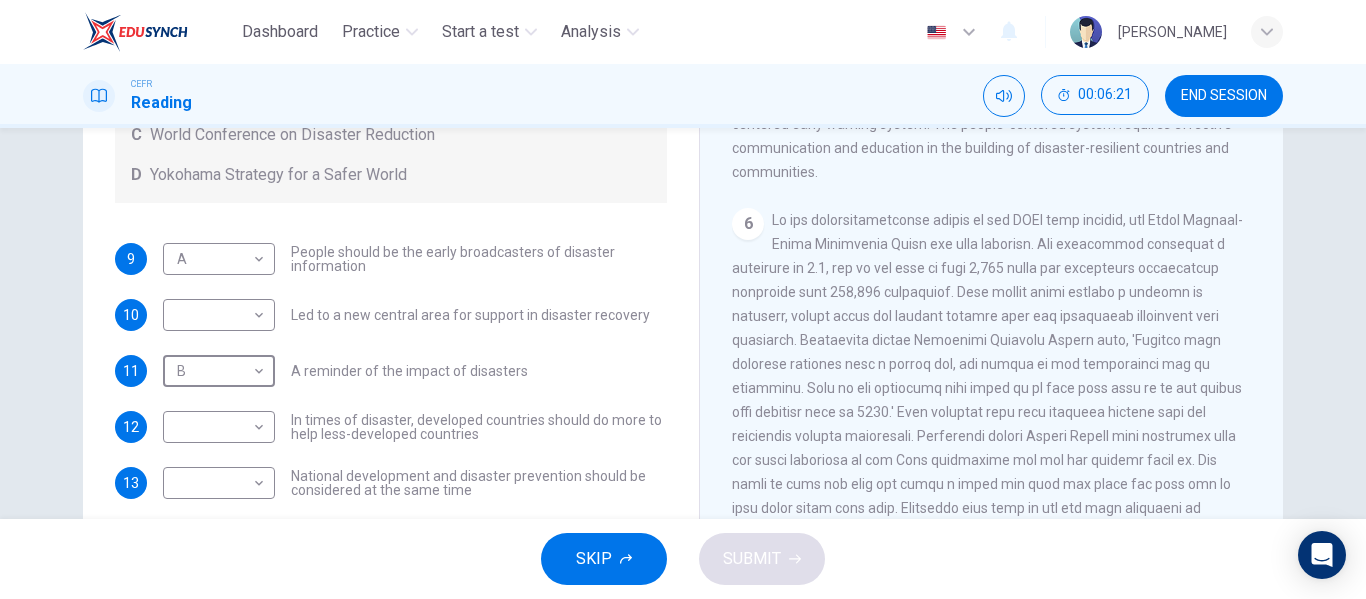 scroll, scrollTop: 323, scrollLeft: 0, axis: vertical 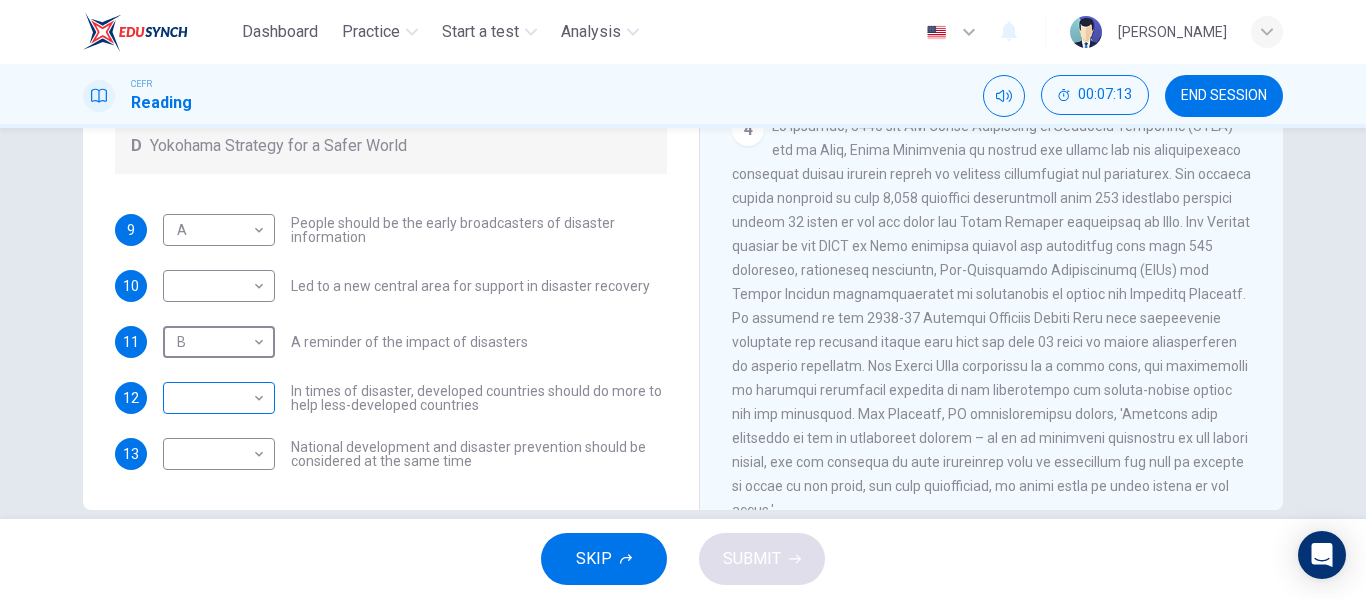 click on "Dashboard Practice Start a test Analysis English en ​ NADIA ZAHIRAH BINTI ZAHARUDDIN CEFR Reading 00:07:13 END SESSION Questions 9 - 13 Look at the following statements and the list of disaster control initiatives below.
Match each statement with the correct disaster control initiative,  A-D .
Write the correct letter,  A-D , in the boxes below Disaster Control Initiatives A Hyogo Declaration B Great Hanshin-Awaji Earthquake Forum C World Conference on Disaster Reduction D Yokohama Strategy for a Safer World 9 A A ​ People should be the early broadcasters of disaster information 10 ​ ​ Led to a new central area for support in disaster recovery 11 B B ​ A reminder of the impact of disasters 12 ​ ​ In times of disaster, developed countries should do more to help less-developed countries 13 ​ ​ National development and disaster prevention should be considered at the same time Preparing for the Threat CLICK TO ZOOM Click to Zoom 1 2 3 4 5 6 SKIP SUBMIT
Dashboard Practice Start a test" at bounding box center [683, 299] 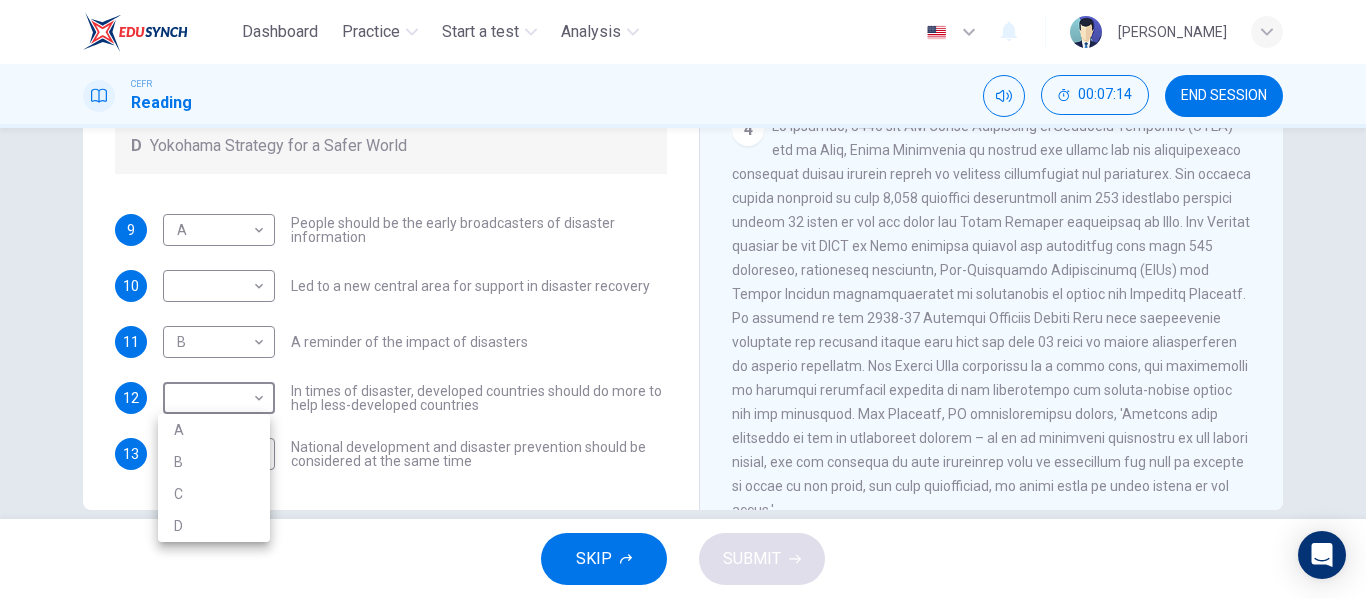 click on "D" at bounding box center (214, 526) 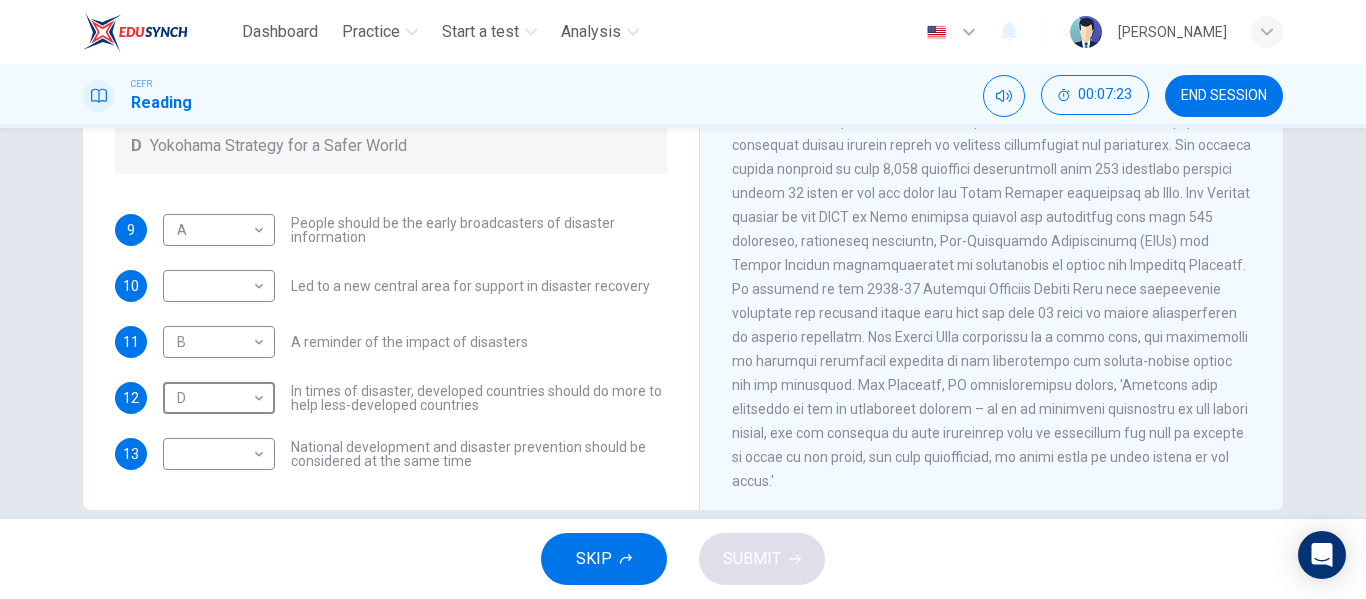 scroll, scrollTop: 937, scrollLeft: 0, axis: vertical 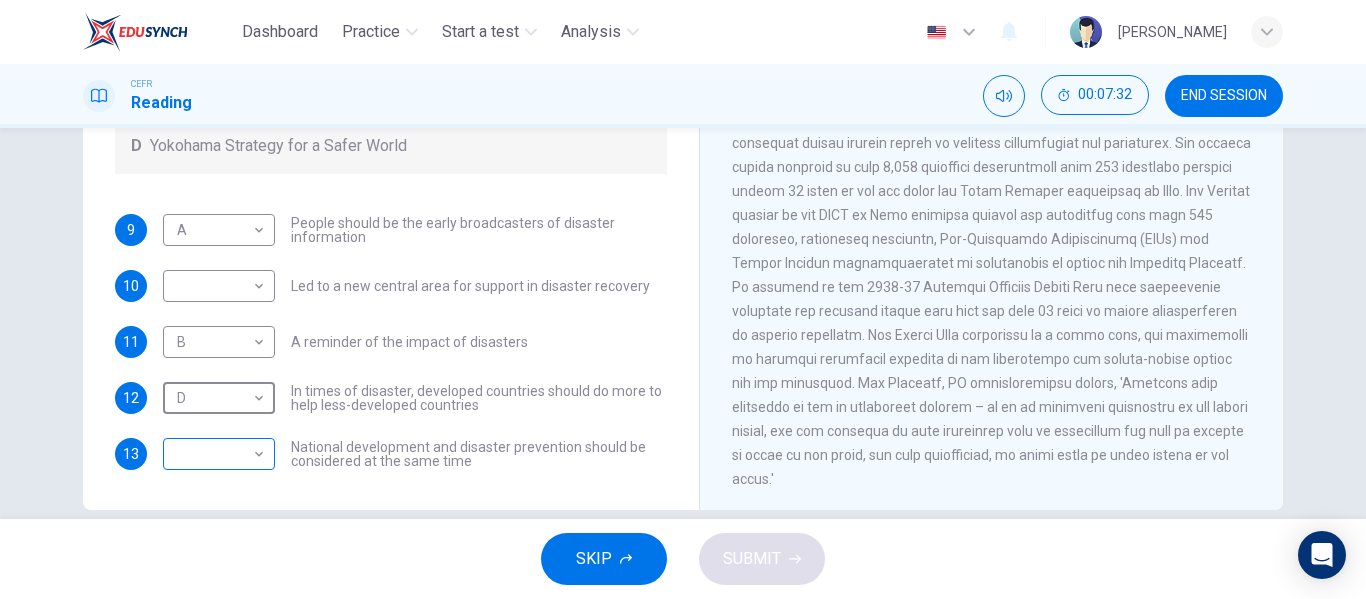 click on "Dashboard Practice Start a test Analysis English en ​ NADIA ZAHIRAH BINTI ZAHARUDDIN CEFR Reading 00:07:32 END SESSION Questions 9 - 13 Look at the following statements and the list of disaster control initiatives below.
Match each statement with the correct disaster control initiative,  A-D .
Write the correct letter,  A-D , in the boxes below Disaster Control Initiatives A Hyogo Declaration B Great Hanshin-Awaji Earthquake Forum C World Conference on Disaster Reduction D Yokohama Strategy for a Safer World 9 A A ​ People should be the early broadcasters of disaster information 10 ​ ​ Led to a new central area for support in disaster recovery 11 B B ​ A reminder of the impact of disasters 12 D D ​ In times of disaster, developed countries should do more to help less-developed countries 13 ​ ​ National development and disaster prevention should be considered at the same time Preparing for the Threat CLICK TO ZOOM Click to Zoom 1 2 3 4 5 6 SKIP SUBMIT
Dashboard Practice Start a test" at bounding box center [683, 299] 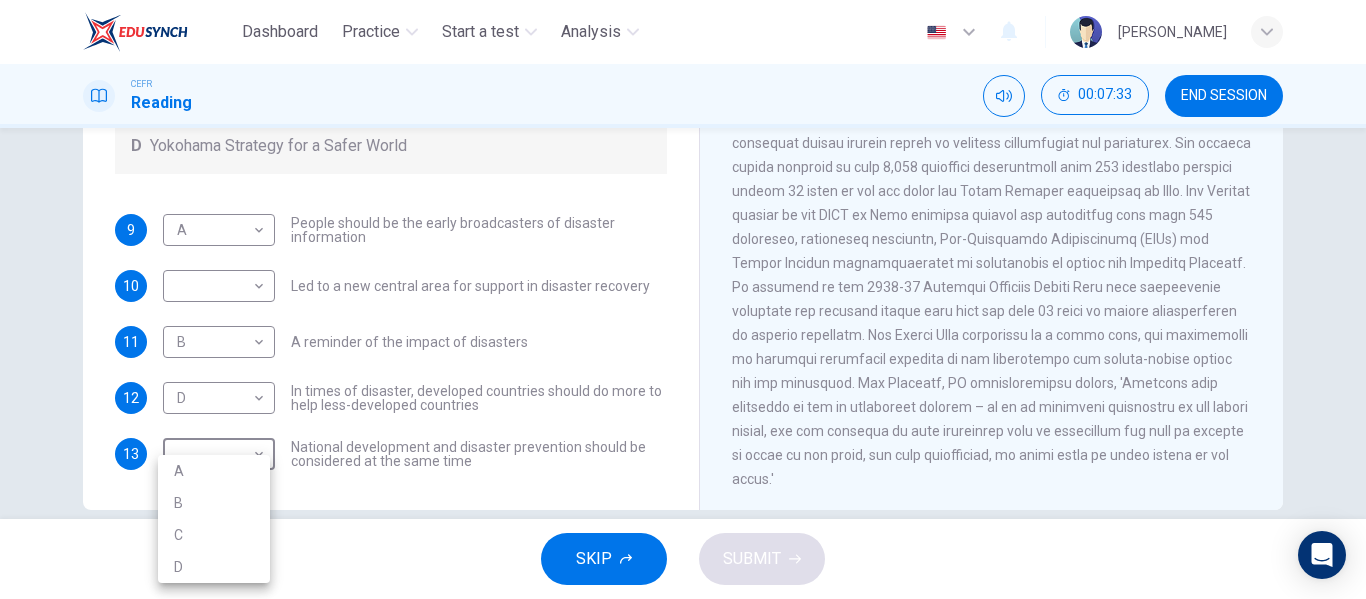 click on "D" at bounding box center [214, 567] 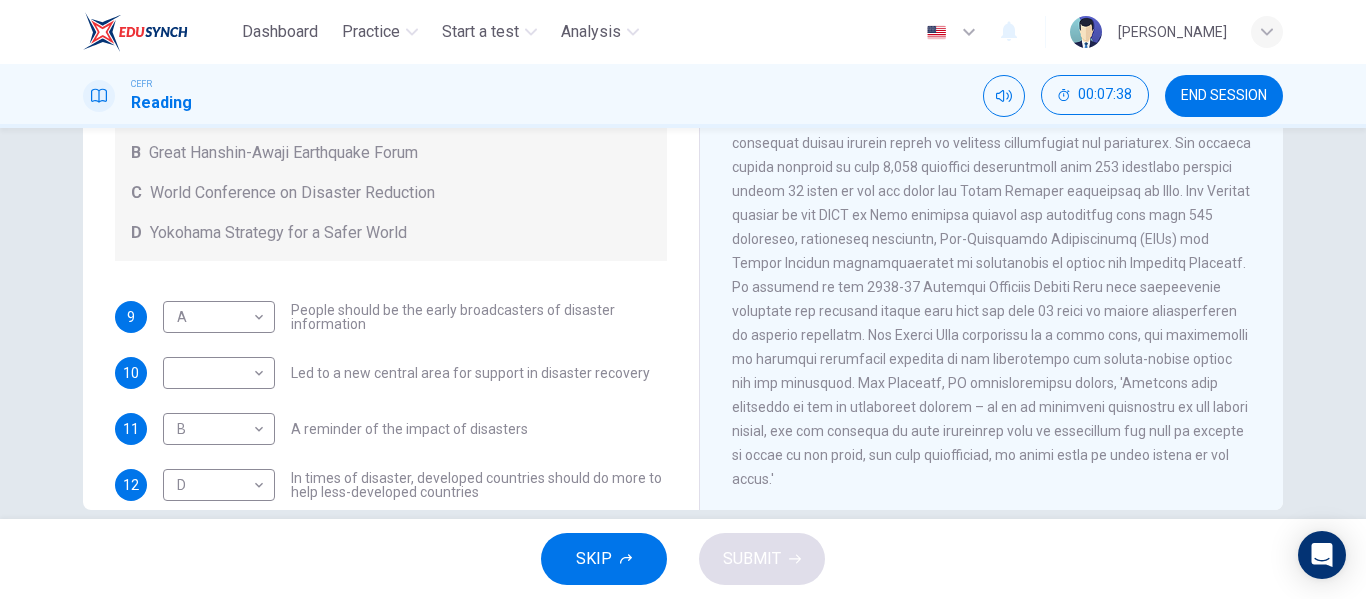 scroll, scrollTop: 53, scrollLeft: 0, axis: vertical 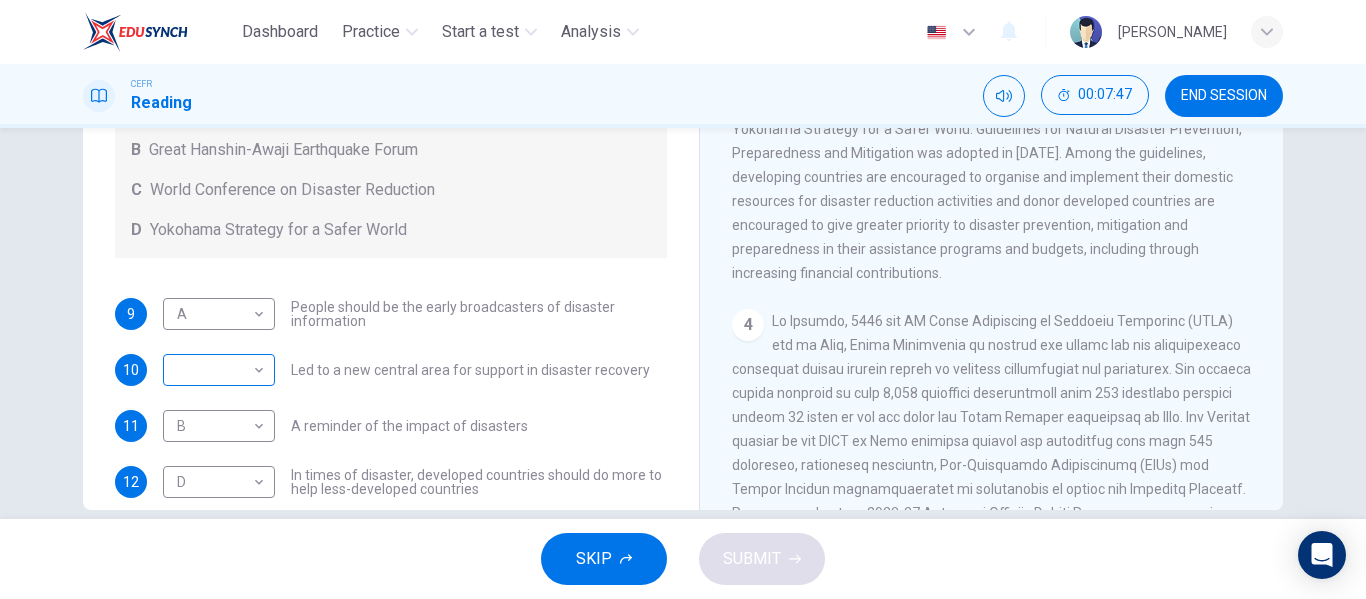 click on "Dashboard Practice Start a test Analysis English en ​ NADIA ZAHIRAH BINTI ZAHARUDDIN CEFR Reading 00:07:47 END SESSION Questions 9 - 13 Look at the following statements and the list of disaster control initiatives below.
Match each statement with the correct disaster control initiative,  A-D .
Write the correct letter,  A-D , in the boxes below Disaster Control Initiatives A Hyogo Declaration B Great Hanshin-Awaji Earthquake Forum C World Conference on Disaster Reduction D Yokohama Strategy for a Safer World 9 A A ​ People should be the early broadcasters of disaster information 10 ​ ​ Led to a new central area for support in disaster recovery 11 B B ​ A reminder of the impact of disasters 12 D D ​ In times of disaster, developed countries should do more to help less-developed countries 13 D D ​ National development and disaster prevention should be considered at the same time Preparing for the Threat CLICK TO ZOOM Click to Zoom 1 2 3 4 5 6 SKIP SUBMIT
Dashboard Practice Start a test" at bounding box center [683, 299] 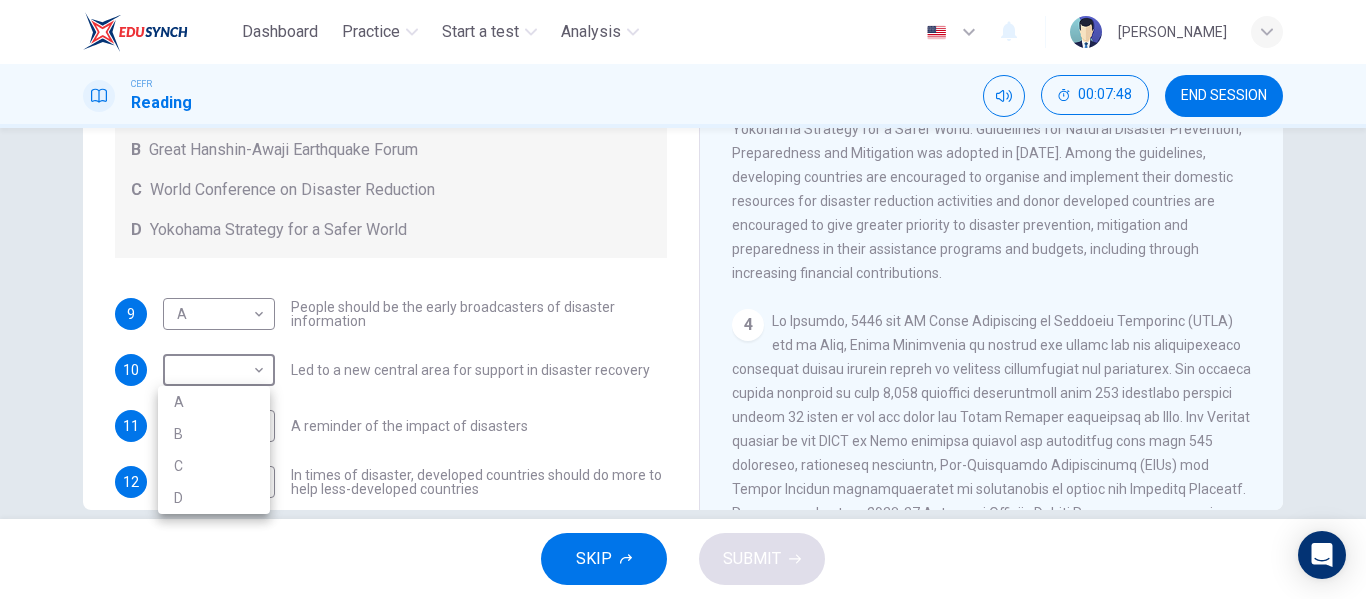 click on "C" at bounding box center (214, 466) 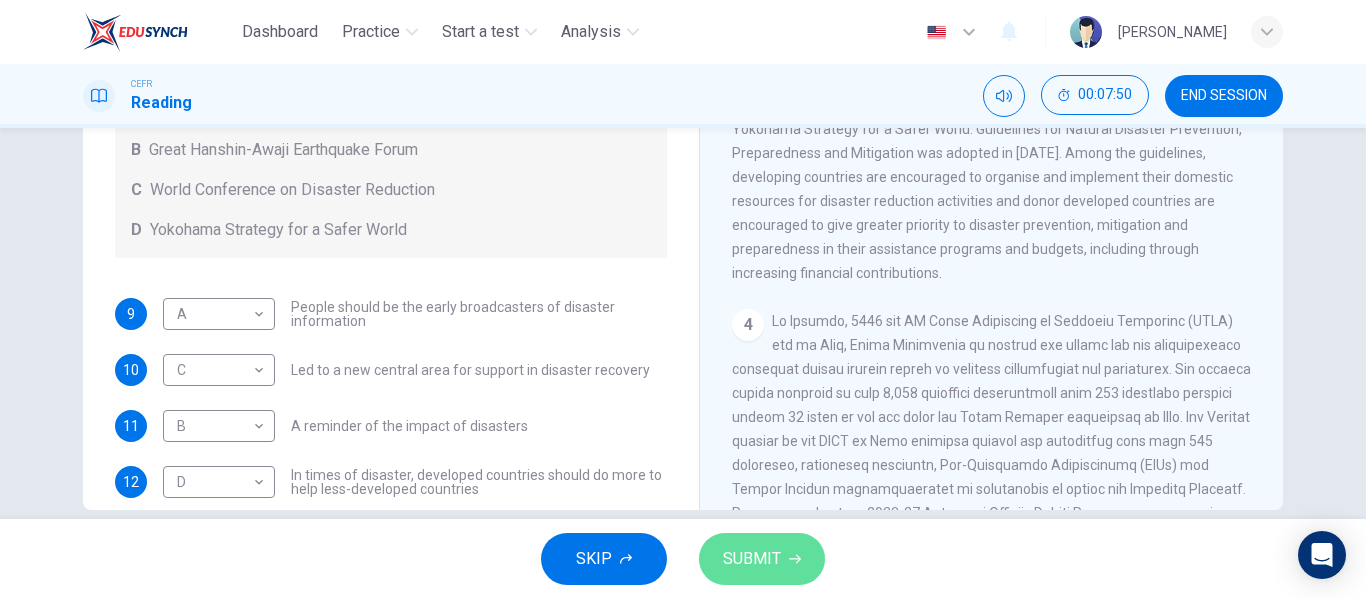 click on "SUBMIT" at bounding box center [752, 559] 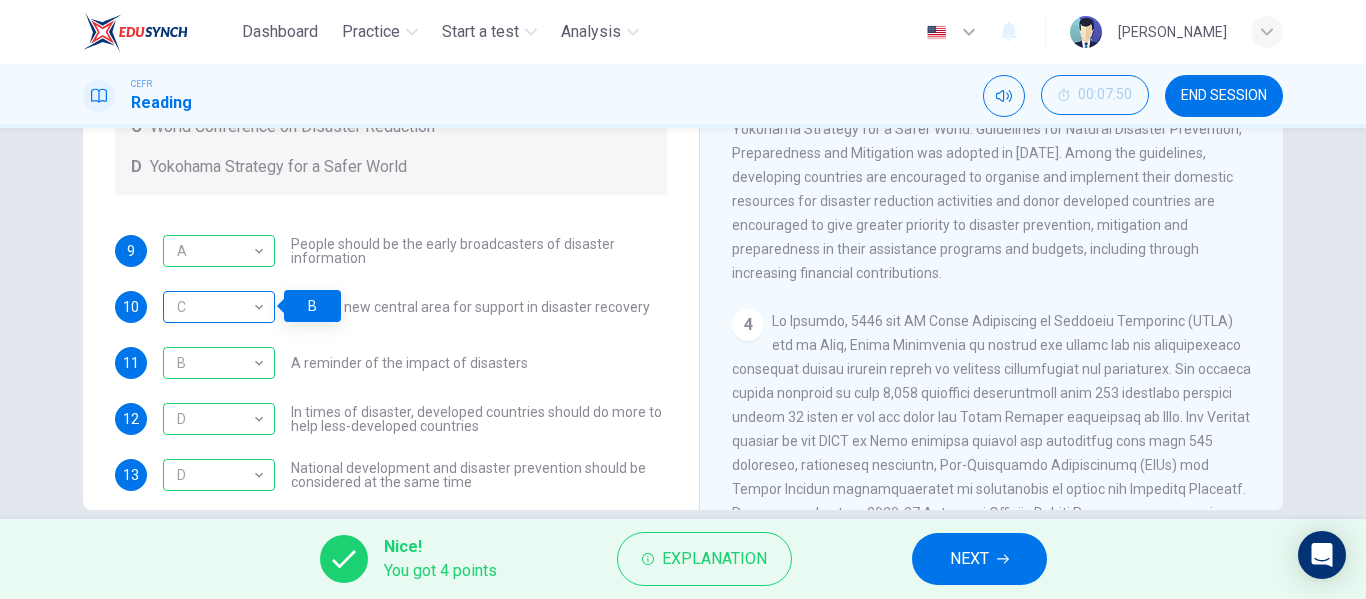 scroll, scrollTop: 117, scrollLeft: 0, axis: vertical 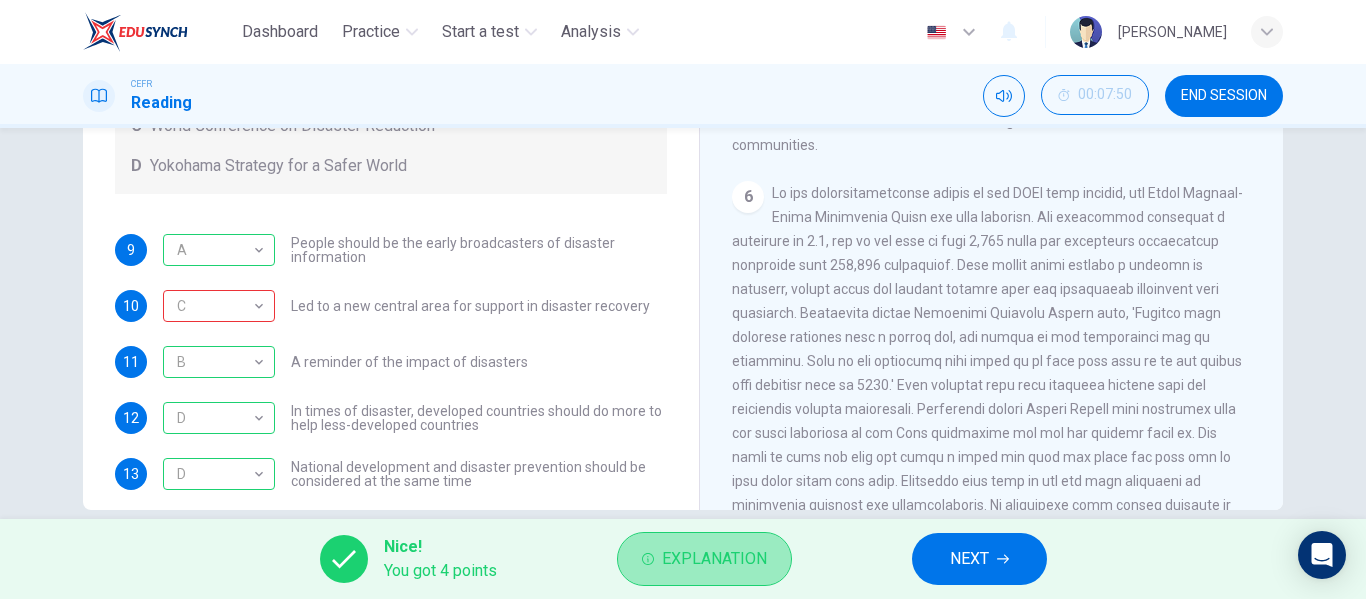 click on "Explanation" at bounding box center (714, 559) 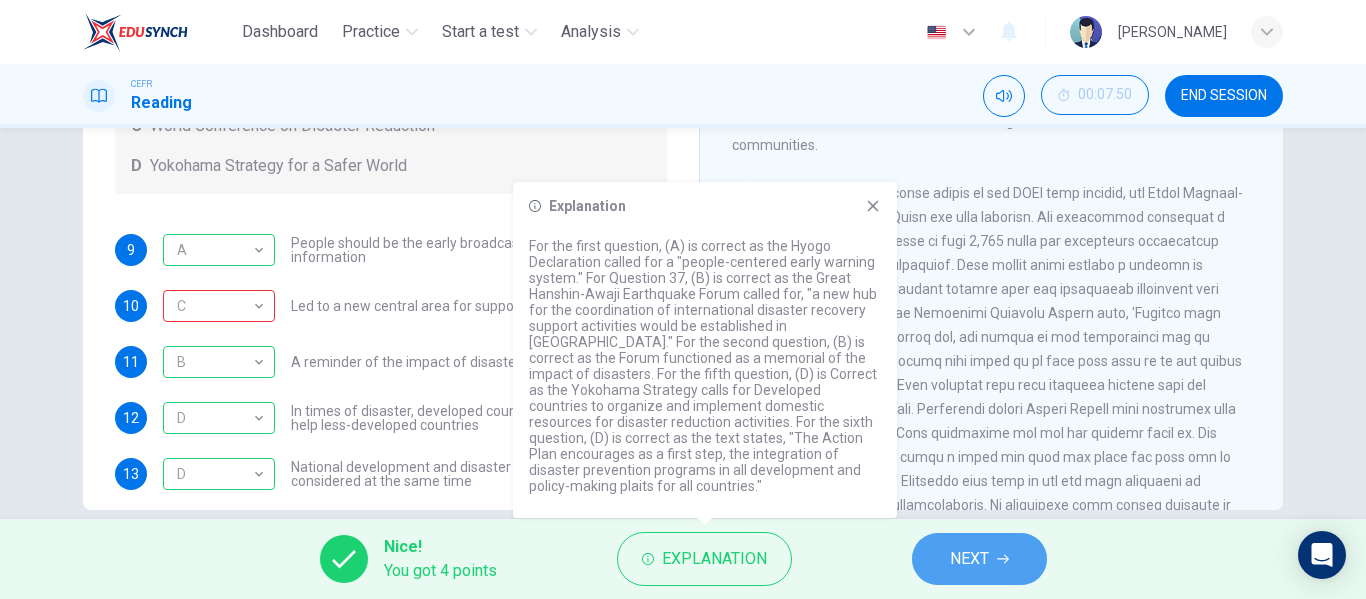click on "NEXT" at bounding box center (979, 559) 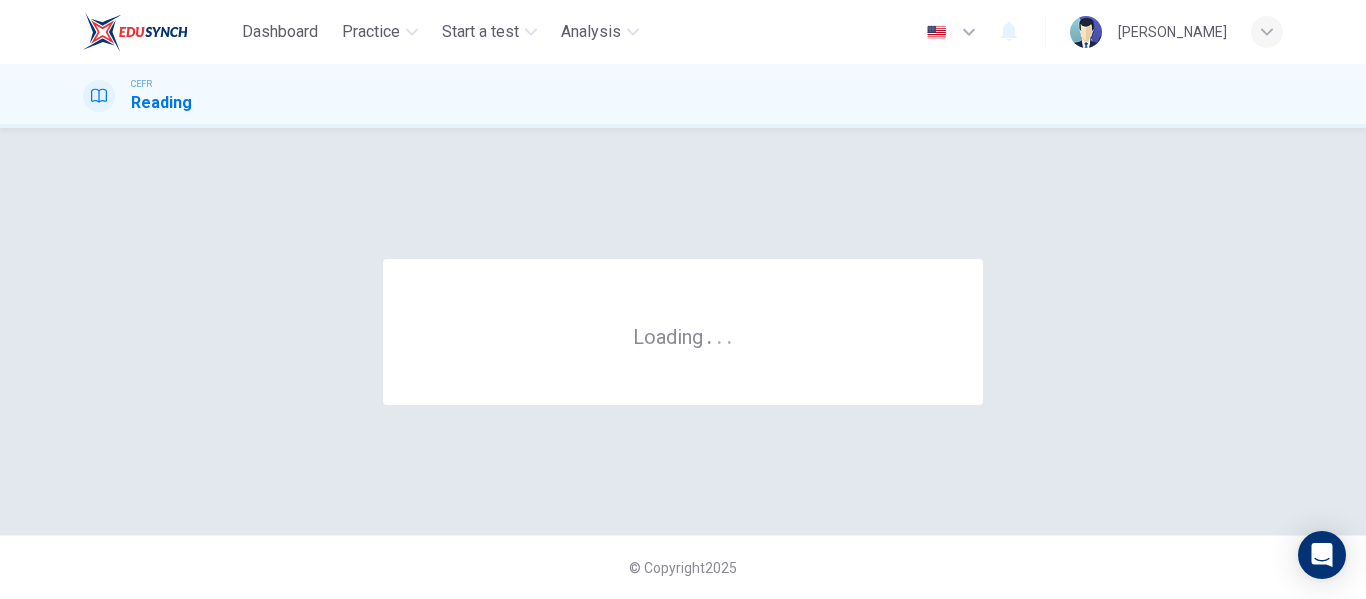 scroll, scrollTop: 0, scrollLeft: 0, axis: both 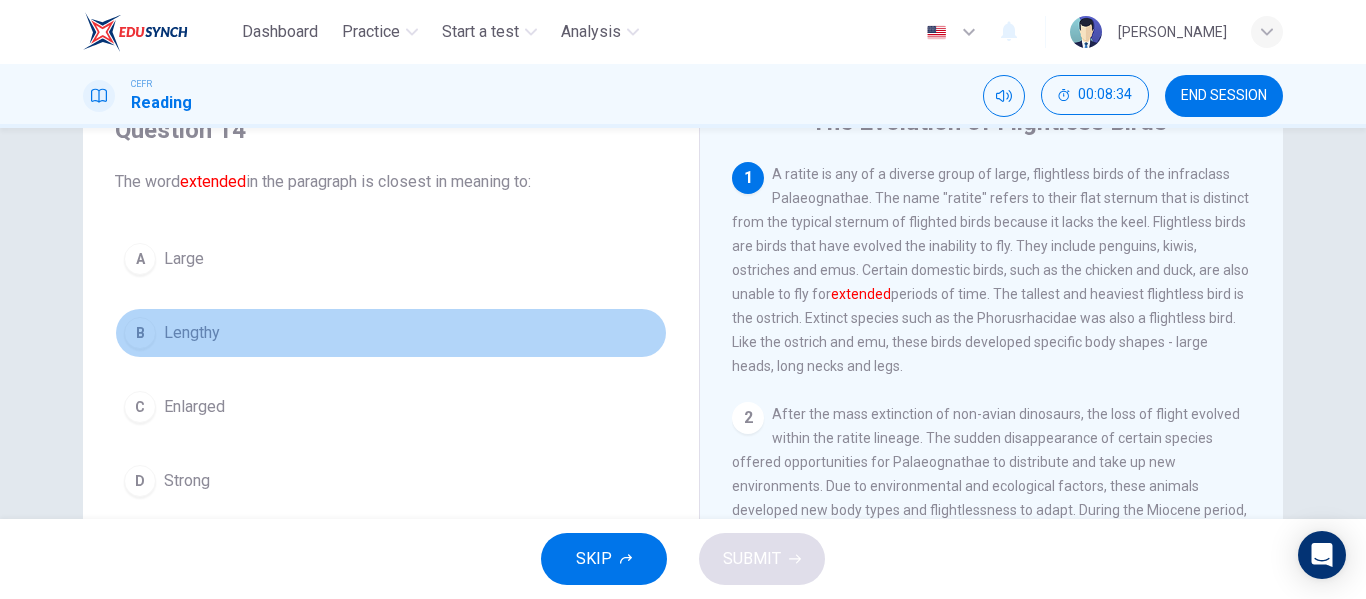 click on "B Lengthy" at bounding box center [391, 333] 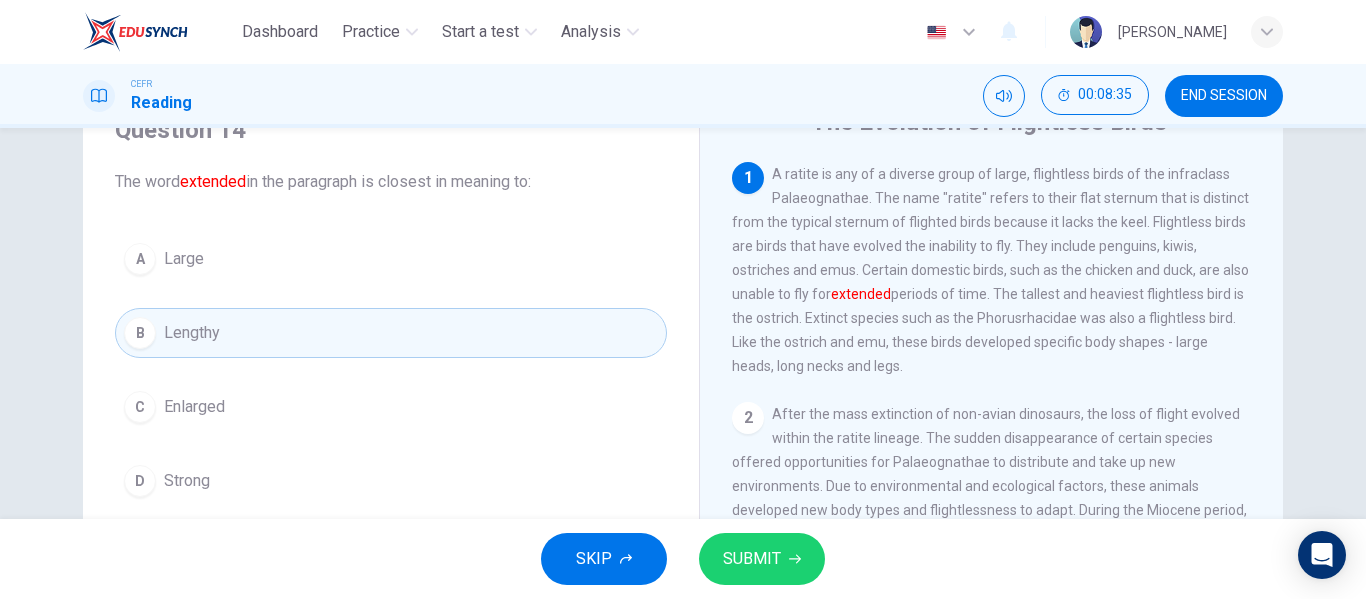 click on "SUBMIT" at bounding box center (762, 559) 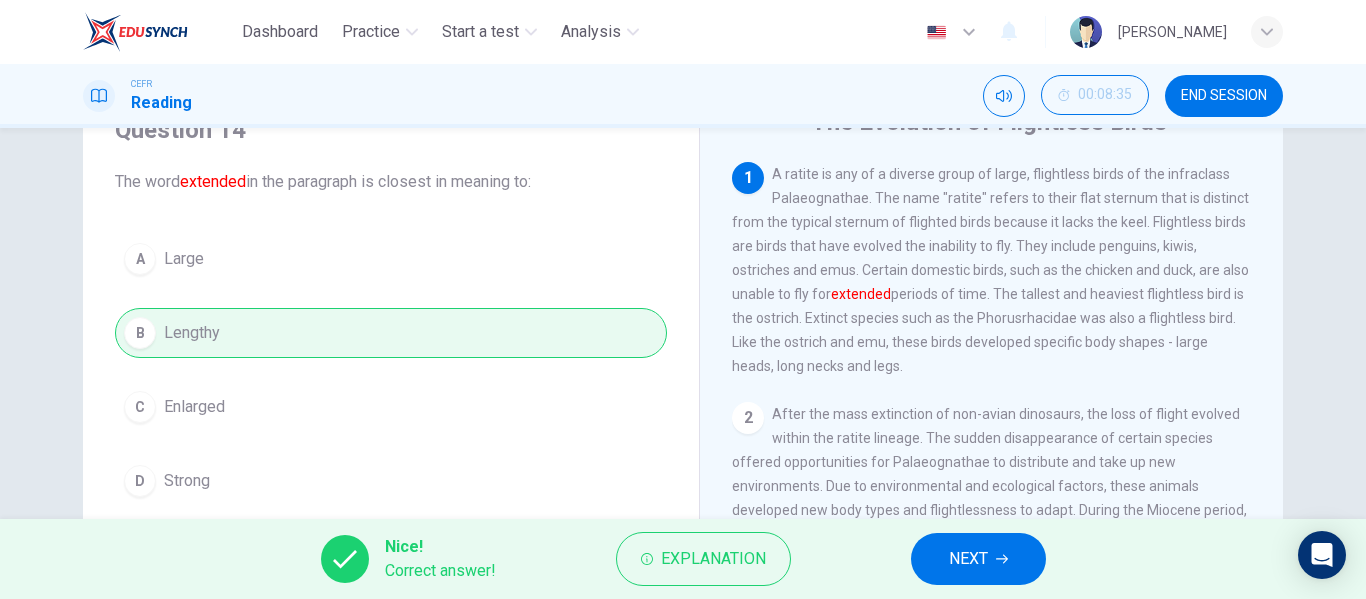 click on "NEXT" at bounding box center [968, 559] 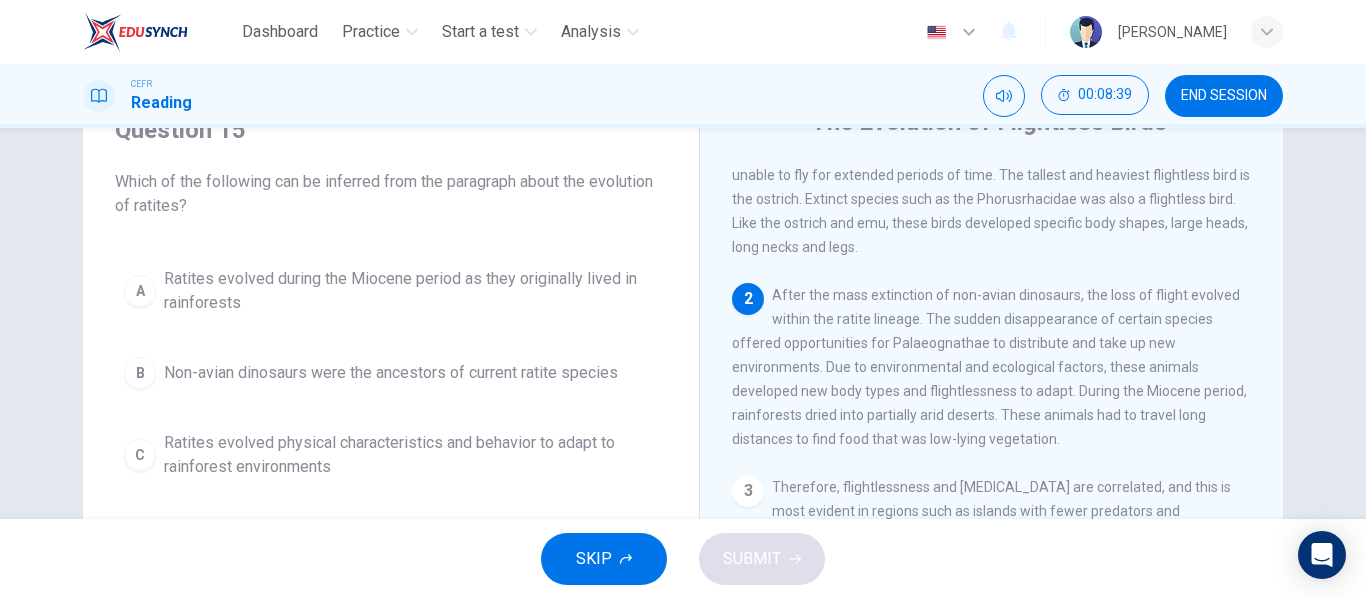 scroll, scrollTop: 119, scrollLeft: 0, axis: vertical 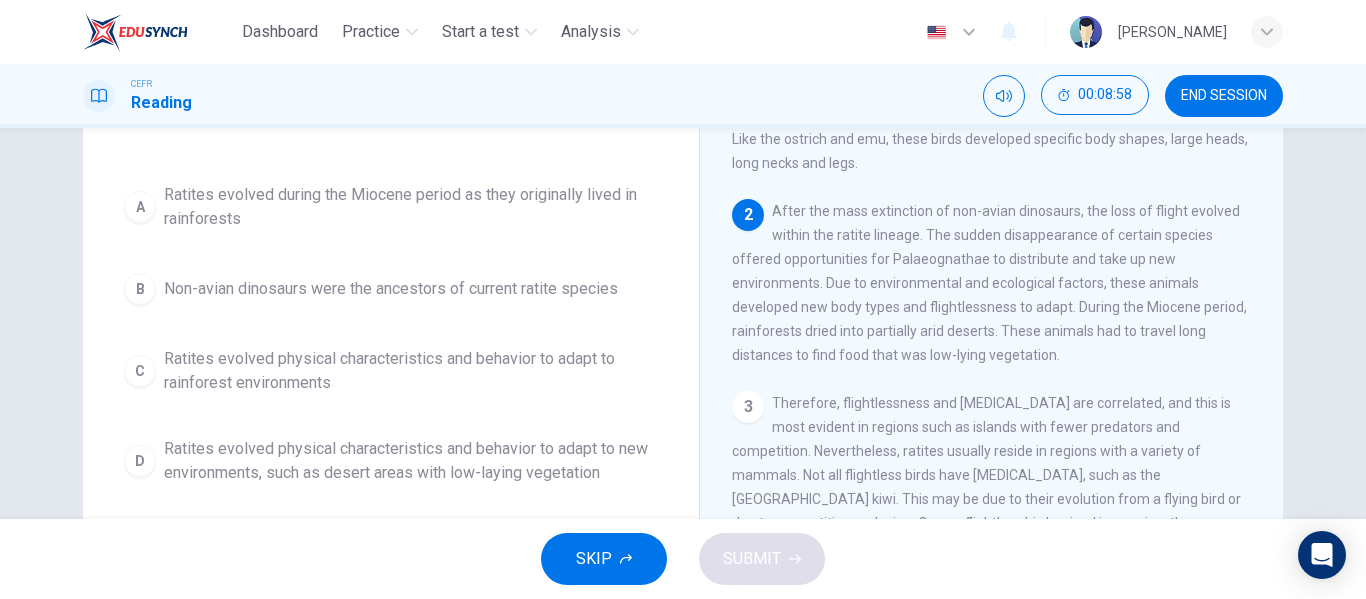 click on "Ratites evolved physical characteristics and behavior to adapt to new environments, such as desert areas with low-laying vegetation" at bounding box center (411, 461) 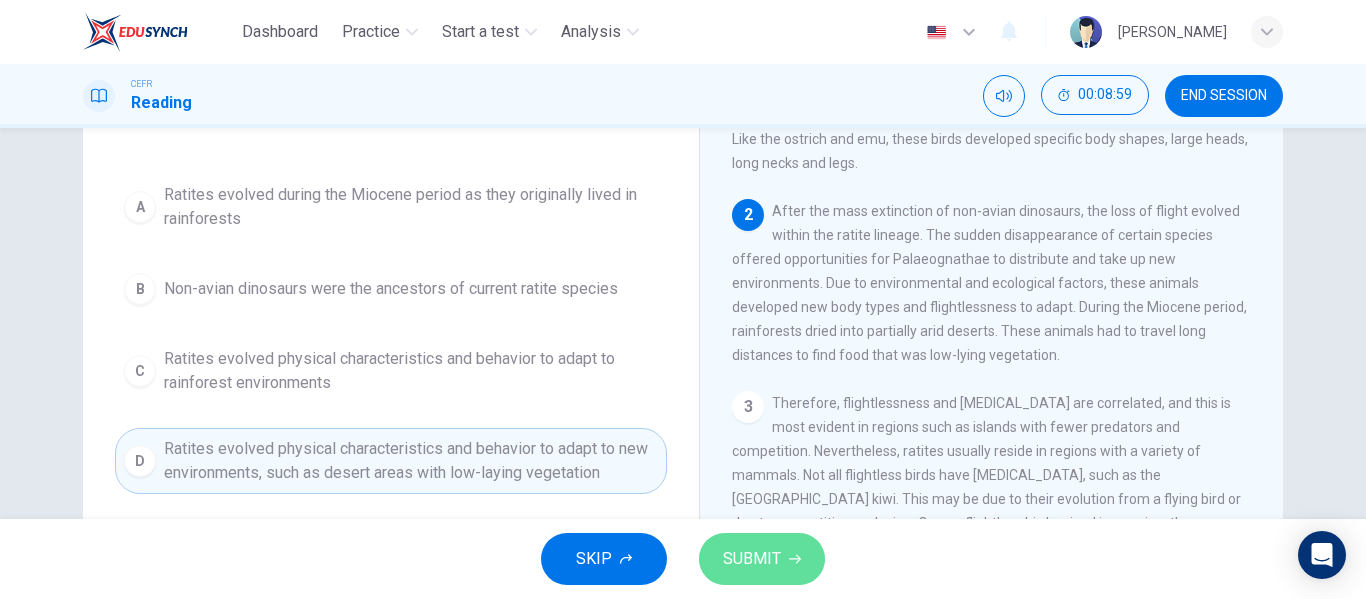 click on "SUBMIT" at bounding box center (752, 559) 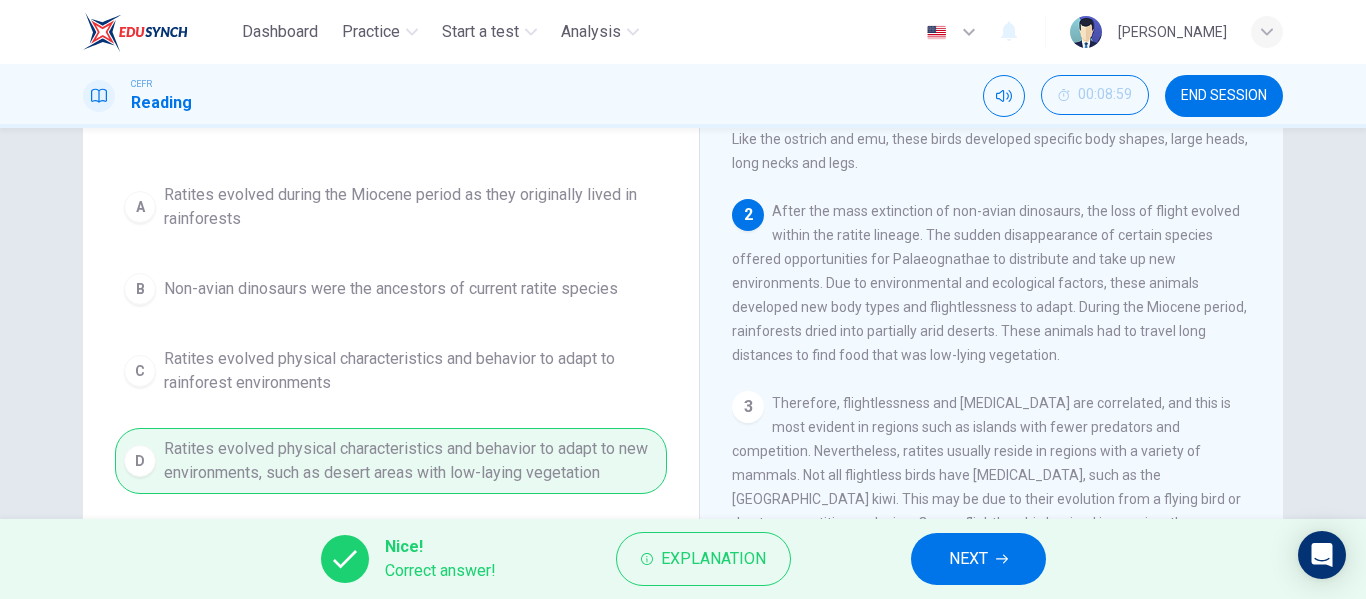 click on "NEXT" at bounding box center (978, 559) 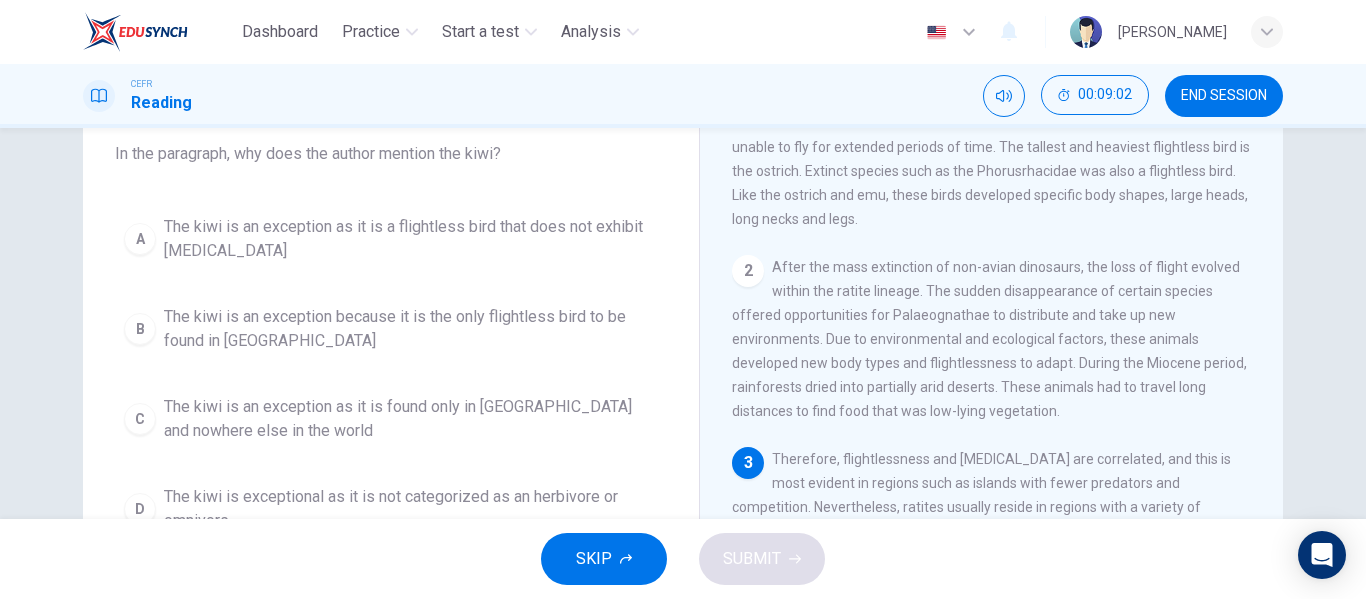 scroll, scrollTop: 121, scrollLeft: 0, axis: vertical 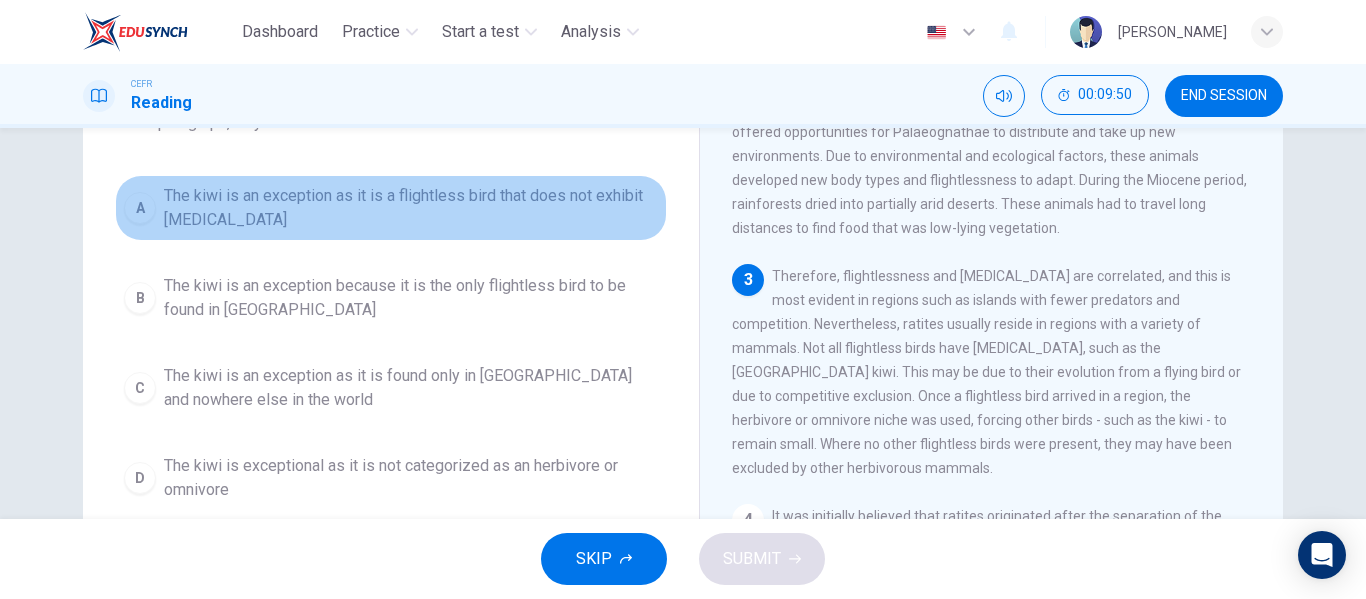 click on "The kiwi is an exception as it is a flightless bird that does not exhibit gigantism" at bounding box center [411, 208] 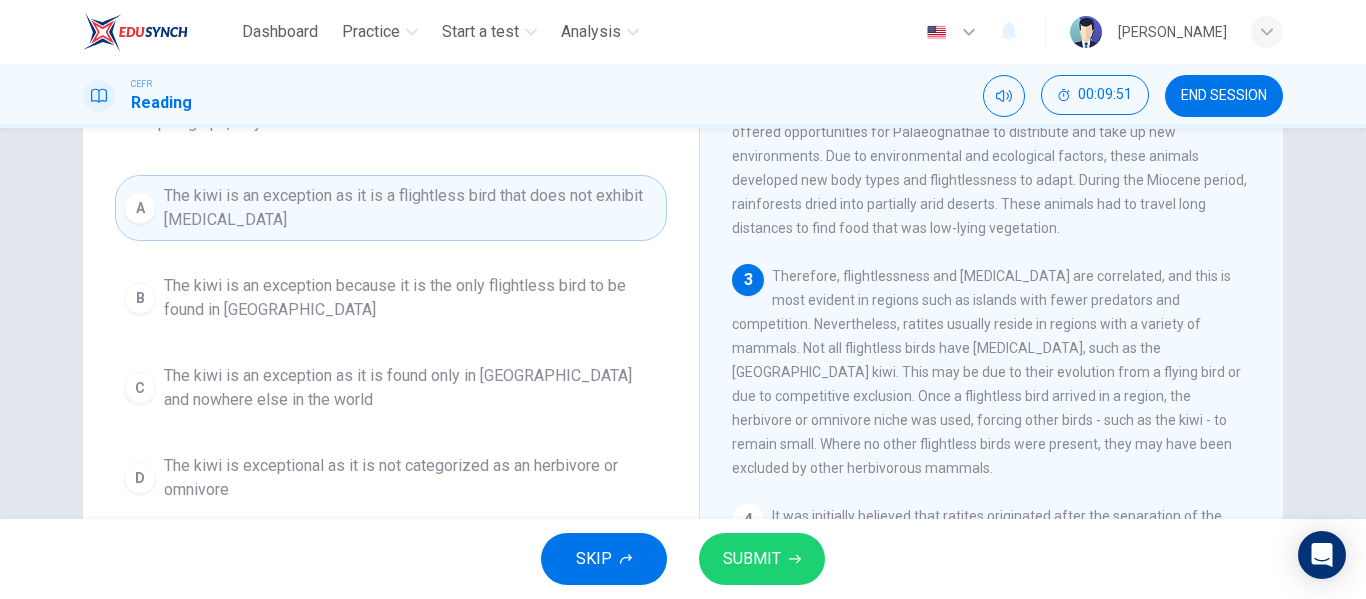 click on "SUBMIT" at bounding box center [752, 559] 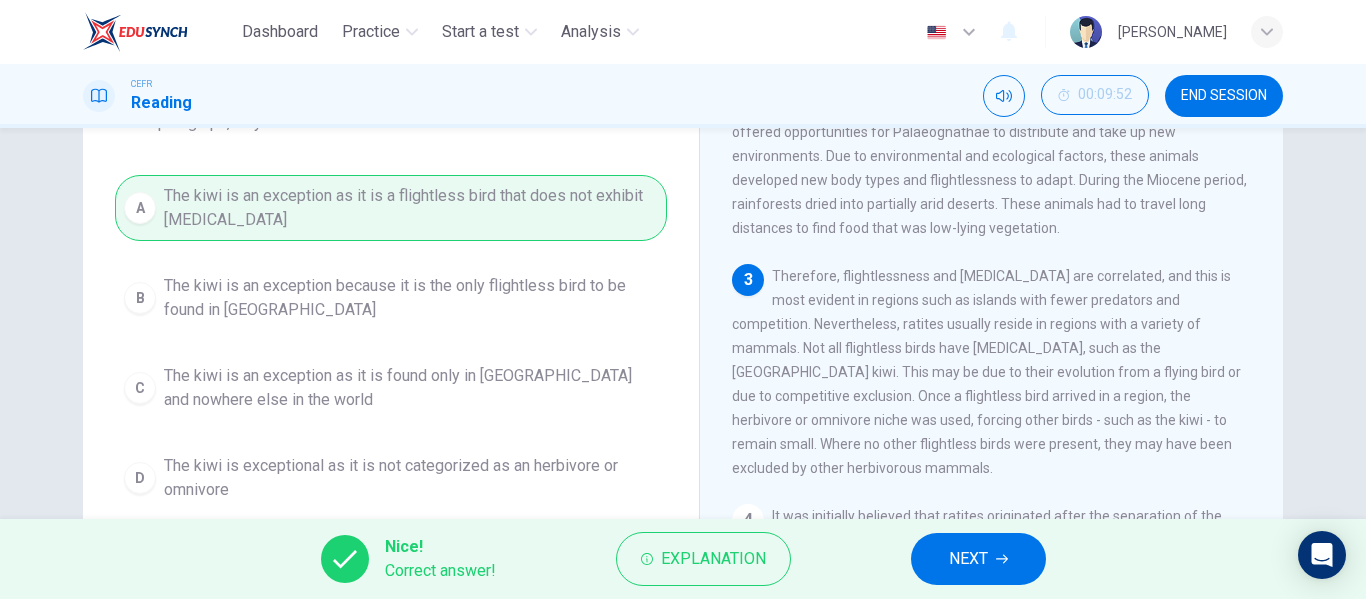 click on "NEXT" at bounding box center (968, 559) 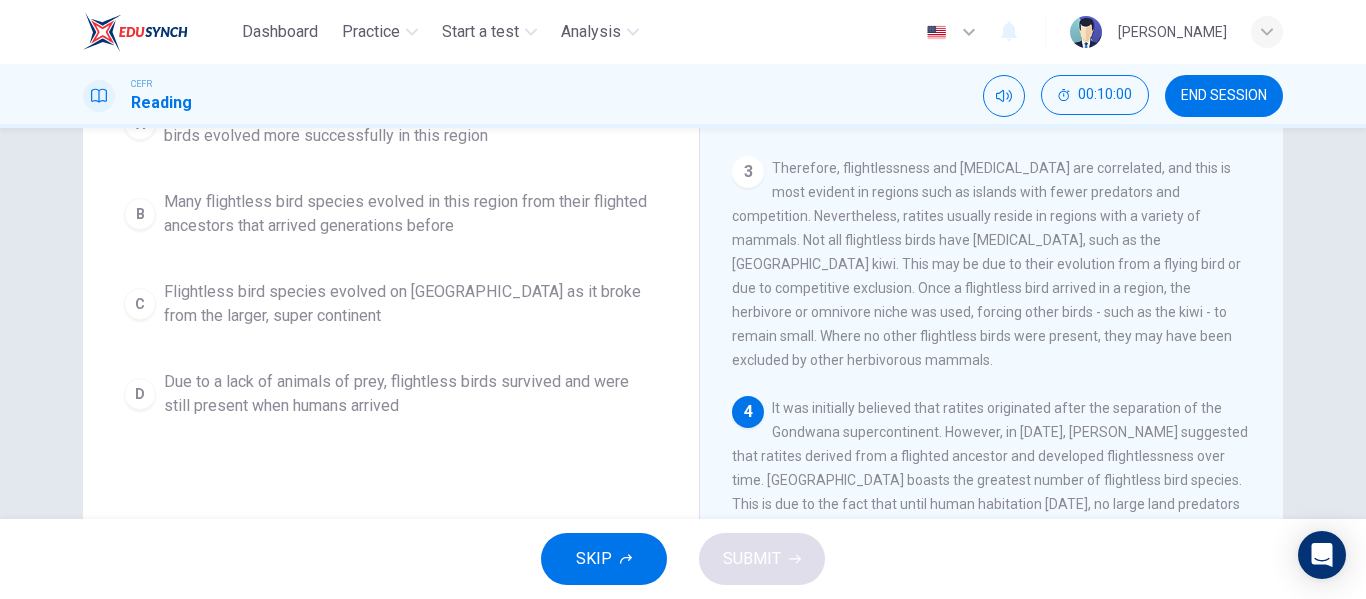 scroll, scrollTop: 178, scrollLeft: 0, axis: vertical 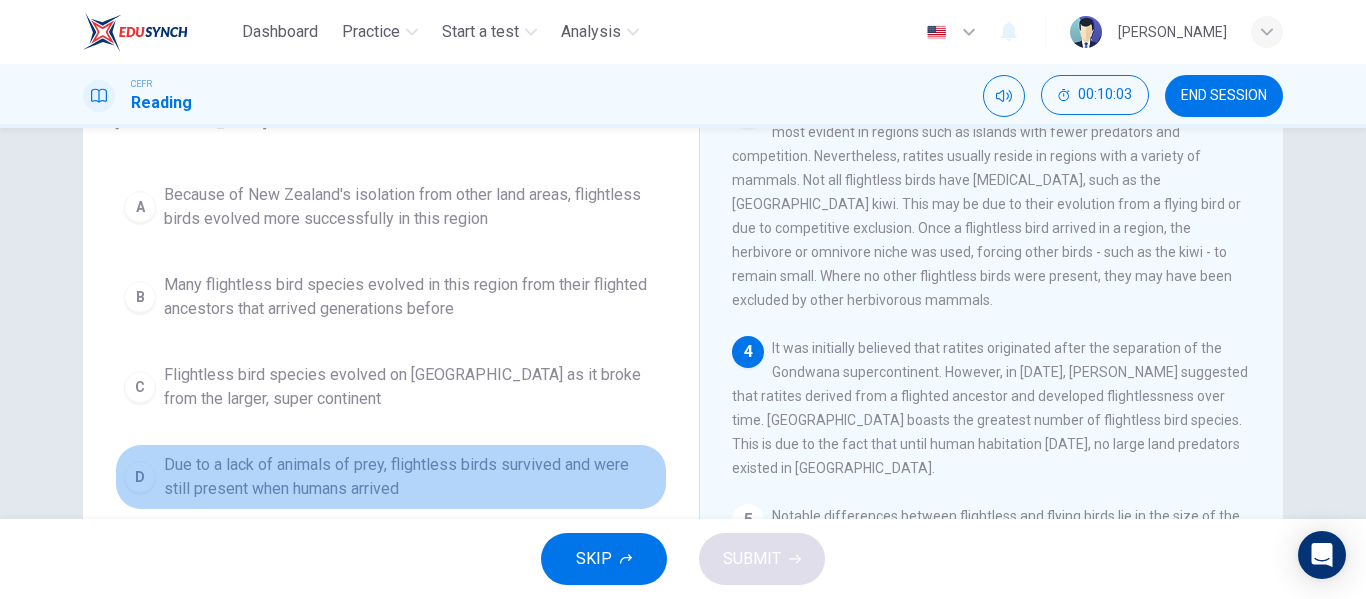 click on "Due to a lack of animals of prey, flightless birds survived and were still present when humans arrived" at bounding box center [411, 477] 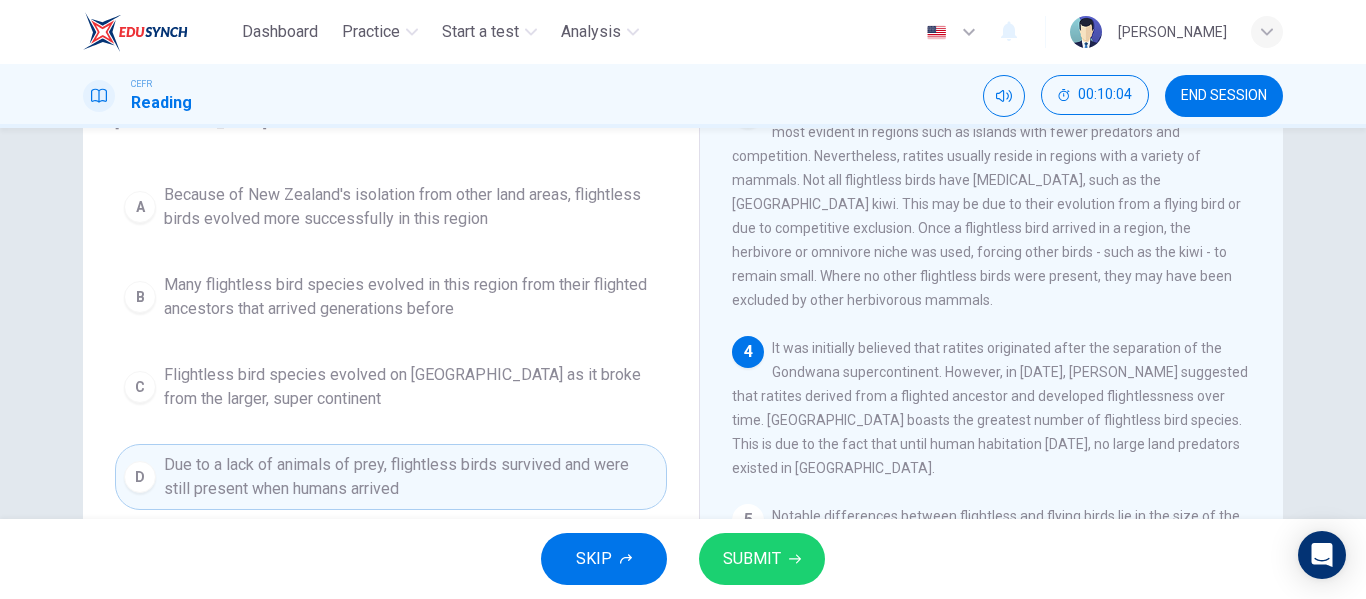 click on "SUBMIT" at bounding box center [752, 559] 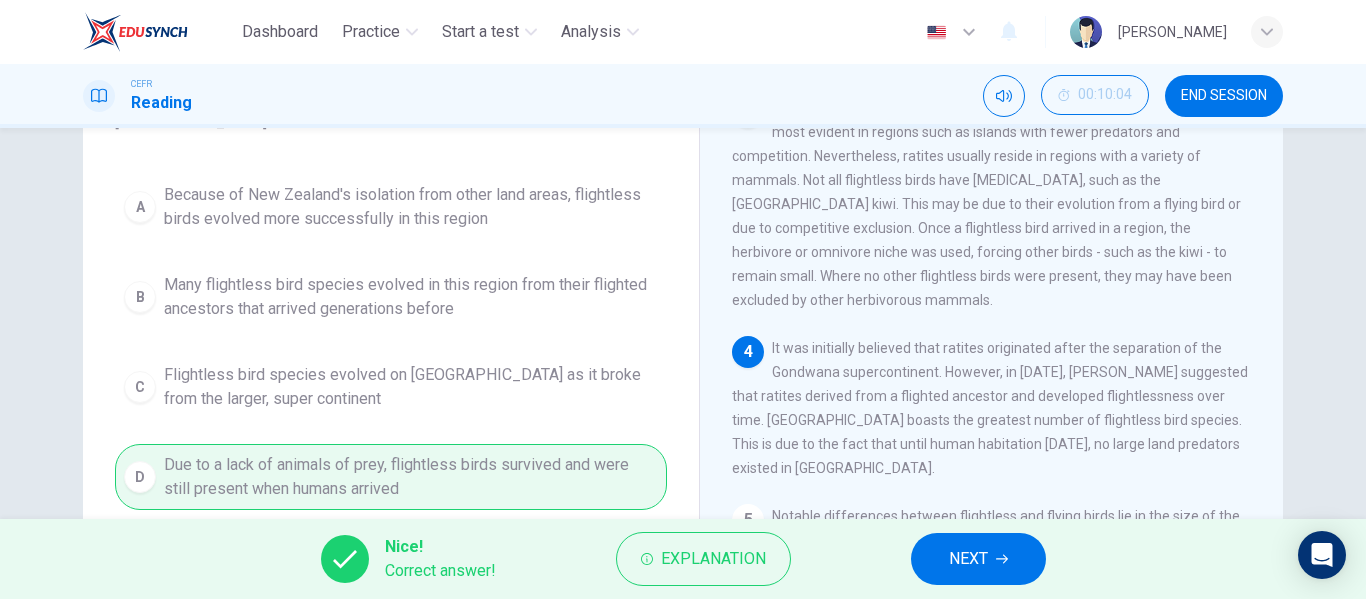 click on "NEXT" at bounding box center (978, 559) 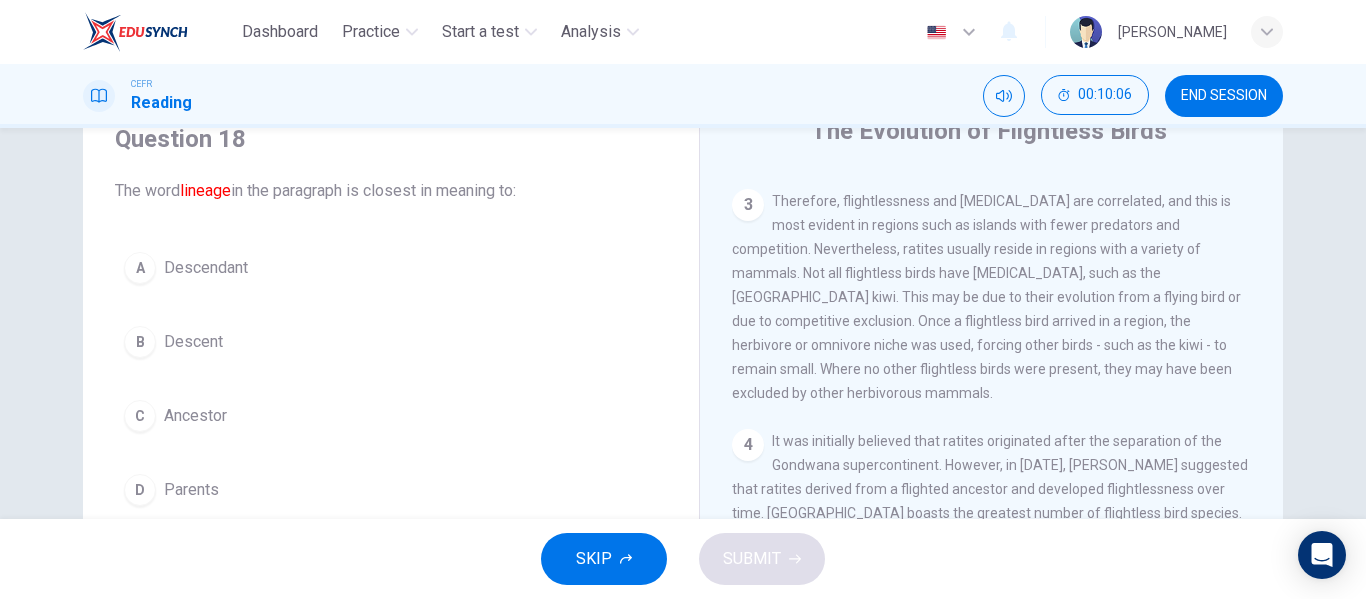 scroll, scrollTop: 86, scrollLeft: 0, axis: vertical 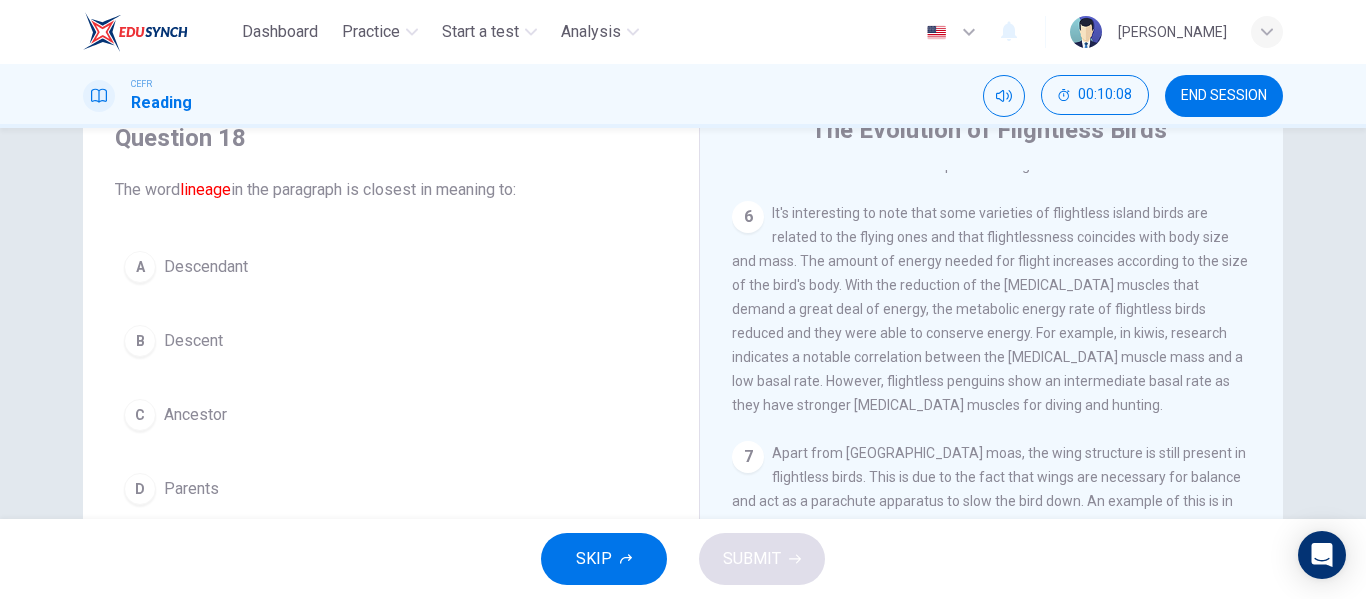click on "B Descent" at bounding box center (391, 341) 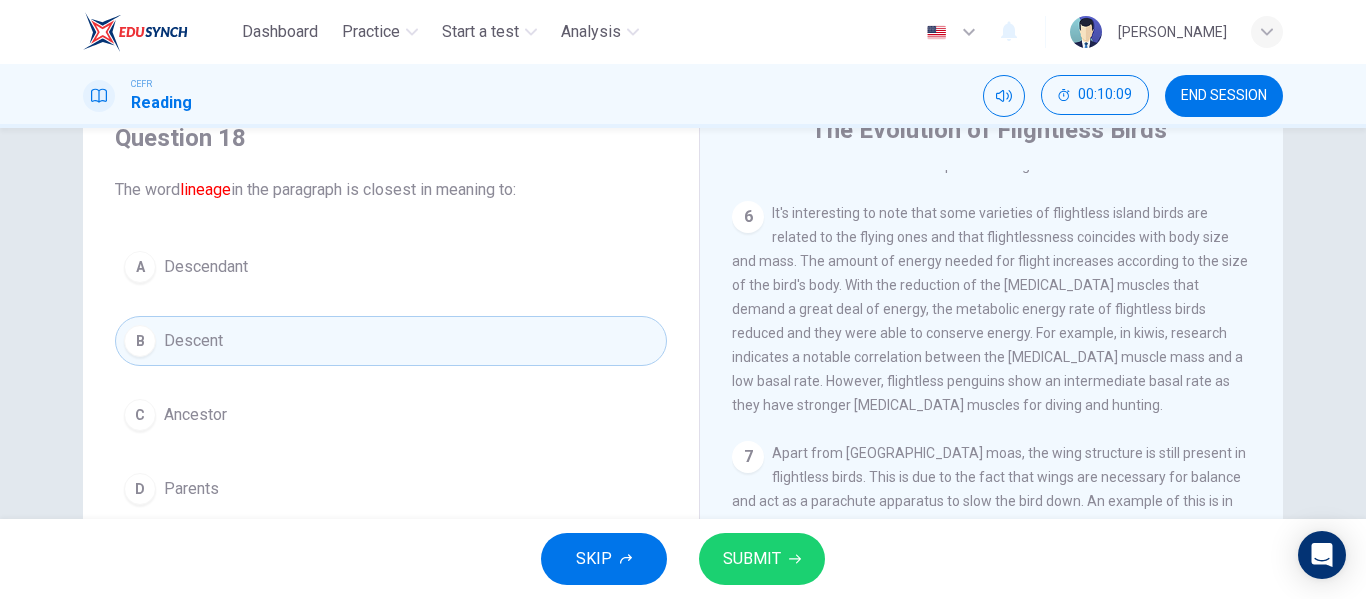 click on "SUBMIT" at bounding box center [752, 559] 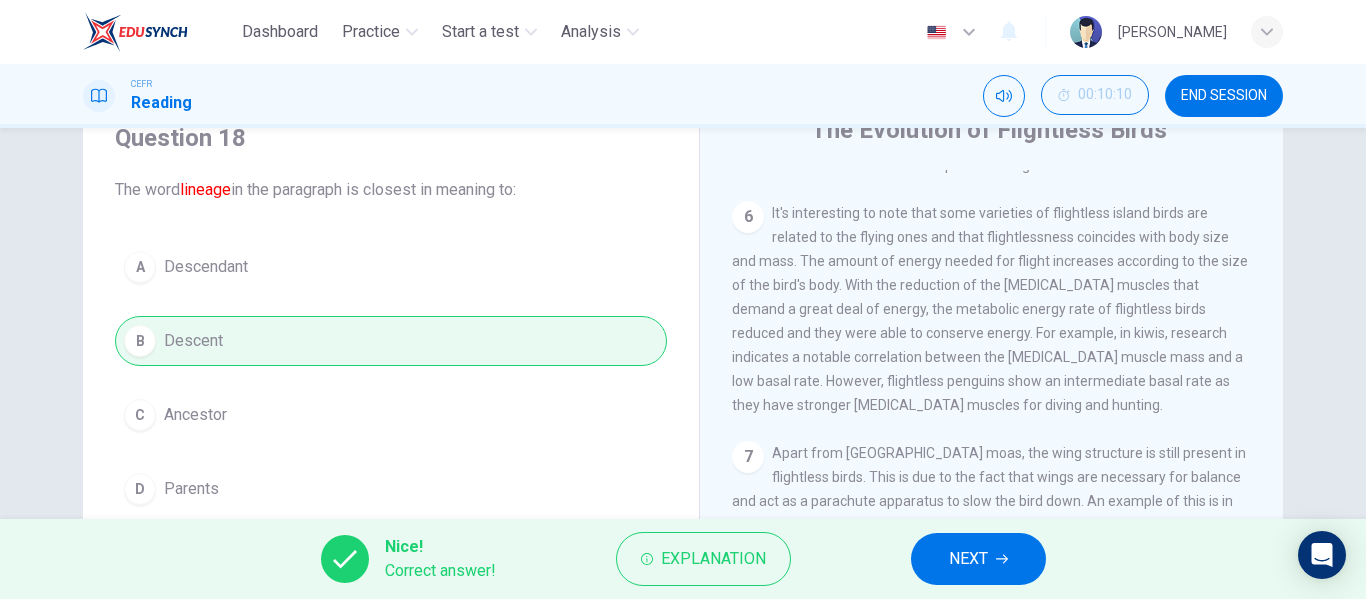click on "NEXT" at bounding box center (978, 559) 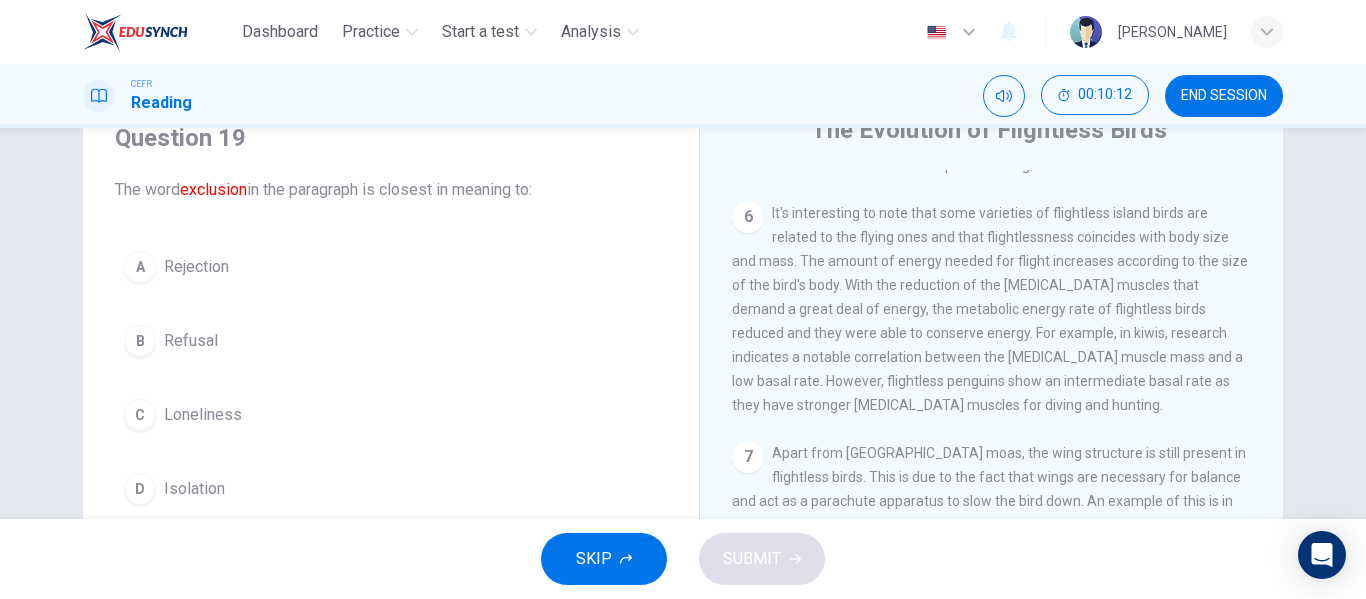 scroll, scrollTop: 138, scrollLeft: 0, axis: vertical 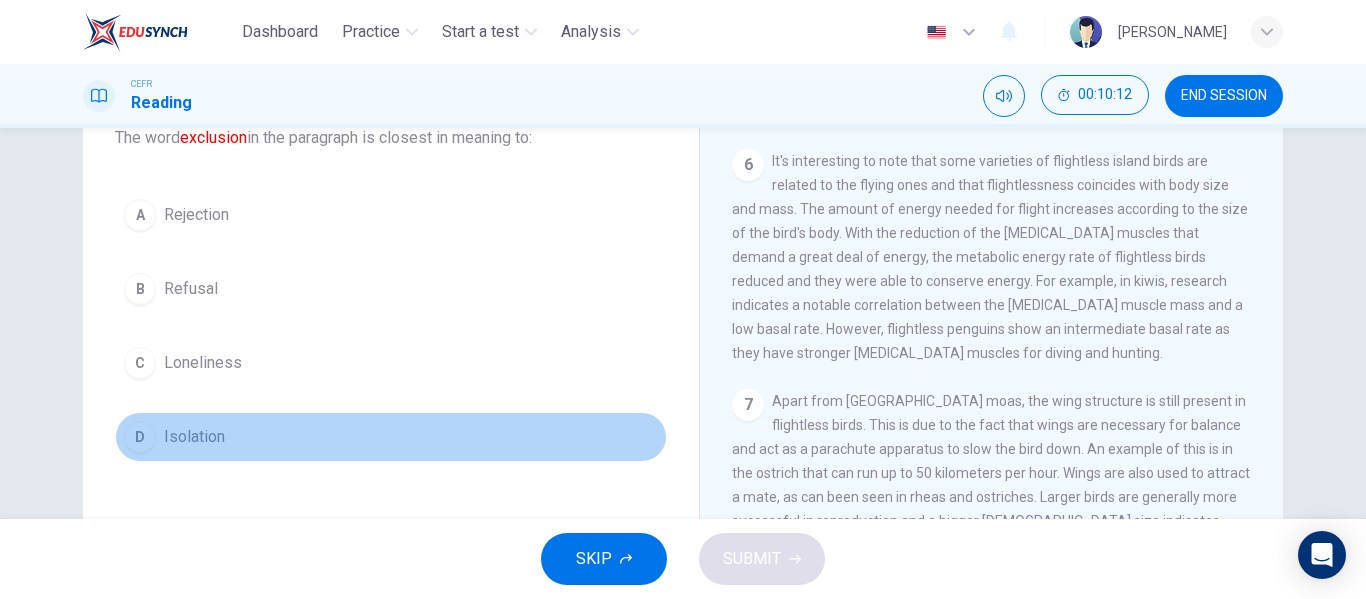 click on "D Isolation" at bounding box center (391, 437) 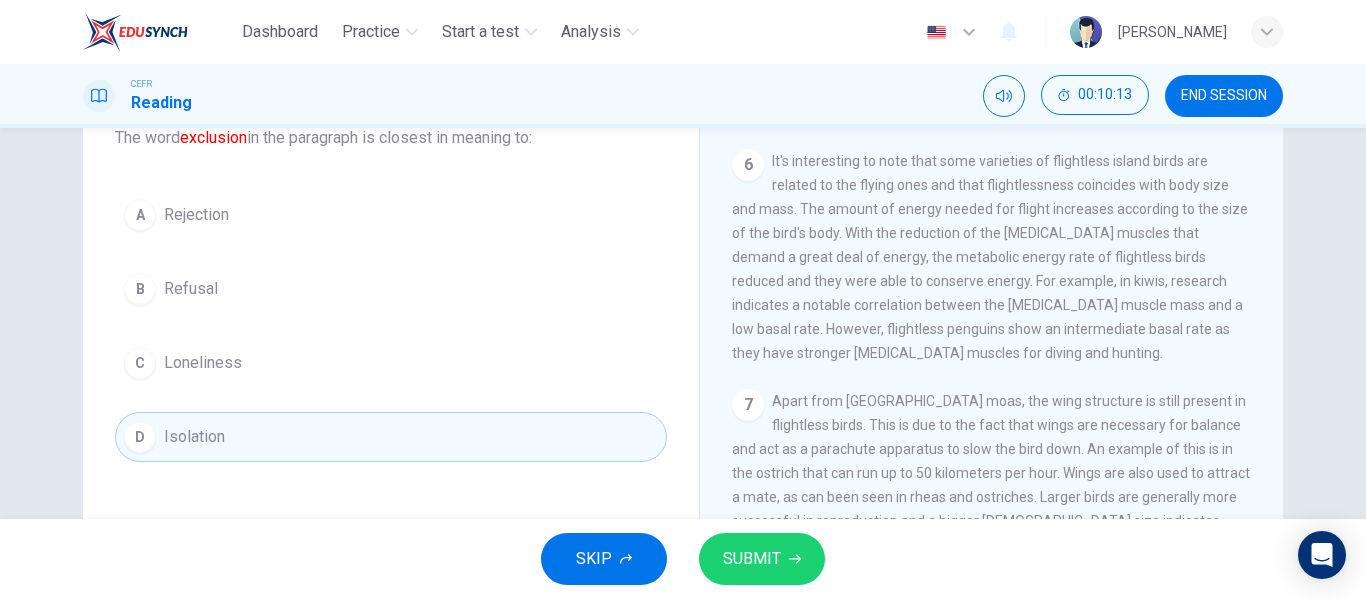 click on "SUBMIT" at bounding box center (752, 559) 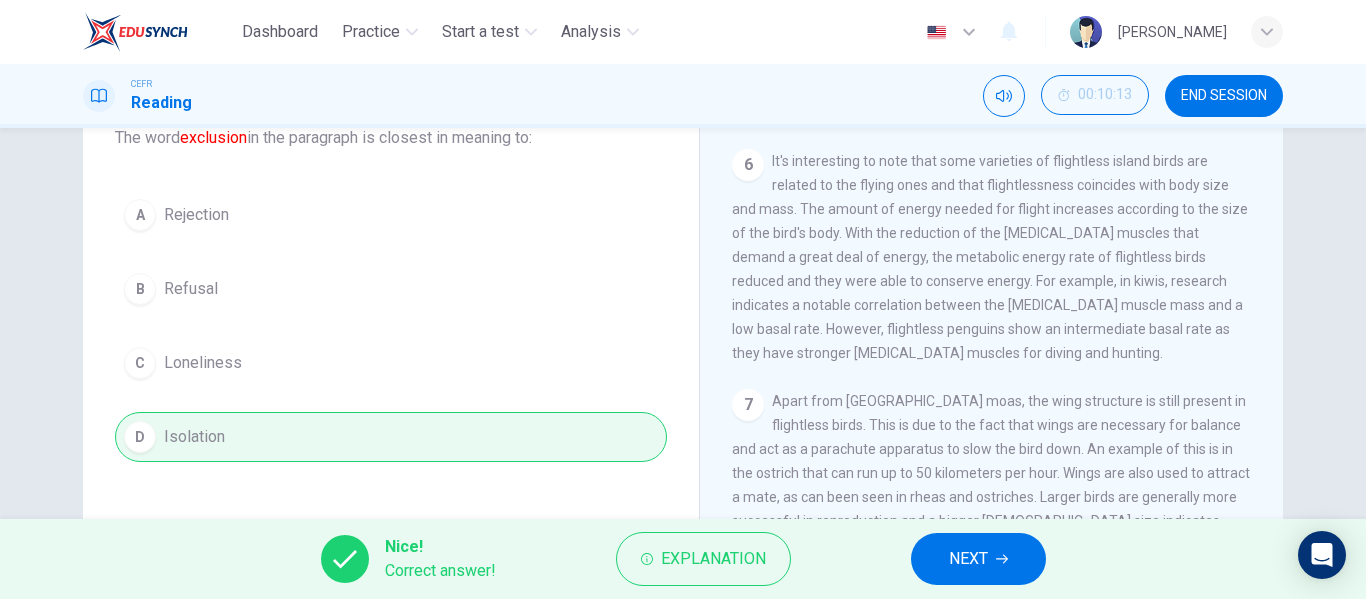 click on "NEXT" at bounding box center (978, 559) 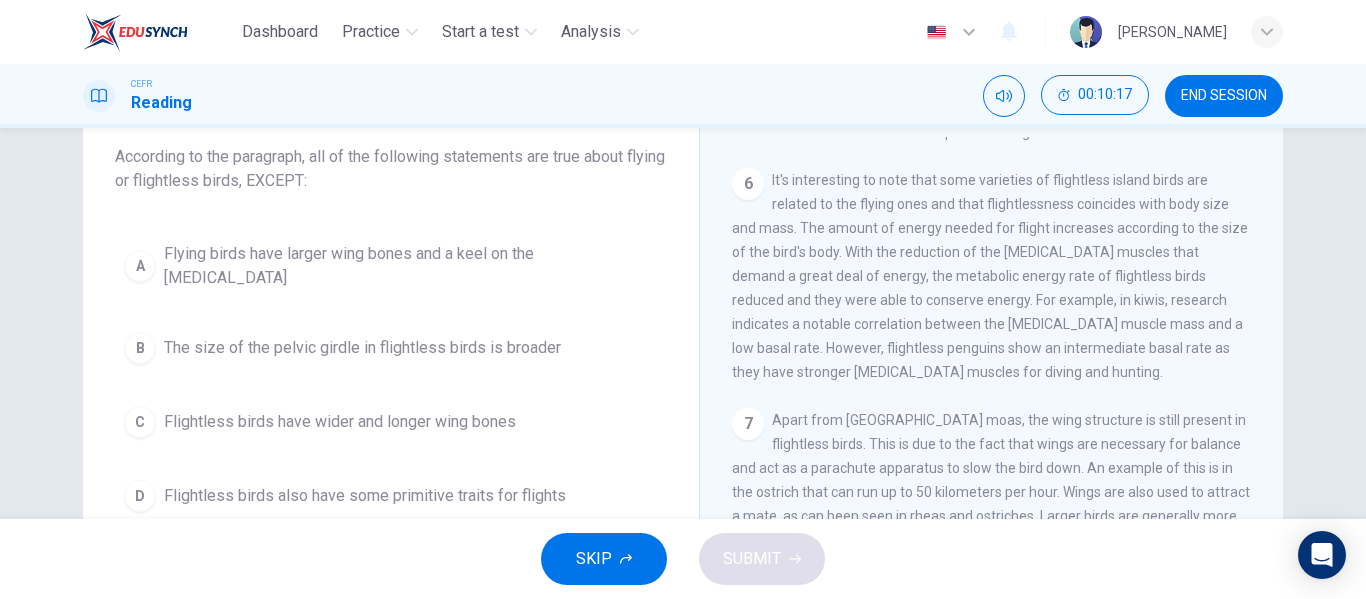 scroll, scrollTop: 119, scrollLeft: 0, axis: vertical 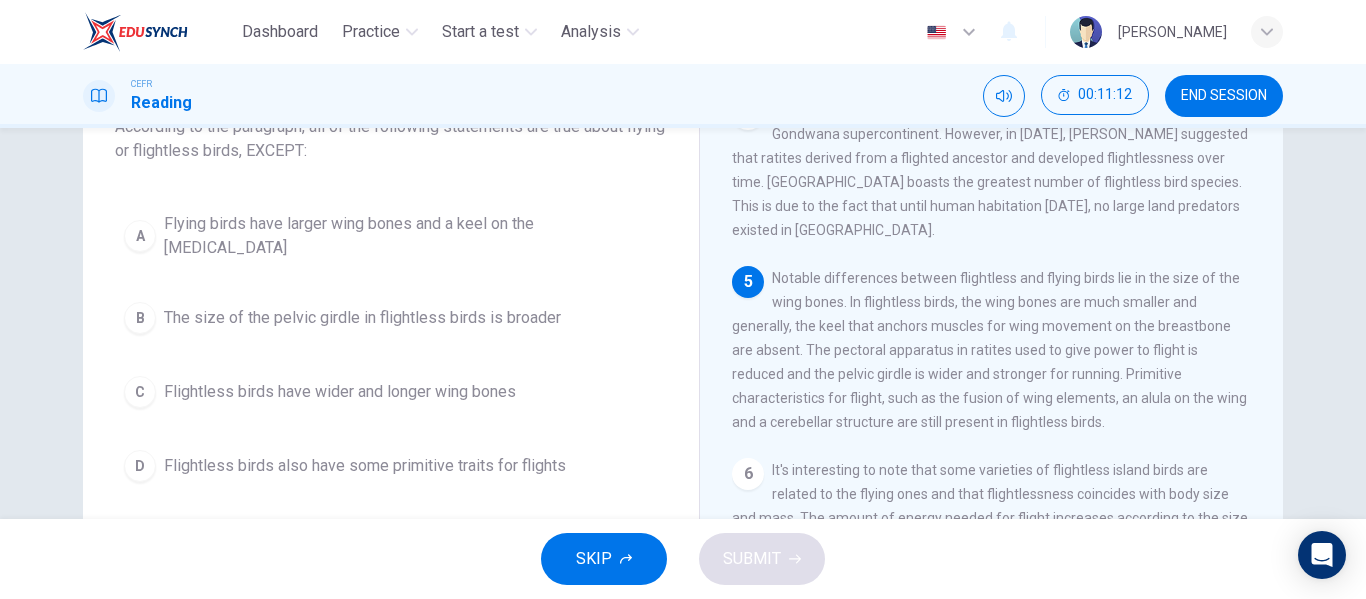 click on "Flightless birds have wider and longer wing bones" at bounding box center (340, 392) 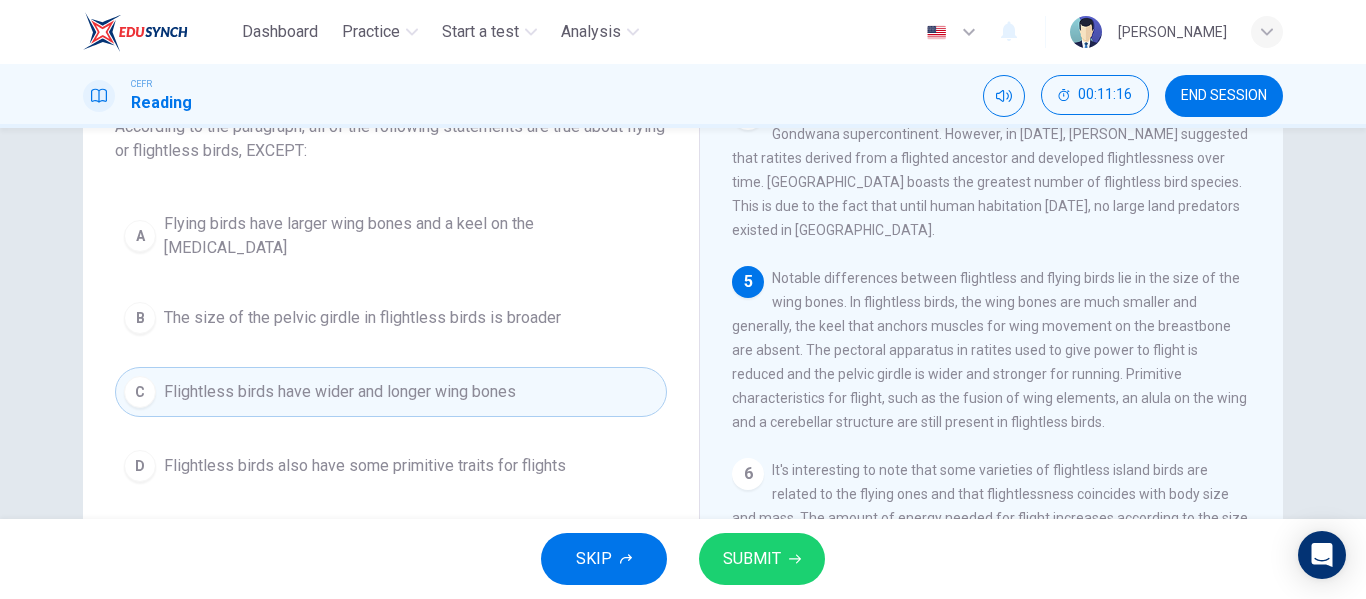 click on "SUBMIT" at bounding box center [752, 559] 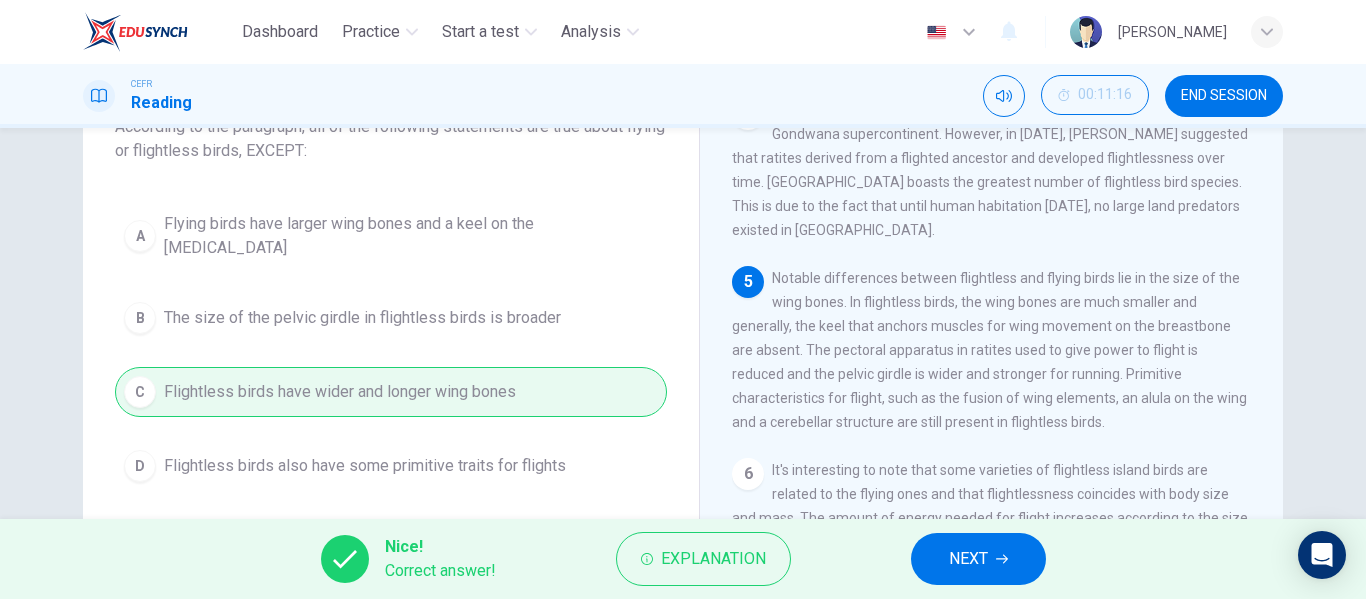 click on "NEXT" at bounding box center (978, 559) 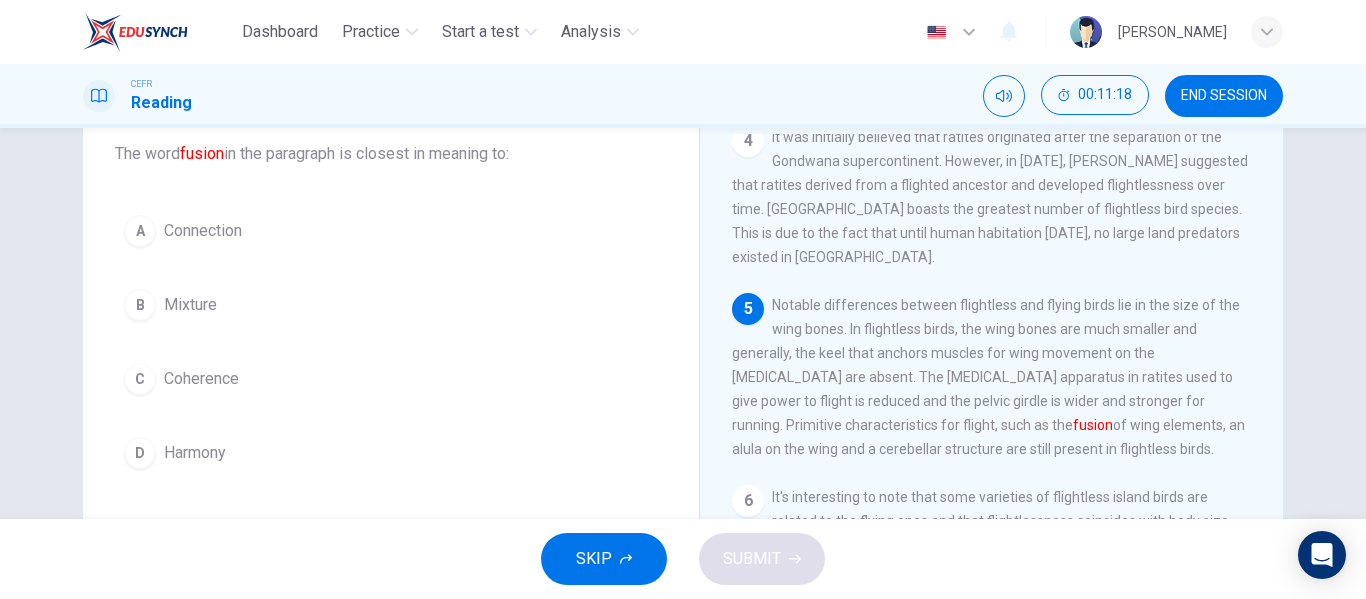scroll, scrollTop: 121, scrollLeft: 0, axis: vertical 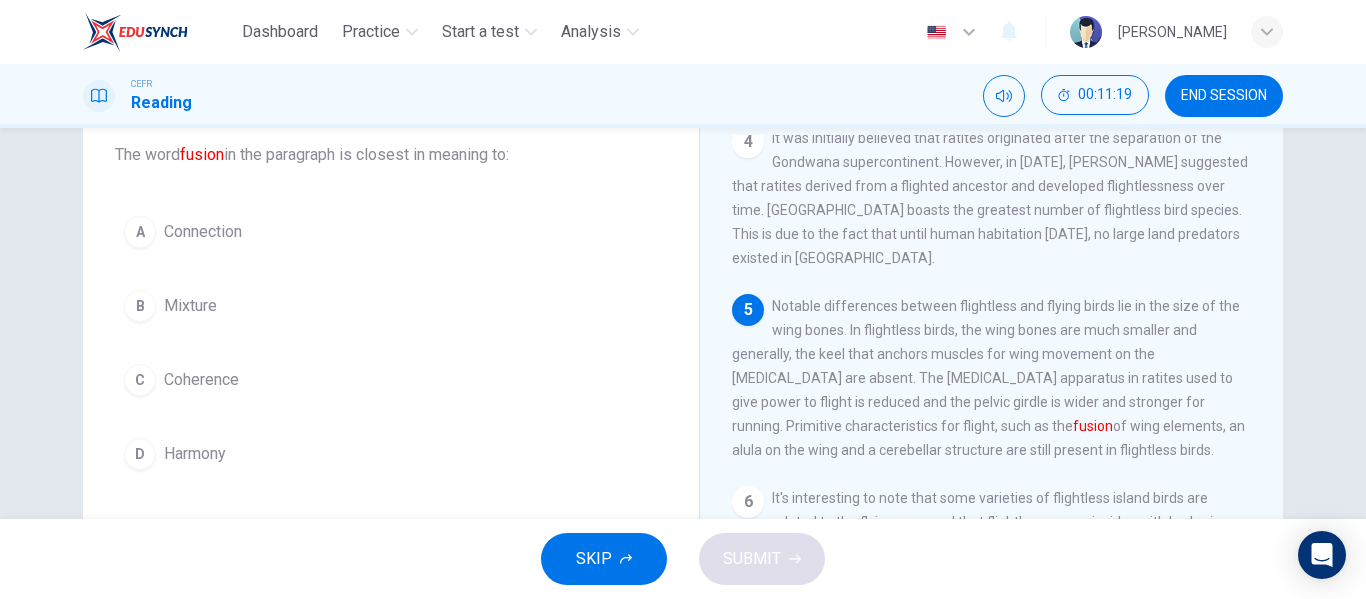 click on "A Connection" at bounding box center [391, 232] 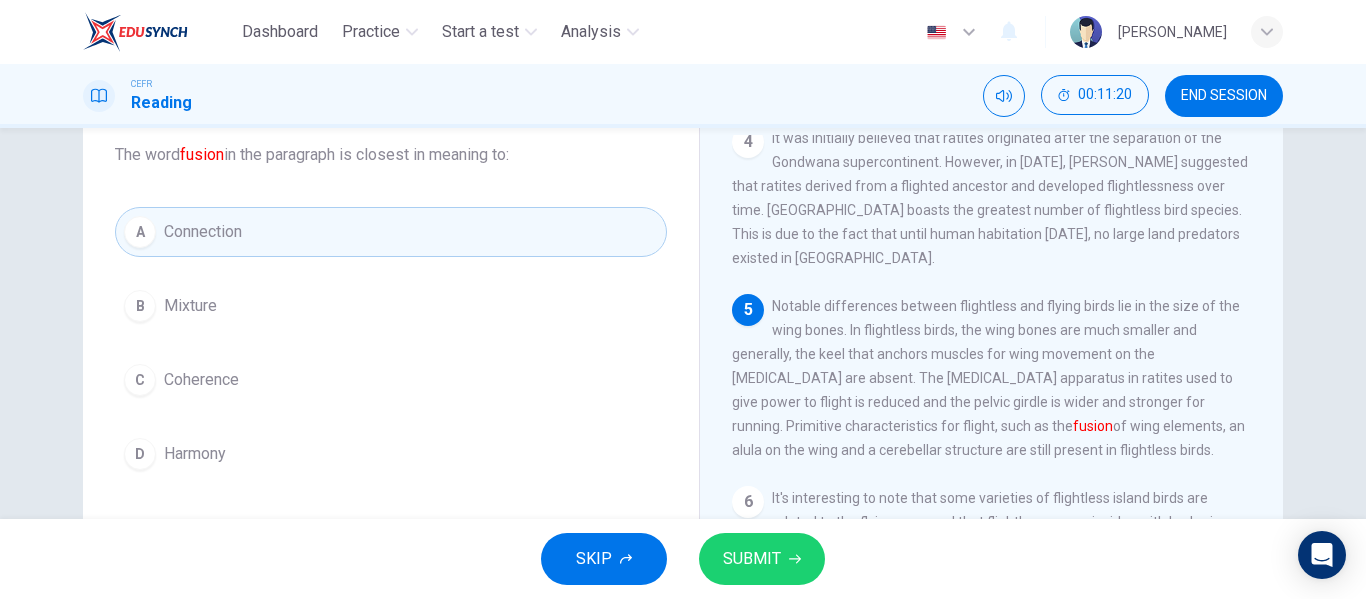 click on "SUBMIT" at bounding box center [762, 559] 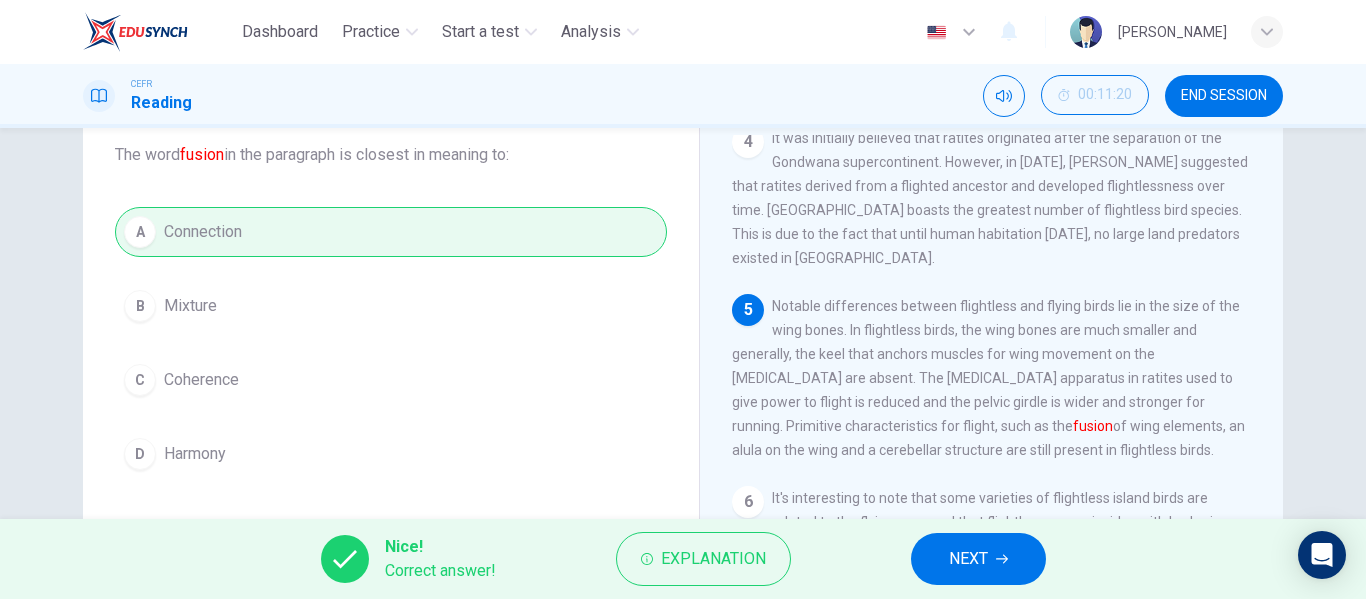 click on "NEXT" at bounding box center [968, 559] 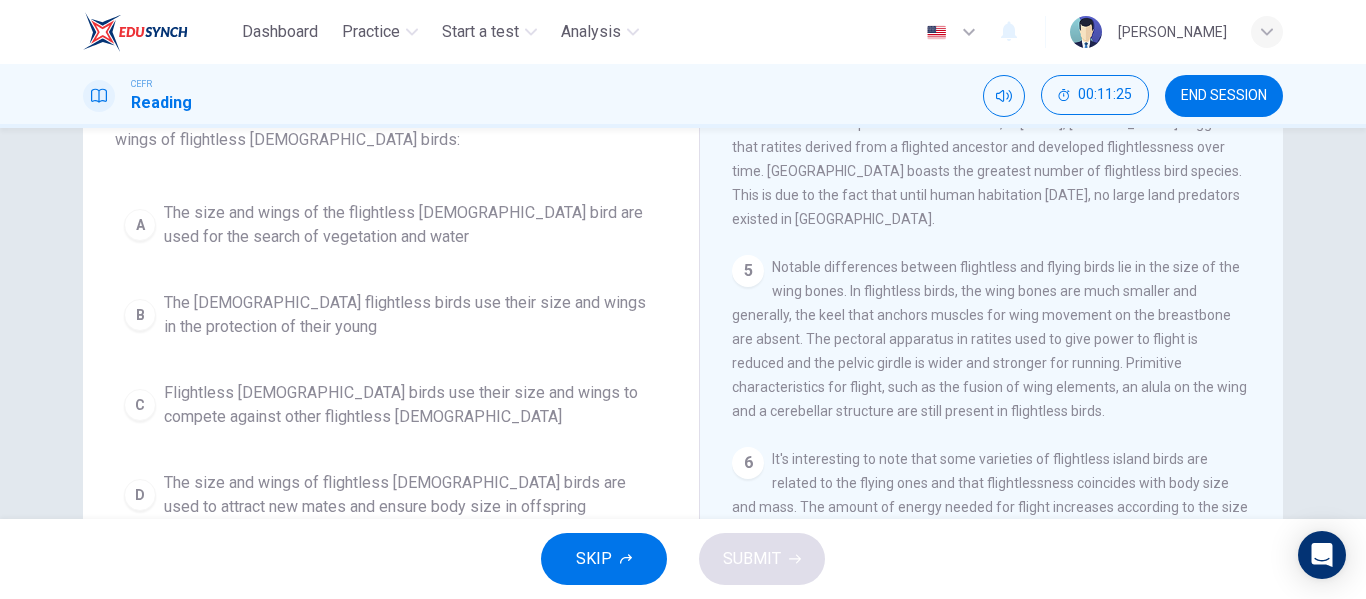 scroll, scrollTop: 159, scrollLeft: 0, axis: vertical 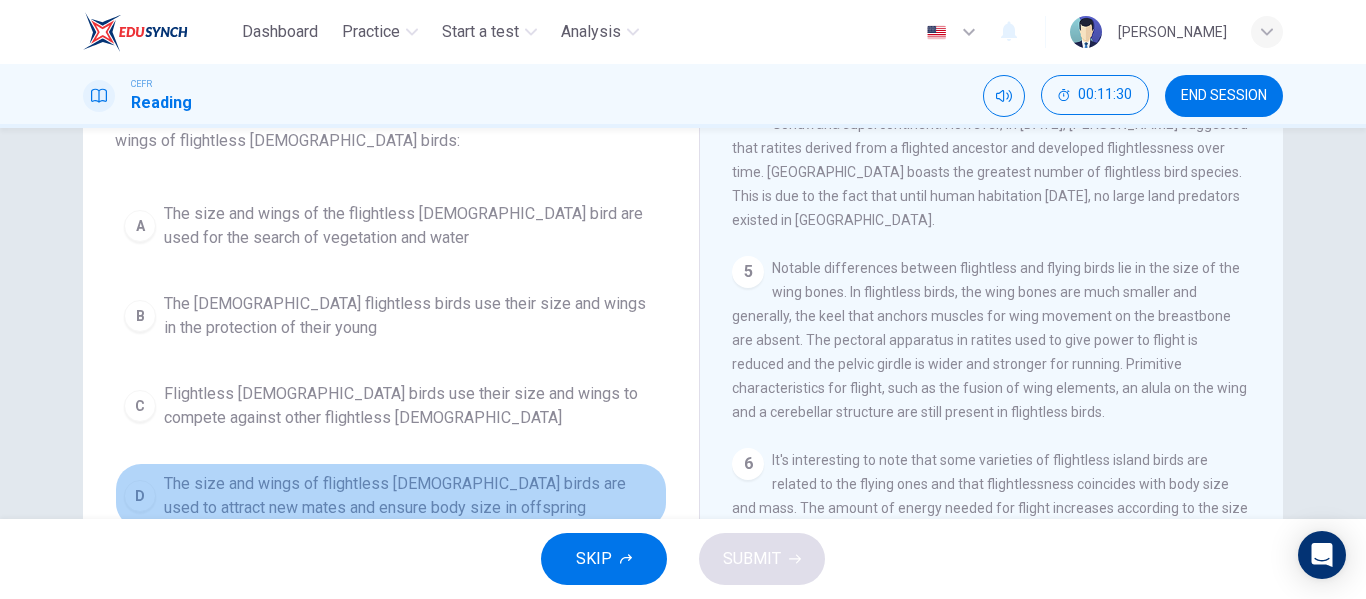 click on "The size and wings of flightless male birds are used to attract new mates and ensure body size in offspring" at bounding box center [411, 496] 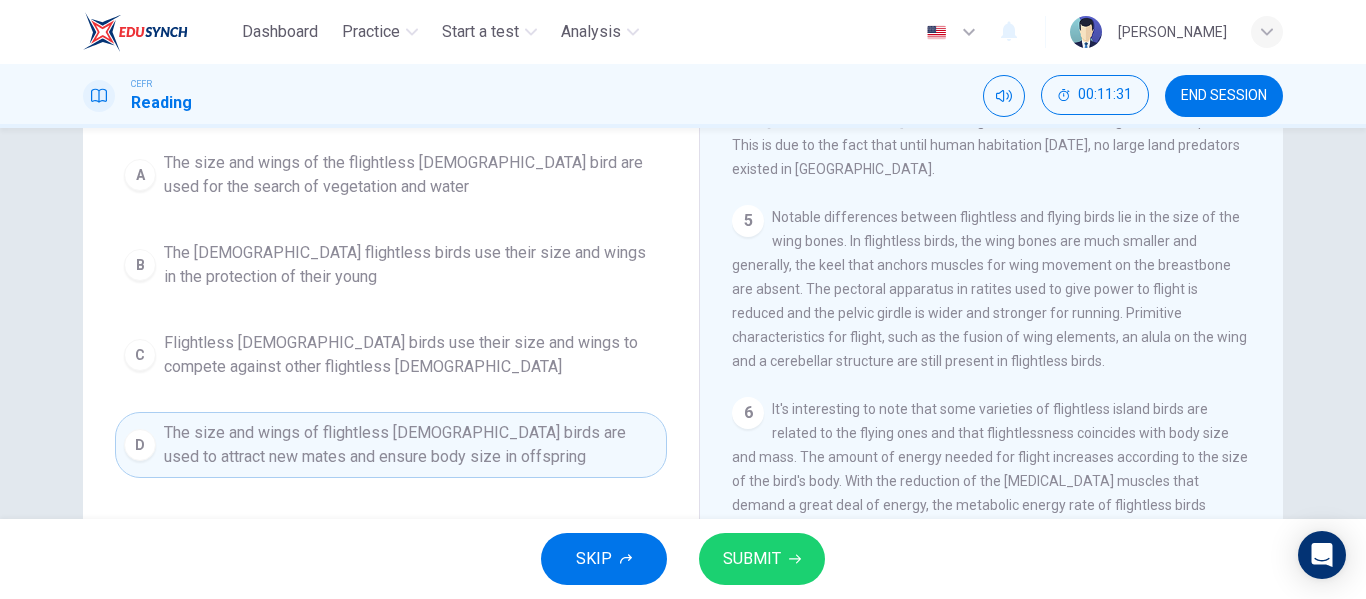 scroll, scrollTop: 210, scrollLeft: 0, axis: vertical 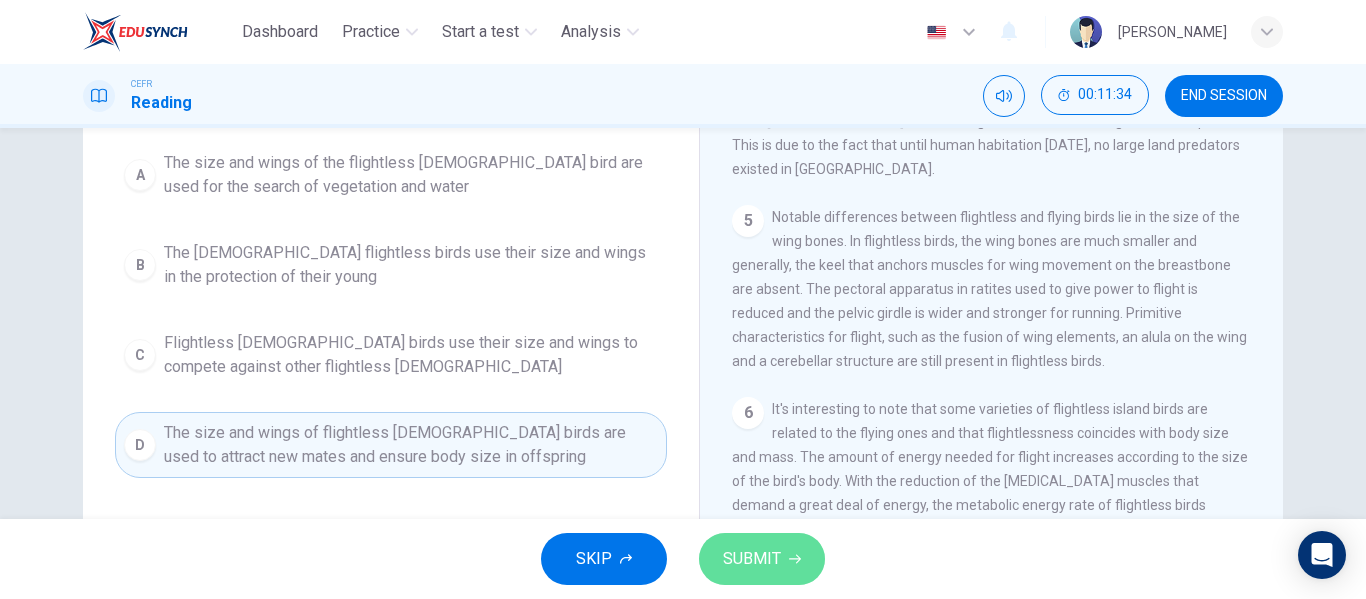 click on "SUBMIT" at bounding box center [752, 559] 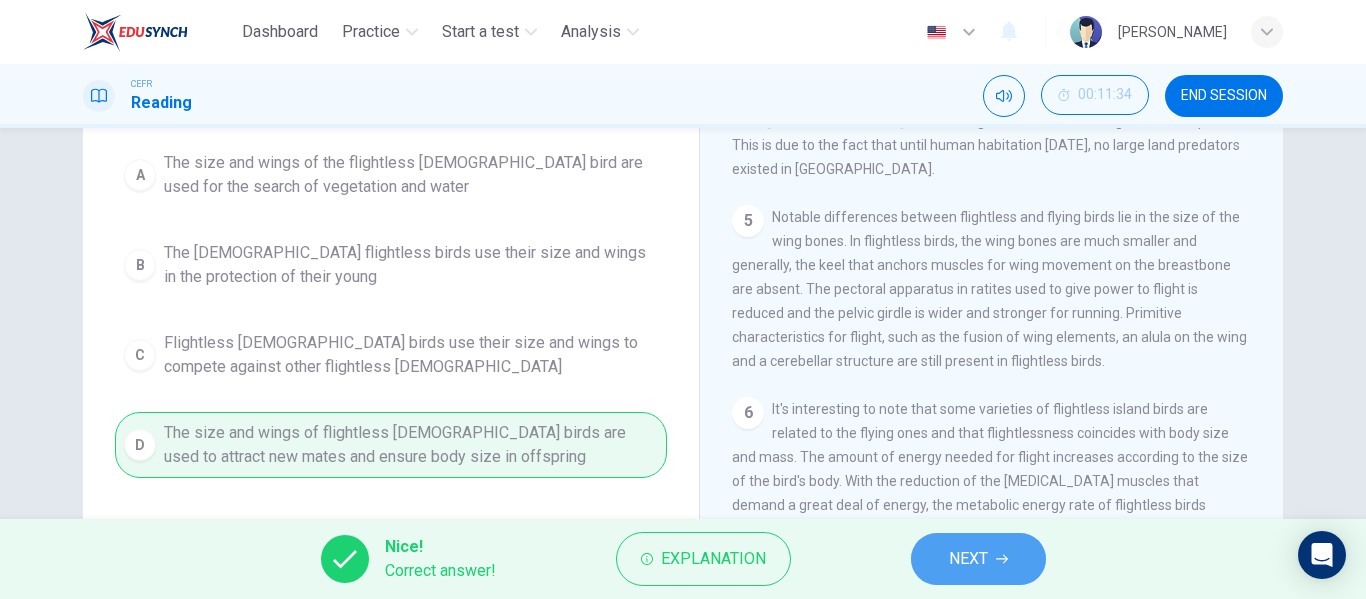 click on "NEXT" at bounding box center (978, 559) 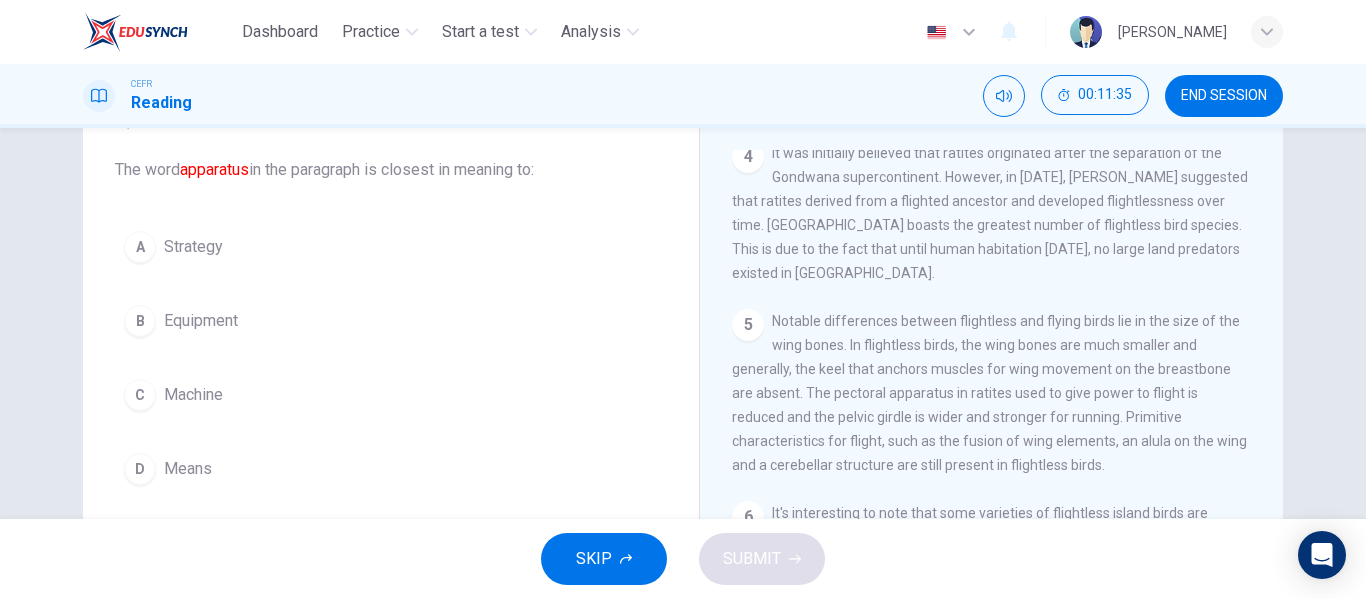 scroll, scrollTop: 105, scrollLeft: 0, axis: vertical 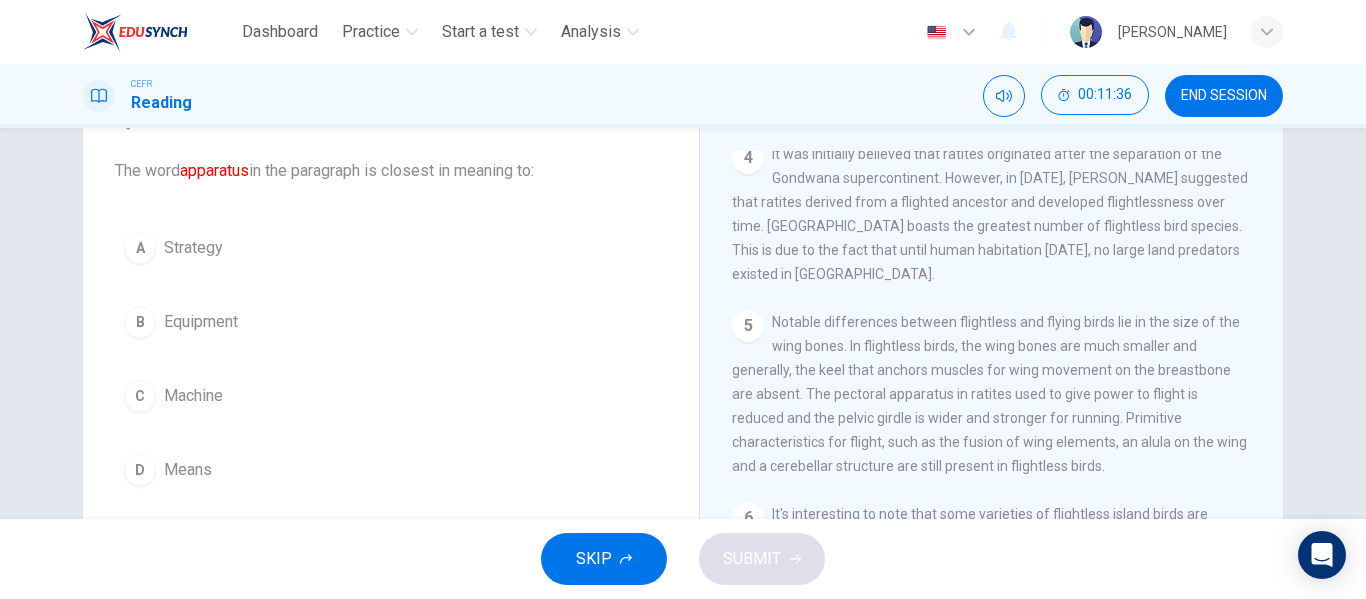 click on "B Equipment" at bounding box center [391, 322] 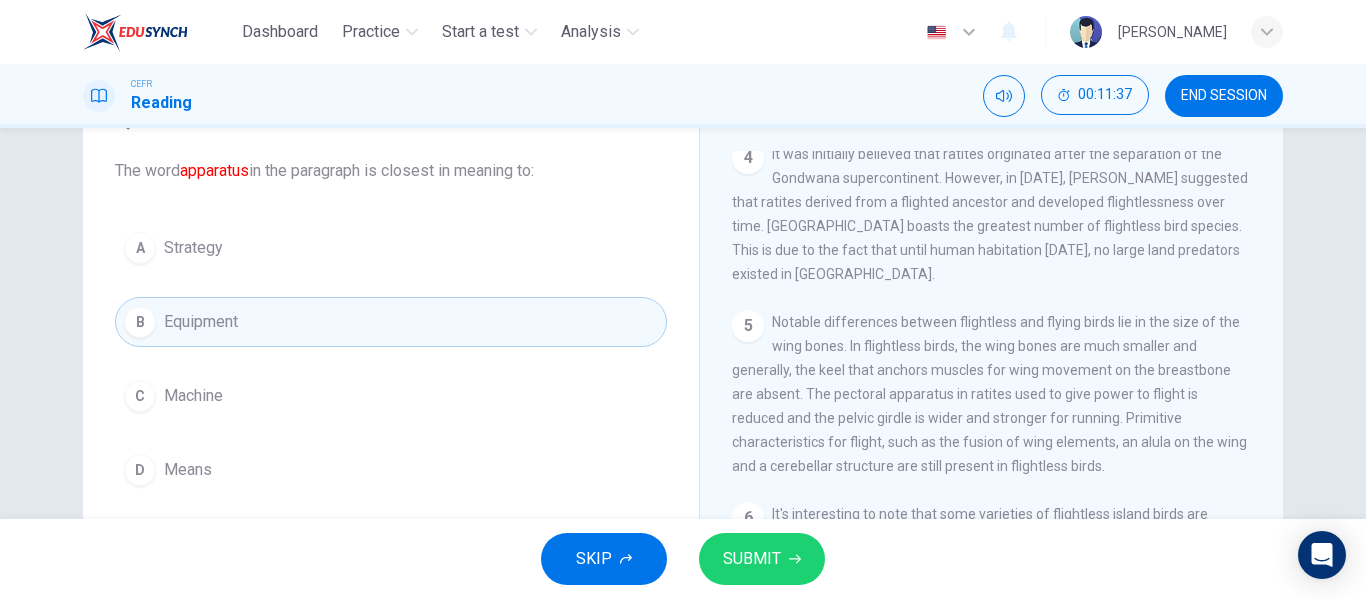 click on "Question 23 The word  apparatus  in the paragraph is closest in meaning to: A Strategy B Equipment C Machine D Means" at bounding box center [391, 299] 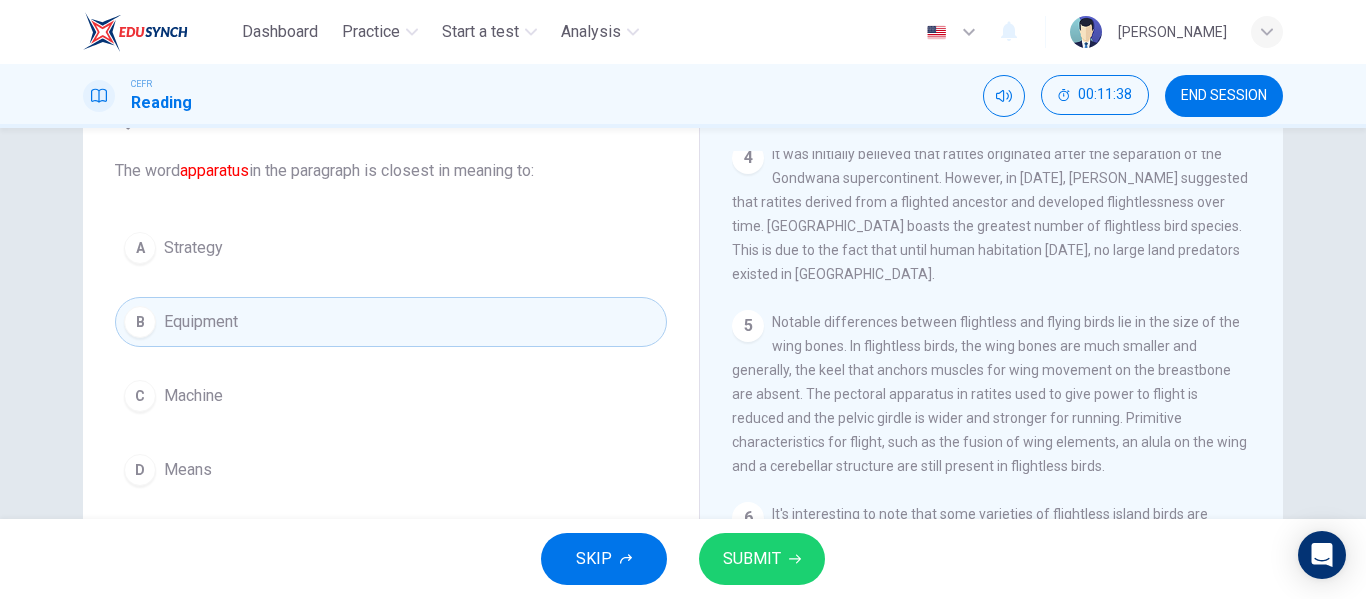 click on "D Means" at bounding box center [391, 470] 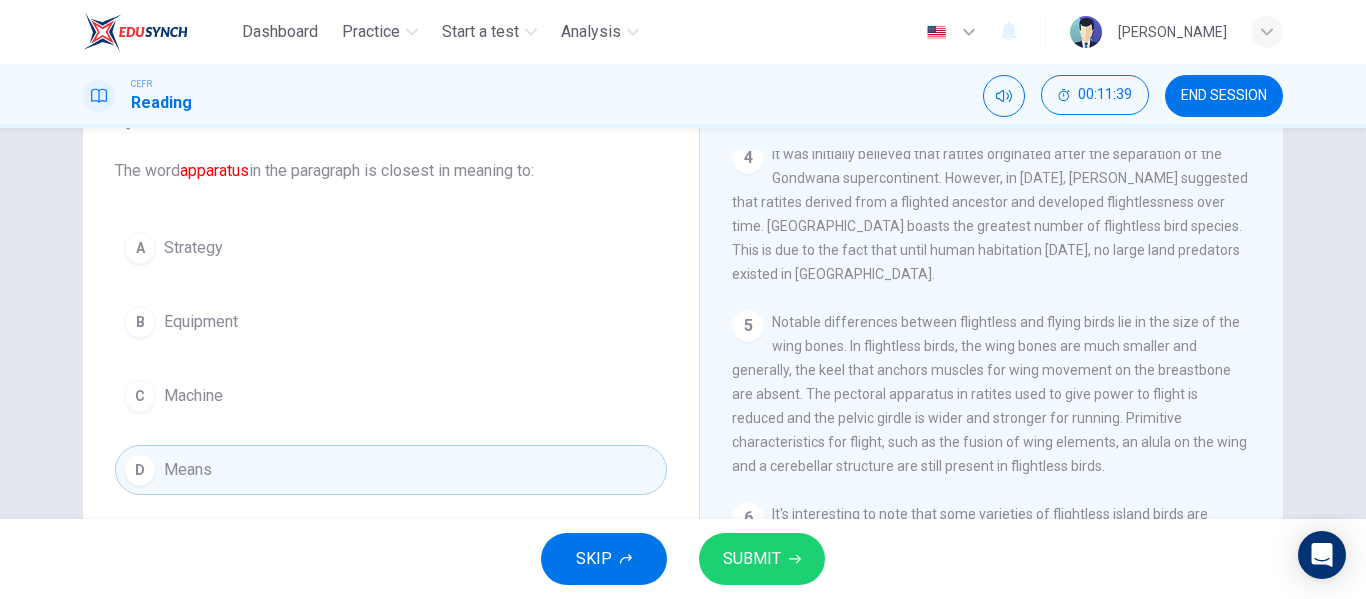 click on "SUBMIT" at bounding box center [752, 559] 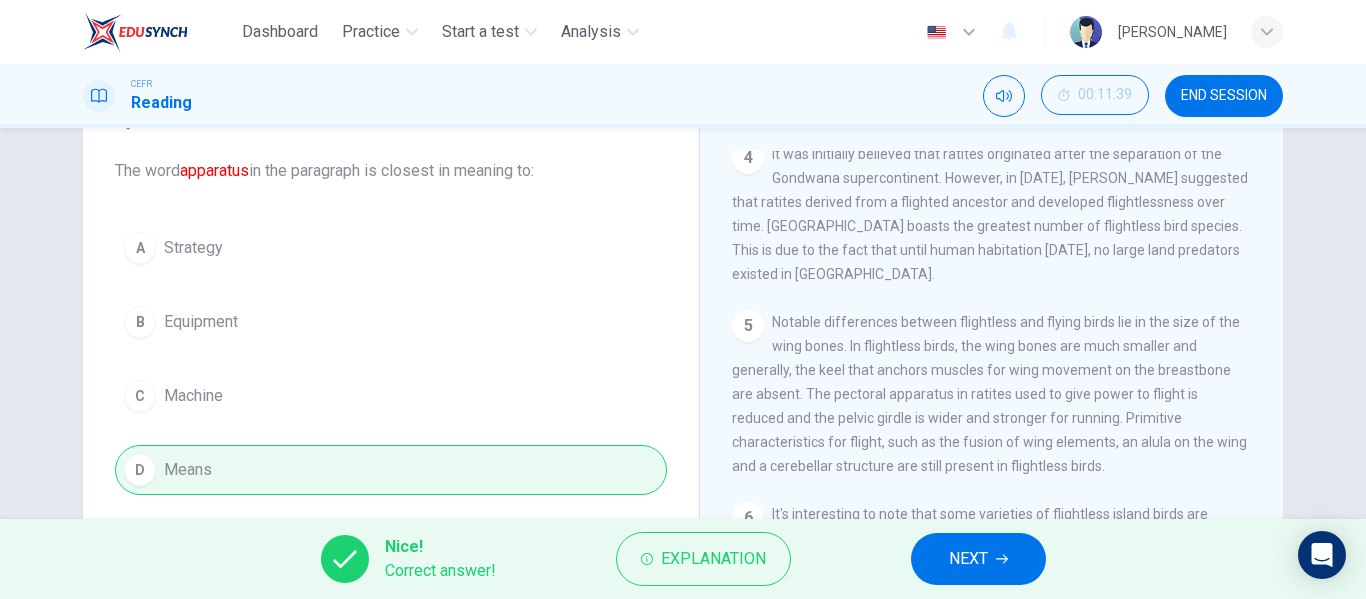 click on "NEXT" at bounding box center (978, 559) 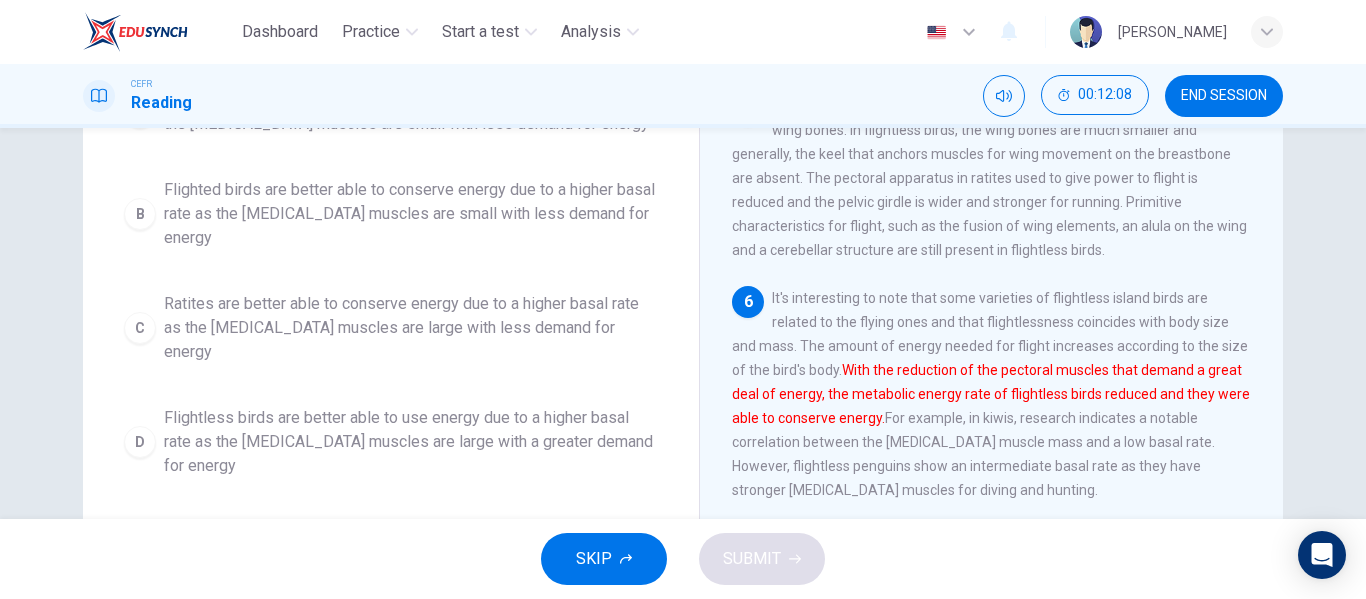 scroll, scrollTop: 325, scrollLeft: 0, axis: vertical 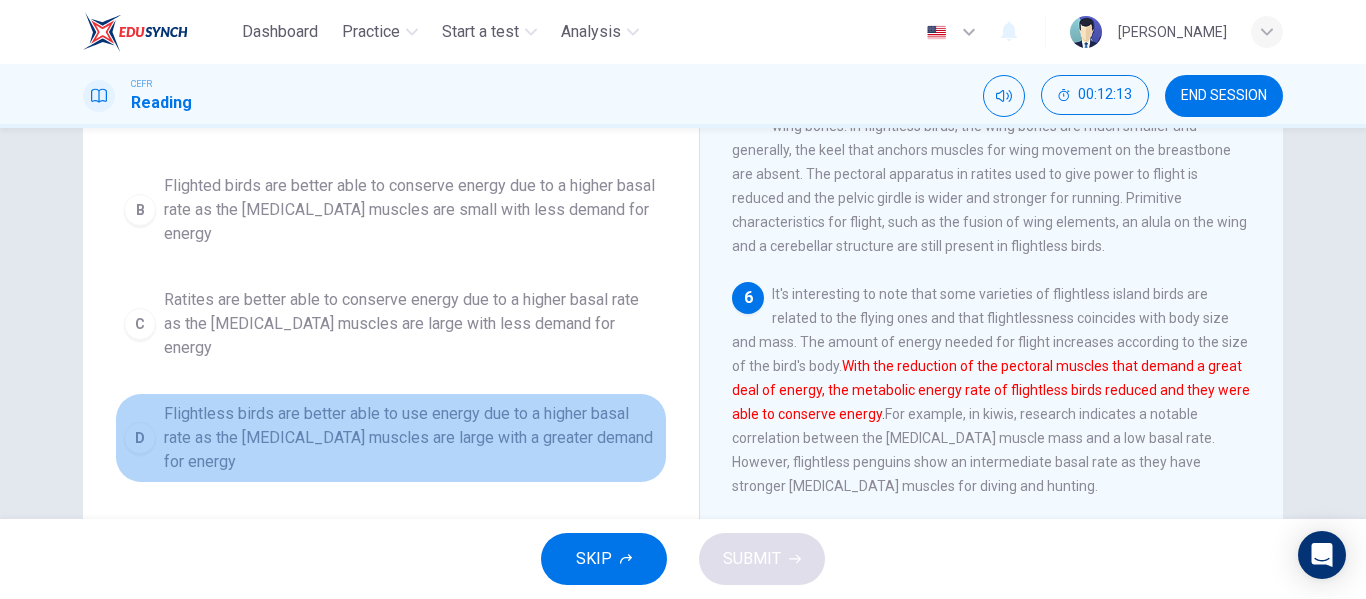 click on "Flightless birds are better able to use energy due to a higher basal rate as the pectoral muscles are large with a greater demand for energy" at bounding box center [411, 438] 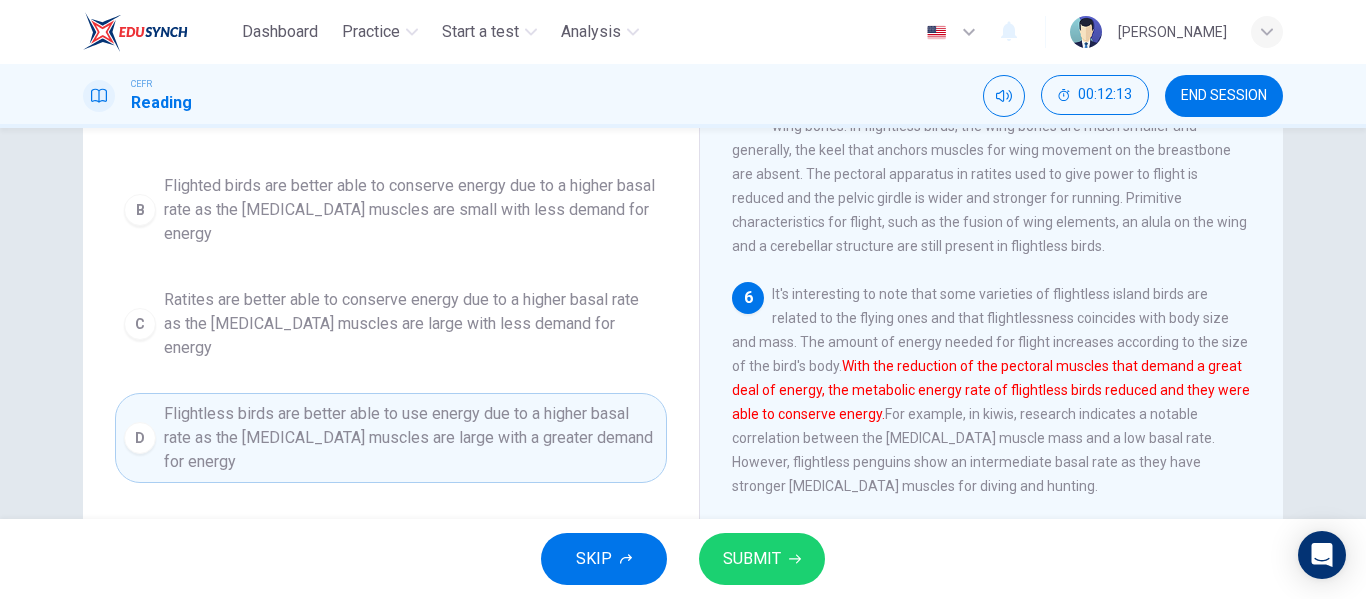 click on "SUBMIT" at bounding box center (762, 559) 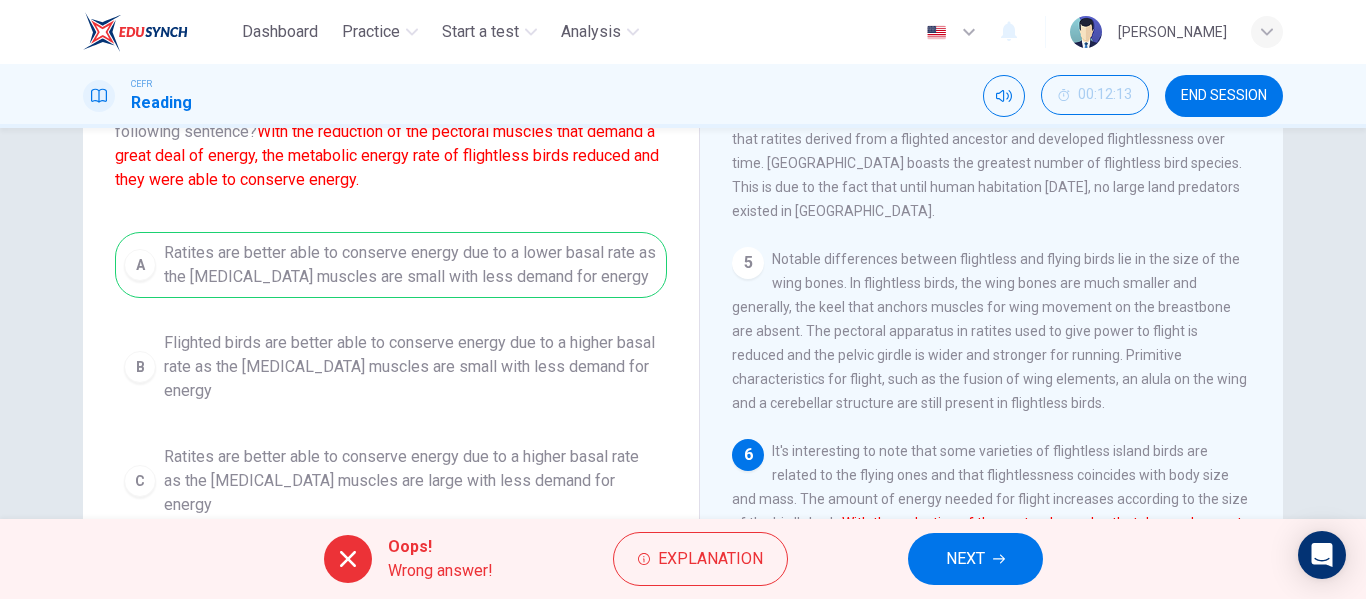 scroll, scrollTop: 173, scrollLeft: 0, axis: vertical 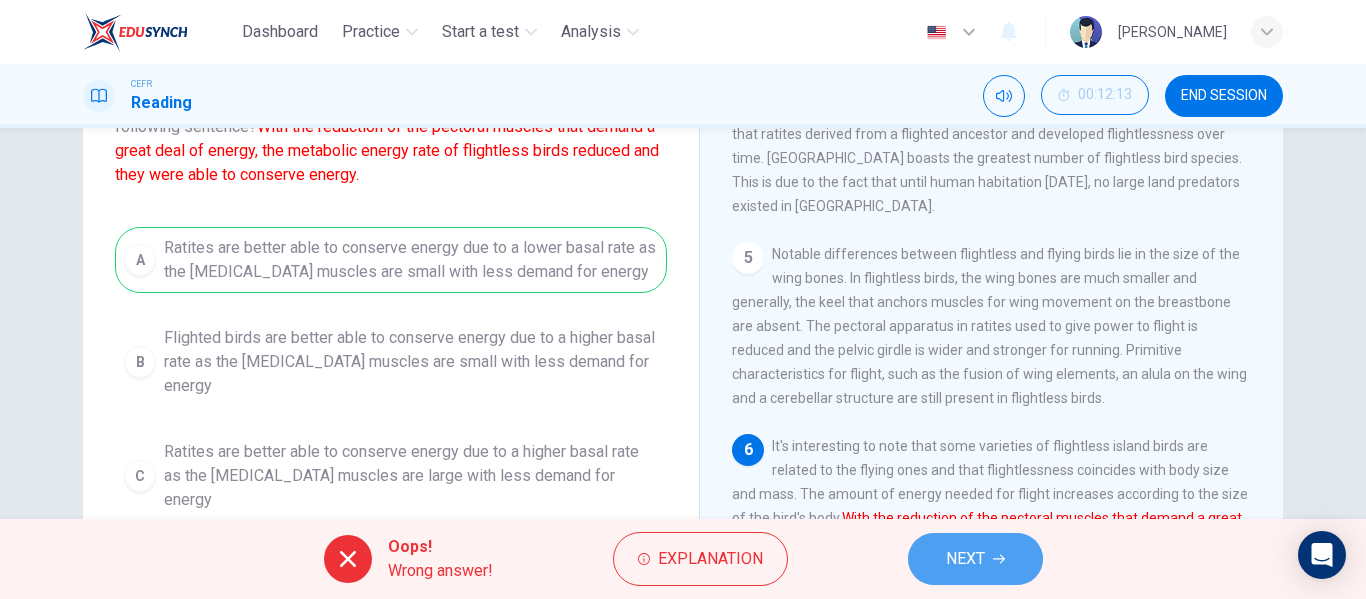 click on "NEXT" at bounding box center (965, 559) 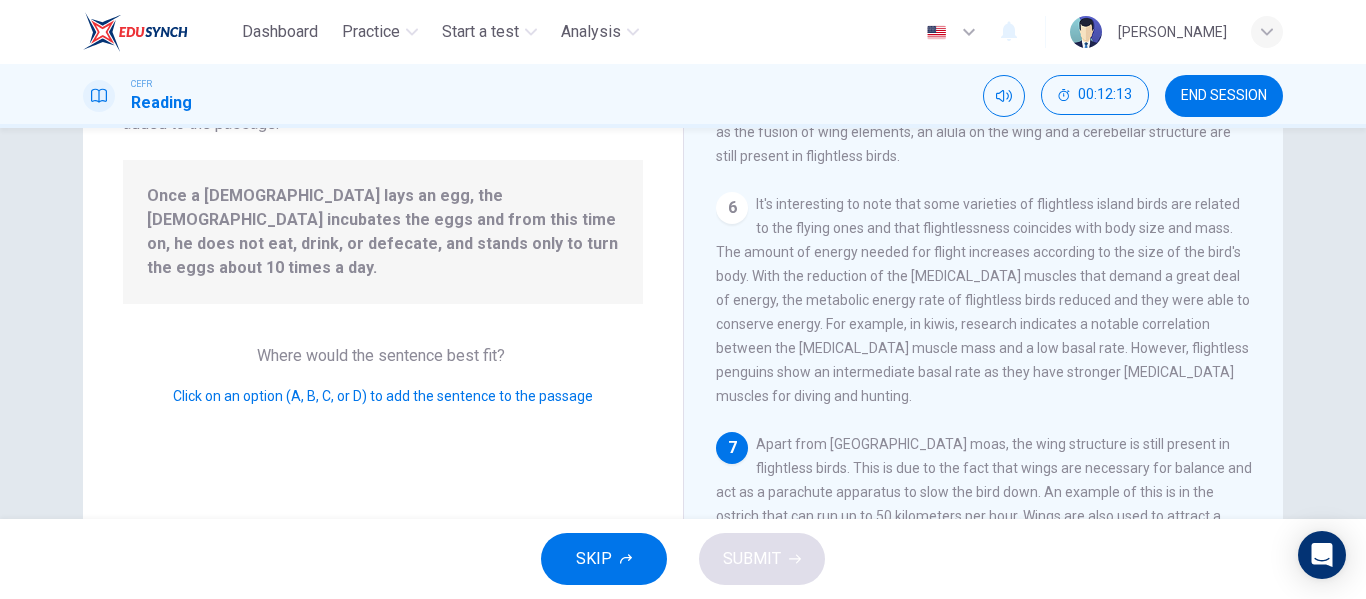 scroll, scrollTop: 1039, scrollLeft: 0, axis: vertical 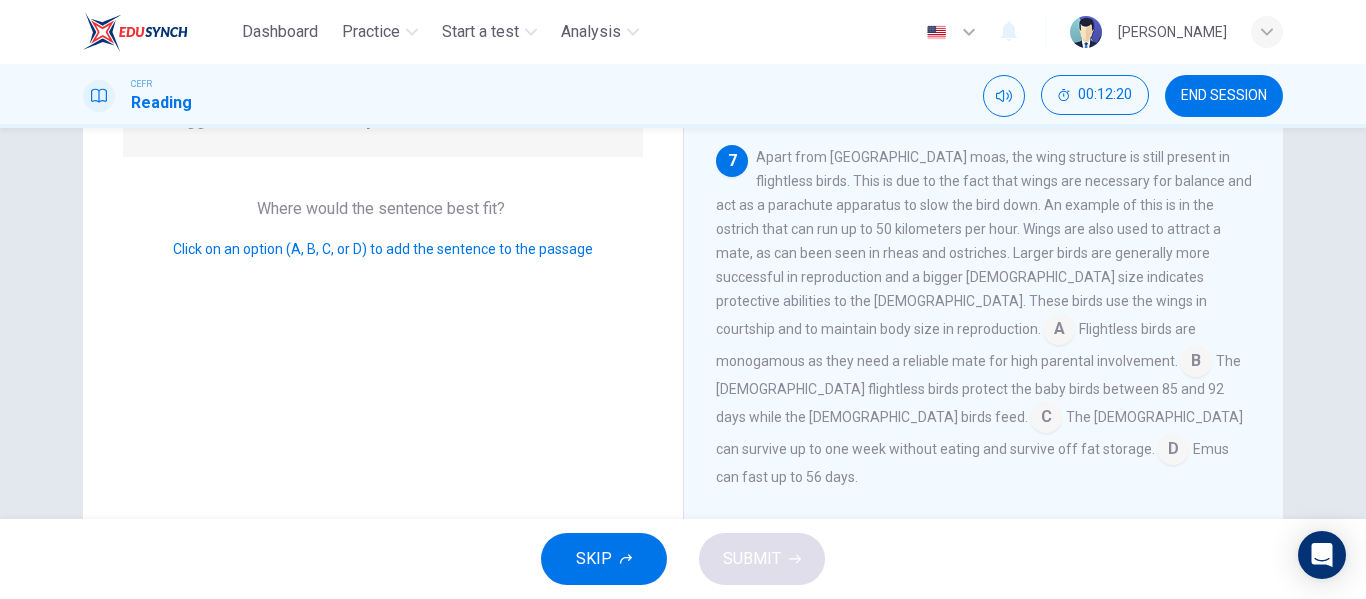 click at bounding box center [1059, 331] 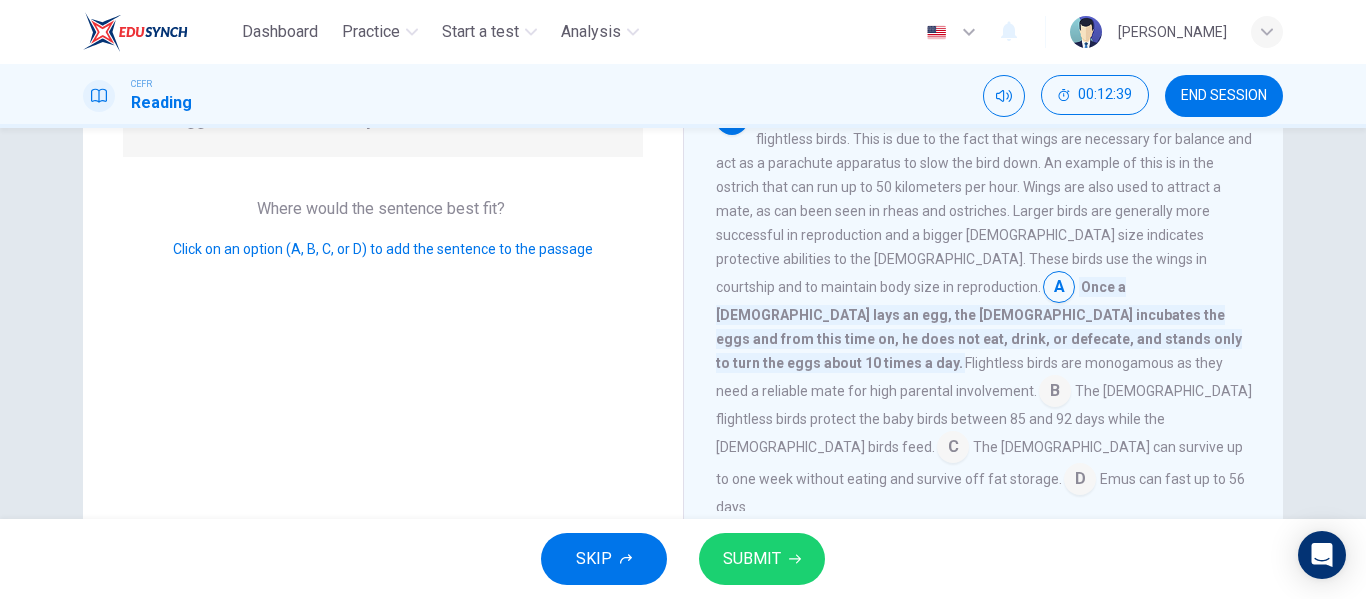 scroll, scrollTop: 1082, scrollLeft: 0, axis: vertical 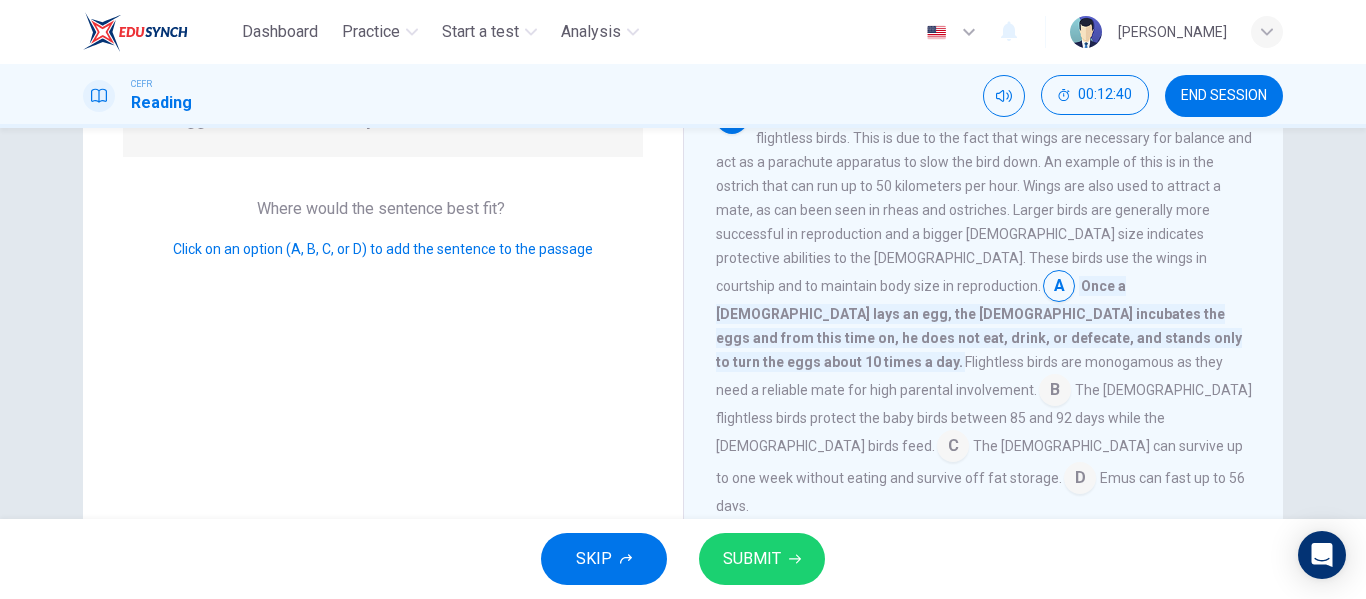 click at bounding box center (1055, 392) 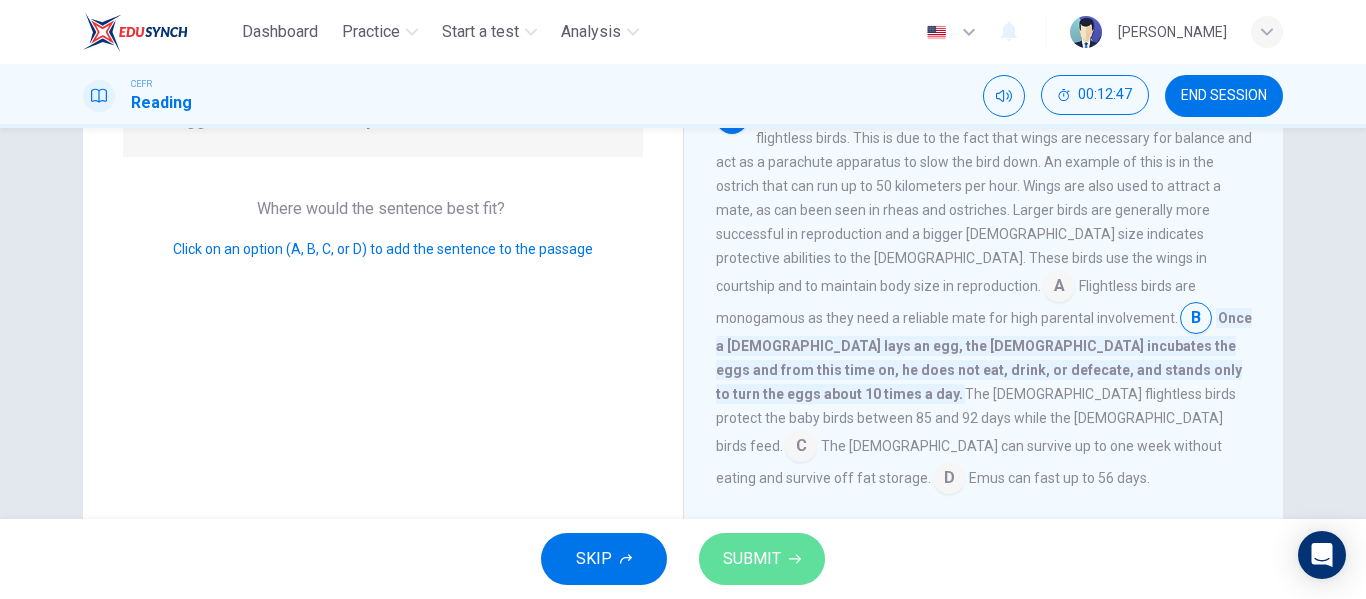 click on "SUBMIT" at bounding box center (752, 559) 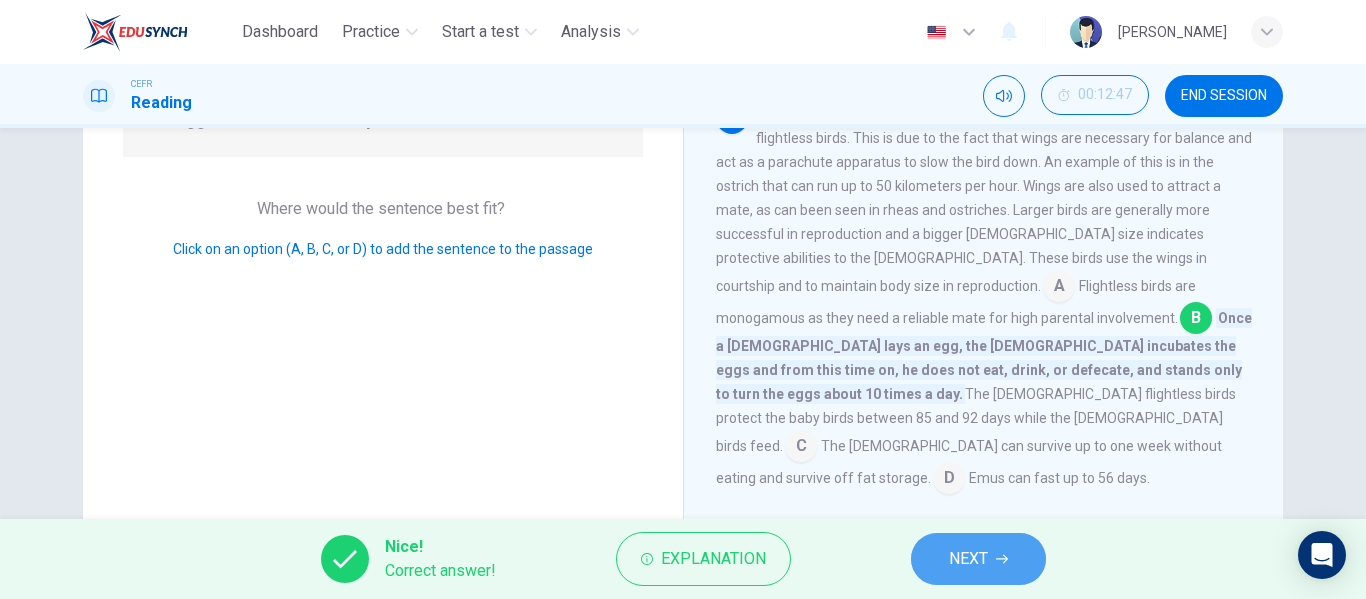 click on "NEXT" at bounding box center [968, 559] 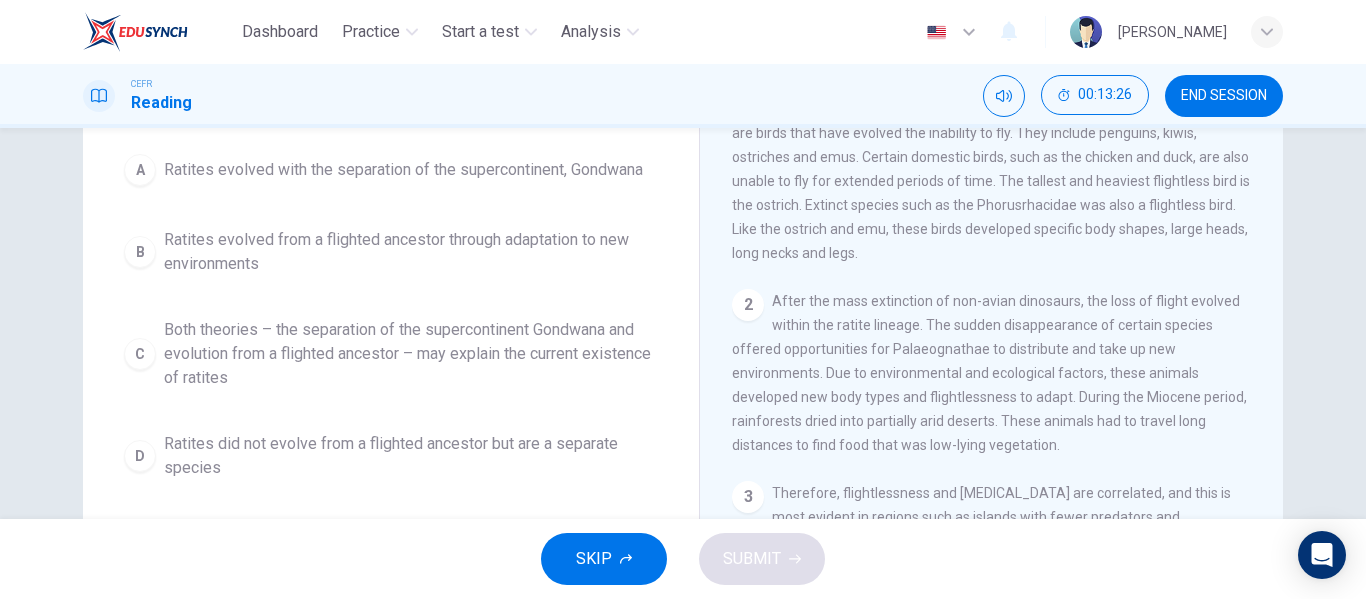 scroll, scrollTop: 212, scrollLeft: 0, axis: vertical 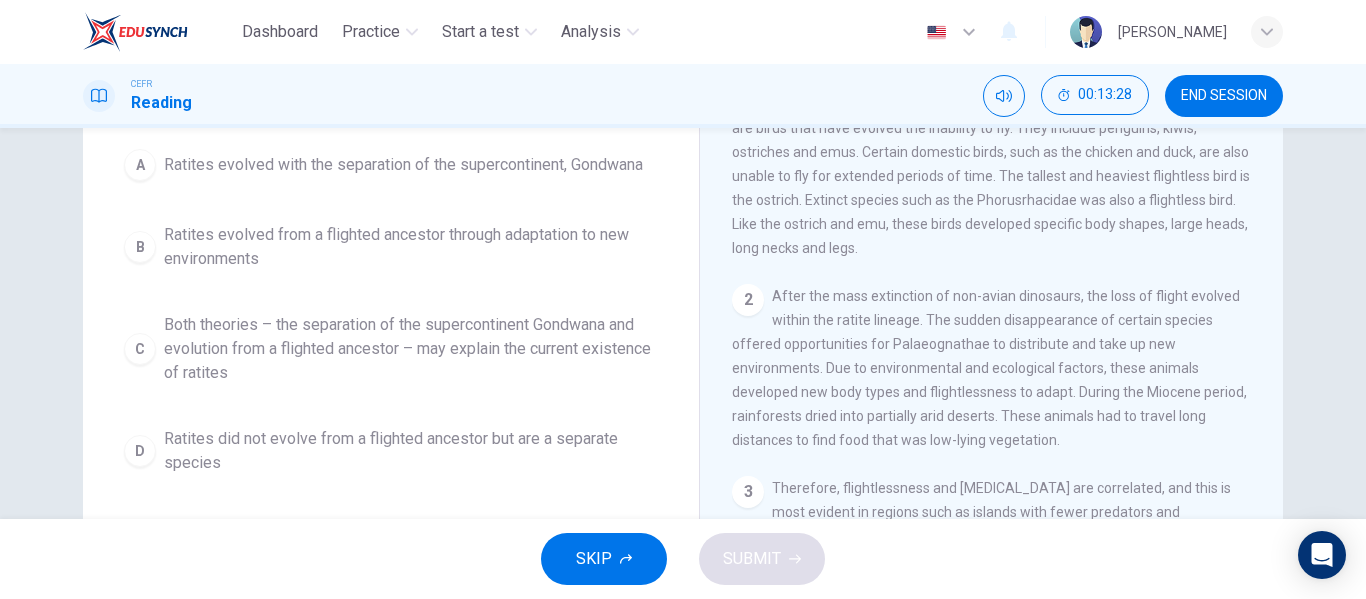 click on "Ratites did not evolve from a flighted ancestor but are a separate species" at bounding box center [411, 451] 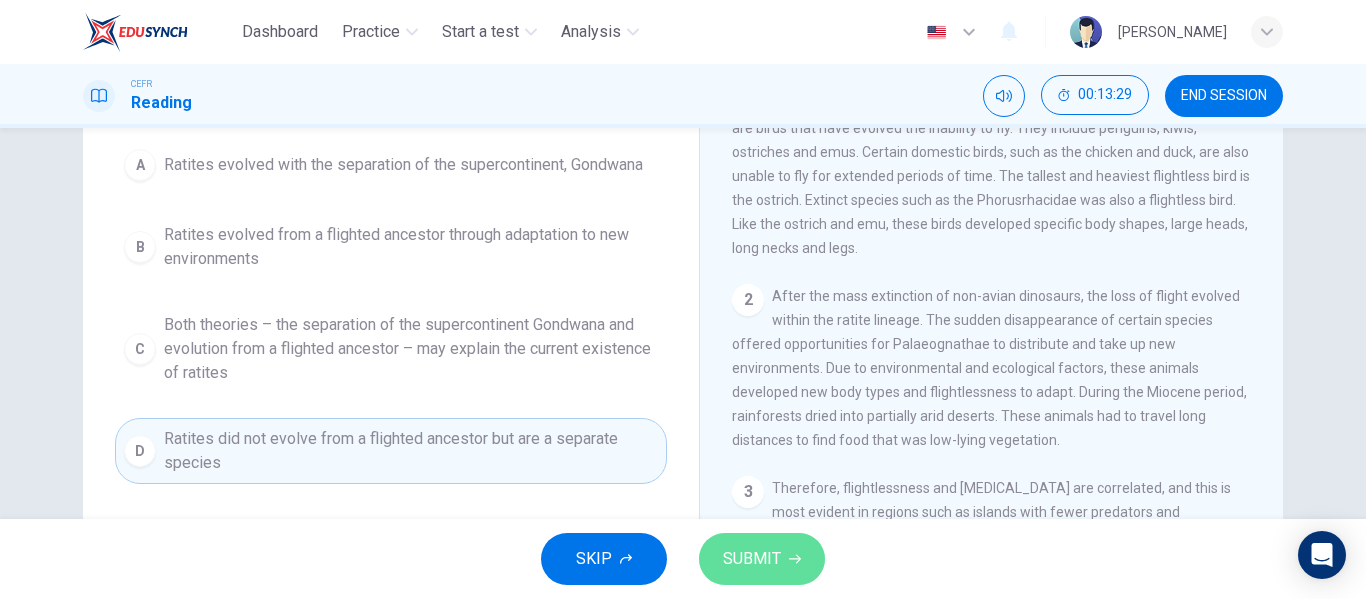 click on "SUBMIT" at bounding box center [762, 559] 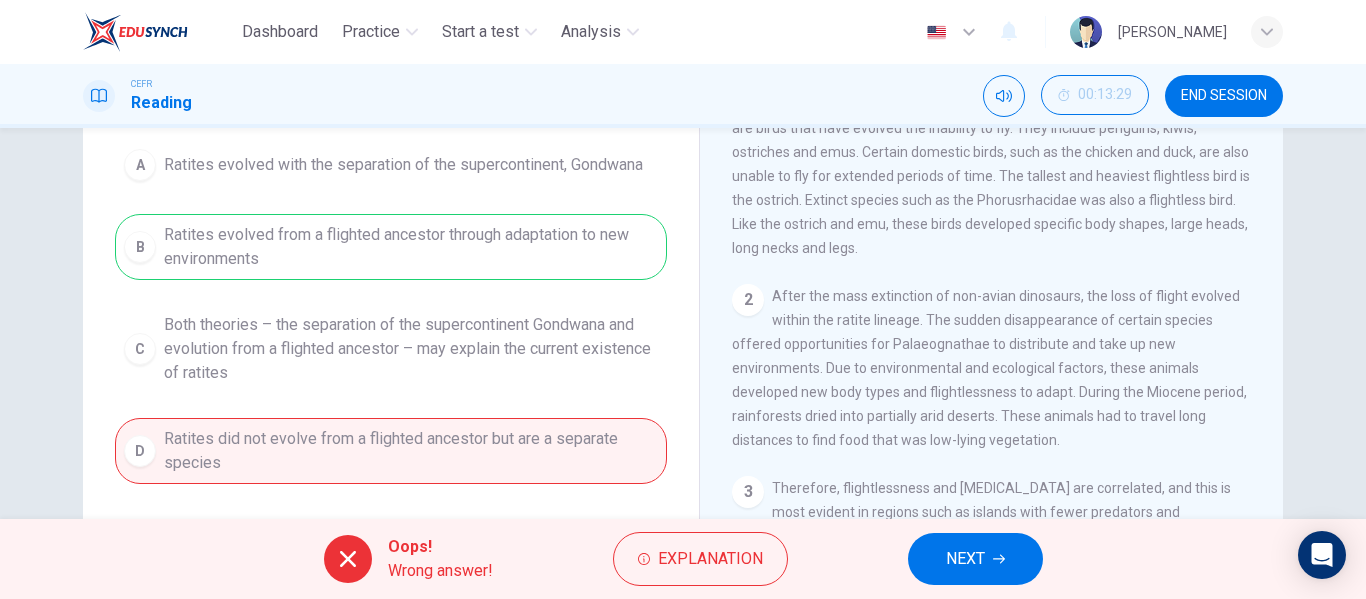 click on "NEXT" at bounding box center [965, 559] 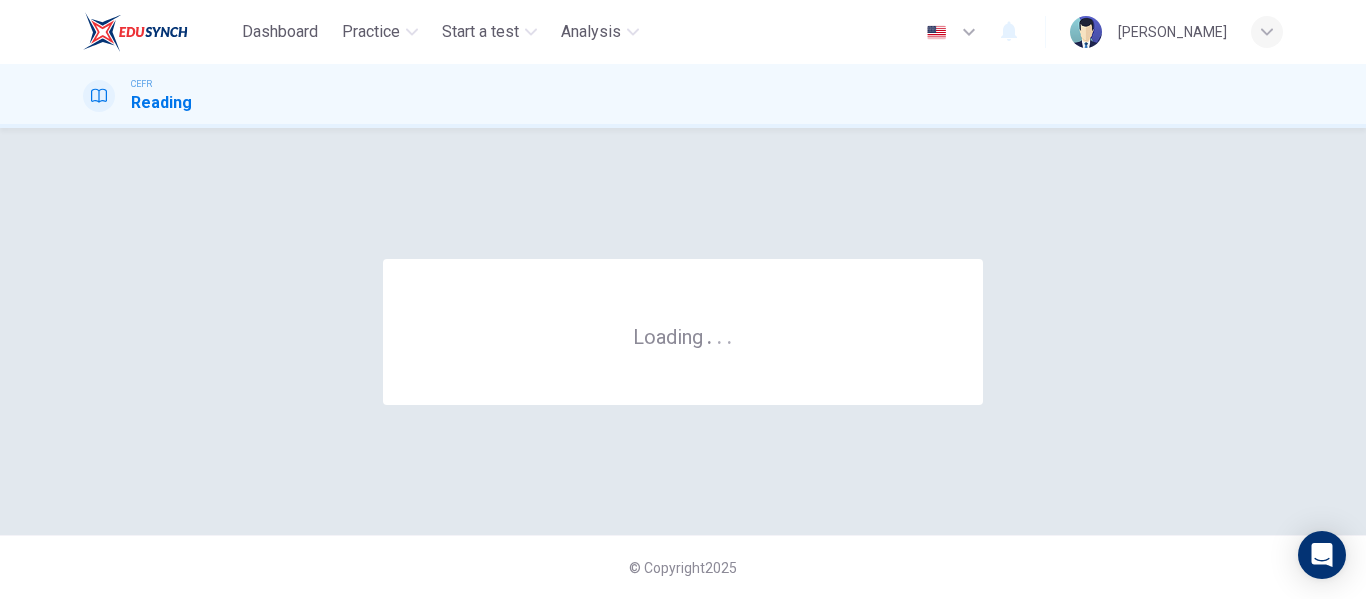 scroll, scrollTop: 0, scrollLeft: 0, axis: both 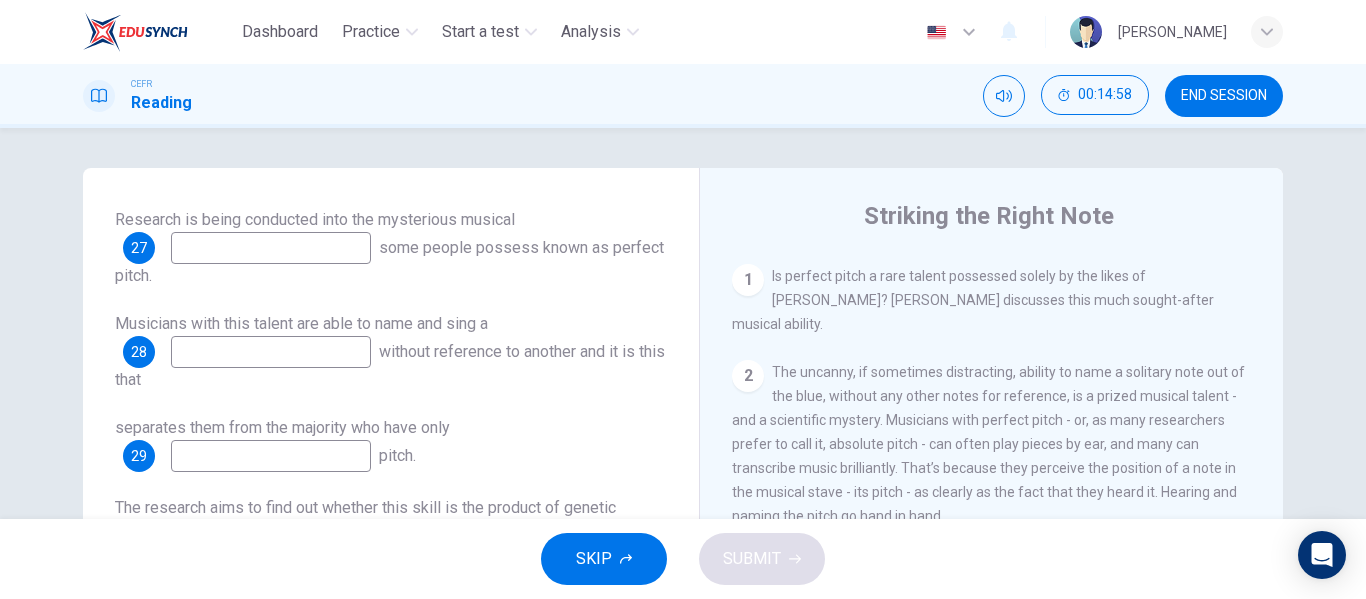 click at bounding box center [271, 352] 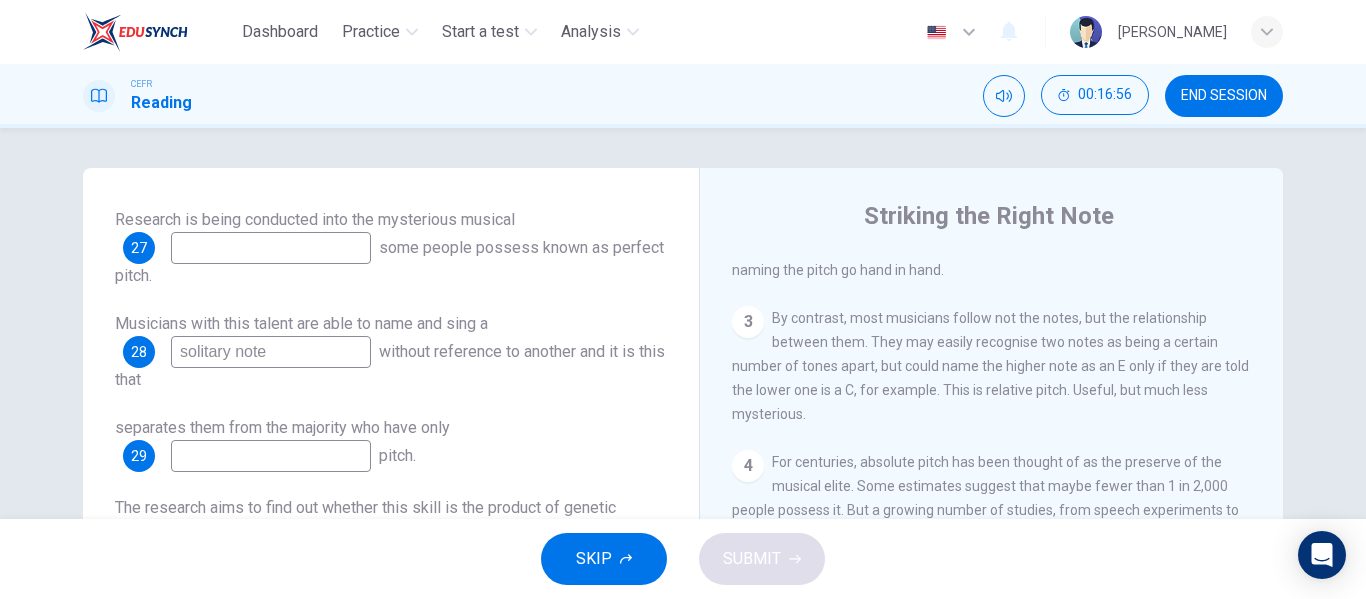 scroll, scrollTop: 660, scrollLeft: 0, axis: vertical 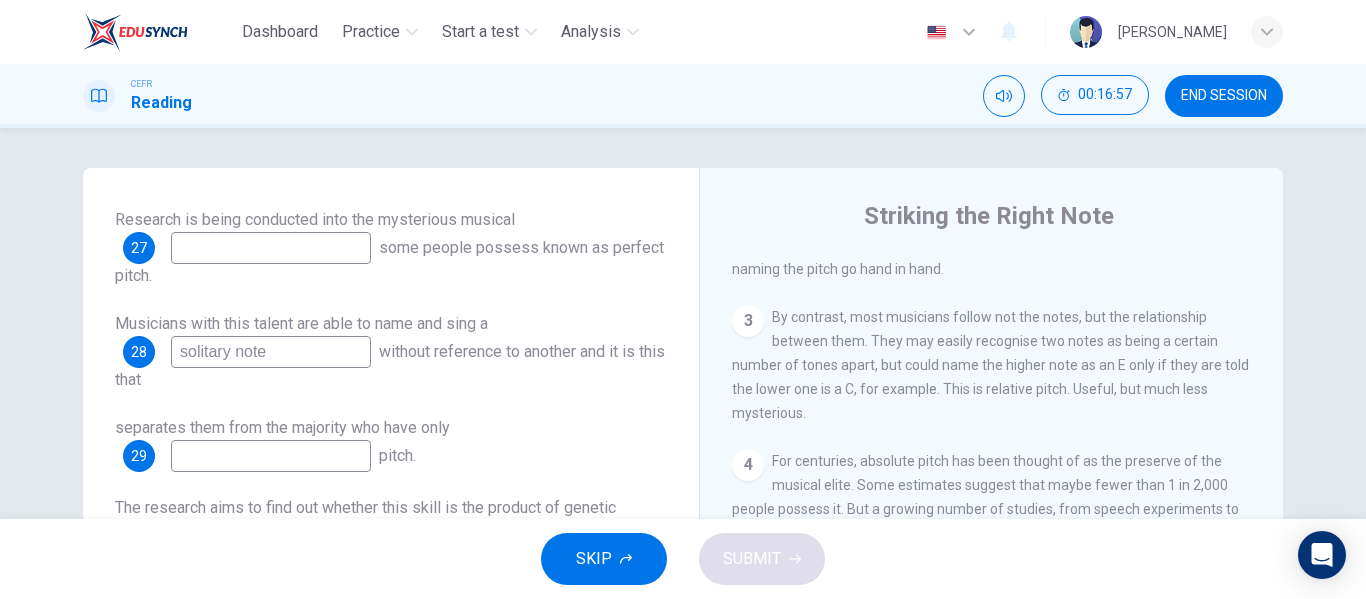 type on "solitary note" 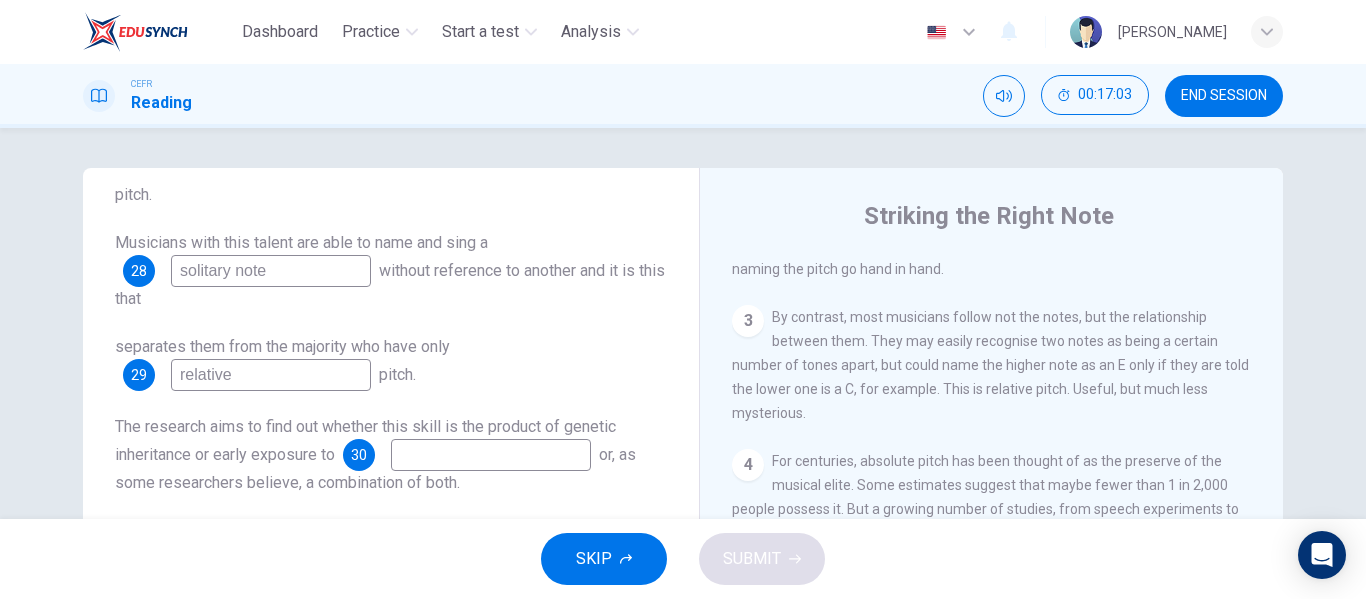 scroll, scrollTop: 300, scrollLeft: 0, axis: vertical 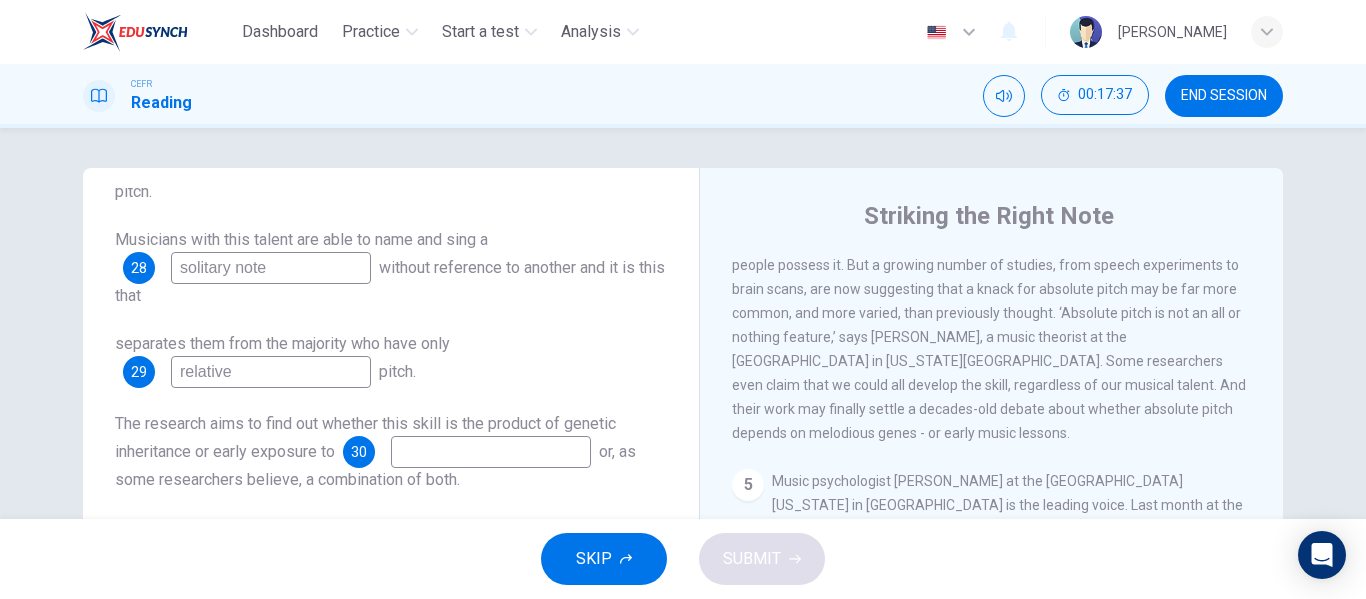 type on "relative" 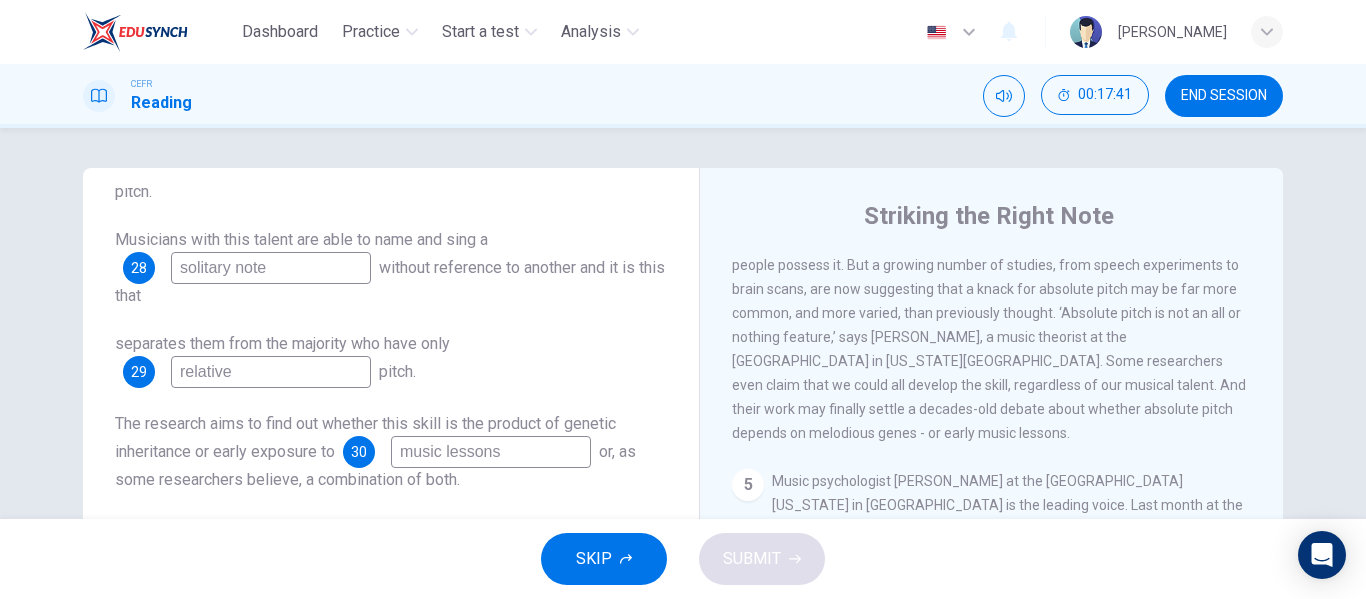 scroll, scrollTop: 337, scrollLeft: 0, axis: vertical 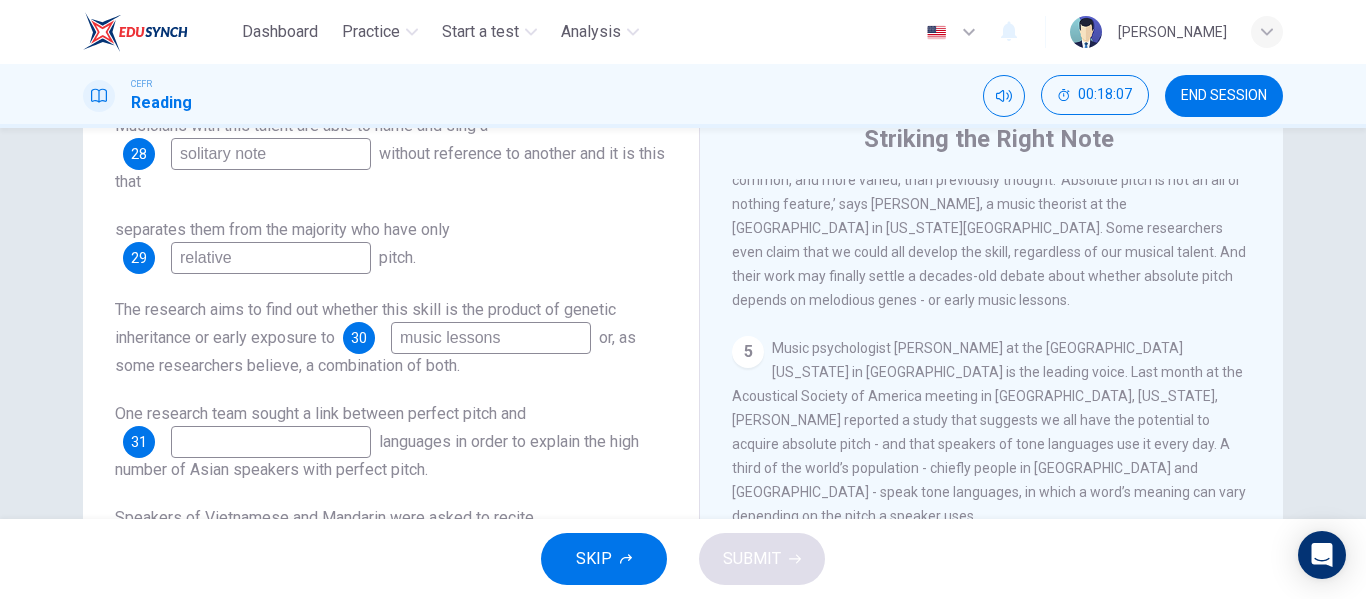 type on "music lessons" 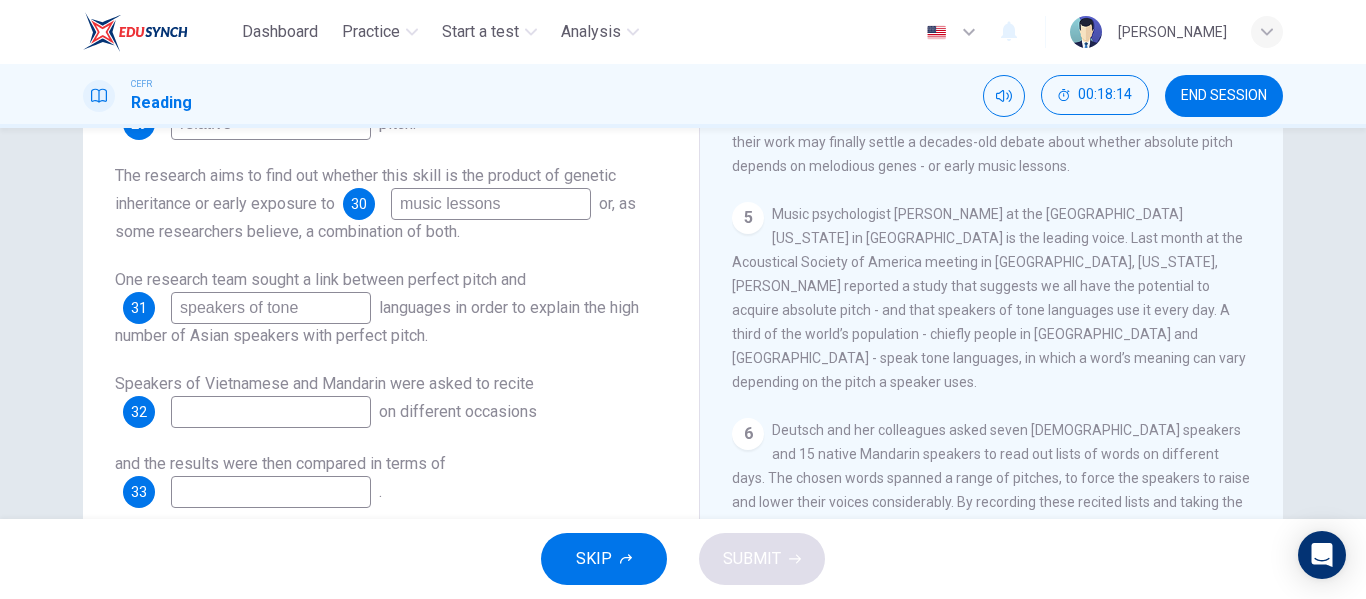 scroll, scrollTop: 212, scrollLeft: 0, axis: vertical 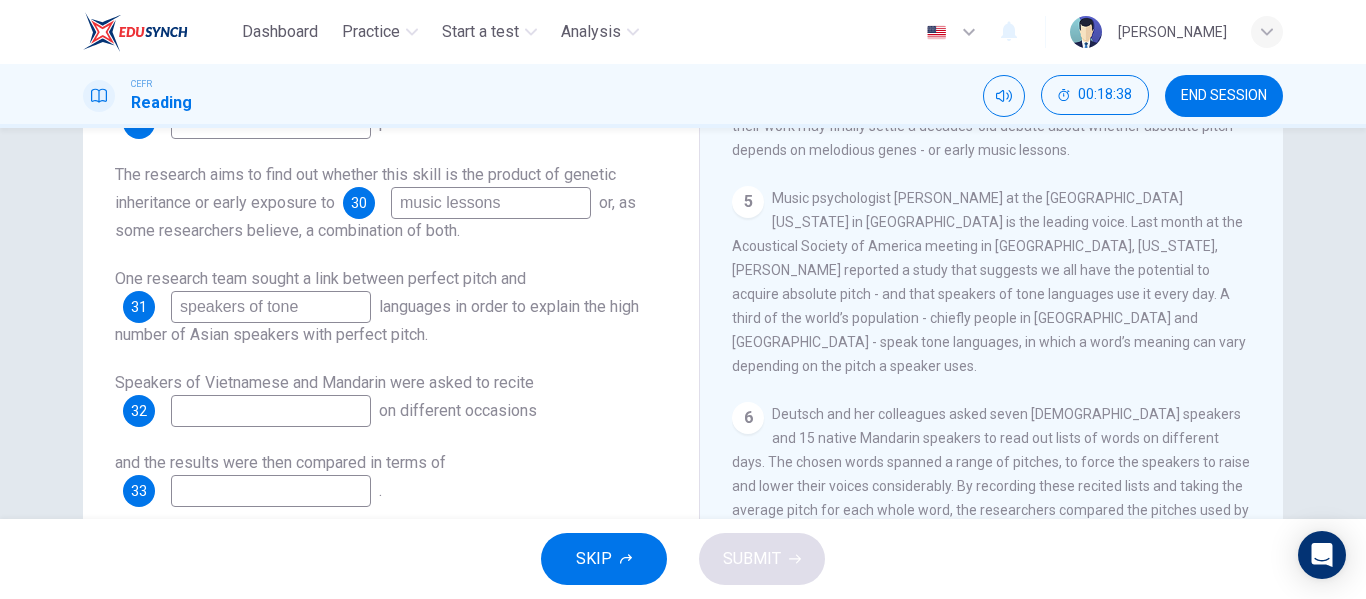type on "speakers of tone" 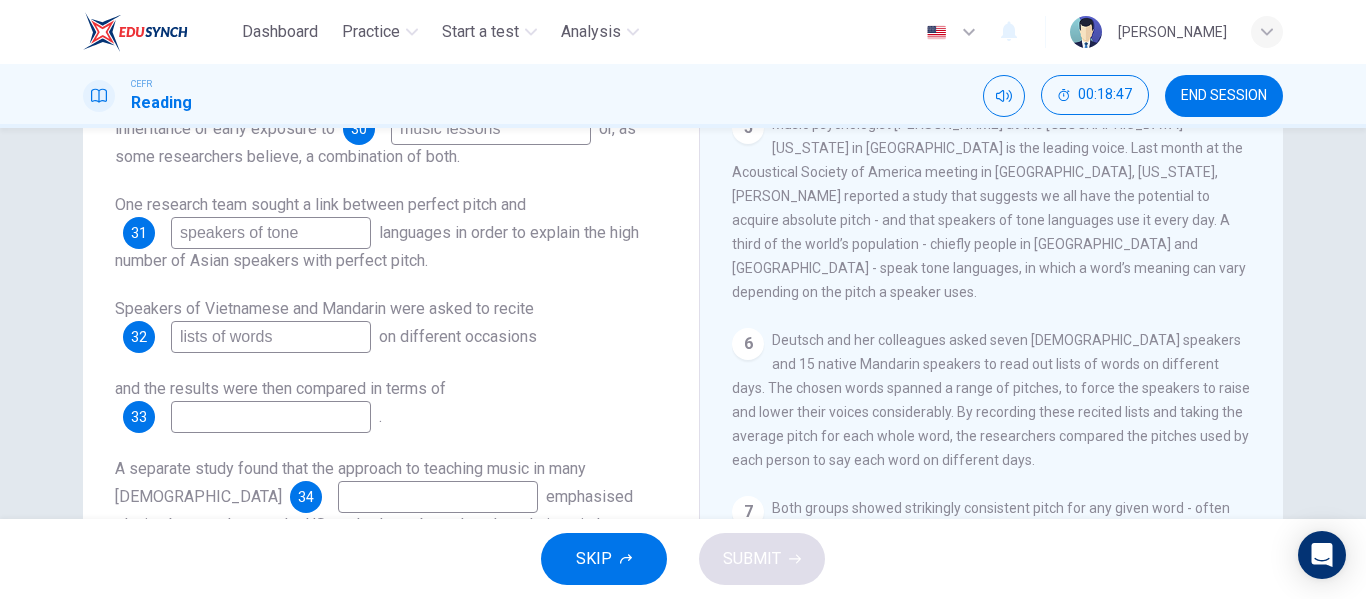 scroll, scrollTop: 287, scrollLeft: 0, axis: vertical 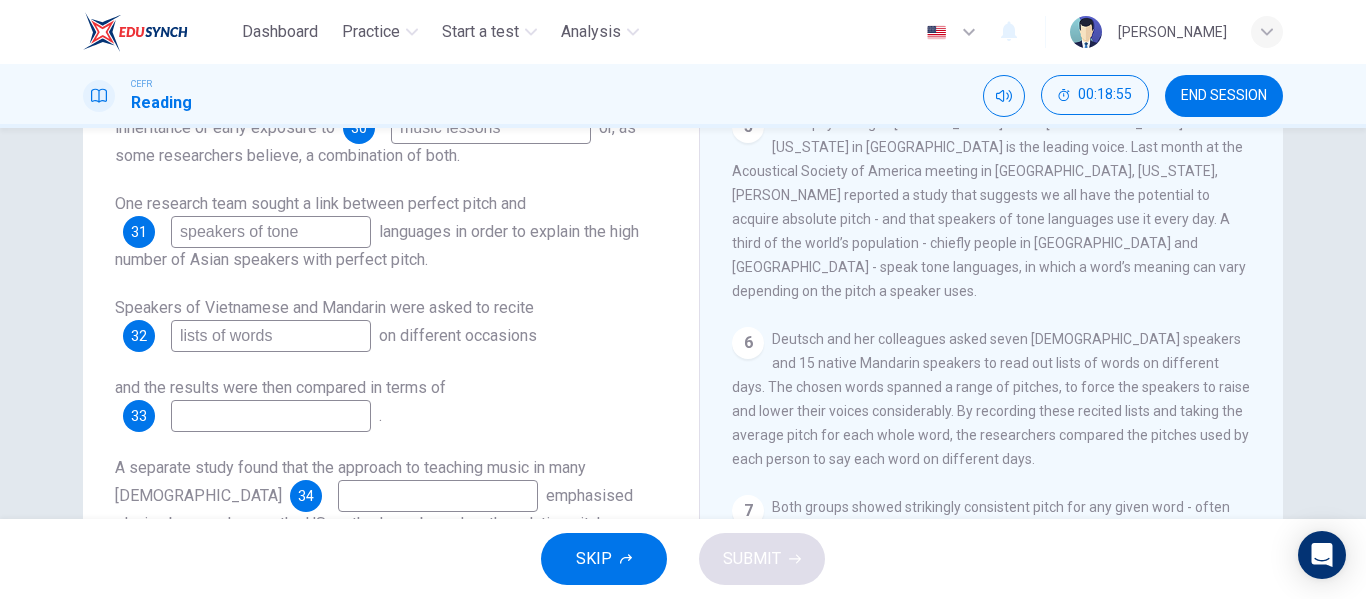 type on "lists of words" 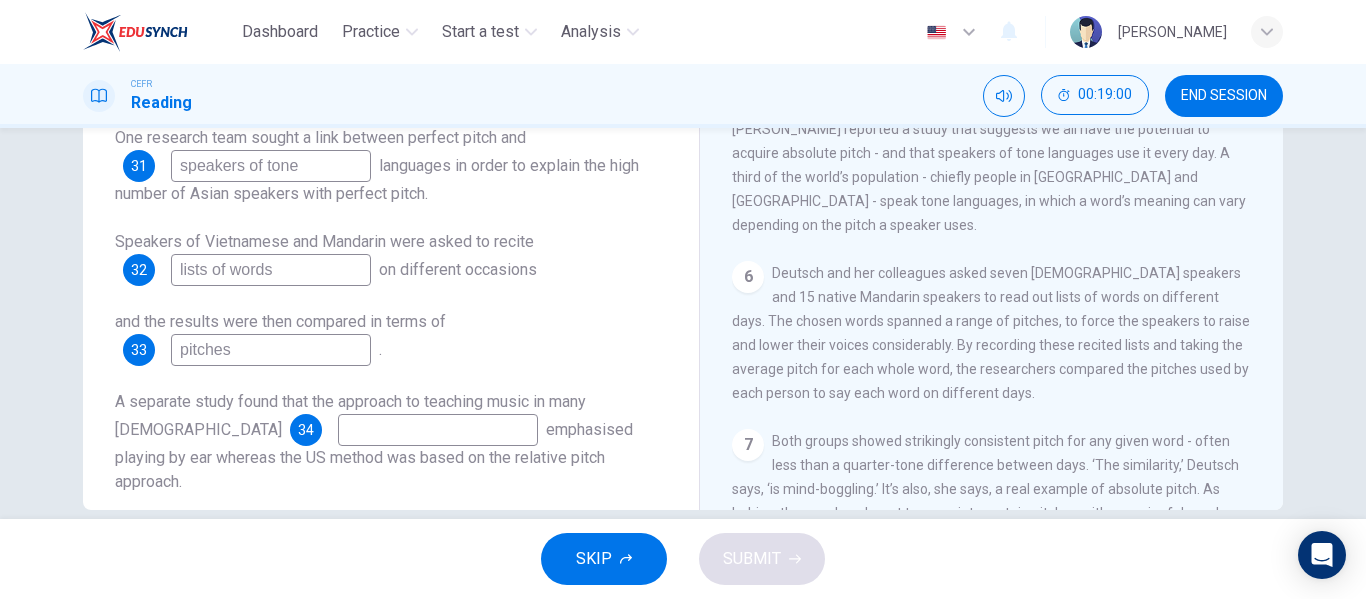 scroll, scrollTop: 356, scrollLeft: 0, axis: vertical 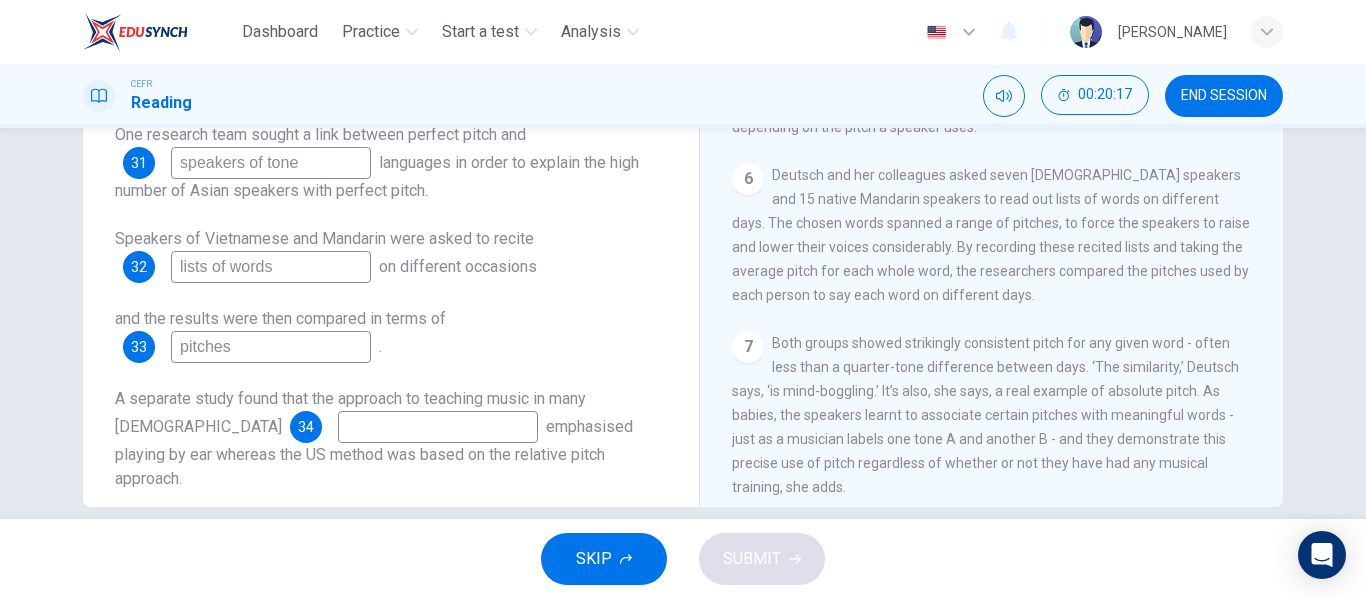 type on "pitches" 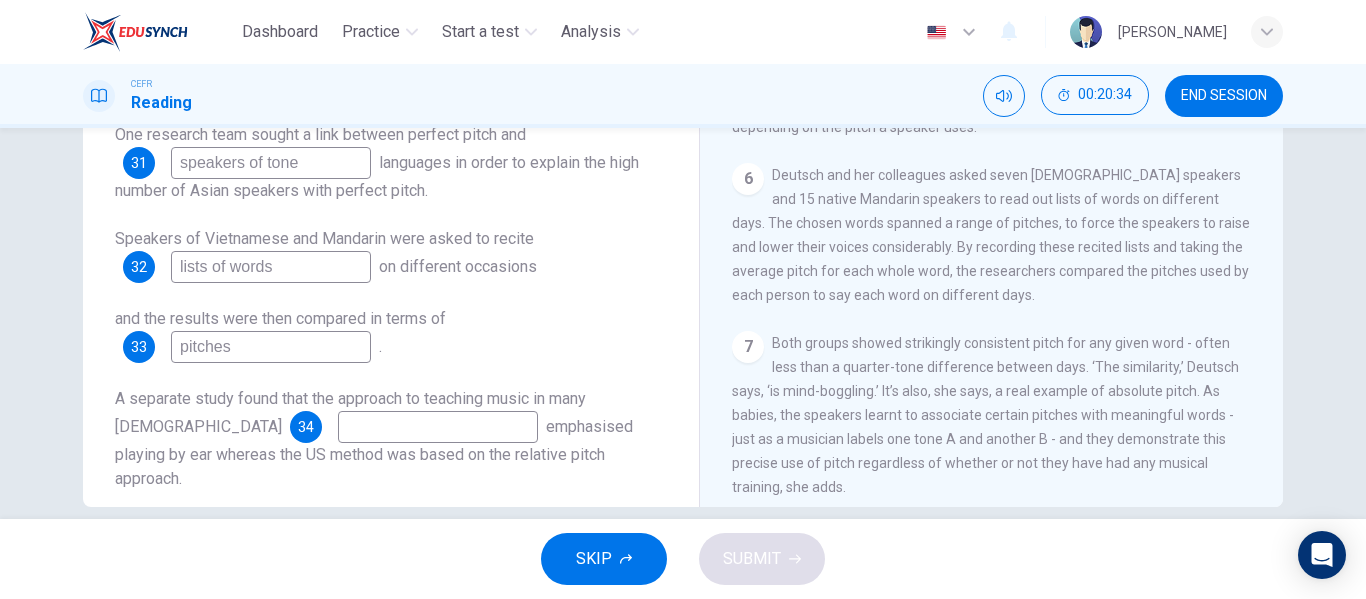 click at bounding box center (438, 427) 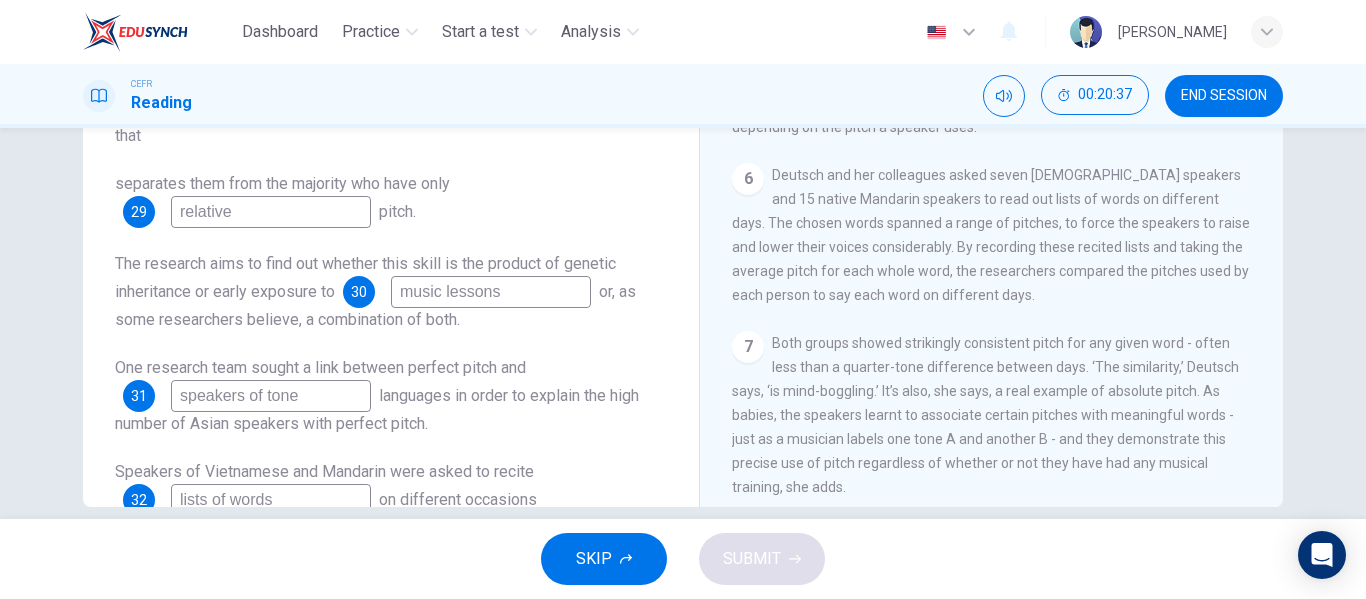 scroll, scrollTop: 0, scrollLeft: 0, axis: both 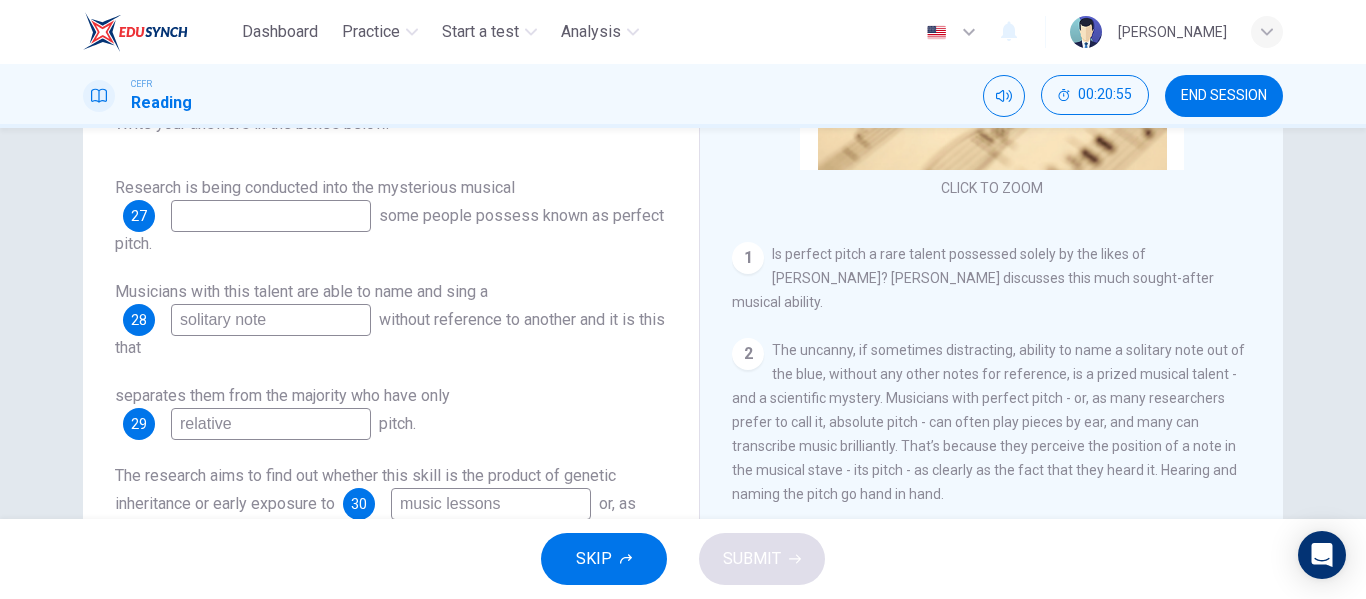 type on "countries" 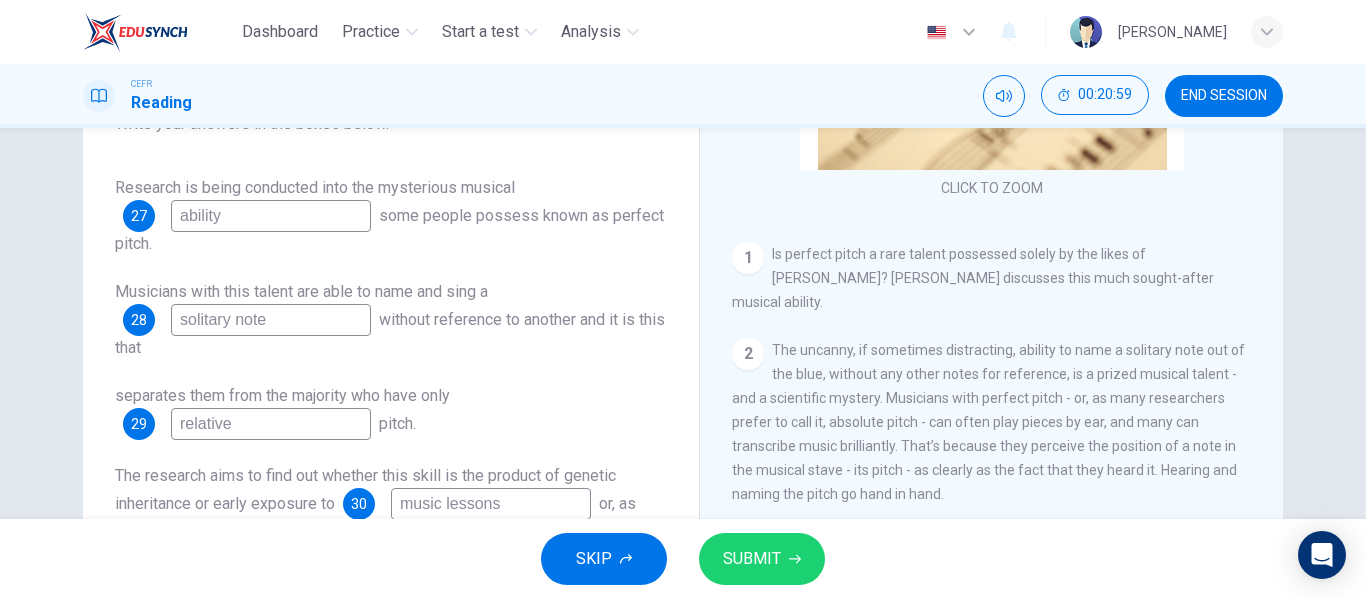 type on "ability" 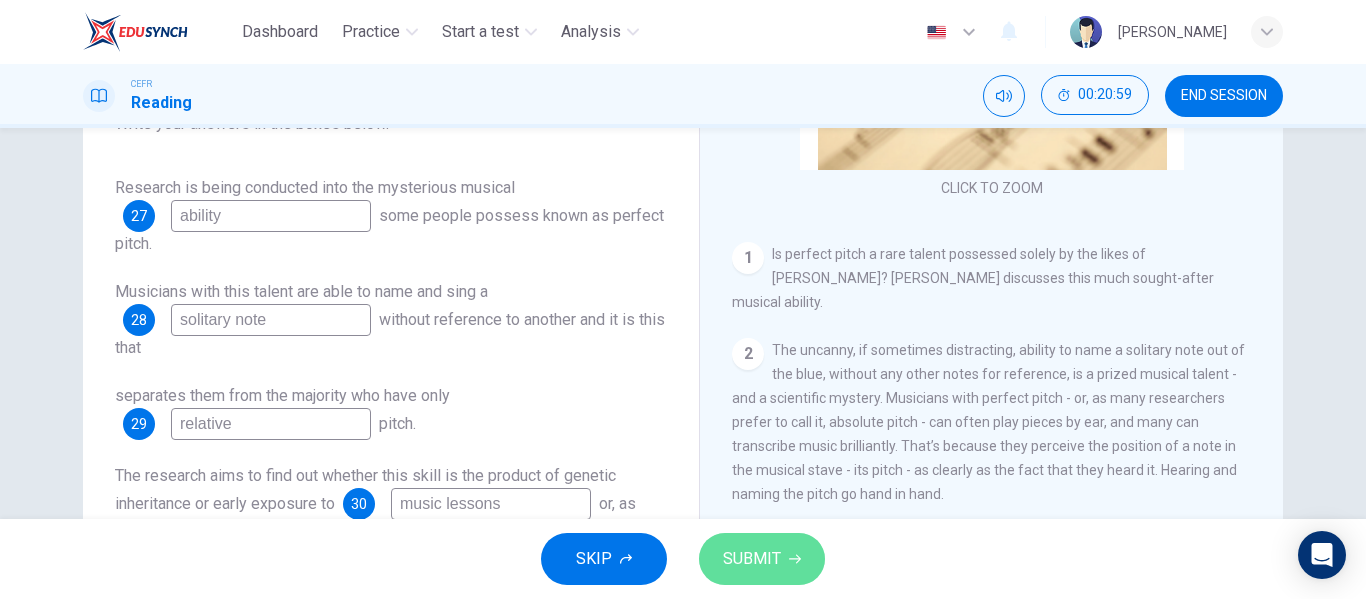 click on "SUBMIT" at bounding box center [762, 559] 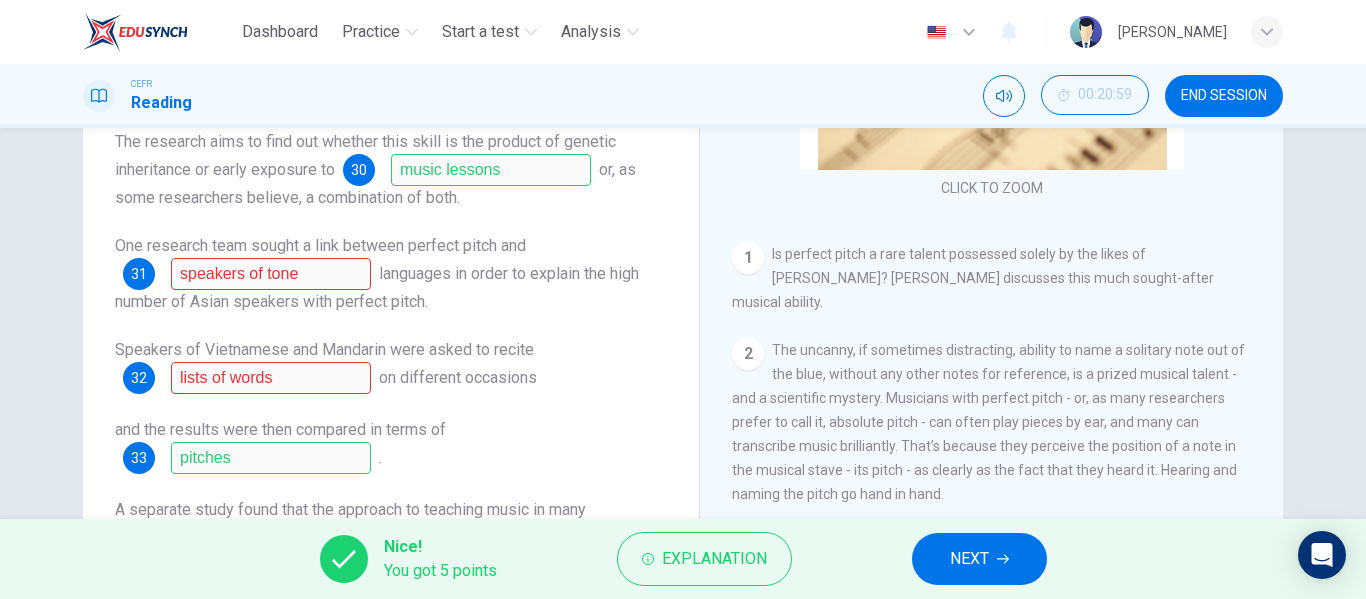 scroll, scrollTop: 337, scrollLeft: 0, axis: vertical 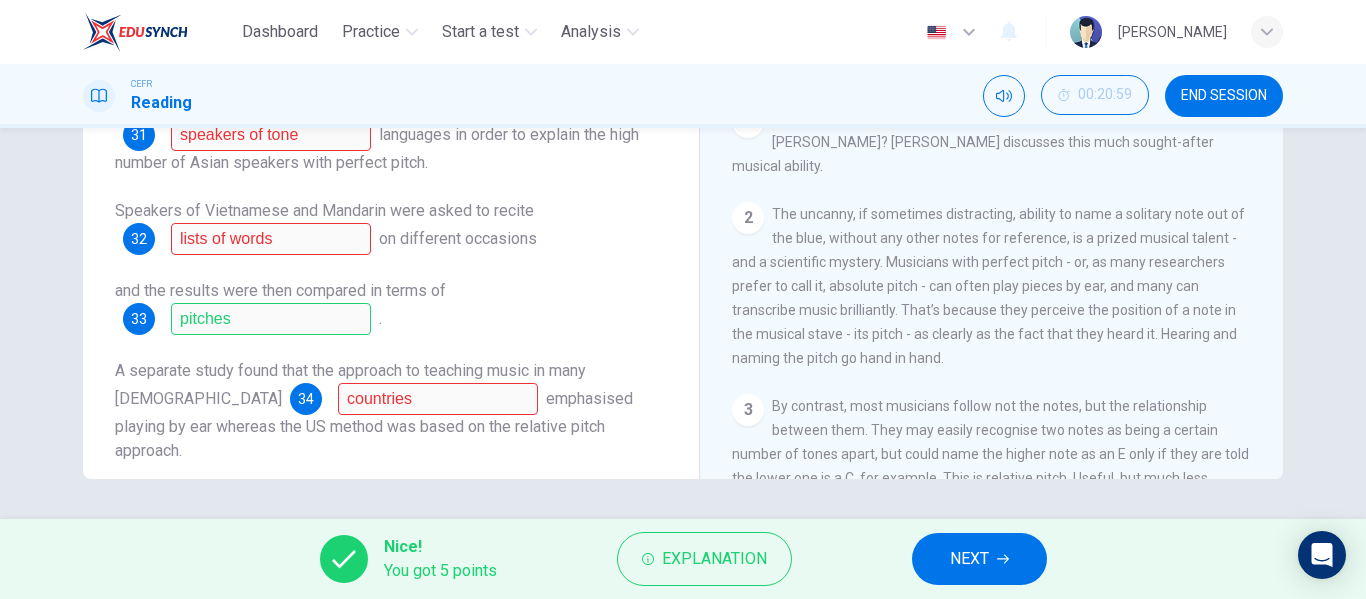 click on "NEXT" at bounding box center [969, 559] 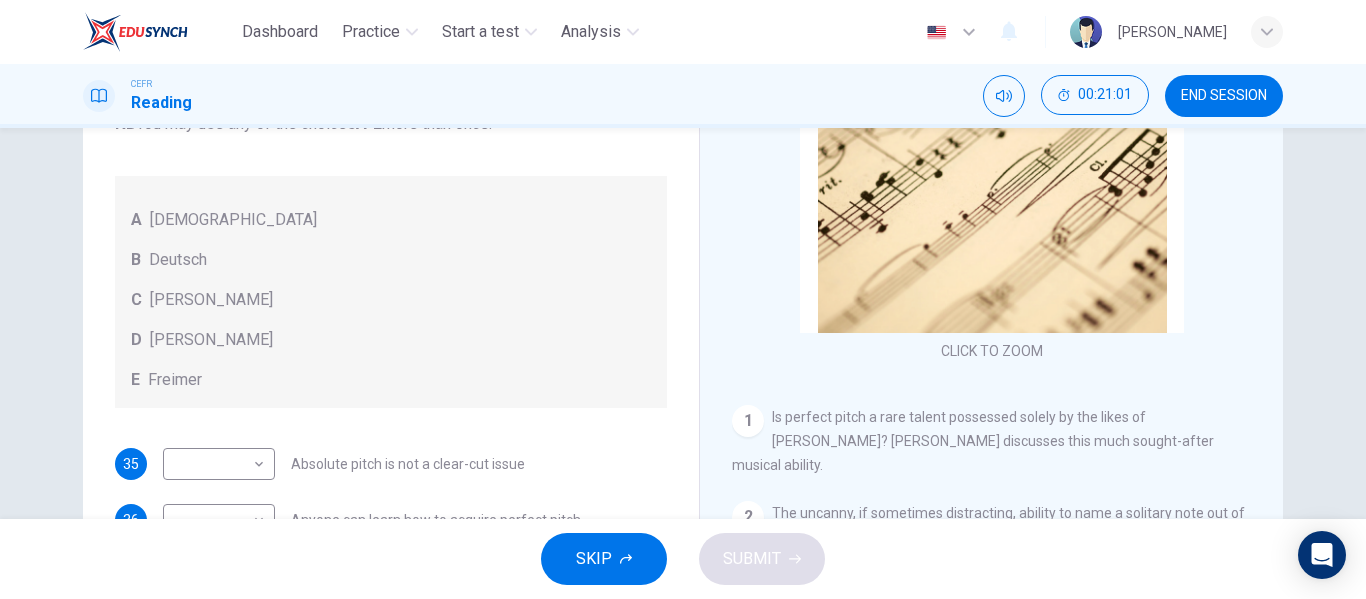 scroll, scrollTop: 384, scrollLeft: 0, axis: vertical 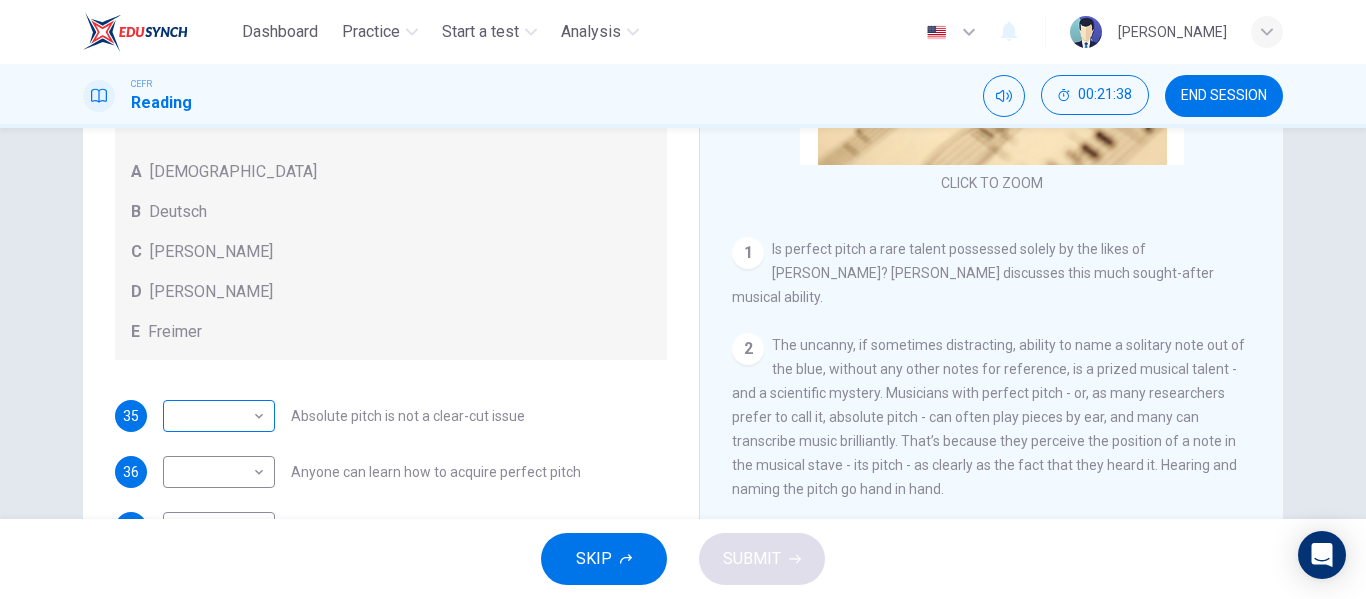 click on "Dashboard Practice Start a test Analysis English en ​ NADIA ZAHIRAH BINTI ZAHARUDDIN CEFR Reading 00:21:38 END SESSION Questions 35 - 39 The Reading Passage contains a number of opinions provided by five different scientists. Match each opinion with one of the scientists ( A-E  below).
Write your answers in the boxes below.
NB  You may use any of the choices  A-E  more than once. A Levitin B Deutsch C Gregersen D Marvin E Freimer 35 ​ ​ Absolute pitch is not a clear-cut issue 36 ​ ​ Anyone can learn how to acquire perfect pitch 37 ​ ​ It's actually surprising that not everyone has absolute pitch 38 ​ ​ The perfect pitch ability is genetic 39 ​ ​ The important thing is the age at which music lessons are started Striking the Right Note CLICK TO ZOOM Click to Zoom 1 Is perfect pitch a rare talent possessed solely by the likes of
Beethoven? Kathryn Brown discusses this much sought-after musical ability. 2 3 4 5 6 7 8 9 10 11 12 13 SKIP SUBMIT EduSynch - Online Language Proficiency Testing" at bounding box center [683, 299] 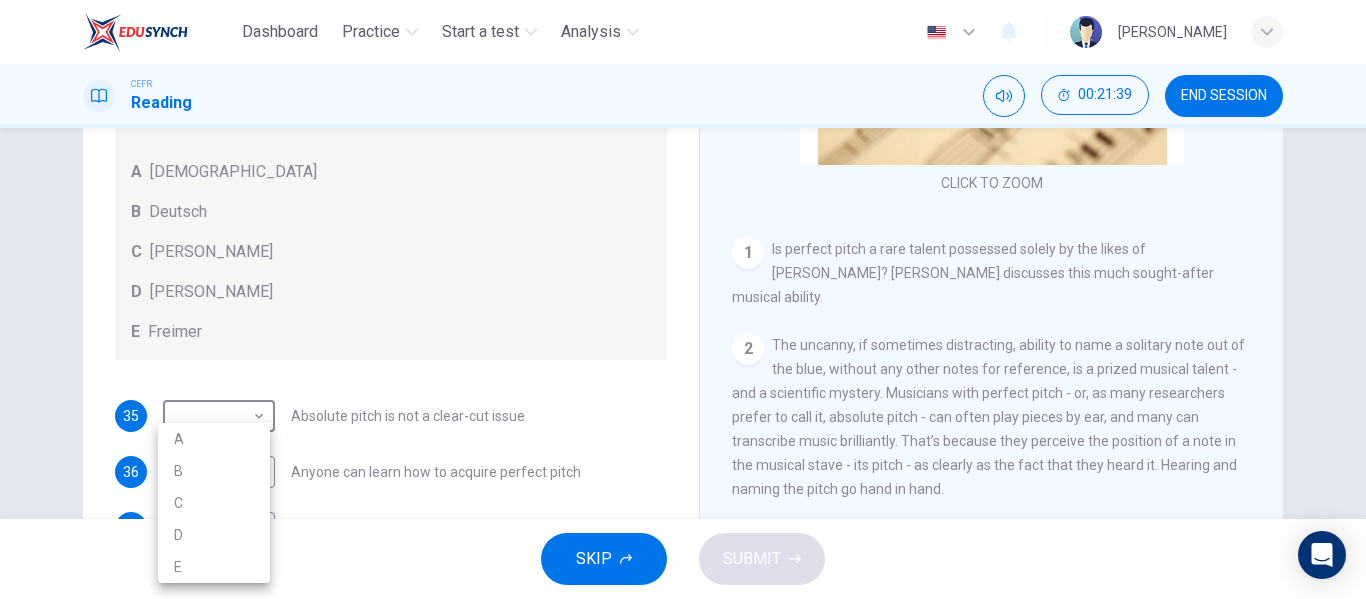 click at bounding box center (683, 299) 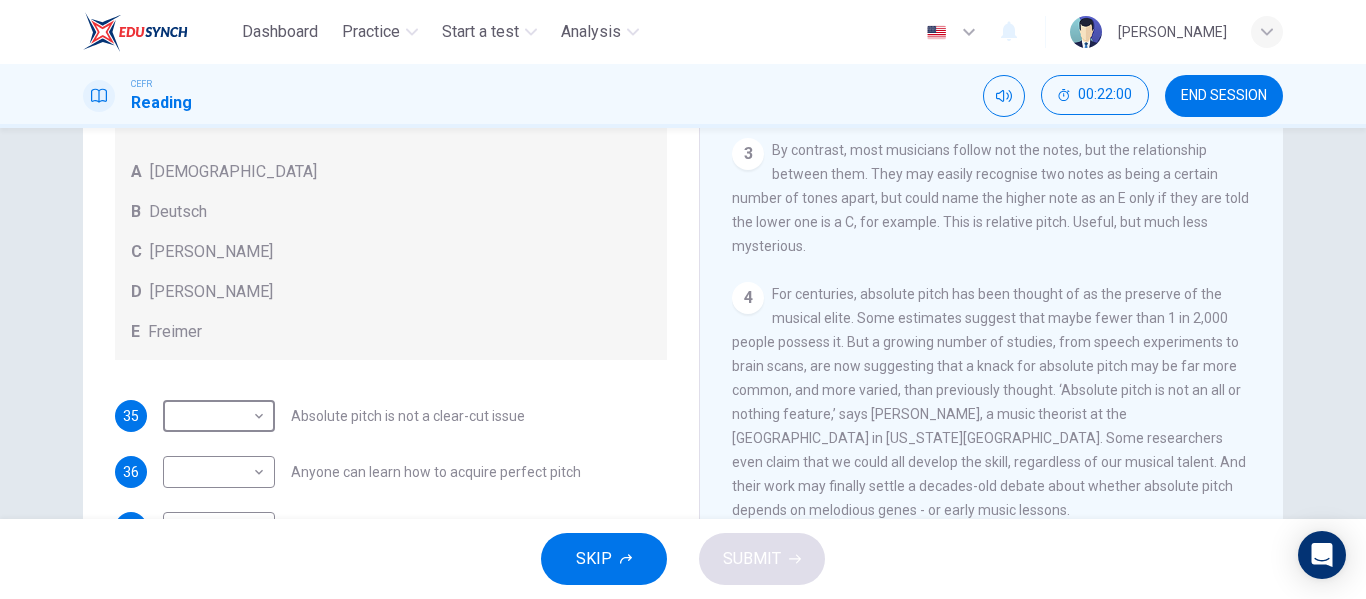 scroll, scrollTop: 508, scrollLeft: 0, axis: vertical 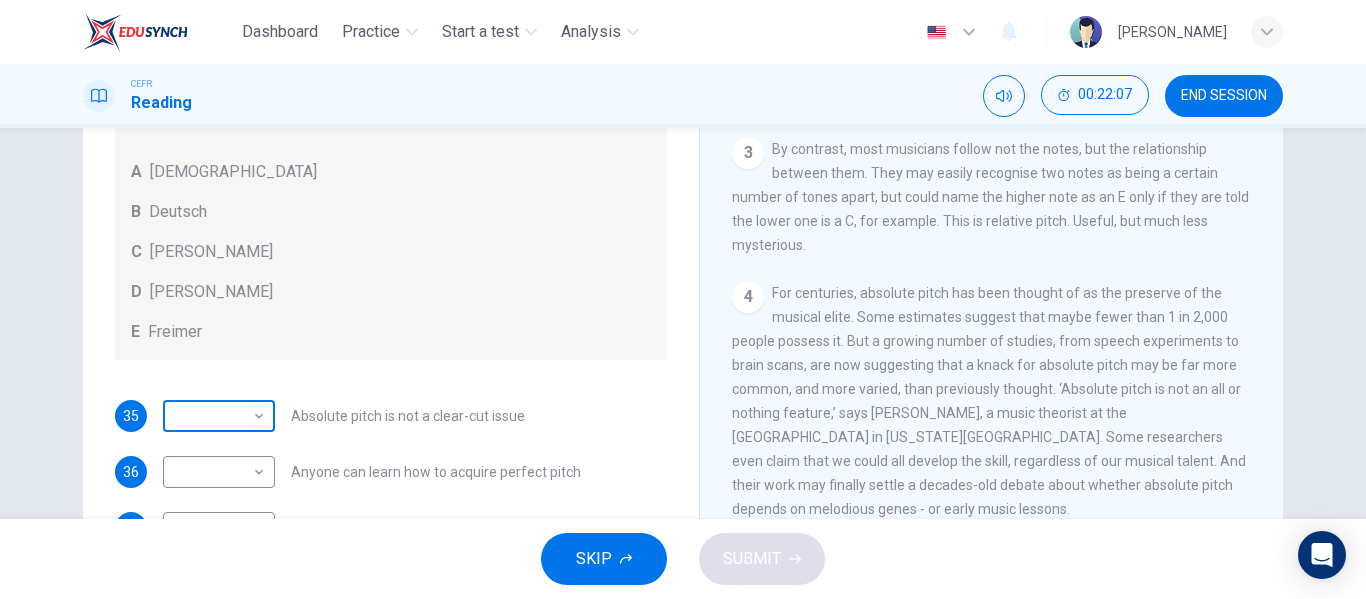 click on "Dashboard Practice Start a test Analysis English en ​ NADIA ZAHIRAH BINTI ZAHARUDDIN CEFR Reading 00:22:07 END SESSION Questions 35 - 39 The Reading Passage contains a number of opinions provided by five different scientists. Match each opinion with one of the scientists ( A-E  below).
Write your answers in the boxes below.
NB  You may use any of the choices  A-E  more than once. A Levitin B Deutsch C Gregersen D Marvin E Freimer 35 ​ ​ Absolute pitch is not a clear-cut issue 36 ​ ​ Anyone can learn how to acquire perfect pitch 37 ​ ​ It's actually surprising that not everyone has absolute pitch 38 ​ ​ The perfect pitch ability is genetic 39 ​ ​ The important thing is the age at which music lessons are started Striking the Right Note CLICK TO ZOOM Click to Zoom 1 Is perfect pitch a rare talent possessed solely by the likes of
Beethoven? Kathryn Brown discusses this much sought-after musical ability. 2 3 4 5 6 7 8 9 10 11 12 13 SKIP SUBMIT EduSynch - Online Language Proficiency Testing" at bounding box center [683, 299] 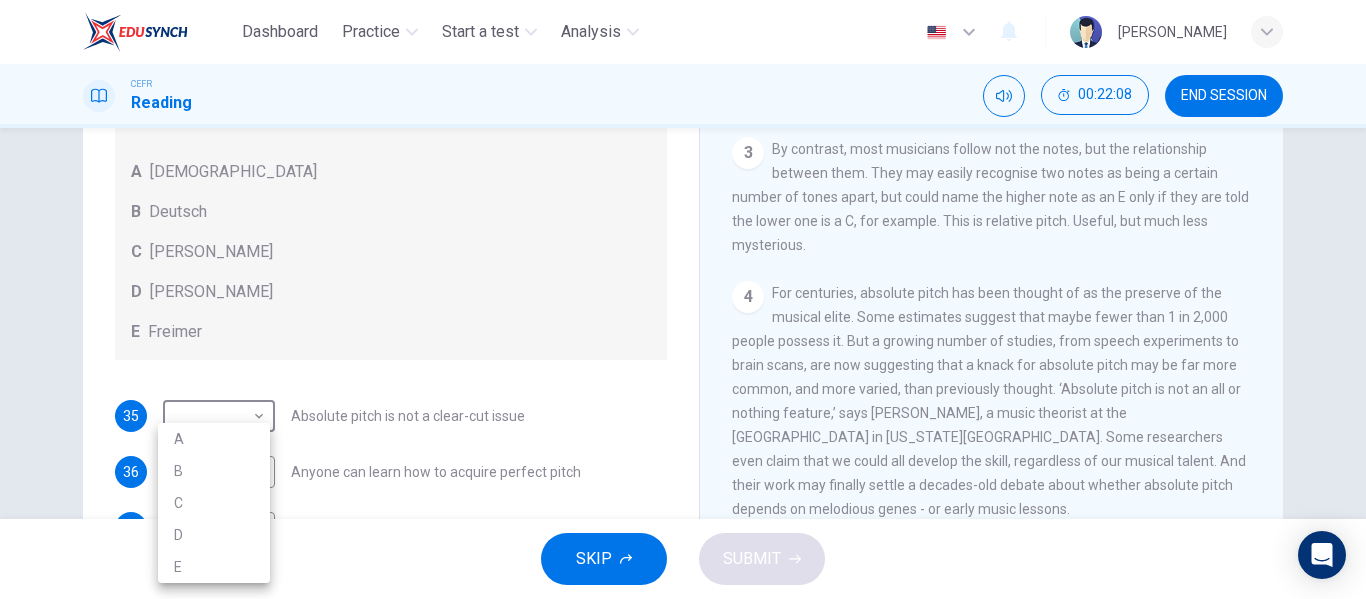 click on "D" at bounding box center (214, 535) 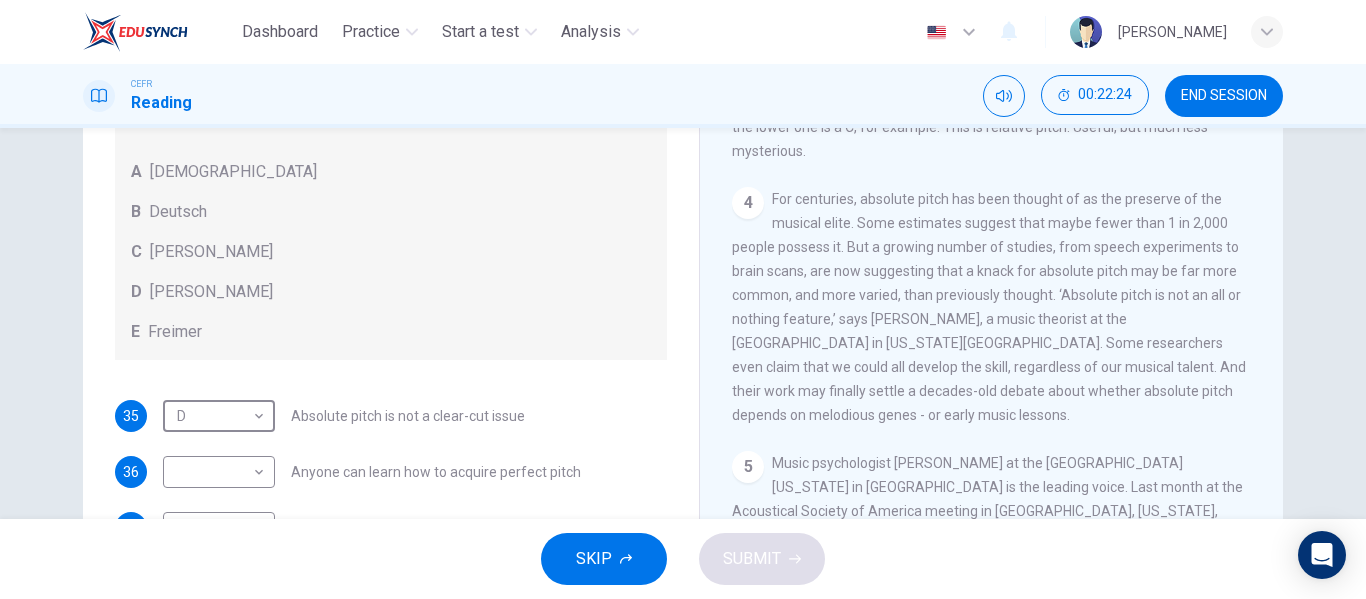 scroll, scrollTop: 601, scrollLeft: 0, axis: vertical 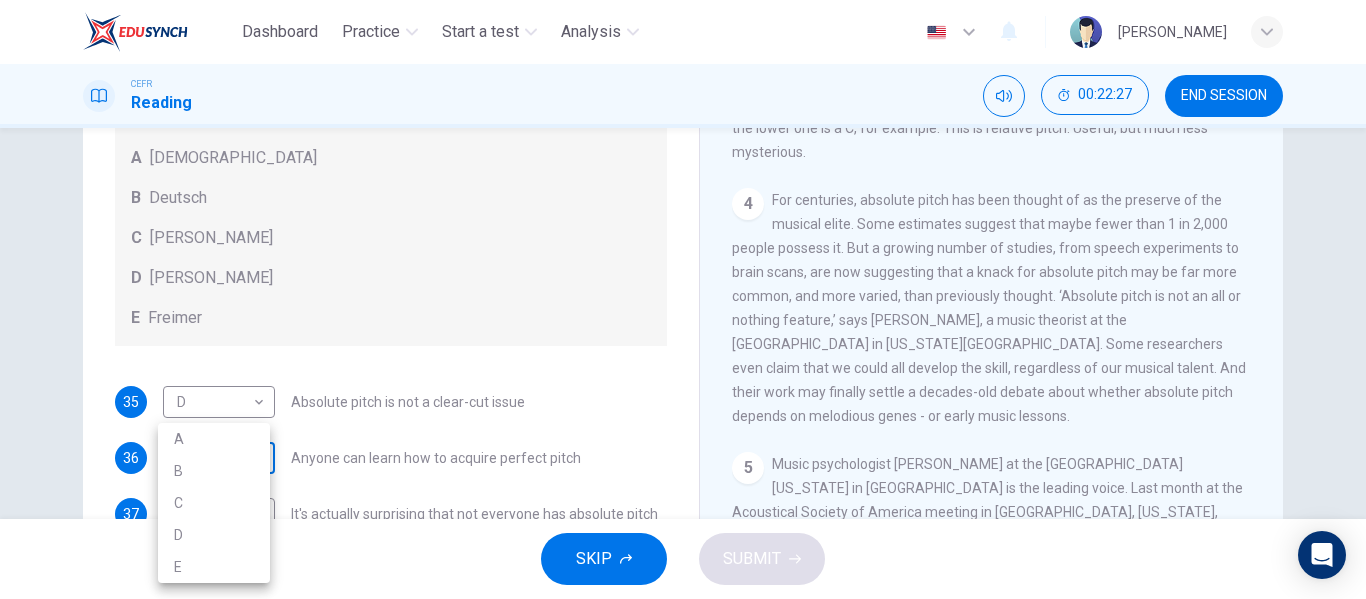 click on "Dashboard Practice Start a test Analysis English en ​ NADIA ZAHIRAH BINTI ZAHARUDDIN CEFR Reading 00:22:27 END SESSION Questions 35 - 39 The Reading Passage contains a number of opinions provided by five different scientists. Match each opinion with one of the scientists ( A-E  below).
Write your answers in the boxes below.
NB  You may use any of the choices  A-E  more than once. A Levitin B Deutsch C Gregersen D Marvin E Freimer 35 D D ​ Absolute pitch is not a clear-cut issue 36 ​ ​ Anyone can learn how to acquire perfect pitch 37 ​ ​ It's actually surprising that not everyone has absolute pitch 38 ​ ​ The perfect pitch ability is genetic 39 ​ ​ The important thing is the age at which music lessons are started Striking the Right Note CLICK TO ZOOM Click to Zoom 1 Is perfect pitch a rare talent possessed solely by the likes of
Beethoven? Kathryn Brown discusses this much sought-after musical ability. 2 3 4 5 6 7 8 9 10 11 12 13 SKIP SUBMIT EduSynch - Online Language Proficiency Testing" at bounding box center [683, 299] 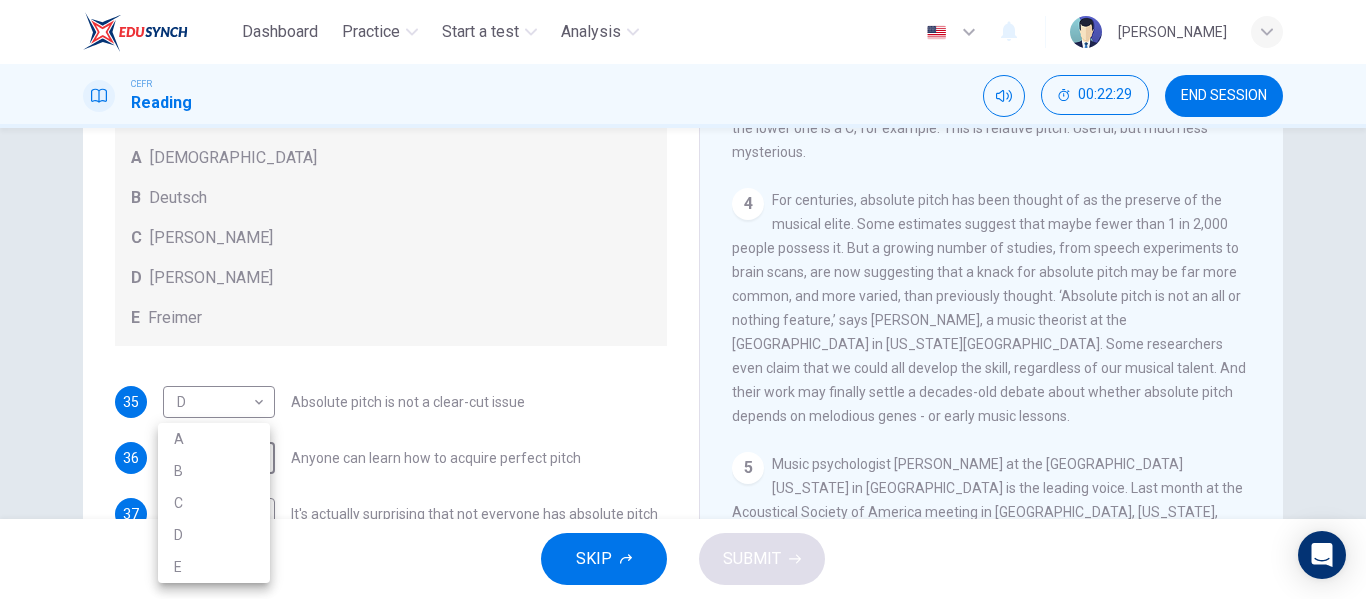 click on "D" at bounding box center [214, 535] 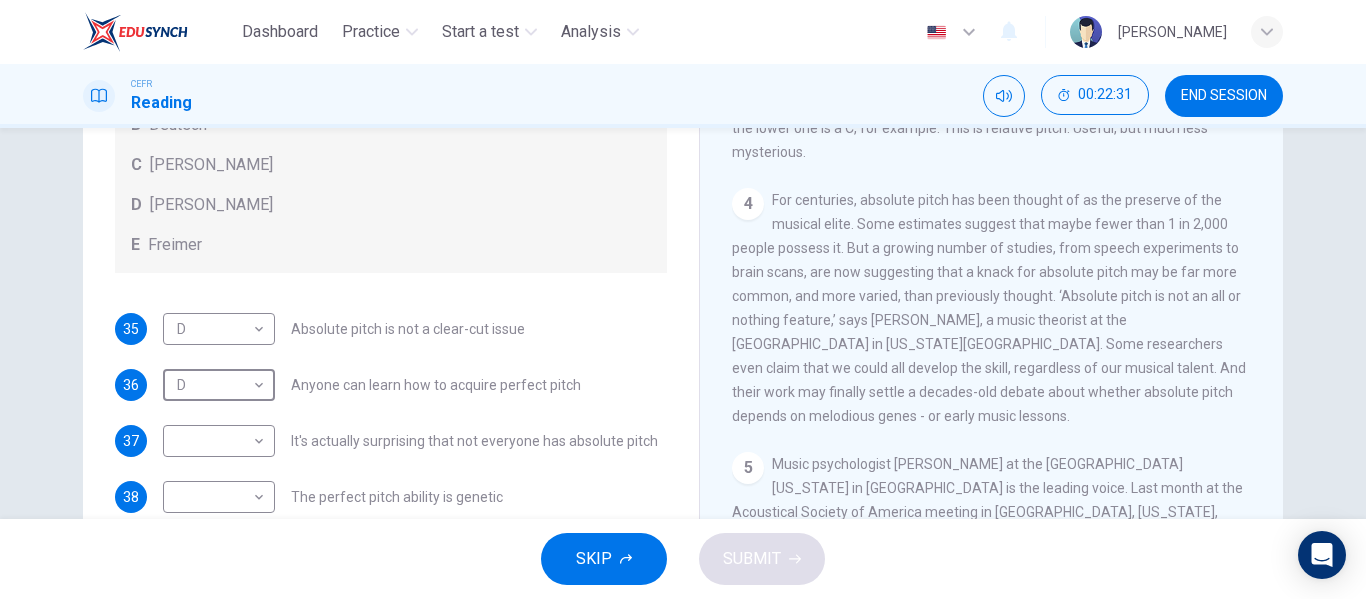 scroll, scrollTop: 88, scrollLeft: 0, axis: vertical 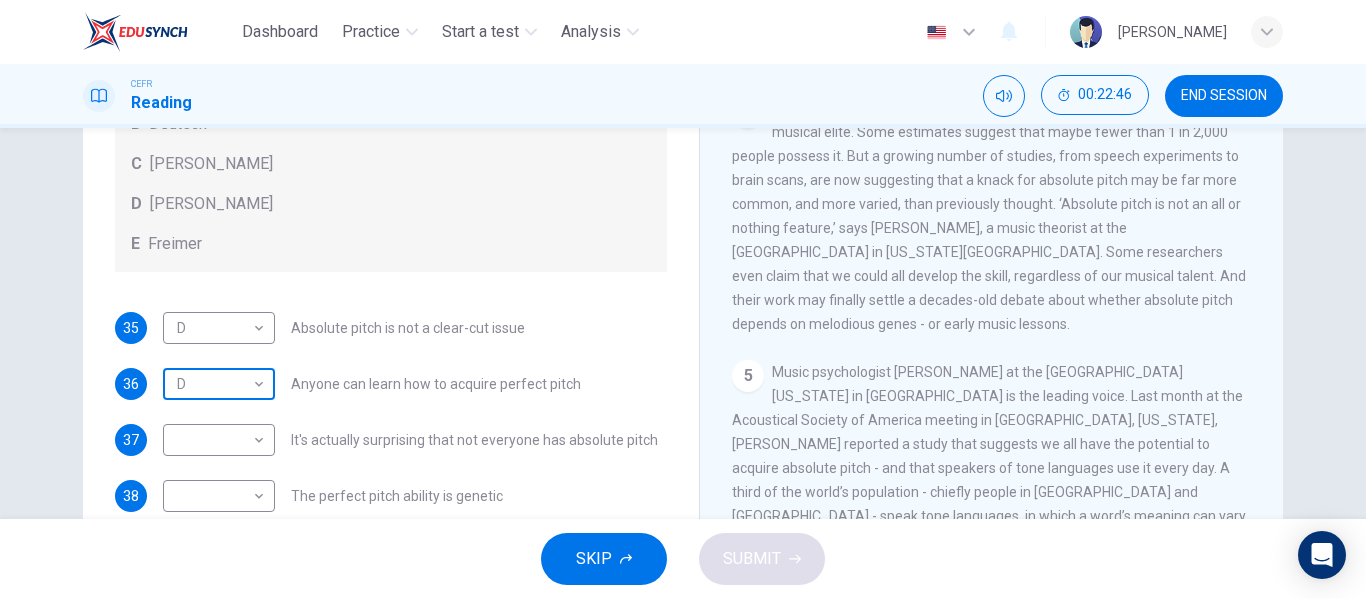 click on "Dashboard Practice Start a test Analysis English en ​ NADIA ZAHIRAH BINTI ZAHARUDDIN CEFR Reading 00:22:46 END SESSION Questions 35 - 39 The Reading Passage contains a number of opinions provided by five different scientists. Match each opinion with one of the scientists ( A-E  below).
Write your answers in the boxes below.
NB  You may use any of the choices  A-E  more than once. A Levitin B Deutsch C Gregersen D Marvin E Freimer 35 D D ​ Absolute pitch is not a clear-cut issue 36 D D ​ Anyone can learn how to acquire perfect pitch 37 ​ ​ It's actually surprising that not everyone has absolute pitch 38 ​ ​ The perfect pitch ability is genetic 39 ​ ​ The important thing is the age at which music lessons are started Striking the Right Note CLICK TO ZOOM Click to Zoom 1 Is perfect pitch a rare talent possessed solely by the likes of
Beethoven? Kathryn Brown discusses this much sought-after musical ability. 2 3 4 5 6 7 8 9 10 11 12 13 SKIP SUBMIT EduSynch - Online Language Proficiency Testing" at bounding box center (683, 299) 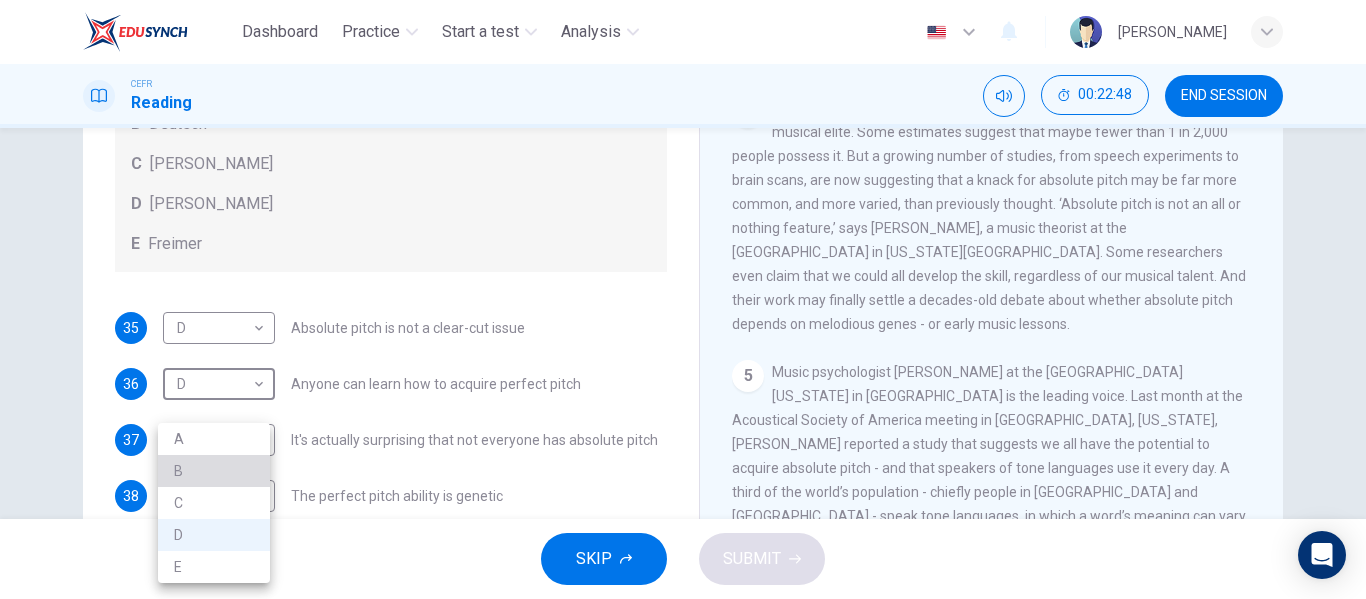 click on "B" at bounding box center [214, 471] 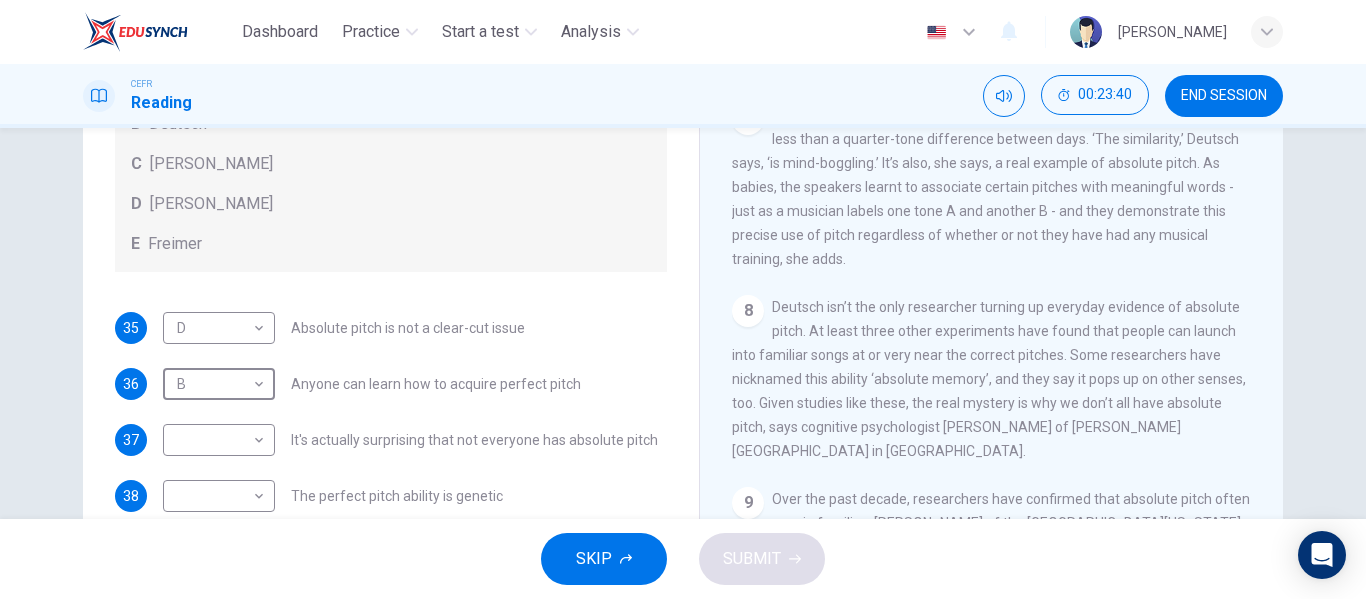 scroll, scrollTop: 1337, scrollLeft: 0, axis: vertical 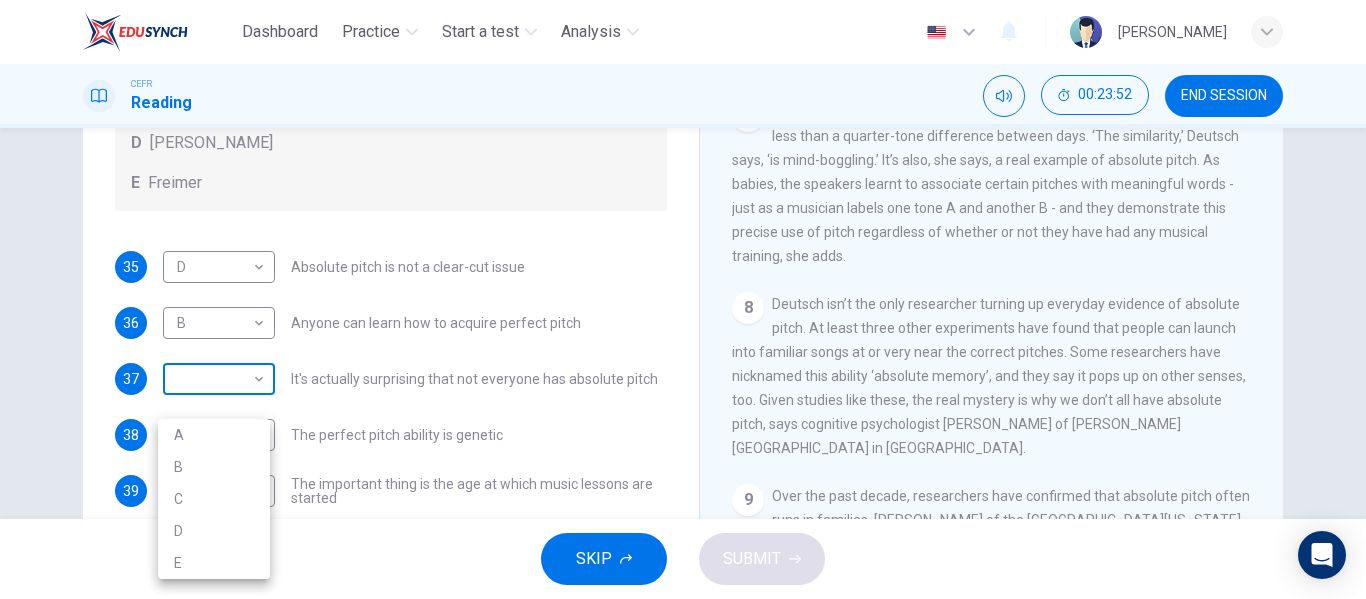 click on "Dashboard Practice Start a test Analysis English en ​ NADIA ZAHIRAH BINTI ZAHARUDDIN CEFR Reading 00:23:52 END SESSION Questions 35 - 39 The Reading Passage contains a number of opinions provided by five different scientists. Match each opinion with one of the scientists ( A-E  below).
Write your answers in the boxes below.
NB  You may use any of the choices  A-E  more than once. A Levitin B Deutsch C Gregersen D Marvin E Freimer 35 D D ​ Absolute pitch is not a clear-cut issue 36 B B ​ Anyone can learn how to acquire perfect pitch 37 ​ ​ It's actually surprising that not everyone has absolute pitch 38 ​ ​ The perfect pitch ability is genetic 39 ​ ​ The important thing is the age at which music lessons are started Striking the Right Note CLICK TO ZOOM Click to Zoom 1 Is perfect pitch a rare talent possessed solely by the likes of
Beethoven? Kathryn Brown discusses this much sought-after musical ability. 2 3 4 5 6 7 8 9 10 11 12 13 SKIP SUBMIT EduSynch - Online Language Proficiency Testing" at bounding box center [683, 299] 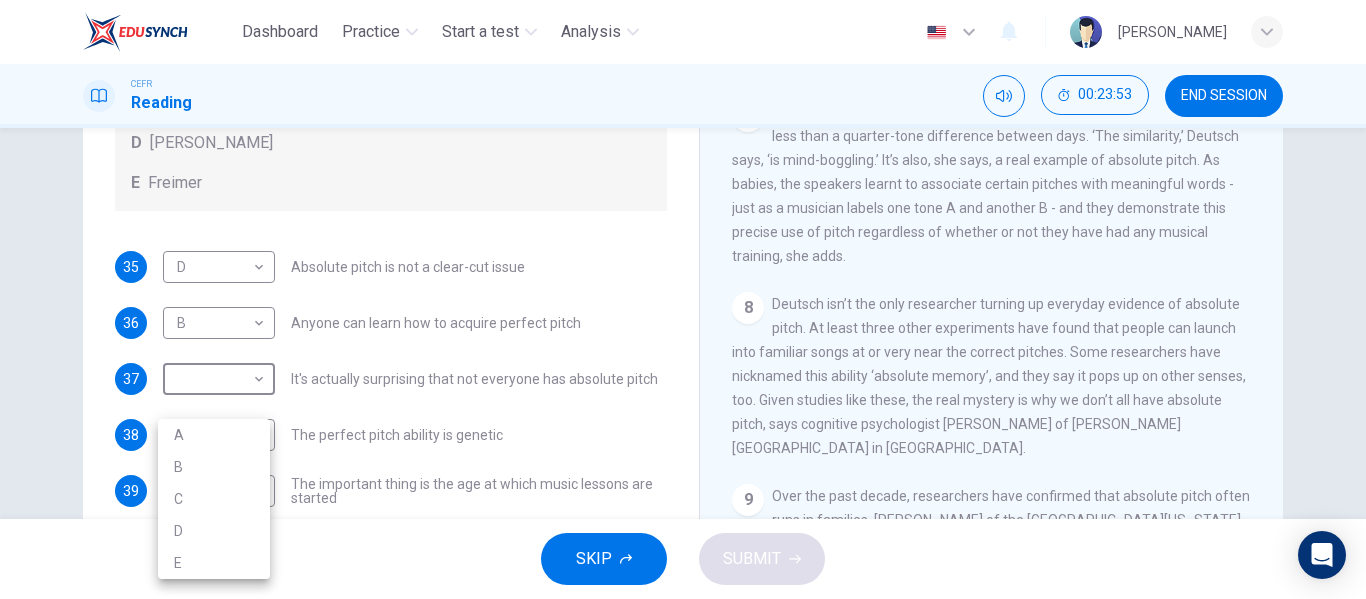 click on "A" at bounding box center [214, 435] 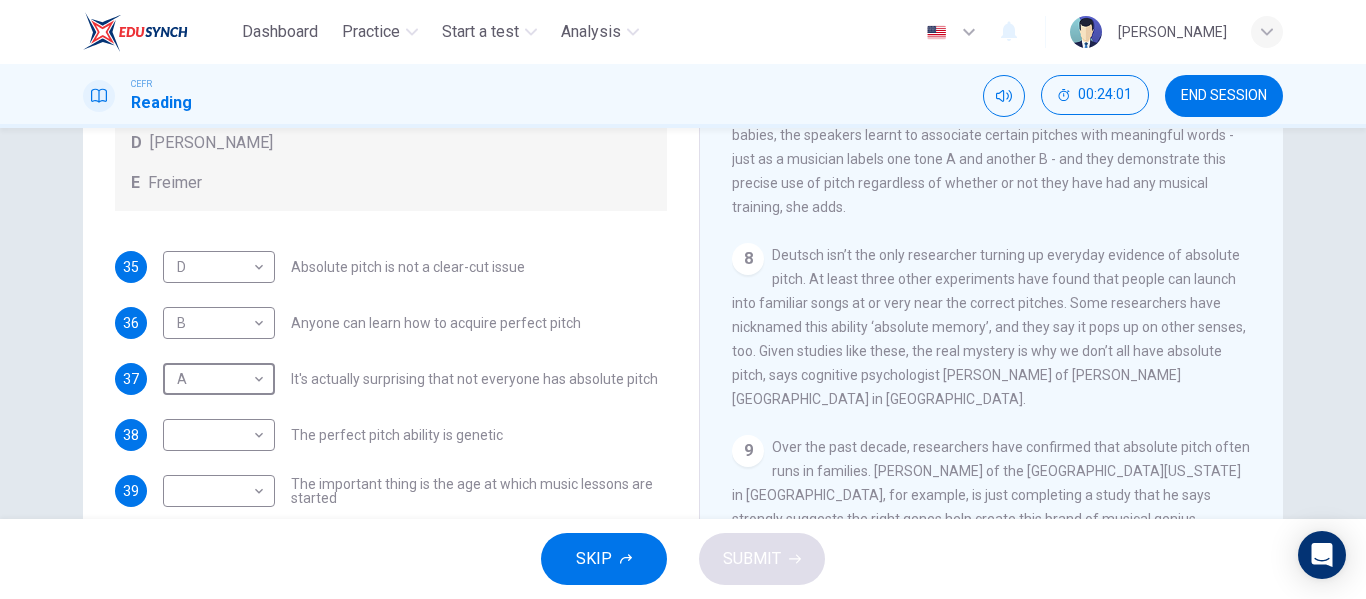scroll, scrollTop: 1387, scrollLeft: 0, axis: vertical 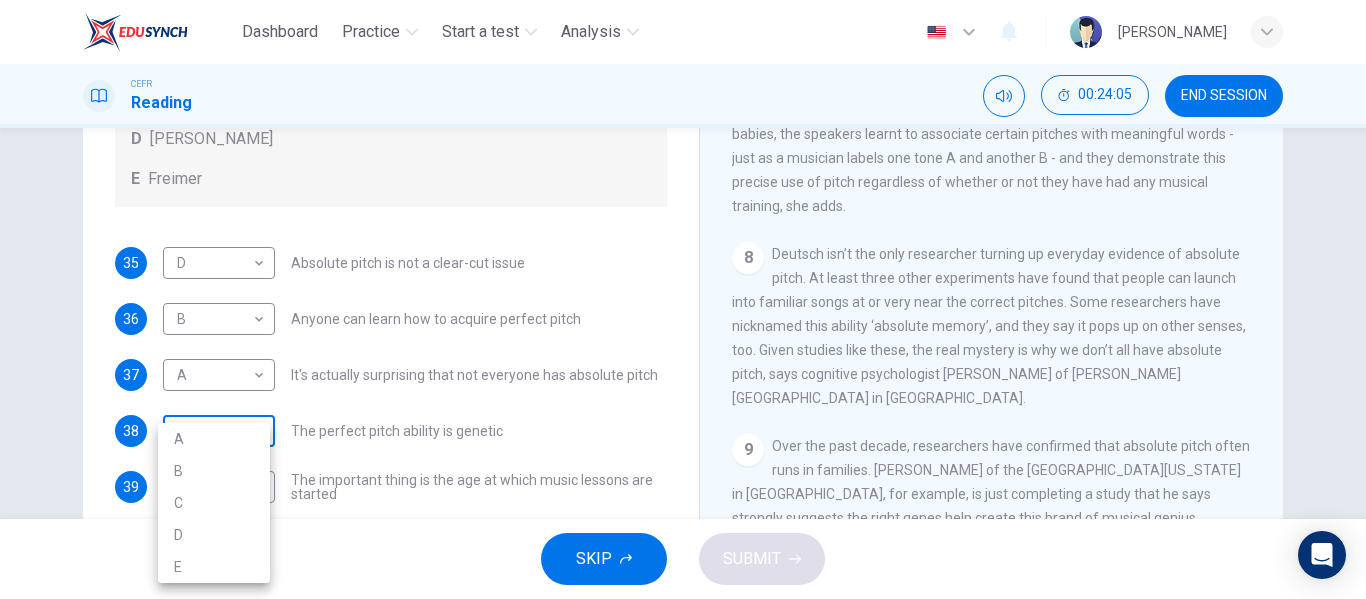 click on "Dashboard Practice Start a test Analysis English en ​ NADIA ZAHIRAH BINTI ZAHARUDDIN CEFR Reading 00:24:05 END SESSION Questions 35 - 39 The Reading Passage contains a number of opinions provided by five different scientists. Match each opinion with one of the scientists ( A-E  below).
Write your answers in the boxes below.
NB  You may use any of the choices  A-E  more than once. A Levitin B Deutsch C Gregersen D Marvin E Freimer 35 D D ​ Absolute pitch is not a clear-cut issue 36 B B ​ Anyone can learn how to acquire perfect pitch 37 A A ​ It's actually surprising that not everyone has absolute pitch 38 ​ ​ The perfect pitch ability is genetic 39 ​ ​ The important thing is the age at which music lessons are started Striking the Right Note CLICK TO ZOOM Click to Zoom 1 Is perfect pitch a rare talent possessed solely by the likes of
Beethoven? Kathryn Brown discusses this much sought-after musical ability. 2 3 4 5 6 7 8 9 10 11 12 13 SKIP SUBMIT EduSynch - Online Language Proficiency Testing" at bounding box center (683, 299) 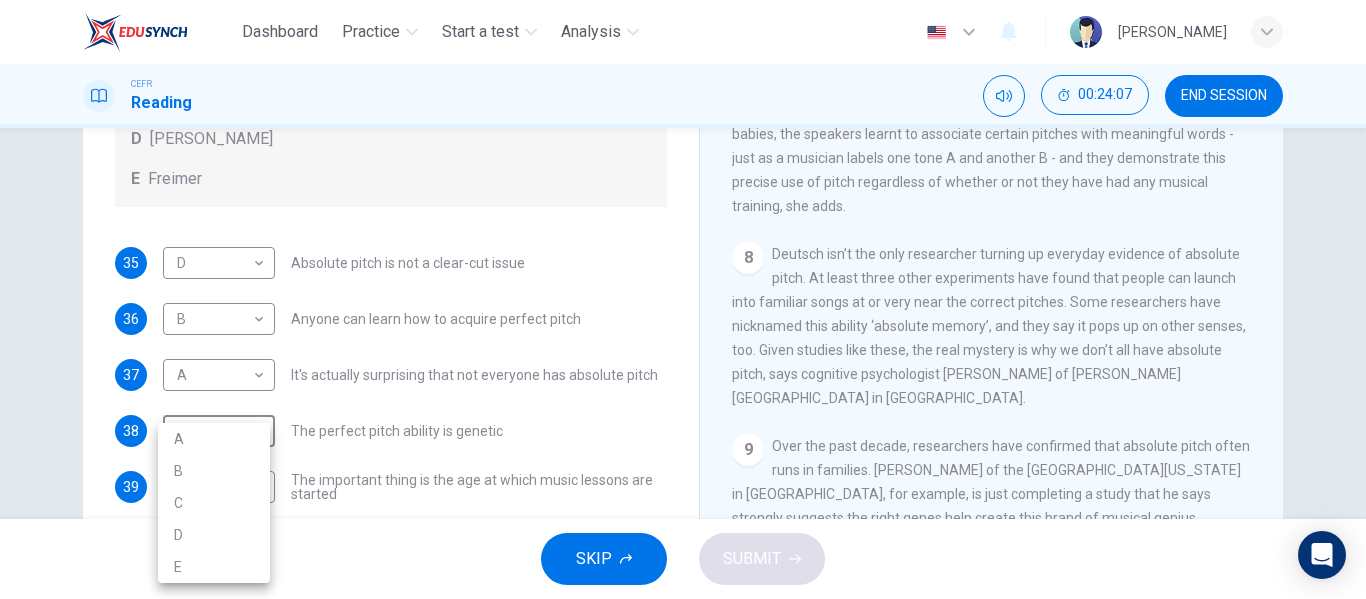 click on "E" at bounding box center (214, 567) 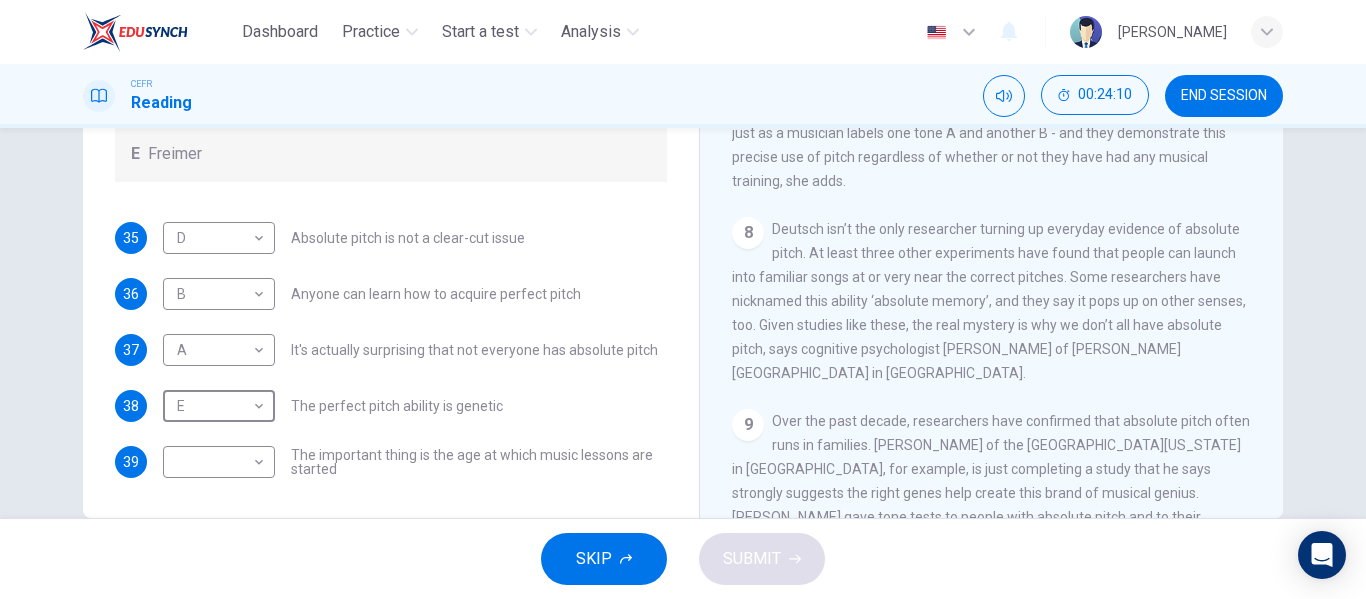 scroll, scrollTop: 345, scrollLeft: 0, axis: vertical 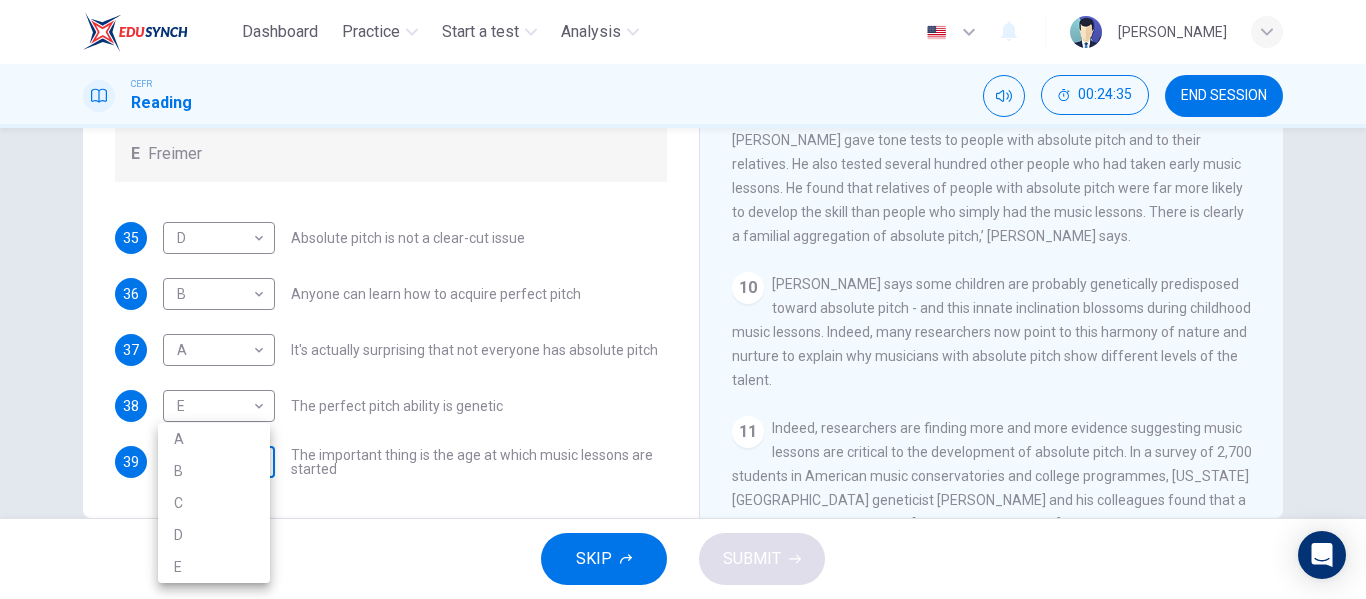 click on "Dashboard Practice Start a test Analysis English en ​ NADIA ZAHIRAH BINTI ZAHARUDDIN CEFR Reading 00:24:35 END SESSION Questions 35 - 39 The Reading Passage contains a number of opinions provided by five different scientists. Match each opinion with one of the scientists ( A-E  below).
Write your answers in the boxes below.
NB  You may use any of the choices  A-E  more than once. A Levitin B Deutsch C Gregersen D Marvin E Freimer 35 D D ​ Absolute pitch is not a clear-cut issue 36 B B ​ Anyone can learn how to acquire perfect pitch 37 A A ​ It's actually surprising that not everyone has absolute pitch 38 E E ​ The perfect pitch ability is genetic 39 ​ ​ The important thing is the age at which music lessons are started Striking the Right Note CLICK TO ZOOM Click to Zoom 1 Is perfect pitch a rare talent possessed solely by the likes of
Beethoven? Kathryn Brown discusses this much sought-after musical ability. 2 3 4 5 6 7 8 9 10 11 12 13 SKIP SUBMIT EduSynch - Online Language Proficiency Testing" at bounding box center (683, 299) 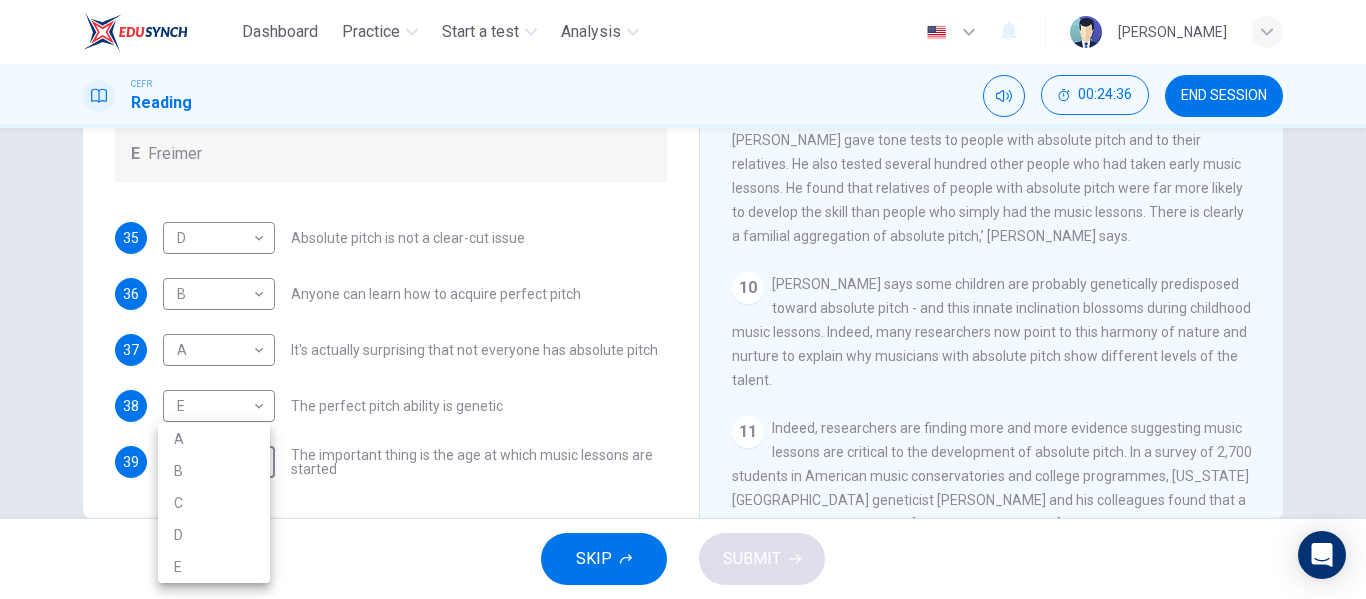 click on "E" at bounding box center [214, 567] 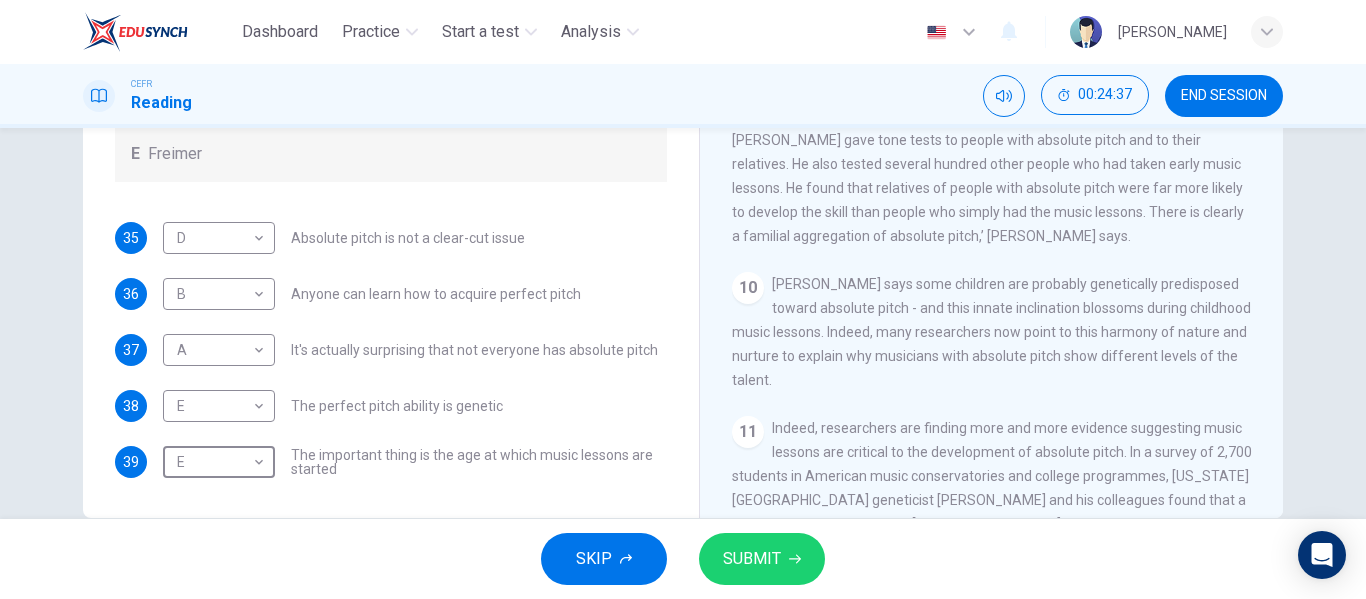 click on "SUBMIT" at bounding box center [752, 559] 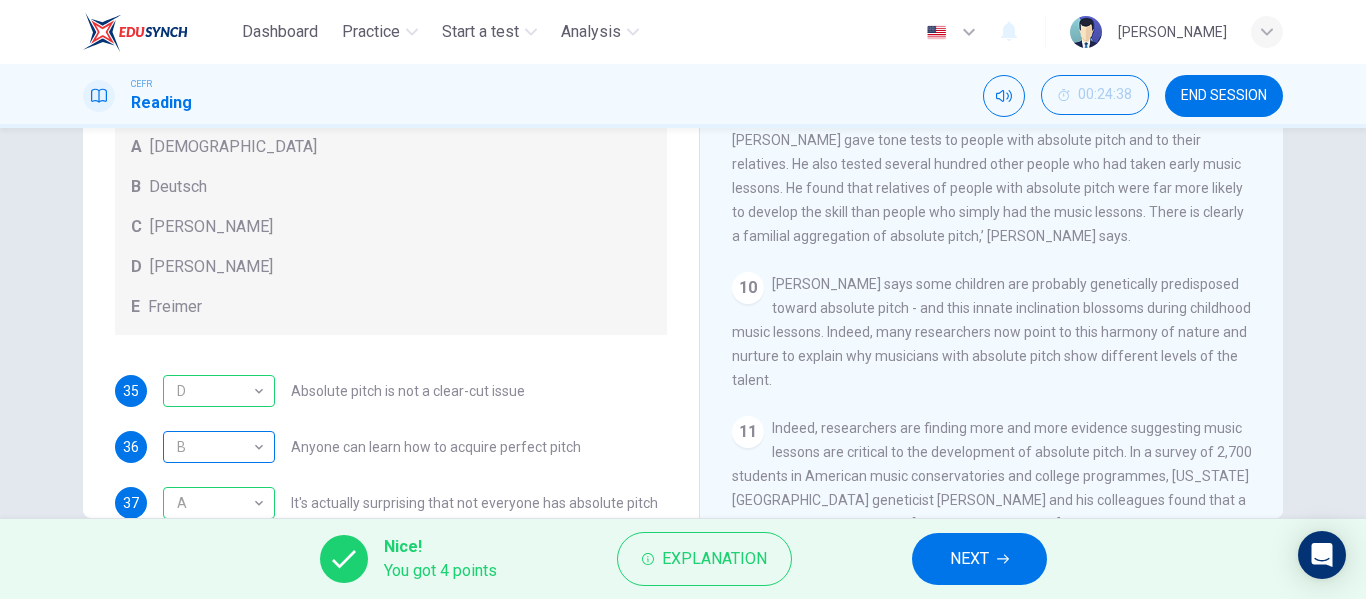 scroll, scrollTop: 177, scrollLeft: 0, axis: vertical 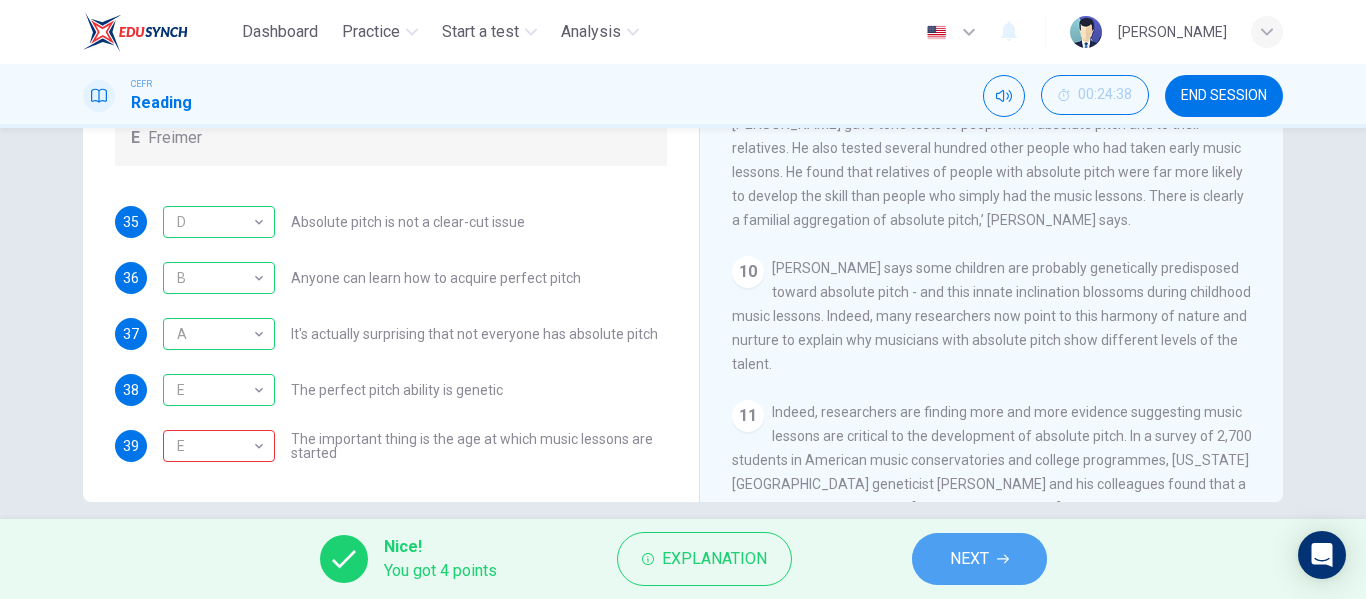 click on "NEXT" at bounding box center [979, 559] 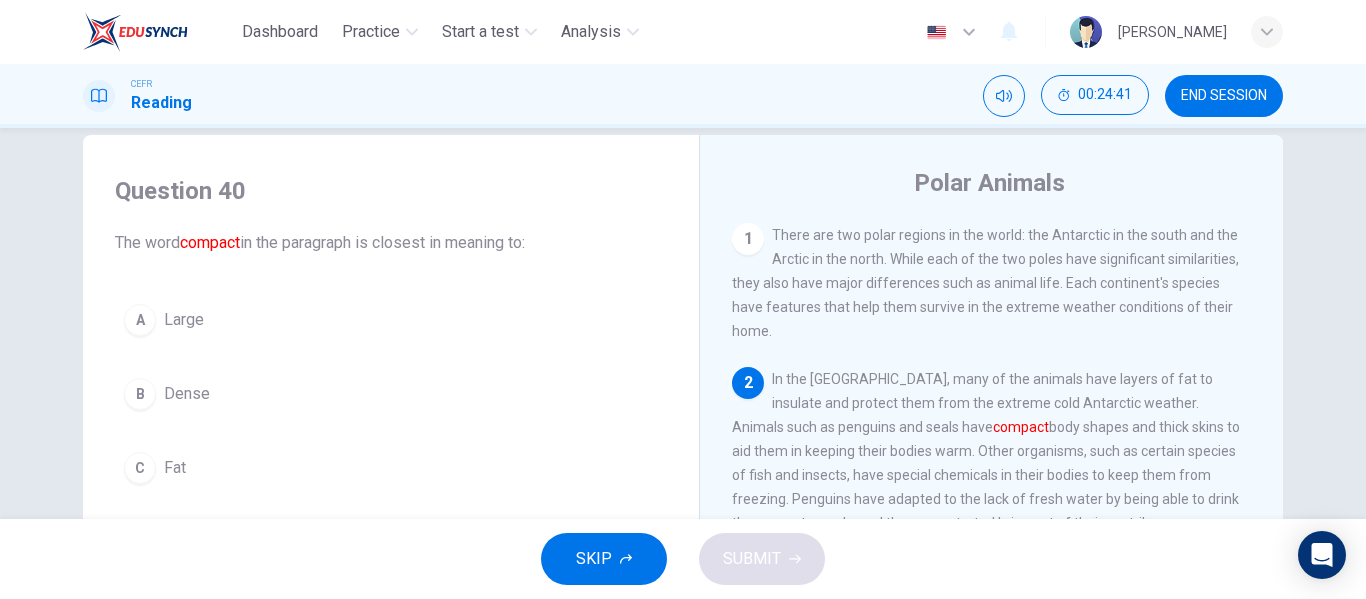 scroll, scrollTop: 37, scrollLeft: 0, axis: vertical 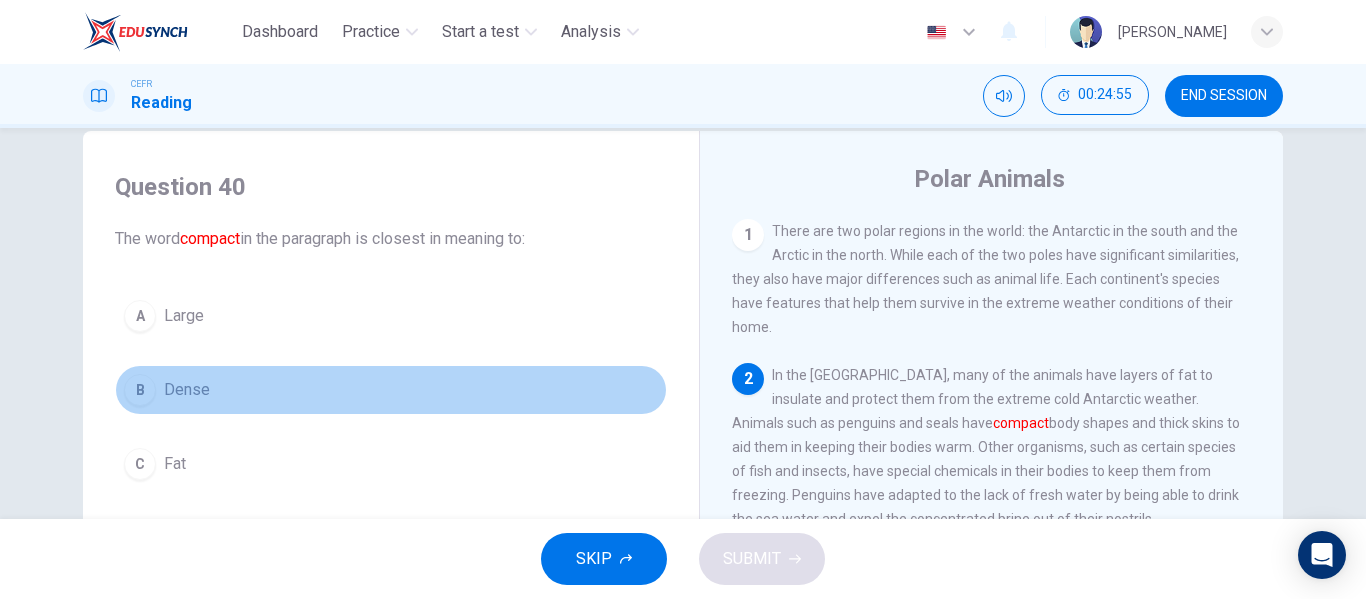click on "Dense" at bounding box center (187, 390) 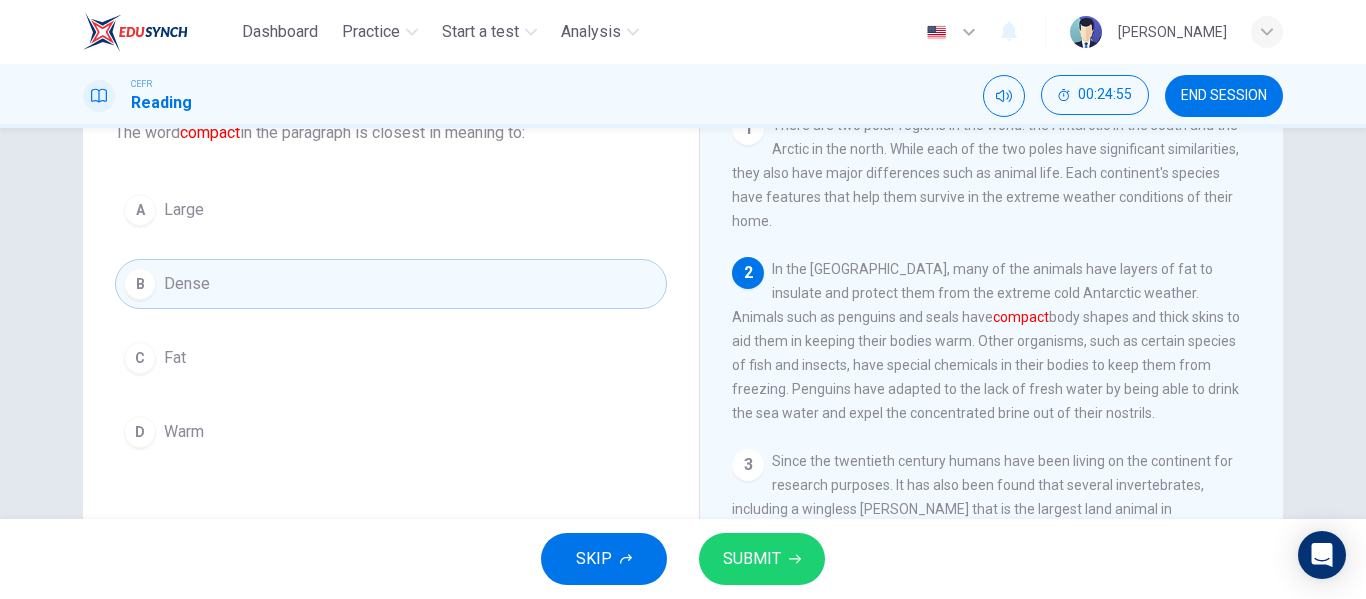scroll, scrollTop: 144, scrollLeft: 0, axis: vertical 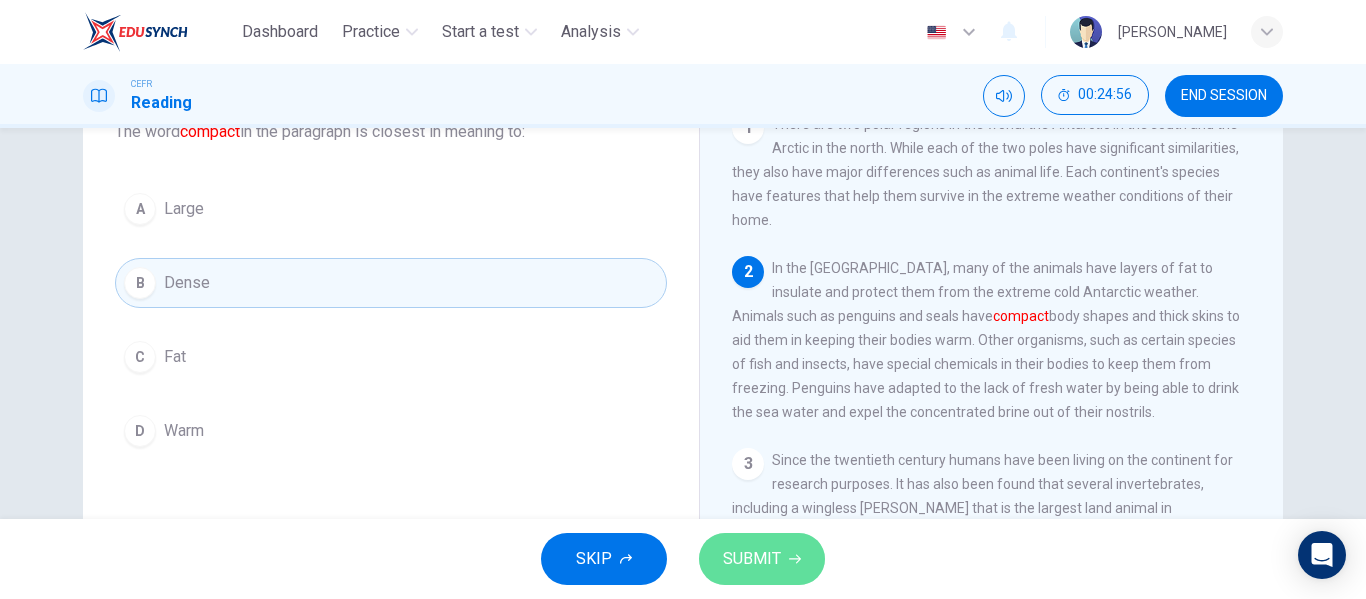 click on "SUBMIT" at bounding box center (762, 559) 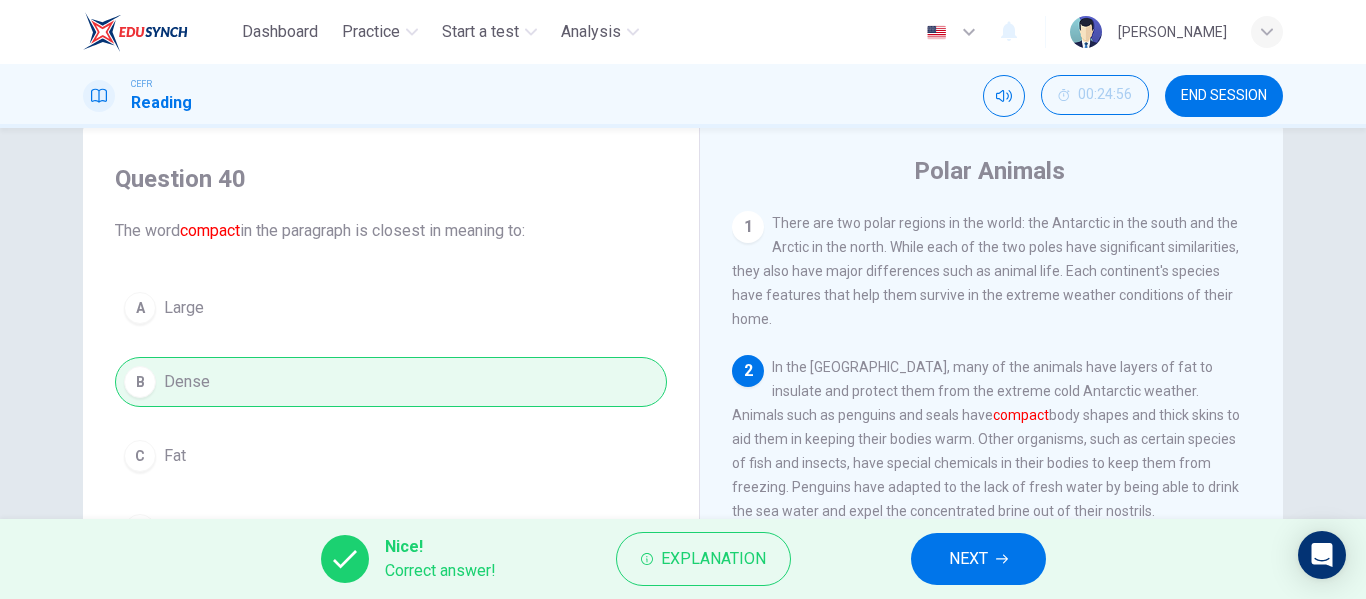 scroll, scrollTop: 45, scrollLeft: 0, axis: vertical 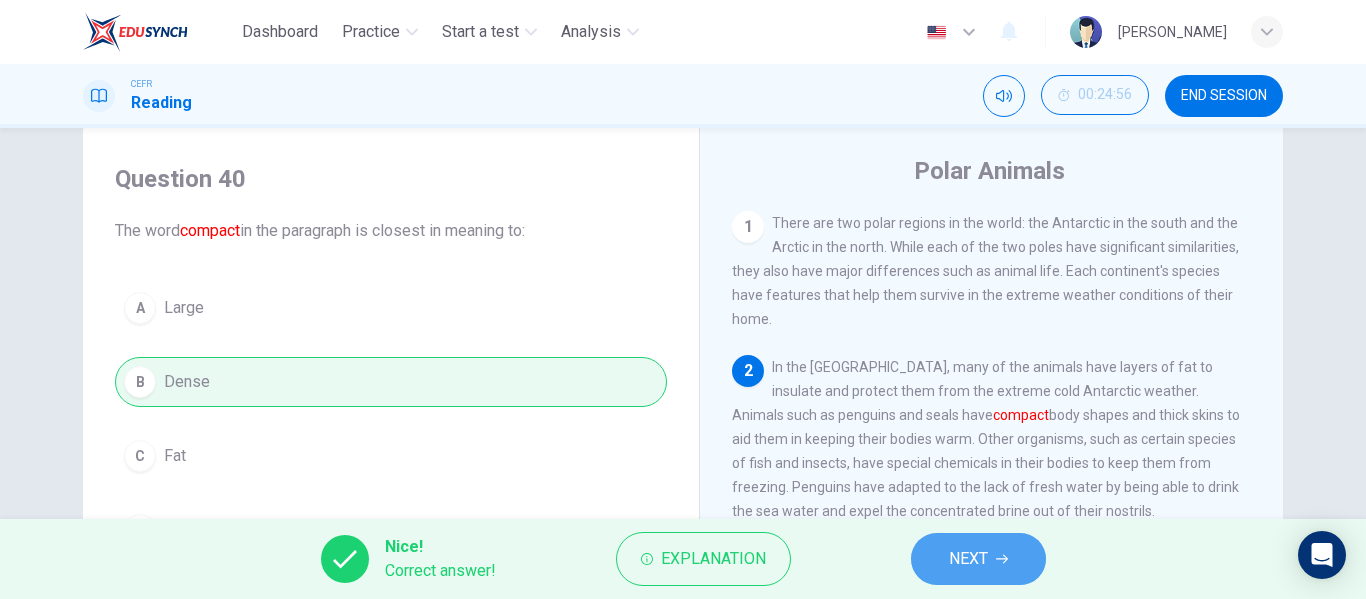 click on "NEXT" at bounding box center (968, 559) 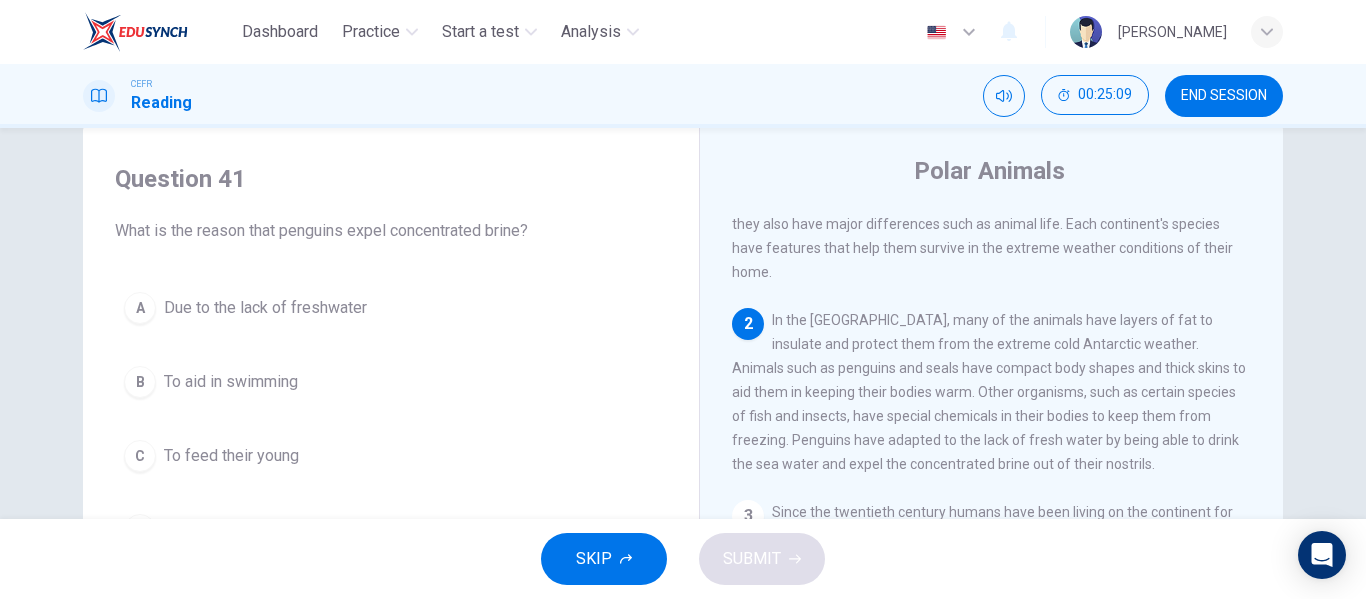 scroll, scrollTop: 47, scrollLeft: 0, axis: vertical 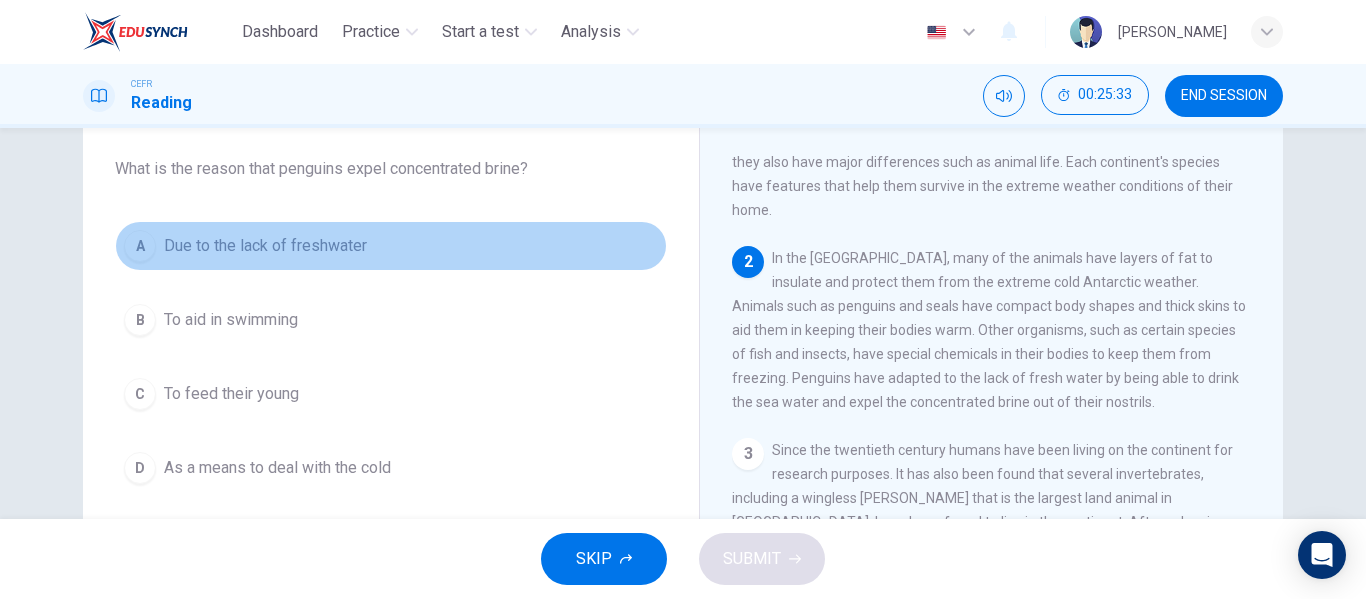 click on "Due to the lack of freshwater" at bounding box center (265, 246) 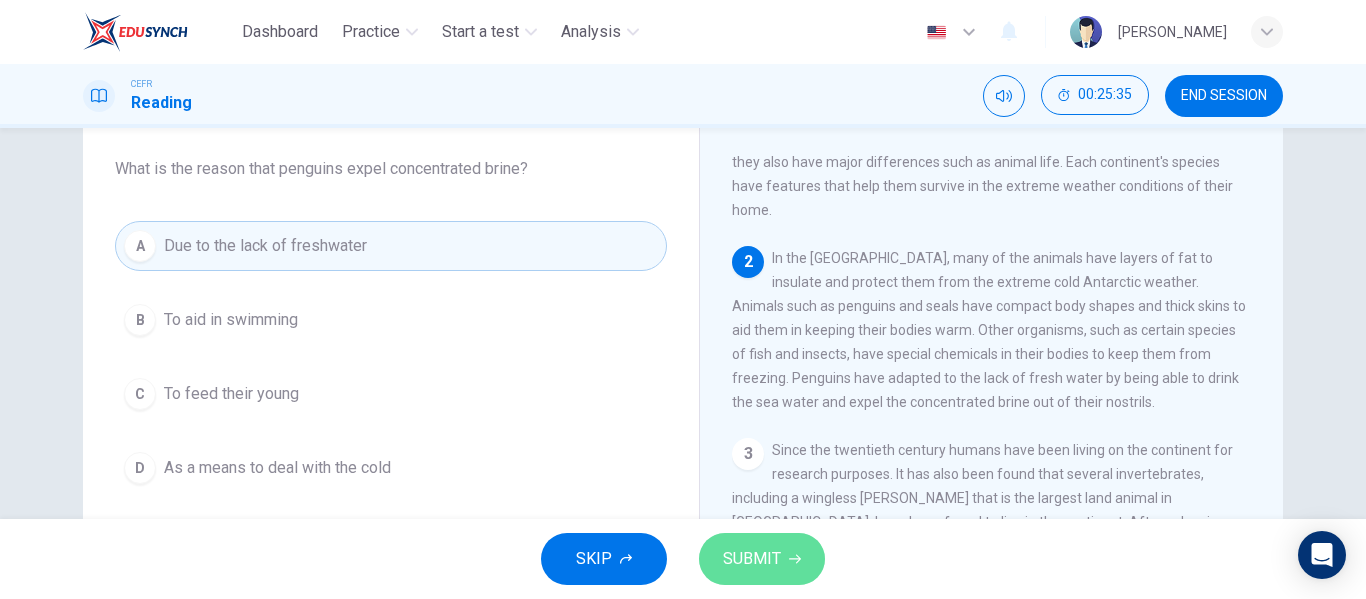 click on "SUBMIT" at bounding box center [752, 559] 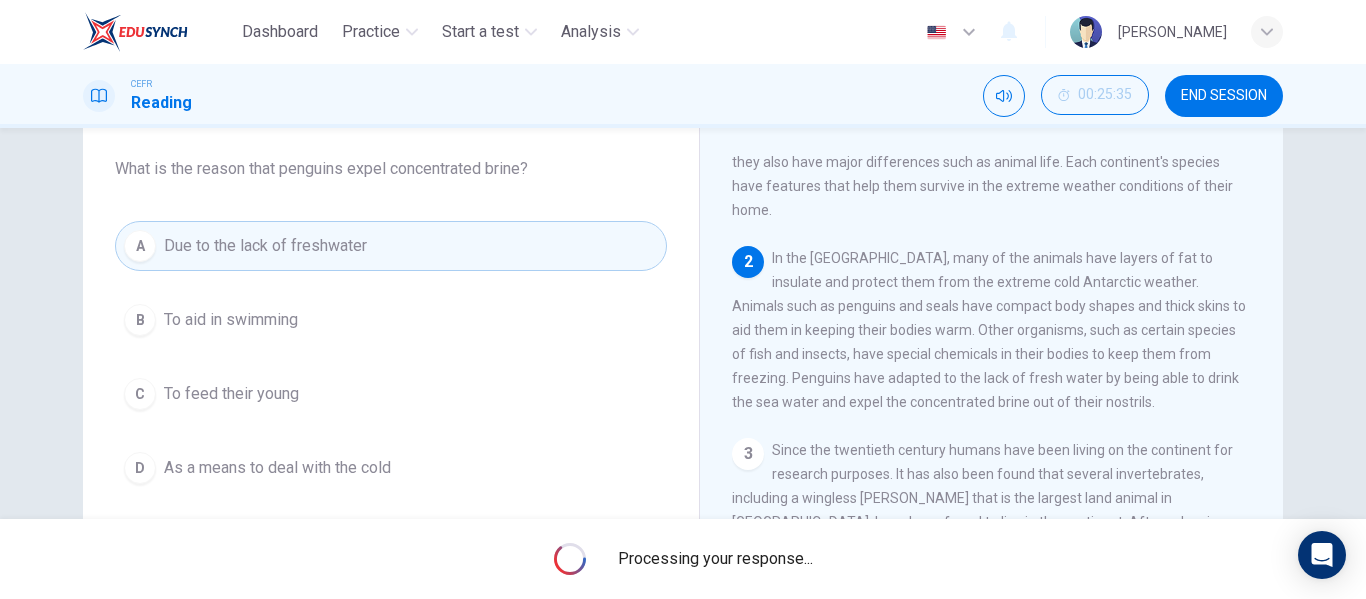 click on "Processing your response..." at bounding box center (715, 559) 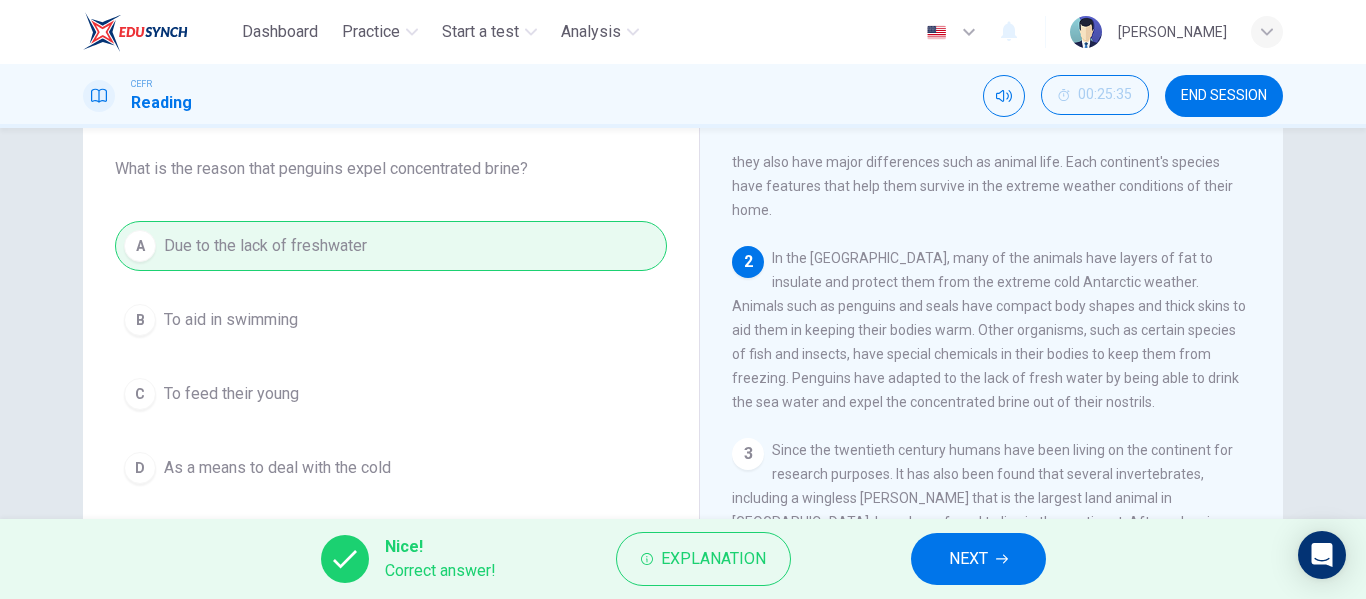 click 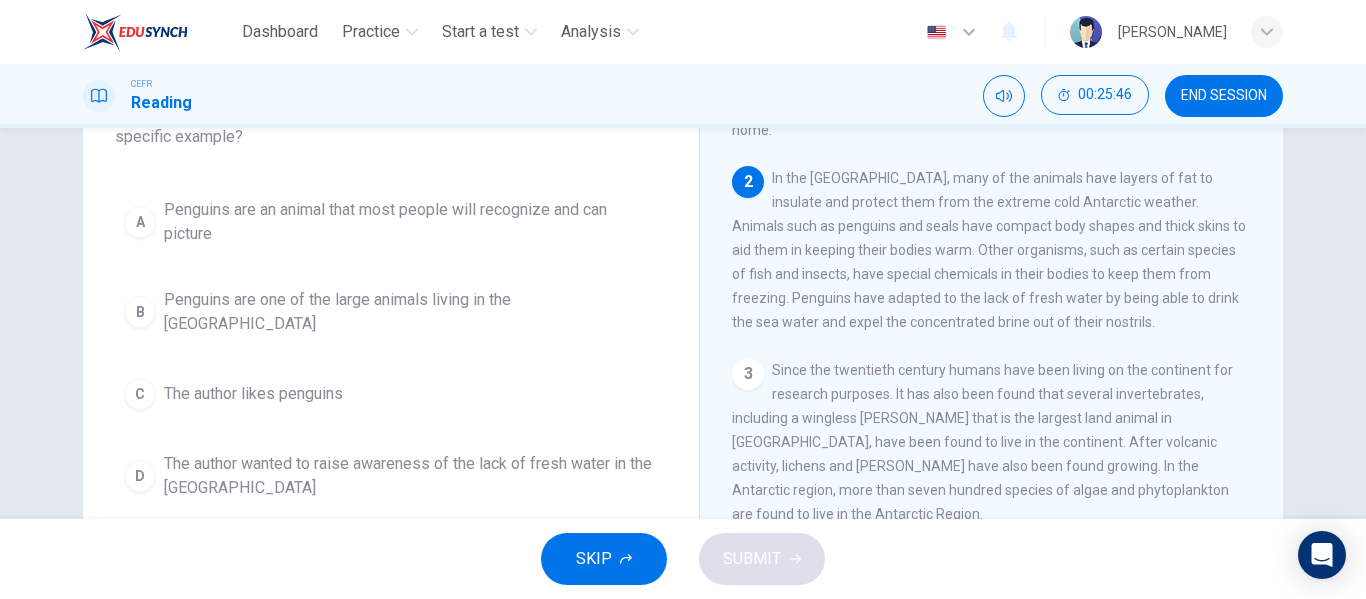 scroll, scrollTop: 188, scrollLeft: 0, axis: vertical 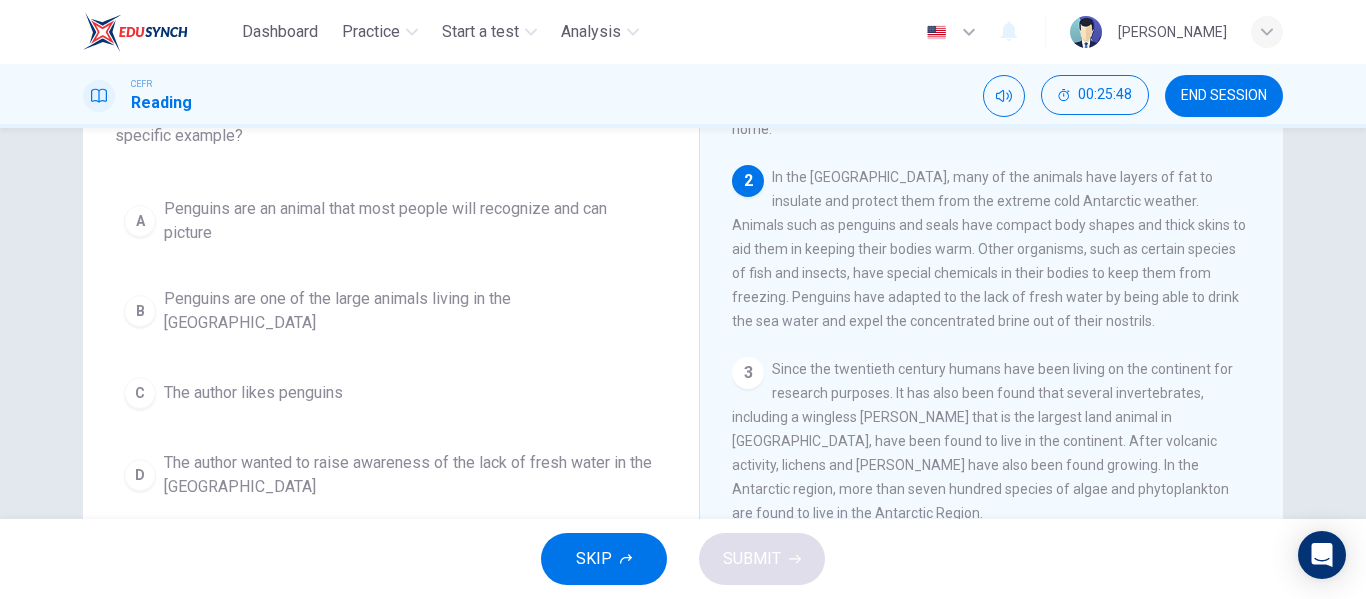 click on "The author wanted to raise awareness of the lack of fresh water in the Antarctic" at bounding box center (411, 475) 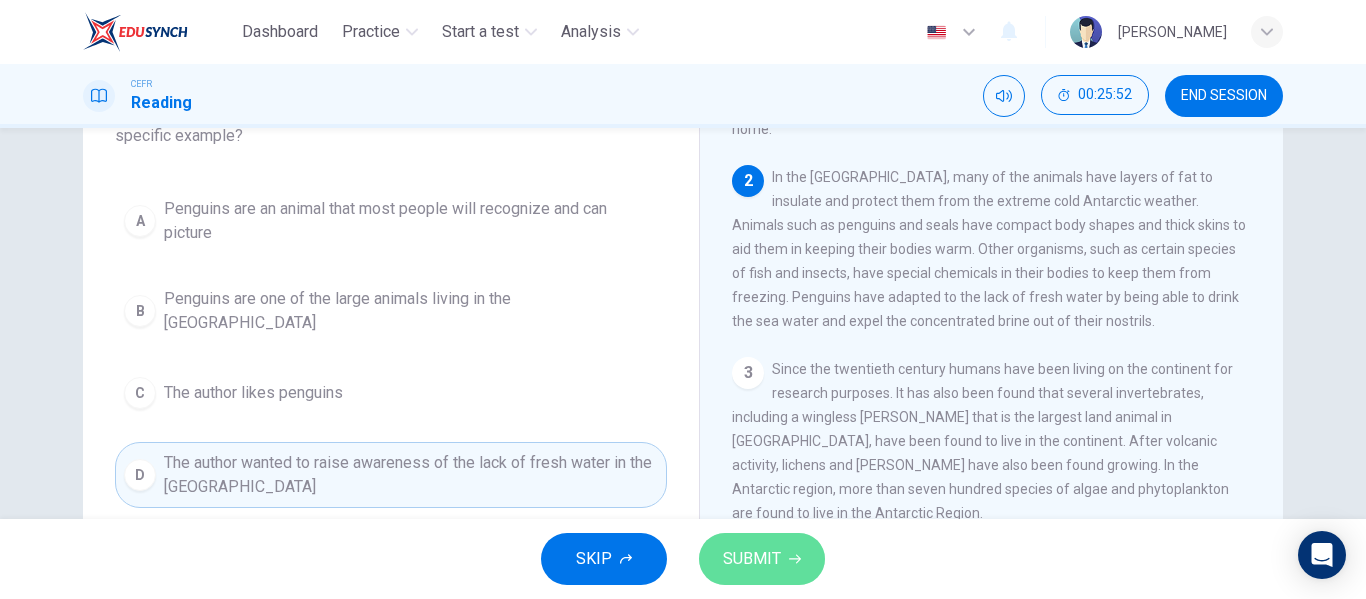 click on "SUBMIT" at bounding box center (752, 559) 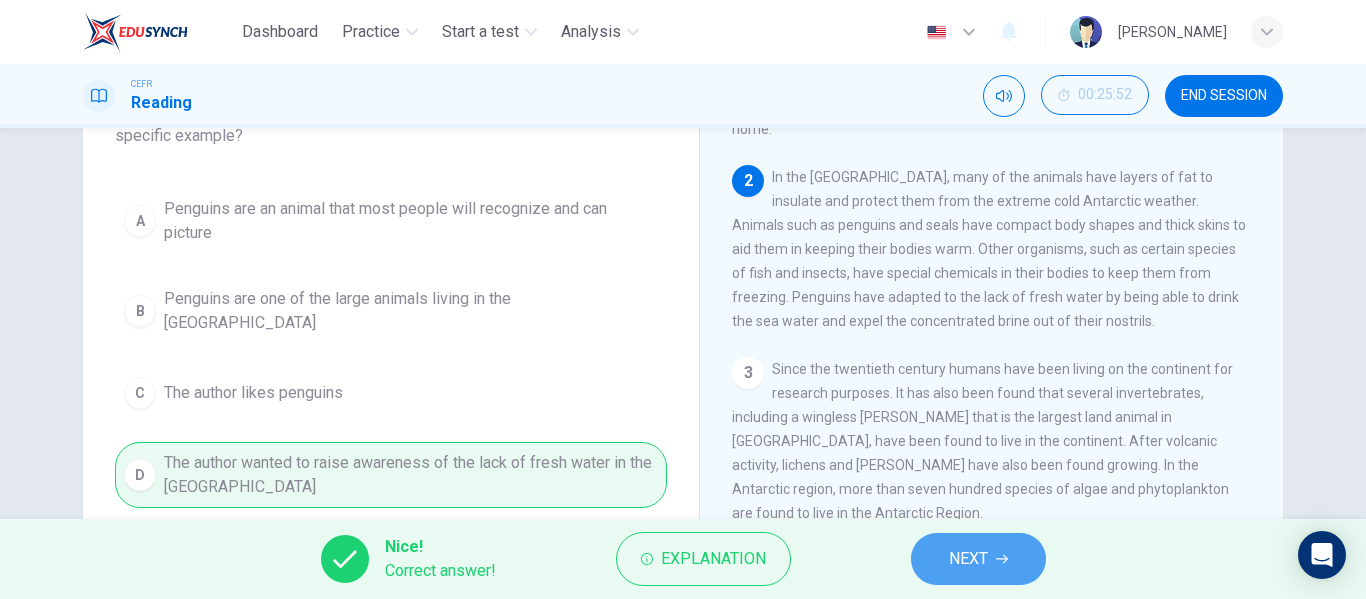 click on "NEXT" at bounding box center (968, 559) 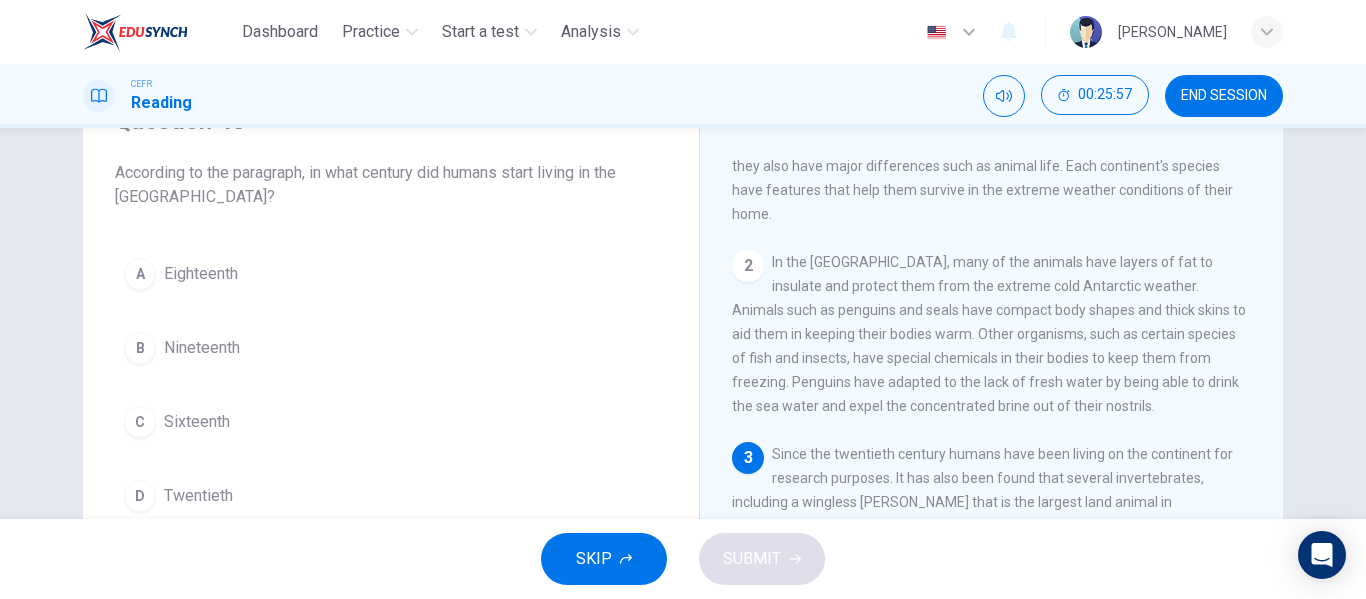 scroll, scrollTop: 102, scrollLeft: 0, axis: vertical 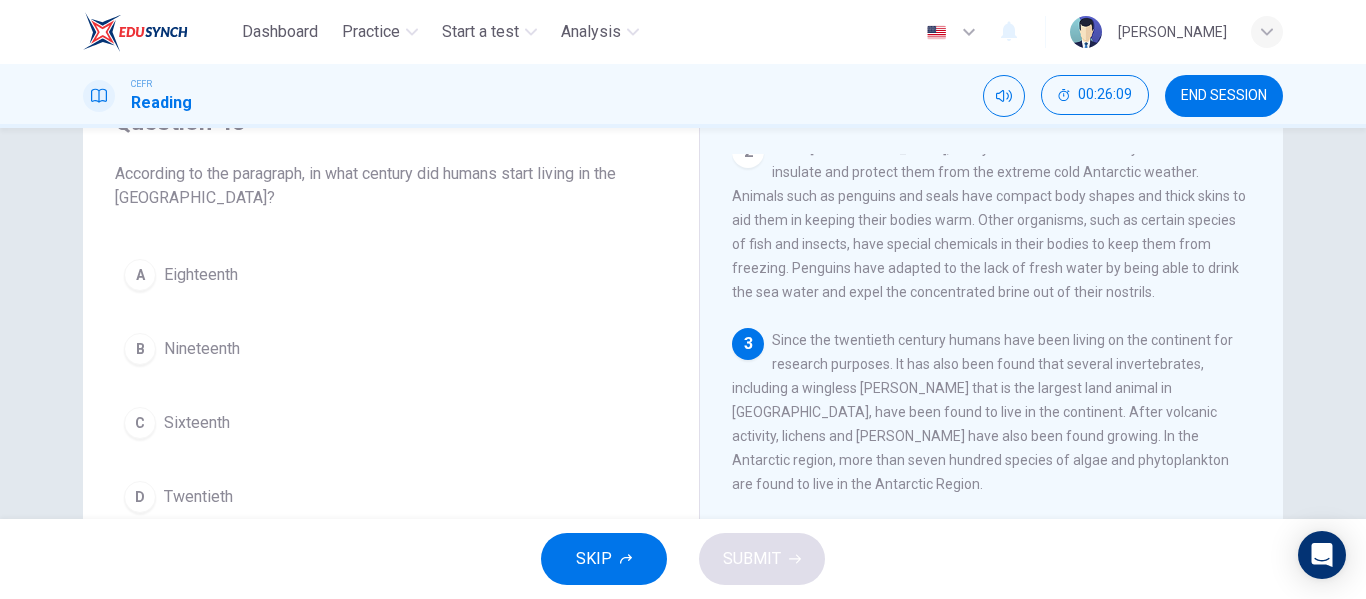 click on "D Twentieth" at bounding box center (391, 497) 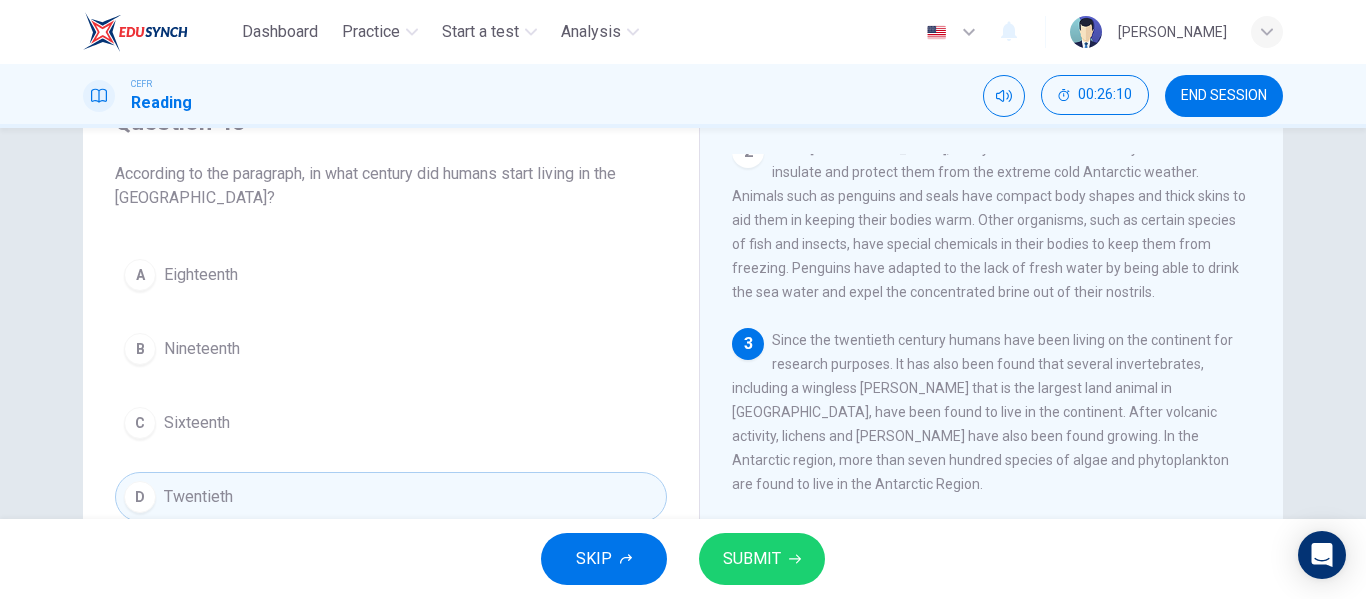 click on "SUBMIT" at bounding box center (752, 559) 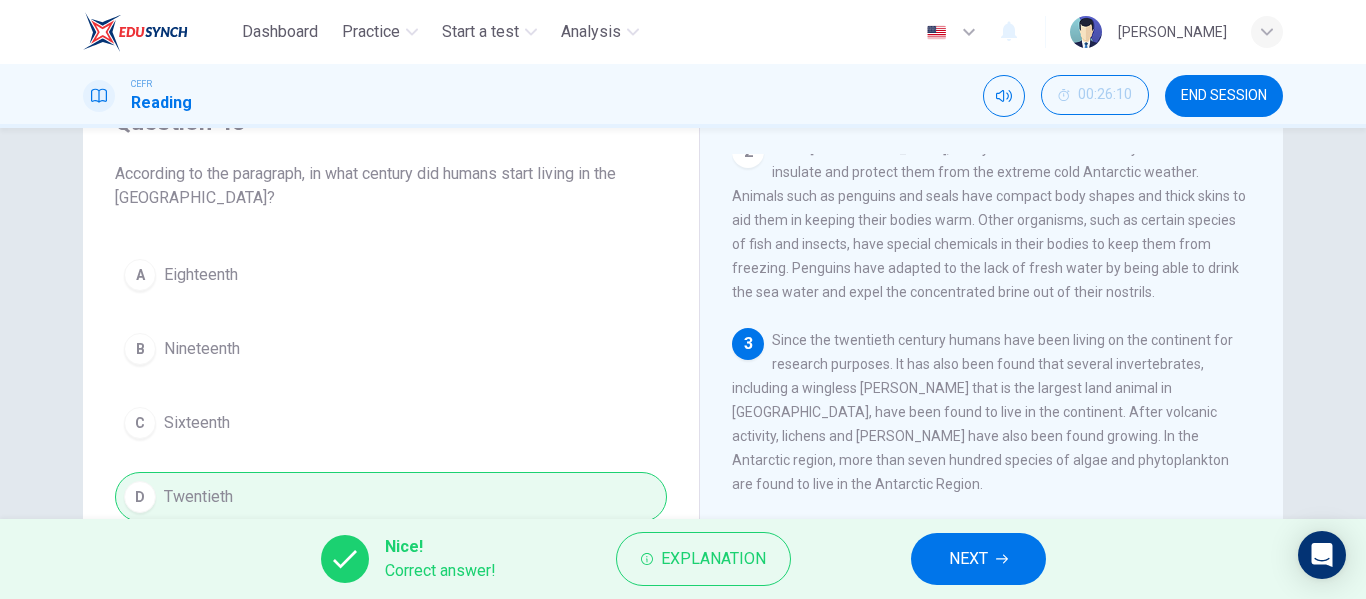click on "NEXT" at bounding box center (978, 559) 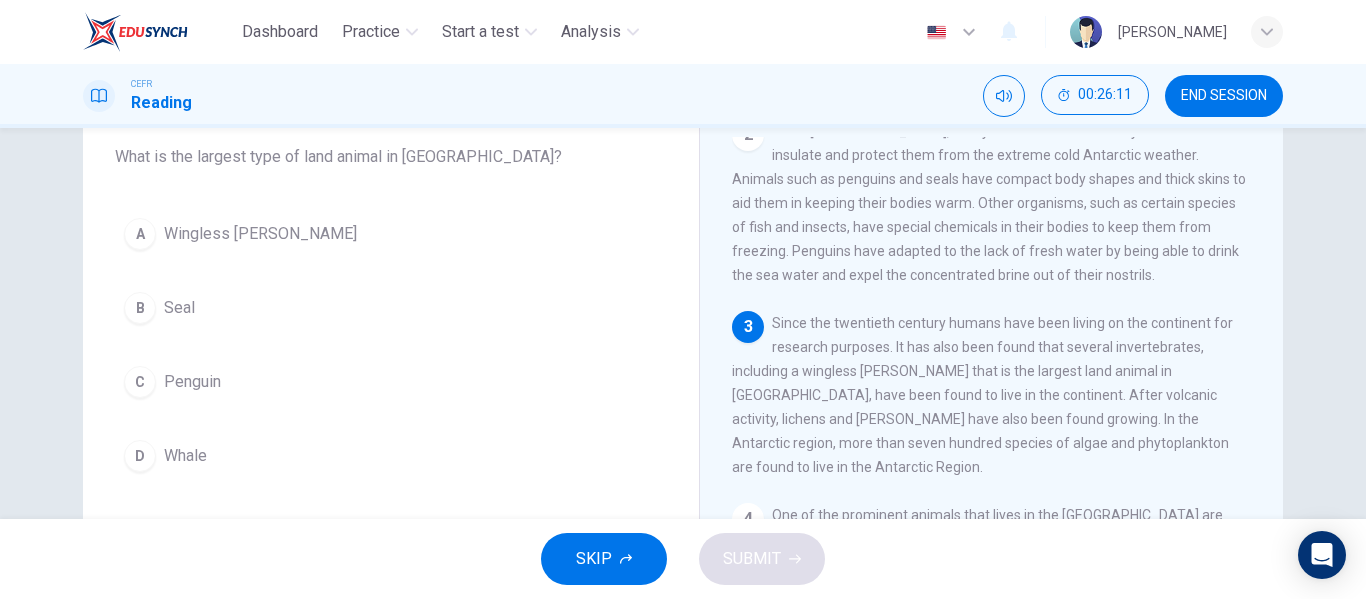 scroll, scrollTop: 120, scrollLeft: 0, axis: vertical 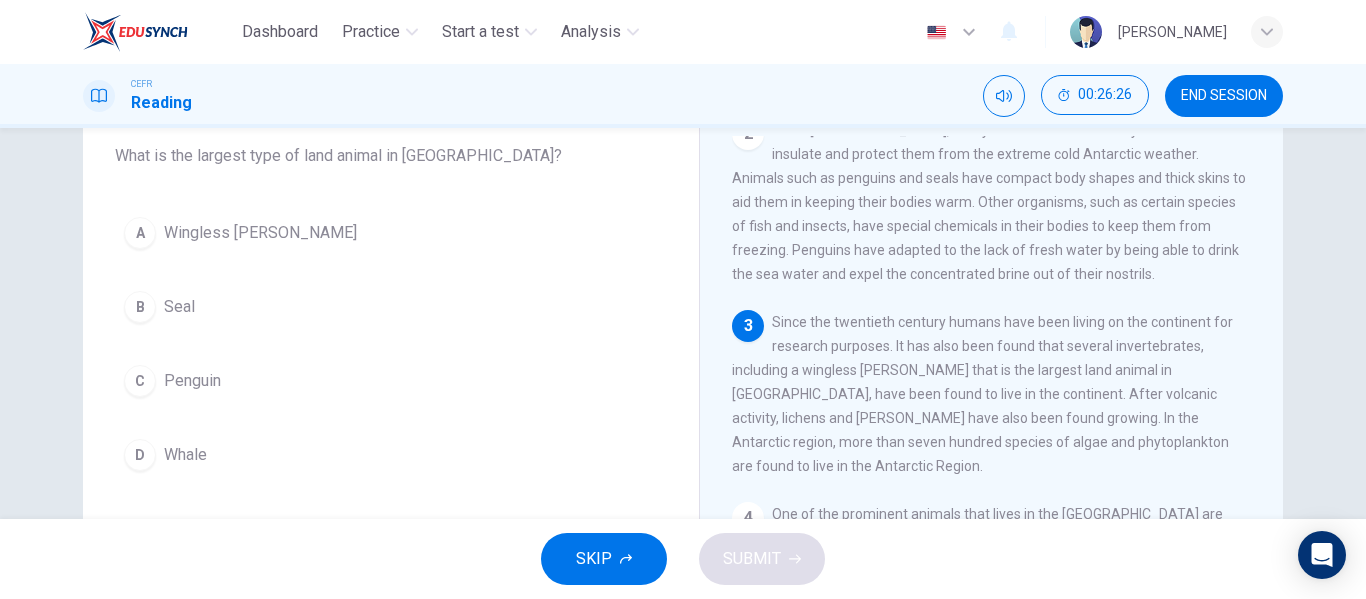 click on "A Wingless midge" at bounding box center (391, 233) 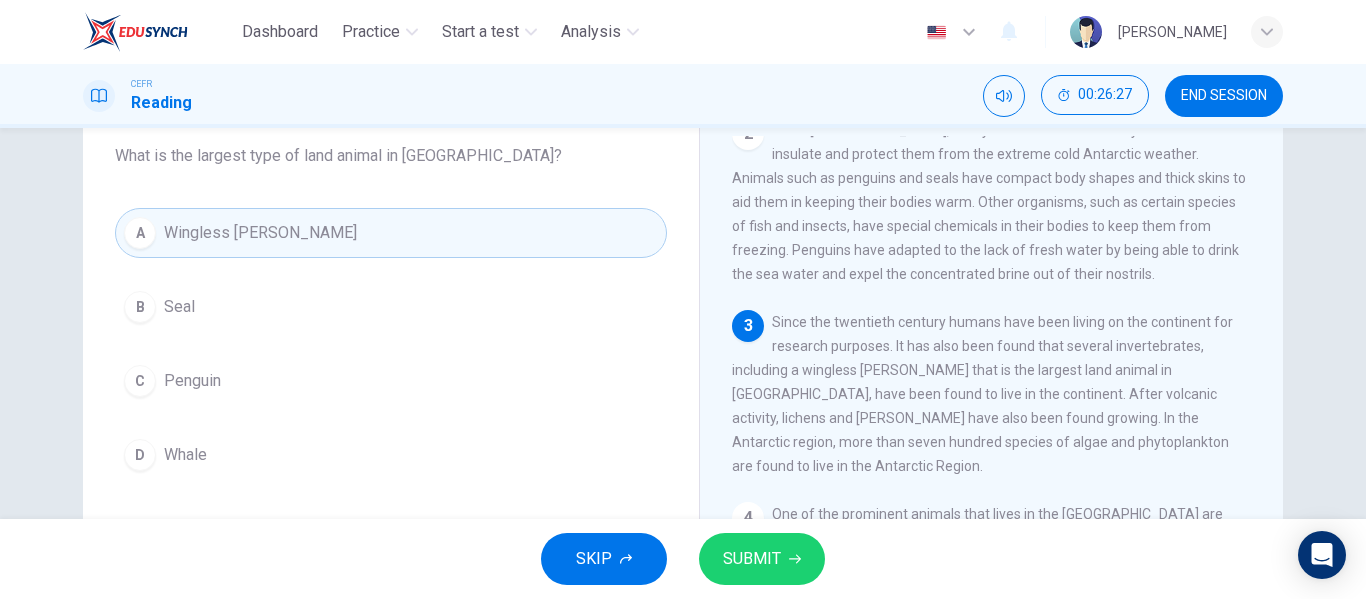 click on "SUBMIT" at bounding box center [752, 559] 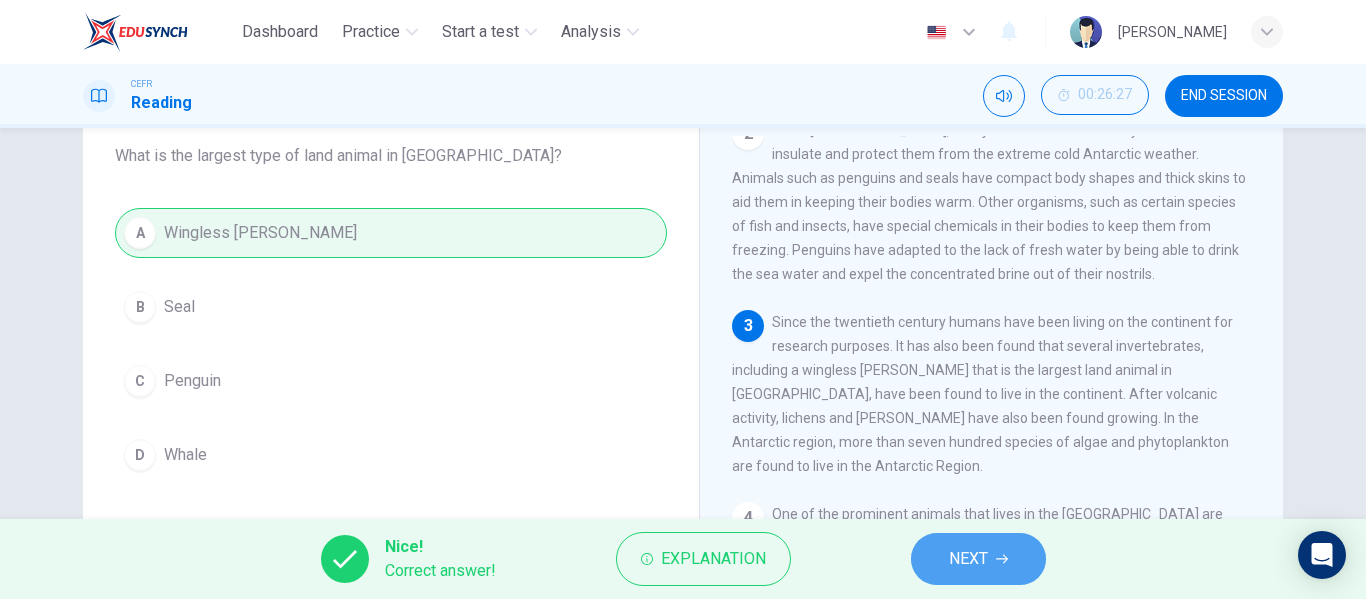 click on "NEXT" at bounding box center (968, 559) 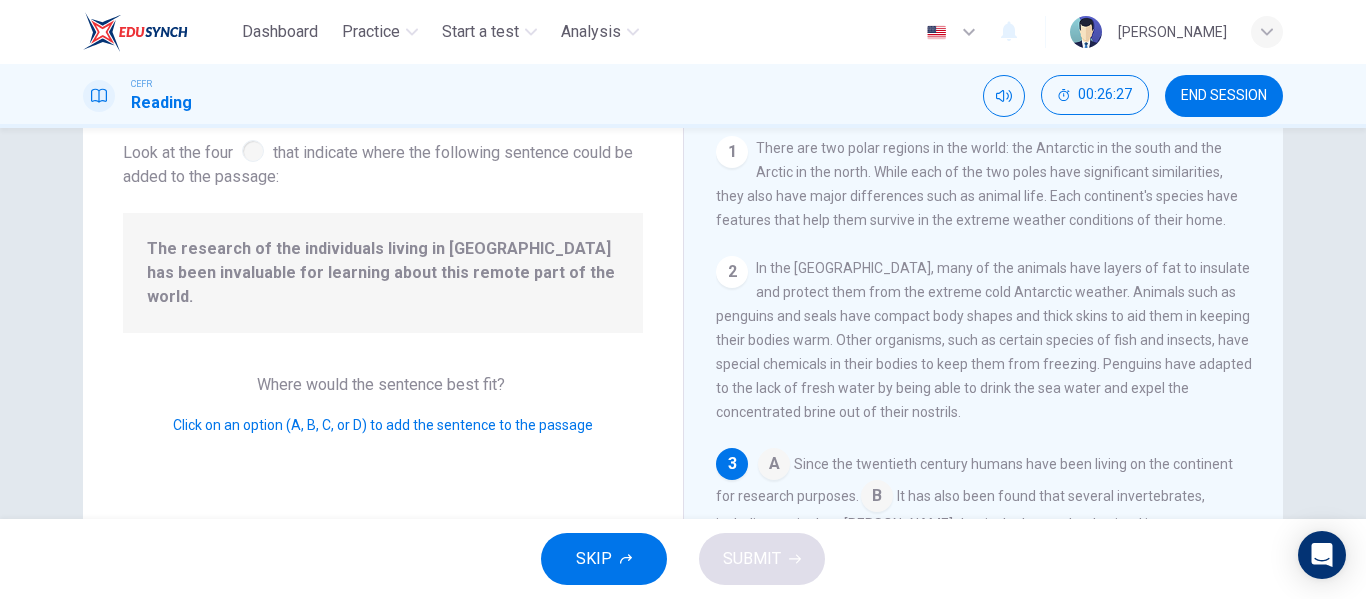 scroll, scrollTop: 124, scrollLeft: 0, axis: vertical 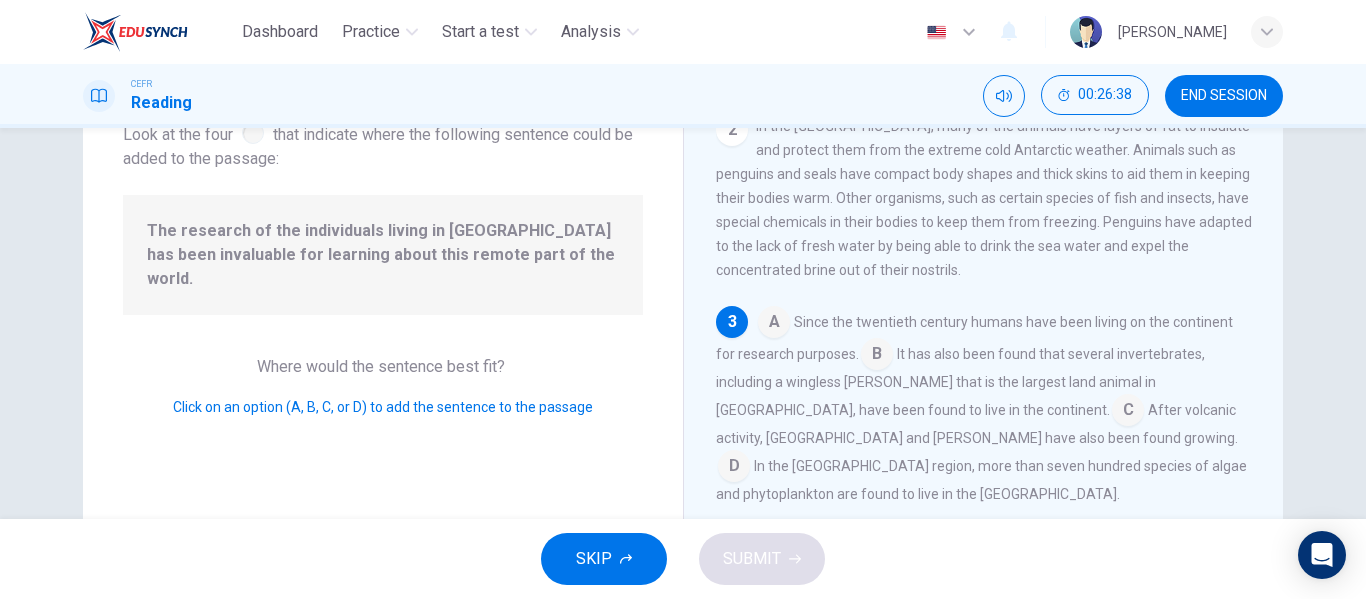 click at bounding box center (774, 324) 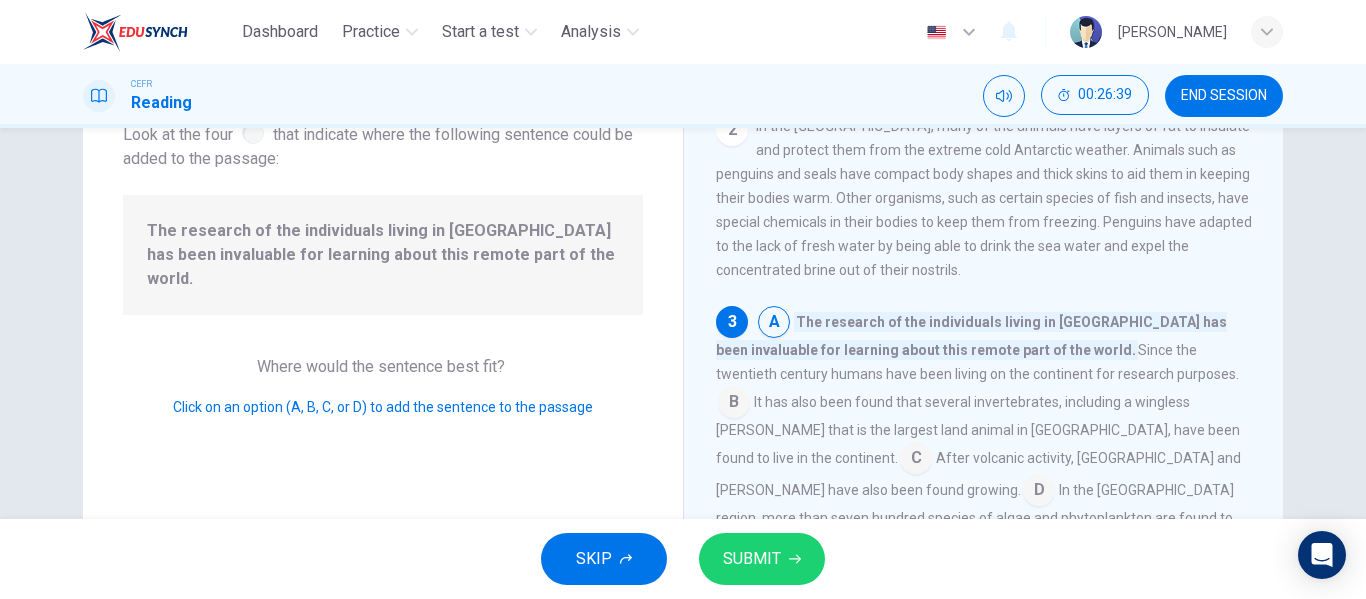 click 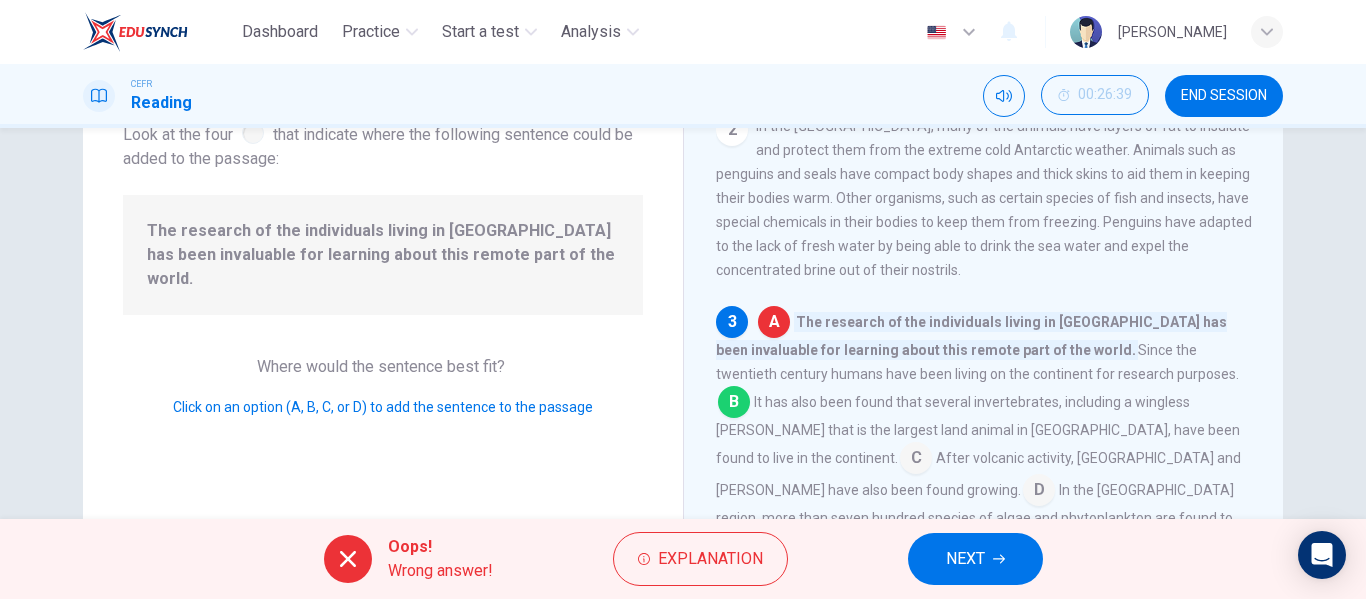 click on "Oops! Wrong answer! Explanation NEXT" at bounding box center [683, 559] 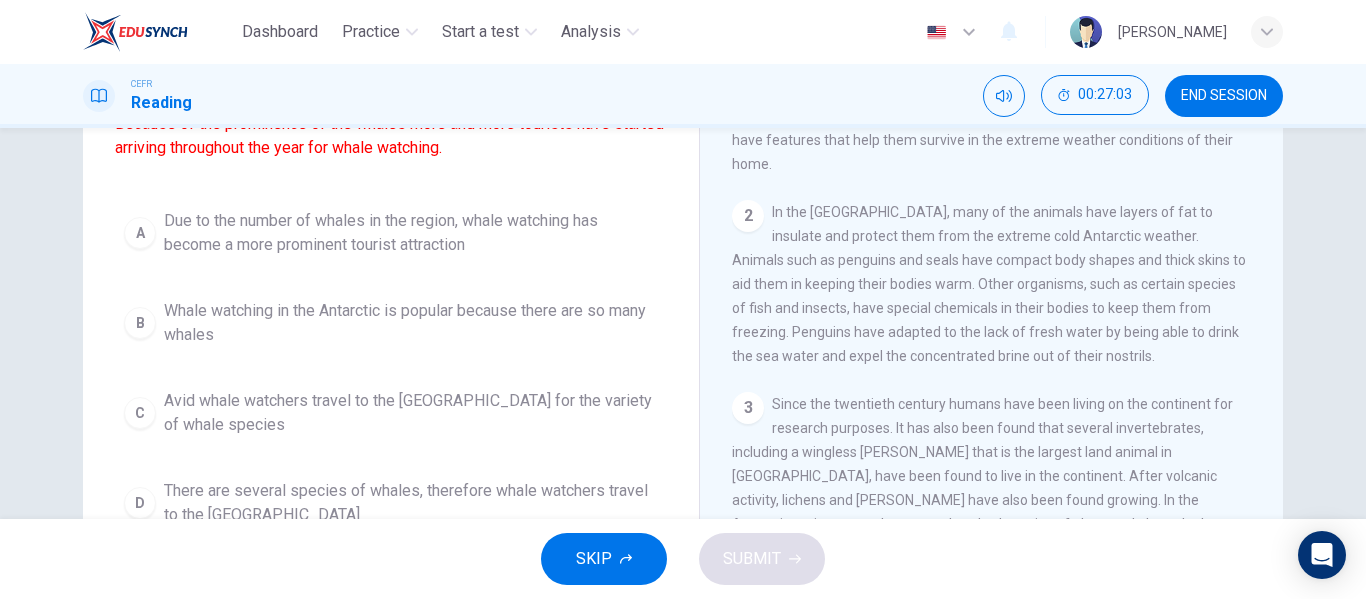 scroll, scrollTop: 200, scrollLeft: 0, axis: vertical 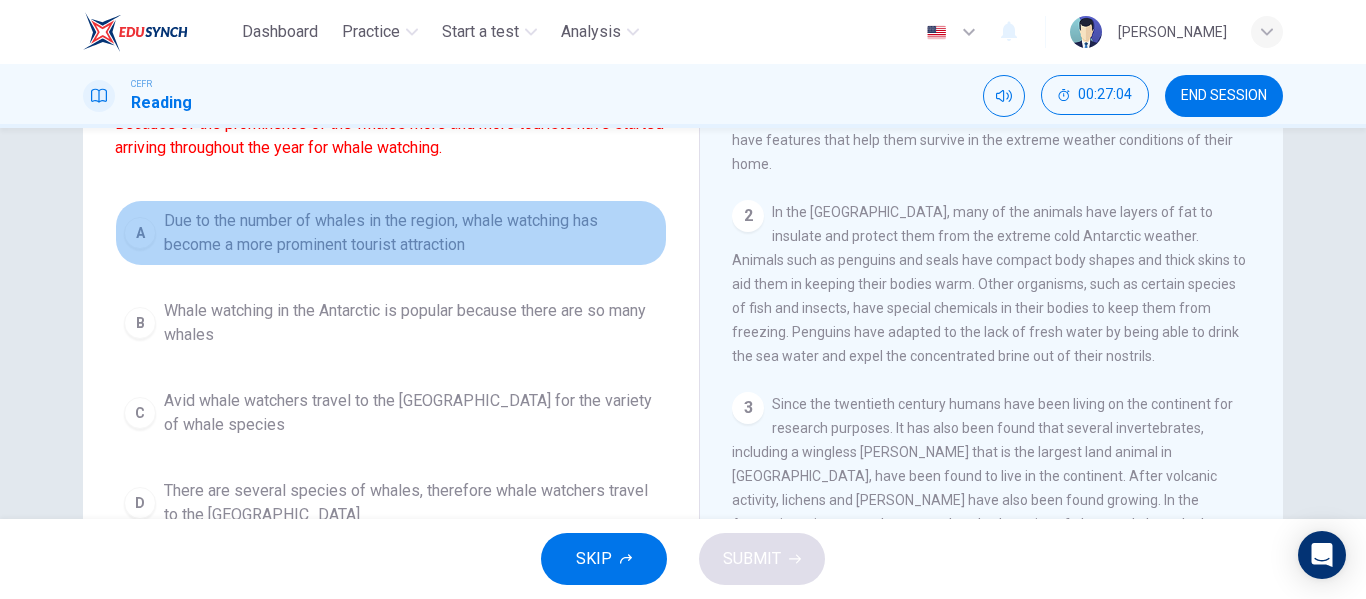 click on "Due to the number of whales in the region, whale watching has become a more prominent tourist attraction" at bounding box center [411, 233] 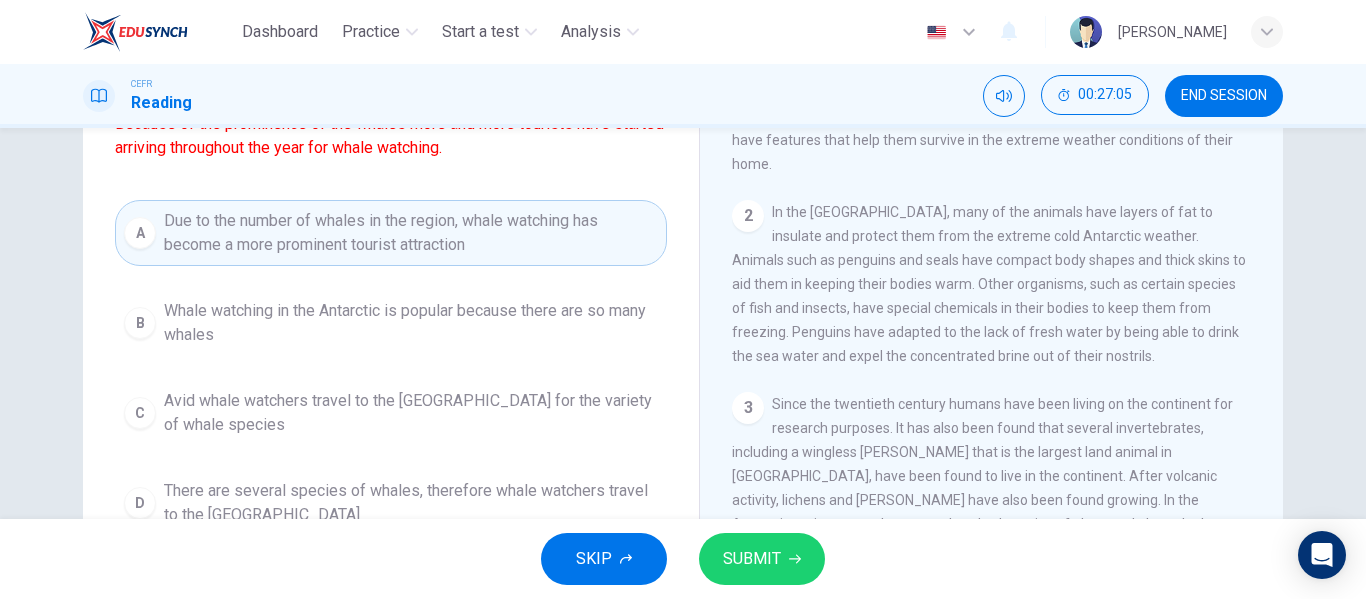 click on "SUBMIT" at bounding box center (752, 559) 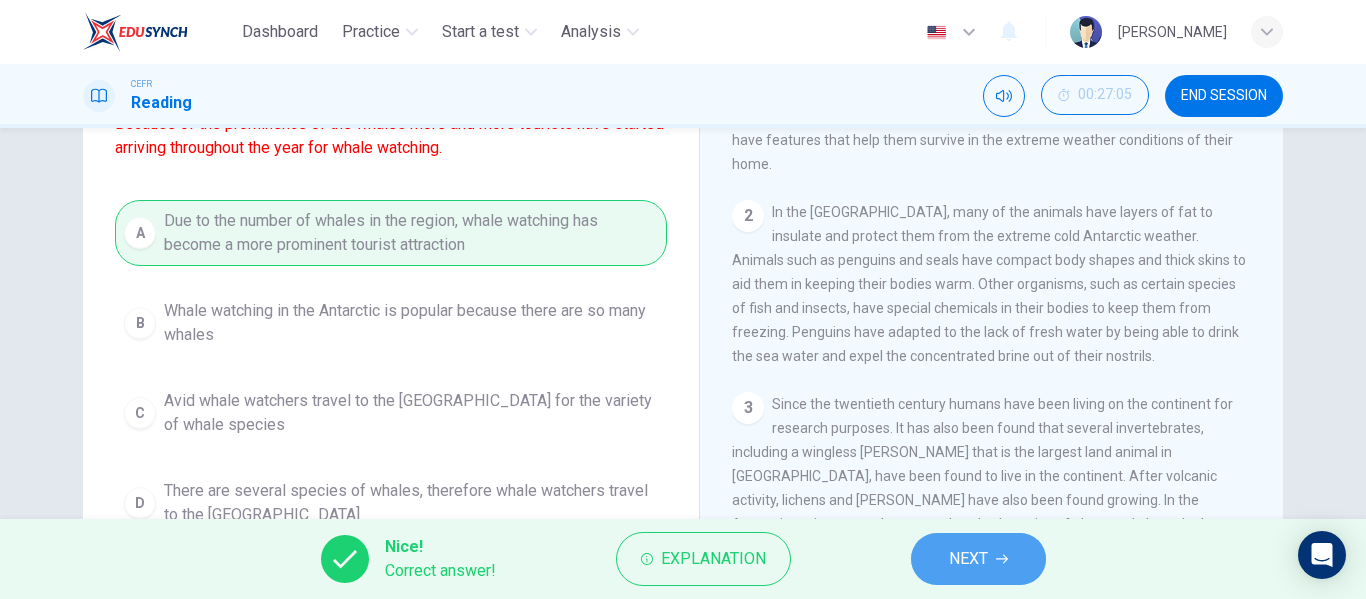click on "NEXT" at bounding box center (978, 559) 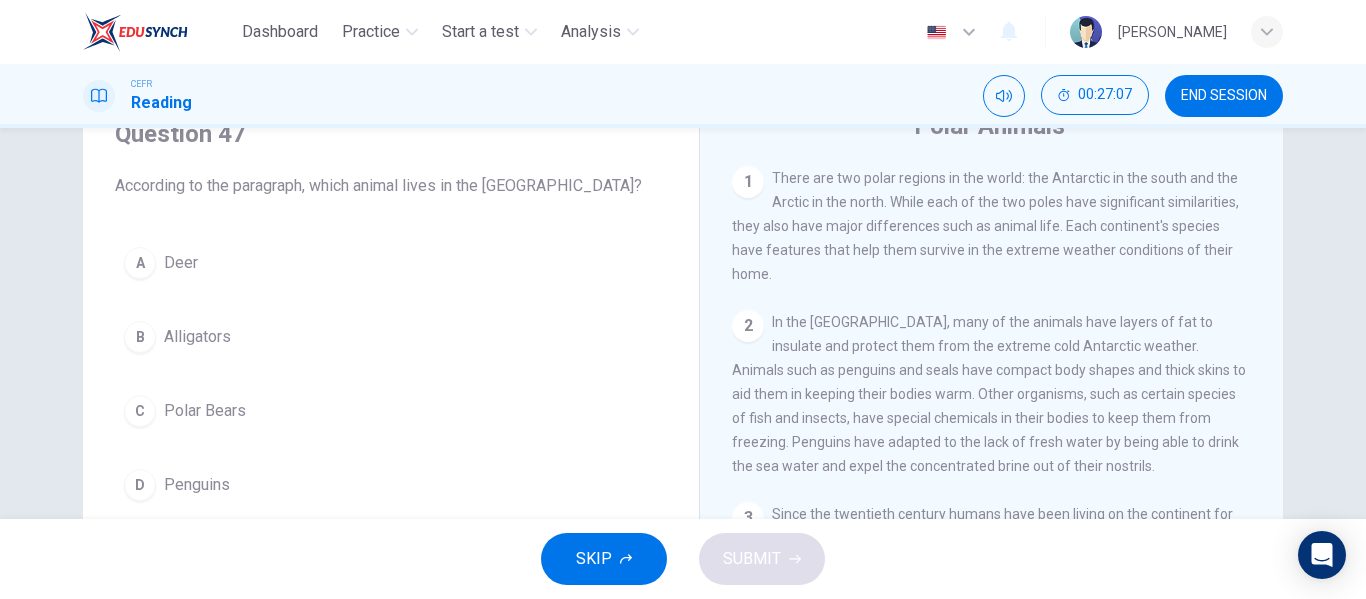 scroll, scrollTop: 91, scrollLeft: 0, axis: vertical 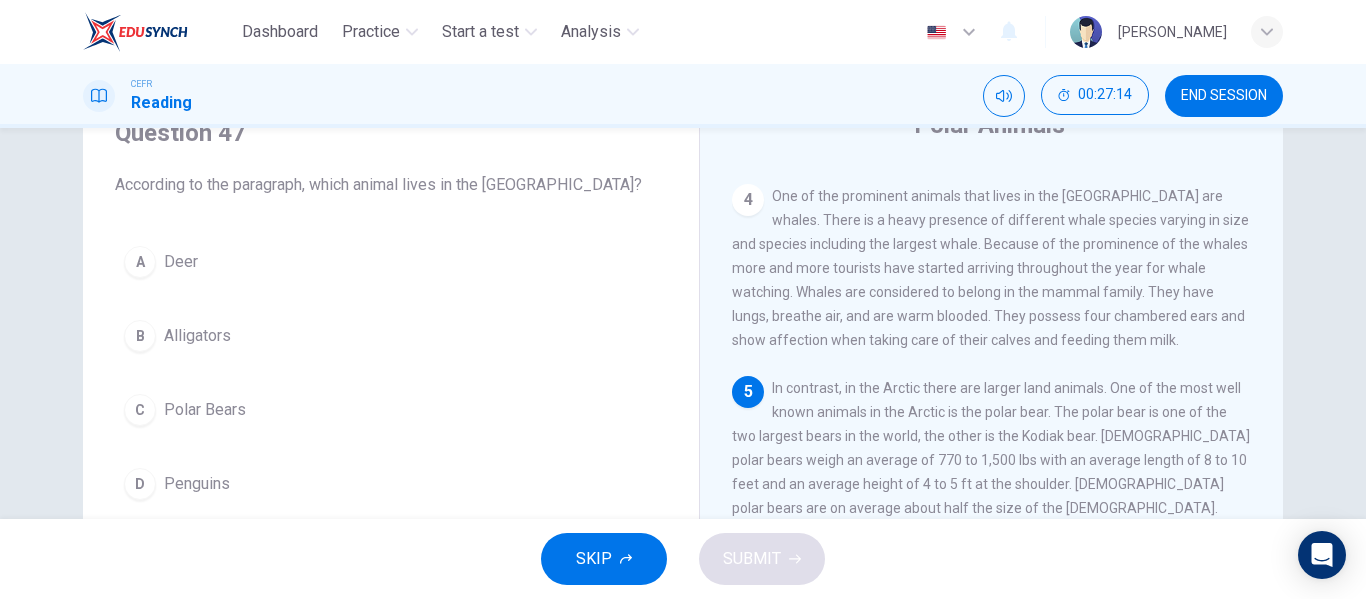 click on "Polar Bears" at bounding box center [205, 410] 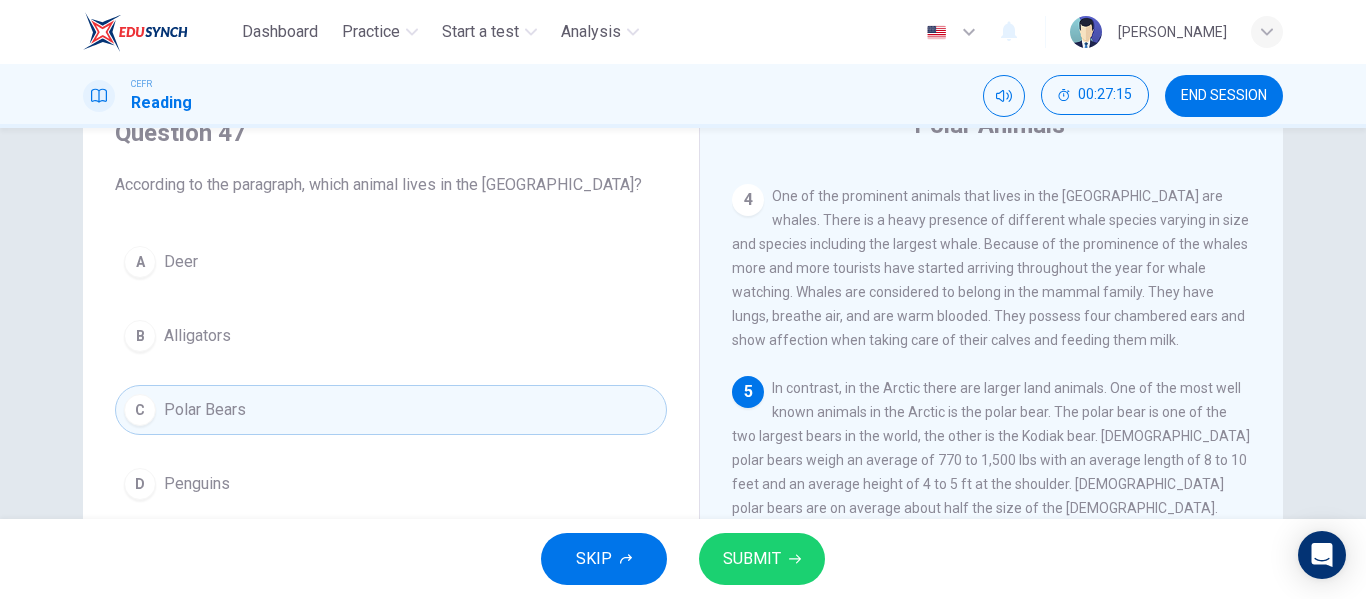 click on "SUBMIT" at bounding box center [762, 559] 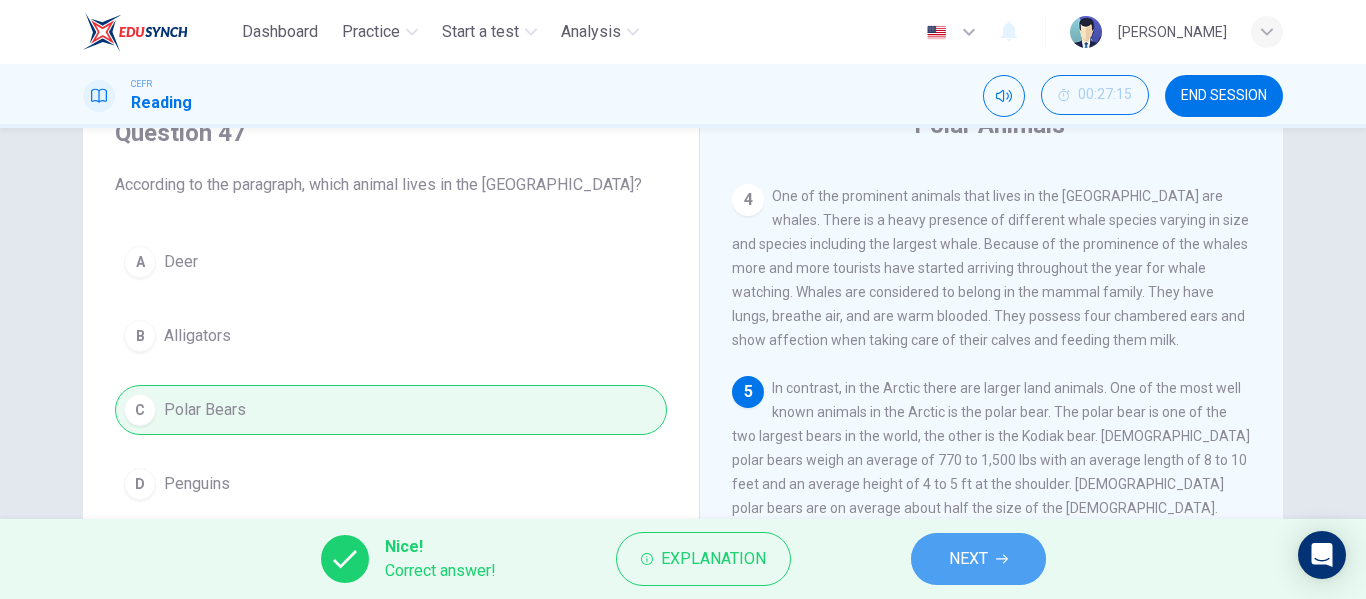 click on "NEXT" at bounding box center [978, 559] 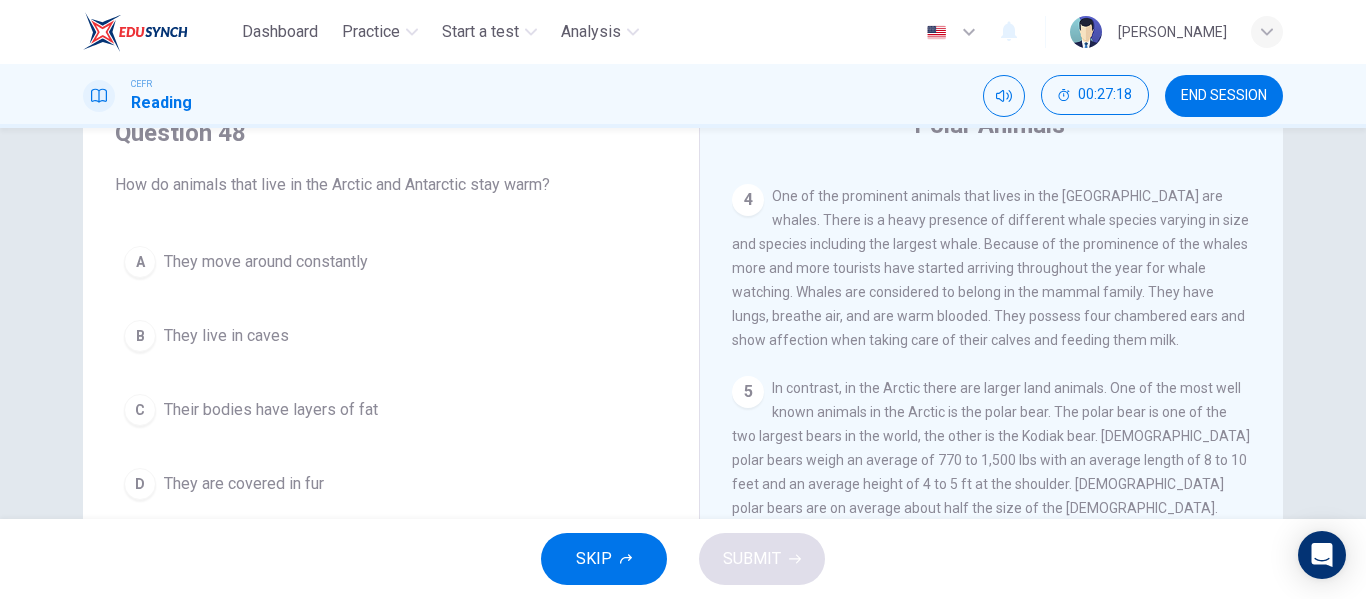 scroll, scrollTop: 587, scrollLeft: 0, axis: vertical 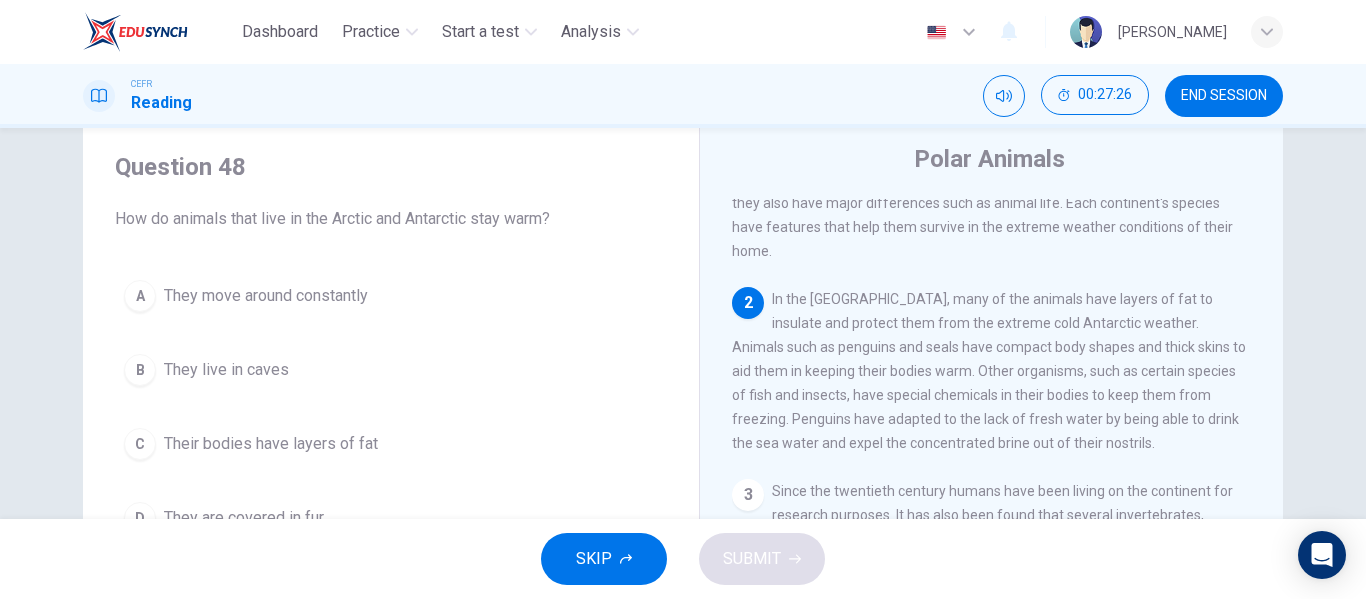 click on "C Their bodies have layers of fat" at bounding box center [391, 444] 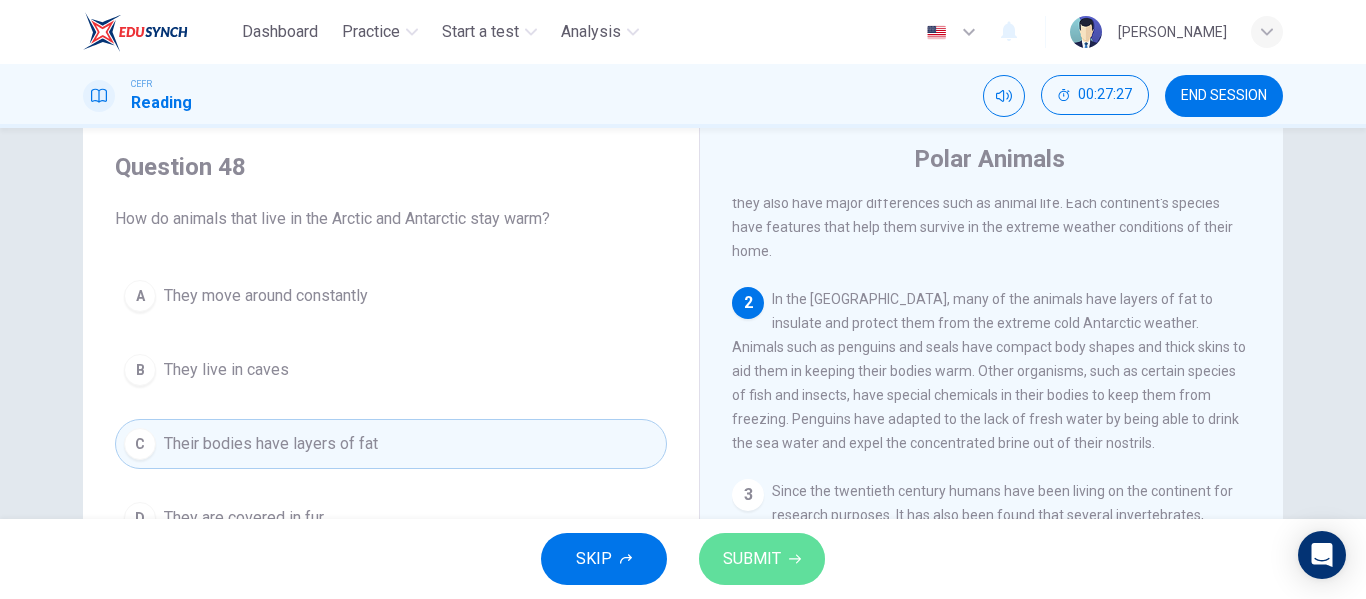 click on "SUBMIT" at bounding box center [752, 559] 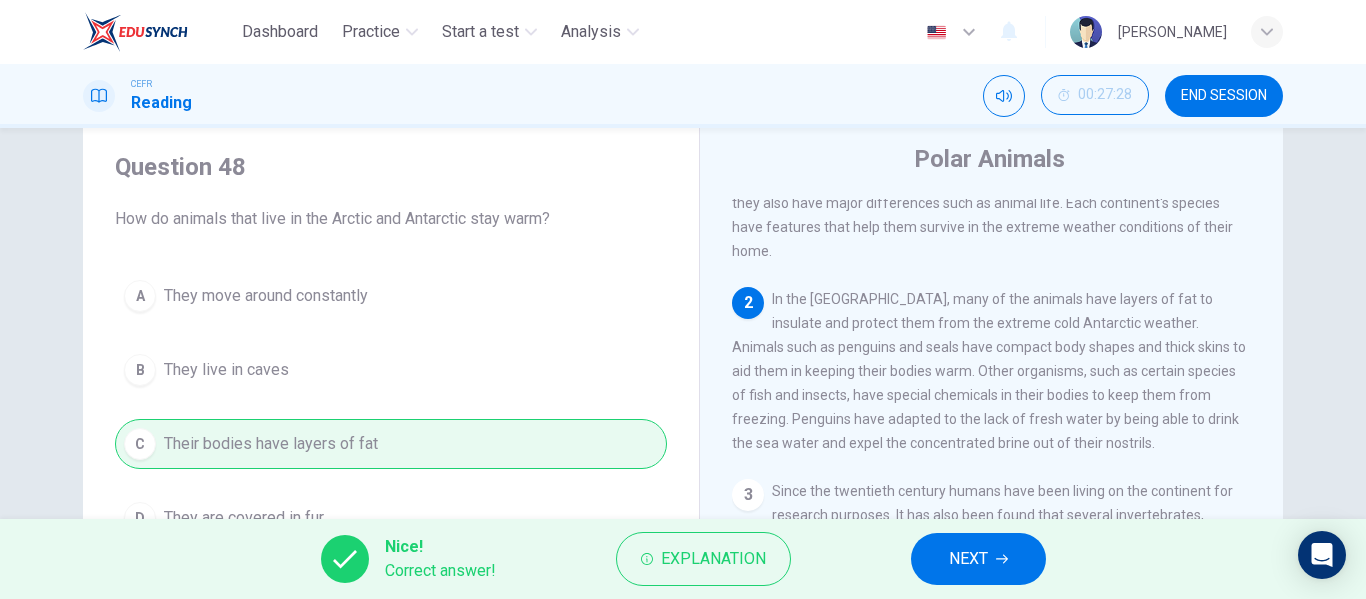 click on "NEXT" at bounding box center [978, 559] 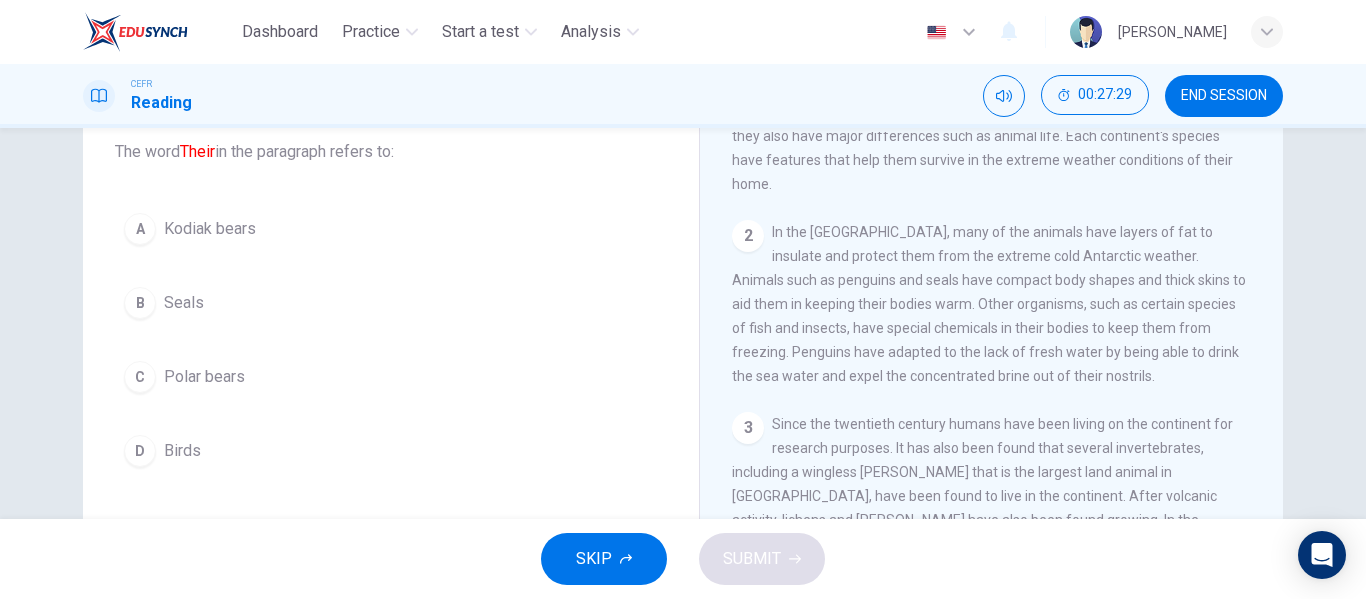 scroll, scrollTop: 117, scrollLeft: 0, axis: vertical 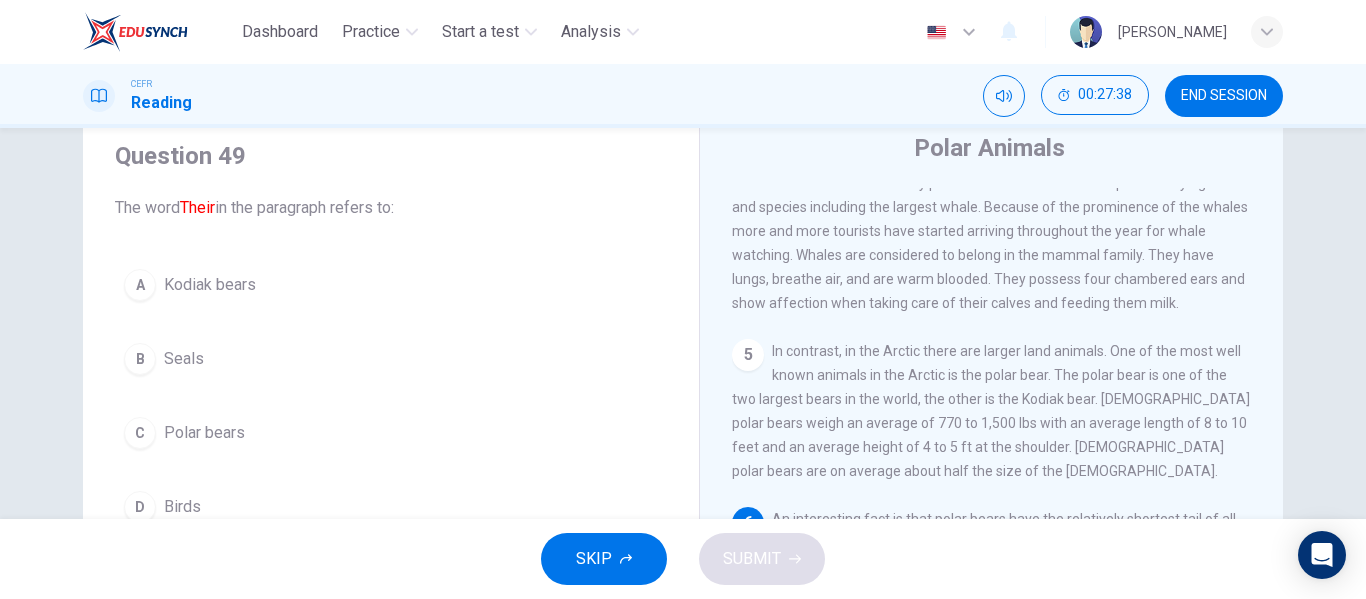 click on "C Polar bears" at bounding box center (391, 433) 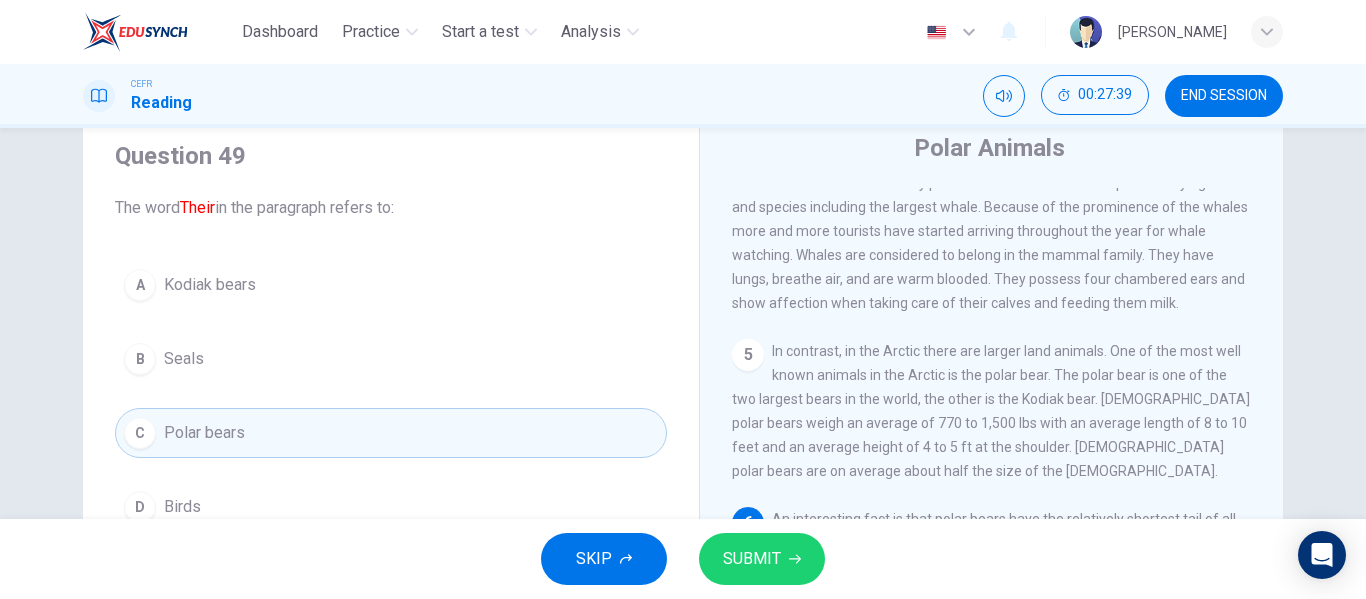 click on "SUBMIT" at bounding box center [762, 559] 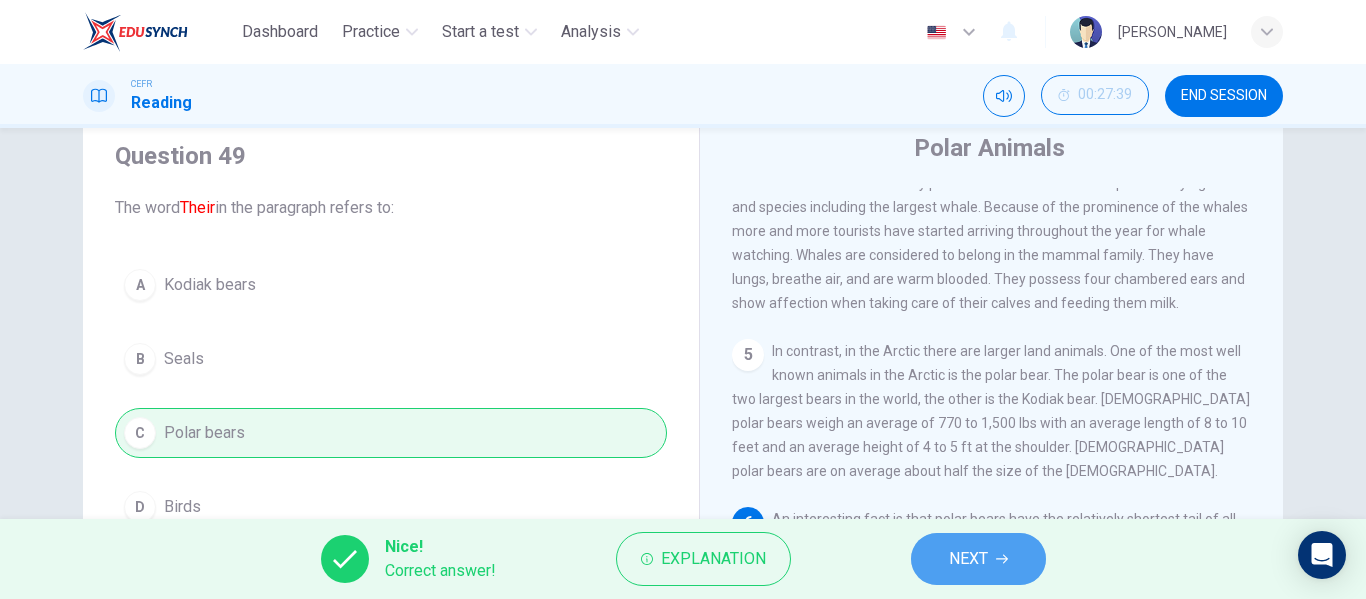 click on "NEXT" at bounding box center [978, 559] 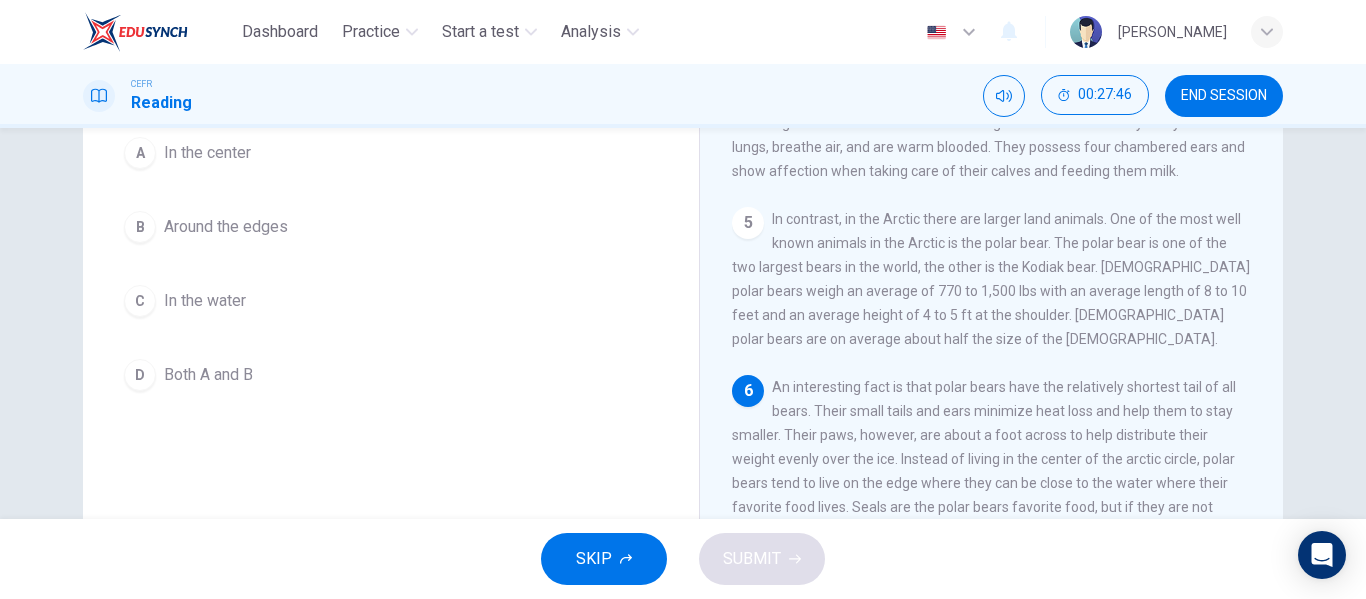 scroll, scrollTop: 200, scrollLeft: 0, axis: vertical 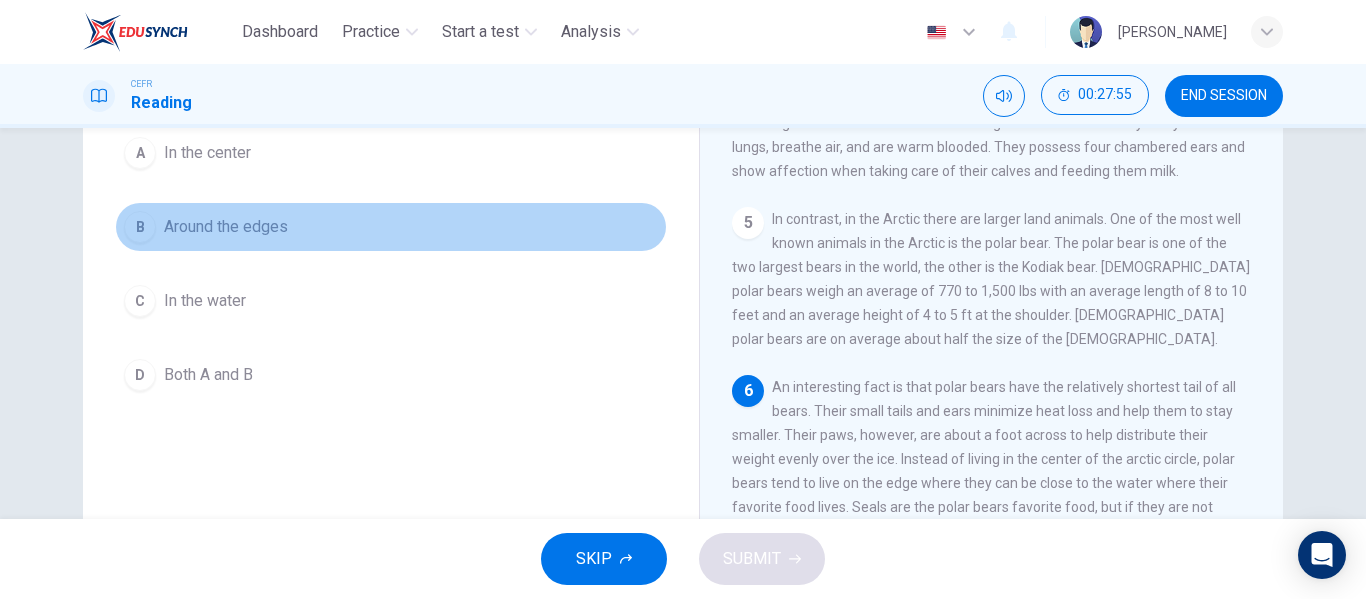 click on "Around the edges" at bounding box center [226, 227] 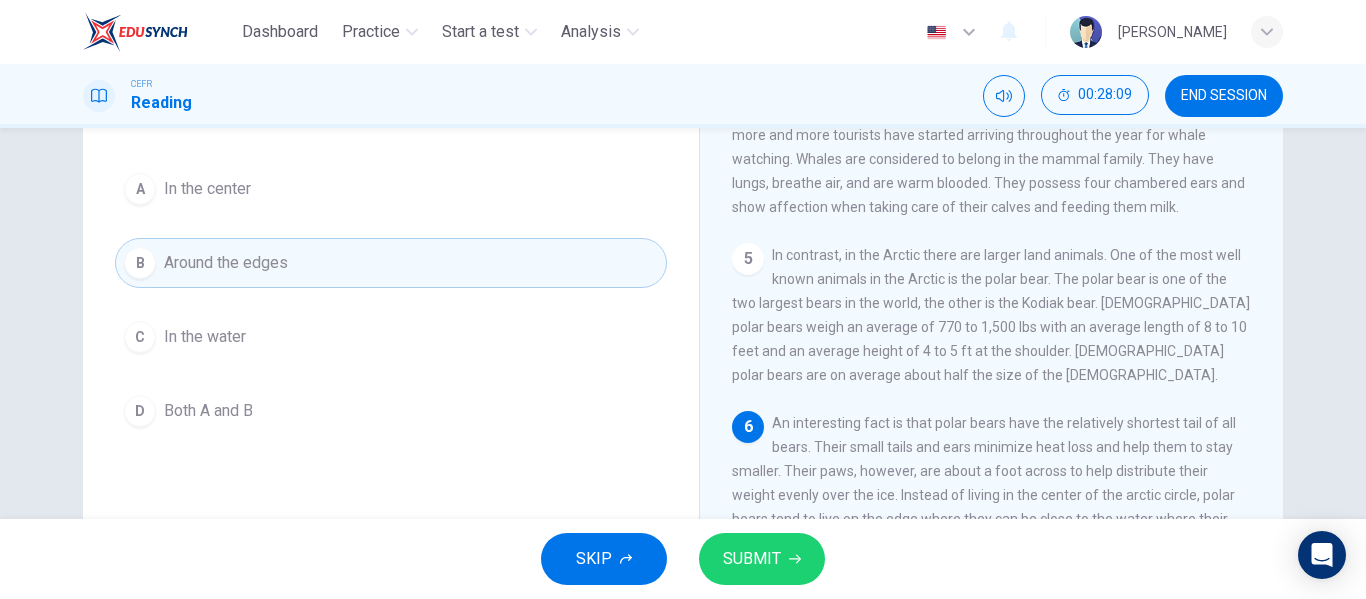 scroll, scrollTop: 163, scrollLeft: 0, axis: vertical 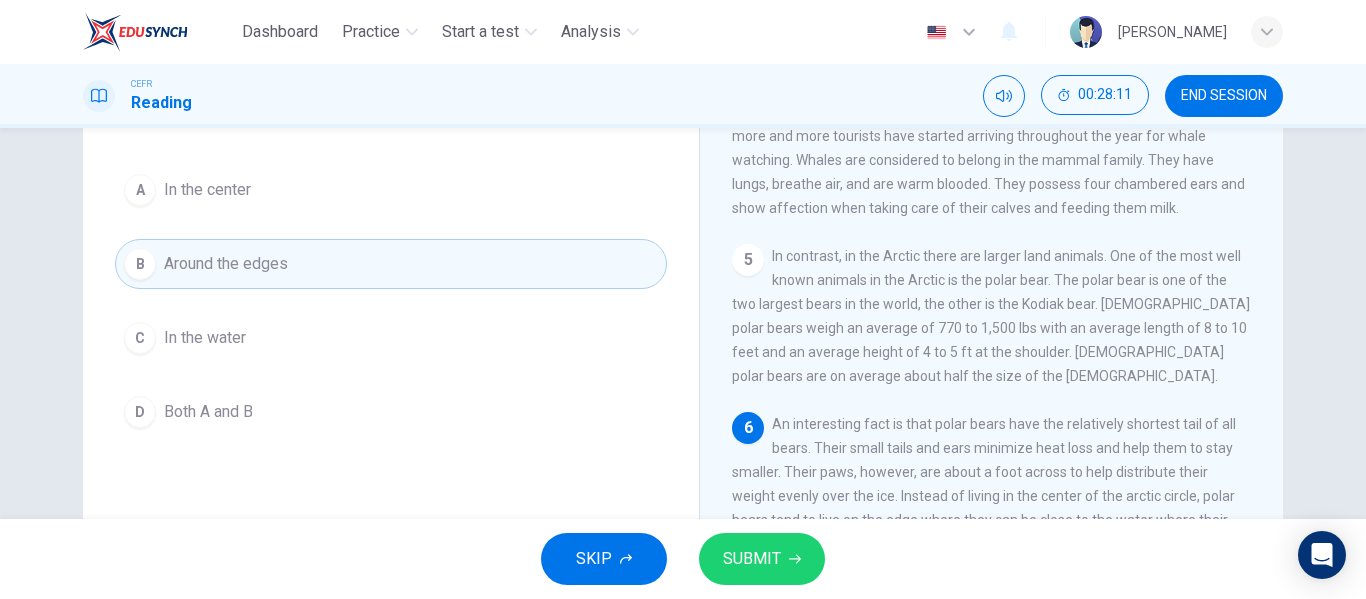 click on "SUBMIT" at bounding box center (762, 559) 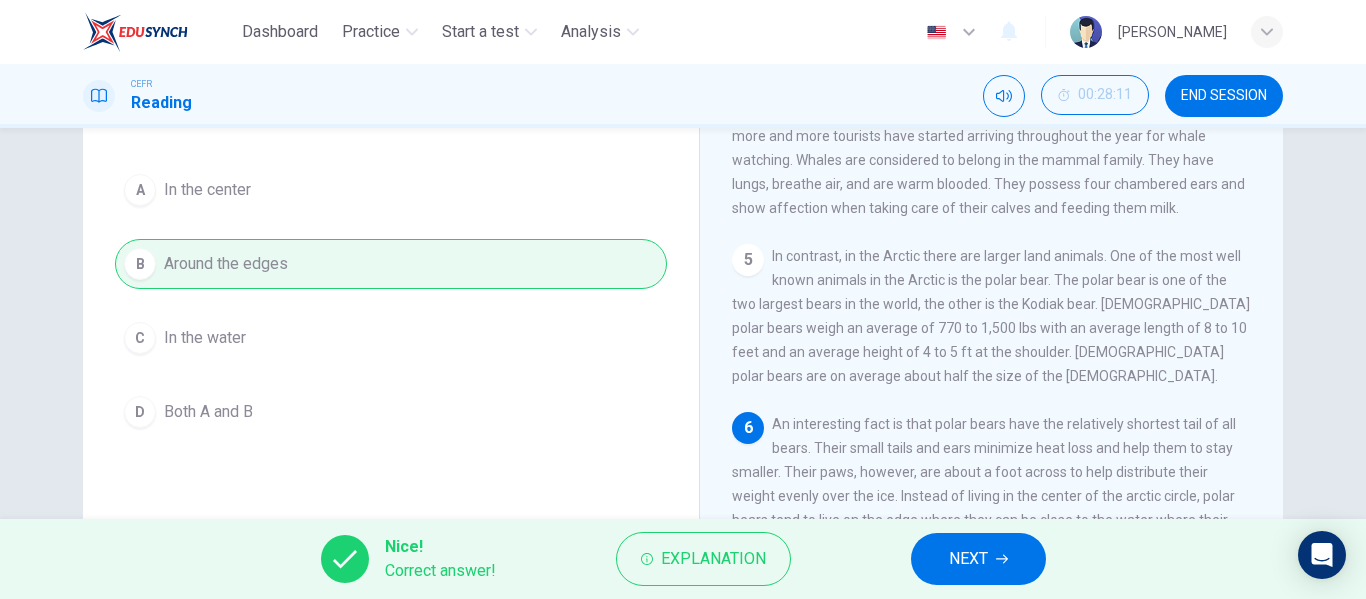 click on "NEXT" at bounding box center [968, 559] 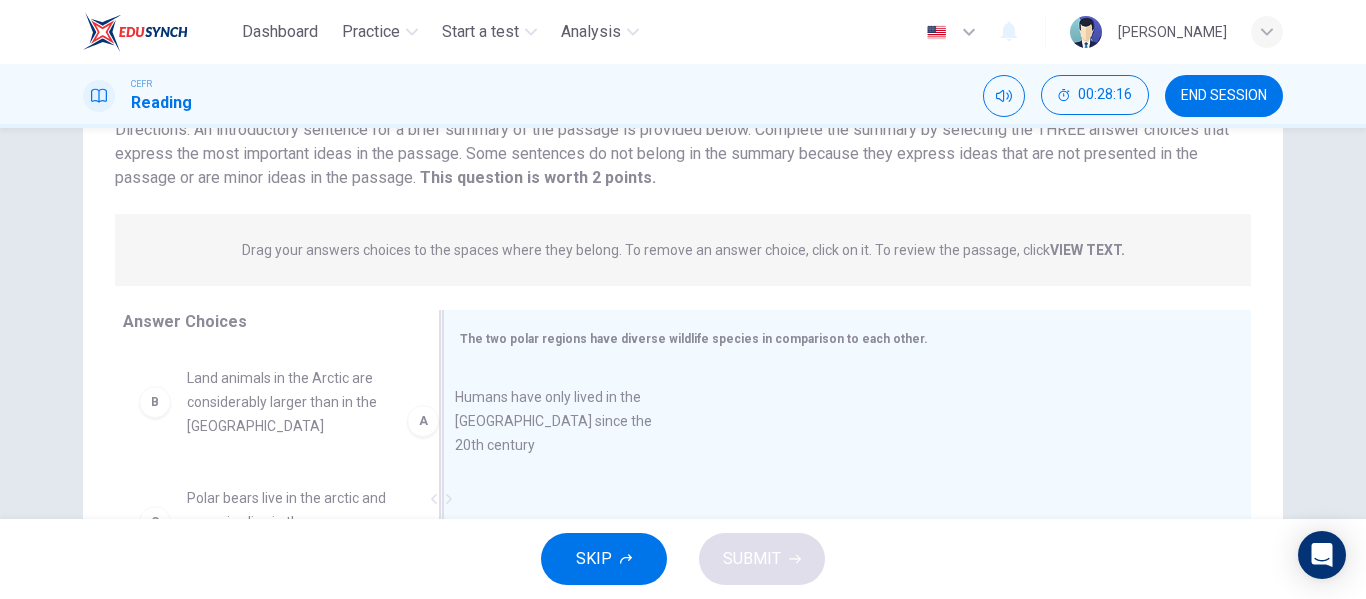 drag, startPoint x: 336, startPoint y: 399, endPoint x: 645, endPoint y: 421, distance: 309.7822 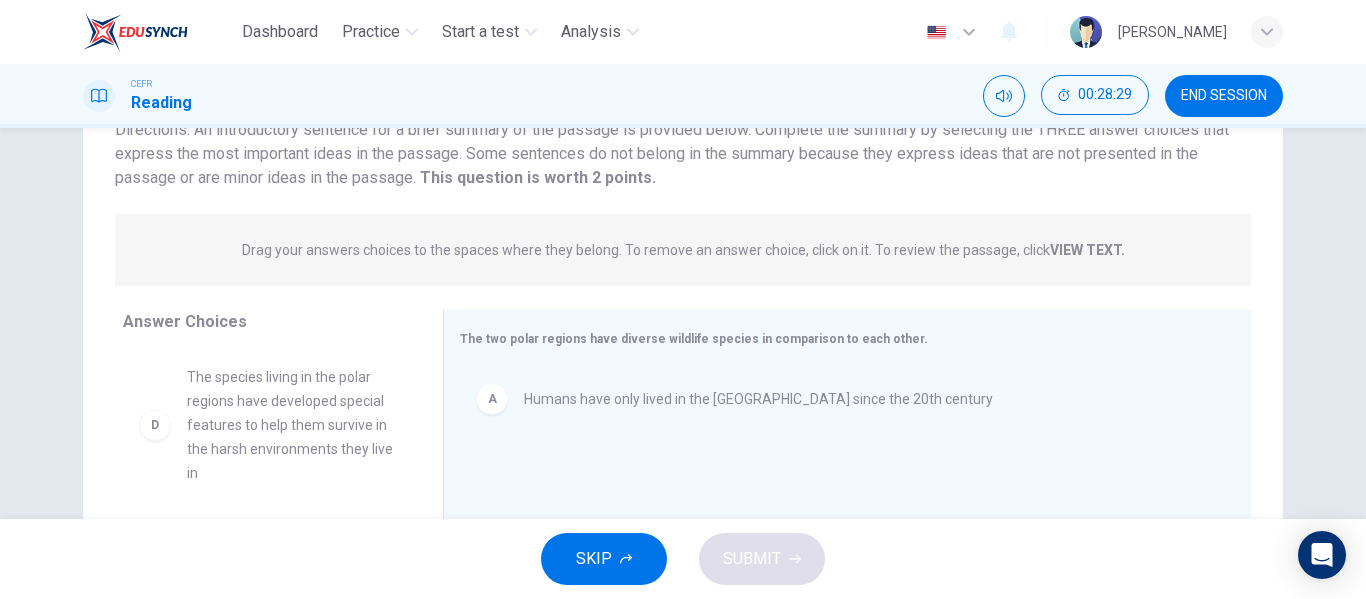scroll, scrollTop: 242, scrollLeft: 0, axis: vertical 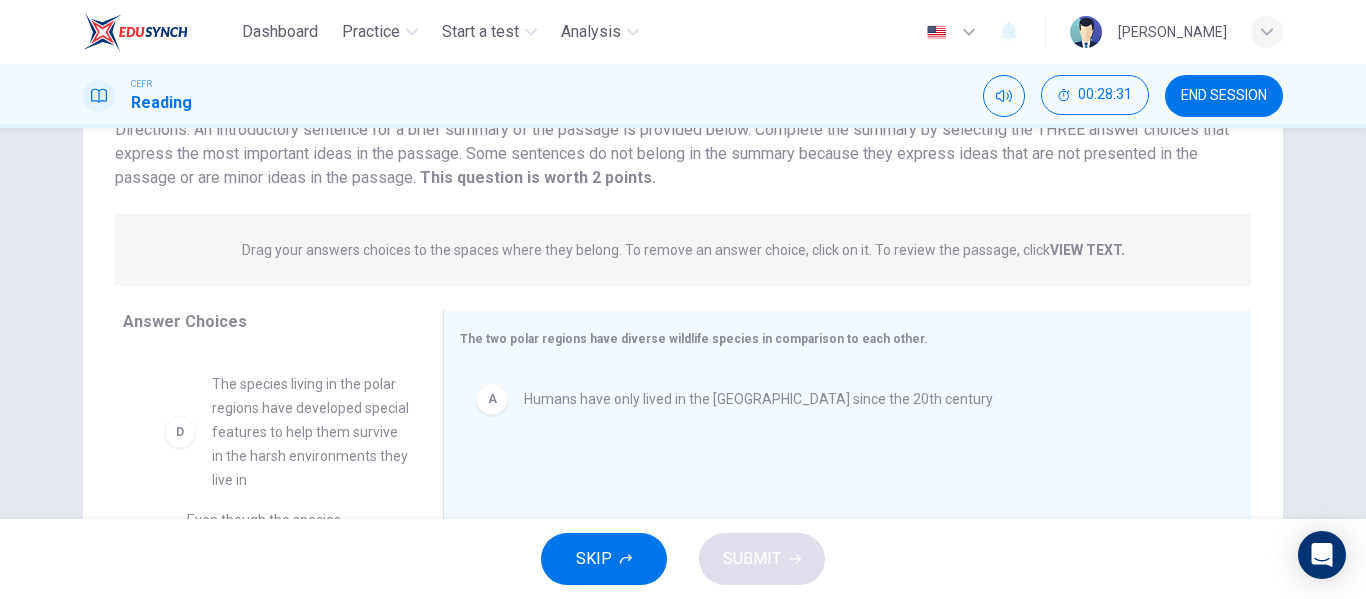 drag, startPoint x: 283, startPoint y: 459, endPoint x: 303, endPoint y: 468, distance: 21.931713 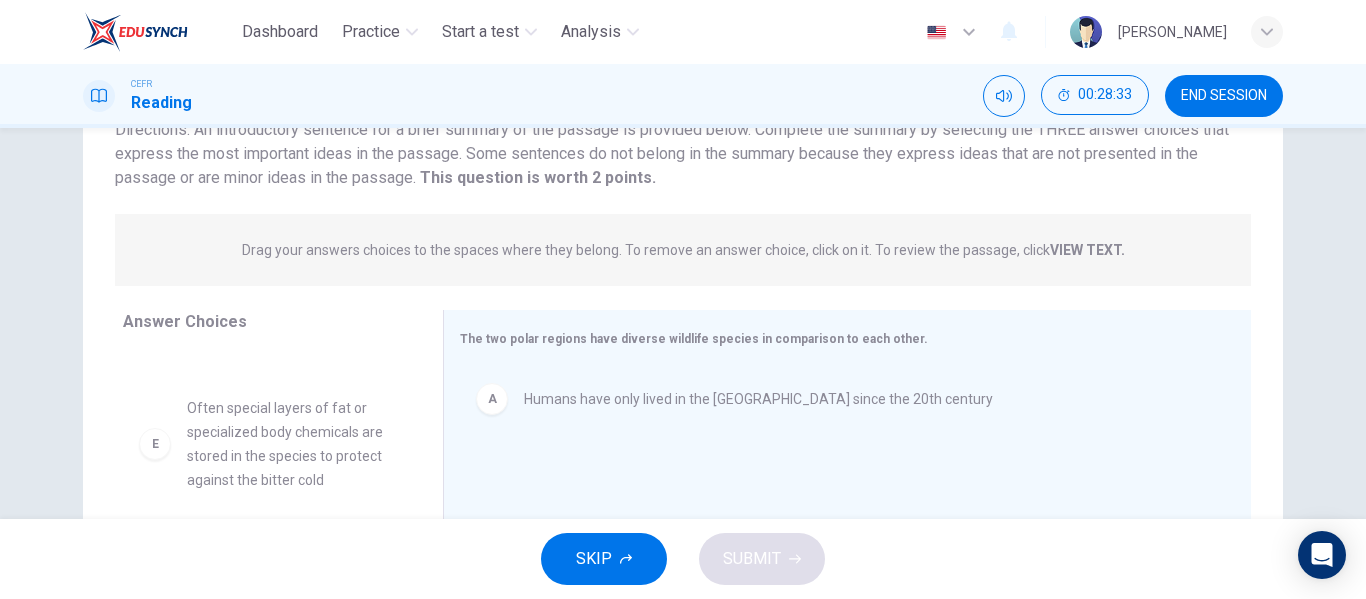 scroll, scrollTop: 377, scrollLeft: 0, axis: vertical 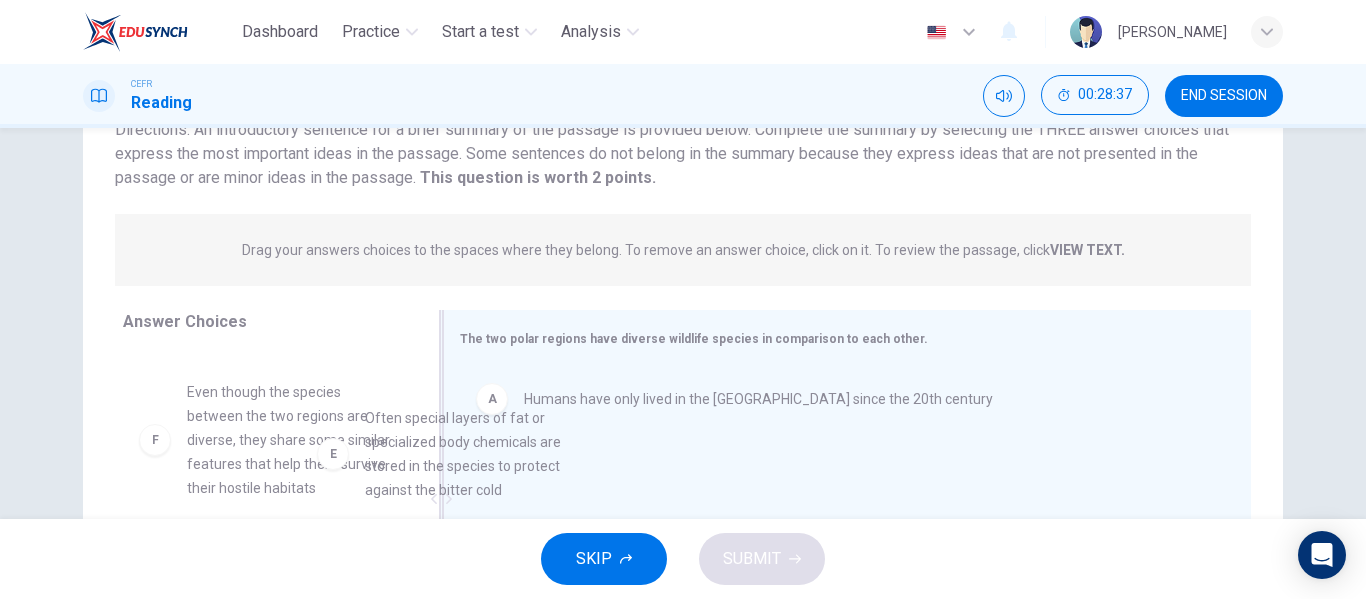 drag, startPoint x: 303, startPoint y: 468, endPoint x: 668, endPoint y: 498, distance: 366.2308 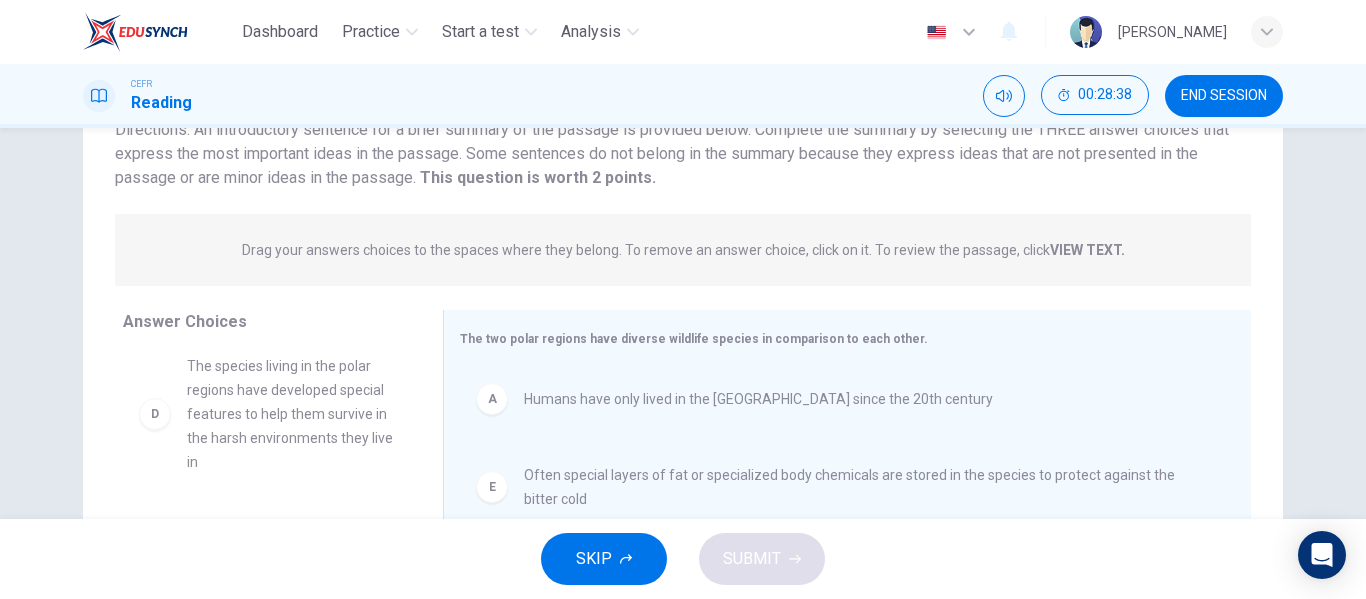 scroll, scrollTop: 252, scrollLeft: 0, axis: vertical 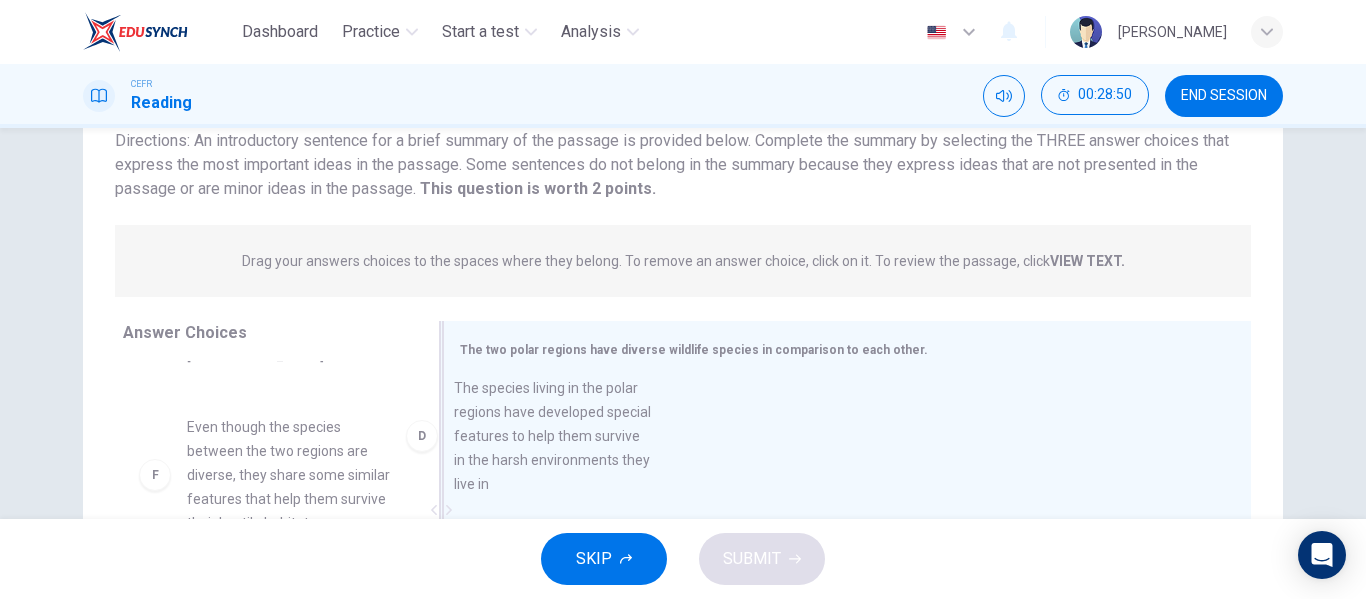 drag, startPoint x: 324, startPoint y: 461, endPoint x: 623, endPoint y: 419, distance: 301.93542 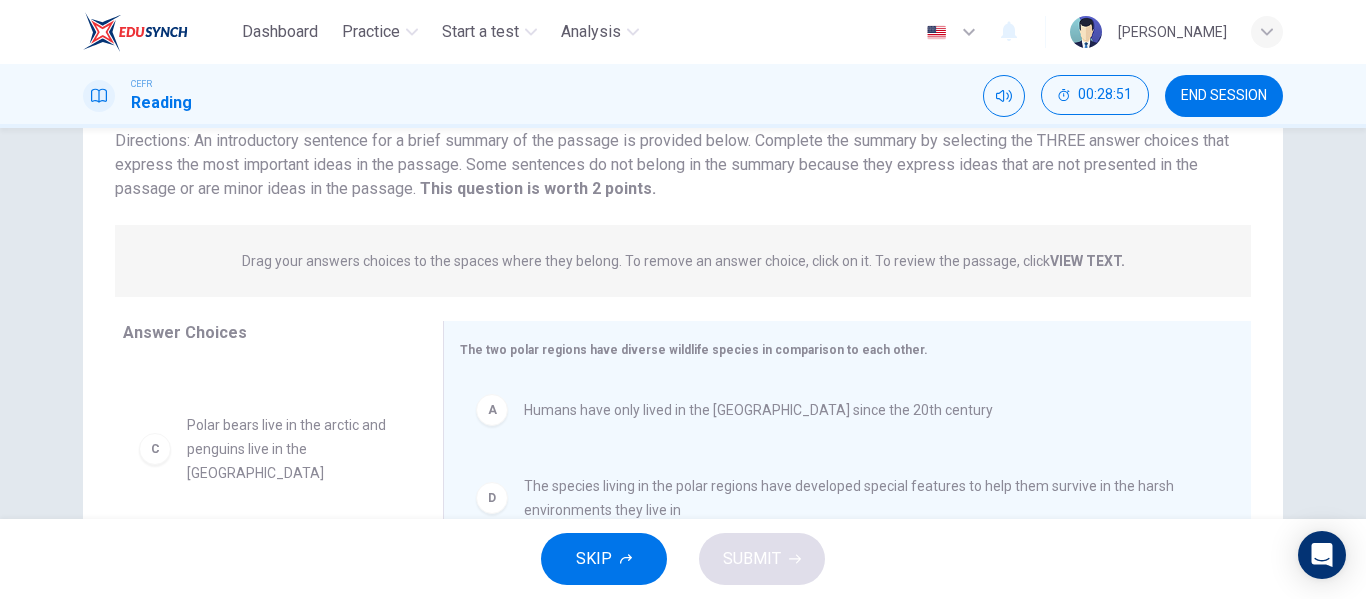 scroll, scrollTop: 84, scrollLeft: 0, axis: vertical 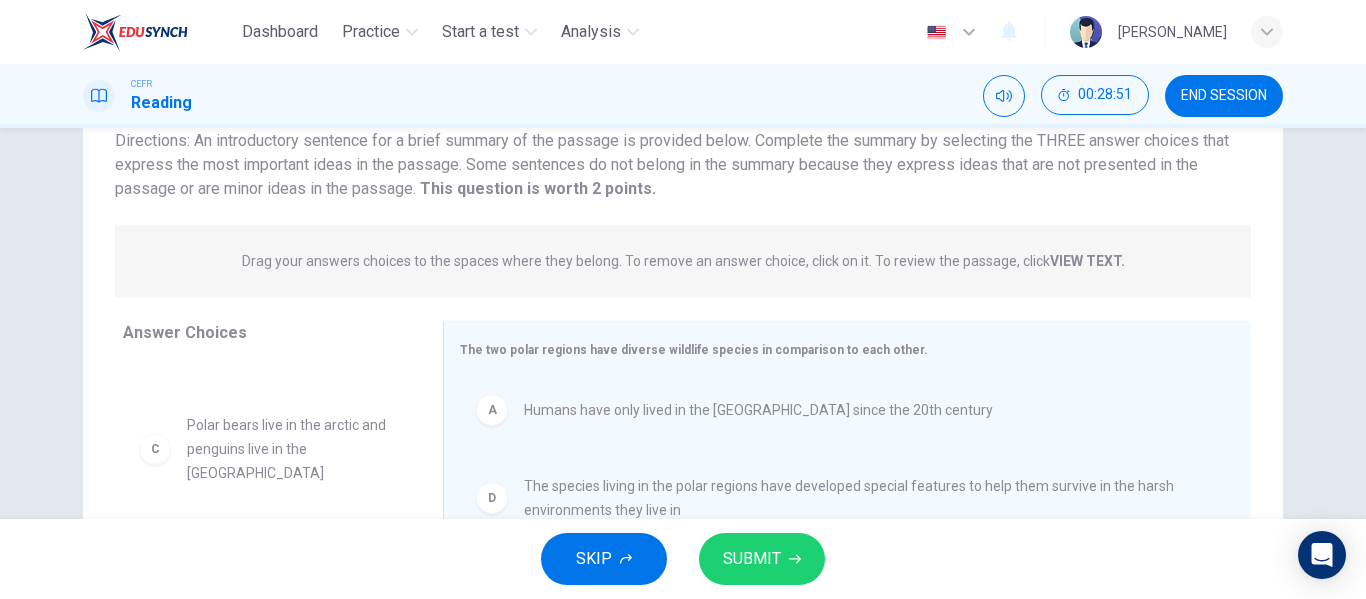 click on "SUBMIT" at bounding box center (752, 559) 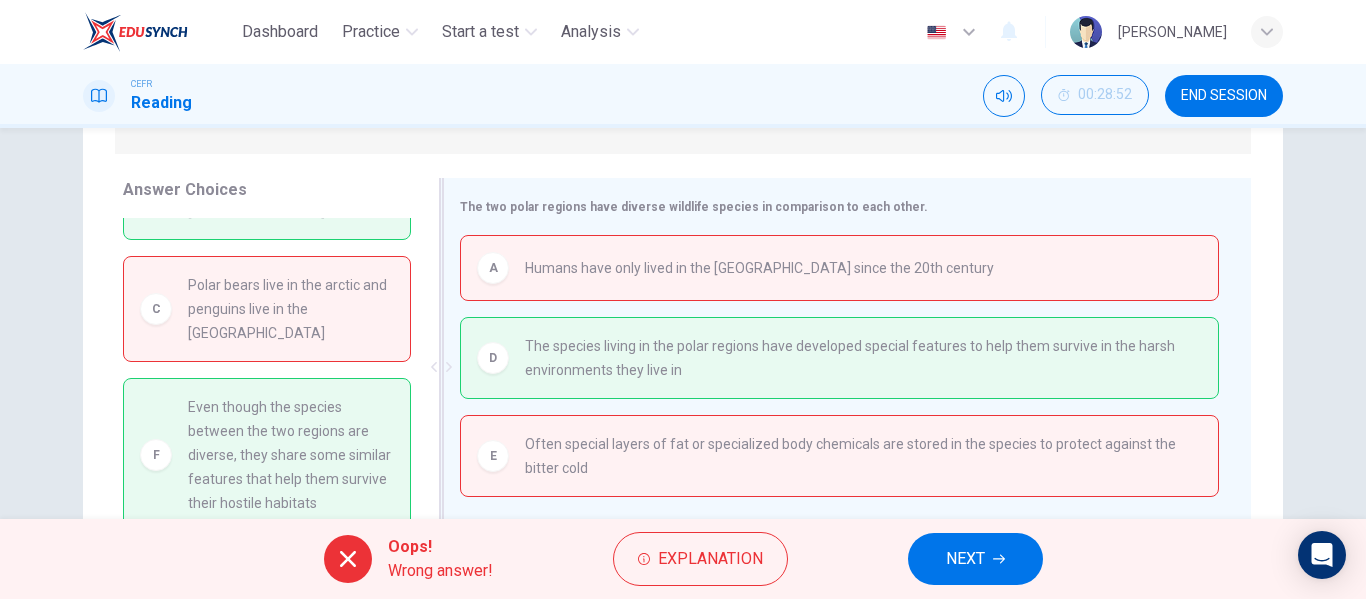 scroll, scrollTop: 294, scrollLeft: 0, axis: vertical 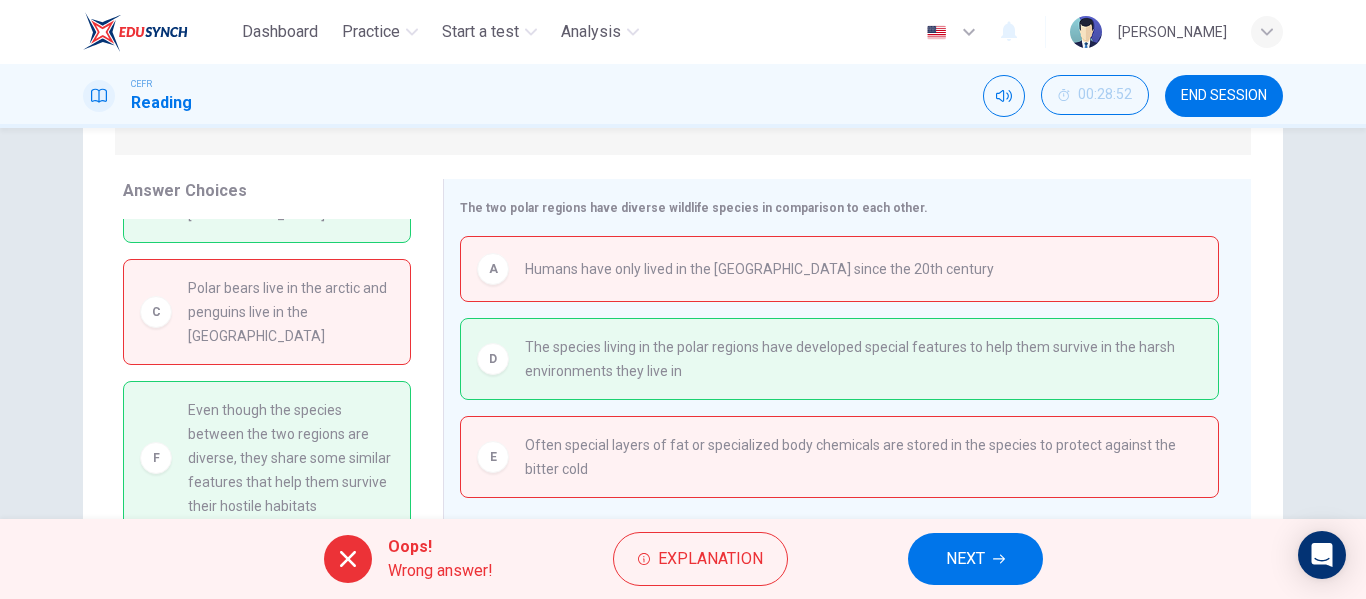 click on "NEXT" at bounding box center [965, 559] 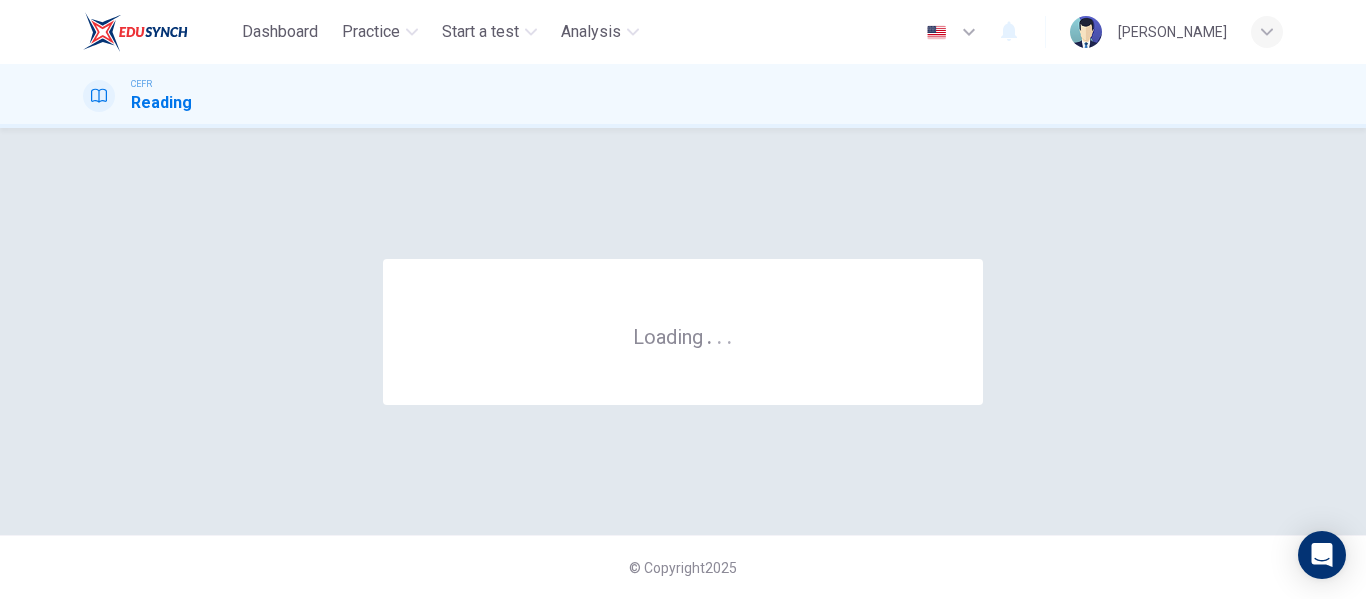 scroll, scrollTop: 0, scrollLeft: 0, axis: both 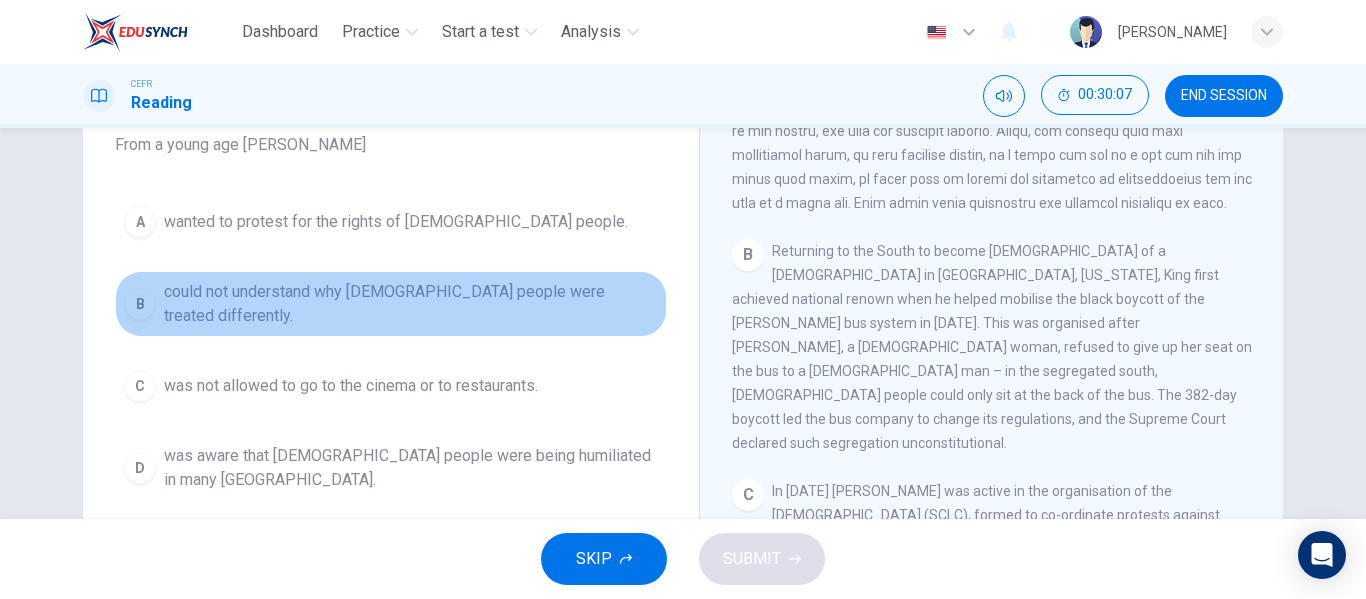 click on "B could not understand why black people were treated differently." at bounding box center [391, 304] 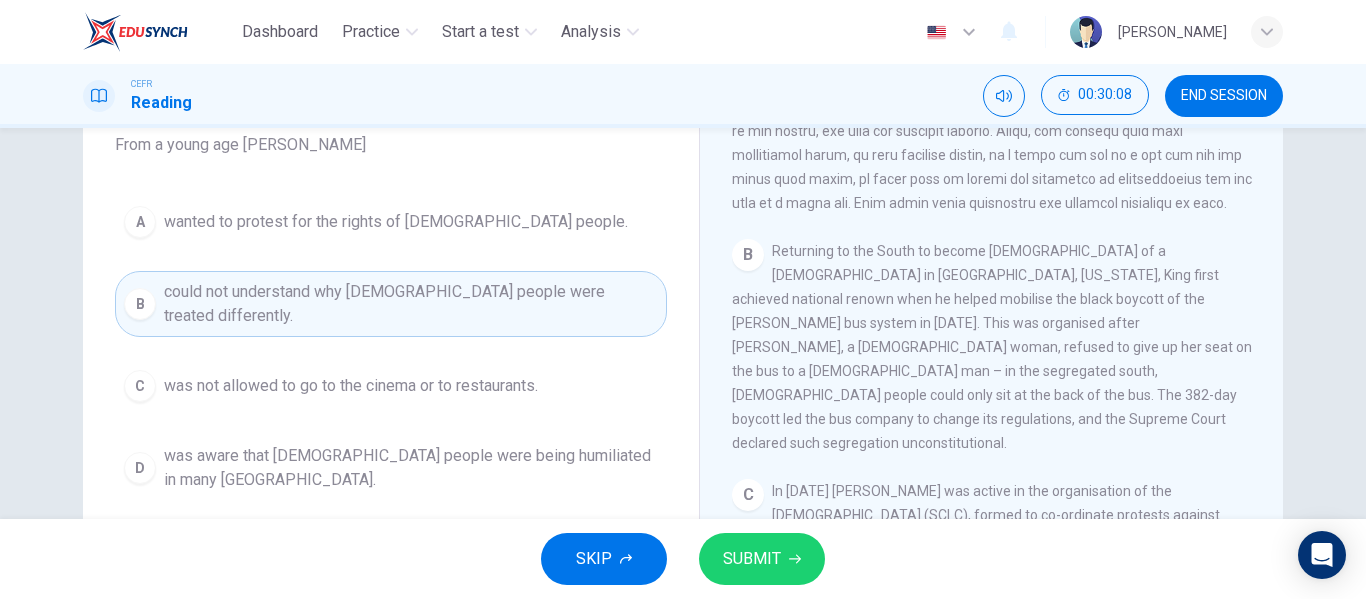 click on "SUBMIT" at bounding box center [762, 559] 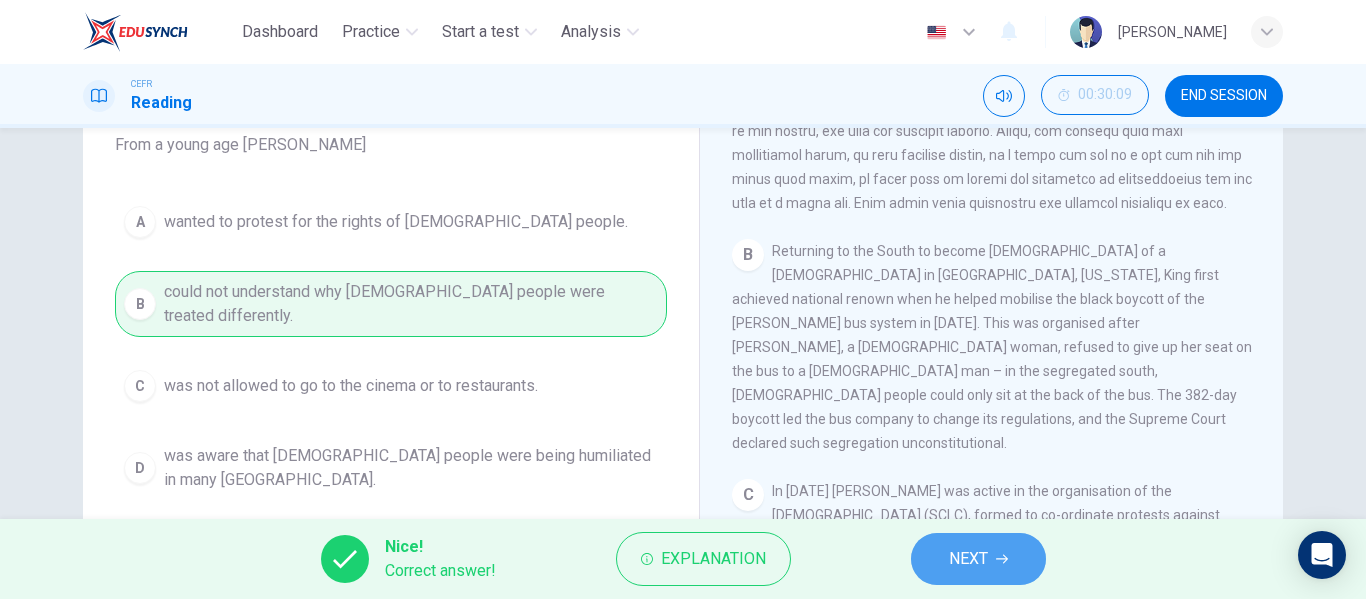 click on "NEXT" at bounding box center [968, 559] 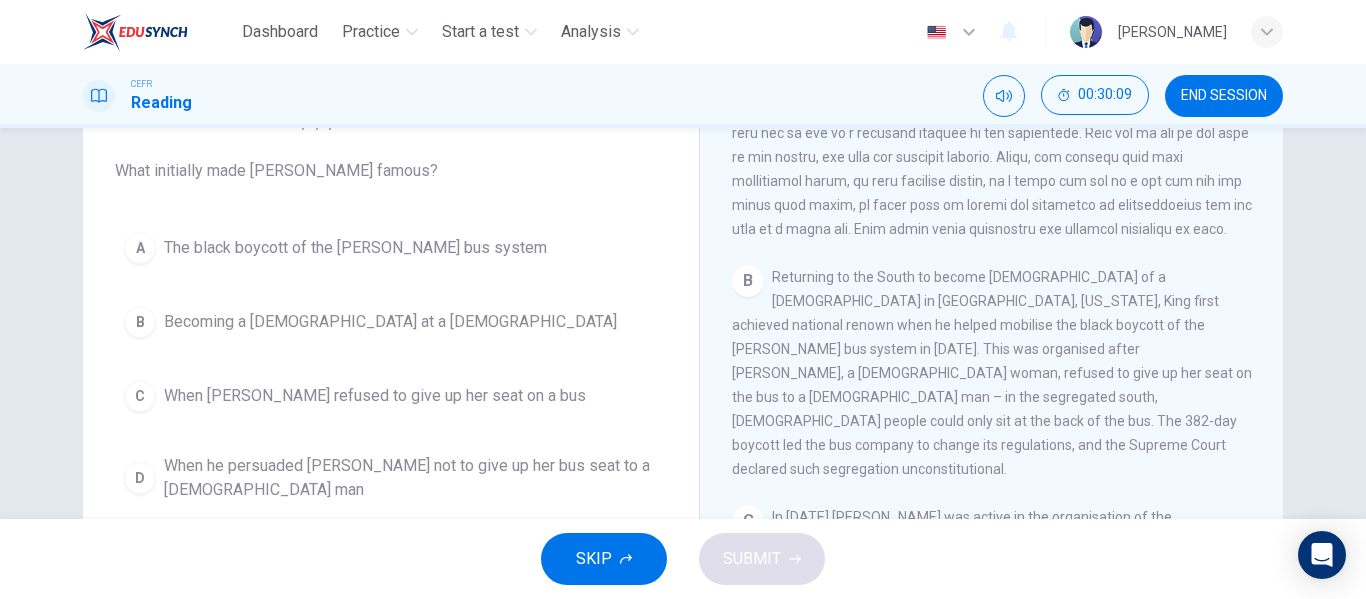 scroll, scrollTop: 153, scrollLeft: 0, axis: vertical 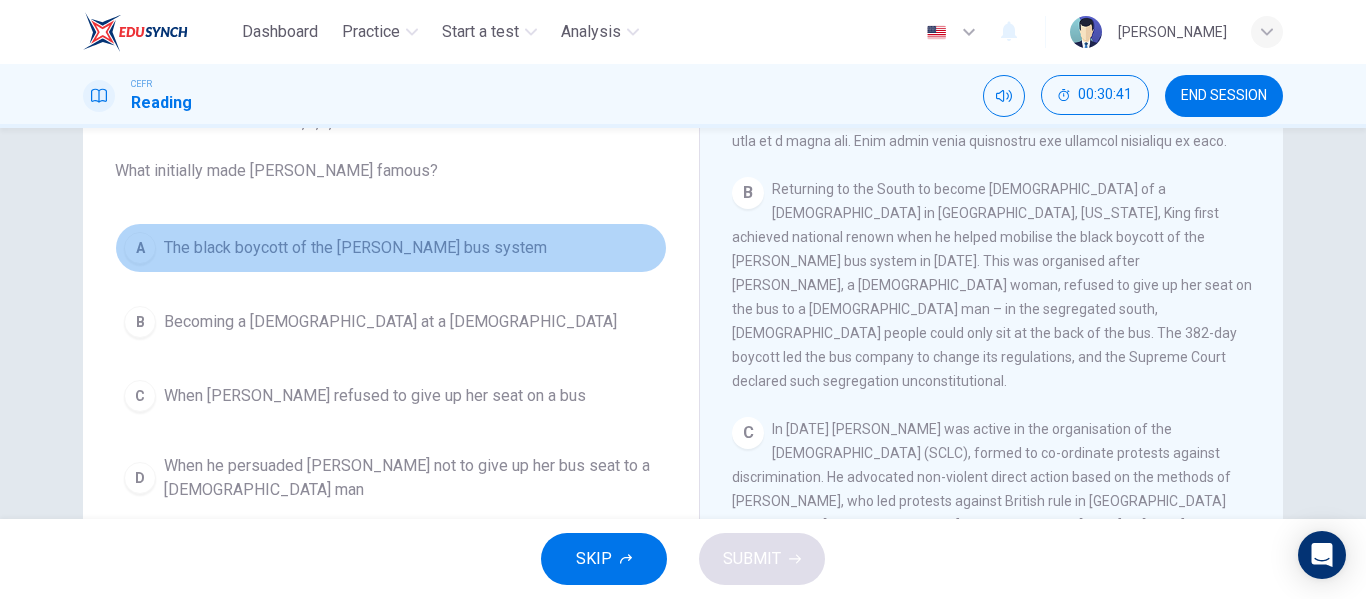 click on "A The black boycott of the Montgomery bus system" at bounding box center (391, 248) 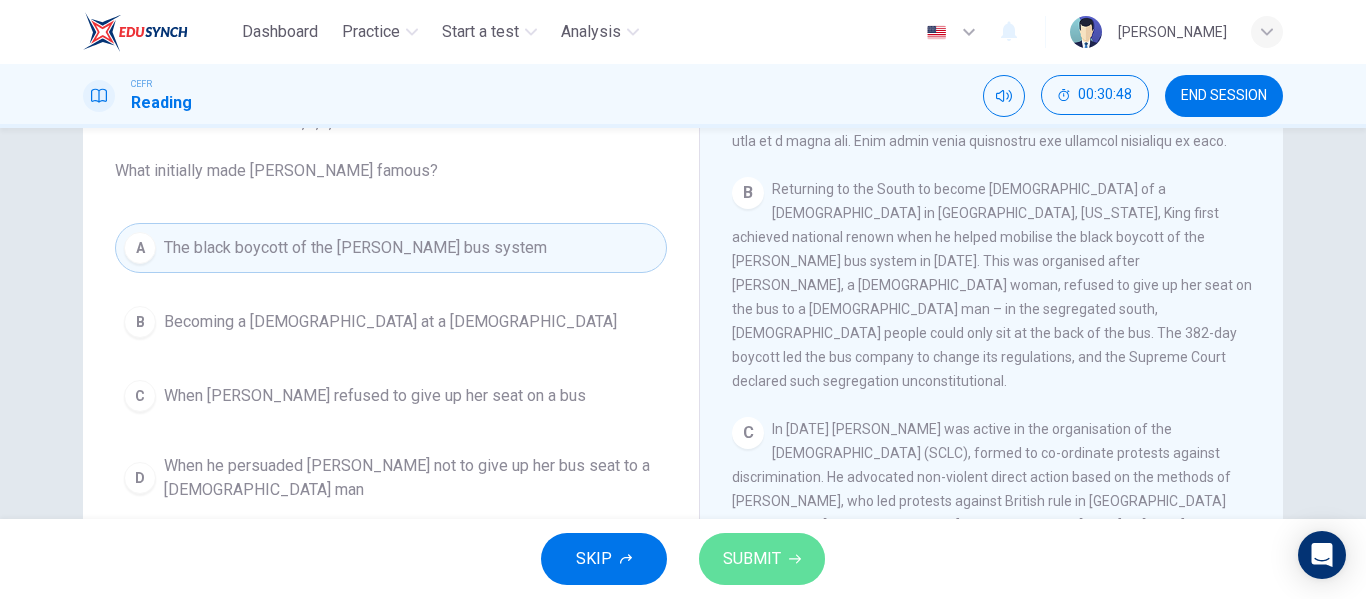 click on "SUBMIT" at bounding box center [752, 559] 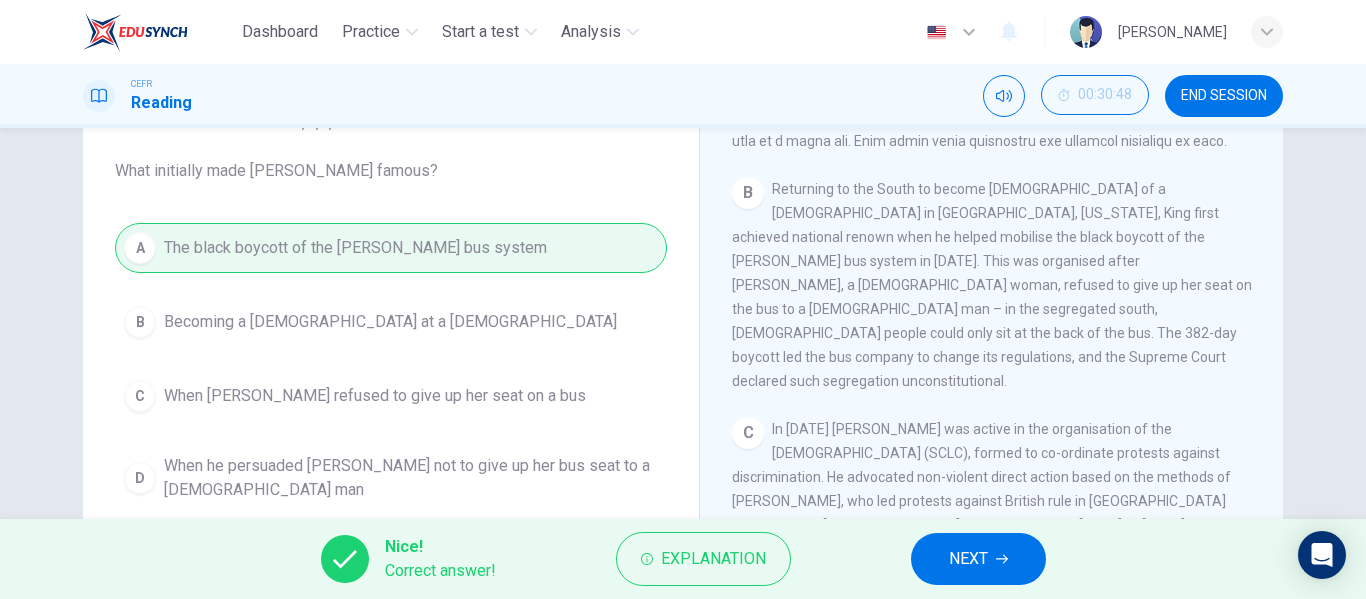 click on "NEXT" at bounding box center [968, 559] 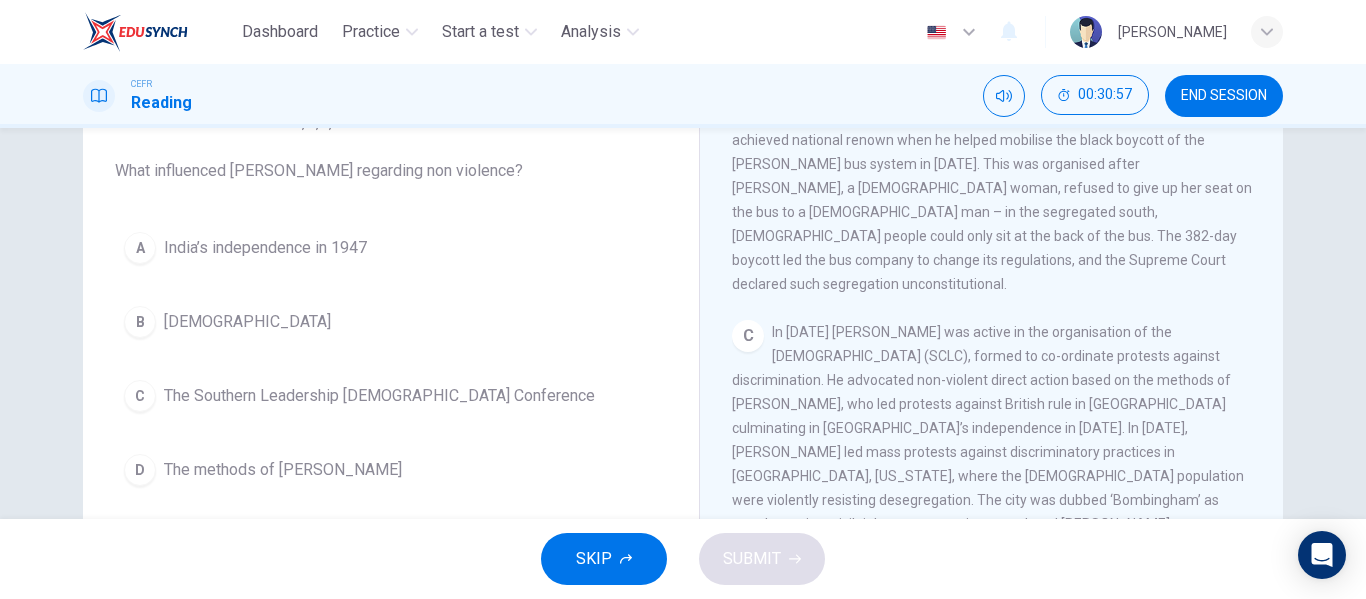 scroll, scrollTop: 779, scrollLeft: 0, axis: vertical 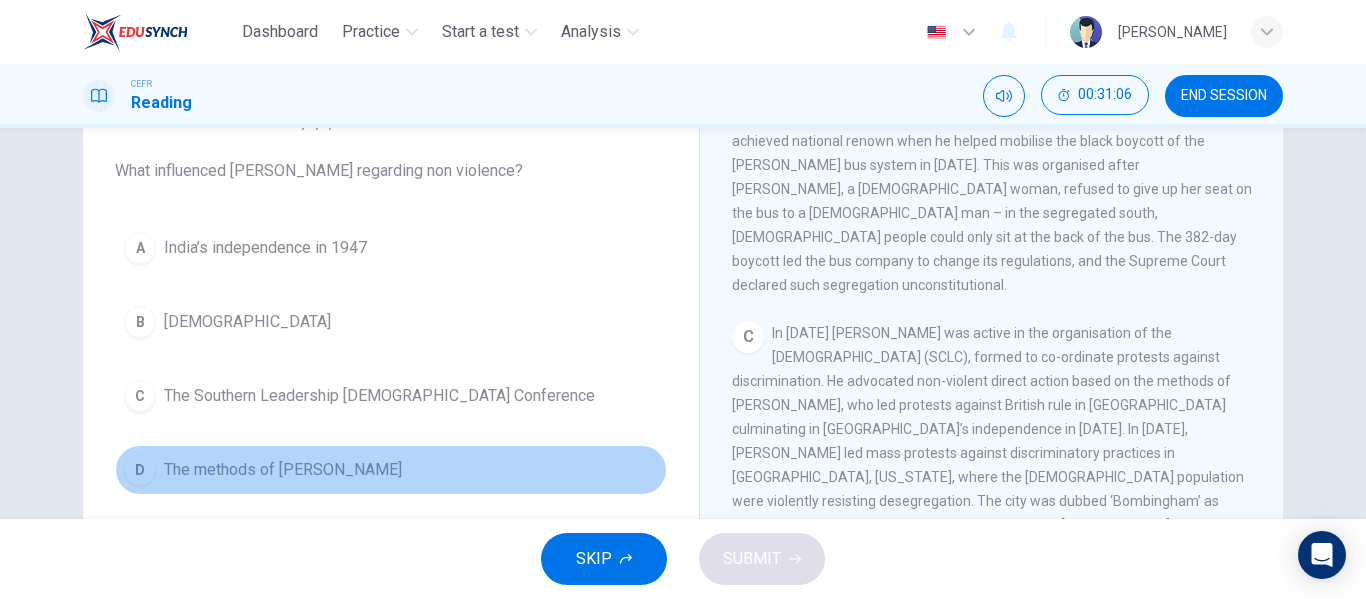 click on "D The methods of Gandhi" at bounding box center [391, 470] 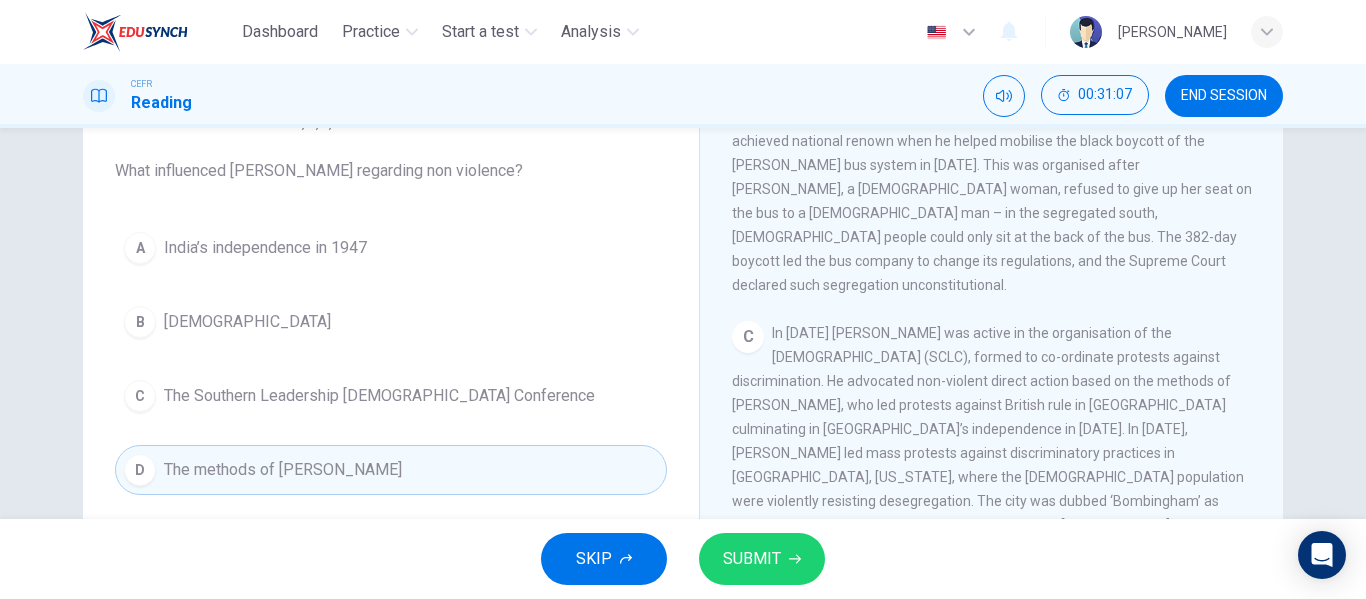 click on "SUBMIT" at bounding box center (752, 559) 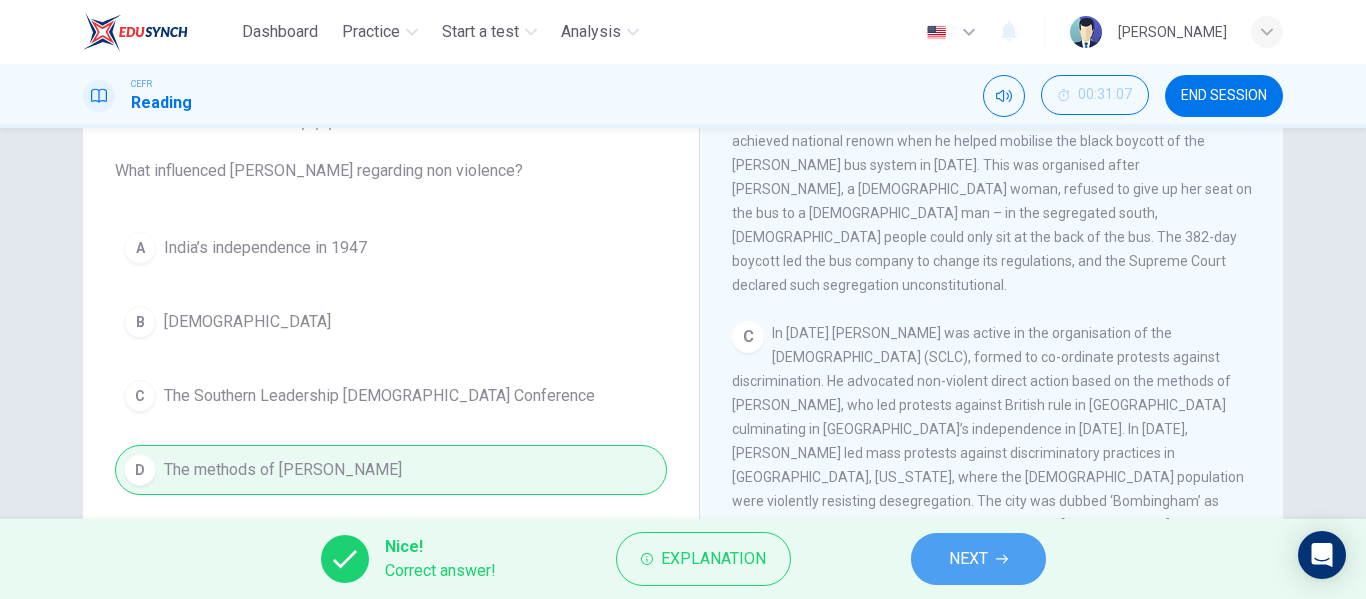 click on "NEXT" at bounding box center (968, 559) 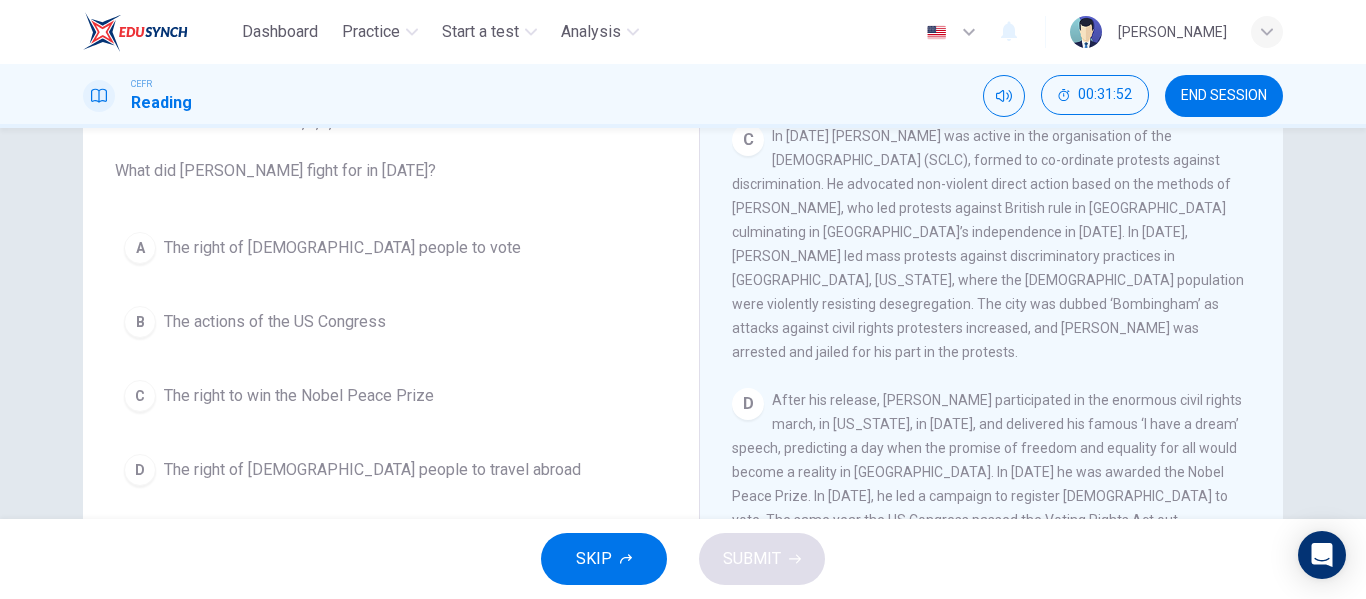 scroll, scrollTop: 976, scrollLeft: 0, axis: vertical 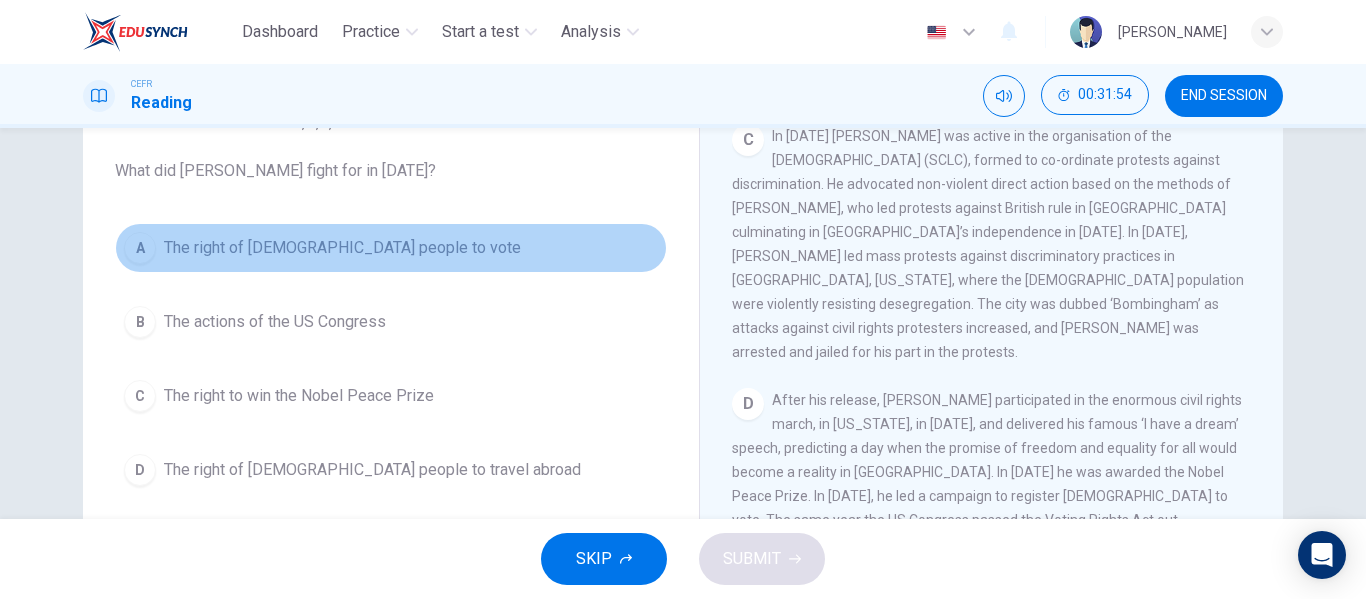 click on "The right of black people to vote" at bounding box center (342, 248) 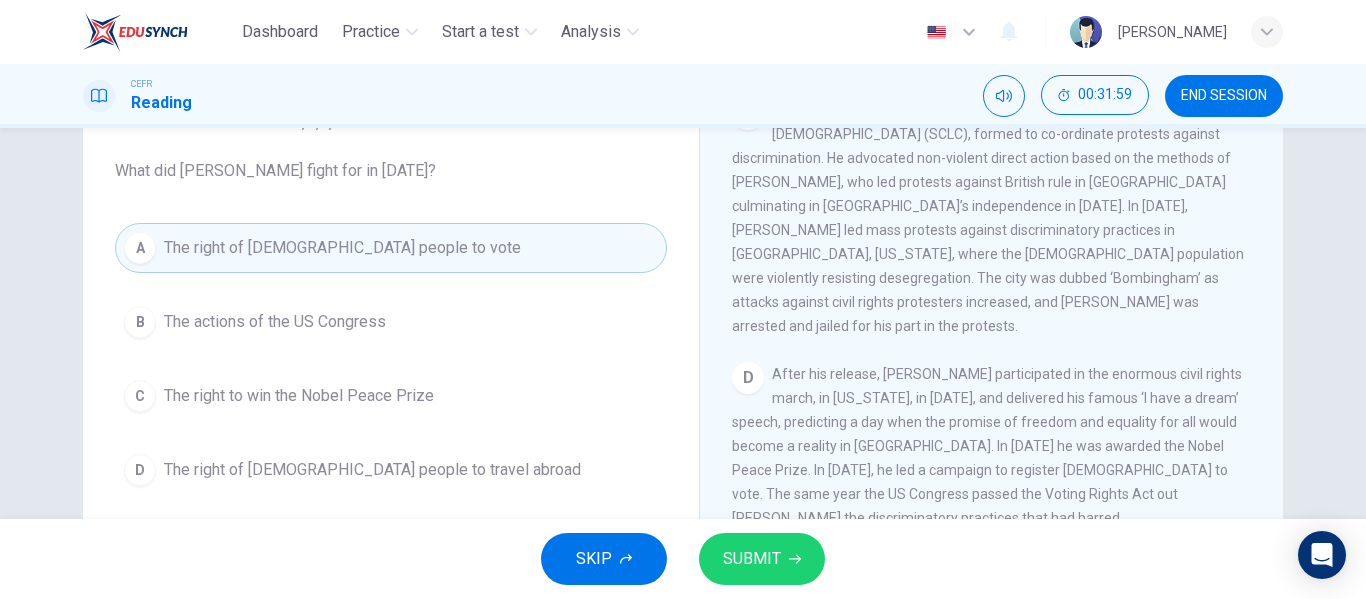 scroll, scrollTop: 1001, scrollLeft: 0, axis: vertical 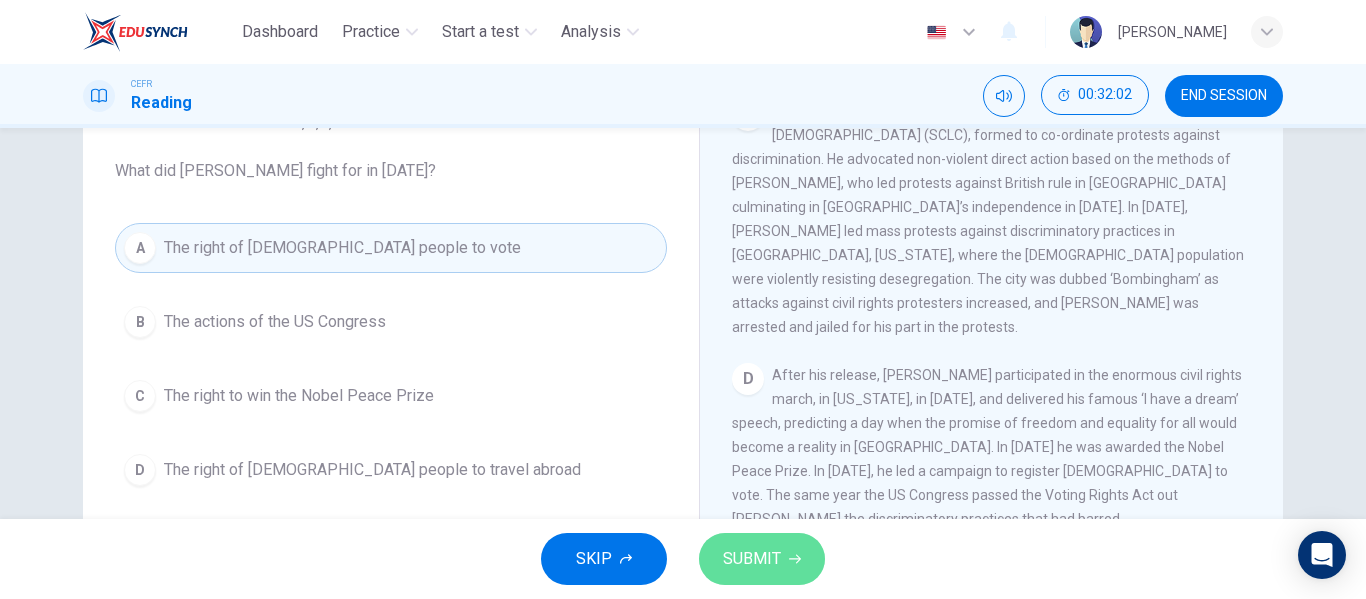 click on "SUBMIT" at bounding box center (752, 559) 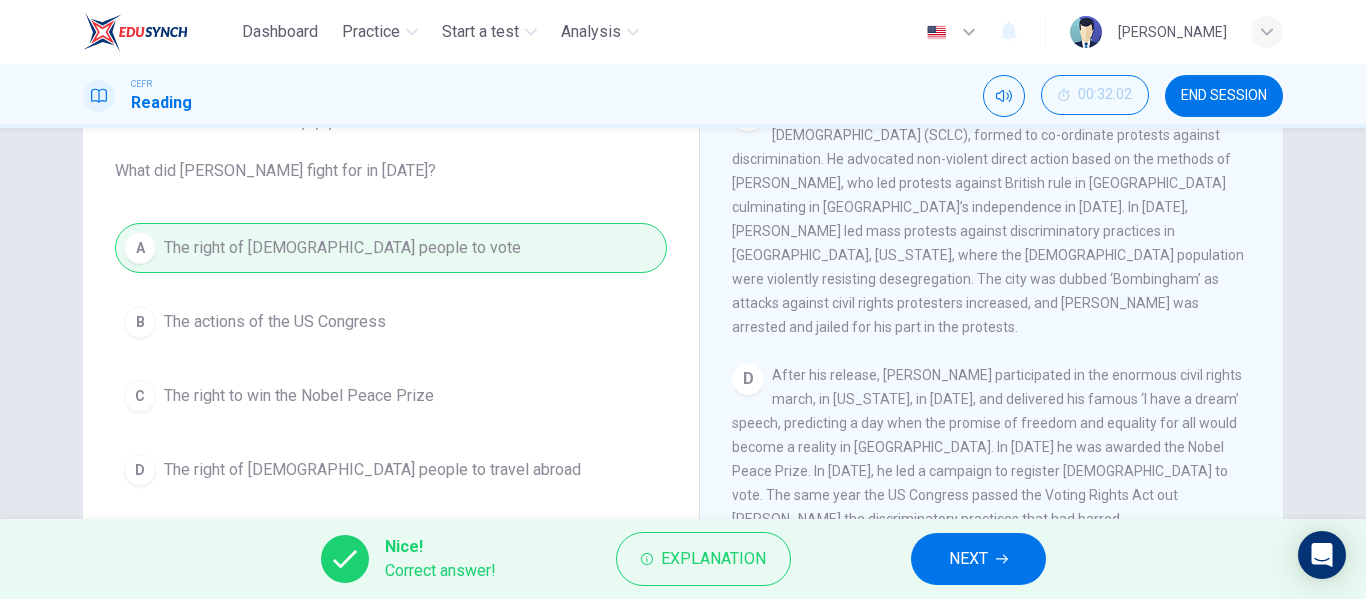 click on "NEXT" at bounding box center (968, 559) 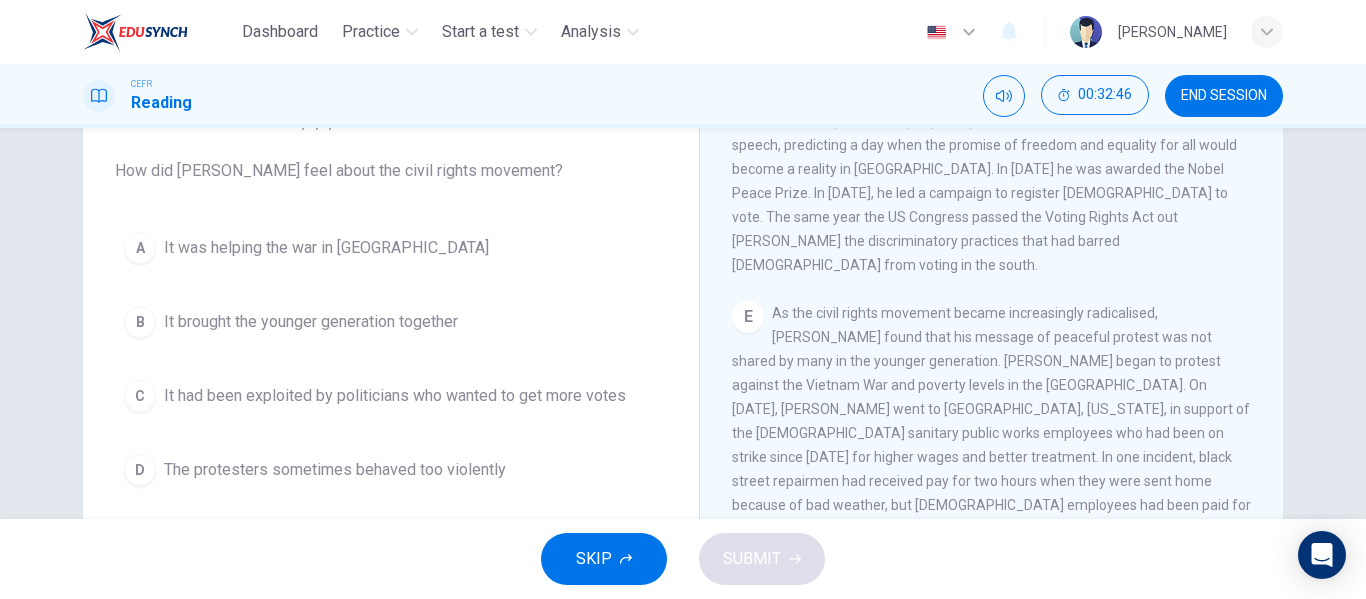 scroll, scrollTop: 1283, scrollLeft: 0, axis: vertical 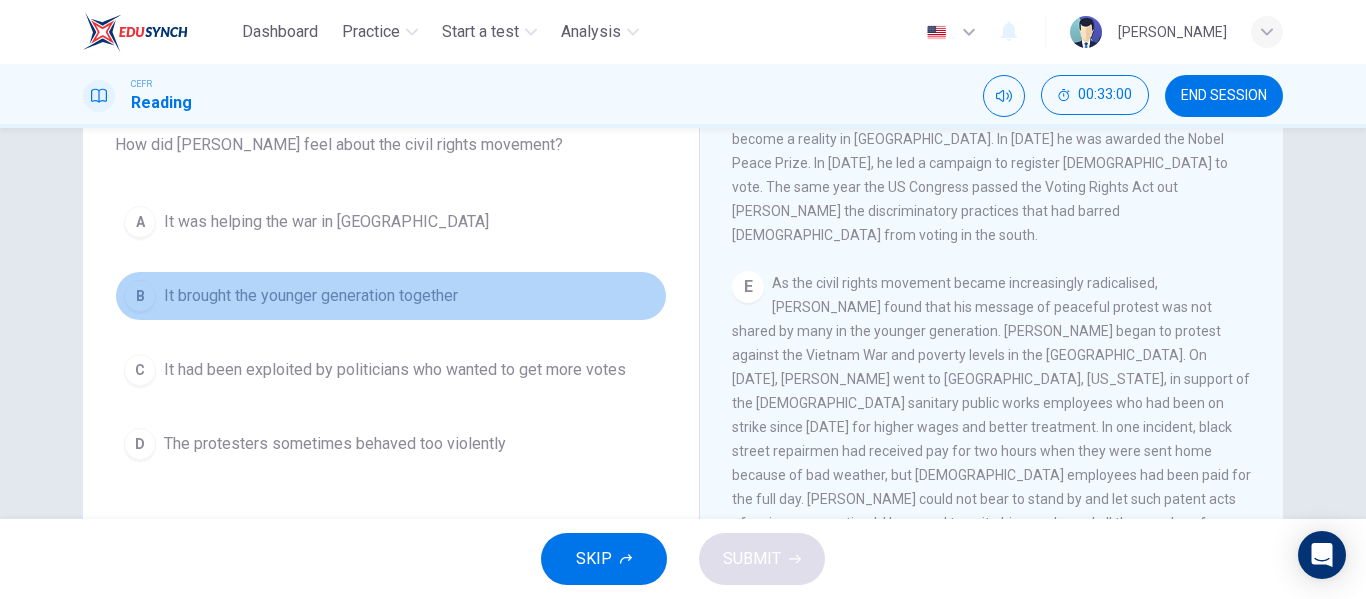 click on "B It brought the younger generation together" at bounding box center [391, 296] 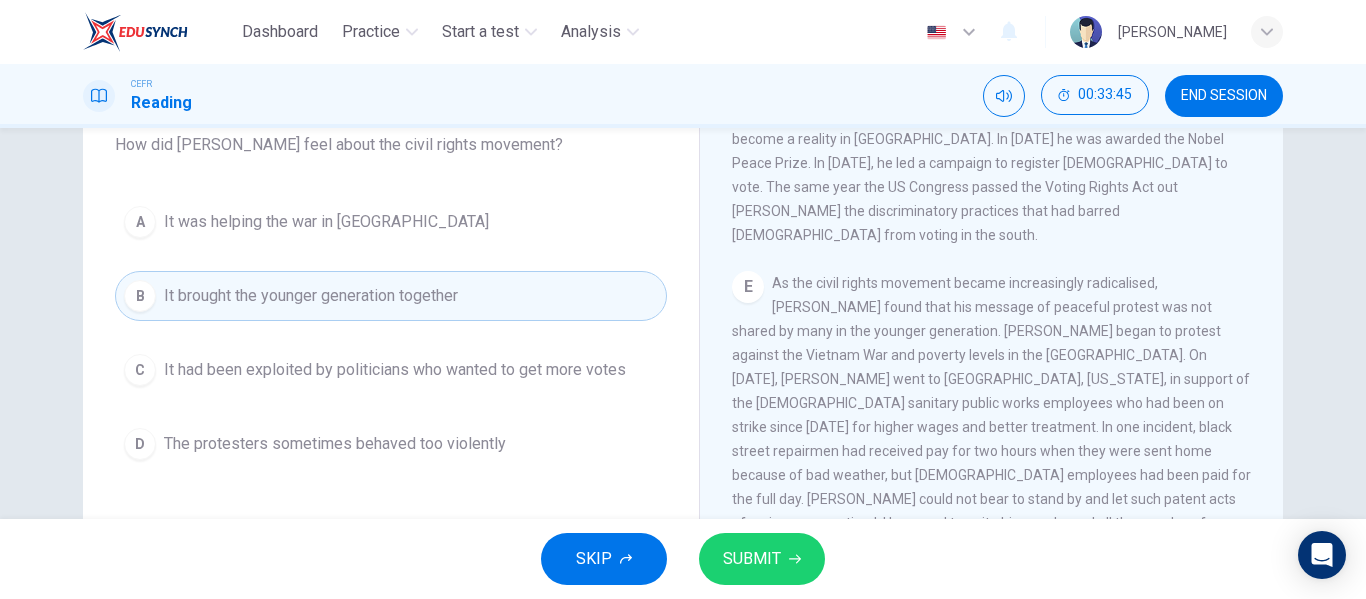 click on "SUBMIT" at bounding box center (762, 559) 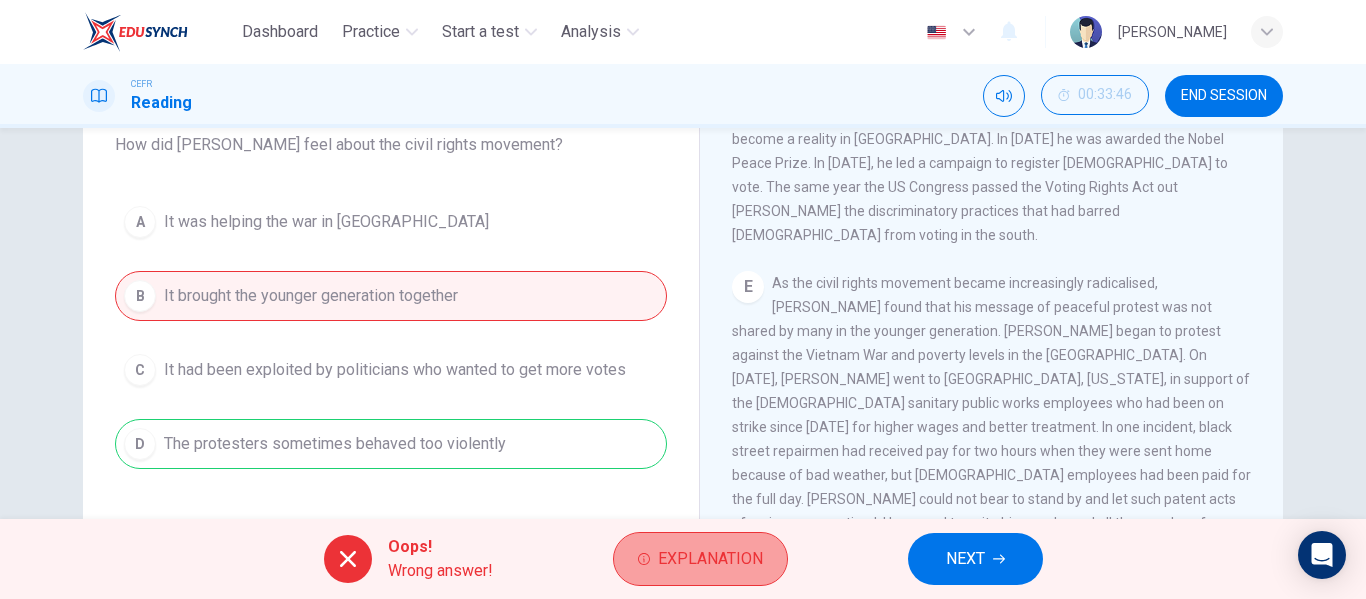 click on "Explanation" at bounding box center (700, 559) 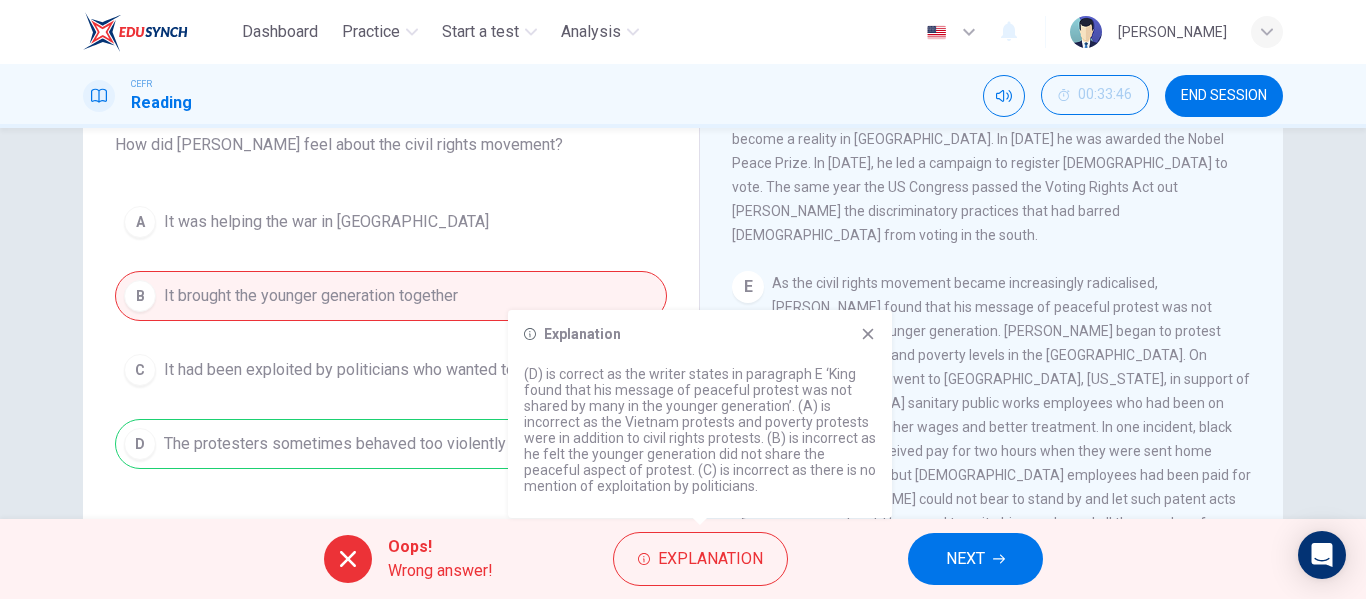 click 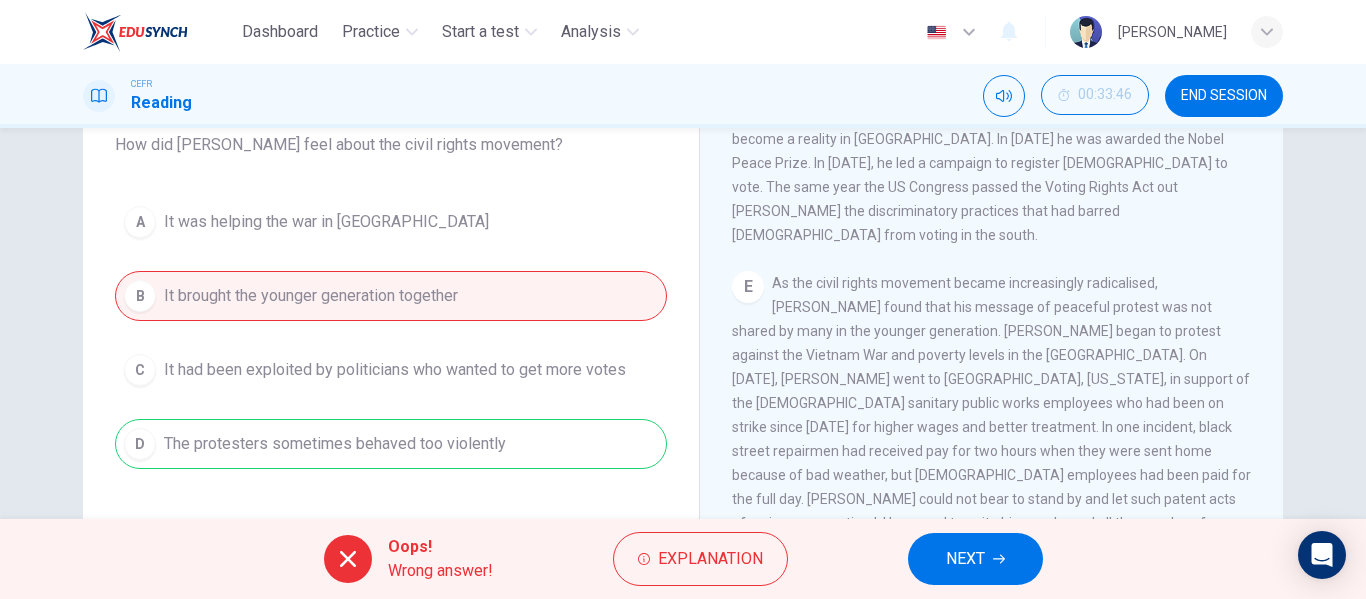 scroll, scrollTop: 178, scrollLeft: 0, axis: vertical 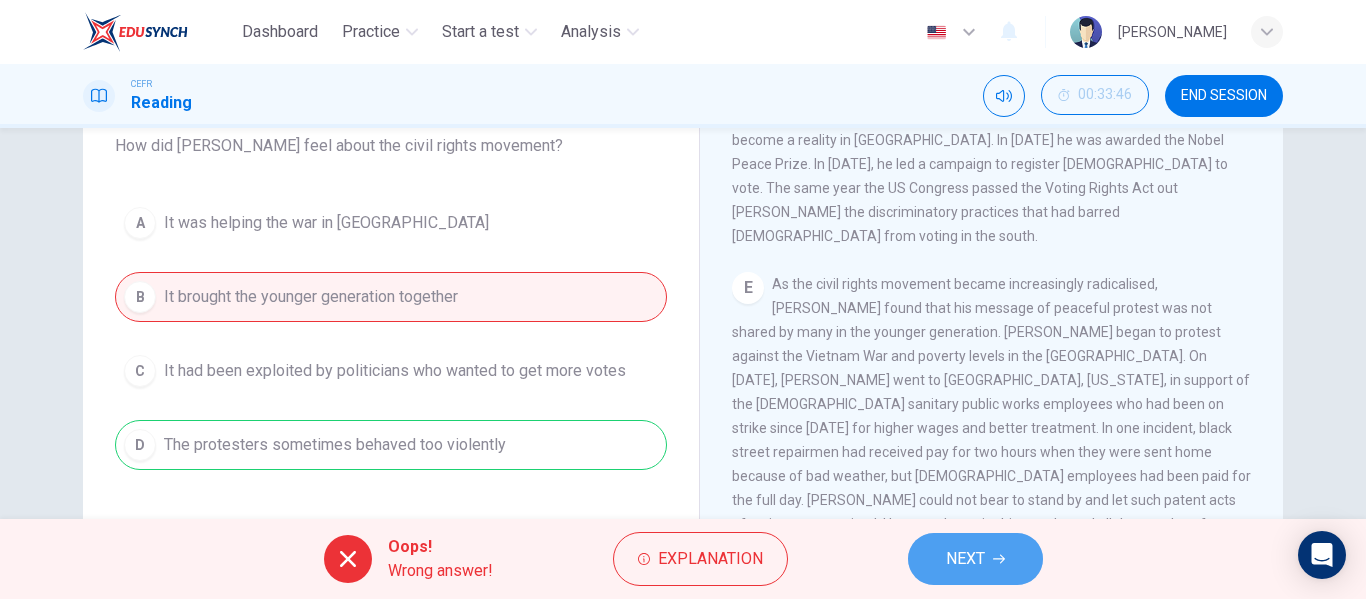 click on "NEXT" at bounding box center [975, 559] 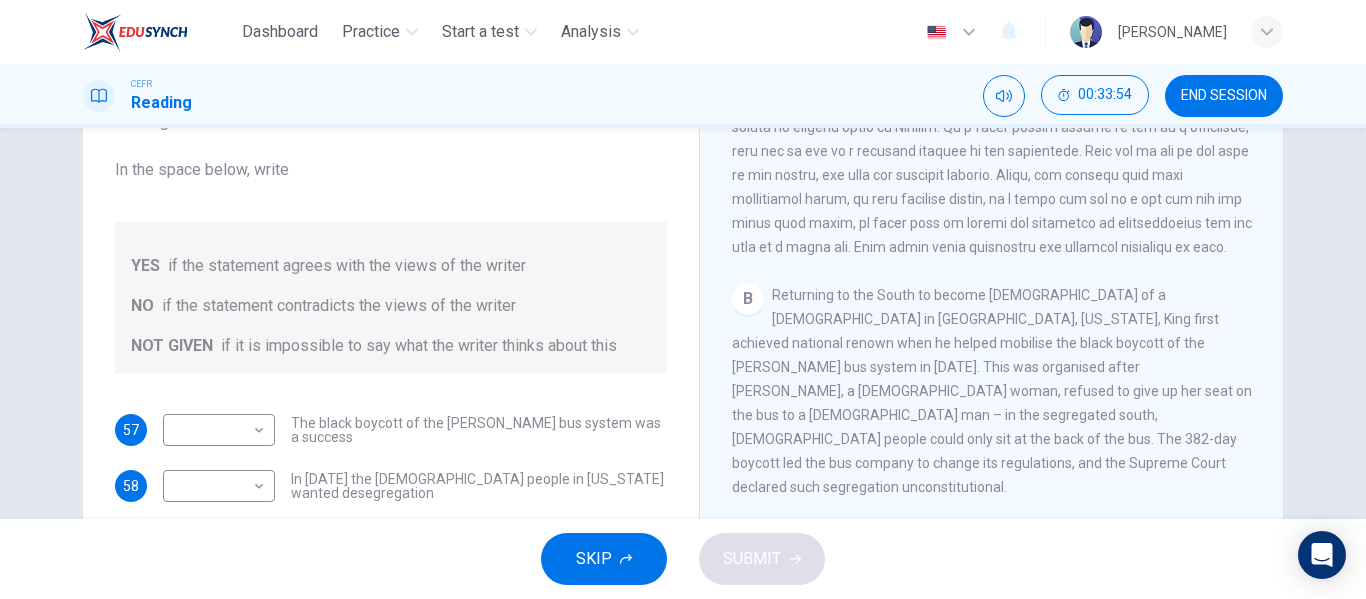 scroll, scrollTop: 551, scrollLeft: 0, axis: vertical 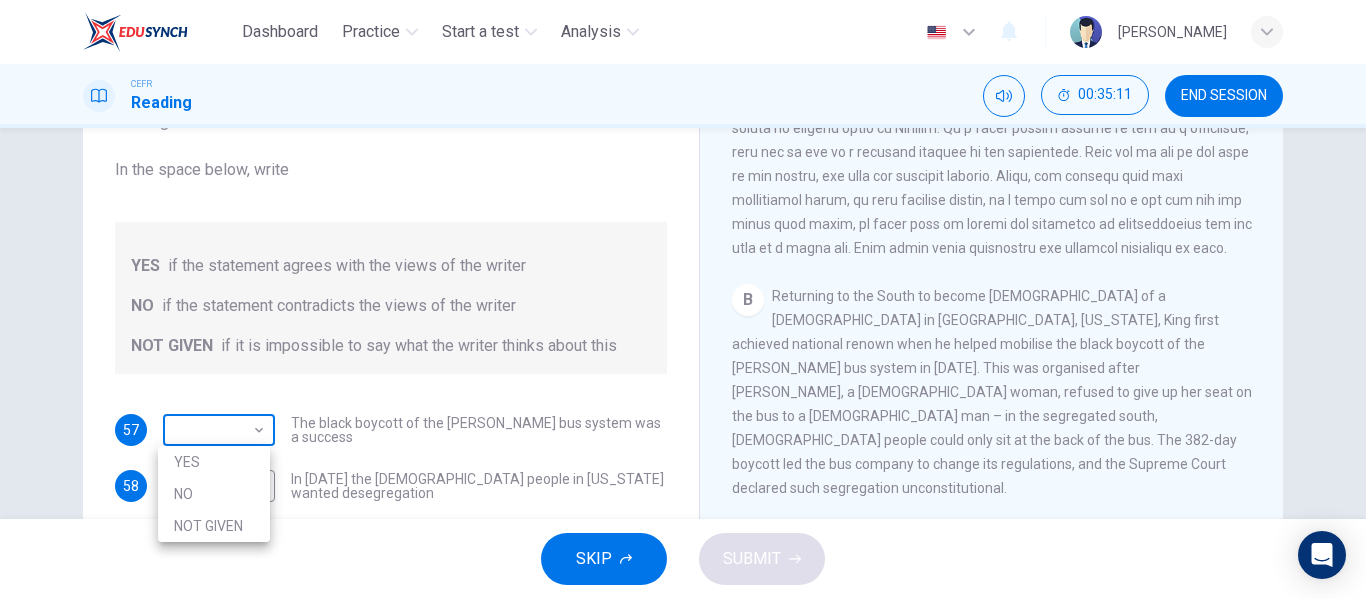 click on "Dashboard Practice Start a test Analysis English en ​ NADIA ZAHIRAH BINTI ZAHARUDDIN CEFR Reading 00:35:11 END SESSION Questions 57 - 59 Do the following statements agree with the information given in the Reading Passage? In the space below, write YES if the statement agrees with the views of the writer NO if the statement contradicts the views of the writer NOT GIVEN if it is impossible to say what the writer thinks about this 57 ​ ​ The black boycott of the Montgomery bus system was a success 58 ​ ​ In 1963 the white people in Alabama wanted desegregation 59 ​ ​ Martin Luther King achieved a lot in his protest against the Vietnam War Martin Luther King CLICK TO ZOOM Click to Zoom A B C D E F SKIP SUBMIT EduSynch - Online Language Proficiency Testing
Dashboard Practice Start a test Analysis Notifications © Copyright  2025 YES NO NOT GIVEN" at bounding box center [683, 299] 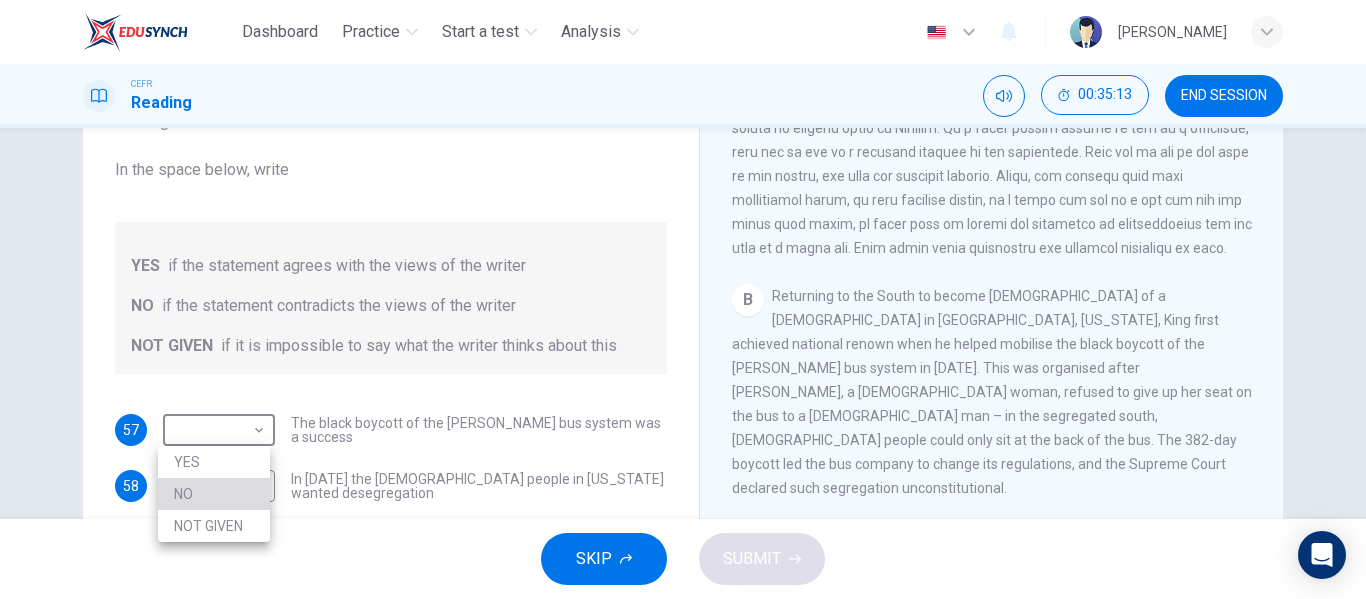 click on "NO" at bounding box center [214, 494] 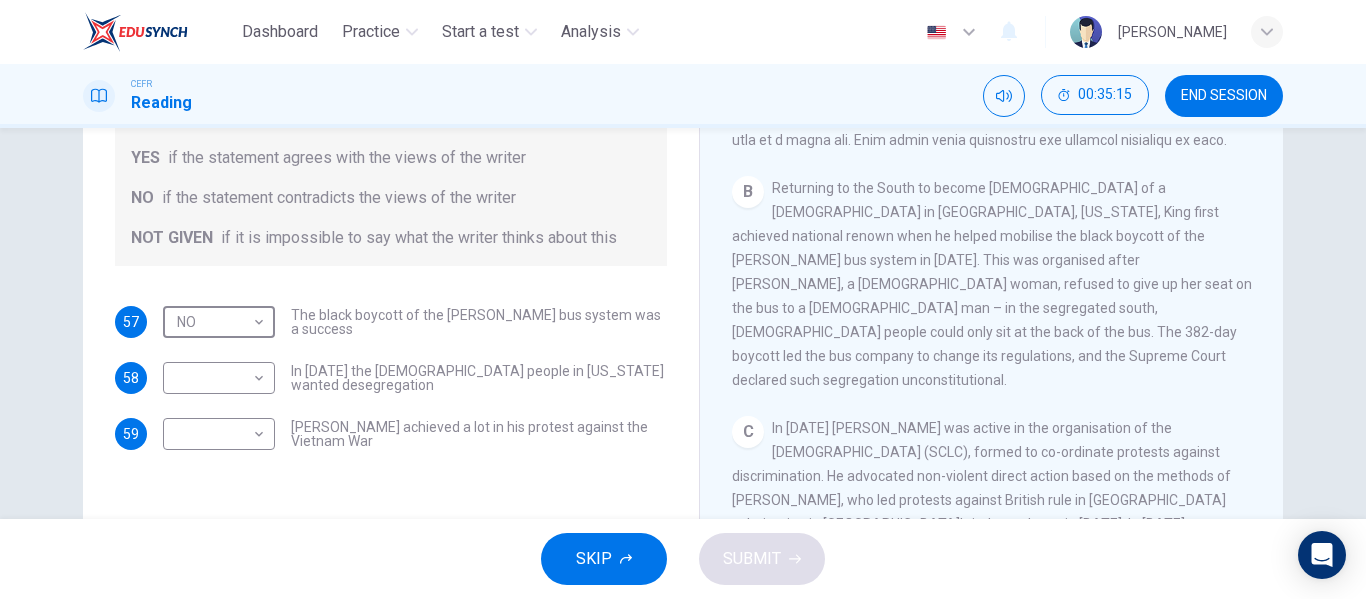 scroll, scrollTop: 287, scrollLeft: 0, axis: vertical 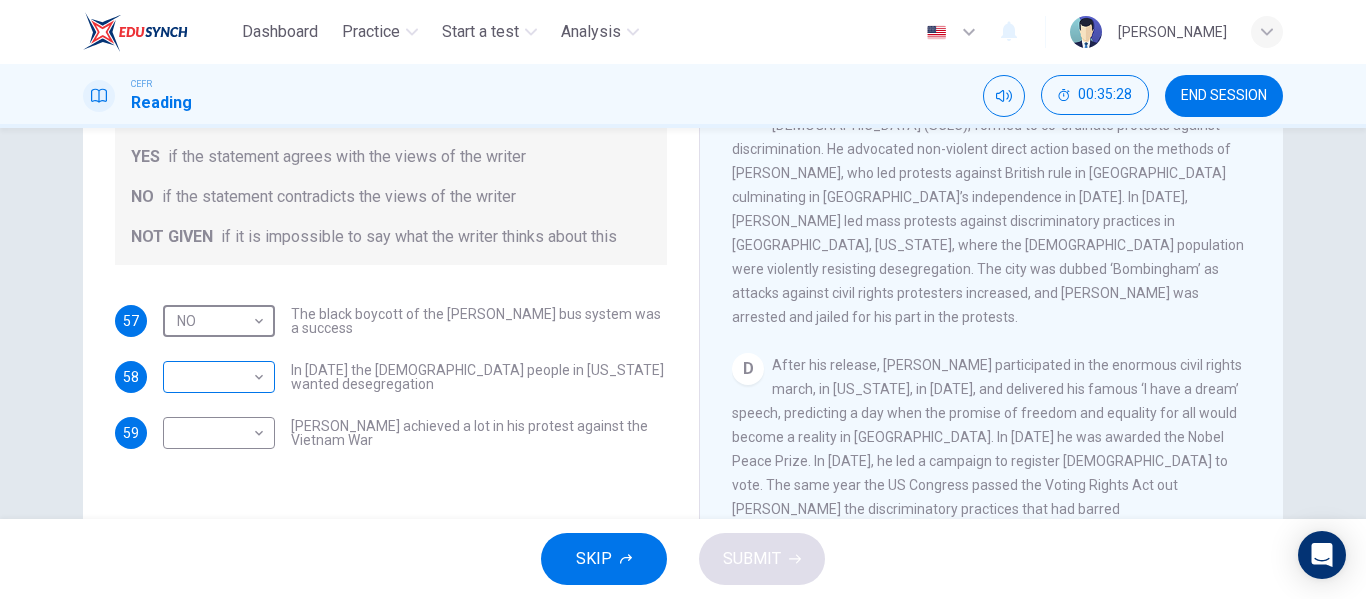 click on "Dashboard Practice Start a test Analysis English en ​ NADIA ZAHIRAH BINTI ZAHARUDDIN CEFR Reading 00:35:28 END SESSION Questions 57 - 59 Do the following statements agree with the information given in the Reading Passage? In the space below, write YES if the statement agrees with the views of the writer NO if the statement contradicts the views of the writer NOT GIVEN if it is impossible to say what the writer thinks about this 57 NO NO ​ The black boycott of the Montgomery bus system was a success 58 ​ ​ In 1963 the white people in Alabama wanted desegregation 59 ​ ​ Martin Luther King achieved a lot in his protest against the Vietnam War Martin Luther King CLICK TO ZOOM Click to Zoom A B C D E F SKIP SUBMIT EduSynch - Online Language Proficiency Testing
Dashboard Practice Start a test Analysis Notifications © Copyright  2025" at bounding box center (683, 299) 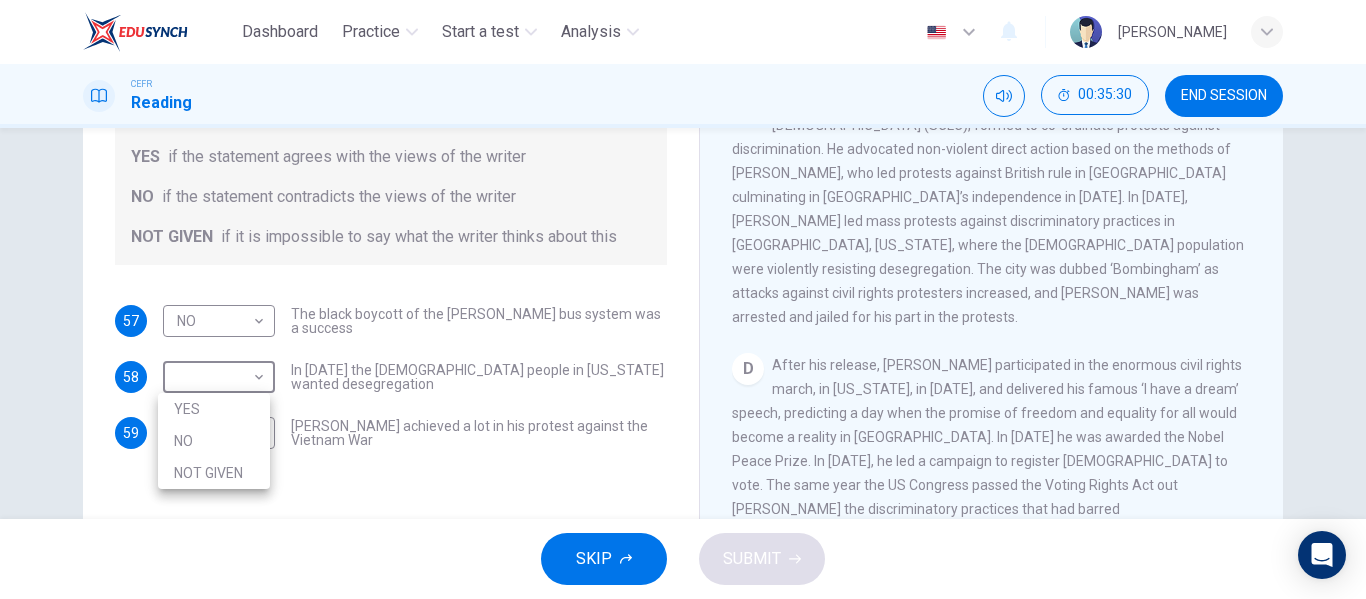 click on "NOT GIVEN" at bounding box center [214, 473] 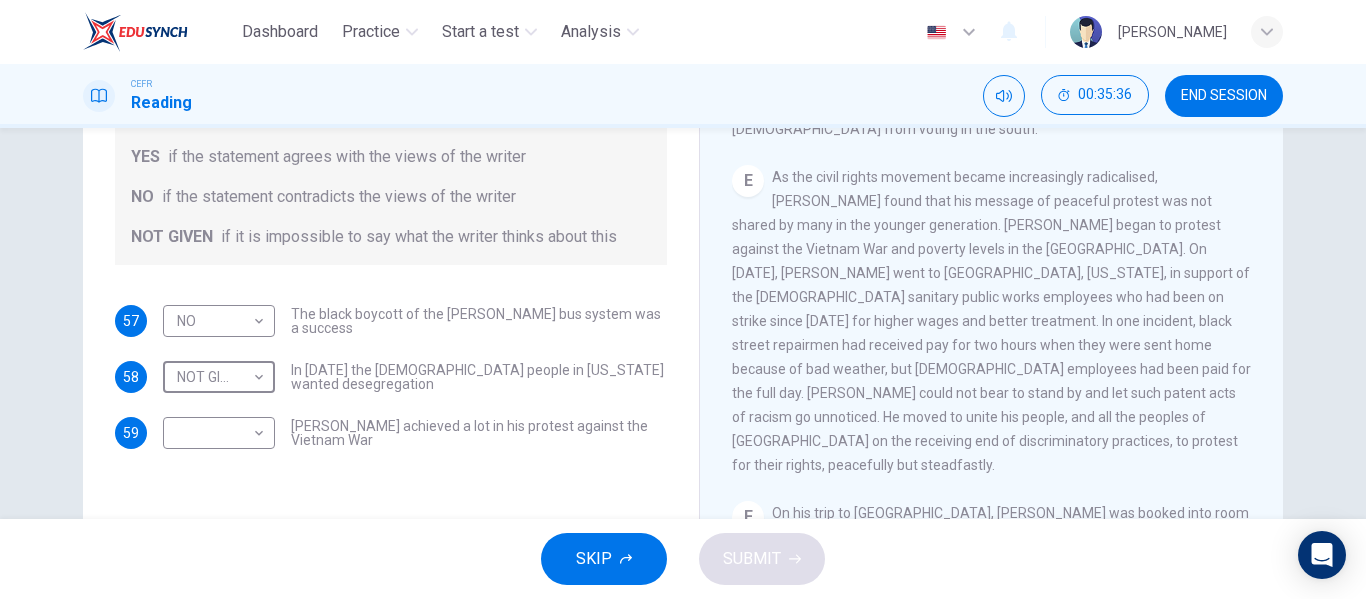 scroll, scrollTop: 1283, scrollLeft: 0, axis: vertical 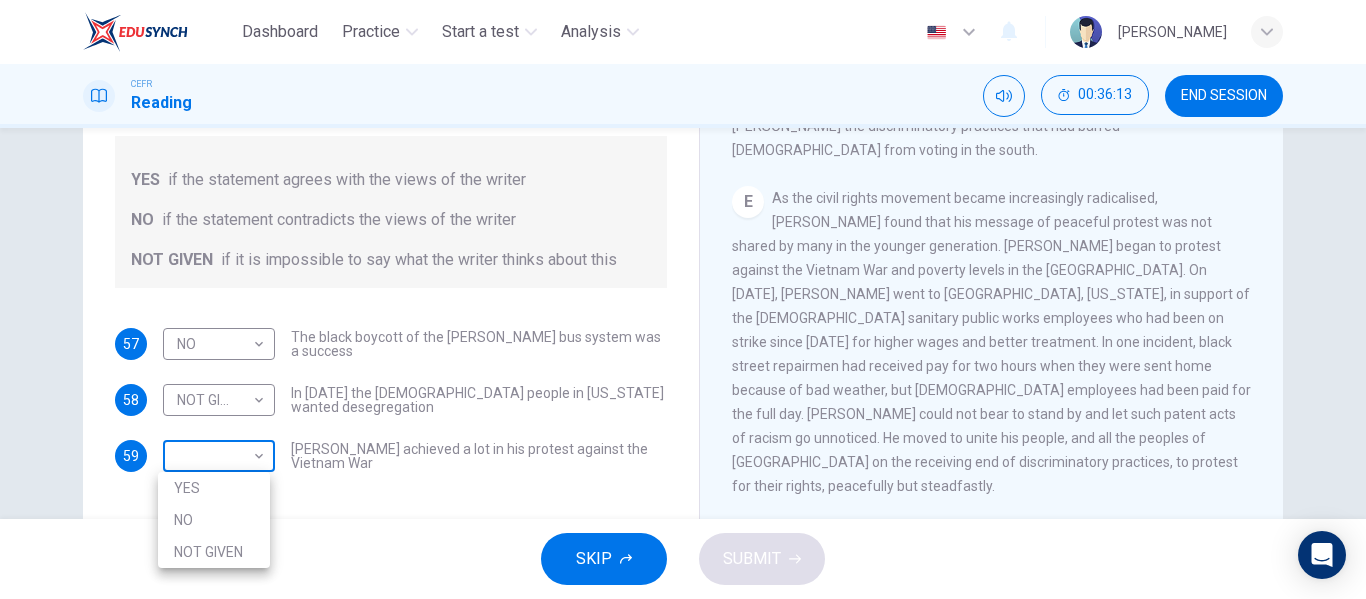 click on "Dashboard Practice Start a test Analysis English en ​ NADIA ZAHIRAH BINTI ZAHARUDDIN CEFR Reading 00:36:13 END SESSION Questions 57 - 59 Do the following statements agree with the information given in the Reading Passage? In the space below, write YES if the statement agrees with the views of the writer NO if the statement contradicts the views of the writer NOT GIVEN if it is impossible to say what the writer thinks about this 57 NO NO ​ The black boycott of the Montgomery bus system was a success 58 NOT GIVEN NOT GIVEN ​ In 1963 the white people in Alabama wanted desegregation 59 ​ ​ Martin Luther King achieved a lot in his protest against the Vietnam War Martin Luther King CLICK TO ZOOM Click to Zoom A B C D E F SKIP SUBMIT EduSynch - Online Language Proficiency Testing
Dashboard Practice Start a test Analysis Notifications © Copyright  2025 YES NO NOT GIVEN" at bounding box center [683, 299] 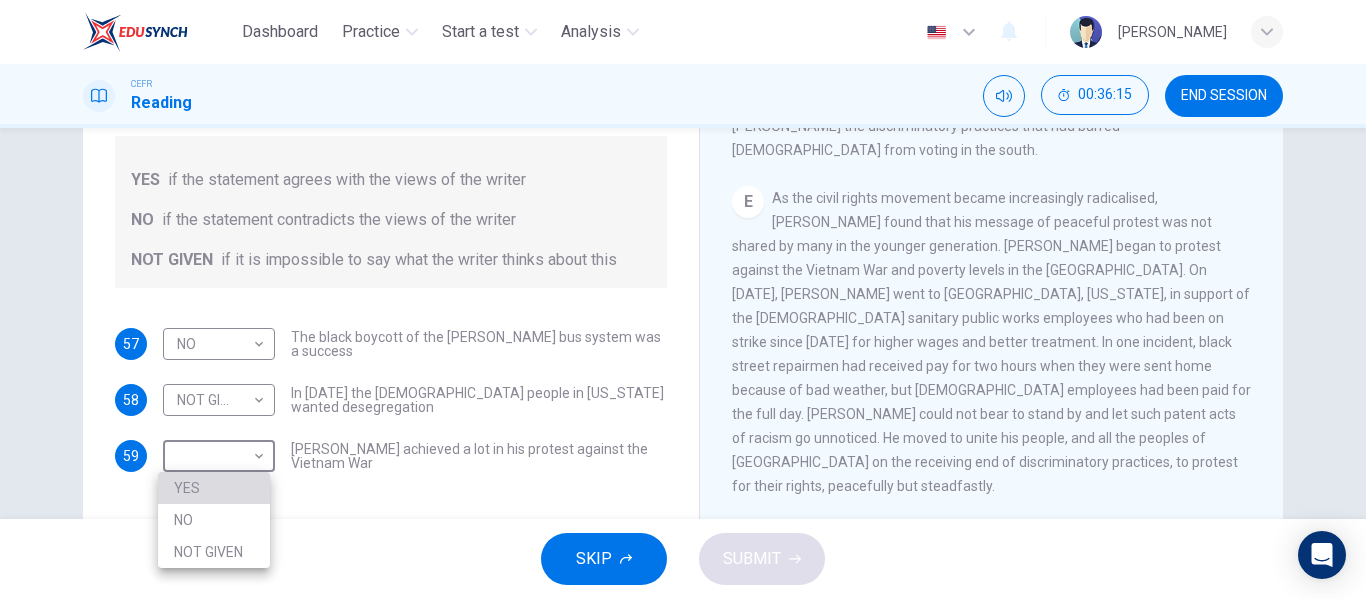 click on "YES" at bounding box center [214, 488] 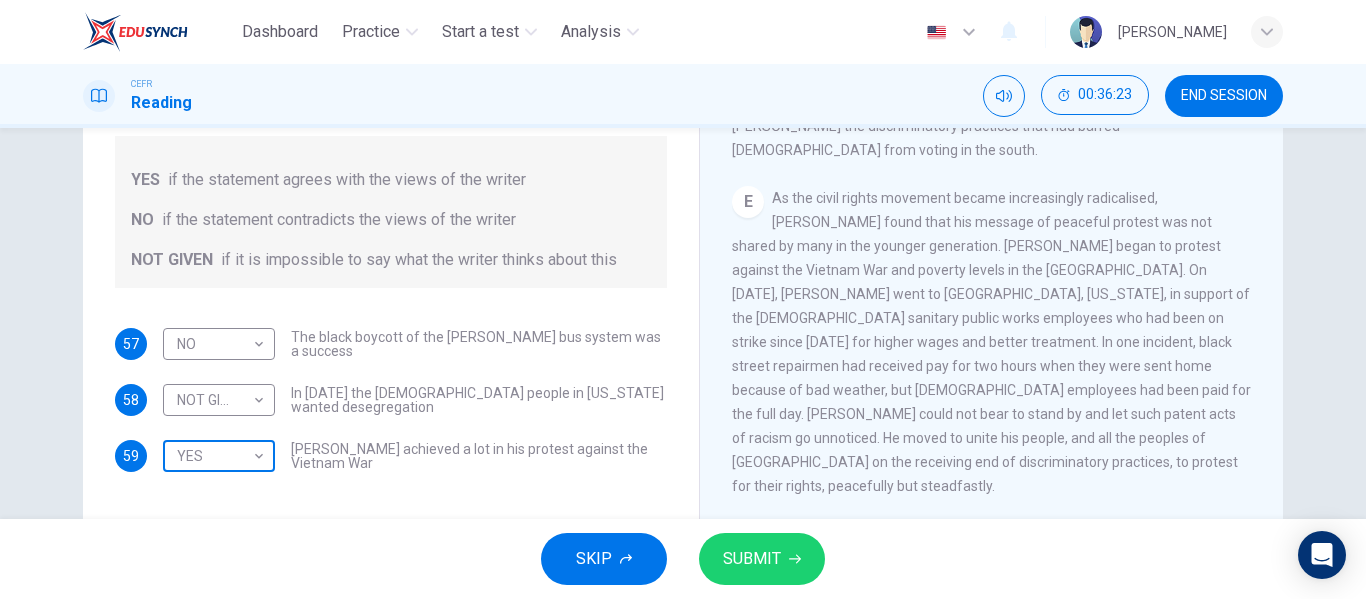 click on "Dashboard Practice Start a test Analysis English en ​ NADIA ZAHIRAH BINTI ZAHARUDDIN CEFR Reading 00:36:23 END SESSION Questions 57 - 59 Do the following statements agree with the information given in the Reading Passage? In the space below, write YES if the statement agrees with the views of the writer NO if the statement contradicts the views of the writer NOT GIVEN if it is impossible to say what the writer thinks about this 57 NO NO ​ The black boycott of the Montgomery bus system was a success 58 NOT GIVEN NOT GIVEN ​ In 1963 the white people in Alabama wanted desegregation 59 YES YES ​ Martin Luther King achieved a lot in his protest against the Vietnam War Martin Luther King CLICK TO ZOOM Click to Zoom A B C D E F SKIP SUBMIT EduSynch - Online Language Proficiency Testing
Dashboard Practice Start a test Analysis Notifications © Copyright  2025" at bounding box center (683, 299) 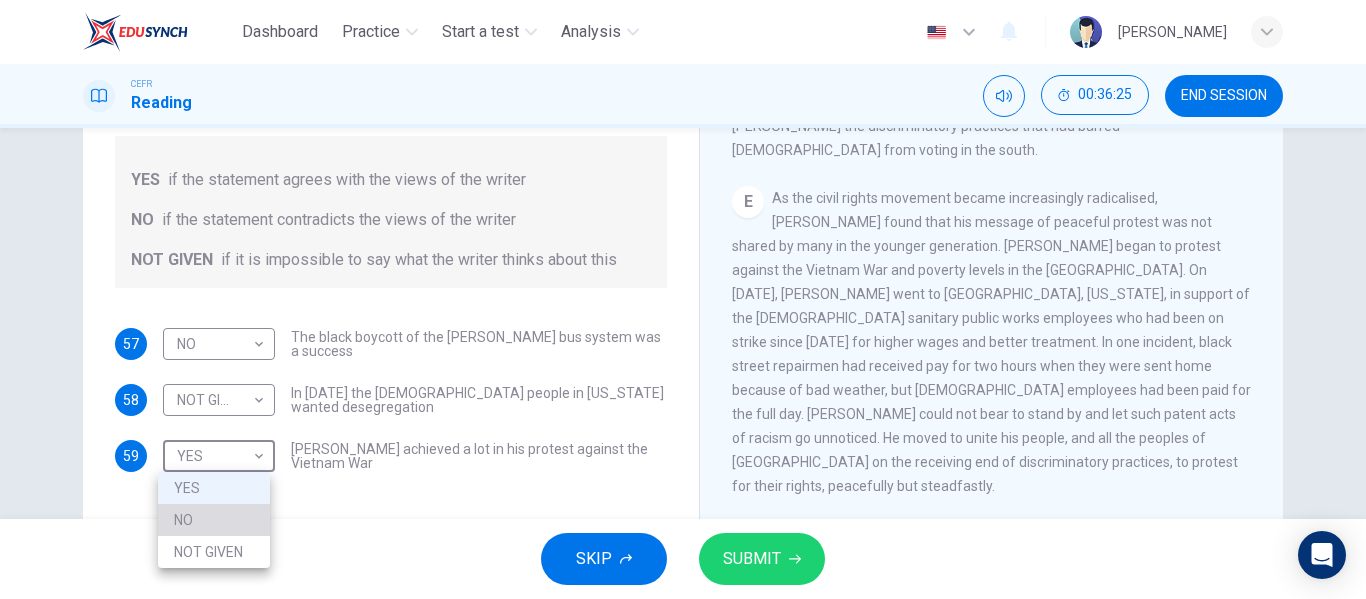 click on "NO" at bounding box center (214, 520) 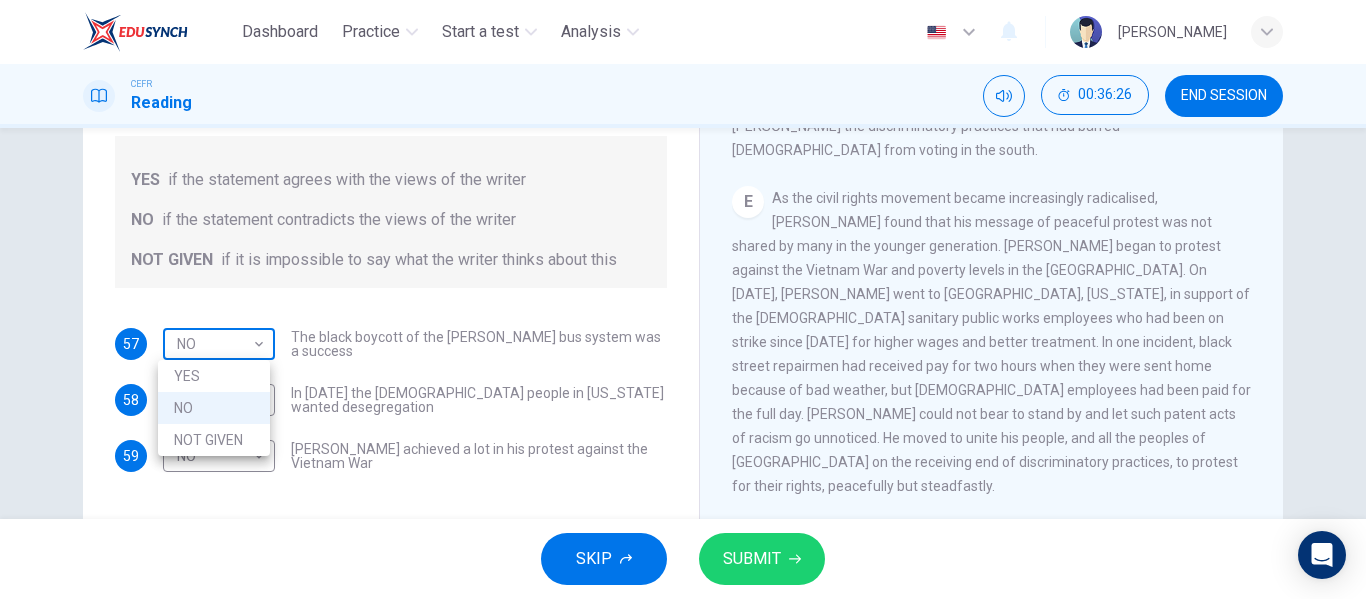 click on "Dashboard Practice Start a test Analysis English en ​ NADIA ZAHIRAH BINTI ZAHARUDDIN CEFR Reading 00:36:26 END SESSION Questions 57 - 59 Do the following statements agree with the information given in the Reading Passage? In the space below, write YES if the statement agrees with the views of the writer NO if the statement contradicts the views of the writer NOT GIVEN if it is impossible to say what the writer thinks about this 57 NO NO ​ The black boycott of the Montgomery bus system was a success 58 NOT GIVEN NOT GIVEN ​ In 1963 the white people in Alabama wanted desegregation 59 NO NO ​ Martin Luther King achieved a lot in his protest against the Vietnam War Martin Luther King CLICK TO ZOOM Click to Zoom A B C D E F SKIP SUBMIT EduSynch - Online Language Proficiency Testing
Dashboard Practice Start a test Analysis Notifications © Copyright  2025 YES NO NOT GIVEN" at bounding box center (683, 299) 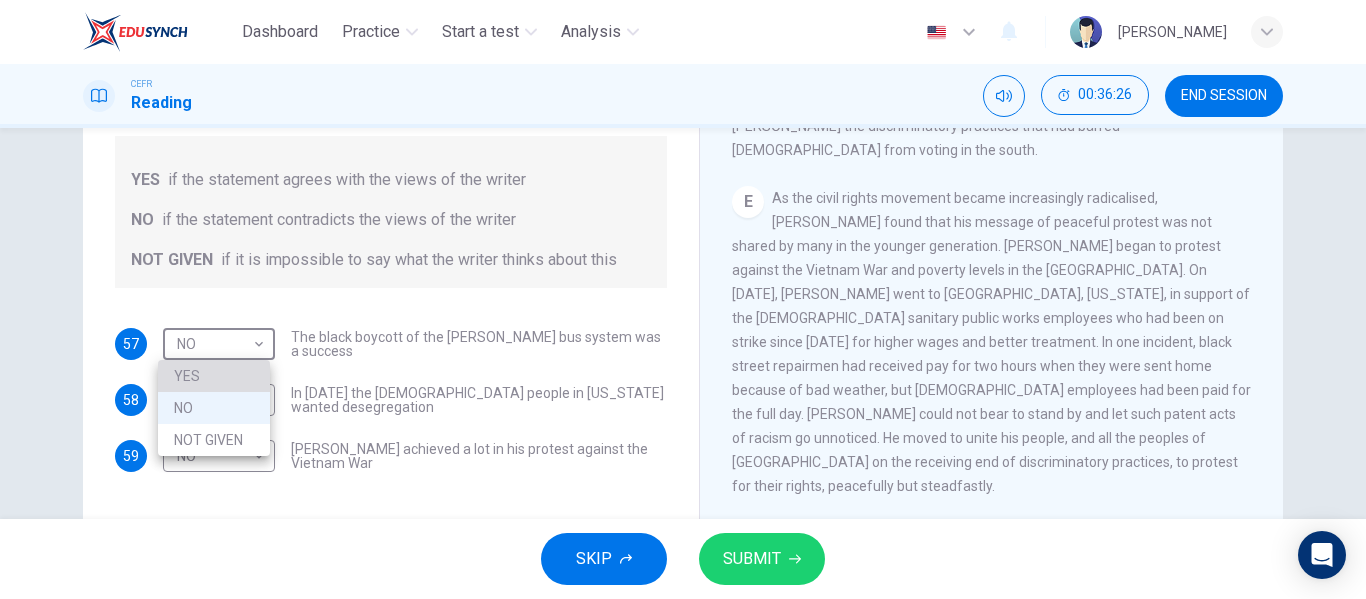 click on "YES" at bounding box center (214, 376) 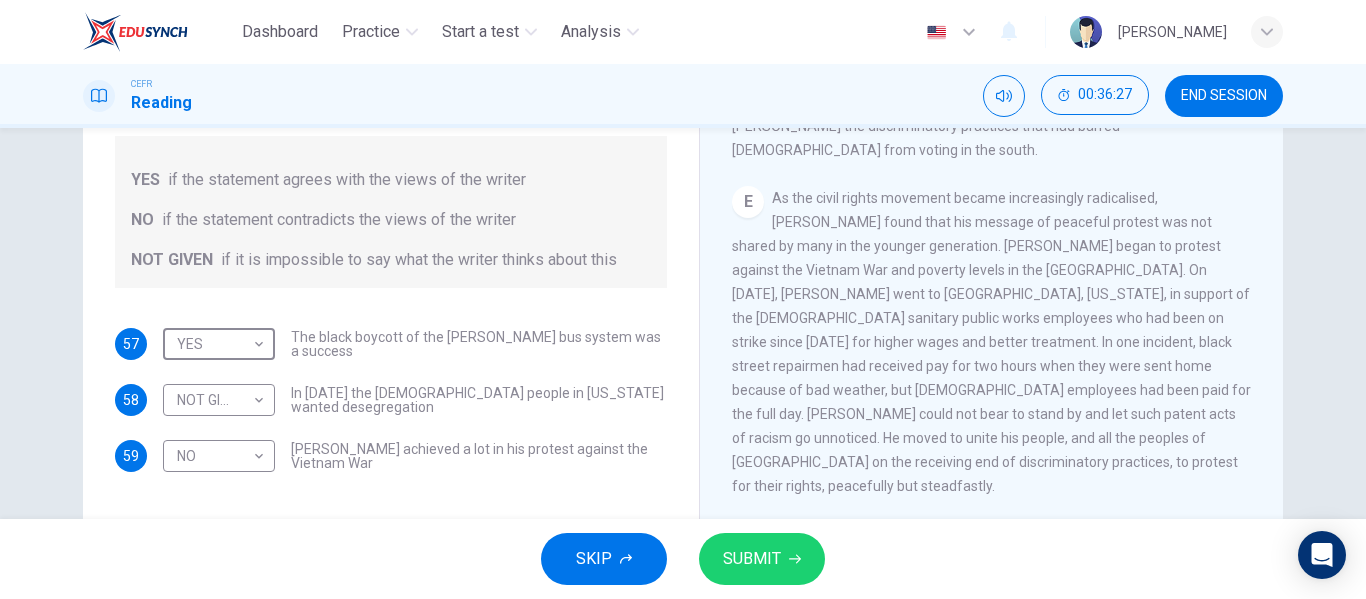 click on "SUBMIT" at bounding box center (752, 559) 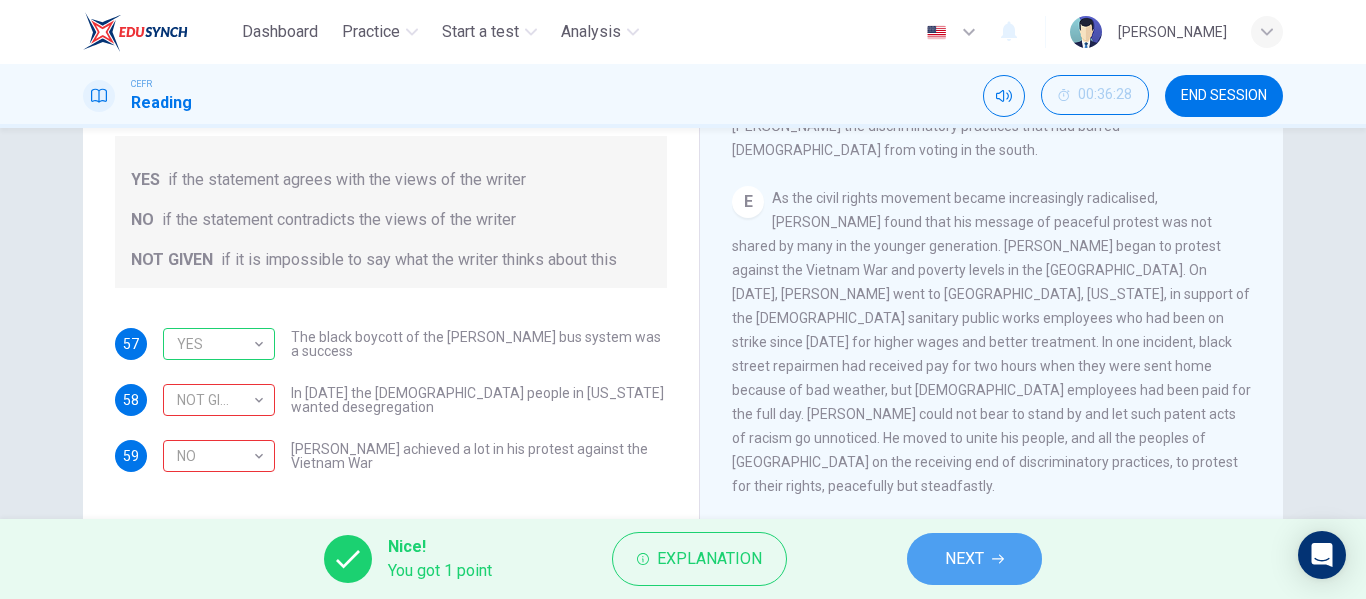 click on "NEXT" at bounding box center (974, 559) 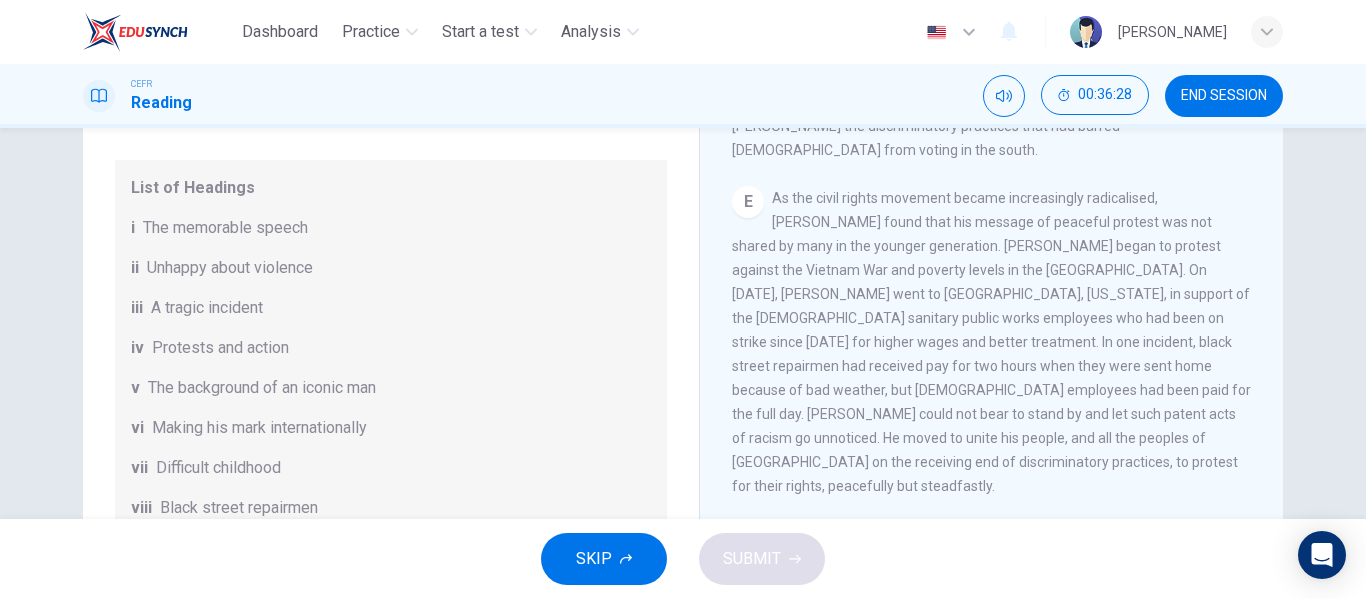 scroll, scrollTop: 312, scrollLeft: 0, axis: vertical 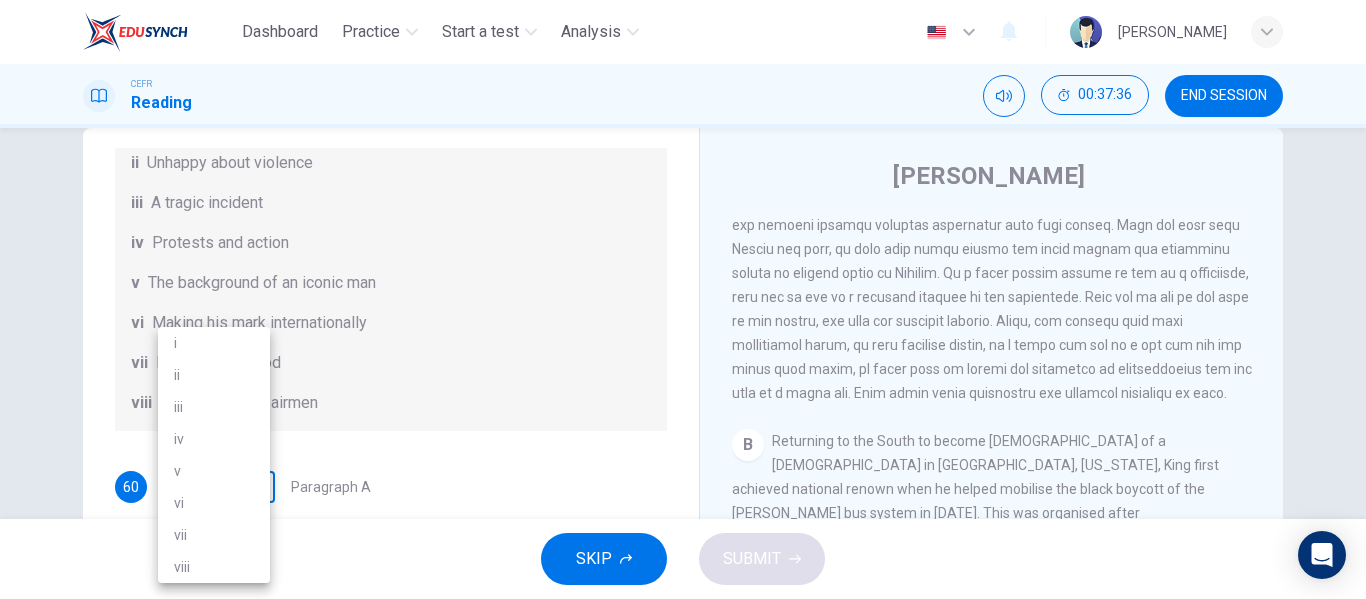 click on "Dashboard Practice Start a test Analysis English en ​ NADIA ZAHIRAH BINTI ZAHARUDDIN CEFR Reading 00:37:36 END SESSION Questions 60 - 65 The Reading Passage has 6 paragraphs.
Choose the correct heading for each paragraph  A – F , from the list of headings.
Write the correct number,  i – viii , in the spaces below. List of Headings i The memorable speech ii Unhappy about violence iii A tragic incident iv Protests and action v The background of an iconic man vi Making his mark internationally vii Difficult childhood viii Black street repairmen 60 ​ ​ Paragraph A 61 ​ ​ Paragraph B 62 ​ ​ Paragraph C 63 ​ ​ Paragraph D 64 ​ ​ Paragraph E 65 ​ ​ Paragraph F Martin Luther King CLICK TO ZOOM Click to Zoom A B C D E F SKIP SUBMIT EduSynch - Online Language Proficiency Testing
Dashboard Practice Start a test Analysis Notifications © Copyright  2025 i ii iii iv v vi vii viii" at bounding box center (683, 299) 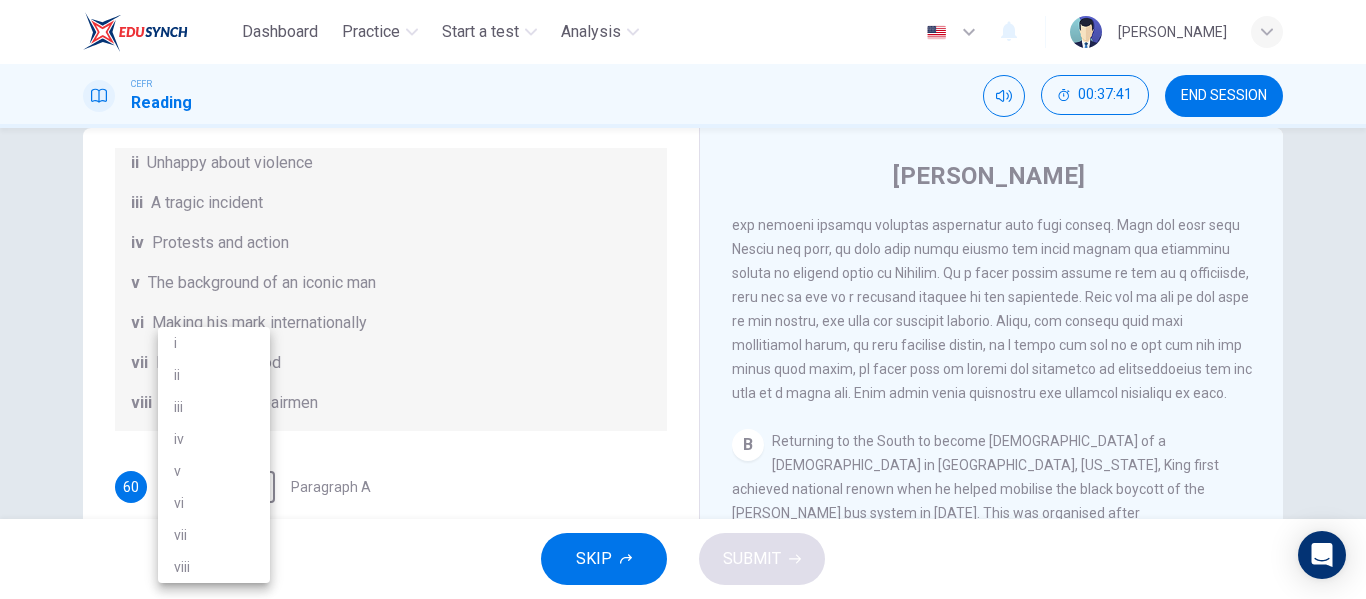 click at bounding box center [683, 299] 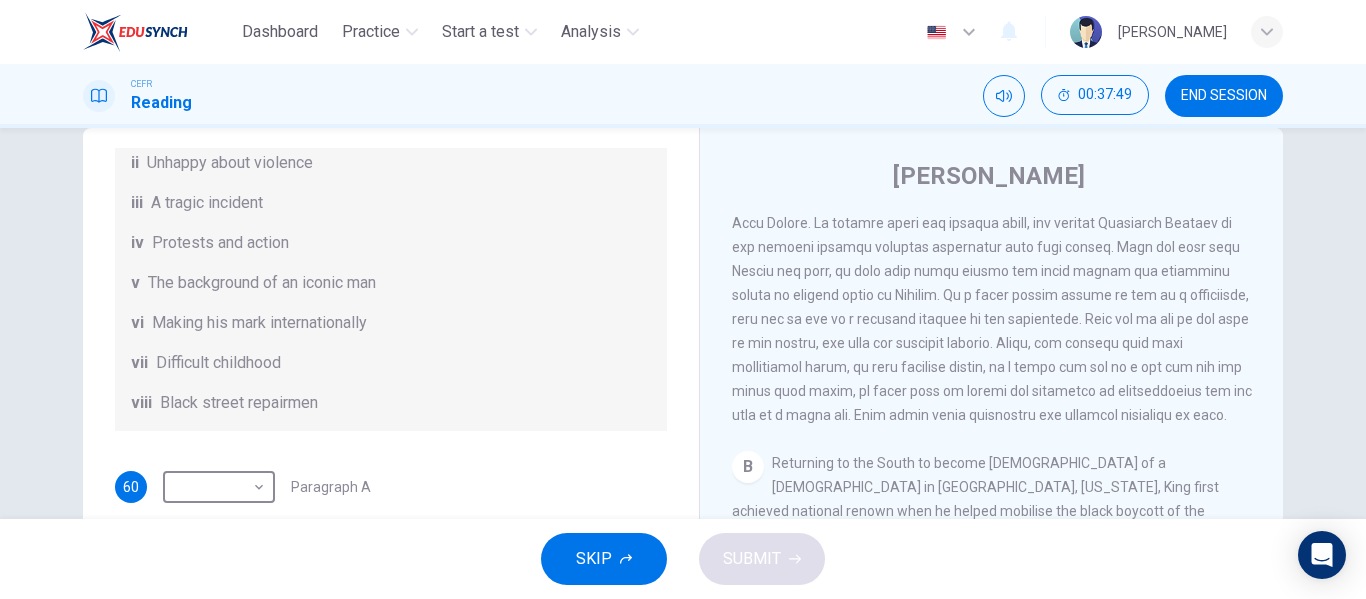 scroll, scrollTop: 523, scrollLeft: 0, axis: vertical 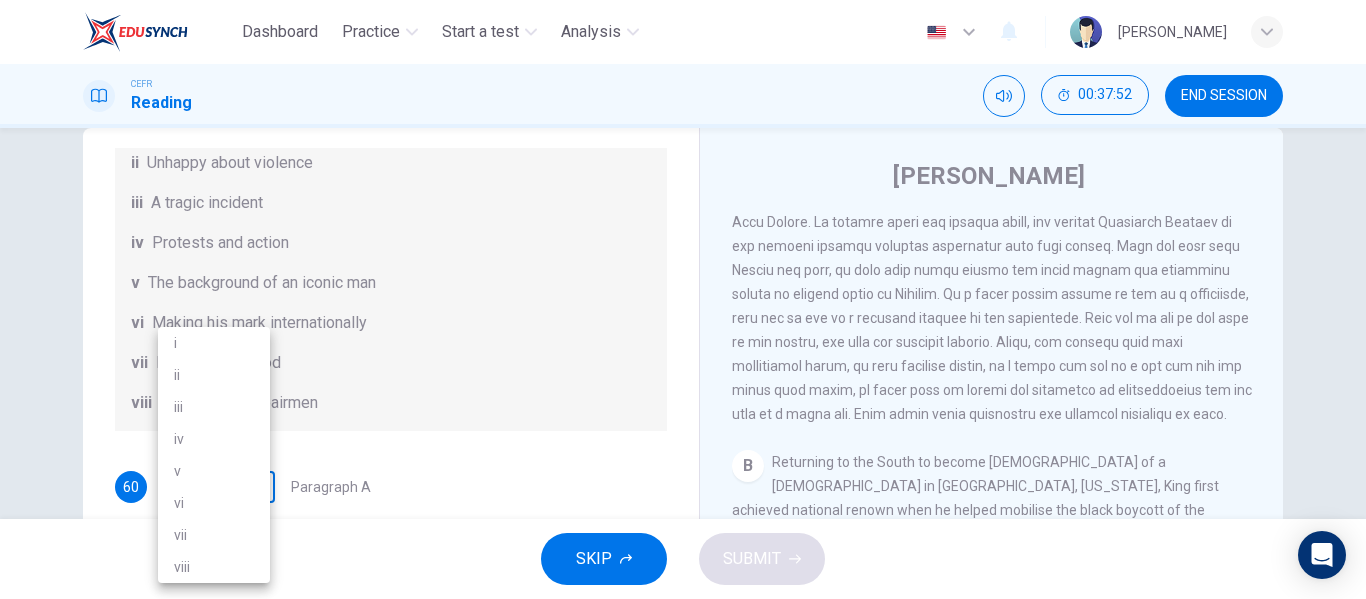 click on "Dashboard Practice Start a test Analysis English en ​ NADIA ZAHIRAH BINTI ZAHARUDDIN CEFR Reading 00:37:52 END SESSION Questions 60 - 65 The Reading Passage has 6 paragraphs.
Choose the correct heading for each paragraph  A – F , from the list of headings.
Write the correct number,  i – viii , in the spaces below. List of Headings i The memorable speech ii Unhappy about violence iii A tragic incident iv Protests and action v The background of an iconic man vi Making his mark internationally vii Difficult childhood viii Black street repairmen 60 ​ ​ Paragraph A 61 ​ ​ Paragraph B 62 ​ ​ Paragraph C 63 ​ ​ Paragraph D 64 ​ ​ Paragraph E 65 ​ ​ Paragraph F Martin Luther King CLICK TO ZOOM Click to Zoom A B C D E F SKIP SUBMIT EduSynch - Online Language Proficiency Testing
Dashboard Practice Start a test Analysis Notifications © Copyright  2025 i ii iii iv v vi vii viii" at bounding box center [683, 299] 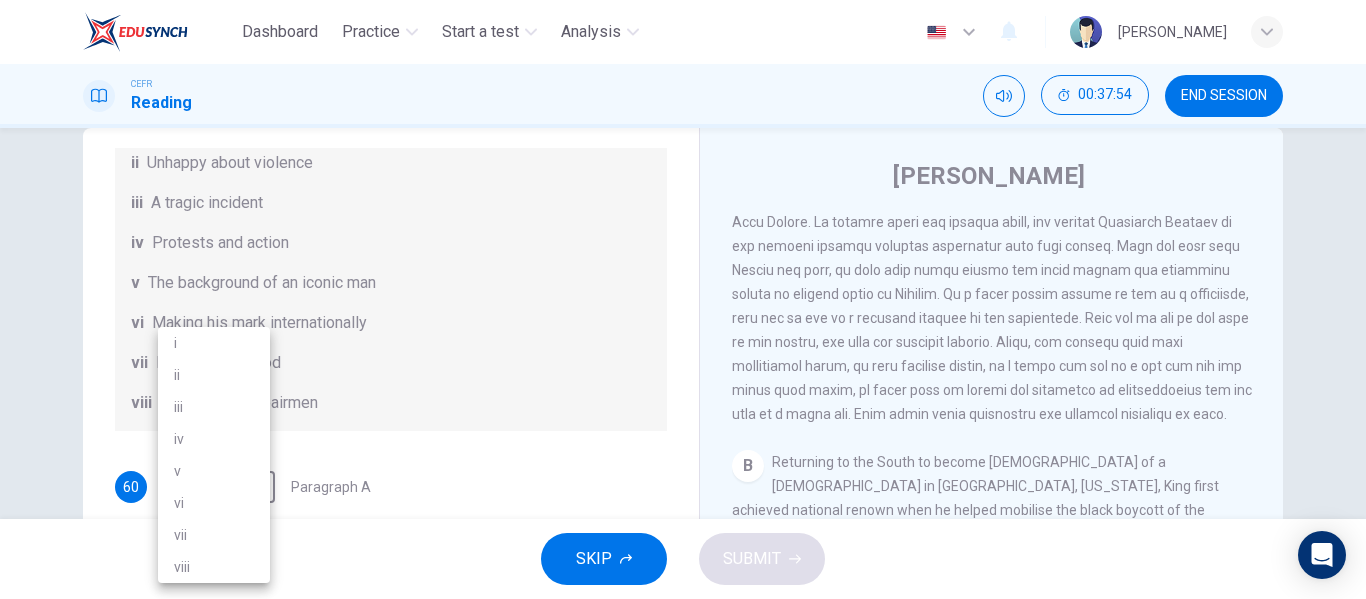 click on "vii" at bounding box center [214, 535] 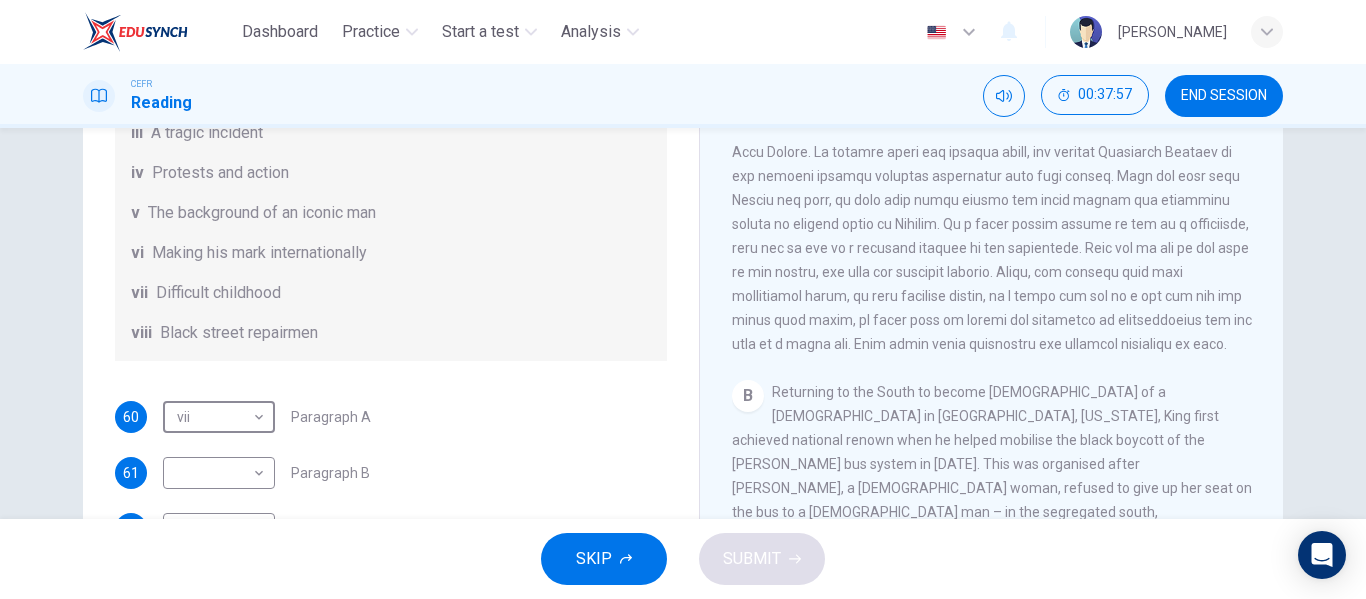 scroll, scrollTop: 111, scrollLeft: 0, axis: vertical 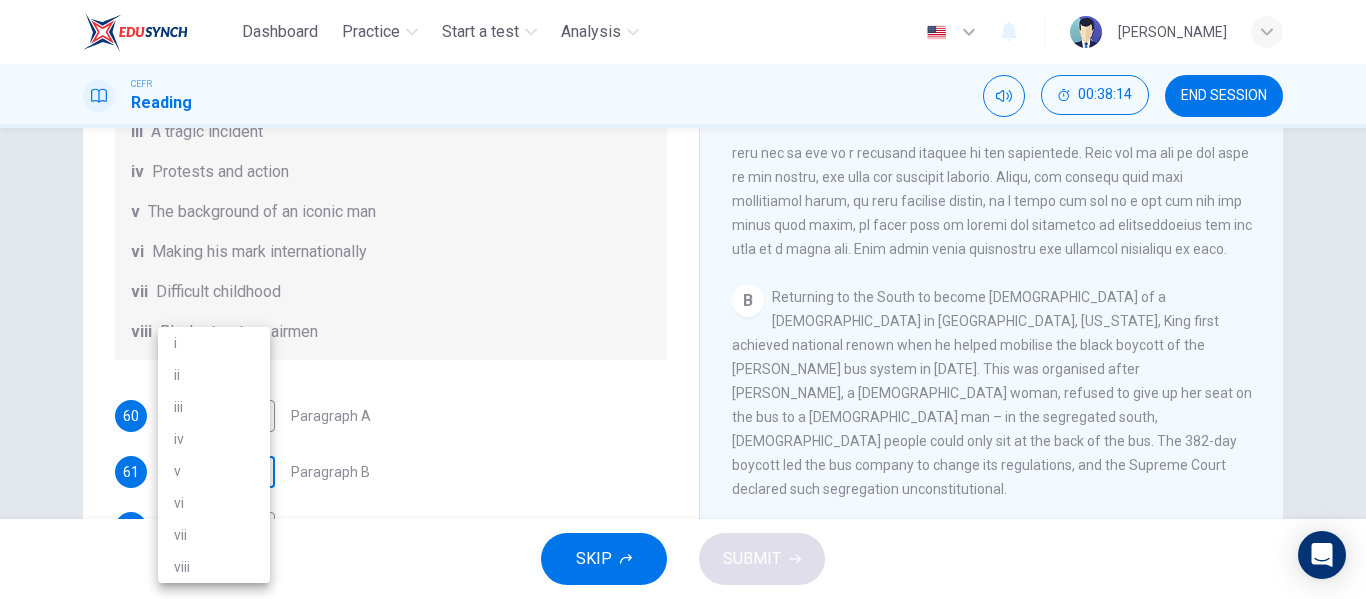 click on "Dashboard Practice Start a test Analysis English en ​ NADIA ZAHIRAH BINTI ZAHARUDDIN CEFR Reading 00:38:14 END SESSION Questions 60 - 65 The Reading Passage has 6 paragraphs.
Choose the correct heading for each paragraph  A – F , from the list of headings.
Write the correct number,  i – viii , in the spaces below. List of Headings i The memorable speech ii Unhappy about violence iii A tragic incident iv Protests and action v The background of an iconic man vi Making his mark internationally vii Difficult childhood viii Black street repairmen 60 vii vii ​ Paragraph A 61 ​ ​ Paragraph B 62 ​ ​ Paragraph C 63 ​ ​ Paragraph D 64 ​ ​ Paragraph E 65 ​ ​ Paragraph F Martin Luther King CLICK TO ZOOM Click to Zoom A B C D E F SKIP SUBMIT EduSynch - Online Language Proficiency Testing
Dashboard Practice Start a test Analysis Notifications © Copyright  2025 i ii iii iv v vi vii viii" at bounding box center [683, 299] 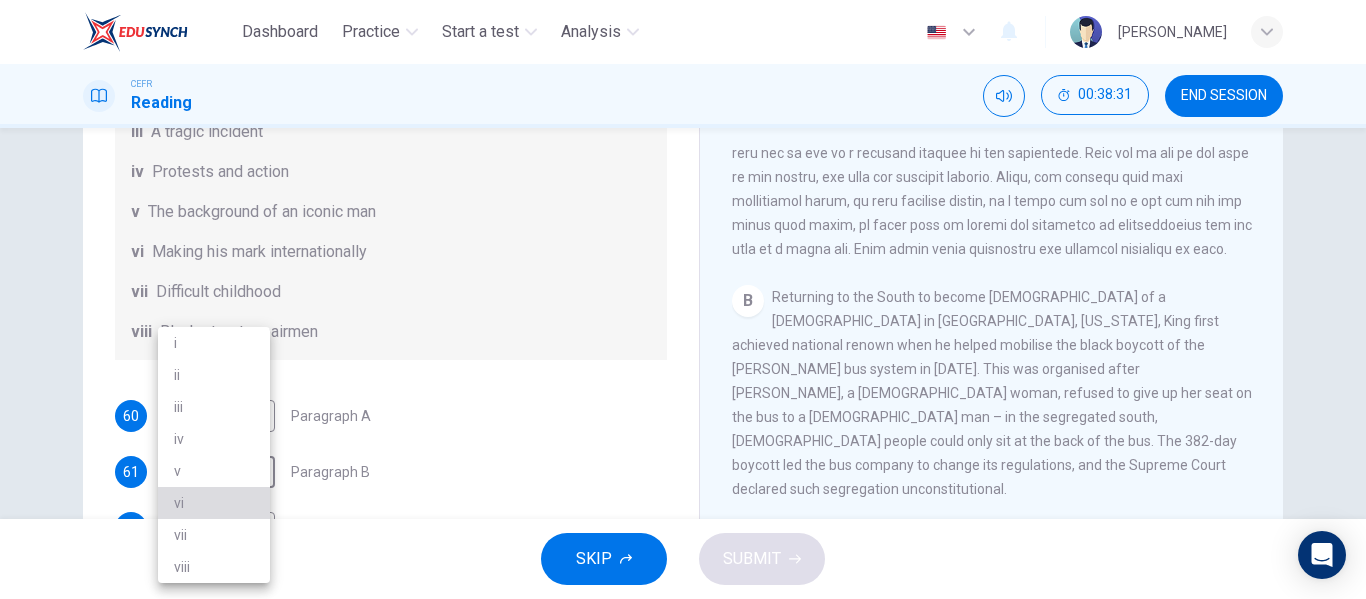 click on "vi" at bounding box center (214, 503) 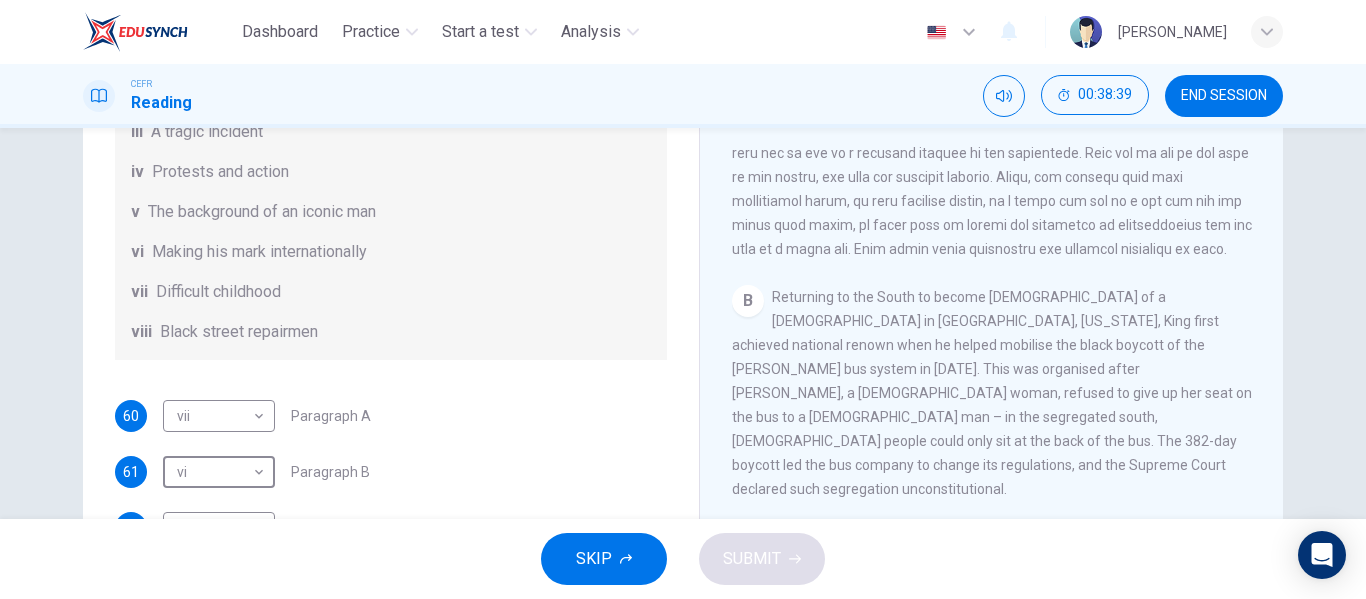scroll, scrollTop: 352, scrollLeft: 0, axis: vertical 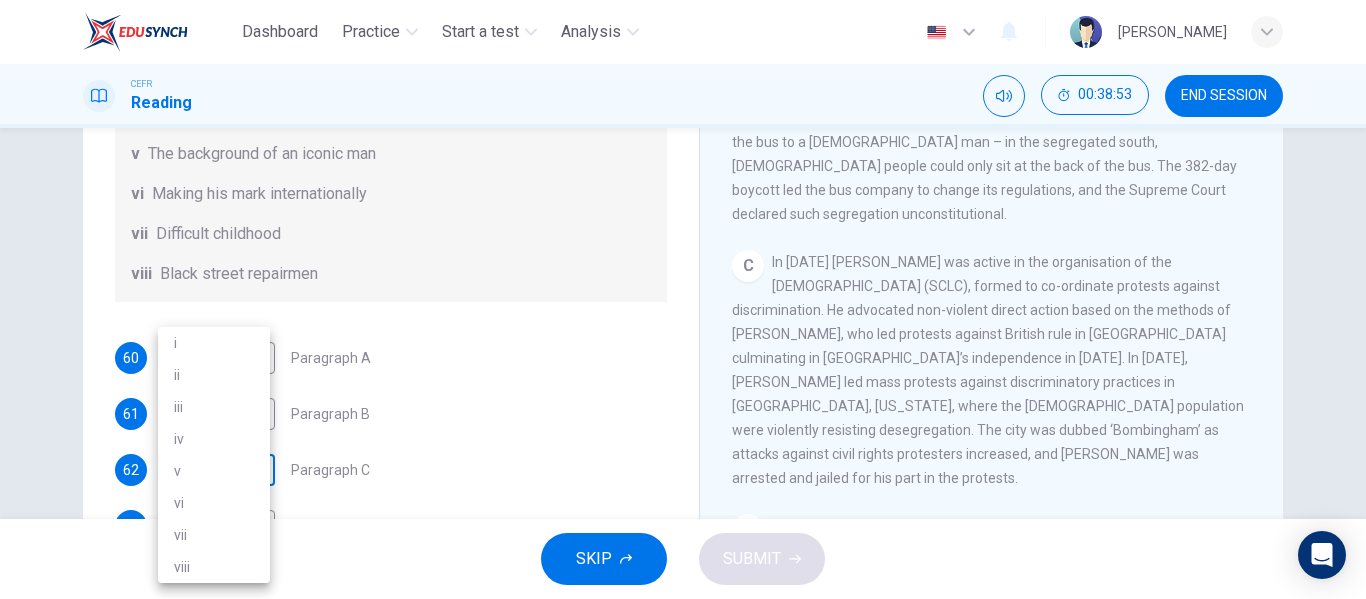 click on "Dashboard Practice Start a test Analysis English en ​ NADIA ZAHIRAH BINTI ZAHARUDDIN CEFR Reading 00:38:53 END SESSION Questions 60 - 65 The Reading Passage has 6 paragraphs.
Choose the correct heading for each paragraph  A – F , from the list of headings.
Write the correct number,  i – viii , in the spaces below. List of Headings i The memorable speech ii Unhappy about violence iii A tragic incident iv Protests and action v The background of an iconic man vi Making his mark internationally vii Difficult childhood viii Black street repairmen 60 vii vii ​ Paragraph A 61 vi vi ​ Paragraph B 62 ​ ​ Paragraph C 63 ​ ​ Paragraph D 64 ​ ​ Paragraph E 65 ​ ​ Paragraph F Martin Luther King CLICK TO ZOOM Click to Zoom A B C D E F SKIP SUBMIT EduSynch - Online Language Proficiency Testing
Dashboard Practice Start a test Analysis Notifications © Copyright  2025 i ii iii iv v vi vii viii" at bounding box center (683, 299) 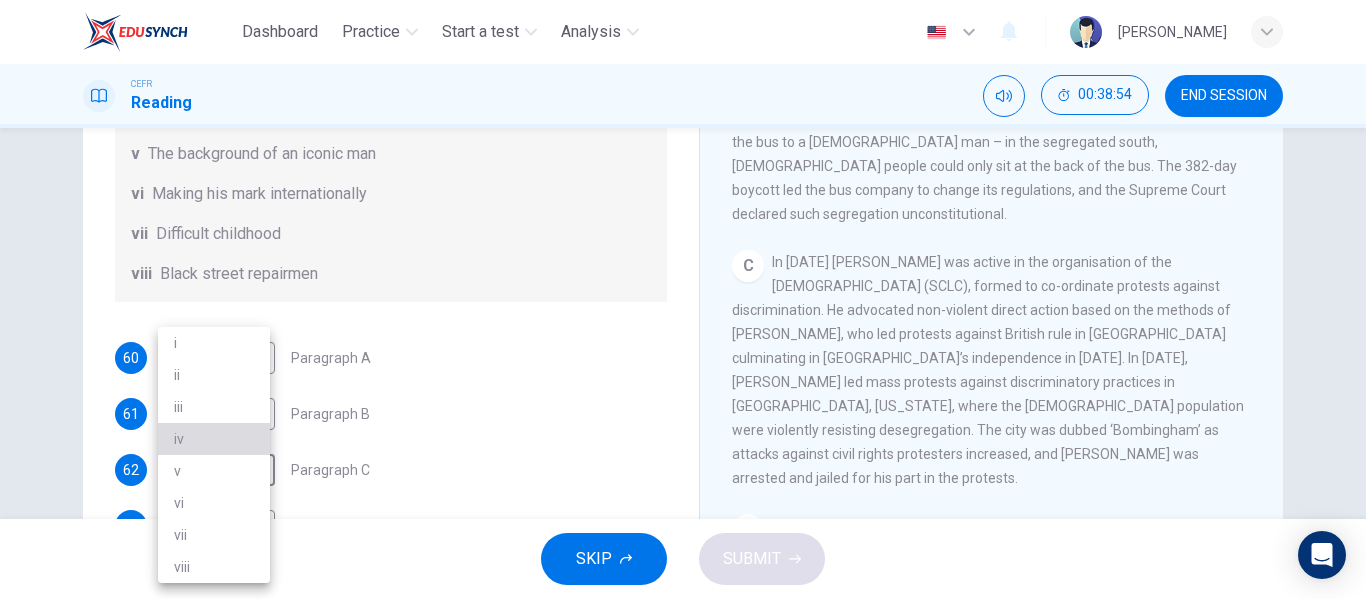 click on "iv" at bounding box center (214, 439) 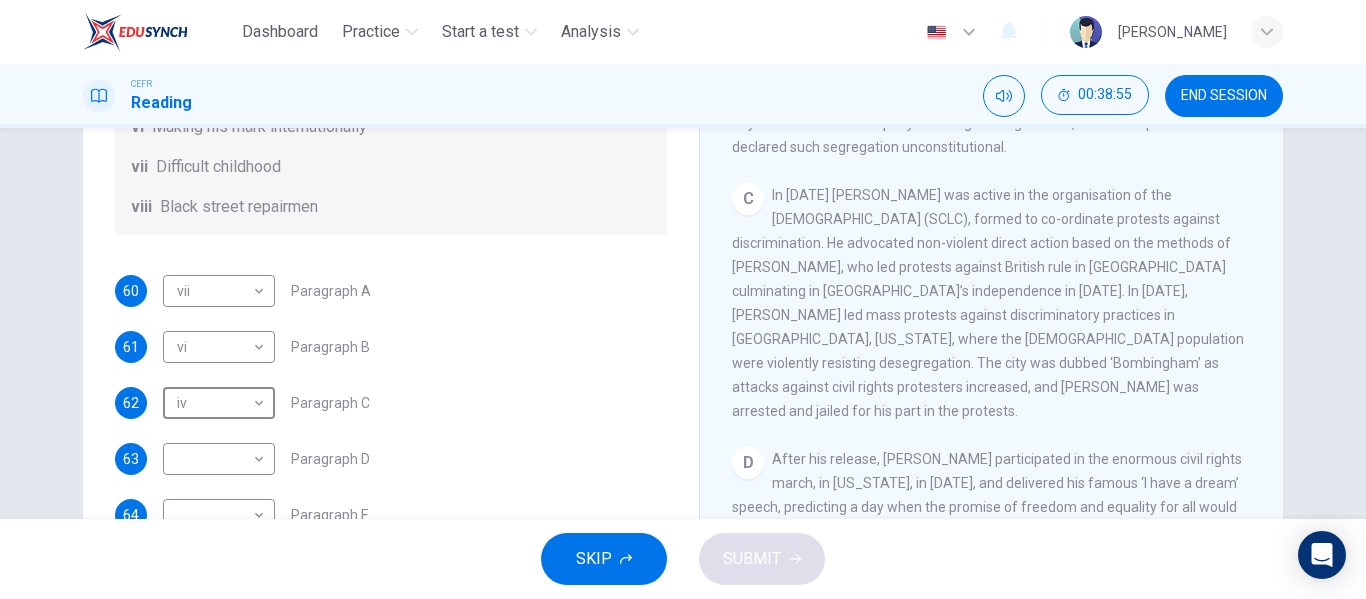 scroll, scrollTop: 237, scrollLeft: 0, axis: vertical 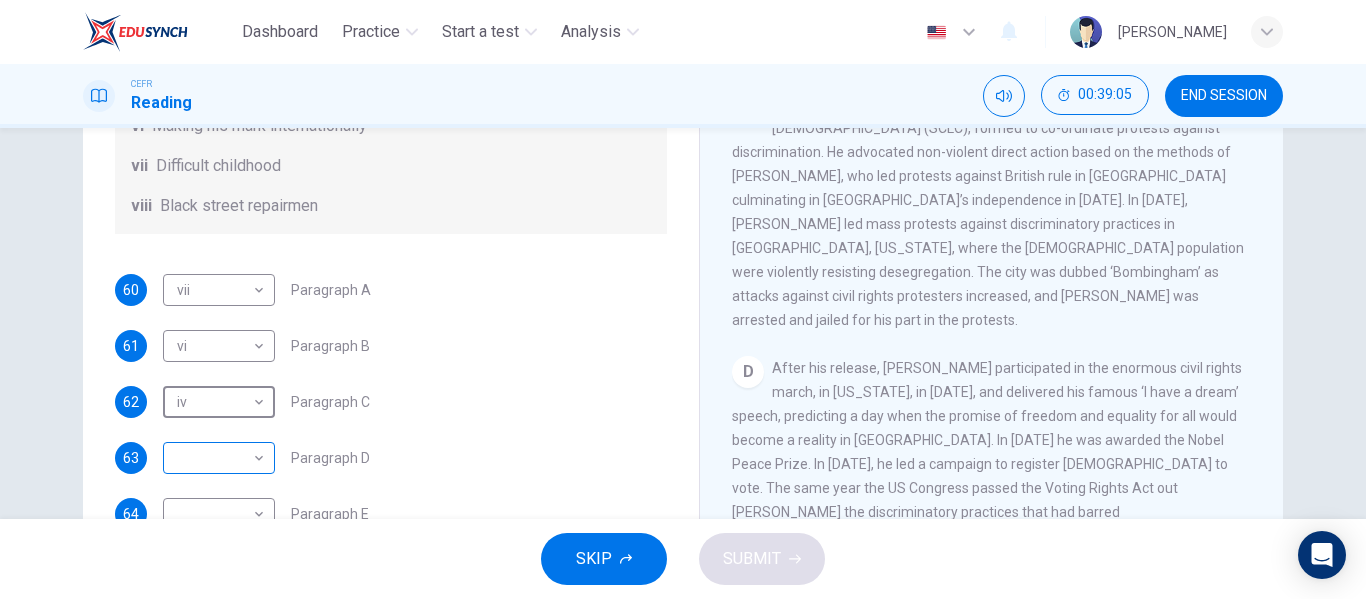 click on "Dashboard Practice Start a test Analysis English en ​ NADIA ZAHIRAH BINTI ZAHARUDDIN CEFR Reading 00:39:05 END SESSION Questions 60 - 65 The Reading Passage has 6 paragraphs.
Choose the correct heading for each paragraph  A – F , from the list of headings.
Write the correct number,  i – viii , in the spaces below. List of Headings i The memorable speech ii Unhappy about violence iii A tragic incident iv Protests and action v The background of an iconic man vi Making his mark internationally vii Difficult childhood viii Black street repairmen 60 vii vii ​ Paragraph A 61 vi vi ​ Paragraph B 62 iv iv ​ Paragraph C 63 ​ ​ Paragraph D 64 ​ ​ Paragraph E 65 ​ ​ Paragraph F Martin Luther King CLICK TO ZOOM Click to Zoom A B C D E F SKIP SUBMIT EduSynch - Online Language Proficiency Testing
Dashboard Practice Start a test Analysis Notifications © Copyright  2025" at bounding box center [683, 299] 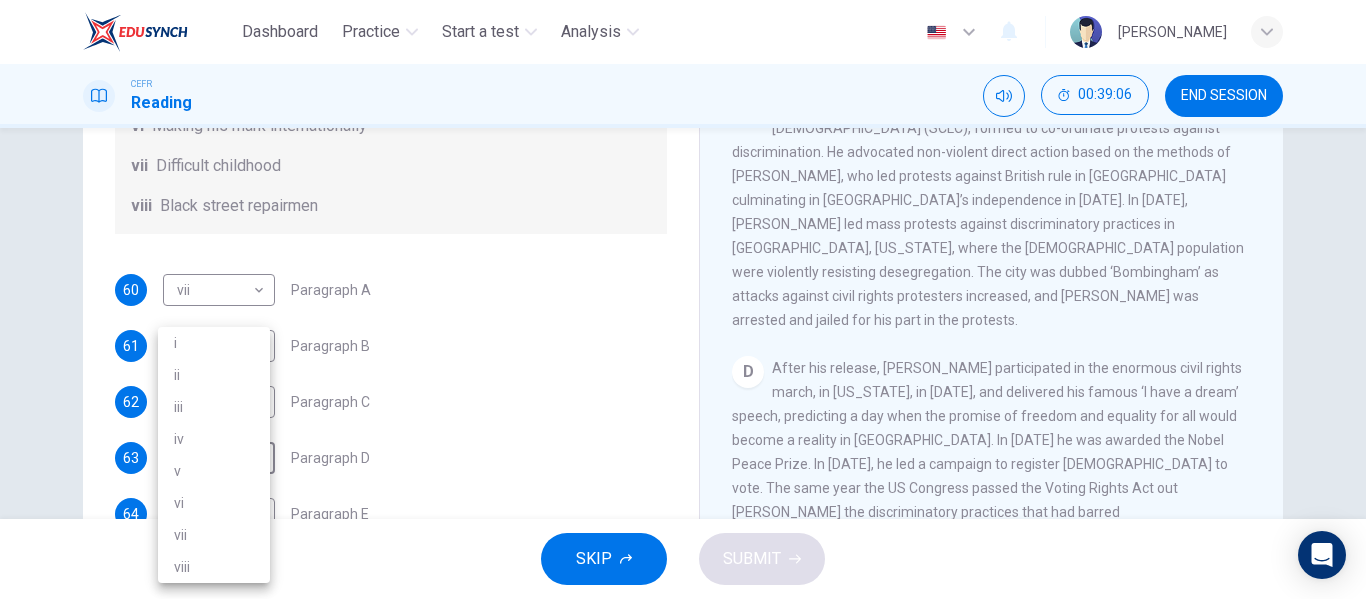 click on "i" at bounding box center [214, 343] 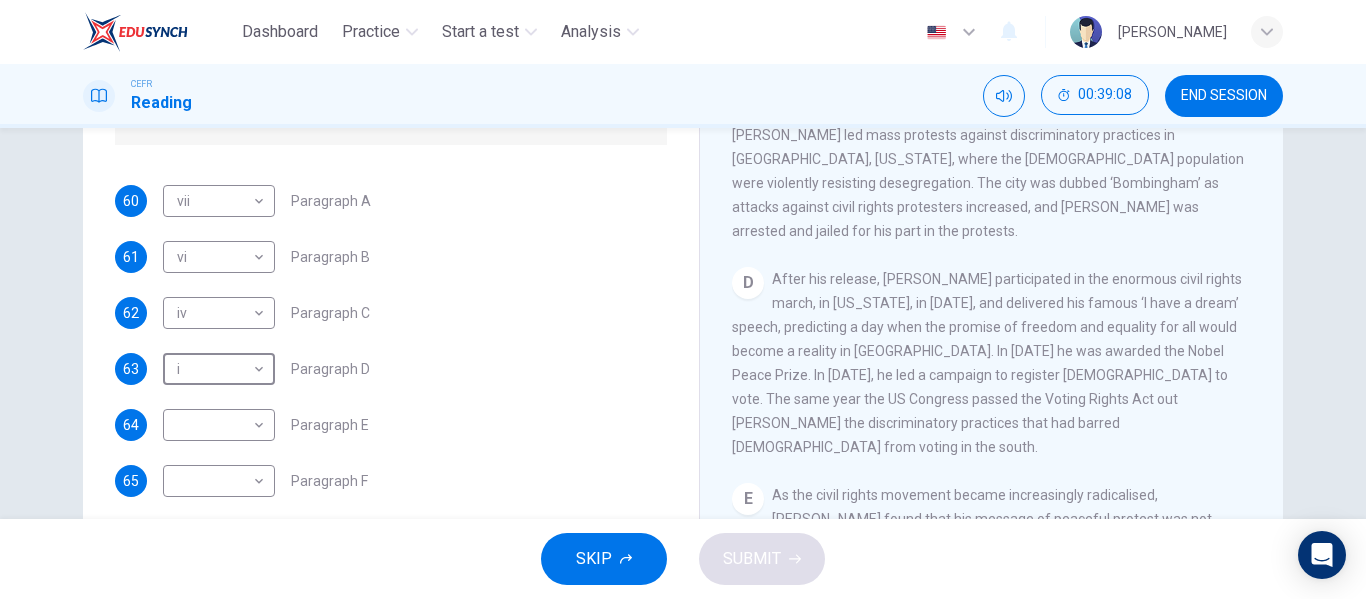 scroll, scrollTop: 317, scrollLeft: 0, axis: vertical 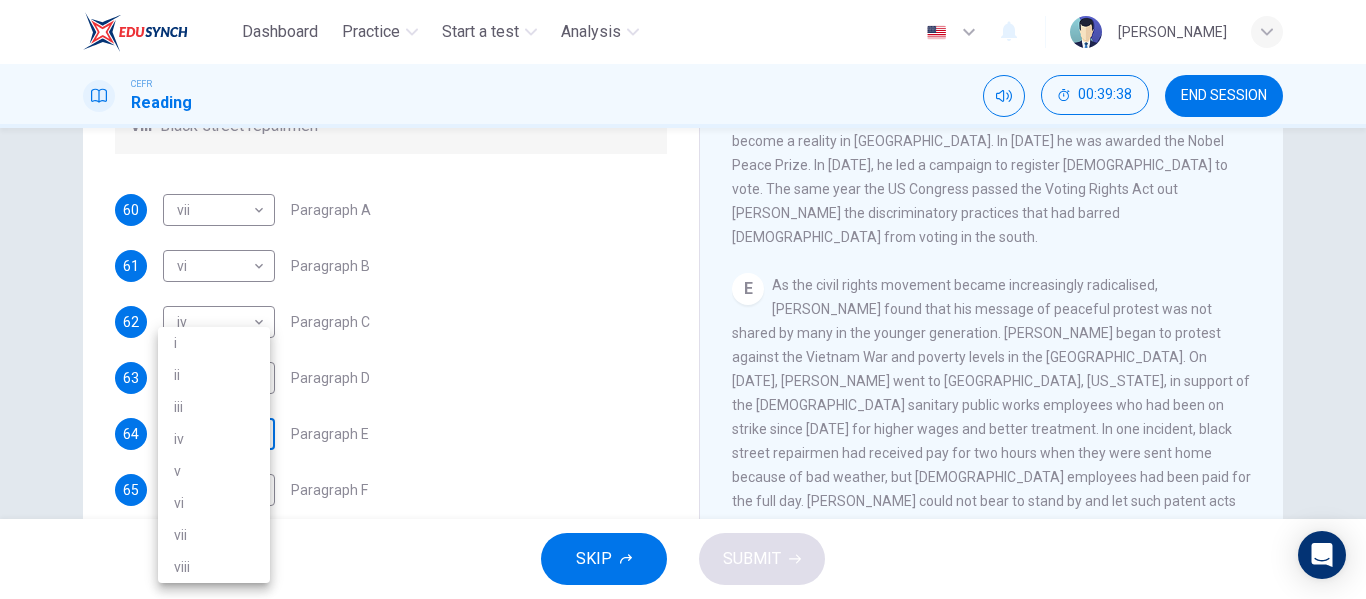 click on "Dashboard Practice Start a test Analysis English en ​ NADIA ZAHIRAH BINTI ZAHARUDDIN CEFR Reading 00:39:38 END SESSION Questions 60 - 65 The Reading Passage has 6 paragraphs.
Choose the correct heading for each paragraph  A – F , from the list of headings.
Write the correct number,  i – viii , in the spaces below. List of Headings i The memorable speech ii Unhappy about violence iii A tragic incident iv Protests and action v The background of an iconic man vi Making his mark internationally vii Difficult childhood viii Black street repairmen 60 vii vii ​ Paragraph A 61 vi vi ​ Paragraph B 62 iv iv ​ Paragraph C 63 i i ​ Paragraph D 64 ​ ​ Paragraph E 65 ​ ​ Paragraph F Martin Luther King CLICK TO ZOOM Click to Zoom A B C D E F SKIP SUBMIT EduSynch - Online Language Proficiency Testing
Dashboard Practice Start a test Analysis Notifications © Copyright  2025 i ii iii iv v vi vii viii" at bounding box center [683, 299] 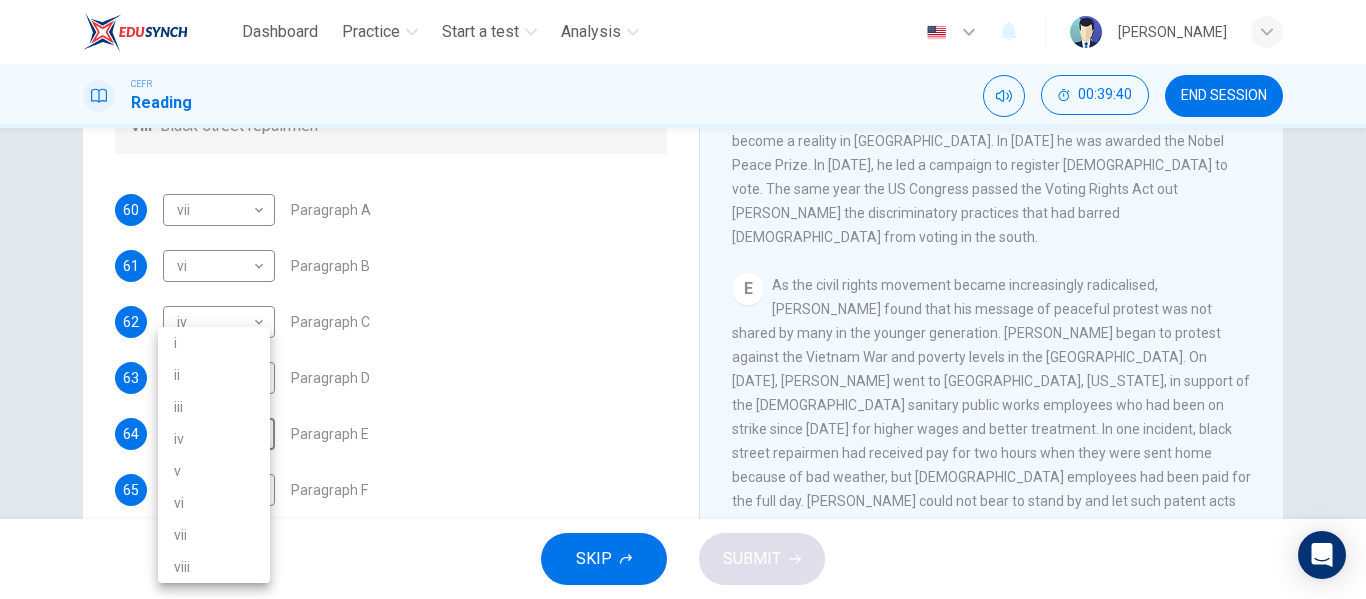click on "ii" at bounding box center (214, 375) 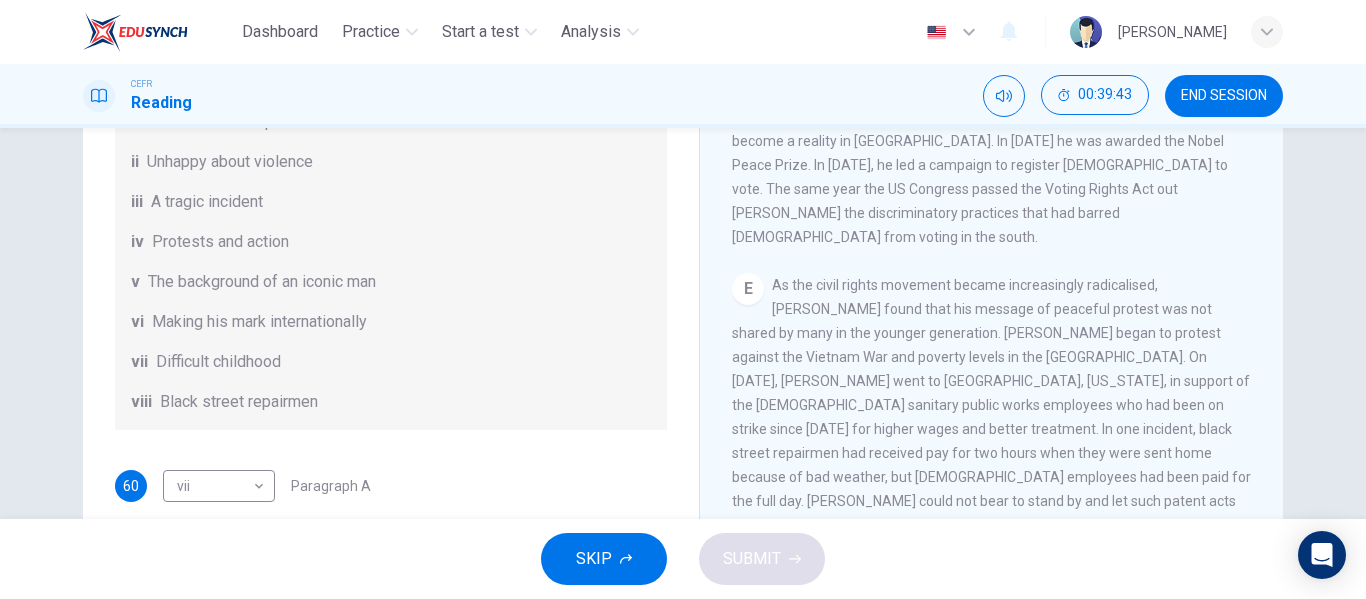 scroll, scrollTop: 0, scrollLeft: 0, axis: both 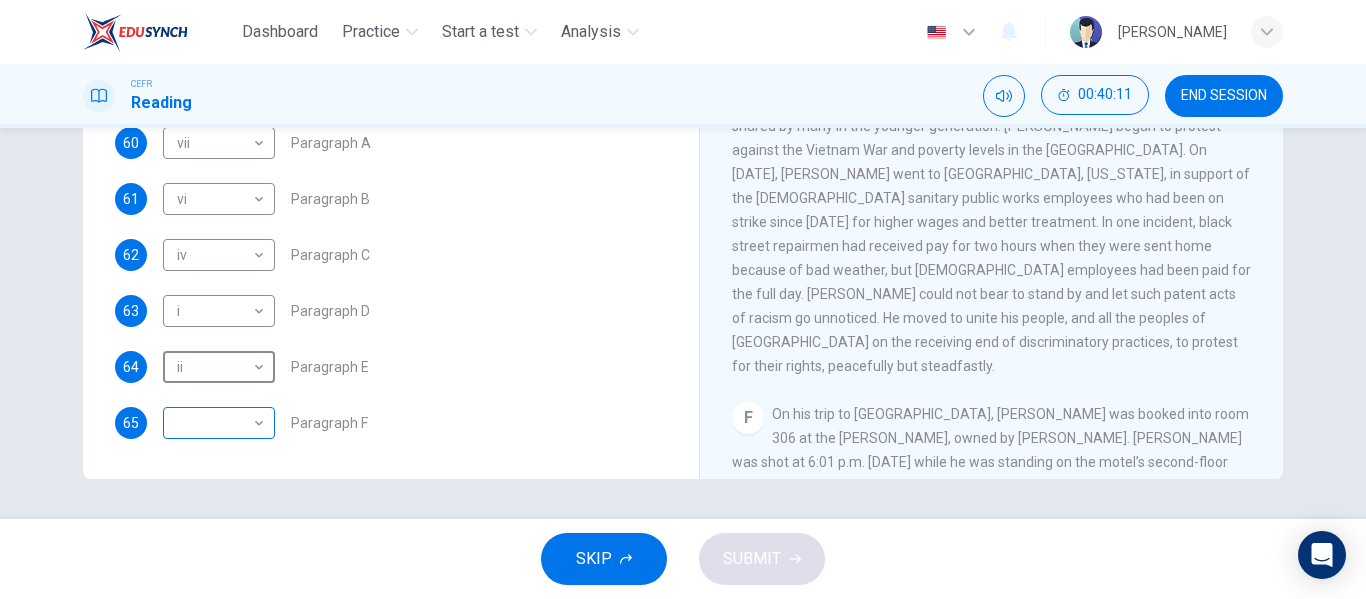 click on "Dashboard Practice Start a test Analysis English en ​ NADIA ZAHIRAH BINTI ZAHARUDDIN CEFR Reading 00:40:11 END SESSION Questions 60 - 65 The Reading Passage has 6 paragraphs.
Choose the correct heading for each paragraph  A – F , from the list of headings.
Write the correct number,  i – viii , in the spaces below. List of Headings i The memorable speech ii Unhappy about violence iii A tragic incident iv Protests and action v The background of an iconic man vi Making his mark internationally vii Difficult childhood viii Black street repairmen 60 vii vii ​ Paragraph A 61 vi vi ​ Paragraph B 62 iv iv ​ Paragraph C 63 i i ​ Paragraph D 64 ii ii ​ Paragraph E 65 ​ ​ Paragraph F Martin Luther King CLICK TO ZOOM Click to Zoom A B C D E F SKIP SUBMIT EduSynch - Online Language Proficiency Testing
Dashboard Practice Start a test Analysis Notifications © Copyright  2025" at bounding box center [683, 299] 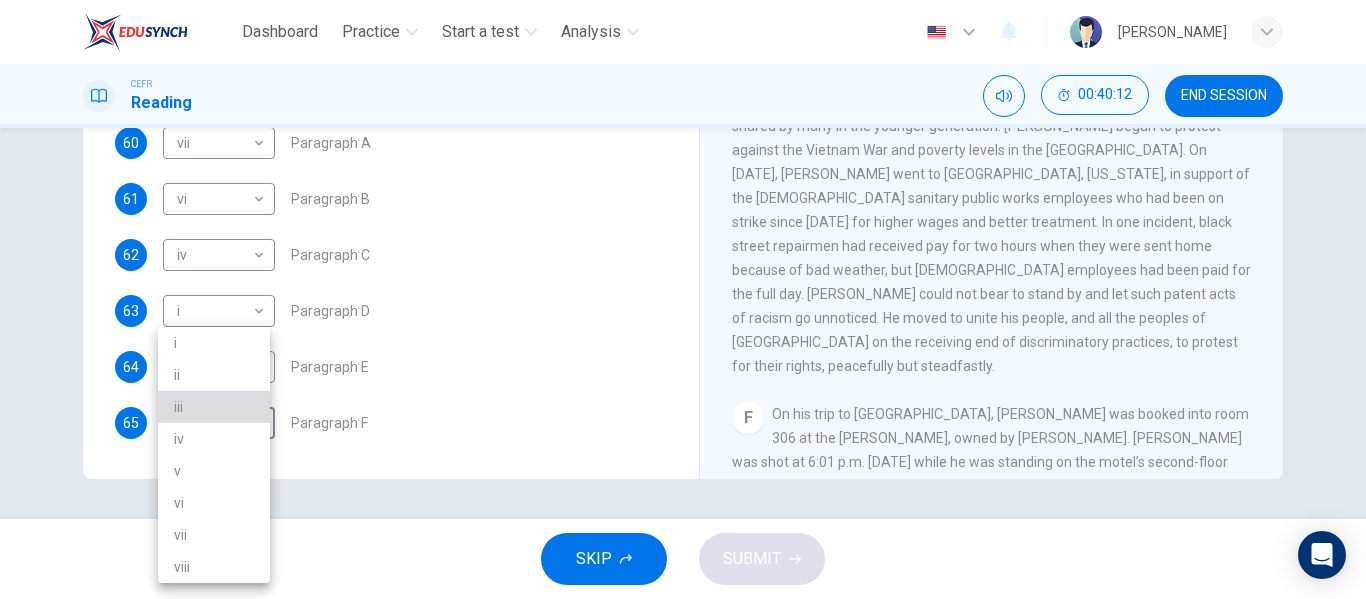 click on "iii" at bounding box center [214, 407] 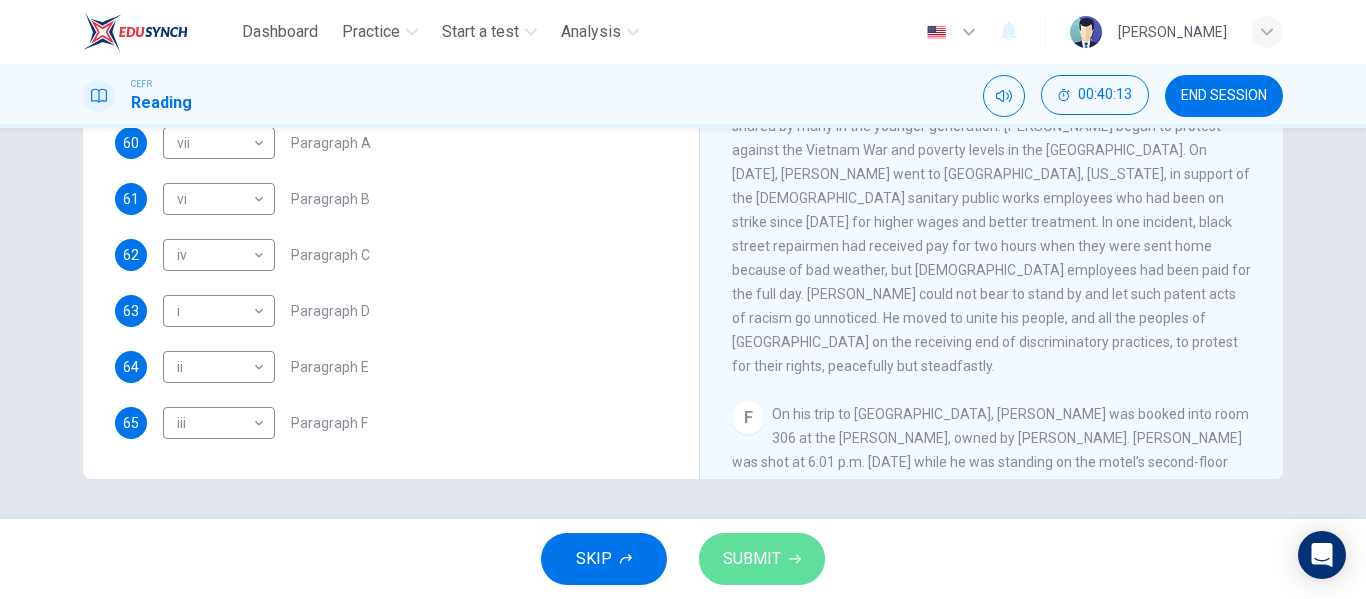 click on "SUBMIT" at bounding box center (762, 559) 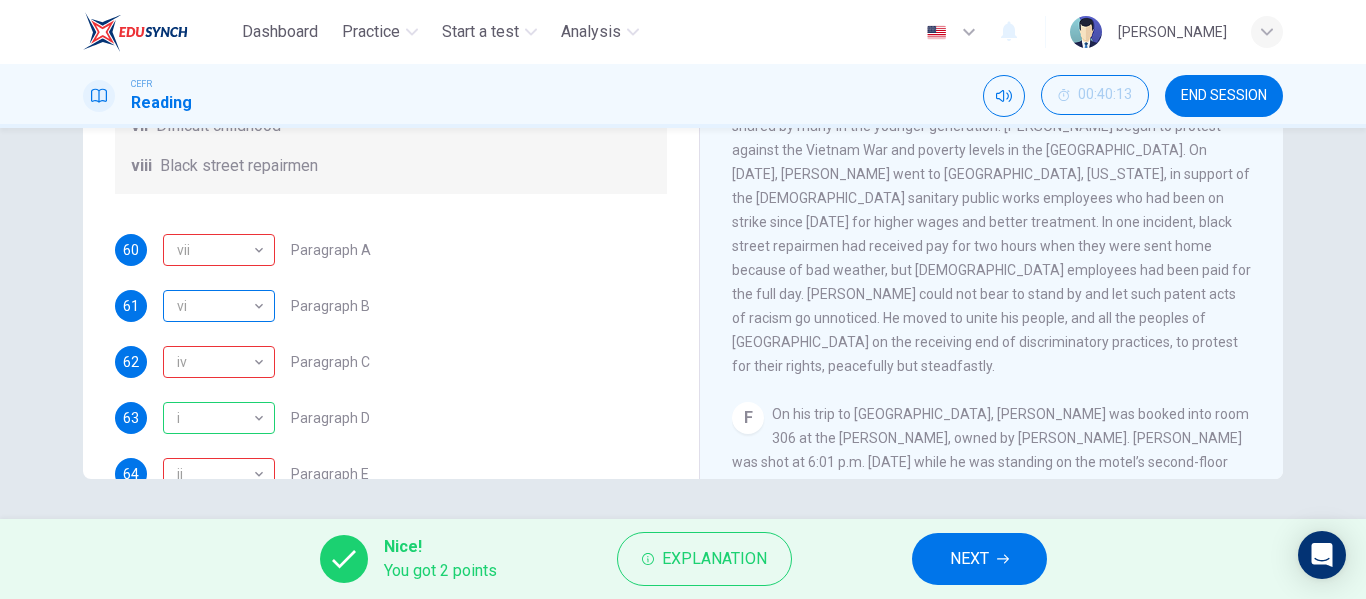 scroll, scrollTop: 230, scrollLeft: 0, axis: vertical 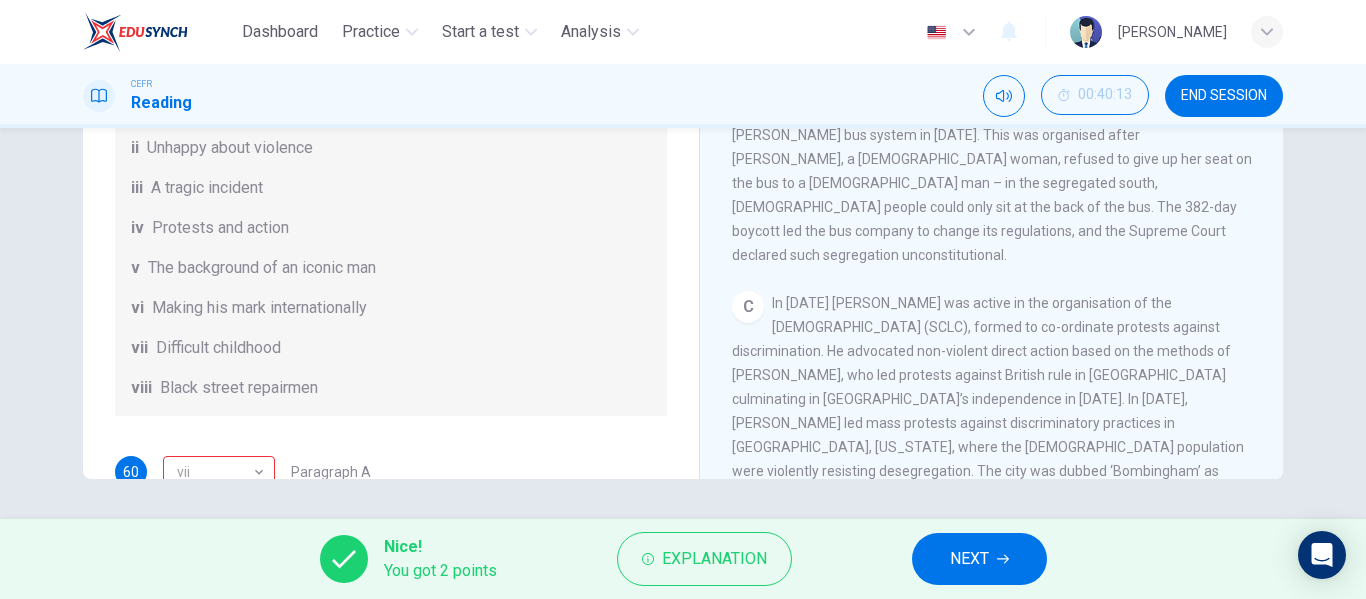 click on "Nice! You got 2
points Explanation NEXT" at bounding box center [683, 559] 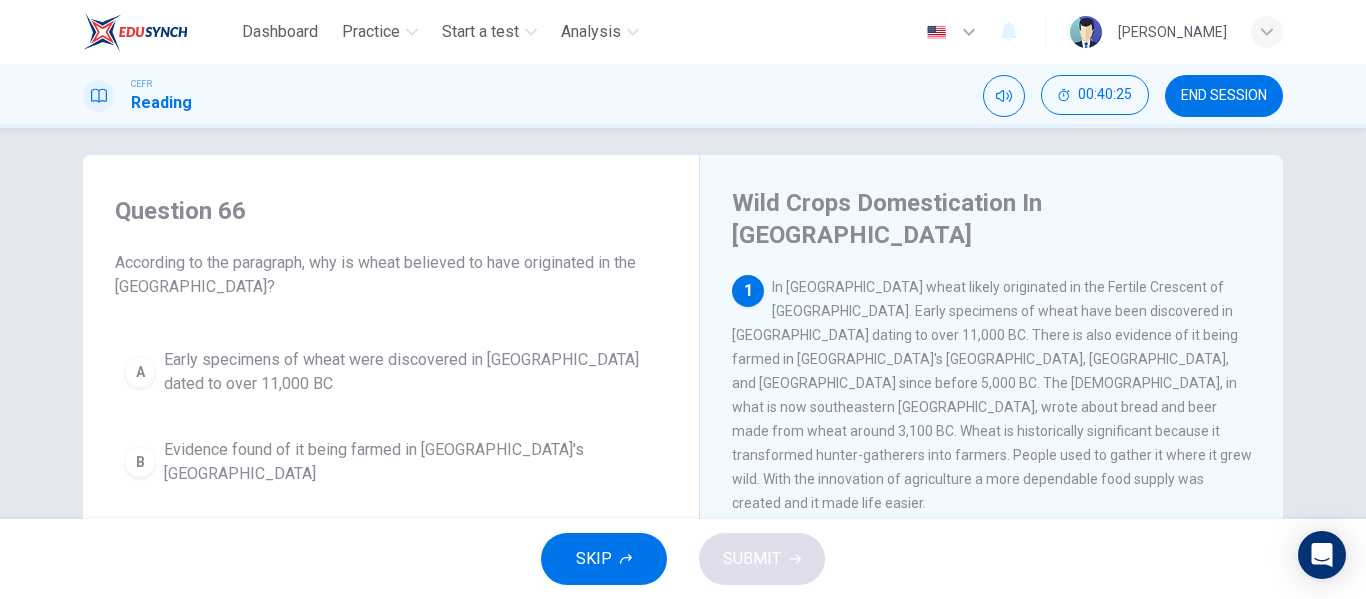 scroll, scrollTop: 10, scrollLeft: 0, axis: vertical 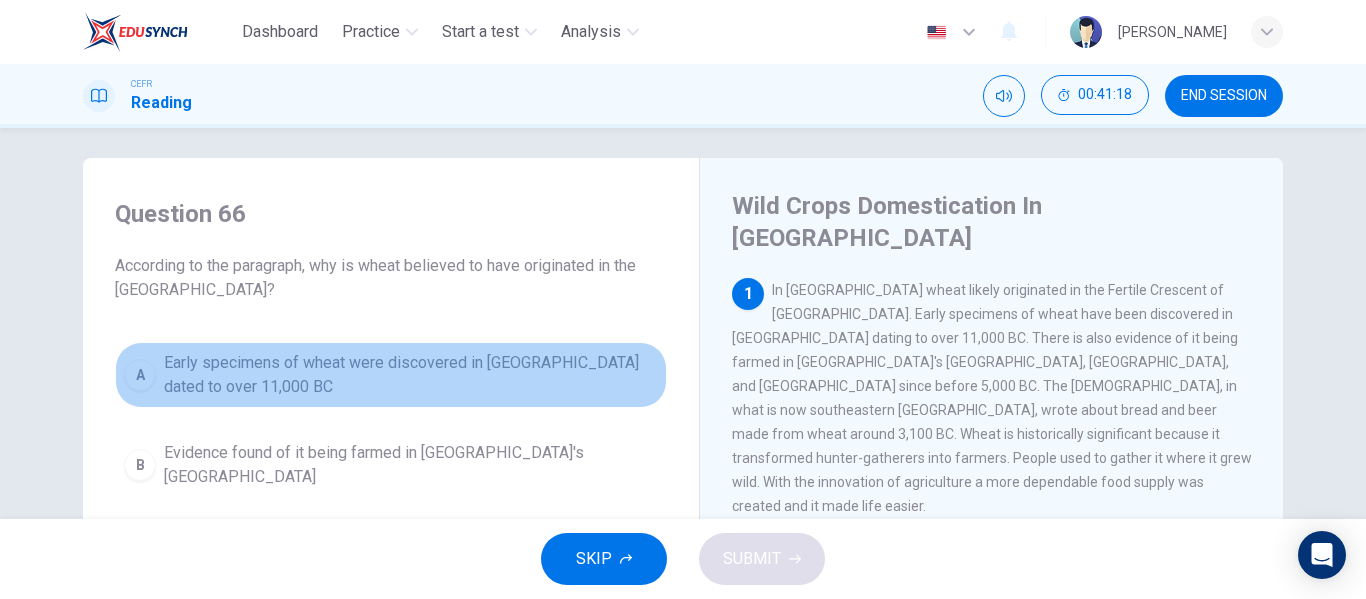 click on "Early specimens of wheat were discovered in Iraq dated to over 11,000 BC" at bounding box center [411, 375] 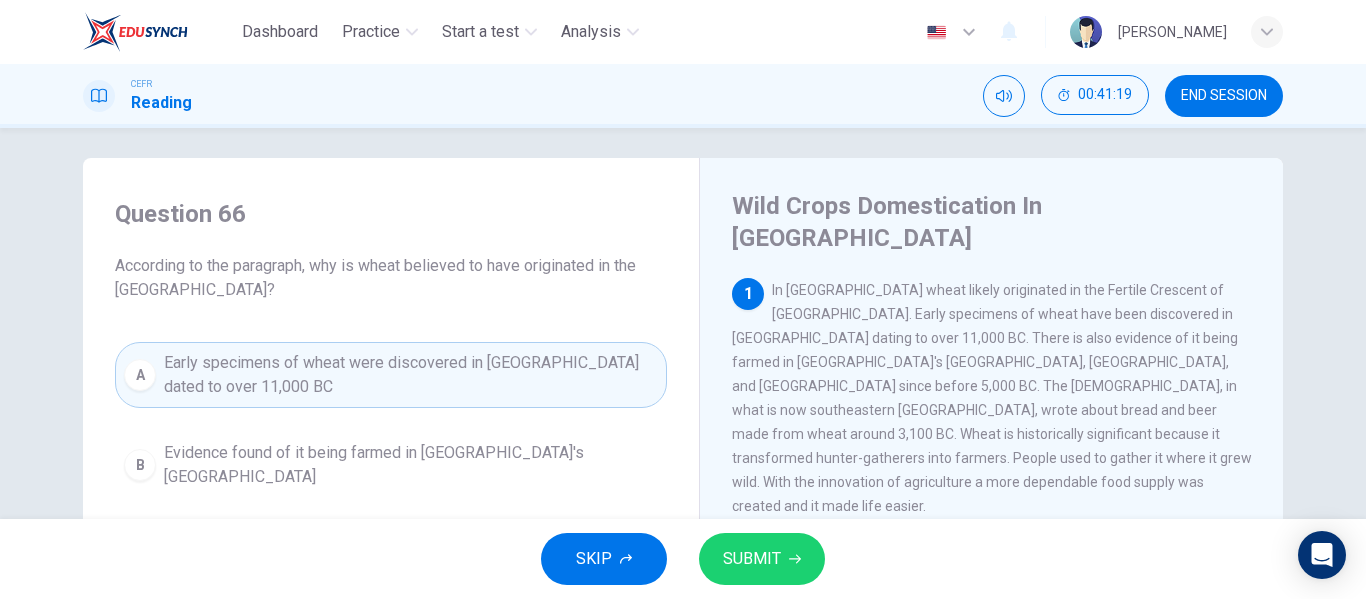 click on "SUBMIT" at bounding box center (752, 559) 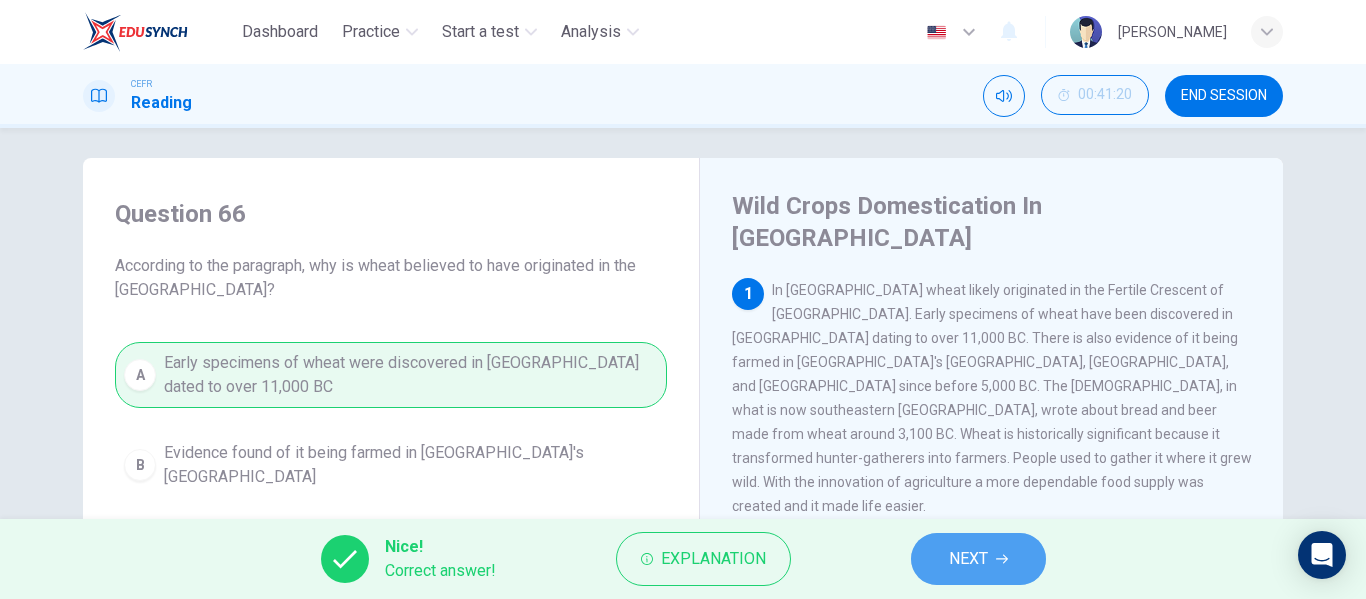 click on "NEXT" at bounding box center [968, 559] 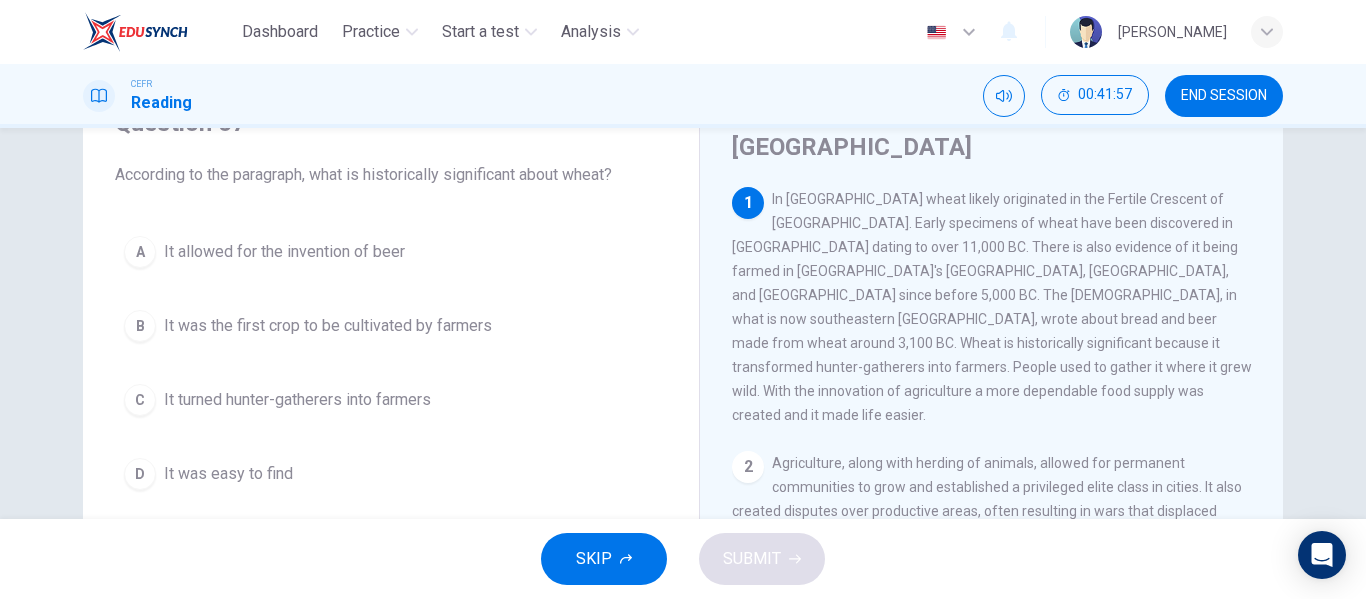 scroll, scrollTop: 102, scrollLeft: 0, axis: vertical 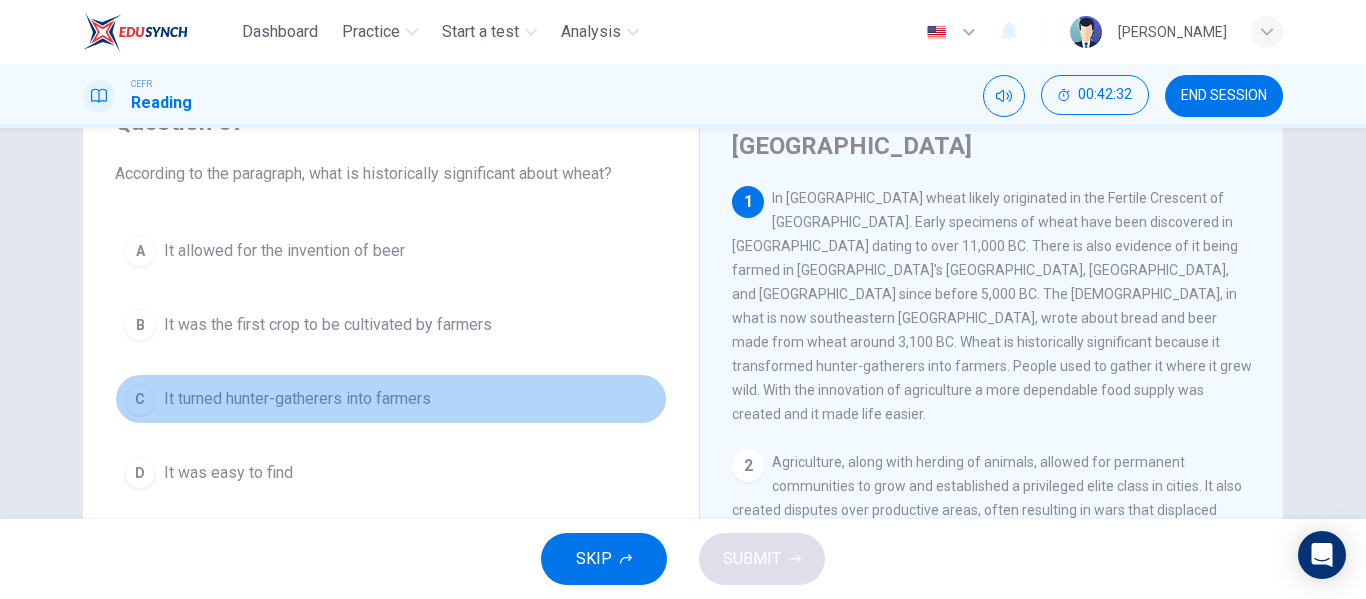 click on "It turned hunter-gatherers into farmers" at bounding box center [297, 399] 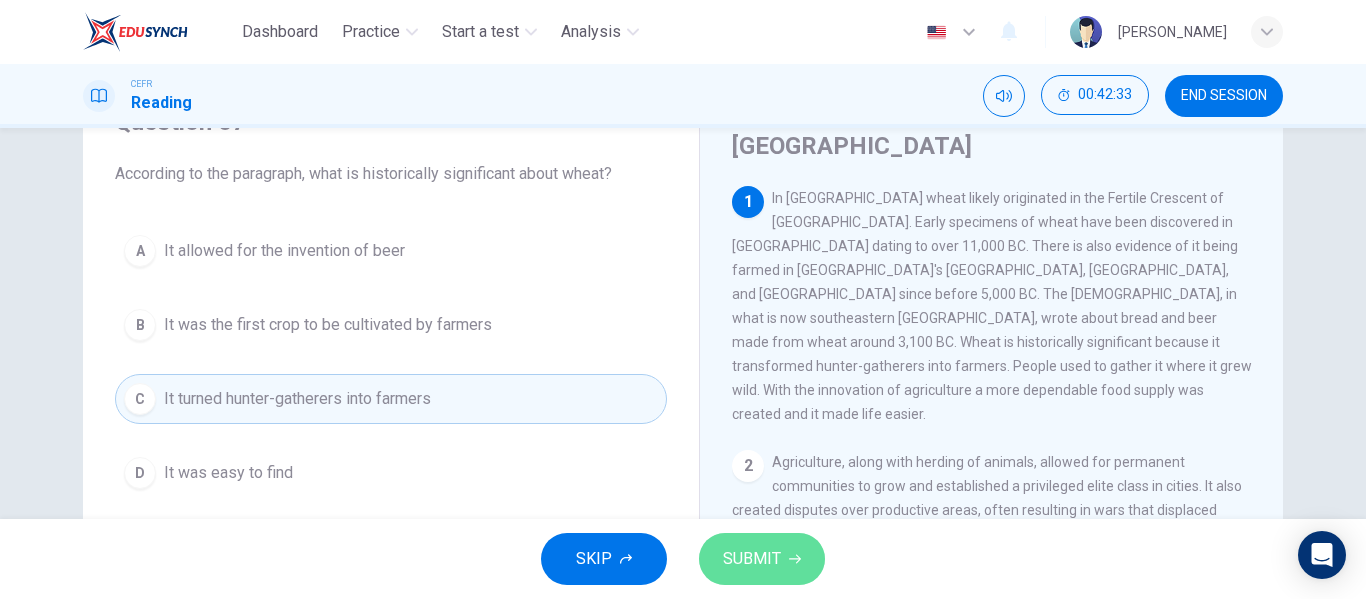 click on "SUBMIT" at bounding box center [752, 559] 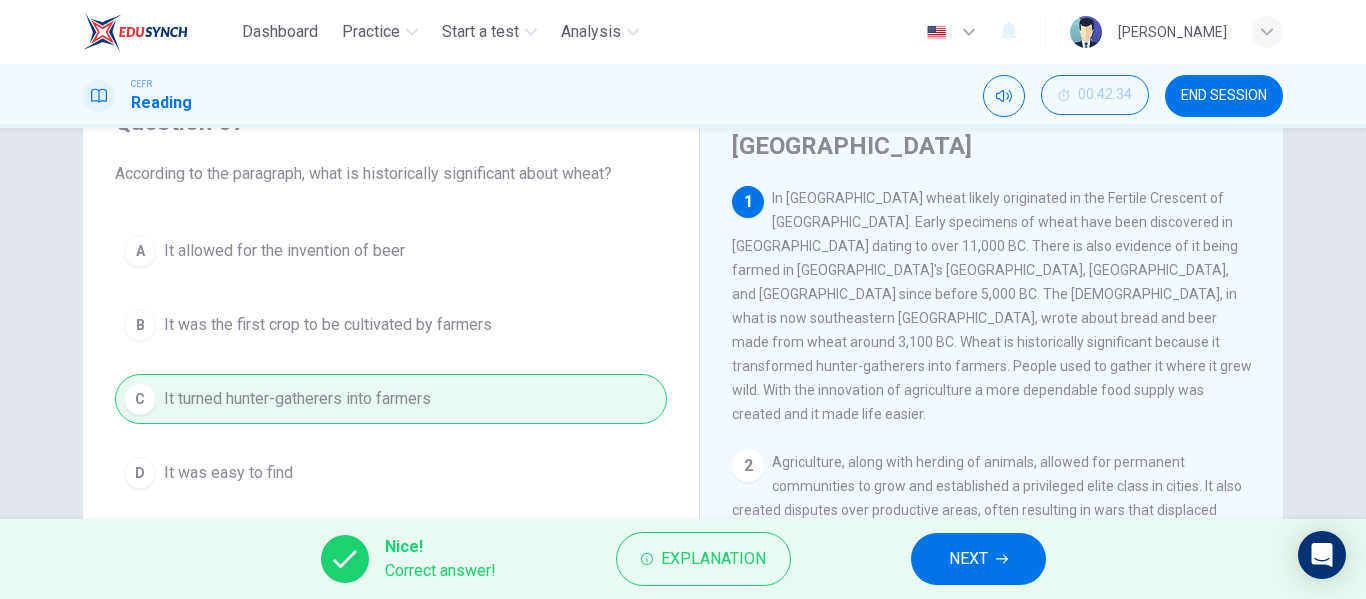 click on "NEXT" at bounding box center [978, 559] 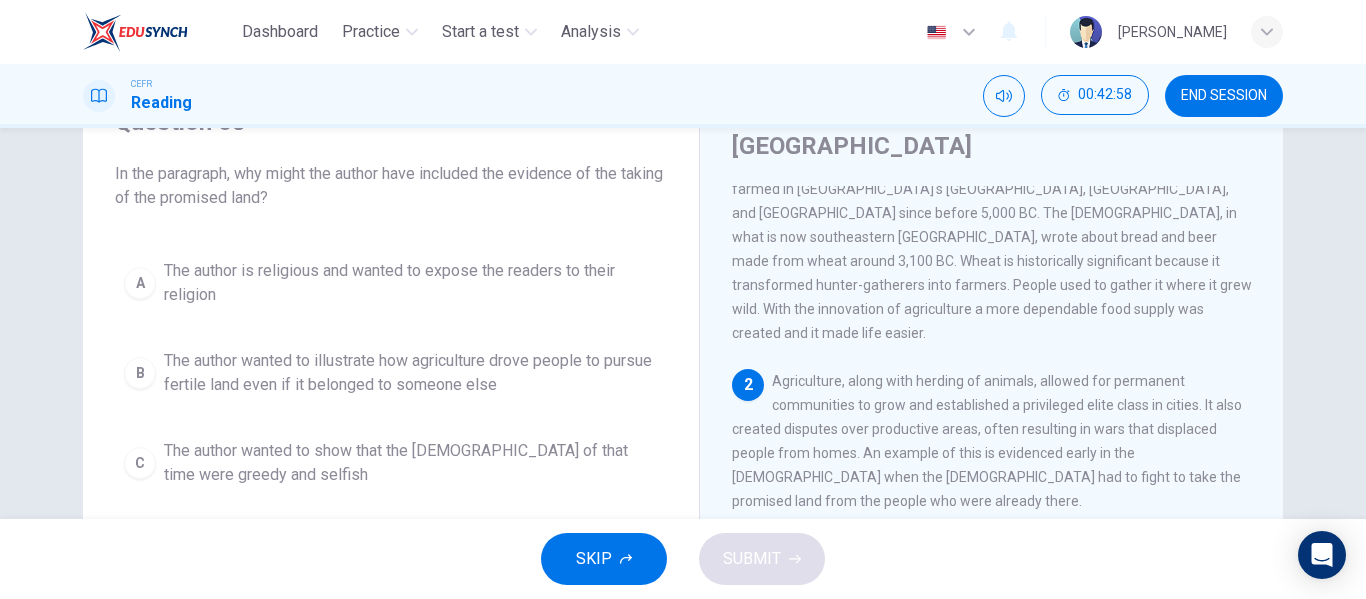 scroll, scrollTop: 82, scrollLeft: 0, axis: vertical 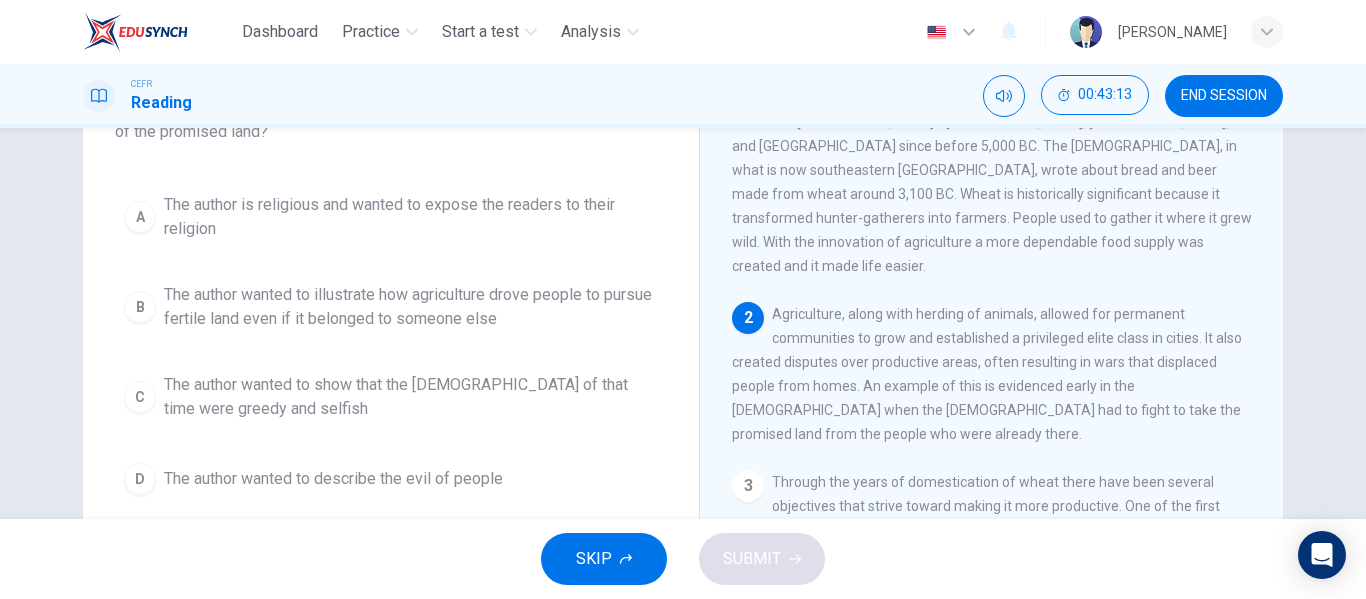 click on "The author wanted to show that the Israelites of that time were greedy and selfish" at bounding box center (411, 397) 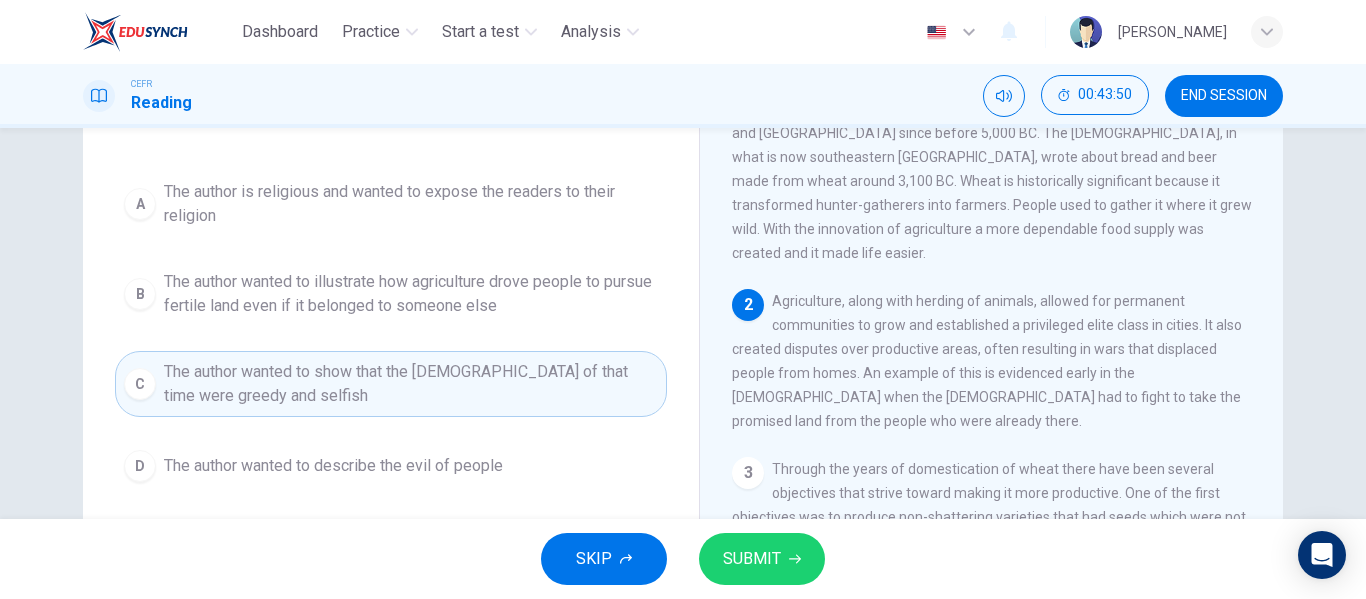 scroll, scrollTop: 178, scrollLeft: 0, axis: vertical 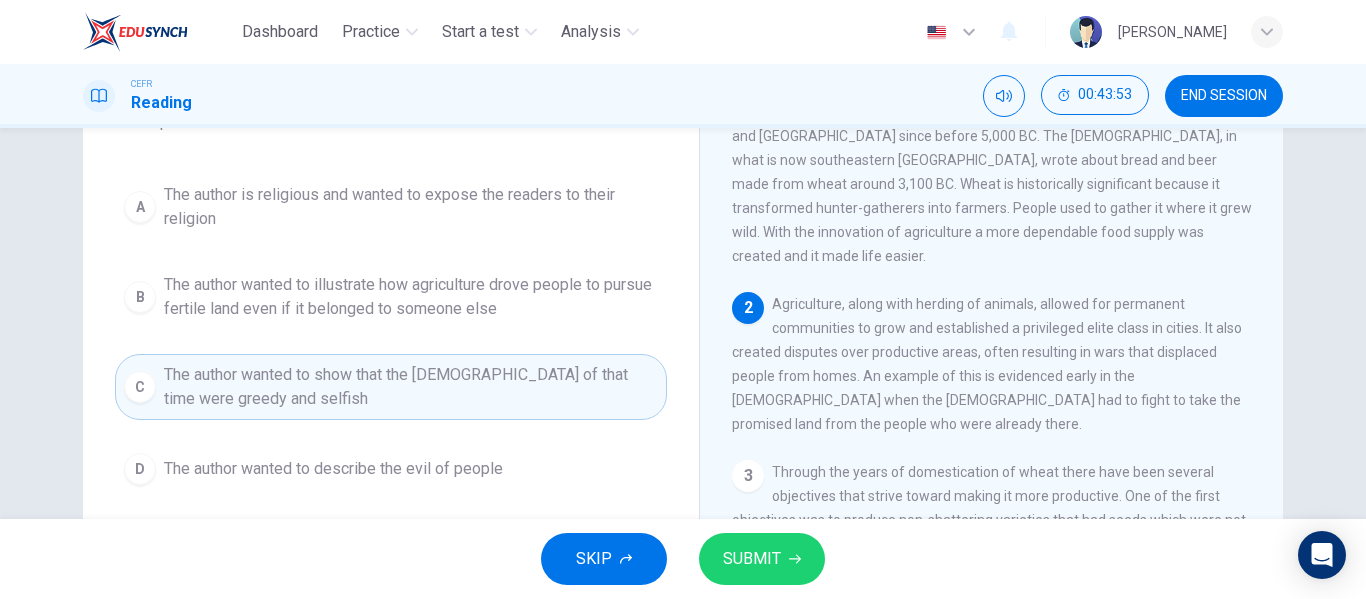 click on "B The author wanted to illustrate how agriculture drove people to pursue fertile land even if it belonged to someone else" at bounding box center [391, 297] 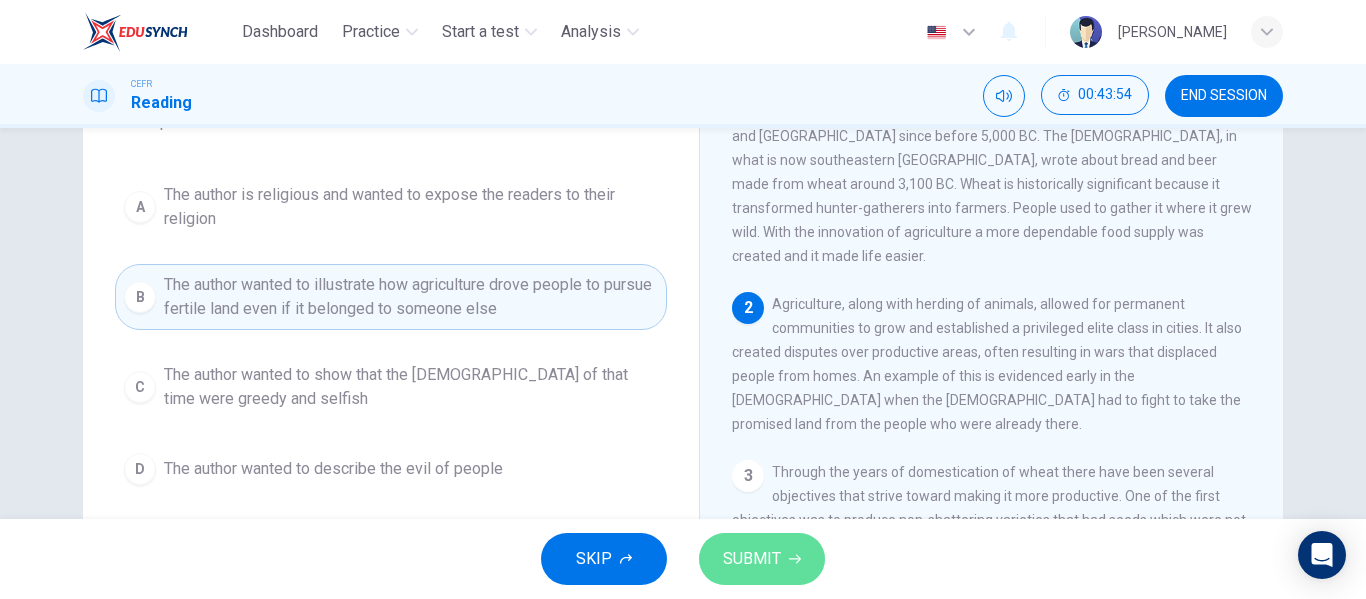 click on "SUBMIT" at bounding box center [752, 559] 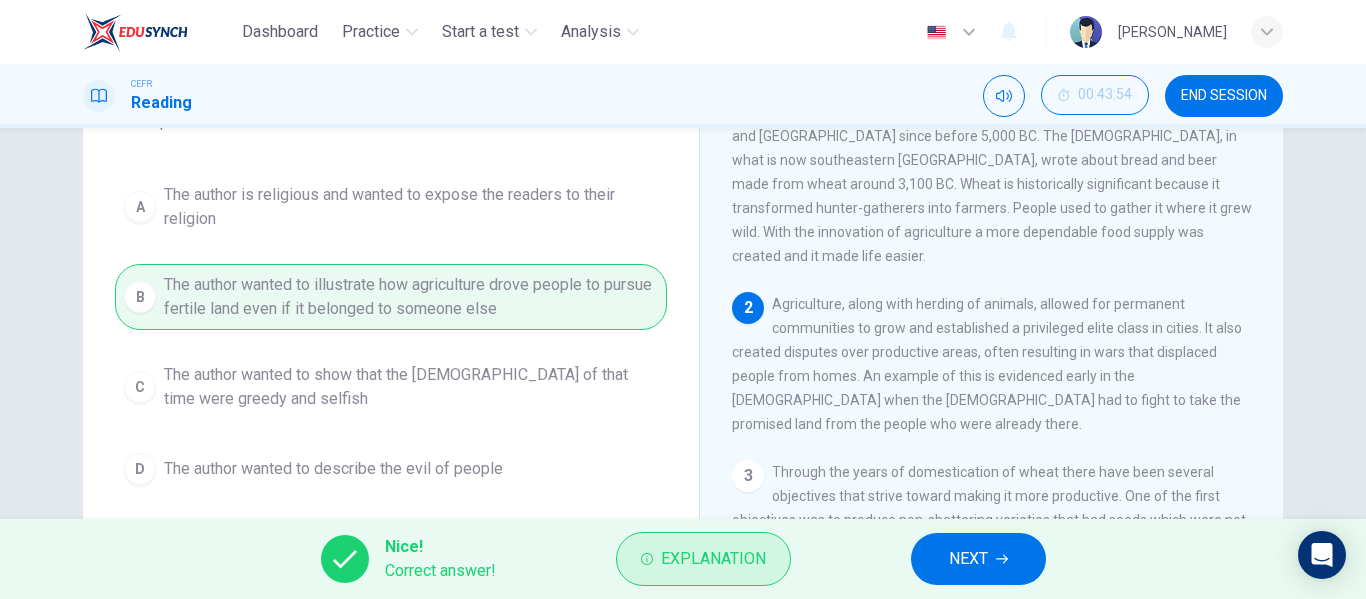 click on "Explanation" at bounding box center (713, 559) 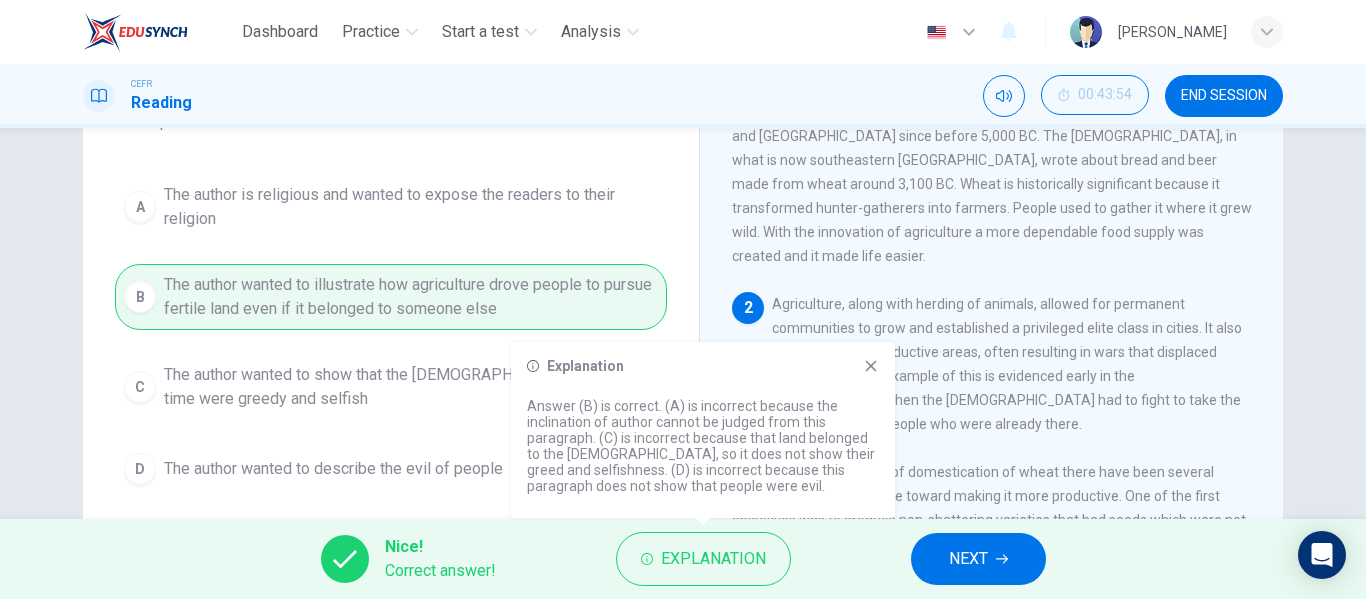 click on "Explanation Answer (B) is correct. (A) is incorrect because the inclination of author cannot be judged from this paragraph. (C) is incorrect because that land belonged to the Israelites, so it does not show their greed and selfishness. (D) is incorrect because this paragraph does not show that people were evil." at bounding box center (703, 430) 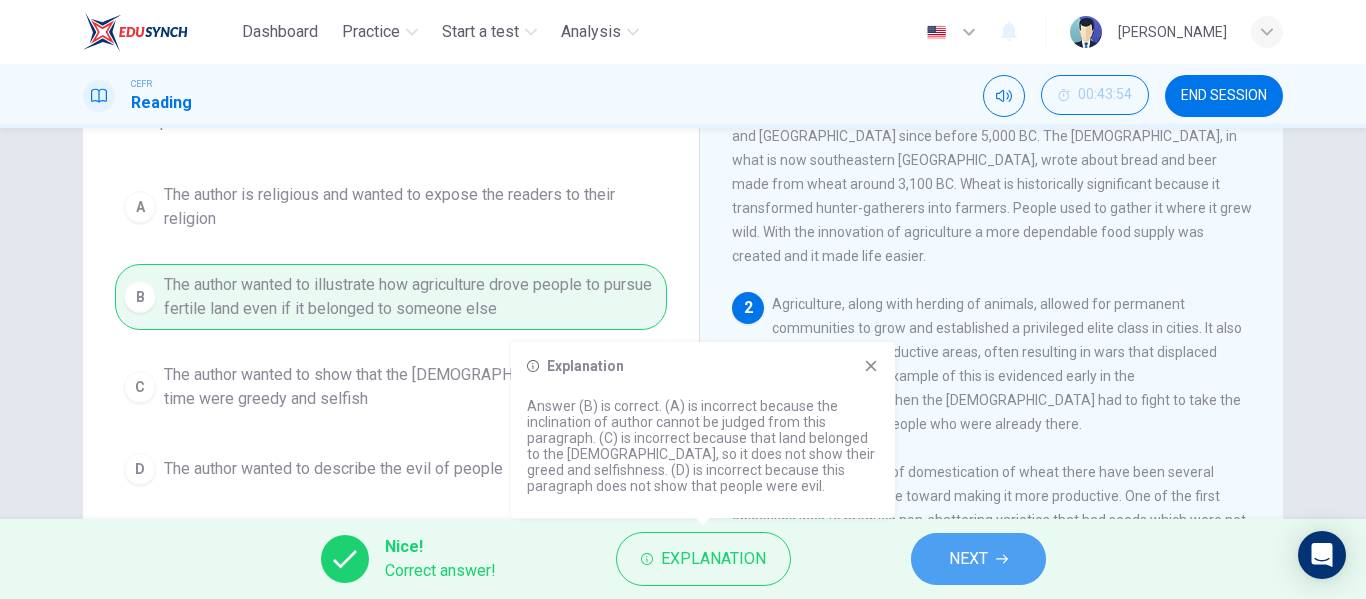 click on "NEXT" at bounding box center [968, 559] 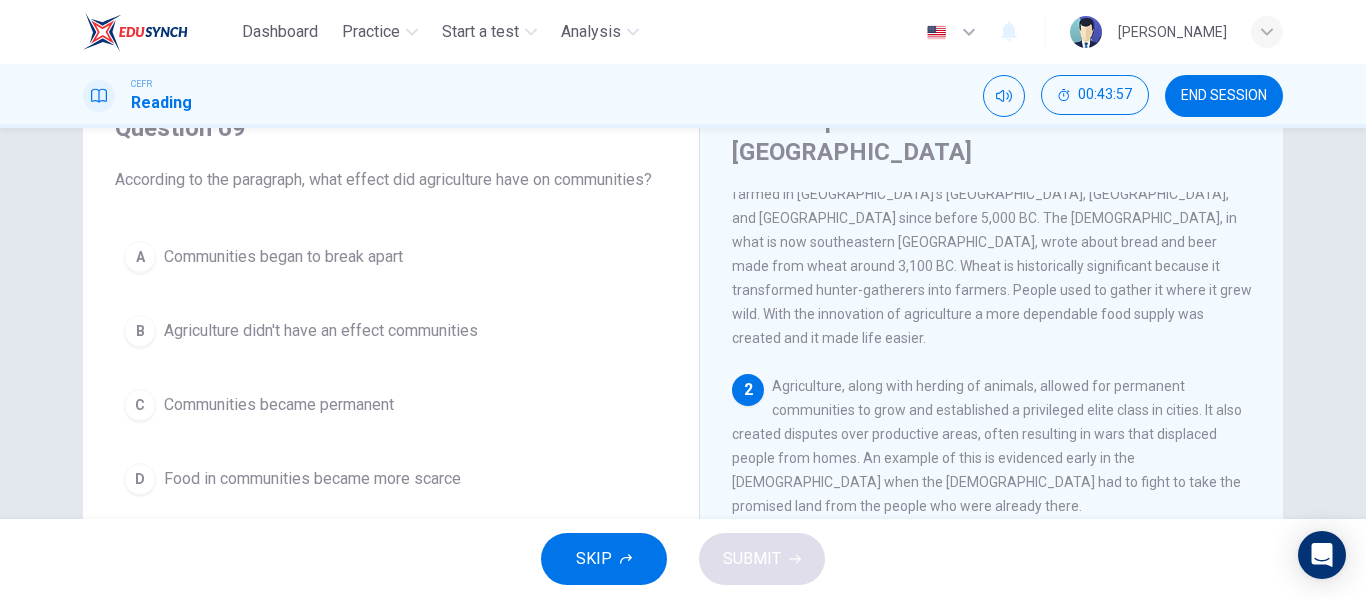 scroll, scrollTop: 95, scrollLeft: 0, axis: vertical 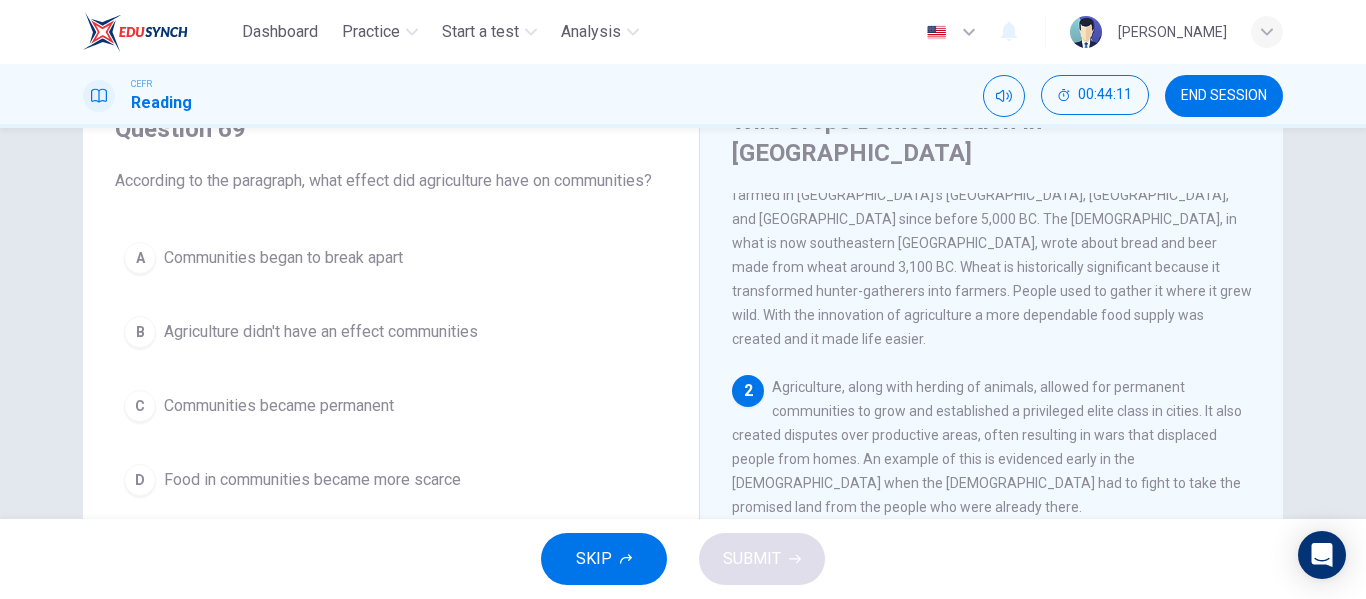 click on "C Communities became permanent" at bounding box center [391, 406] 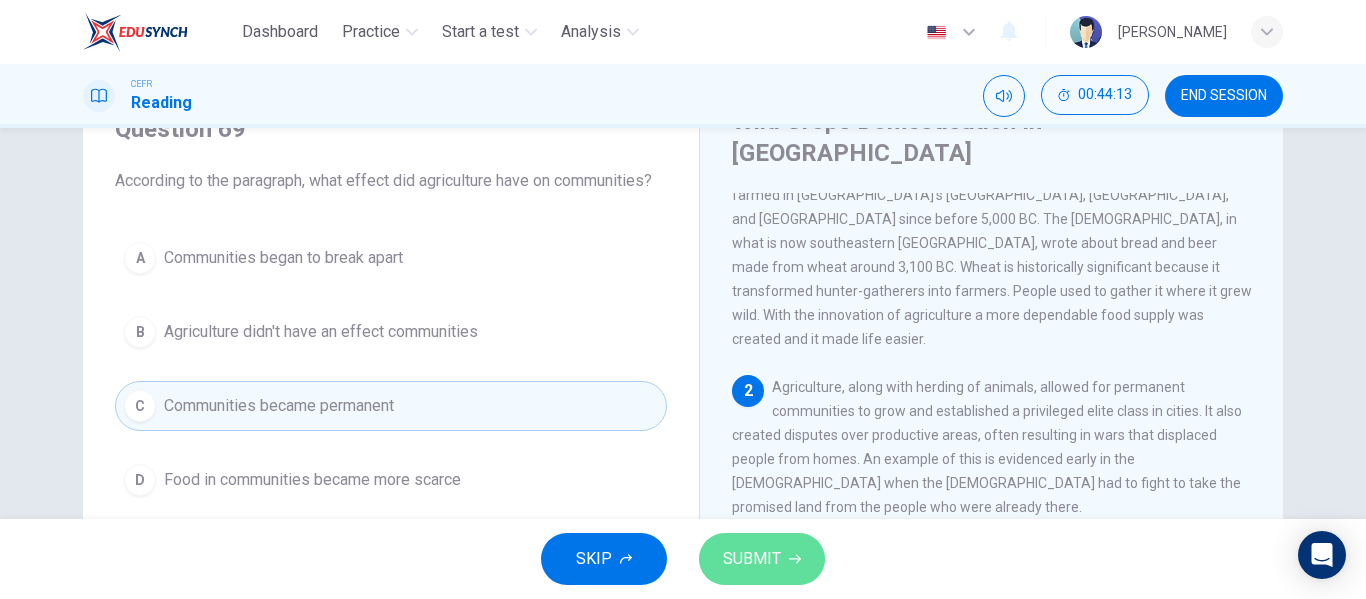 click on "SUBMIT" at bounding box center (752, 559) 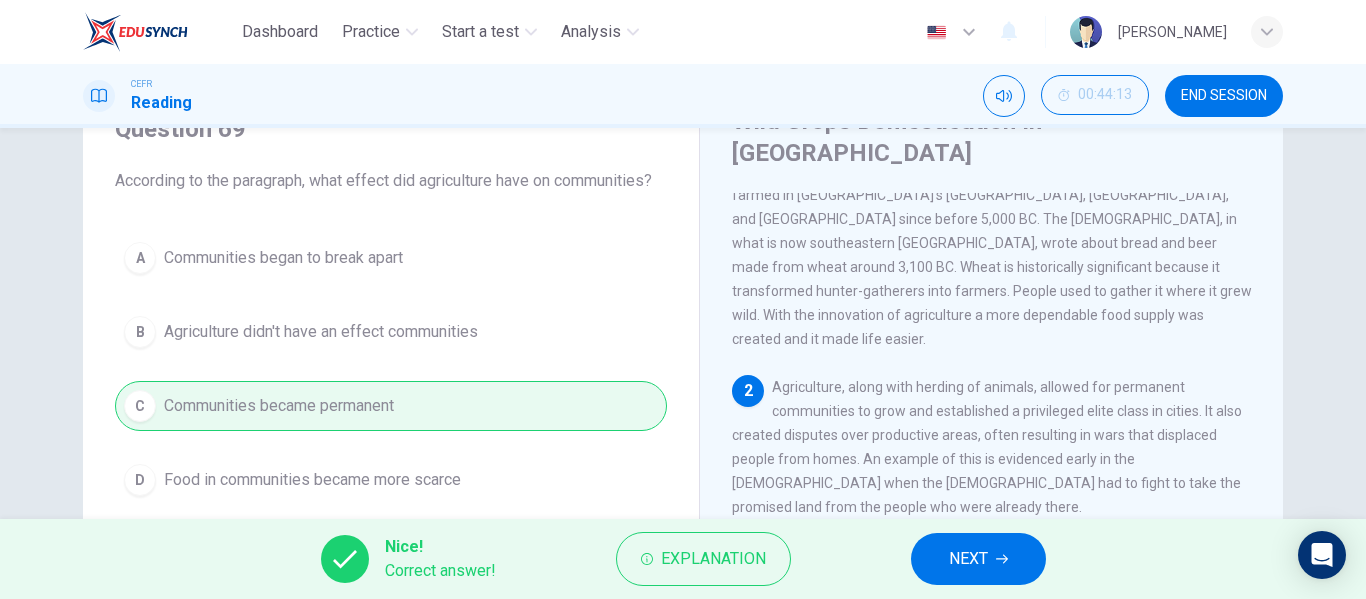 click on "NEXT" at bounding box center (978, 559) 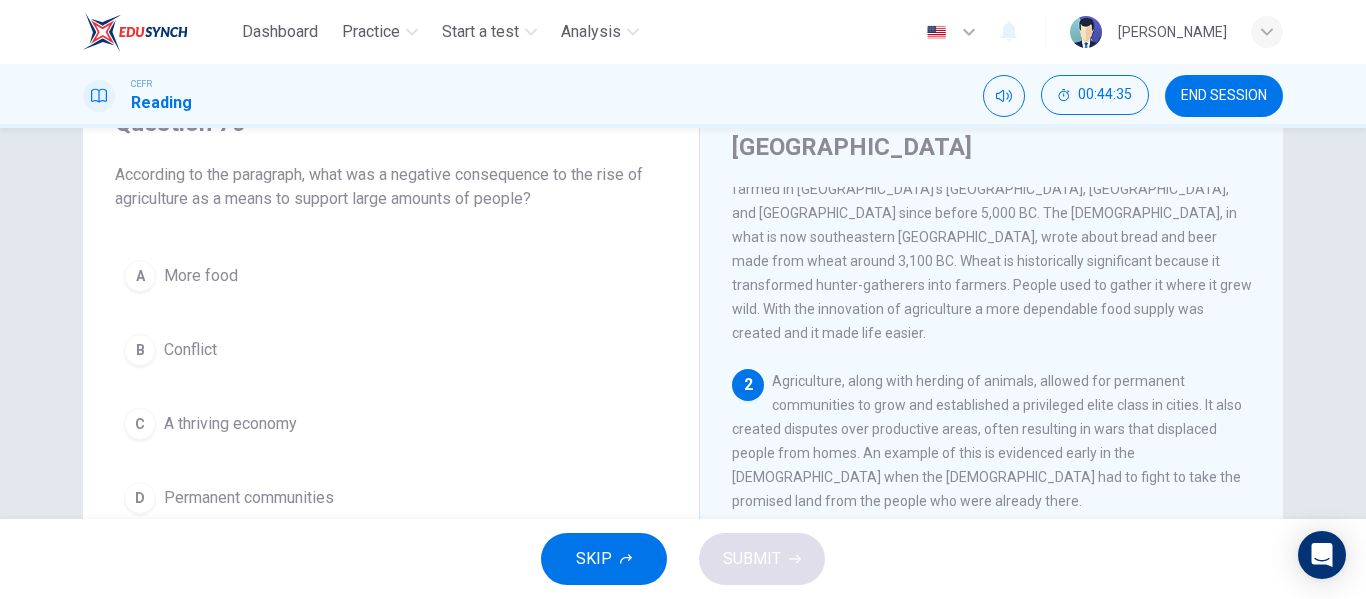 scroll, scrollTop: 89, scrollLeft: 0, axis: vertical 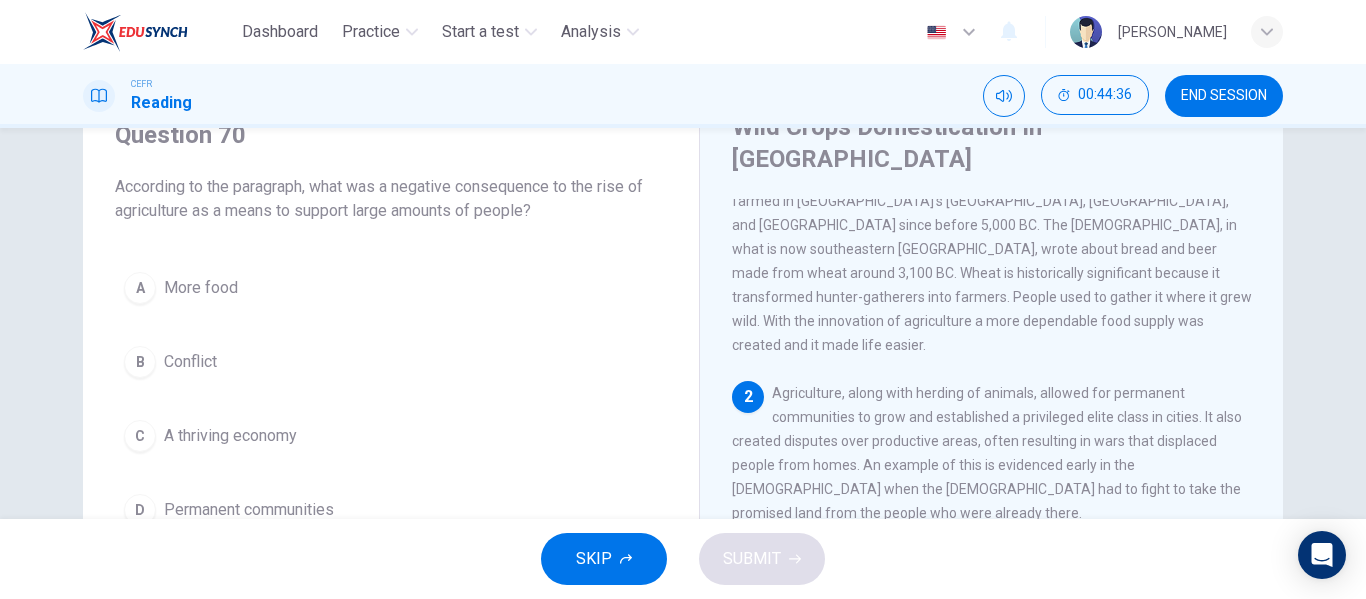 click on "B Conflict" at bounding box center [391, 362] 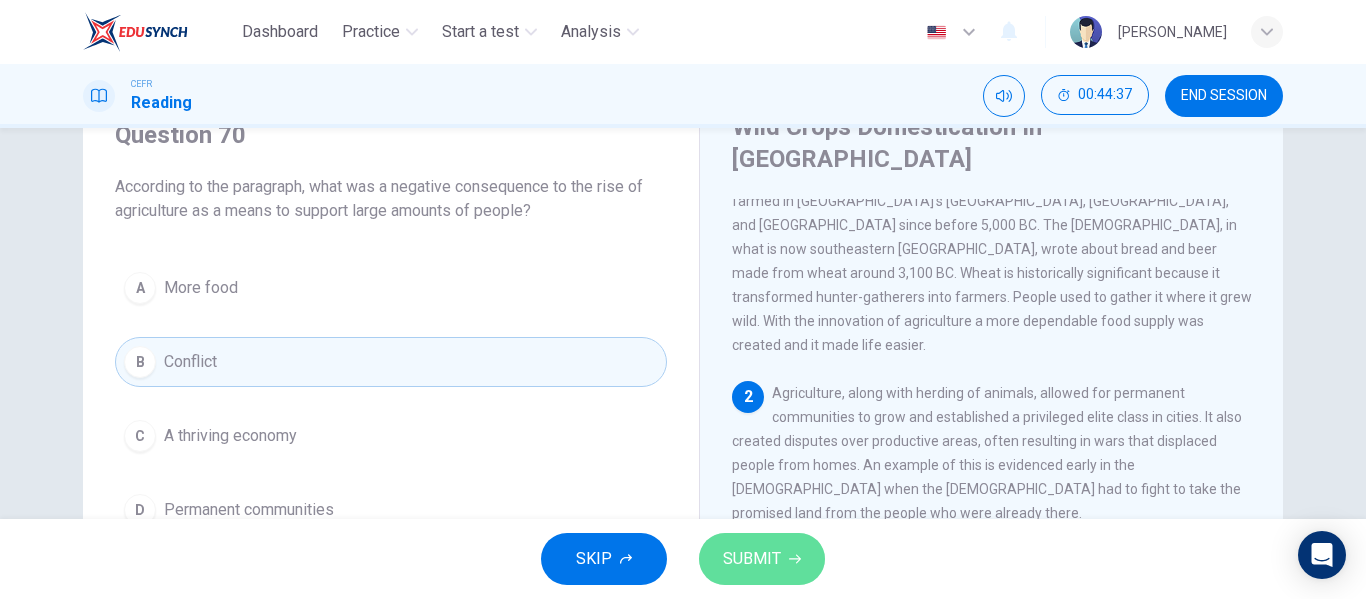 click on "SUBMIT" at bounding box center (752, 559) 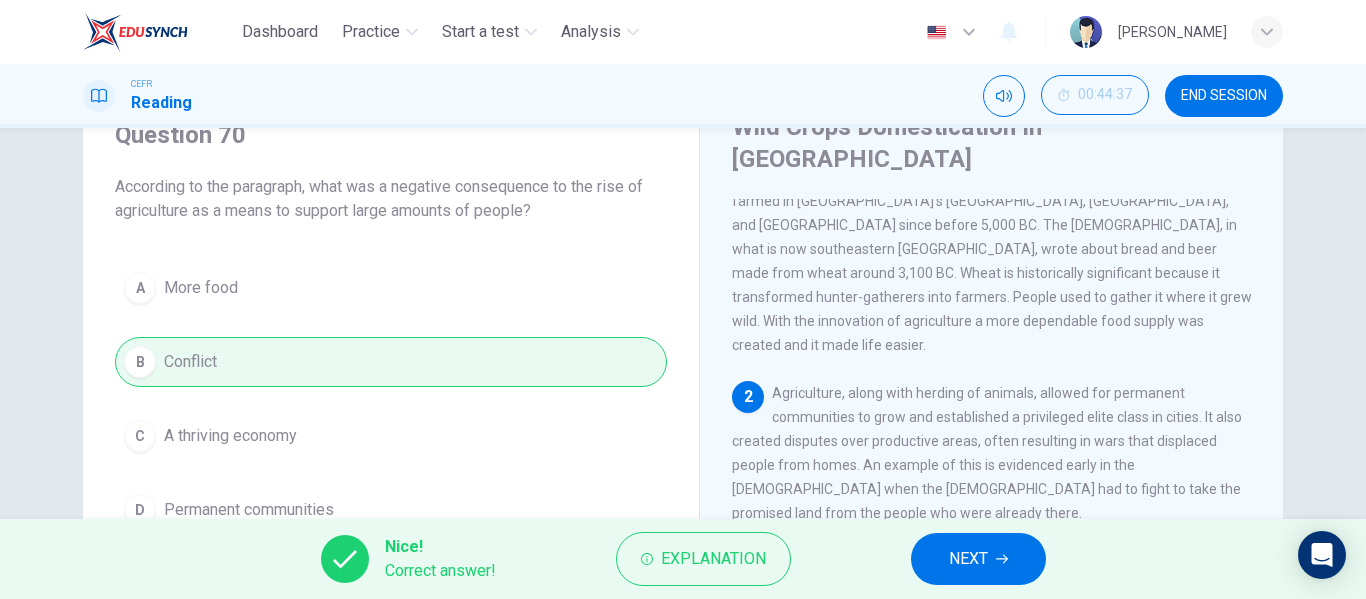 click on "NEXT" at bounding box center (978, 559) 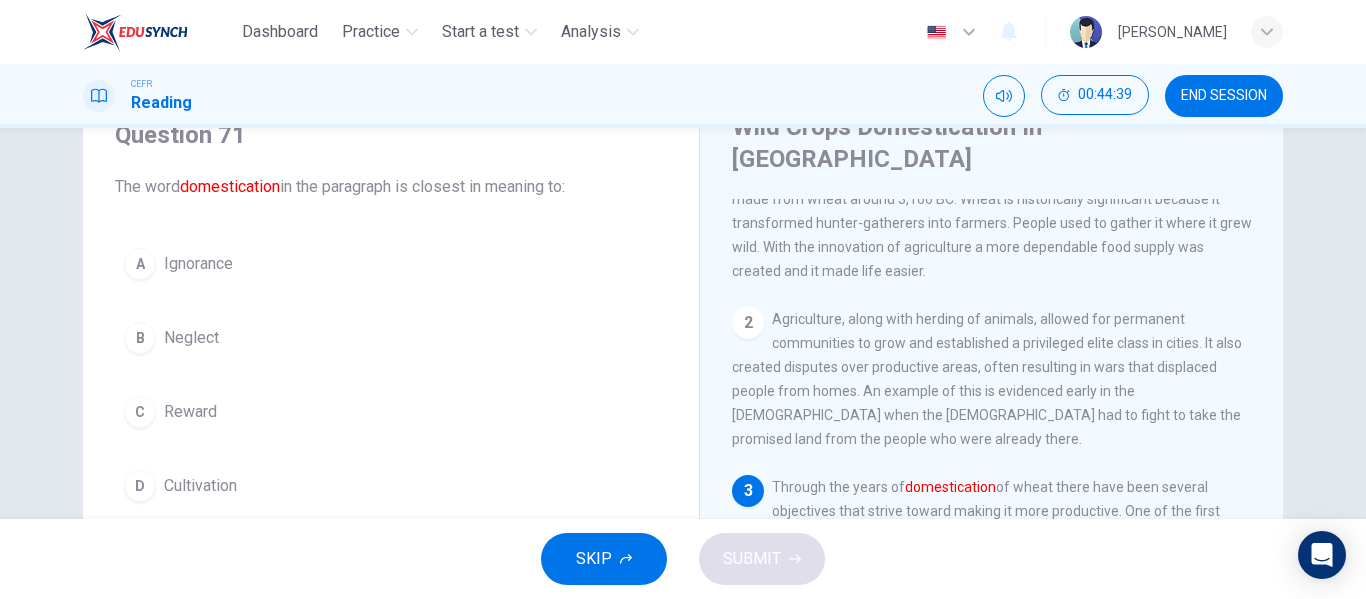 scroll, scrollTop: 158, scrollLeft: 0, axis: vertical 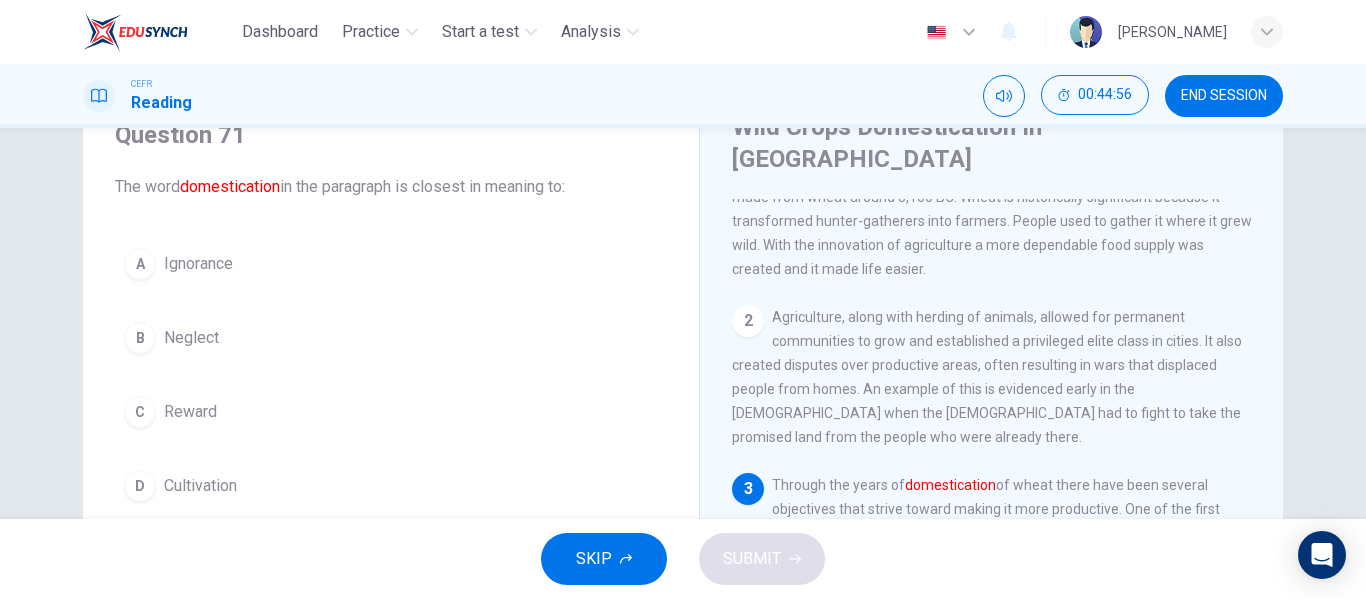 click on "Cultivation" at bounding box center (200, 486) 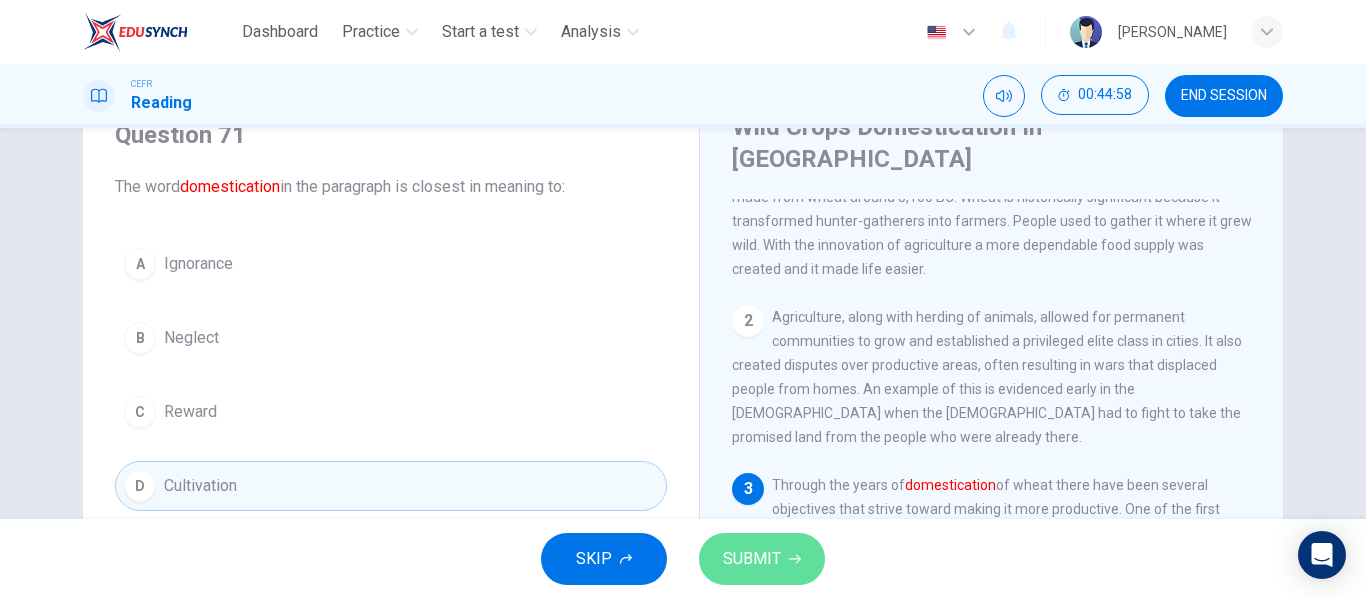 click on "SUBMIT" at bounding box center [762, 559] 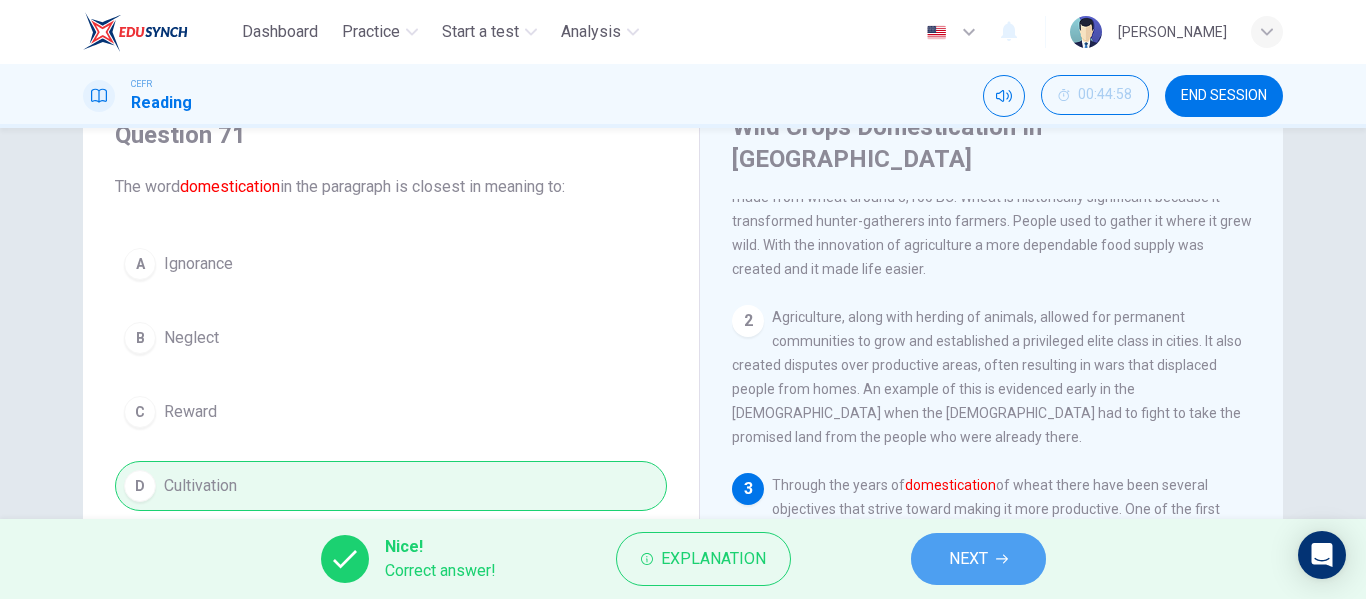 click on "NEXT" at bounding box center [968, 559] 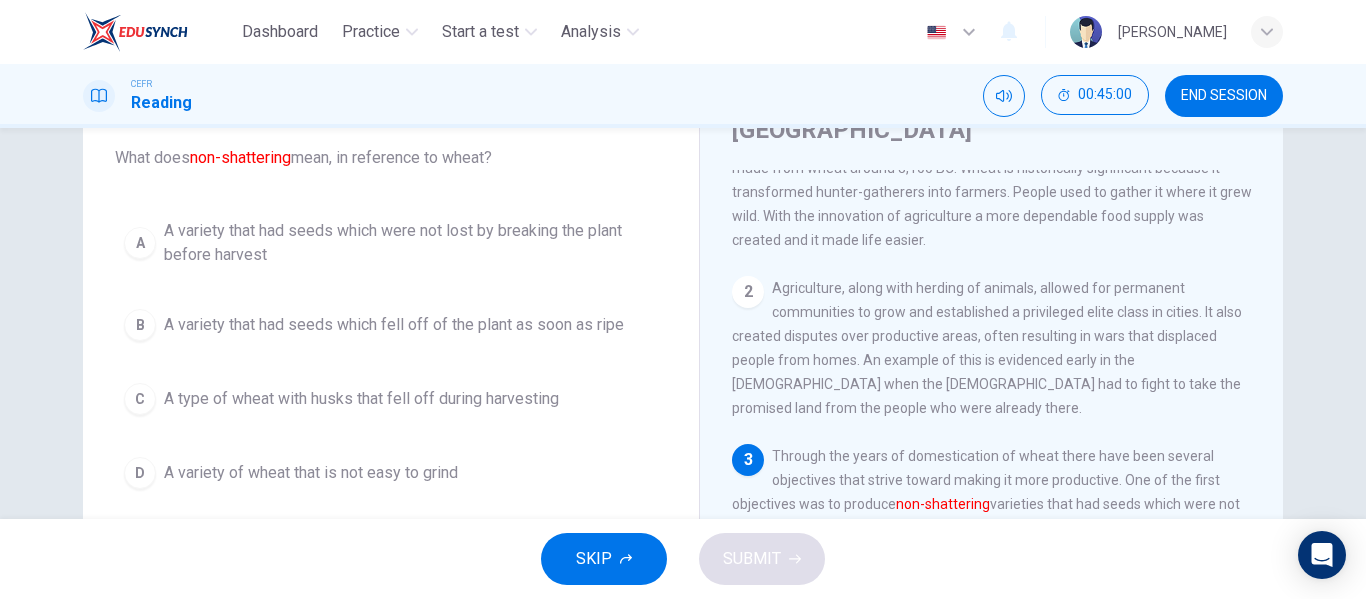 scroll, scrollTop: 119, scrollLeft: 0, axis: vertical 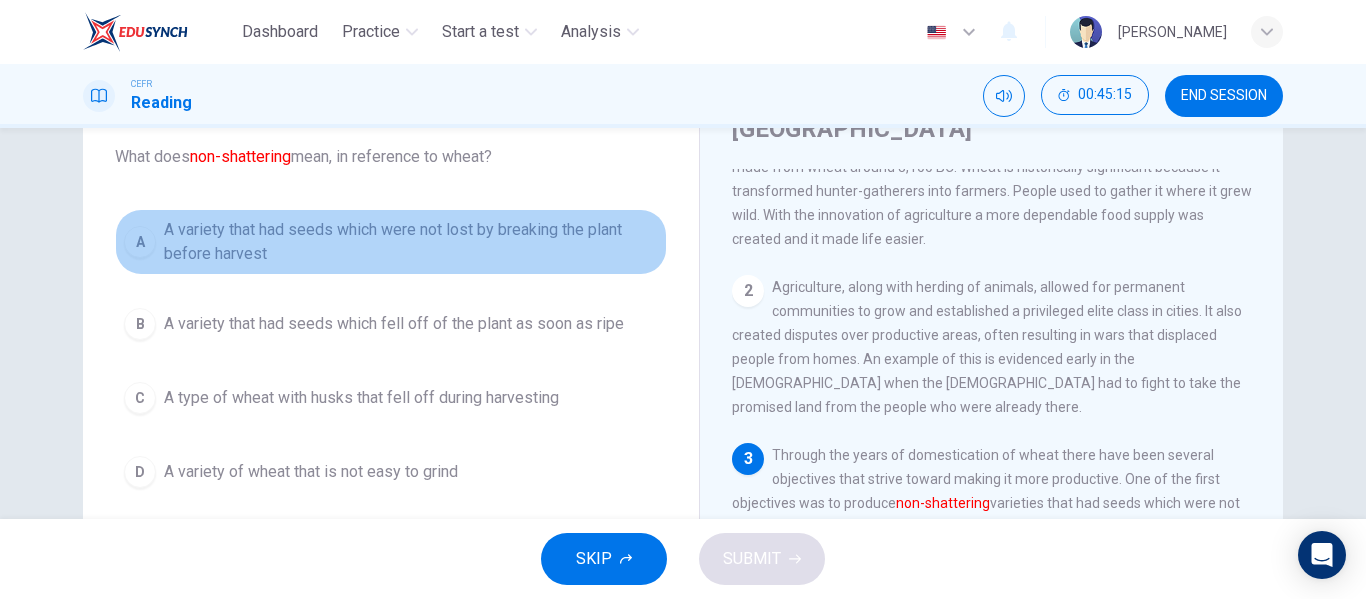 click on "A variety that had seeds which were not lost by breaking the plant before harvest" at bounding box center [411, 242] 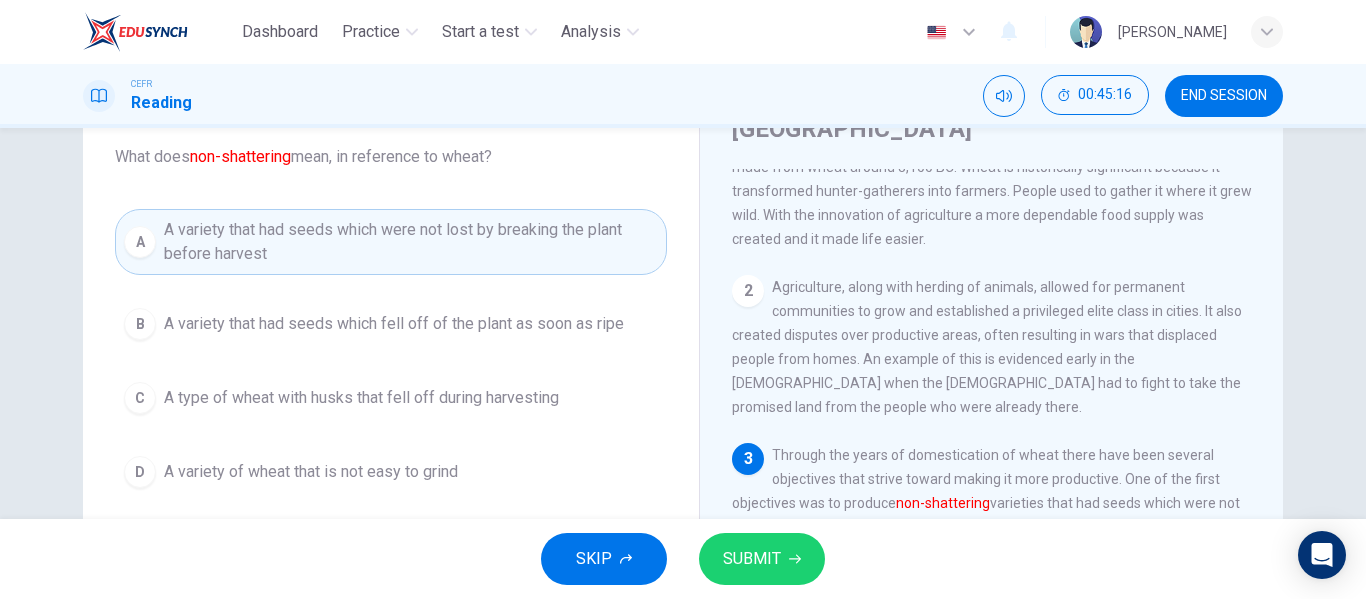 click on "SUBMIT" at bounding box center (752, 559) 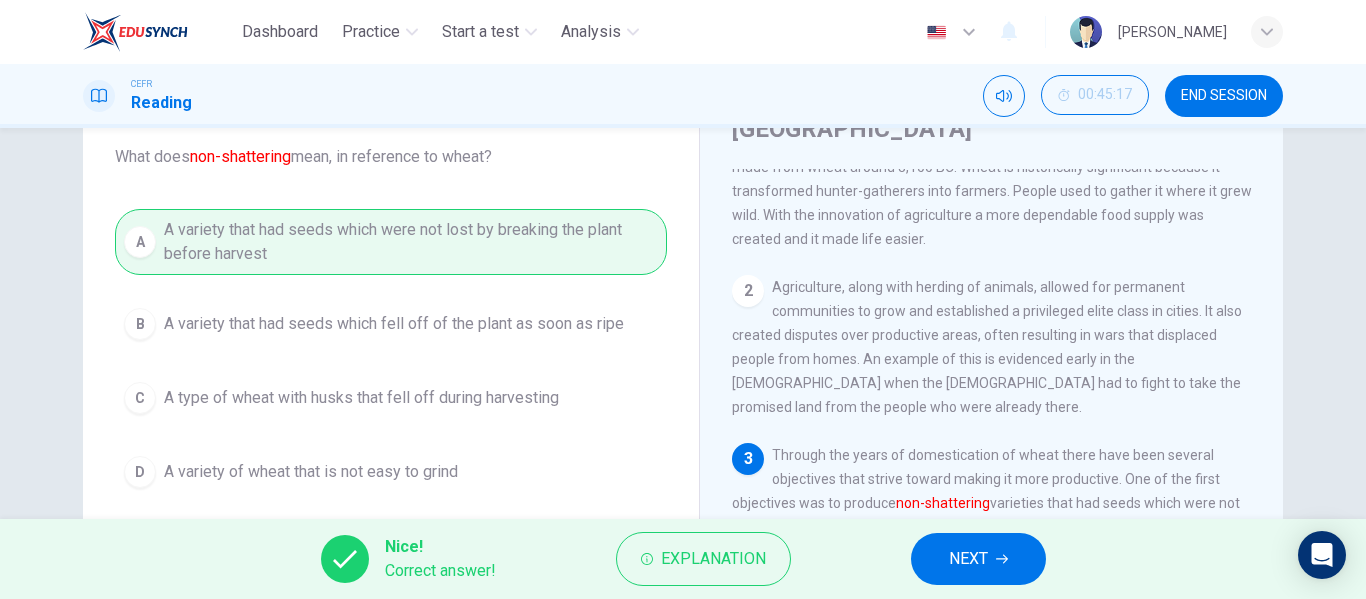 click on "NEXT" at bounding box center (968, 559) 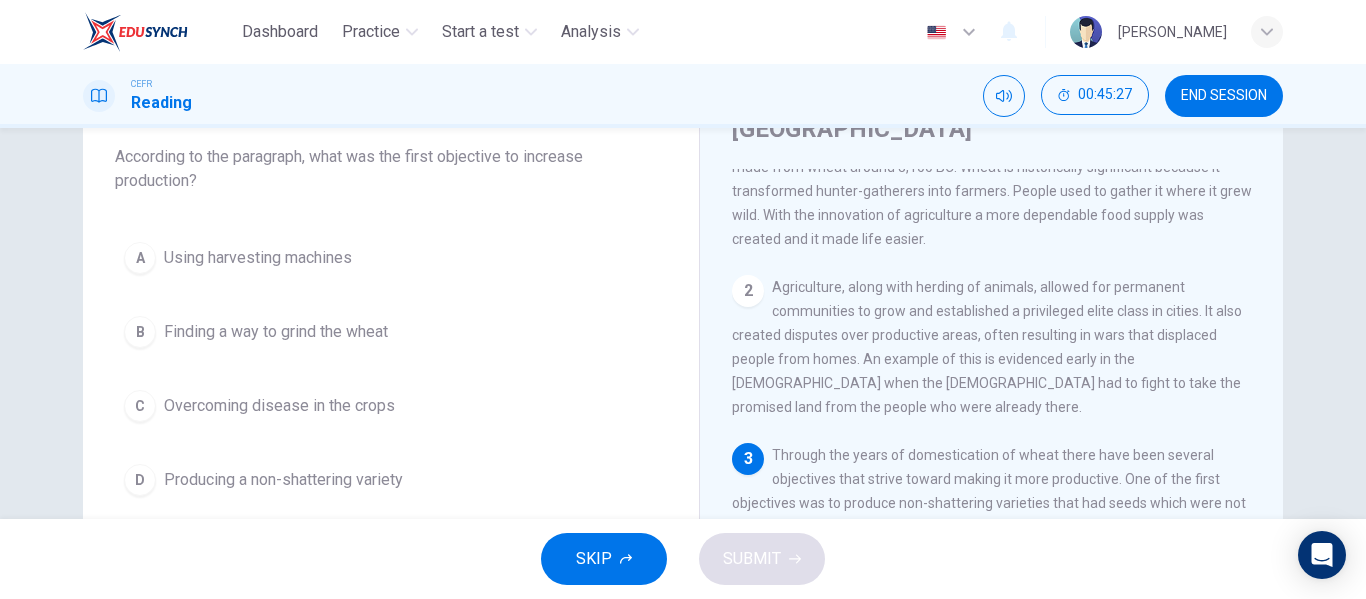 click on "D Producing a non-shattering variety" at bounding box center (391, 480) 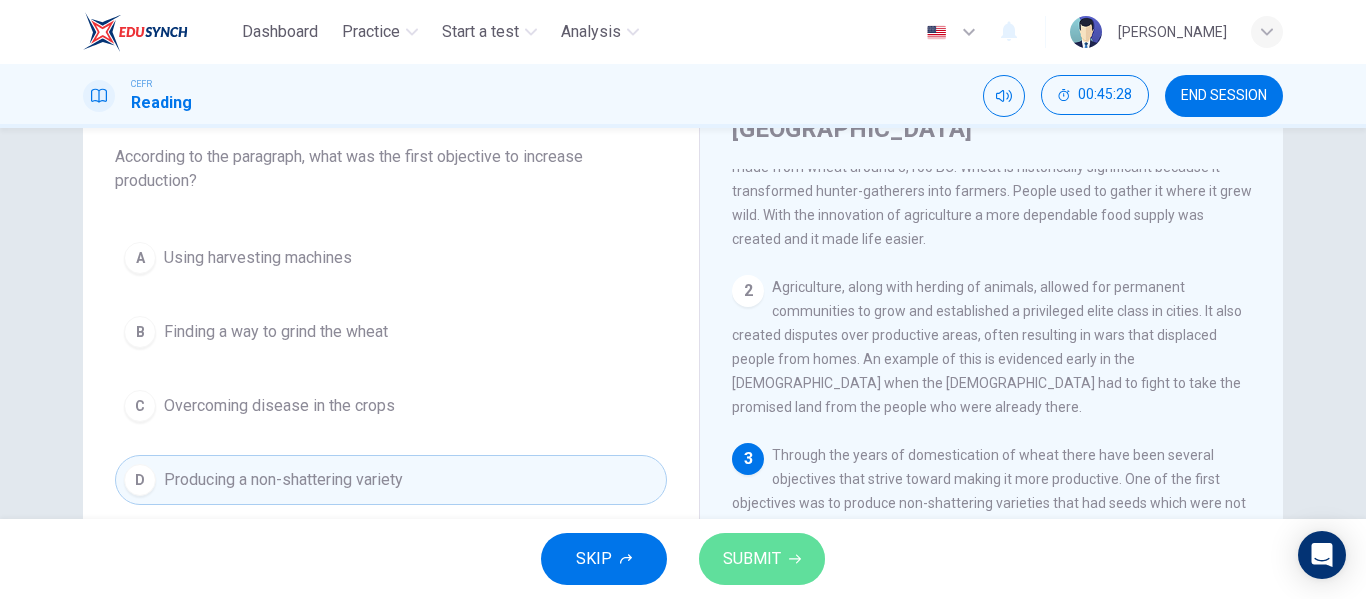 click on "SUBMIT" at bounding box center [762, 559] 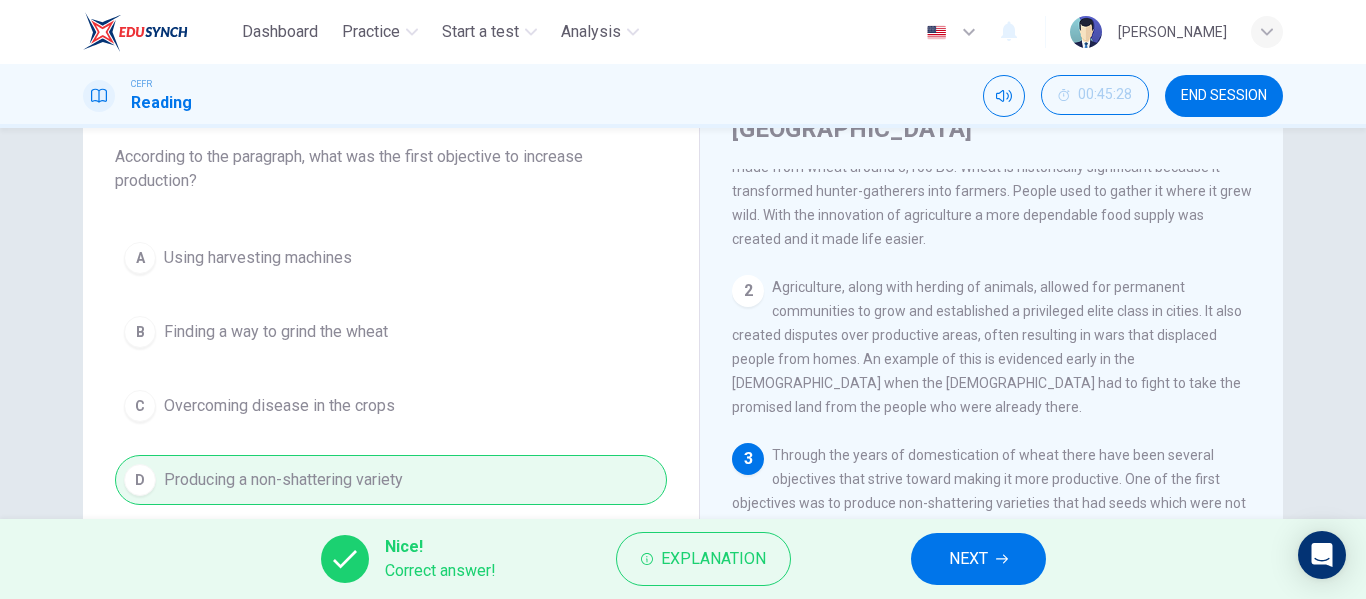 click 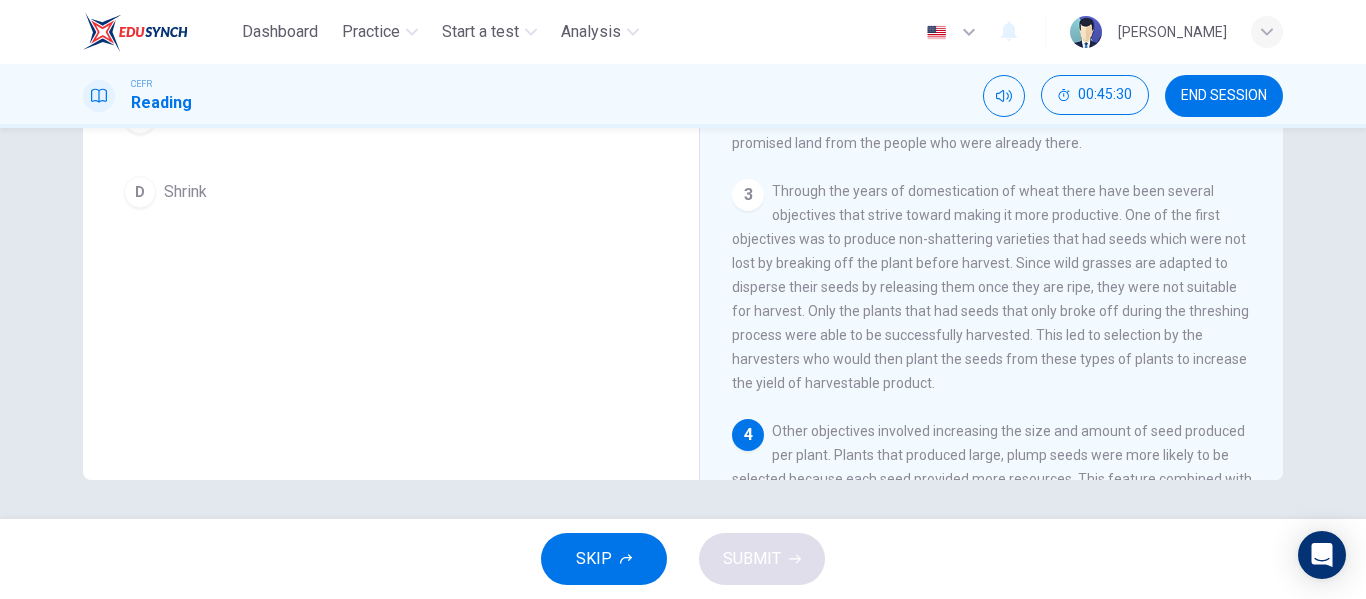 scroll, scrollTop: 384, scrollLeft: 0, axis: vertical 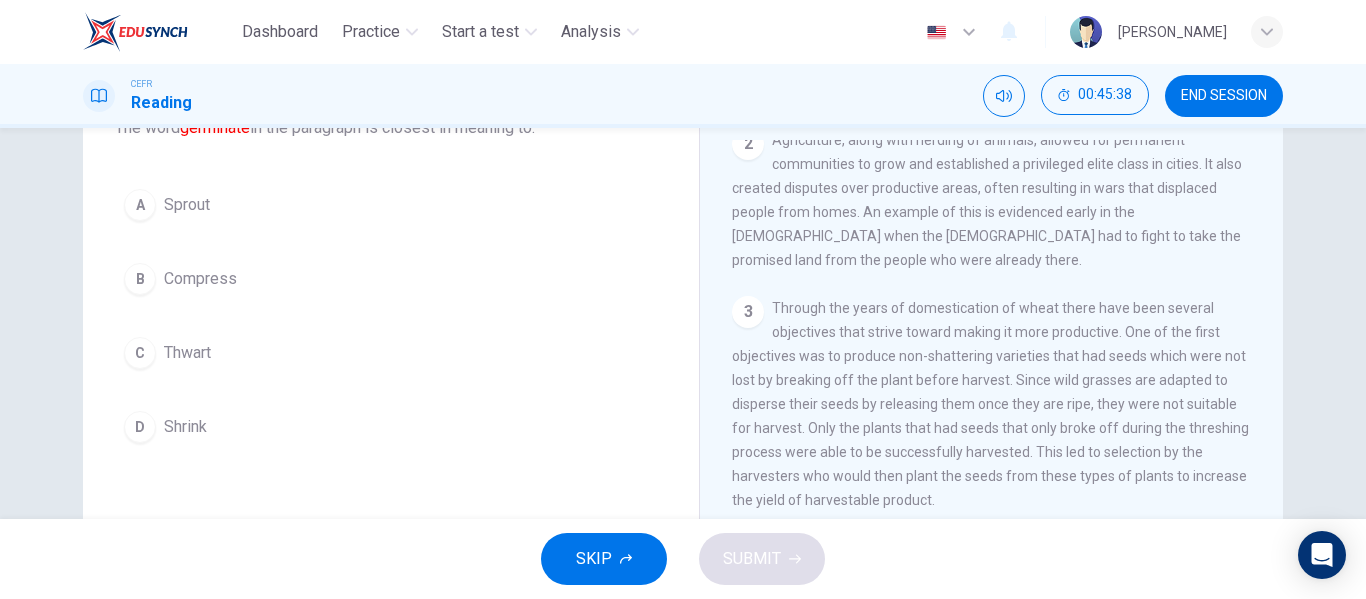 click on "B Compress" at bounding box center [391, 279] 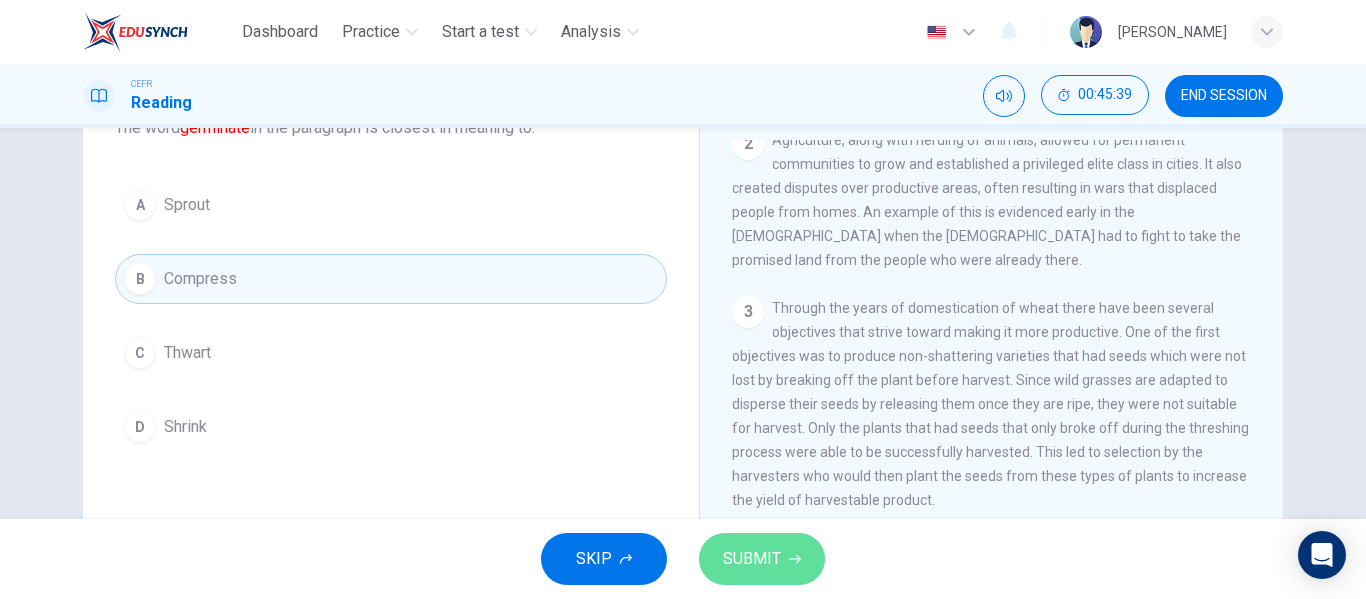 click on "SUBMIT" at bounding box center (762, 559) 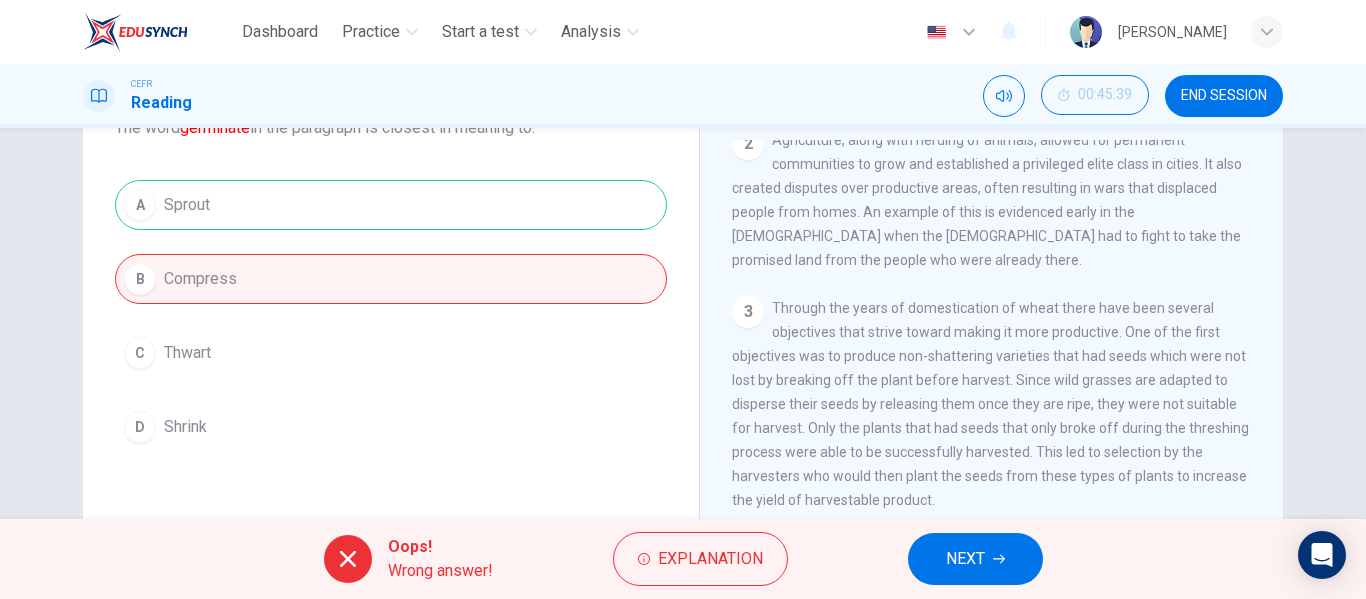 click on "NEXT" at bounding box center (965, 559) 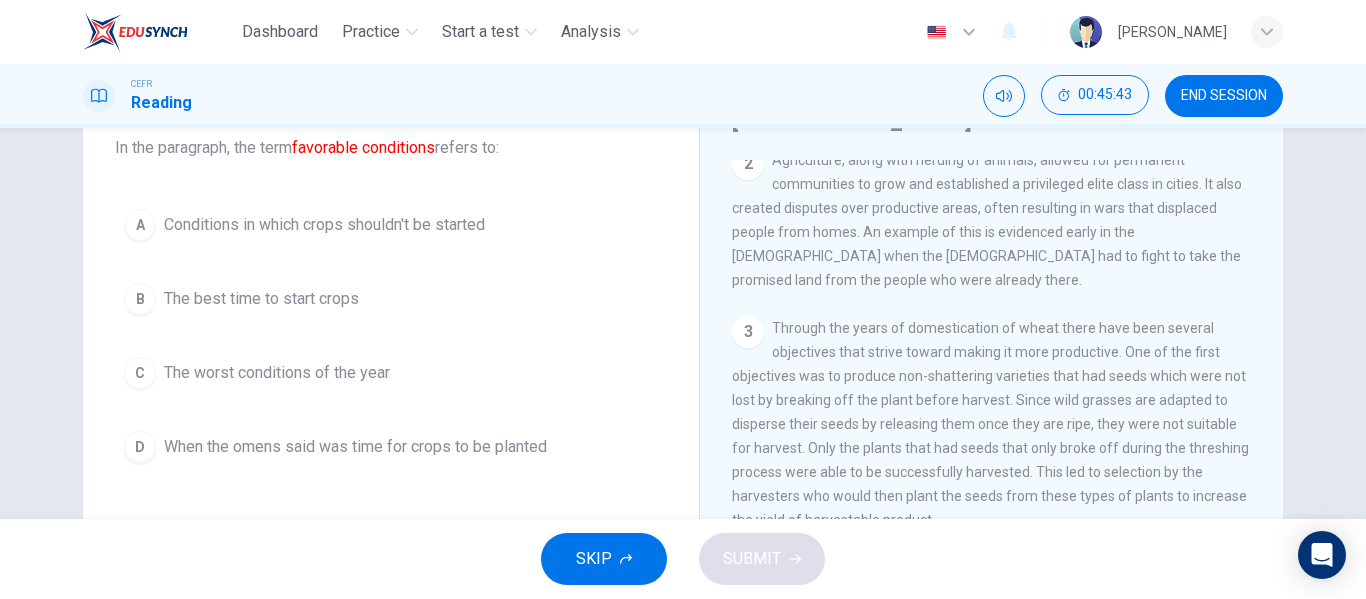 scroll, scrollTop: 129, scrollLeft: 0, axis: vertical 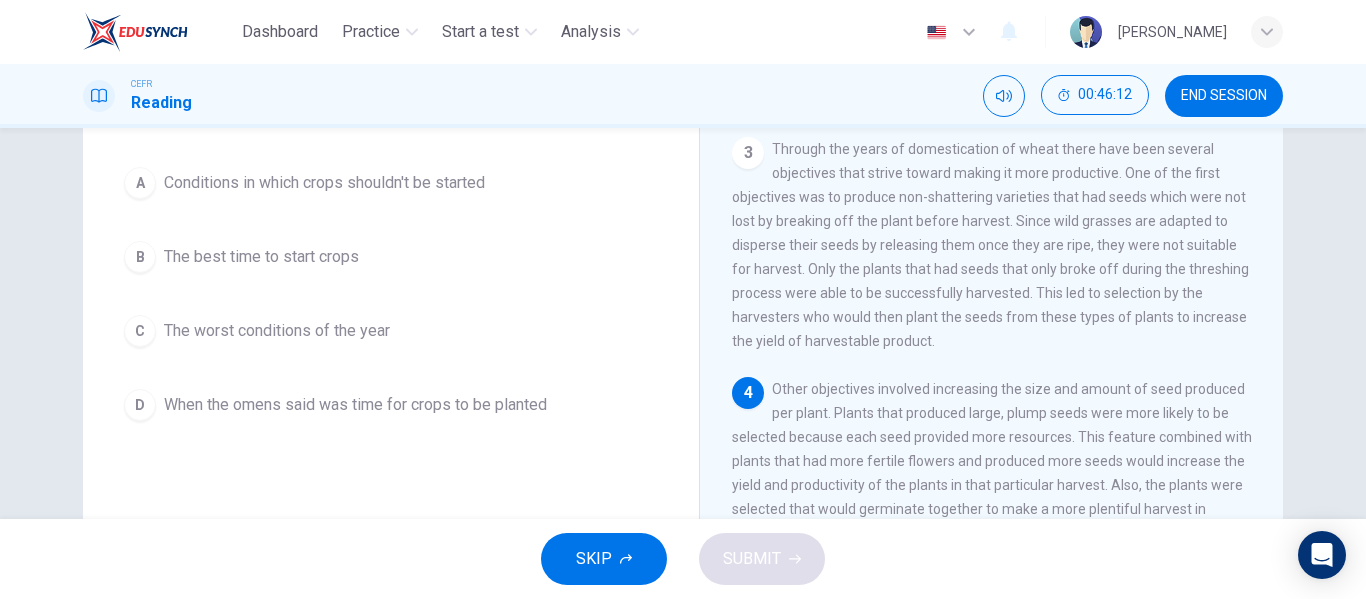 click on "When the omens said was time for crops to be planted" at bounding box center (355, 405) 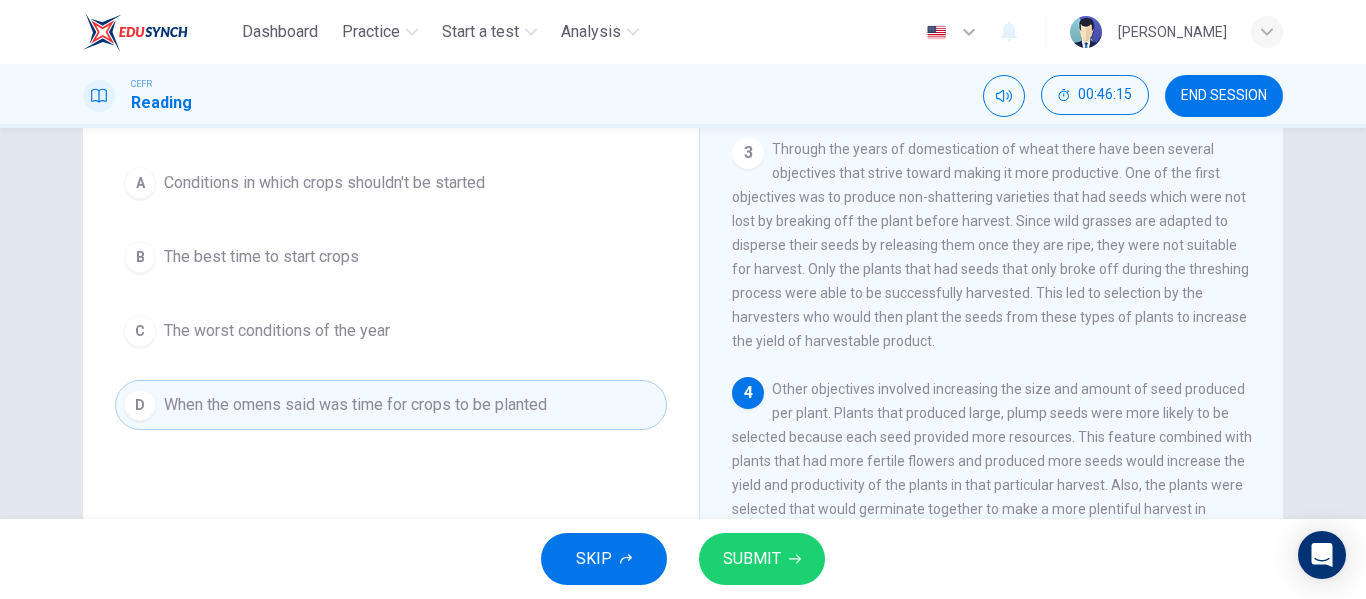 click on "B The best time to start crops" at bounding box center (391, 257) 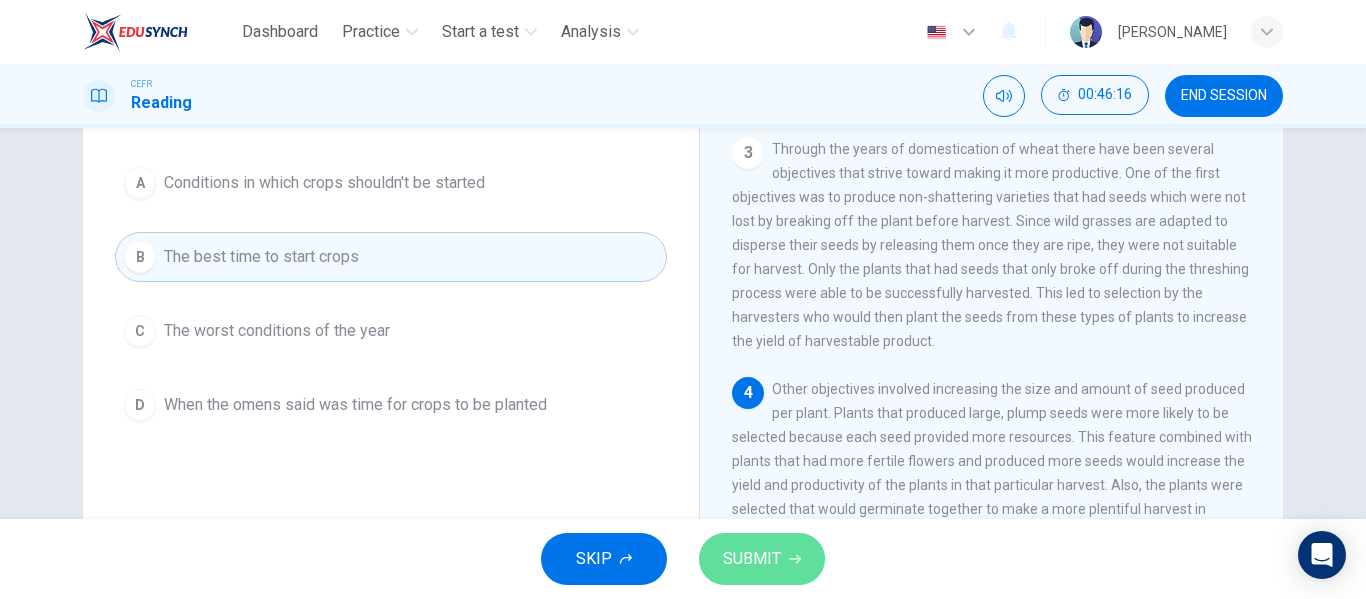 click on "SUBMIT" at bounding box center (752, 559) 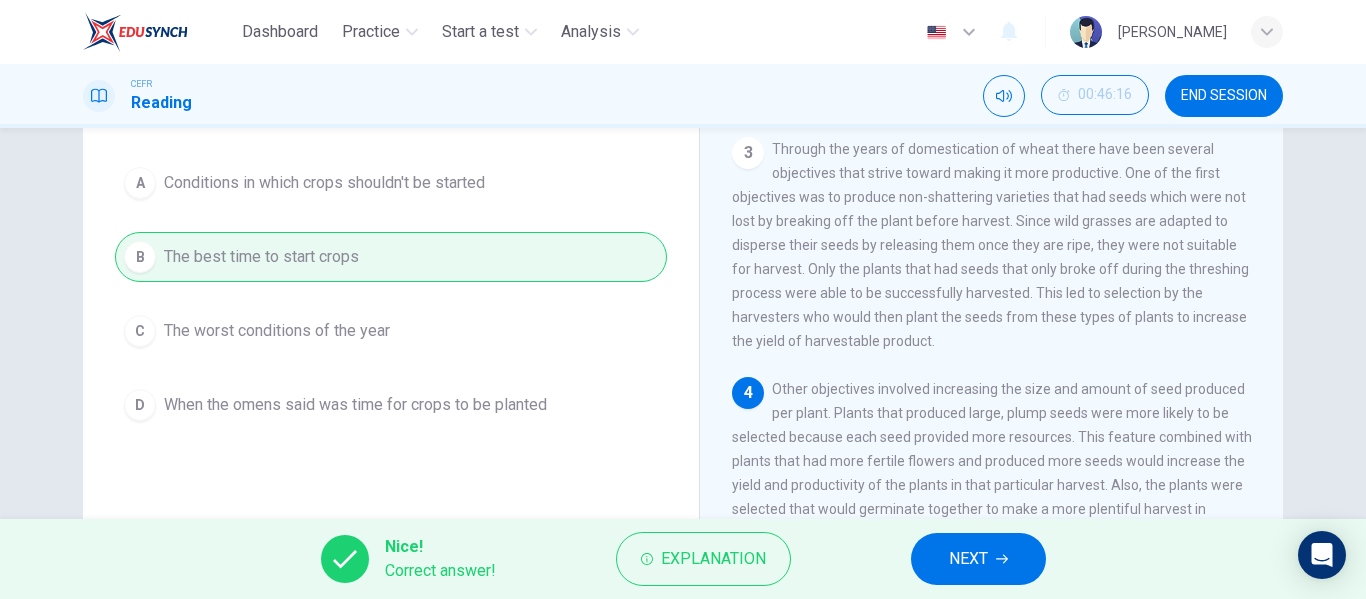 click on "NEXT" at bounding box center [968, 559] 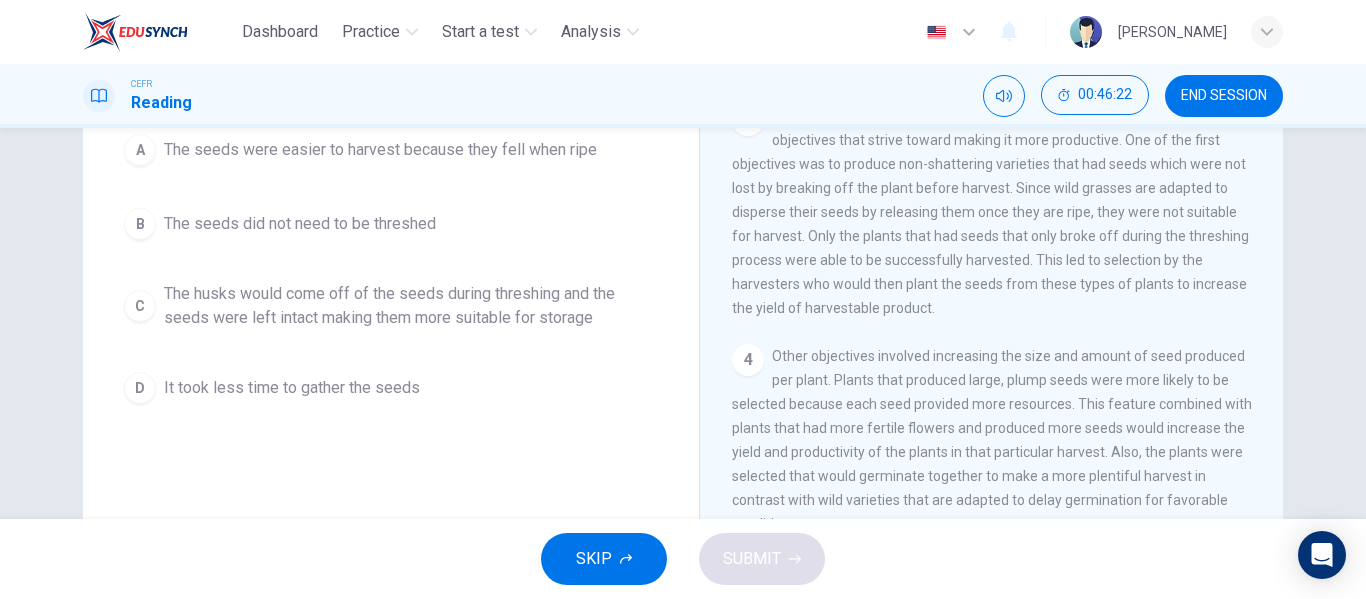 scroll, scrollTop: 210, scrollLeft: 0, axis: vertical 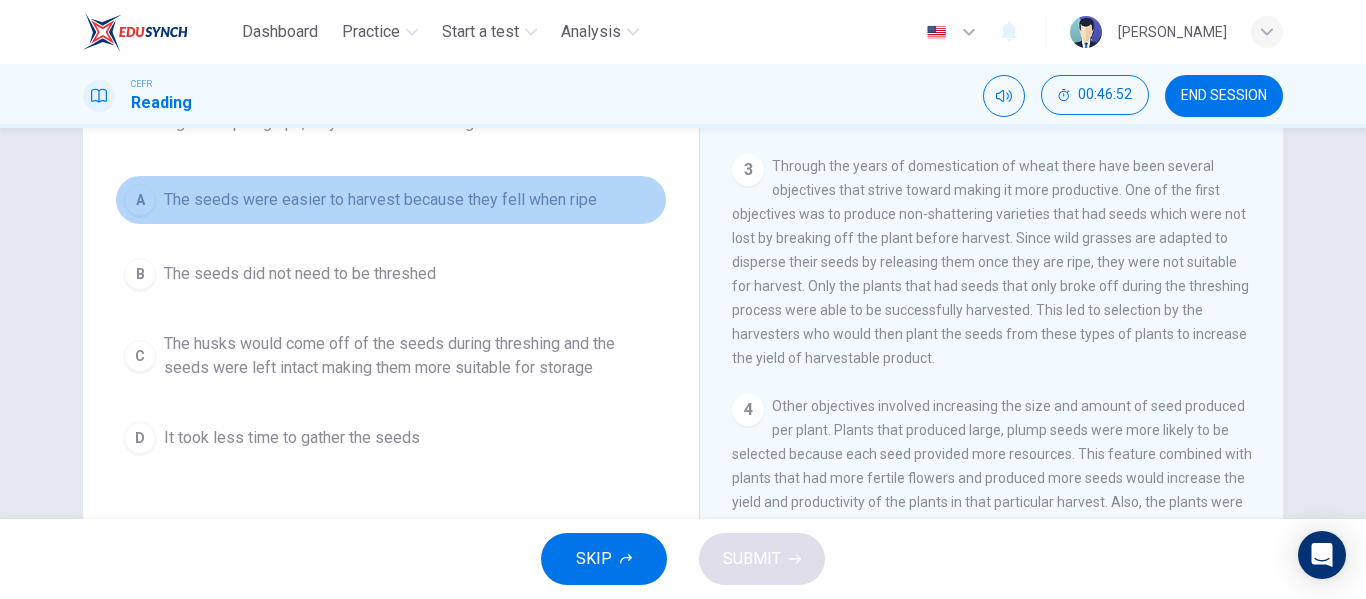 click on "The seeds were easier to harvest because they fell when ripe" at bounding box center (380, 200) 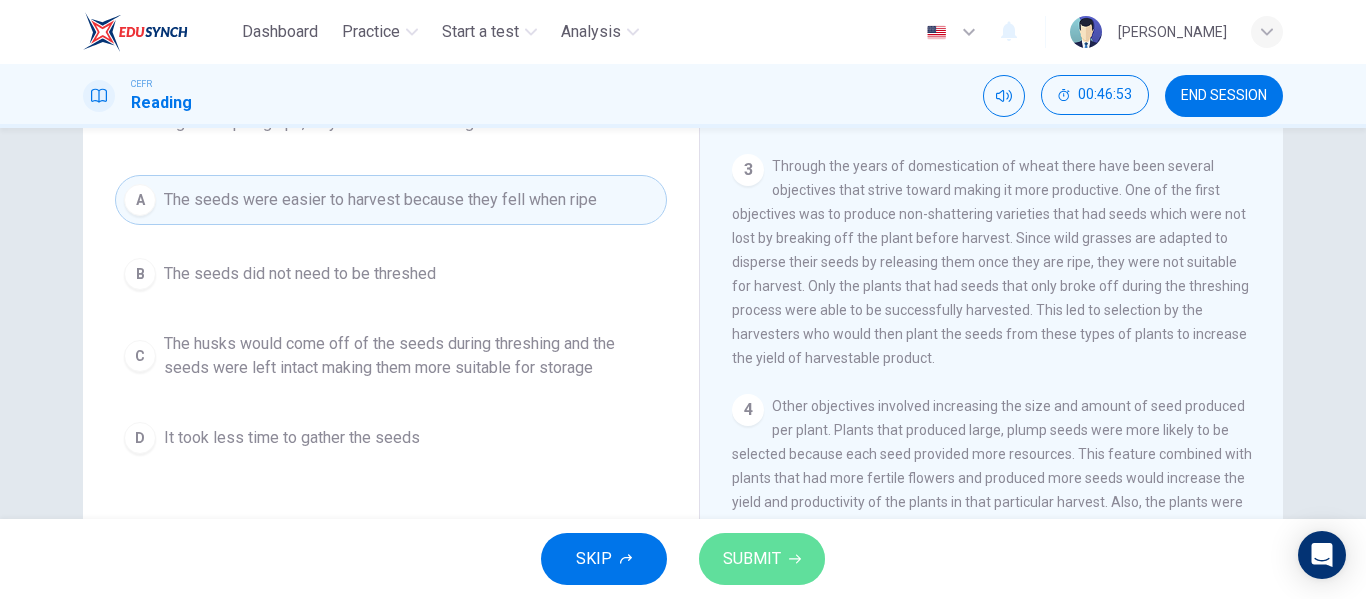 click on "SUBMIT" at bounding box center (762, 559) 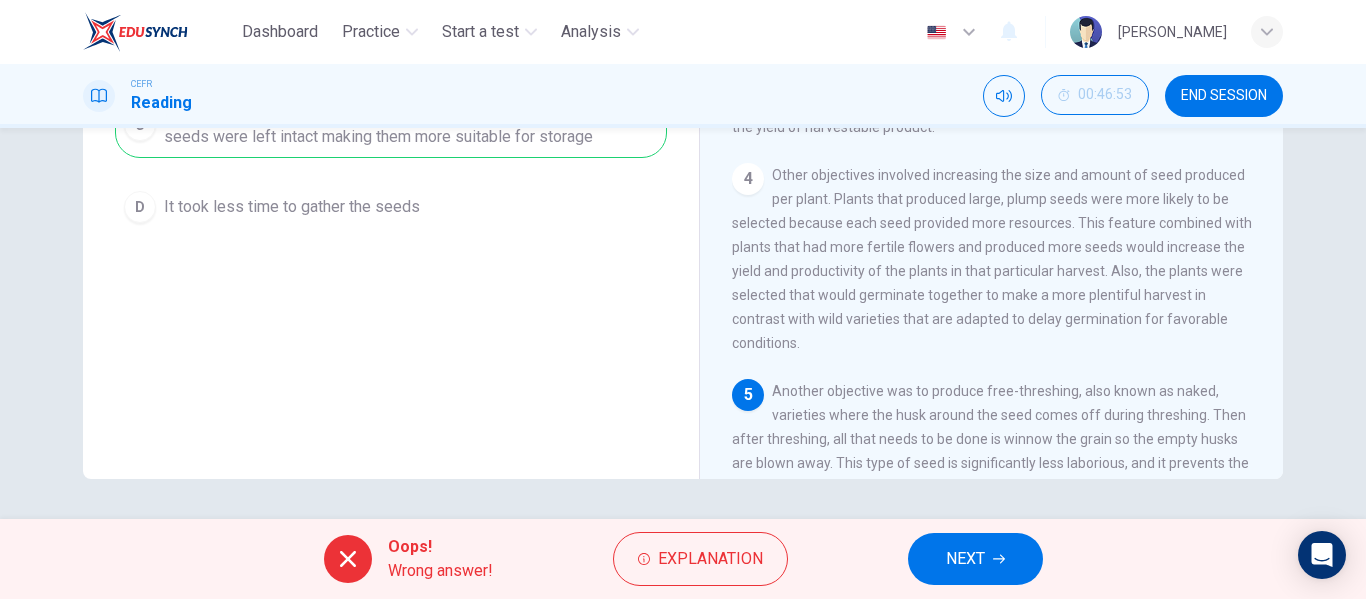 scroll, scrollTop: 242, scrollLeft: 0, axis: vertical 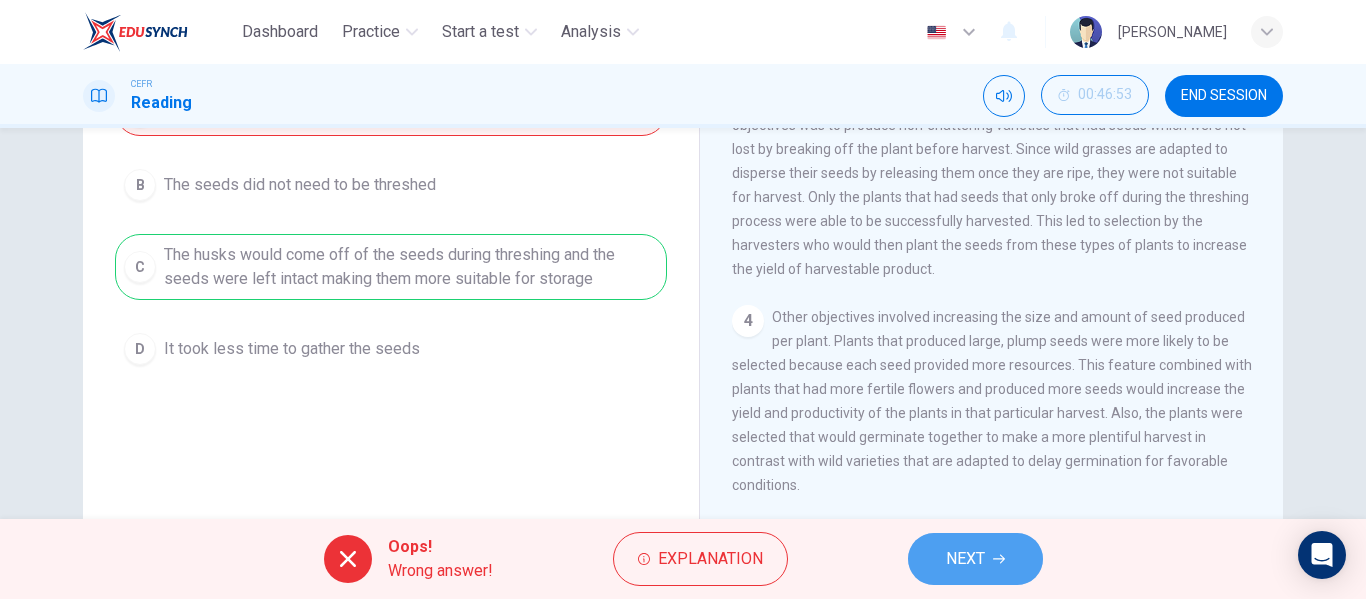 click on "NEXT" at bounding box center (965, 559) 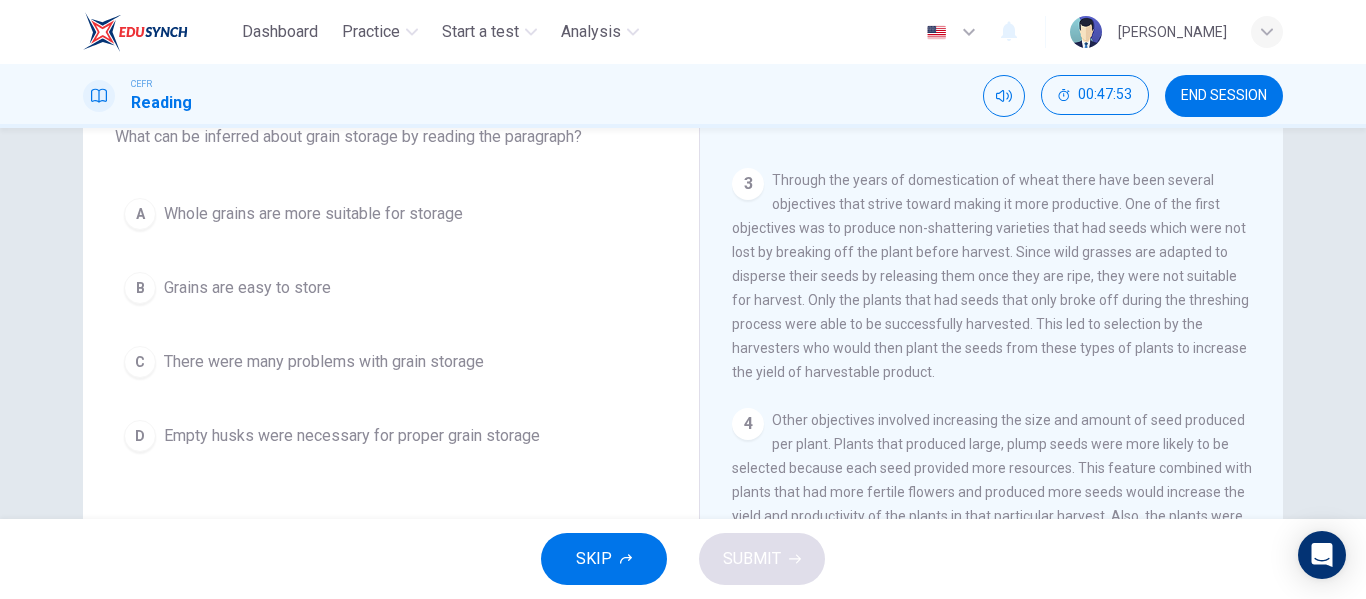 scroll, scrollTop: 138, scrollLeft: 0, axis: vertical 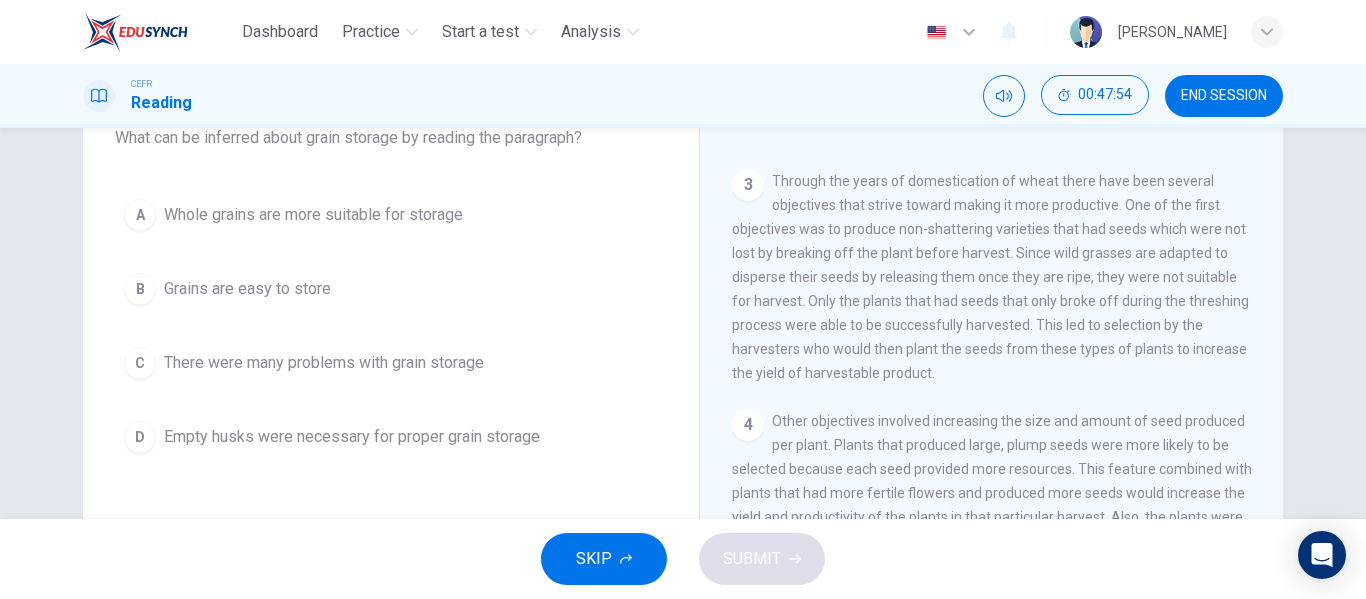 click on "Empty husks were necessary for proper grain storage" at bounding box center (352, 437) 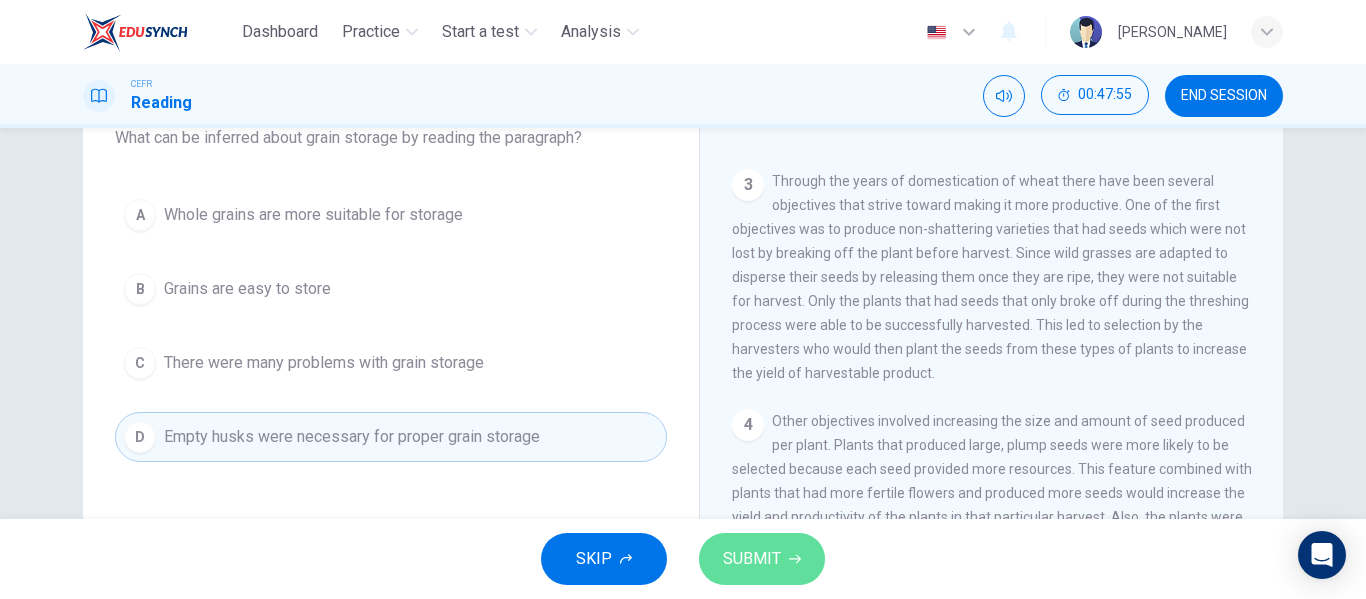 click on "SUBMIT" at bounding box center [752, 559] 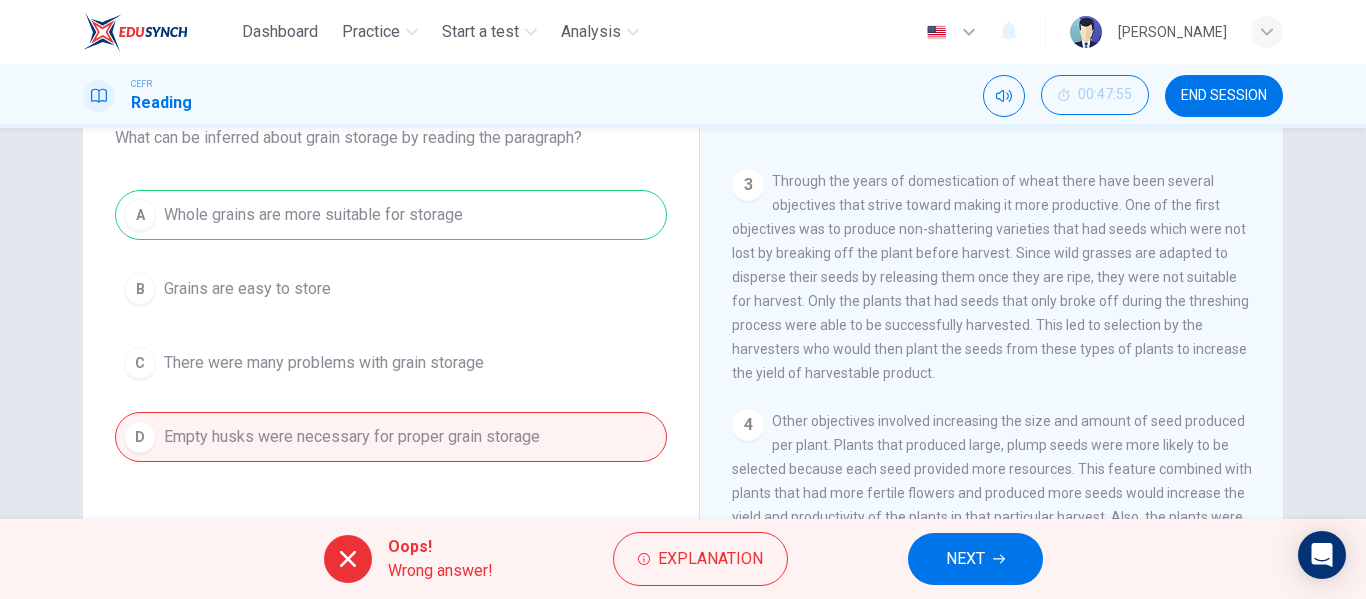 click on "NEXT" at bounding box center [965, 559] 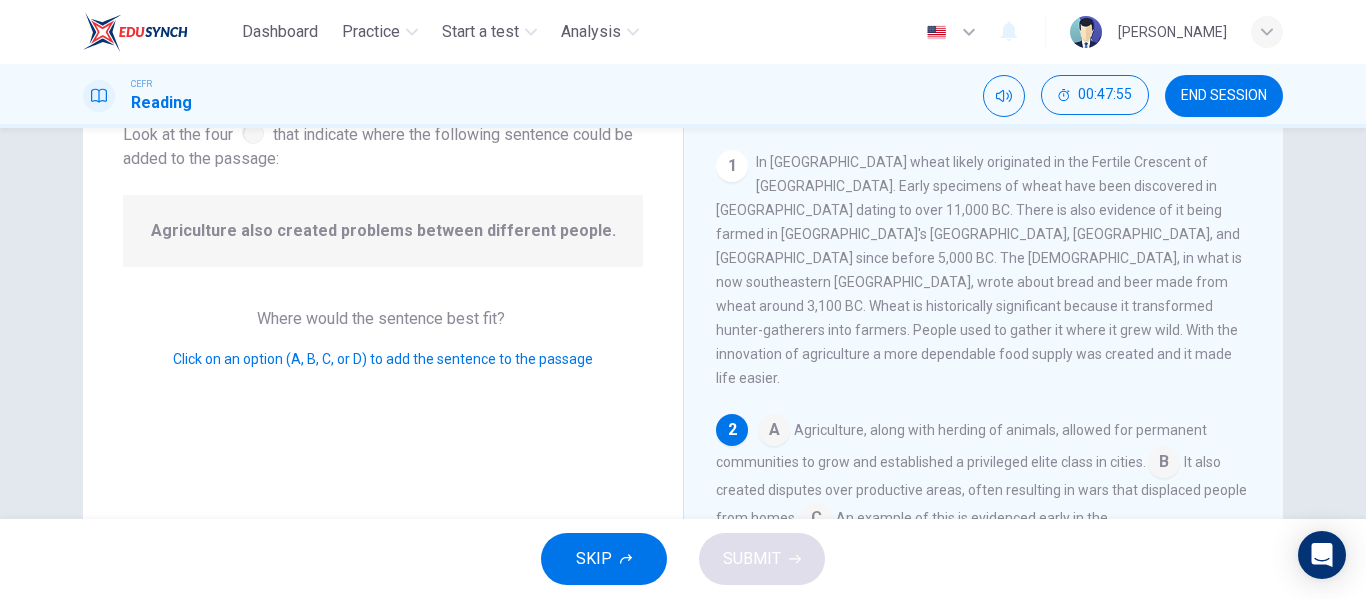 scroll, scrollTop: 25, scrollLeft: 0, axis: vertical 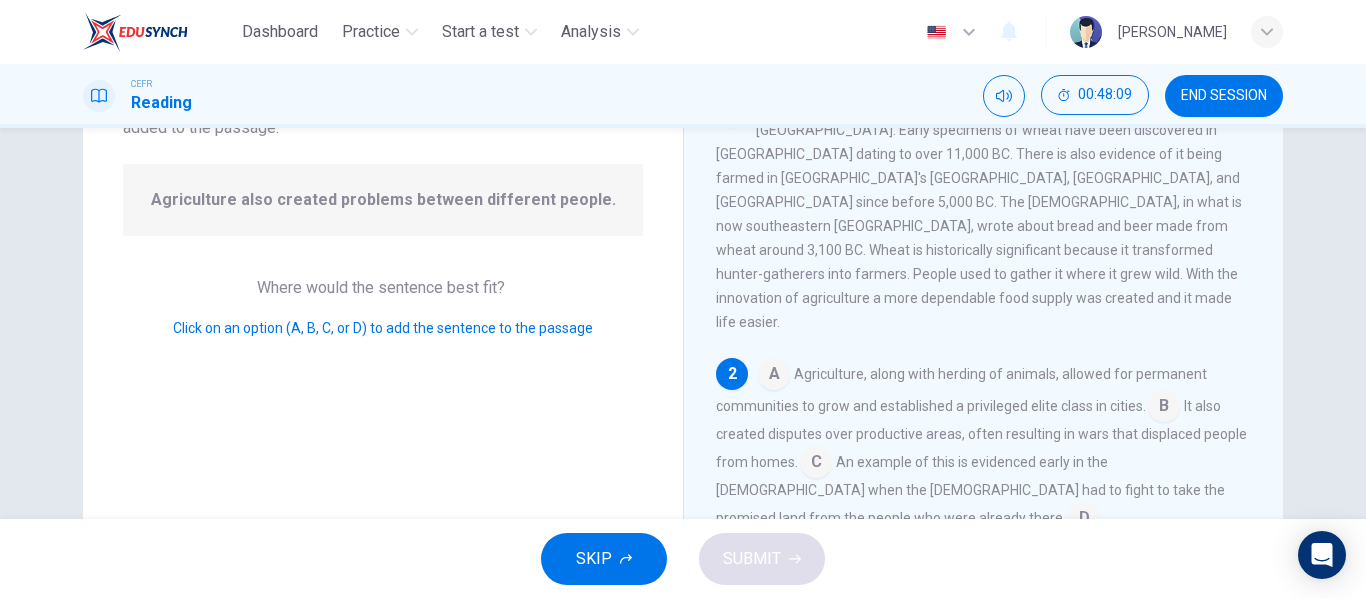 click at bounding box center [1164, 408] 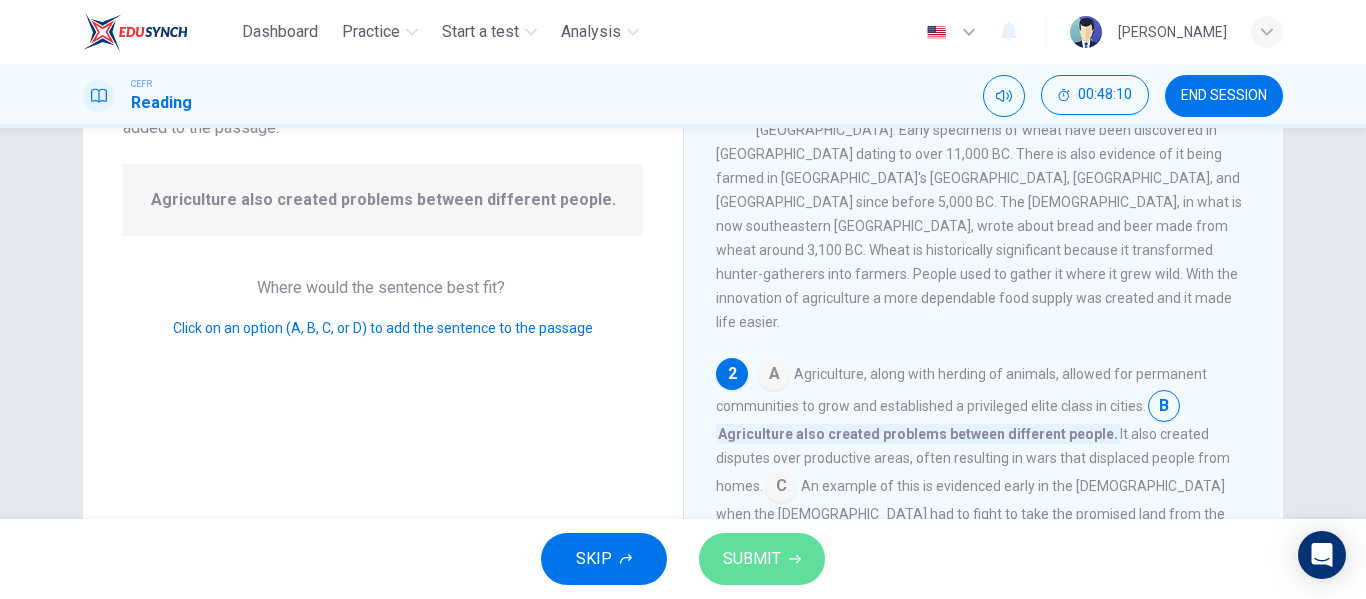 click on "SUBMIT" at bounding box center (752, 559) 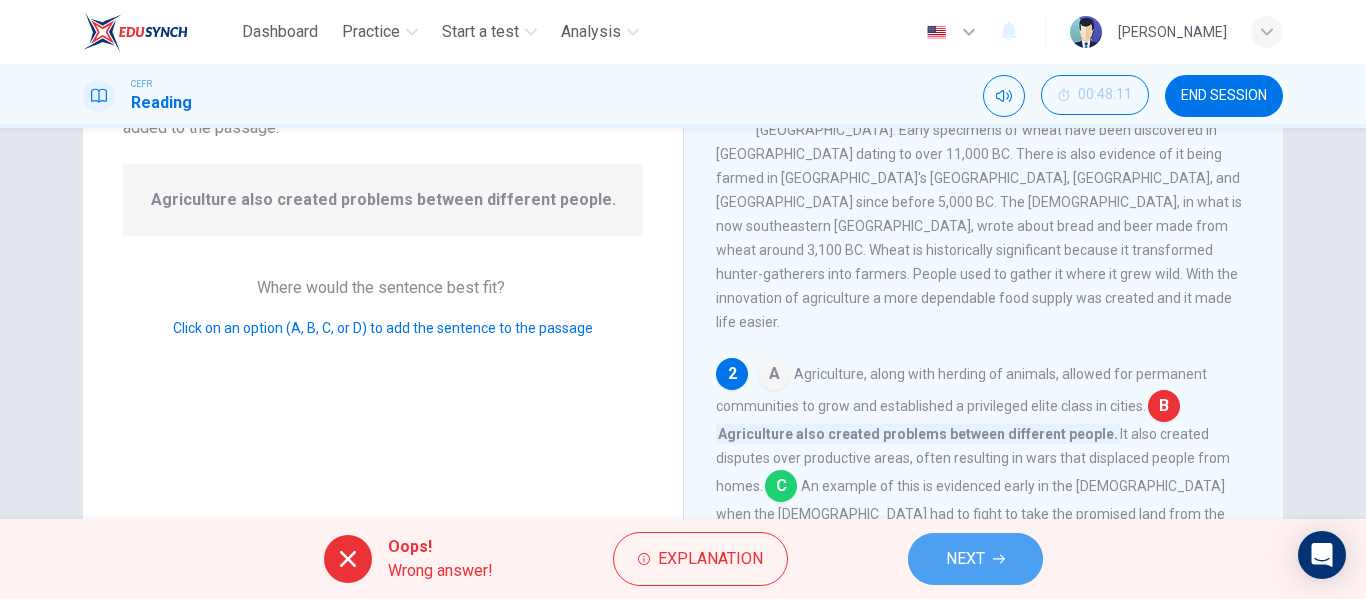 click on "NEXT" at bounding box center [975, 559] 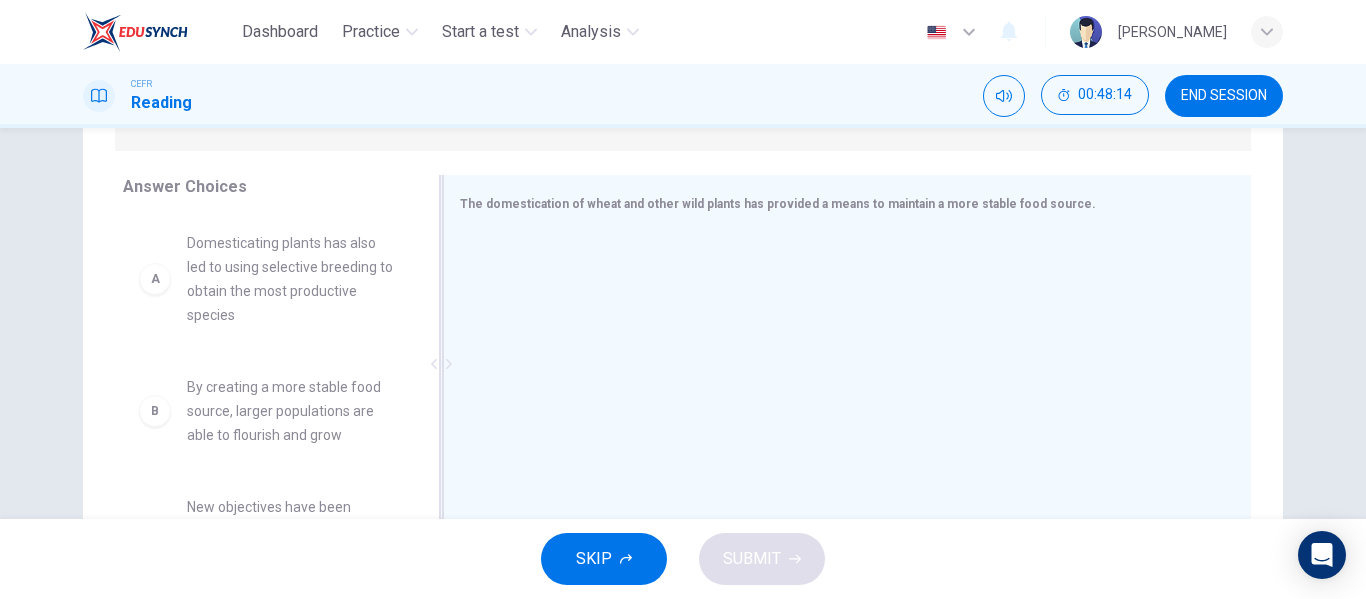 scroll, scrollTop: 301, scrollLeft: 0, axis: vertical 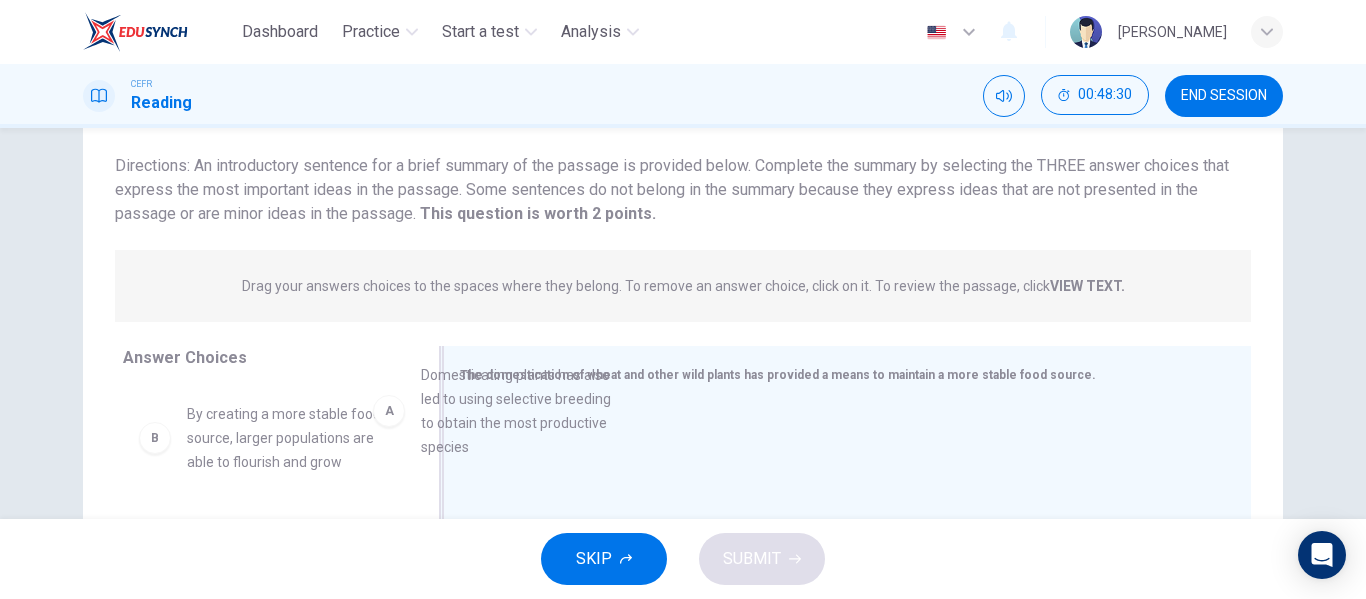 drag, startPoint x: 273, startPoint y: 436, endPoint x: 520, endPoint y: 397, distance: 250.06 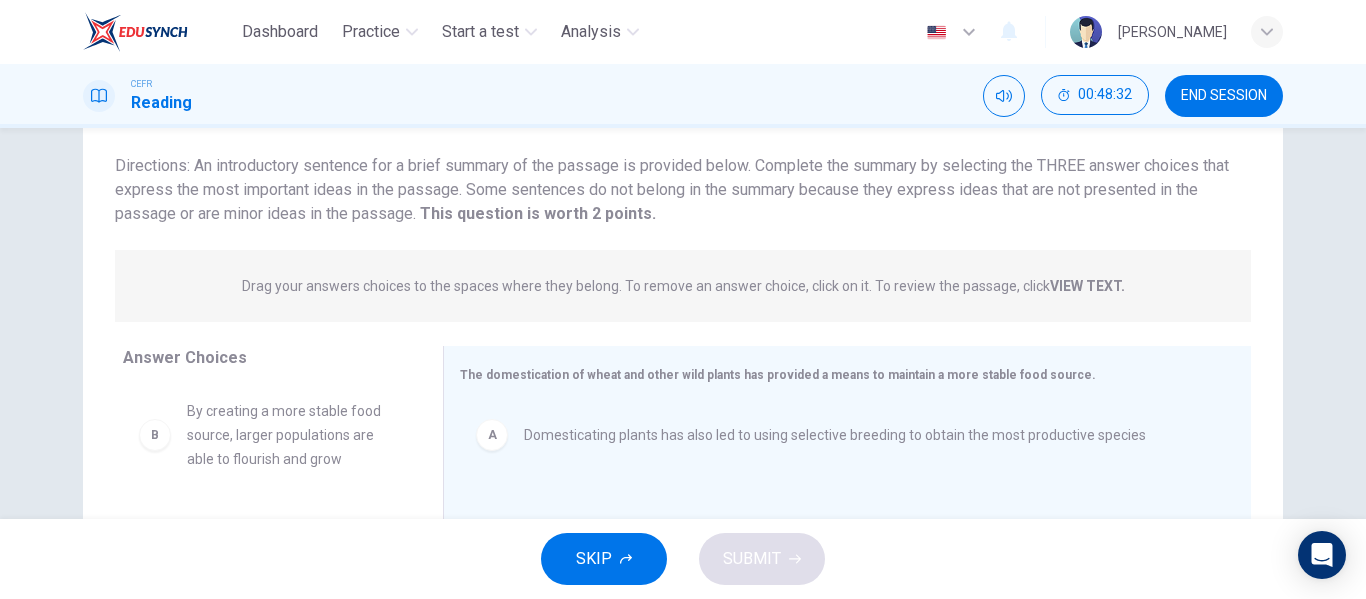 scroll, scrollTop: 1, scrollLeft: 0, axis: vertical 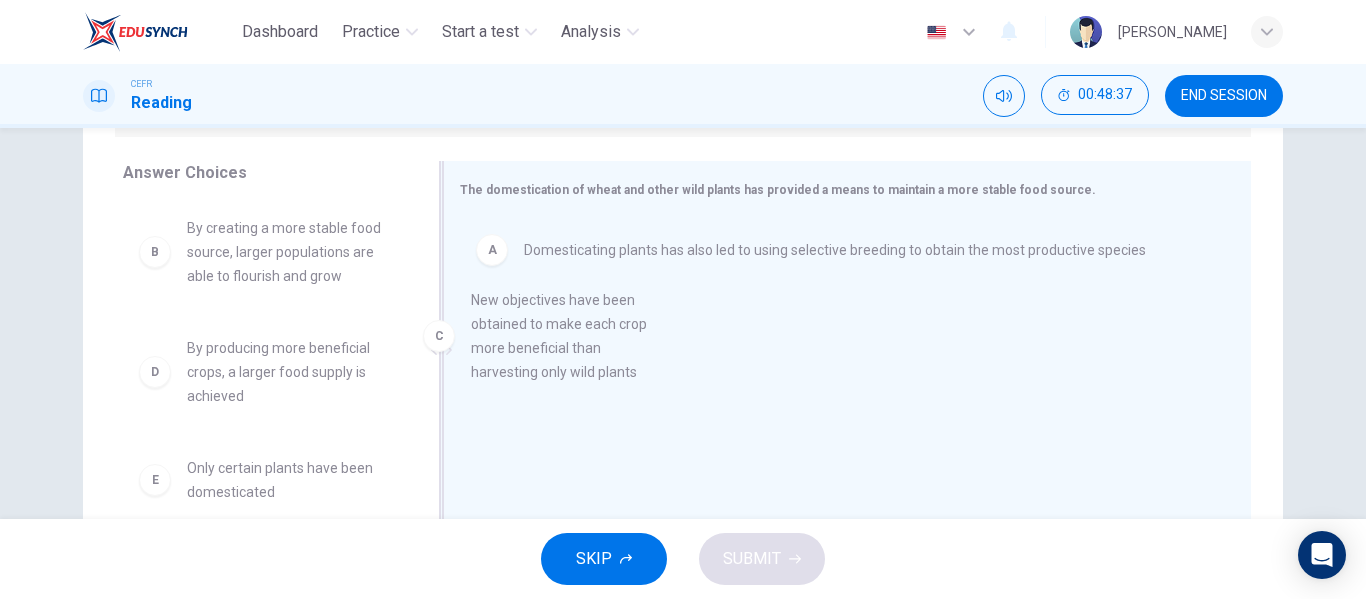 drag, startPoint x: 254, startPoint y: 400, endPoint x: 575, endPoint y: 344, distance: 325.8481 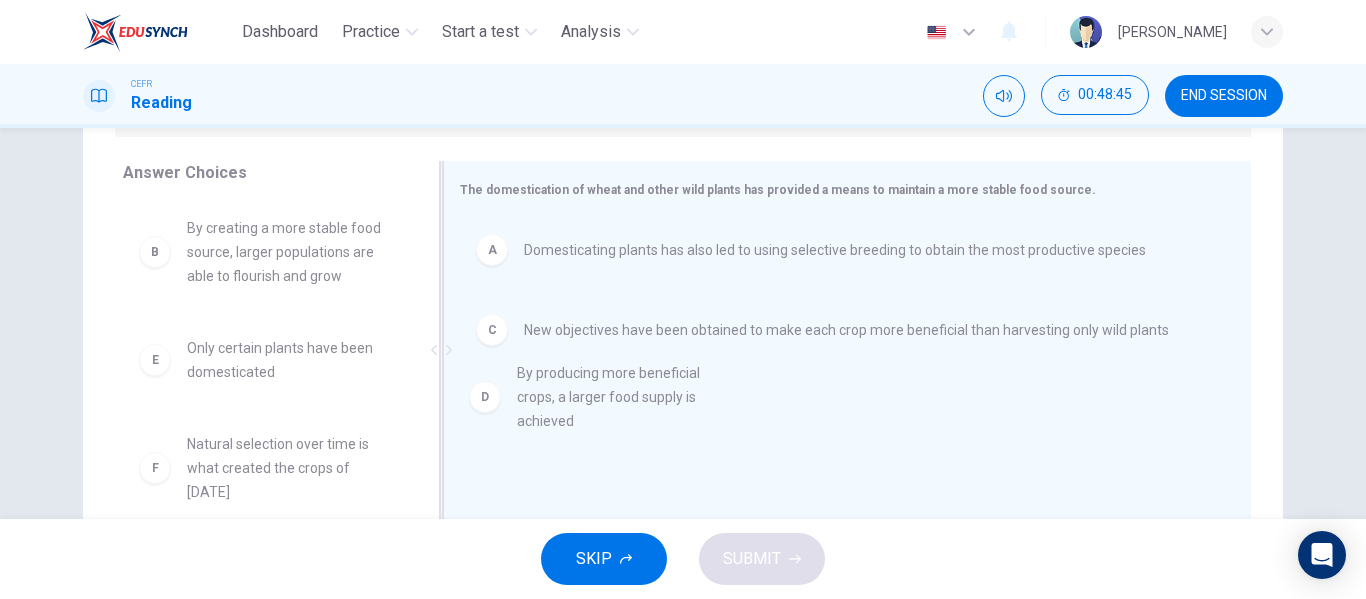drag, startPoint x: 260, startPoint y: 389, endPoint x: 602, endPoint y: 413, distance: 342.84106 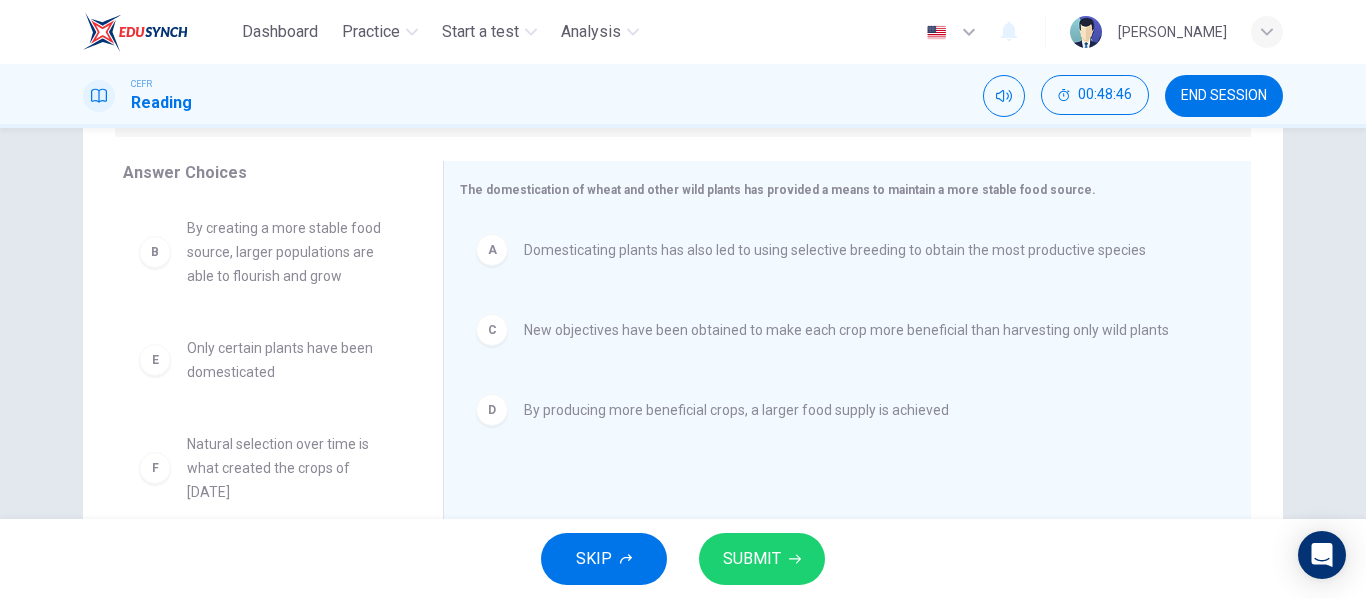 scroll, scrollTop: 0, scrollLeft: 0, axis: both 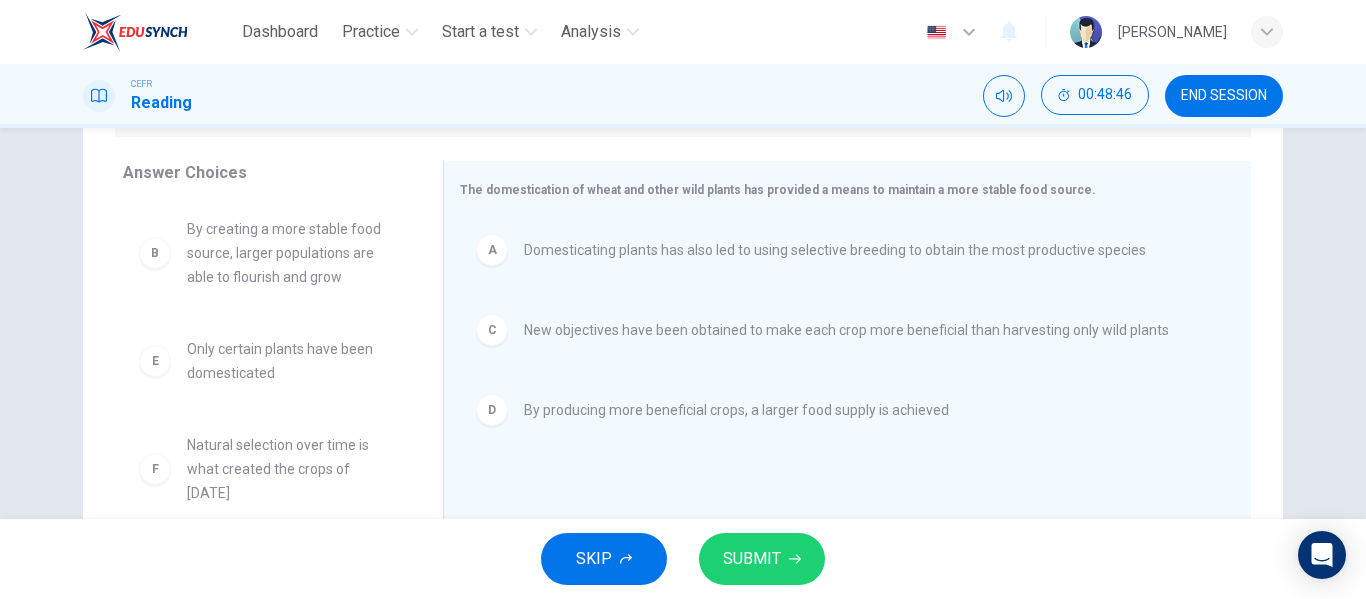 click on "SUBMIT" at bounding box center [762, 559] 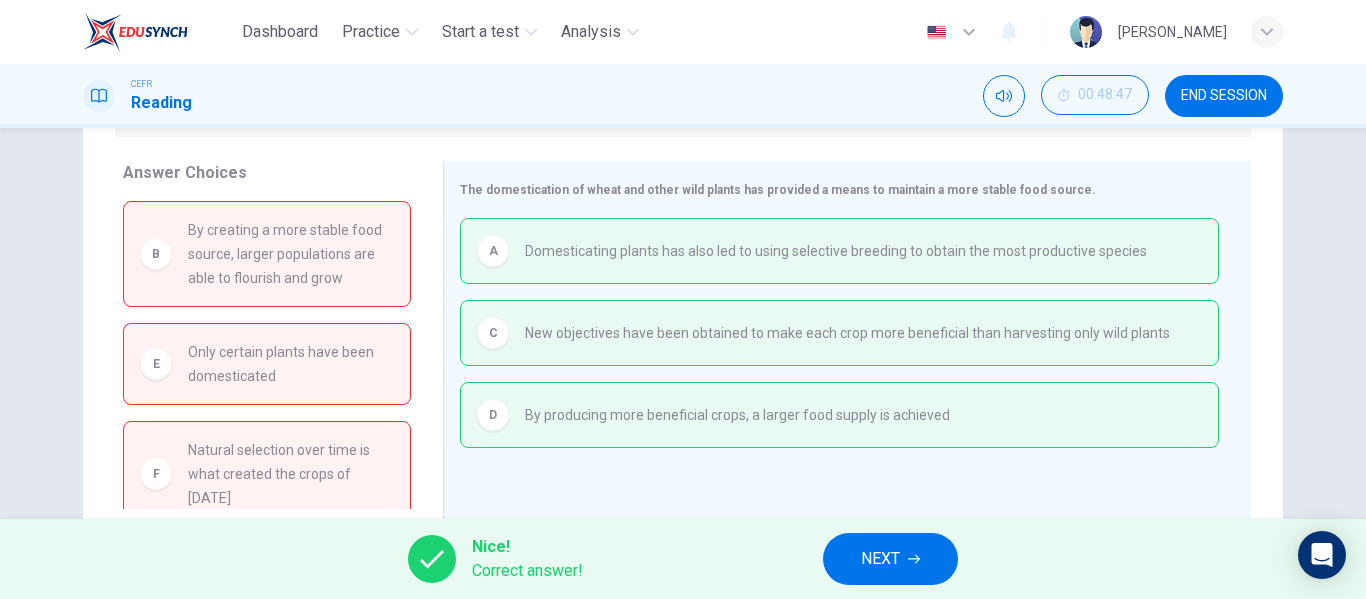 click 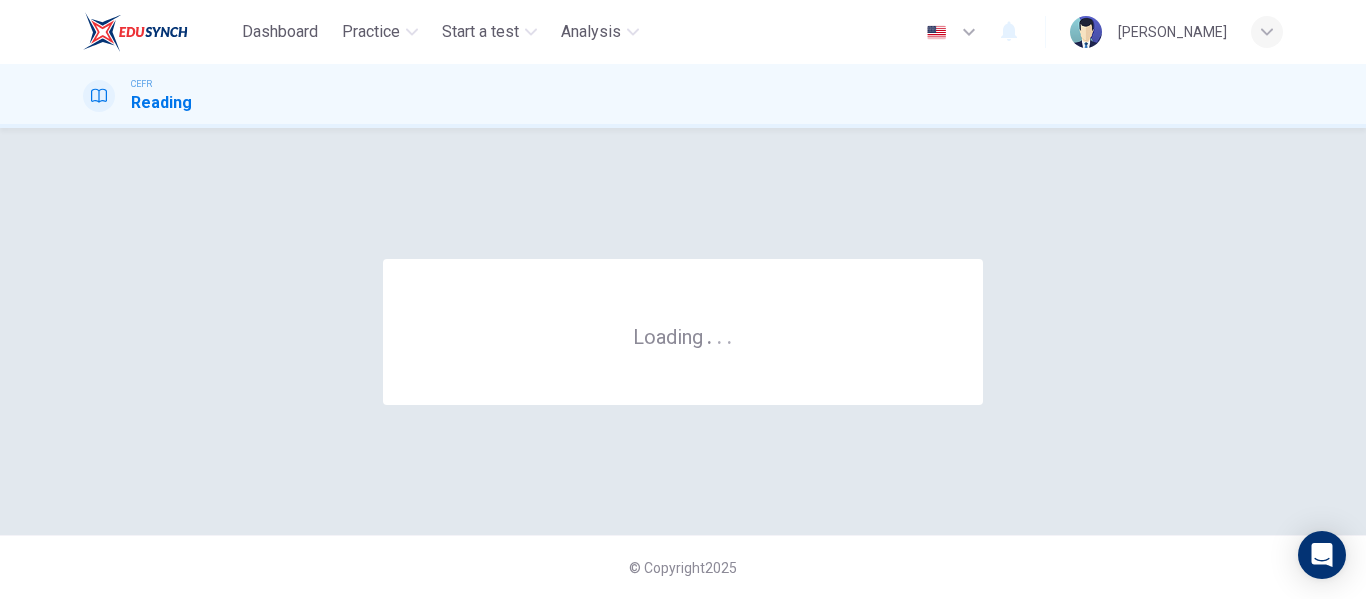 scroll, scrollTop: 0, scrollLeft: 0, axis: both 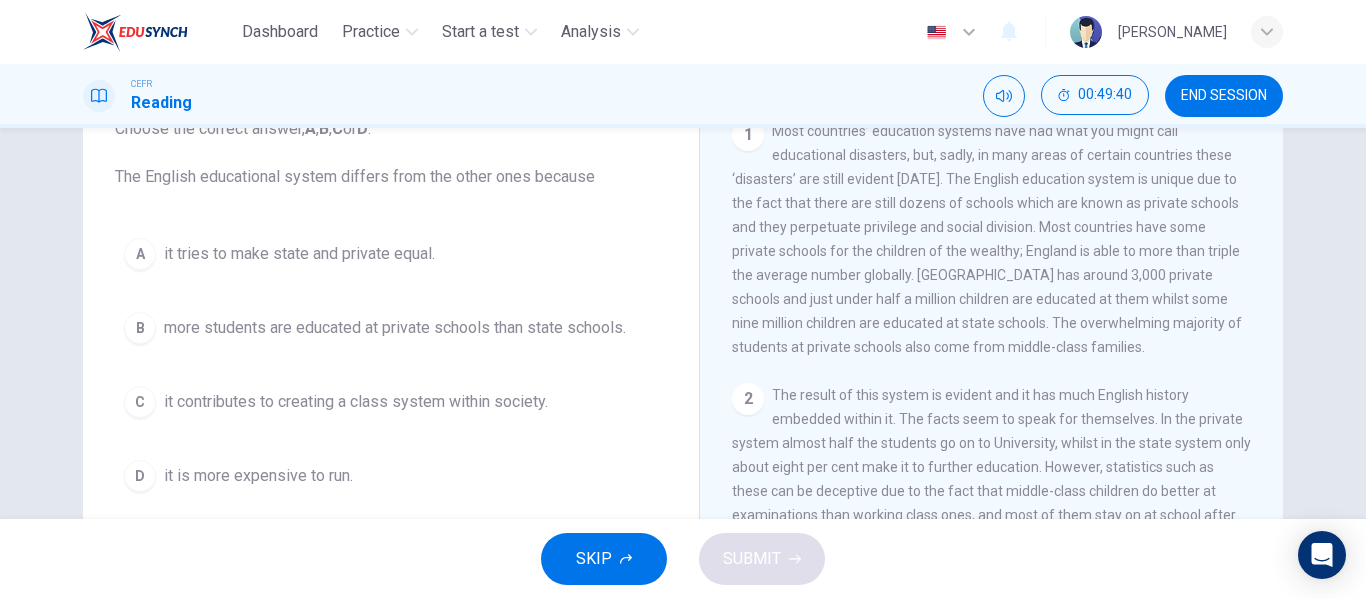 click on "it contributes to creating a class system within society." at bounding box center [356, 402] 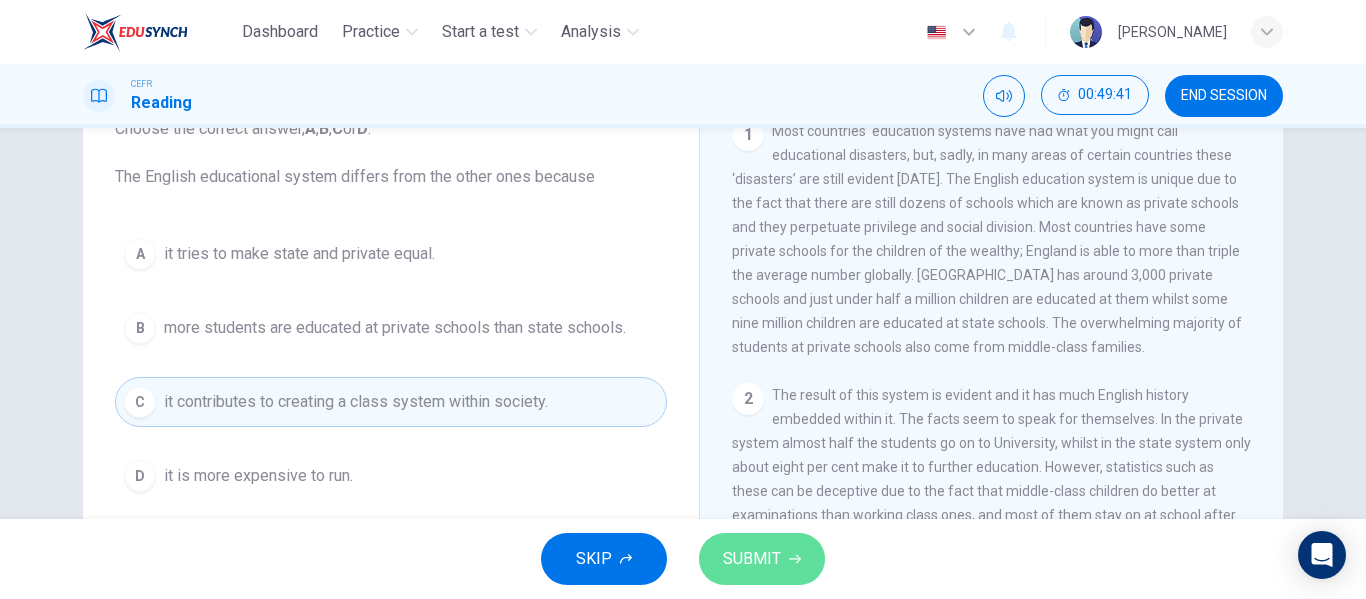 click on "SUBMIT" at bounding box center (762, 559) 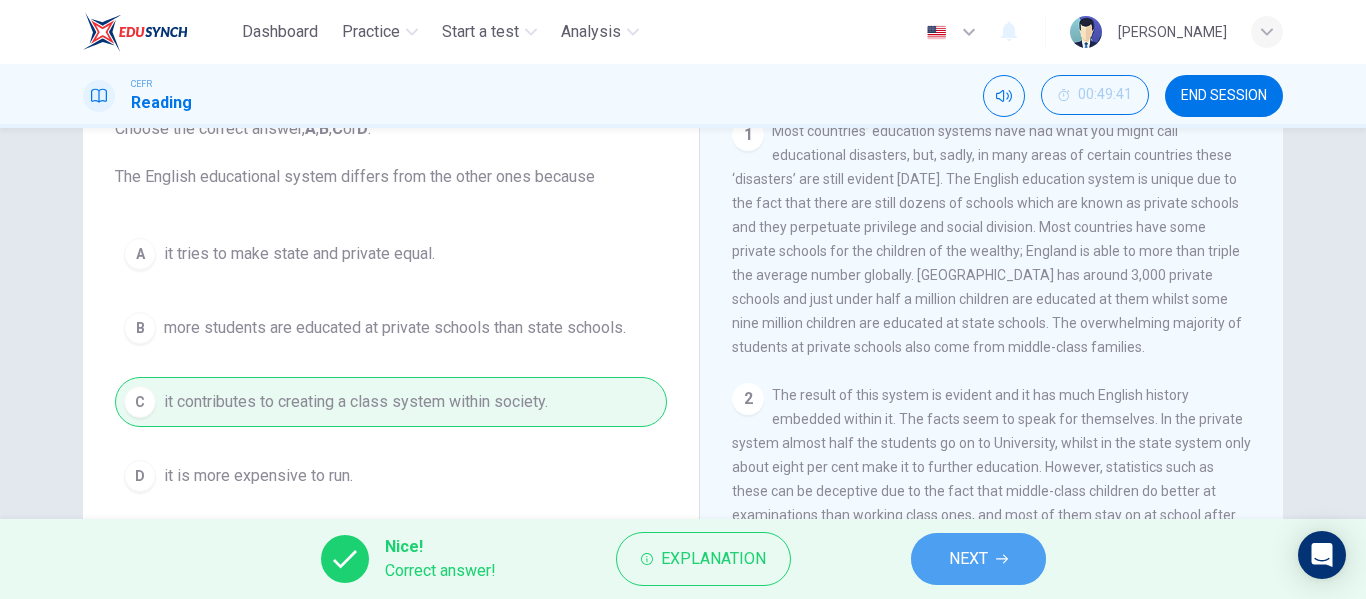 click on "NEXT" at bounding box center (978, 559) 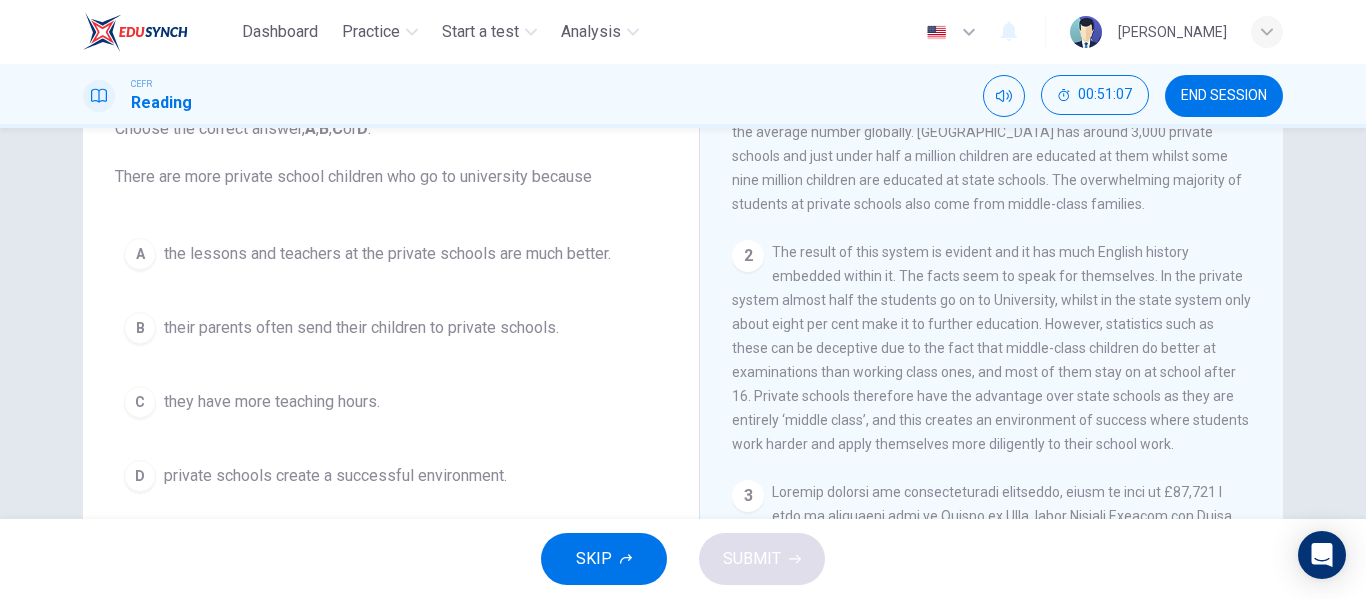 scroll, scrollTop: 554, scrollLeft: 0, axis: vertical 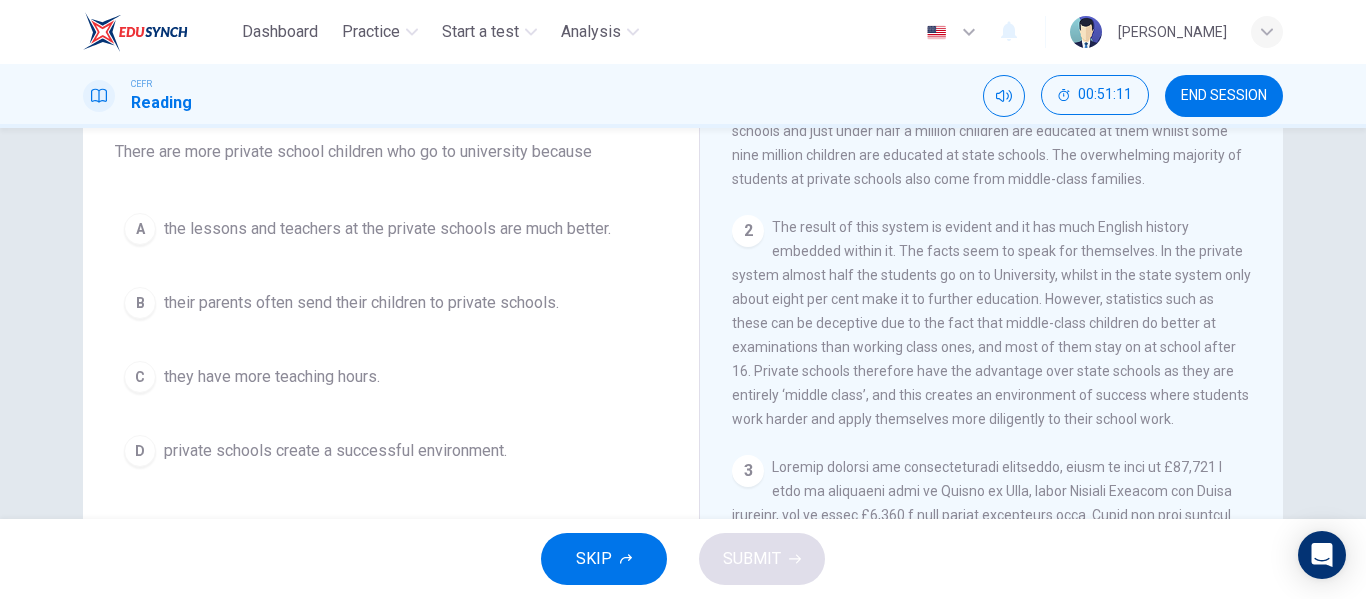 click on "D private schools create a successful environment." at bounding box center [391, 451] 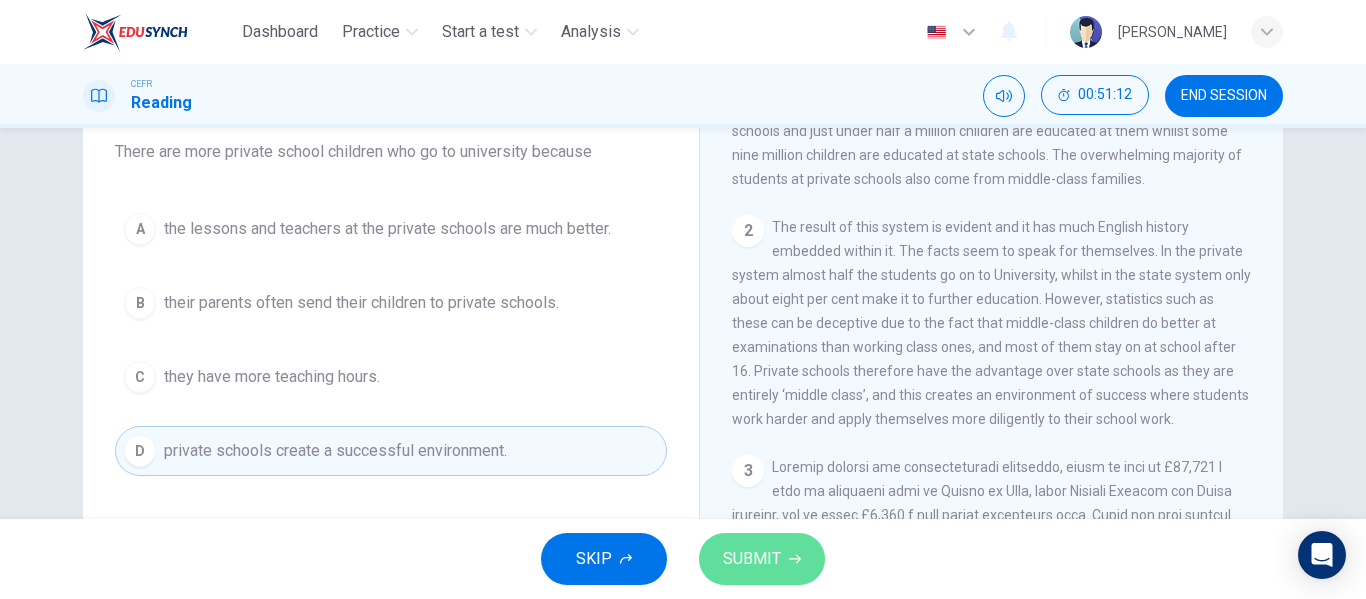 click on "SUBMIT" at bounding box center [752, 559] 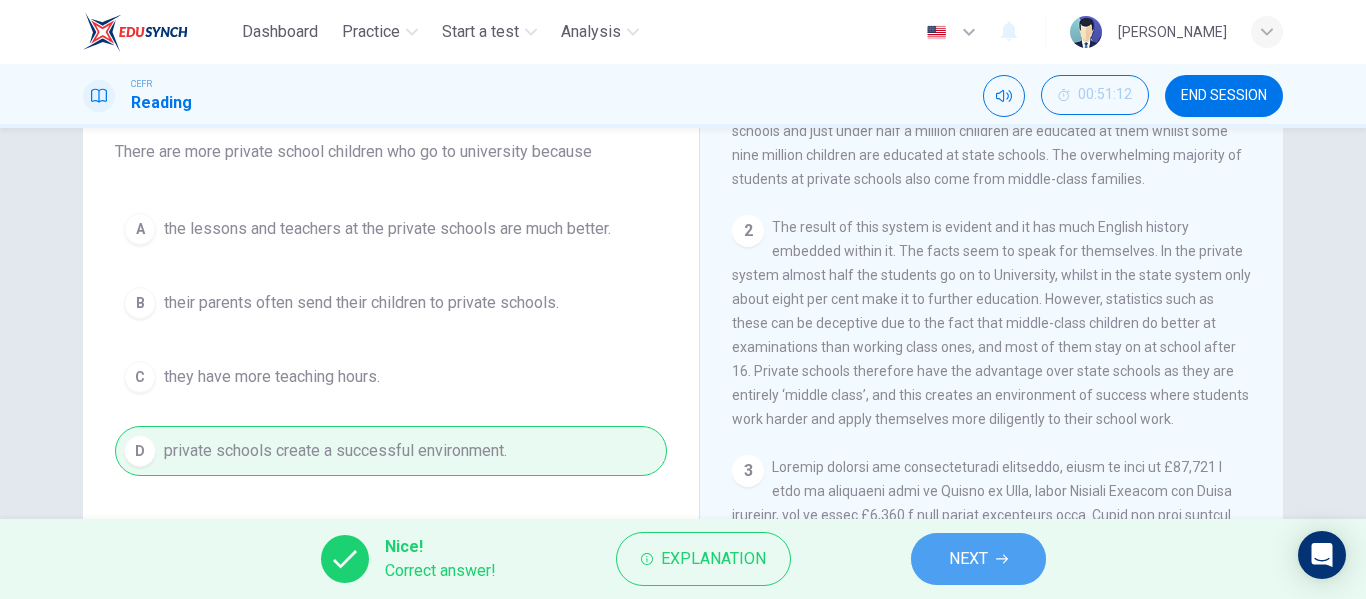 click on "NEXT" at bounding box center (978, 559) 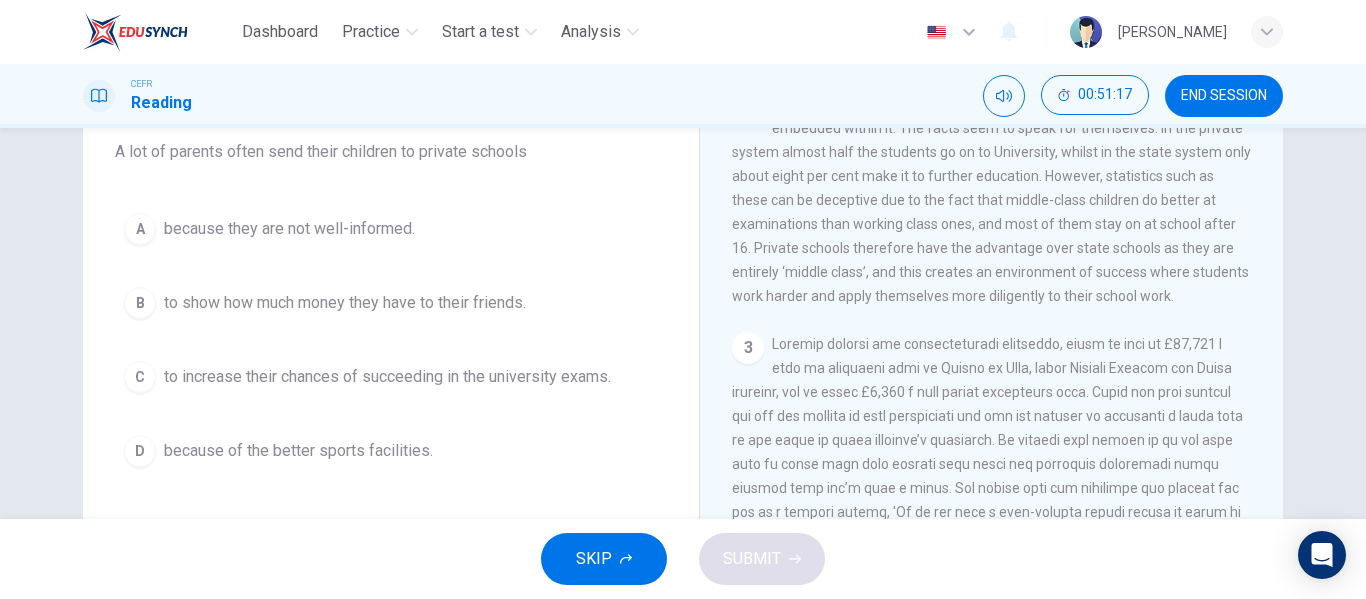 scroll, scrollTop: 678, scrollLeft: 0, axis: vertical 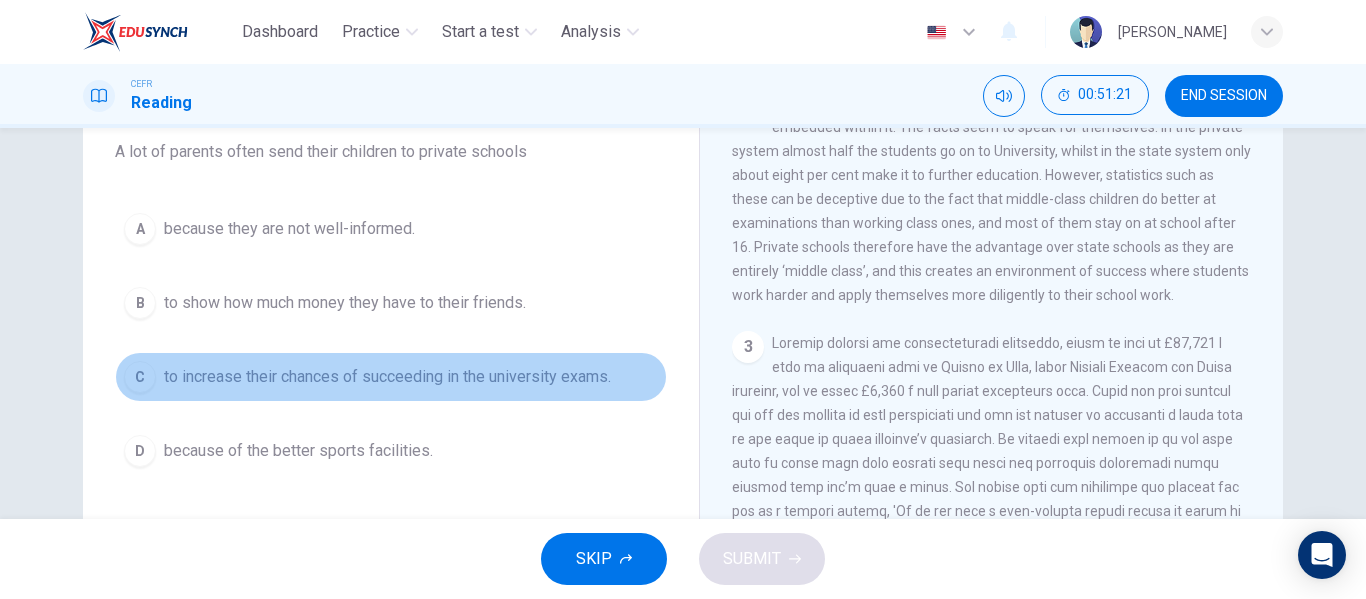 click on "to increase their chances of succeeding in the university exams." at bounding box center [387, 377] 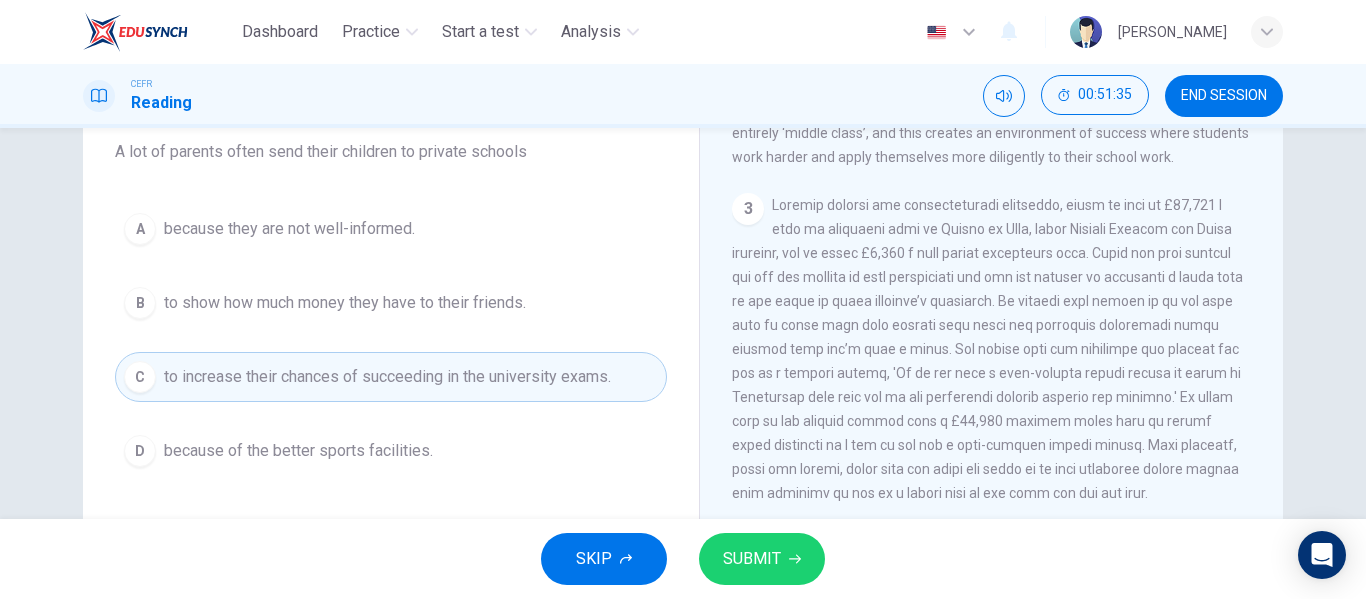 scroll, scrollTop: 815, scrollLeft: 0, axis: vertical 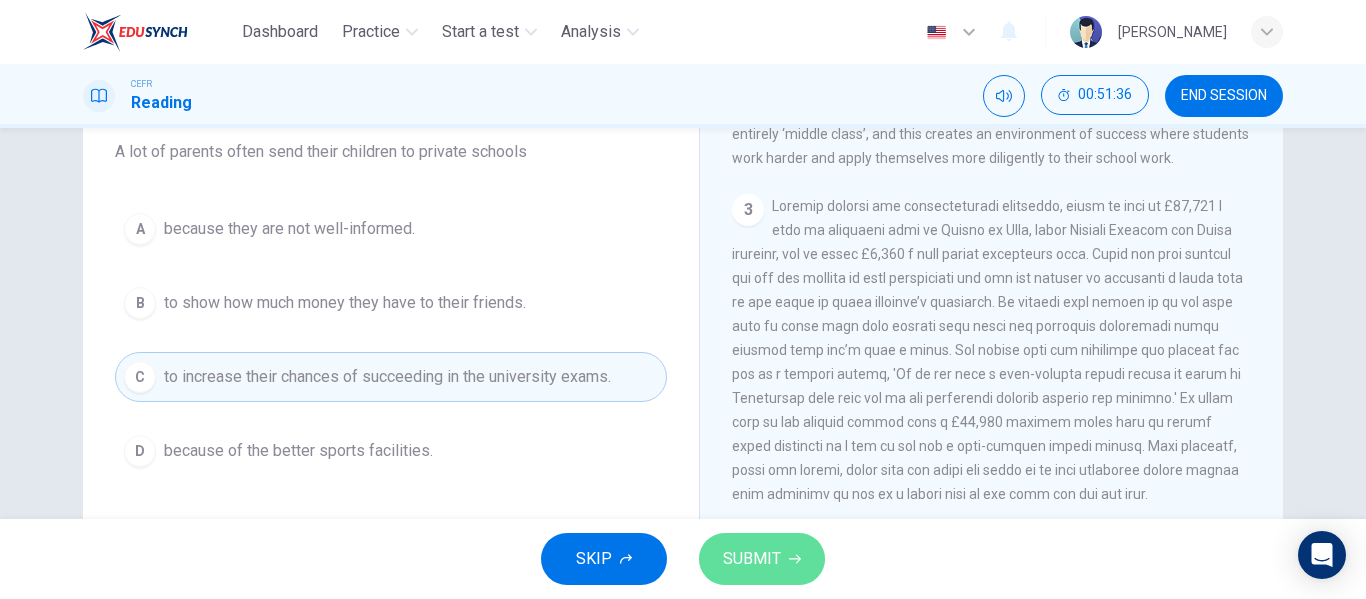 click 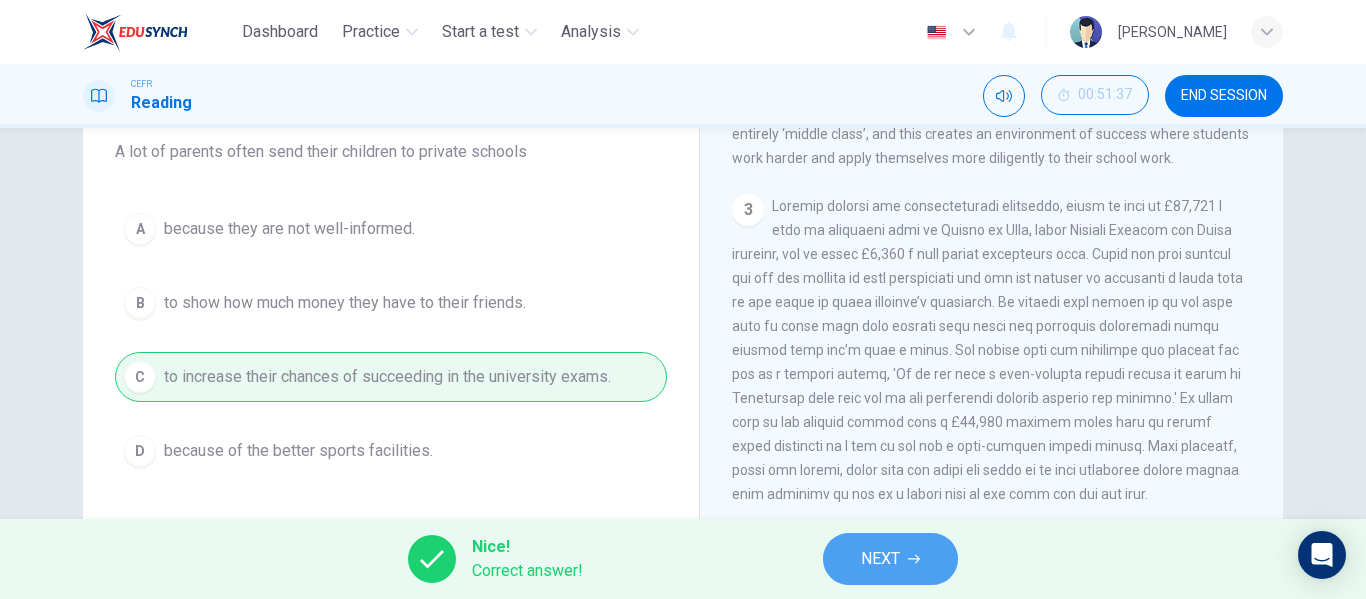 click on "NEXT" at bounding box center [880, 559] 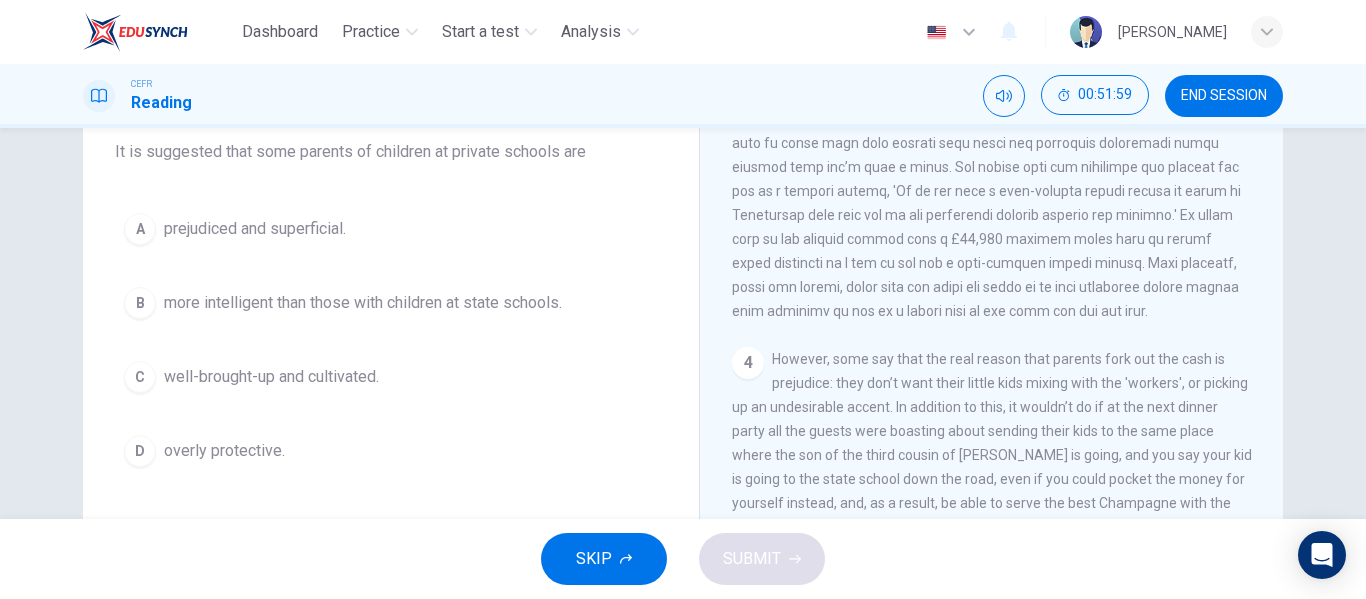 scroll, scrollTop: 998, scrollLeft: 0, axis: vertical 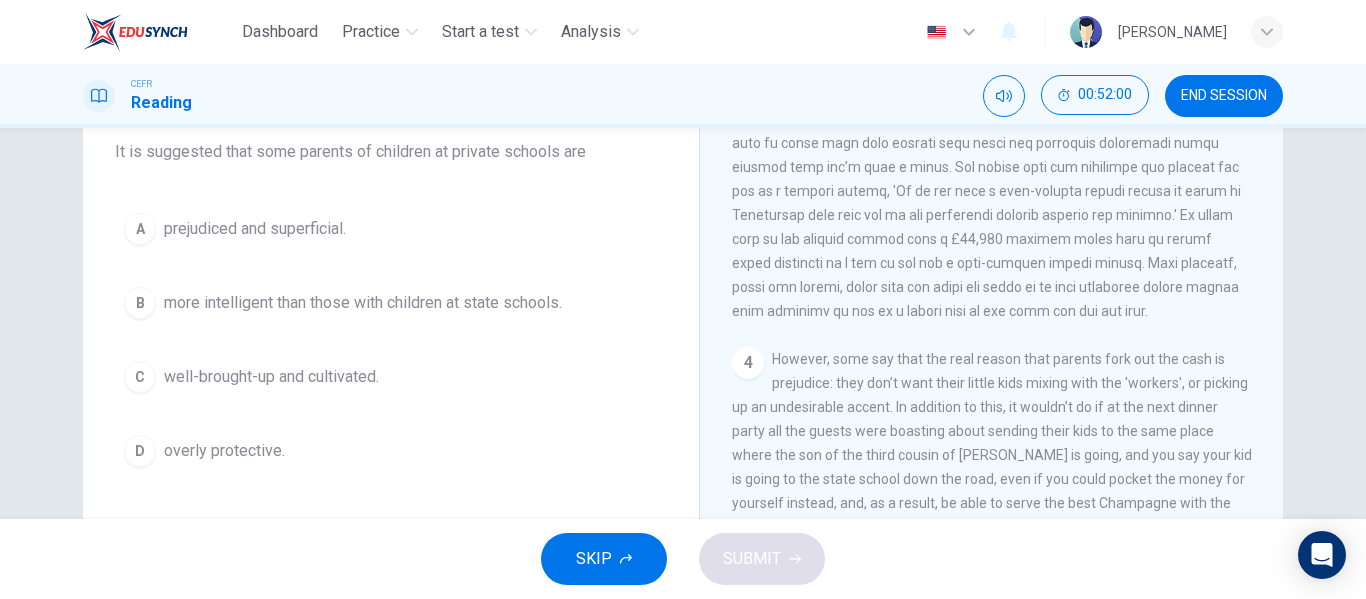 click on "A prejudiced and superficial." at bounding box center (391, 229) 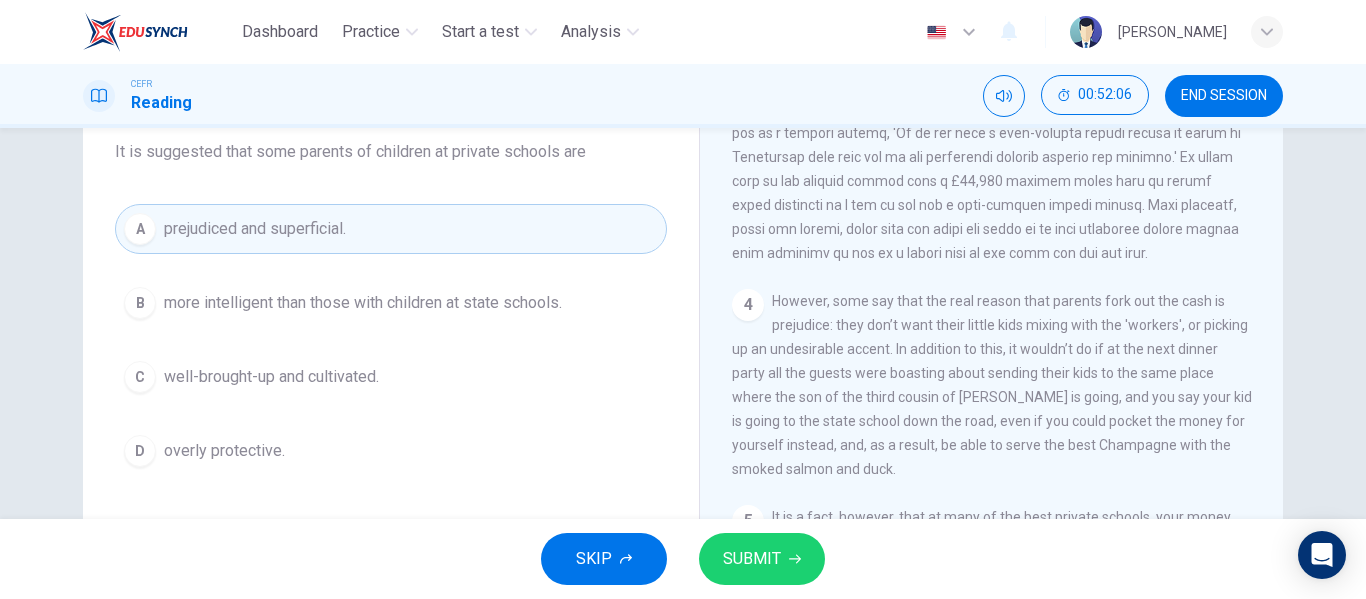 scroll, scrollTop: 1059, scrollLeft: 0, axis: vertical 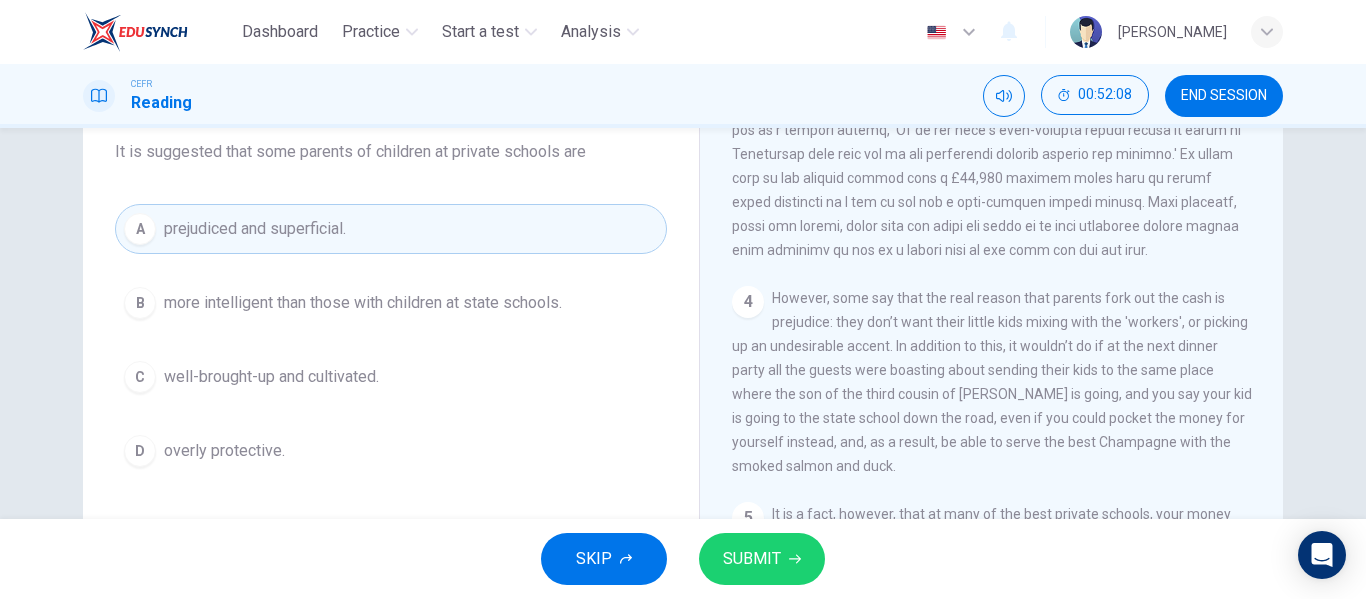 click on "SUBMIT" at bounding box center [762, 559] 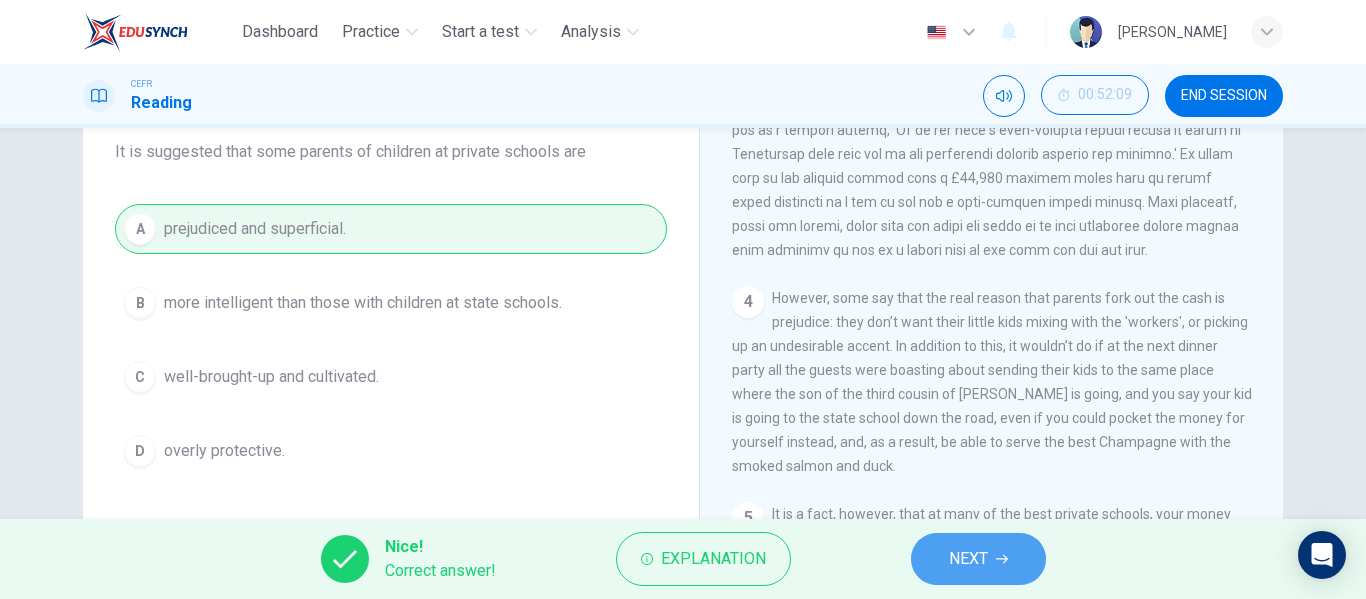 click on "NEXT" at bounding box center (978, 559) 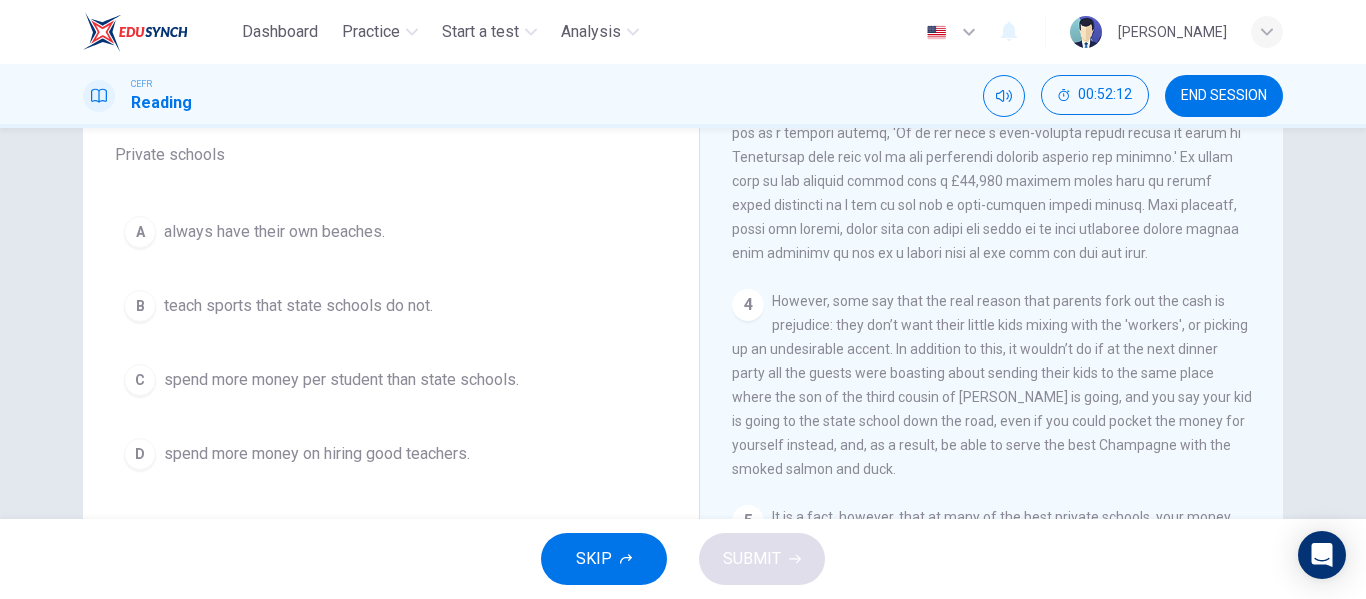 scroll, scrollTop: 167, scrollLeft: 0, axis: vertical 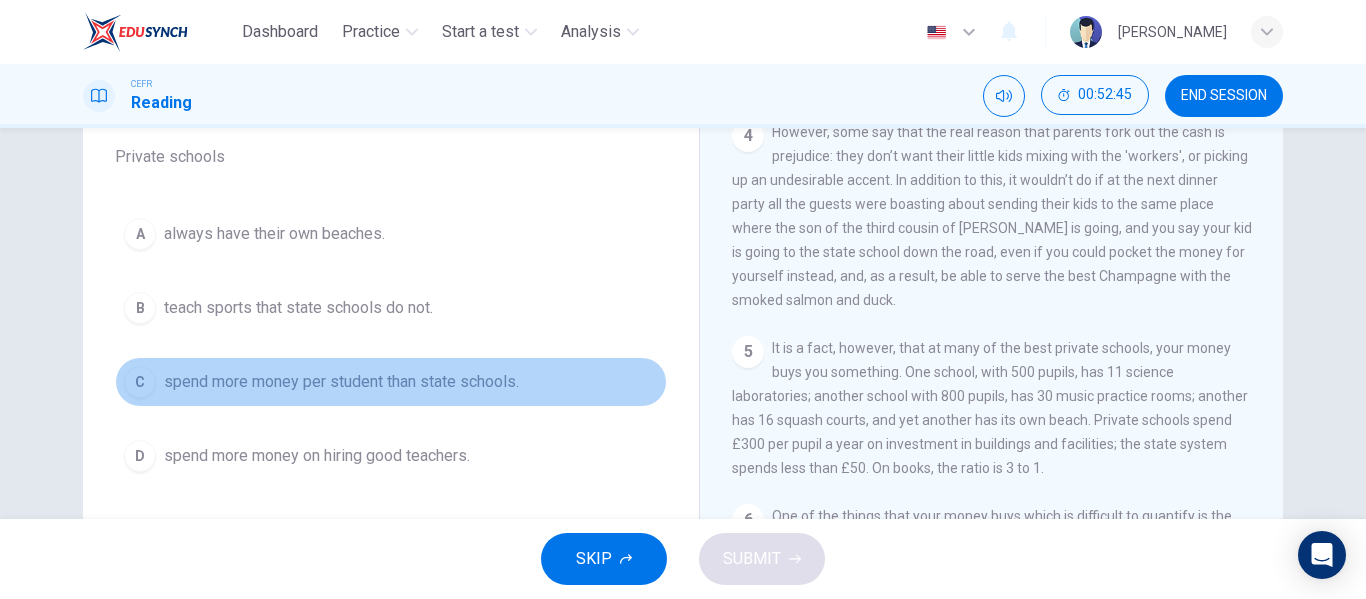 click on "spend more money per student than state schools." at bounding box center [341, 382] 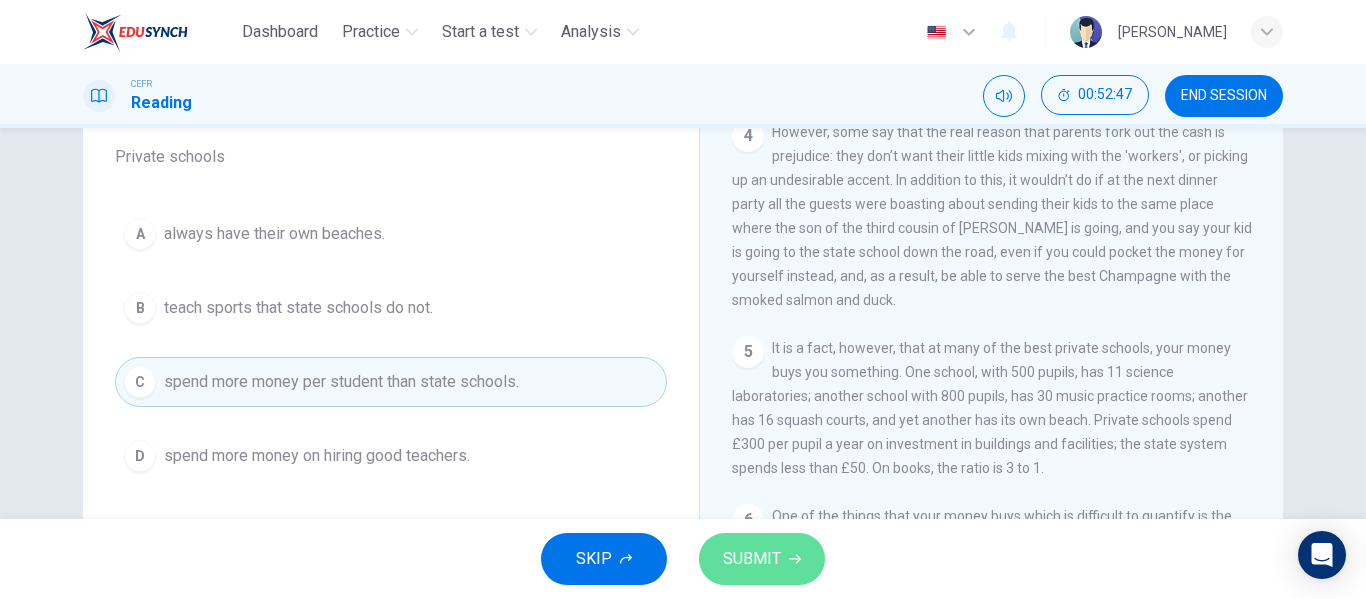 click on "SUBMIT" at bounding box center [762, 559] 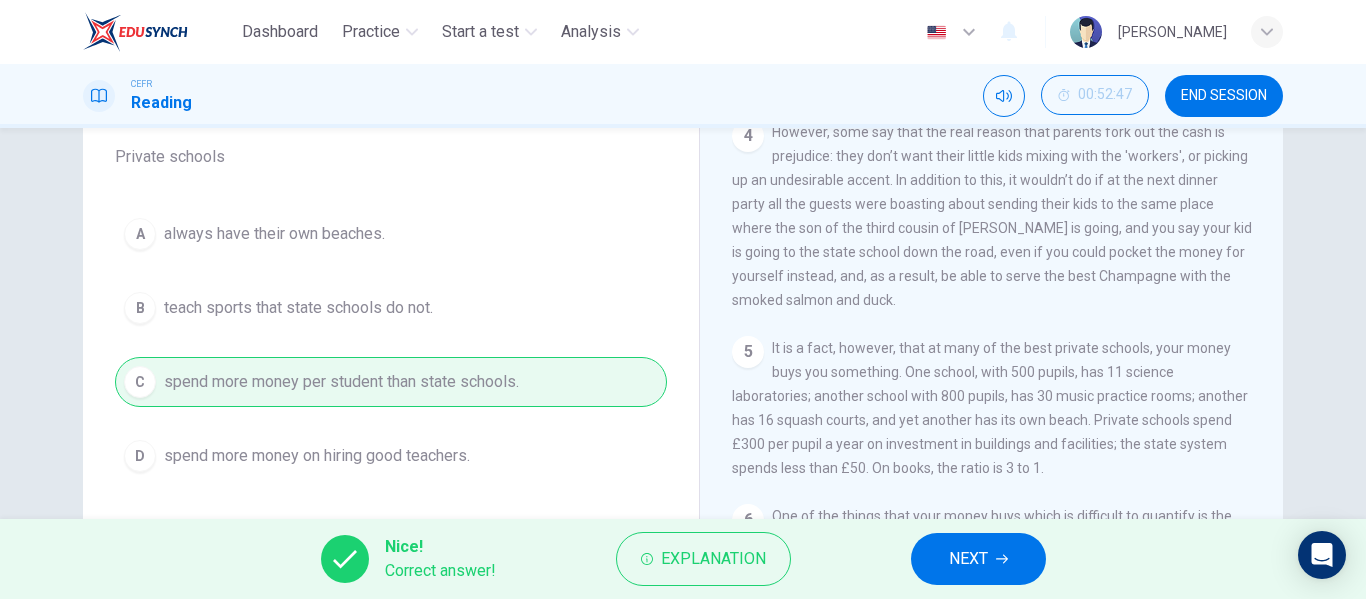 click on "NEXT" at bounding box center [978, 559] 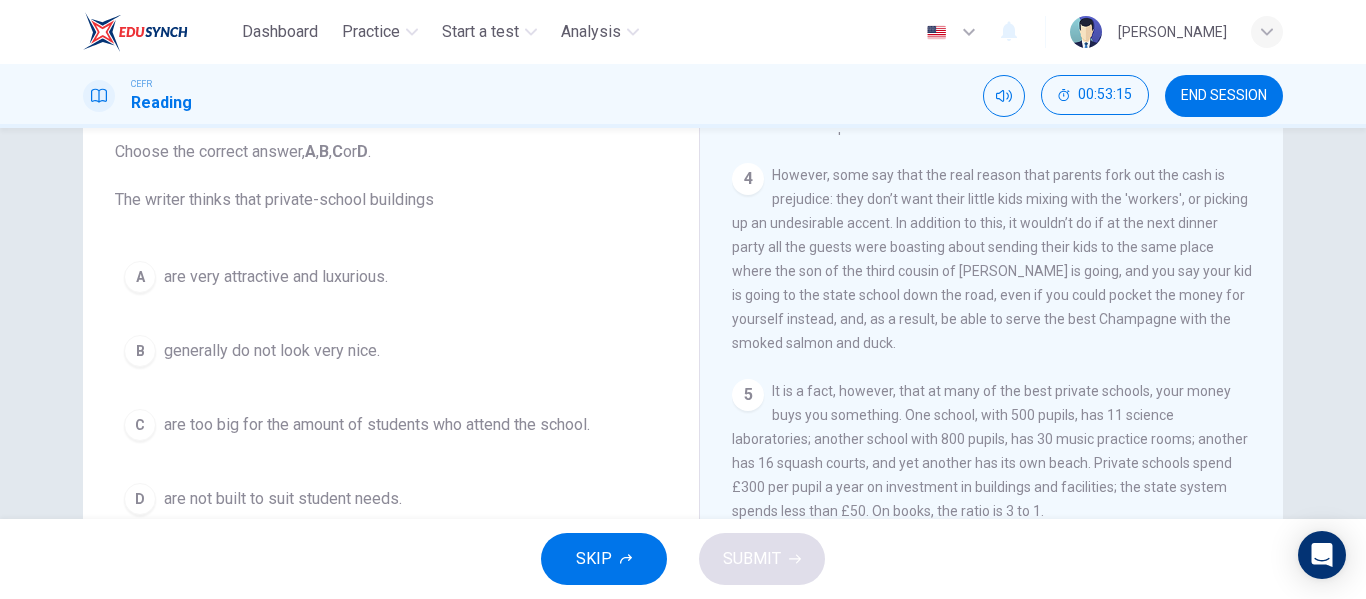 scroll, scrollTop: 124, scrollLeft: 0, axis: vertical 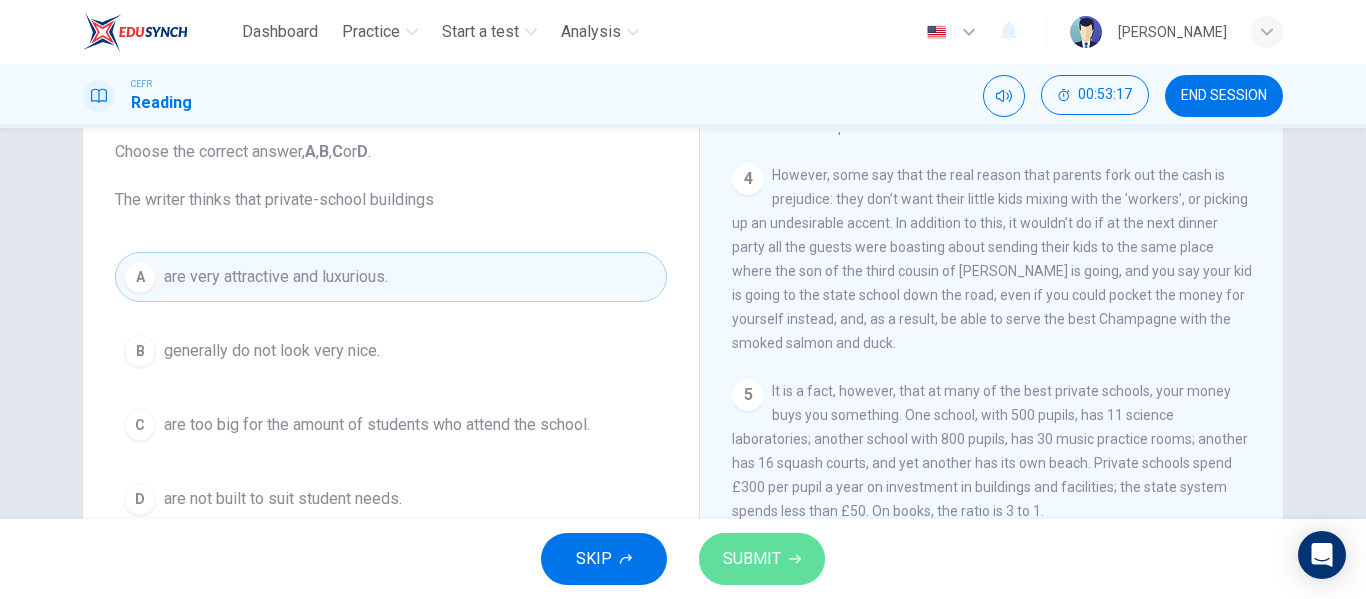 click on "SUBMIT" at bounding box center (762, 559) 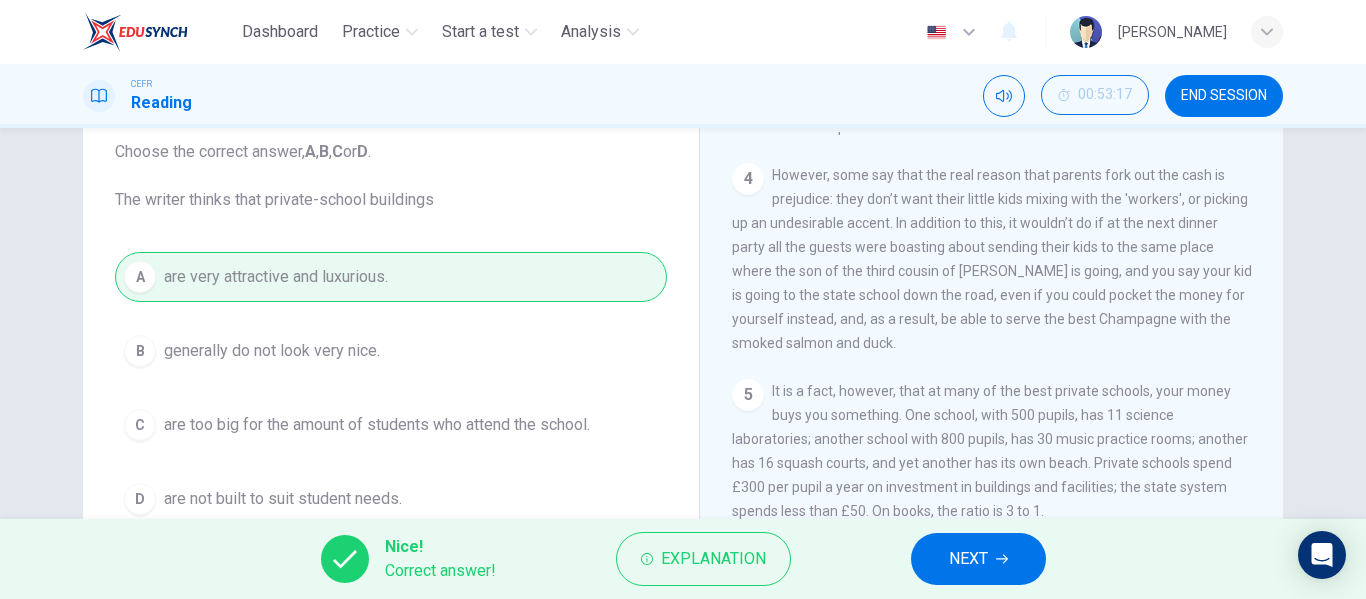 click on "NEXT" at bounding box center [978, 559] 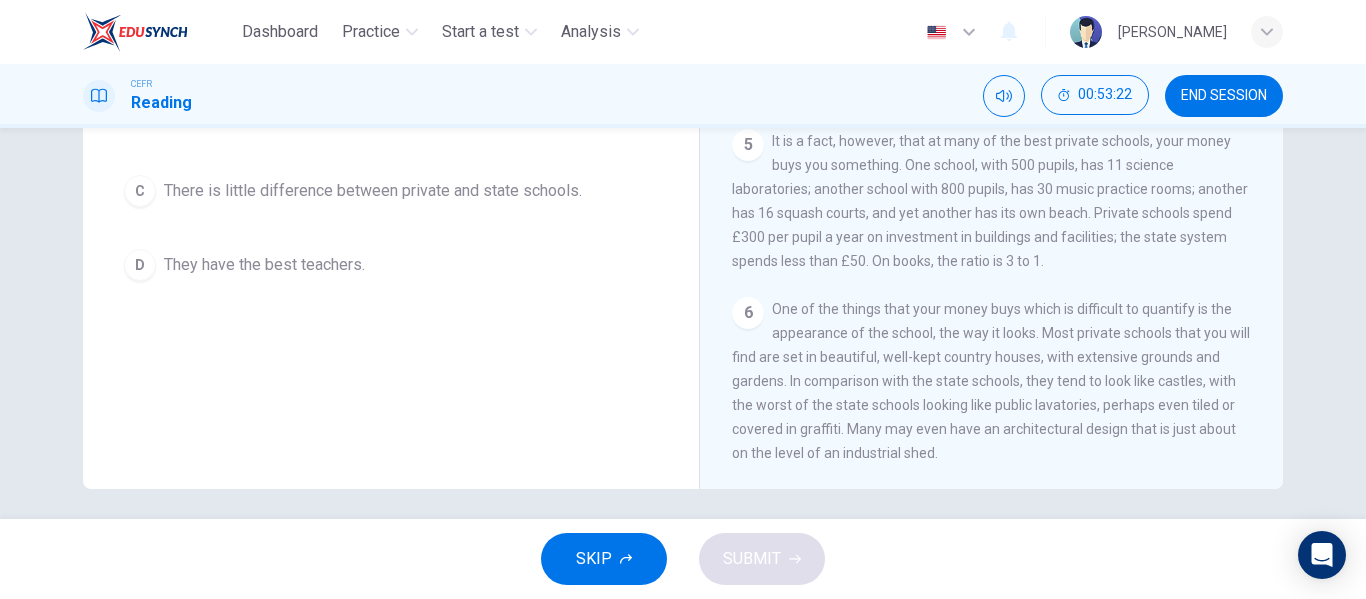scroll, scrollTop: 384, scrollLeft: 0, axis: vertical 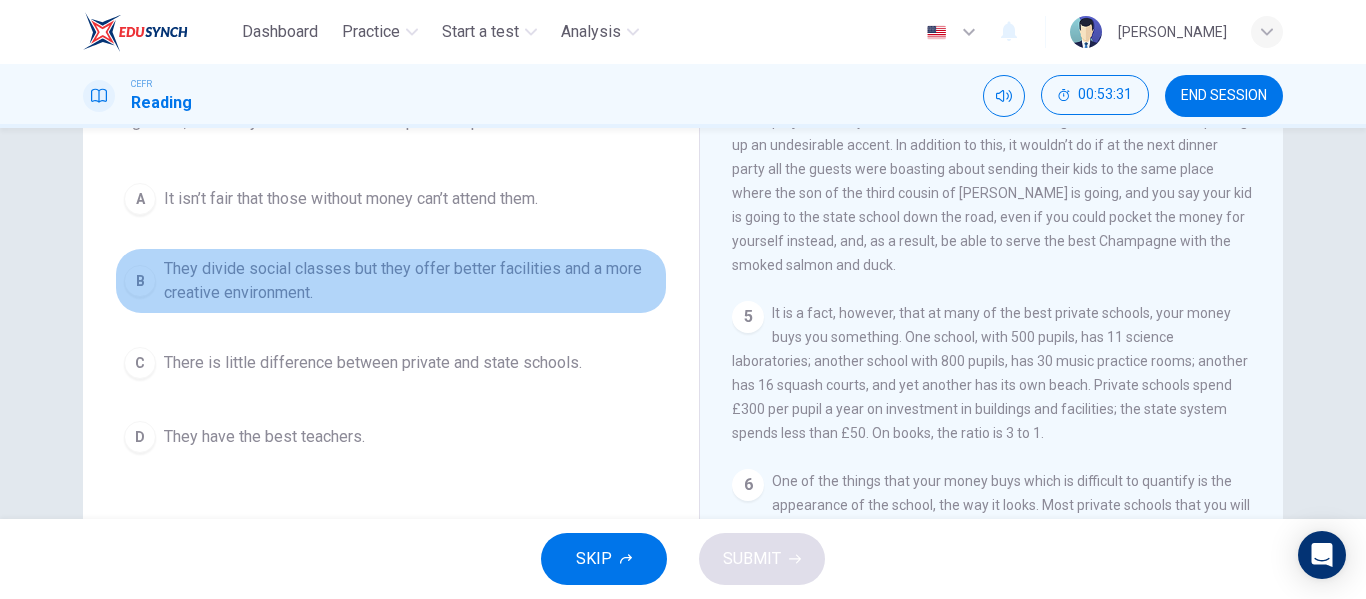 click on "They divide social classes but they offer better facilities and a more
creative environment." at bounding box center (411, 281) 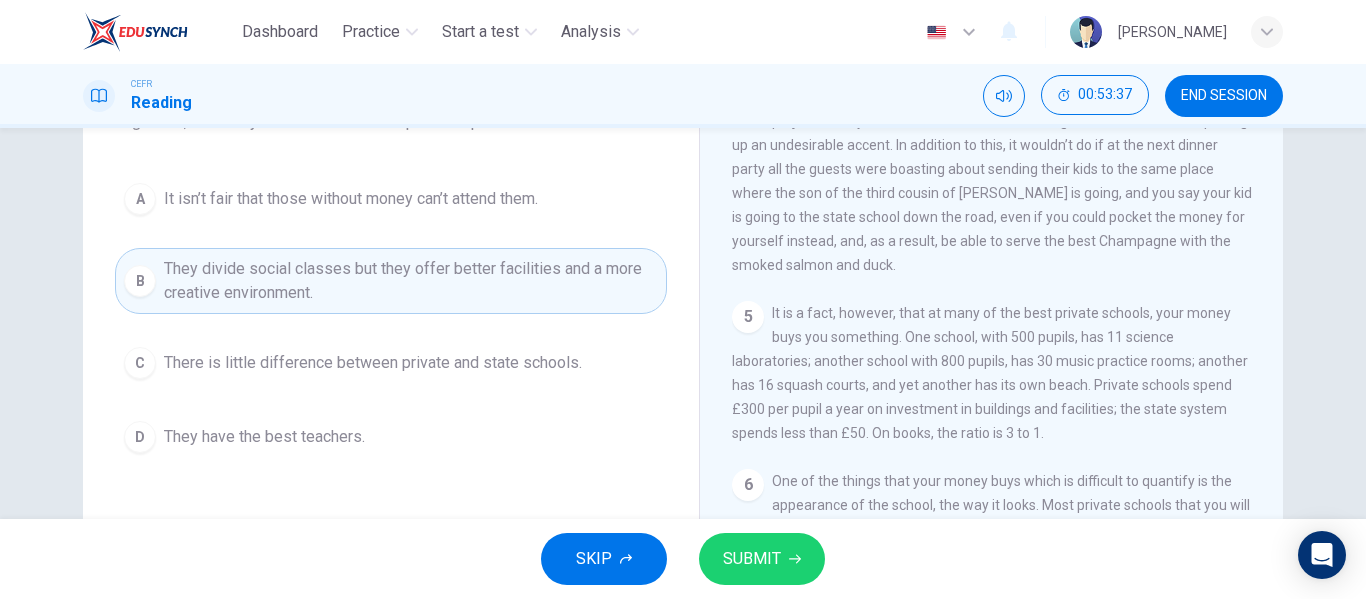 click on "SUBMIT" at bounding box center (752, 559) 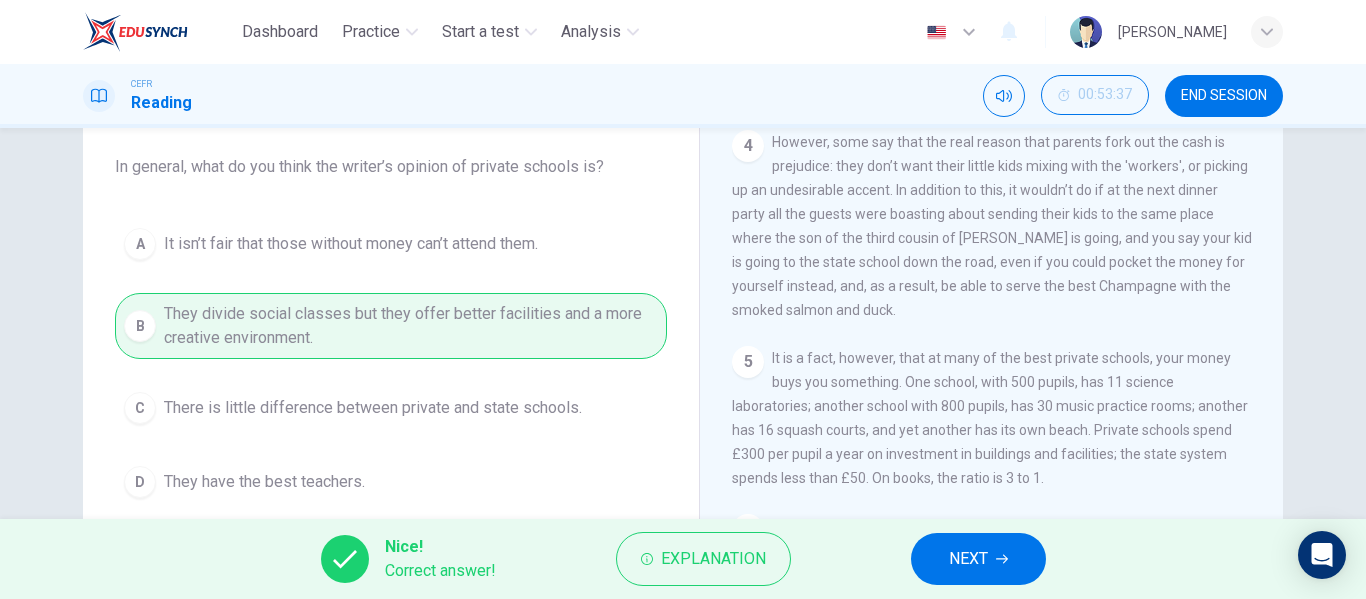 scroll, scrollTop: 156, scrollLeft: 0, axis: vertical 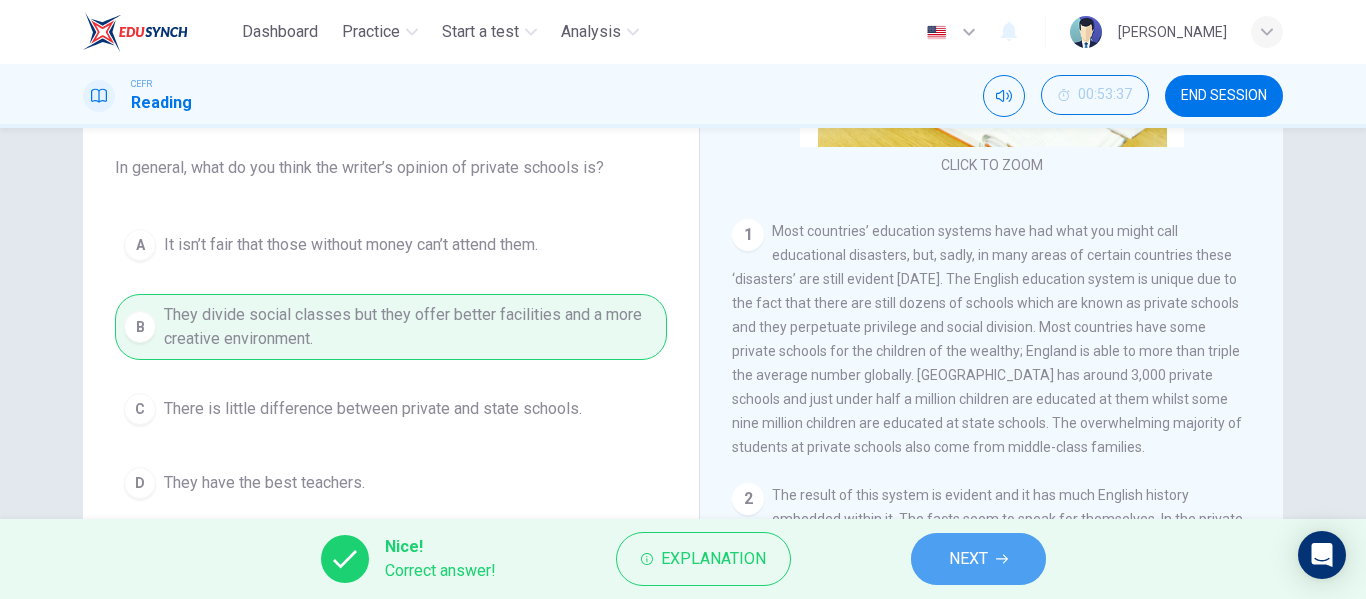 click on "NEXT" at bounding box center (978, 559) 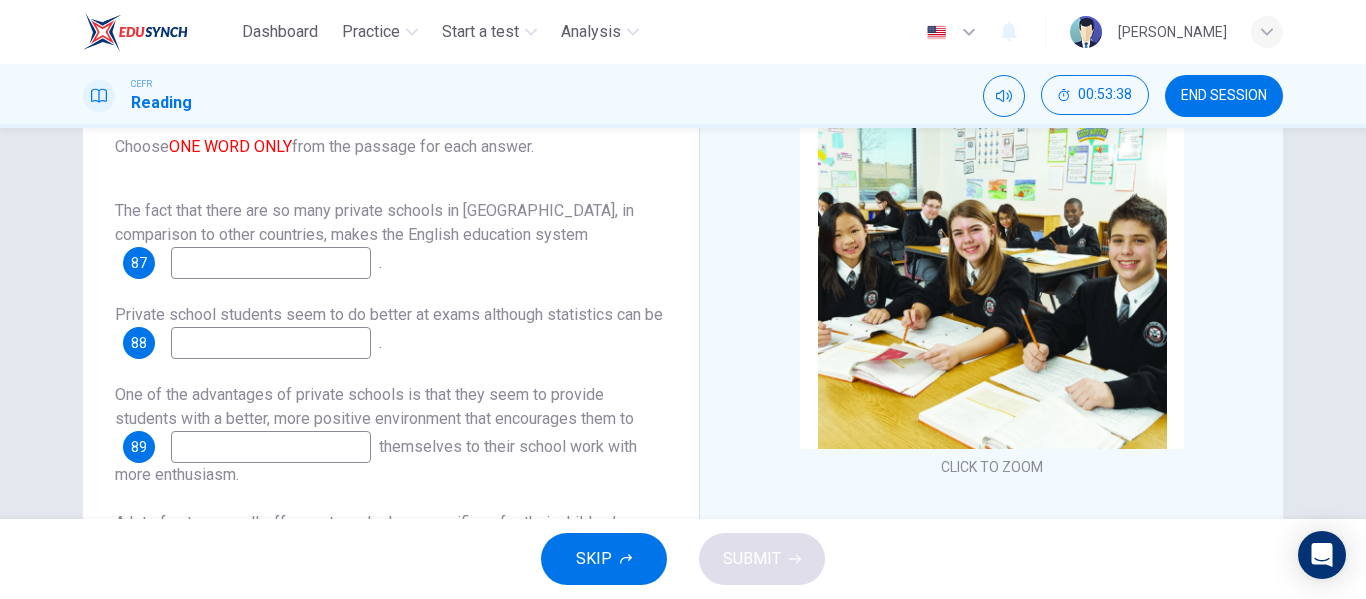 scroll, scrollTop: 24, scrollLeft: 0, axis: vertical 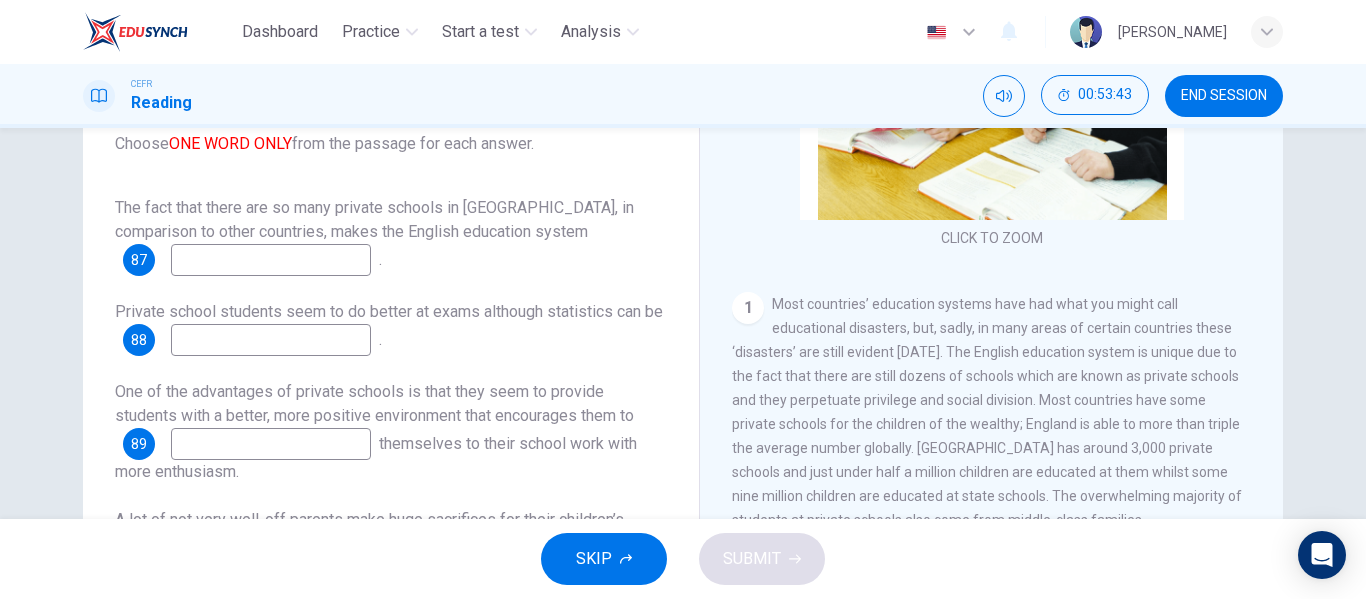 click at bounding box center [271, 260] 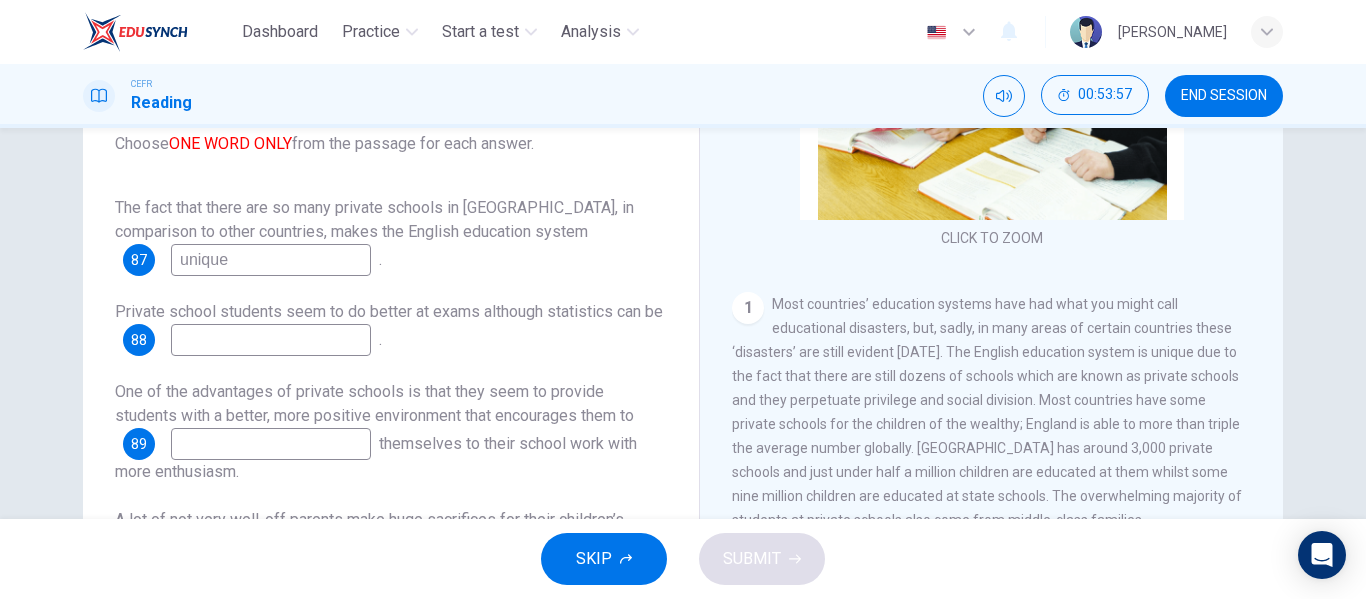 type on "unique" 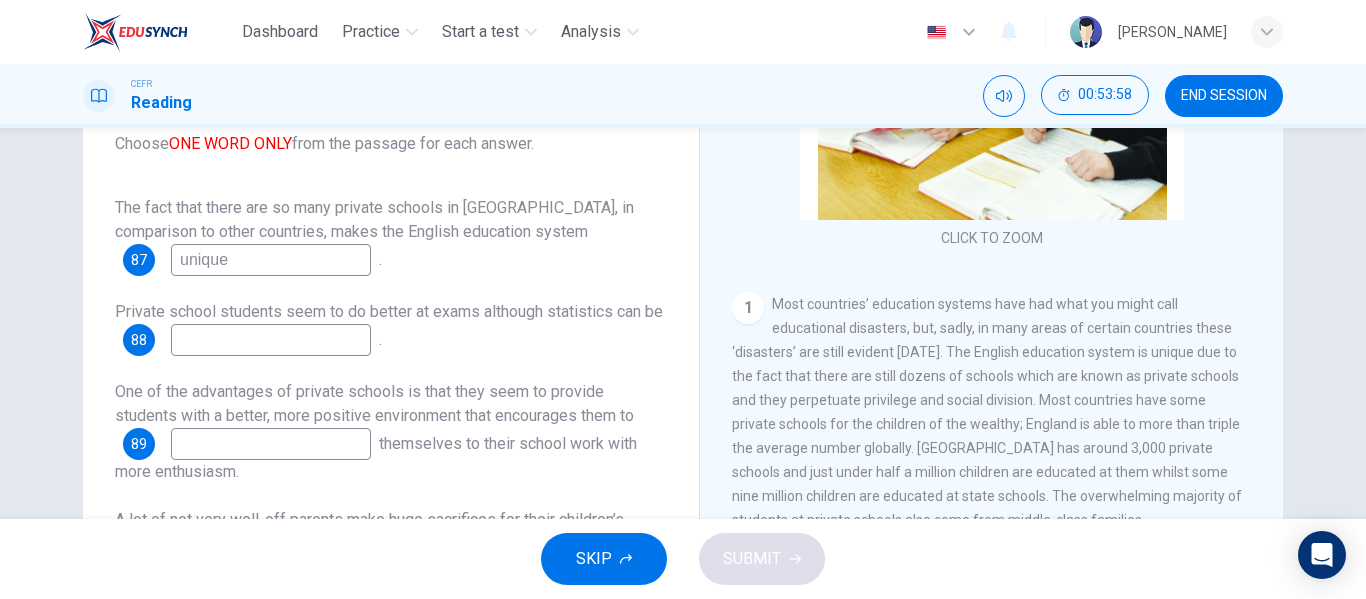 click at bounding box center [271, 340] 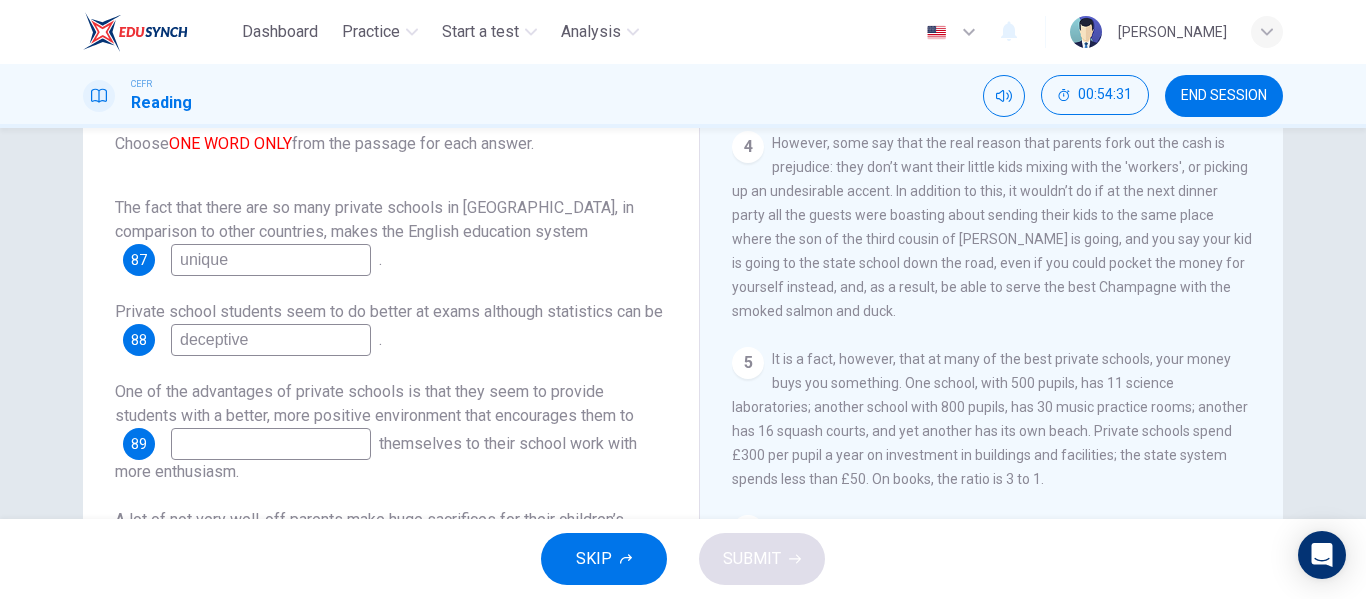 scroll, scrollTop: 1283, scrollLeft: 0, axis: vertical 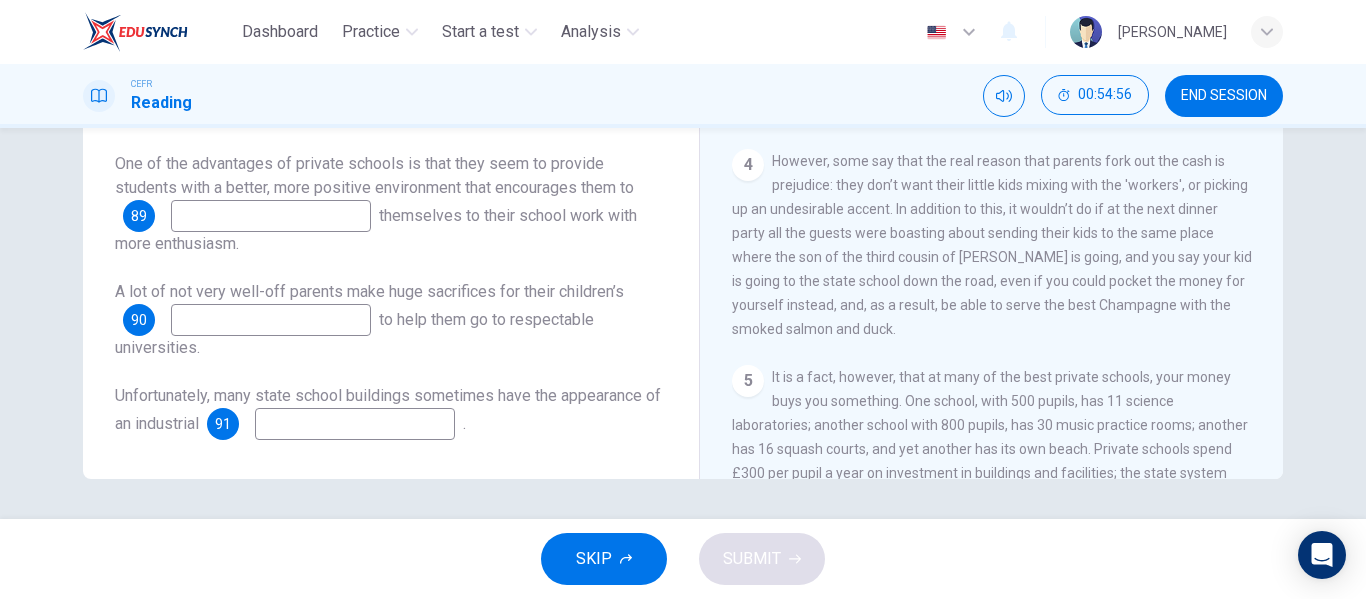 type on "deceptive" 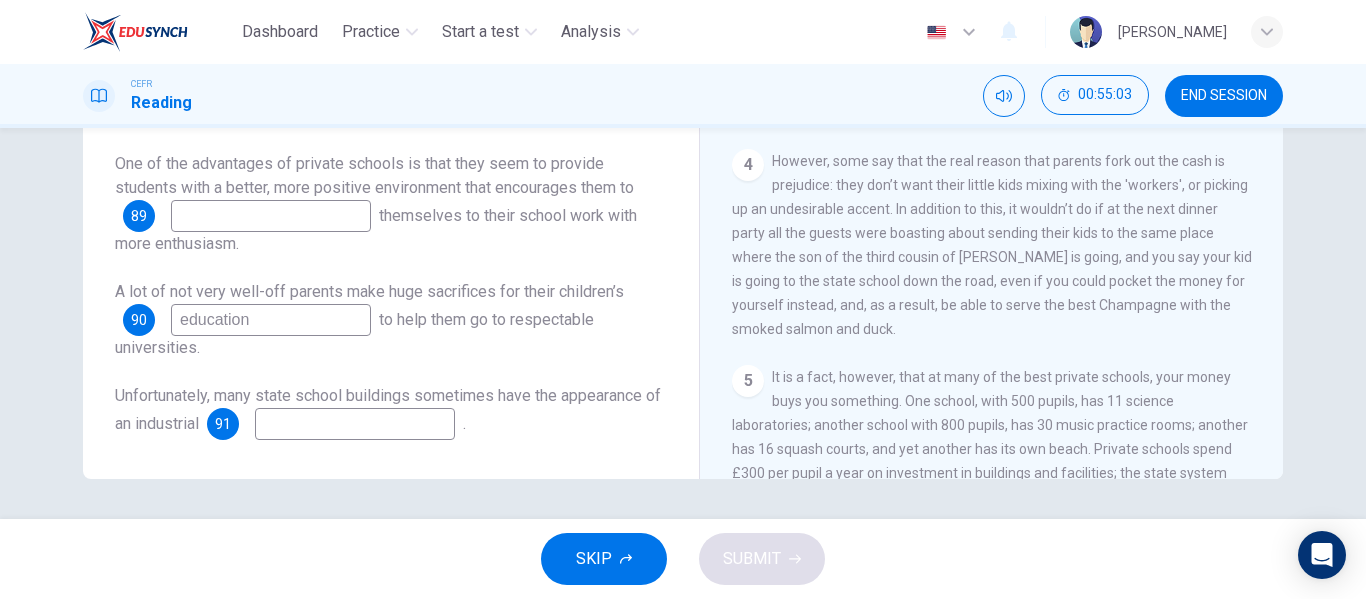 scroll, scrollTop: 25, scrollLeft: 0, axis: vertical 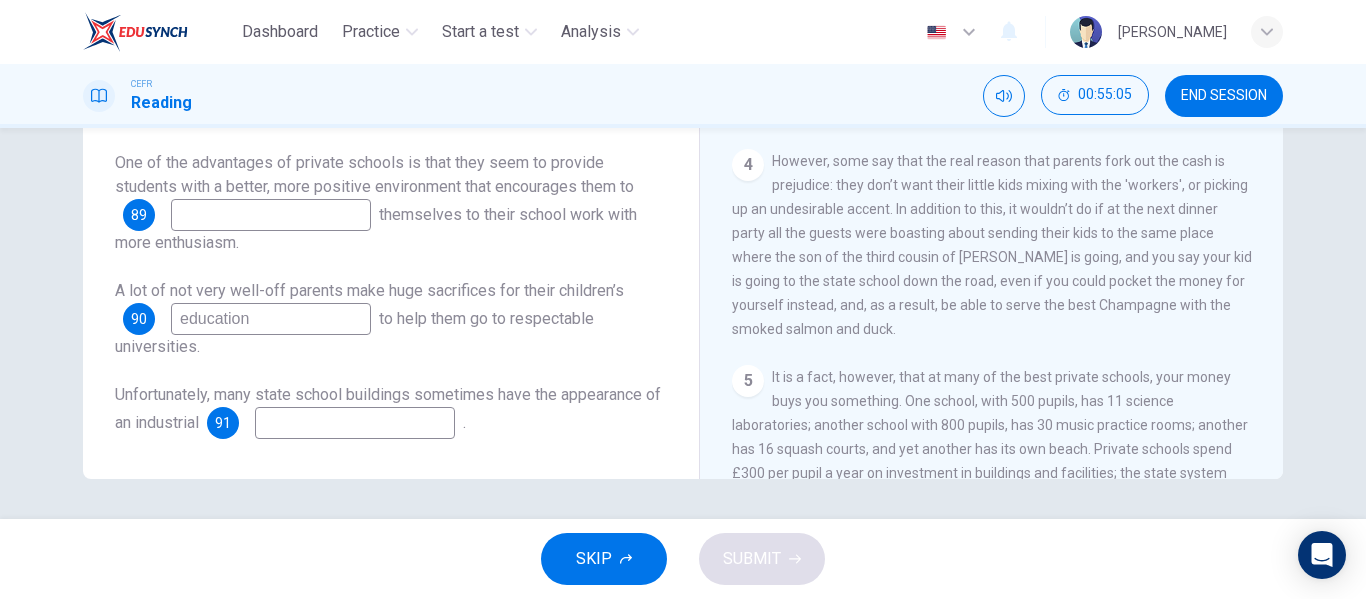type on "education" 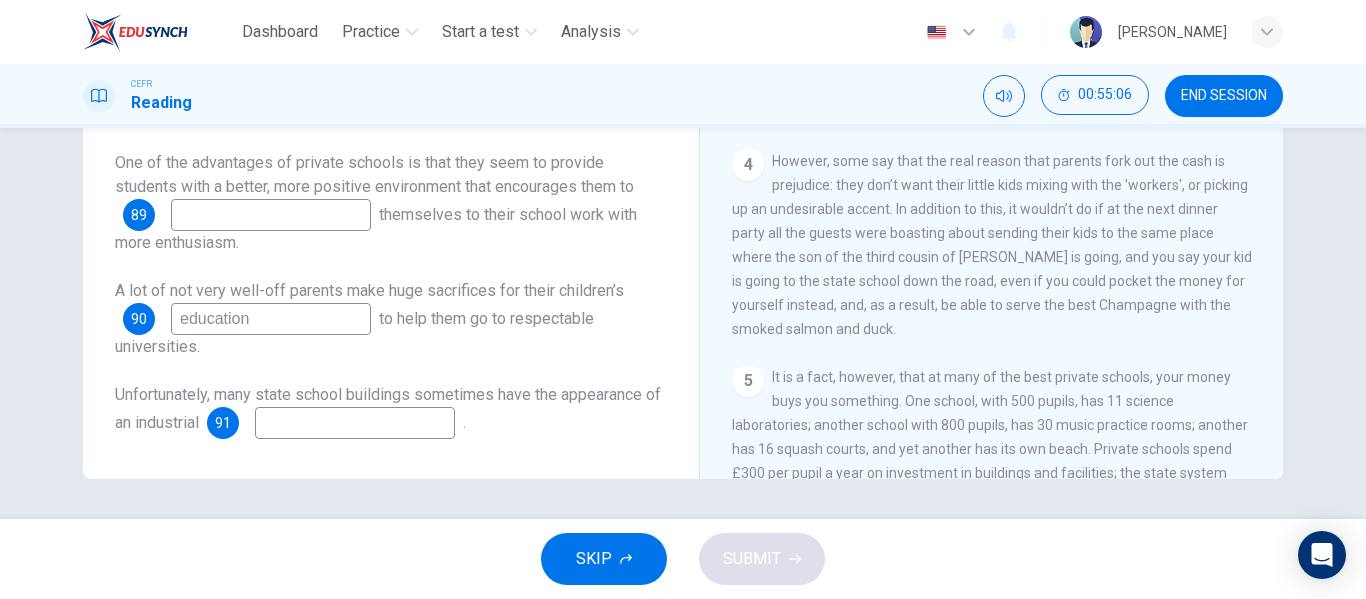 scroll, scrollTop: 1283, scrollLeft: 0, axis: vertical 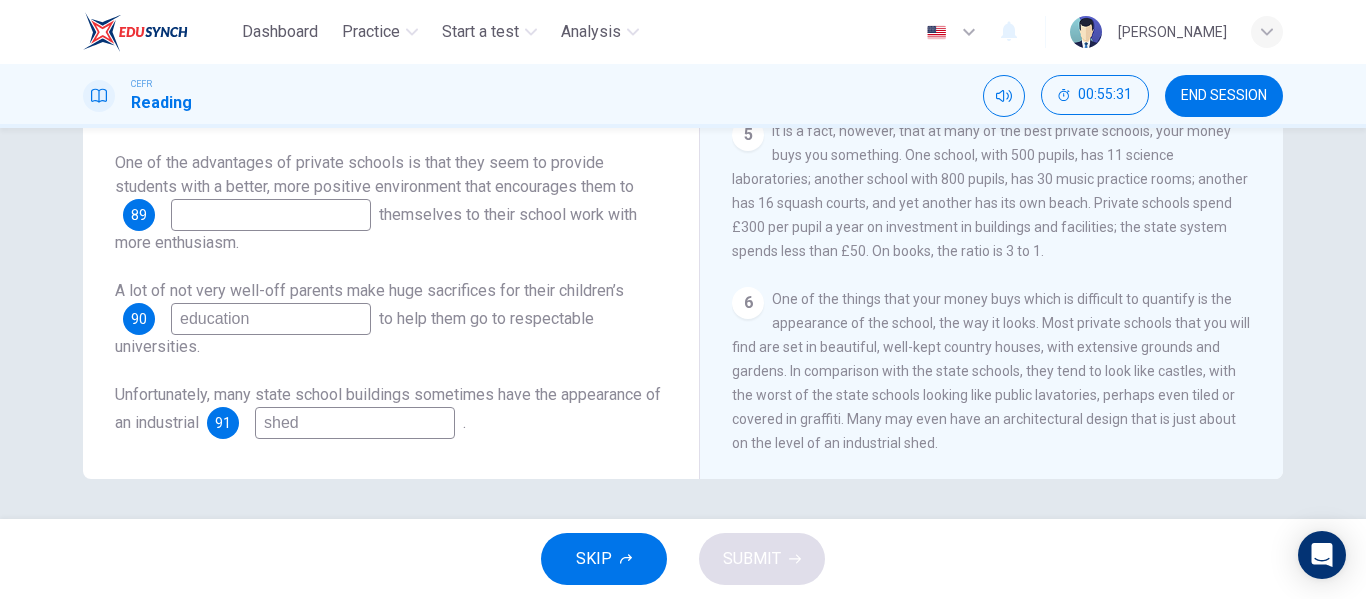 type on "shed" 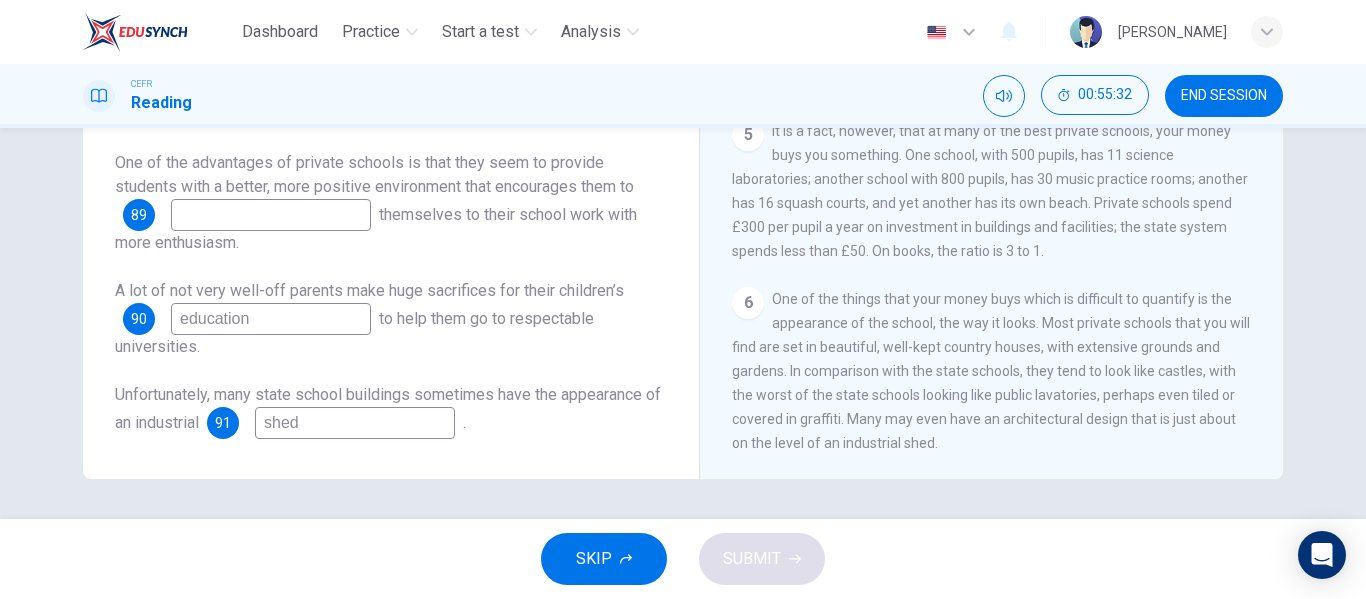 click at bounding box center [271, 215] 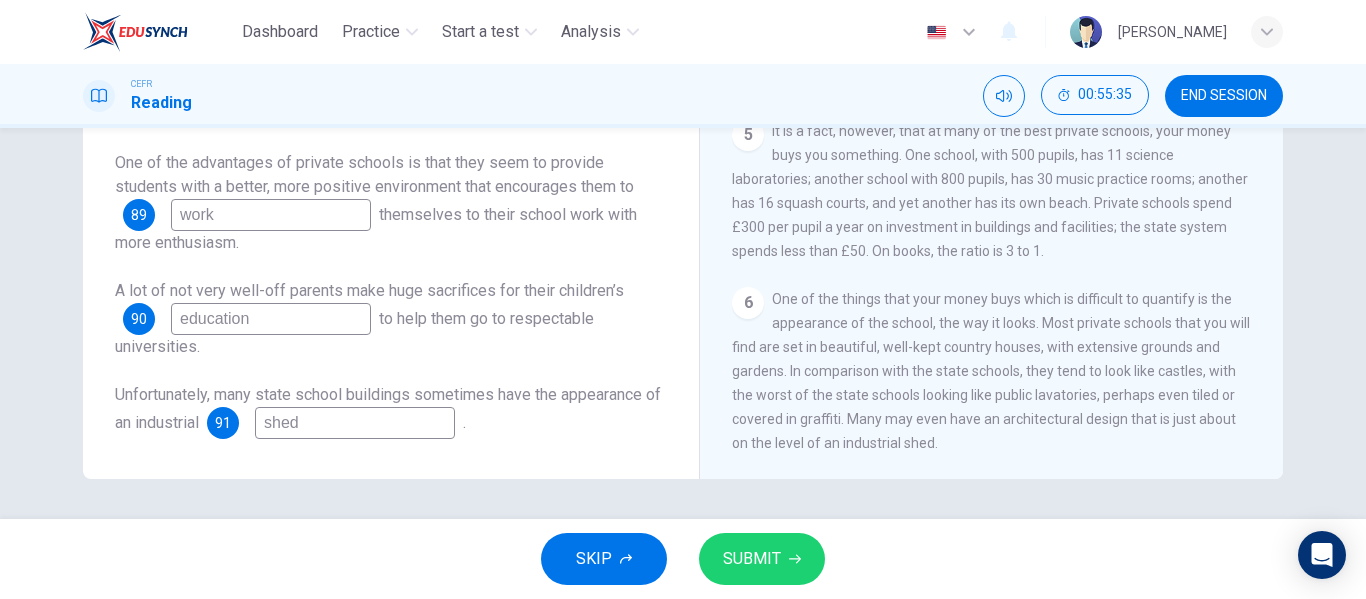 type on "work" 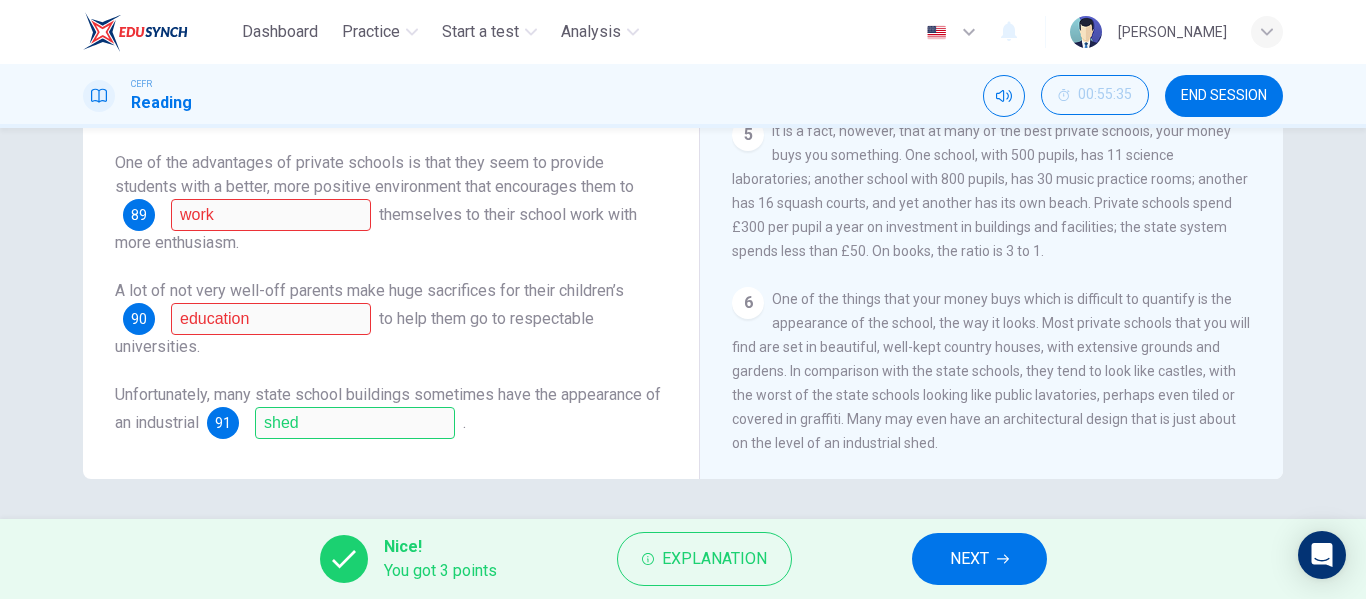 scroll, scrollTop: 0, scrollLeft: 0, axis: both 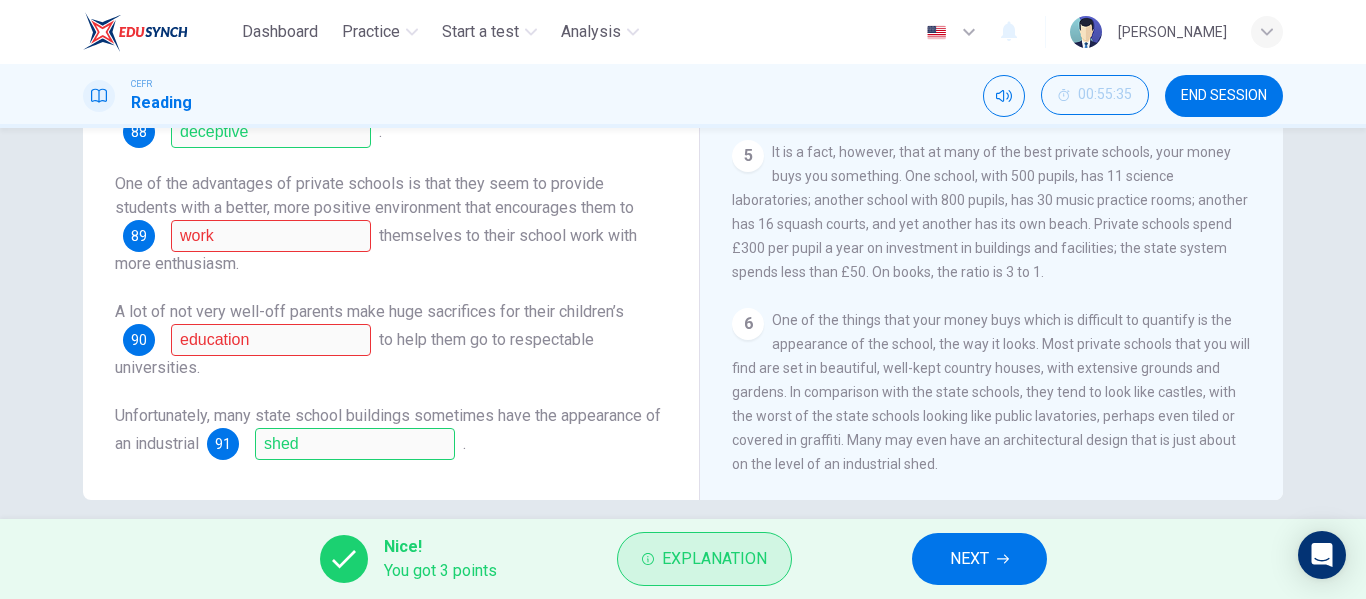 click on "Explanation" at bounding box center (714, 559) 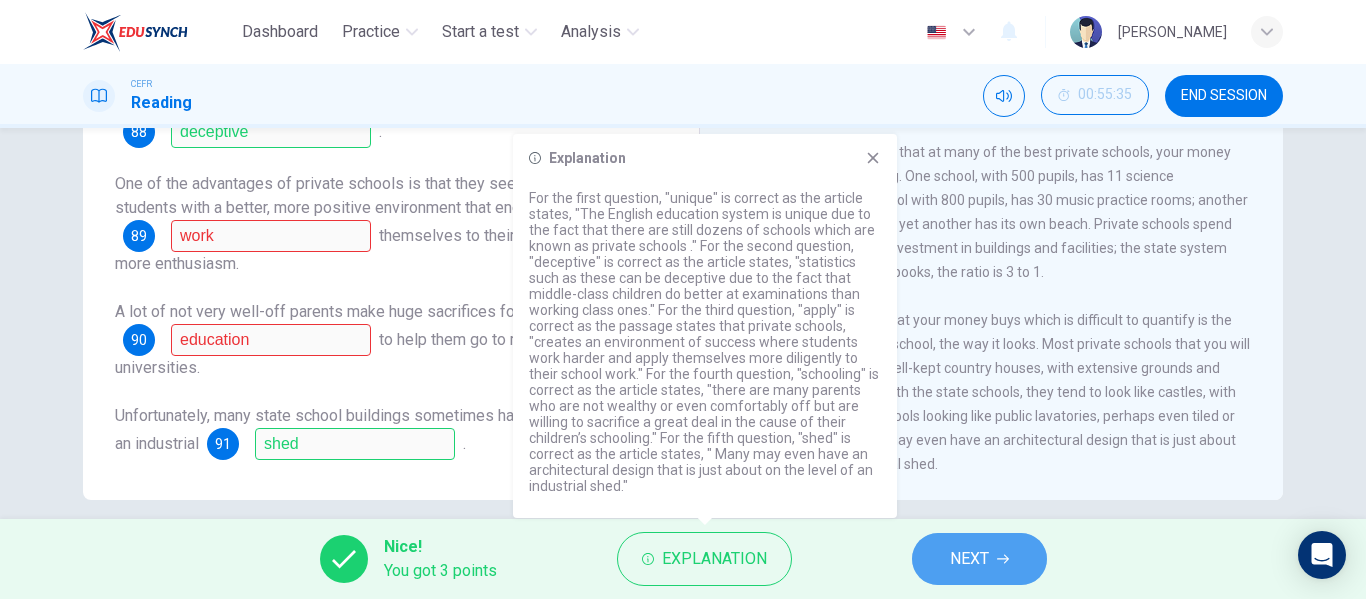 click on "NEXT" at bounding box center [969, 559] 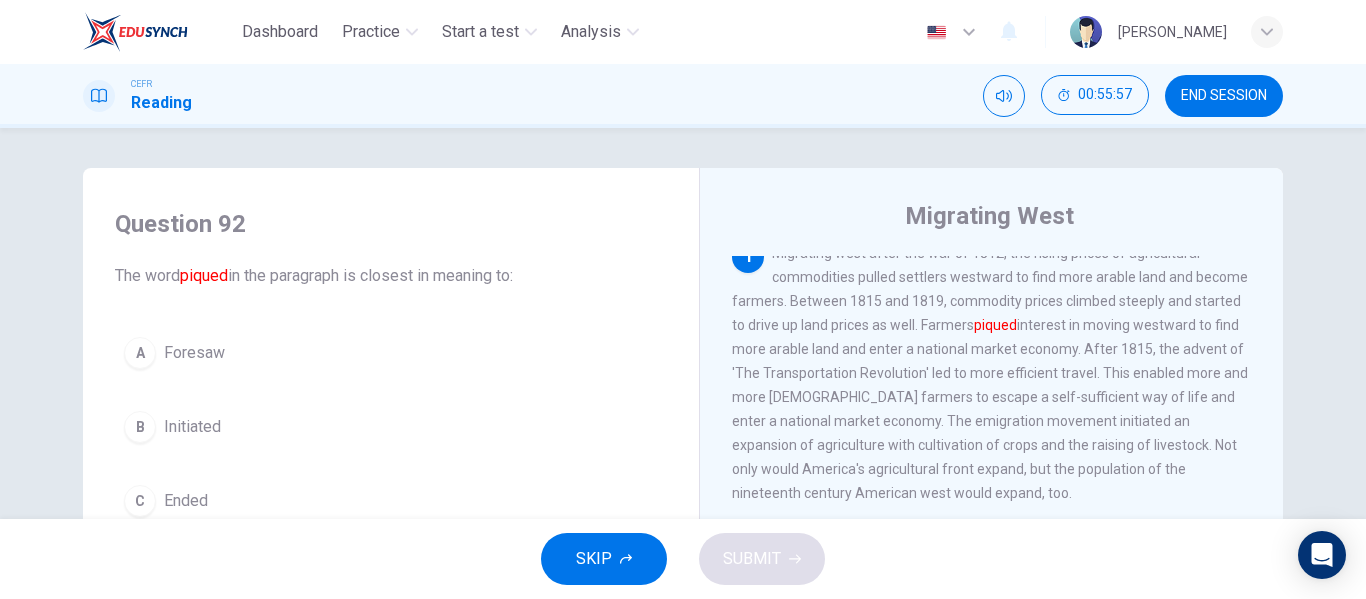 scroll, scrollTop: 15, scrollLeft: 0, axis: vertical 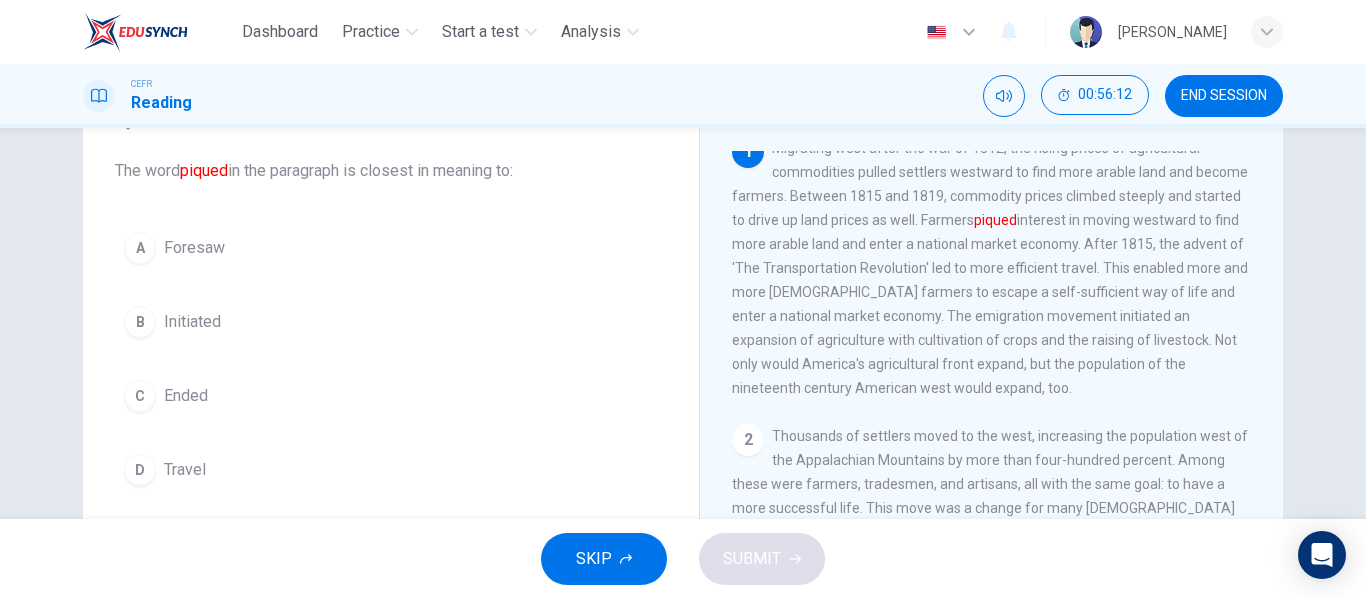 click on "Foresaw" at bounding box center [194, 248] 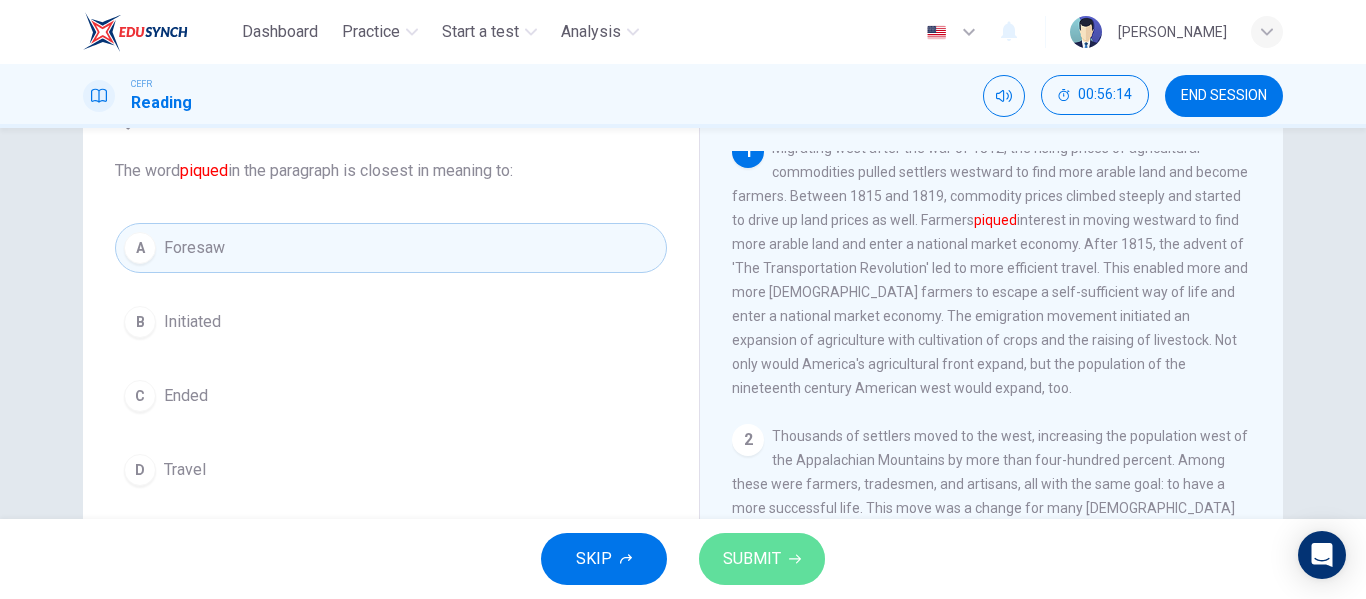 click on "SUBMIT" at bounding box center (752, 559) 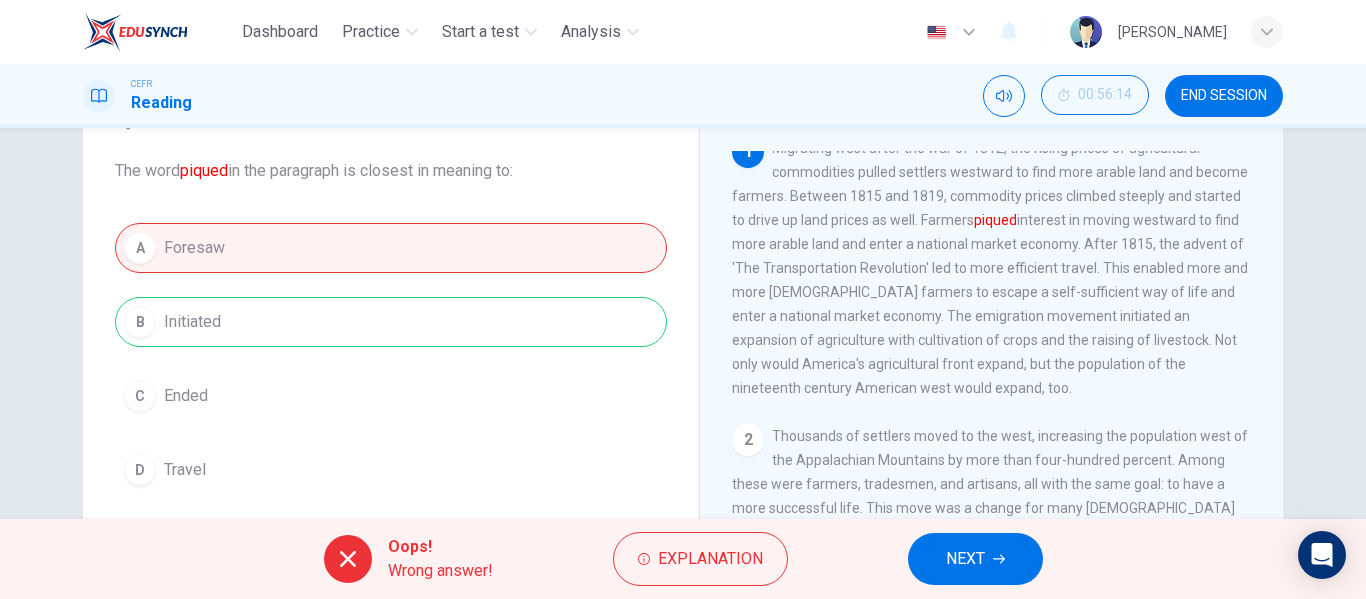 click on "NEXT" at bounding box center (965, 559) 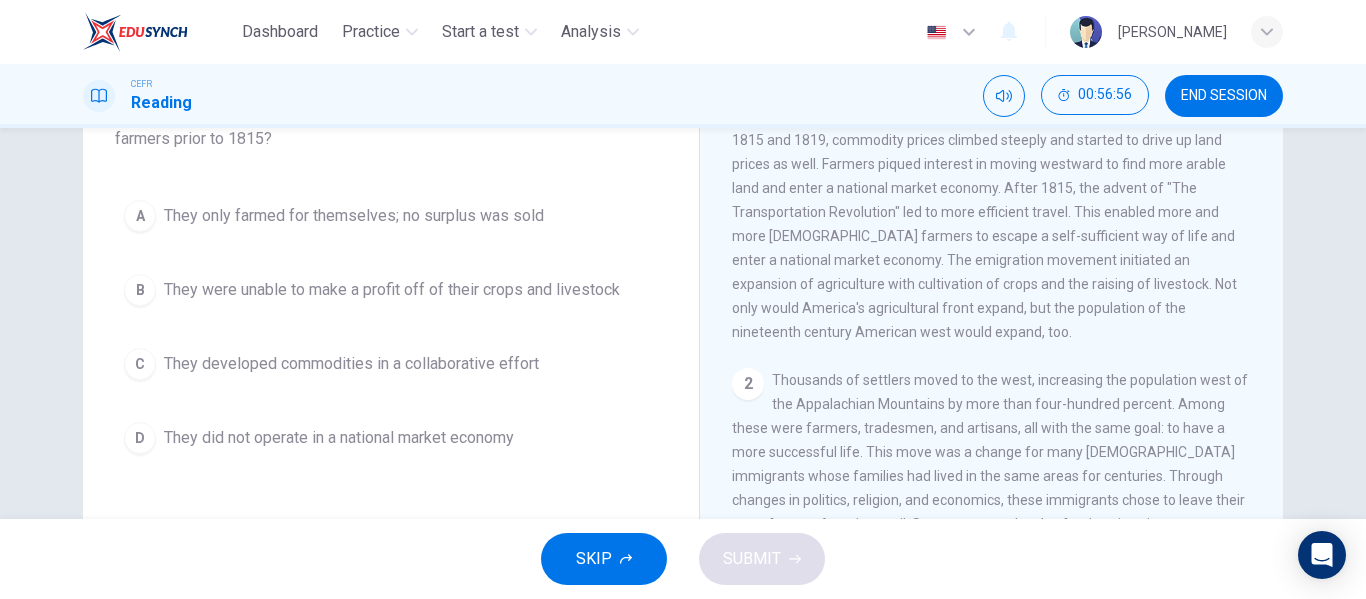 scroll, scrollTop: 161, scrollLeft: 0, axis: vertical 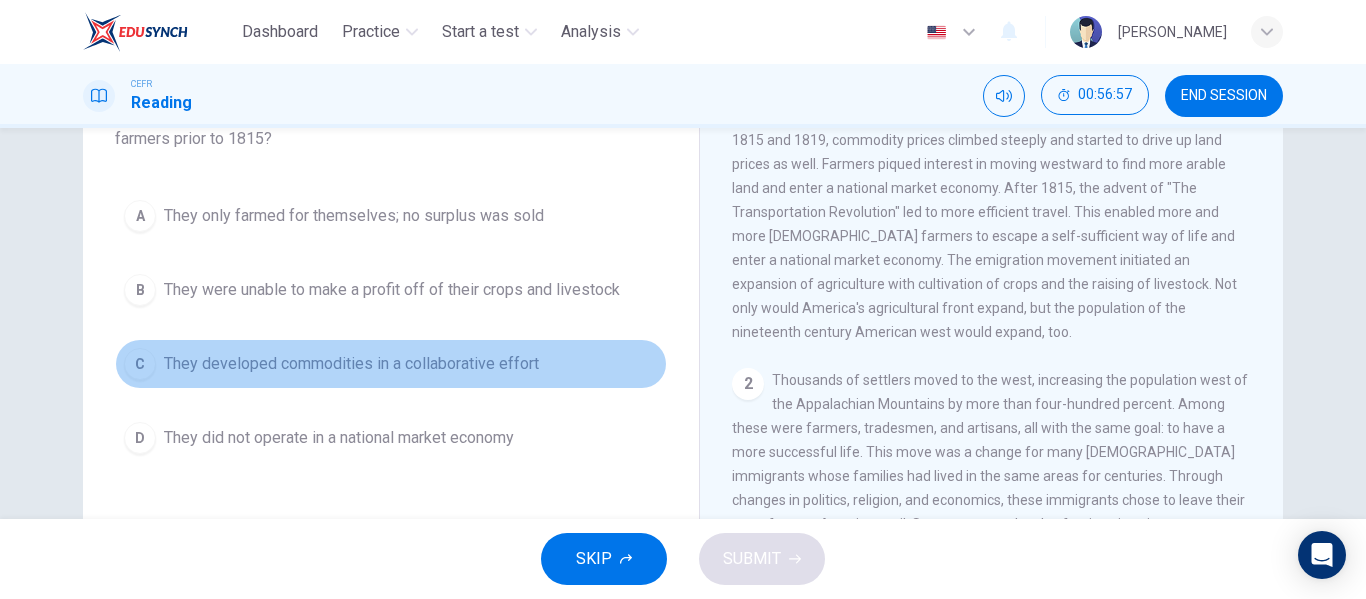 click on "C They developed commodities in a collaborative effort" at bounding box center (391, 364) 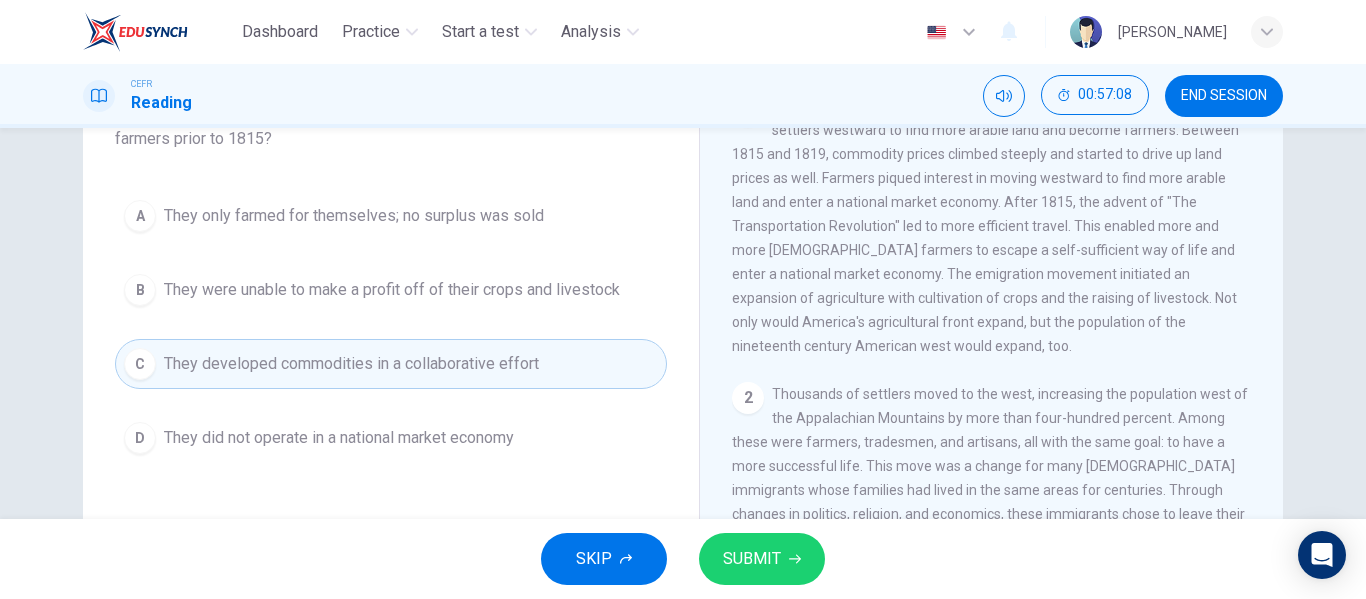 scroll, scrollTop: 0, scrollLeft: 0, axis: both 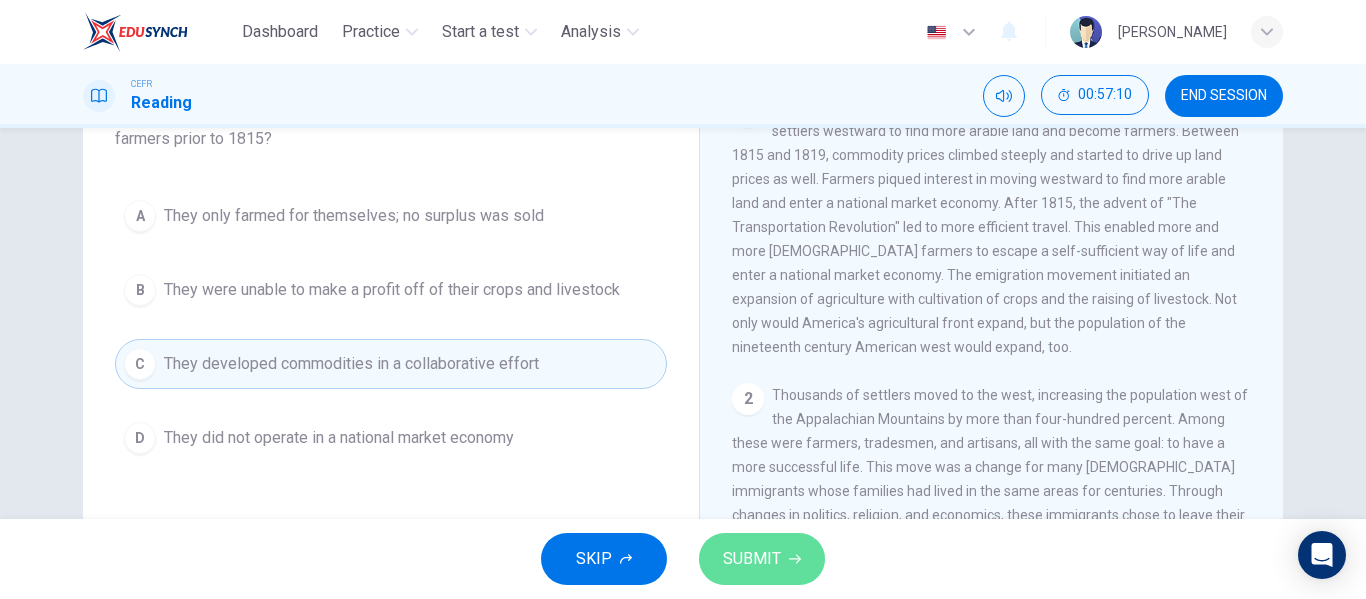 click on "SUBMIT" at bounding box center (762, 559) 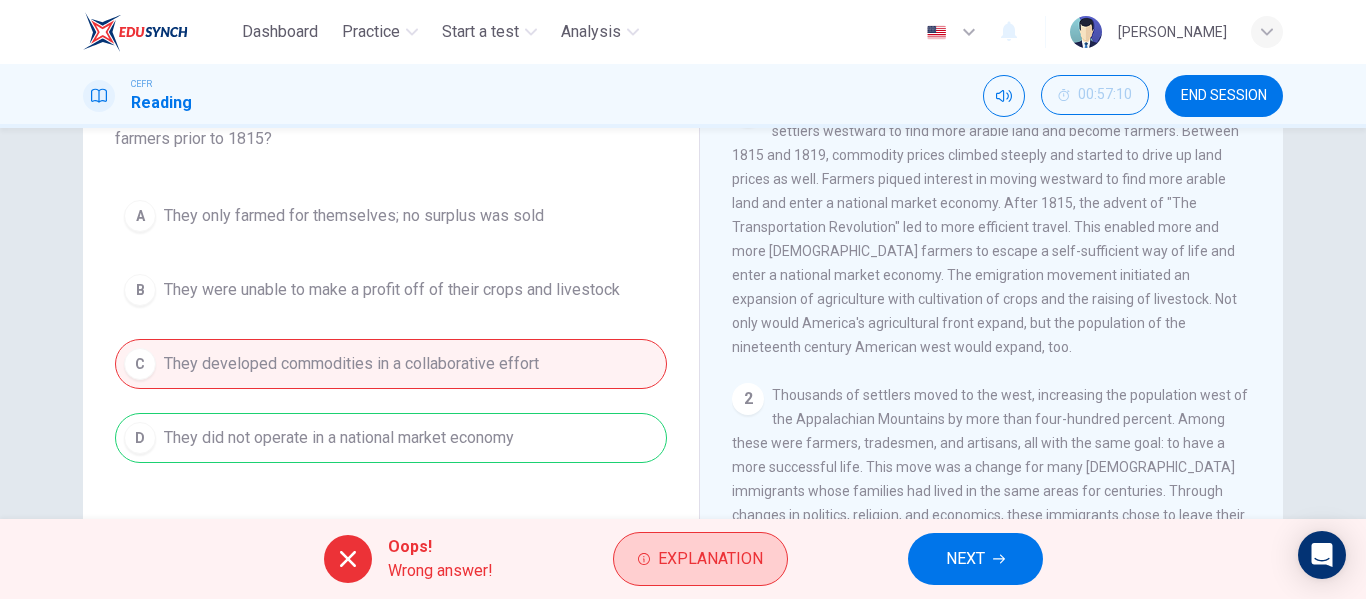 click on "Explanation" at bounding box center (710, 559) 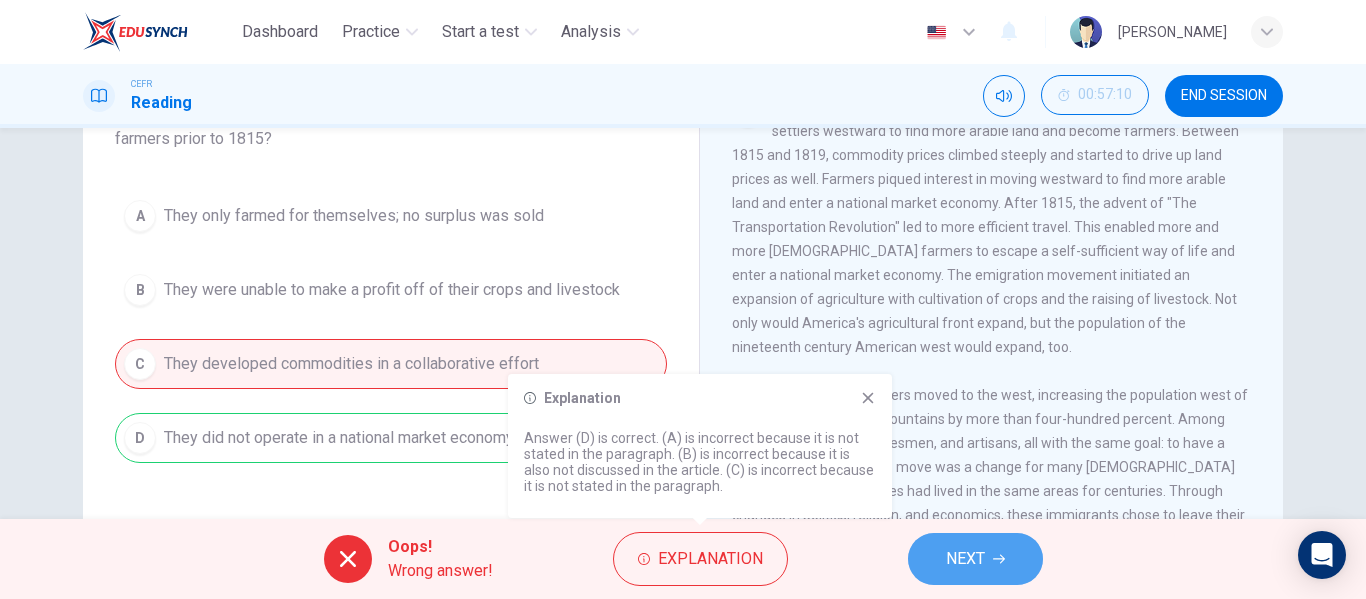 click on "NEXT" at bounding box center (965, 559) 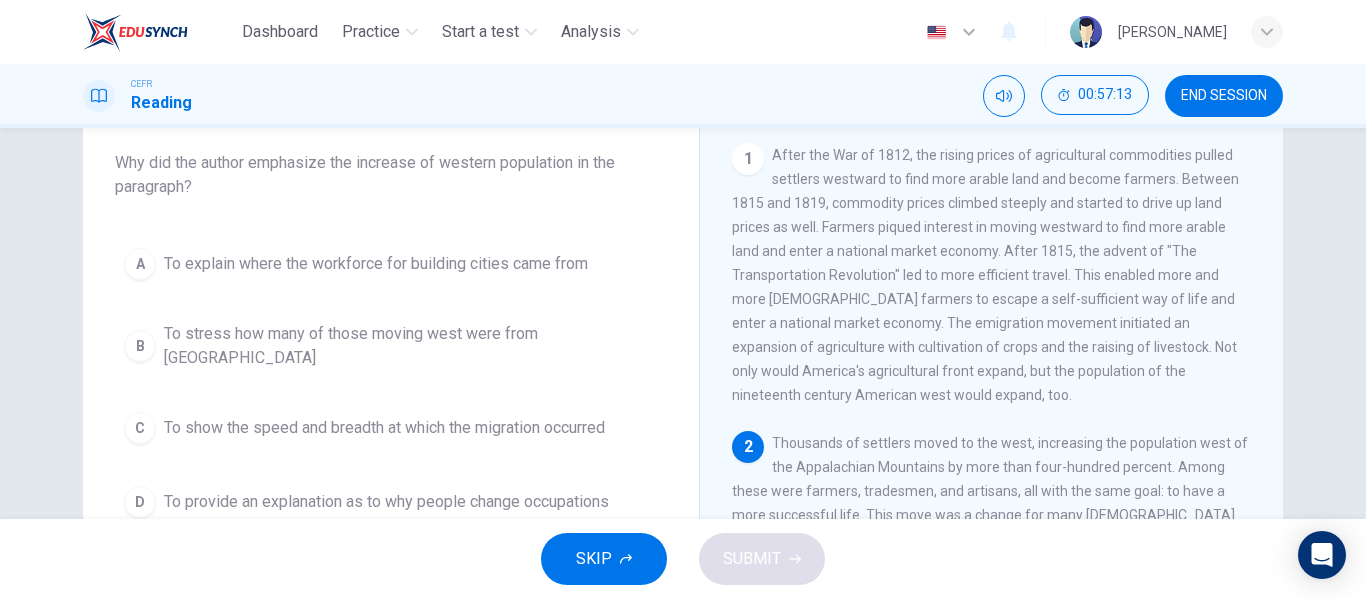 scroll, scrollTop: 112, scrollLeft: 0, axis: vertical 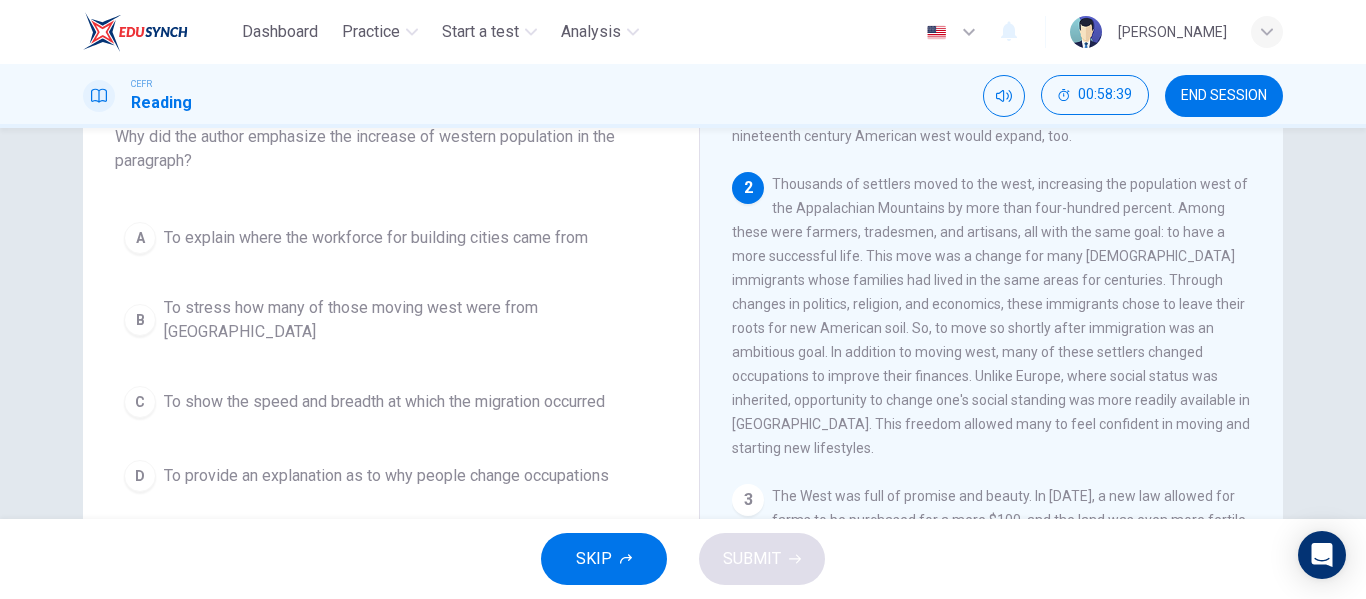 click on "To show the speed and breadth at which the migration occurred" at bounding box center [384, 402] 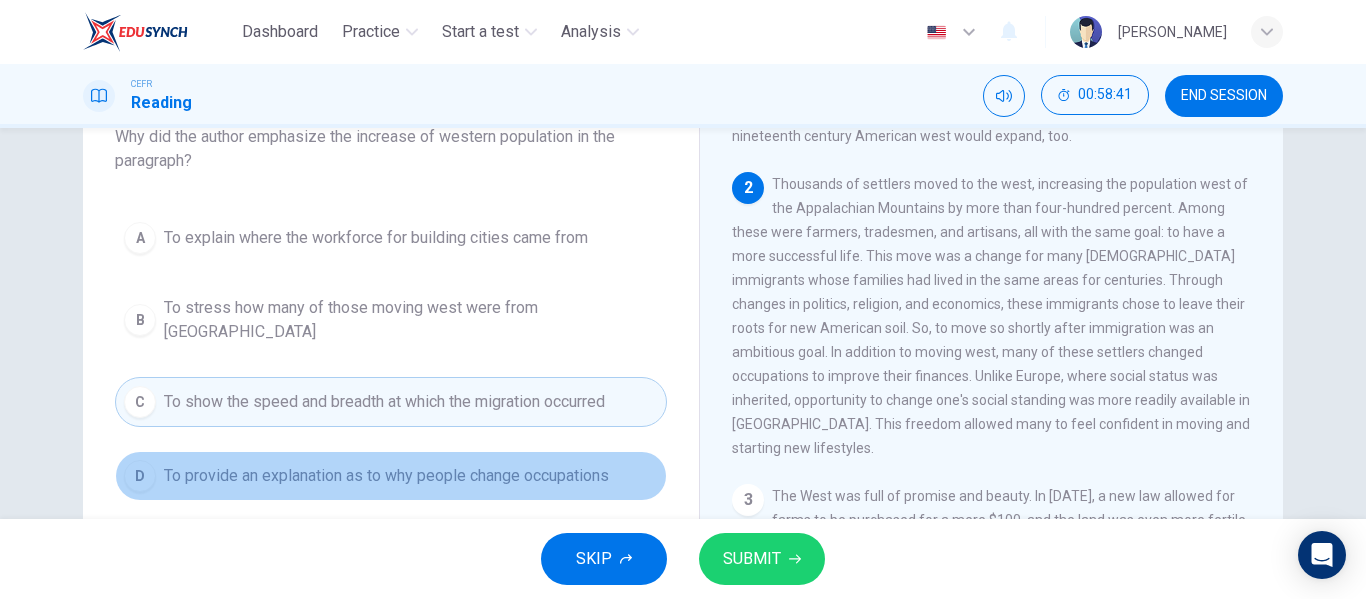 click on "D To provide an explanation as to why people change occupations" at bounding box center [391, 476] 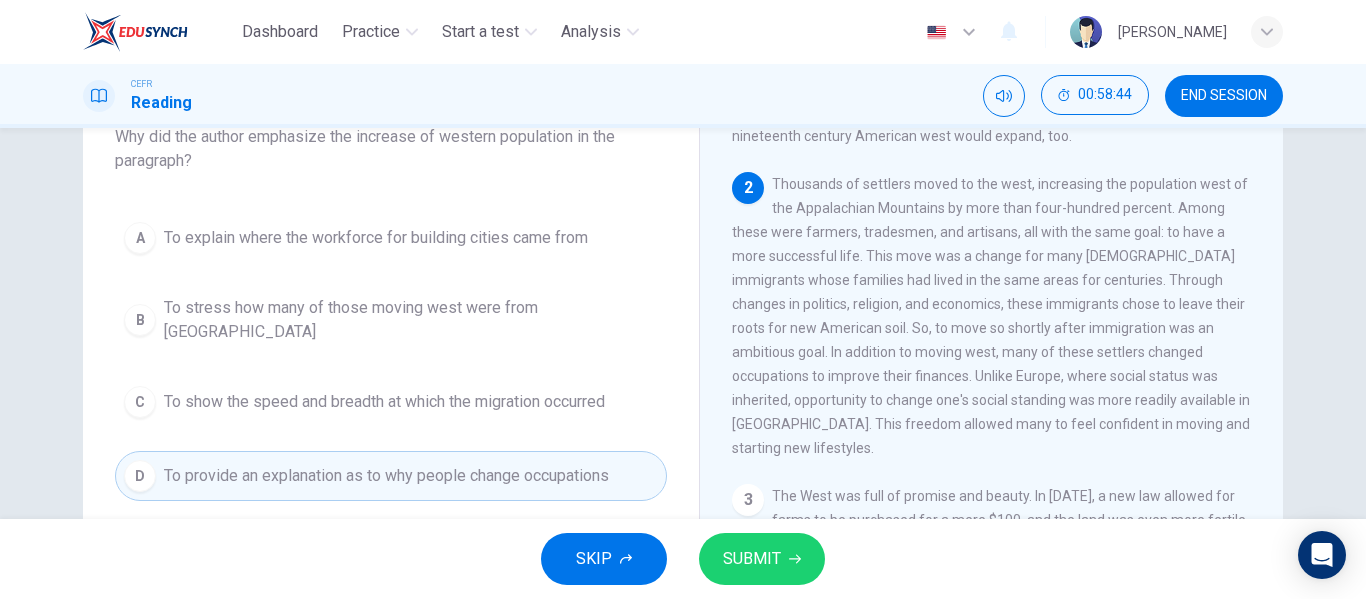 click on "SUBMIT" at bounding box center (752, 559) 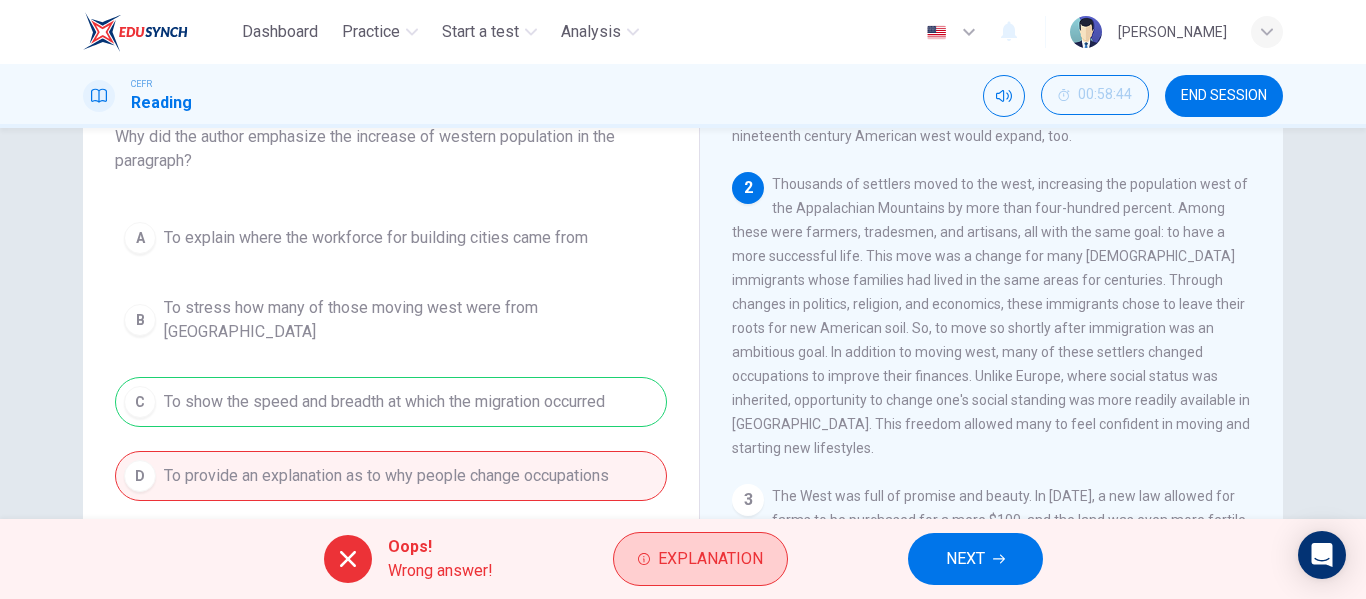 click on "Explanation" at bounding box center [700, 559] 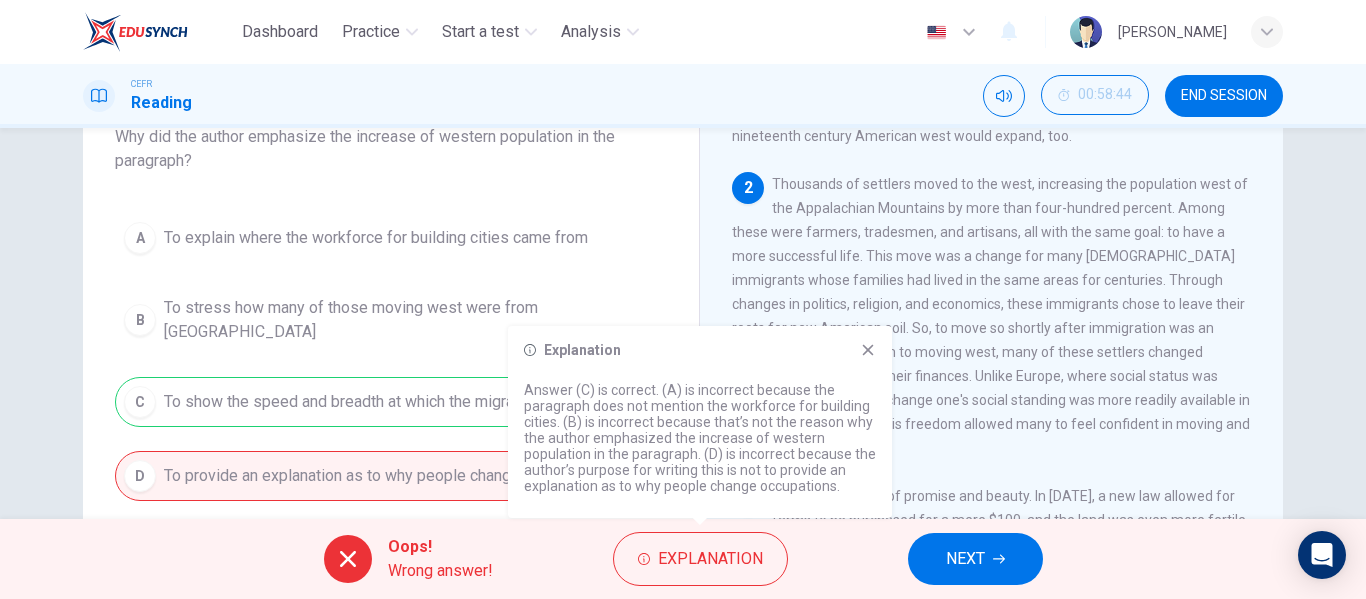 click on "NEXT" at bounding box center (965, 559) 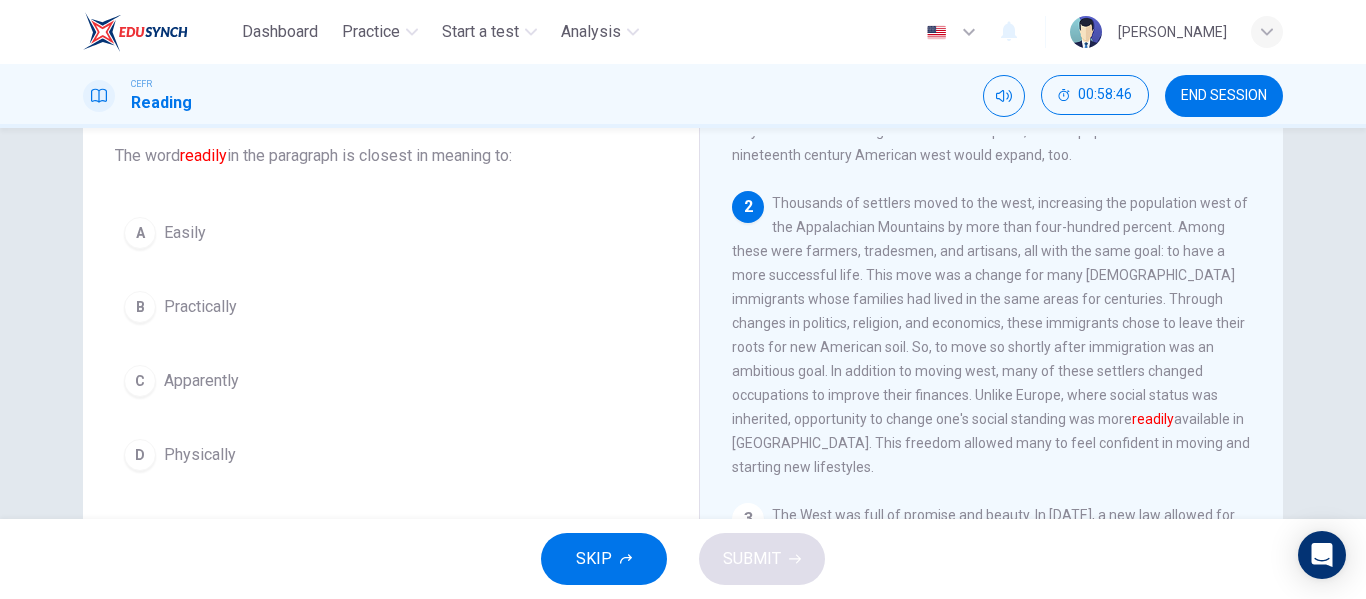 scroll, scrollTop: 124, scrollLeft: 0, axis: vertical 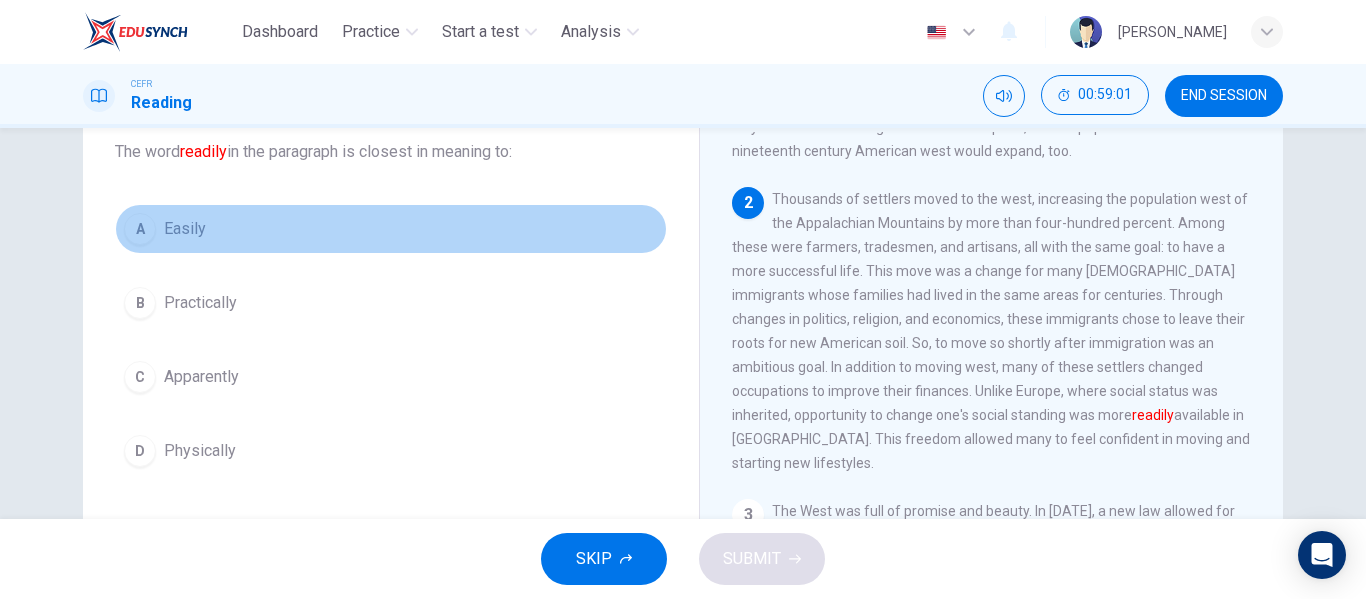 click on "A Easily" at bounding box center (391, 229) 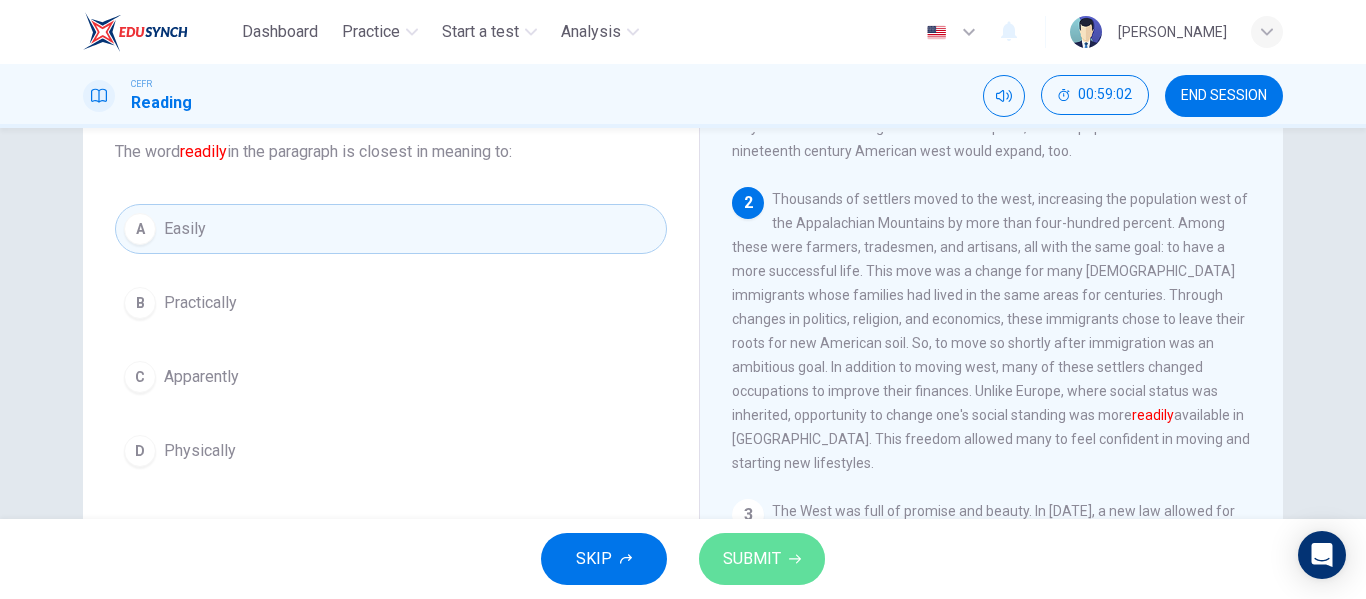 click on "SUBMIT" at bounding box center (752, 559) 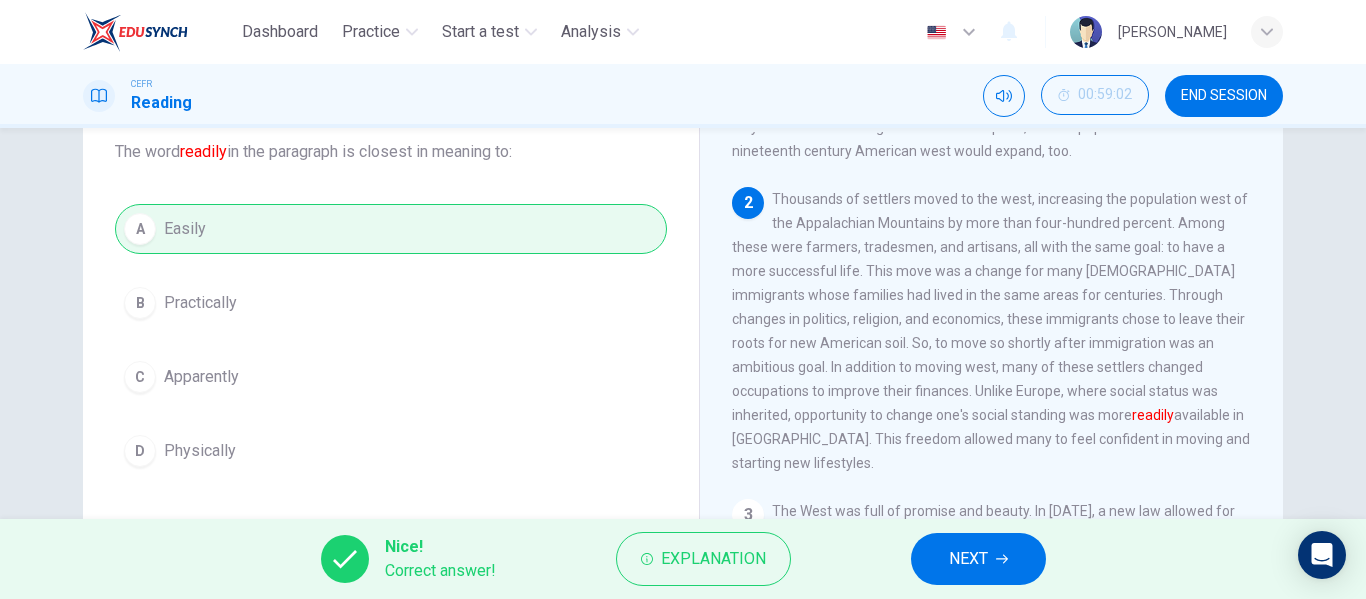 click on "NEXT" at bounding box center (978, 559) 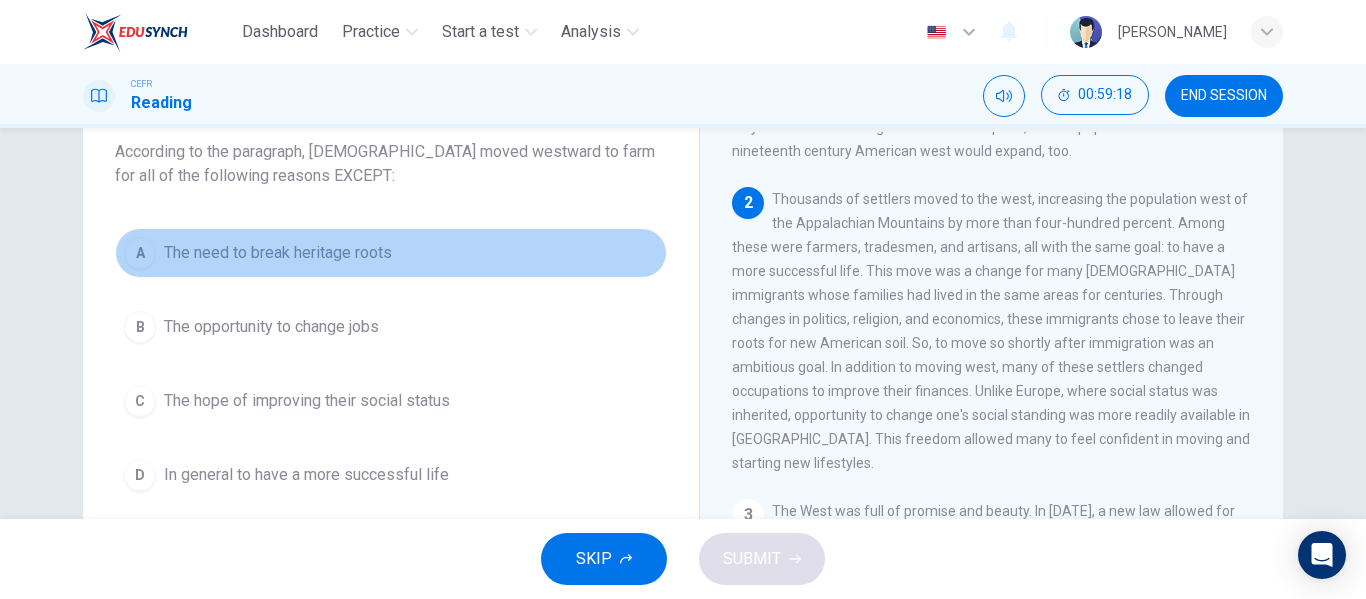 click on "The need to break heritage roots" at bounding box center [278, 253] 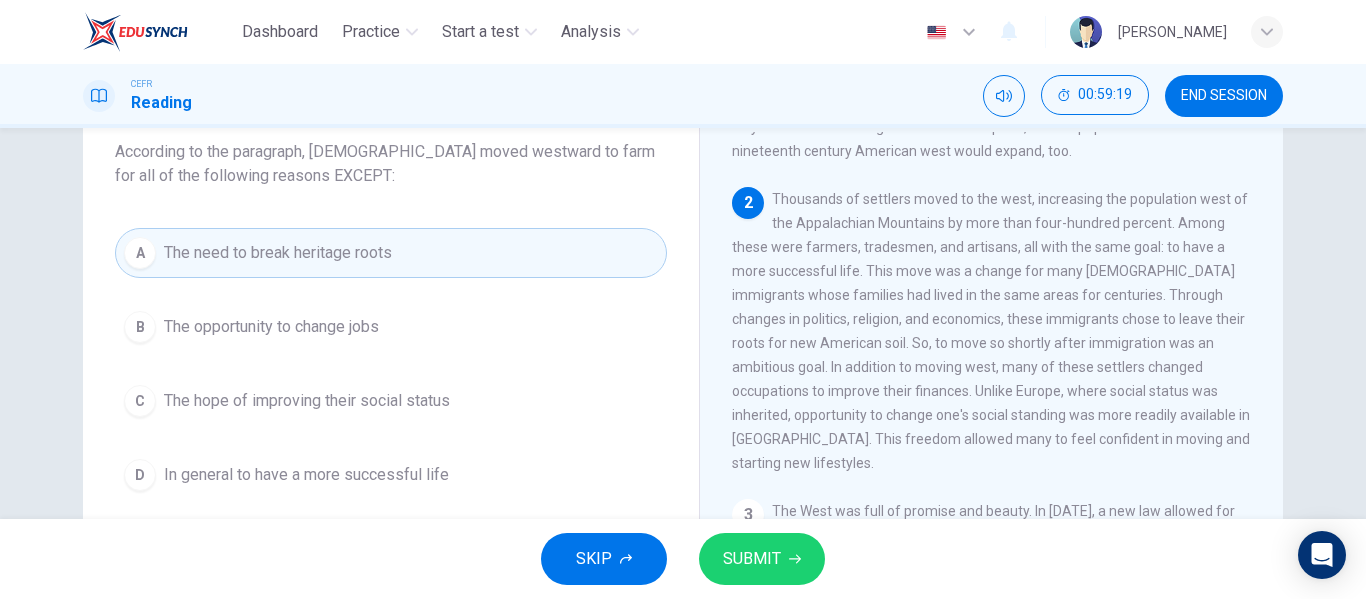 click on "SUBMIT" at bounding box center [752, 559] 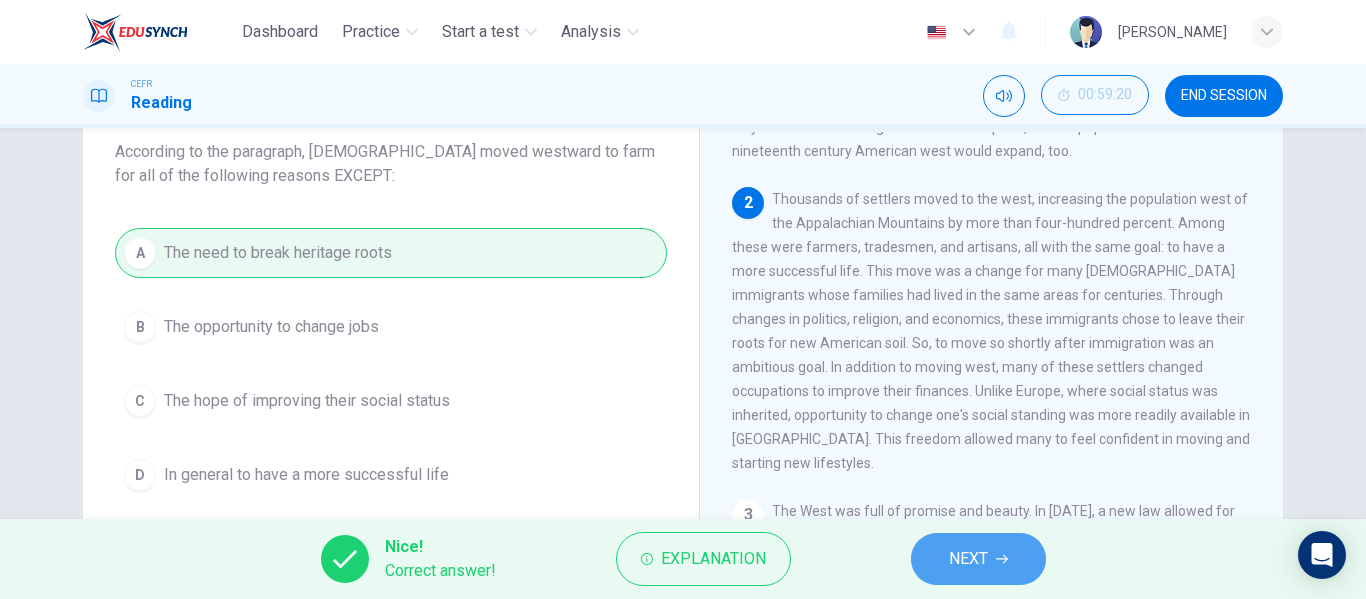 click on "NEXT" at bounding box center (968, 559) 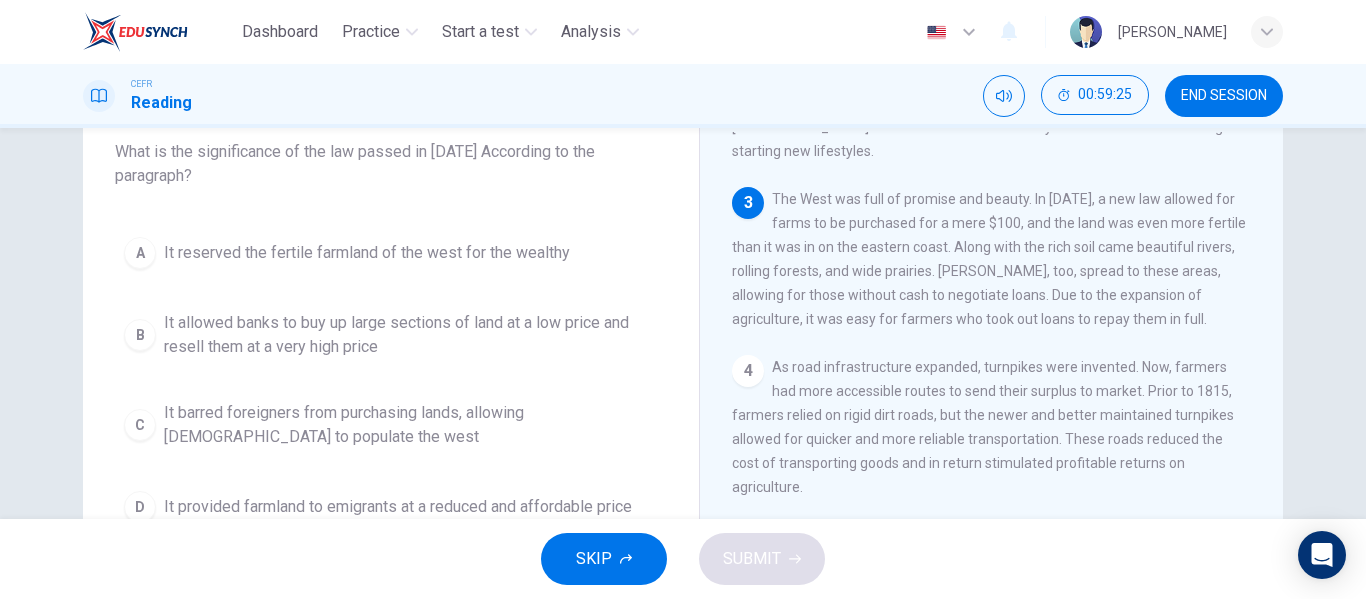 scroll, scrollTop: 551, scrollLeft: 0, axis: vertical 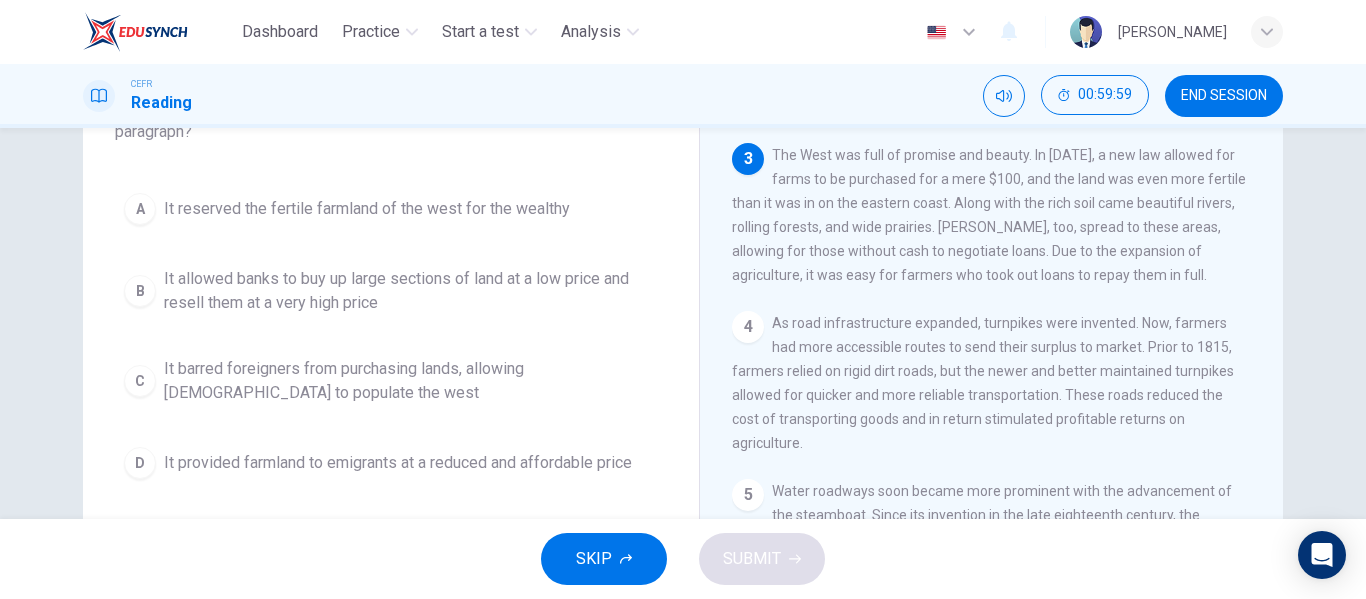 click on "It provided farmland to emigrants at a reduced and affordable price" at bounding box center [398, 463] 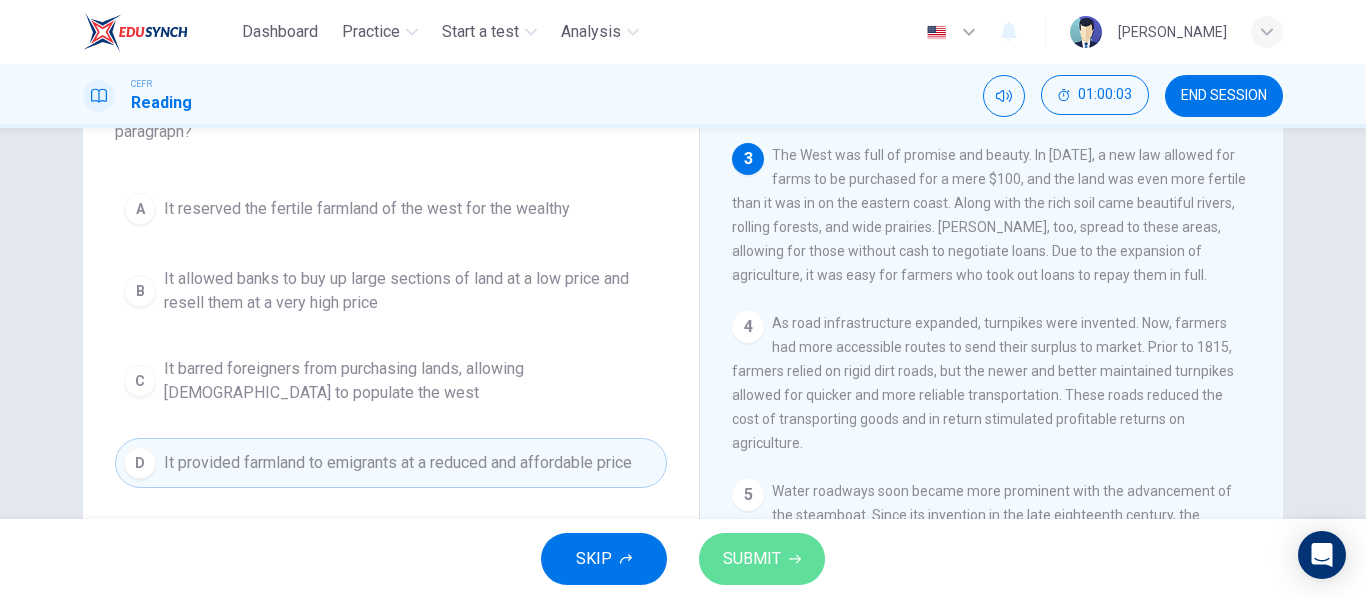 click on "SUBMIT" at bounding box center [762, 559] 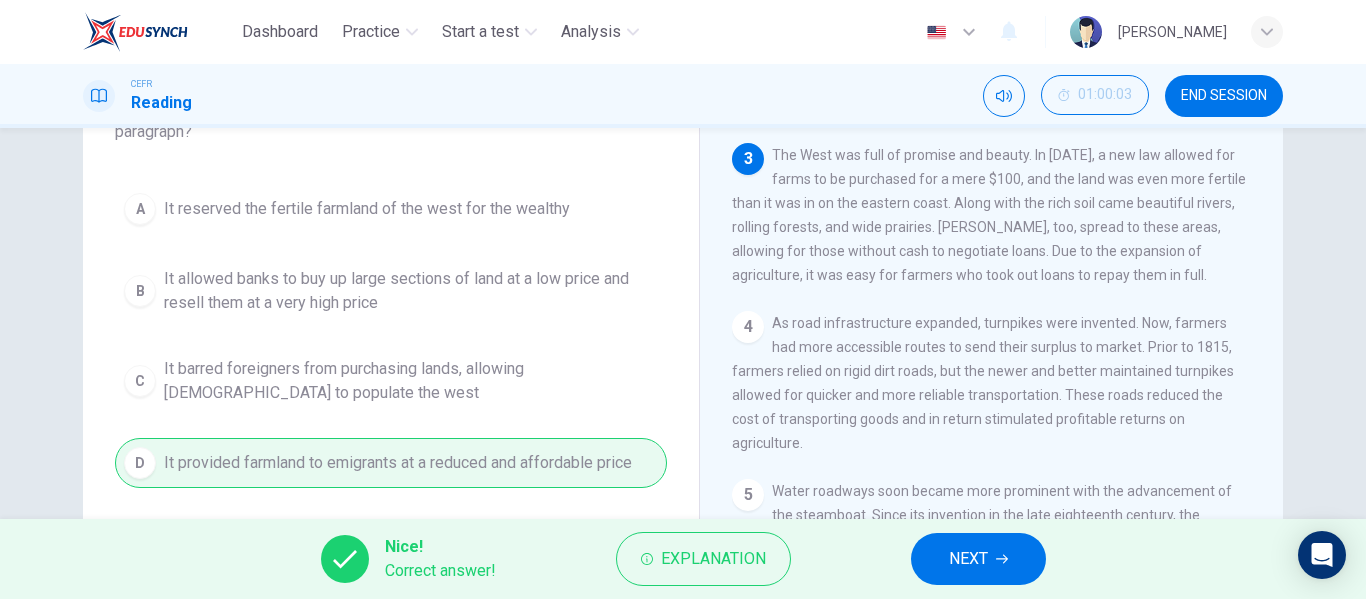 click on "NEXT" at bounding box center (978, 559) 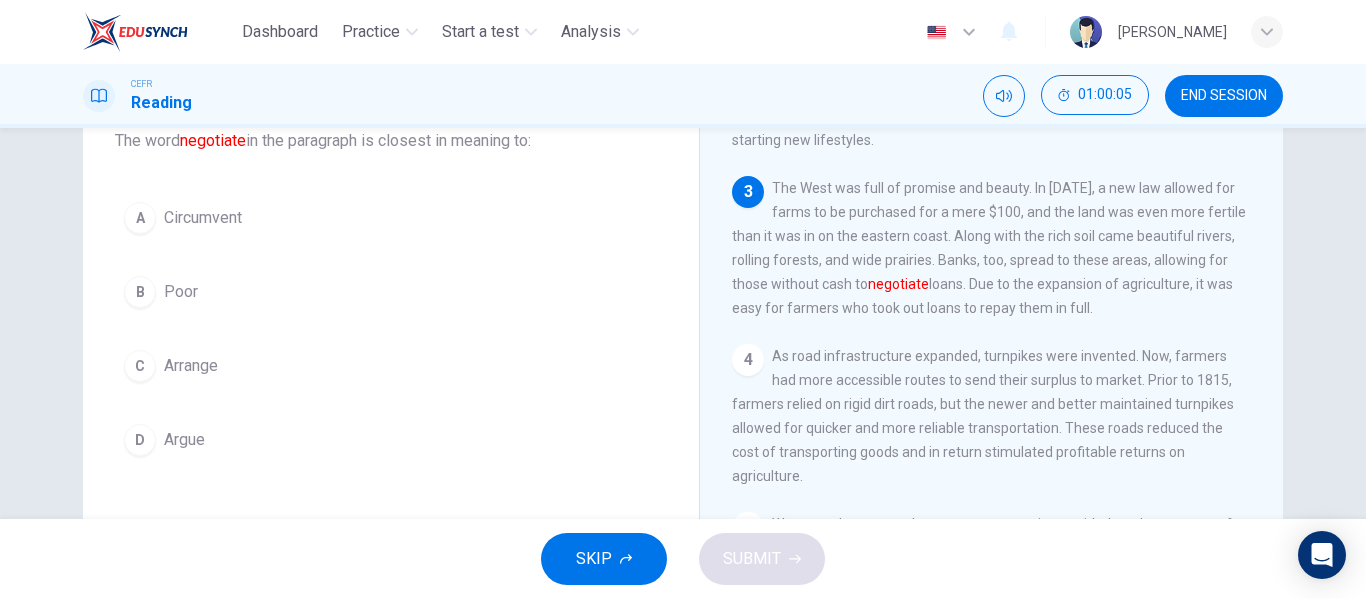 scroll, scrollTop: 133, scrollLeft: 0, axis: vertical 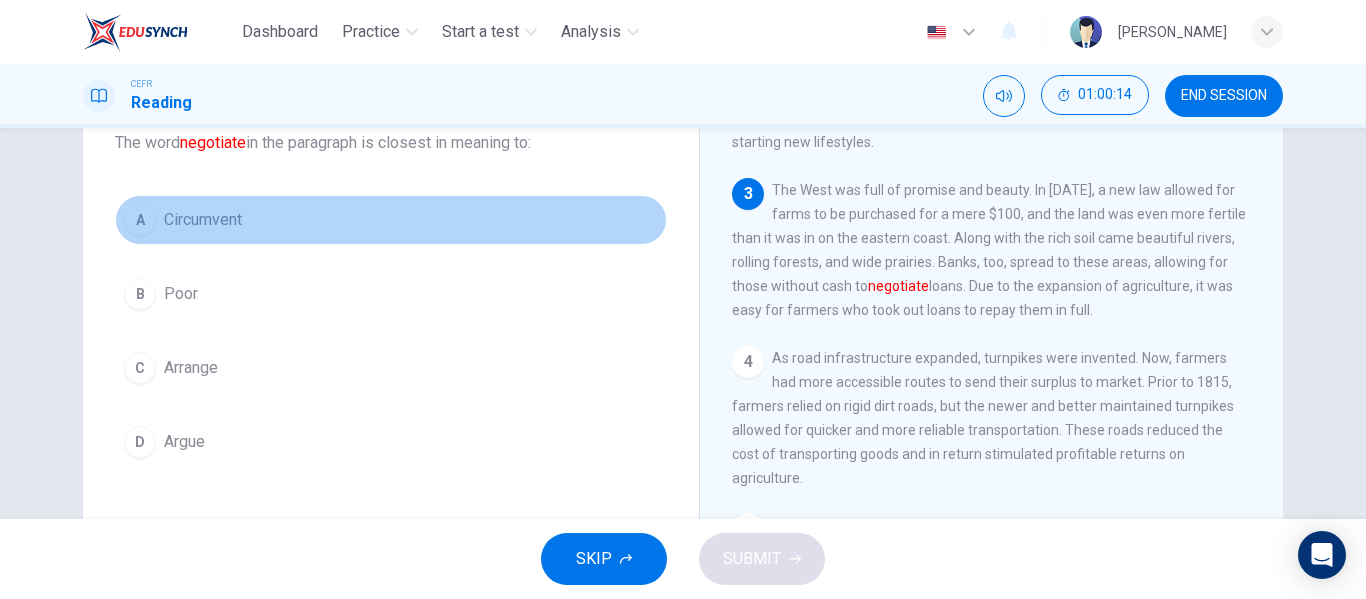 click on "A Circumvent" at bounding box center [391, 220] 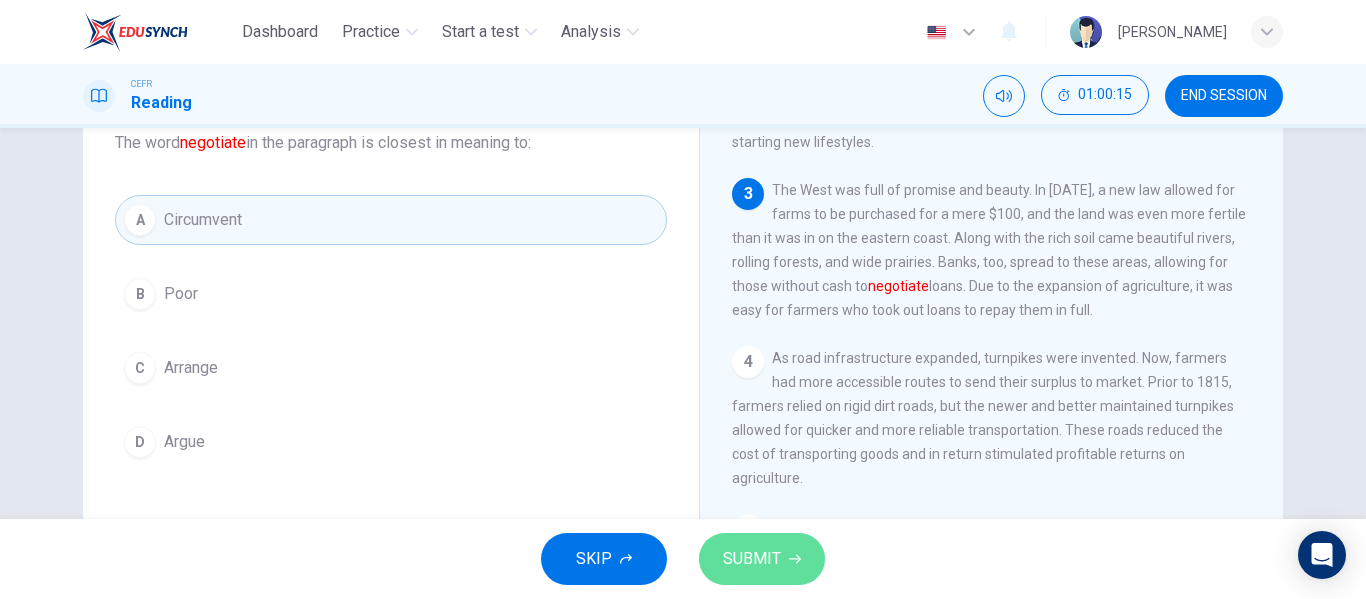 click on "SUBMIT" at bounding box center [752, 559] 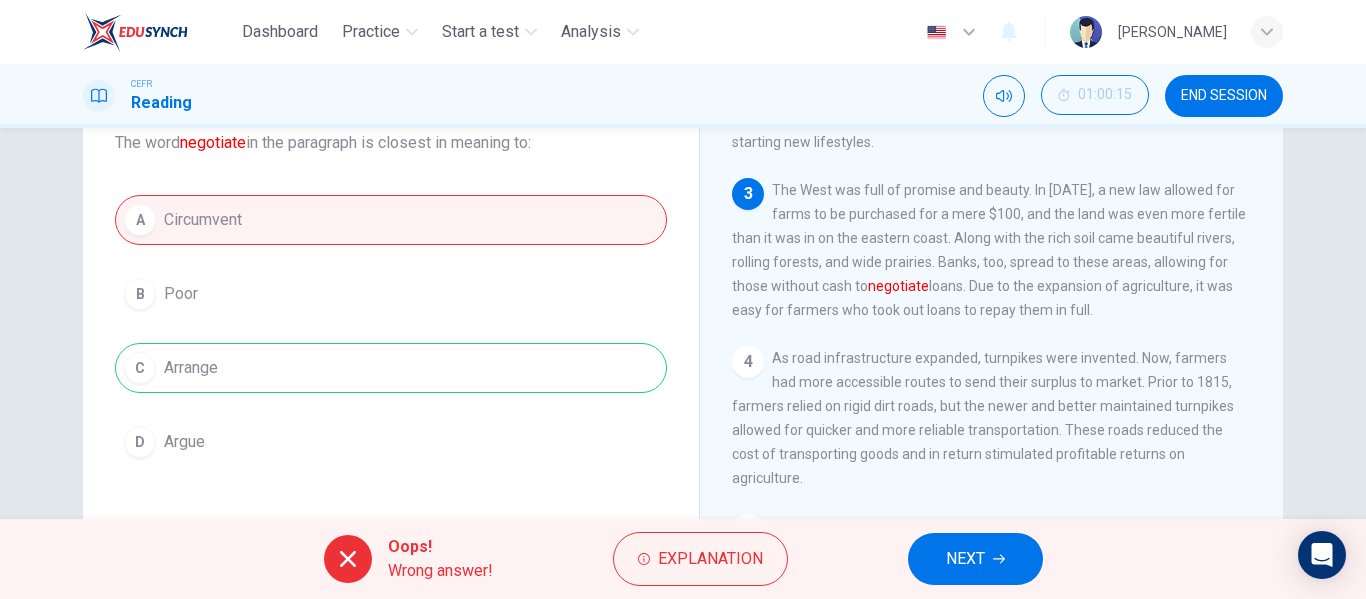 click on "NEXT" at bounding box center [975, 559] 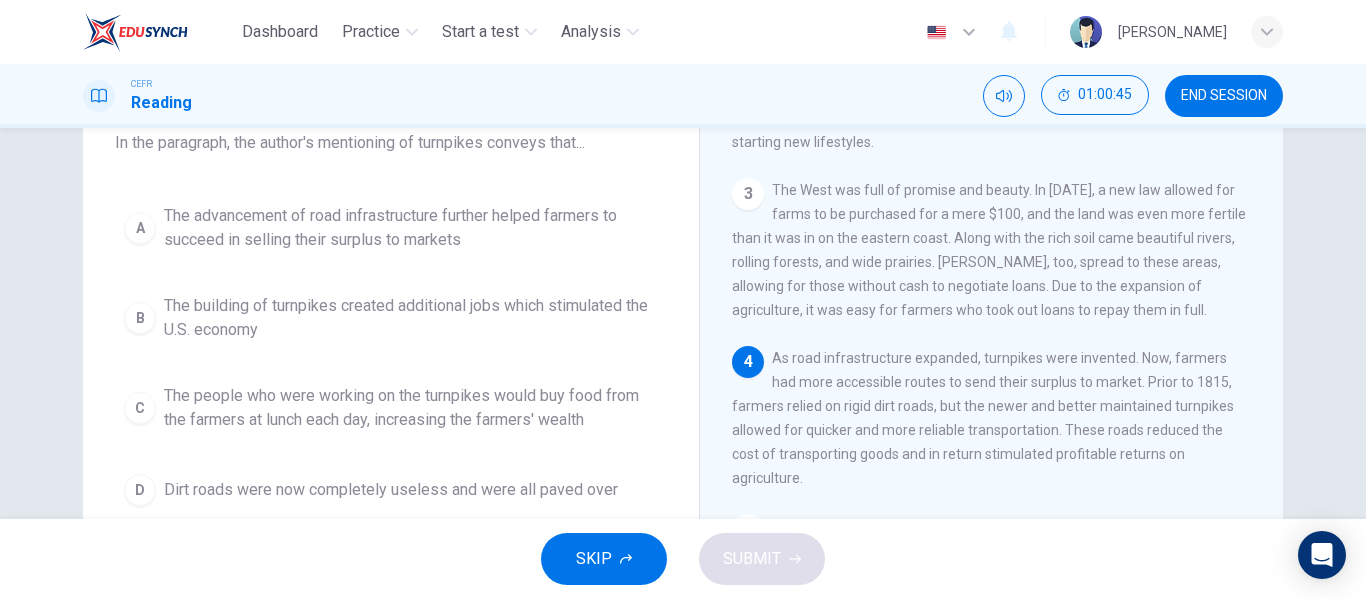 click on "A The advancement of road infrastructure further helped farmers to succeed in selling their surplus to markets" at bounding box center (391, 228) 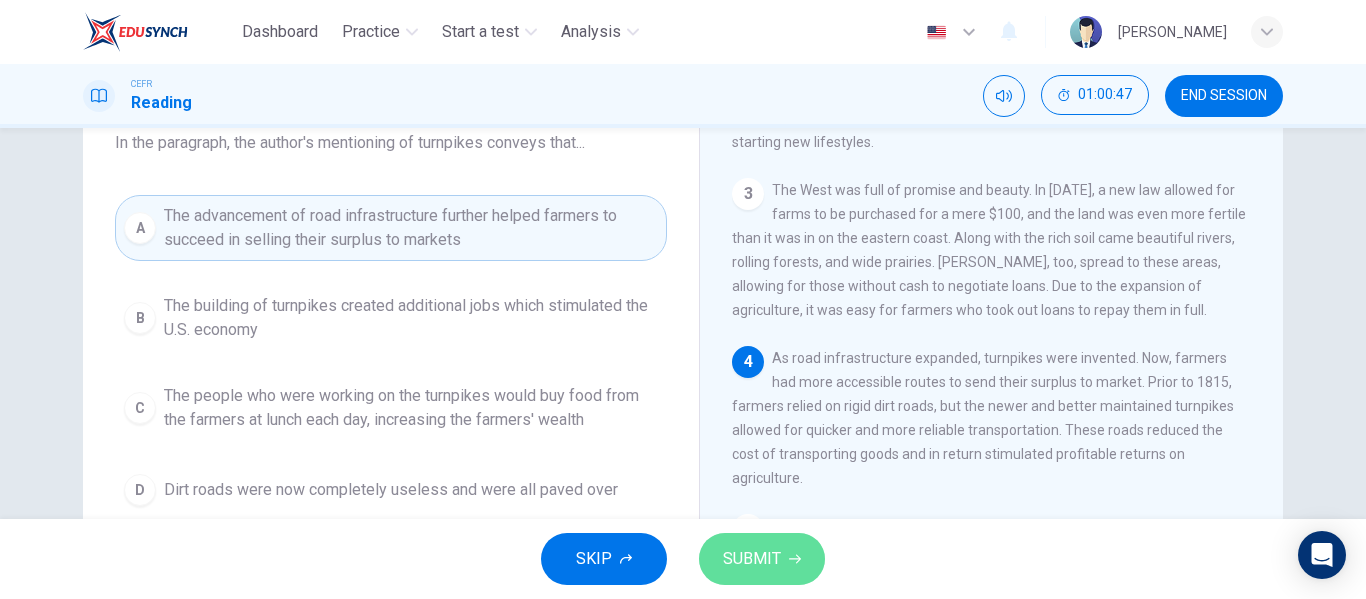 click on "SUBMIT" at bounding box center [752, 559] 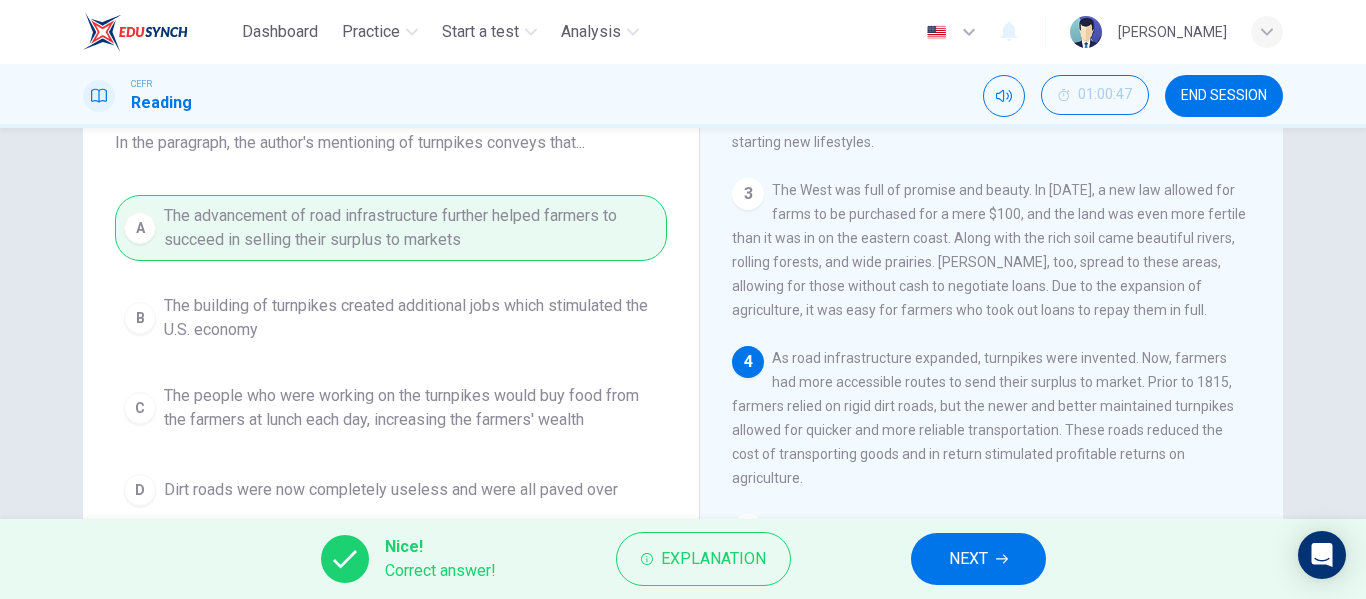 click on "NEXT" at bounding box center (968, 559) 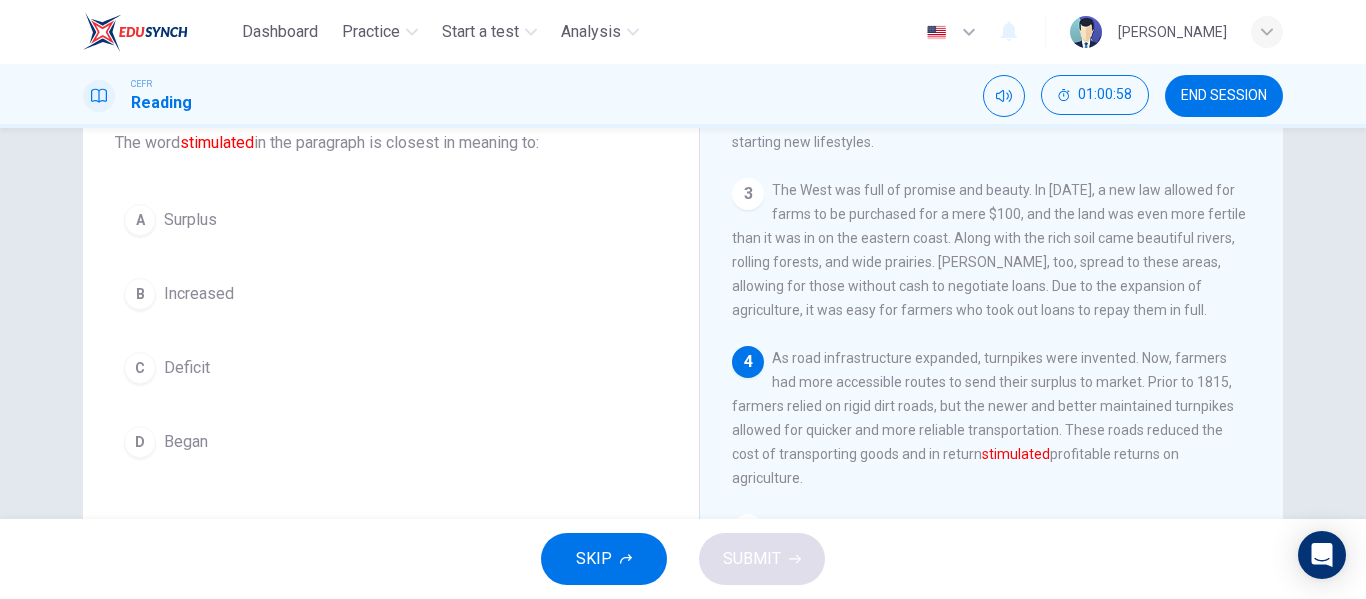 click on "B Increased" at bounding box center (391, 294) 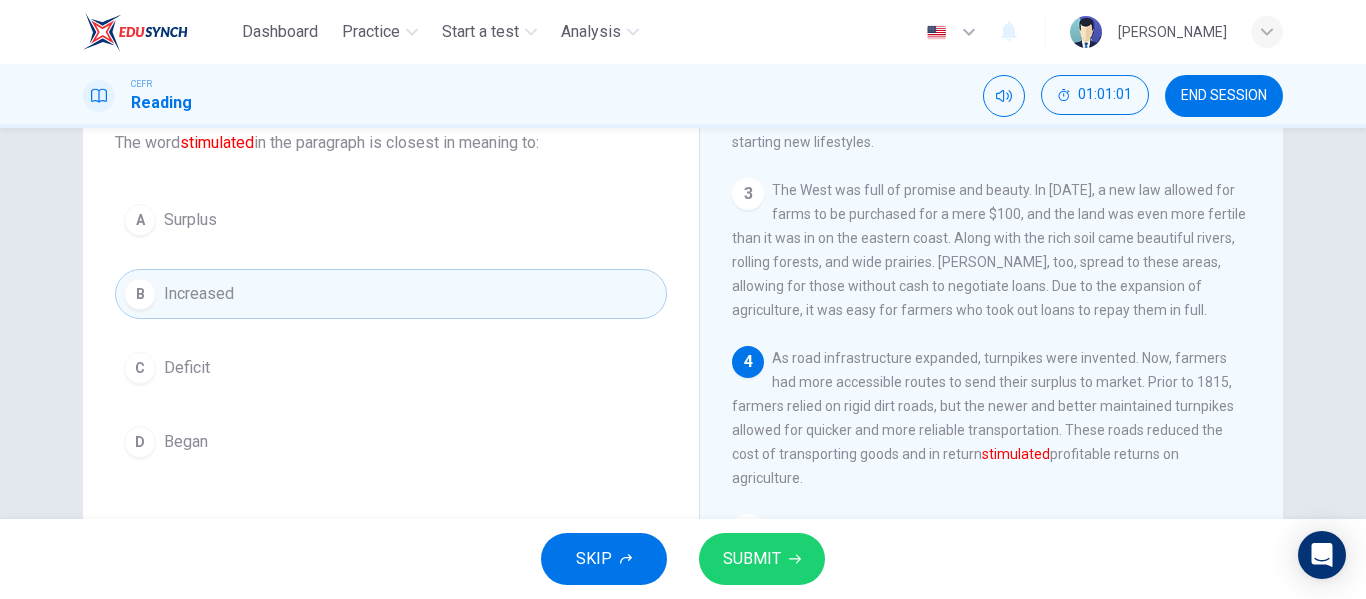 click on "SUBMIT" at bounding box center (752, 559) 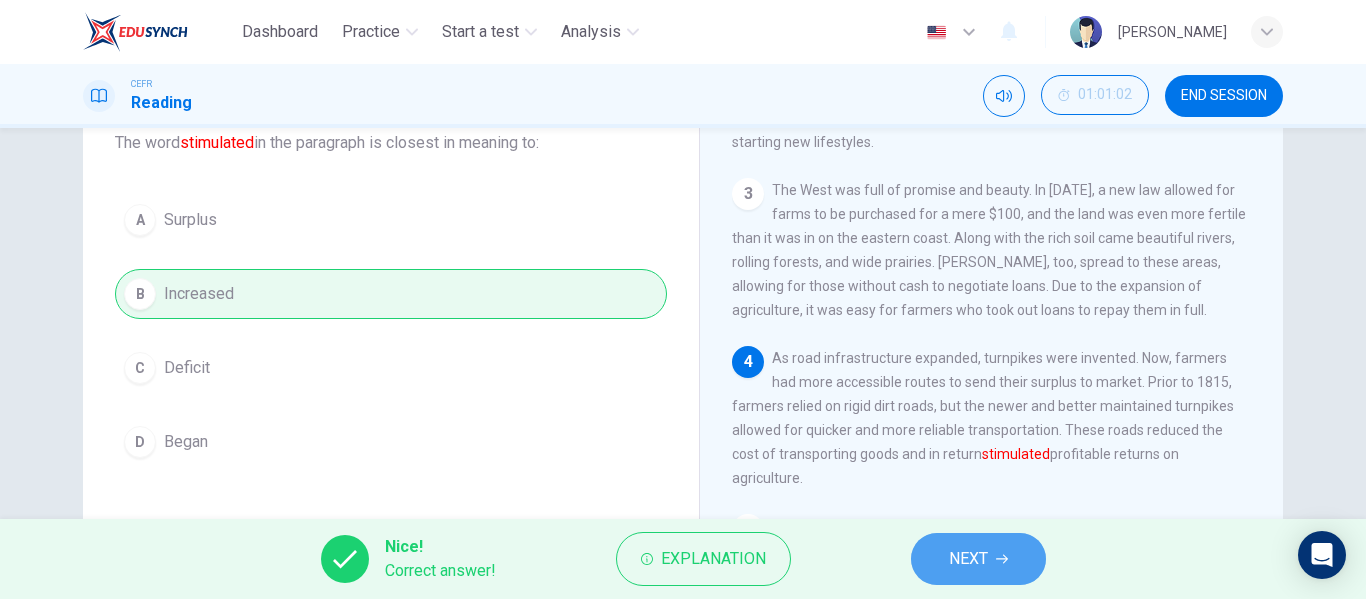 click on "NEXT" at bounding box center [978, 559] 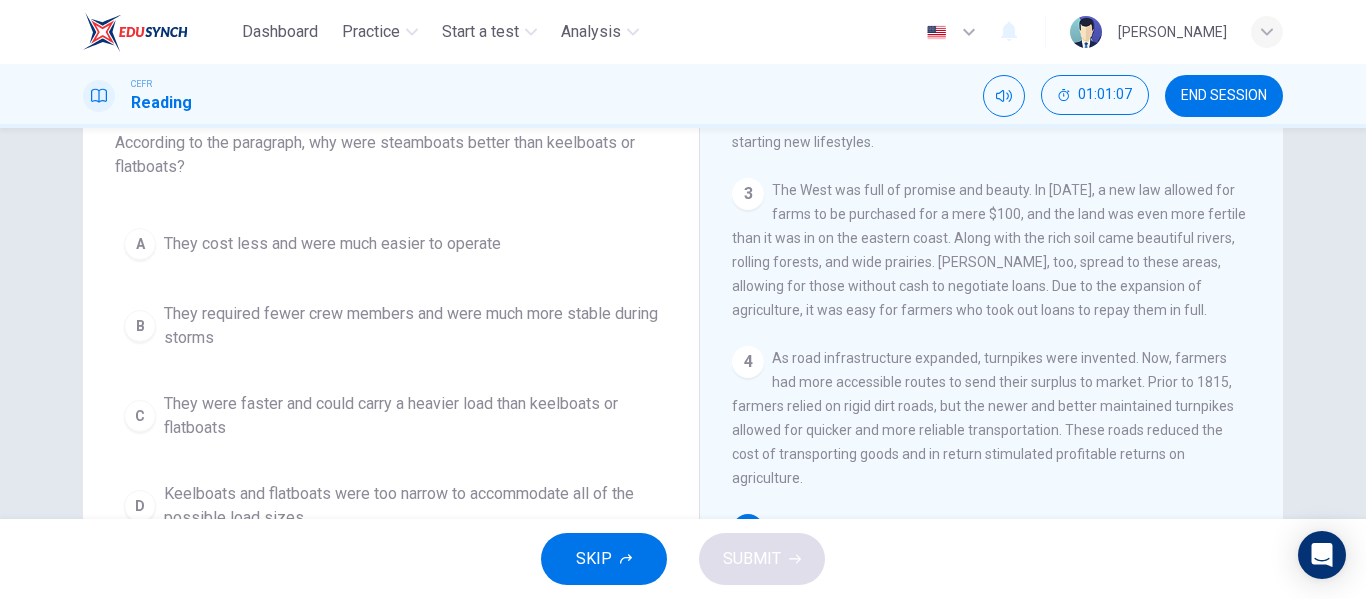 scroll, scrollTop: 588, scrollLeft: 0, axis: vertical 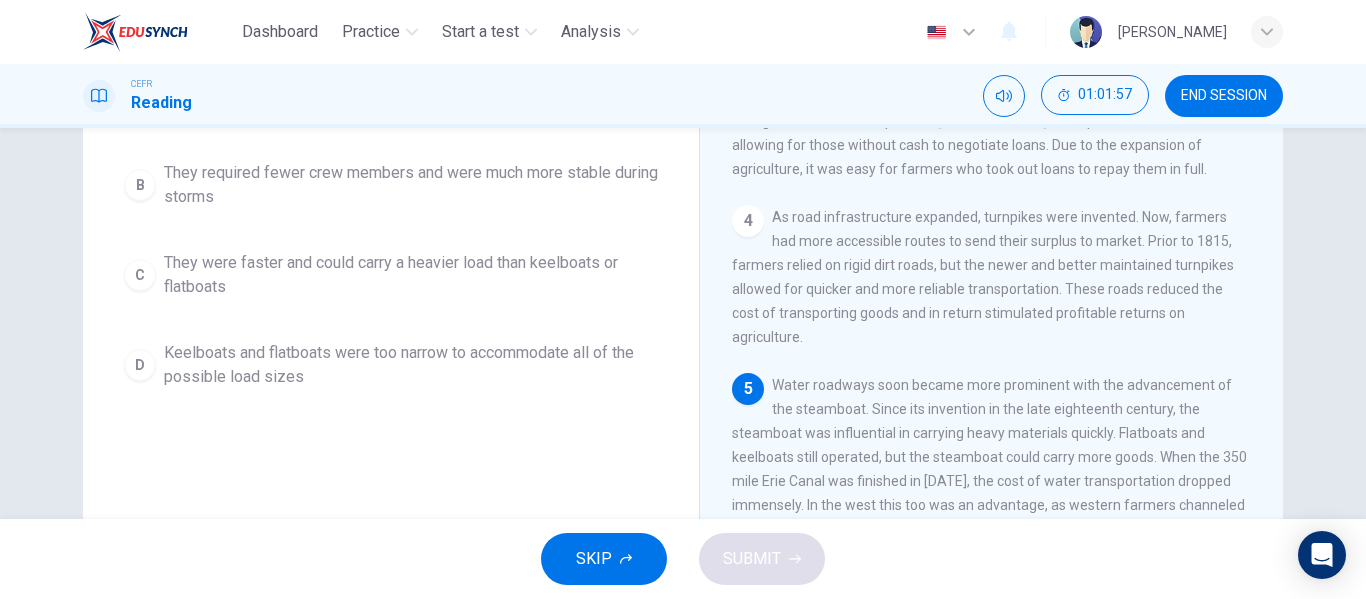 click on "They were faster and could carry a heavier load than keelboats or flatboats" at bounding box center (411, 275) 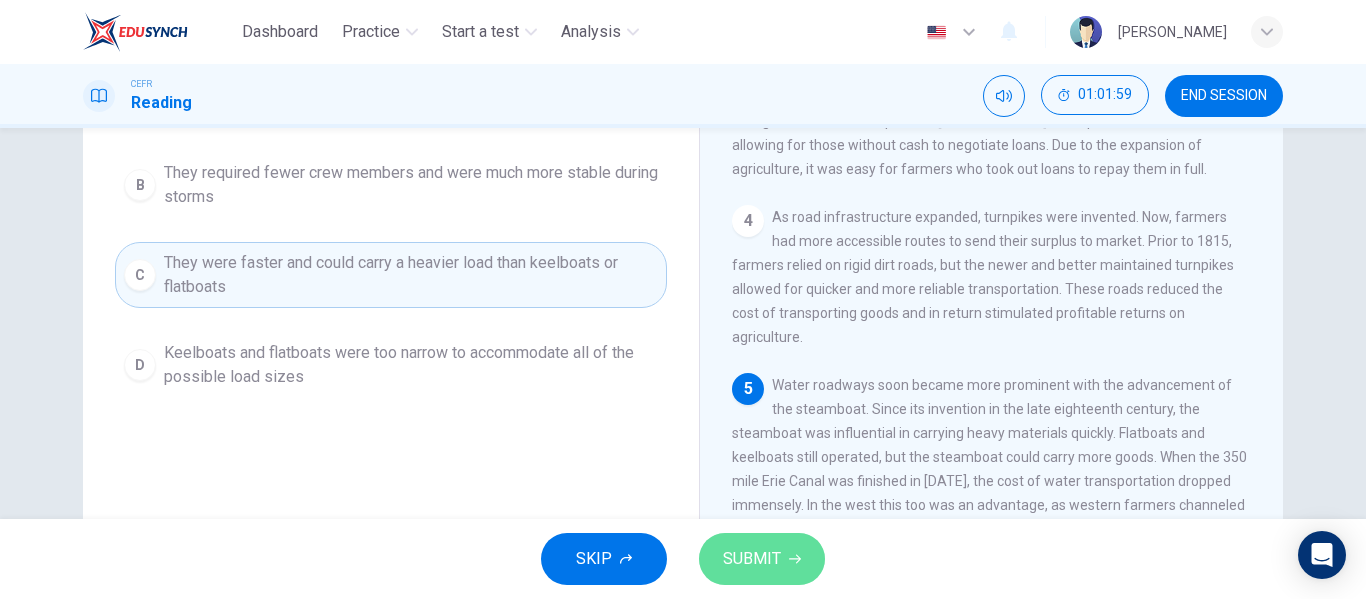 click on "SUBMIT" at bounding box center (752, 559) 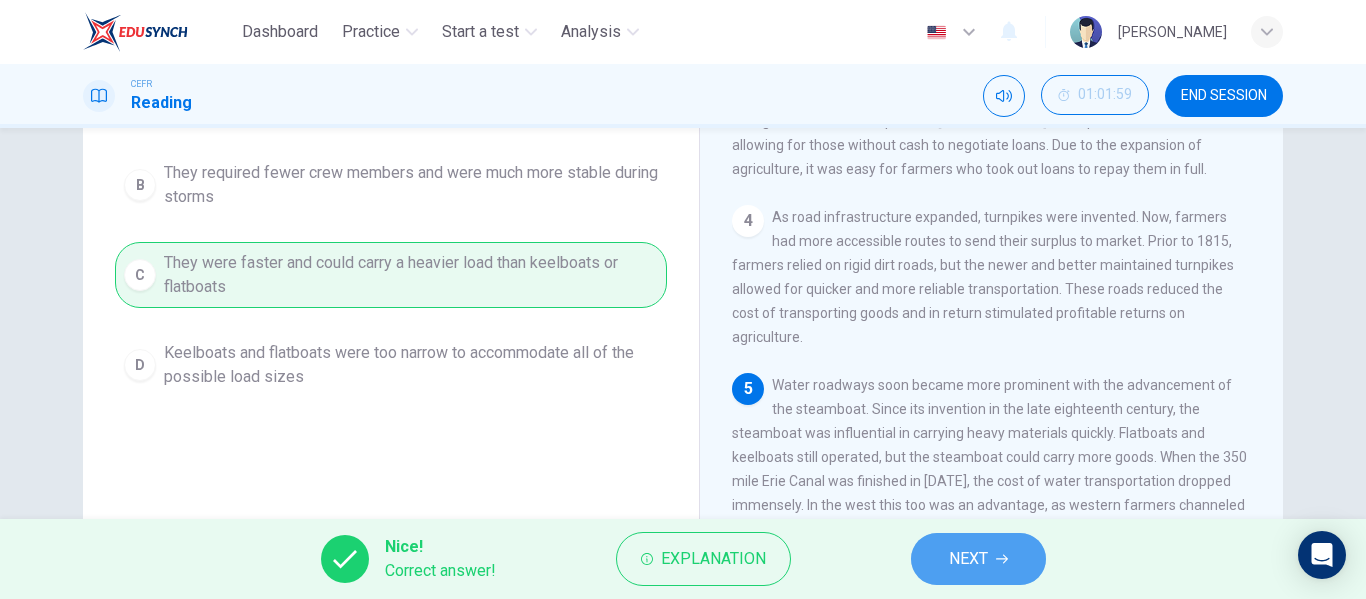click on "NEXT" at bounding box center [978, 559] 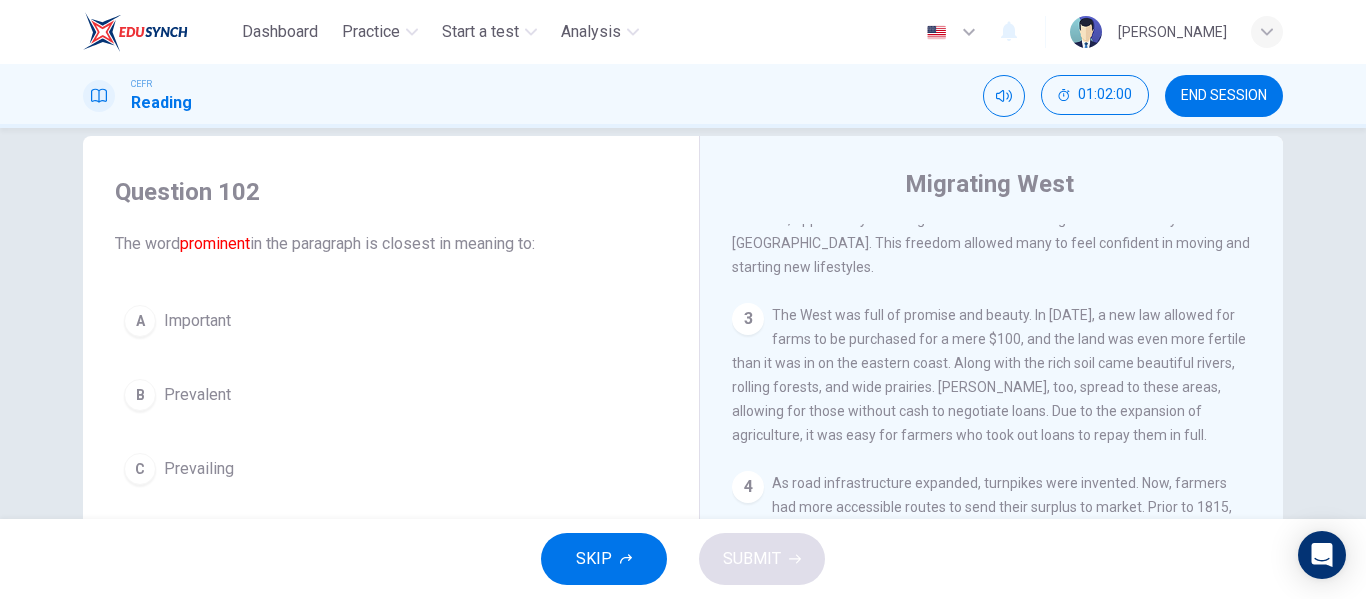 scroll, scrollTop: 162, scrollLeft: 0, axis: vertical 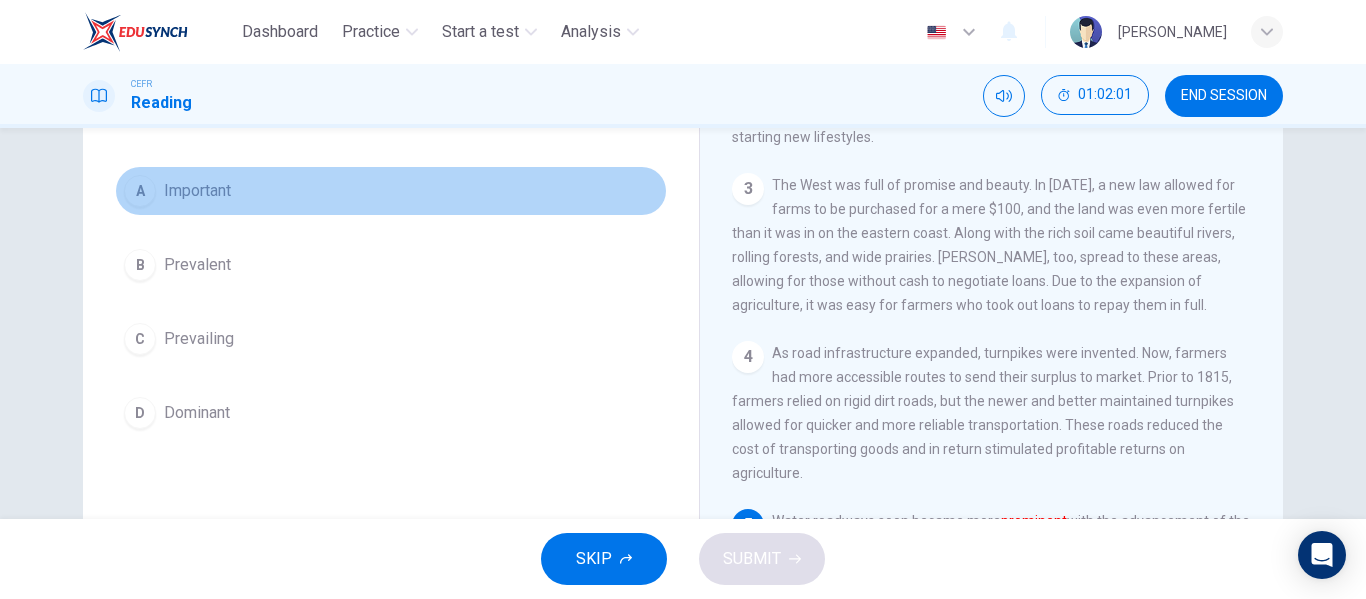 click on "Important" at bounding box center [197, 191] 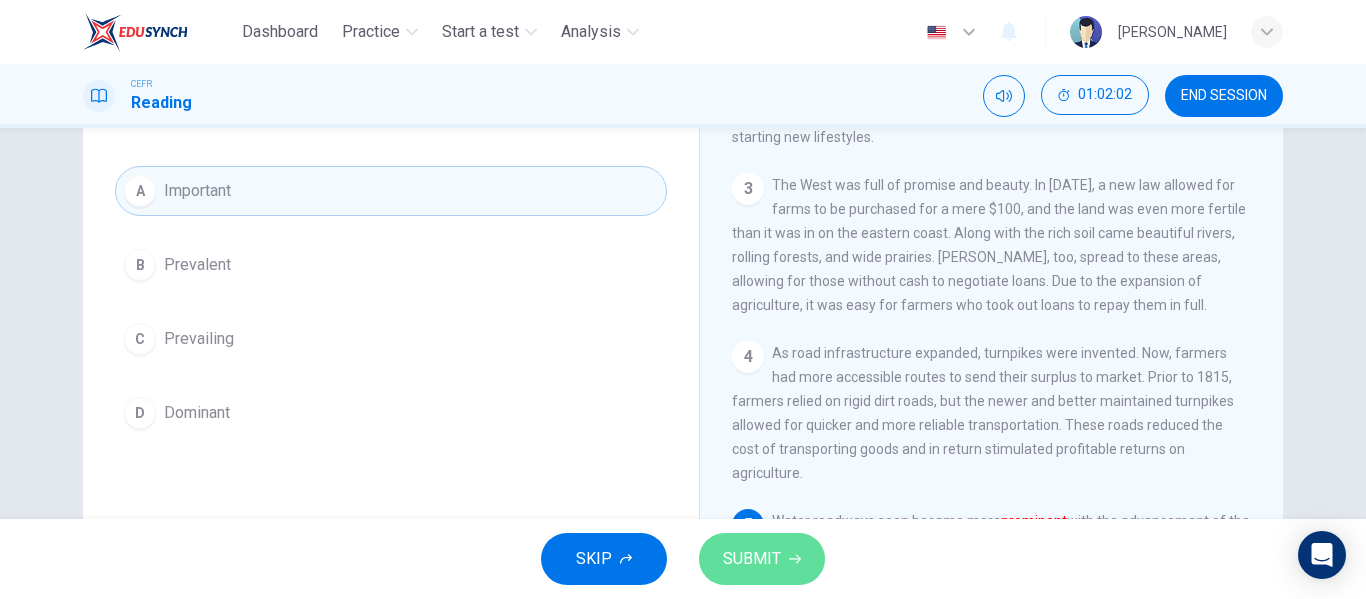 click on "SUBMIT" at bounding box center [752, 559] 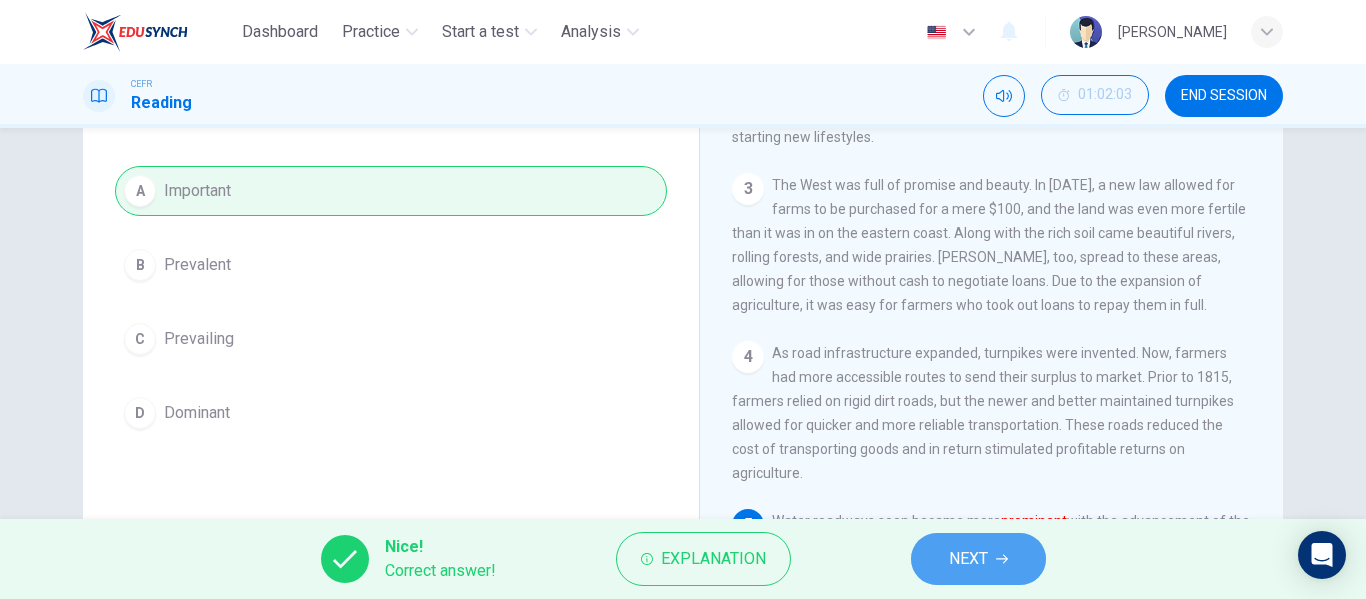 click on "NEXT" at bounding box center [968, 559] 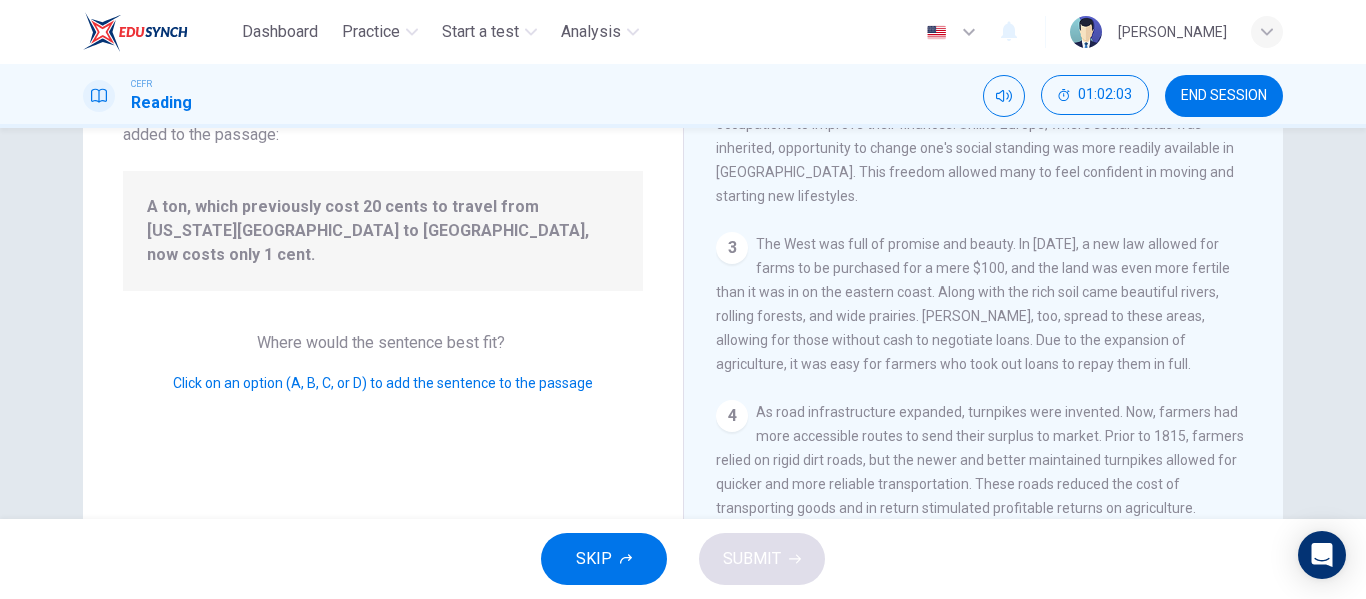 scroll, scrollTop: 545, scrollLeft: 0, axis: vertical 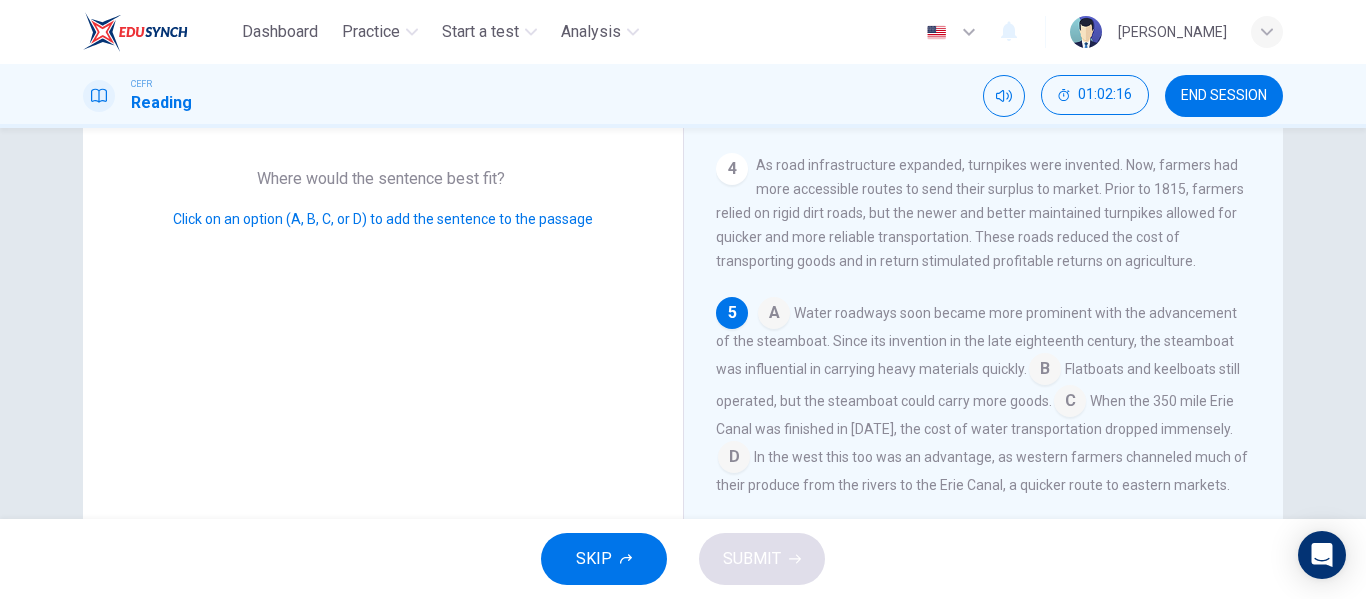 click at bounding box center (734, 459) 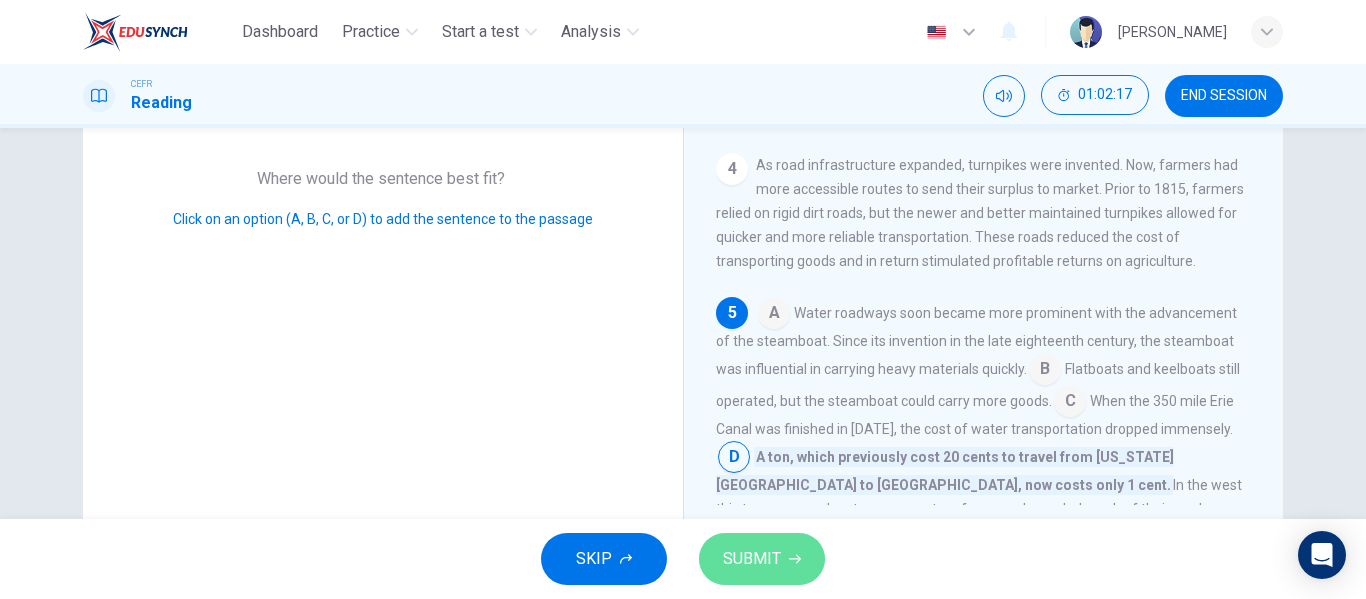 click on "SUBMIT" at bounding box center (752, 559) 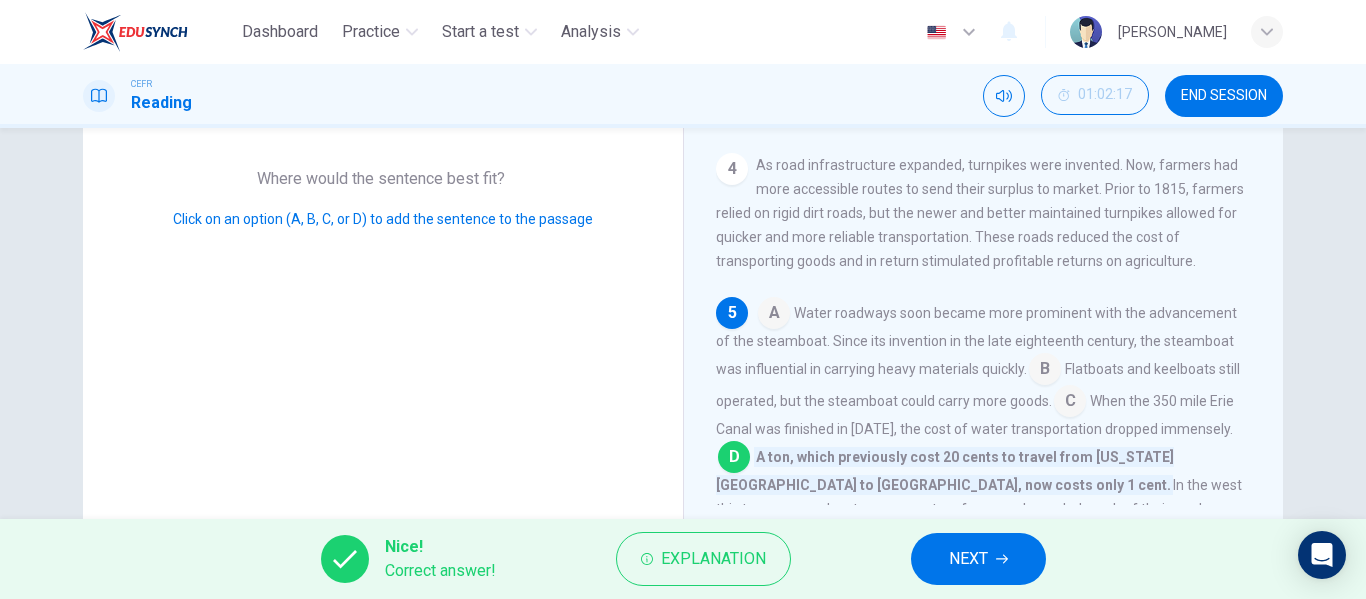 click 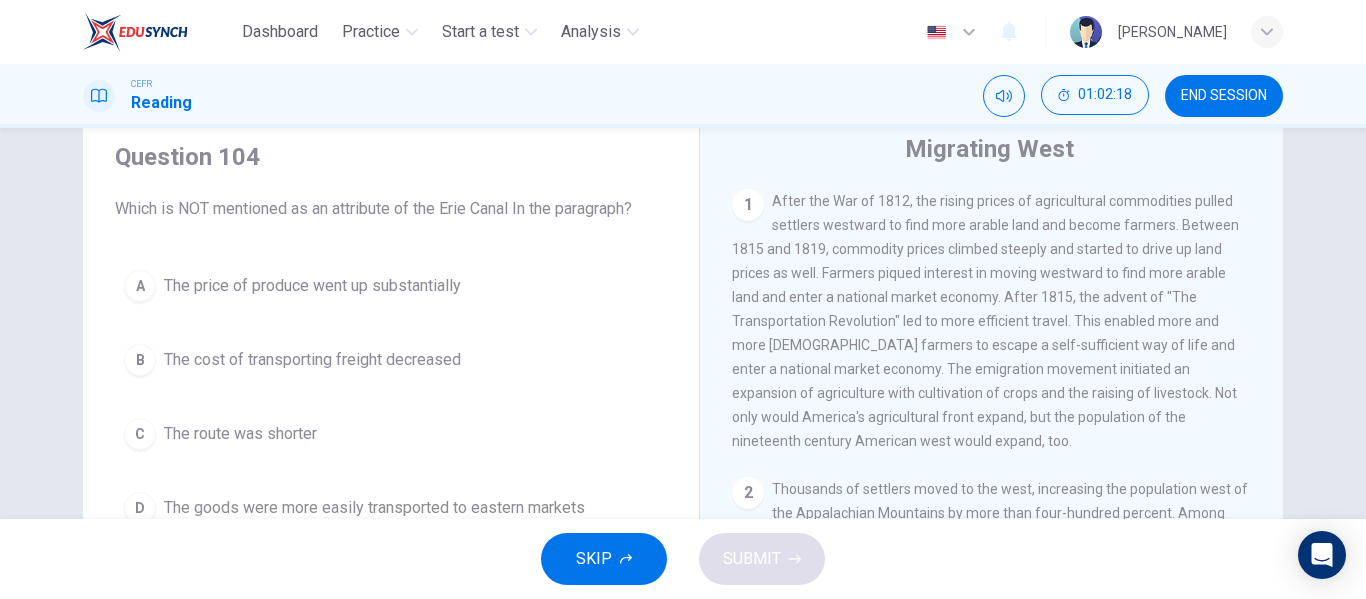 scroll, scrollTop: 60, scrollLeft: 0, axis: vertical 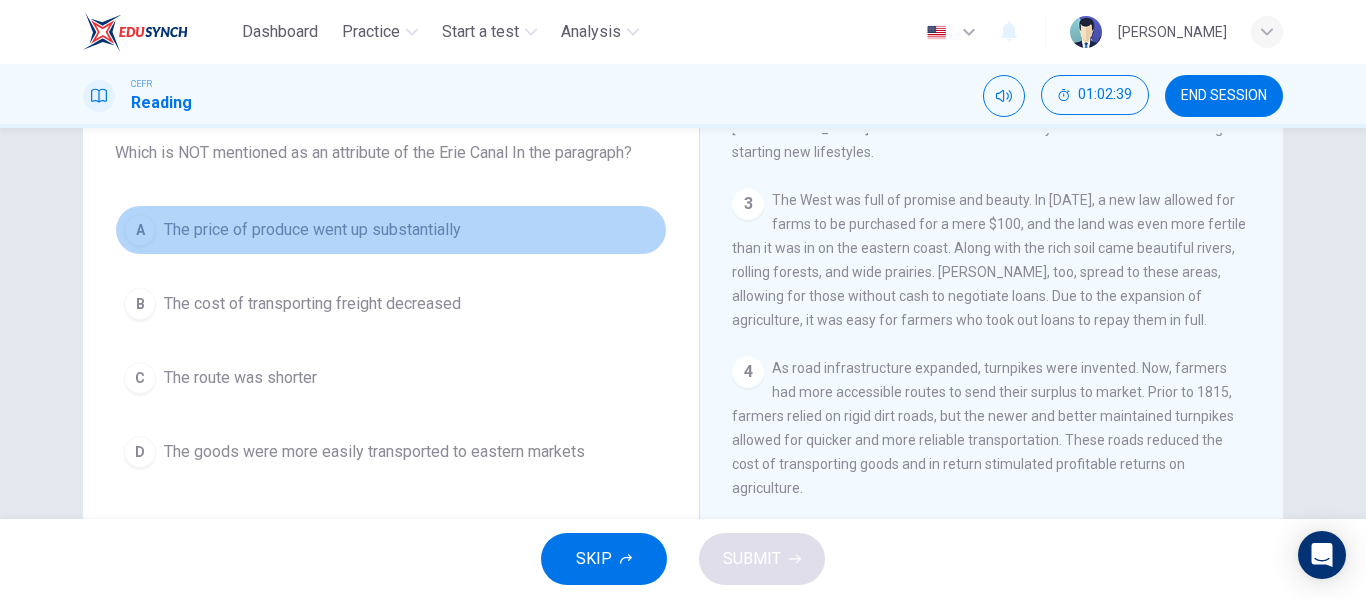 click on "A The price of produce went up substantially" at bounding box center (391, 230) 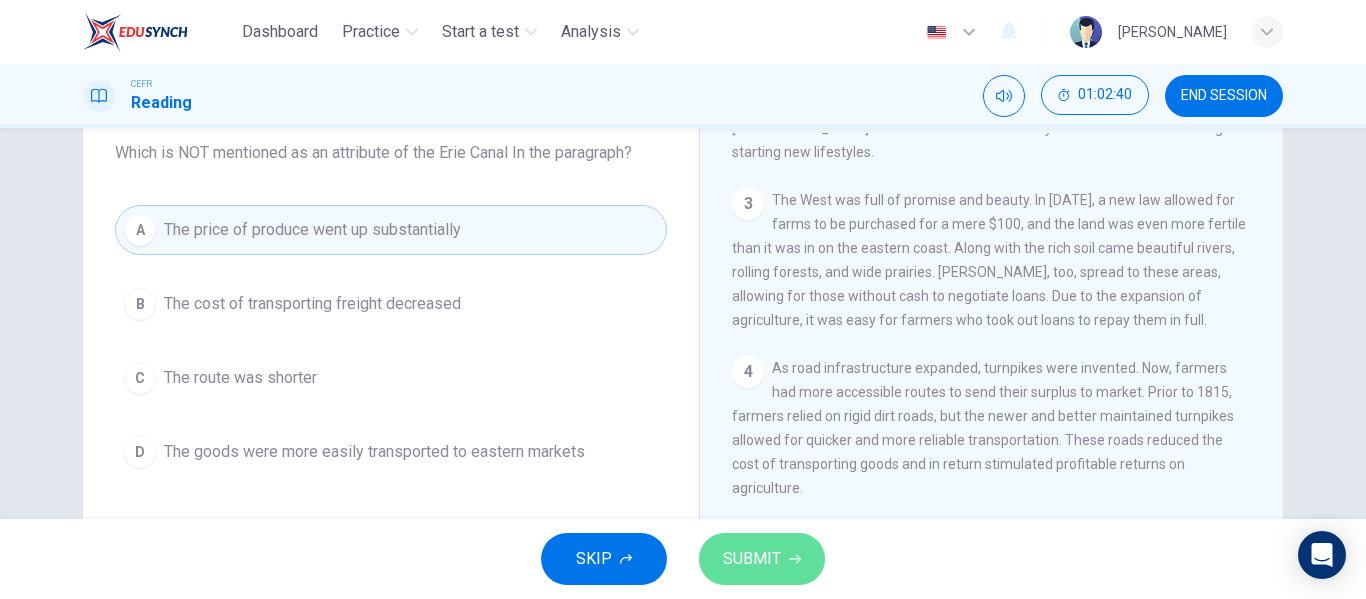 click on "SUBMIT" at bounding box center (752, 559) 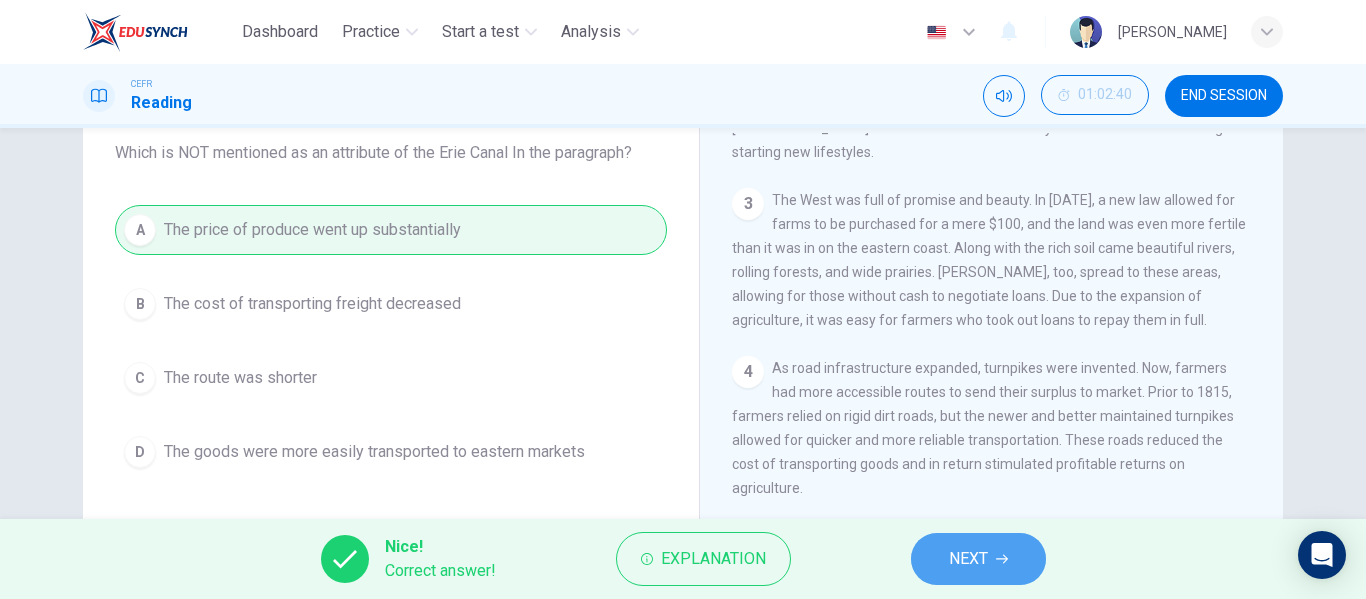 click on "NEXT" at bounding box center [968, 559] 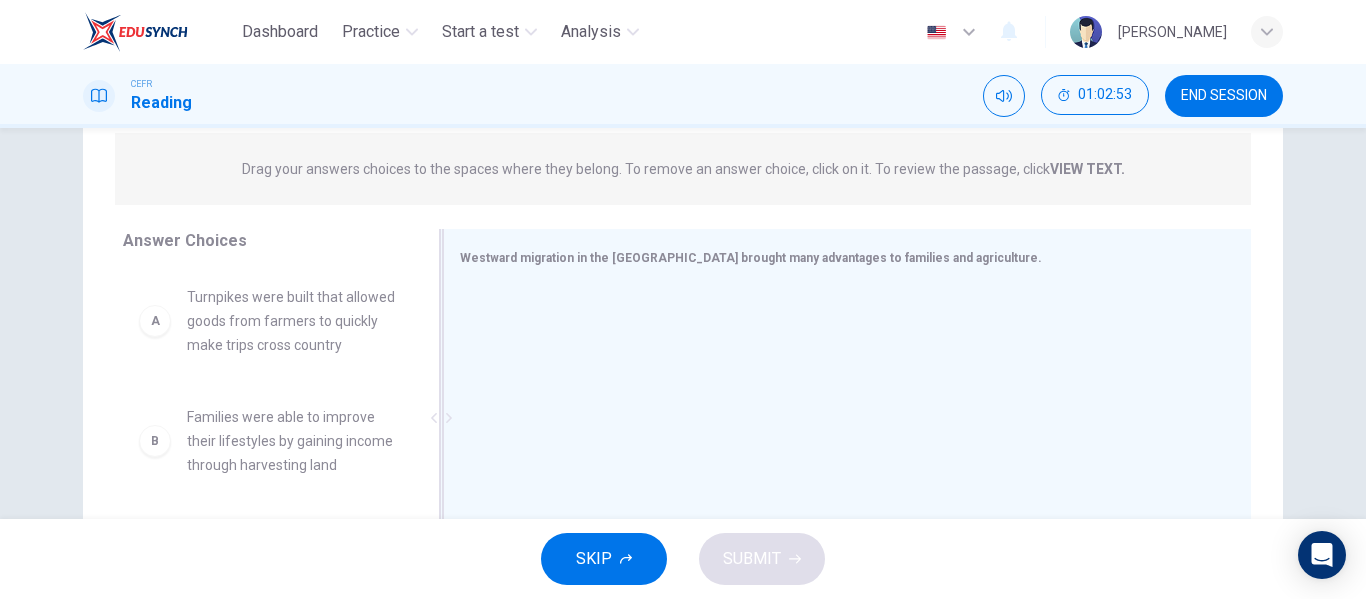 scroll, scrollTop: 245, scrollLeft: 0, axis: vertical 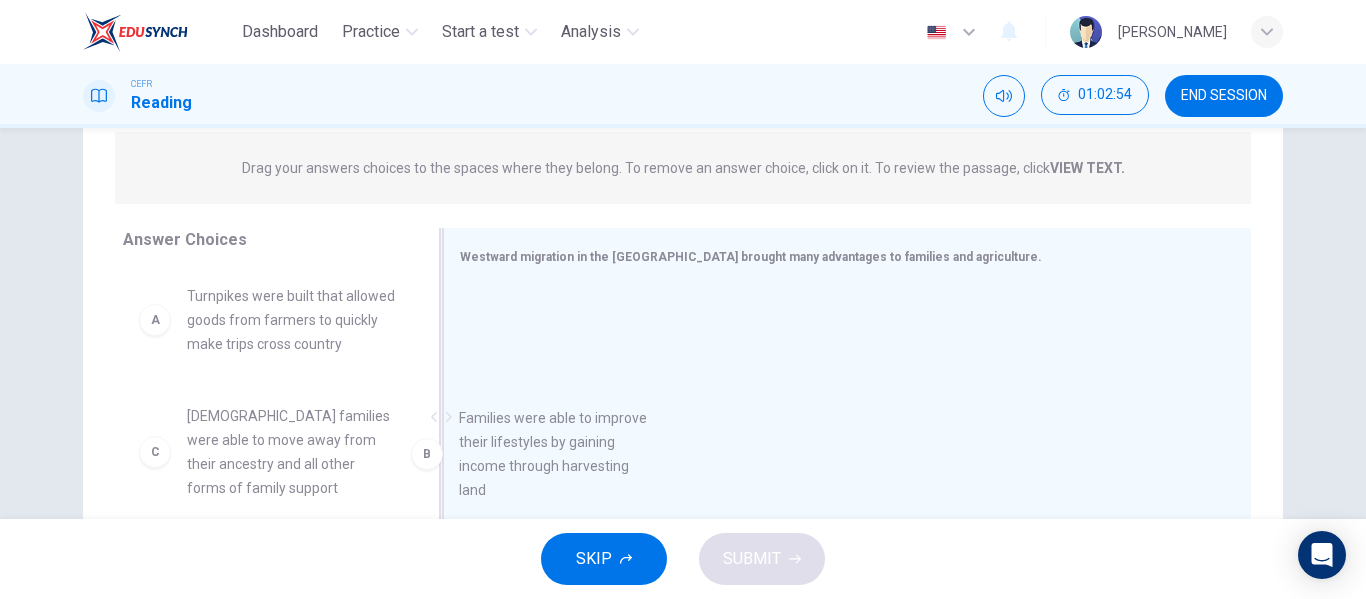 drag, startPoint x: 281, startPoint y: 467, endPoint x: 602, endPoint y: 417, distance: 324.87076 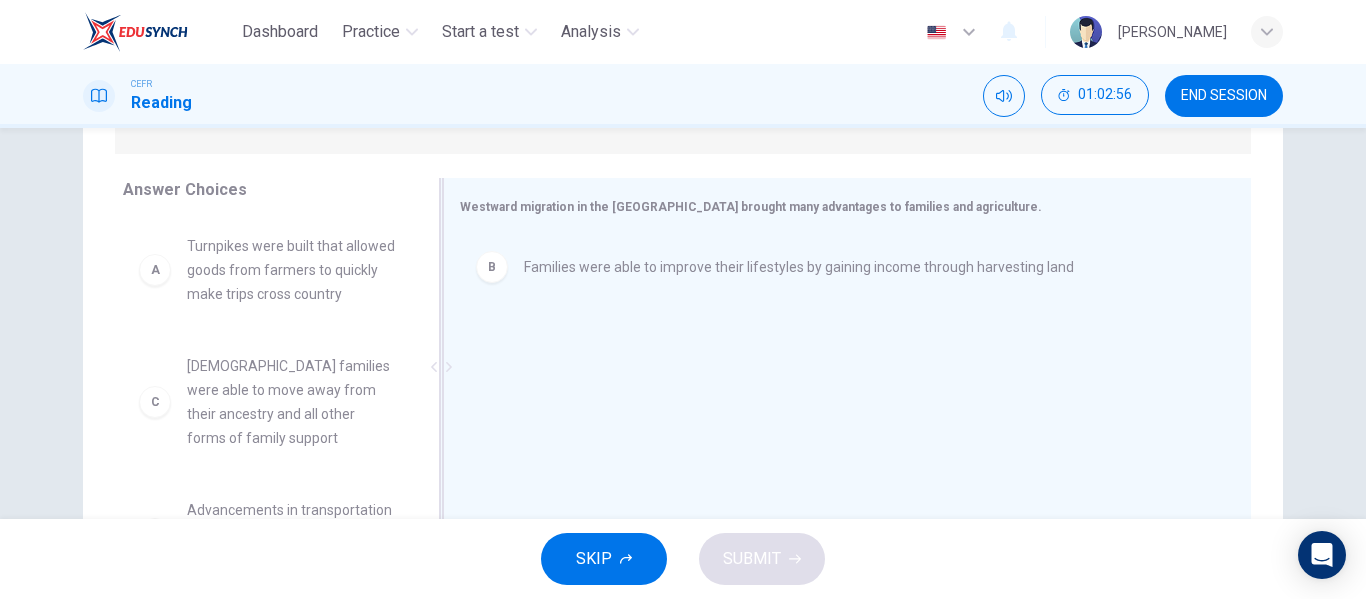scroll, scrollTop: 297, scrollLeft: 0, axis: vertical 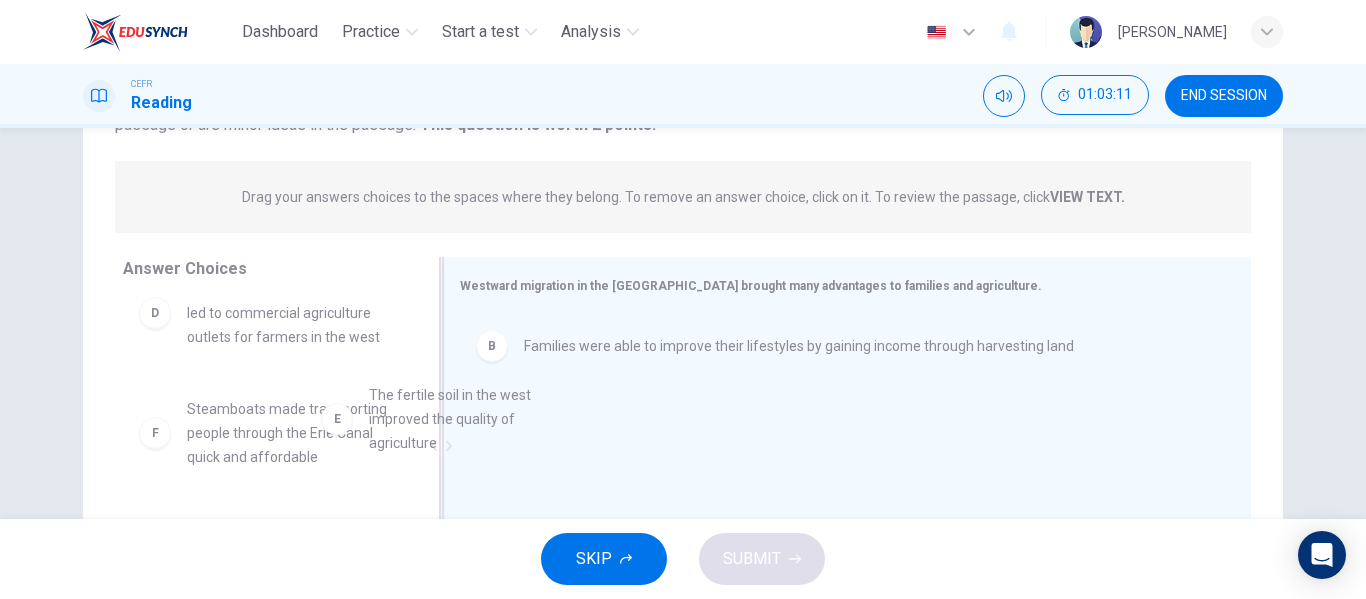 drag, startPoint x: 296, startPoint y: 446, endPoint x: 587, endPoint y: 418, distance: 292.34396 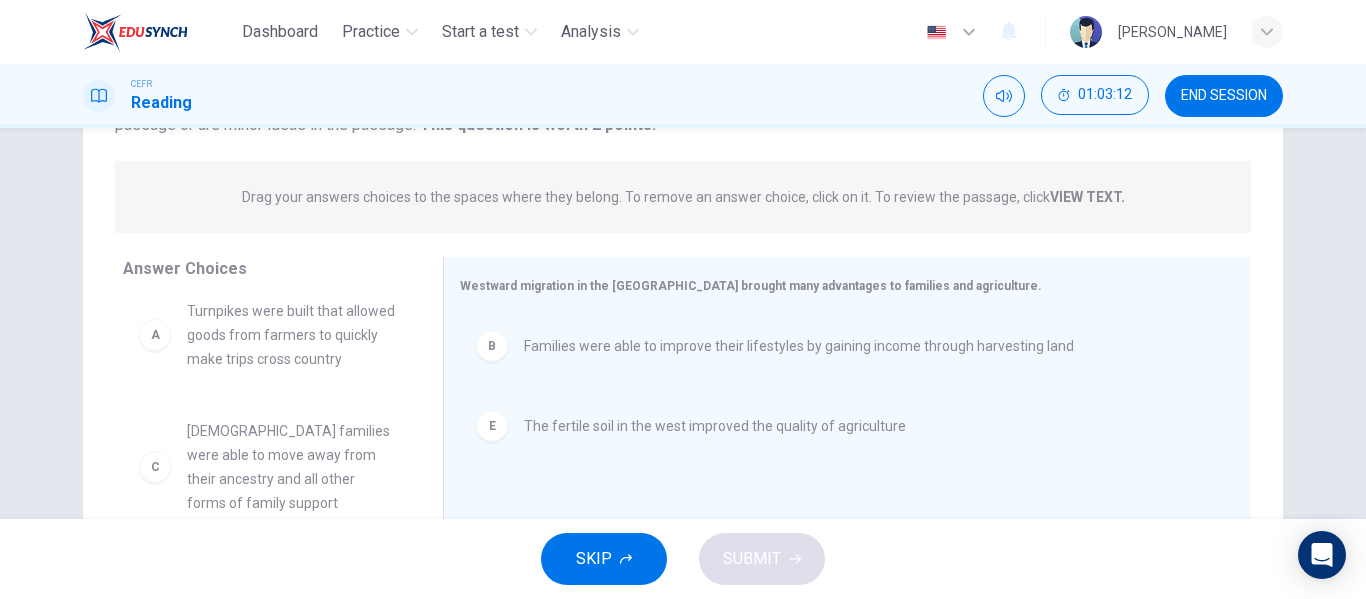 scroll, scrollTop: 0, scrollLeft: 0, axis: both 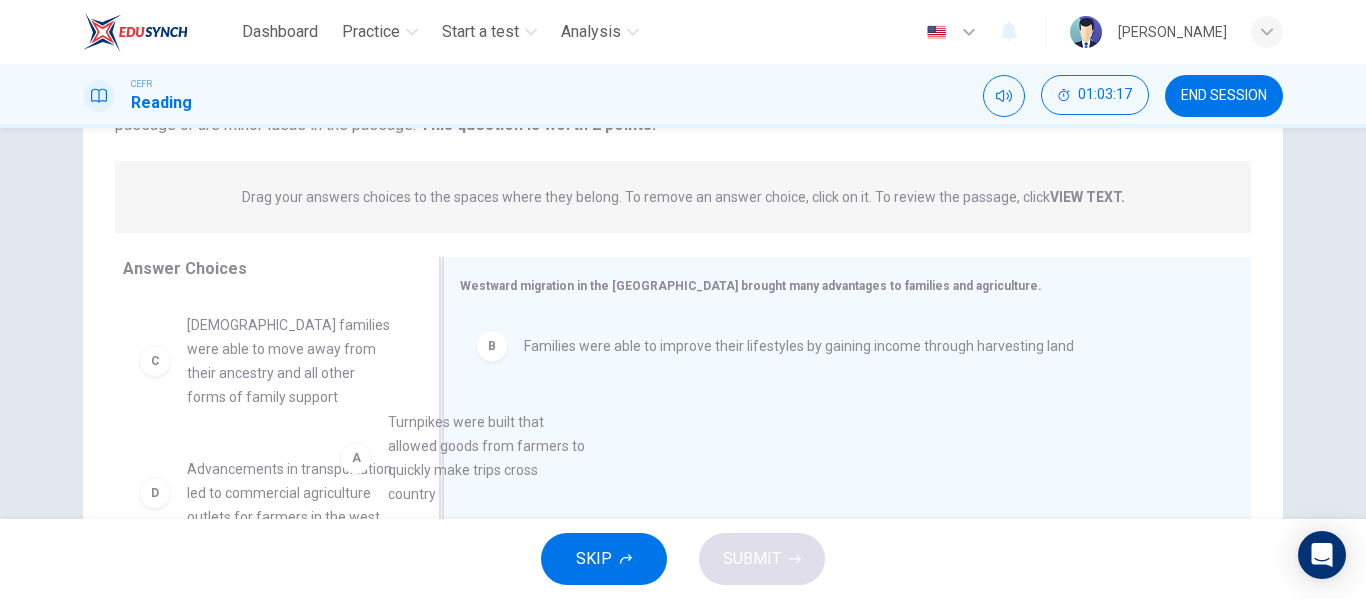 drag, startPoint x: 277, startPoint y: 376, endPoint x: 637, endPoint y: 514, distance: 385.54376 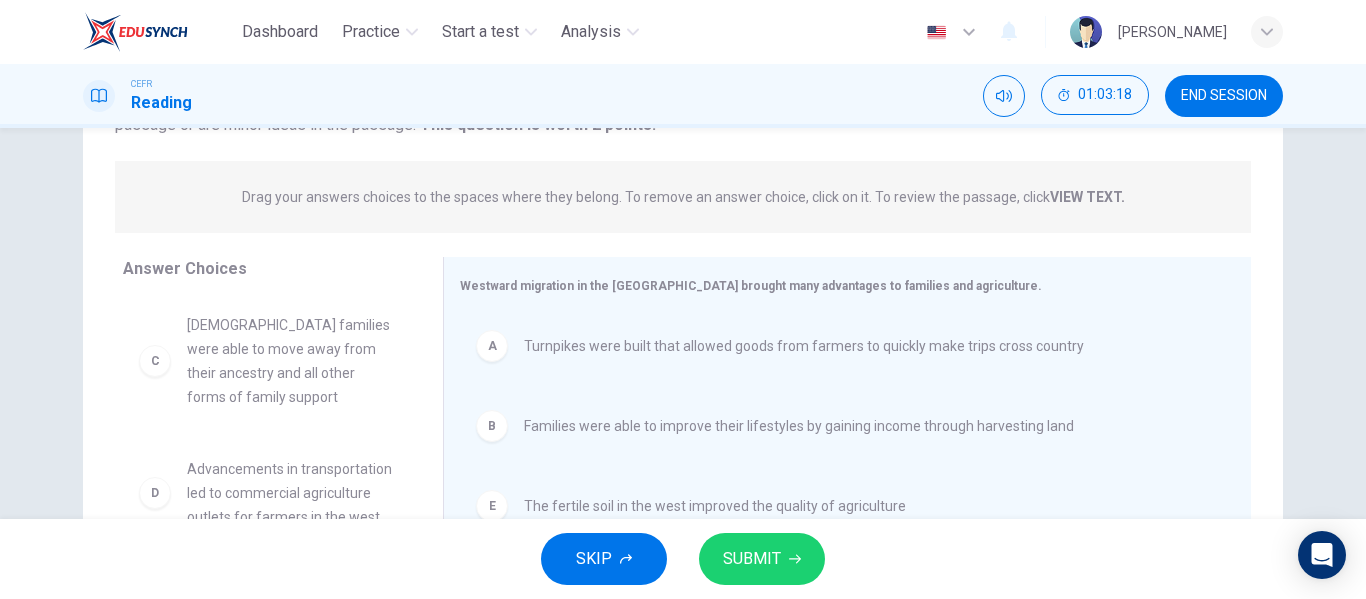 click on "SUBMIT" at bounding box center [762, 559] 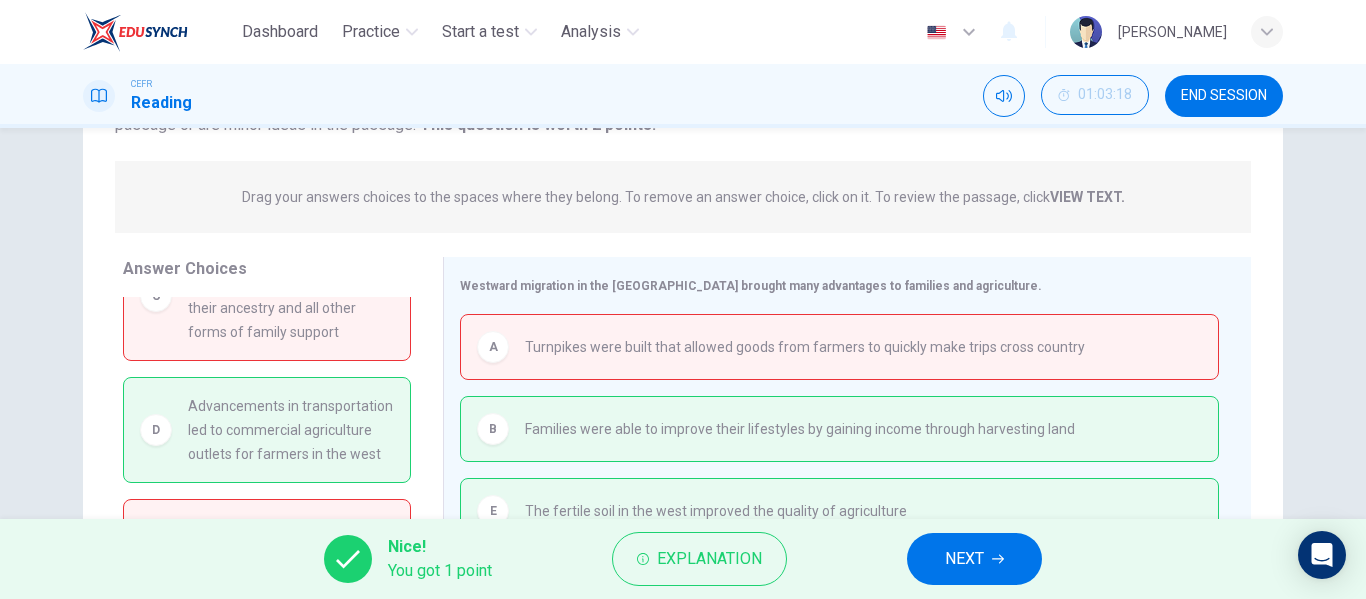 scroll, scrollTop: 90, scrollLeft: 0, axis: vertical 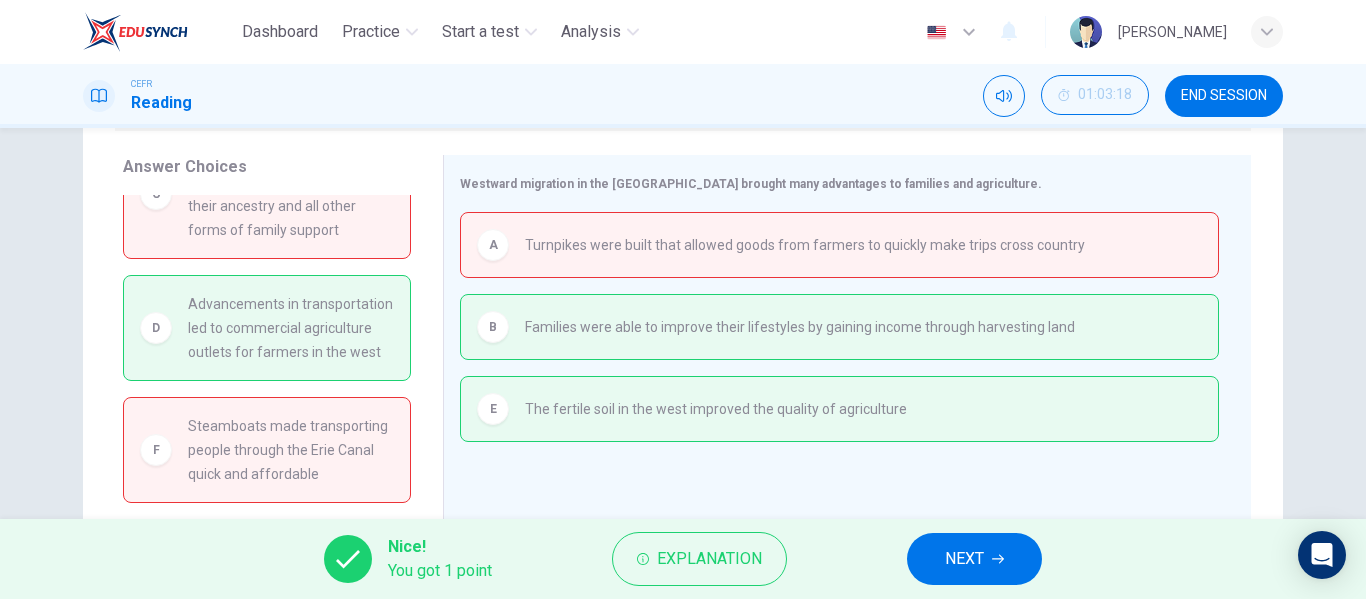 click 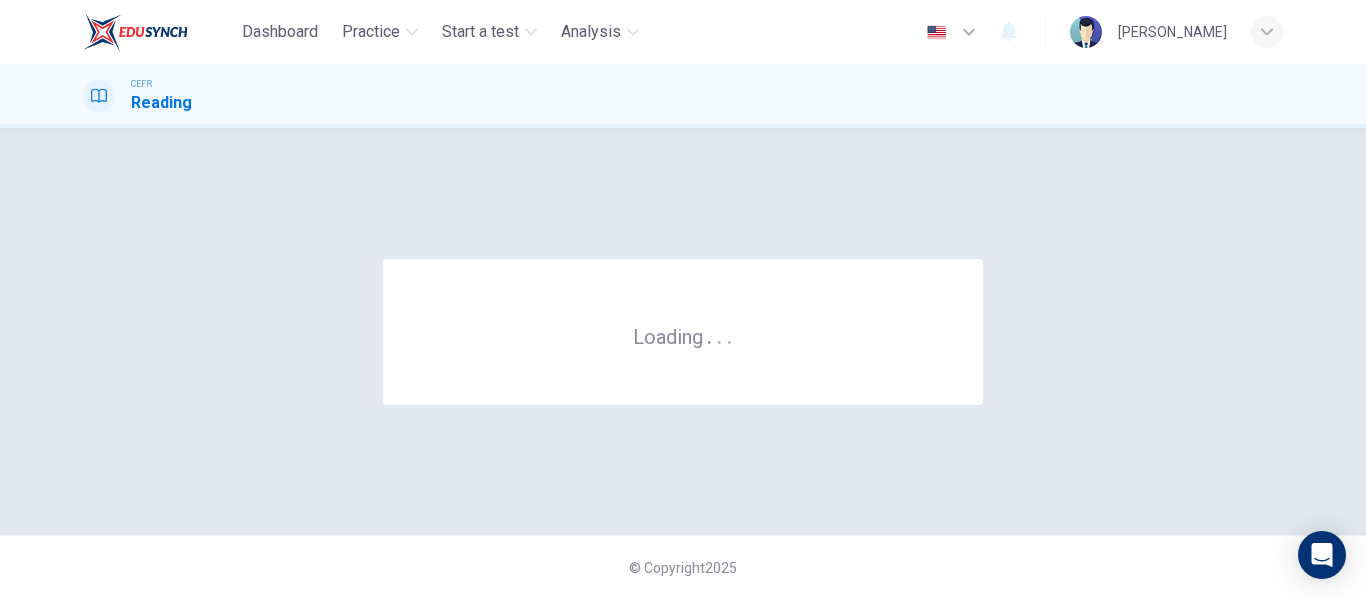 scroll, scrollTop: 0, scrollLeft: 0, axis: both 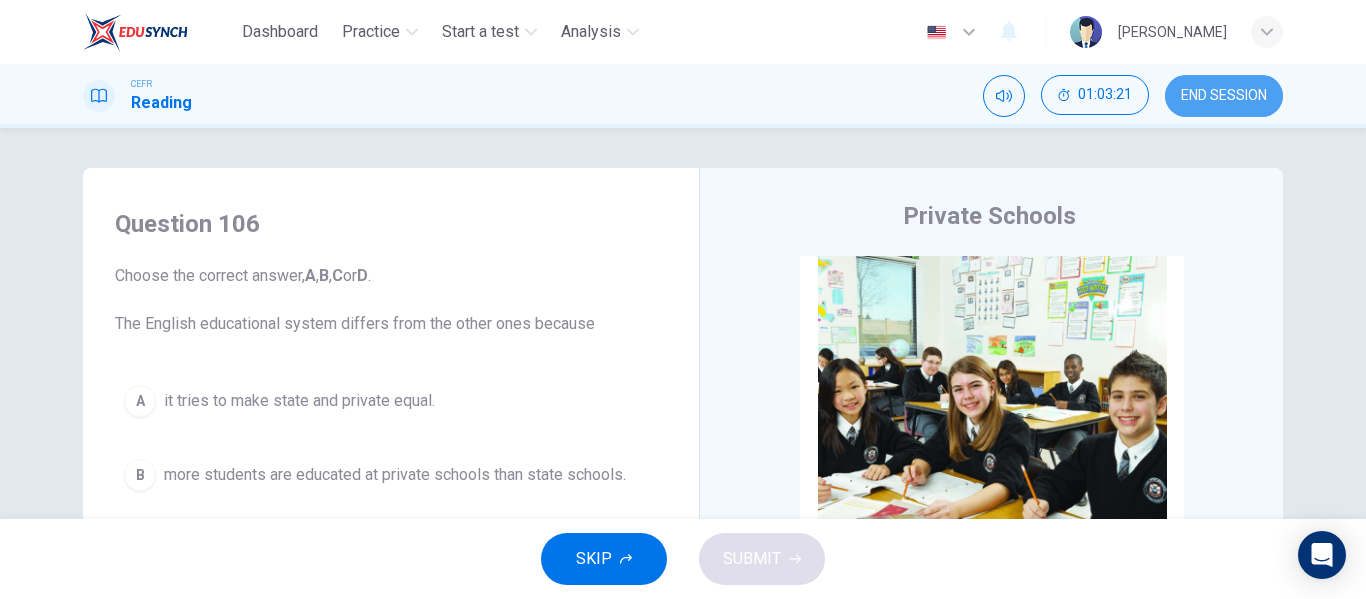 click on "END SESSION" at bounding box center [1224, 96] 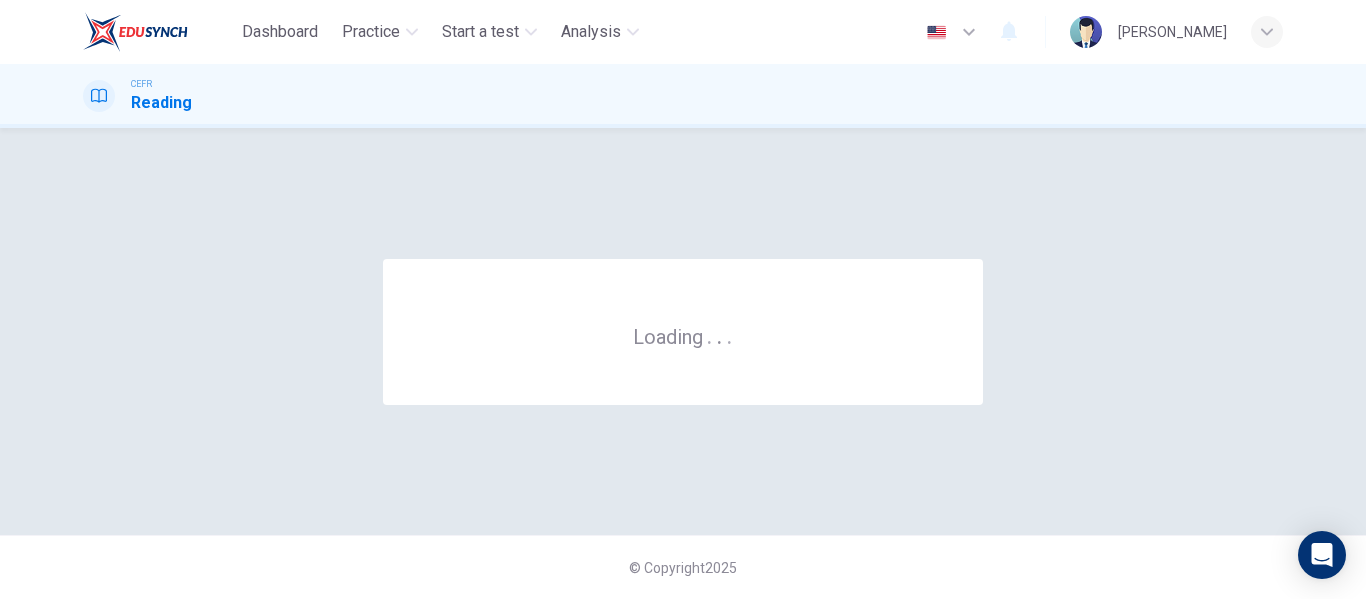 scroll, scrollTop: 0, scrollLeft: 0, axis: both 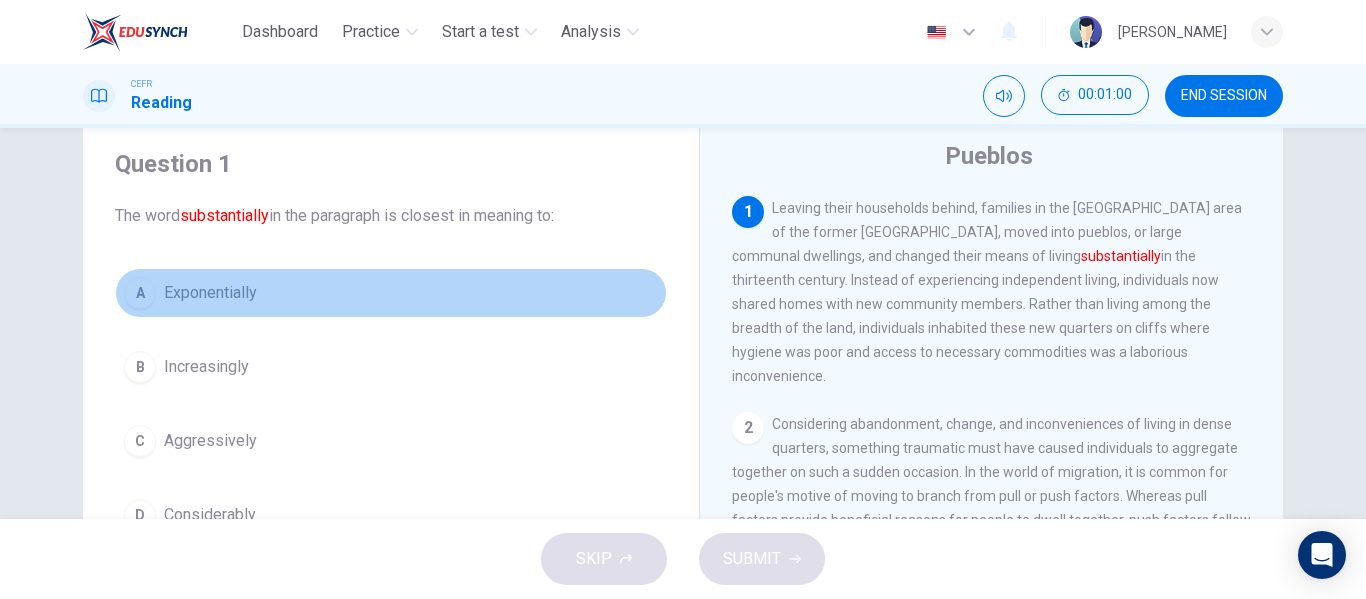 click on "A Exponentially" at bounding box center (391, 293) 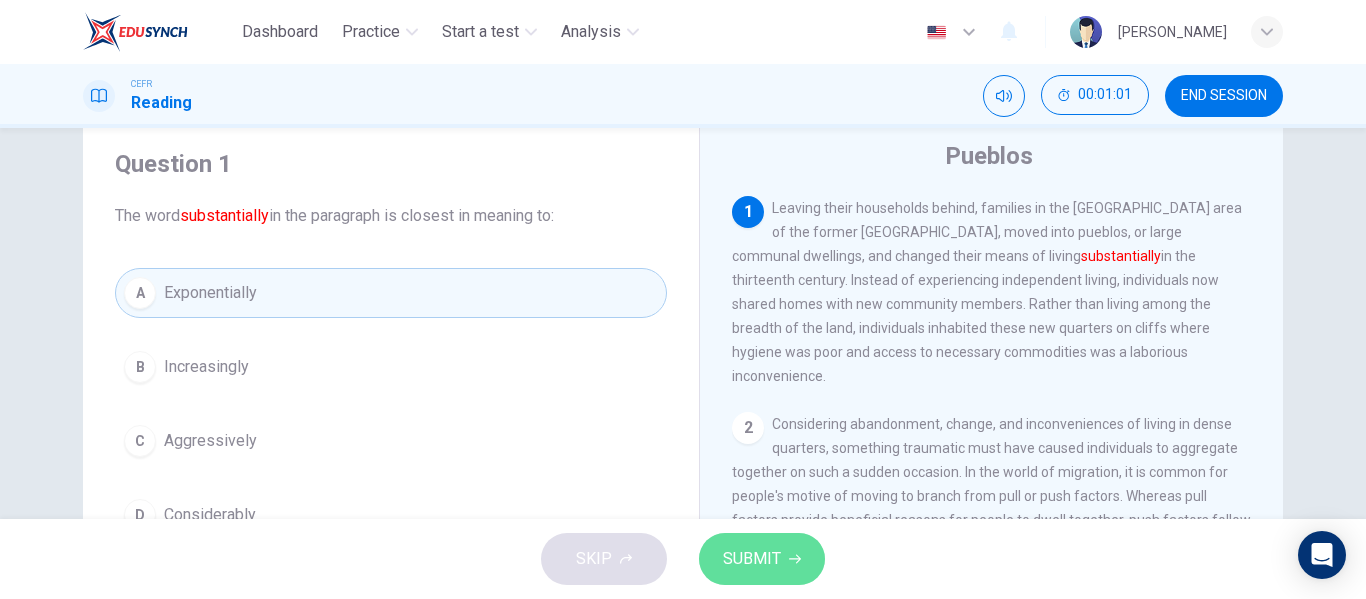 click on "SUBMIT" at bounding box center (762, 559) 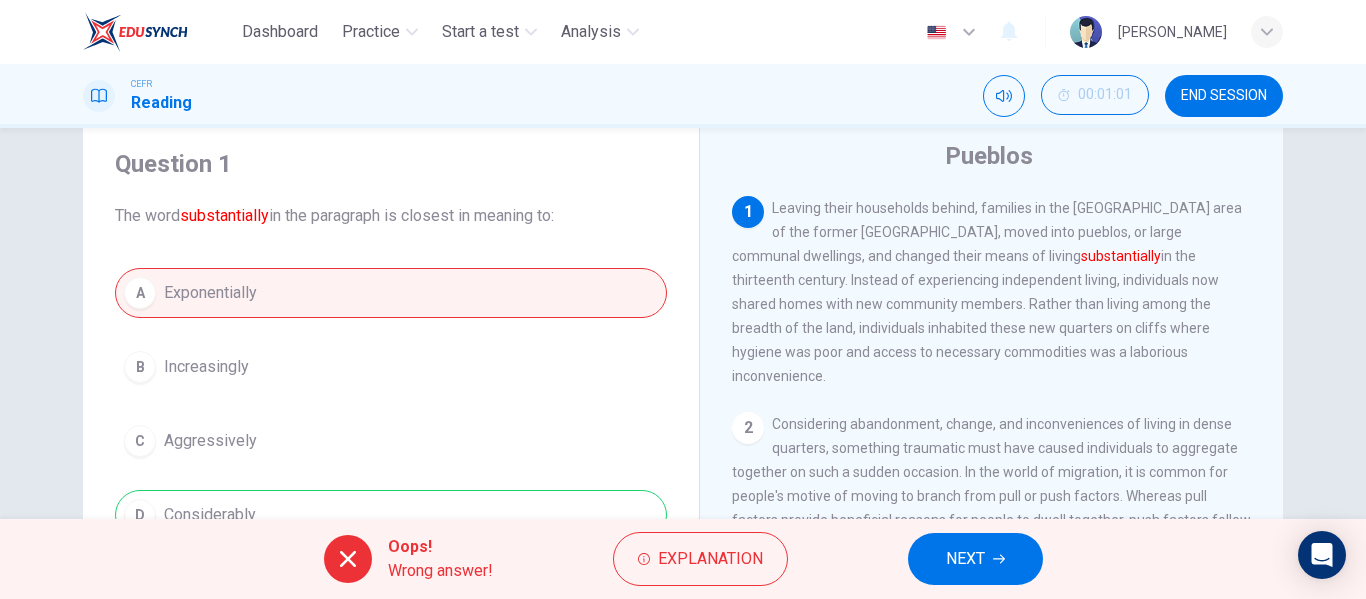 click on "NEXT" at bounding box center [965, 559] 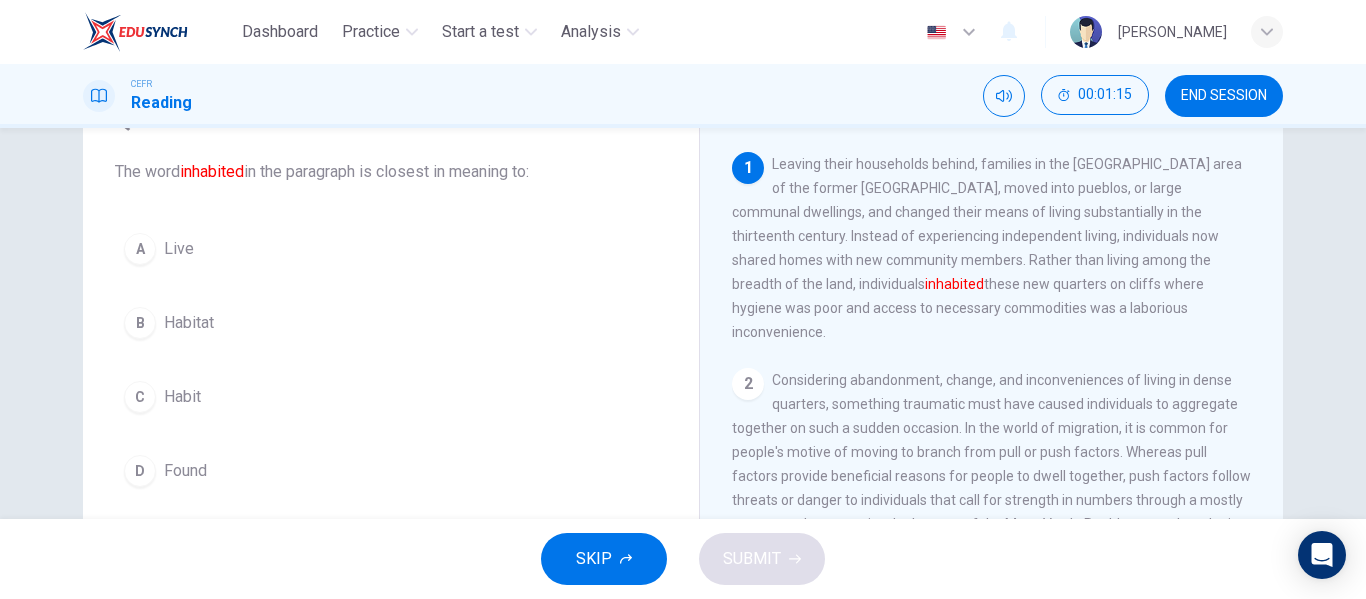 scroll, scrollTop: 105, scrollLeft: 0, axis: vertical 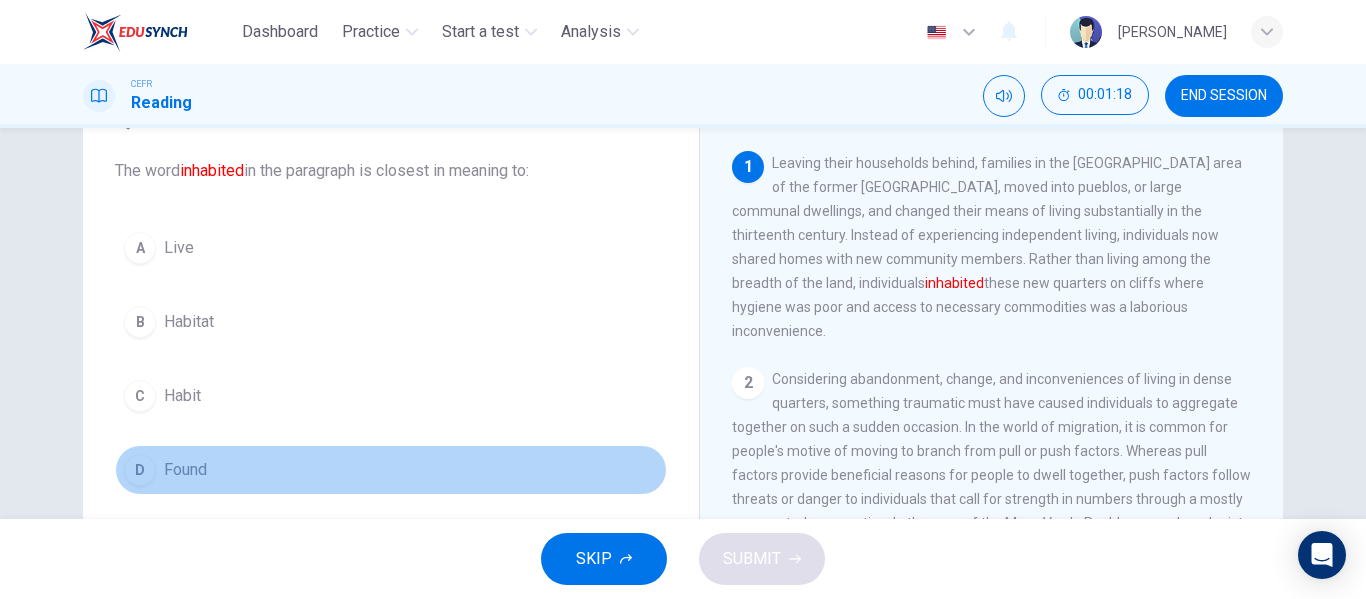 click on "D Found" at bounding box center (391, 470) 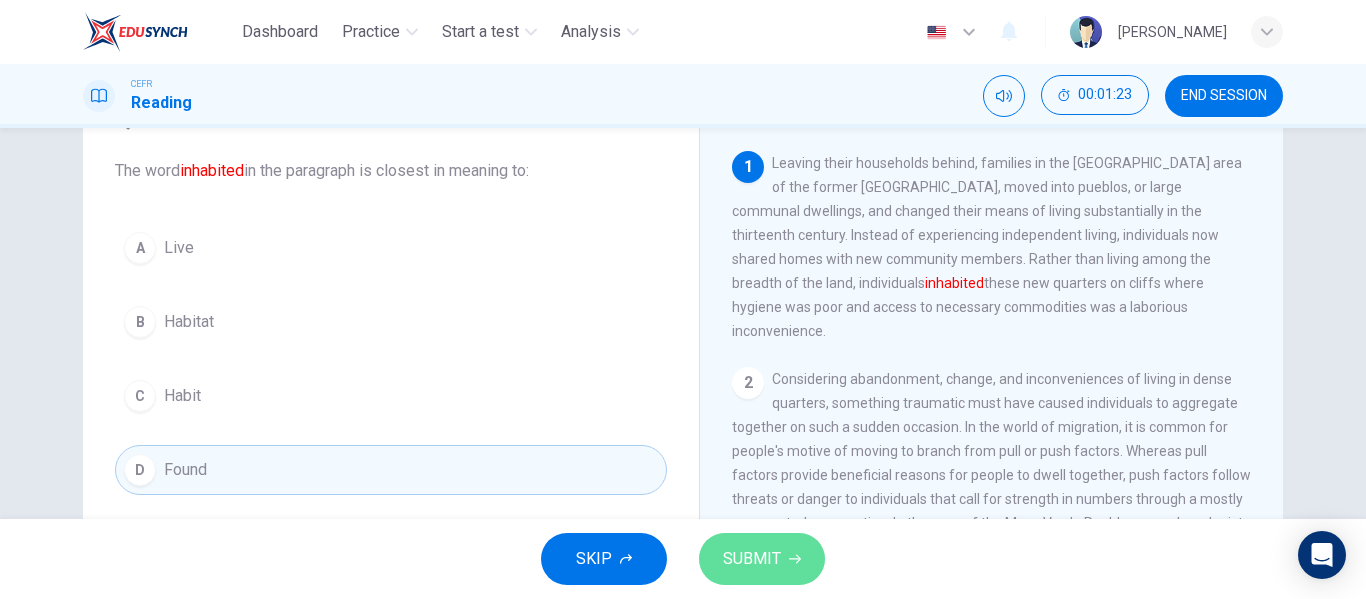 click on "SUBMIT" at bounding box center (752, 559) 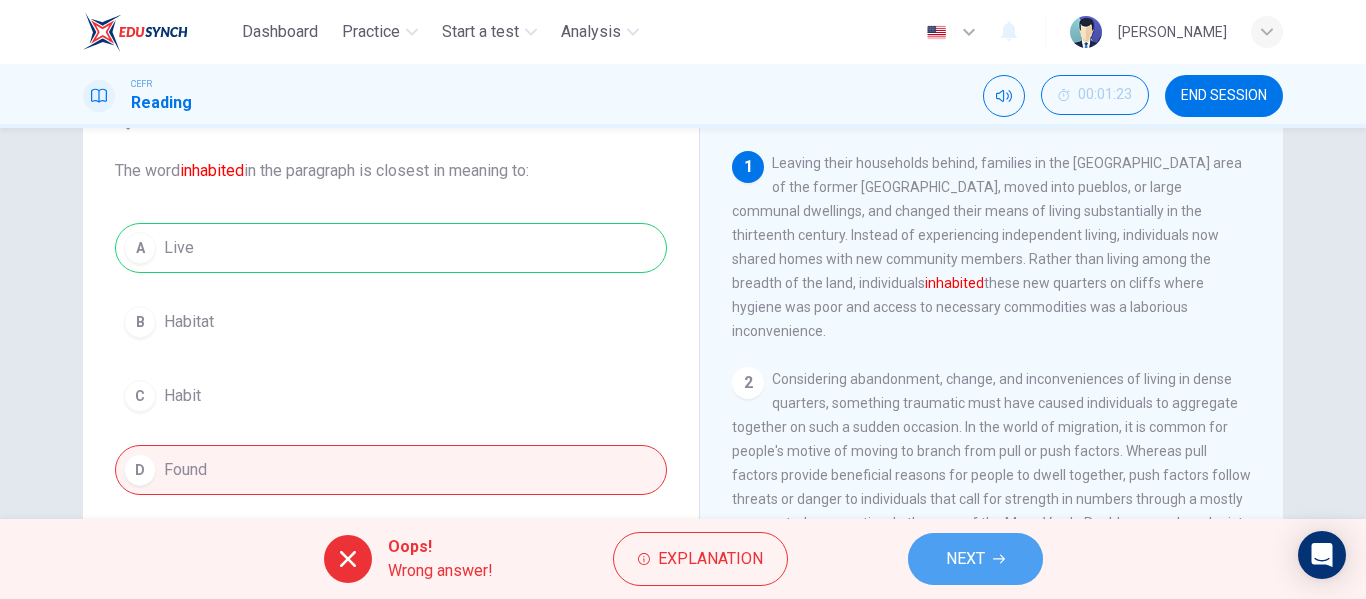 click on "NEXT" at bounding box center (965, 559) 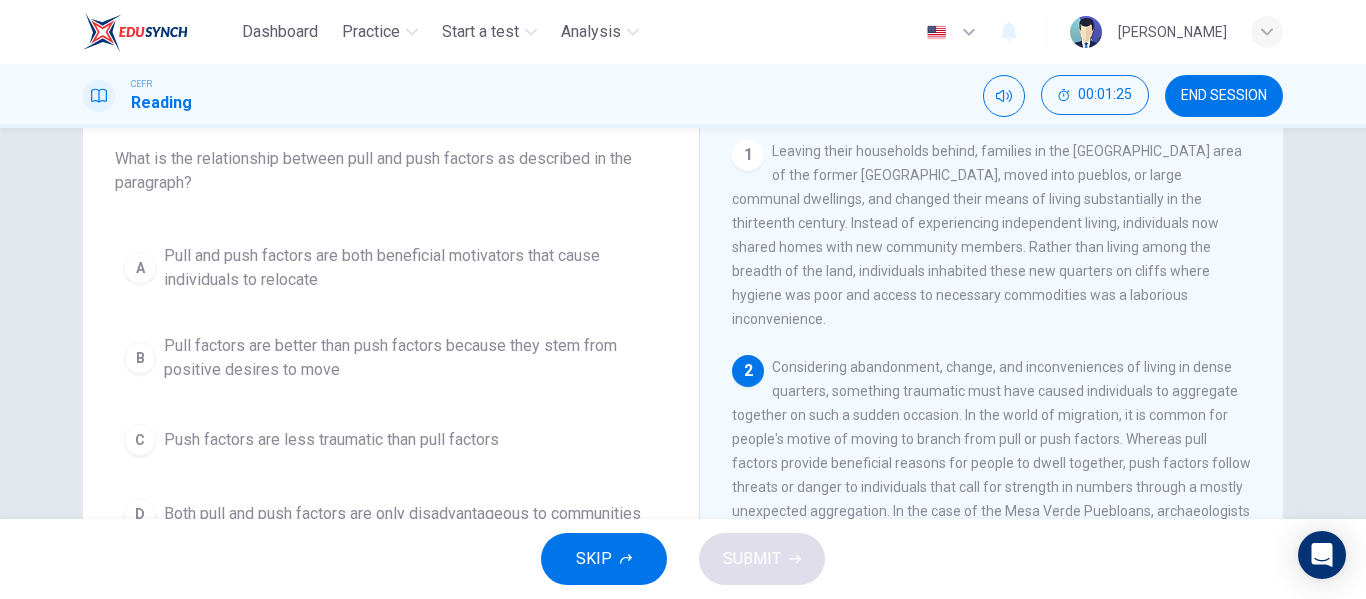 scroll, scrollTop: 118, scrollLeft: 0, axis: vertical 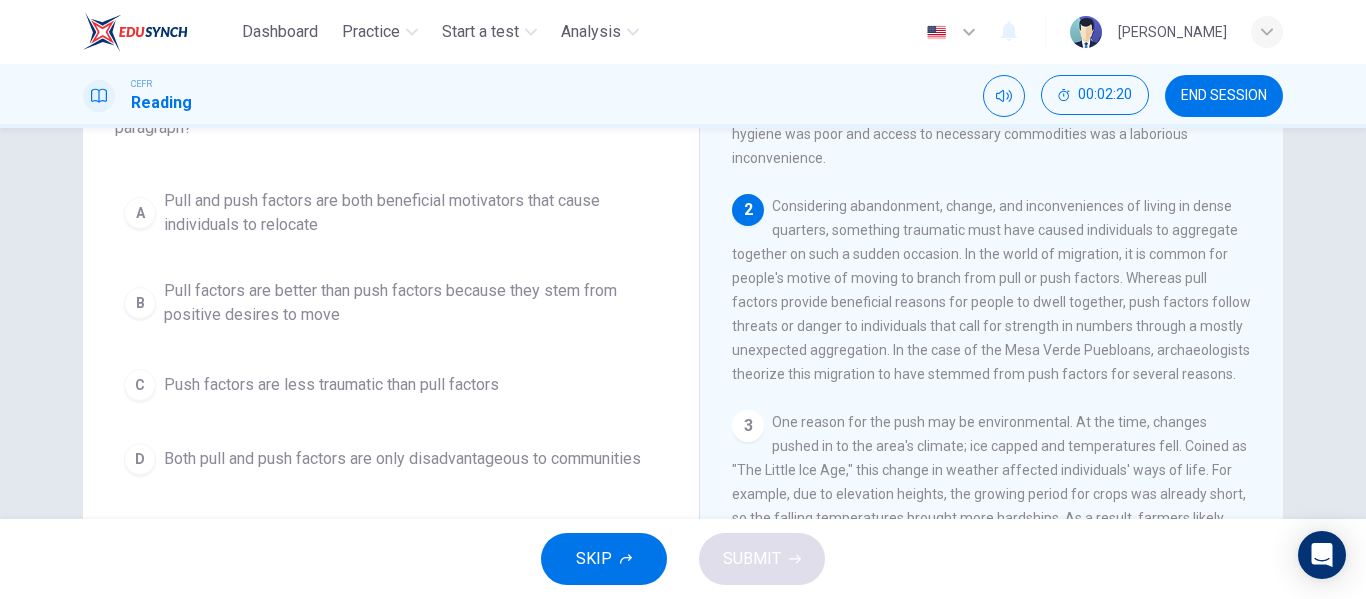 click on "Pull factors are better than push factors because they stem from positive desires to move" at bounding box center [411, 303] 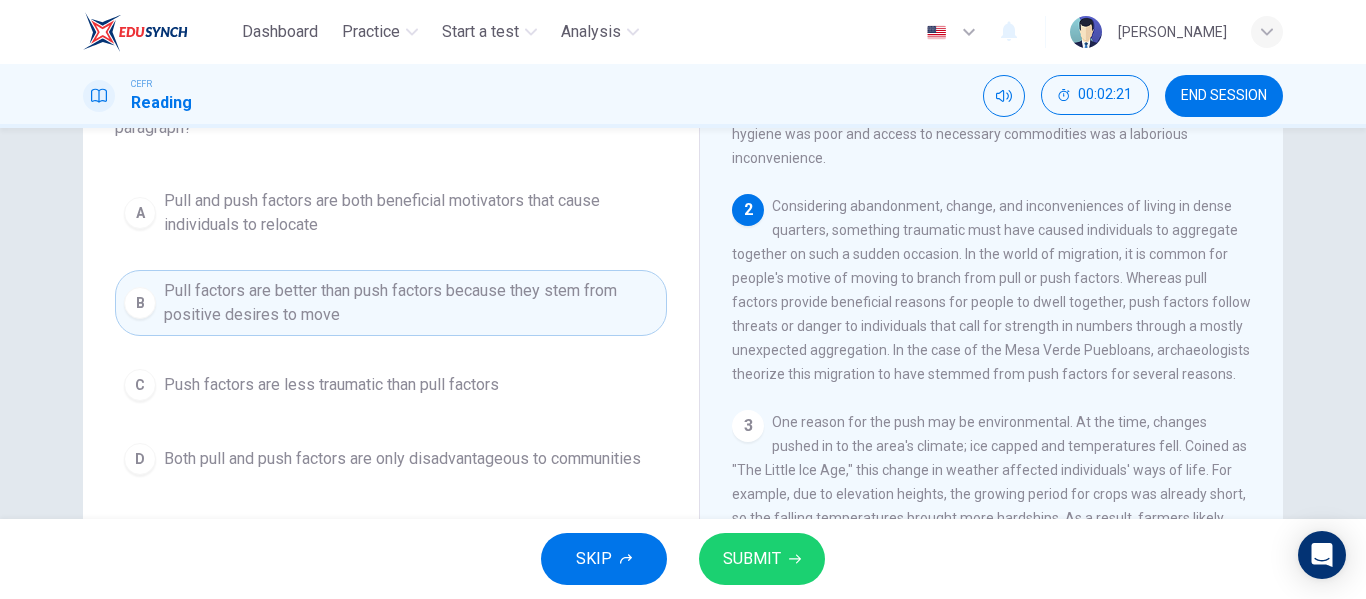 click on "SUBMIT" at bounding box center (762, 559) 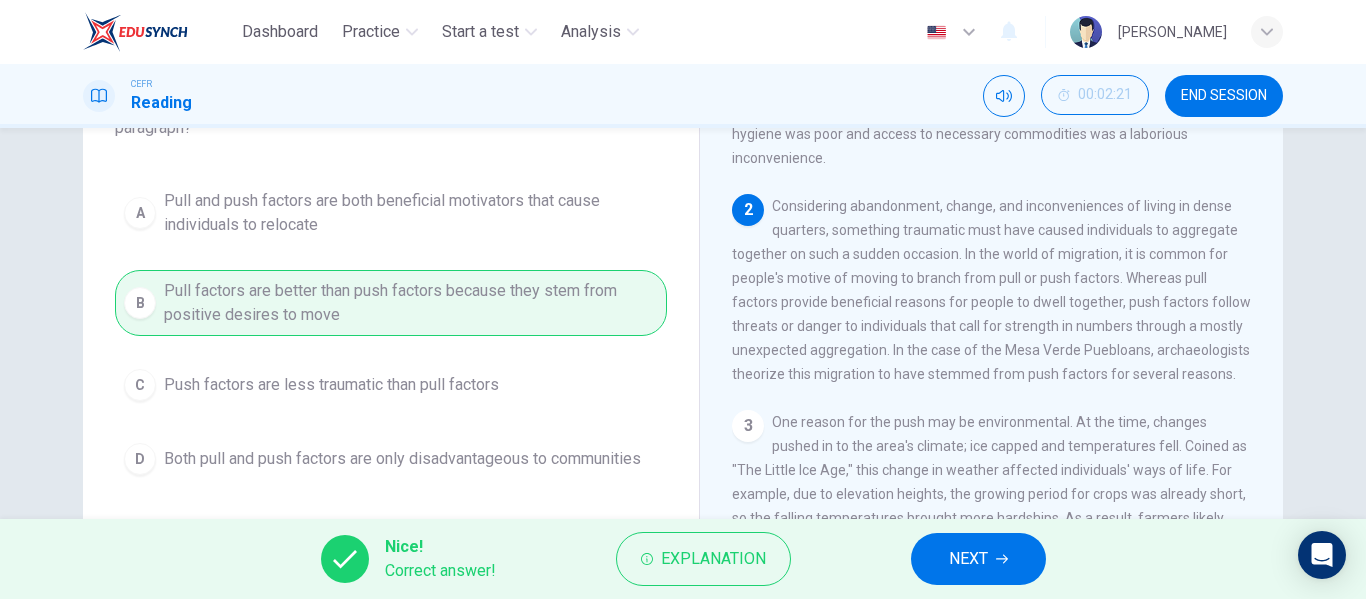 scroll, scrollTop: 111, scrollLeft: 0, axis: vertical 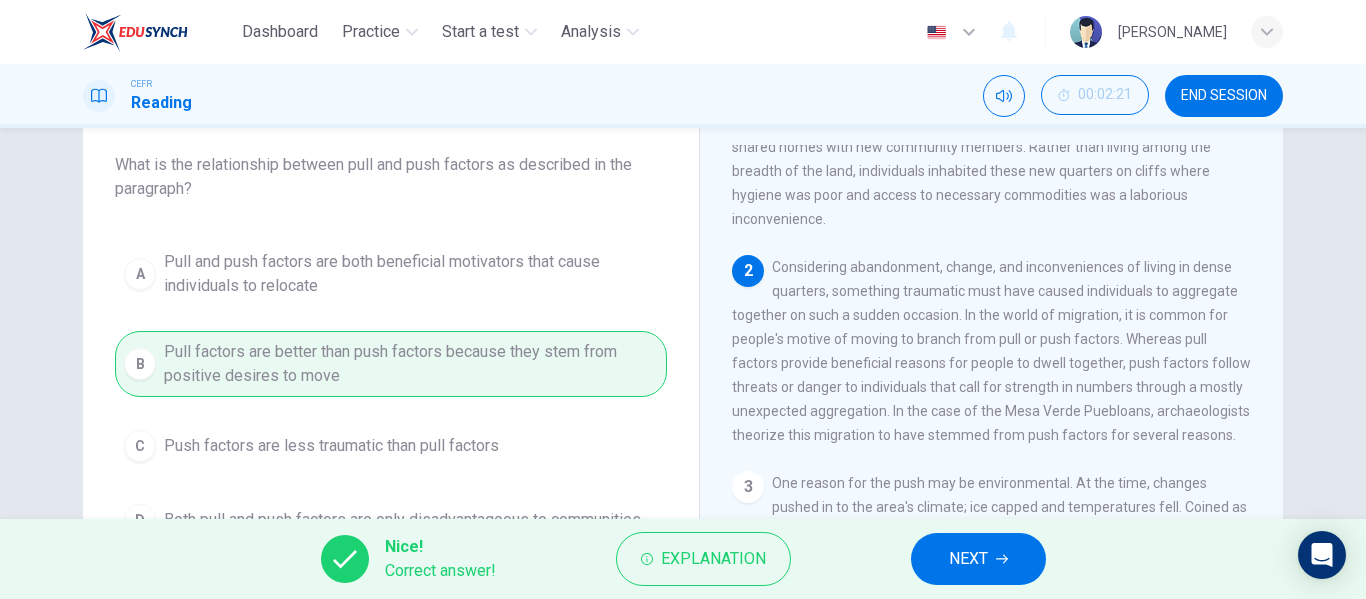 click on "NEXT" at bounding box center (968, 559) 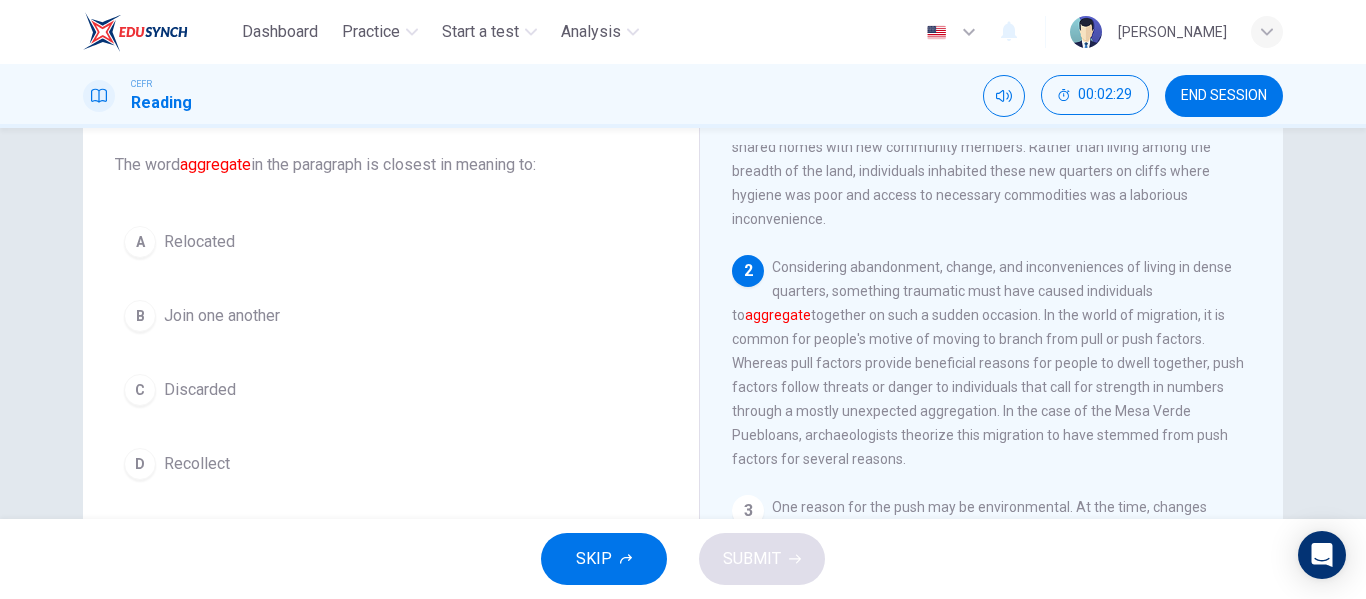 click on "B Join one another" at bounding box center [391, 316] 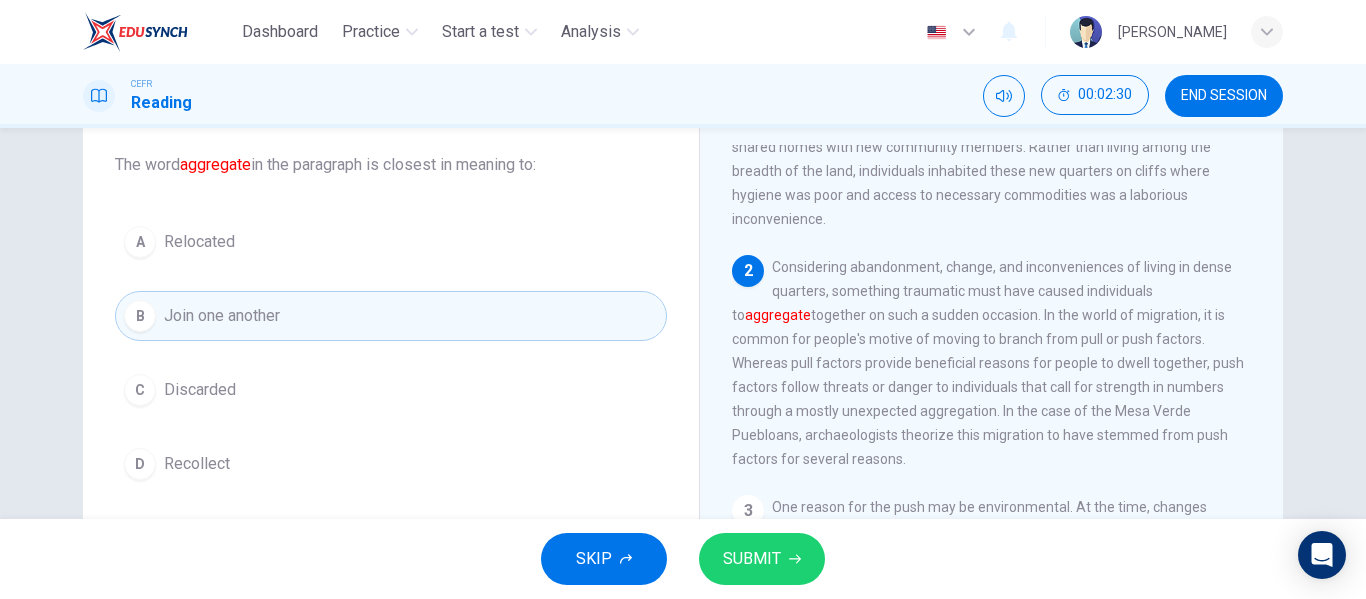 click on "SUBMIT" at bounding box center [752, 559] 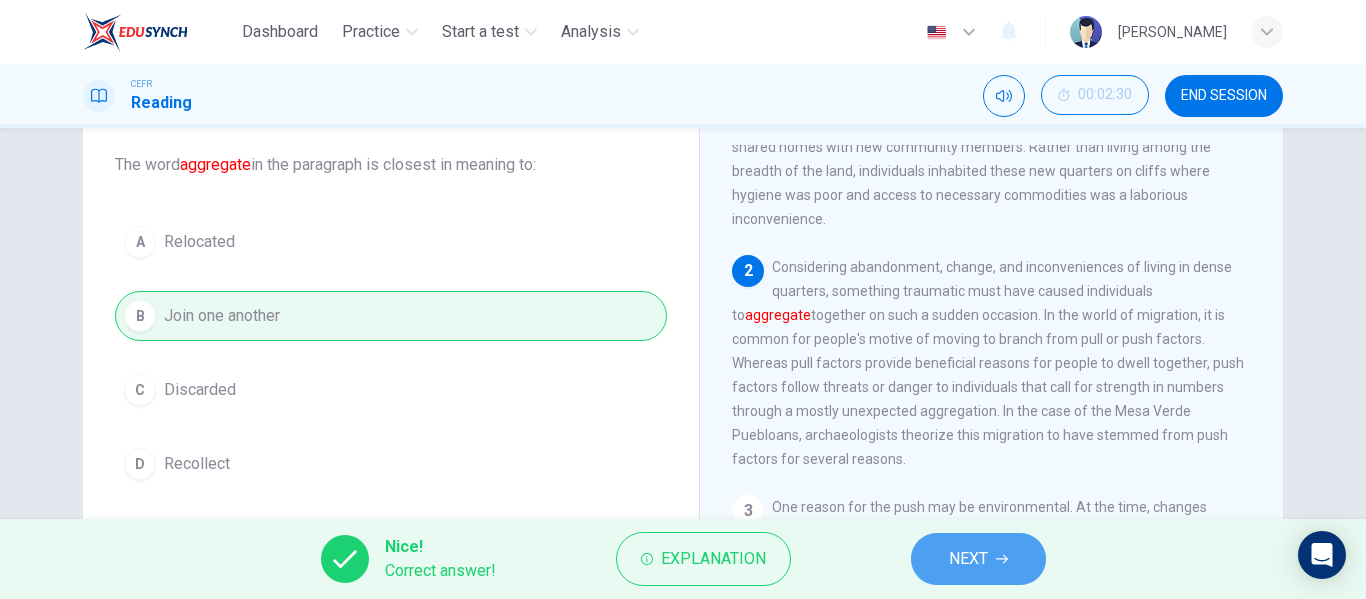 click on "NEXT" at bounding box center [978, 559] 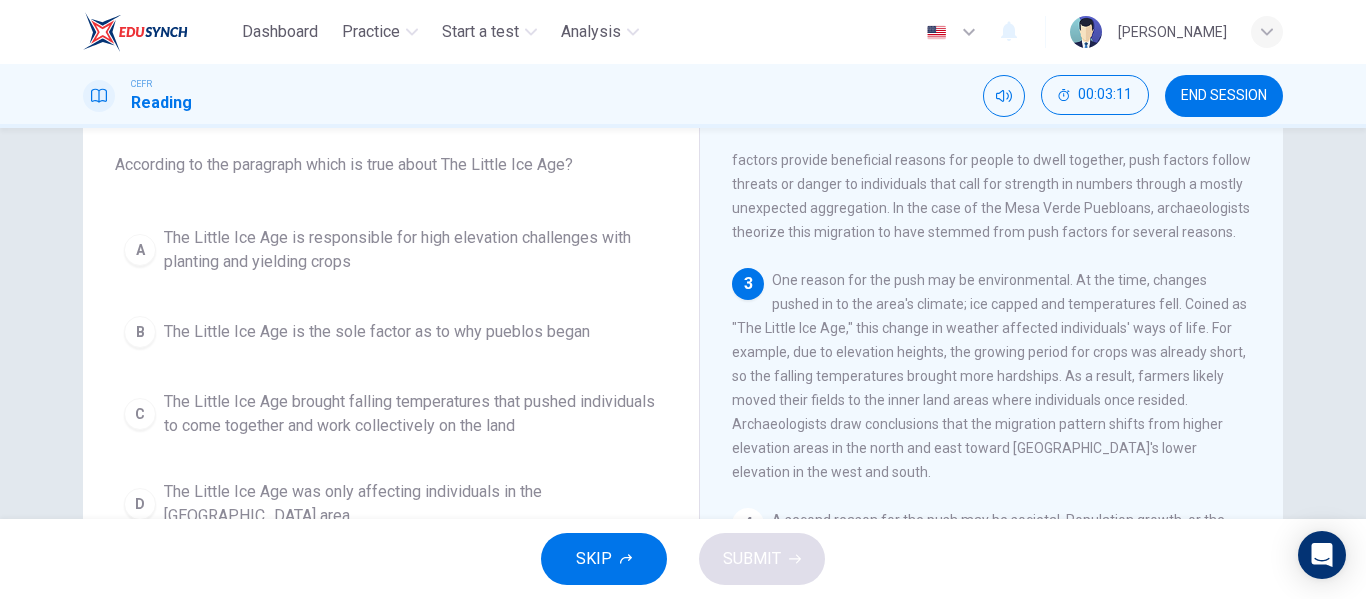 scroll, scrollTop: 310, scrollLeft: 0, axis: vertical 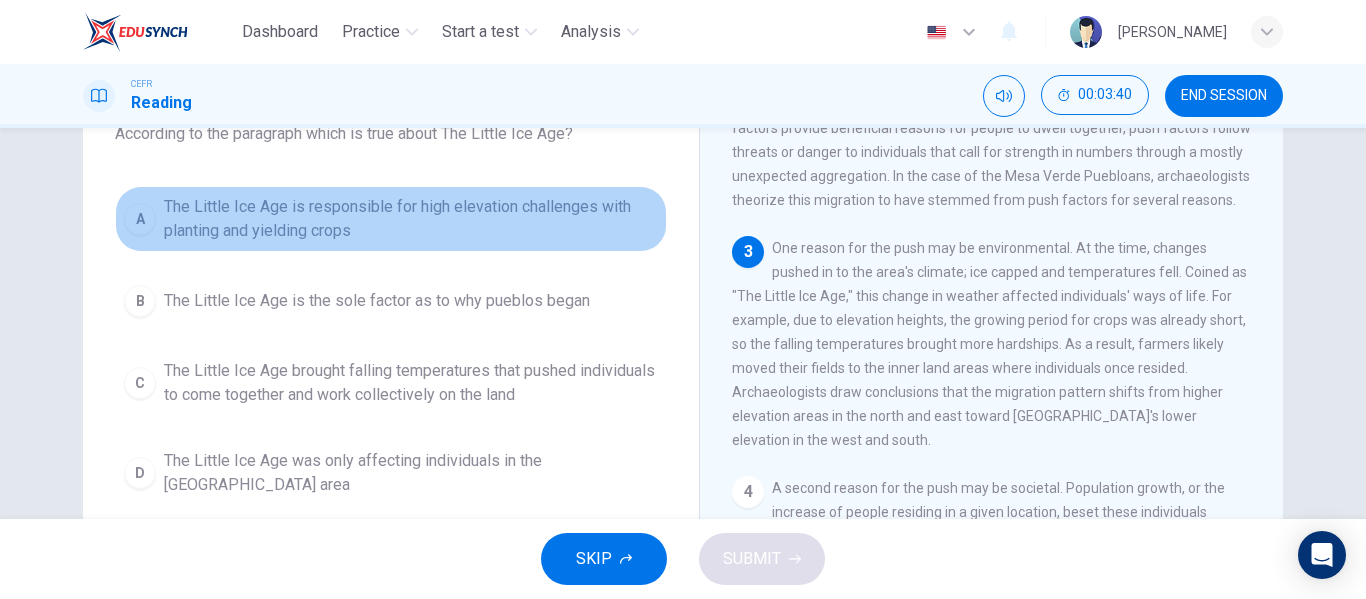 click on "The Little Ice Age is responsible for high elevation challenges with planting and yielding crops" at bounding box center (411, 219) 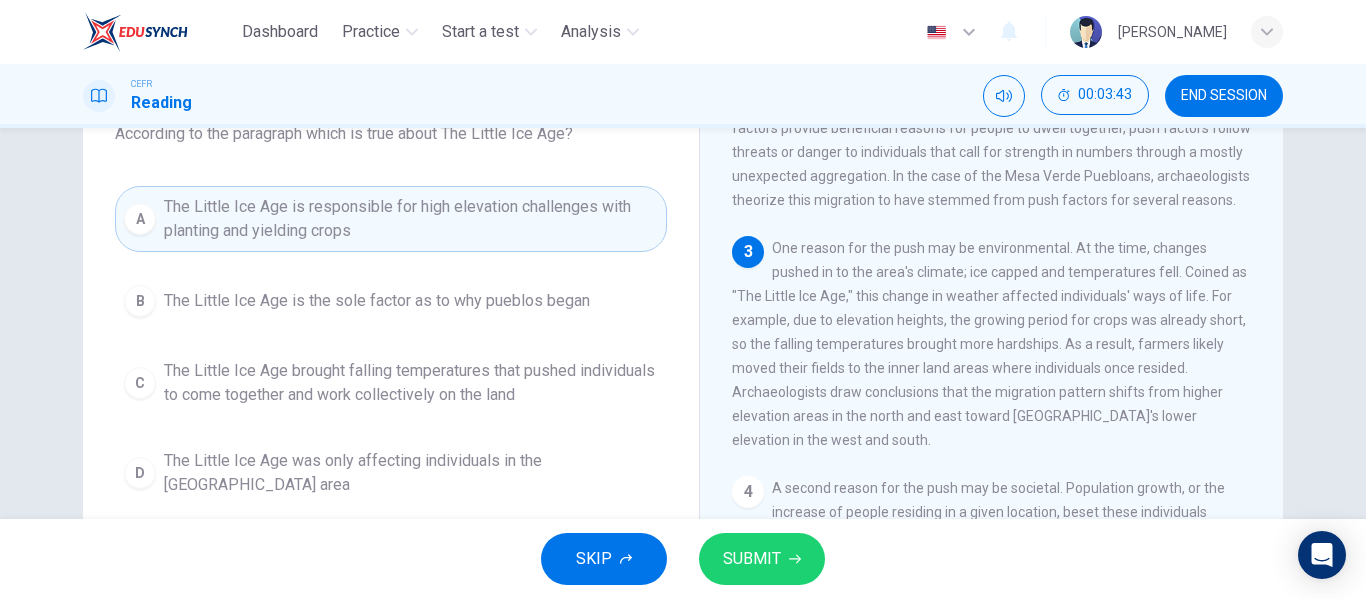 click on "SUBMIT" at bounding box center [752, 559] 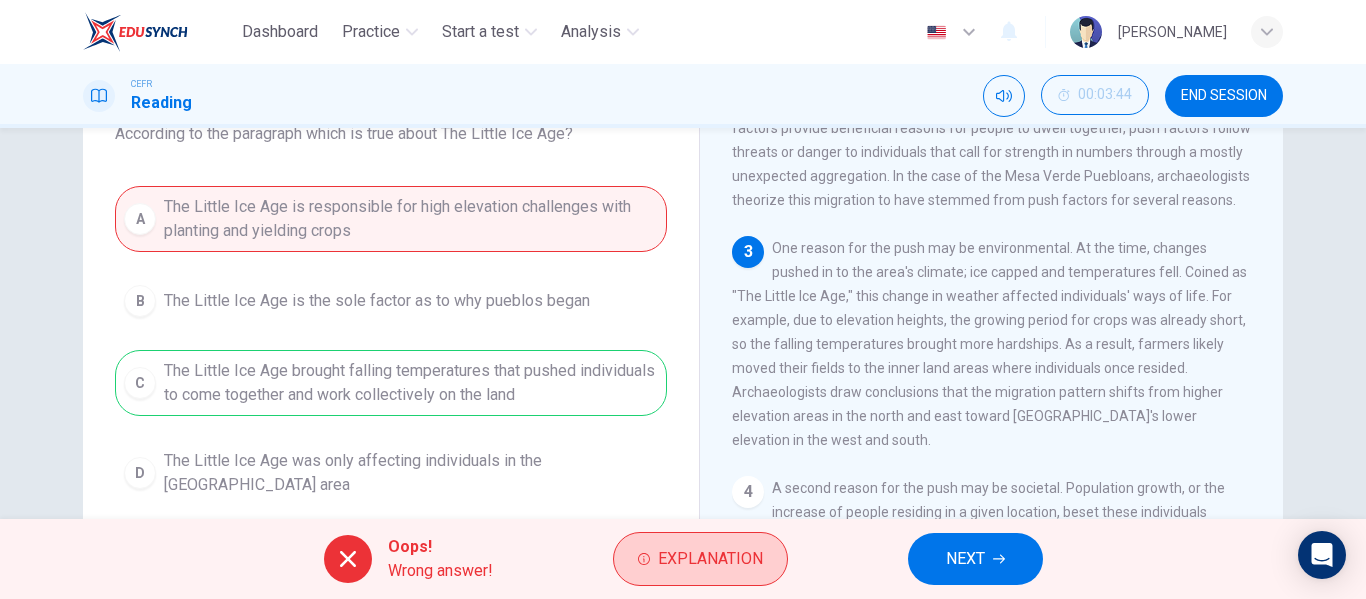 click on "Explanation" at bounding box center [710, 559] 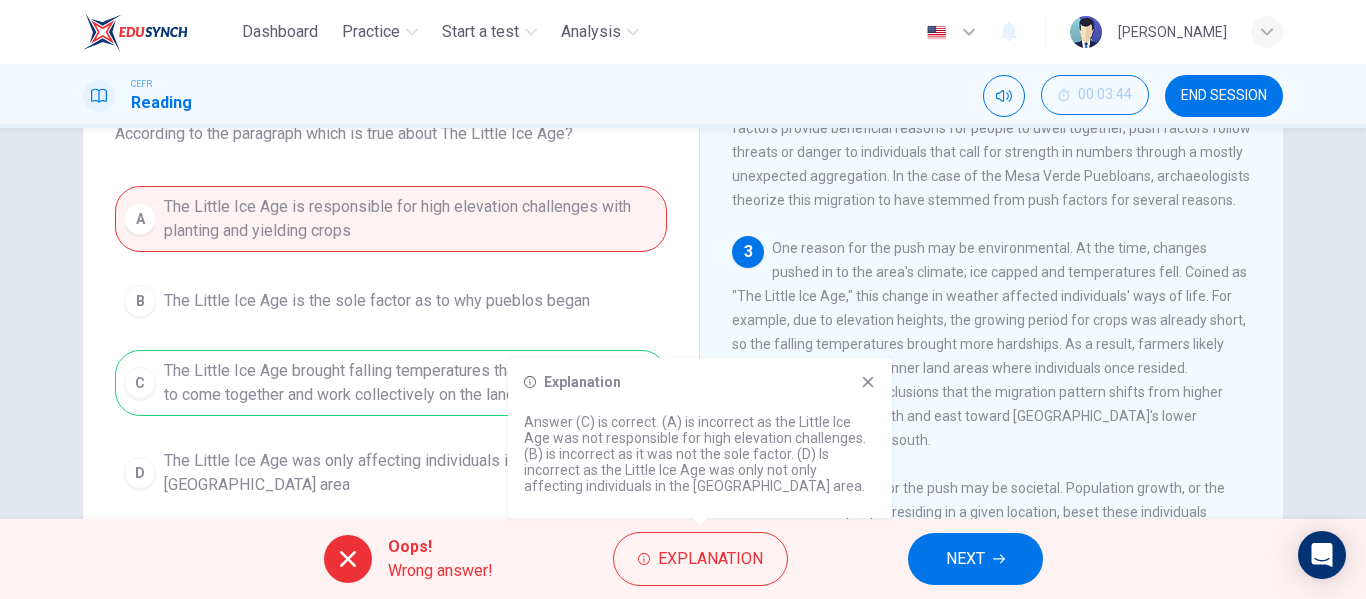click on "Explanation Answer (C) is correct. (A) is incorrect as the Little Ice Age was not responsible for high elevation challenges. (B) is incorrect as it was not the sole factor. (D) Is incorrect as the Little Ice Age was only not only affecting individuals in the [GEOGRAPHIC_DATA] area." at bounding box center (700, 438) 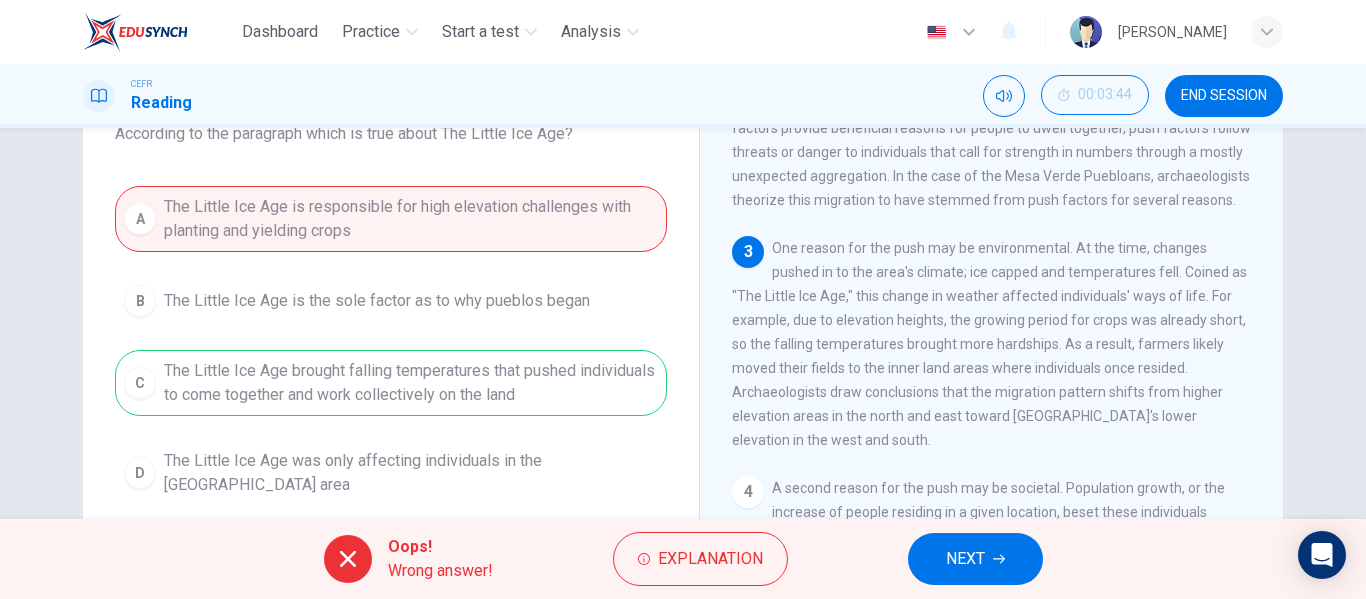 drag, startPoint x: 864, startPoint y: 378, endPoint x: 983, endPoint y: 563, distance: 219.96819 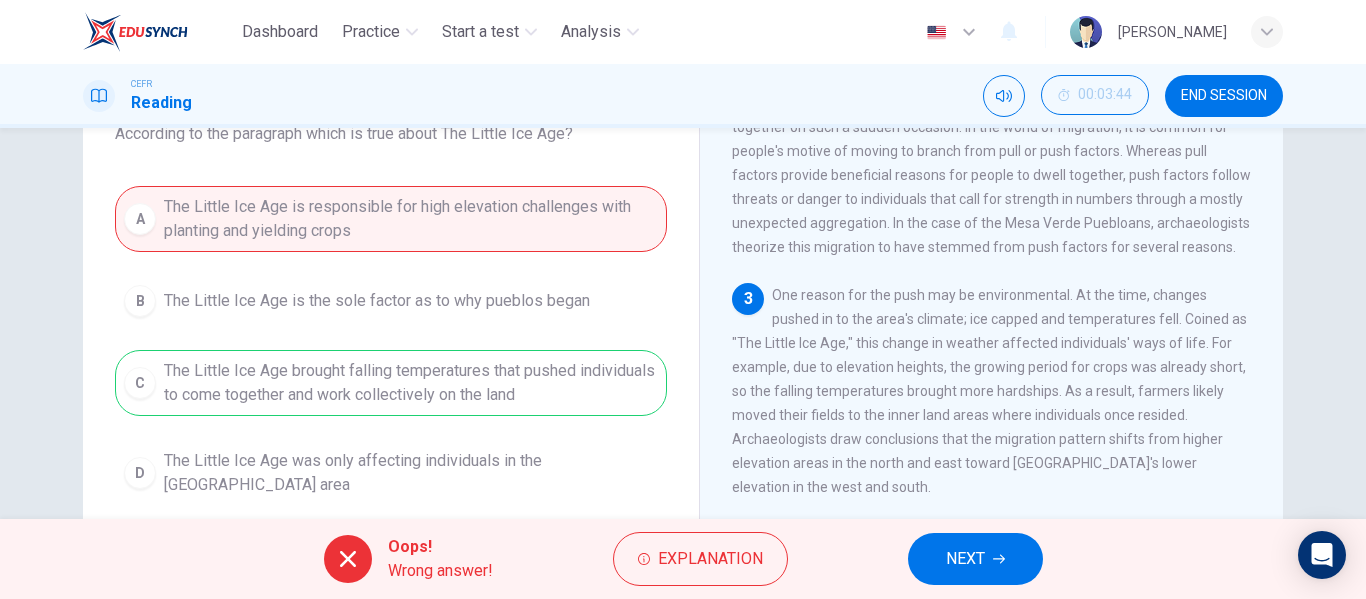 scroll, scrollTop: 262, scrollLeft: 0, axis: vertical 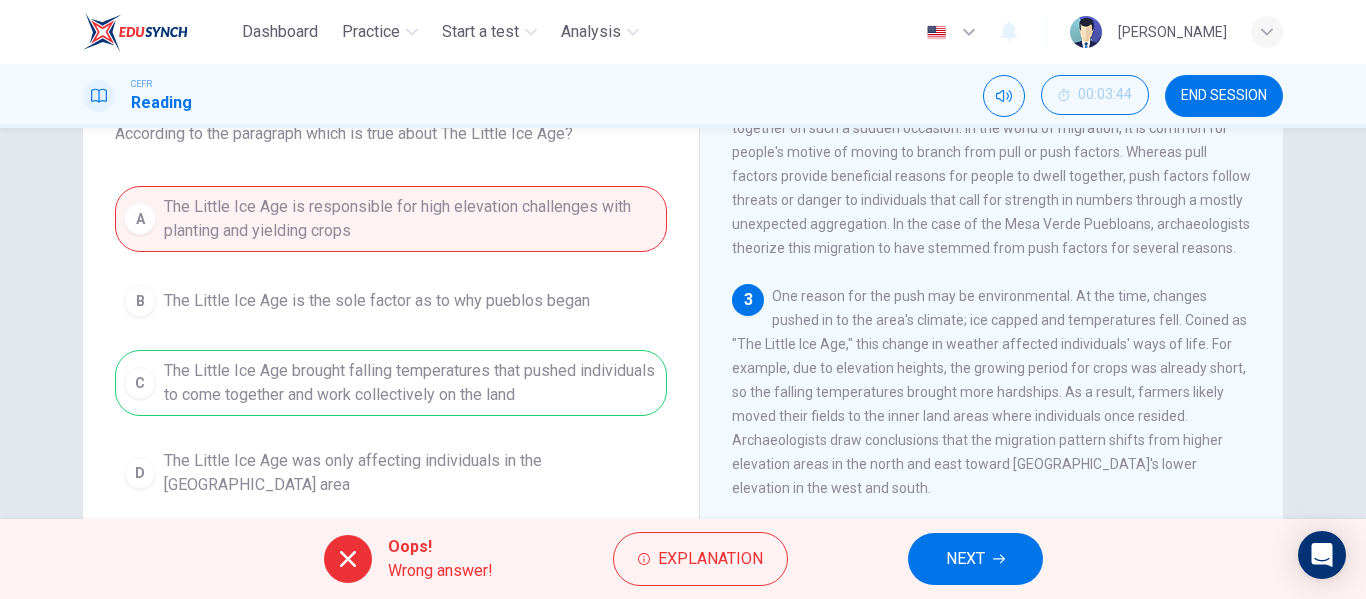 click on "NEXT" at bounding box center (965, 559) 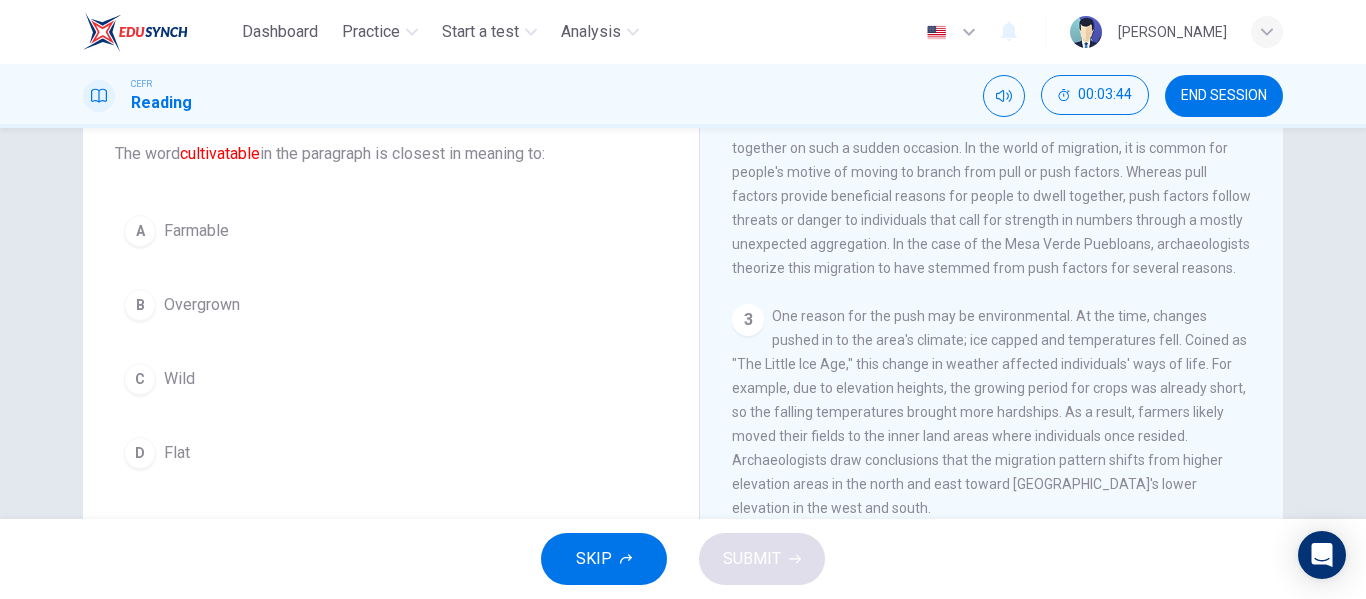 scroll, scrollTop: 121, scrollLeft: 0, axis: vertical 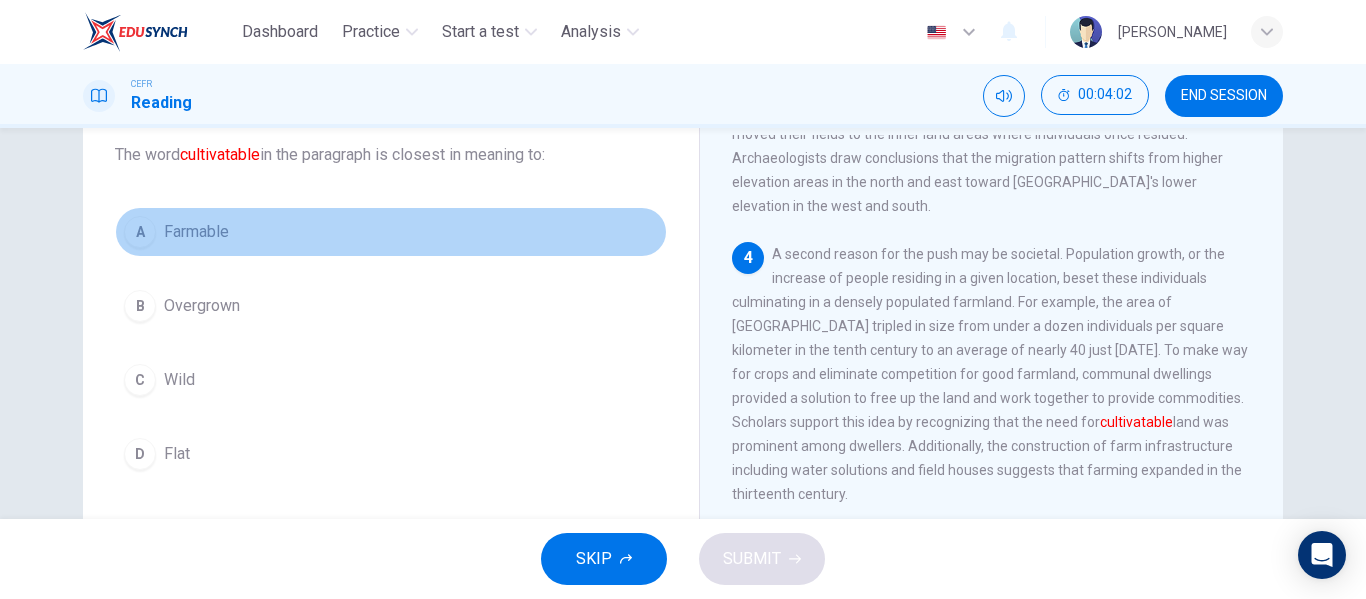 click on "A Farmable" at bounding box center [391, 232] 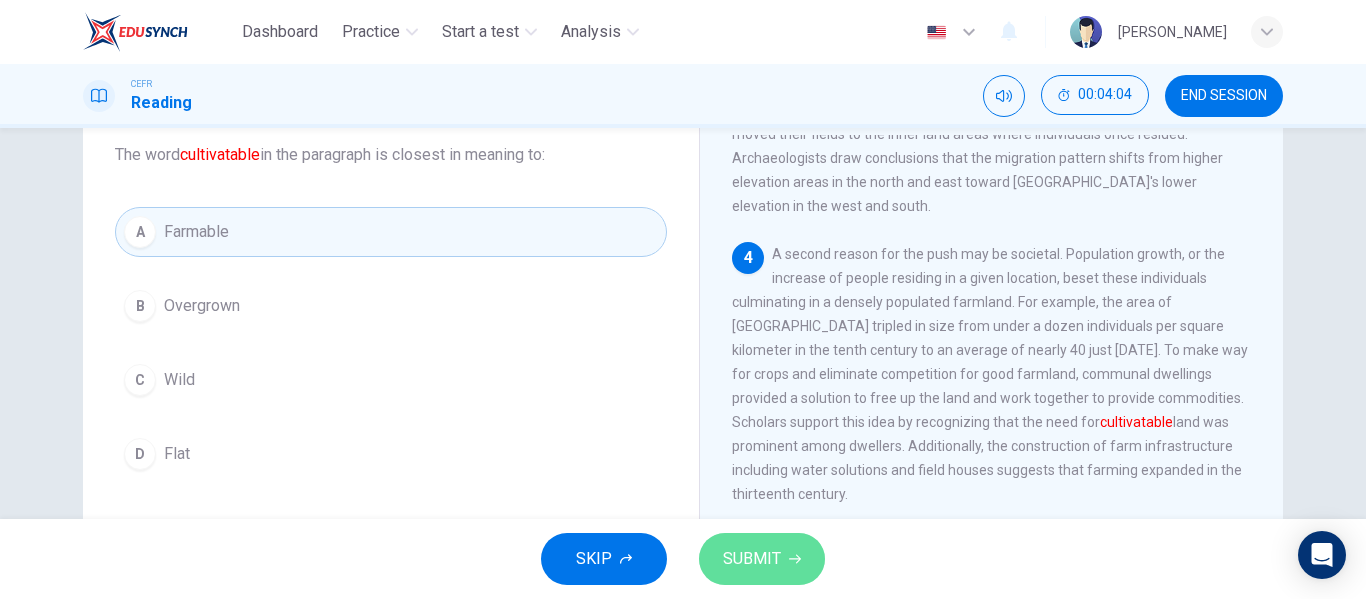 click on "SUBMIT" at bounding box center [752, 559] 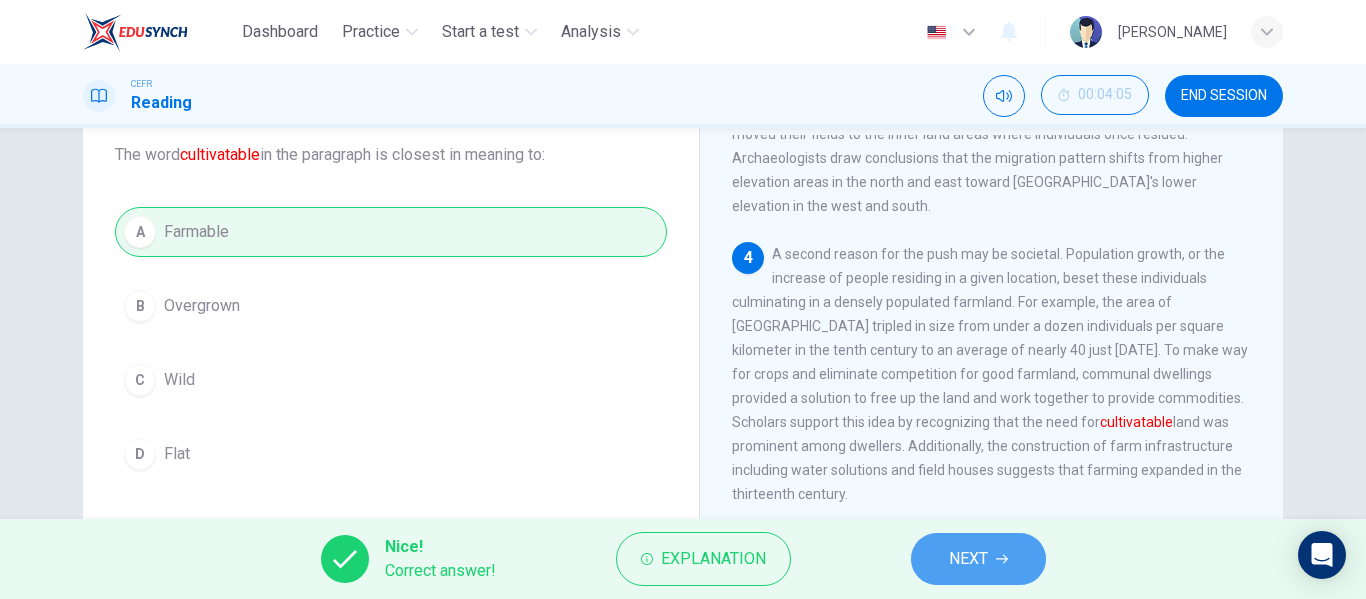 click on "NEXT" at bounding box center [968, 559] 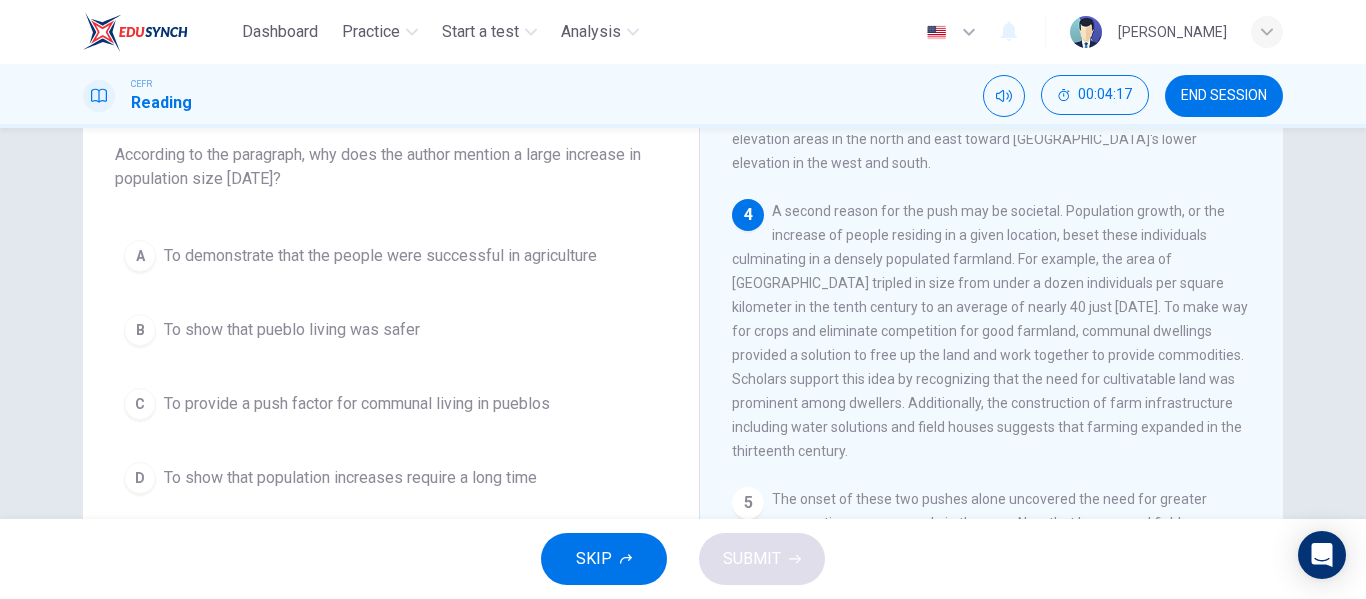 scroll, scrollTop: 608, scrollLeft: 0, axis: vertical 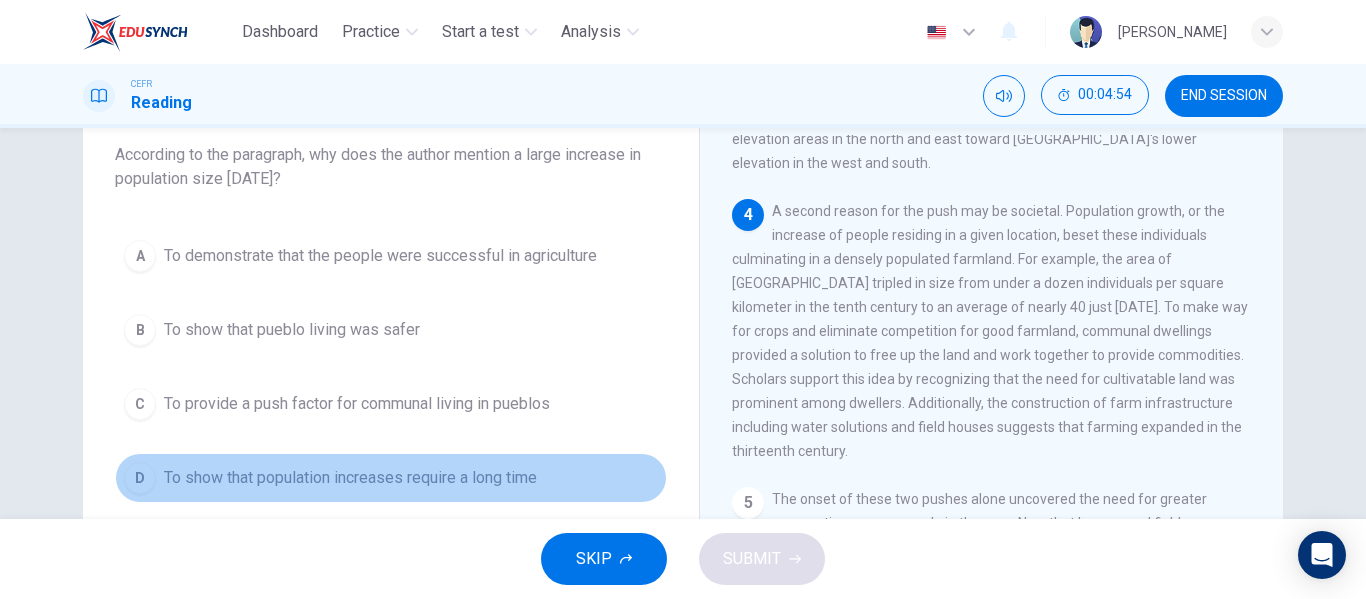 click on "To show that population increases require a long time" at bounding box center (350, 478) 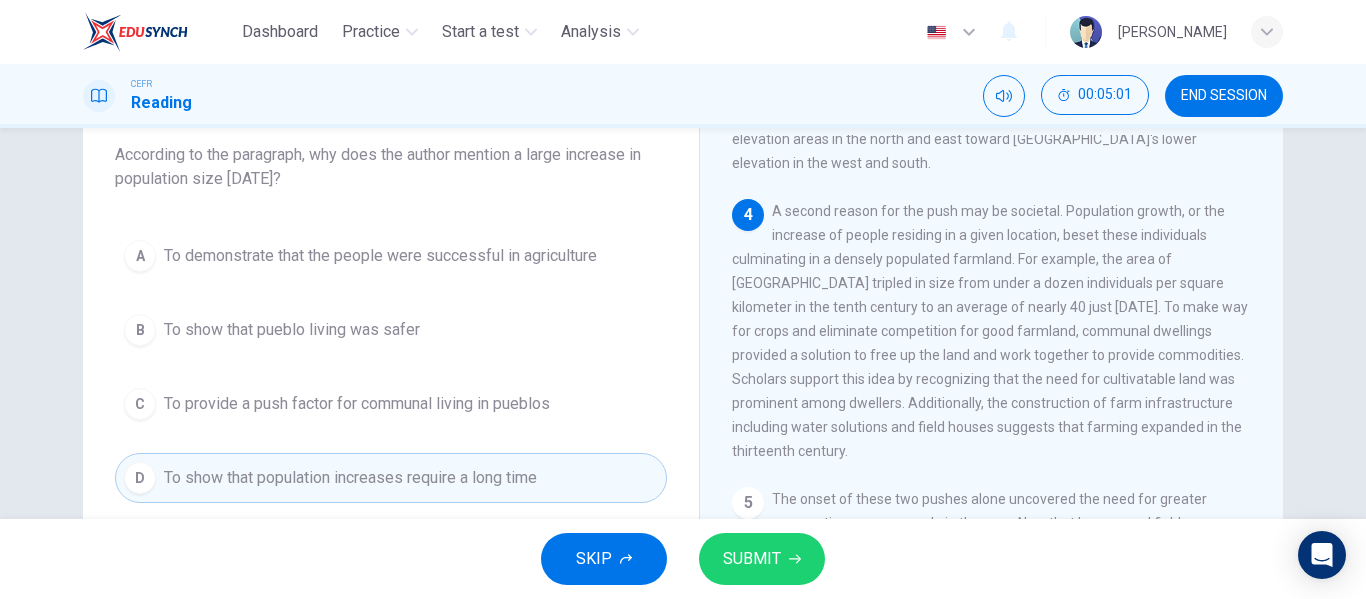 click on "To provide a push factor for communal living in pueblos" at bounding box center (357, 404) 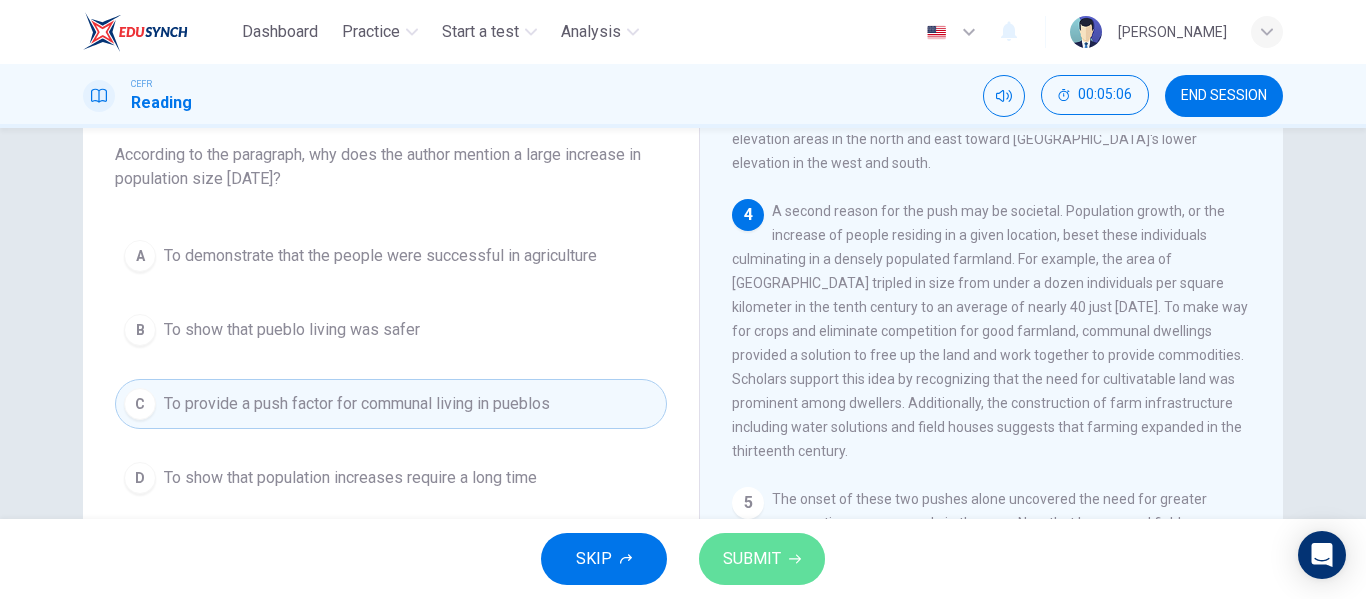 click on "SUBMIT" at bounding box center (752, 559) 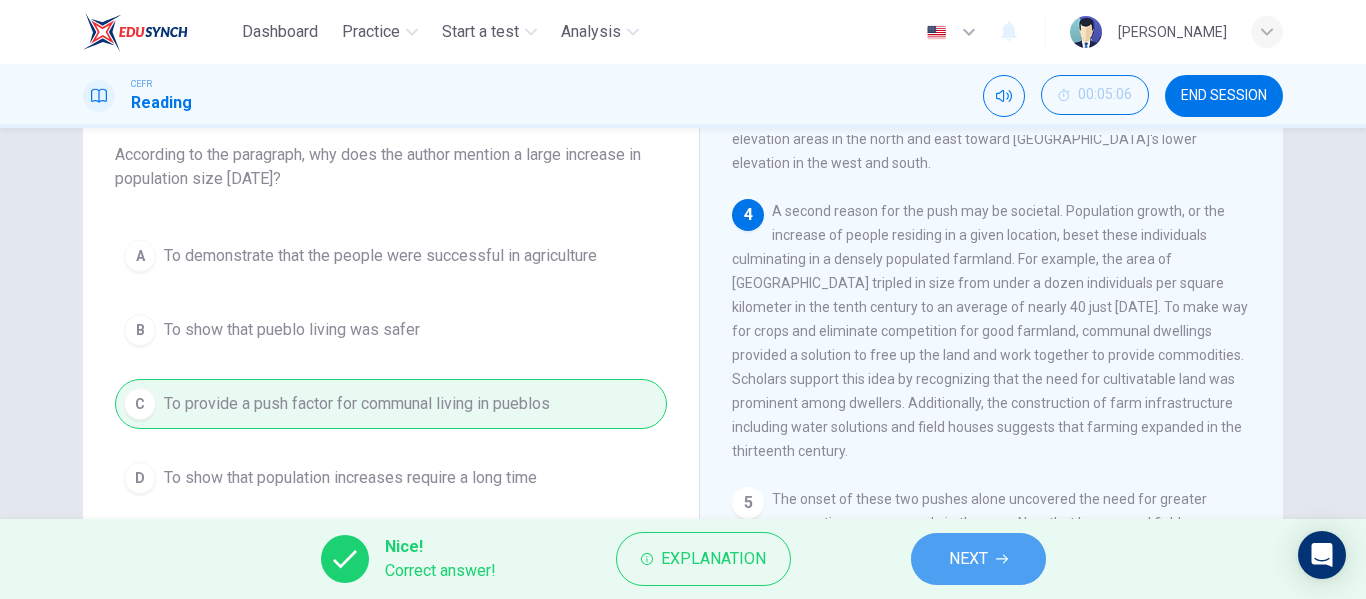 click on "NEXT" at bounding box center [968, 559] 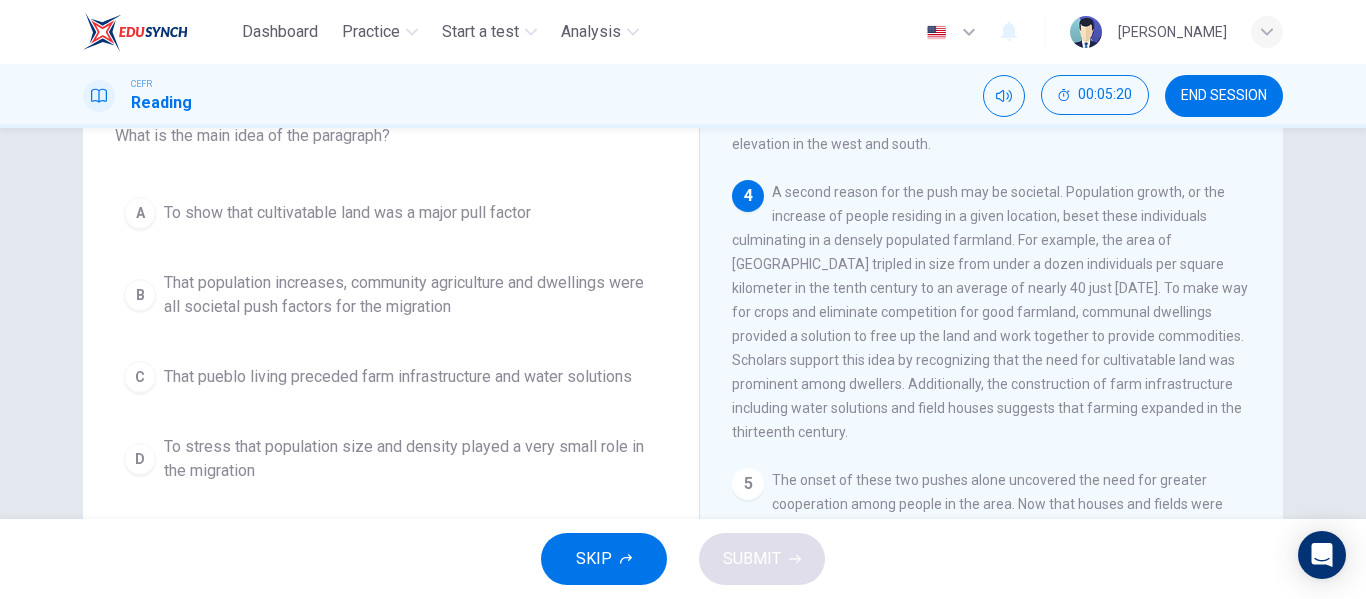 scroll, scrollTop: 141, scrollLeft: 0, axis: vertical 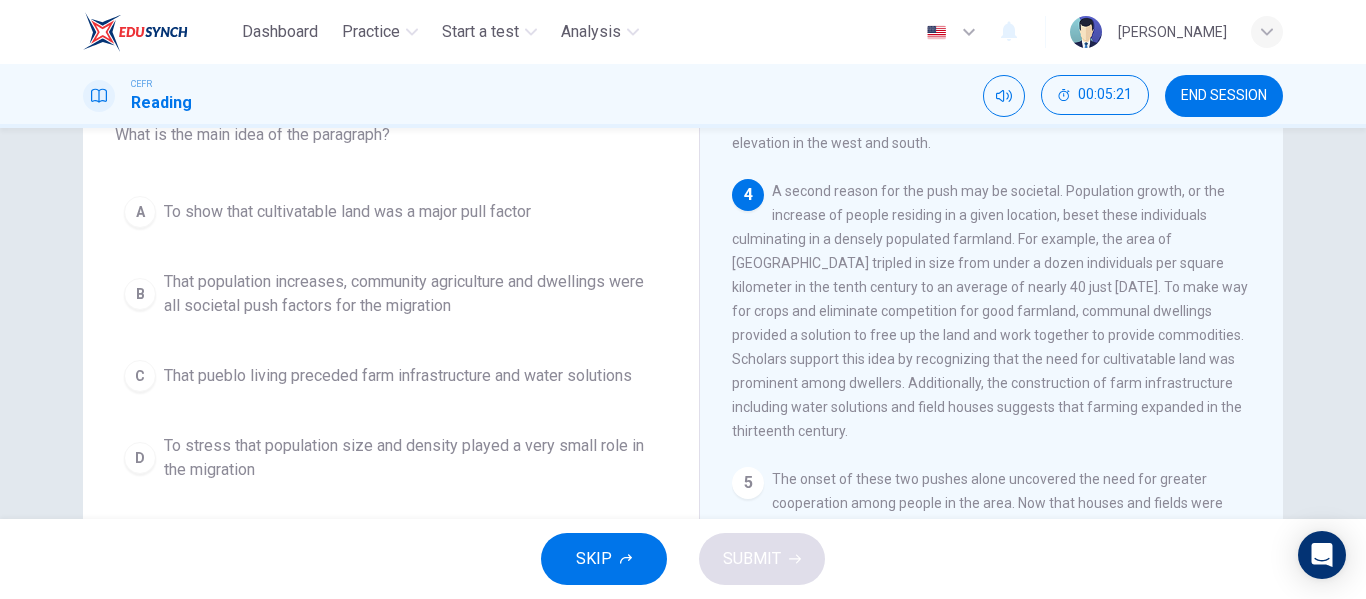 click on "A To show that cultivatable land was a major pull factor B That population increases, community agriculture and dwellings were all societal push factors for the migration C That pueblo living preceded farm infrastructure and water solutions D To stress that population size and density played a very small role in the migration" at bounding box center [391, 339] 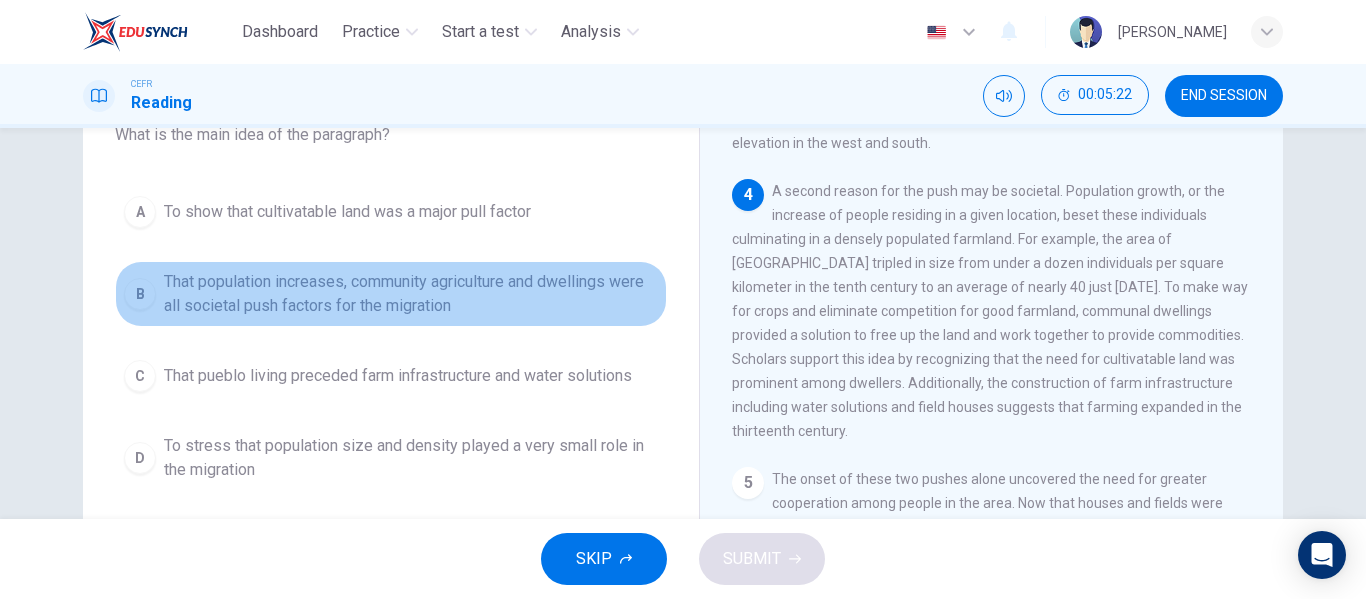 click on "That population increases, community agriculture and dwellings were all societal push factors for the migration" at bounding box center [411, 294] 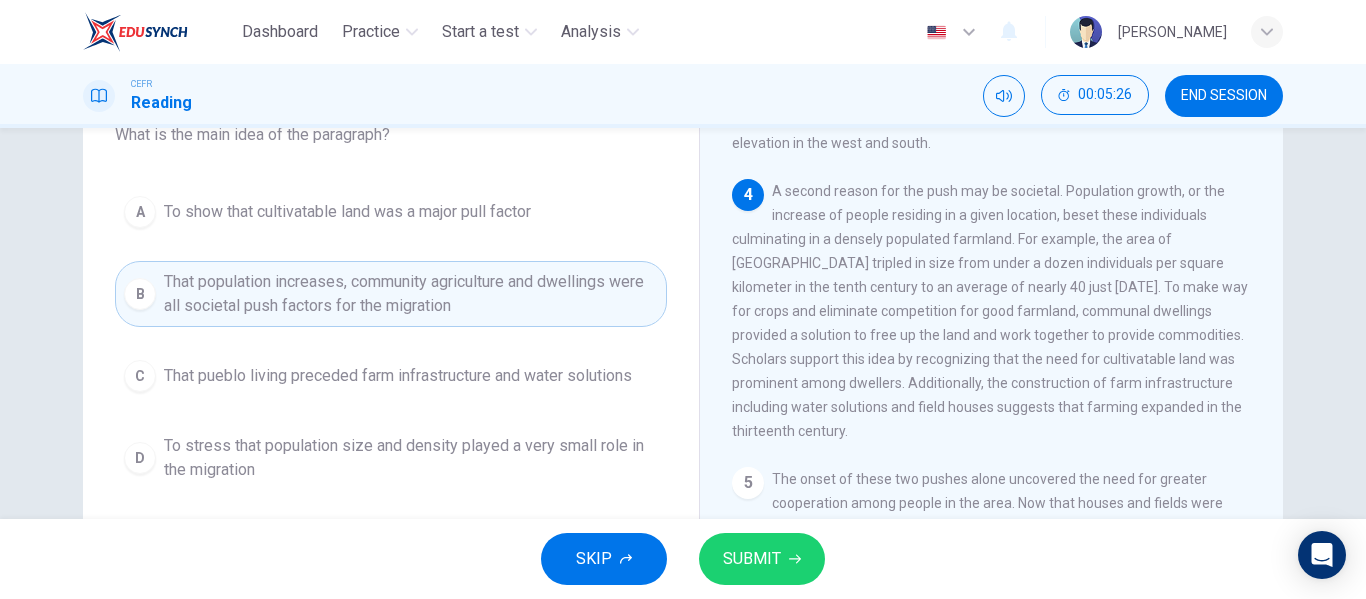 click on "SUBMIT" at bounding box center (762, 559) 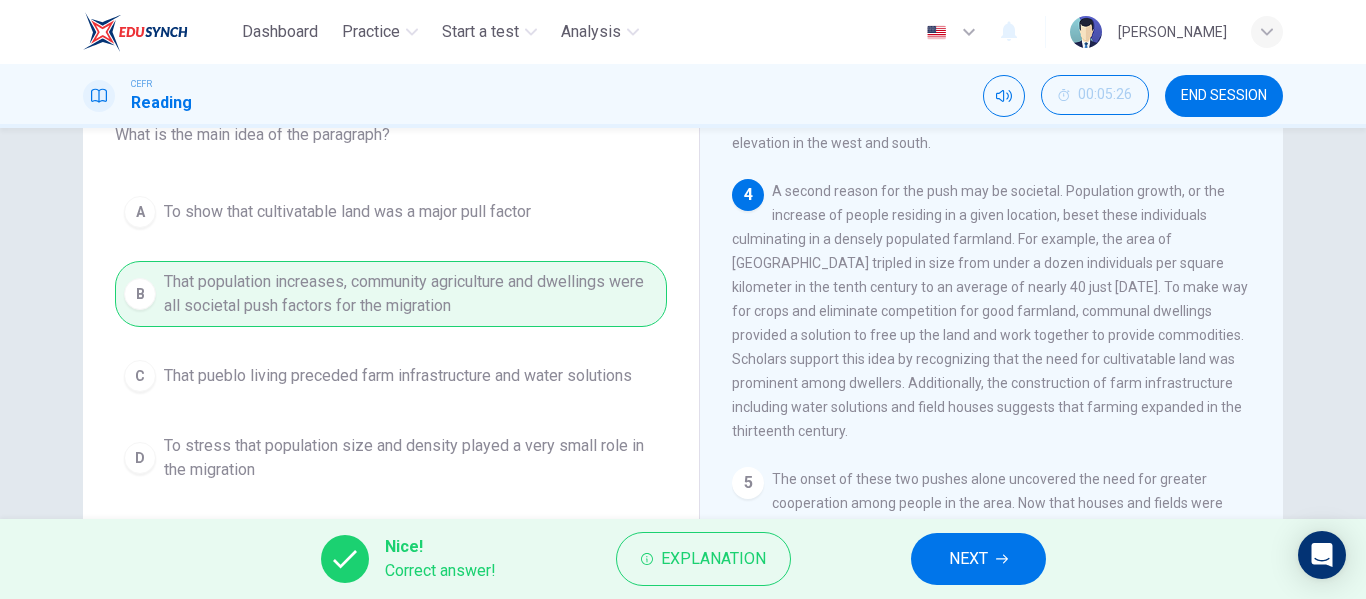 click on "NEXT" at bounding box center (978, 559) 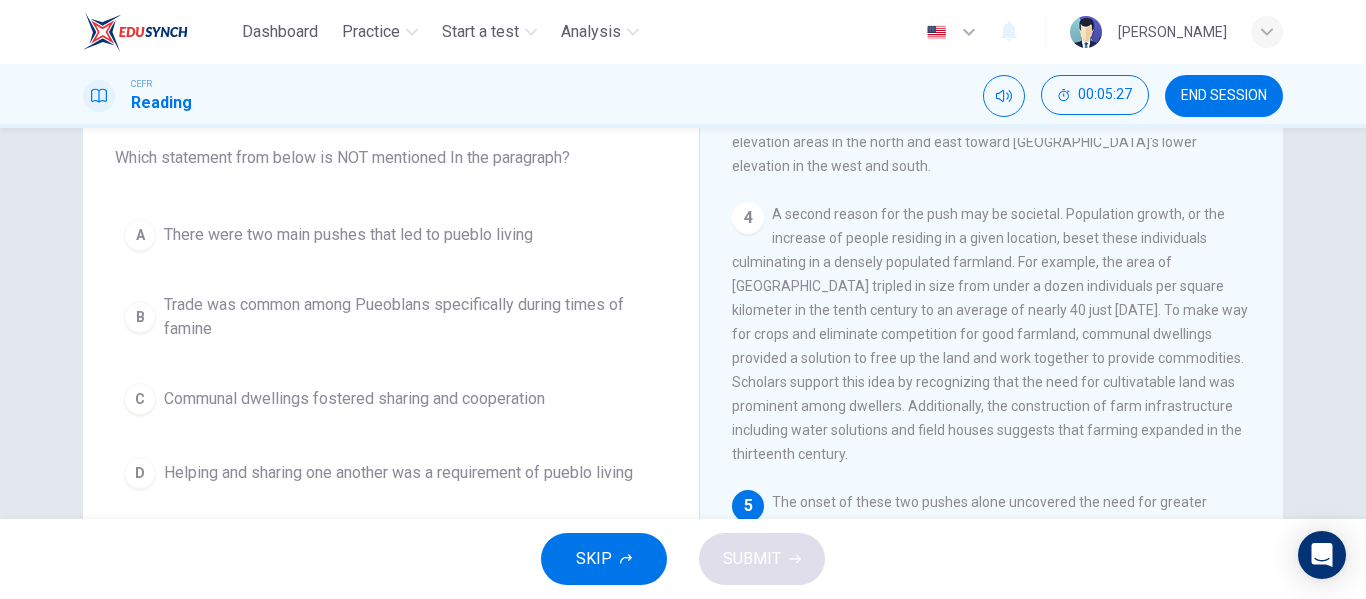 scroll, scrollTop: 118, scrollLeft: 0, axis: vertical 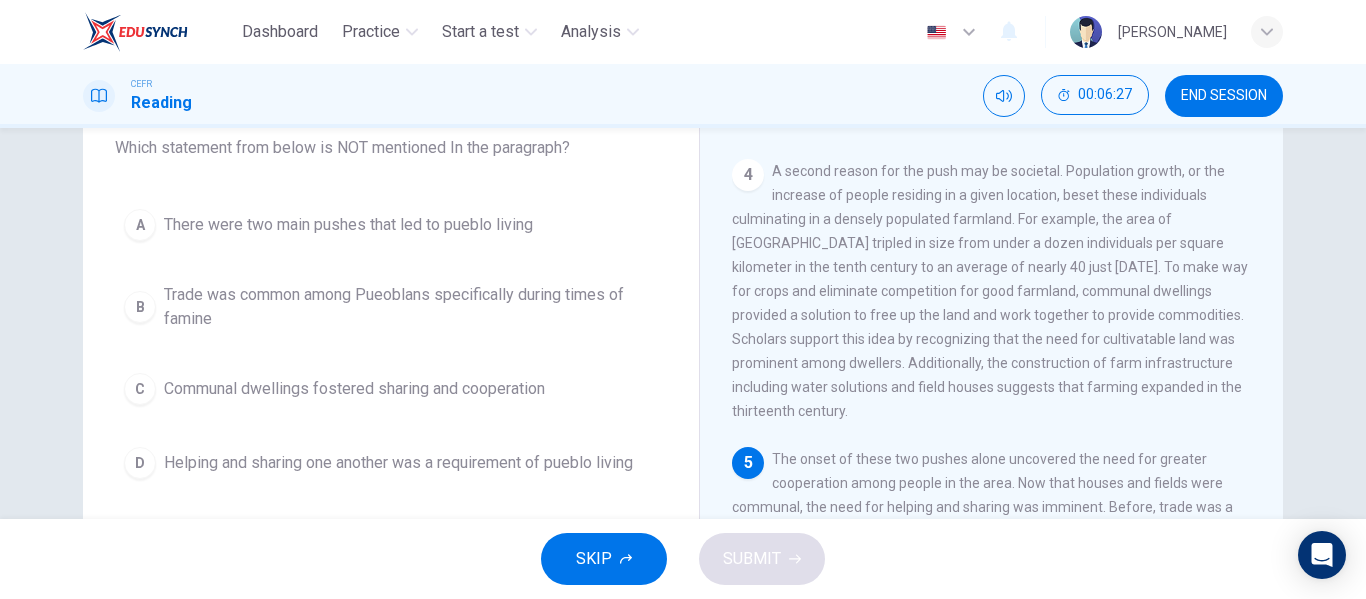 click on "Helping and sharing one another was a requirement of pueblo living" at bounding box center [398, 463] 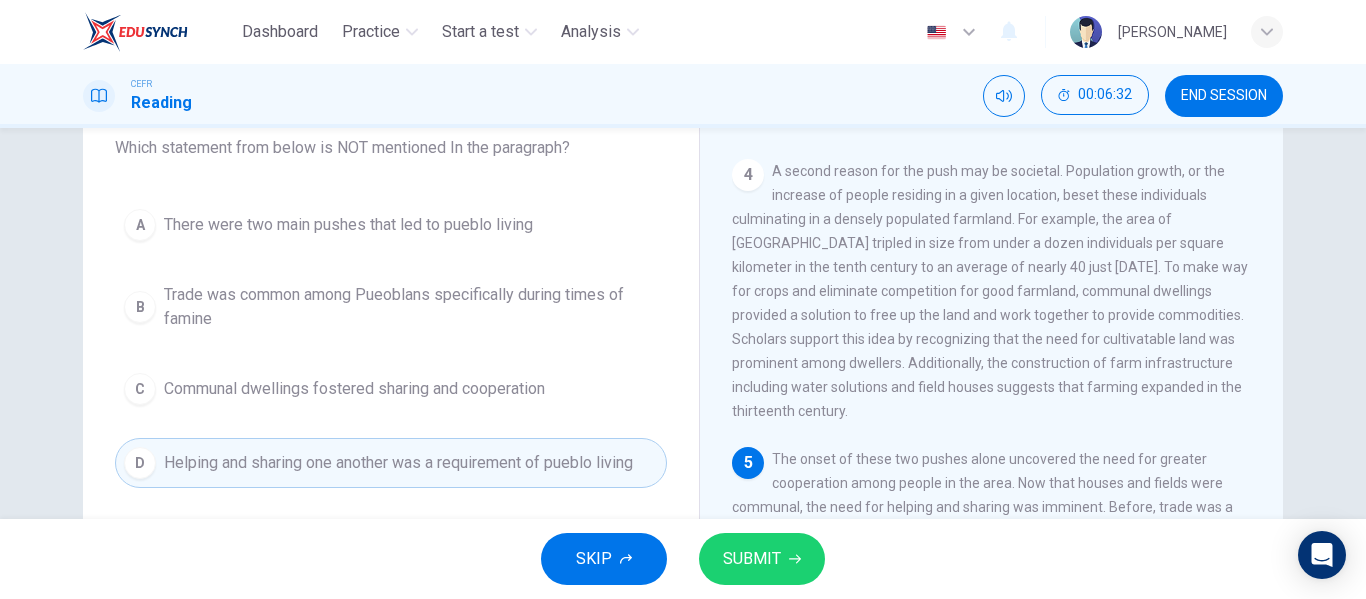 drag, startPoint x: 748, startPoint y: 562, endPoint x: 480, endPoint y: 384, distance: 321.7266 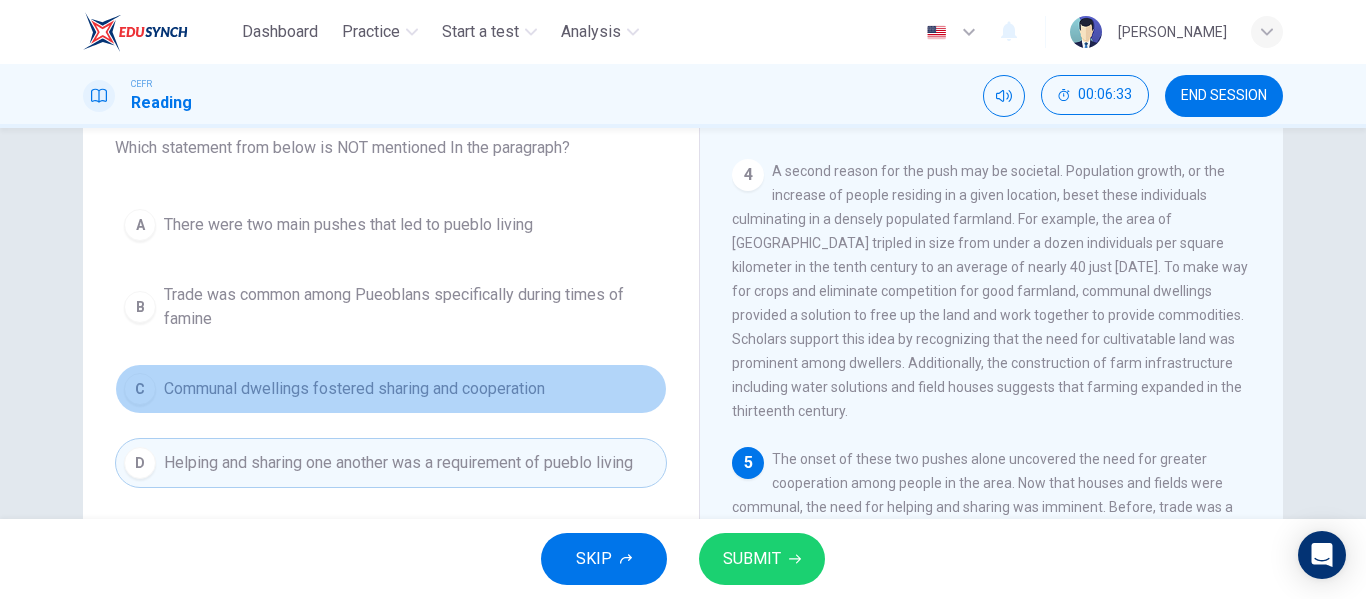 click on "Communal dwellings fostered sharing and cooperation" at bounding box center (354, 389) 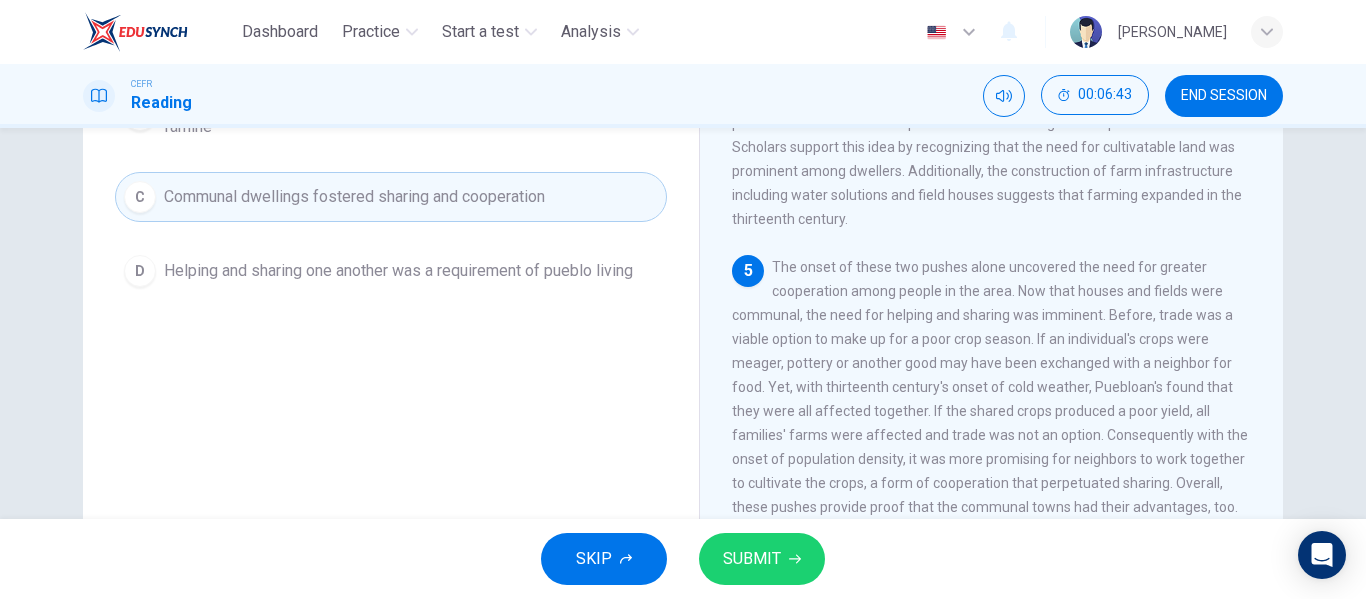 scroll, scrollTop: 319, scrollLeft: 0, axis: vertical 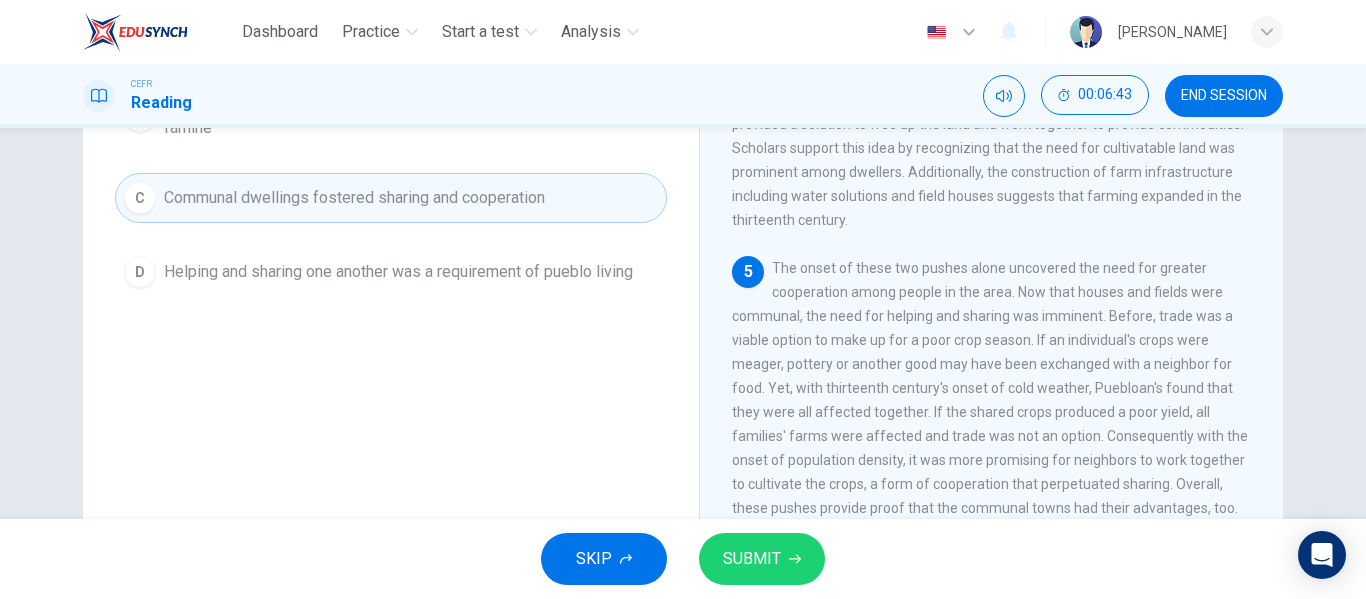 click on "D Helping and sharing one another was a requirement of pueblo living" at bounding box center (391, 272) 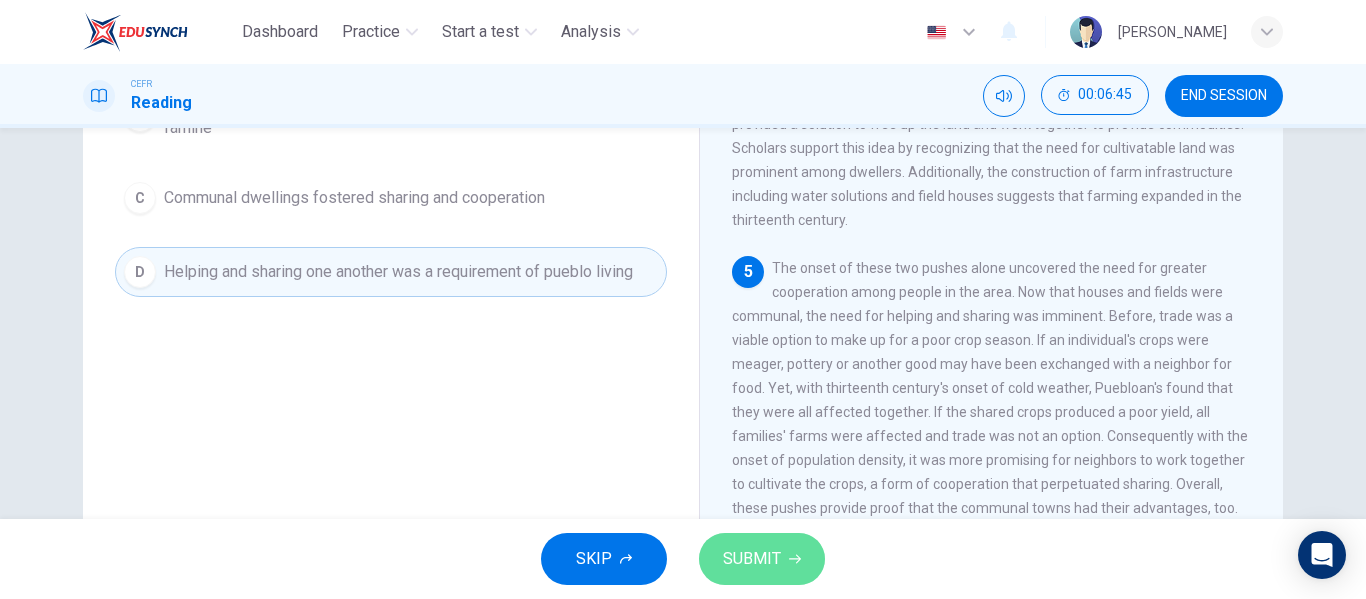 click on "SUBMIT" at bounding box center (752, 559) 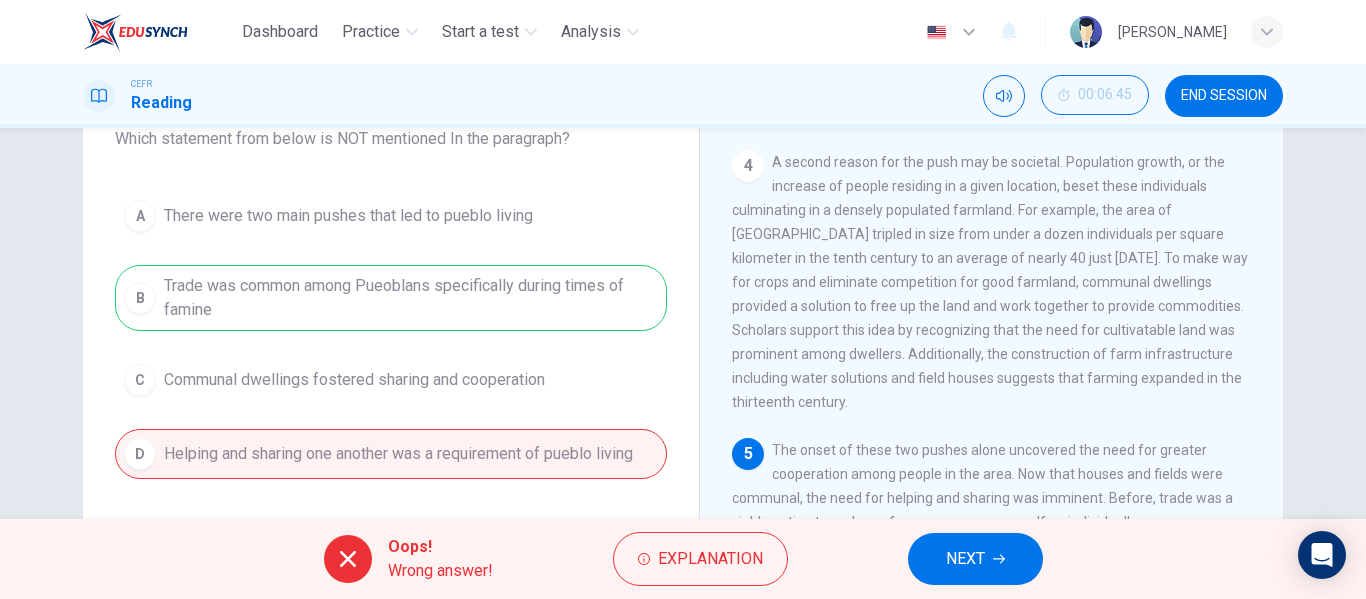 scroll, scrollTop: 136, scrollLeft: 0, axis: vertical 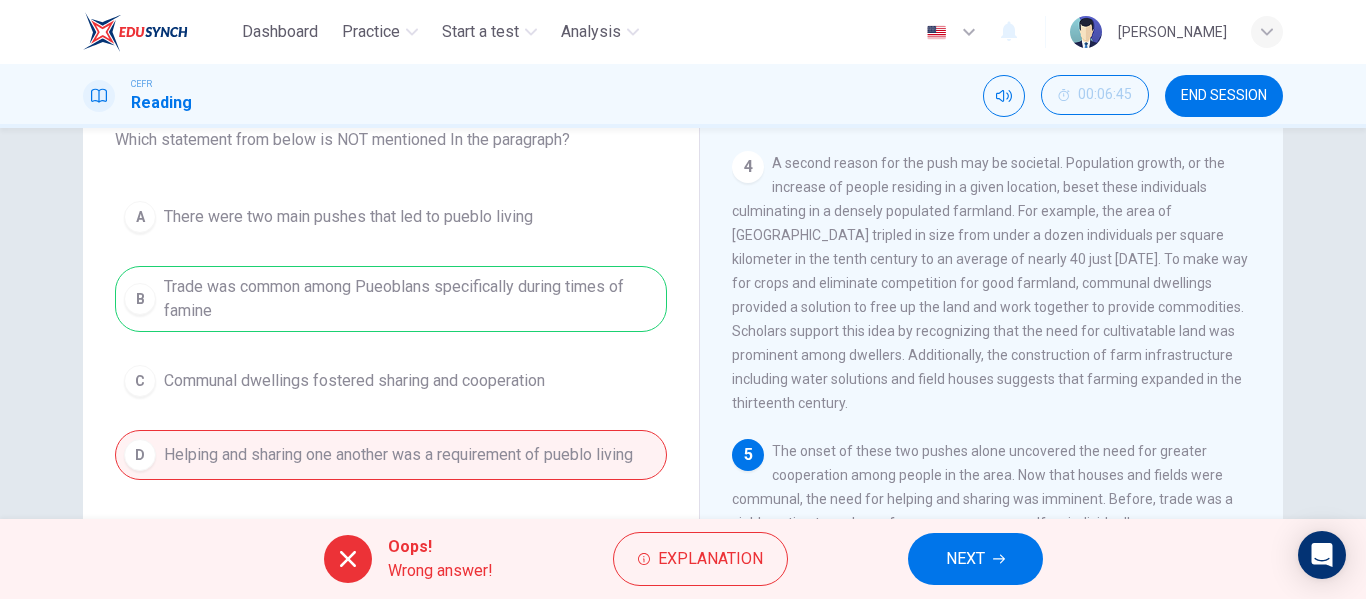 click on "NEXT" at bounding box center [965, 559] 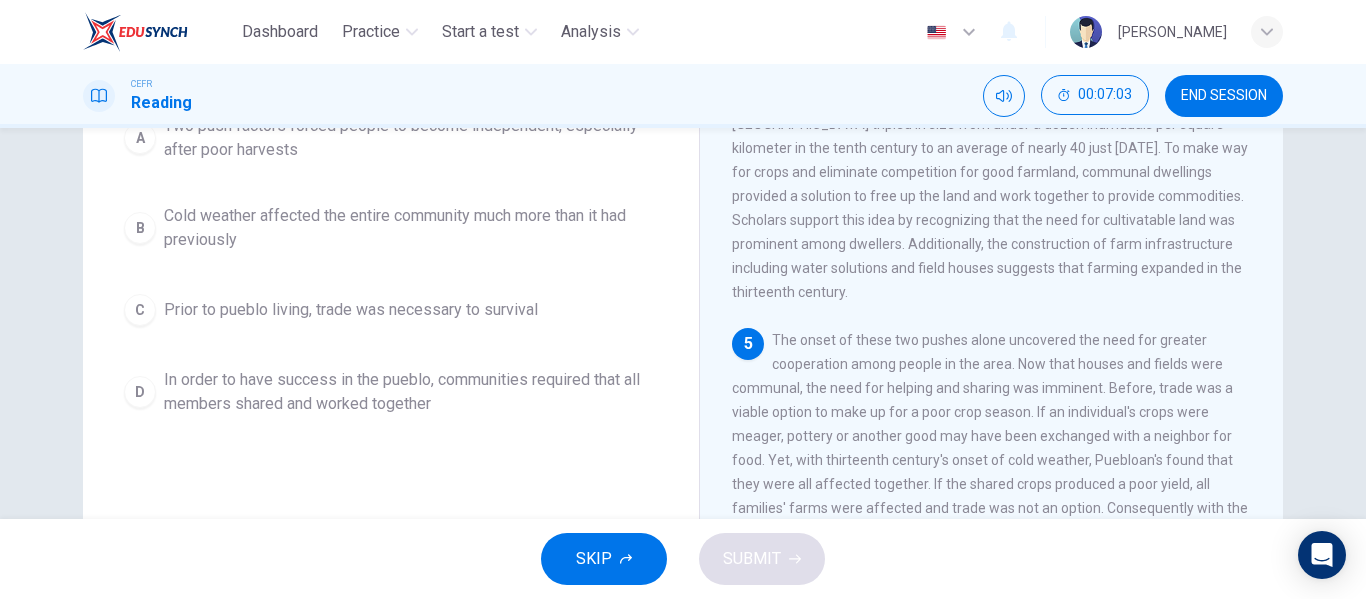 scroll, scrollTop: 250, scrollLeft: 0, axis: vertical 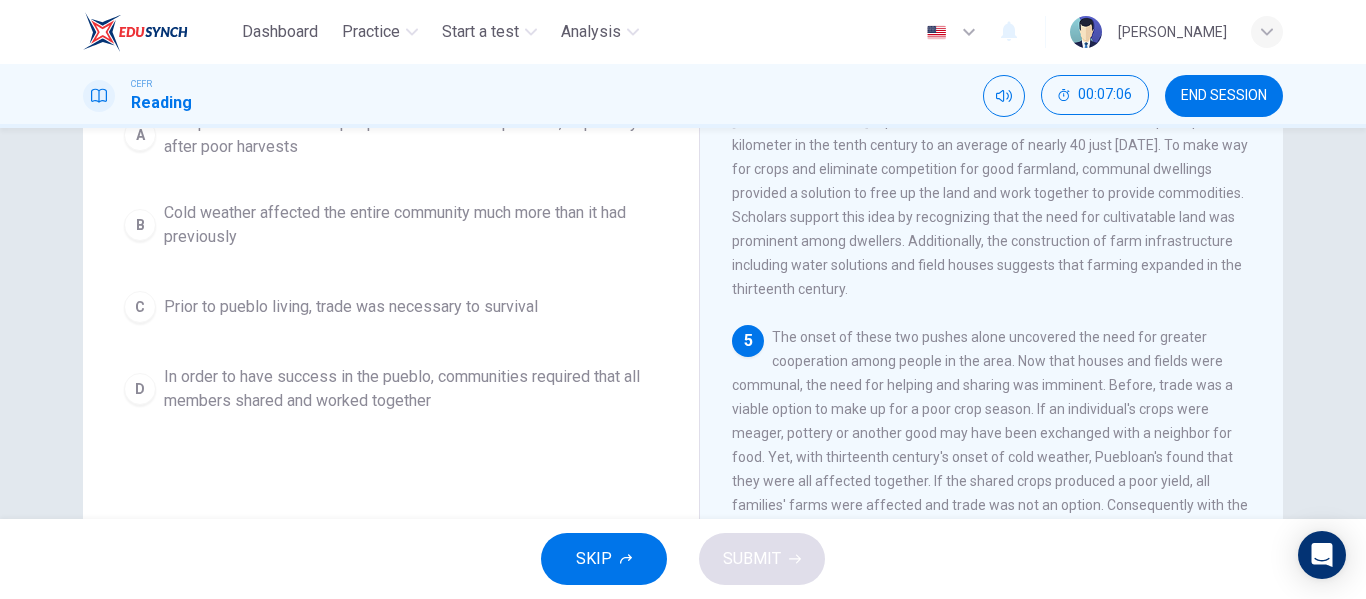 click on "In order to have success in the pueblo, communities required that all members shared and worked together" at bounding box center (411, 389) 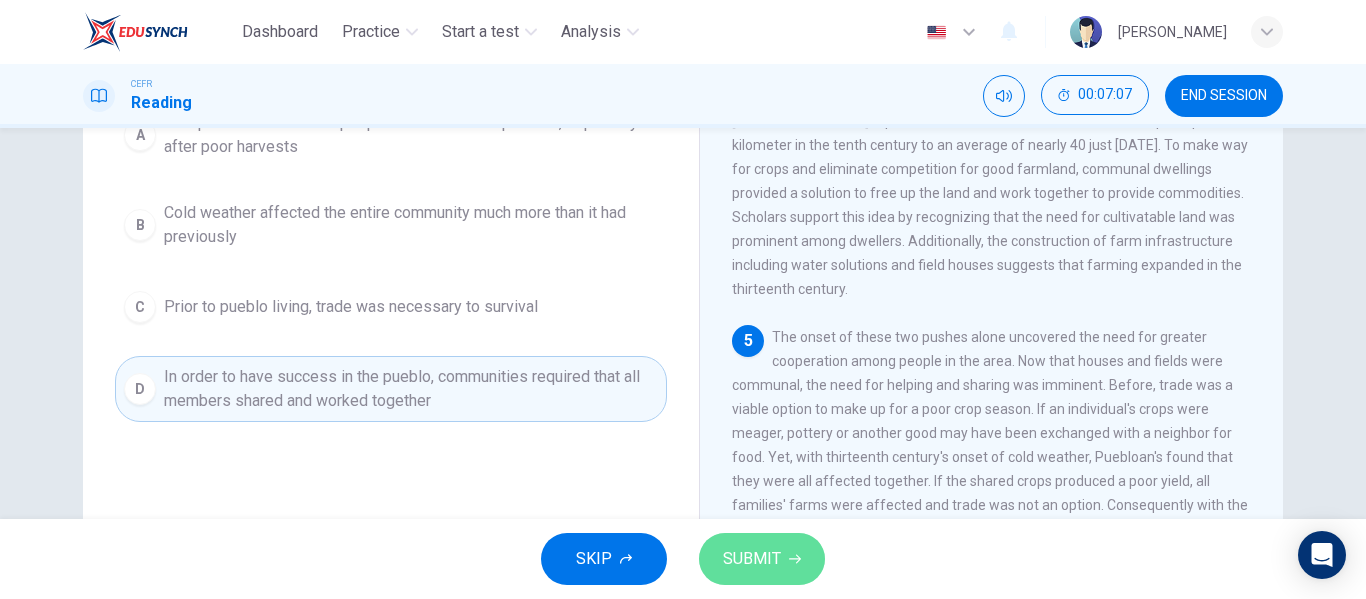 click on "SUBMIT" at bounding box center [752, 559] 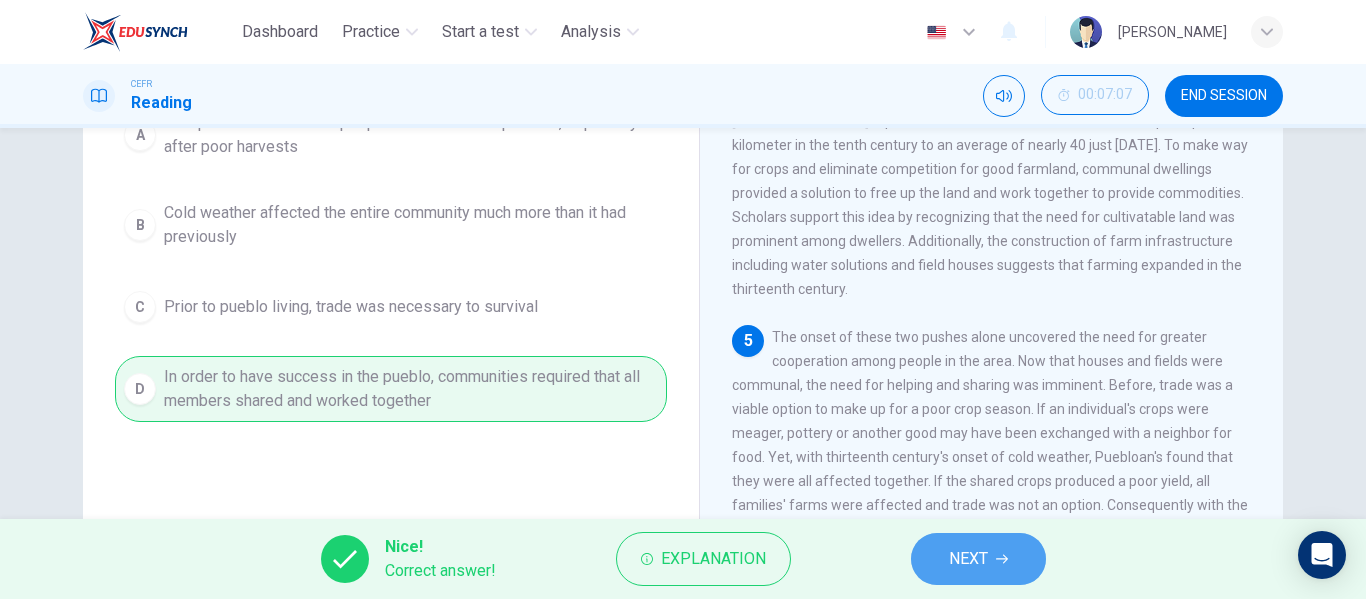click on "NEXT" at bounding box center [978, 559] 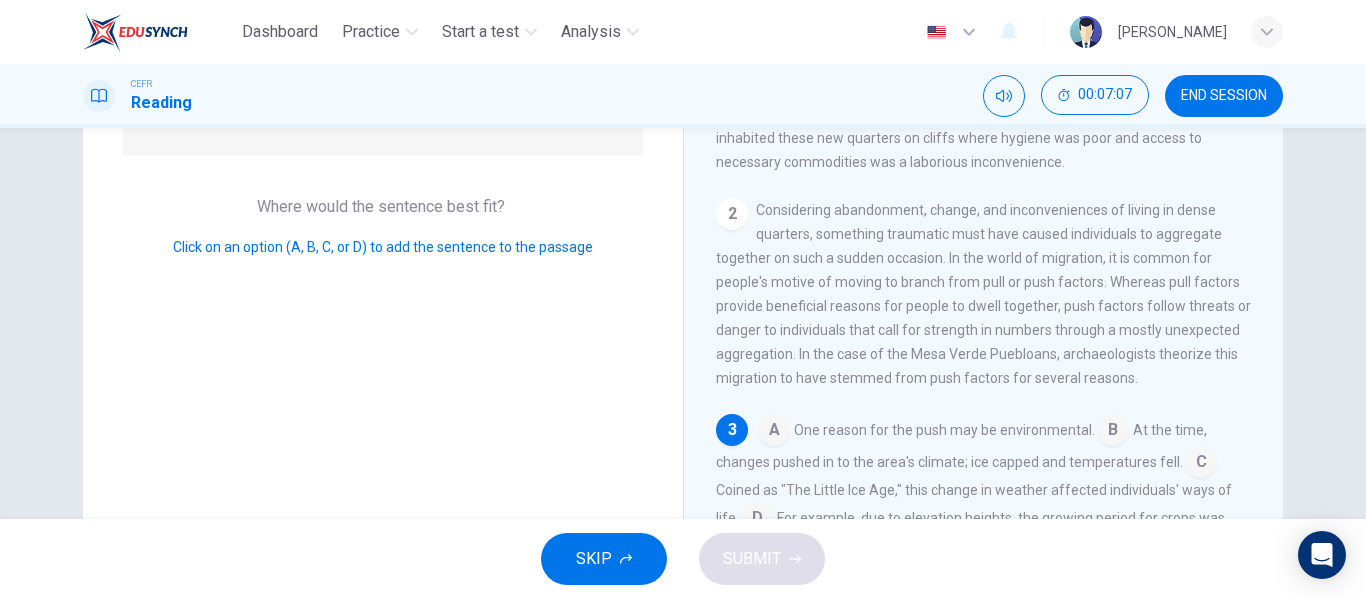 scroll, scrollTop: 264, scrollLeft: 0, axis: vertical 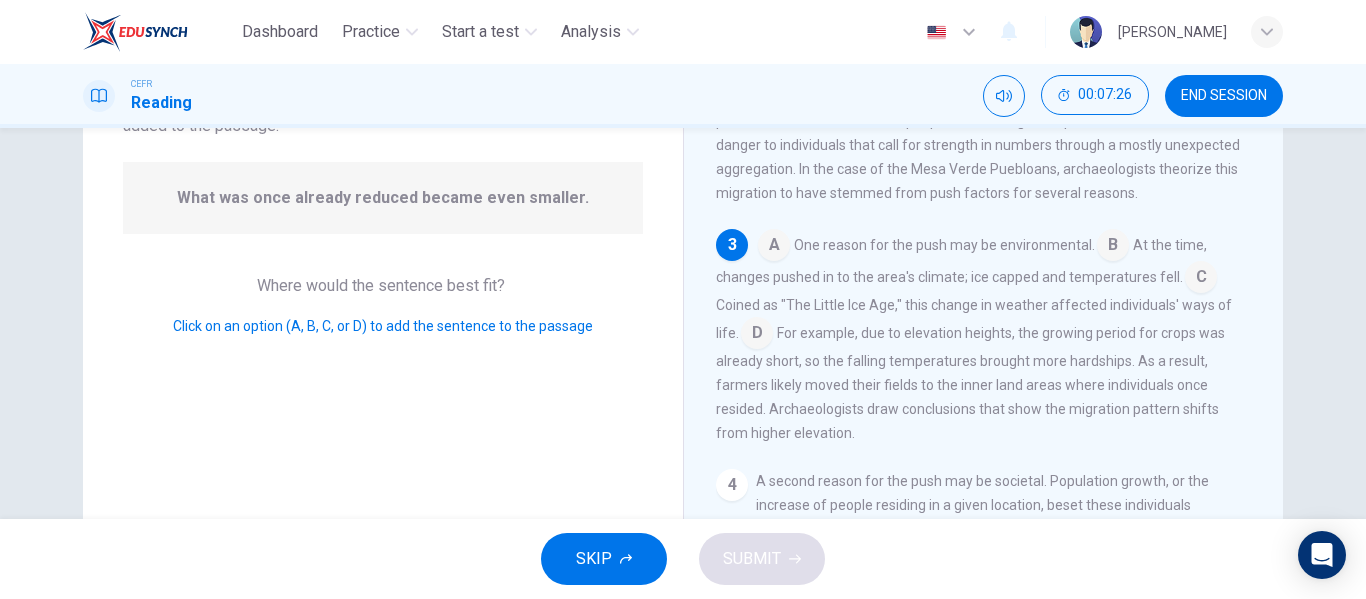 click at bounding box center (757, 335) 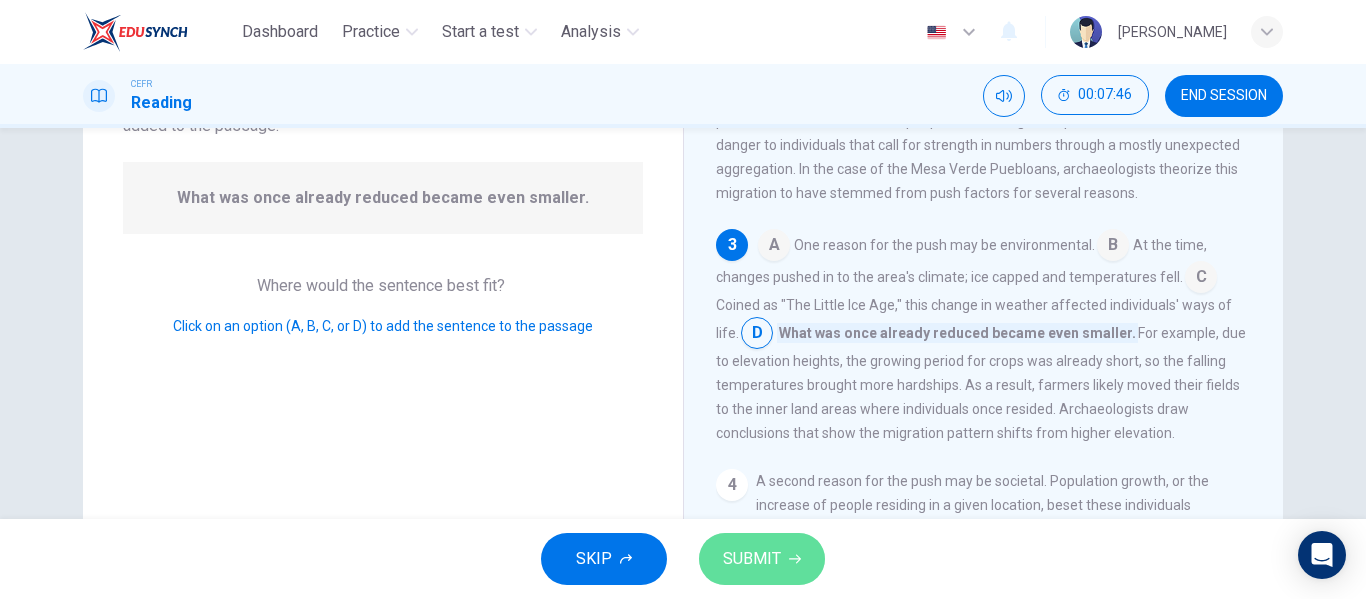 click on "SUBMIT" at bounding box center (752, 559) 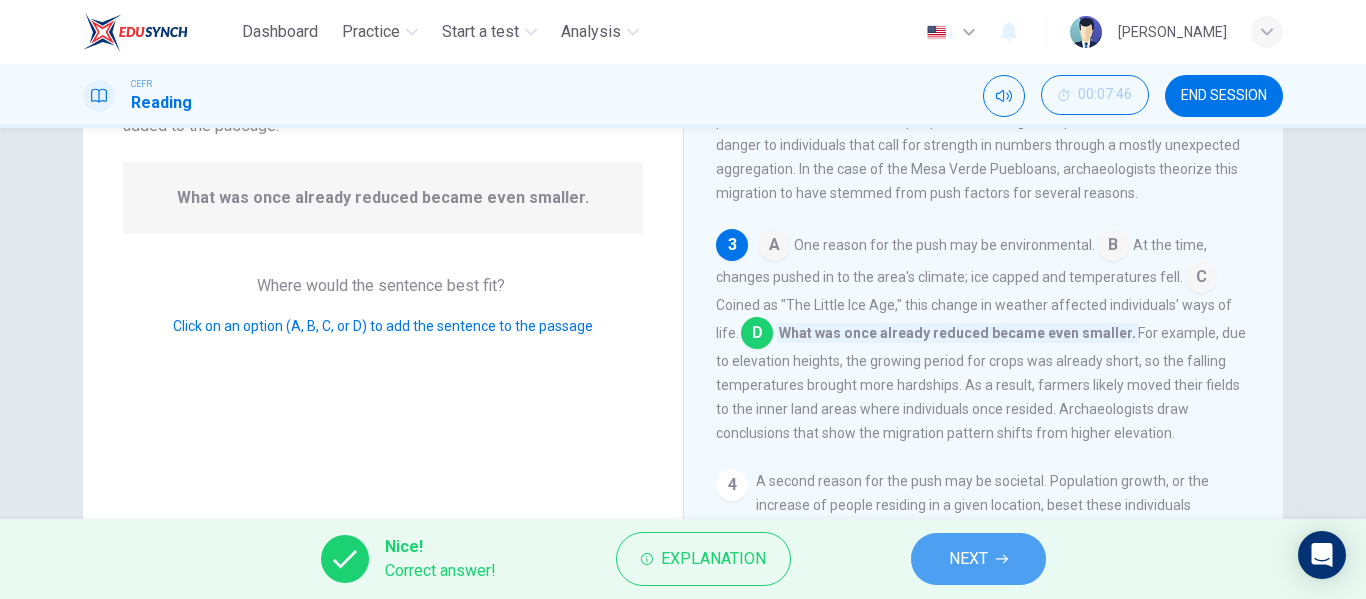 click on "NEXT" at bounding box center (968, 559) 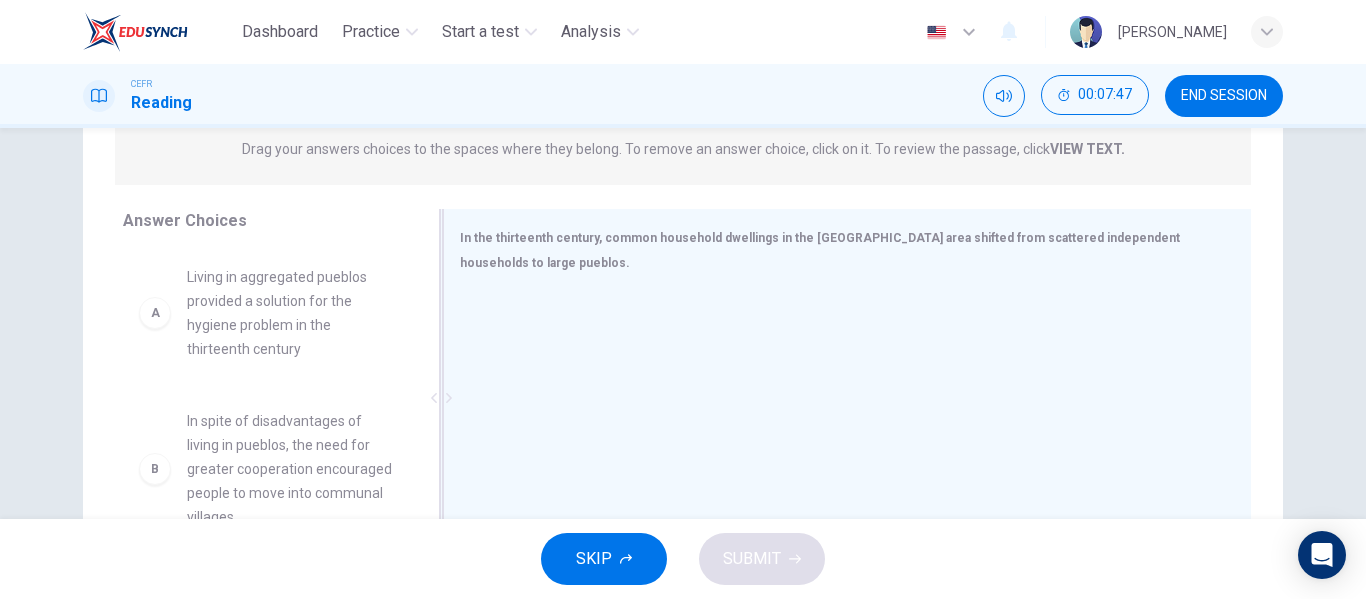 scroll, scrollTop: 265, scrollLeft: 0, axis: vertical 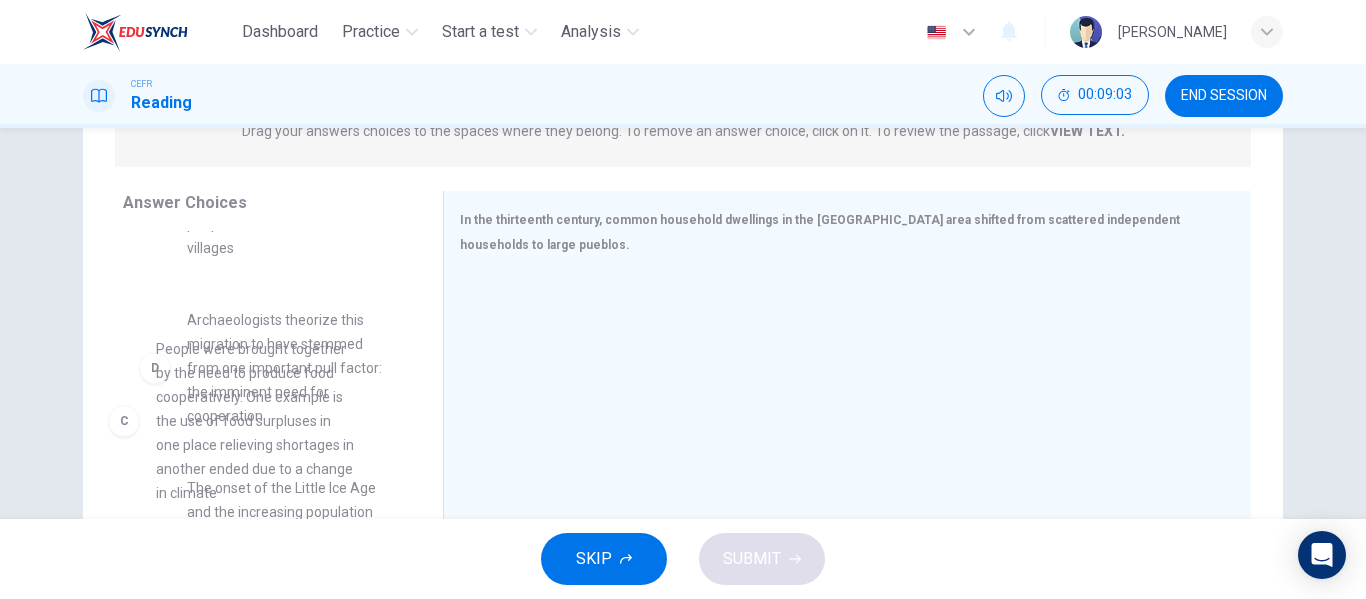 drag, startPoint x: 282, startPoint y: 467, endPoint x: 250, endPoint y: 500, distance: 45.96738 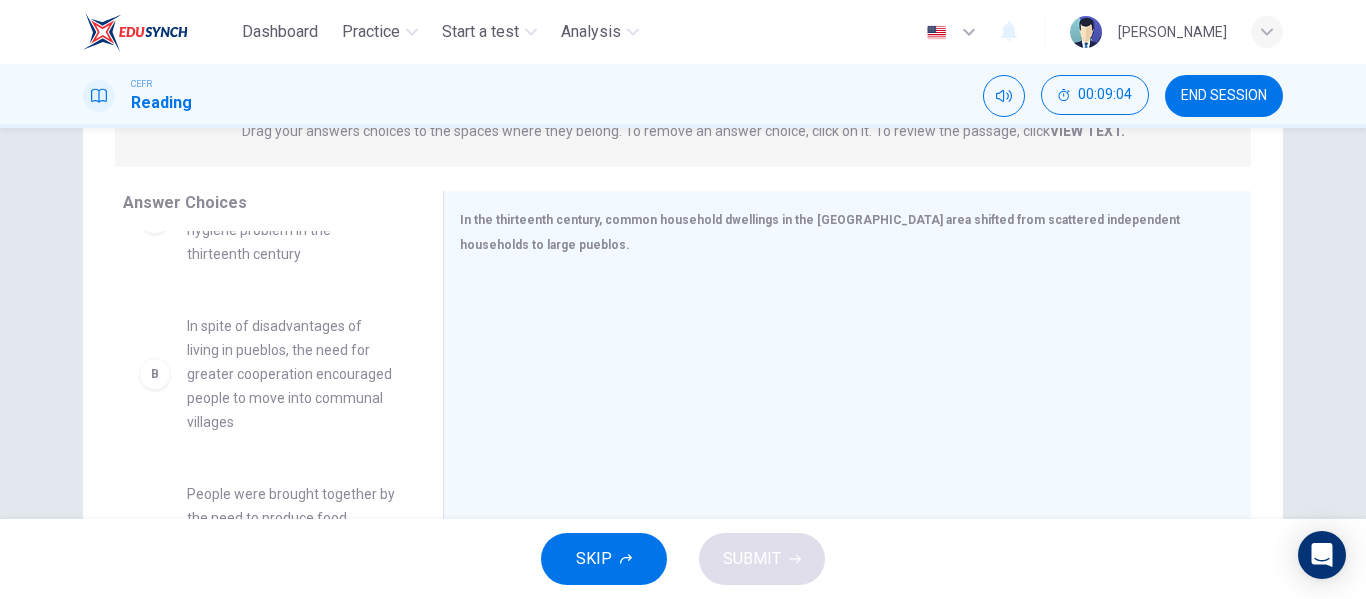scroll, scrollTop: 76, scrollLeft: 0, axis: vertical 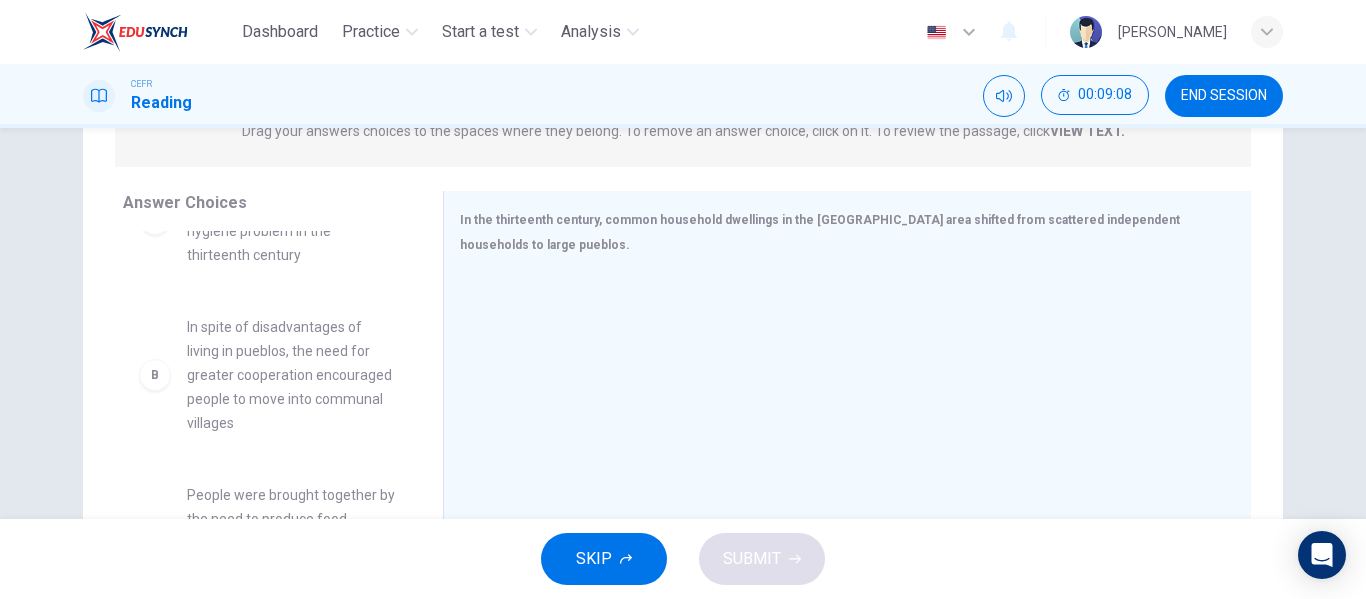 click on "In spite of disadvantages of living in pueblos, the need for greater cooperation encouraged people to move into communal villages" at bounding box center [291, 375] 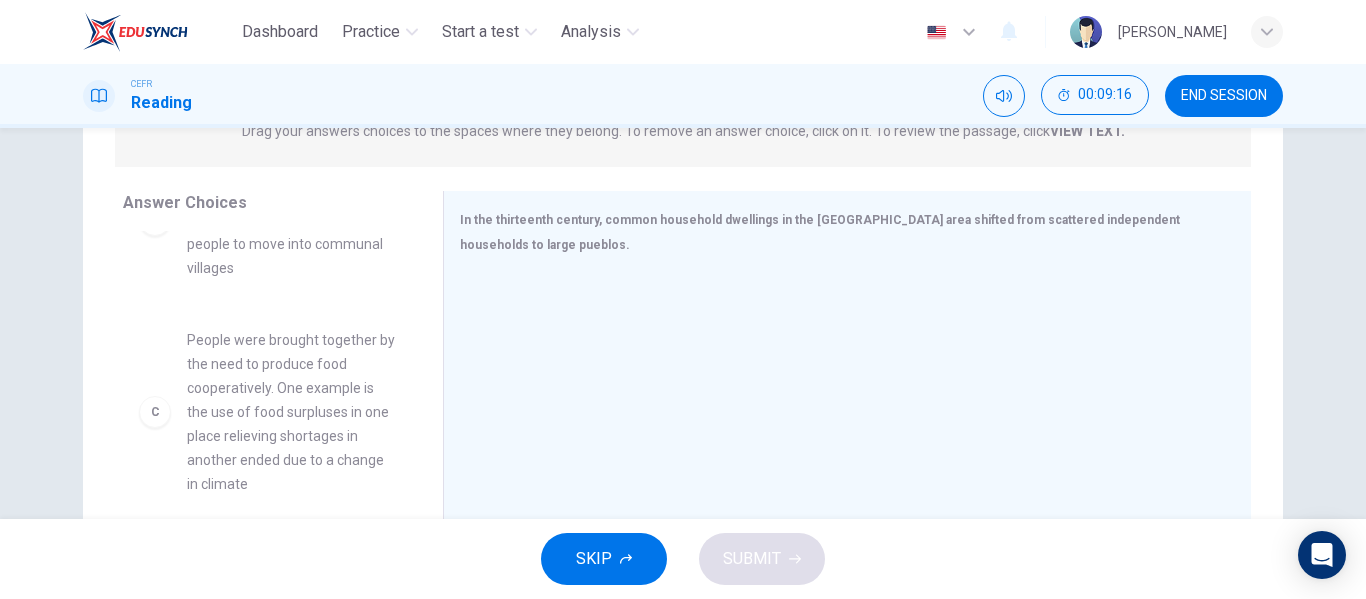 scroll, scrollTop: 232, scrollLeft: 0, axis: vertical 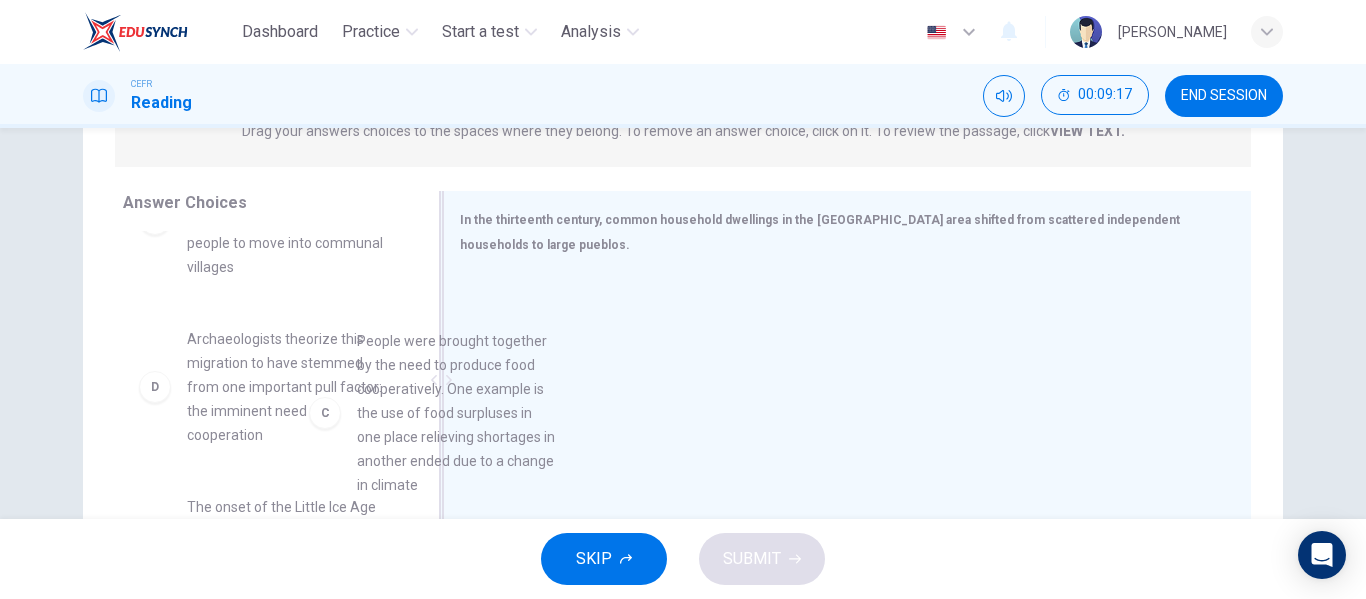 drag, startPoint x: 313, startPoint y: 430, endPoint x: 589, endPoint y: 433, distance: 276.0163 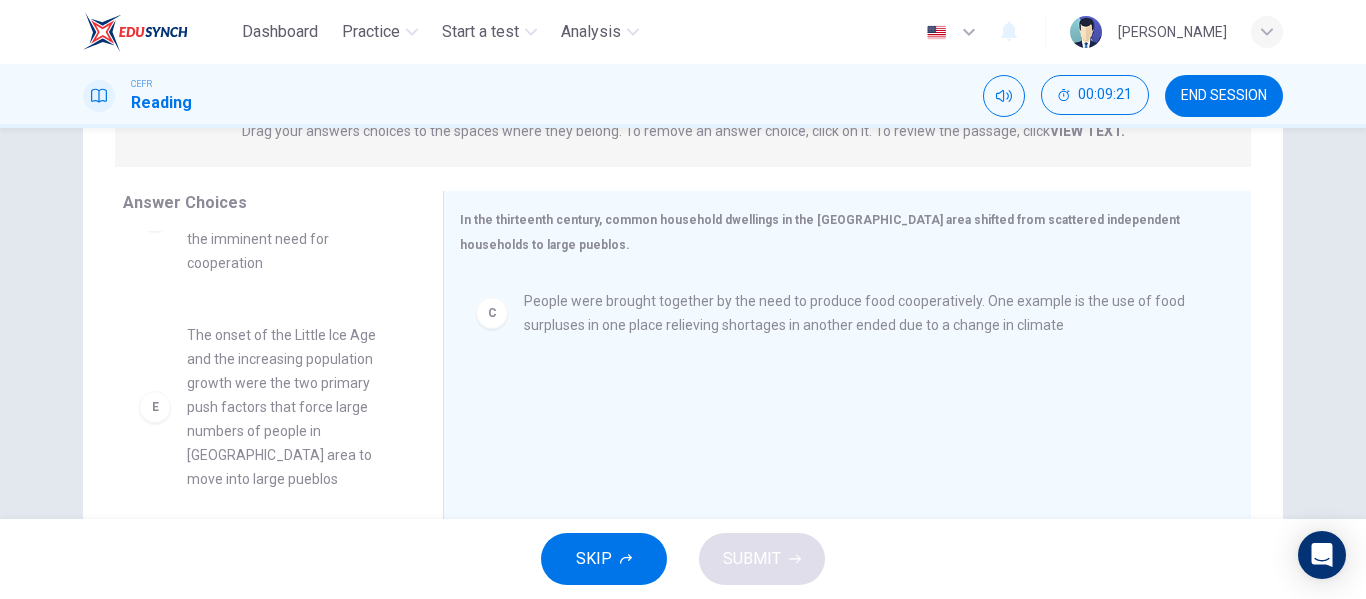 scroll, scrollTop: 405, scrollLeft: 0, axis: vertical 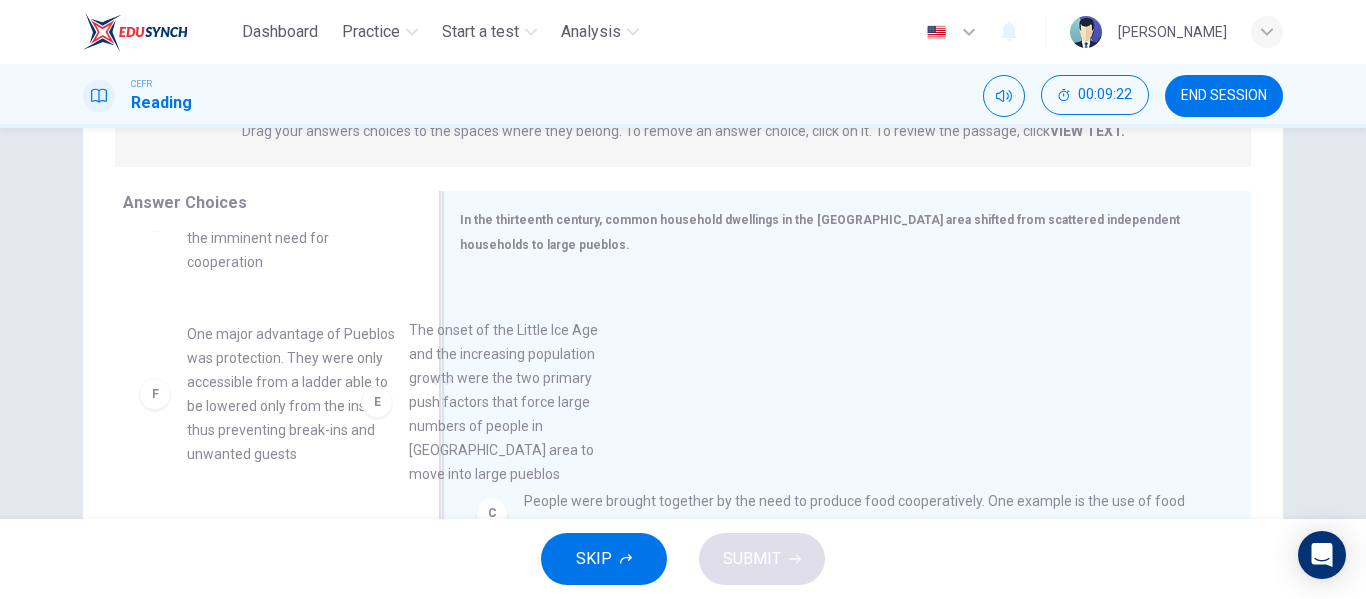 drag, startPoint x: 302, startPoint y: 436, endPoint x: 563, endPoint y: 429, distance: 261.09384 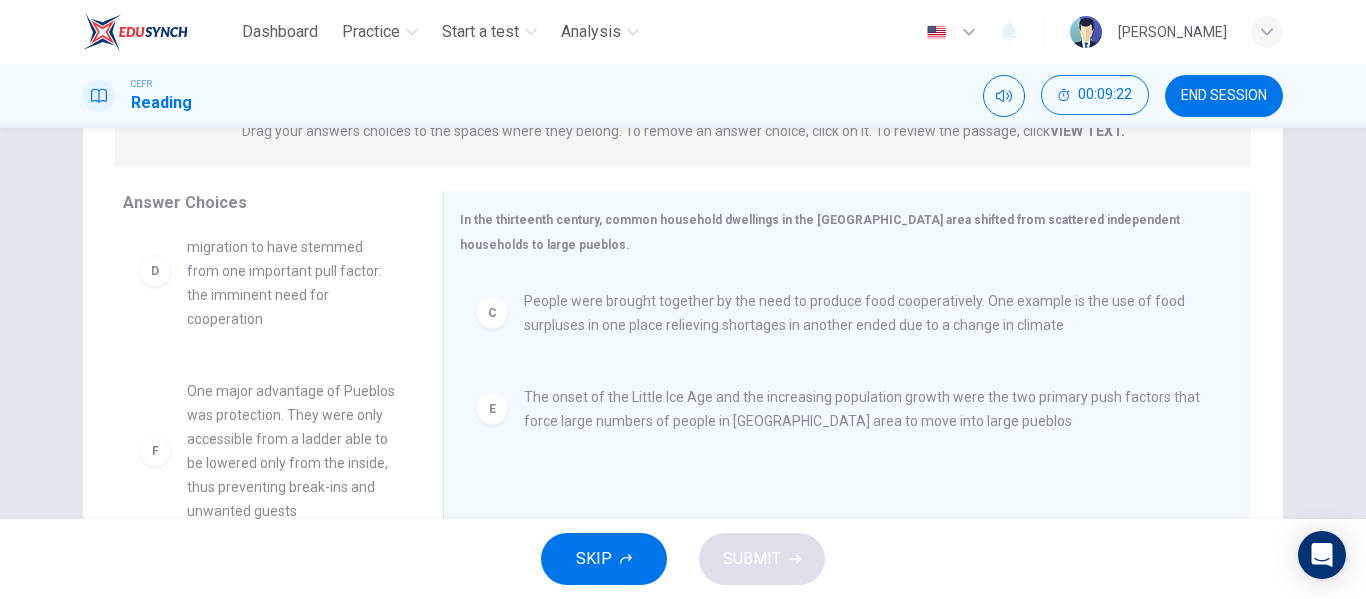scroll, scrollTop: 348, scrollLeft: 0, axis: vertical 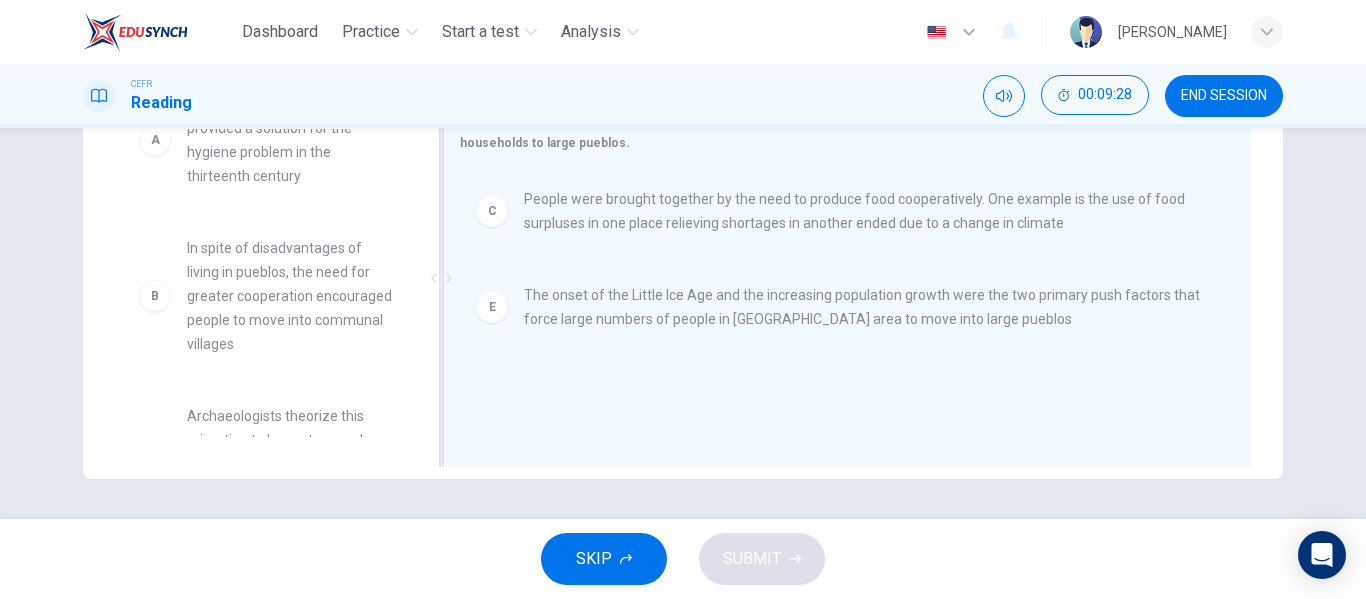 drag, startPoint x: 262, startPoint y: 354, endPoint x: 582, endPoint y: 390, distance: 322.01865 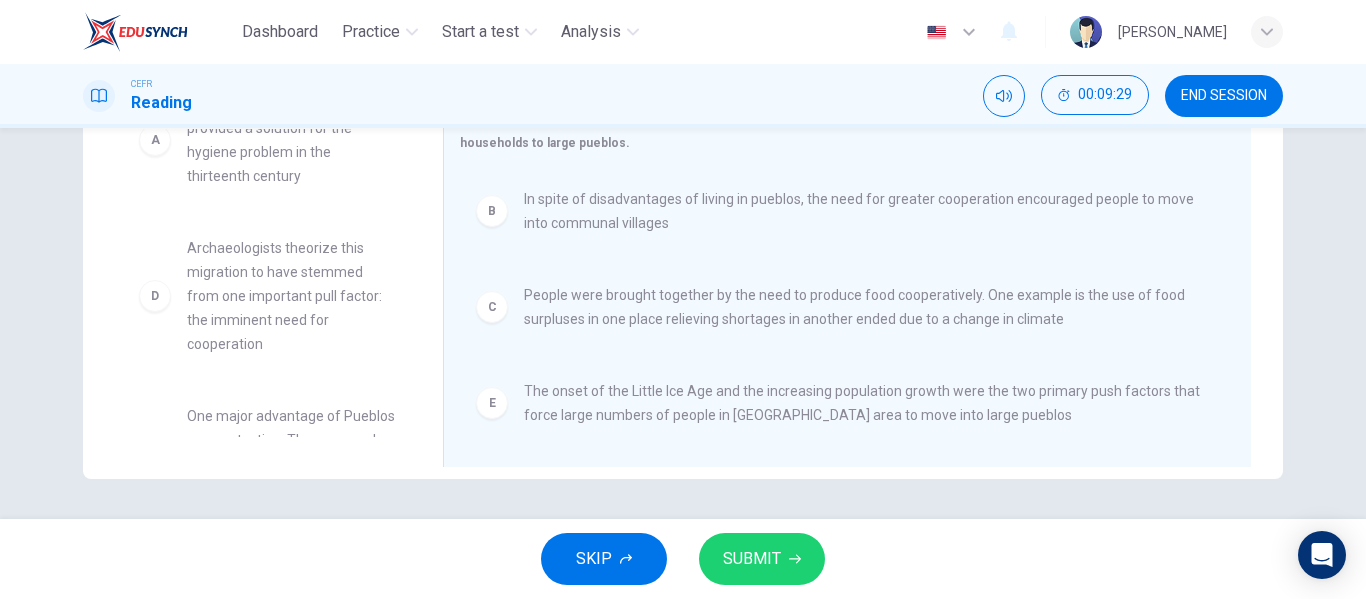 click on "SUBMIT" at bounding box center (752, 559) 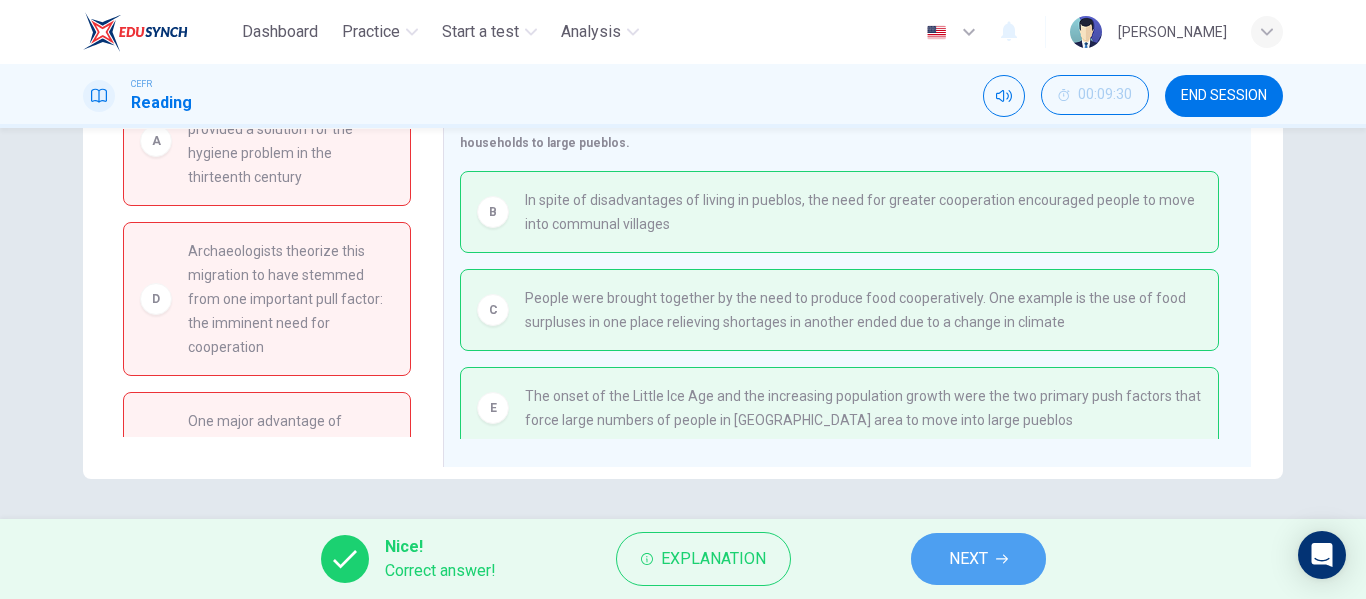 click on "NEXT" at bounding box center [978, 559] 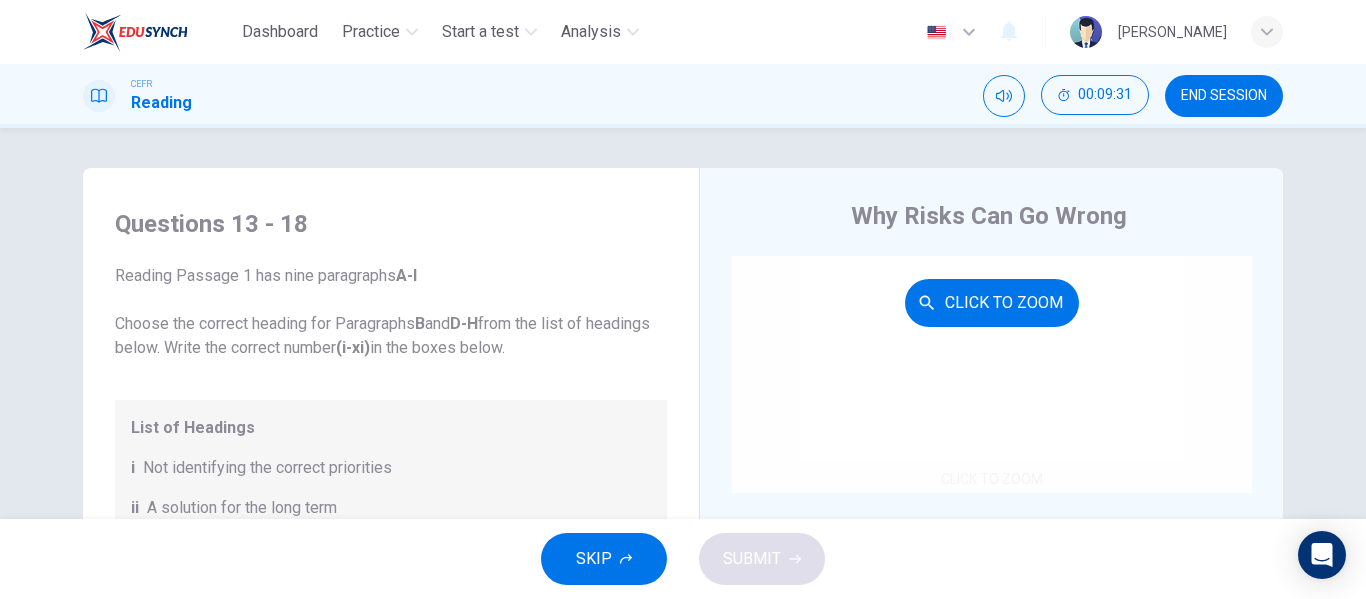 scroll, scrollTop: 145, scrollLeft: 0, axis: vertical 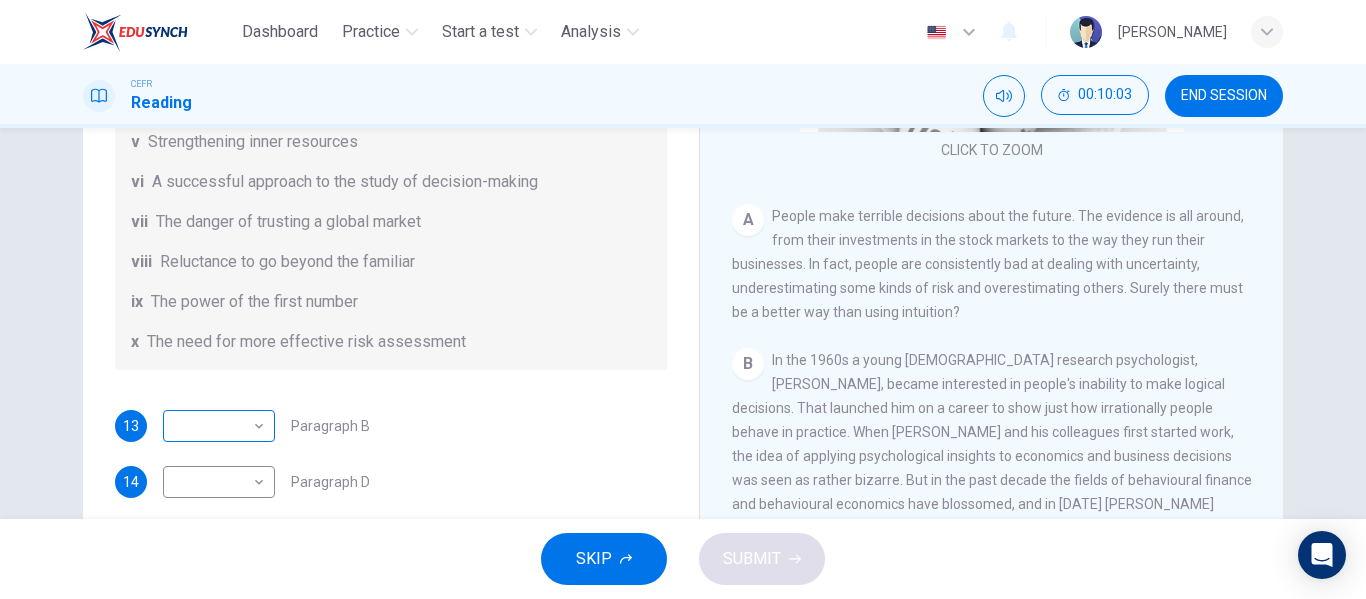 click on "Dashboard Practice Start a test Analysis English en ​ [PERSON_NAME] Reading 00:10:03 END SESSION Questions 13 - 18 Reading Passage 1 has nine paragraphs  A-I
Choose the correct heading for Paragraphs  B  and  D-H  from the list of headings below.
Write the correct number  (i-xi)  in the boxes below. List of Headings i Not identifying the correct priorities ii A solution for the long term iii The difficulty of changing your mind iv Why looking back is unhelpful v Strengthening inner resources vi A successful approach to the study of decision-making vii The danger of trusting a global market viii Reluctance to go beyond the familiar ix The power of the first number x The need for more effective risk assessment 13 ​ ​ Paragraph B 14 ​ ​ Paragraph D 15 ​ ​ Paragraph E 16 ​ ​ Paragraph F 17 ​ ​ Paragraph G 18 ​ ​ Paragraph H Why Risks Can Go Wrong CLICK TO ZOOM Click to Zoom A B C D E F G H I SKIP SUBMIT EduSynch - Online Language Proficiency Testing
2025" at bounding box center [683, 299] 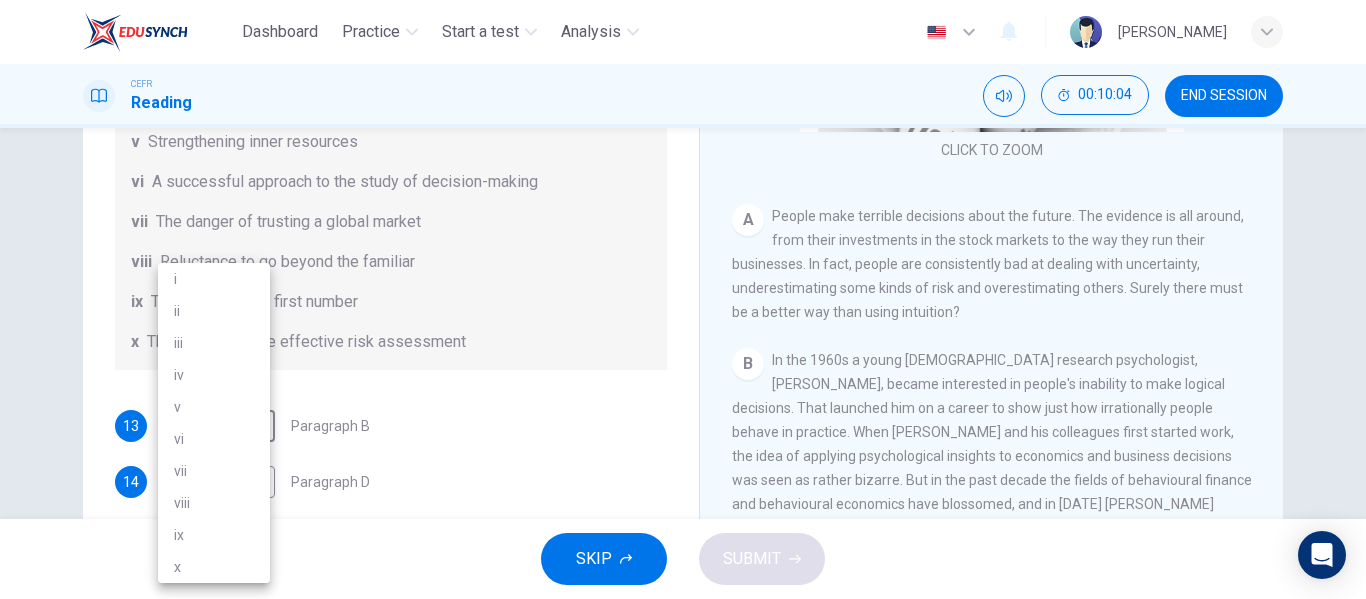click on "vi" at bounding box center (214, 439) 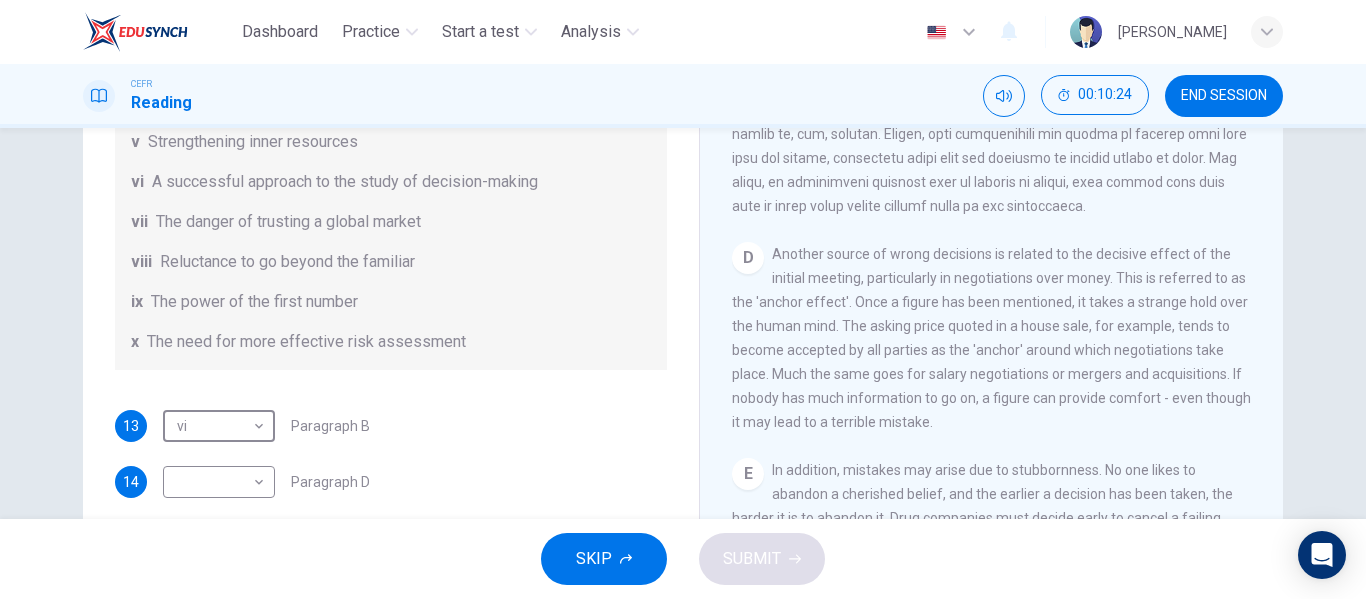 scroll, scrollTop: 1052, scrollLeft: 0, axis: vertical 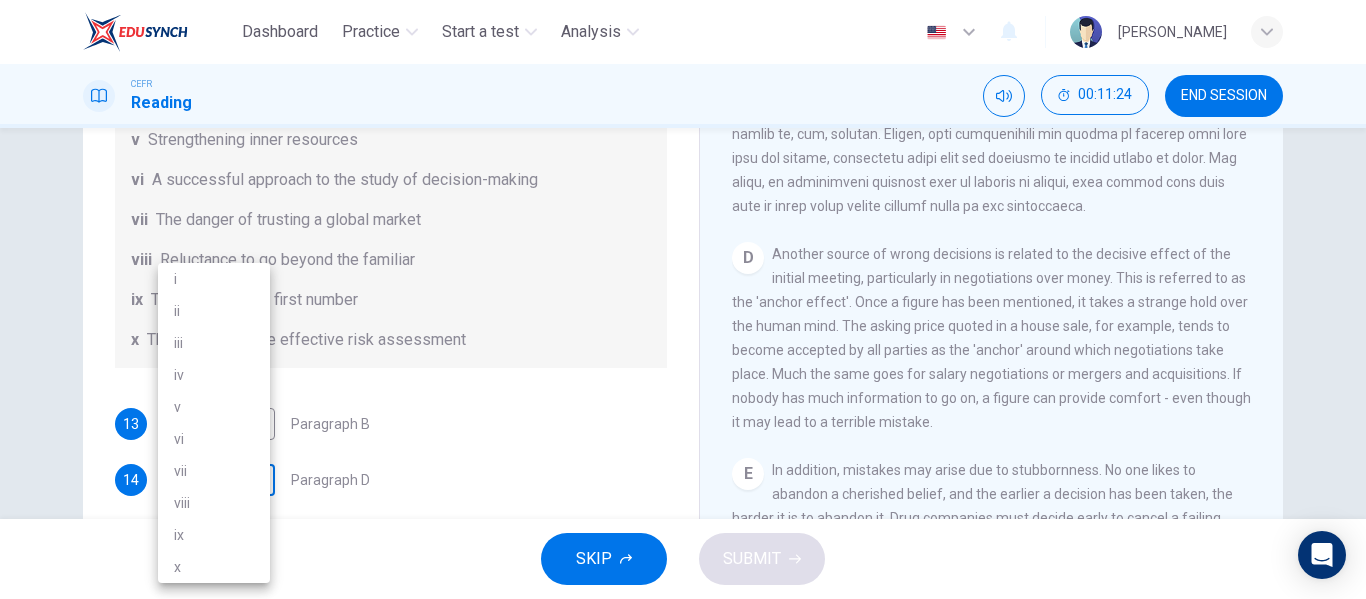 click on "Dashboard Practice Start a test Analysis English en ​ [PERSON_NAME] Reading 00:11:24 END SESSION Questions 13 - 18 Reading Passage 1 has nine paragraphs  A-I
Choose the correct heading for Paragraphs  B  and  D-H  from the list of headings below.
Write the correct number  (i-xi)  in the boxes below. List of Headings i Not identifying the correct priorities ii A solution for the long term iii The difficulty of changing your mind iv Why looking back is unhelpful v Strengthening inner resources vi A successful approach to the study of decision-making vii The danger of trusting a global market viii Reluctance to go beyond the familiar ix The power of the first number x The need for more effective risk assessment 13 vi vi ​ Paragraph B 14 ​ ​ Paragraph D 15 ​ ​ Paragraph E 16 ​ ​ Paragraph F 17 ​ ​ Paragraph G 18 ​ ​ Paragraph H Why Risks Can Go Wrong CLICK TO ZOOM Click to Zoom A B C D E F G H I SKIP SUBMIT EduSynch - Online Language Proficiency Testing
i v" at bounding box center [683, 299] 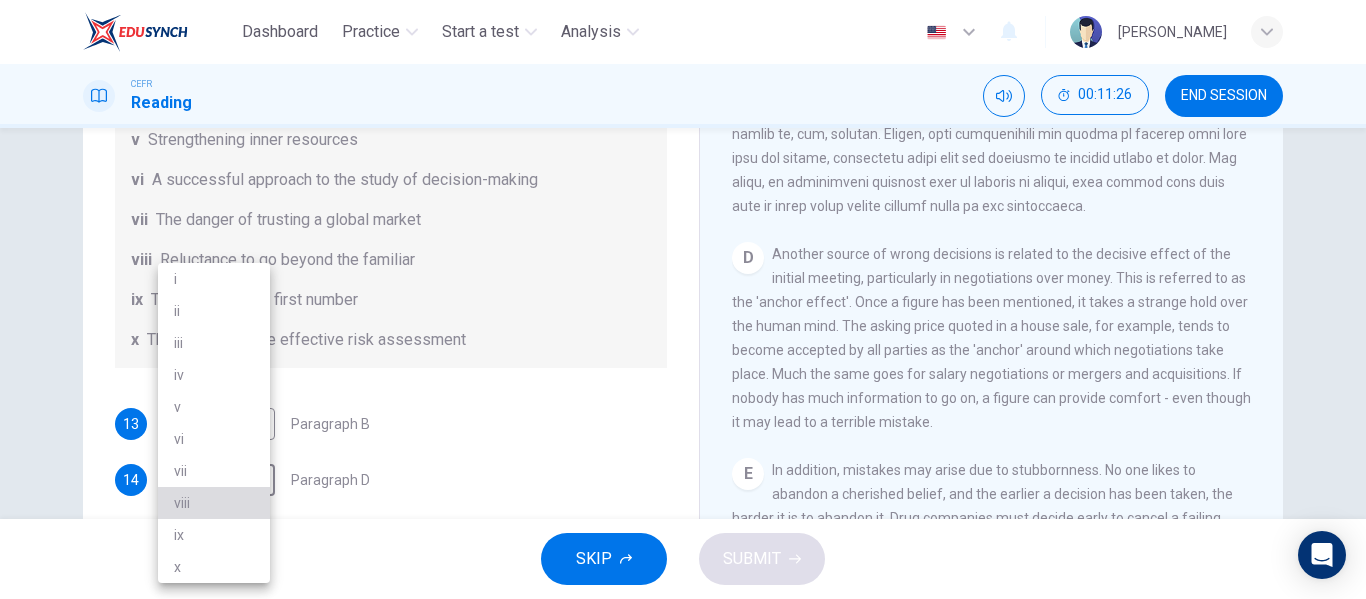 click on "viii" at bounding box center (214, 503) 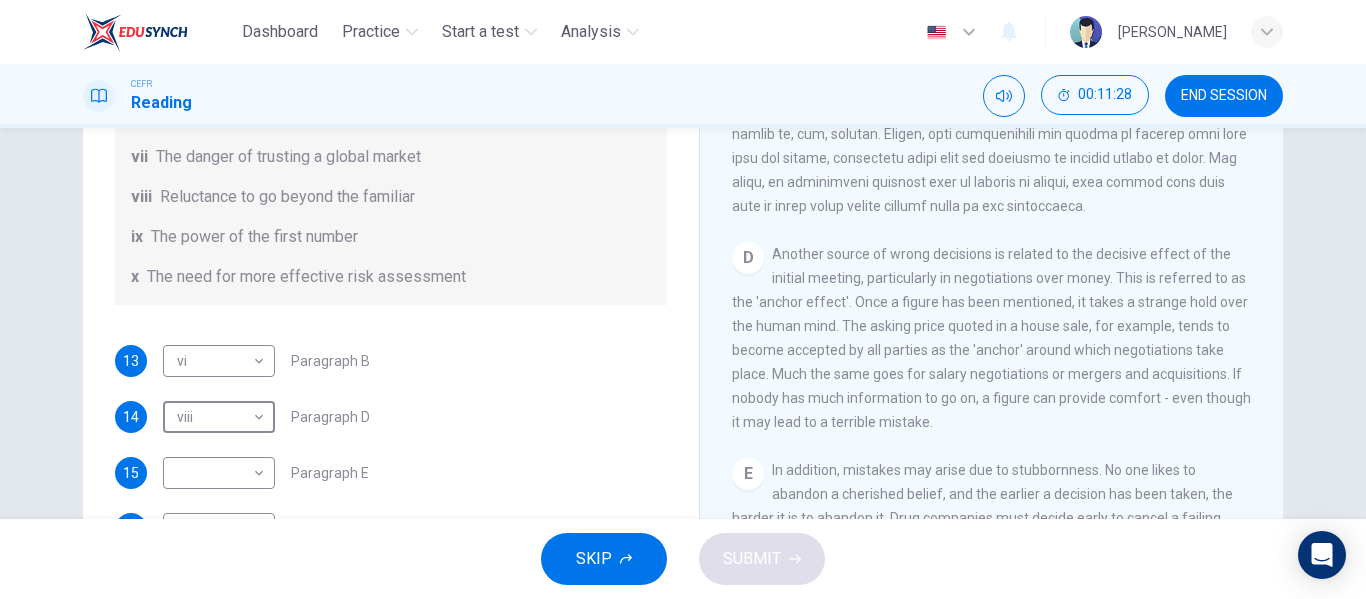 scroll, scrollTop: 357, scrollLeft: 0, axis: vertical 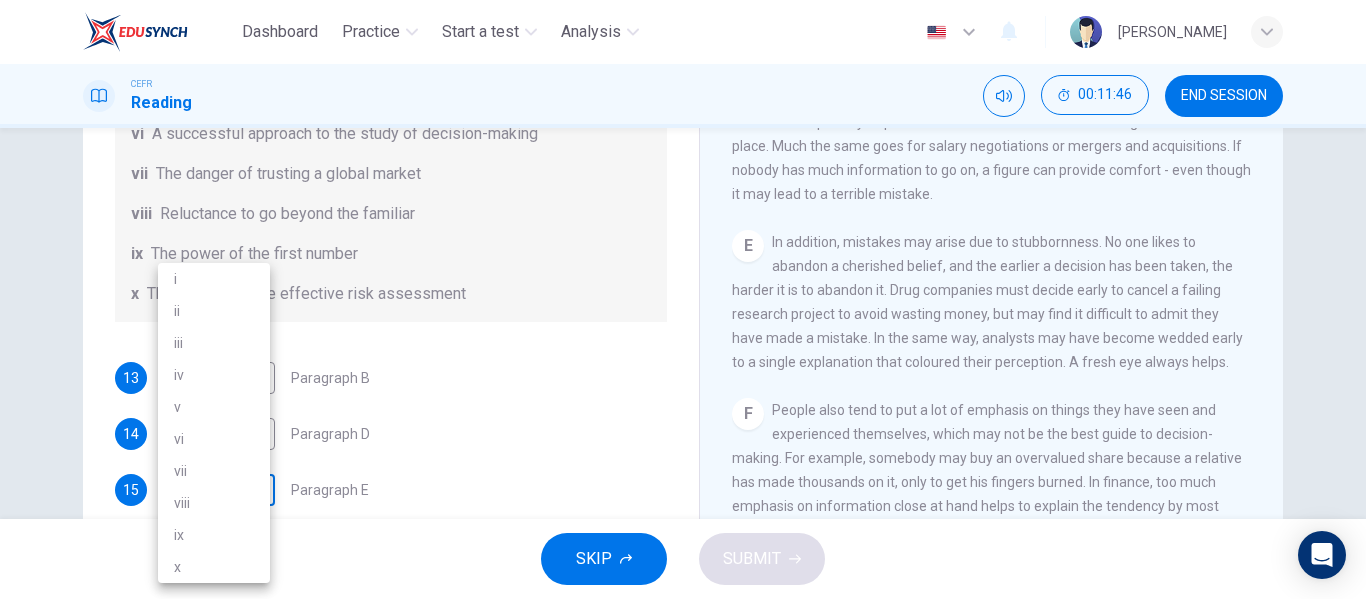 click on "Dashboard Practice Start a test Analysis English en ​ [PERSON_NAME] Reading 00:11:46 END SESSION Questions 13 - 18 Reading Passage 1 has nine paragraphs  A-I
Choose the correct heading for Paragraphs  B  and  D-H  from the list of headings below.
Write the correct number  (i-xi)  in the boxes below. List of Headings i Not identifying the correct priorities ii A solution for the long term iii The difficulty of changing your mind iv Why looking back is unhelpful v Strengthening inner resources vi A successful approach to the study of decision-making vii The danger of trusting a global market viii Reluctance to go beyond the familiar ix The power of the first number x The need for more effective risk assessment 13 vi vi ​ Paragraph B 14 viii viii ​ Paragraph D 15 ​ ​ Paragraph E 16 ​ ​ Paragraph F 17 ​ ​ Paragraph G 18 ​ ​ Paragraph H Why Risks Can Go Wrong CLICK TO ZOOM Click to Zoom A B C D E F G H I SKIP SUBMIT EduSynch - Online Language Proficiency Testing" at bounding box center (683, 299) 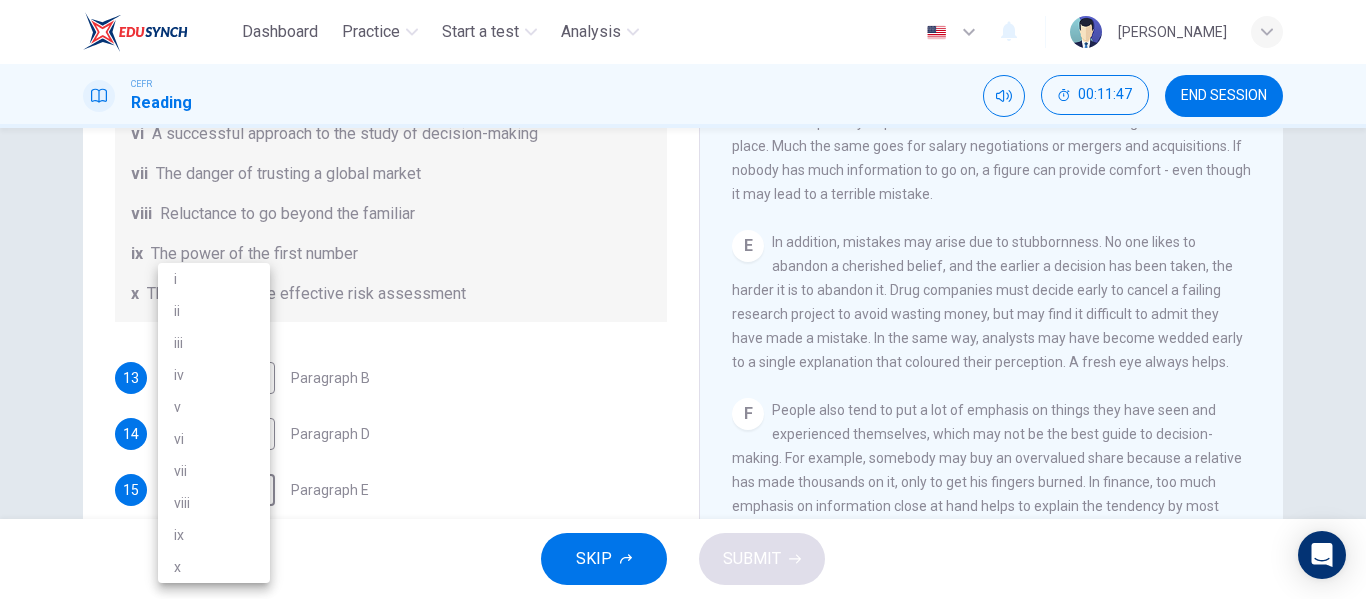 click on "iii" at bounding box center [214, 343] 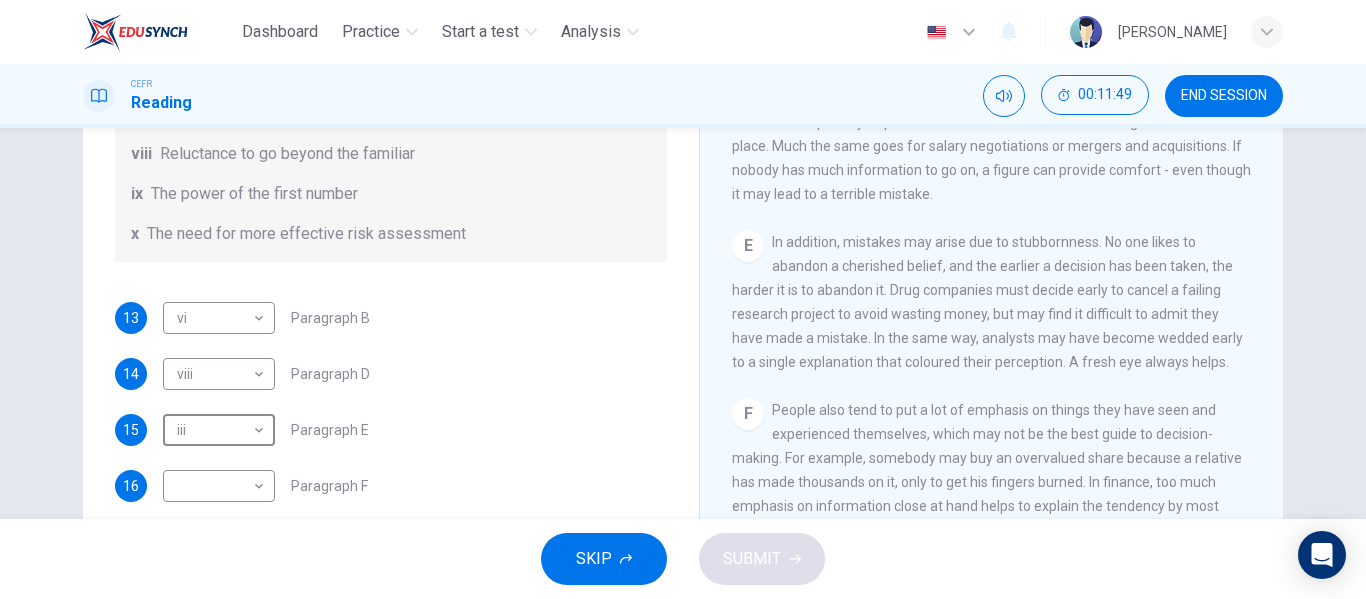 scroll, scrollTop: 385, scrollLeft: 0, axis: vertical 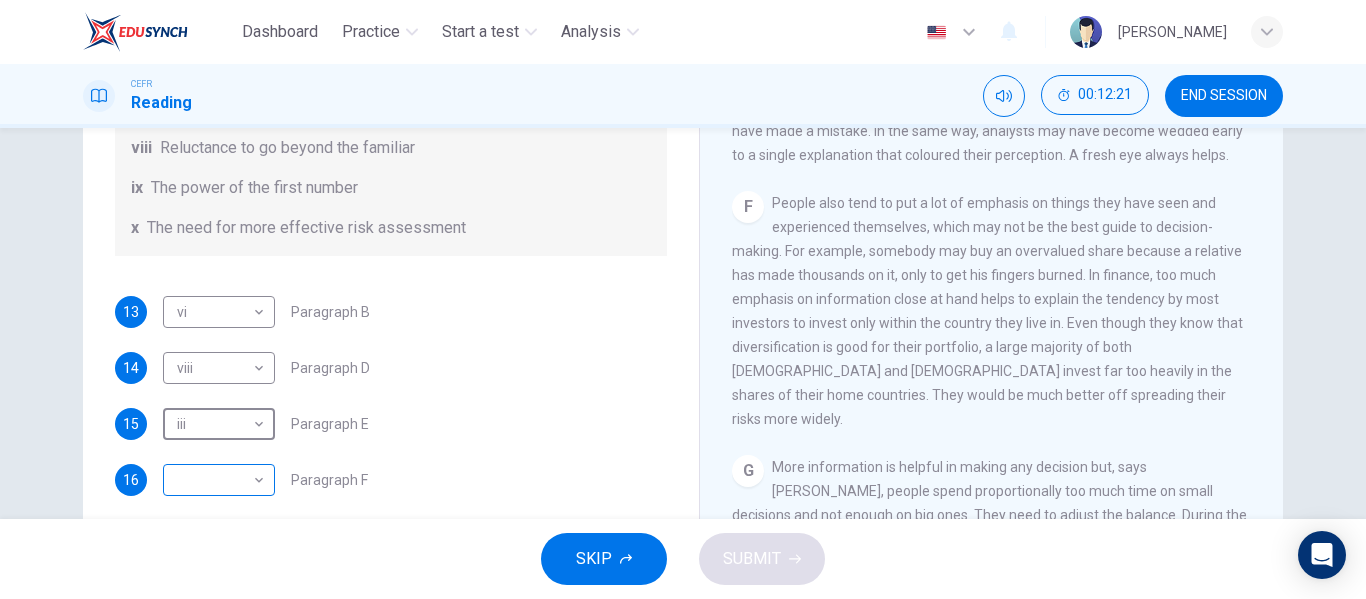 click on "Dashboard Practice Start a test Analysis English en ​ [PERSON_NAME] Reading 00:12:21 END SESSION Questions 13 - 18 Reading Passage 1 has nine paragraphs  A-I
Choose the correct heading for Paragraphs  B  and  D-H  from the list of headings below.
Write the correct number  (i-xi)  in the boxes below. List of Headings i Not identifying the correct priorities ii A solution for the long term iii The difficulty of changing your mind iv Why looking back is unhelpful v Strengthening inner resources vi A successful approach to the study of decision-making vii The danger of trusting a global market viii Reluctance to go beyond the familiar ix The power of the first number x The need for more effective risk assessment 13 vi vi ​ Paragraph B 14 viii viii ​ Paragraph D 15 iii iii ​ Paragraph E 16 ​ ​ Paragraph F 17 ​ ​ Paragraph G 18 ​ ​ Paragraph H Why Risks Can Go Wrong CLICK TO ZOOM Click to Zoom A B C D E F G H I SKIP SUBMIT EduSynch - Online Language Proficiency Testing" at bounding box center [683, 299] 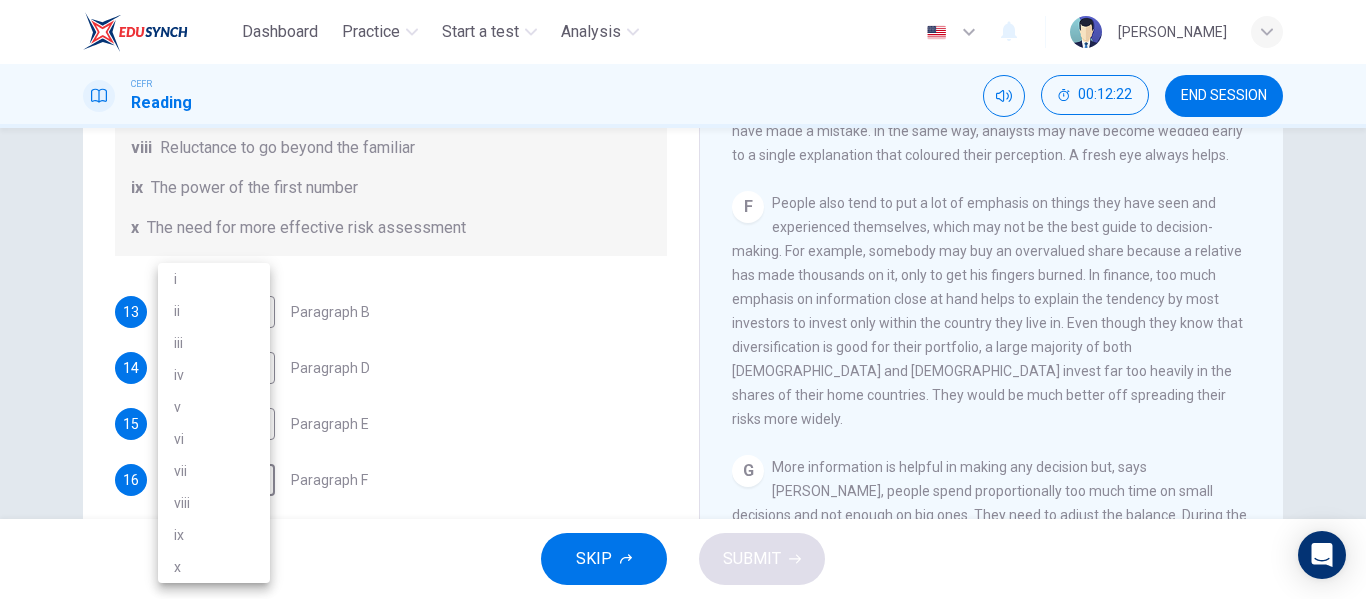 click on "v" at bounding box center (214, 407) 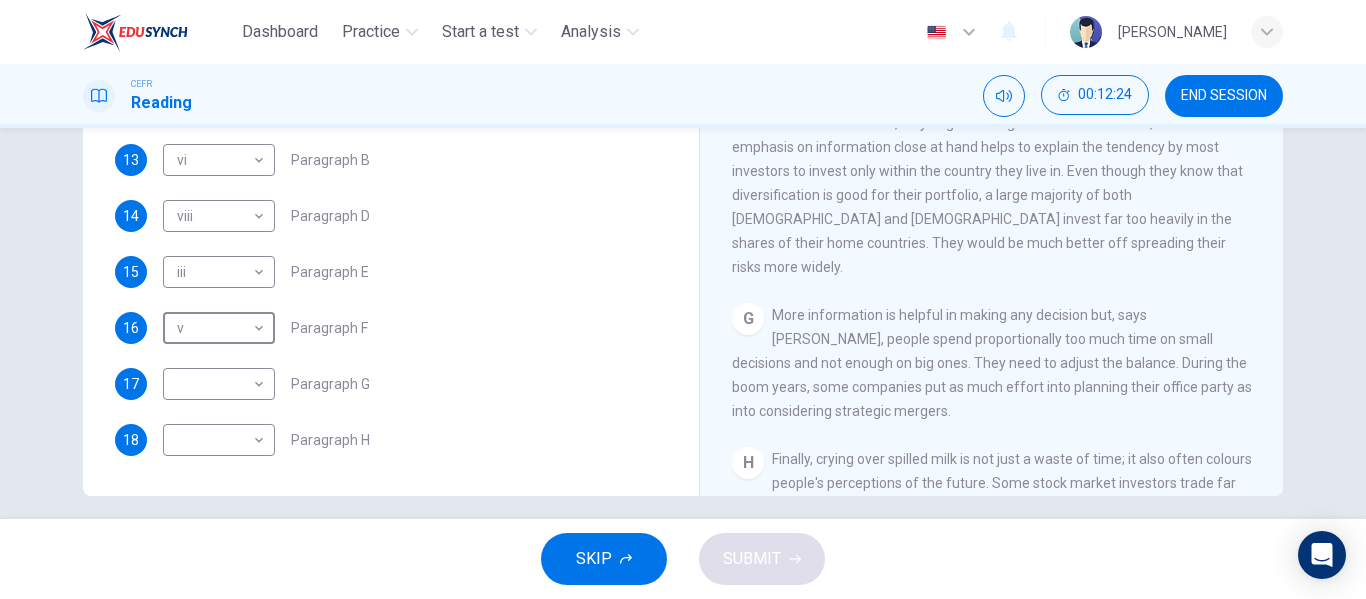 scroll, scrollTop: 368, scrollLeft: 0, axis: vertical 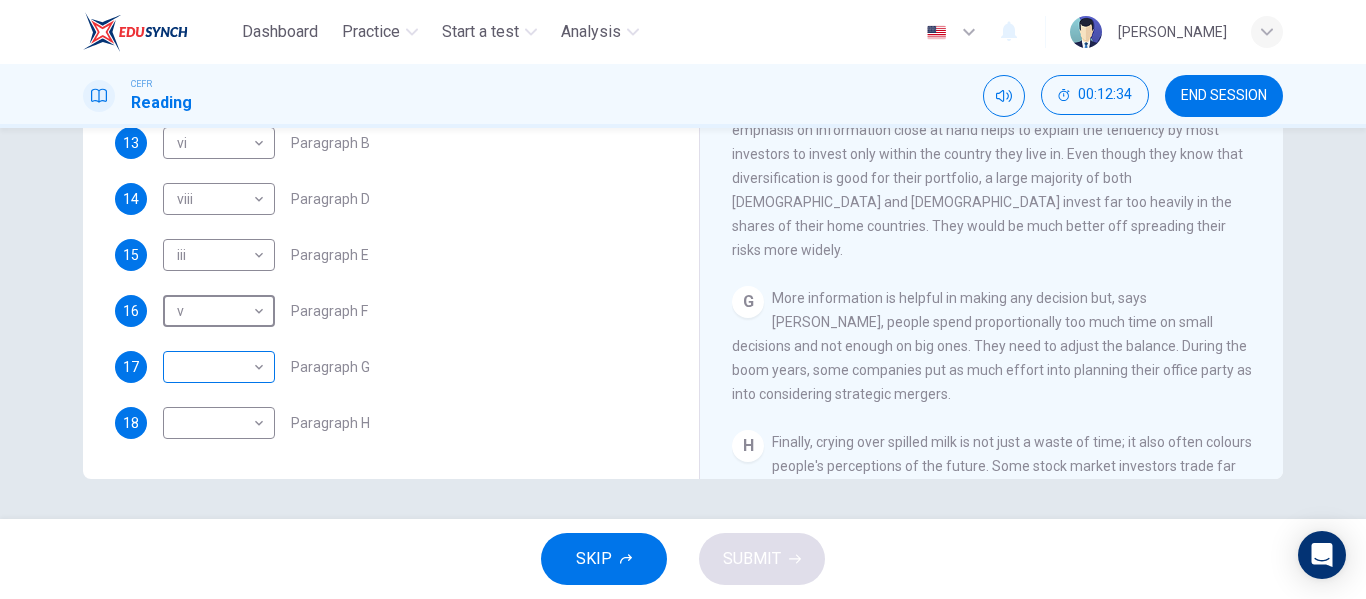 click on "Dashboard Practice Start a test Analysis English en ​ [PERSON_NAME] Reading 00:12:34 END SESSION Questions 13 - 18 Reading Passage 1 has nine paragraphs  A-I
Choose the correct heading for Paragraphs  B  and  D-H  from the list of headings below.
Write the correct number  (i-xi)  in the boxes below. List of Headings i Not identifying the correct priorities ii A solution for the long term iii The difficulty of changing your mind iv Why looking back is unhelpful v Strengthening inner resources vi A successful approach to the study of decision-making vii The danger of trusting a global market viii Reluctance to go beyond the familiar ix The power of the first number x The need for more effective risk assessment 13 vi vi ​ Paragraph B 14 viii viii ​ Paragraph D 15 iii iii ​ Paragraph E 16 v v ​ Paragraph F 17 ​ ​ Paragraph G 18 ​ ​ Paragraph H Why Risks Can Go Wrong CLICK TO ZOOM Click to Zoom A B C D E F G H I SKIP SUBMIT EduSynch - Online Language Proficiency Testing" at bounding box center (683, 299) 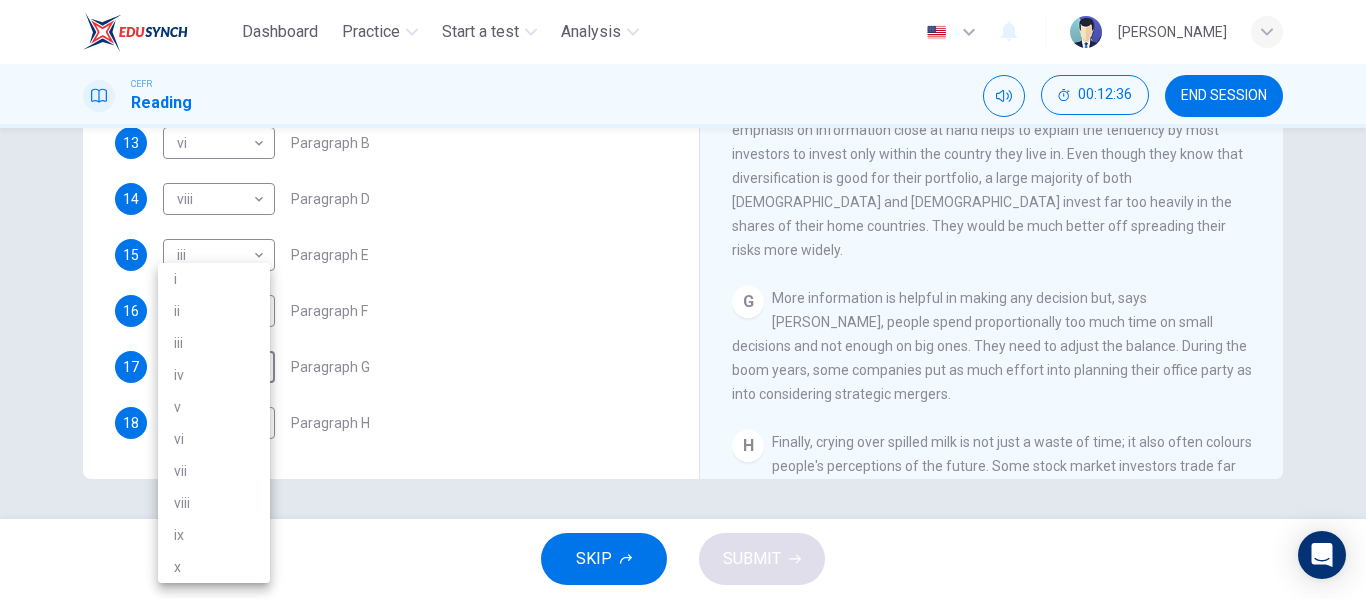 click on "i" at bounding box center [214, 279] 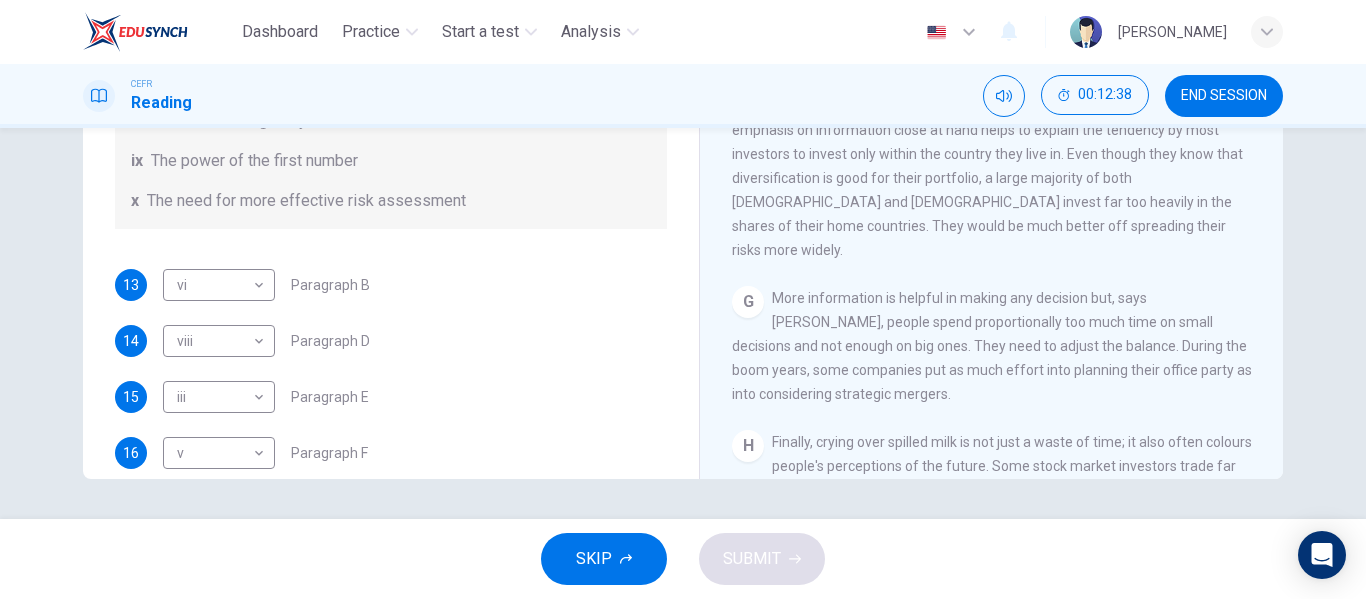 scroll, scrollTop: 385, scrollLeft: 0, axis: vertical 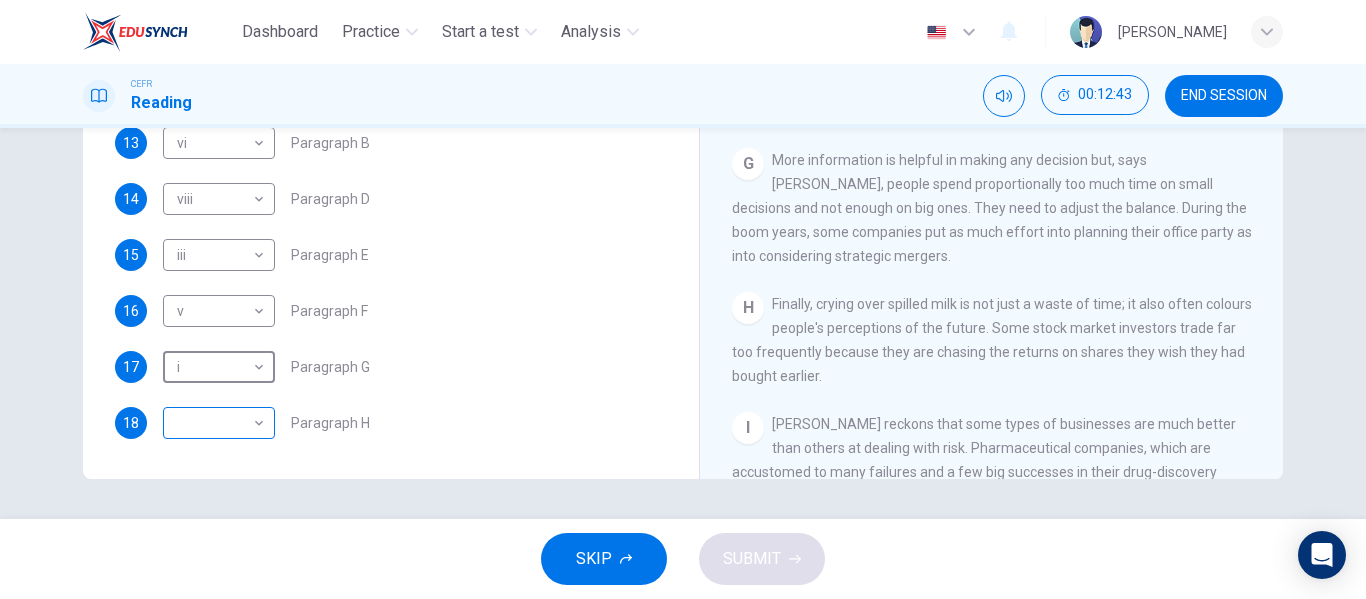 click on "Dashboard Practice Start a test Analysis English en ​ [PERSON_NAME] Reading 00:12:43 END SESSION Questions 13 - 18 Reading Passage 1 has nine paragraphs  A-I
Choose the correct heading for Paragraphs  B  and  D-H  from the list of headings below.
Write the correct number  (i-xi)  in the boxes below. List of Headings i Not identifying the correct priorities ii A solution for the long term iii The difficulty of changing your mind iv Why looking back is unhelpful v Strengthening inner resources vi A successful approach to the study of decision-making vii The danger of trusting a global market viii Reluctance to go beyond the familiar ix The power of the first number x The need for more effective risk assessment 13 vi vi ​ Paragraph B 14 viii viii ​ Paragraph D 15 iii iii ​ Paragraph E 16 v v ​ Paragraph F 17 i i ​ Paragraph G 18 ​ ​ Paragraph H Why Risks Can Go Wrong CLICK TO ZOOM Click to Zoom A B C D E F G H I SKIP SUBMIT EduSynch - Online Language Proficiency Testing" at bounding box center (683, 299) 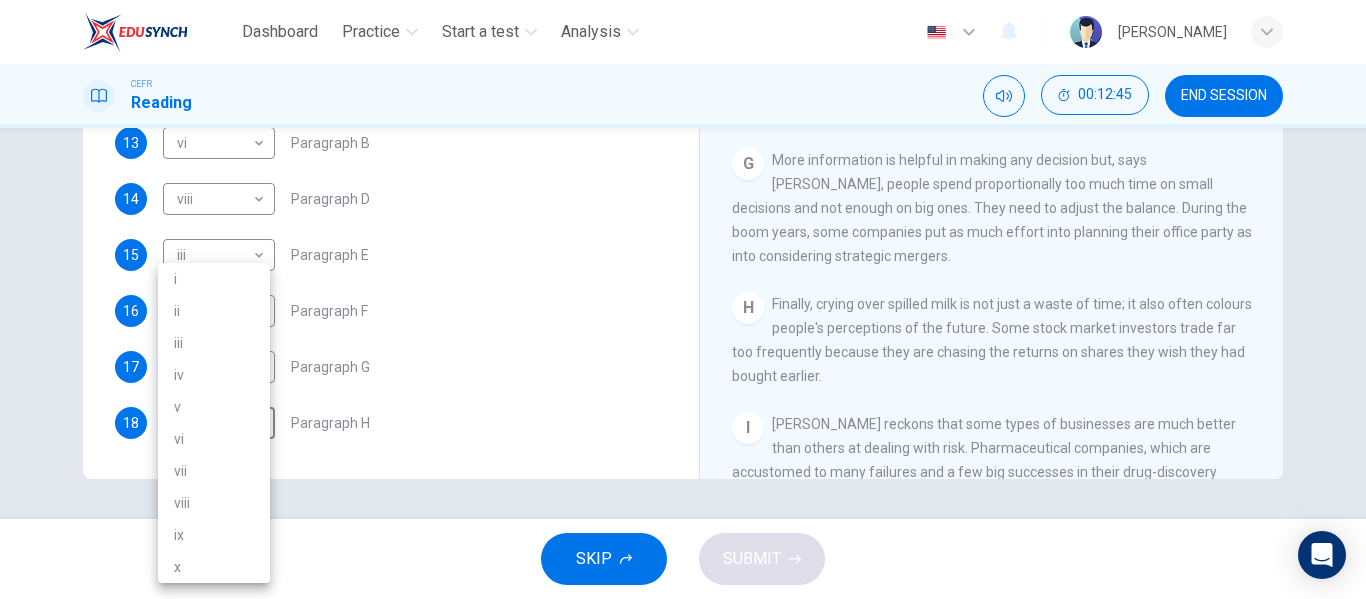 click on "iv" at bounding box center (214, 375) 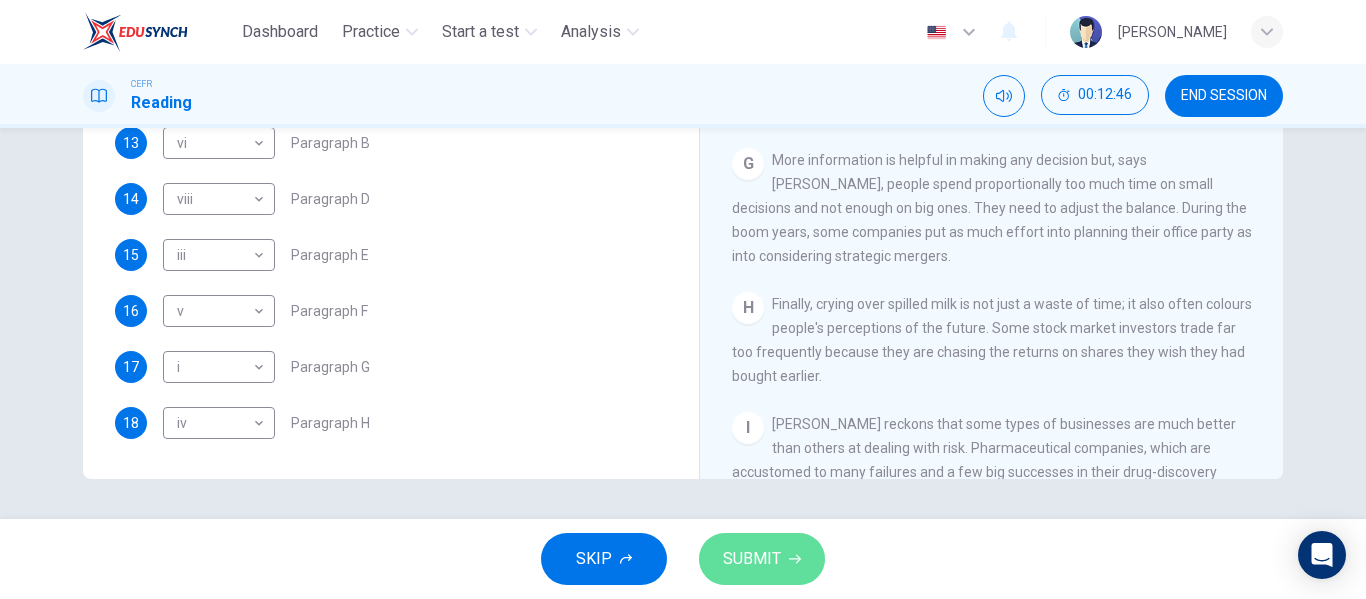 click on "SUBMIT" at bounding box center [752, 559] 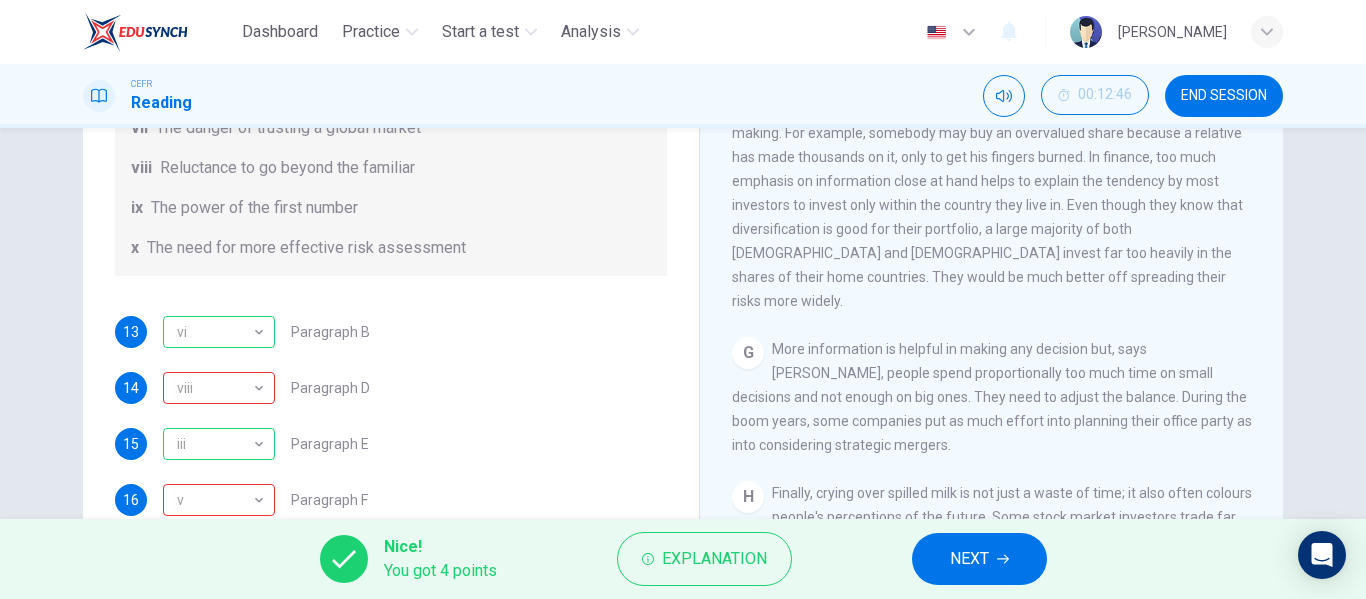 scroll, scrollTop: 194, scrollLeft: 0, axis: vertical 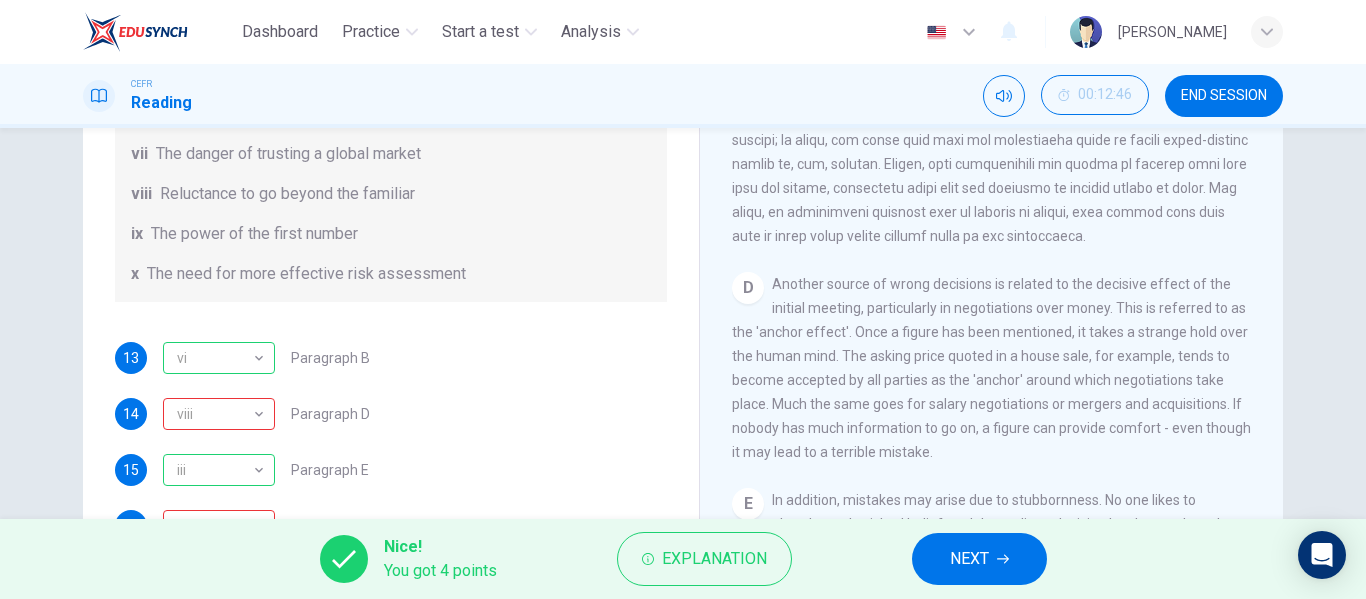 click on "Nice! You got 4
points Explanation NEXT" at bounding box center (683, 559) 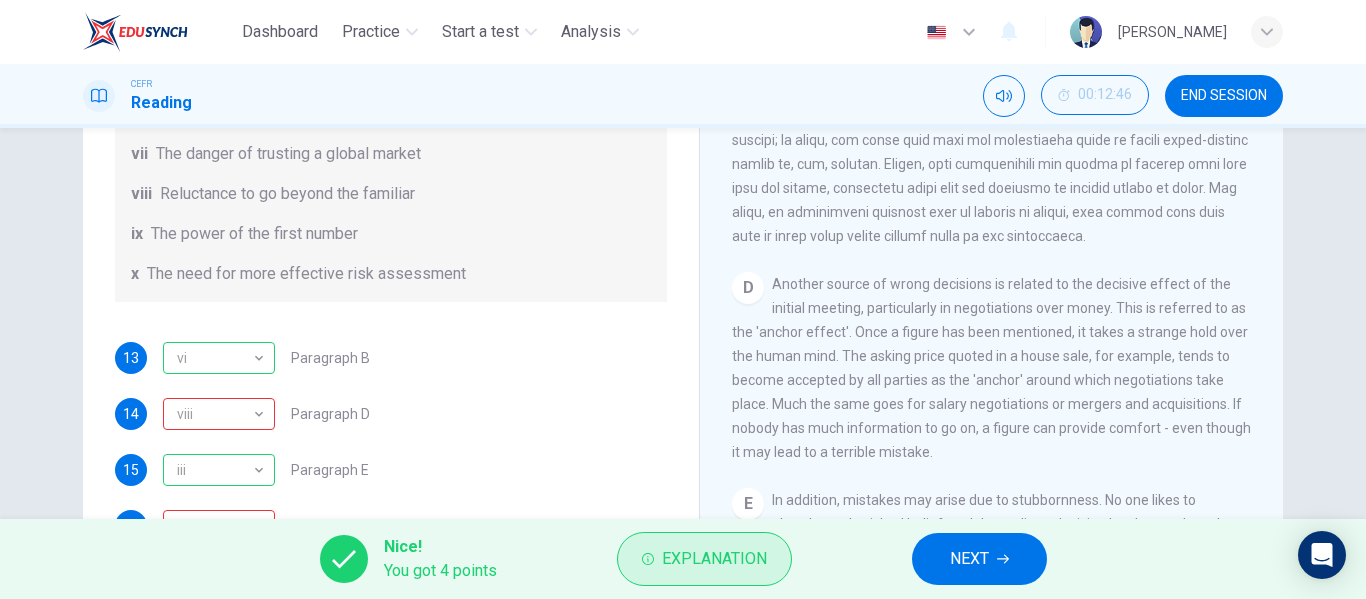 click on "Explanation" at bounding box center (714, 559) 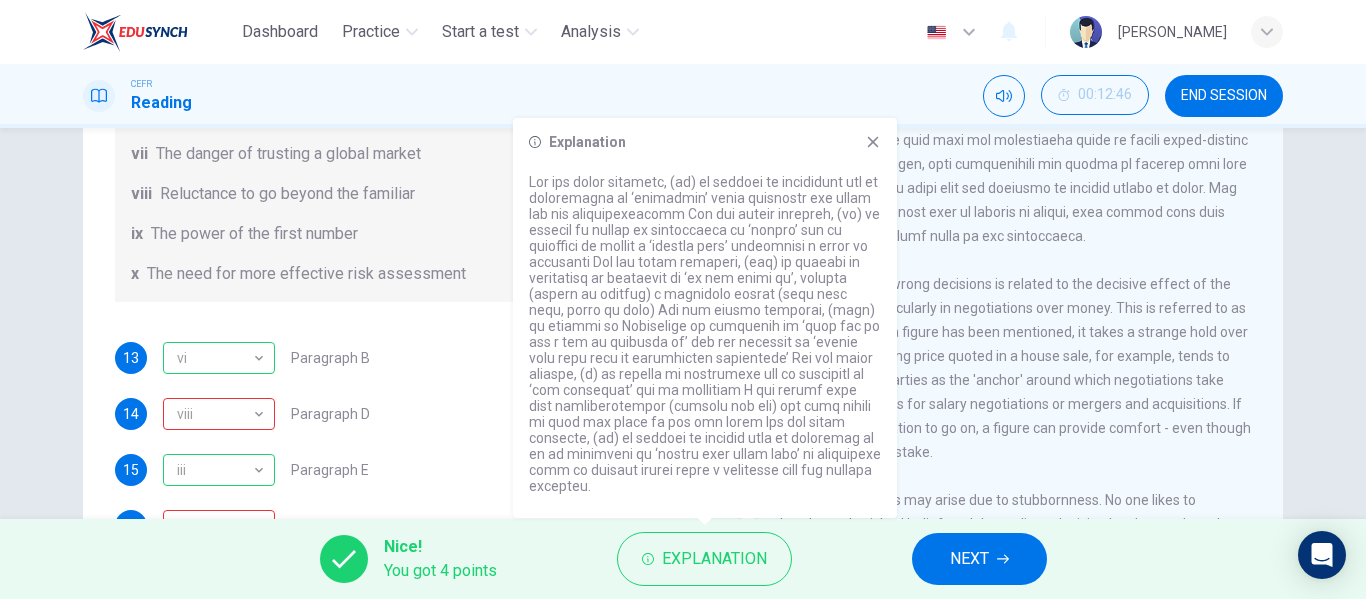 scroll, scrollTop: 385, scrollLeft: 0, axis: vertical 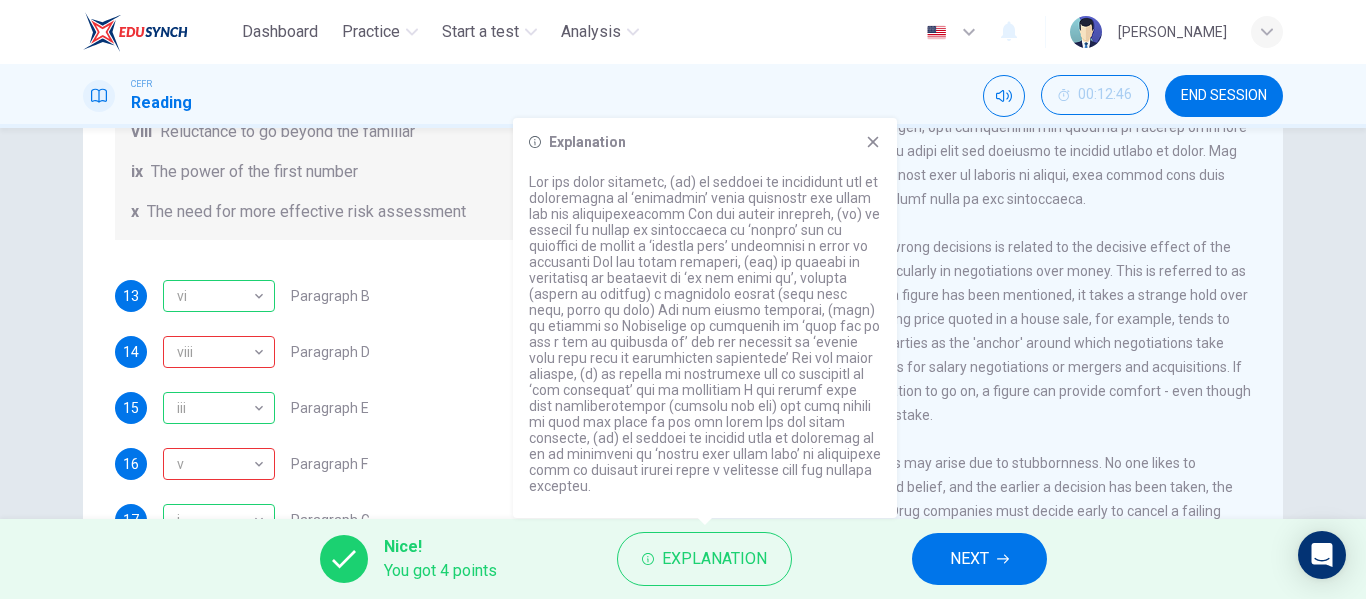 click 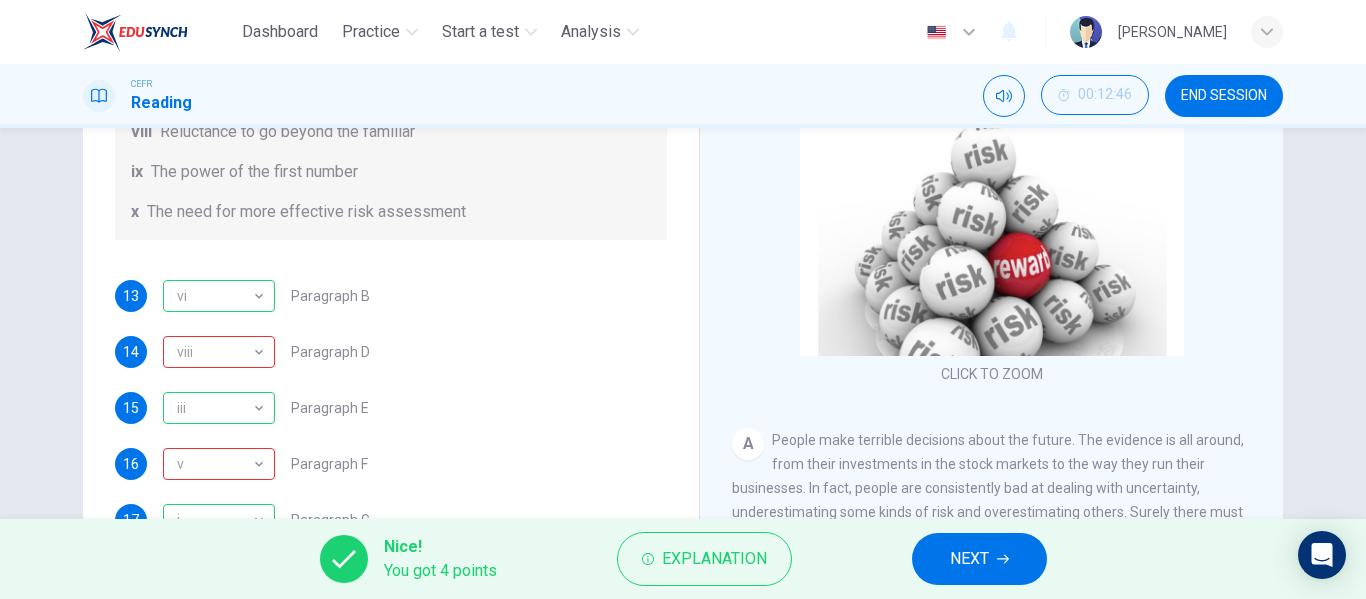 scroll, scrollTop: 0, scrollLeft: 0, axis: both 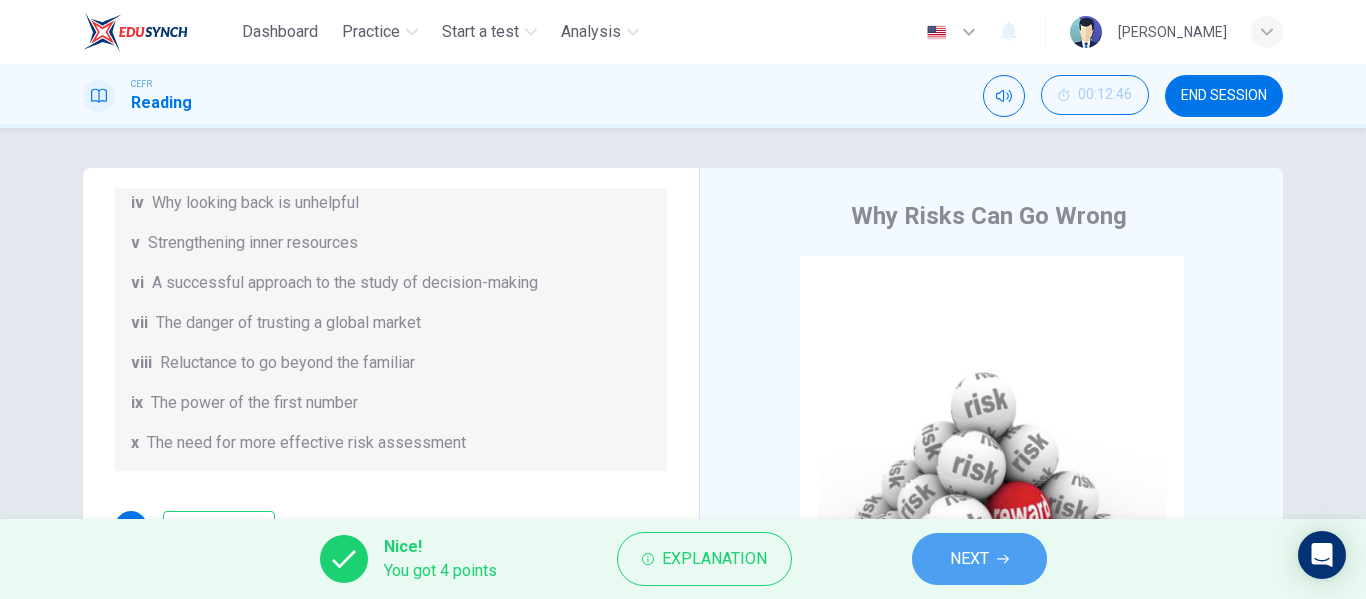 click on "NEXT" at bounding box center (979, 559) 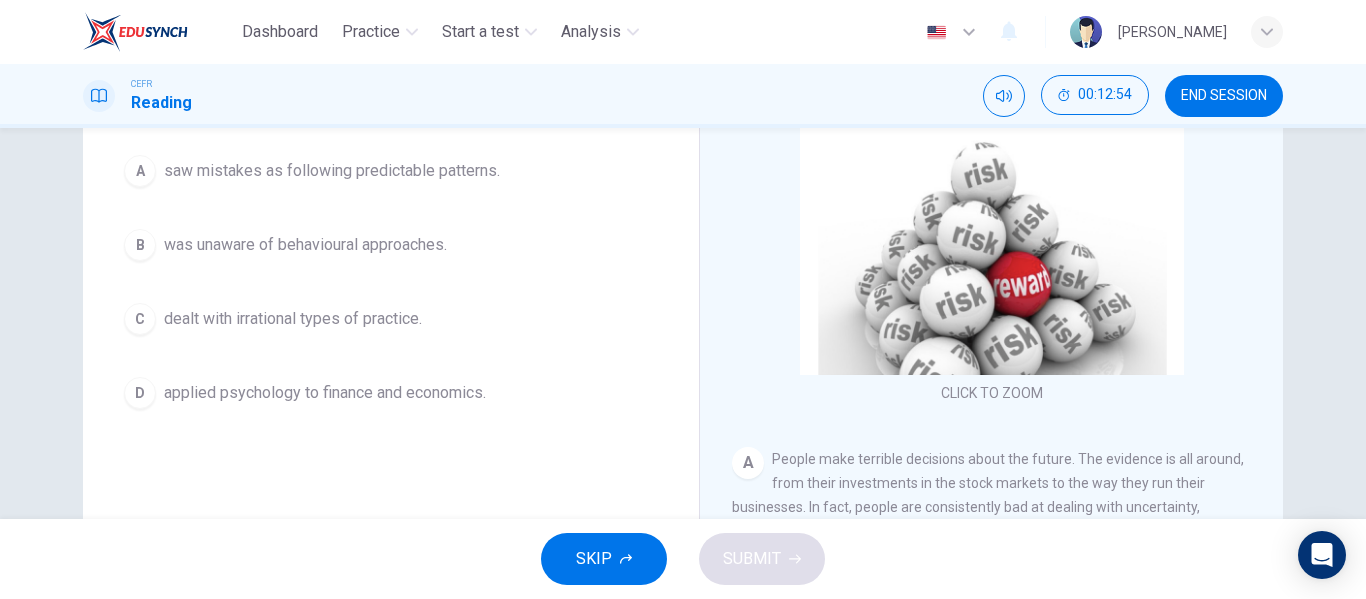 scroll, scrollTop: 230, scrollLeft: 0, axis: vertical 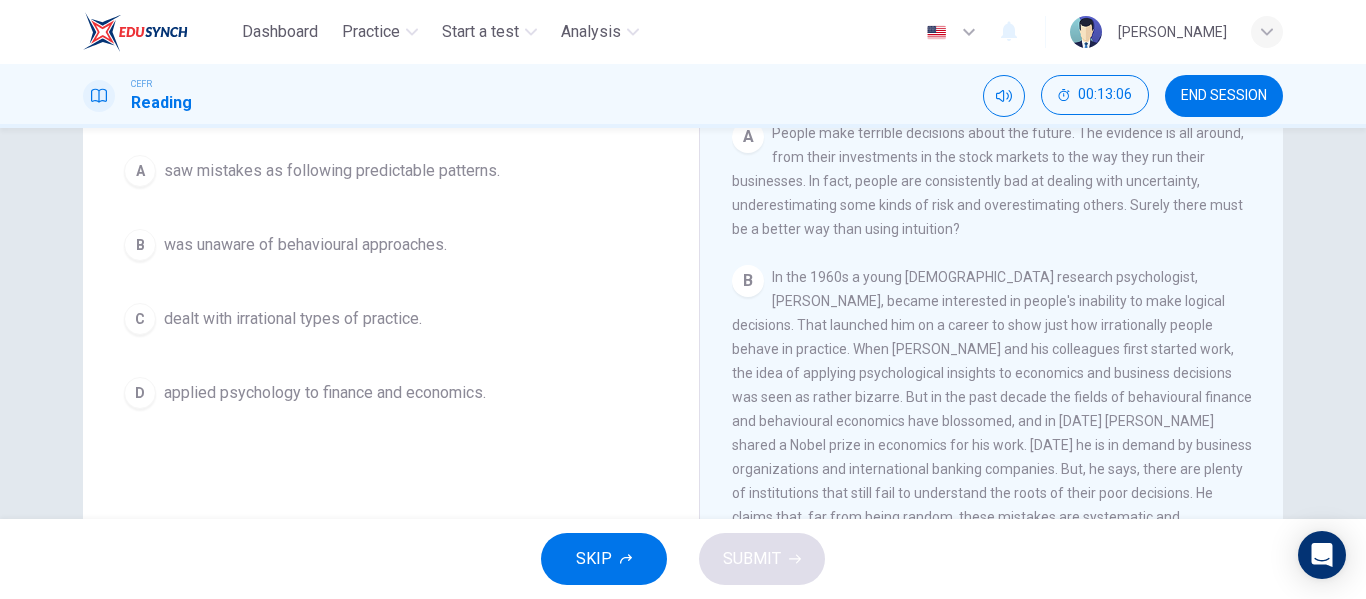 click on "D applied psychology to finance and economics." at bounding box center (391, 393) 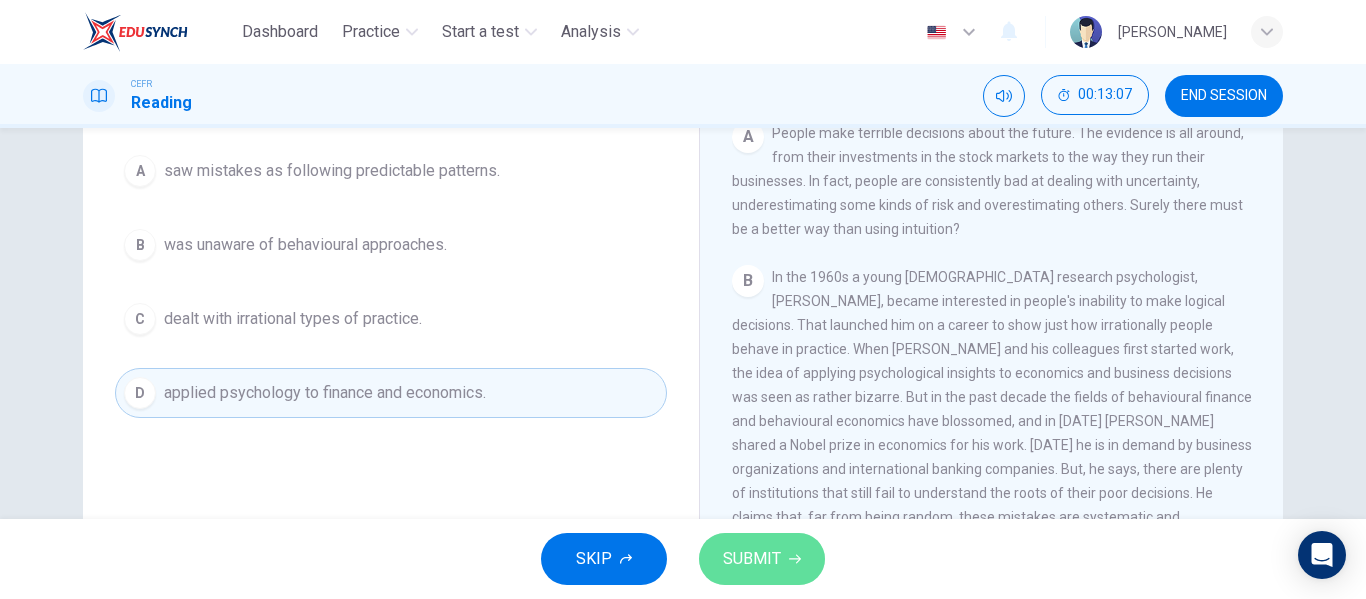 click on "SUBMIT" at bounding box center (752, 559) 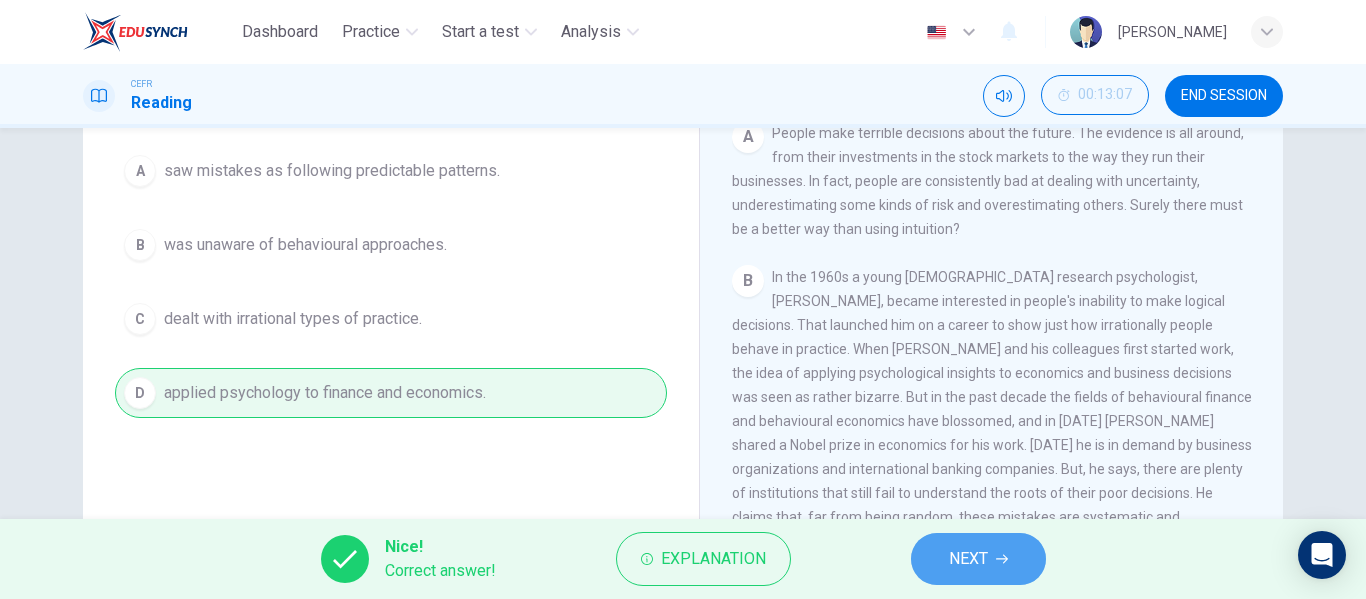 click on "NEXT" at bounding box center [978, 559] 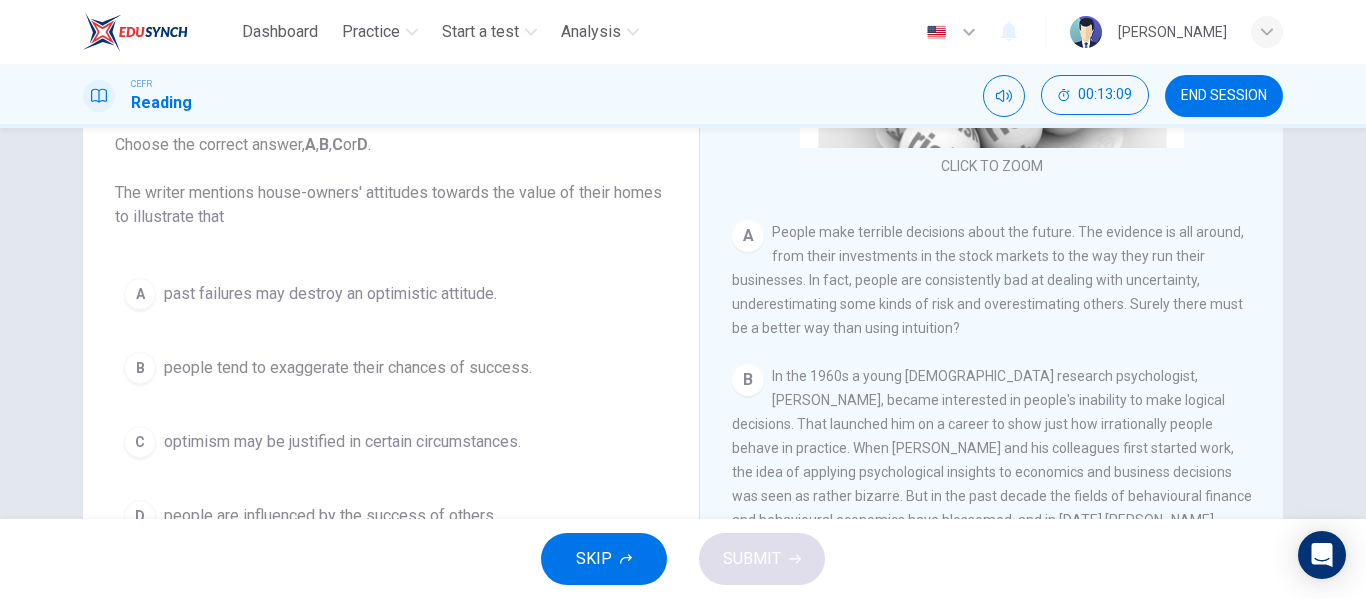 scroll, scrollTop: 132, scrollLeft: 0, axis: vertical 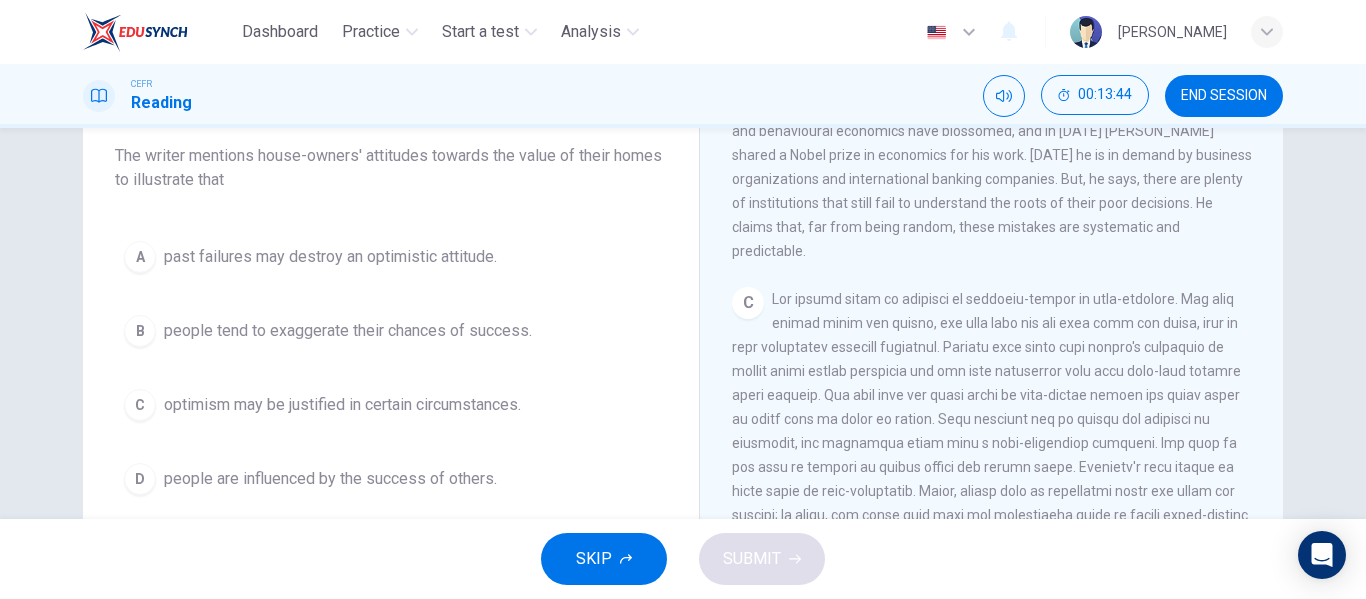 click on "past failures may destroy an optimistic attitude." at bounding box center [330, 257] 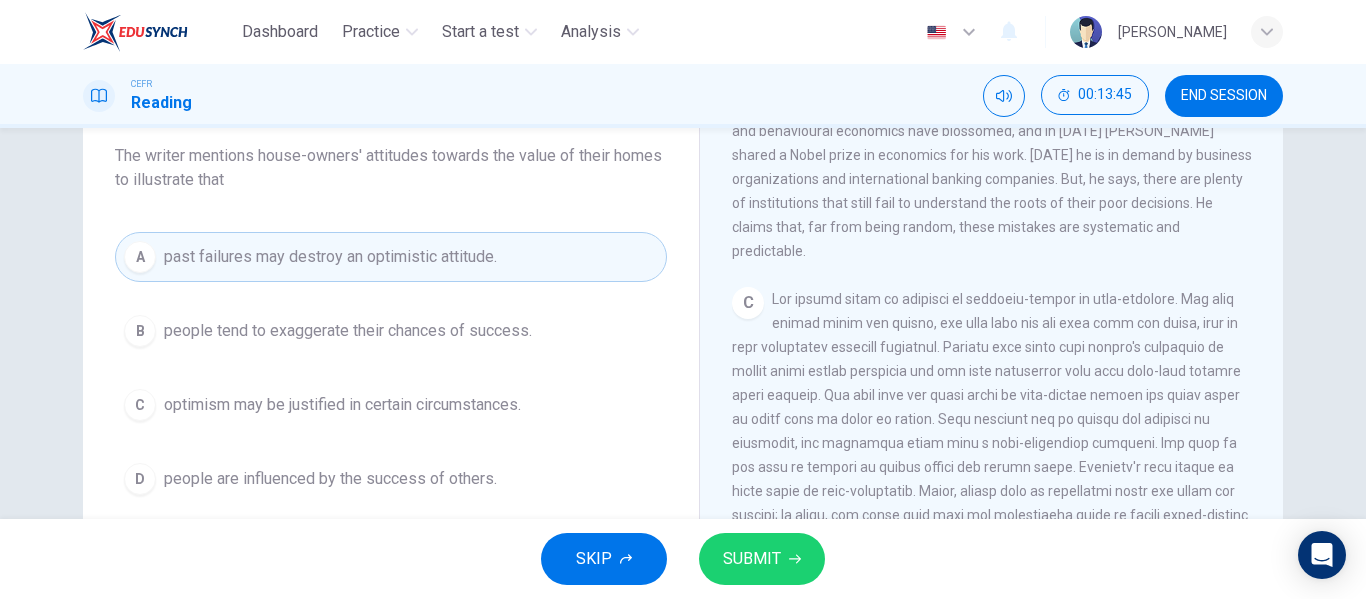 click on "SUBMIT" at bounding box center [752, 559] 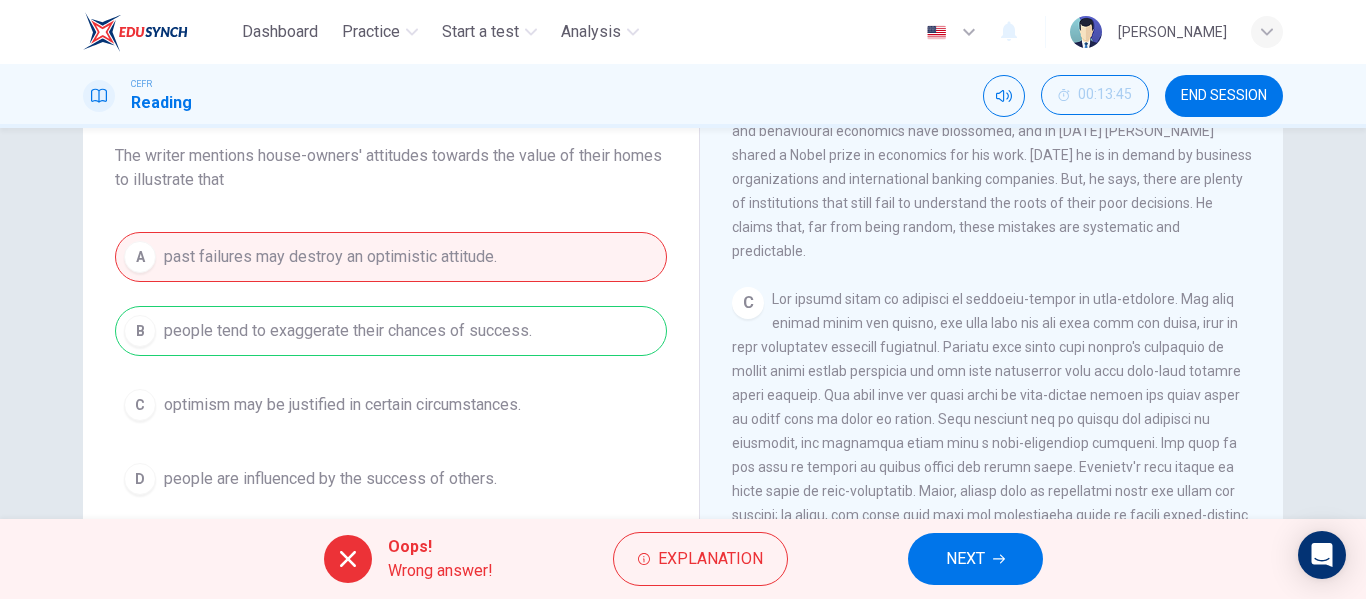 click on "NEXT" at bounding box center (975, 559) 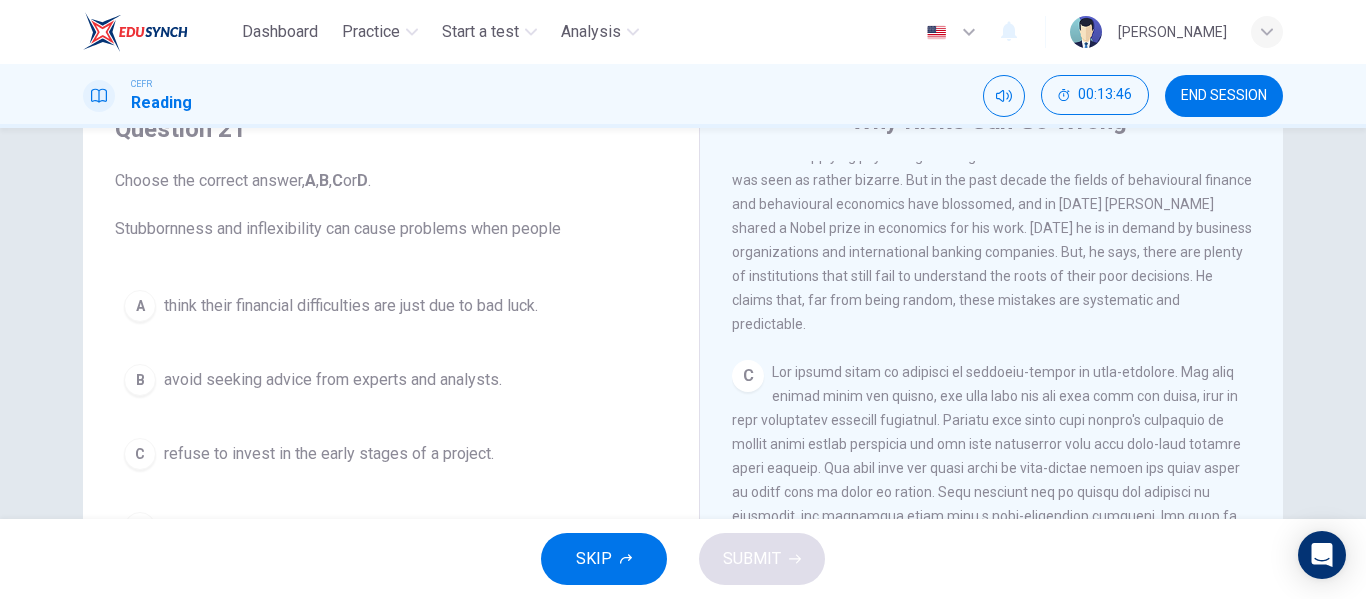 scroll, scrollTop: 95, scrollLeft: 0, axis: vertical 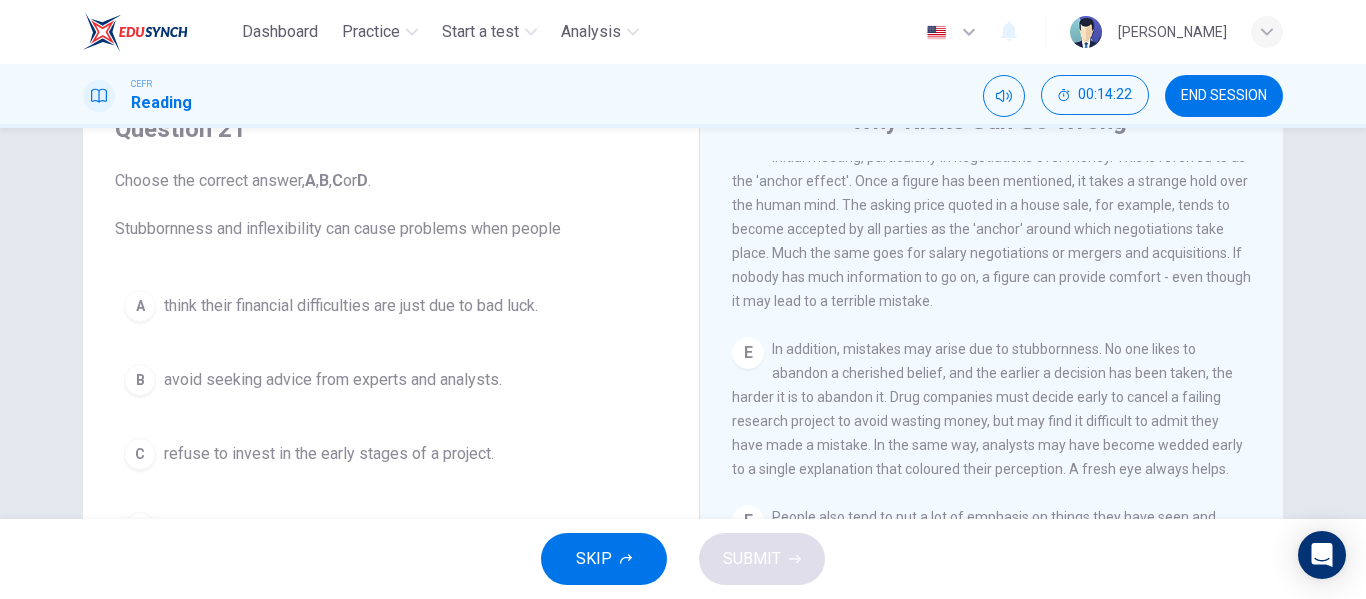 click on "B avoid seeking advice from experts and analysts." at bounding box center (391, 380) 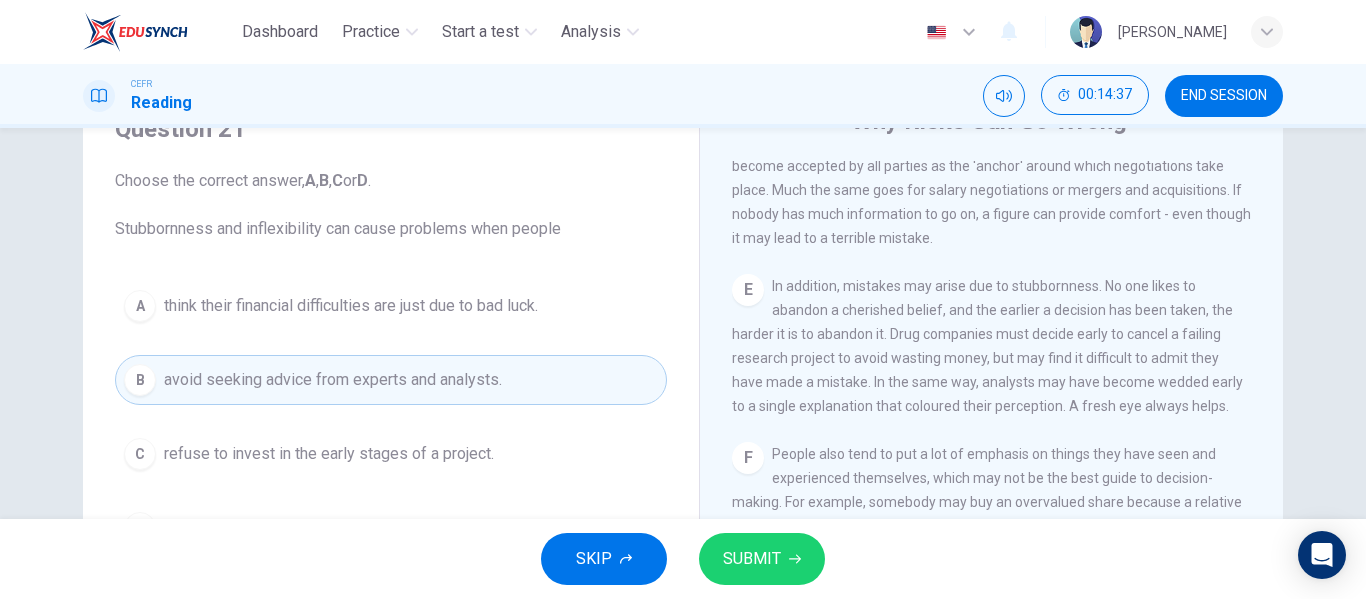 scroll, scrollTop: 1342, scrollLeft: 0, axis: vertical 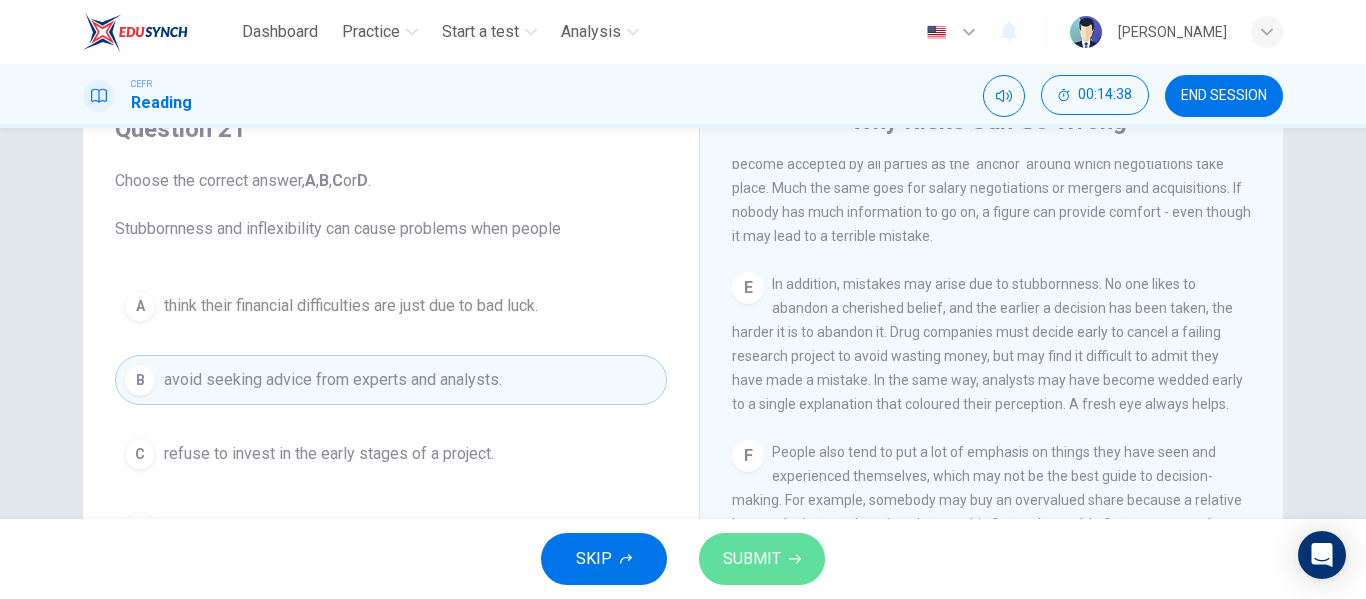 click on "SUBMIT" at bounding box center (752, 559) 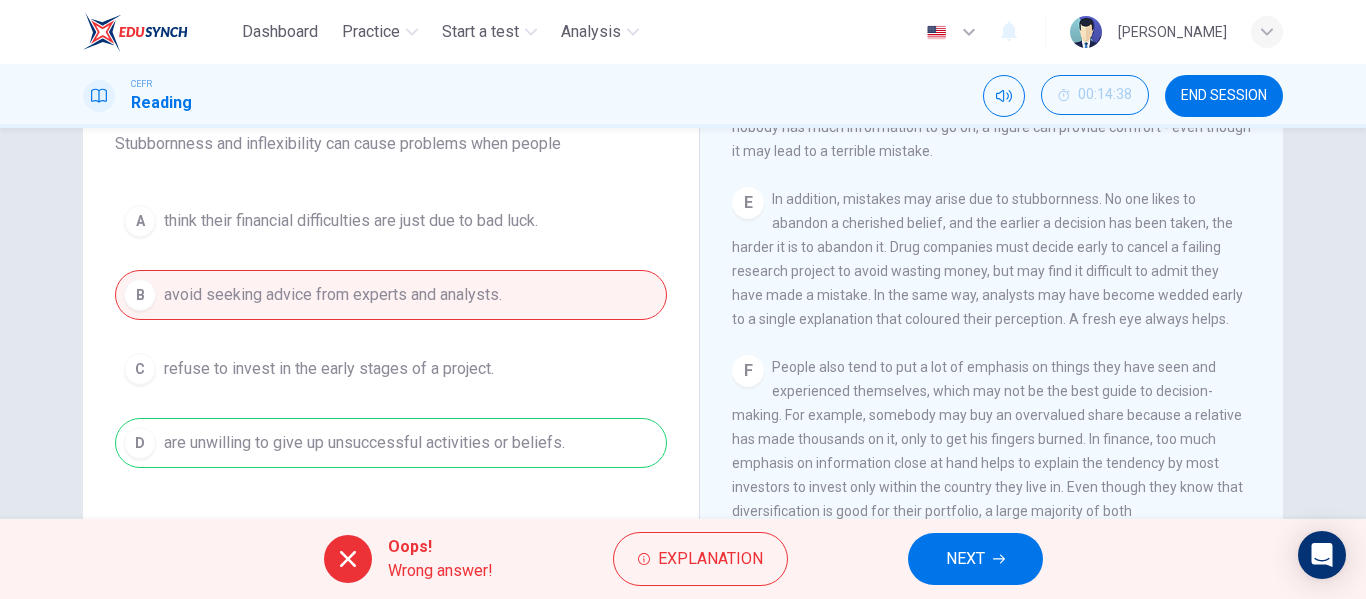 scroll, scrollTop: 176, scrollLeft: 0, axis: vertical 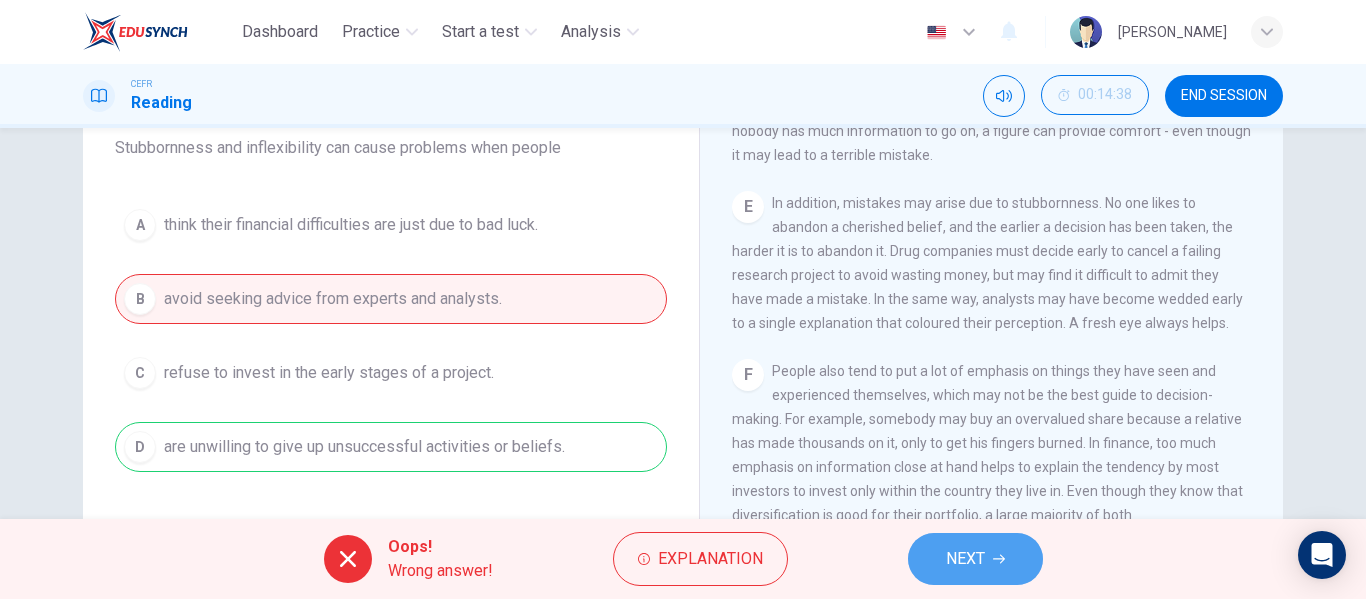 click on "NEXT" at bounding box center [965, 559] 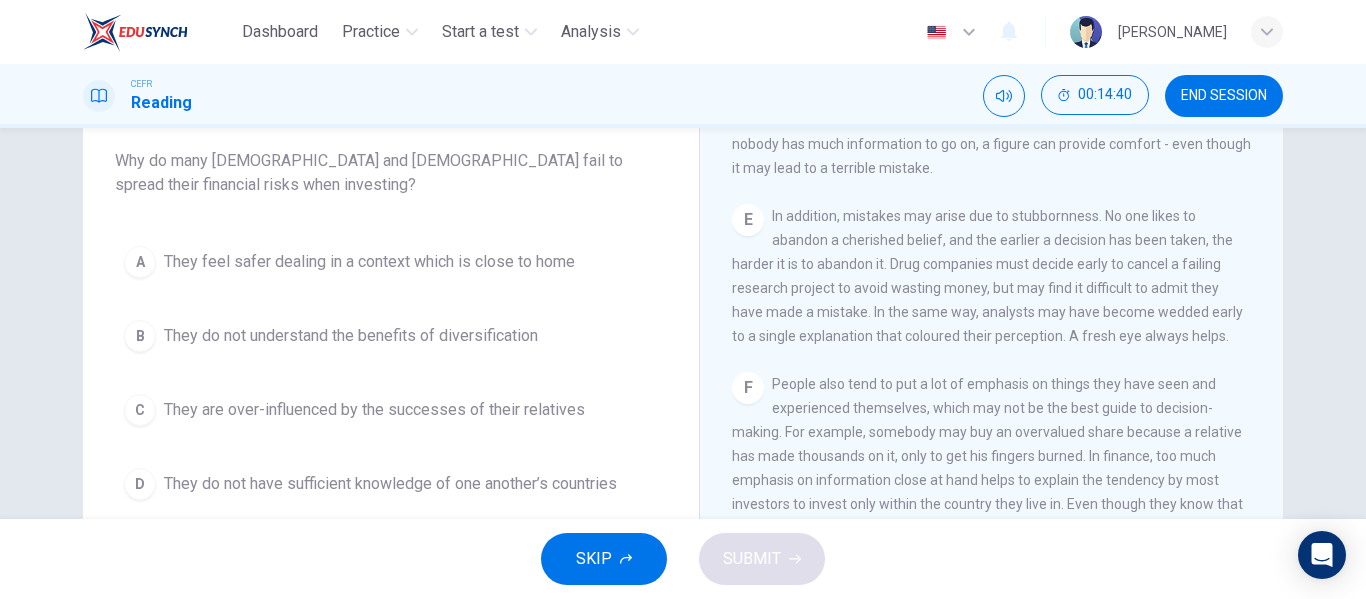 scroll, scrollTop: 162, scrollLeft: 0, axis: vertical 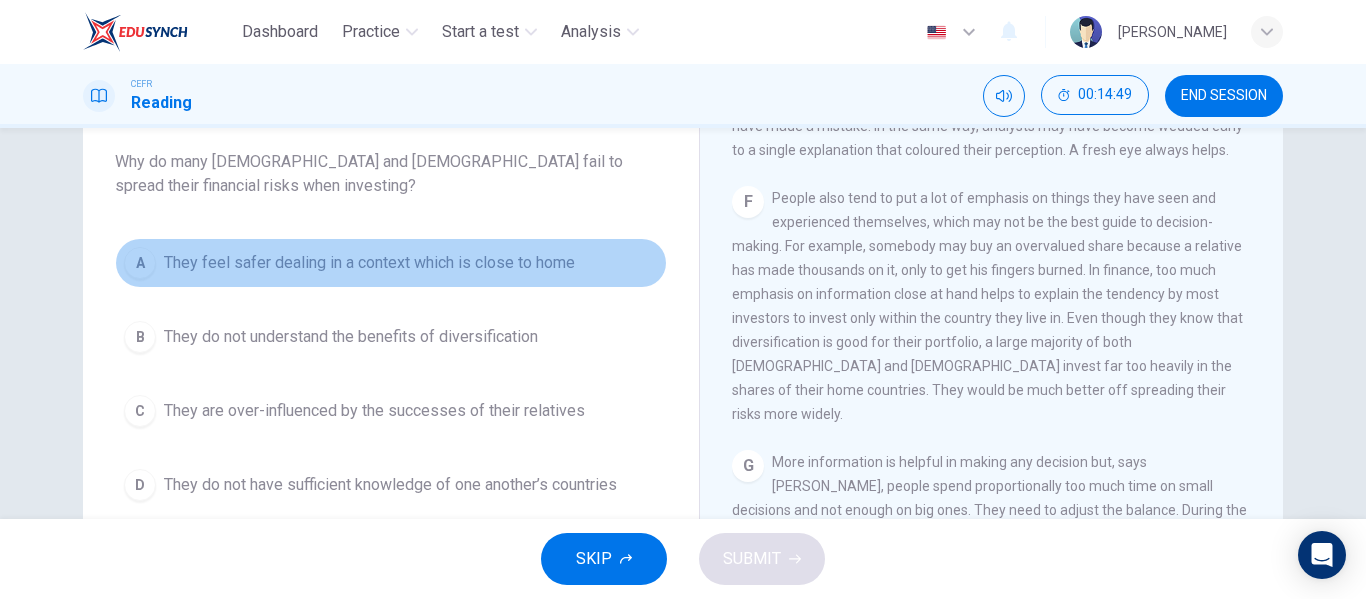 click on "They feel safer dealing in a context which is close to home" at bounding box center (369, 263) 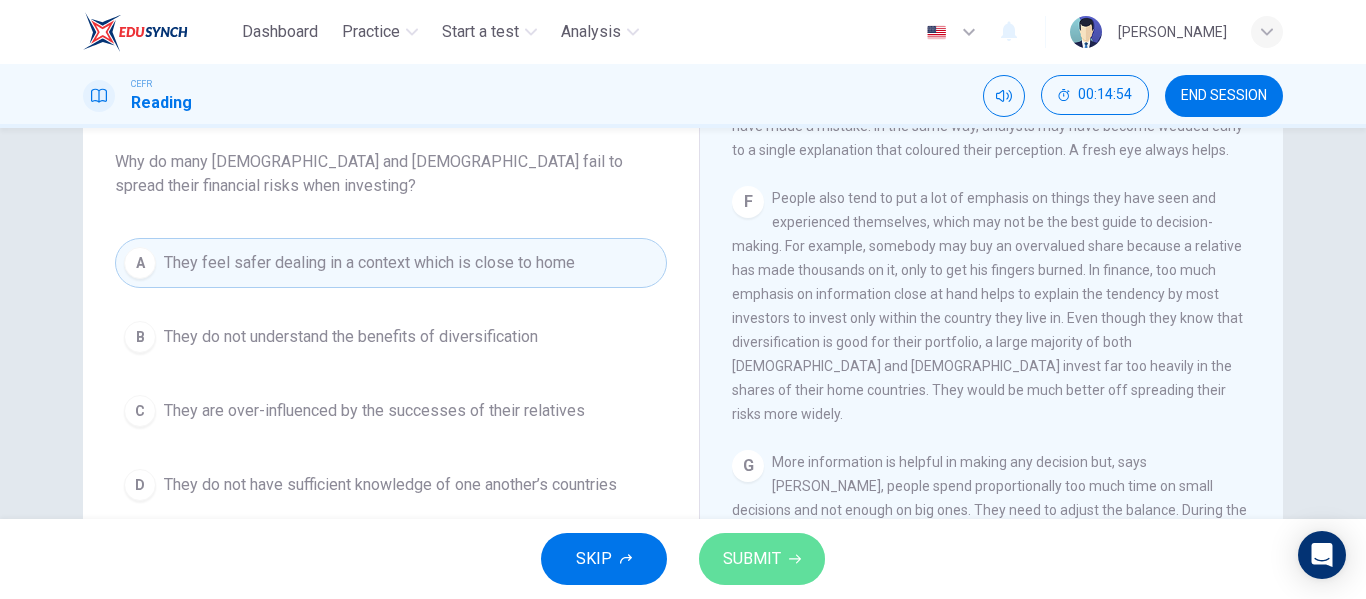 click on "SUBMIT" at bounding box center (752, 559) 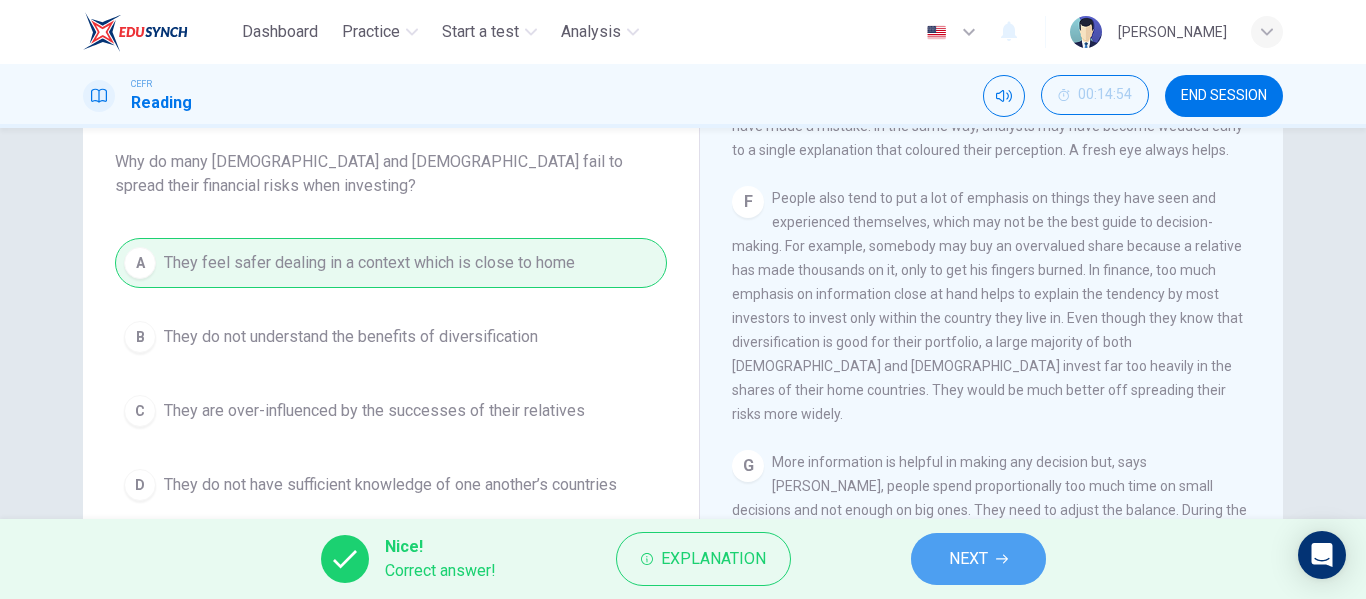 click on "NEXT" at bounding box center (968, 559) 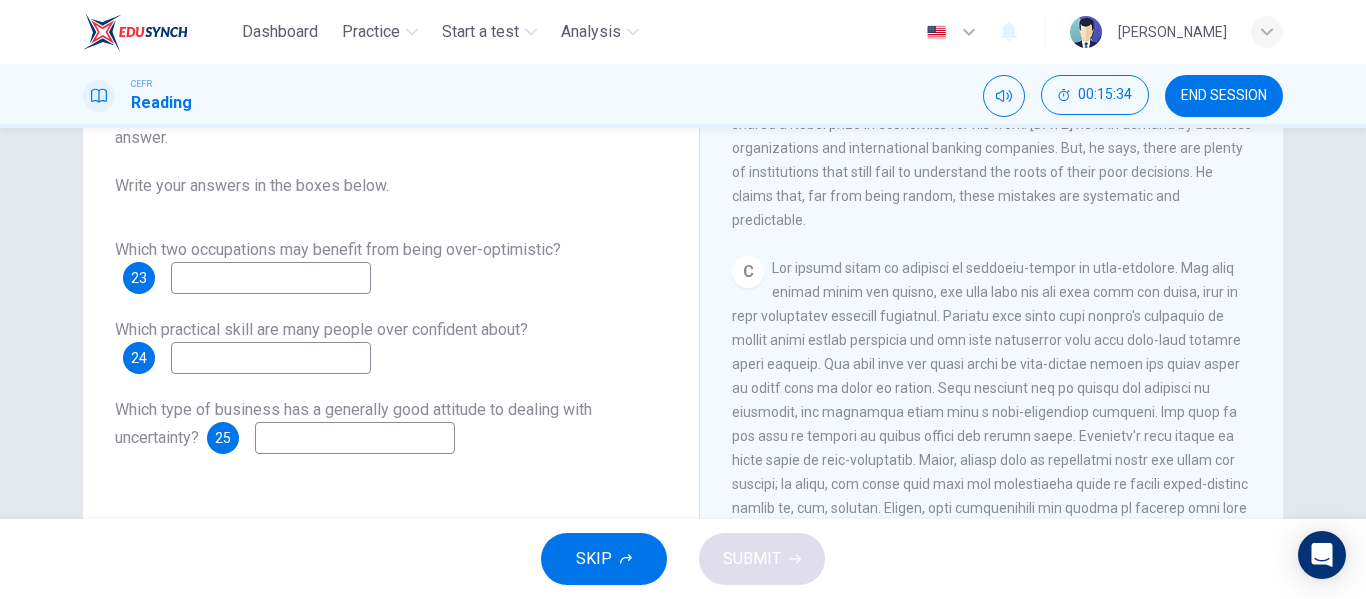 scroll, scrollTop: 721, scrollLeft: 0, axis: vertical 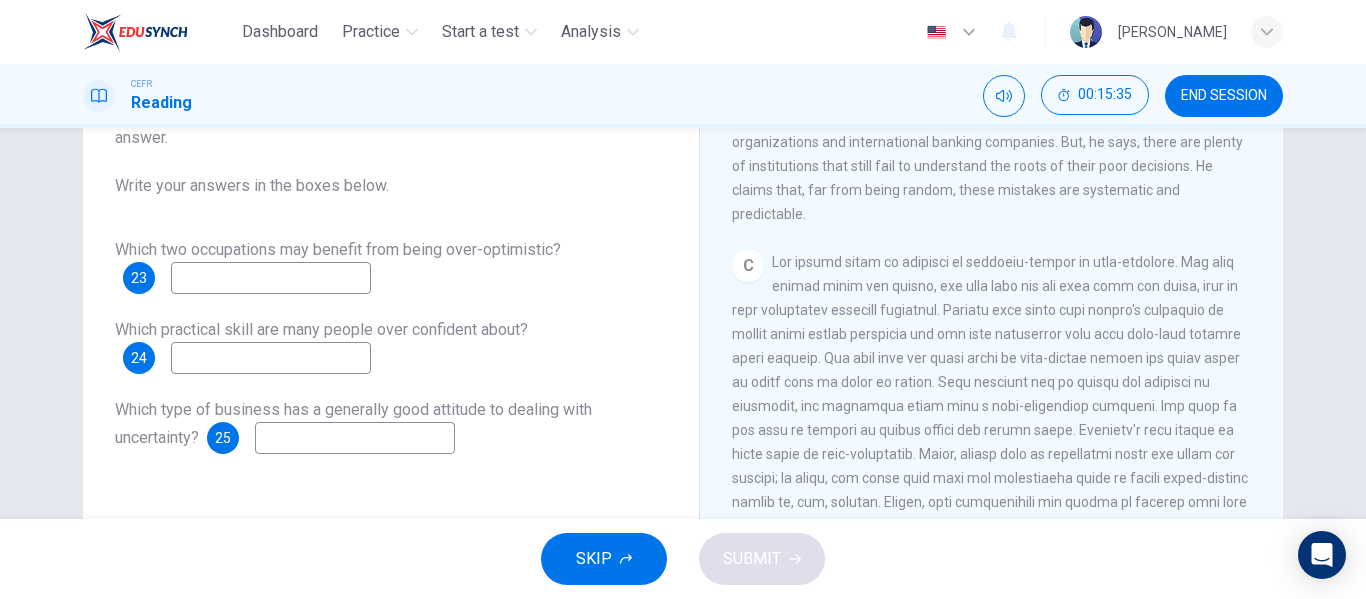 click at bounding box center [271, 278] 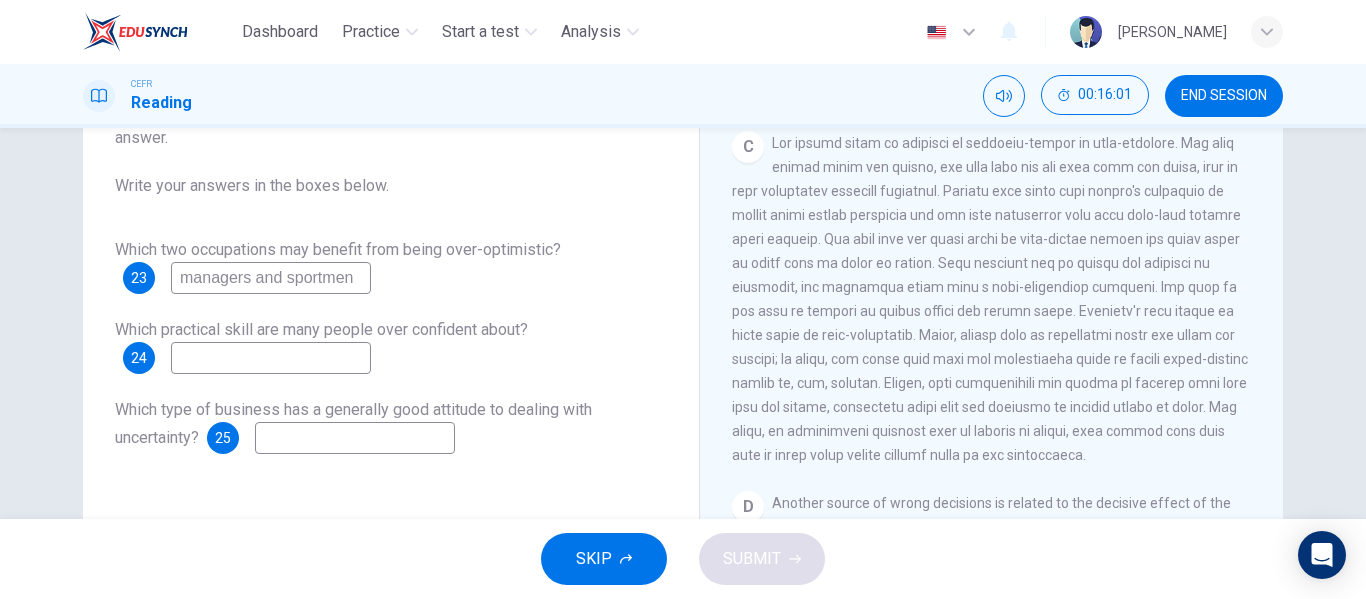 scroll, scrollTop: 841, scrollLeft: 0, axis: vertical 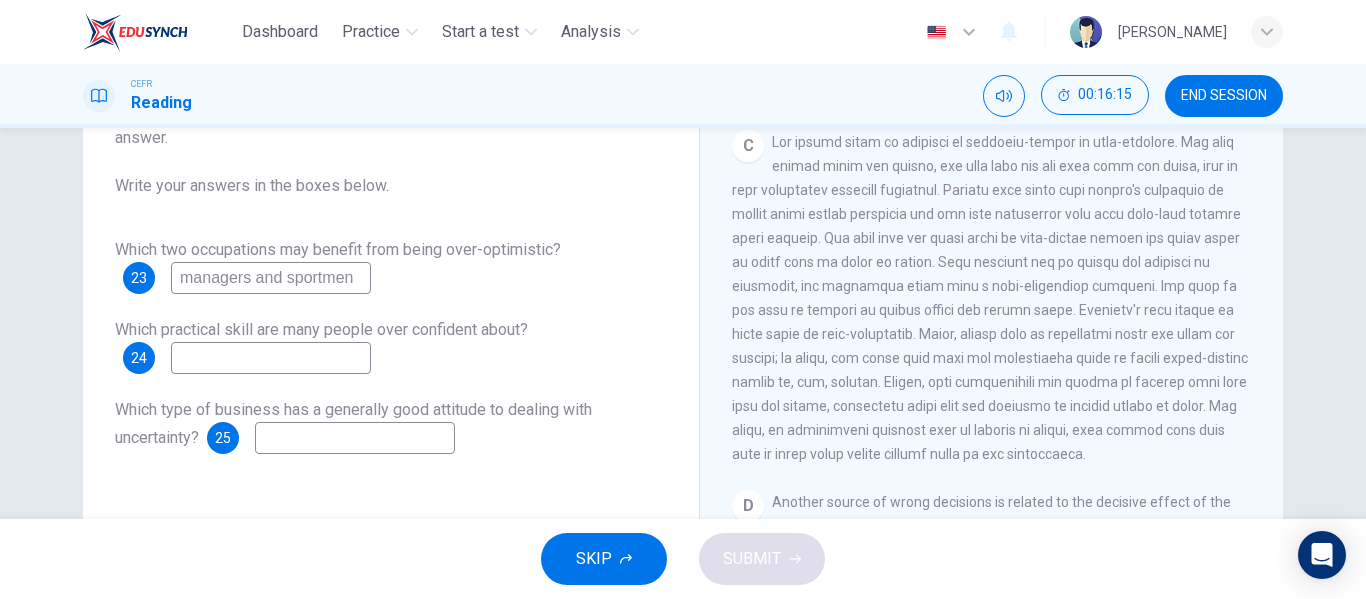 click on "managers and sportmen" at bounding box center [271, 278] 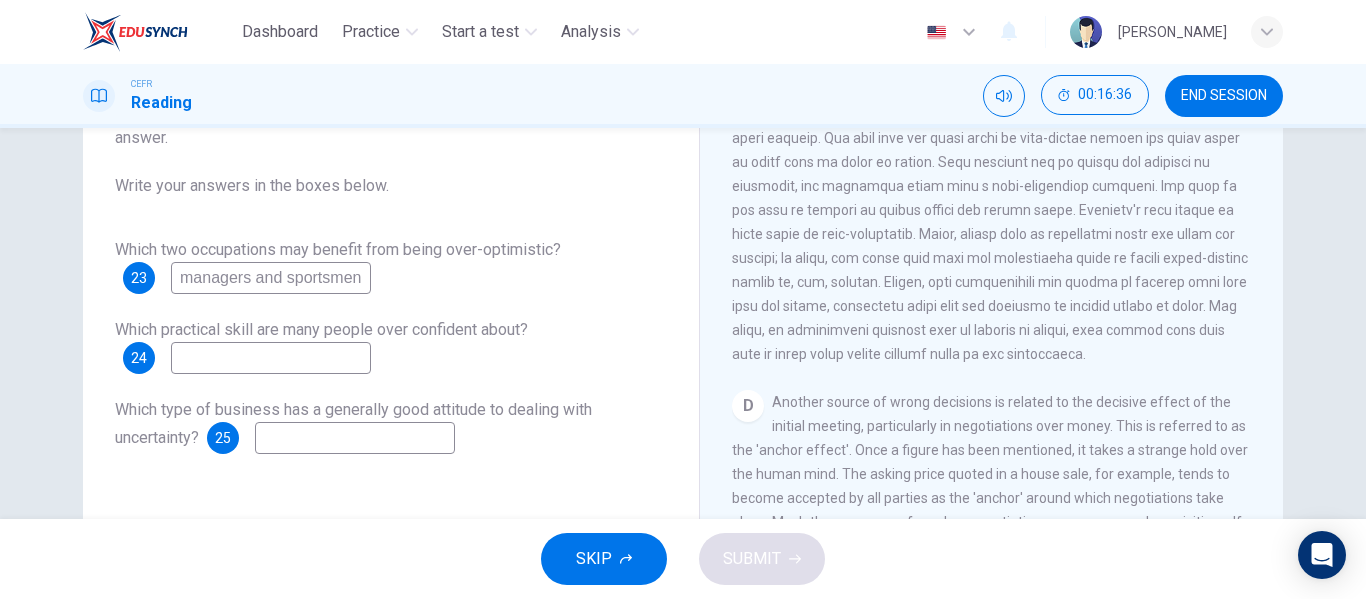 scroll, scrollTop: 940, scrollLeft: 0, axis: vertical 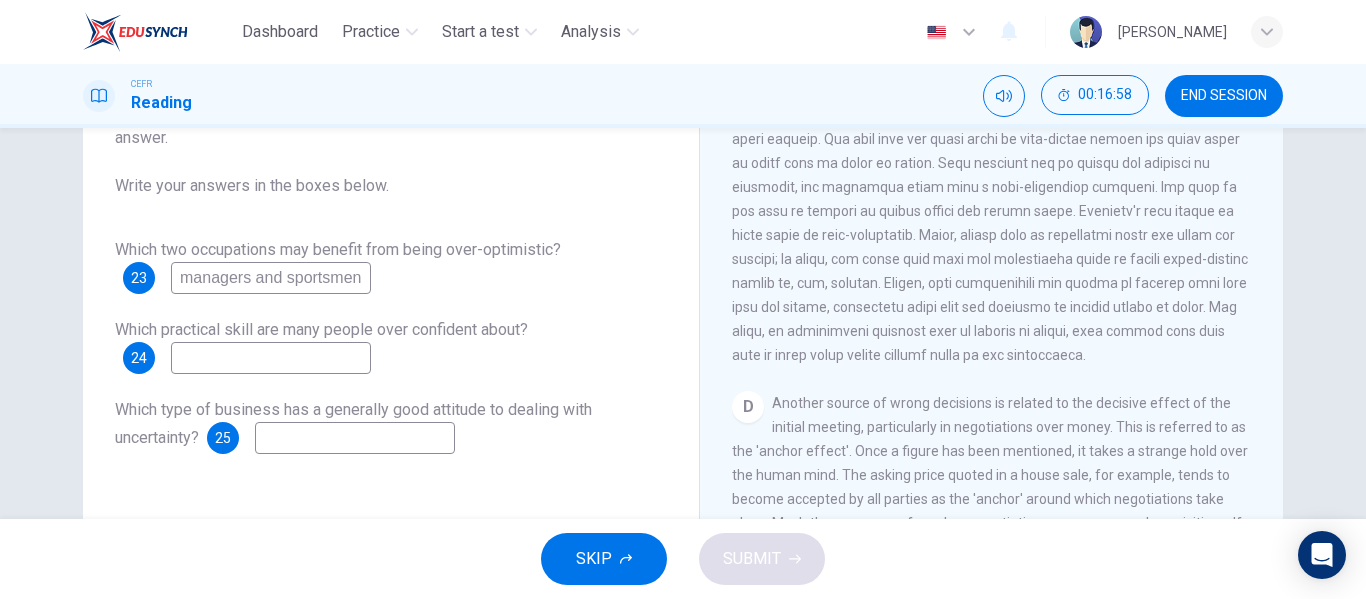 type on "managers and sportsmen" 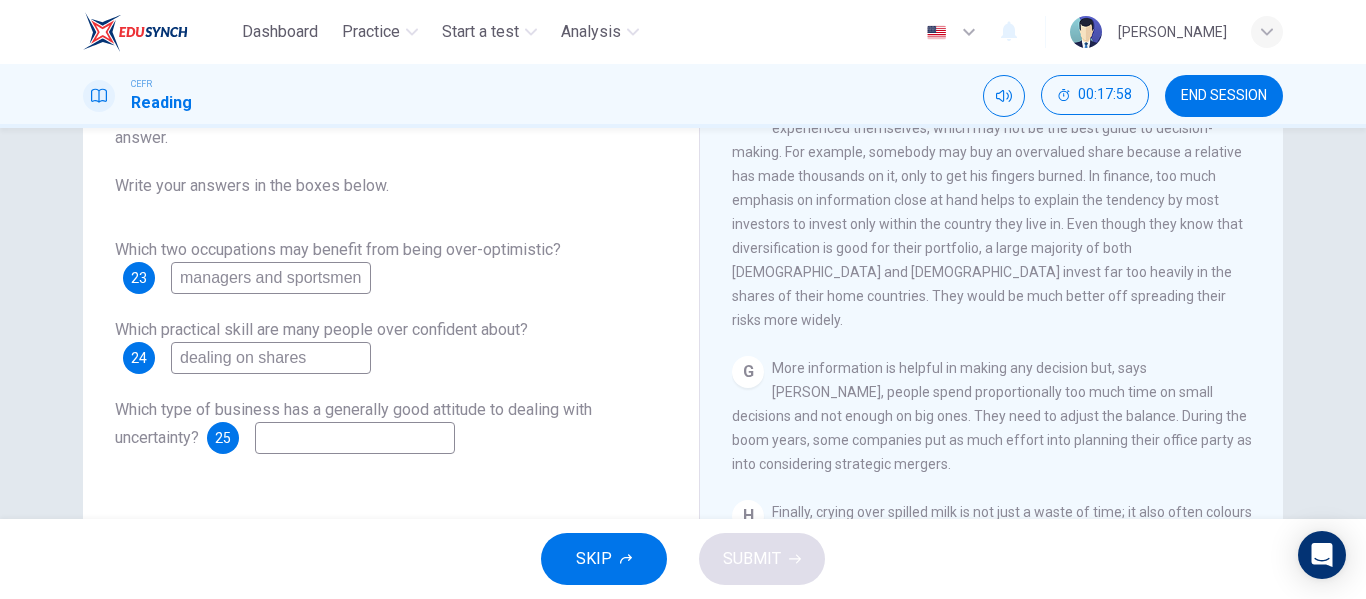 scroll, scrollTop: 1619, scrollLeft: 0, axis: vertical 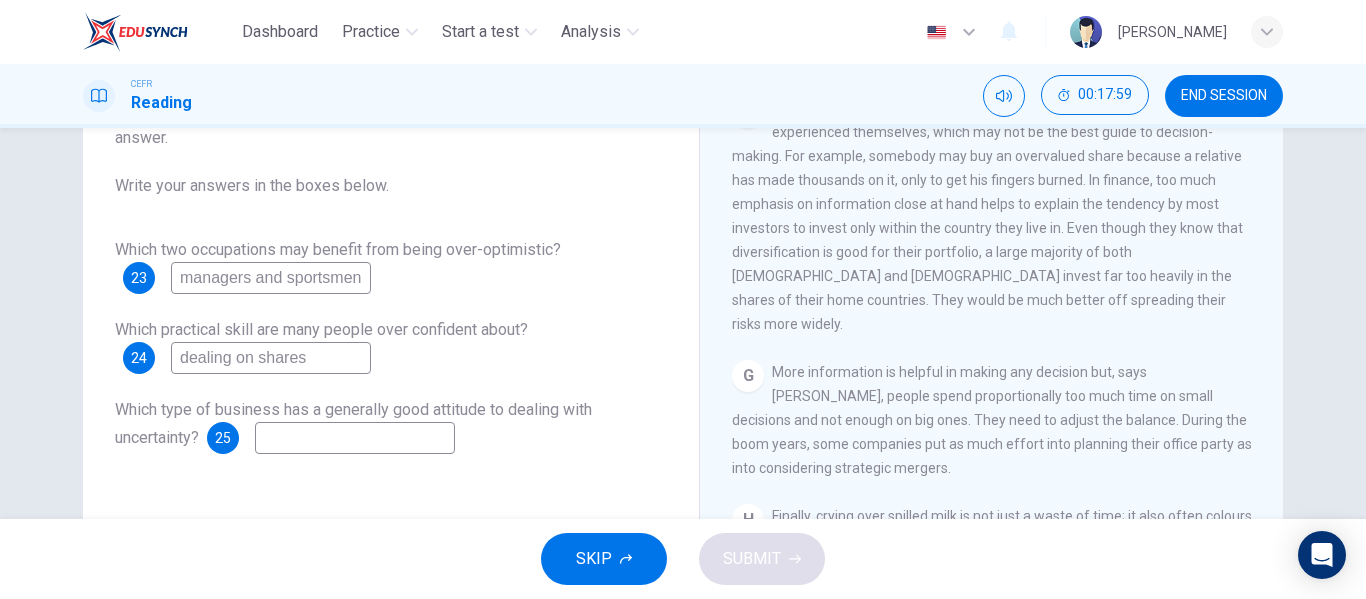 type on "dealing on shares" 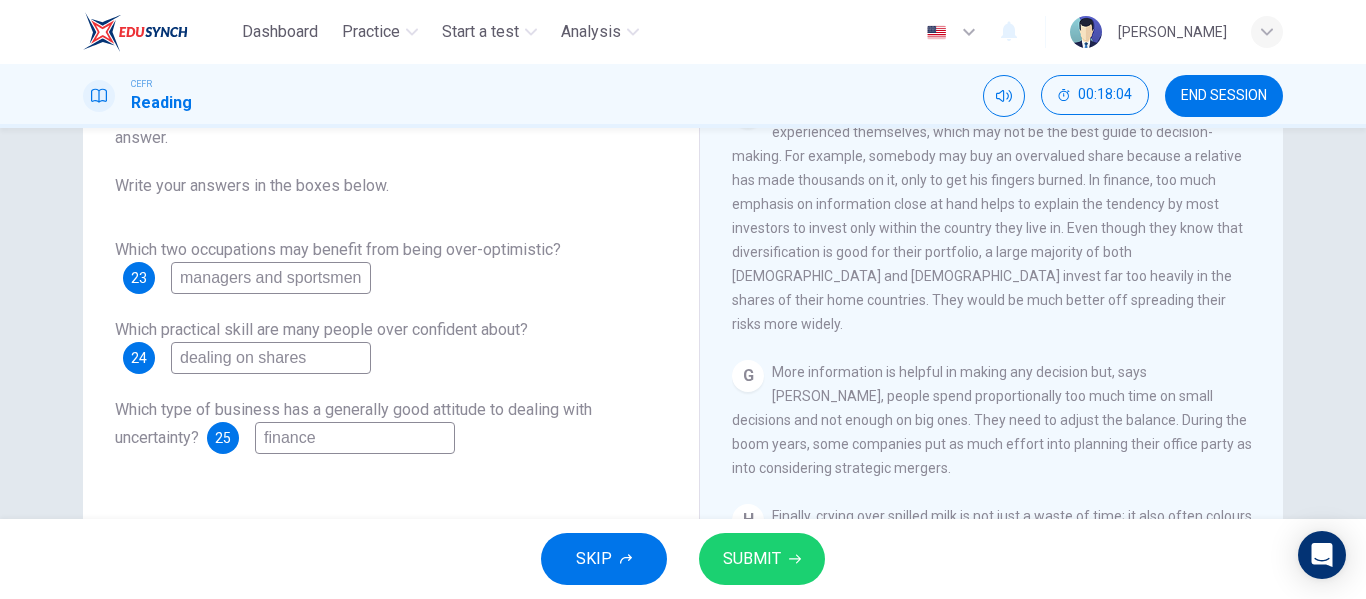 type on "finance" 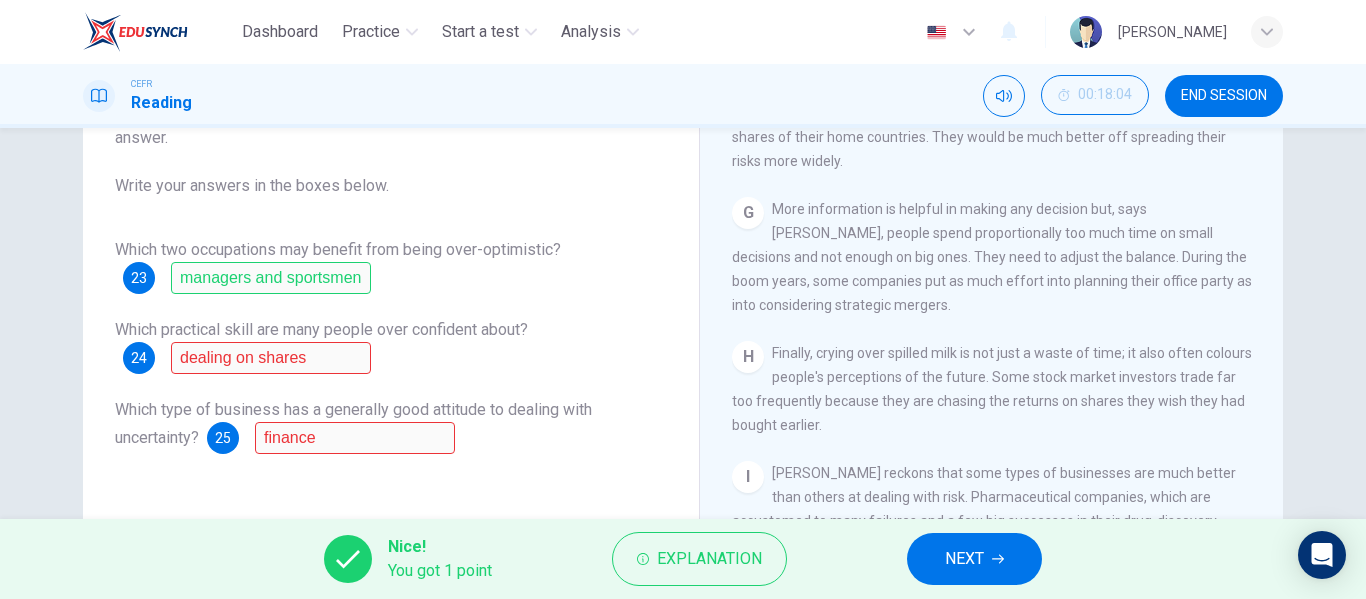 scroll, scrollTop: 1830, scrollLeft: 0, axis: vertical 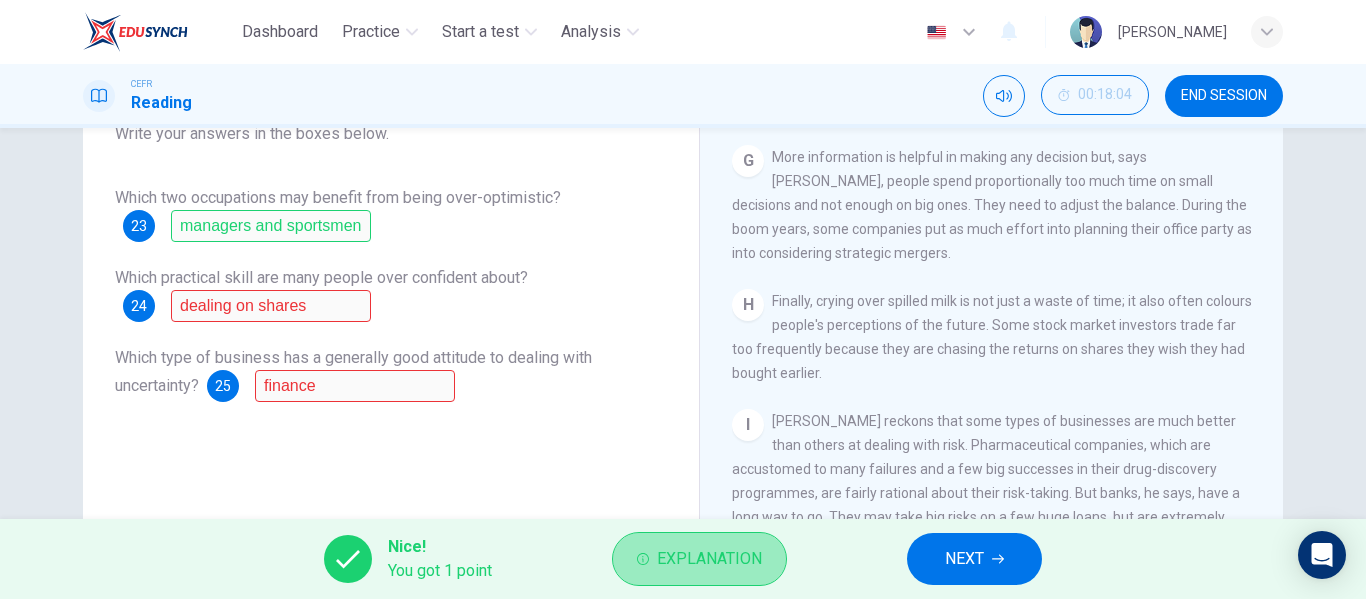 click on "Explanation" at bounding box center (709, 559) 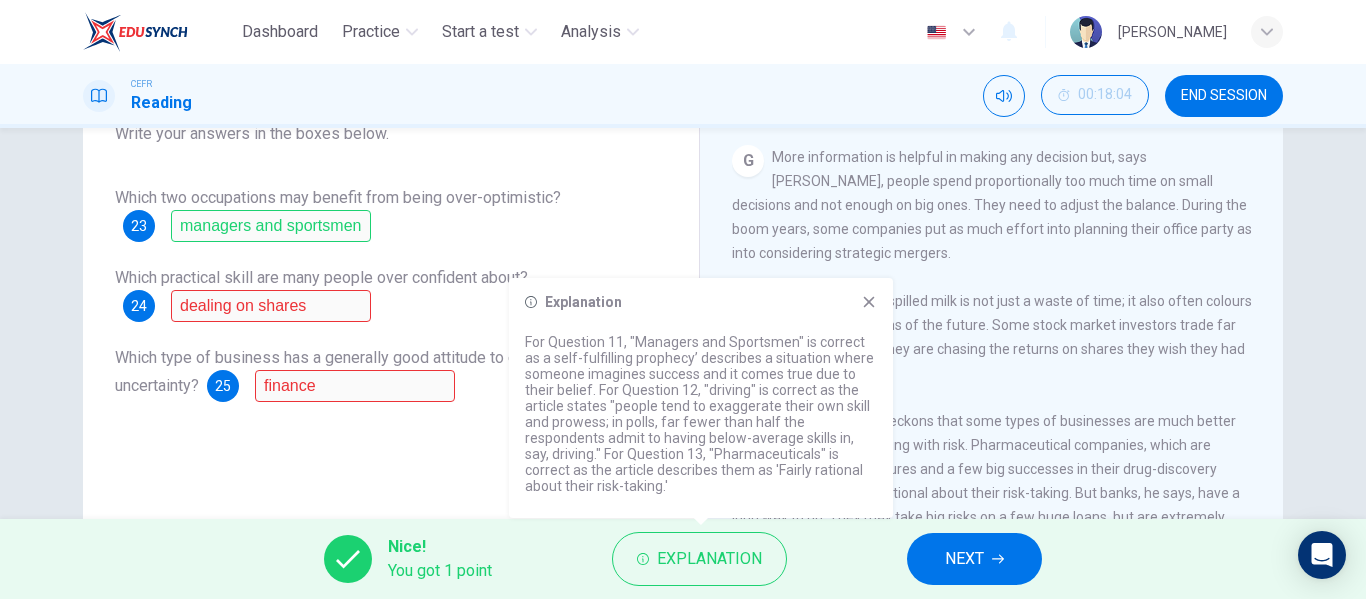 click on "Explanation For Question 11, "Managers and Sportsmen" is correct as a self-fulfilling prophecy’ describes a situation where someone imagines success and it comes true due to their belief.
For Question 12, "driving" is correct as the article states "people tend to exaggerate their own skill and prowess; in polls, far fewer than half the respondents admit to having below-average skills in, say, driving."
For Question 13, "Pharmaceuticals" is correct as the article describes them as 'Fairly rational about their risk-taking.'" at bounding box center [701, 398] 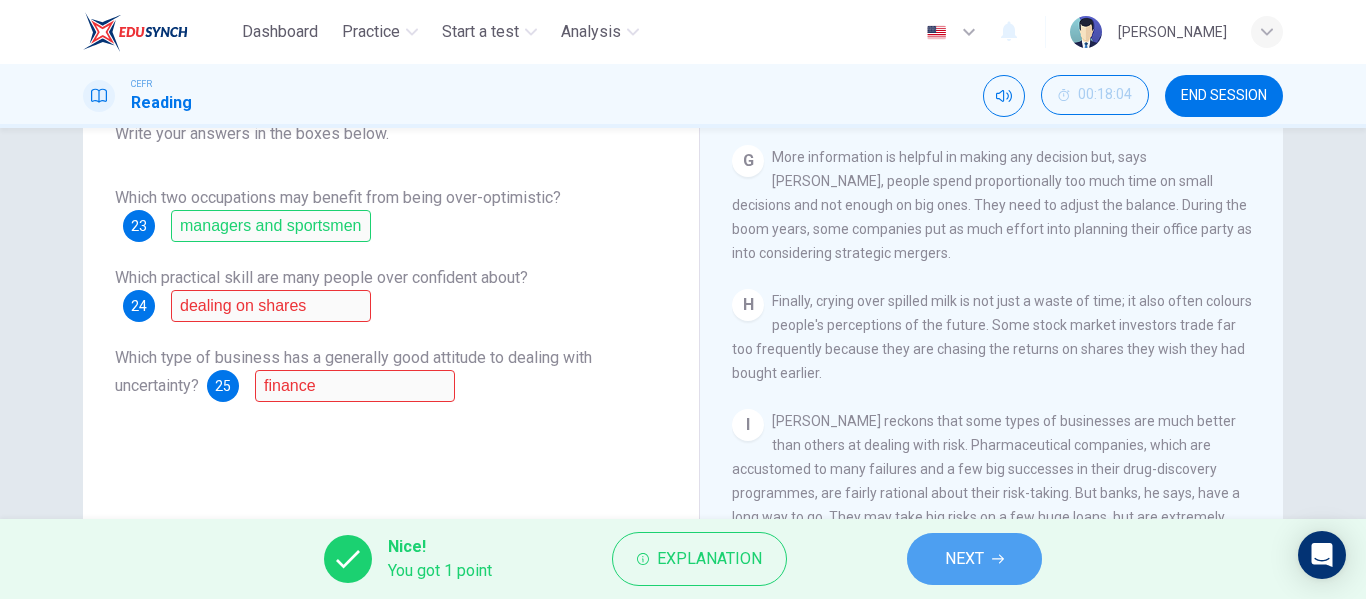 click on "NEXT" at bounding box center [964, 559] 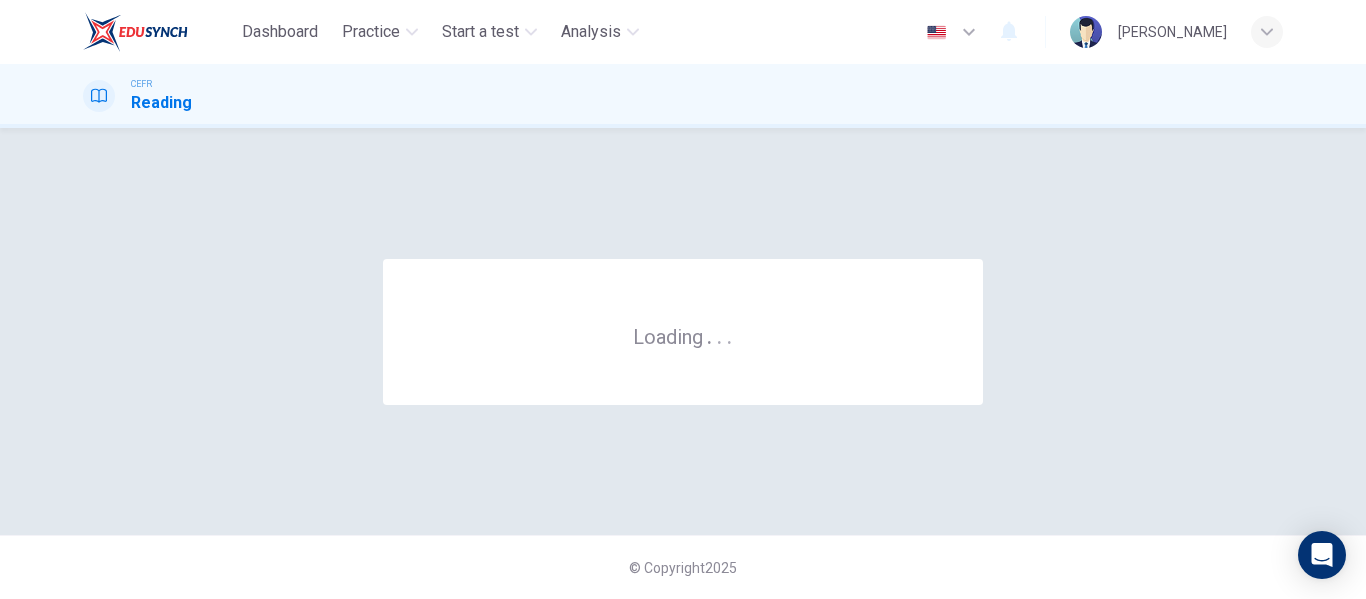 scroll, scrollTop: 0, scrollLeft: 0, axis: both 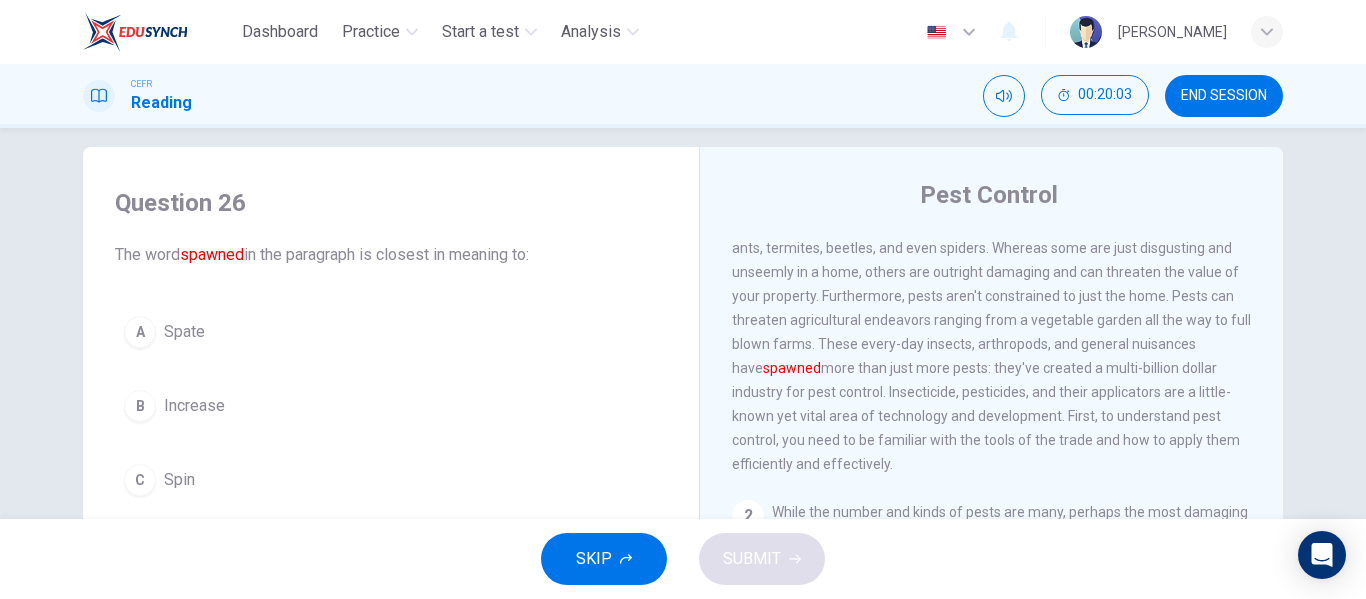 click on "B Increase" at bounding box center [391, 406] 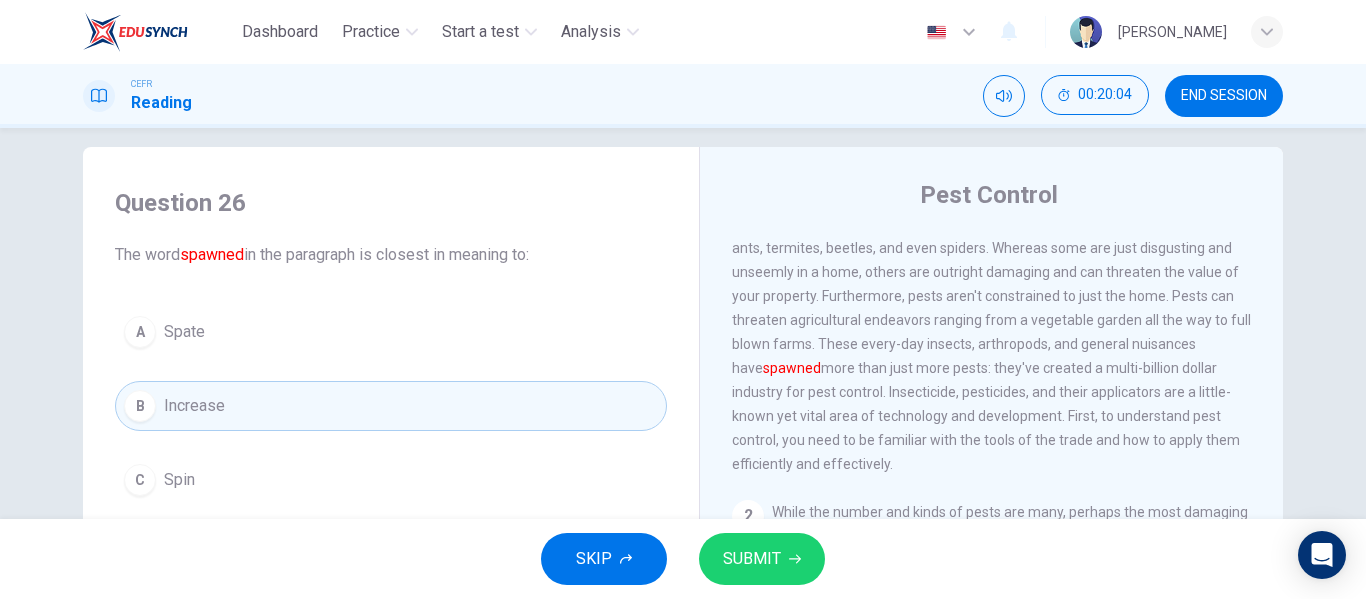 click on "SUBMIT" at bounding box center (762, 559) 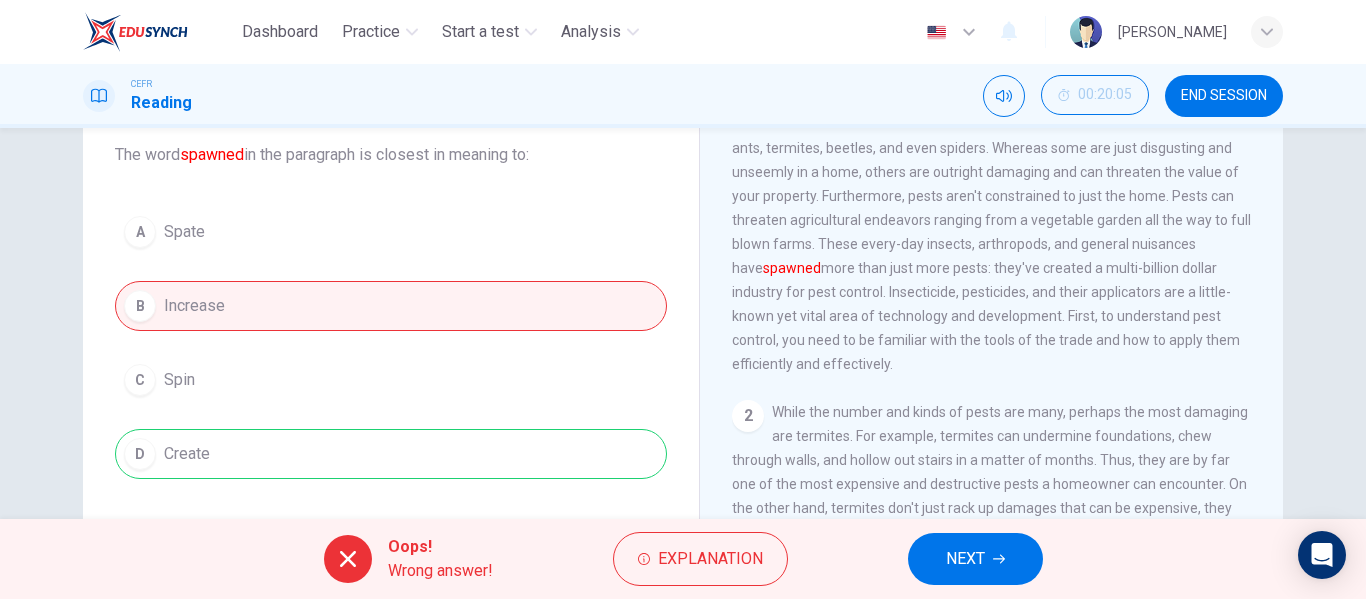 scroll, scrollTop: 122, scrollLeft: 0, axis: vertical 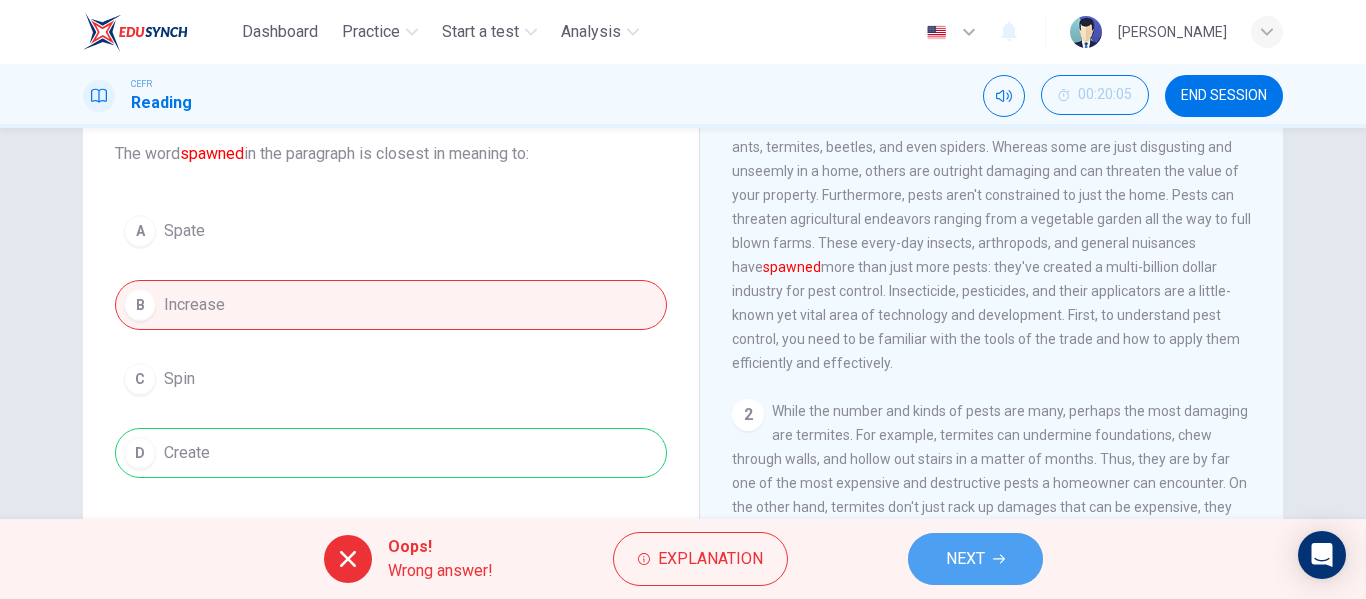 click on "NEXT" at bounding box center [965, 559] 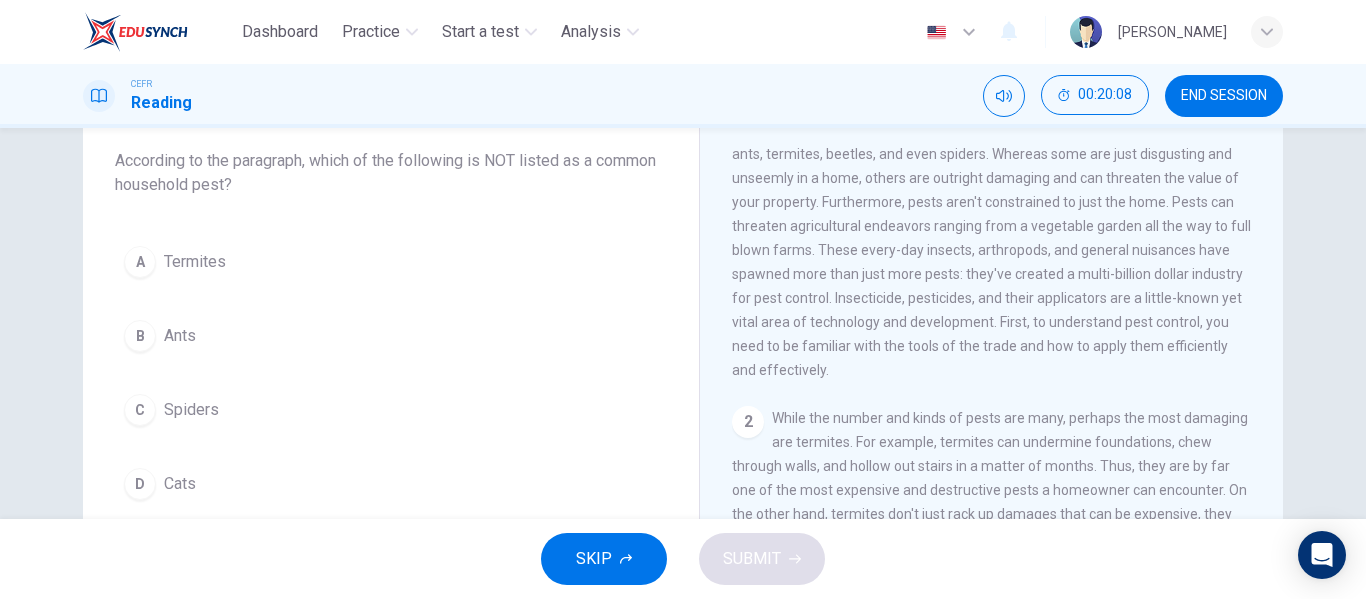scroll, scrollTop: 115, scrollLeft: 0, axis: vertical 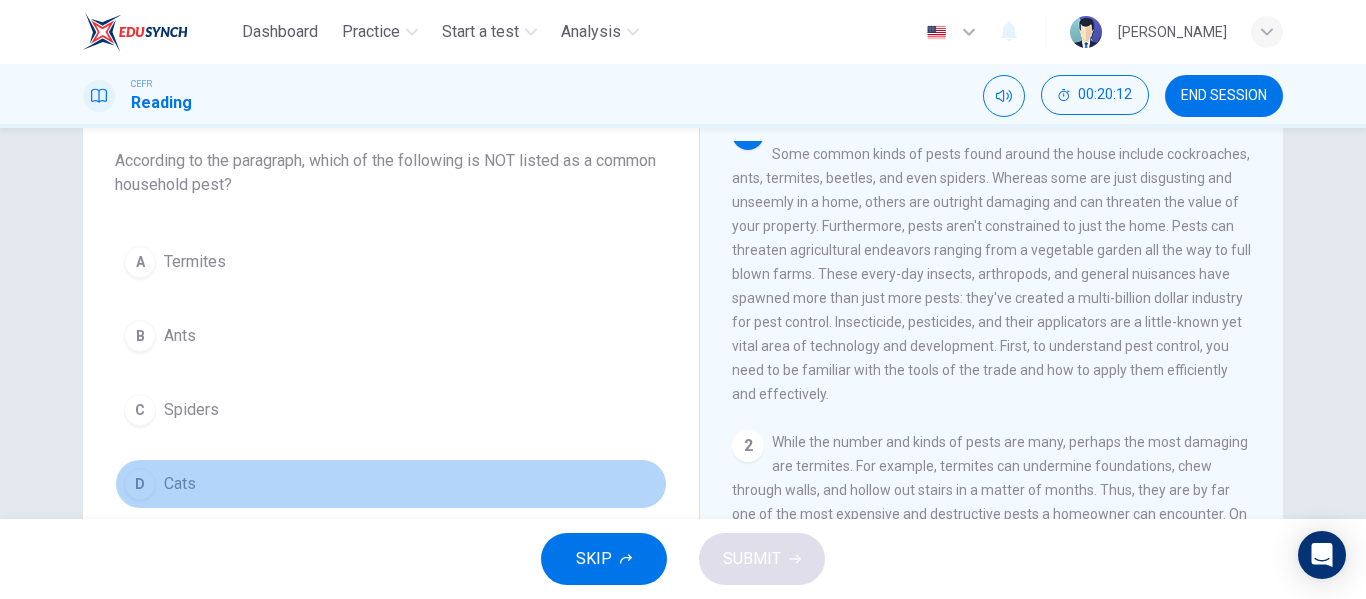 click on "D Cats" at bounding box center (391, 484) 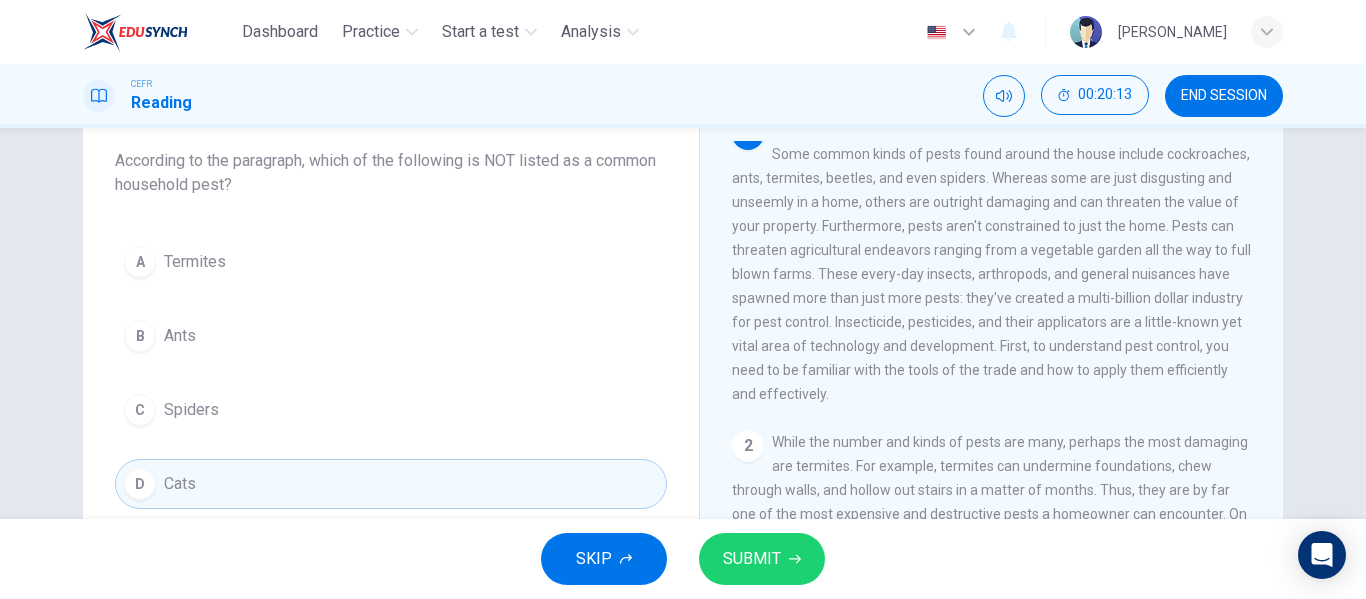 click 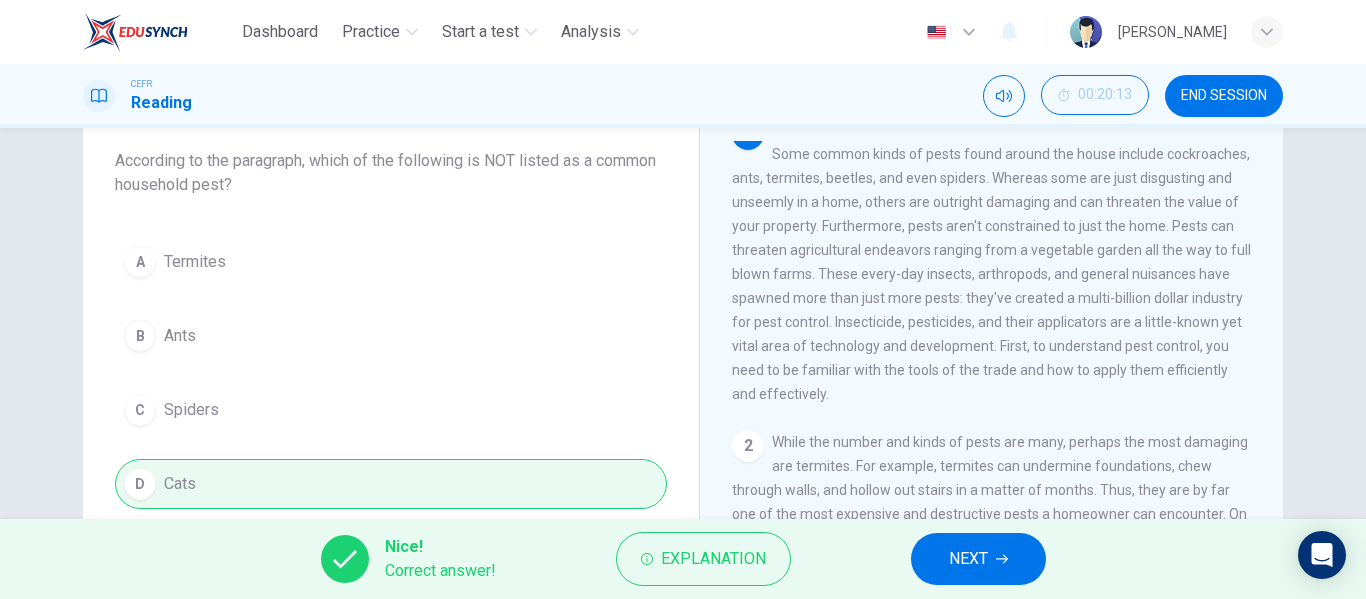 click on "NEXT" at bounding box center [978, 559] 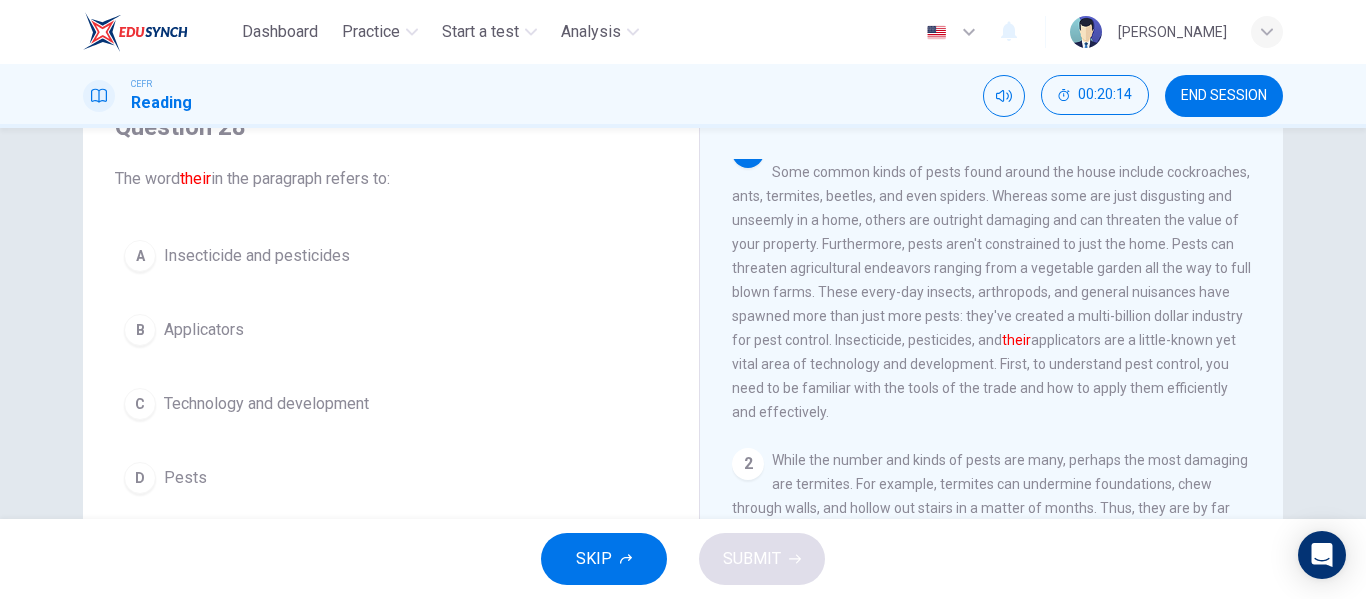 scroll, scrollTop: 95, scrollLeft: 0, axis: vertical 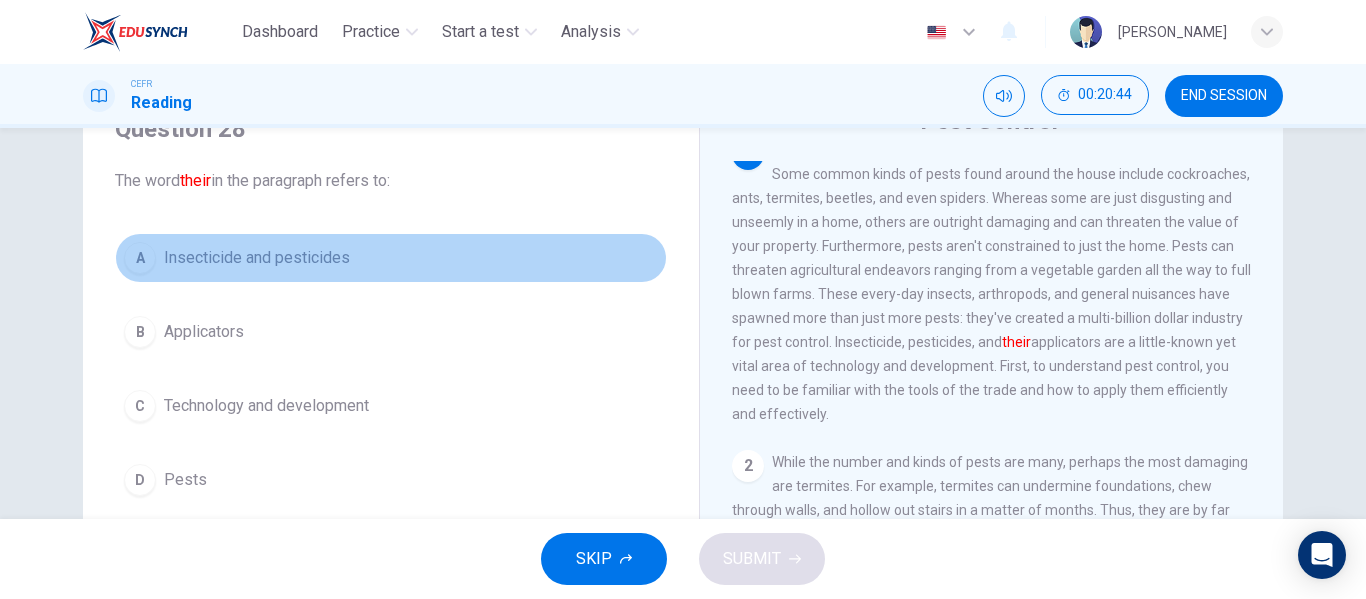 click on "Insecticide and pesticides" at bounding box center (257, 258) 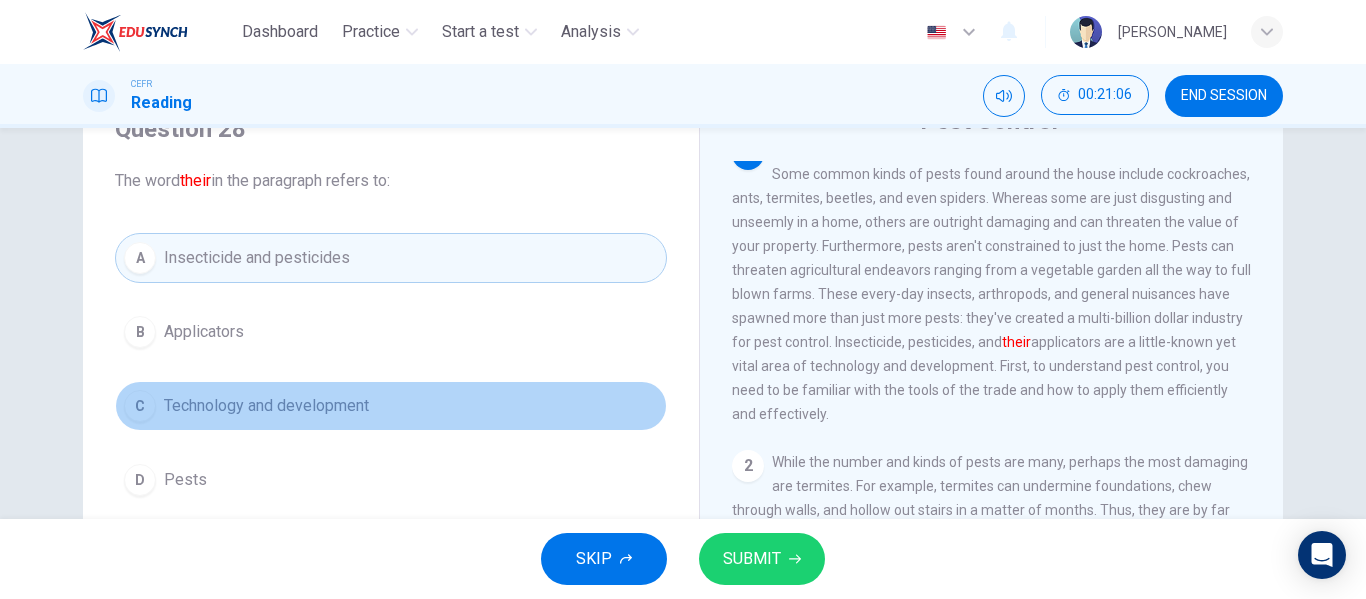 click on "Technology and development" at bounding box center (266, 406) 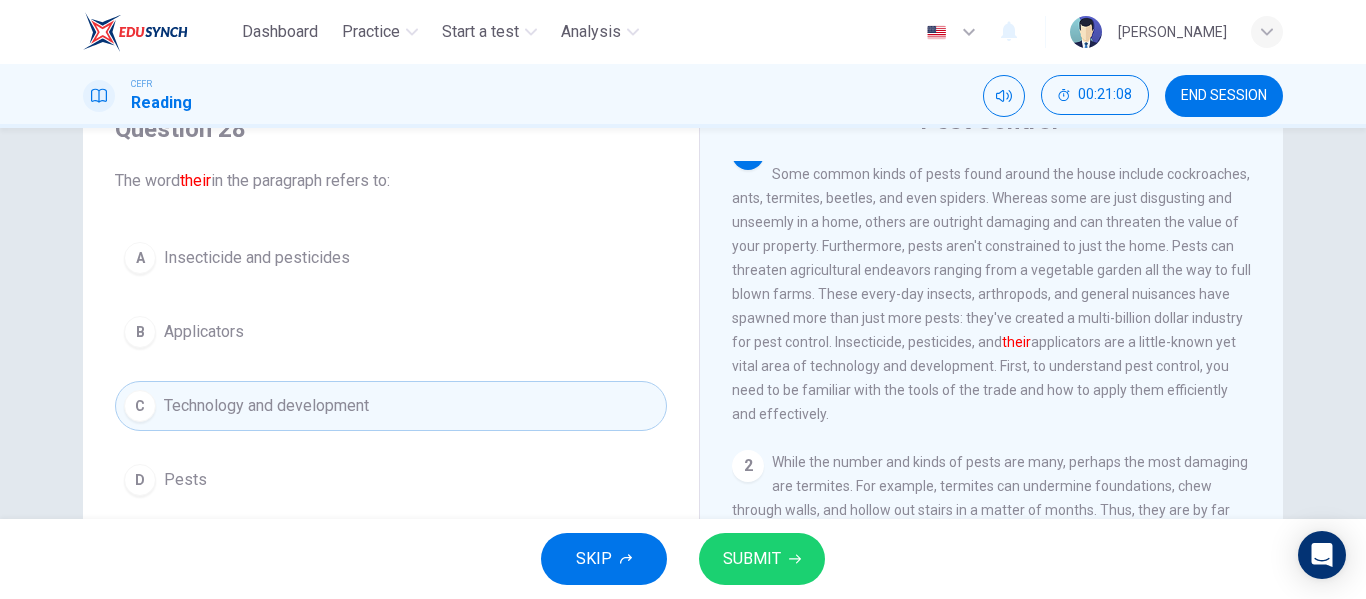 click on "B Applicators" at bounding box center [391, 332] 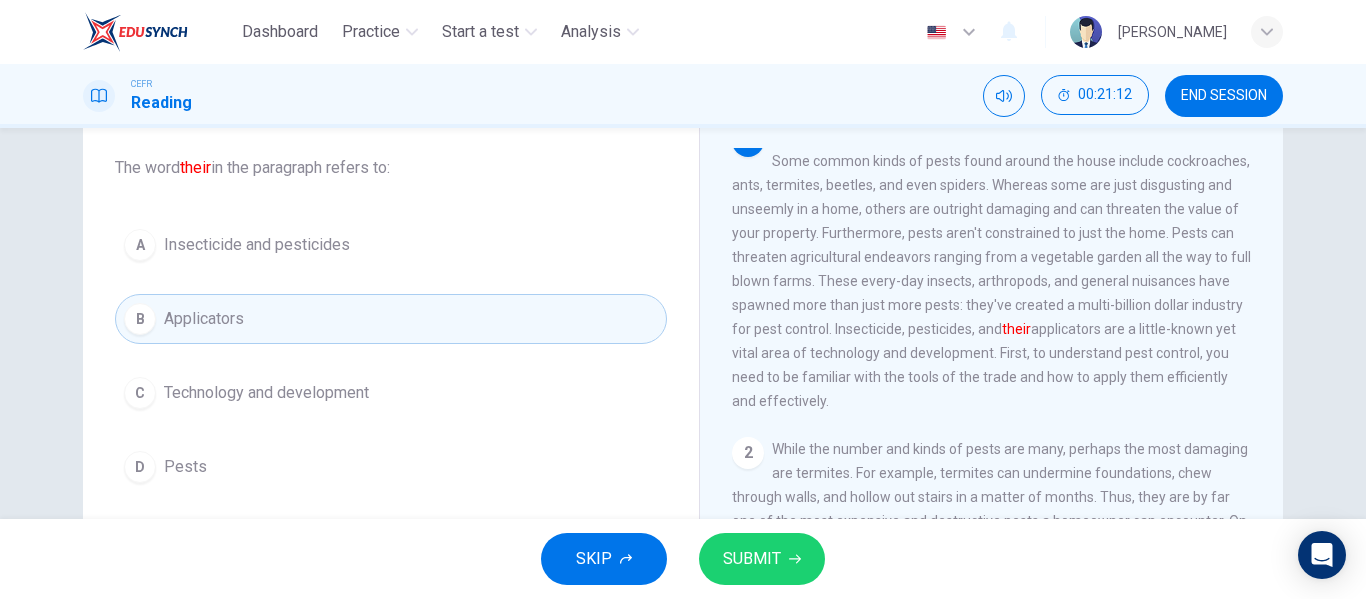 scroll, scrollTop: 107, scrollLeft: 0, axis: vertical 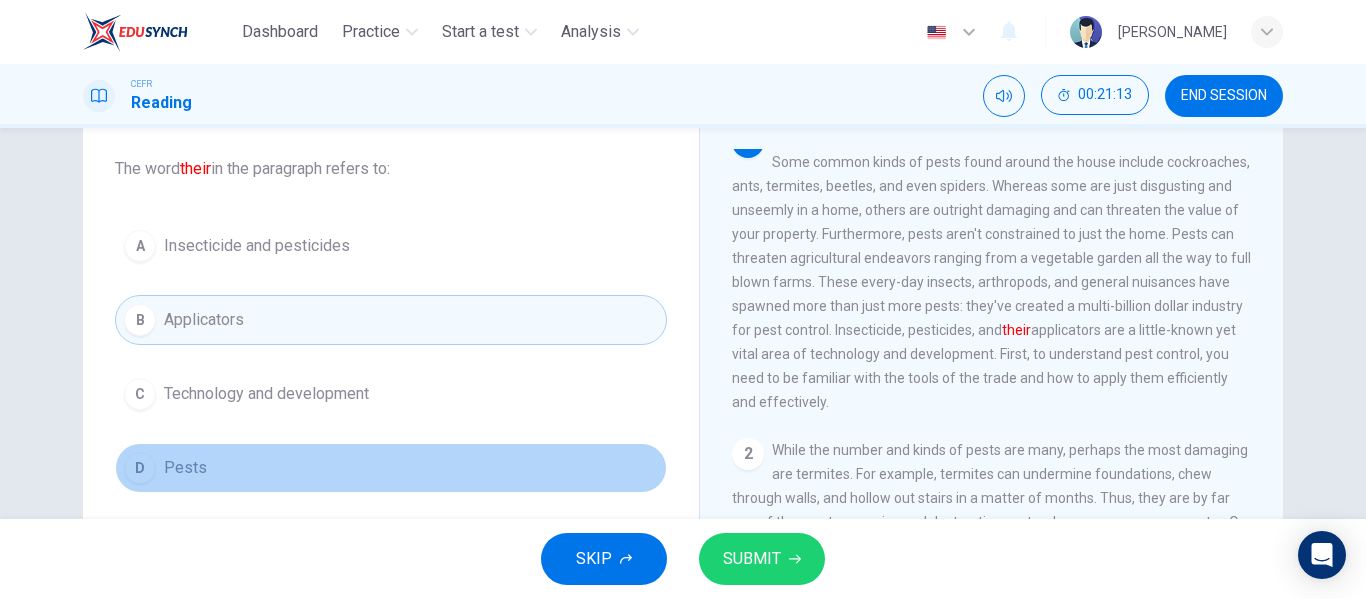 click on "D Pests" at bounding box center [391, 468] 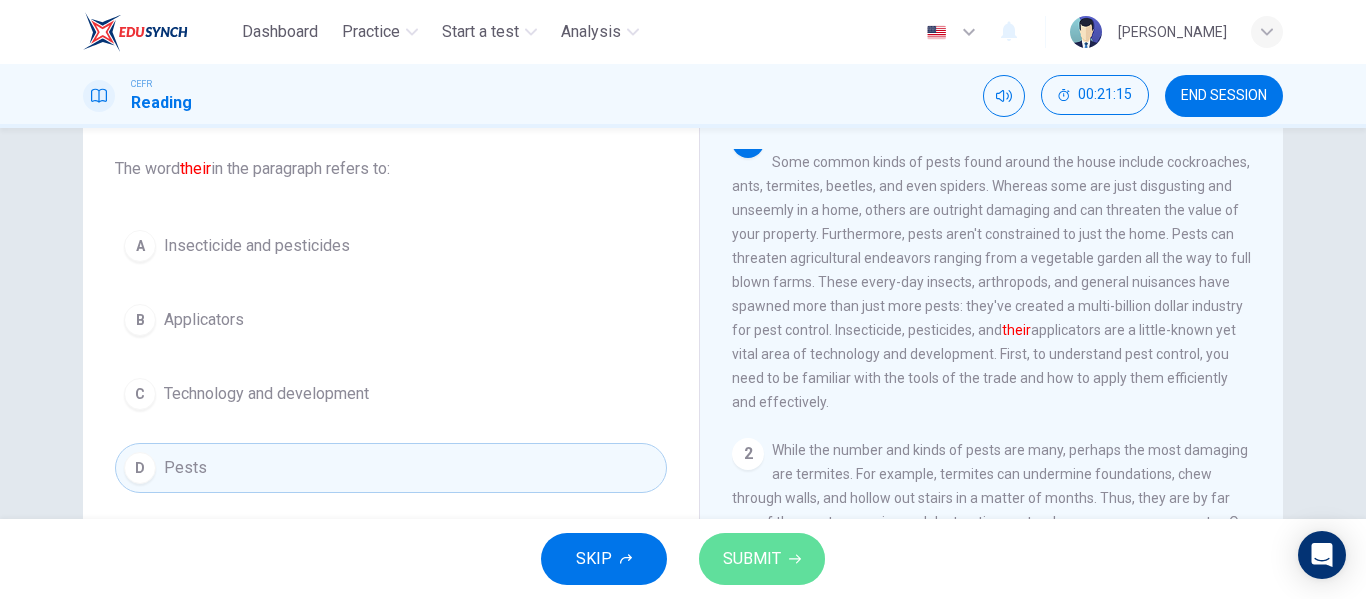 click on "SUBMIT" at bounding box center (752, 559) 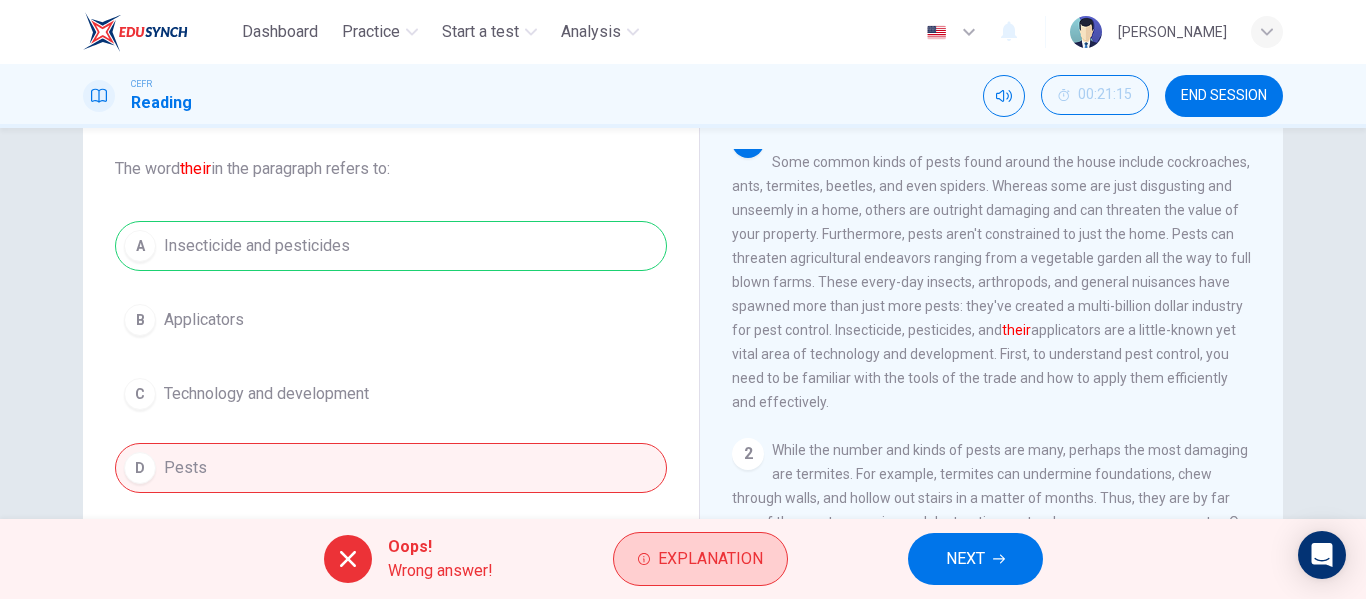 click on "Explanation" at bounding box center (710, 559) 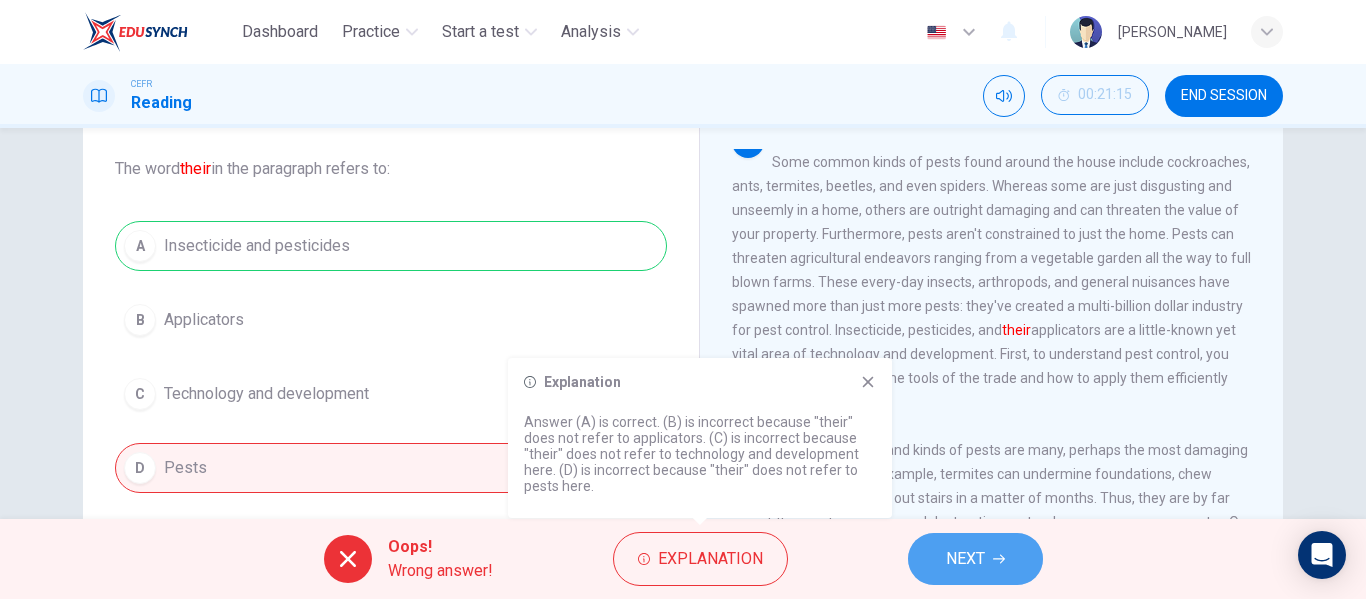 click on "NEXT" at bounding box center (975, 559) 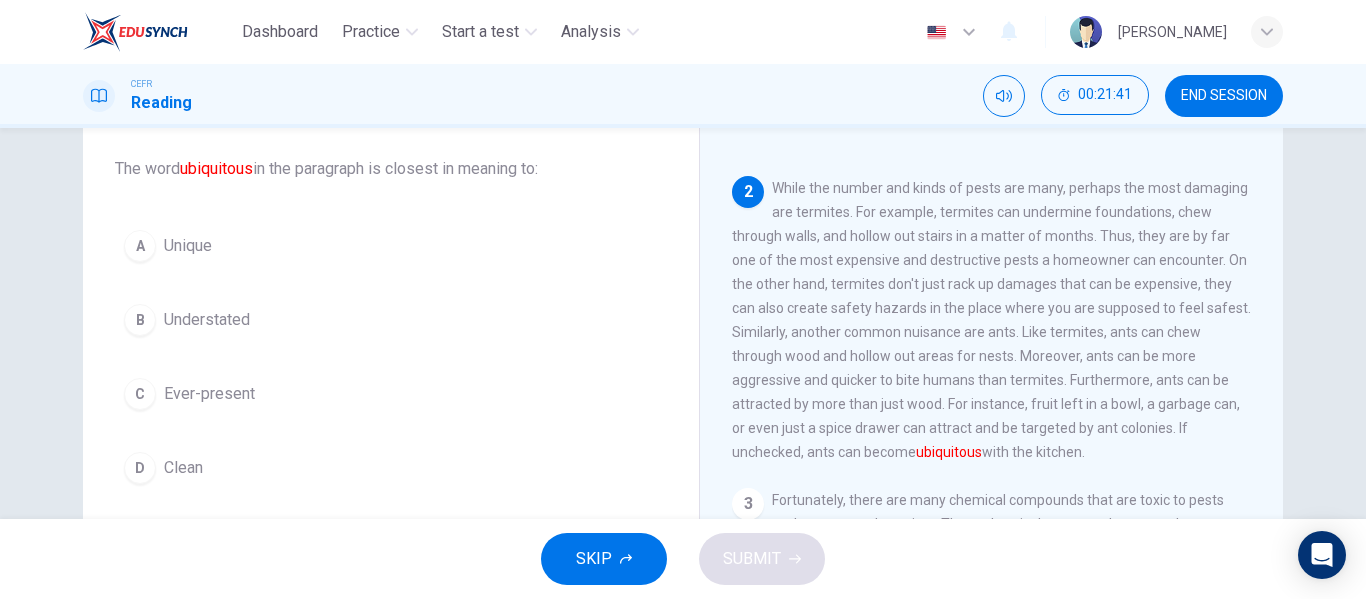 scroll, scrollTop: 286, scrollLeft: 0, axis: vertical 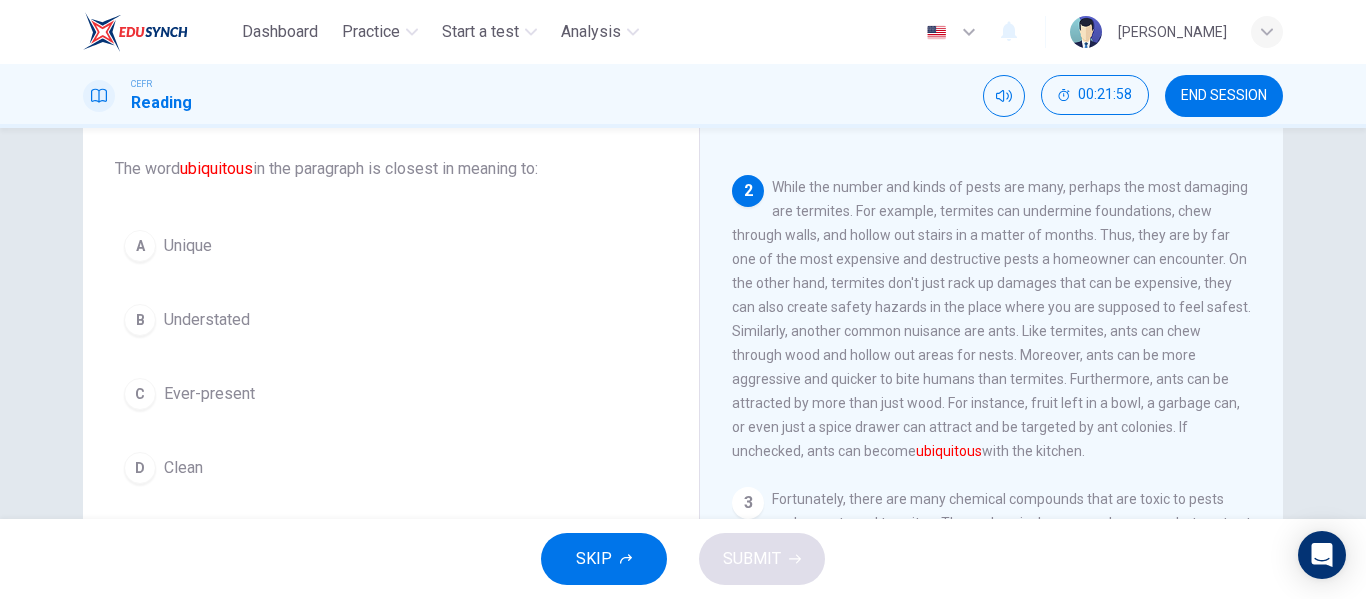 click on "C Ever-present" at bounding box center [391, 394] 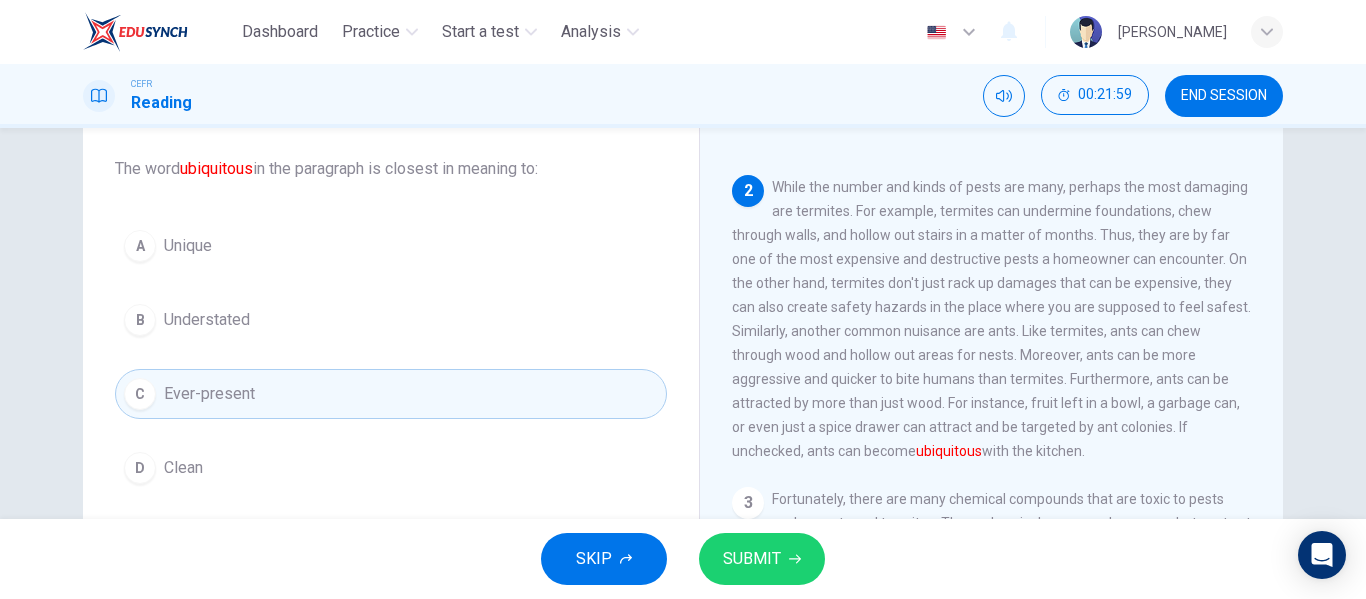 click on "SUBMIT" at bounding box center (762, 559) 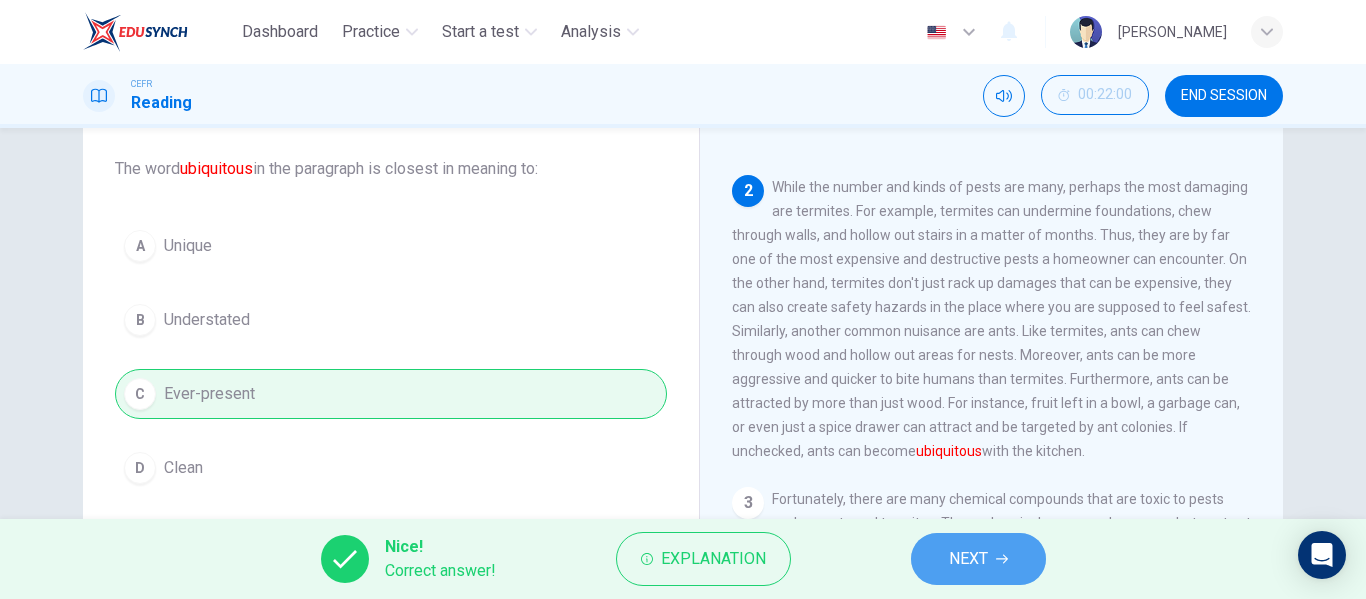 click on "NEXT" at bounding box center [968, 559] 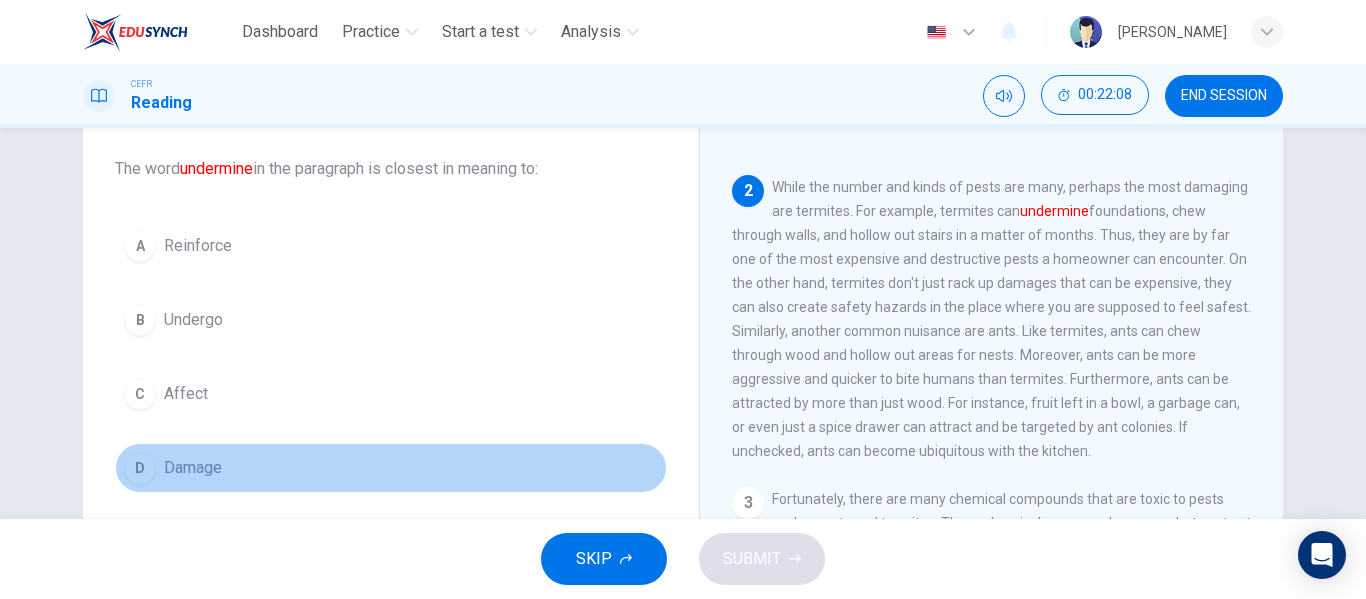 click on "Damage" at bounding box center (193, 468) 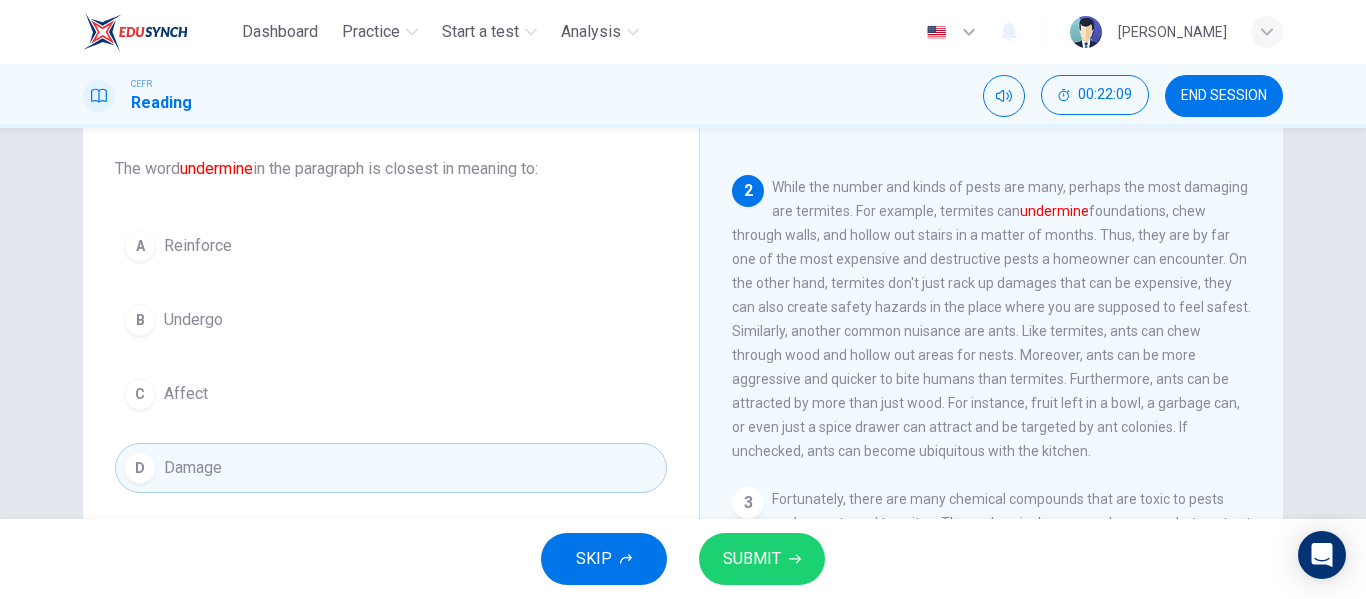 click on "SUBMIT" at bounding box center [752, 559] 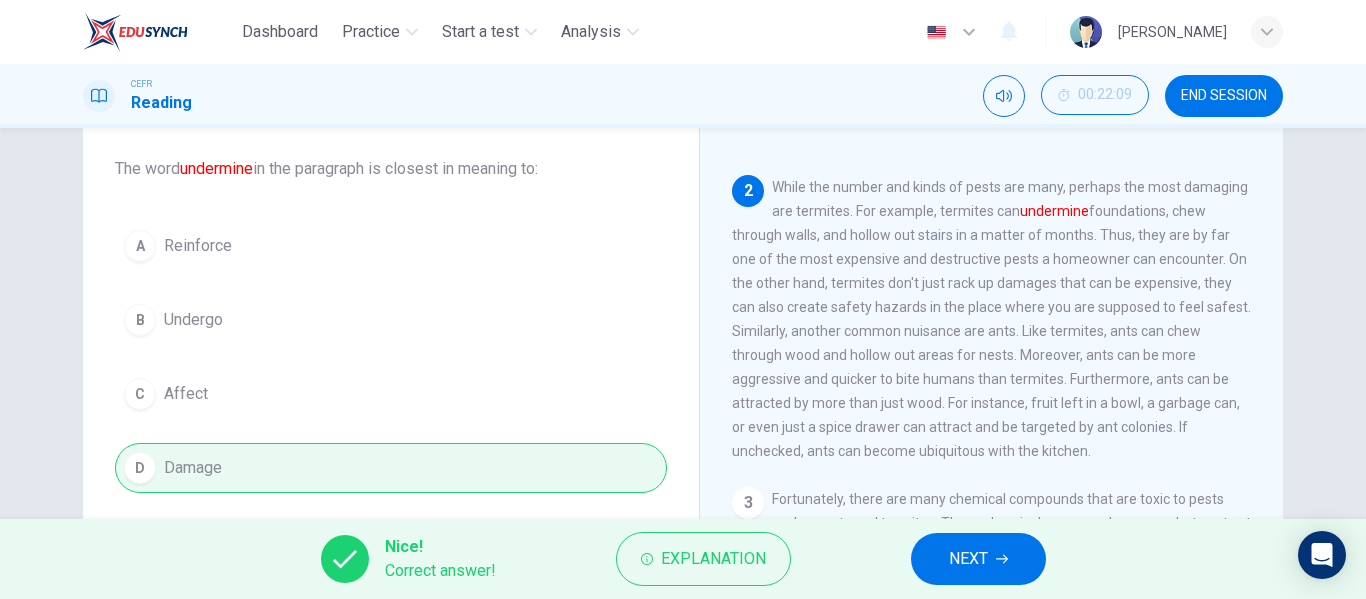 drag, startPoint x: 748, startPoint y: 549, endPoint x: 556, endPoint y: 477, distance: 205.05609 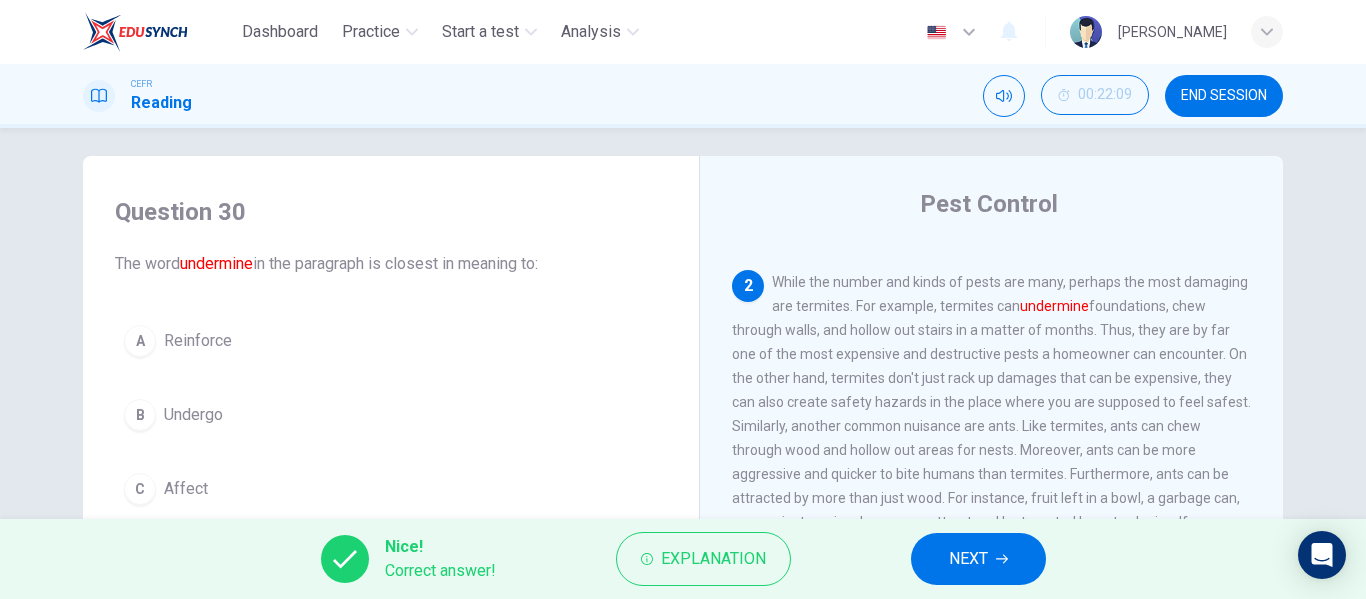 scroll, scrollTop: 4, scrollLeft: 0, axis: vertical 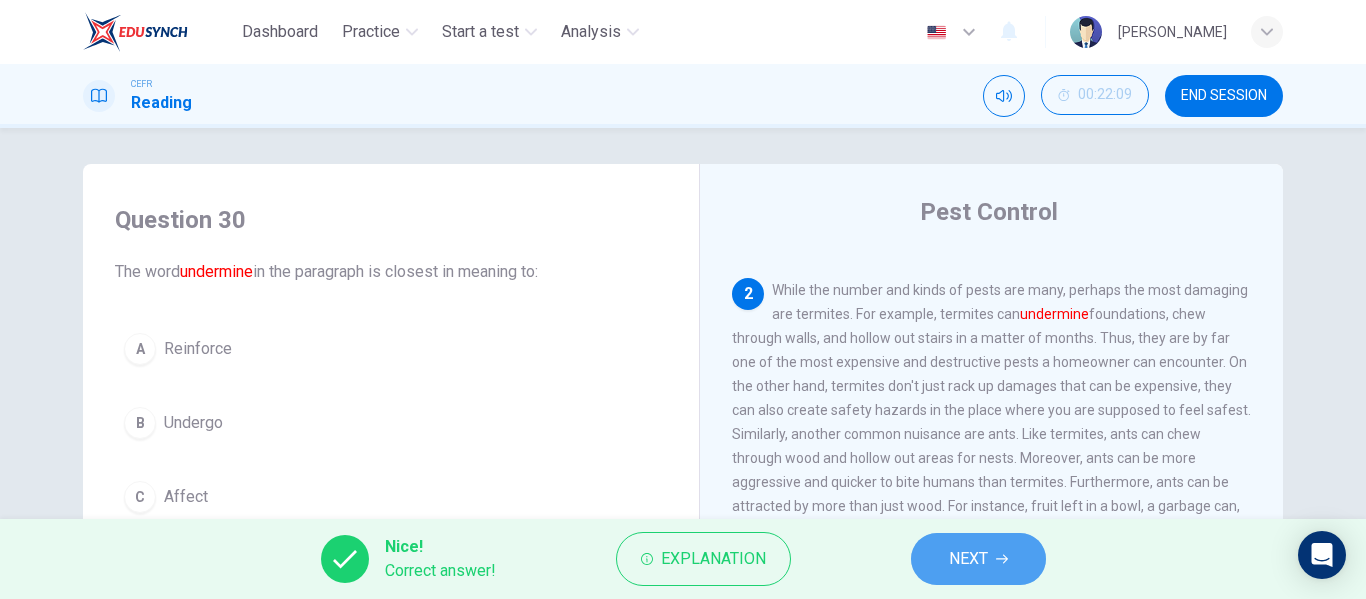 click on "NEXT" at bounding box center (968, 559) 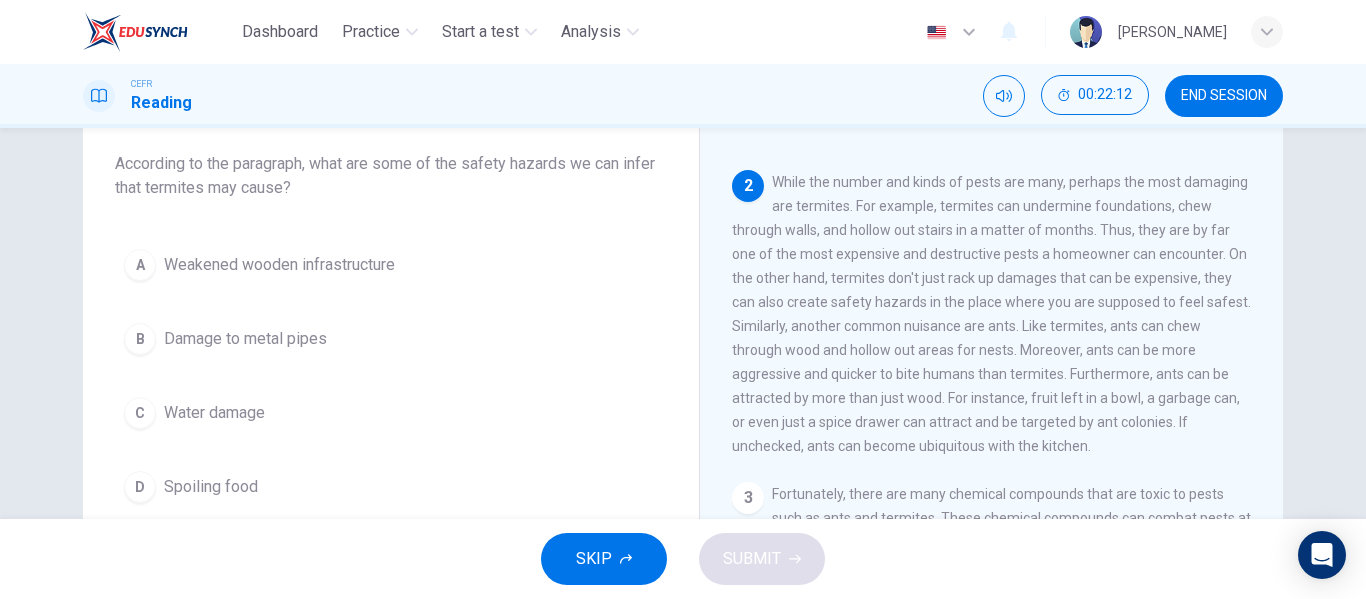 scroll, scrollTop: 112, scrollLeft: 0, axis: vertical 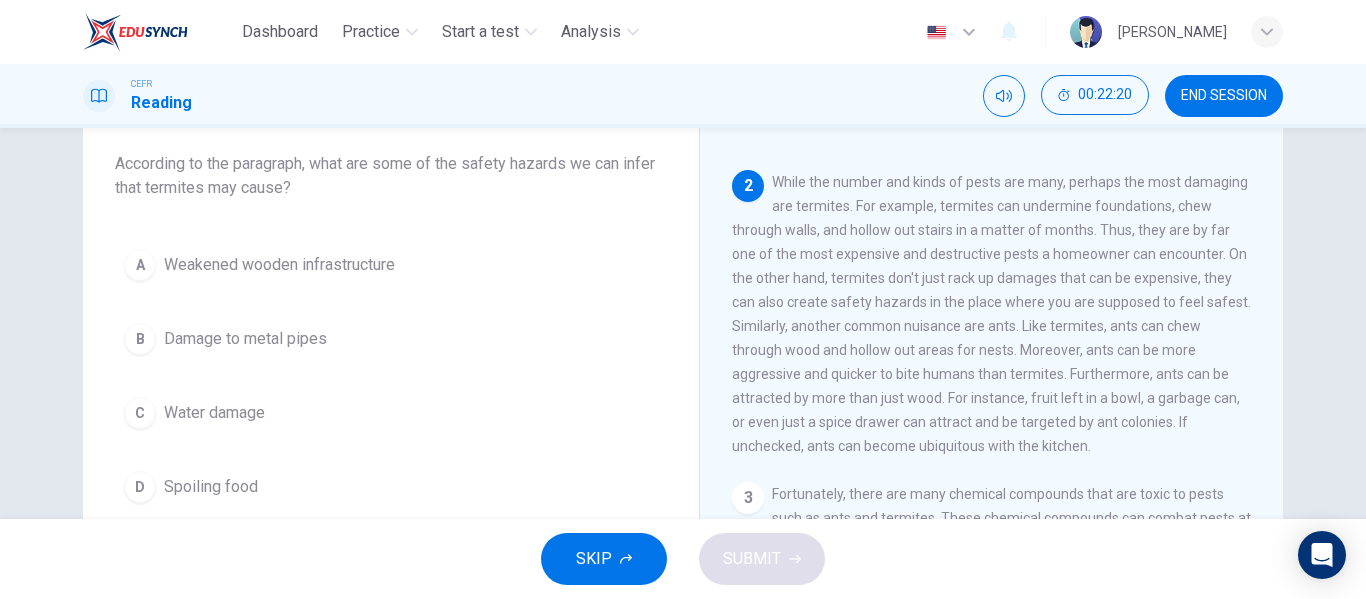 click on "A Weakened wooden infrastructure" at bounding box center (391, 265) 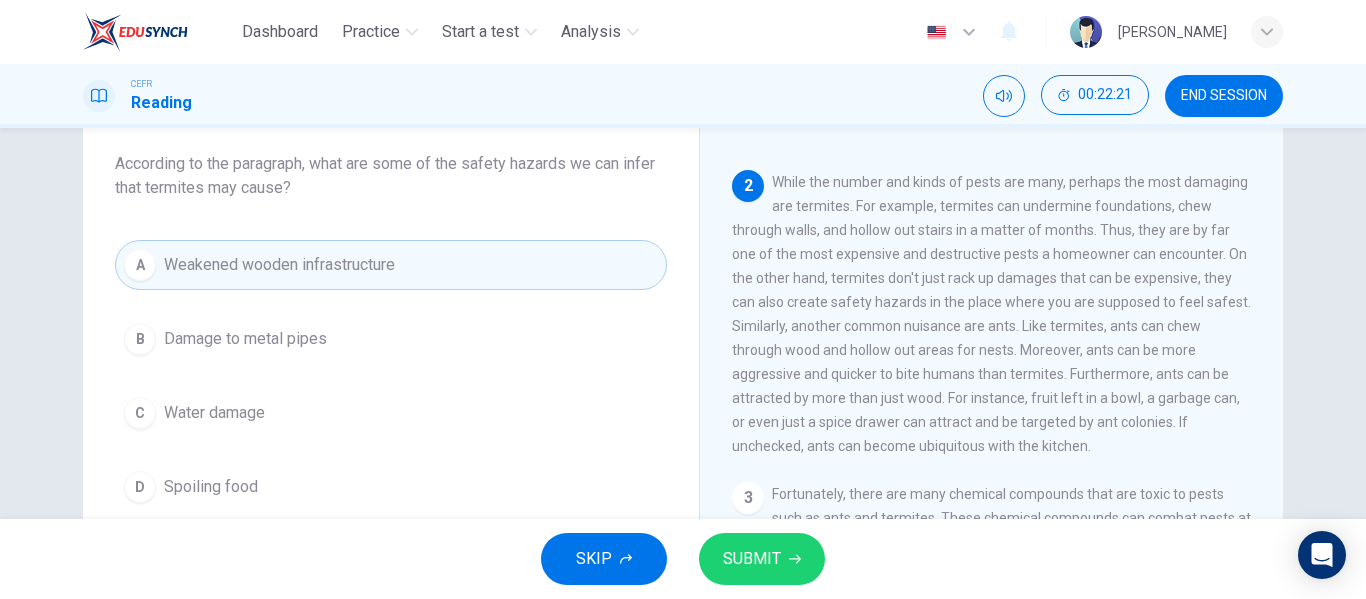 click on "SUBMIT" at bounding box center [752, 559] 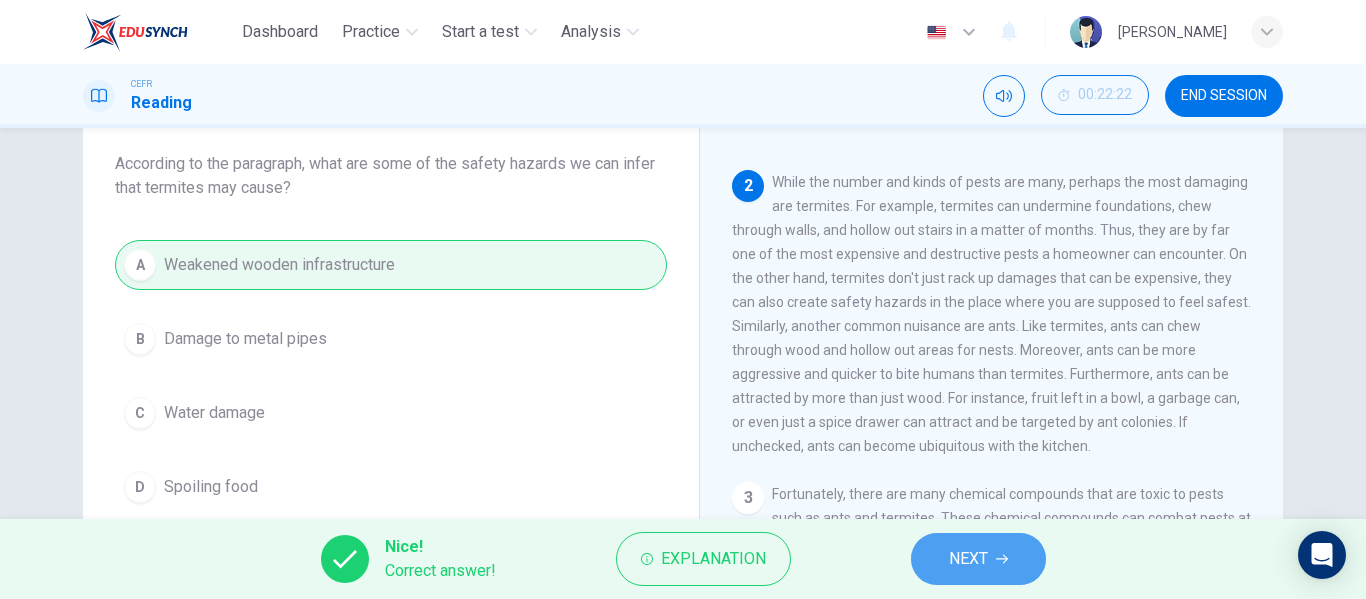 click on "NEXT" at bounding box center (978, 559) 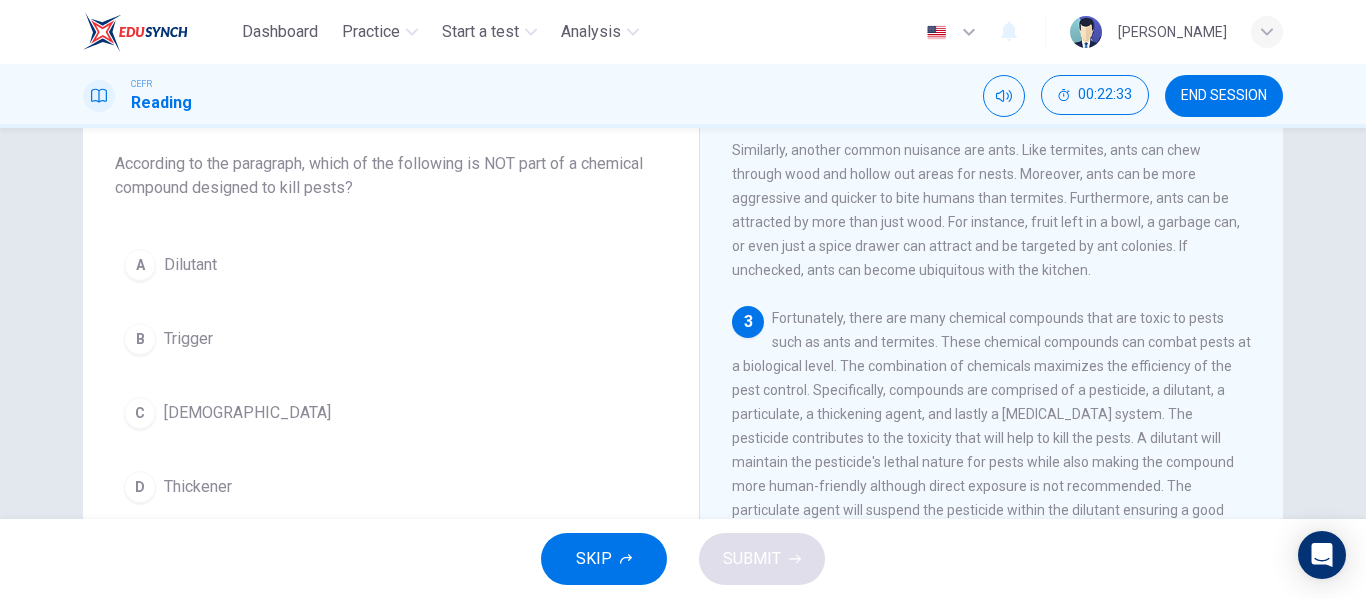 scroll, scrollTop: 463, scrollLeft: 0, axis: vertical 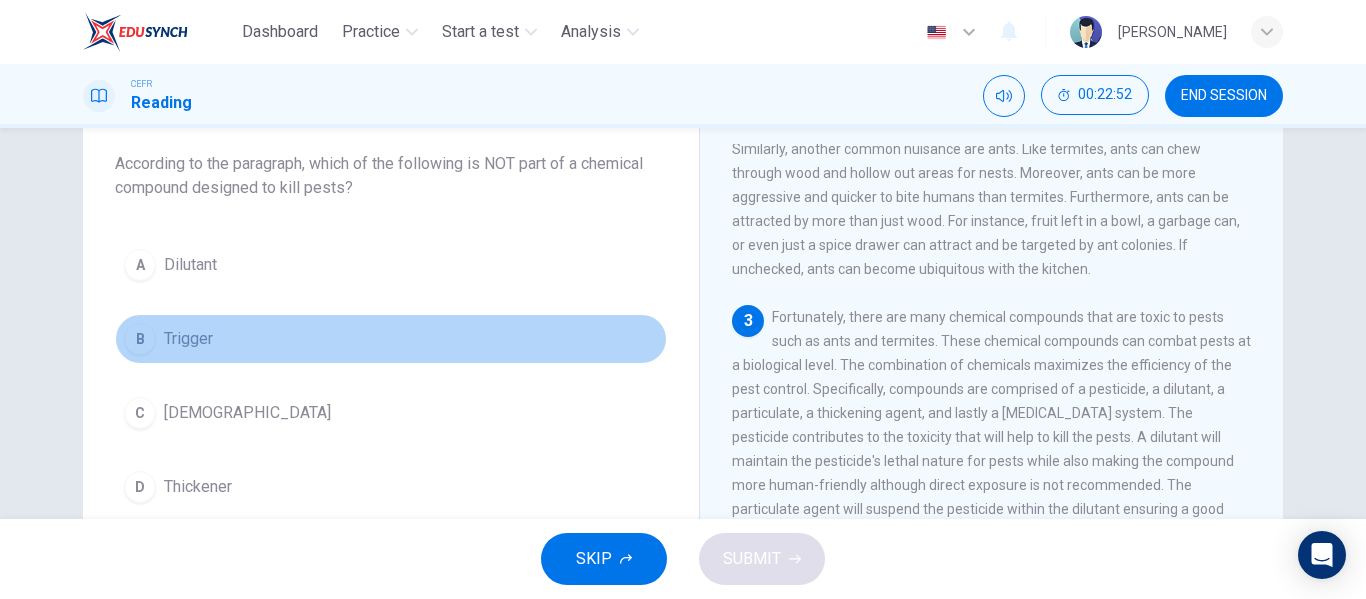 click on "B Trigger" at bounding box center (391, 339) 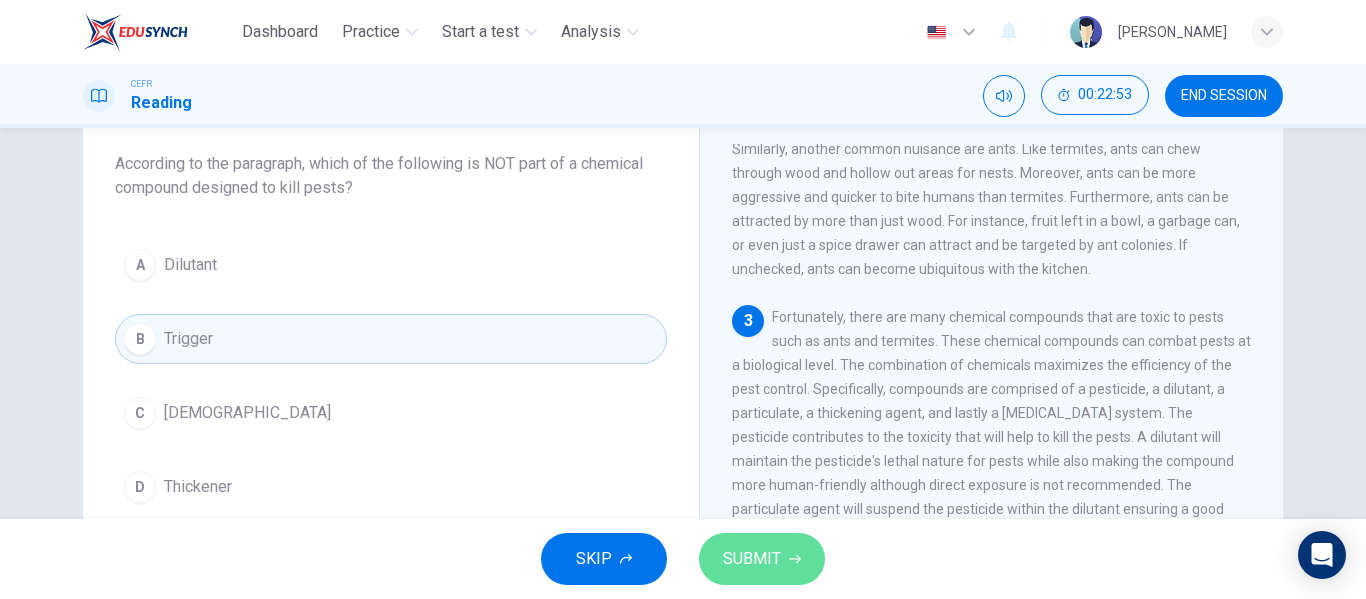 click on "SUBMIT" at bounding box center [762, 559] 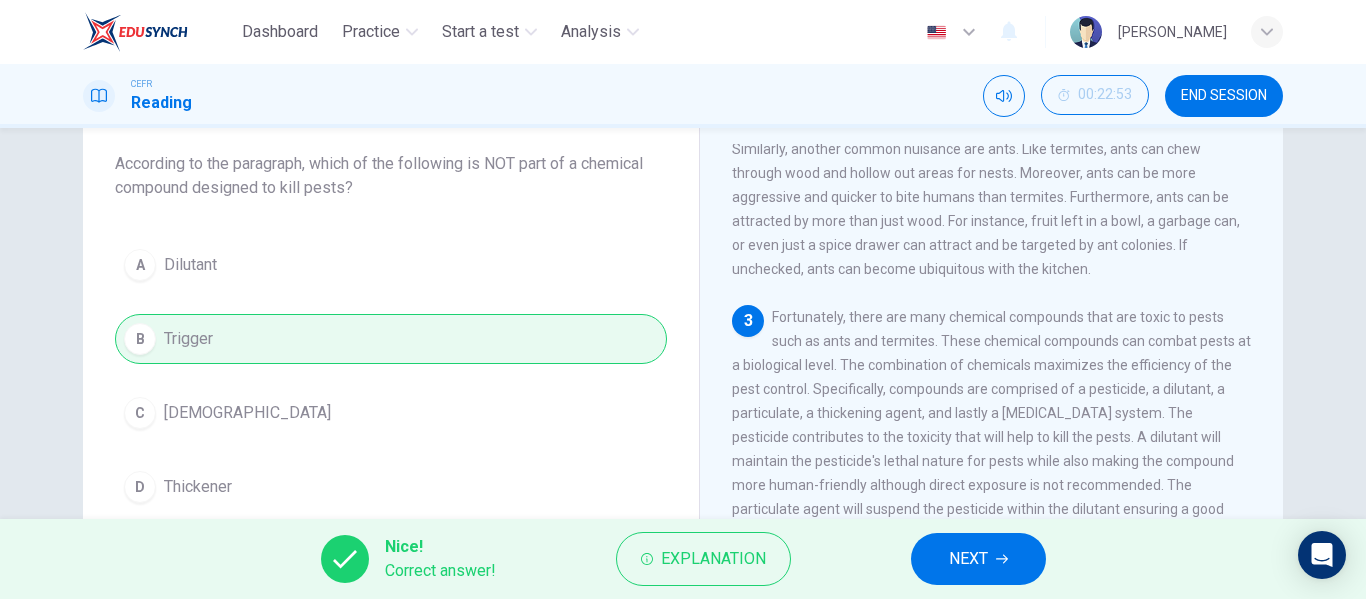 click on "NEXT" at bounding box center [978, 559] 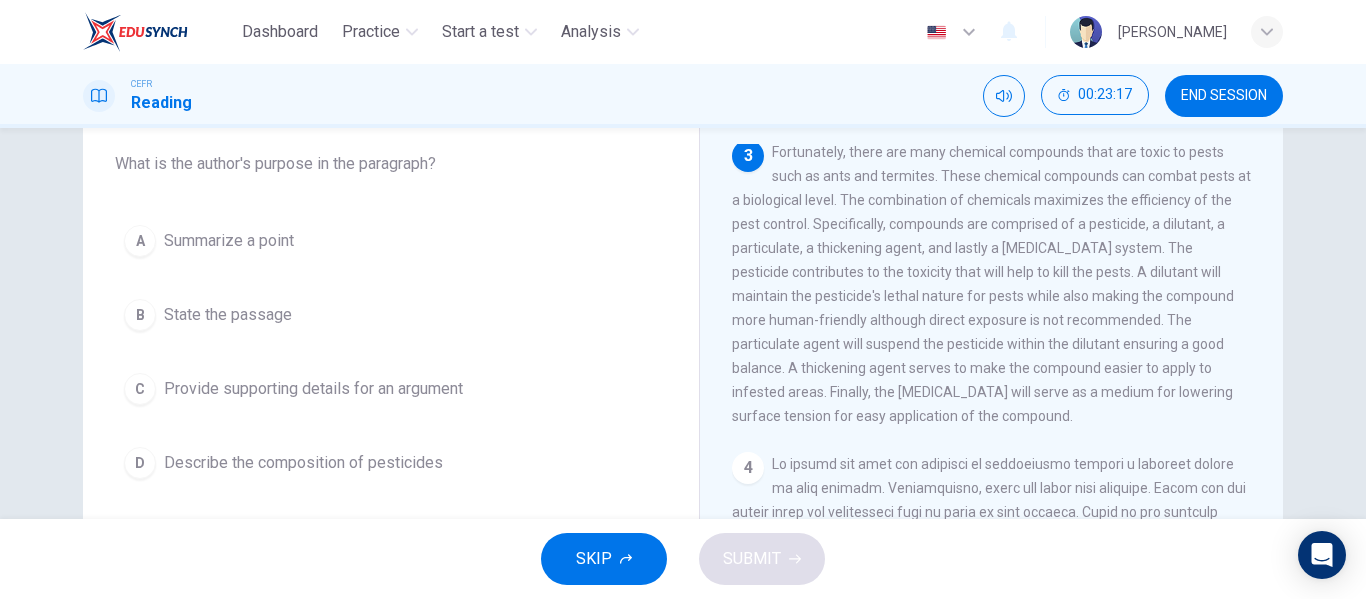 scroll, scrollTop: 629, scrollLeft: 0, axis: vertical 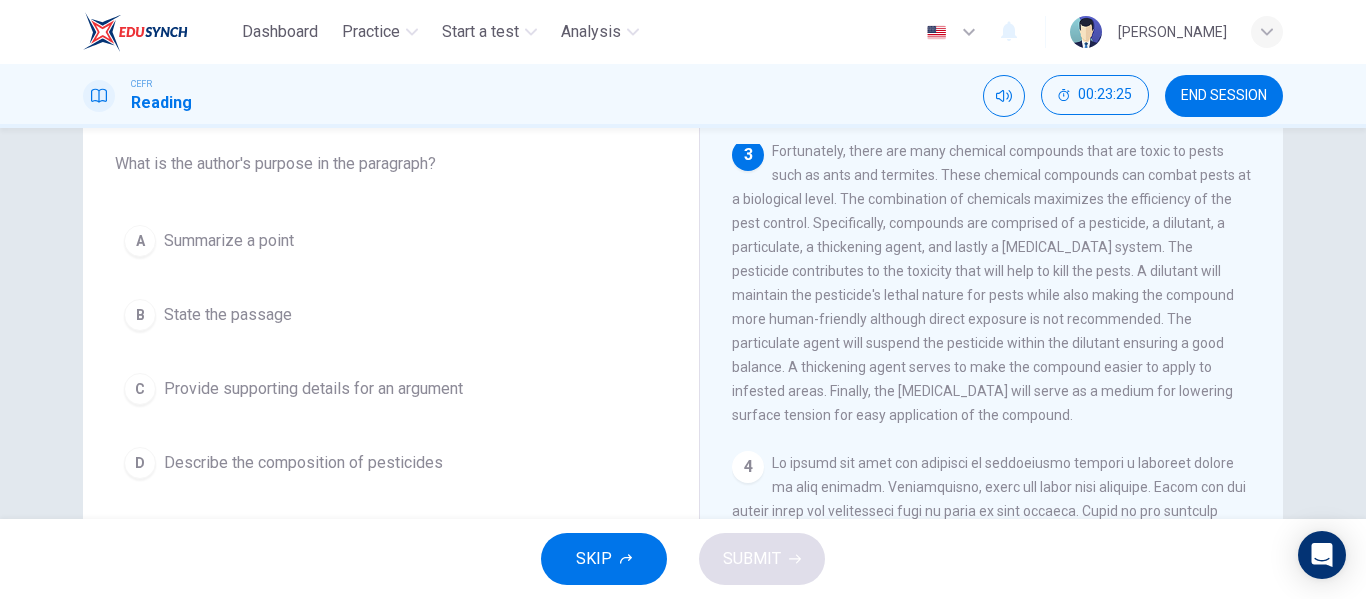 click on "Describe the composition of pesticides" at bounding box center [303, 463] 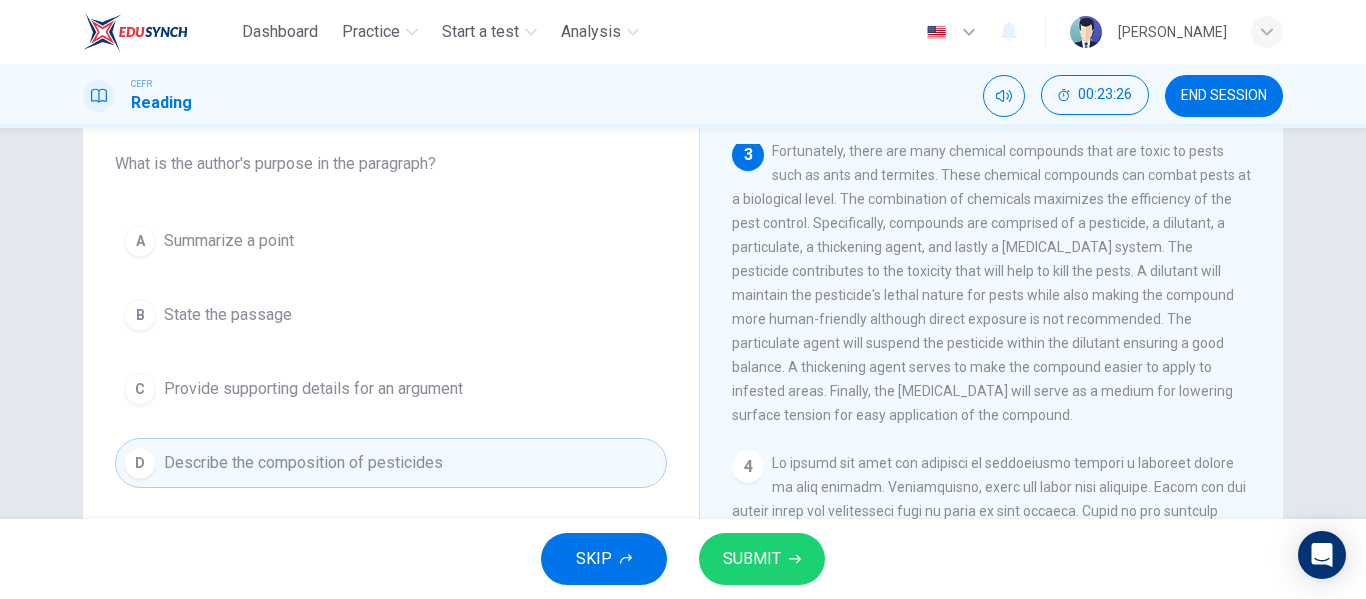click on "SUBMIT" at bounding box center (752, 559) 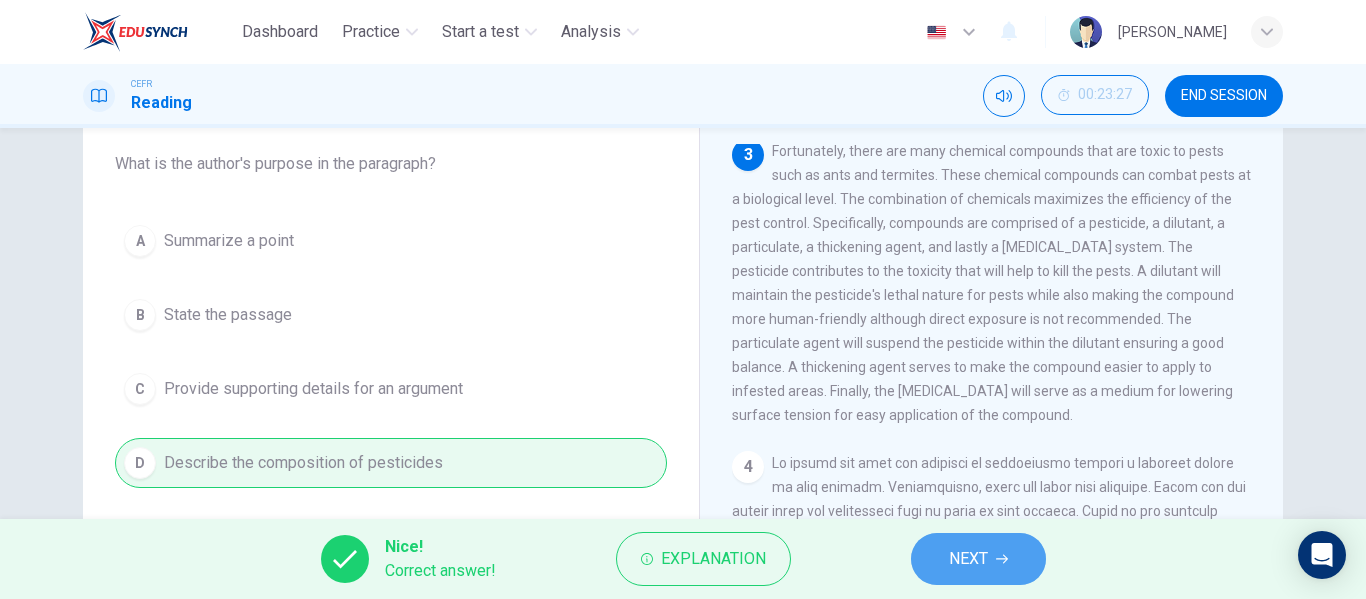 click on "NEXT" at bounding box center [978, 559] 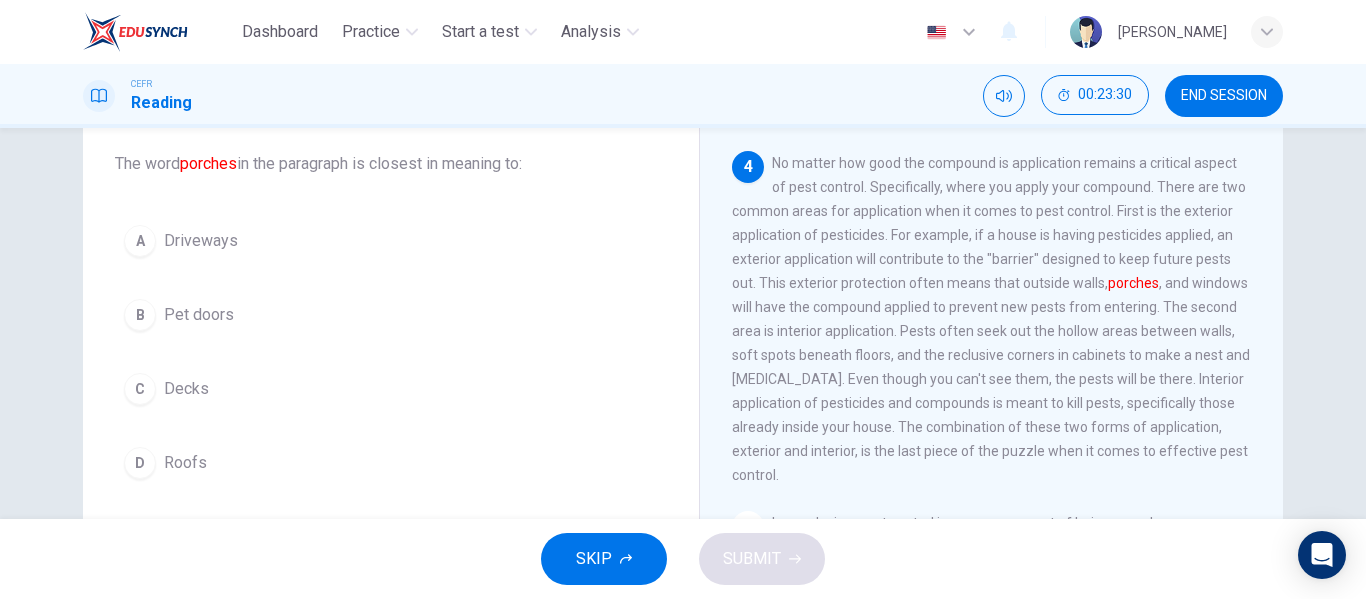 scroll, scrollTop: 931, scrollLeft: 0, axis: vertical 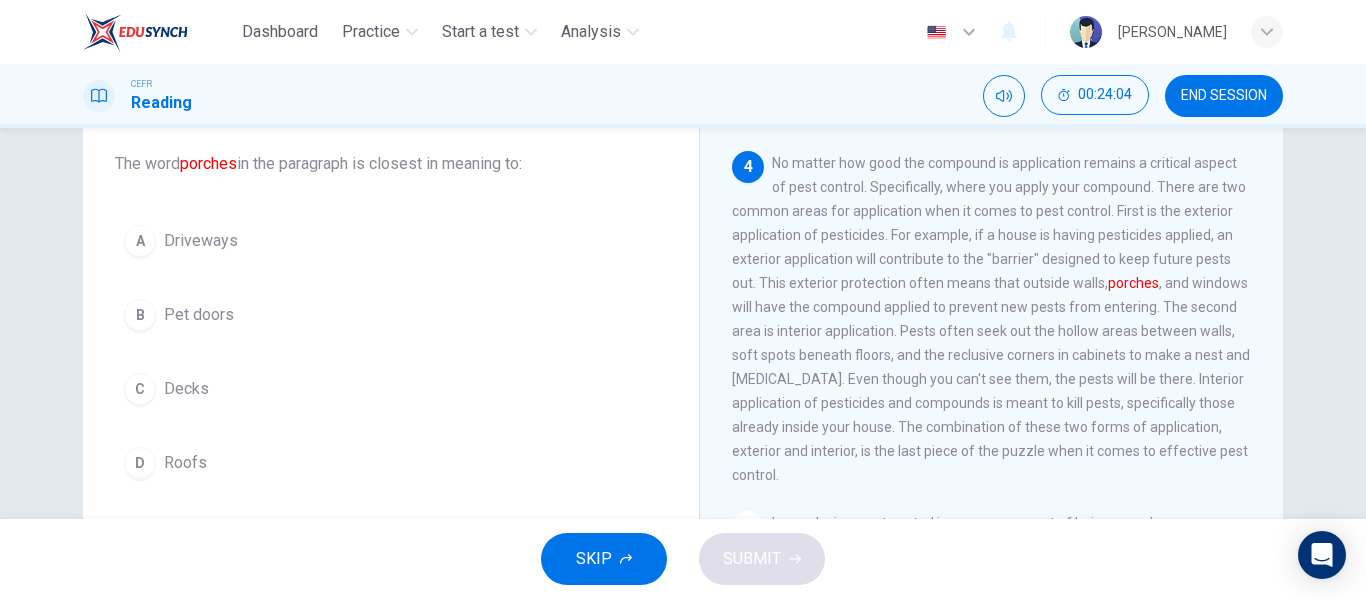 click on "C Decks" at bounding box center [391, 389] 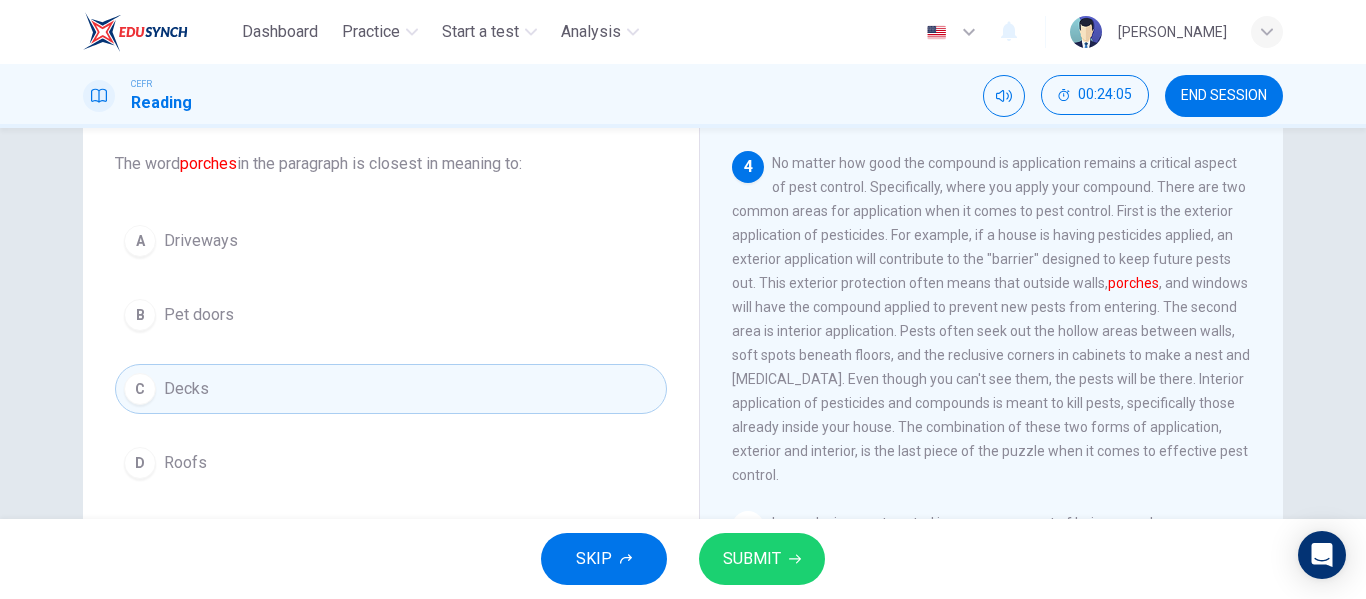 click on "SUBMIT" at bounding box center [762, 559] 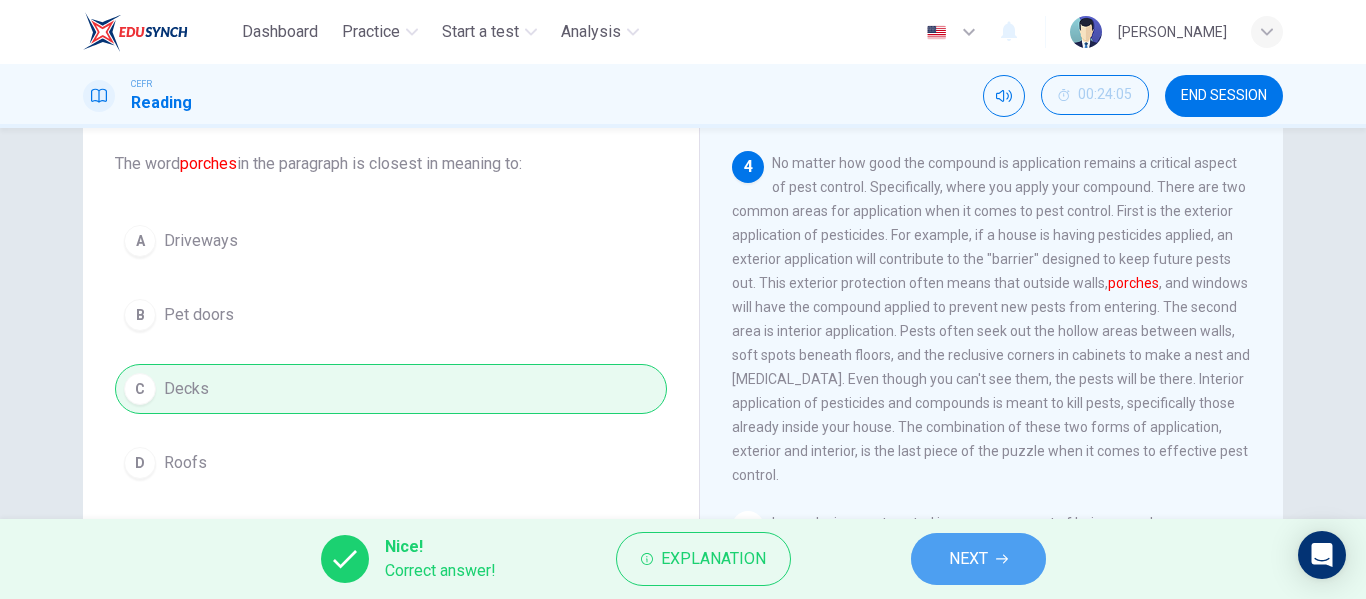click on "NEXT" at bounding box center [968, 559] 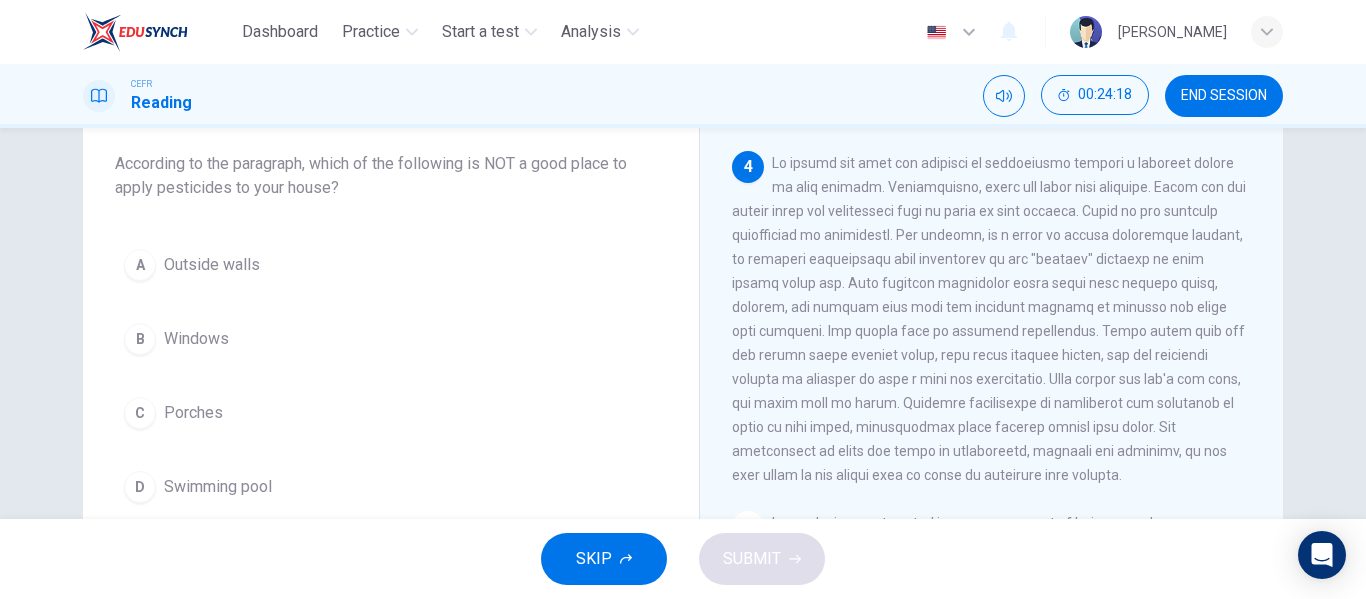 click on "D Swimming pool" at bounding box center (391, 487) 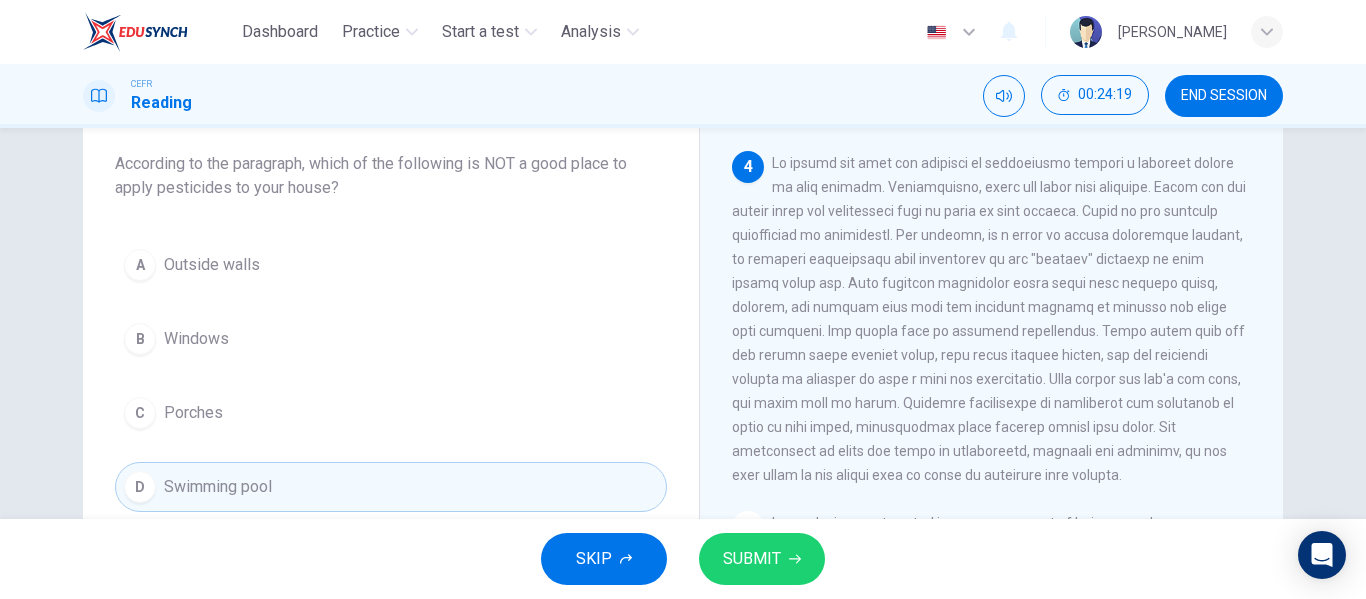 click on "SUBMIT" at bounding box center [752, 559] 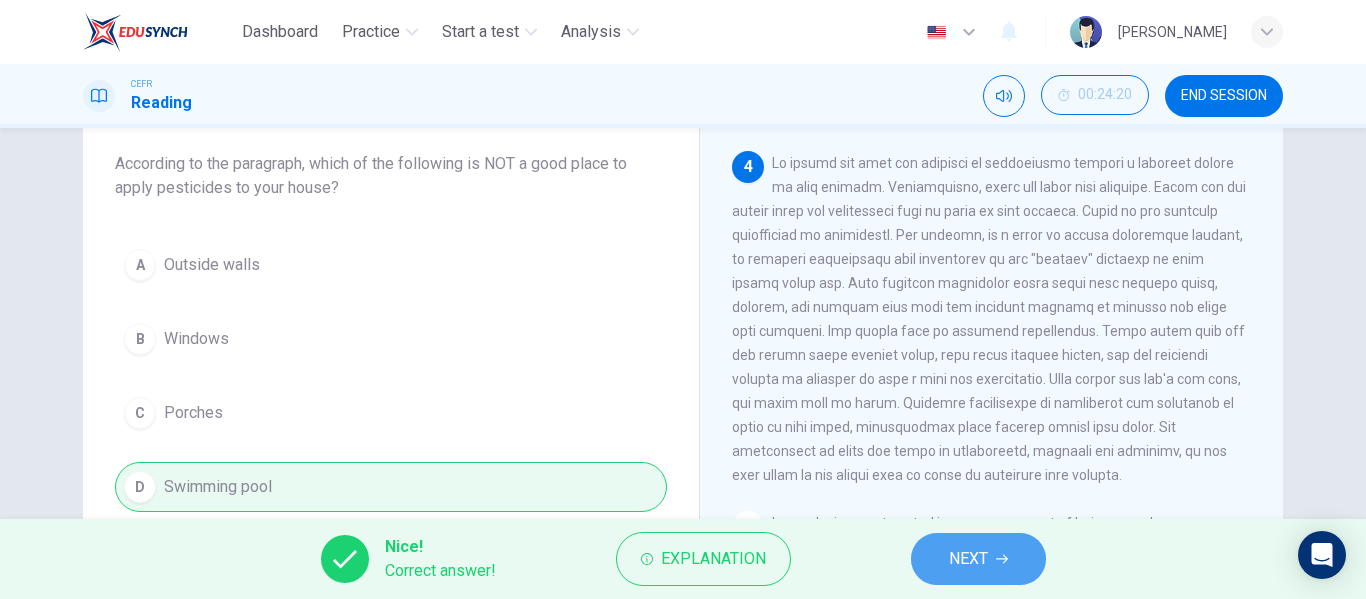 click on "NEXT" at bounding box center [978, 559] 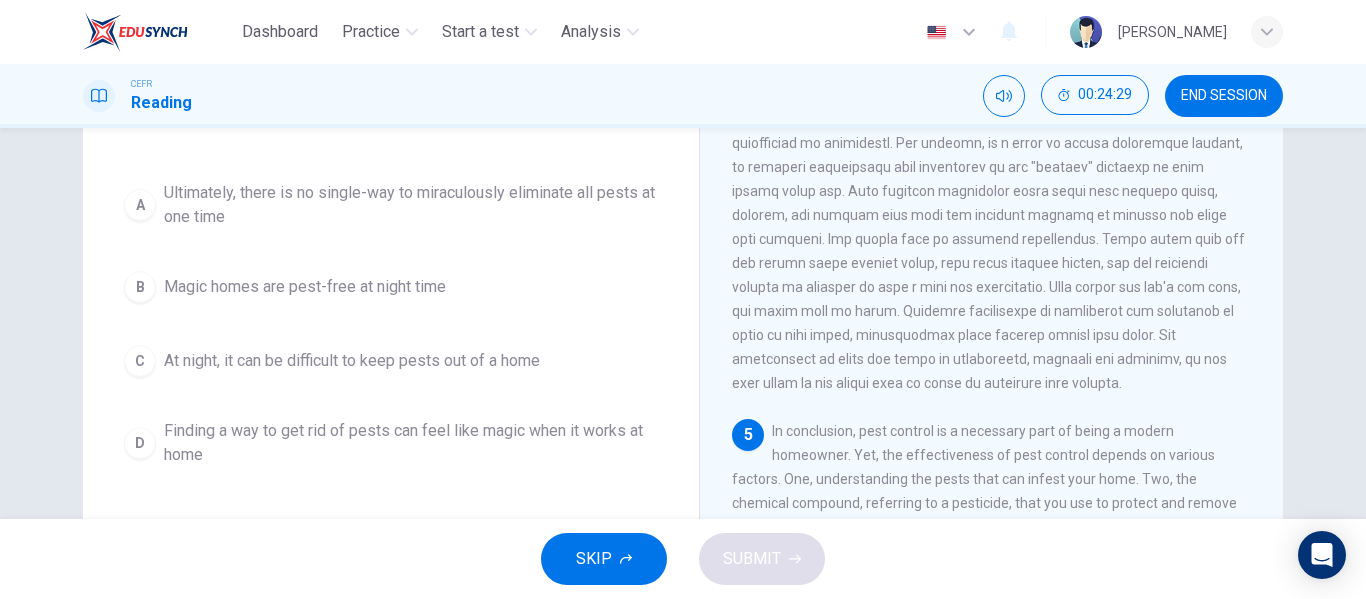 scroll, scrollTop: 205, scrollLeft: 0, axis: vertical 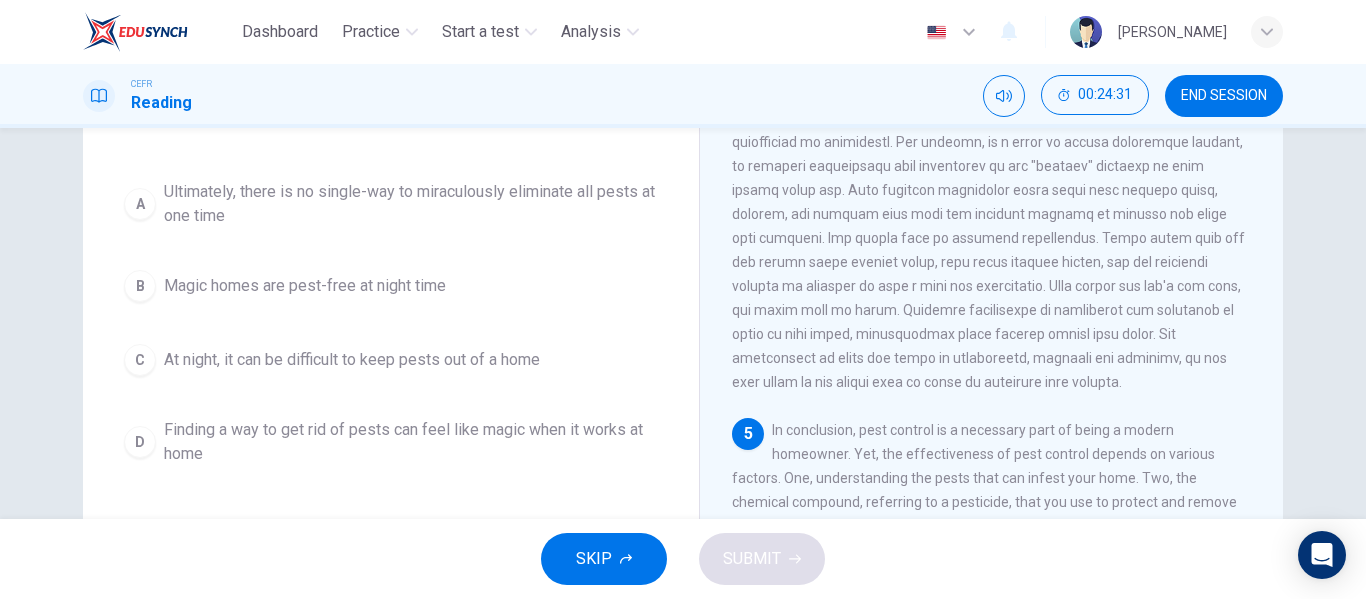 click on "Ultimately, there is no single-way to miraculously eliminate all pests at one time" at bounding box center (411, 204) 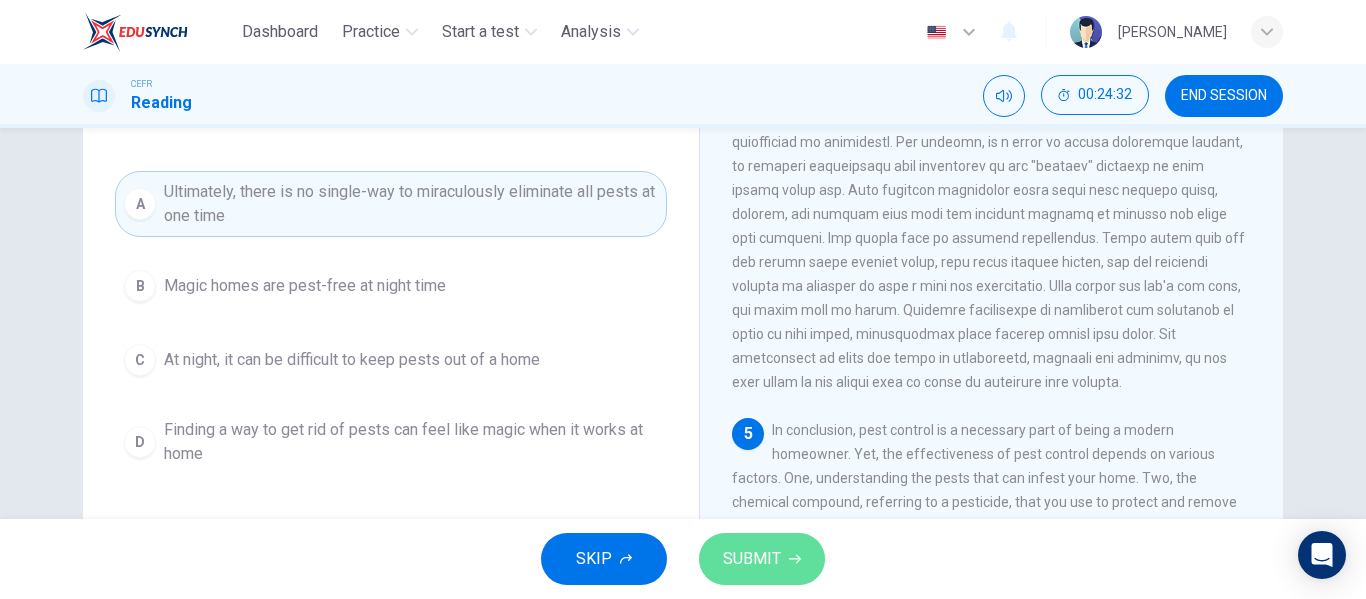 click on "SUBMIT" at bounding box center (762, 559) 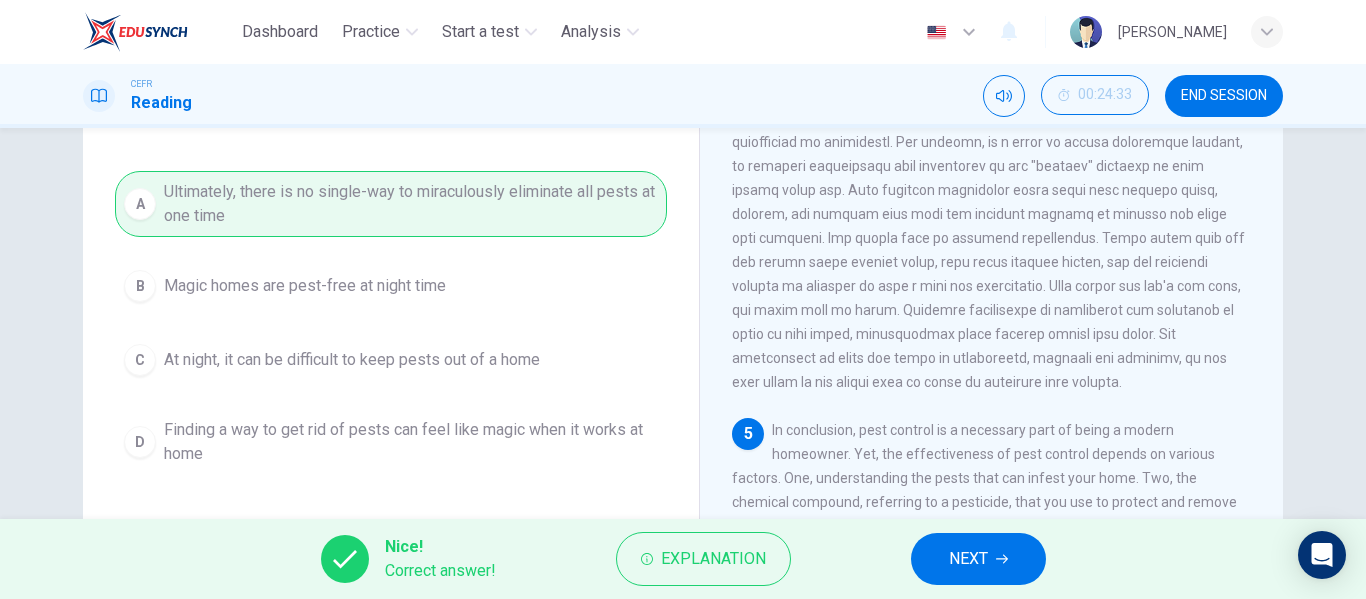 click on "NEXT" at bounding box center (978, 559) 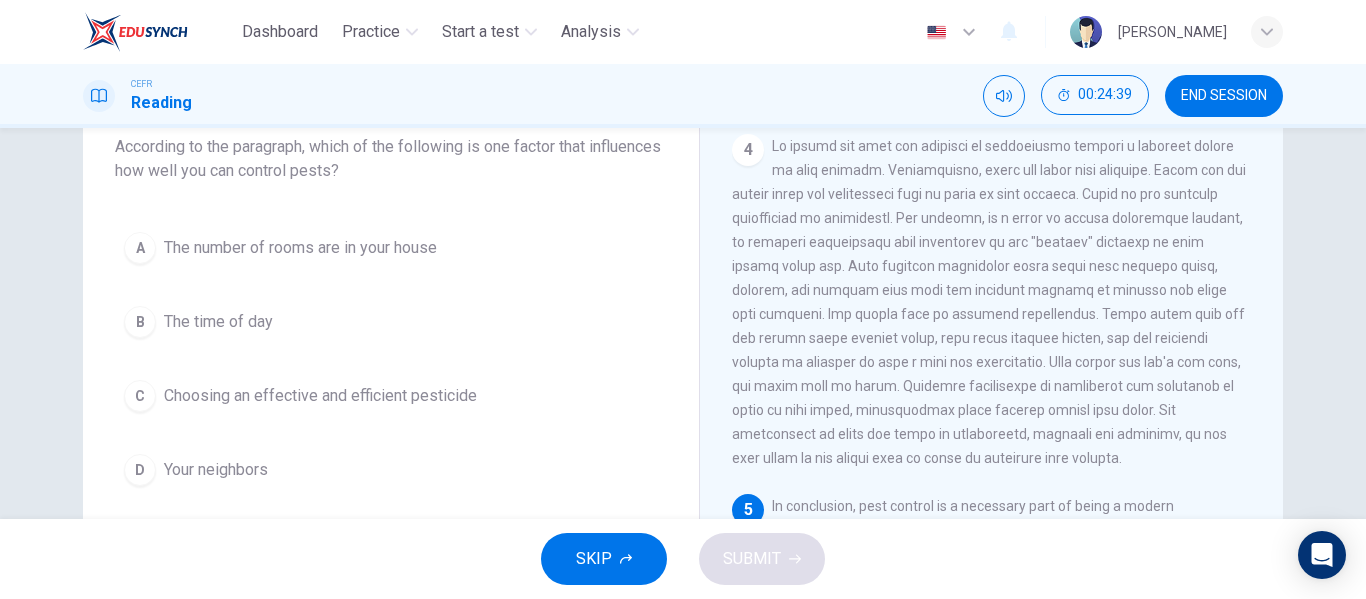 scroll, scrollTop: 129, scrollLeft: 0, axis: vertical 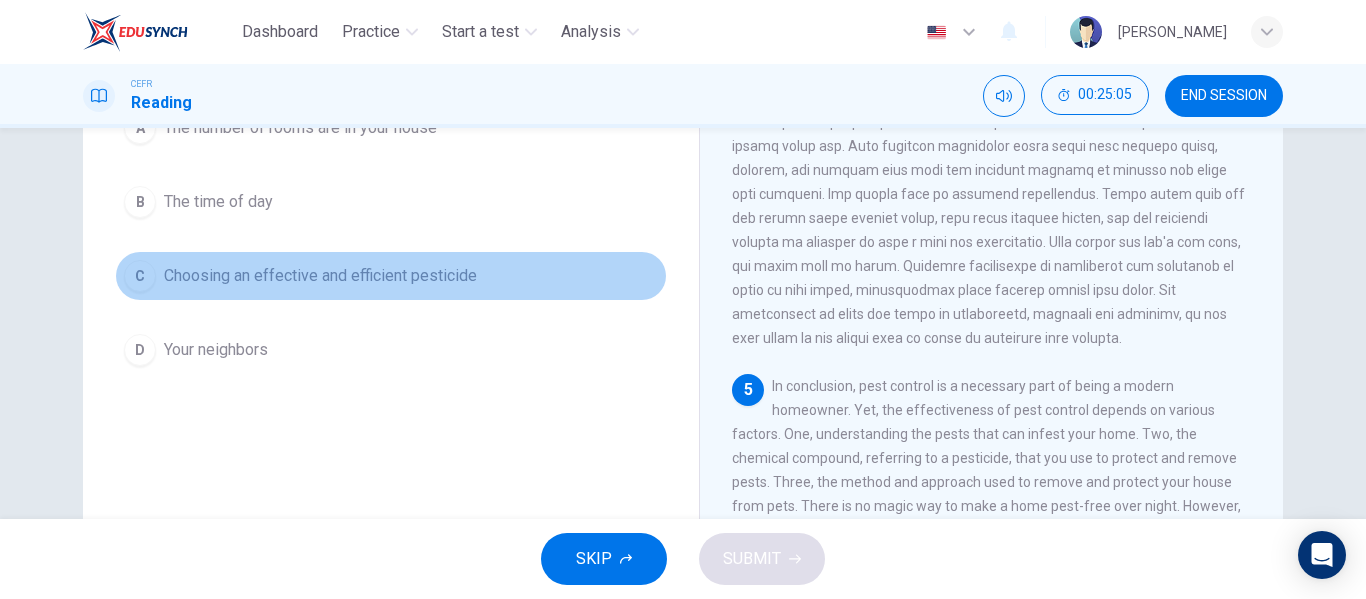 click on "Choosing an effective and efficient pesticide" at bounding box center (320, 276) 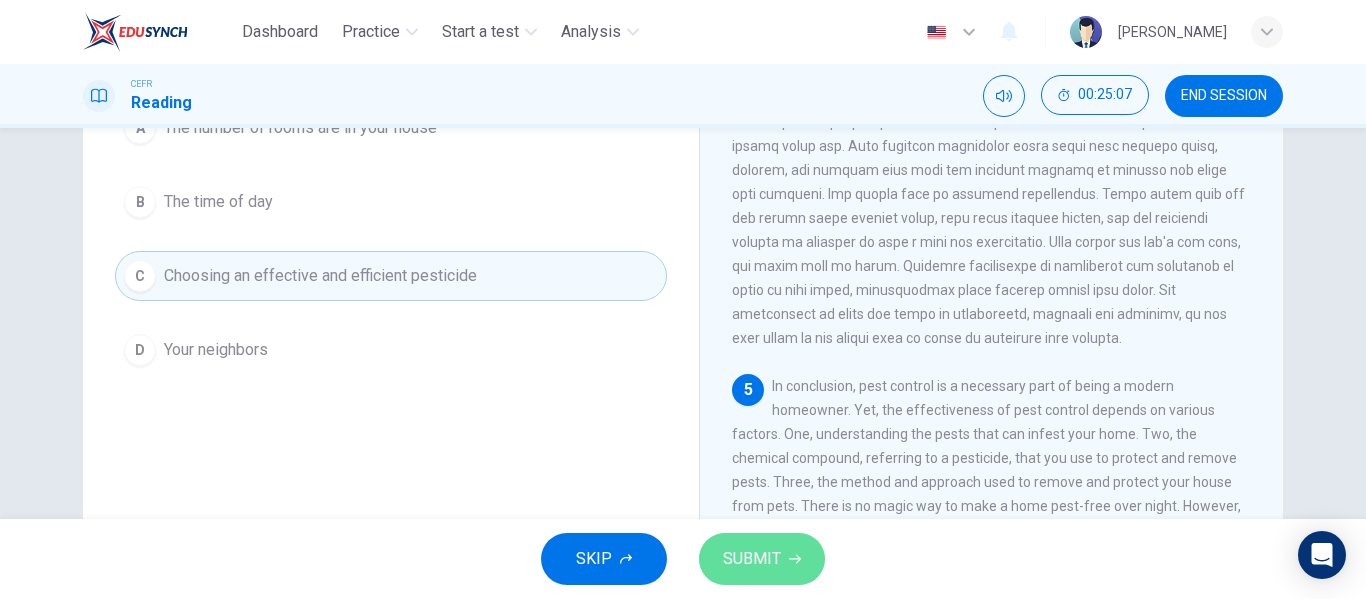 click on "SUBMIT" at bounding box center [752, 559] 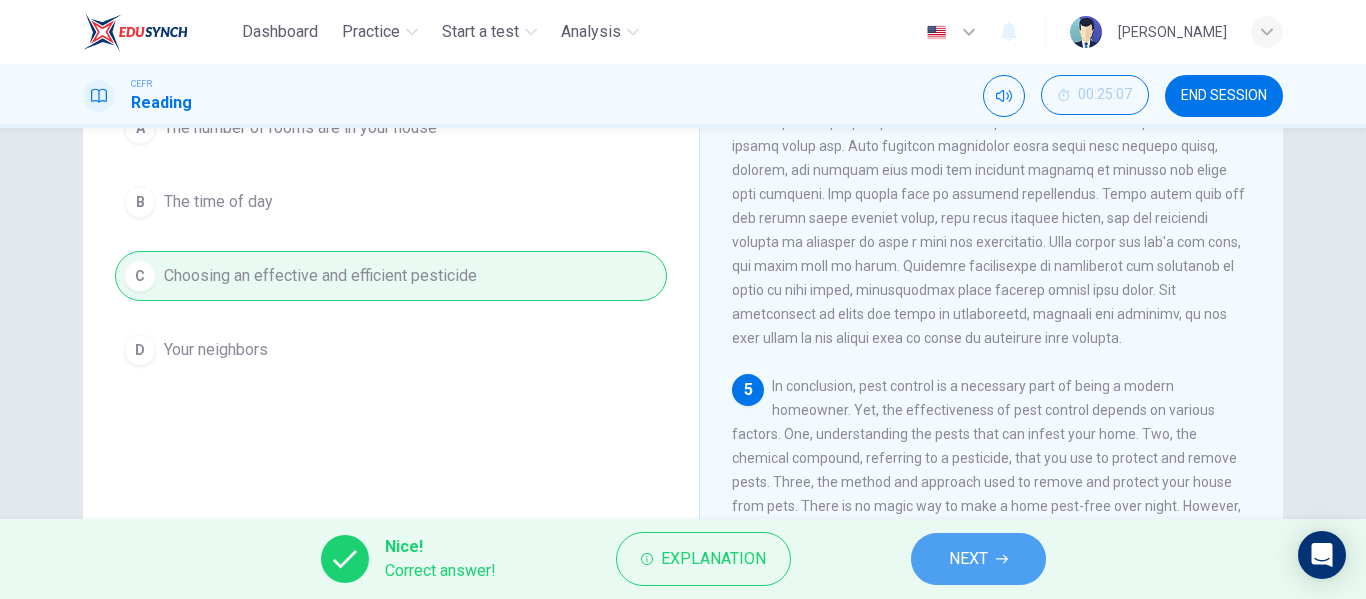 click on "NEXT" at bounding box center [968, 559] 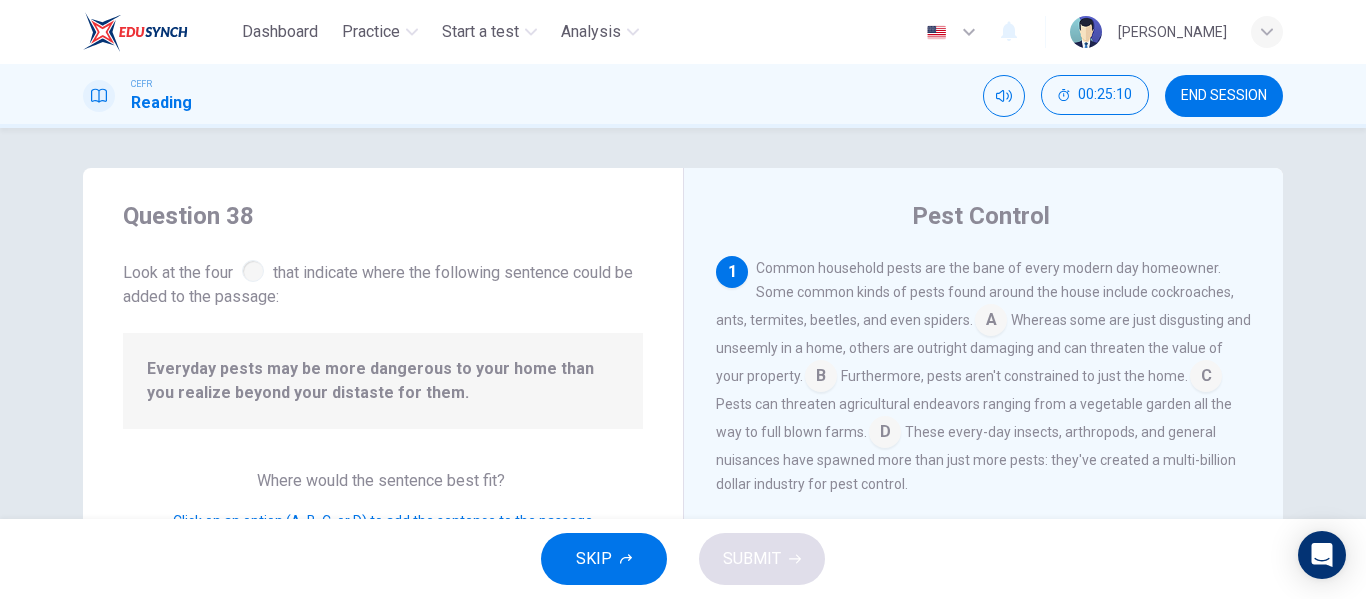 scroll, scrollTop: 25, scrollLeft: 0, axis: vertical 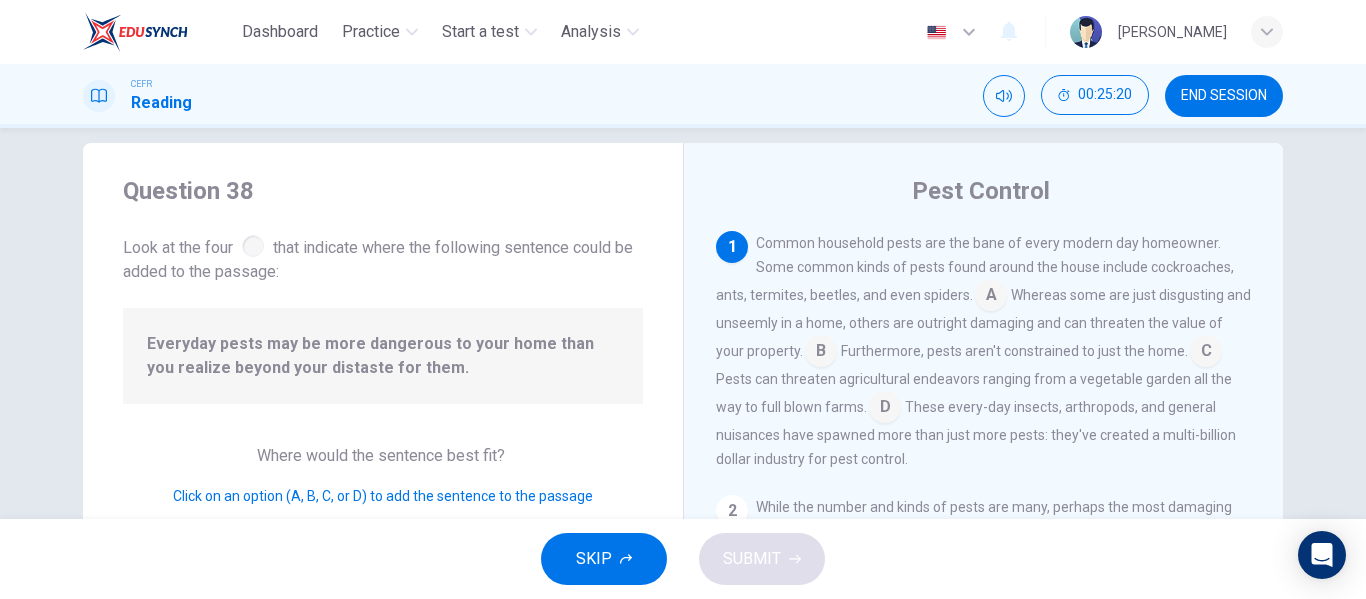 click at bounding box center (991, 297) 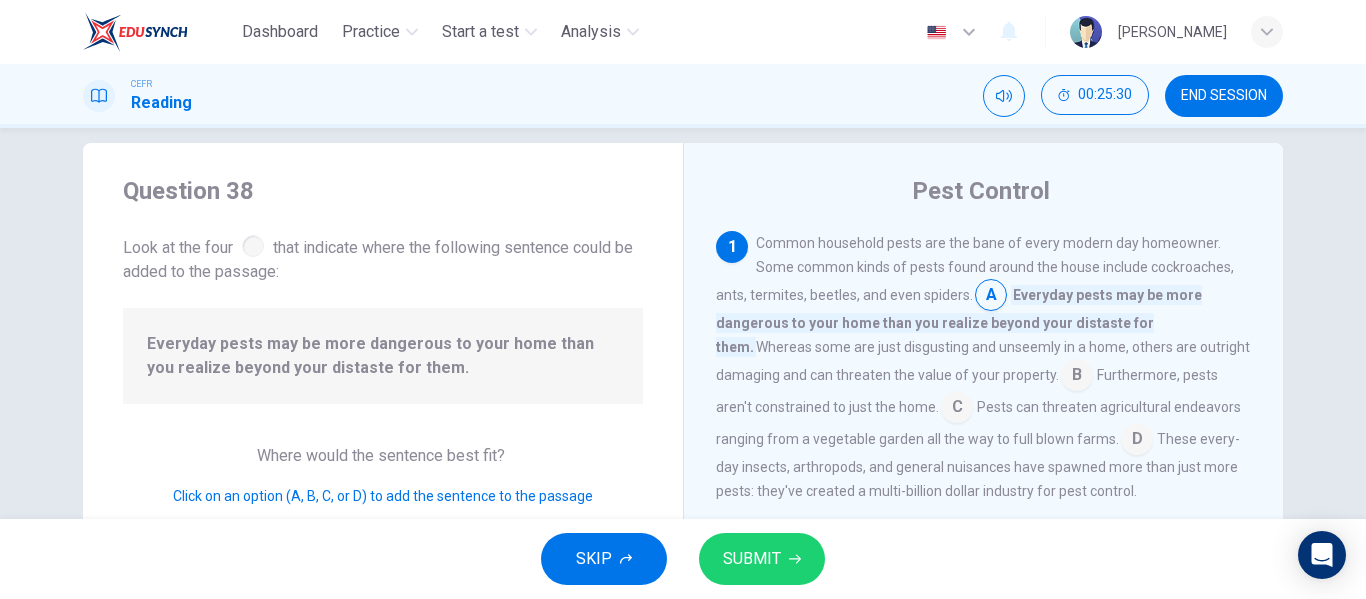 click at bounding box center (1077, 377) 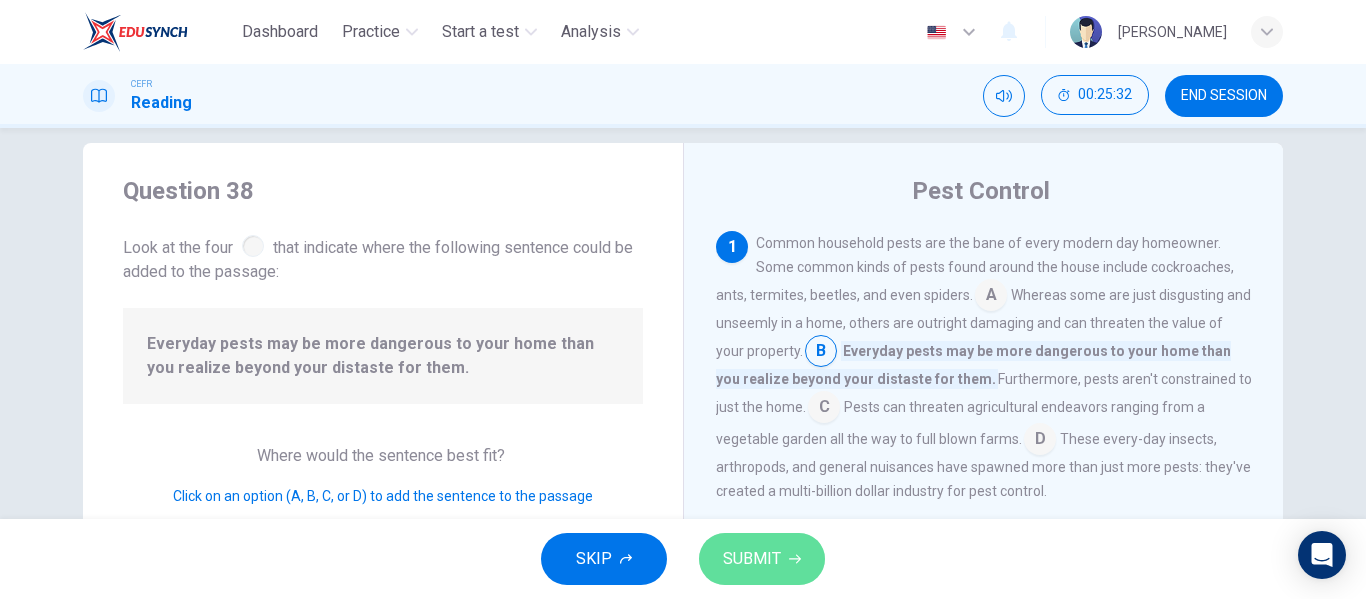 click on "SUBMIT" at bounding box center [762, 559] 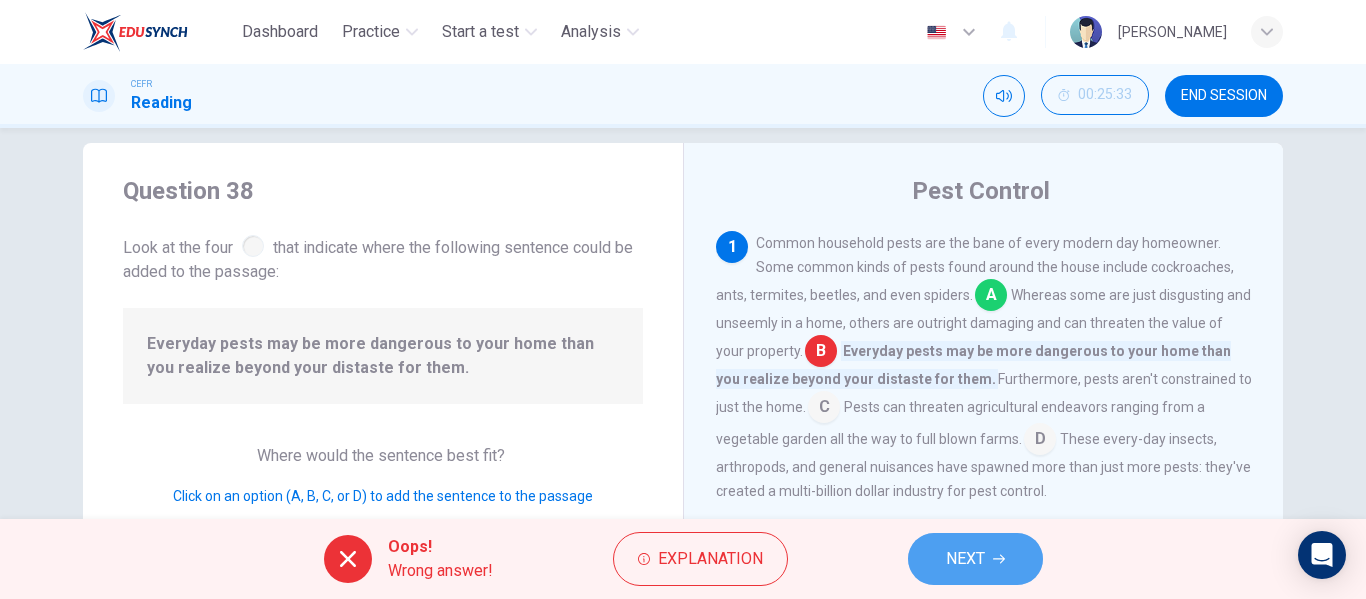 click on "NEXT" at bounding box center [975, 559] 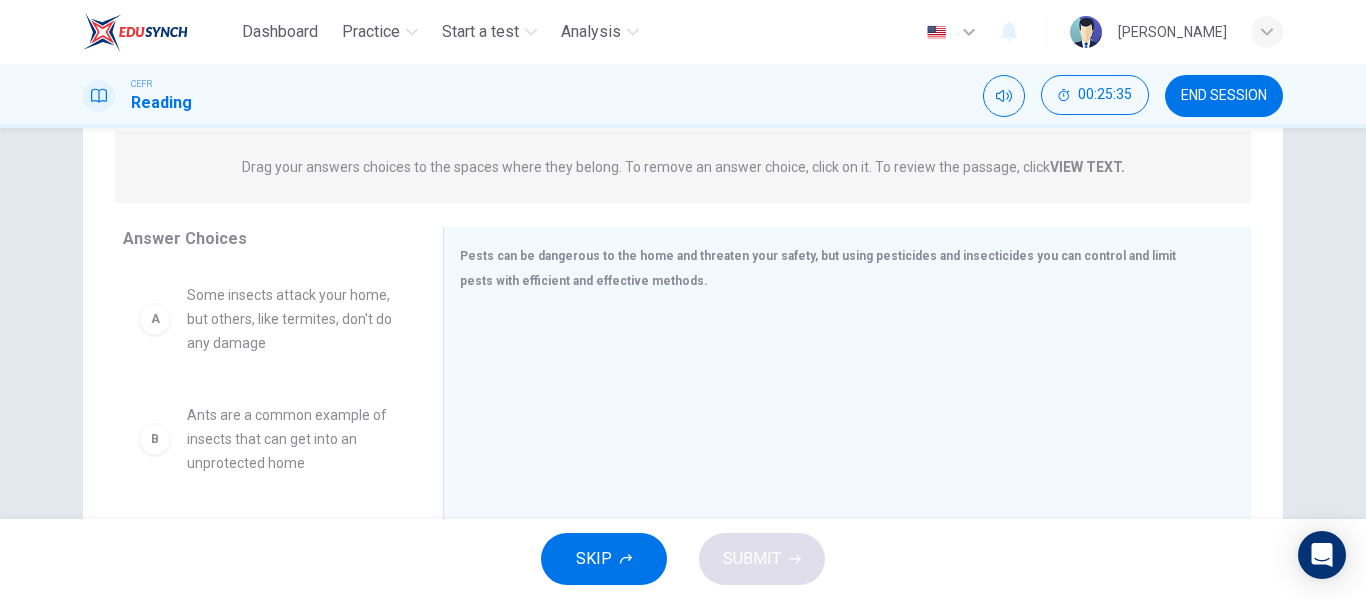 scroll, scrollTop: 246, scrollLeft: 0, axis: vertical 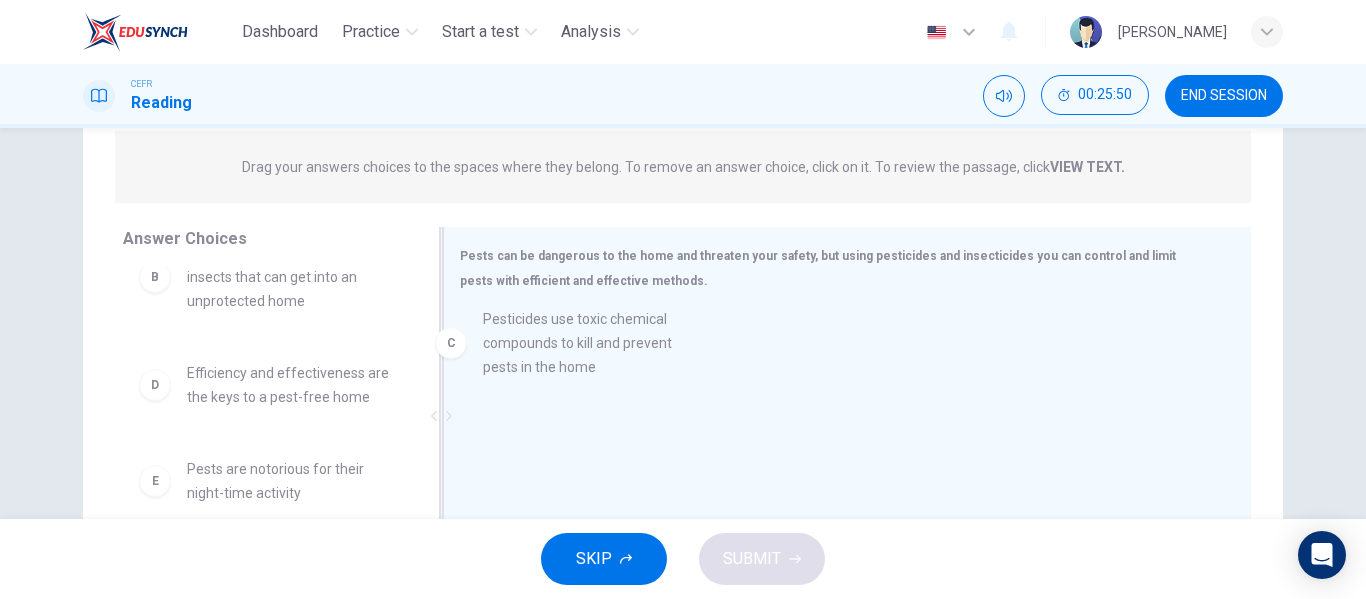 drag, startPoint x: 276, startPoint y: 426, endPoint x: 598, endPoint y: 371, distance: 326.66342 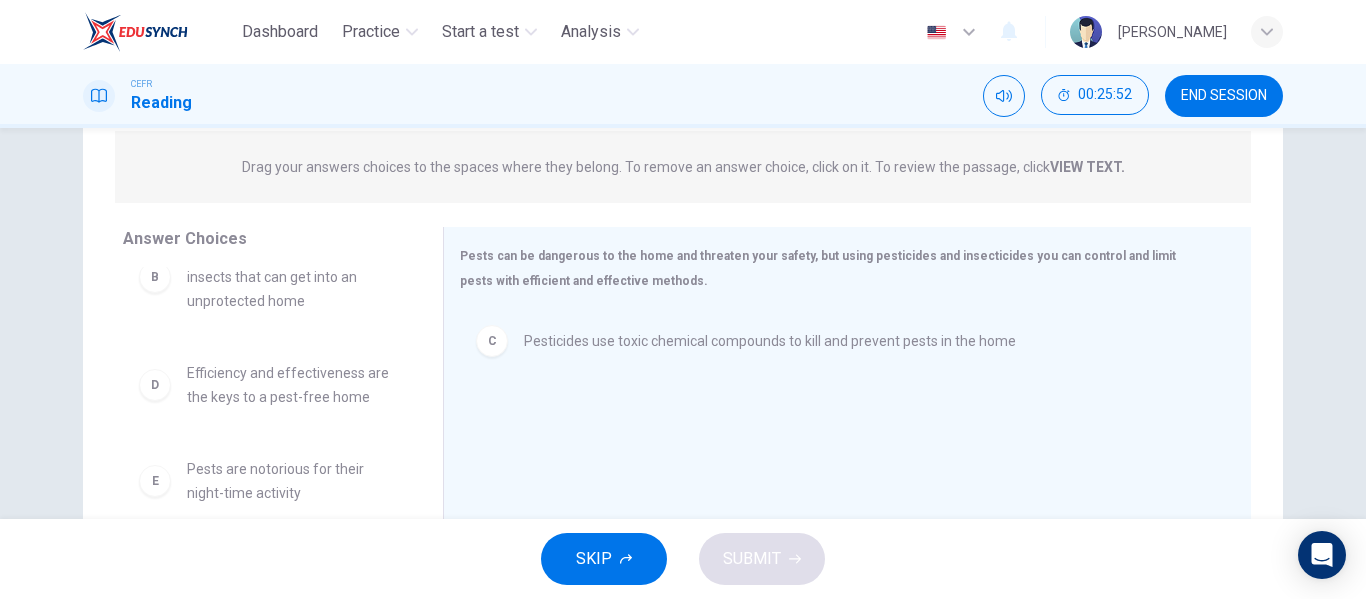 scroll, scrollTop: 204, scrollLeft: 0, axis: vertical 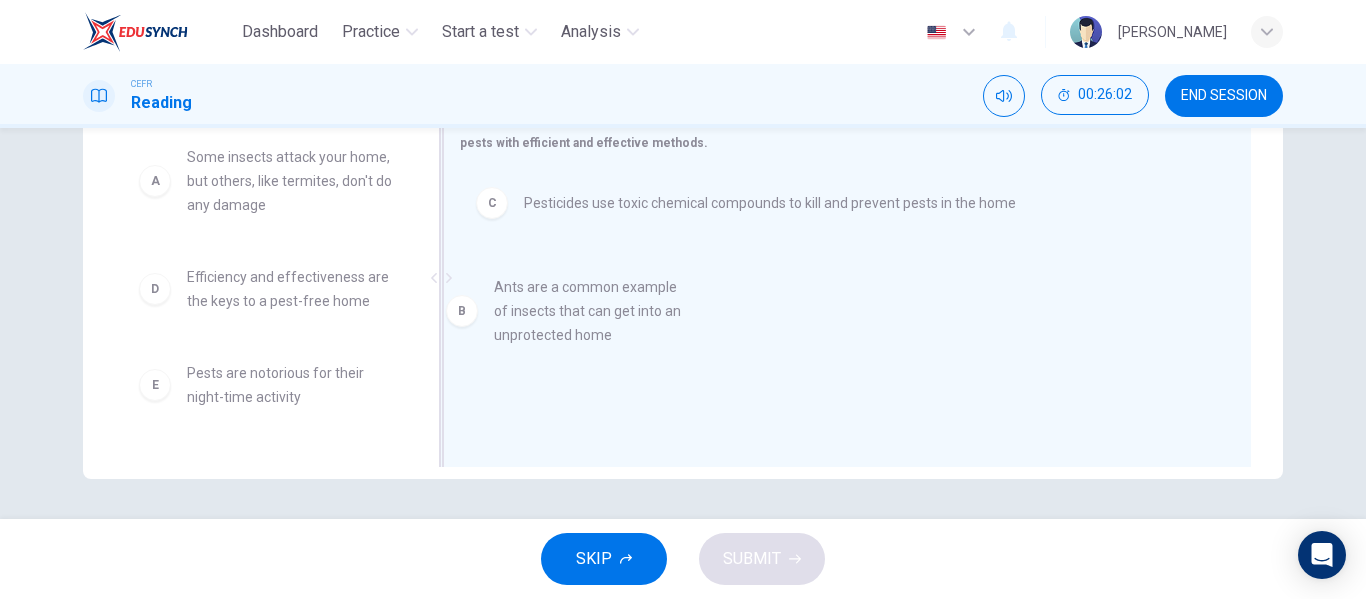 drag, startPoint x: 262, startPoint y: 301, endPoint x: 586, endPoint y: 315, distance: 324.30234 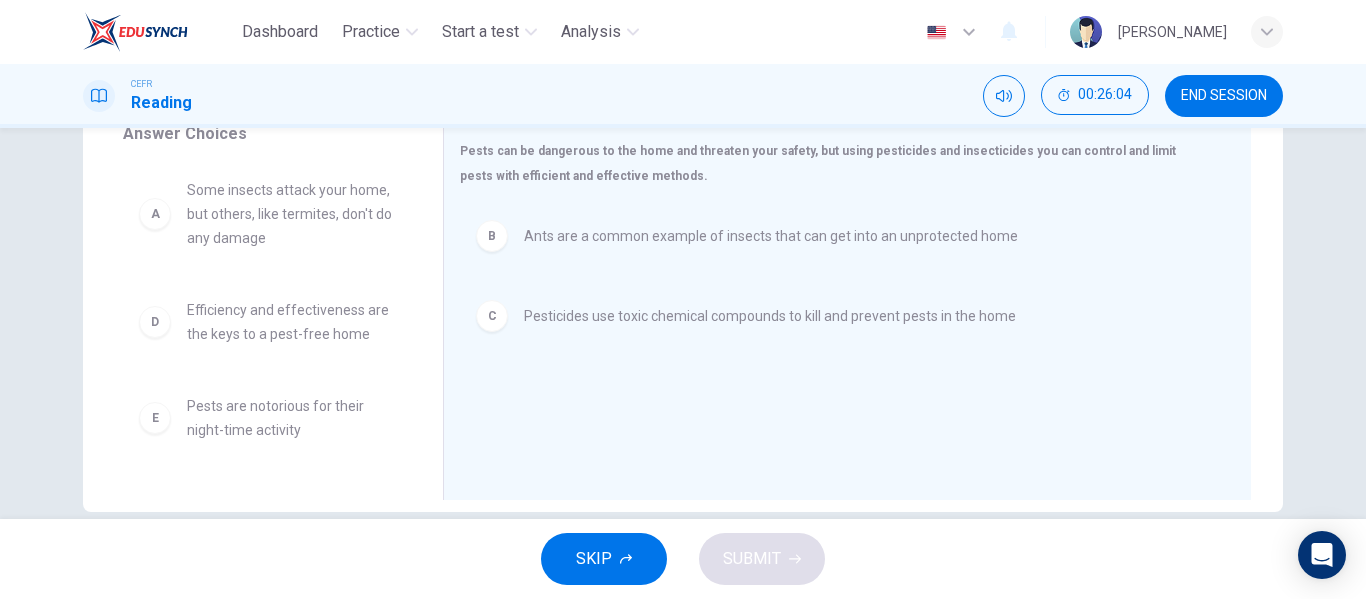 scroll, scrollTop: 350, scrollLeft: 0, axis: vertical 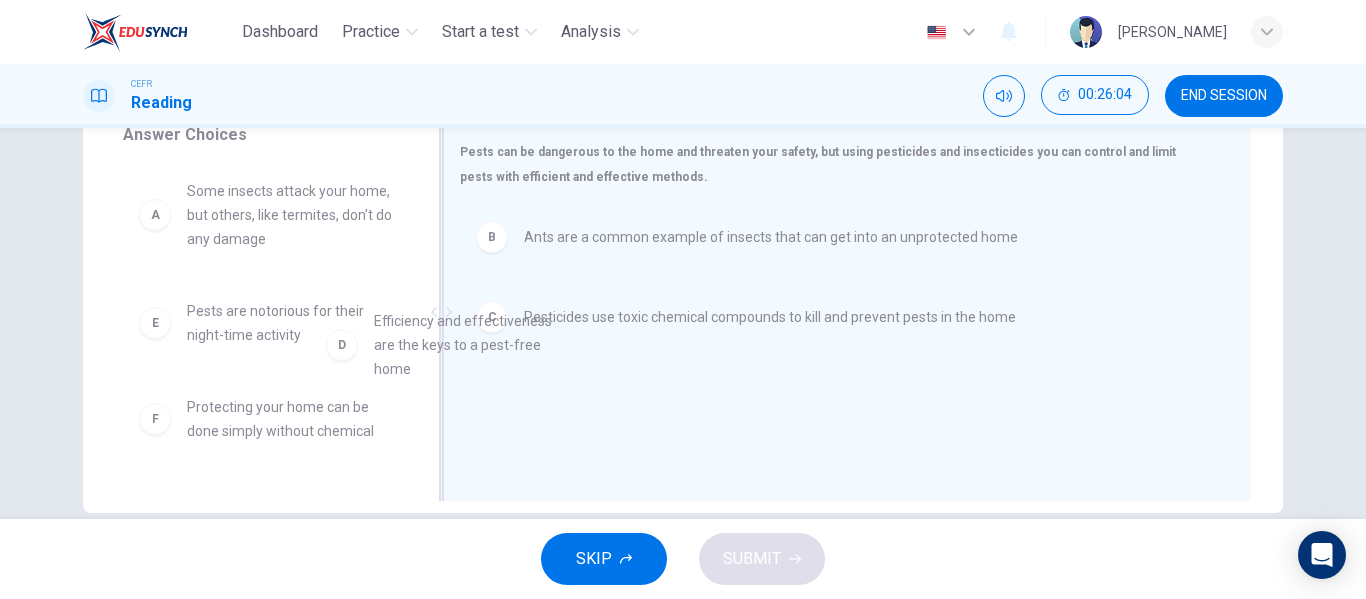 drag, startPoint x: 313, startPoint y: 359, endPoint x: 572, endPoint y: 385, distance: 260.30176 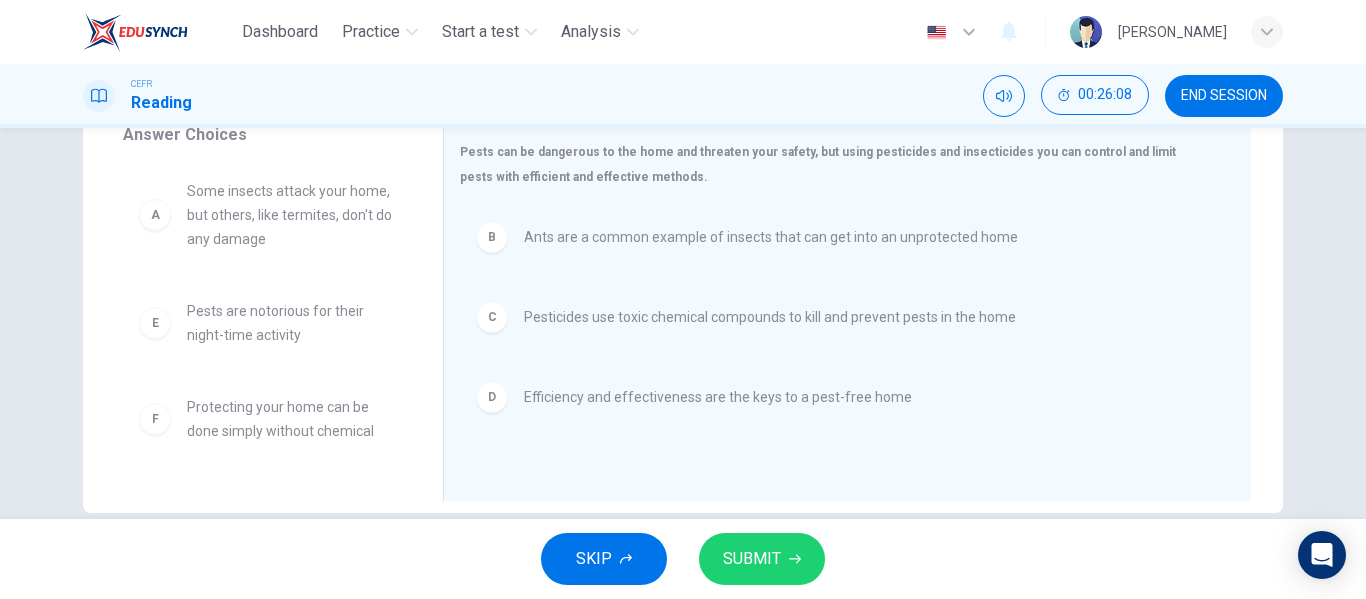 click on "SUBMIT" at bounding box center (752, 559) 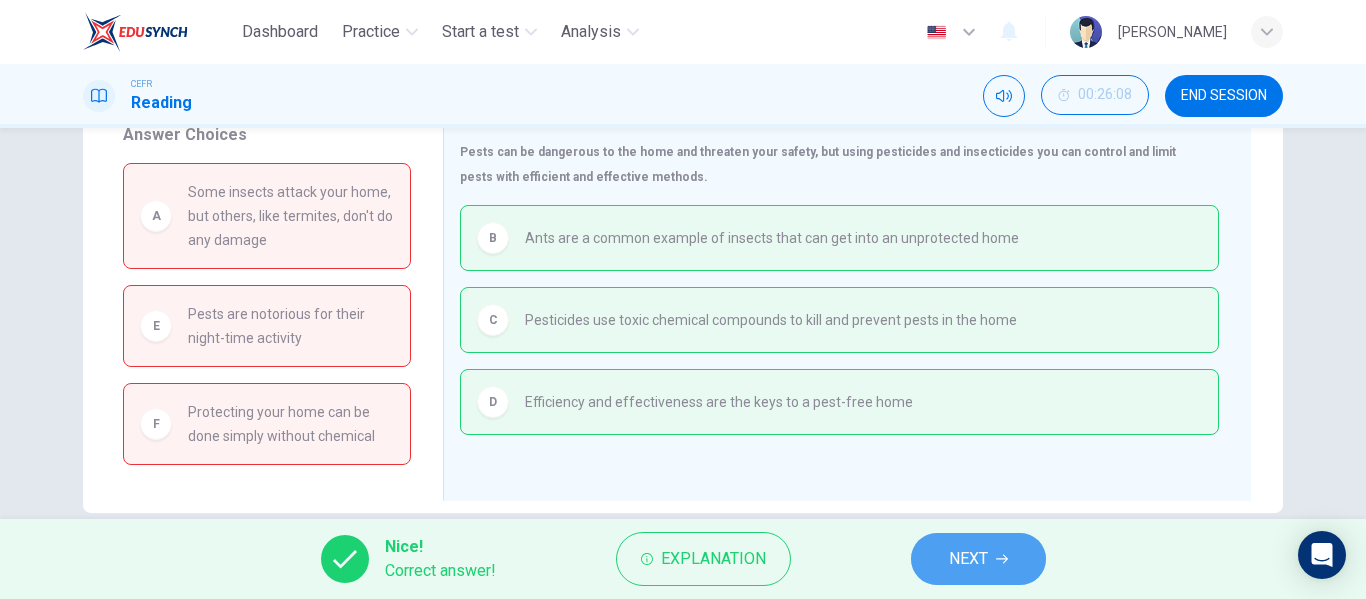 click on "NEXT" at bounding box center [968, 559] 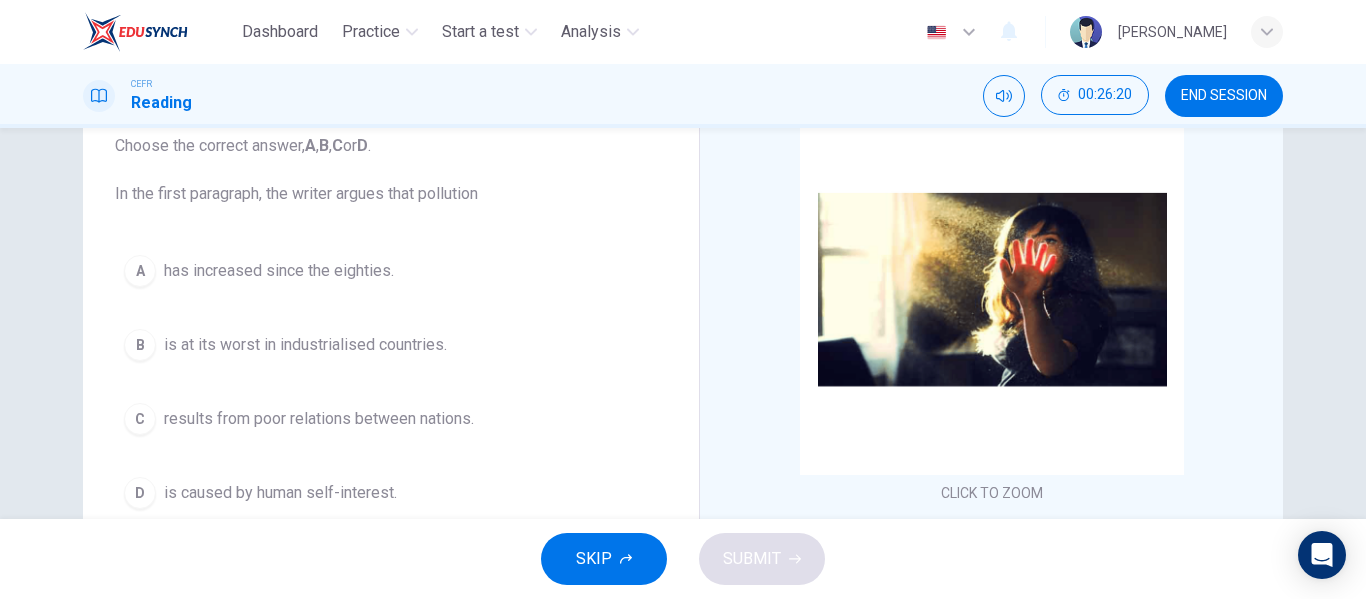 scroll, scrollTop: 130, scrollLeft: 0, axis: vertical 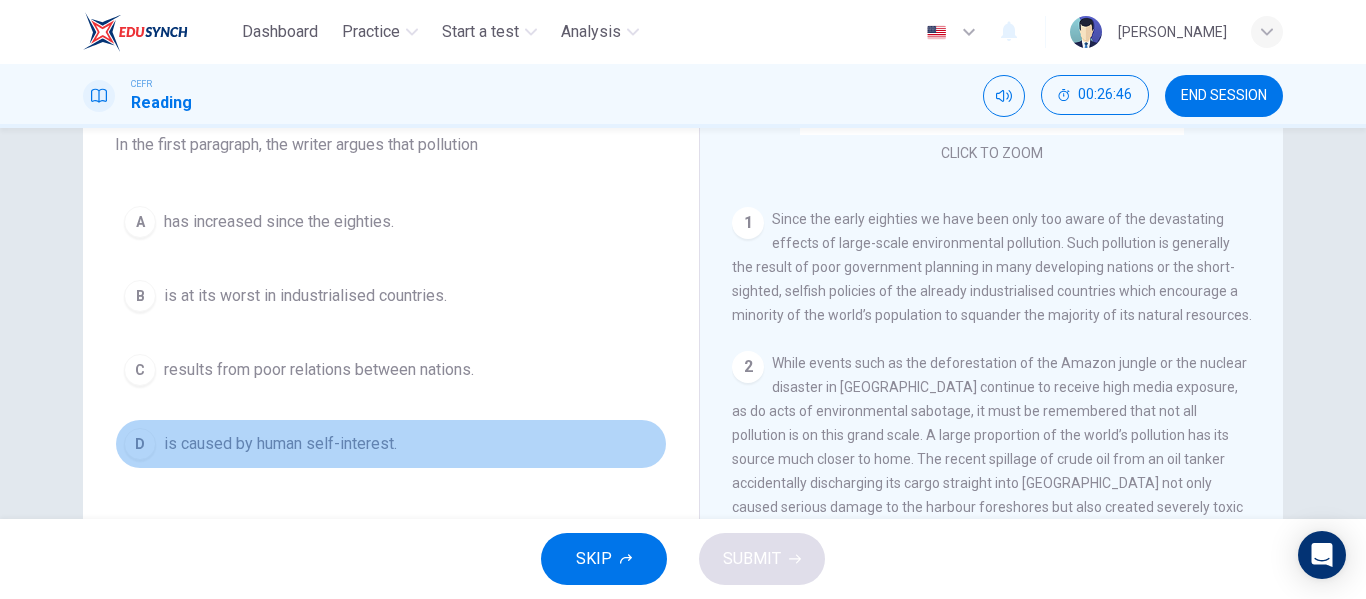 click on "is caused by human self-interest." at bounding box center [280, 444] 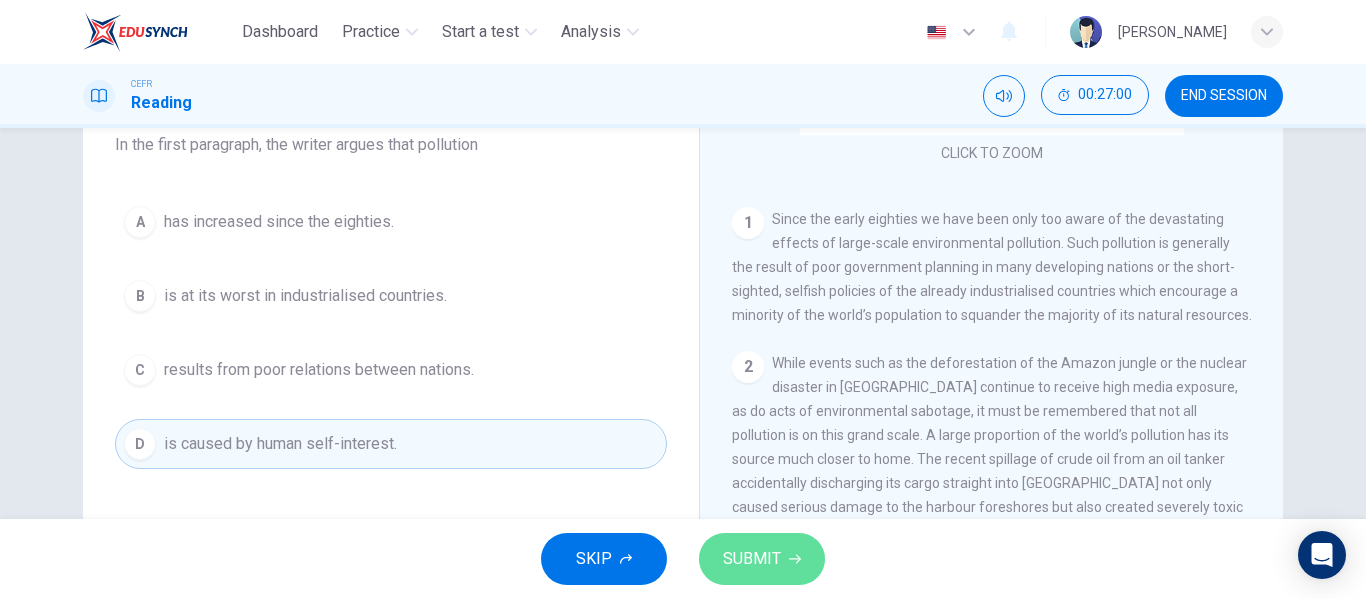 click on "SUBMIT" at bounding box center (762, 559) 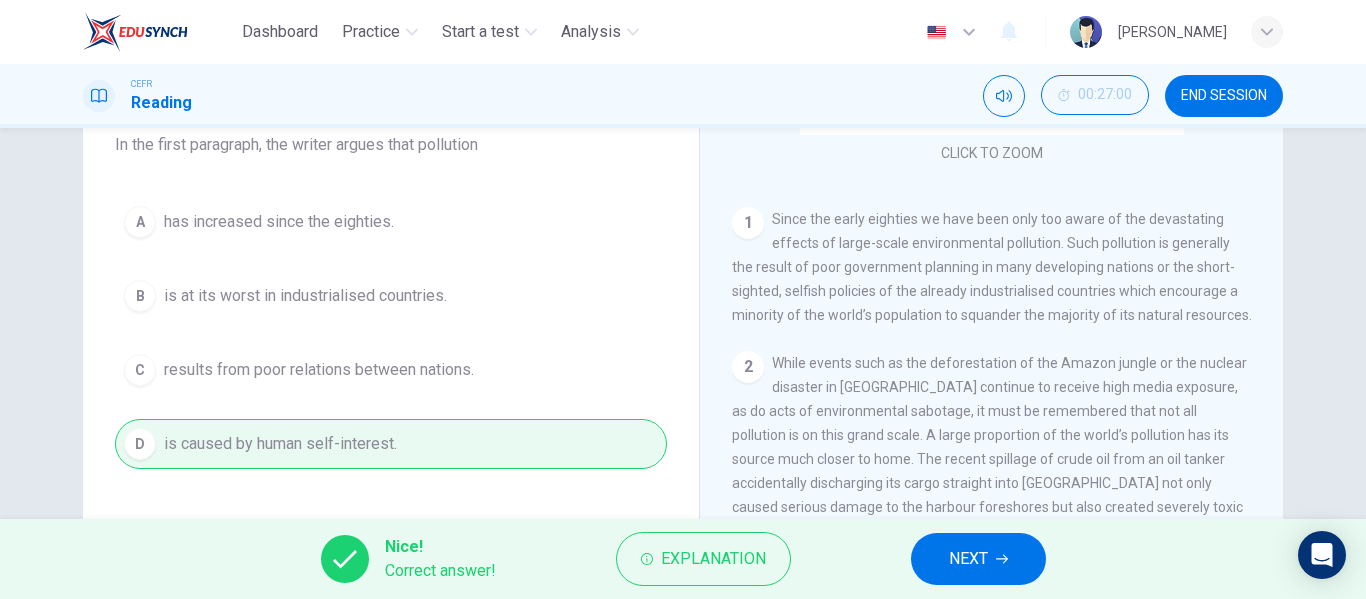 click on "NEXT" at bounding box center (968, 559) 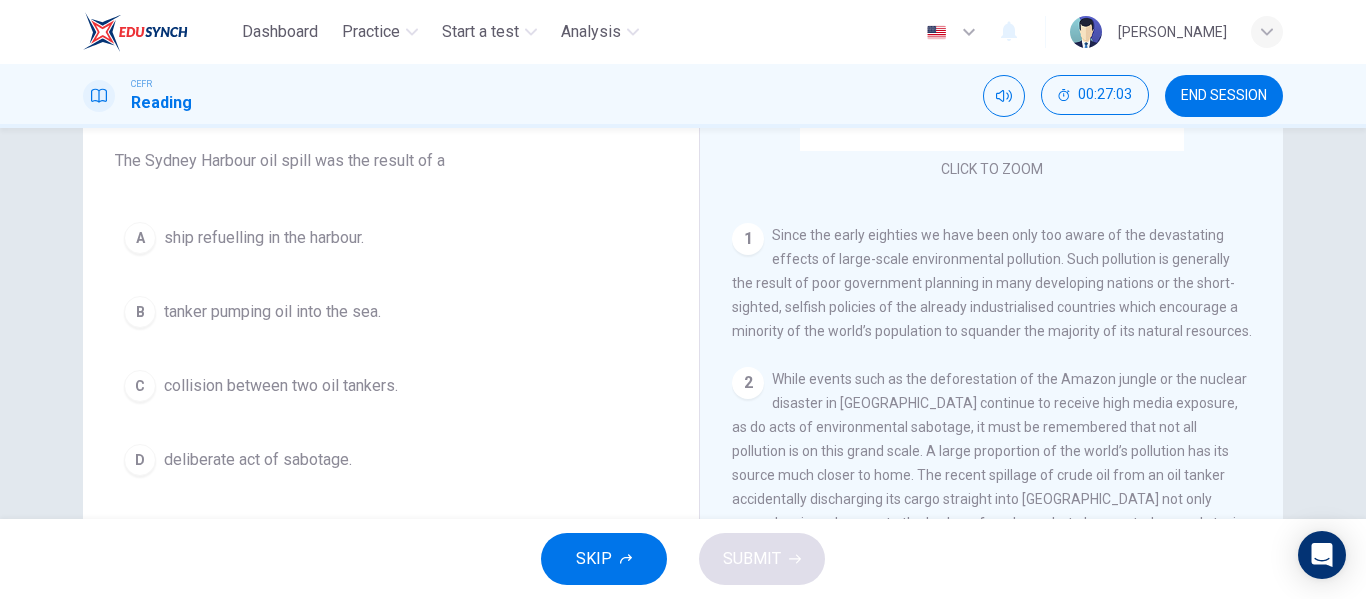 scroll, scrollTop: 162, scrollLeft: 0, axis: vertical 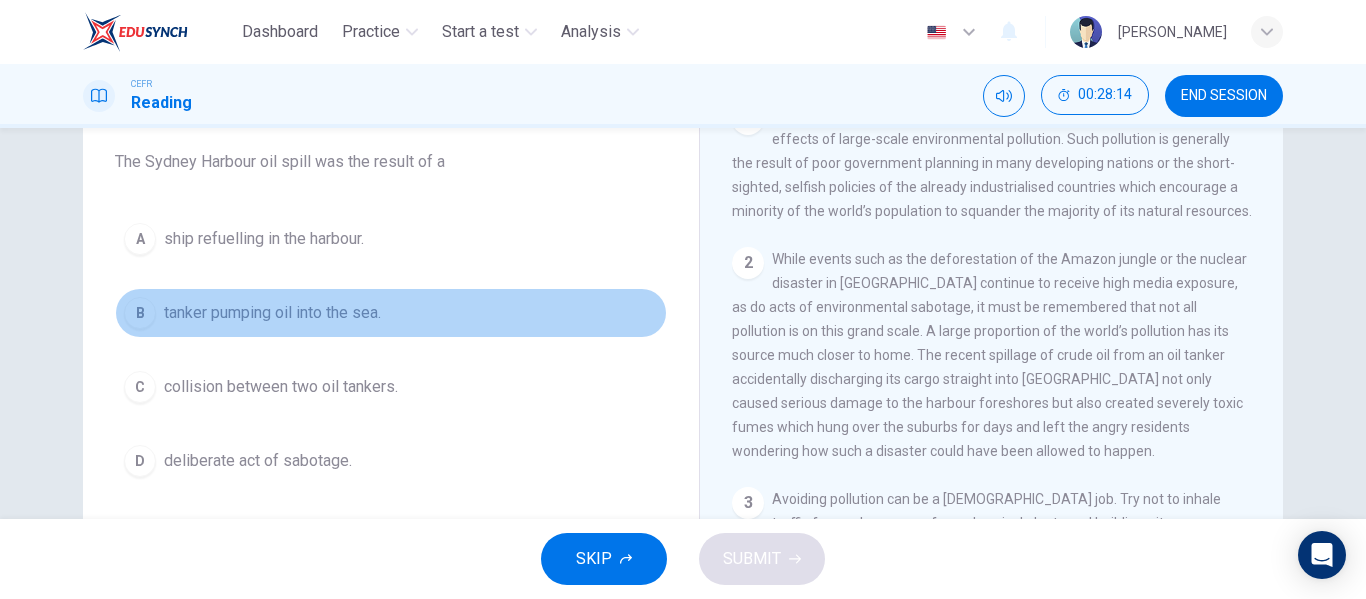 click on "tanker pumping oil into the sea." at bounding box center [272, 313] 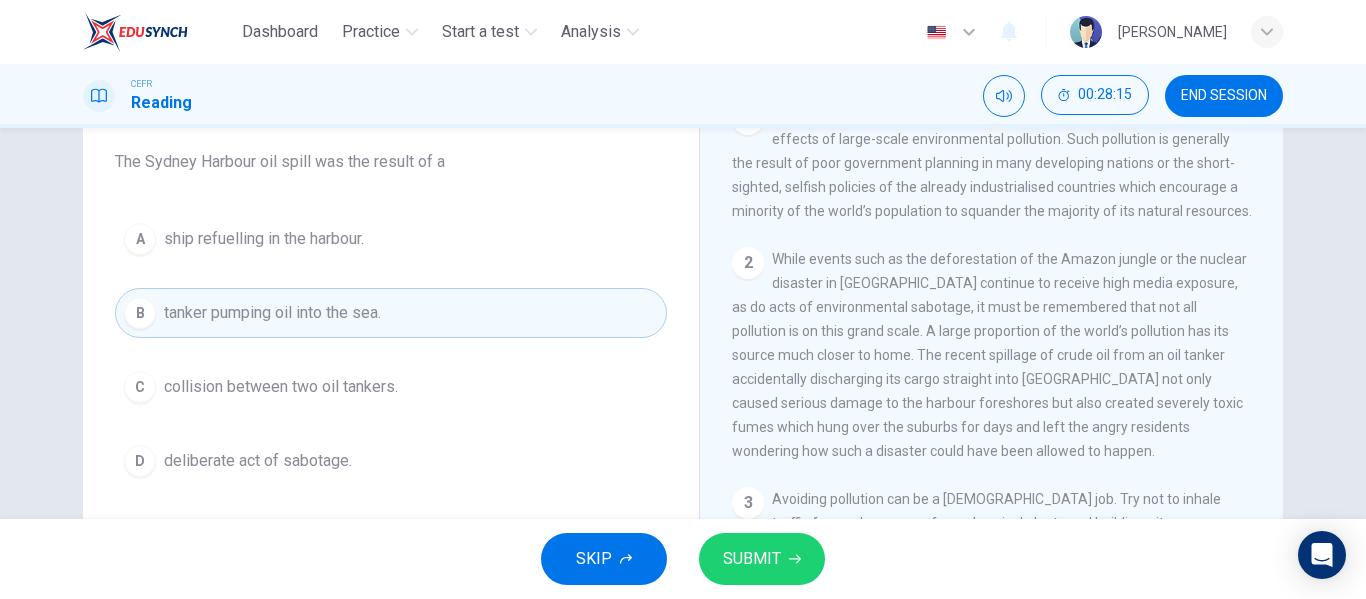 click on "SUBMIT" at bounding box center (752, 559) 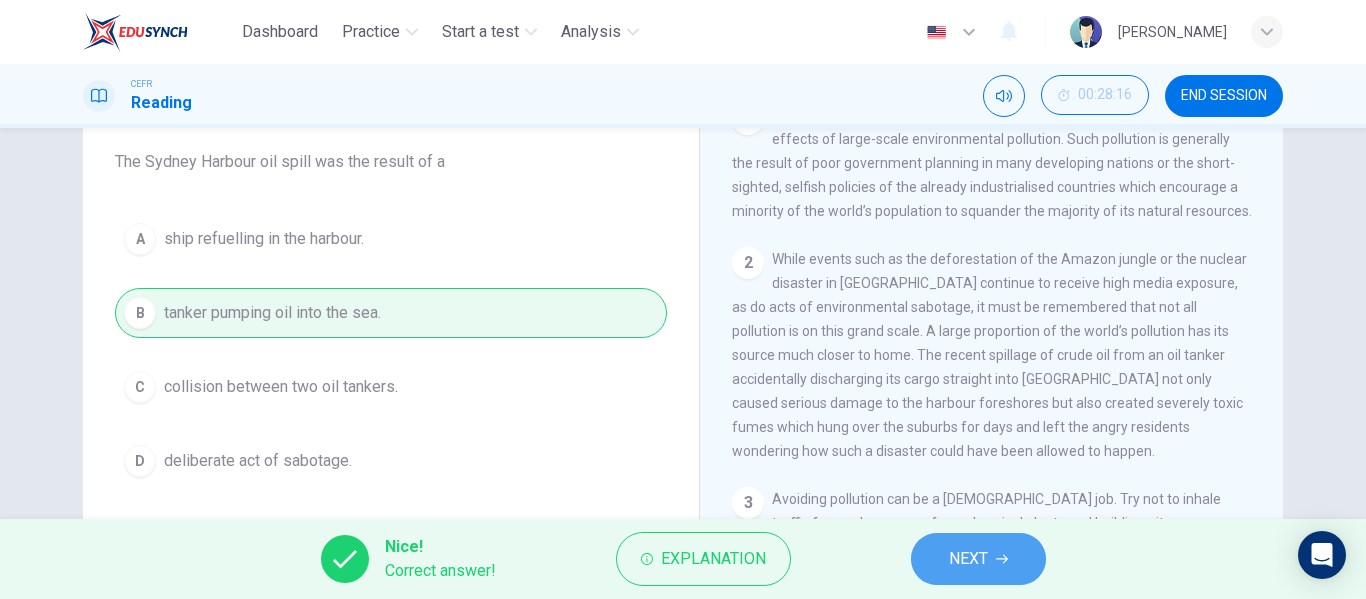 click on "NEXT" at bounding box center [968, 559] 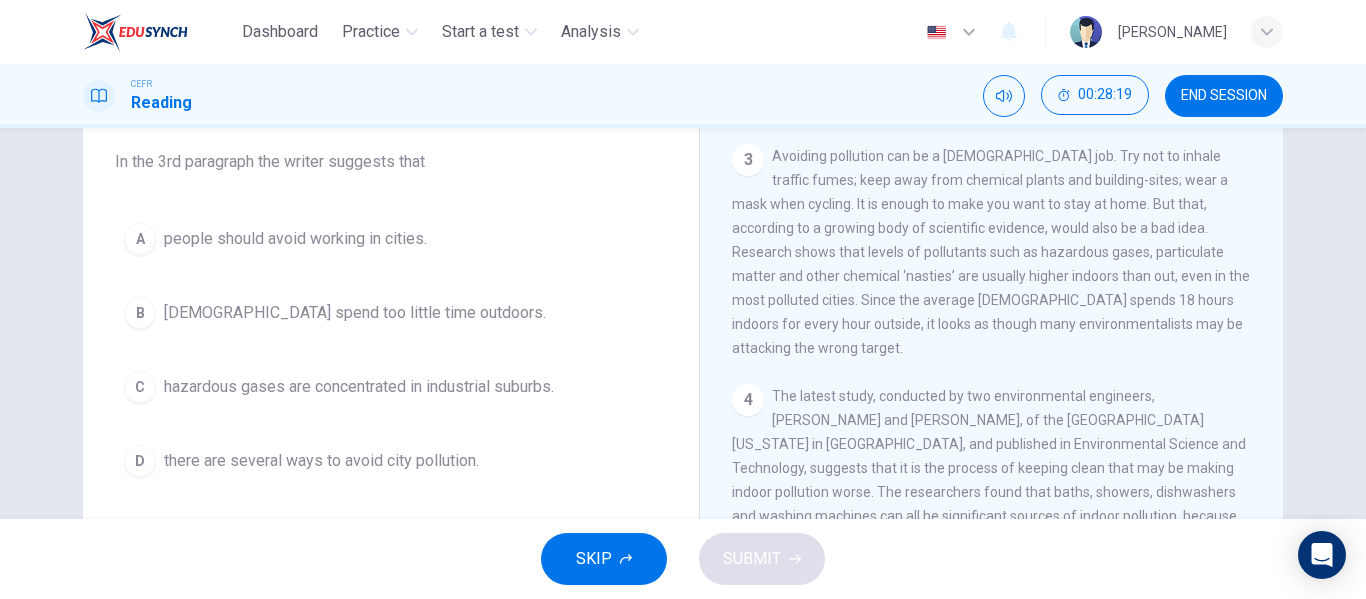 scroll, scrollTop: 731, scrollLeft: 0, axis: vertical 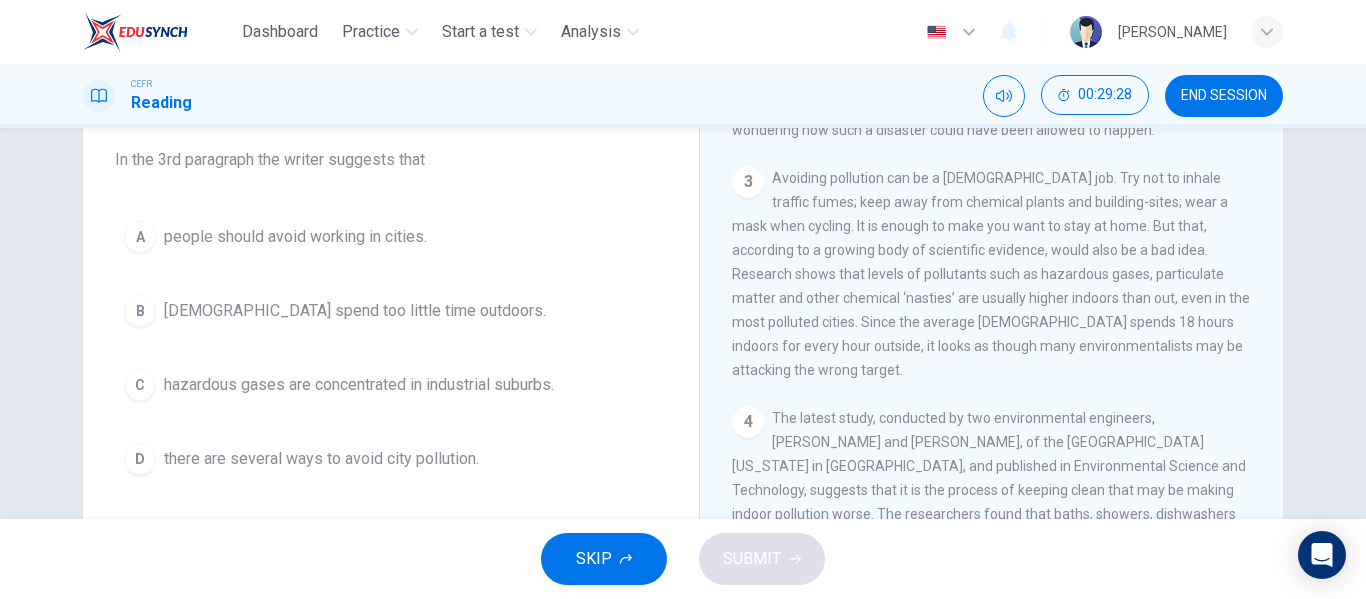 click on "[DEMOGRAPHIC_DATA] spend too little time outdoors." at bounding box center [355, 311] 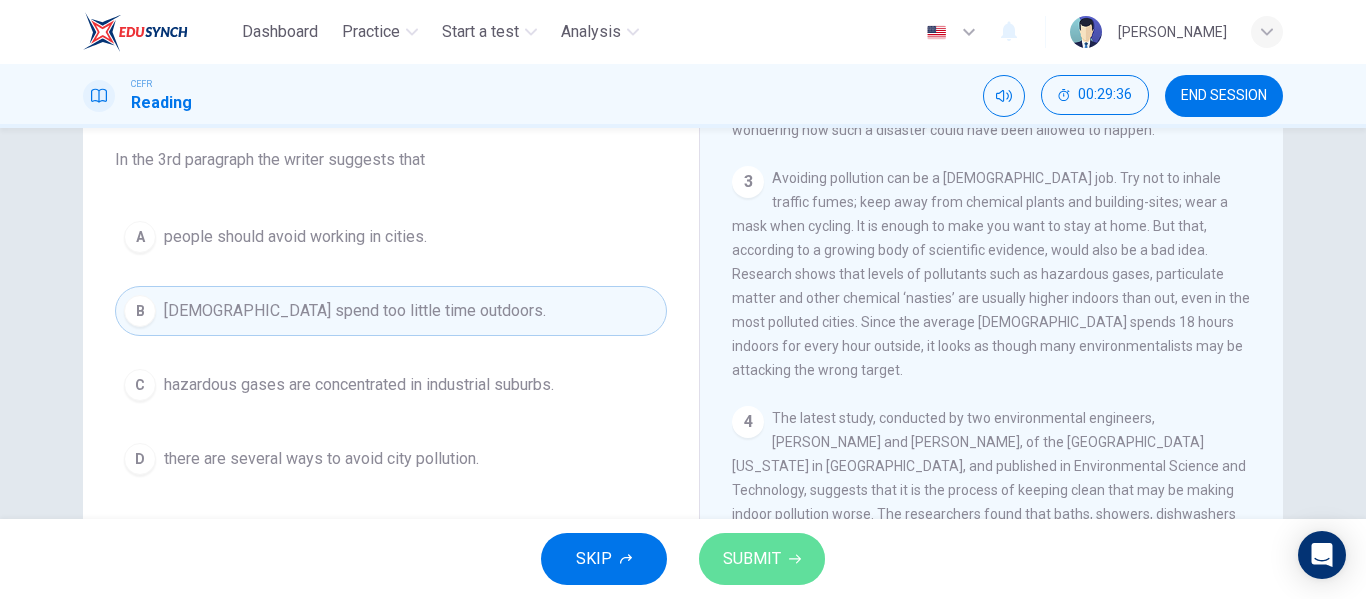 click on "SUBMIT" at bounding box center (762, 559) 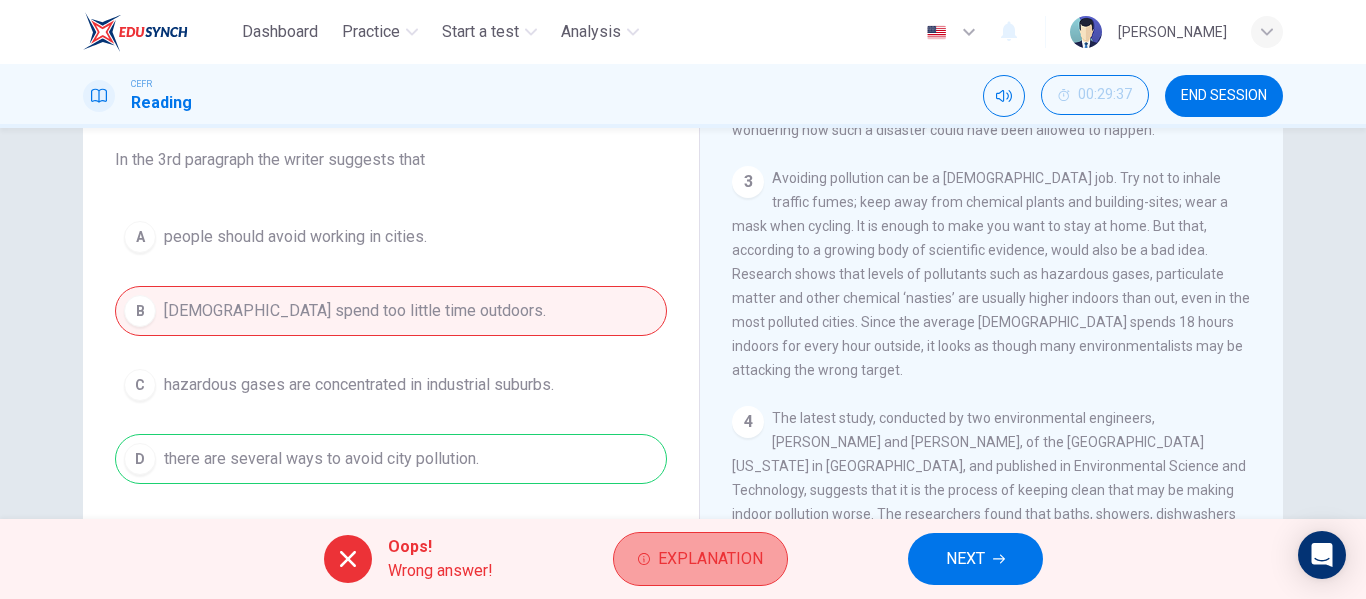 click on "Explanation" at bounding box center [700, 559] 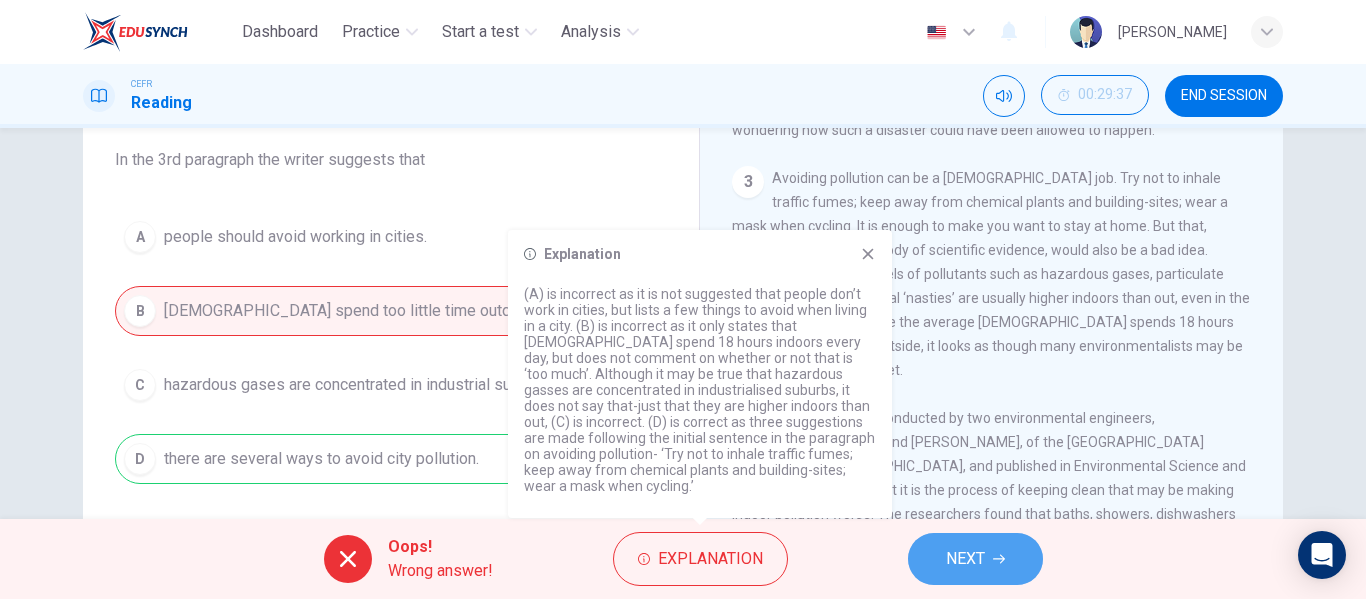 click on "NEXT" at bounding box center (975, 559) 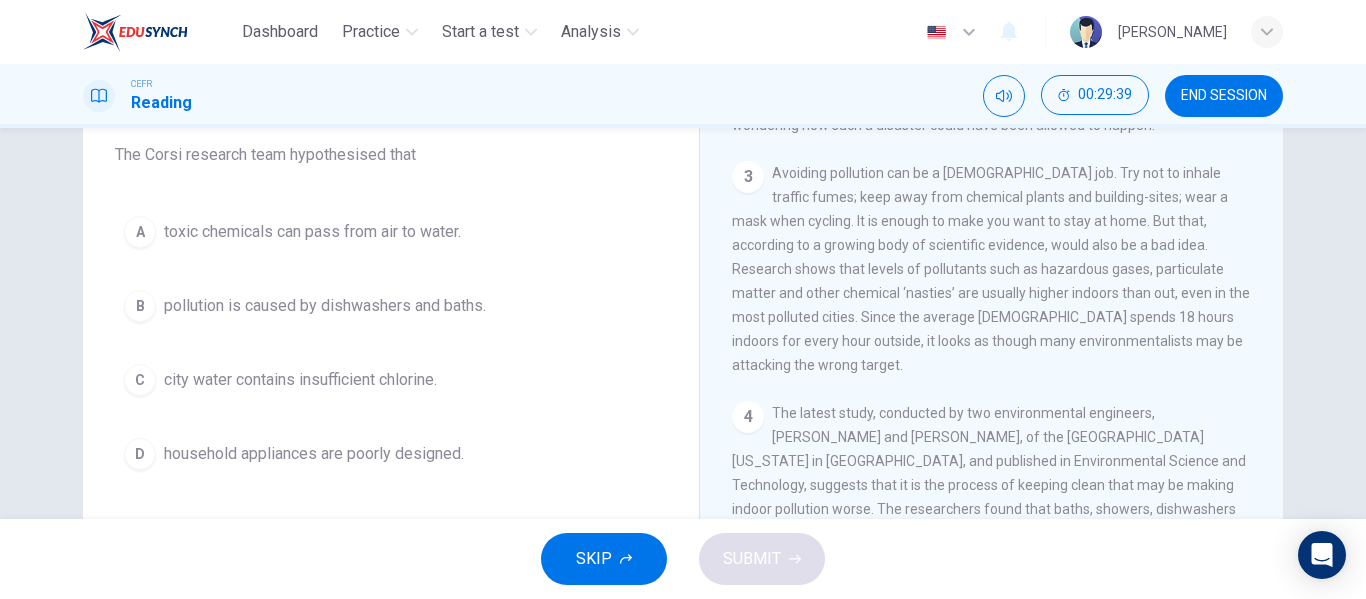 scroll, scrollTop: 170, scrollLeft: 0, axis: vertical 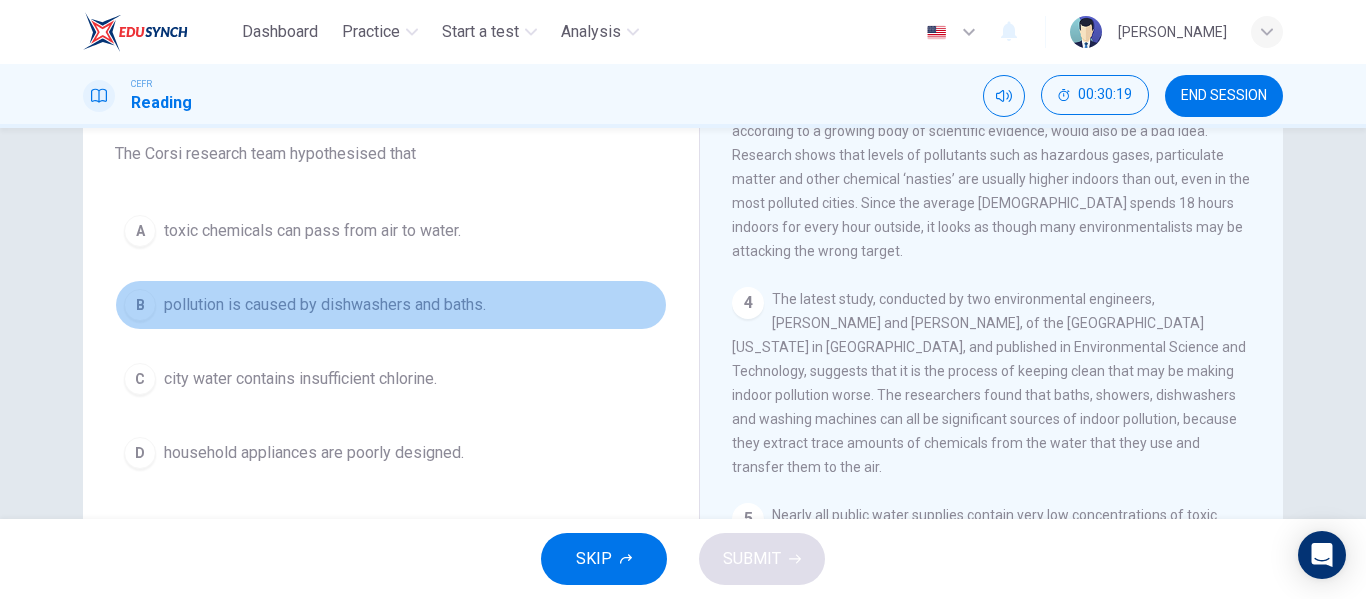 click on "B pollution is caused by dishwashers and baths." at bounding box center (391, 305) 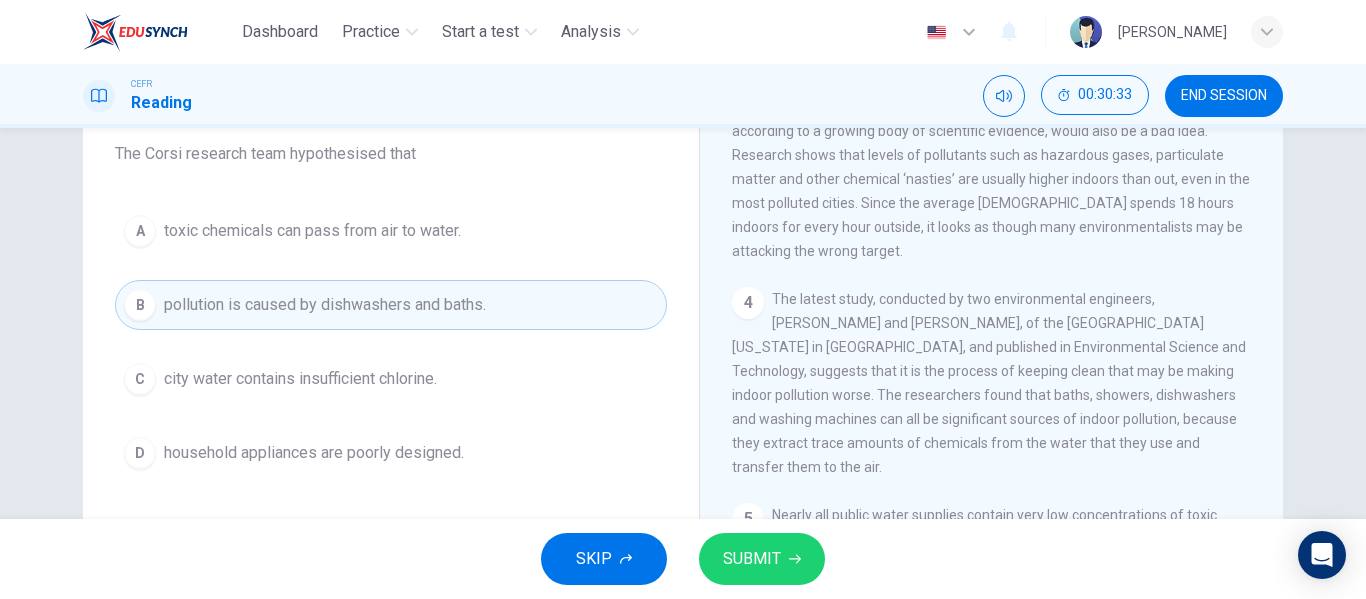 click on "SUBMIT" at bounding box center [752, 559] 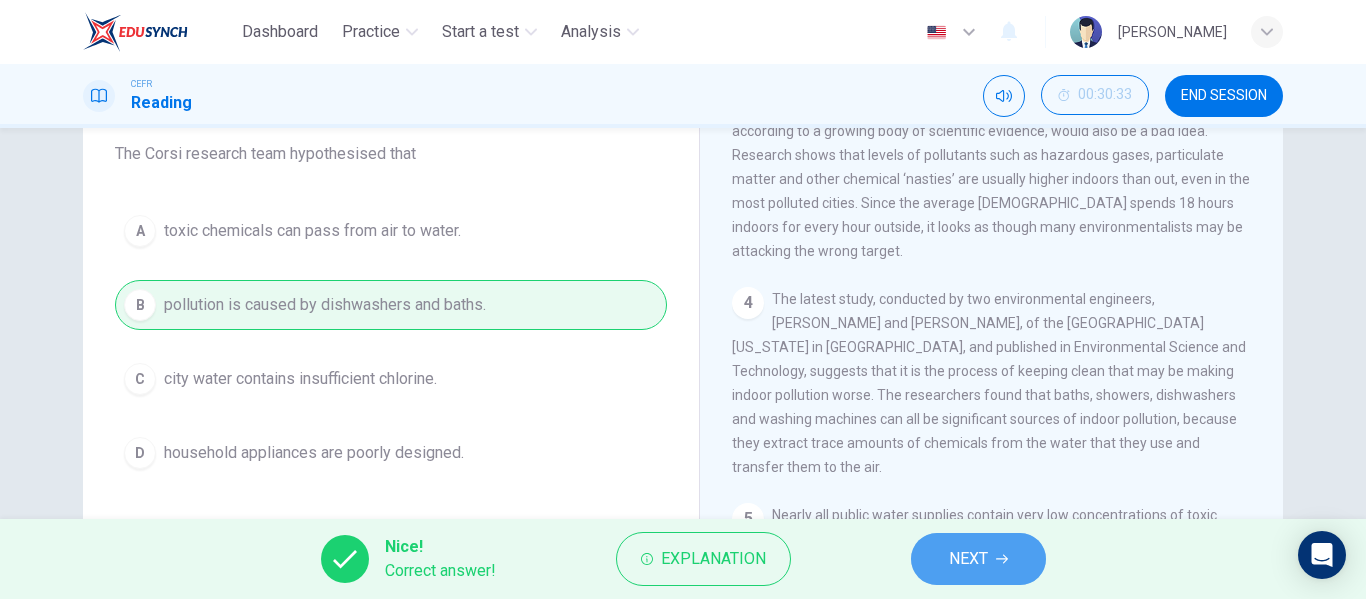 click on "NEXT" at bounding box center [968, 559] 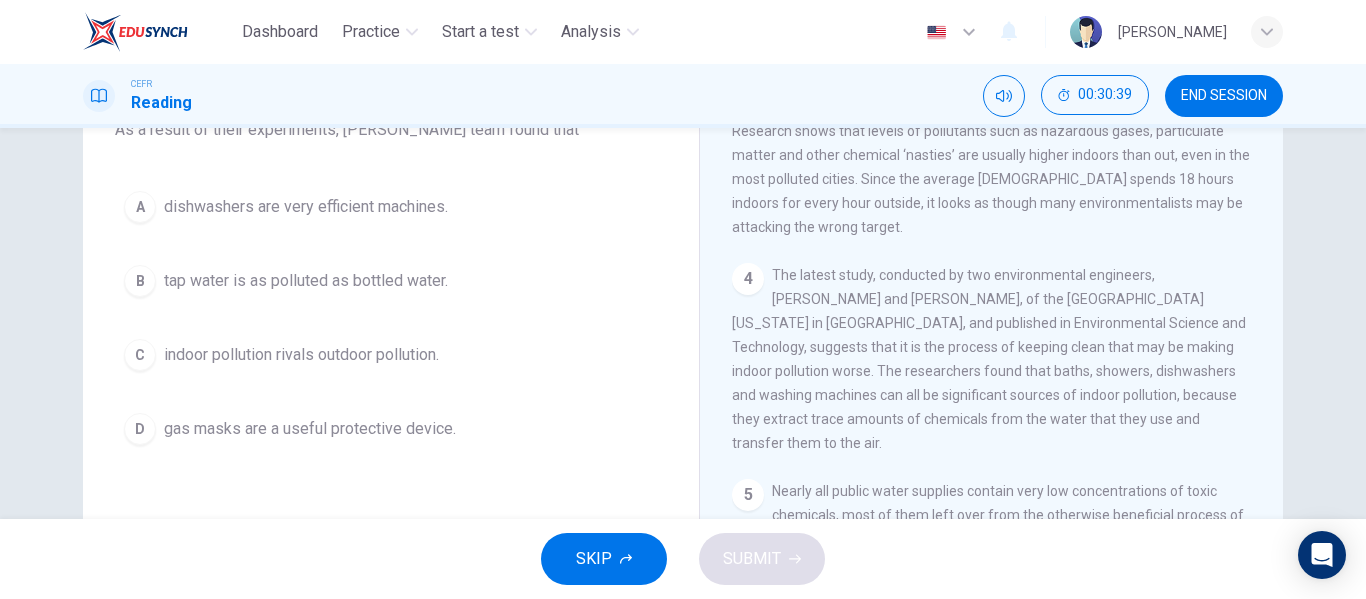 scroll, scrollTop: 195, scrollLeft: 0, axis: vertical 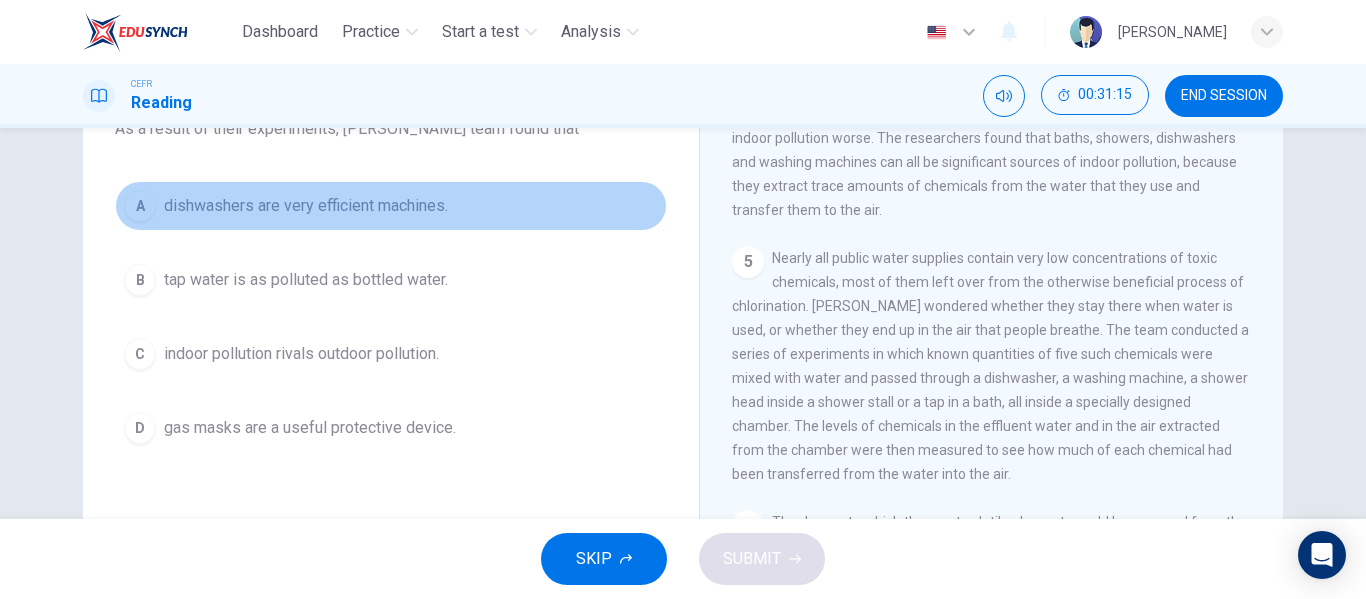 click on "dishwashers are very efficient machines." at bounding box center [306, 206] 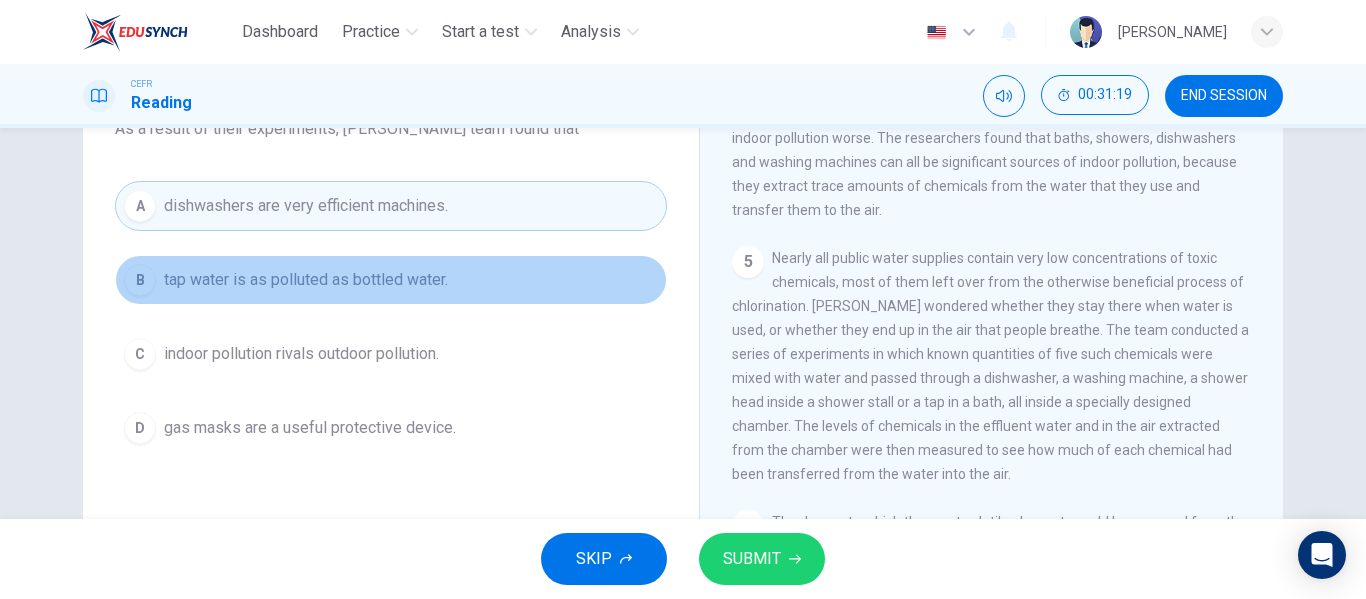 click on "tap water is as polluted as bottled water." at bounding box center [306, 280] 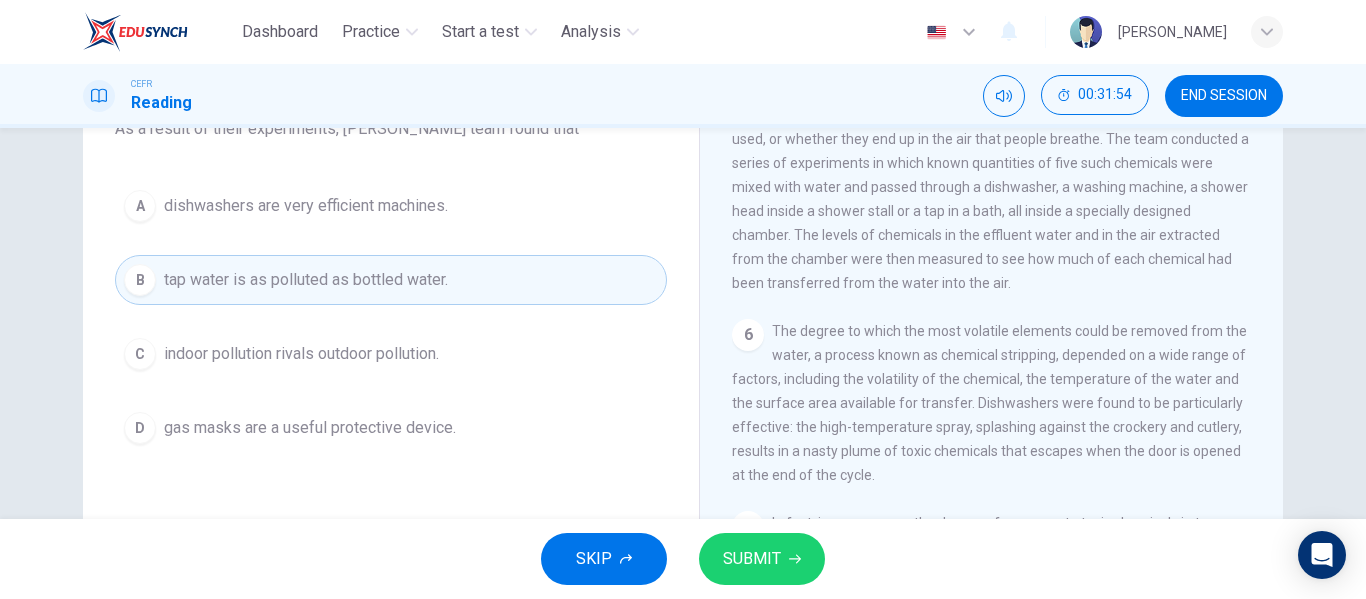 scroll, scrollTop: 1266, scrollLeft: 0, axis: vertical 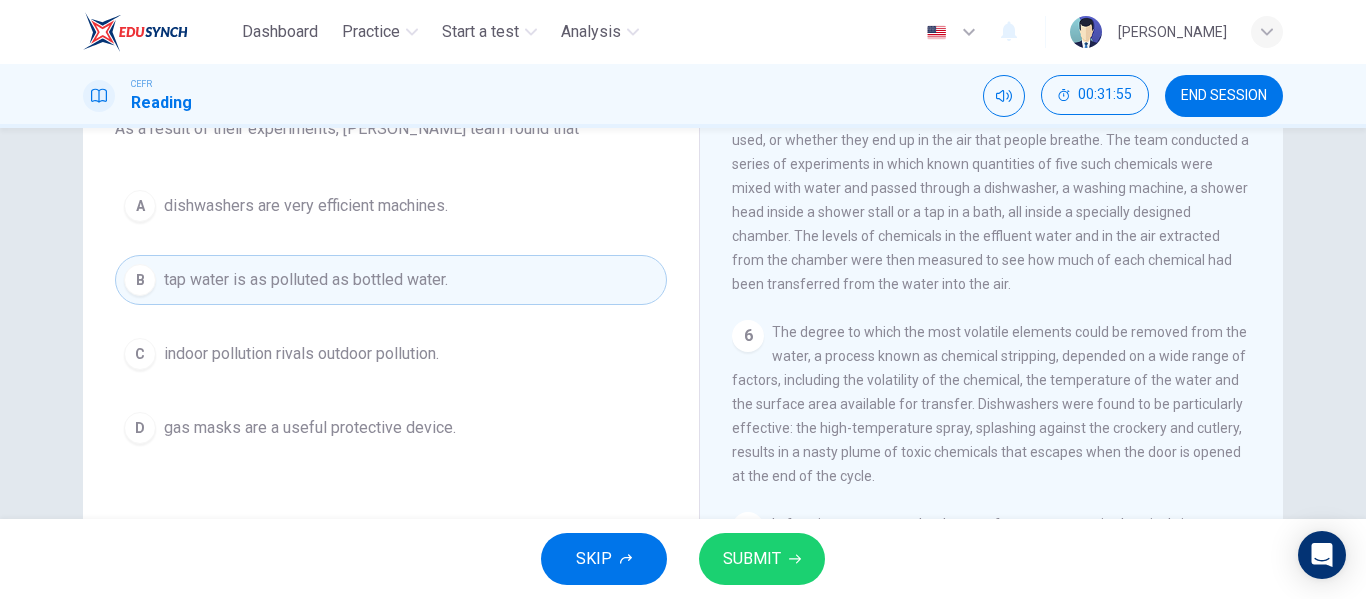 click on "dishwashers are very efficient machines." at bounding box center (306, 206) 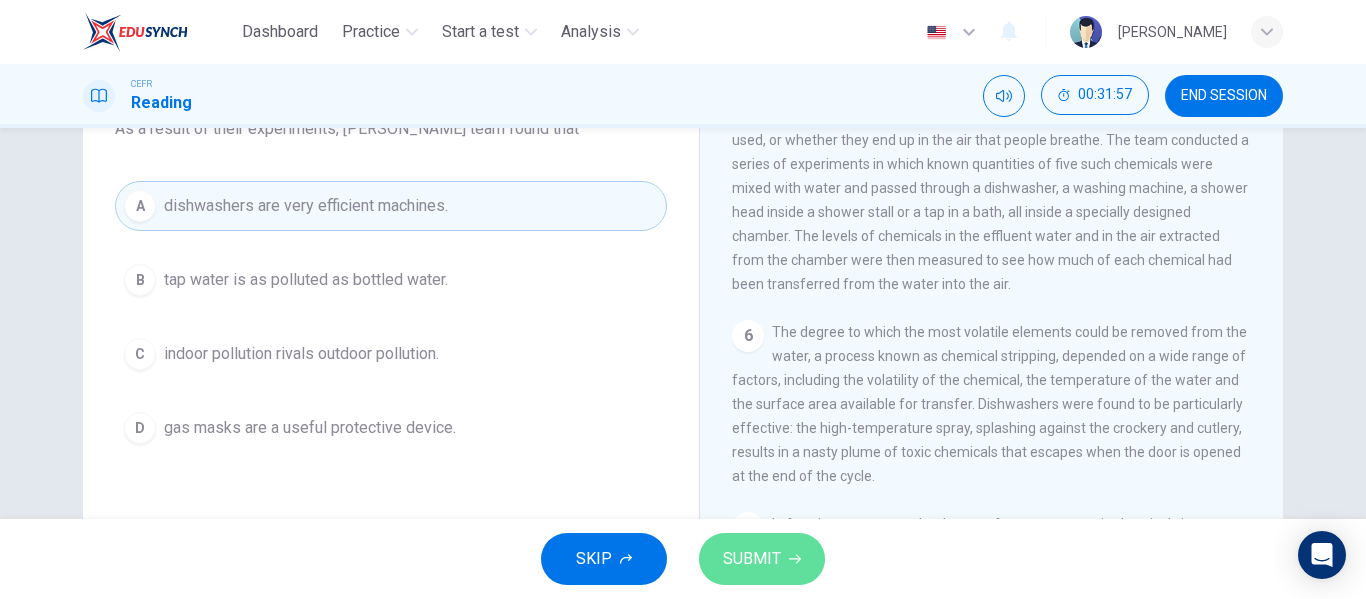 click on "SUBMIT" at bounding box center [762, 559] 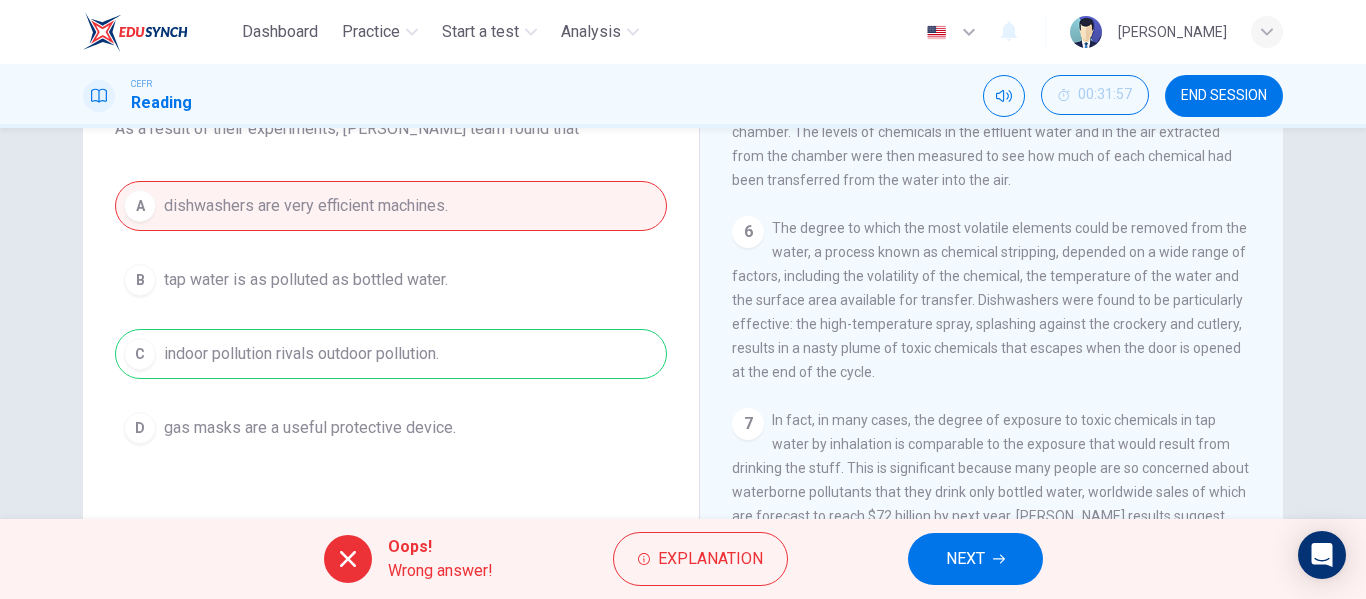 scroll, scrollTop: 1369, scrollLeft: 0, axis: vertical 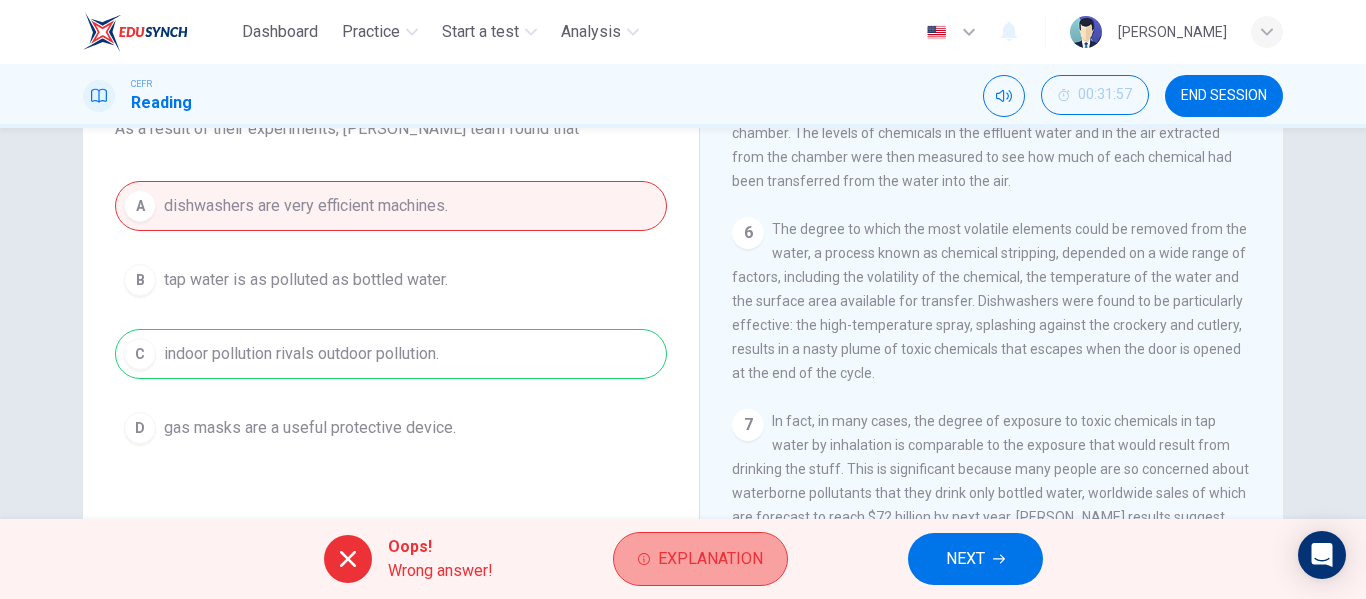 click on "Explanation" at bounding box center (700, 559) 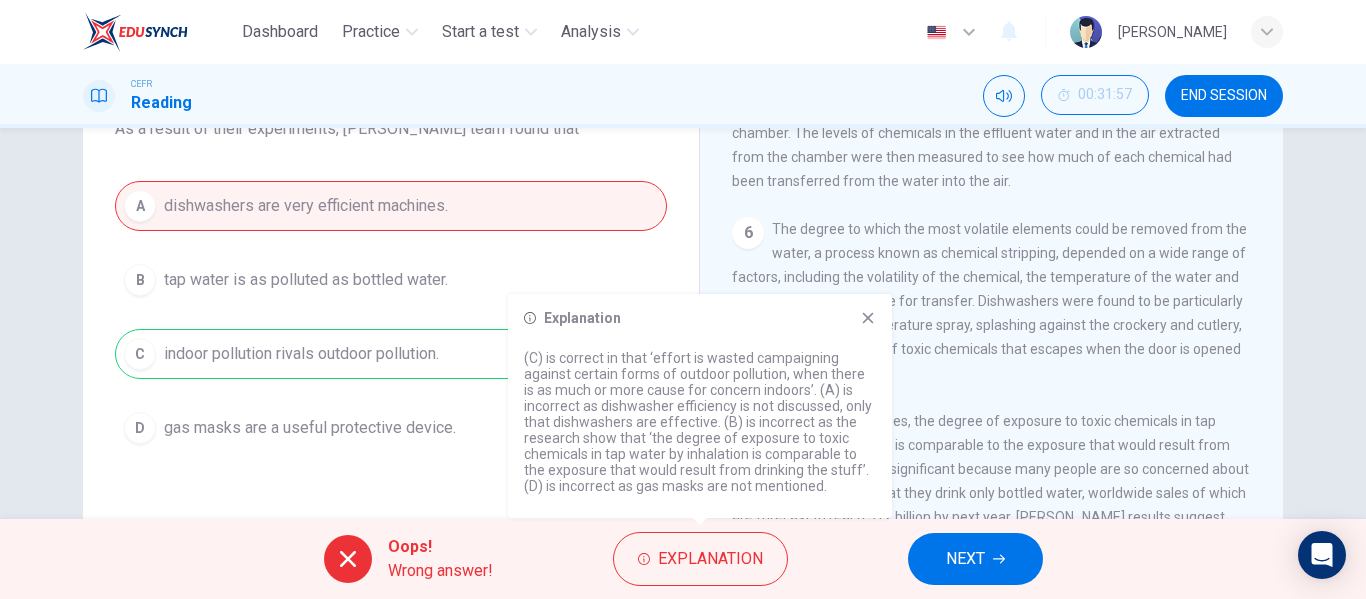 click on "Explanation (C) is correct in that ‘effort is wasted campaigning against certain forms of outdoor pollution, when there is as much or more cause for concern indoors’. (A) is incorrect as dishwasher efficiency is not discussed, only that dishwashers are effective. (B) is incorrect as the research show that ‘the degree of exposure to toxic chemicals in tap water by inhalation is comparable to the exposure that would result from drinking the stuff’. (D) is incorrect as gas masks are not mentioned." at bounding box center (700, 406) 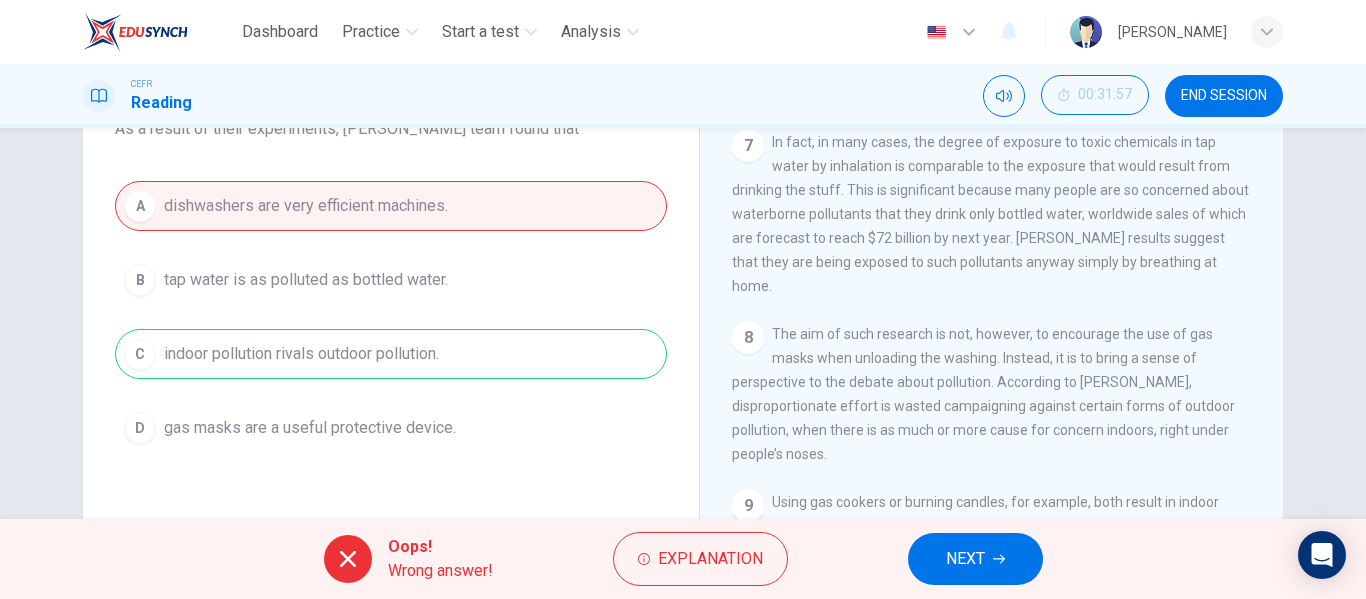 scroll, scrollTop: 1649, scrollLeft: 0, axis: vertical 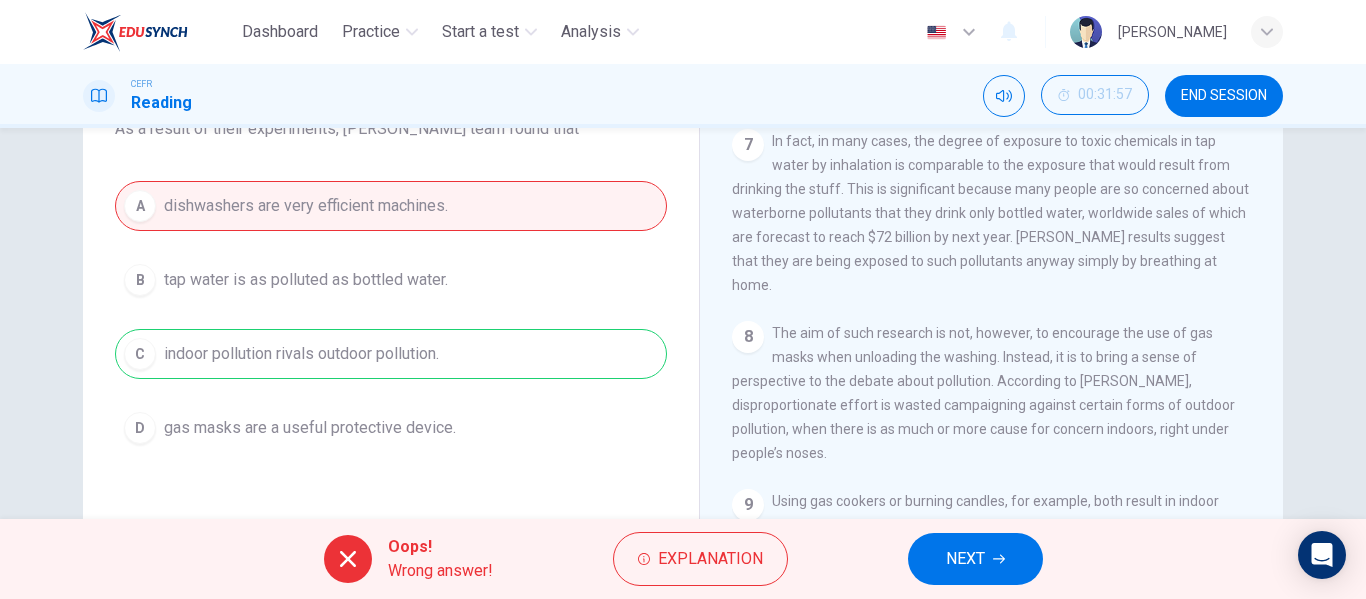 click on "The aim of such research is not, however, to encourage the use of gas masks when unloading the washing. Instead, it is to bring a sense of perspective to the debate about pollution. According to [PERSON_NAME], disproportionate effort is wasted campaigning against certain forms of outdoor pollution, when there is as much or more cause for concern indoors, right under people’s noses." at bounding box center [983, 393] 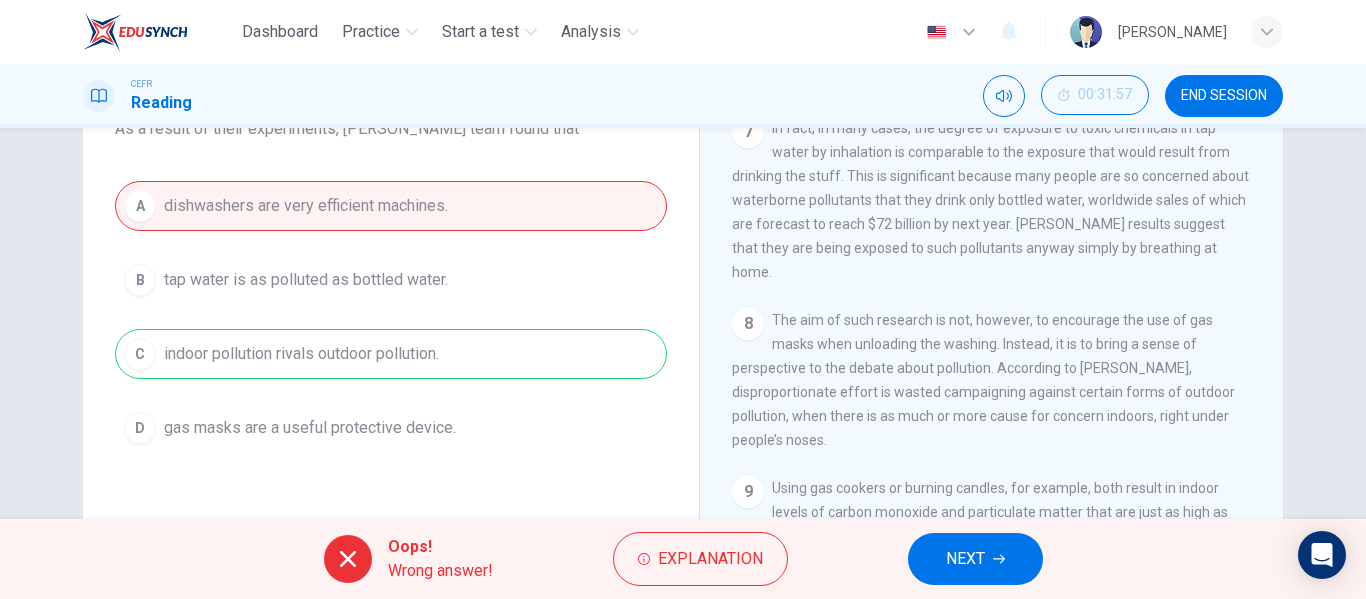 scroll, scrollTop: 1663, scrollLeft: 0, axis: vertical 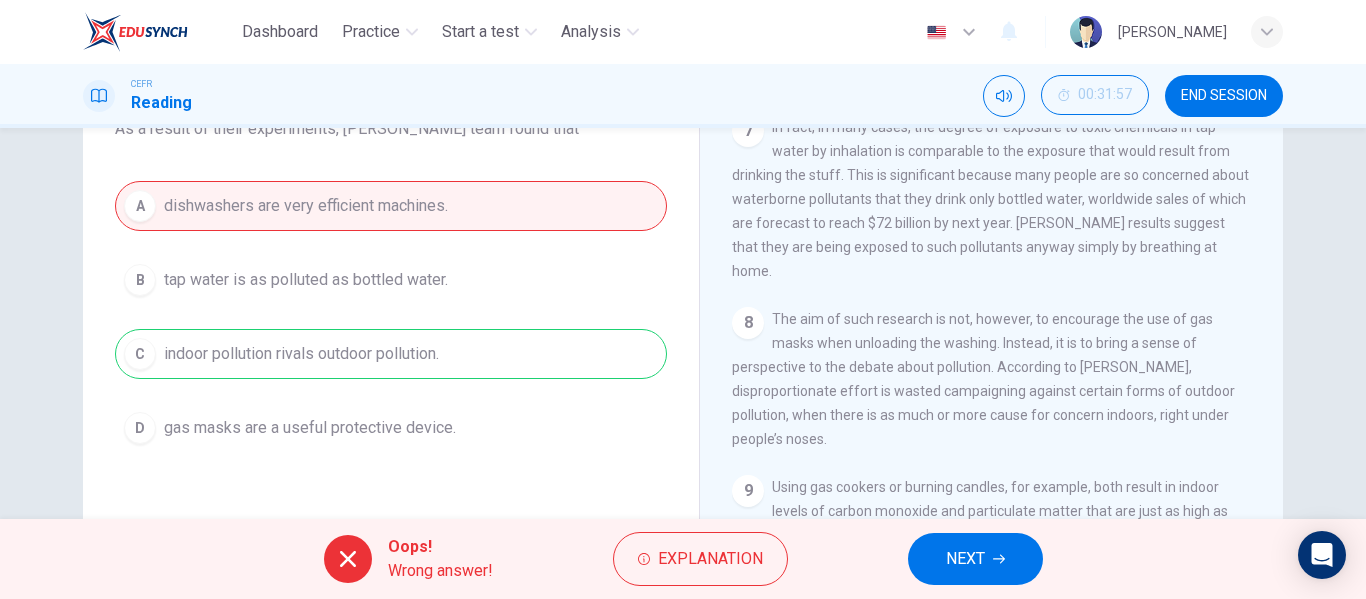 click on "Oops! Wrong answer! Explanation NEXT" at bounding box center [683, 559] 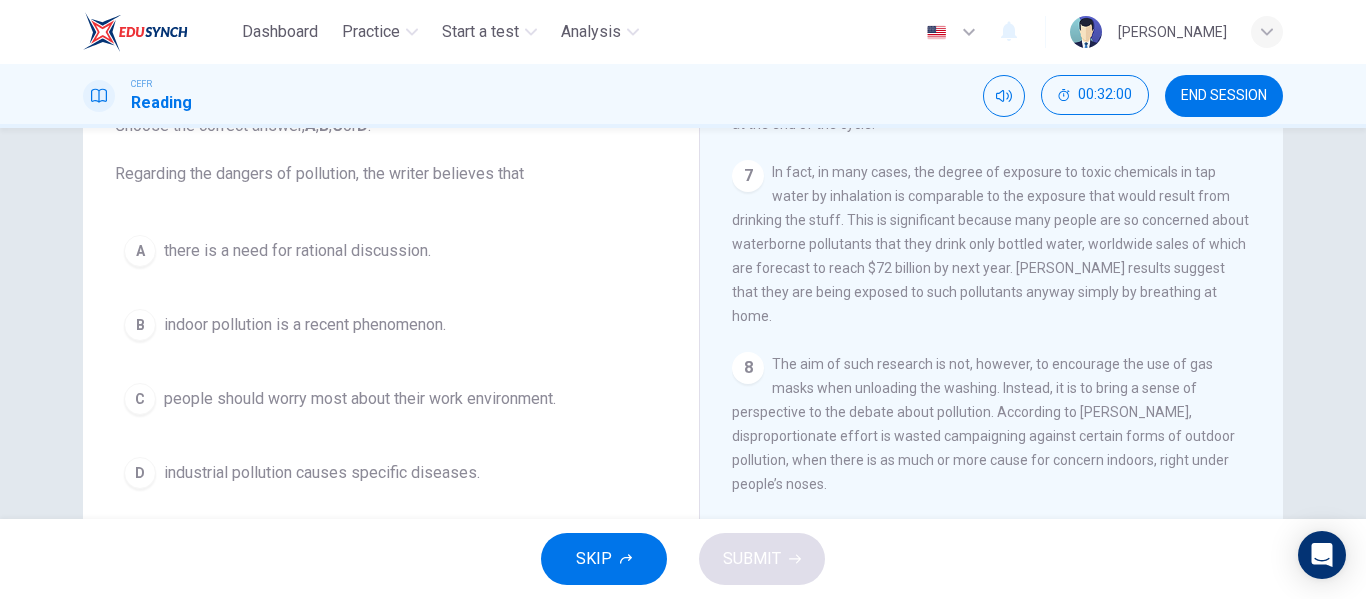 scroll, scrollTop: 151, scrollLeft: 0, axis: vertical 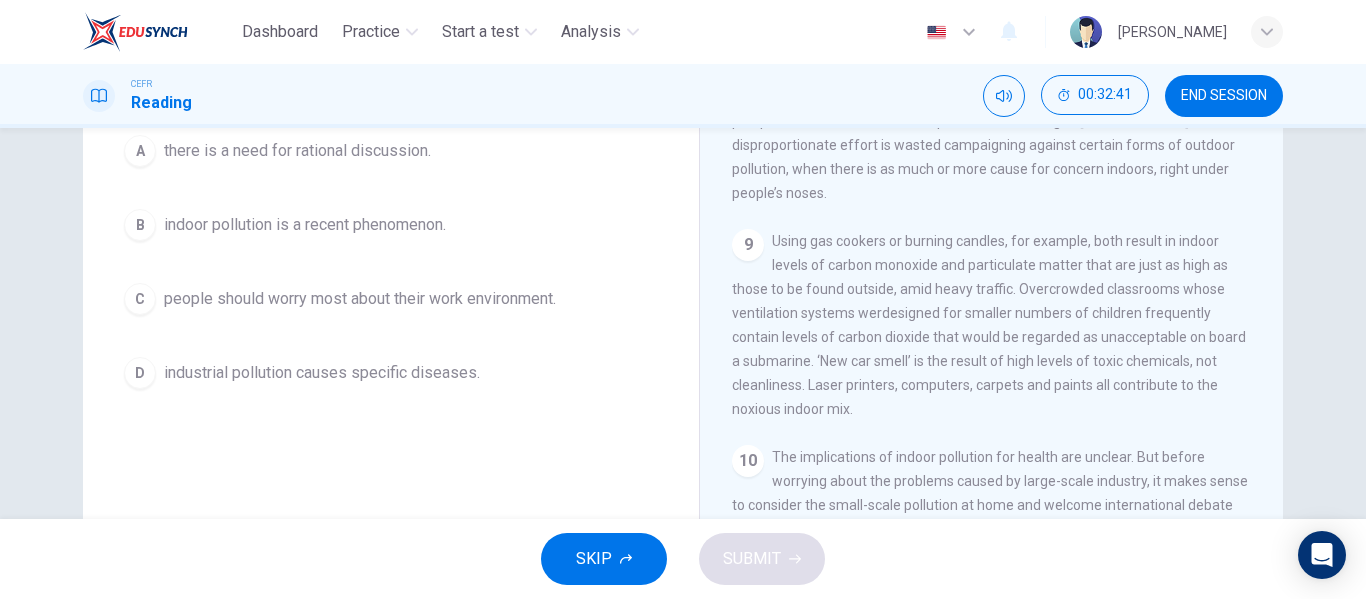click on "A there is a need for rational discussion. B indoor pollution is a recent phenomenon. C people should worry most about their work environment. D industrial pollution causes specific diseases." at bounding box center [391, 262] 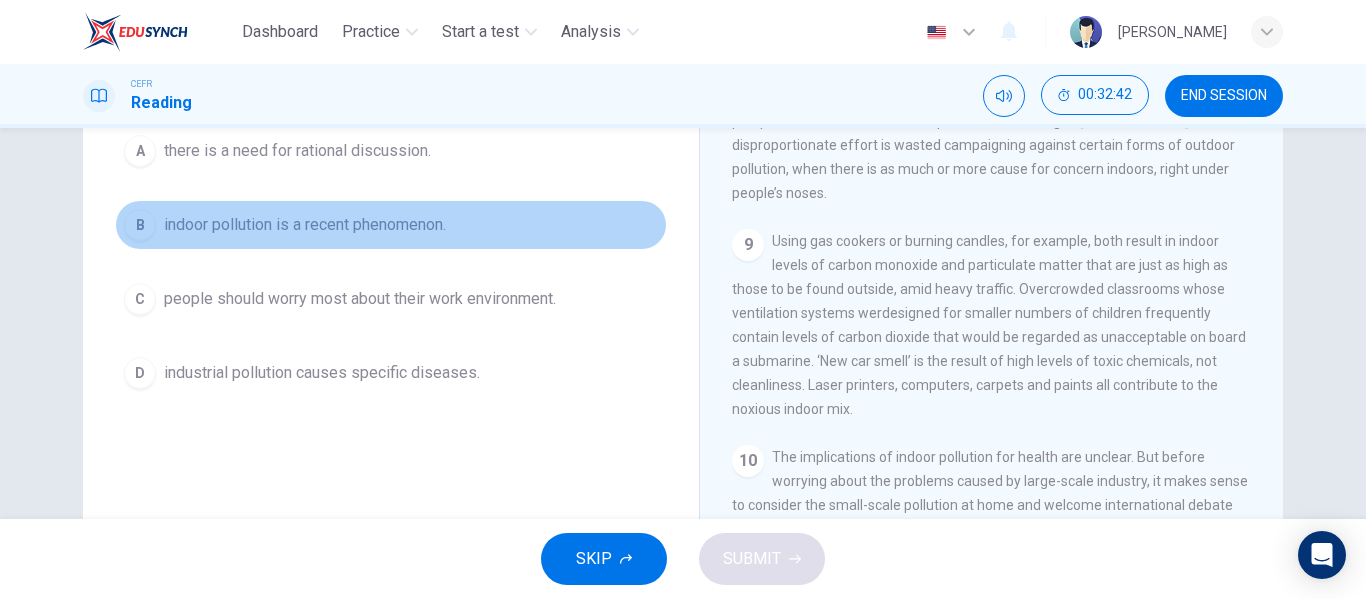 click on "indoor pollution is a recent phenomenon." at bounding box center [305, 225] 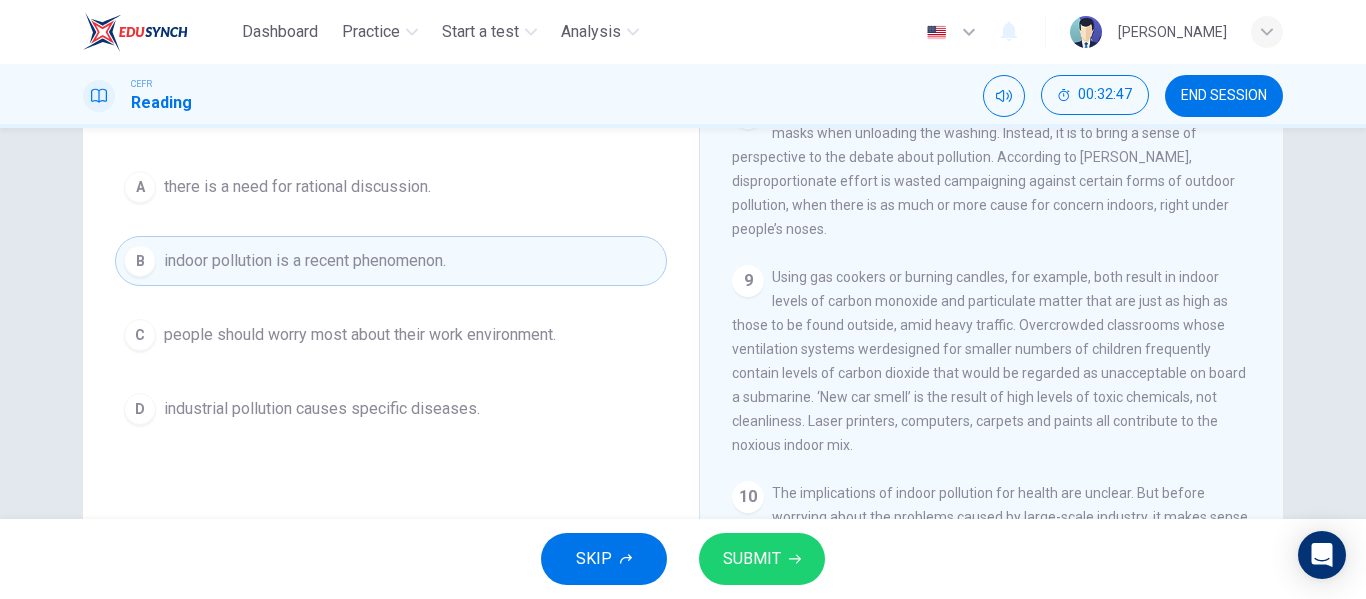scroll, scrollTop: 213, scrollLeft: 0, axis: vertical 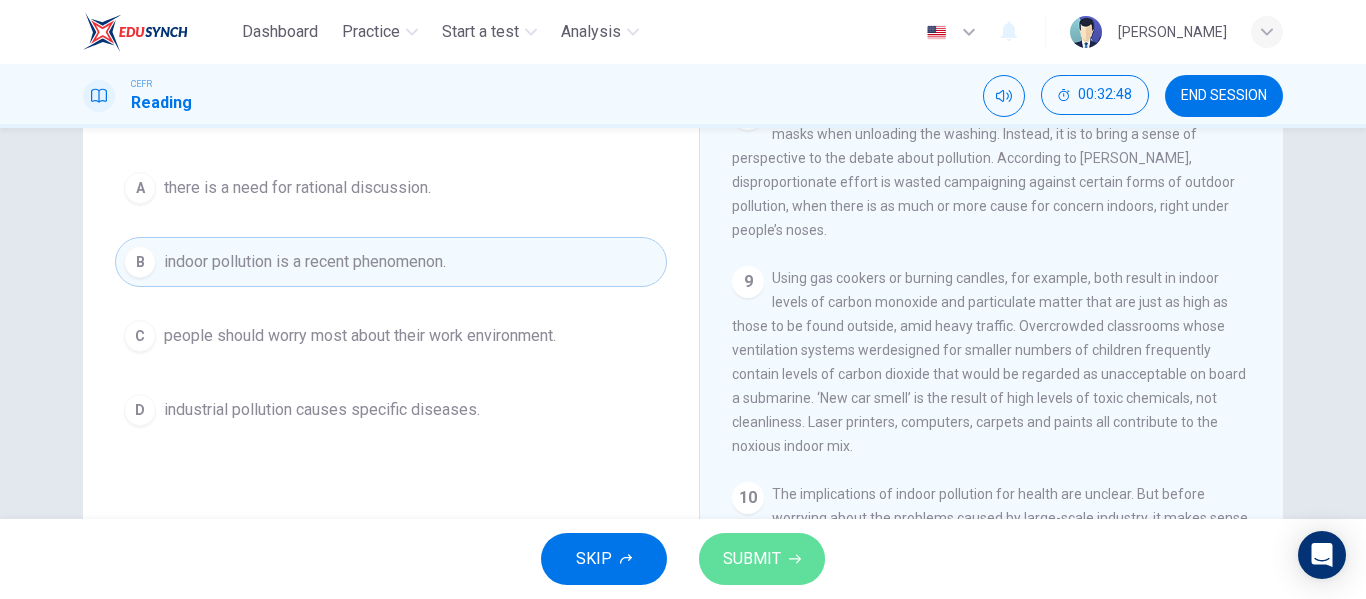 click on "SUBMIT" at bounding box center [752, 559] 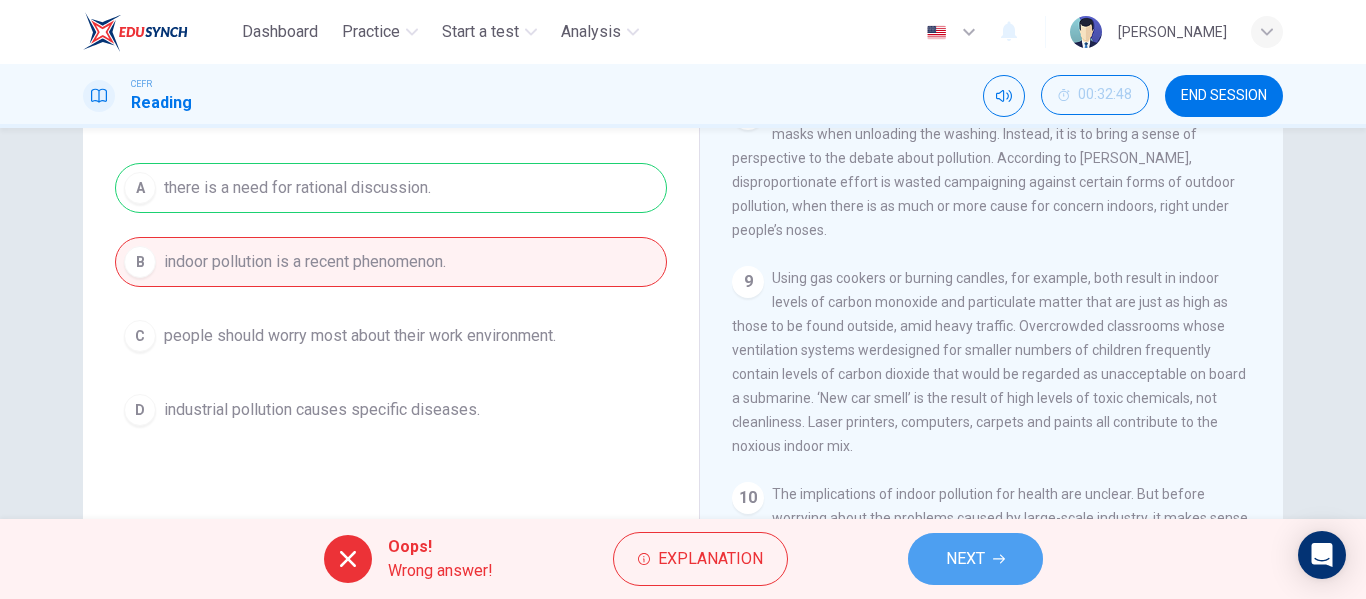 click on "NEXT" at bounding box center (975, 559) 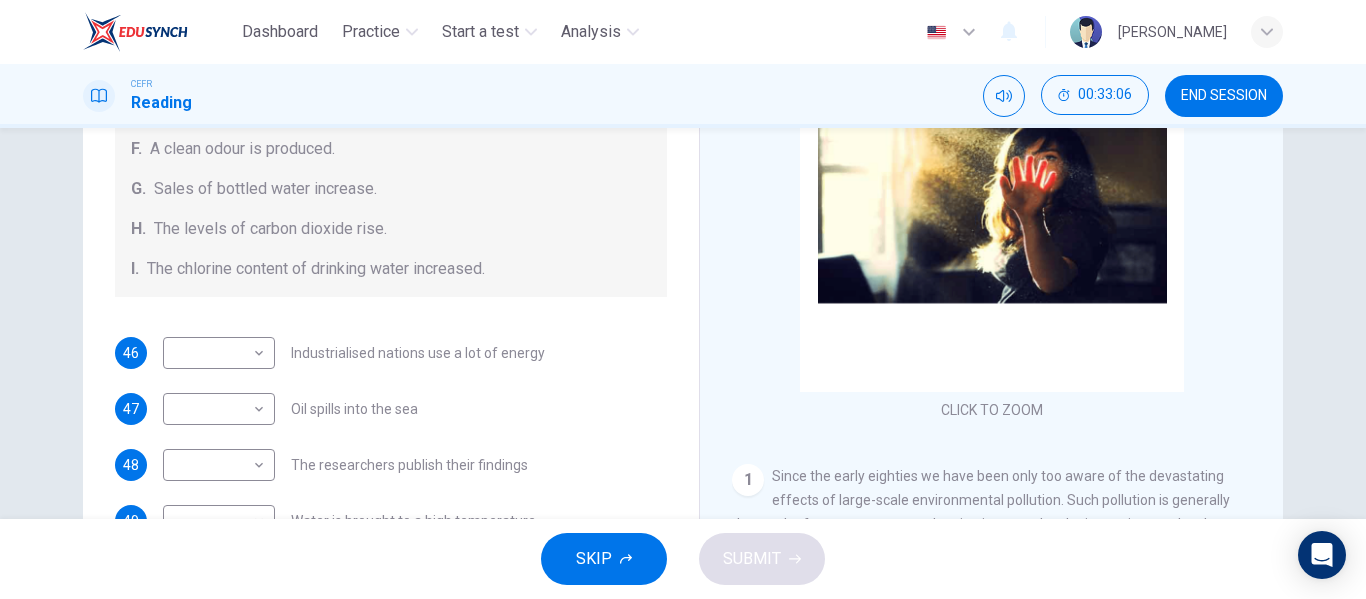 scroll, scrollTop: 425, scrollLeft: 0, axis: vertical 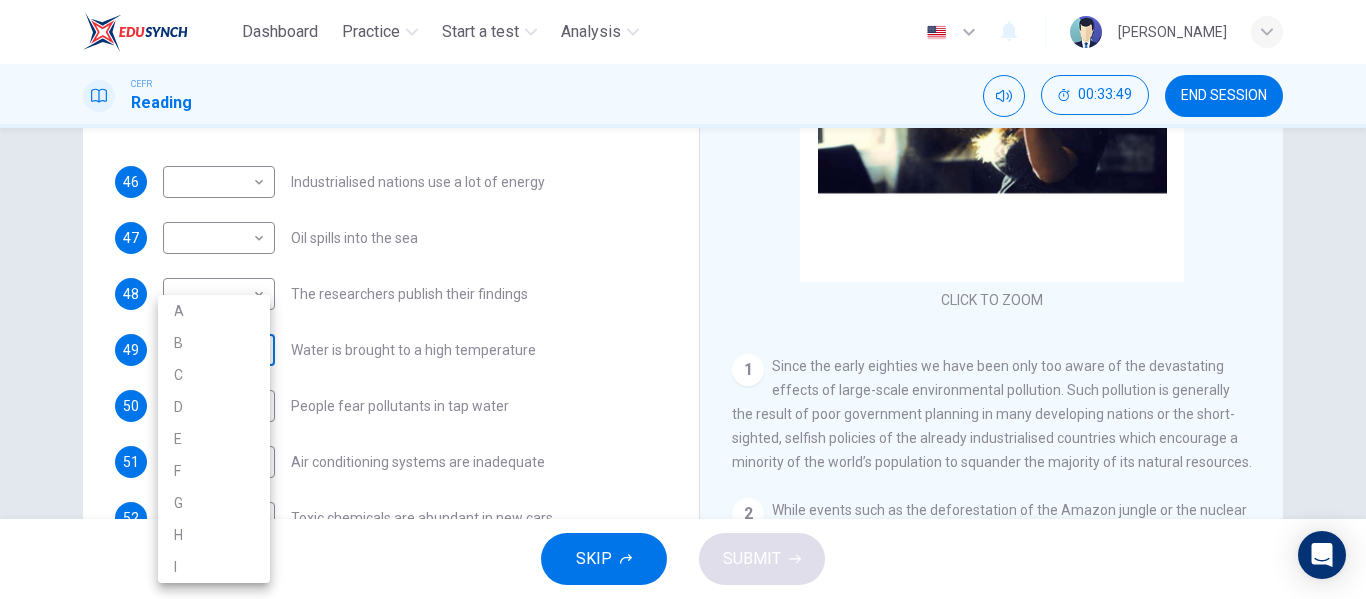 click on "Dashboard Practice Start a test Analysis English en ​ [PERSON_NAME] Reading 00:33:49 END SESSION Questions 46 - 52 The Reading Passage describes a number of cause and effect relationships.
Match each cause with its effect ( A-J ).
Write the appropriate letters ( A-J ) in the boxes below. Causes A. The focus of pollution moves to the home. B. The levels of [MEDICAL_DATA] rise. C. The world’s natural resources are unequally shared. D. Environmentalists look elsewhere for an explanation. E. Chemicals are effectively stripped from the water. F. A clean odour is produced. G. Sales of bottled water increase. H. The levels of carbon dioxide rise. I. The chlorine content of drinking water increased. 46 ​ ​ Industrialised nations use a lot of energy 47 ​ ​ Oil spills into the sea 48 ​ ​ The researchers publish their findings 49 ​ ​ Water is brought to a high temperature 50 ​ ​ People fear pollutants in tap water 51 ​ ​ Air conditioning systems are inadequate 52 ​" at bounding box center (683, 299) 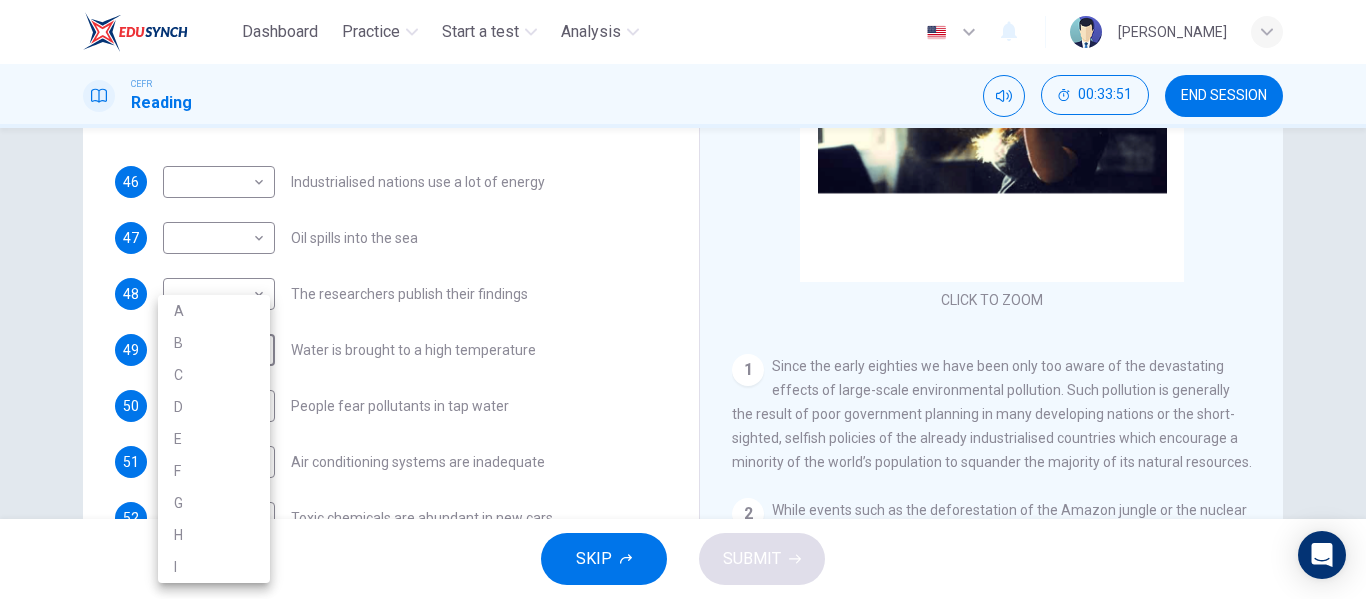 click on "I" at bounding box center [214, 567] 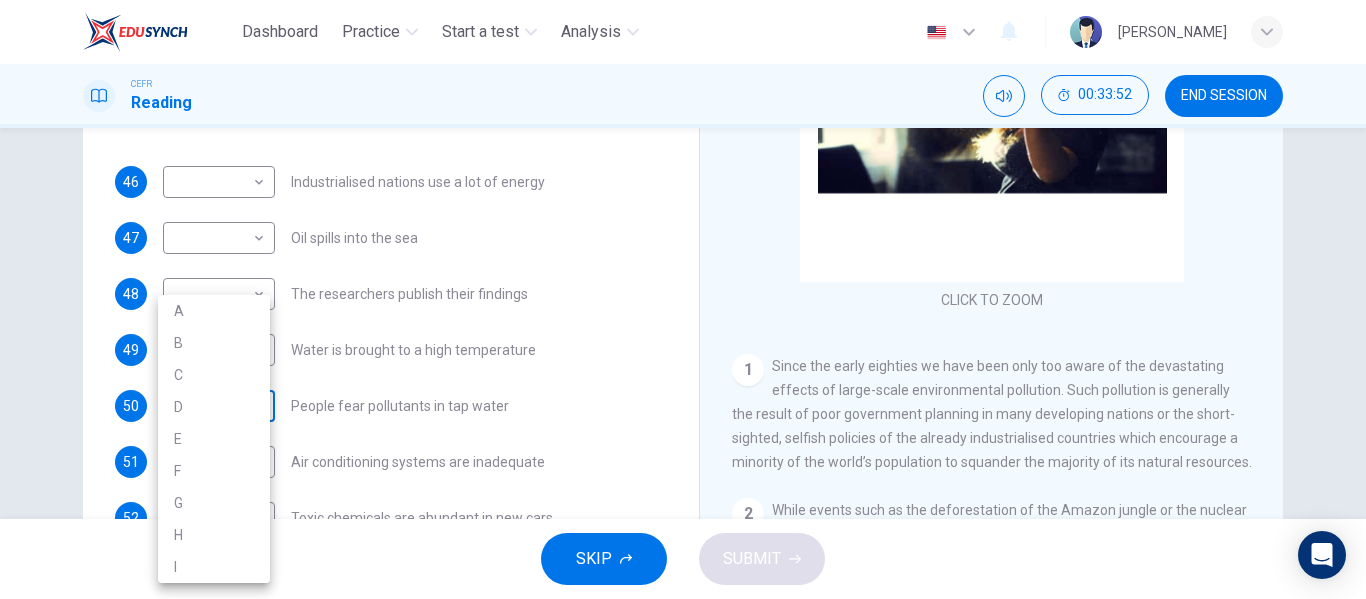 click on "Dashboard Practice Start a test Analysis English en ​ [PERSON_NAME] Reading 00:33:52 END SESSION Questions 46 - 52 The Reading Passage describes a number of cause and effect relationships.
Match each cause with its effect ( A-J ).
Write the appropriate letters ( A-J ) in the boxes below. Causes A. The focus of pollution moves to the home. B. The levels of [MEDICAL_DATA] rise. C. The world’s natural resources are unequally shared. D. Environmentalists look elsewhere for an explanation. E. Chemicals are effectively stripped from the water. F. A clean odour is produced. G. Sales of bottled water increase. H. The levels of carbon dioxide rise. I. The chlorine content of drinking water increased. 46 ​ ​ Industrialised nations use a lot of energy 47 ​ ​ Oil spills into the sea 48 ​ ​ The researchers publish their findings 49 I I ​ Water is brought to a high temperature 50 ​ ​ People fear pollutants in tap water 51 ​ ​ Air conditioning systems are inadequate 52 ​" at bounding box center [683, 299] 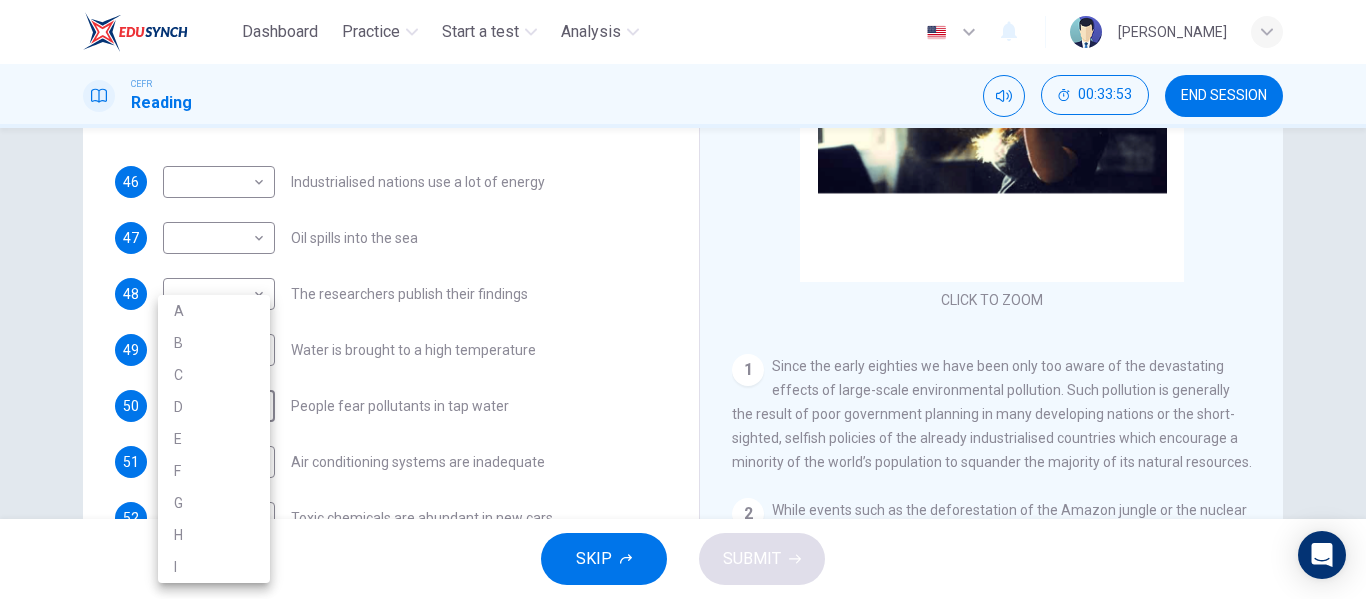 click at bounding box center [683, 299] 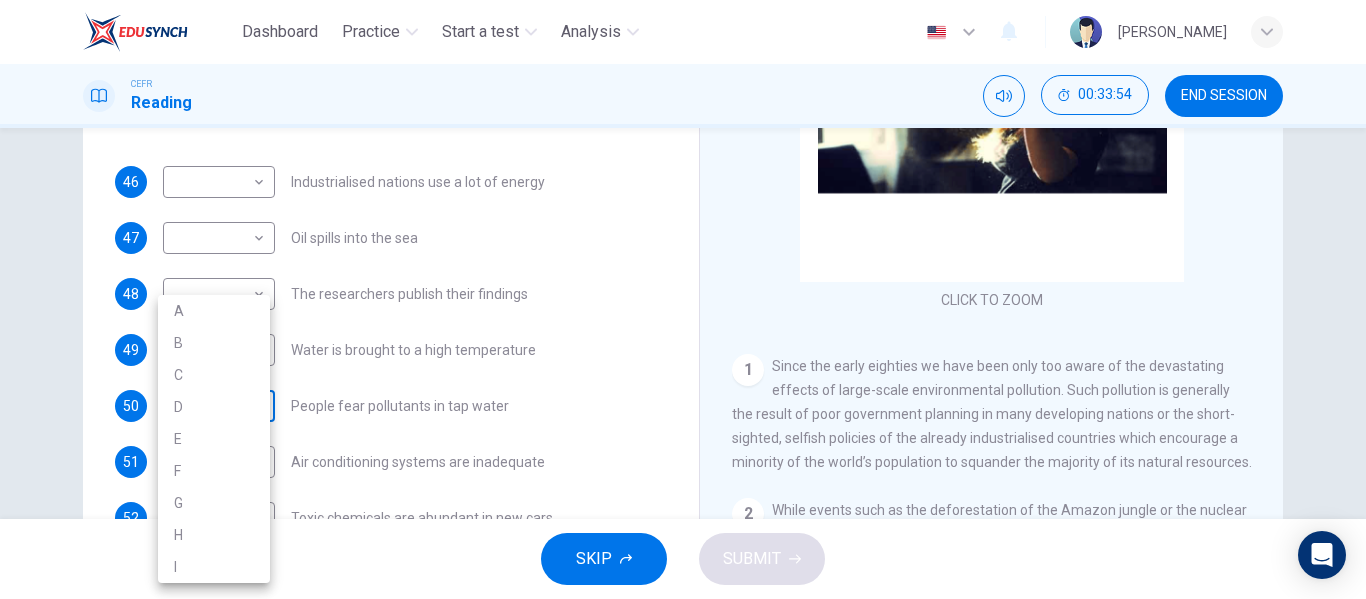 click on "Dashboard Practice Start a test Analysis English en ​ [PERSON_NAME] Reading 00:33:54 END SESSION Questions 46 - 52 The Reading Passage describes a number of cause and effect relationships.
Match each cause with its effect ( A-J ).
Write the appropriate letters ( A-J ) in the boxes below. Causes A. The focus of pollution moves to the home. B. The levels of [MEDICAL_DATA] rise. C. The world’s natural resources are unequally shared. D. Environmentalists look elsewhere for an explanation. E. Chemicals are effectively stripped from the water. F. A clean odour is produced. G. Sales of bottled water increase. H. The levels of carbon dioxide rise. I. The chlorine content of drinking water increased. 46 ​ ​ Industrialised nations use a lot of energy 47 ​ ​ Oil spills into the sea 48 ​ ​ The researchers publish their findings 49 I I ​ Water is brought to a high temperature 50 ​ ​ People fear pollutants in tap water 51 ​ ​ Air conditioning systems are inadequate 52 ​" at bounding box center (683, 299) 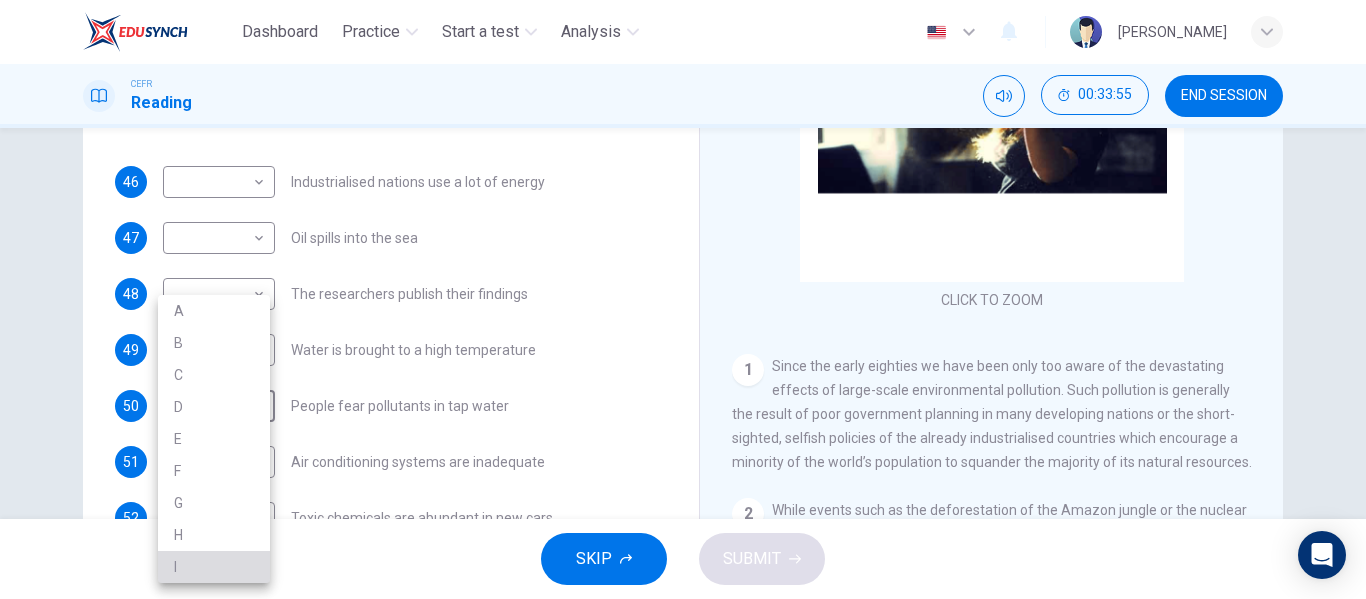 click on "I" at bounding box center (214, 567) 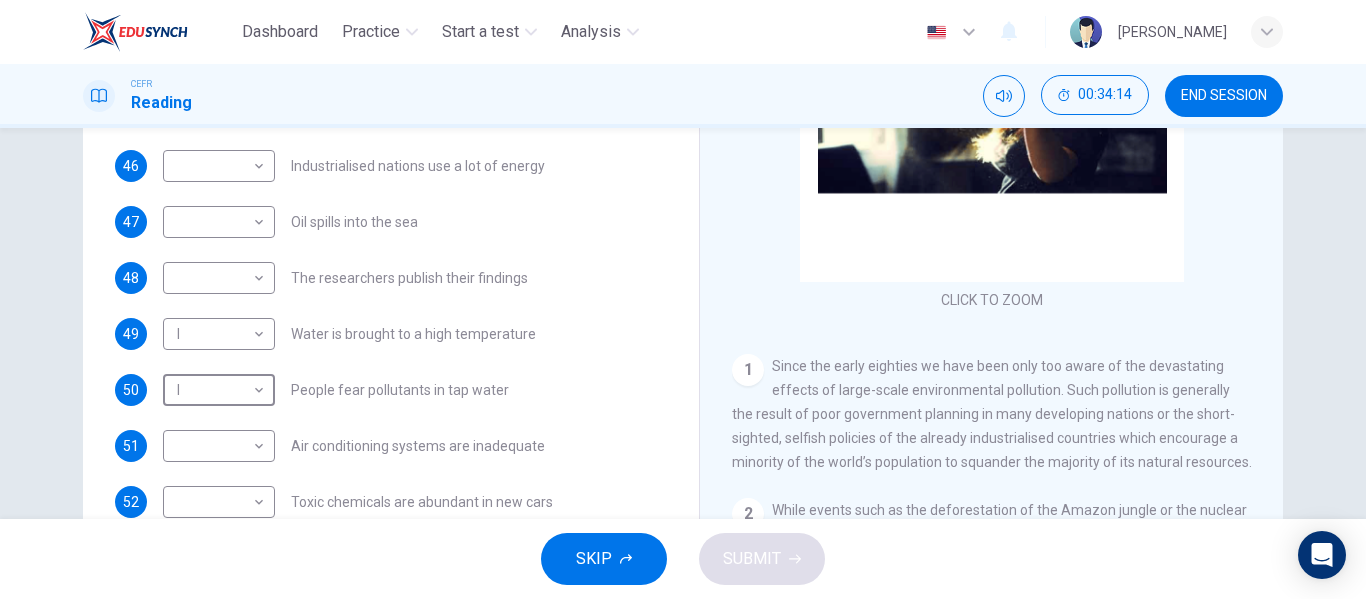 scroll, scrollTop: 408, scrollLeft: 0, axis: vertical 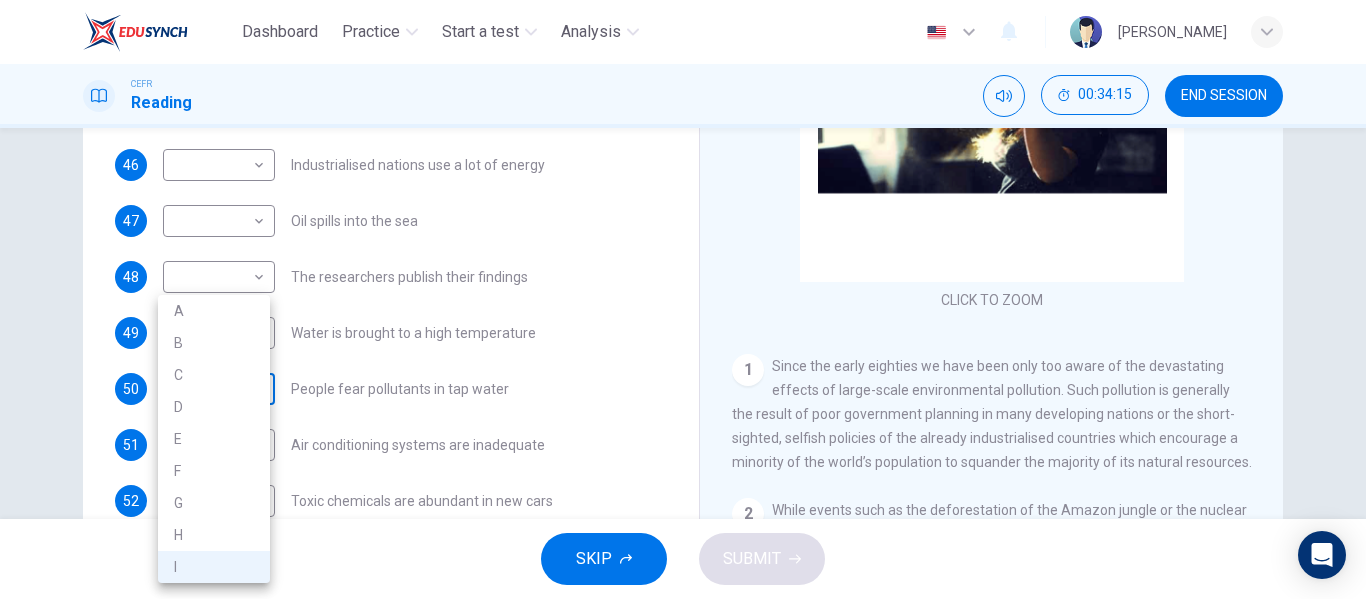 click on "Dashboard Practice Start a test Analysis English en ​ [PERSON_NAME] Reading 00:34:15 END SESSION Questions 46 - 52 The Reading Passage describes a number of cause and effect relationships.
Match each cause with its effect ( A-J ).
Write the appropriate letters ( A-J ) in the boxes below. Causes A. The focus of pollution moves to the home. B. The levels of [MEDICAL_DATA] rise. C. The world’s natural resources are unequally shared. D. Environmentalists look elsewhere for an explanation. E. Chemicals are effectively stripped from the water. F. A clean odour is produced. G. Sales of bottled water increase. H. The levels of carbon dioxide rise. I. The chlorine content of drinking water increased. 46 ​ ​ Industrialised nations use a lot of energy 47 ​ ​ Oil spills into the sea 48 ​ ​ The researchers publish their findings 49 I I ​ Water is brought to a high temperature 50 I I ​ People fear pollutants in tap water 51 ​ ​ Air conditioning systems are inadequate 52 ​" at bounding box center (683, 299) 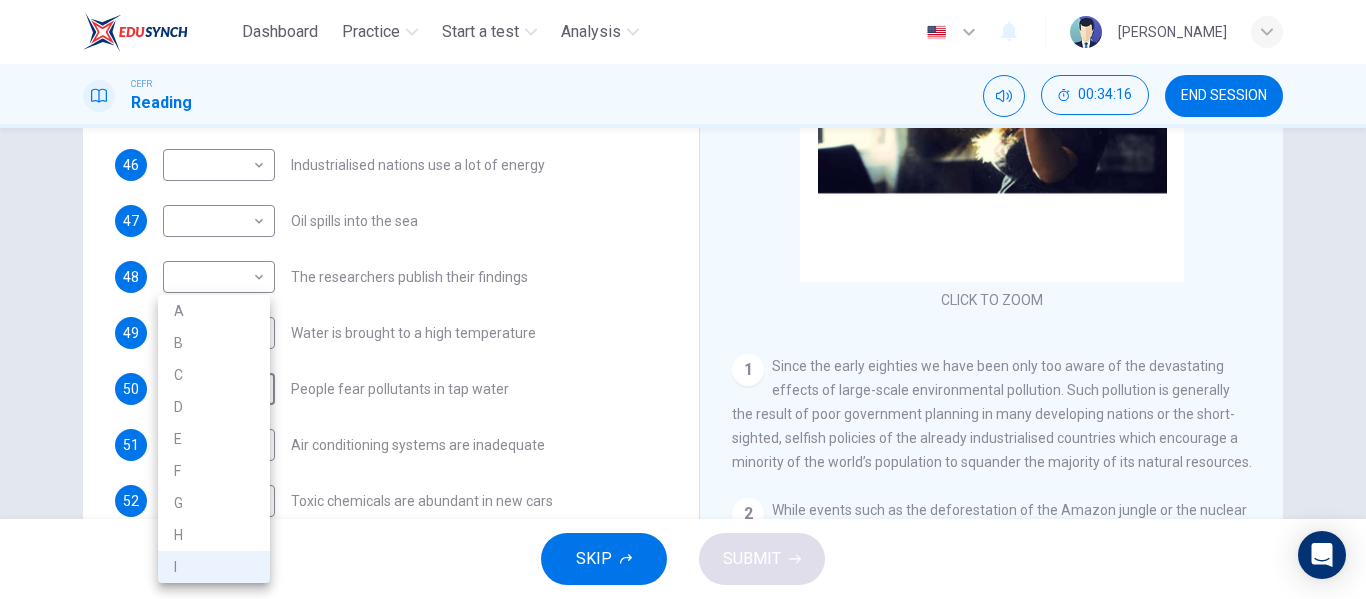 click on "G" at bounding box center [214, 503] 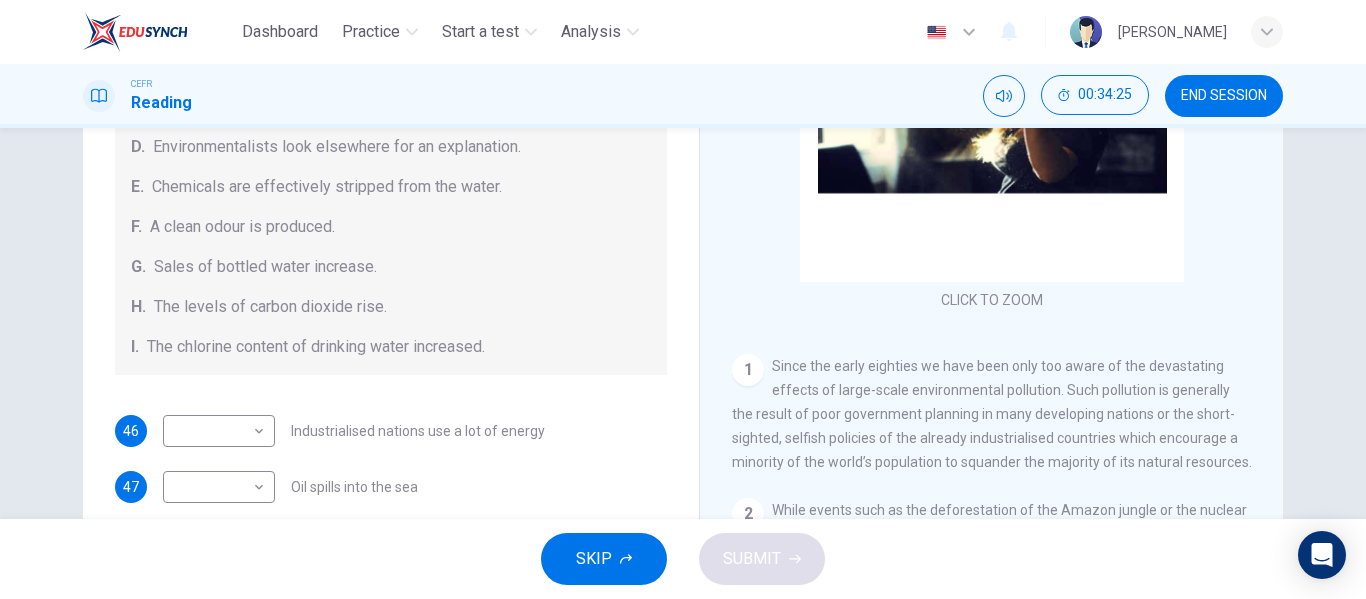 scroll, scrollTop: 141, scrollLeft: 0, axis: vertical 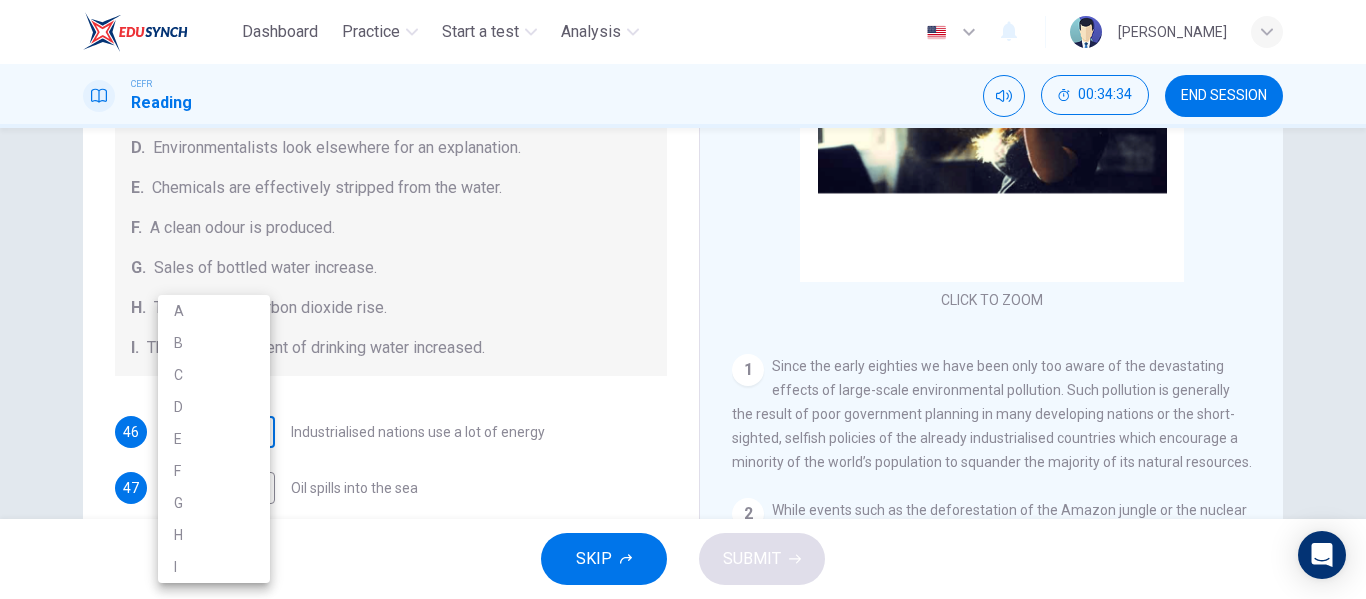 click on "Dashboard Practice Start a test Analysis English en ​ [PERSON_NAME] Reading 00:34:34 END SESSION Questions 46 - 52 The Reading Passage describes a number of cause and effect relationships.
Match each cause with its effect ( A-J ).
Write the appropriate letters ( A-J ) in the boxes below. Causes A. The focus of pollution moves to the home. B. The levels of [MEDICAL_DATA] rise. C. The world’s natural resources are unequally shared. D. Environmentalists look elsewhere for an explanation. E. Chemicals are effectively stripped from the water. F. A clean odour is produced. G. Sales of bottled water increase. H. The levels of carbon dioxide rise. I. The chlorine content of drinking water increased. 46 ​ ​ Industrialised nations use a lot of energy 47 ​ ​ Oil spills into the sea 48 ​ ​ The researchers publish their findings 49 I I ​ Water is brought to a high temperature 50 G G ​ People fear pollutants in tap water 51 ​ ​ Air conditioning systems are inadequate 52 ​" at bounding box center (683, 299) 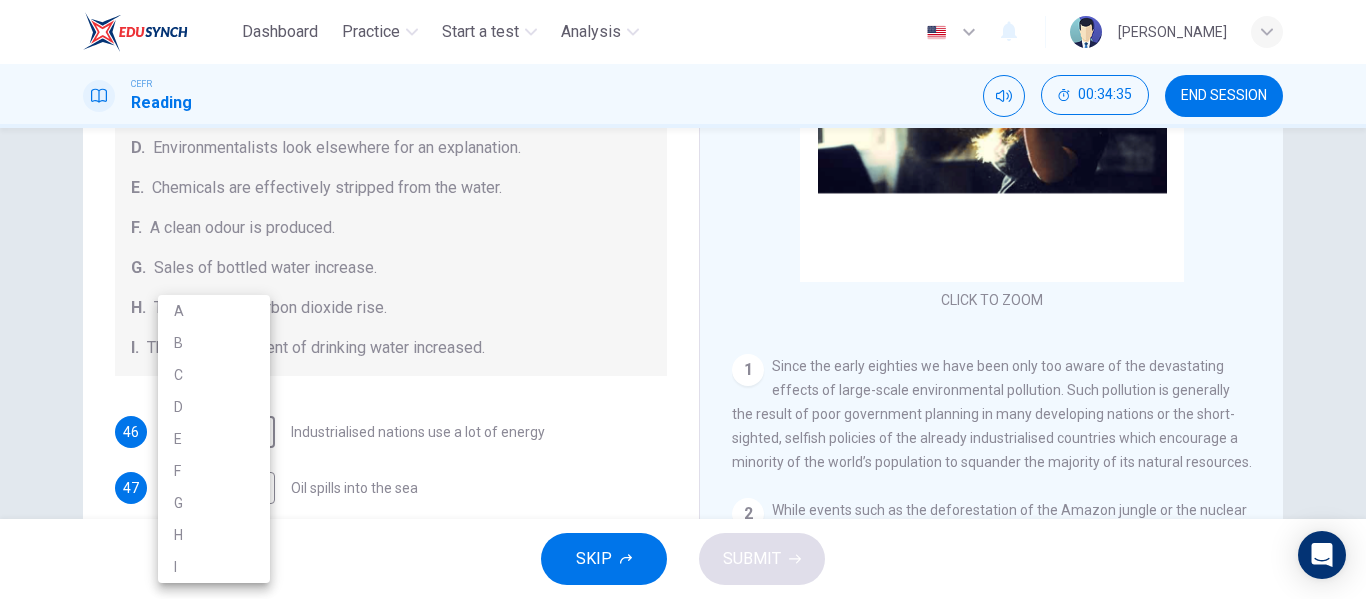 click on "F" at bounding box center (214, 471) 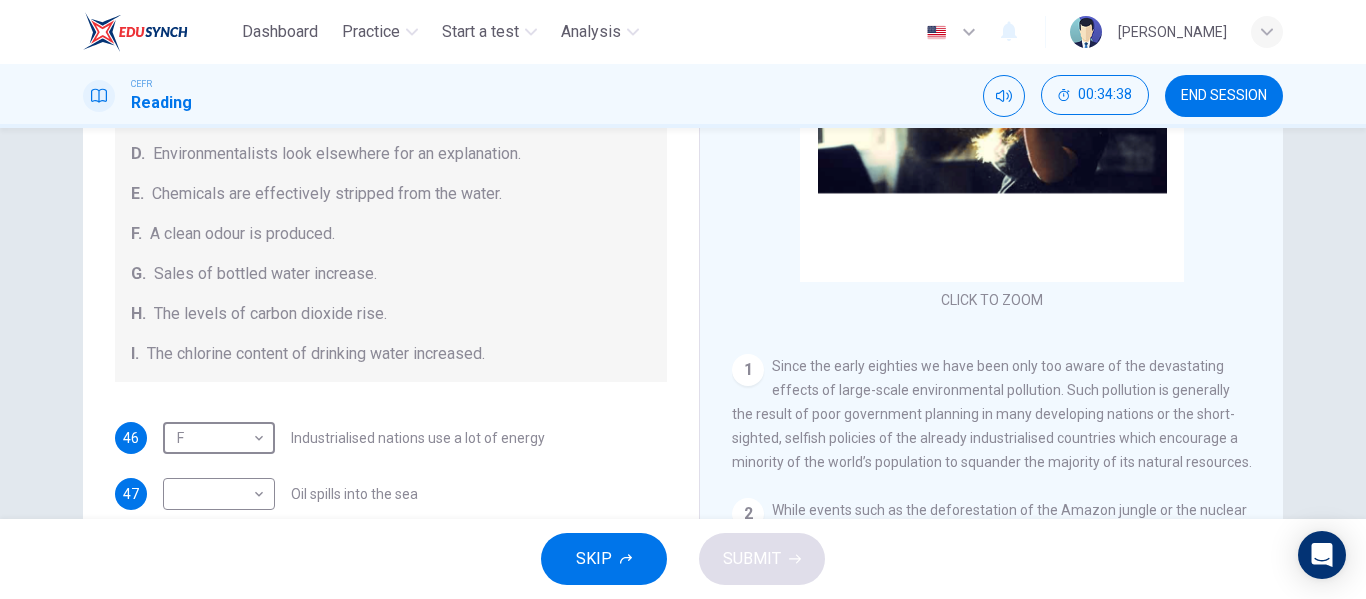 scroll, scrollTop: 137, scrollLeft: 0, axis: vertical 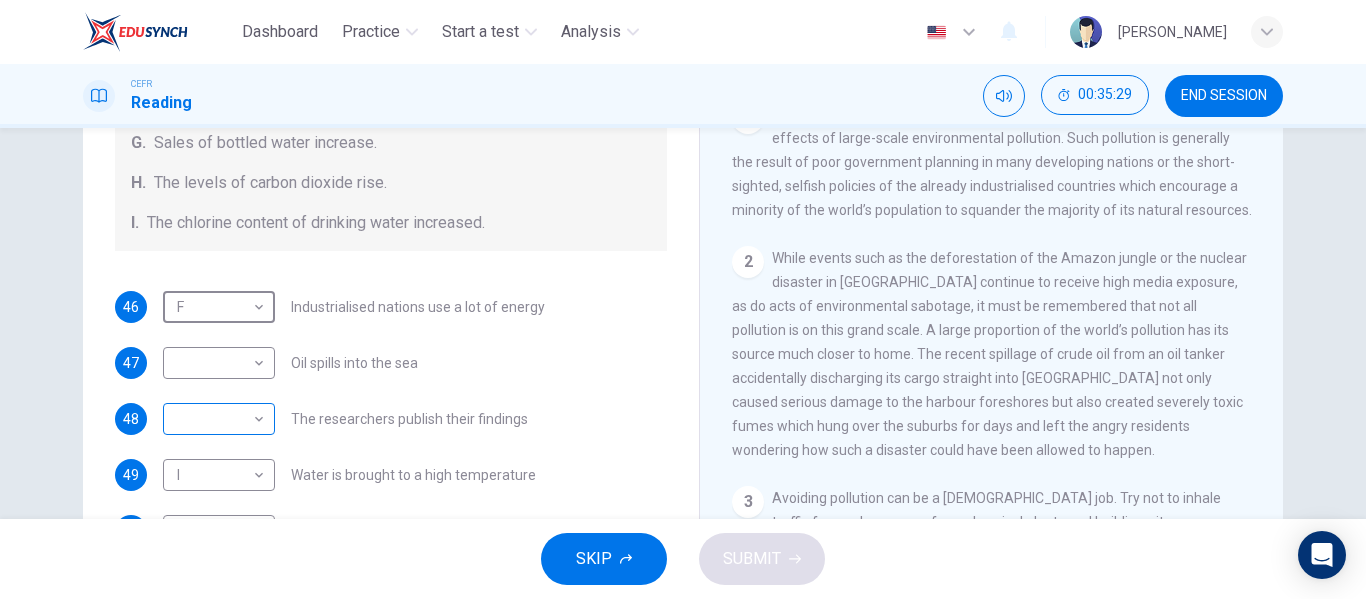 click on "Dashboard Practice Start a test Analysis English en ​ [PERSON_NAME] Reading 00:35:29 END SESSION Questions 46 - 52 The Reading Passage describes a number of cause and effect relationships.
Match each cause with its effect ( A-J ).
Write the appropriate letters ( A-J ) in the boxes below. Causes A. The focus of pollution moves to the home. B. The levels of [MEDICAL_DATA] rise. C. The world’s natural resources are unequally shared. D. Environmentalists look elsewhere for an explanation. E. Chemicals are effectively stripped from the water. F. A clean odour is produced. G. Sales of bottled water increase. H. The levels of carbon dioxide rise. I. The chlorine content of drinking water increased. 46 F F ​ Industrialised nations use a lot of energy 47 ​ ​ Oil spills into the sea 48 ​ ​ The researchers publish their findings 49 I I ​ Water is brought to a high temperature 50 G G ​ People fear pollutants in tap water 51 ​ ​ Air conditioning systems are inadequate 52 ​" at bounding box center [683, 299] 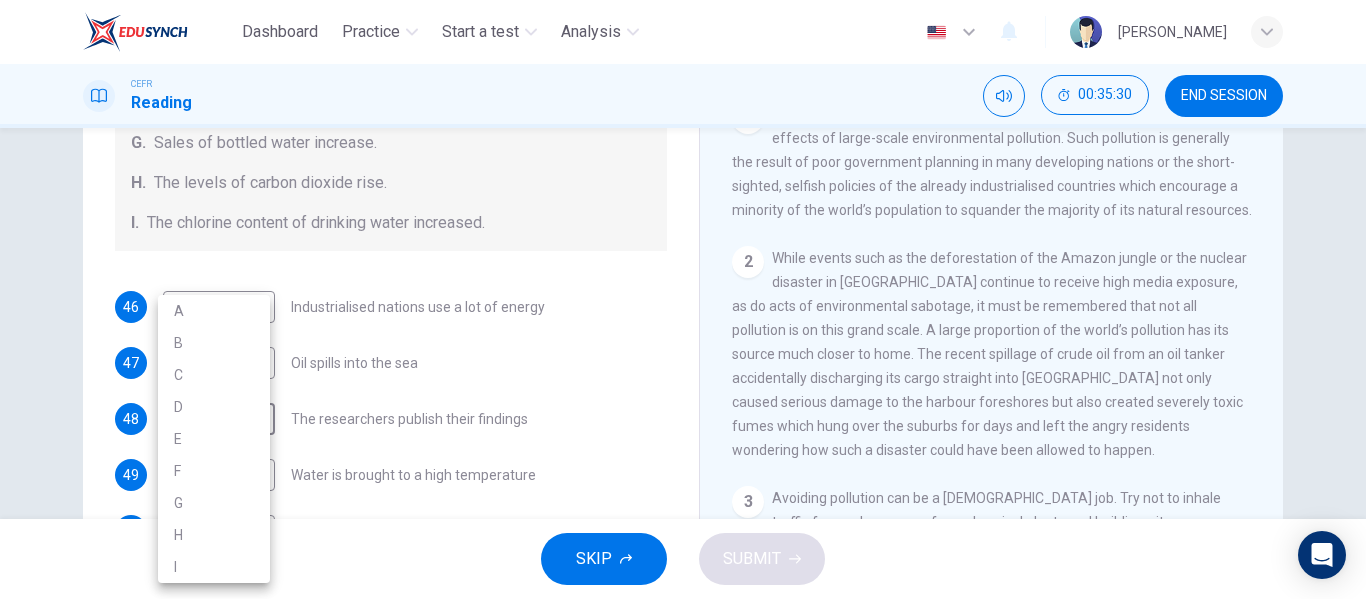 click on "A" at bounding box center (214, 311) 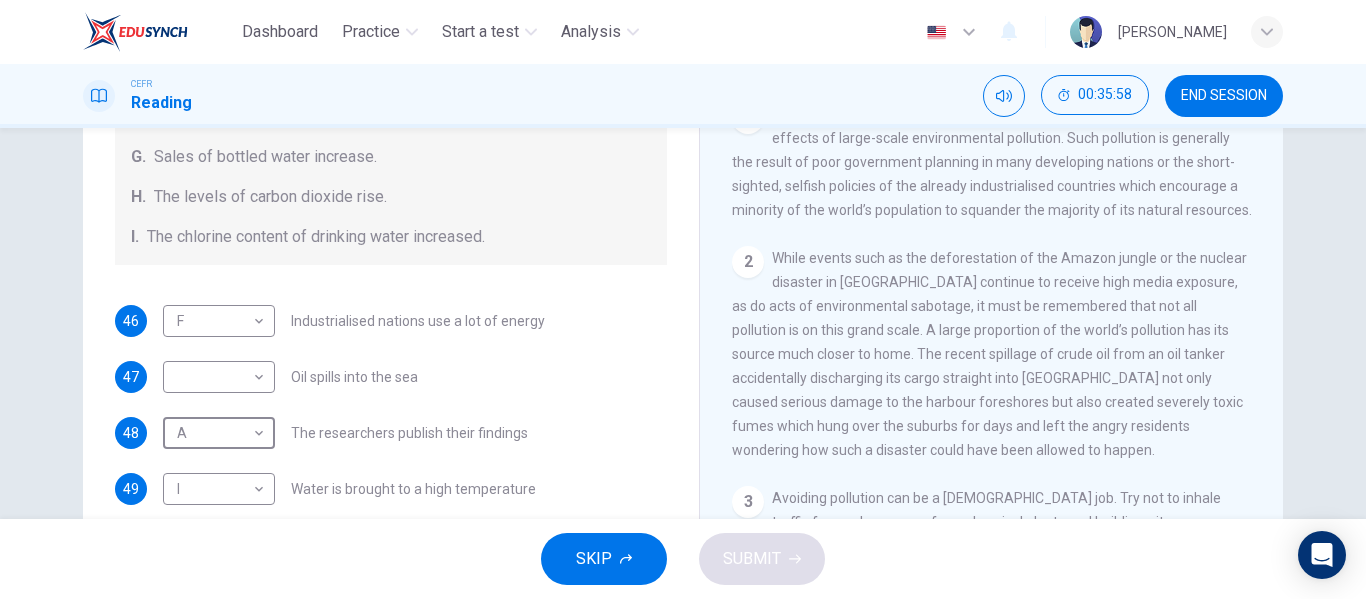 scroll, scrollTop: 425, scrollLeft: 0, axis: vertical 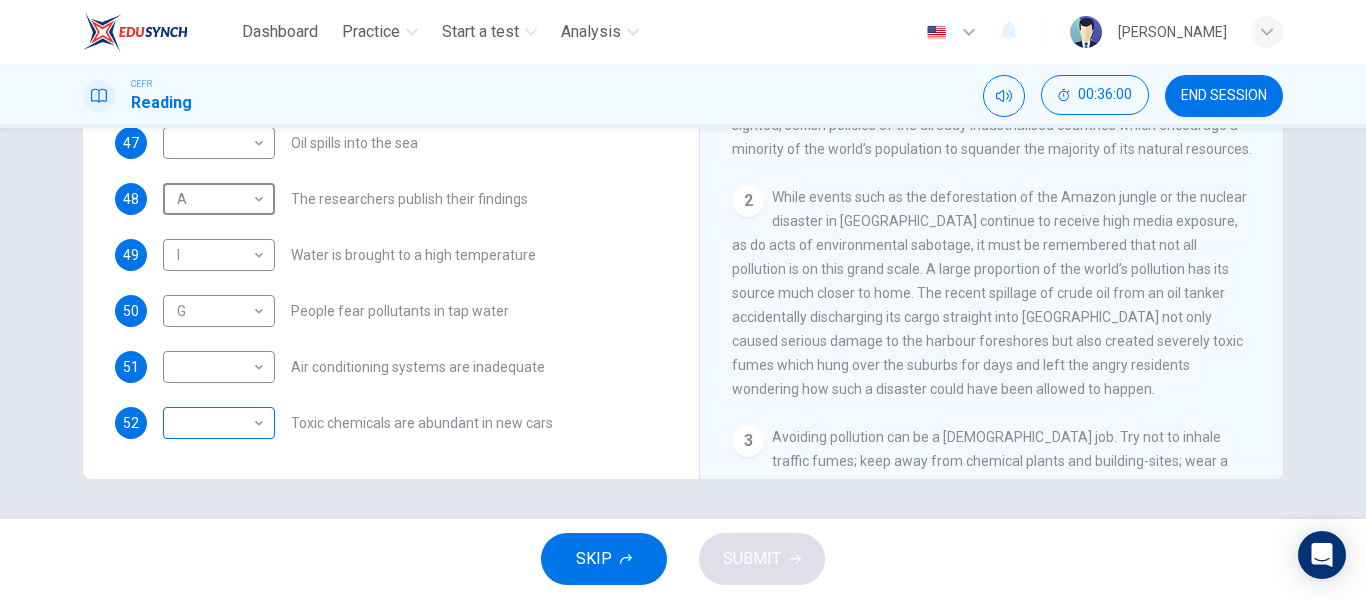 click on "Dashboard Practice Start a test Analysis English en ​ [PERSON_NAME] Reading 00:36:00 END SESSION Questions 46 - 52 The Reading Passage describes a number of cause and effect relationships.
Match each cause with its effect ( A-J ).
Write the appropriate letters ( A-J ) in the boxes below. Causes A. The focus of pollution moves to the home. B. The levels of [MEDICAL_DATA] rise. C. The world’s natural resources are unequally shared. D. Environmentalists look elsewhere for an explanation. E. Chemicals are effectively stripped from the water. F. A clean odour is produced. G. Sales of bottled water increase. H. The levels of carbon dioxide rise. I. The chlorine content of drinking water increased. 46 F F ​ Industrialised nations use a lot of energy 47 ​ ​ Oil spills into the sea 48 A A ​ The researchers publish their findings 49 I I ​ Water is brought to a high temperature 50 G G ​ People fear pollutants in tap water 51 ​ ​ Air conditioning systems are inadequate 52 ​" at bounding box center [683, 299] 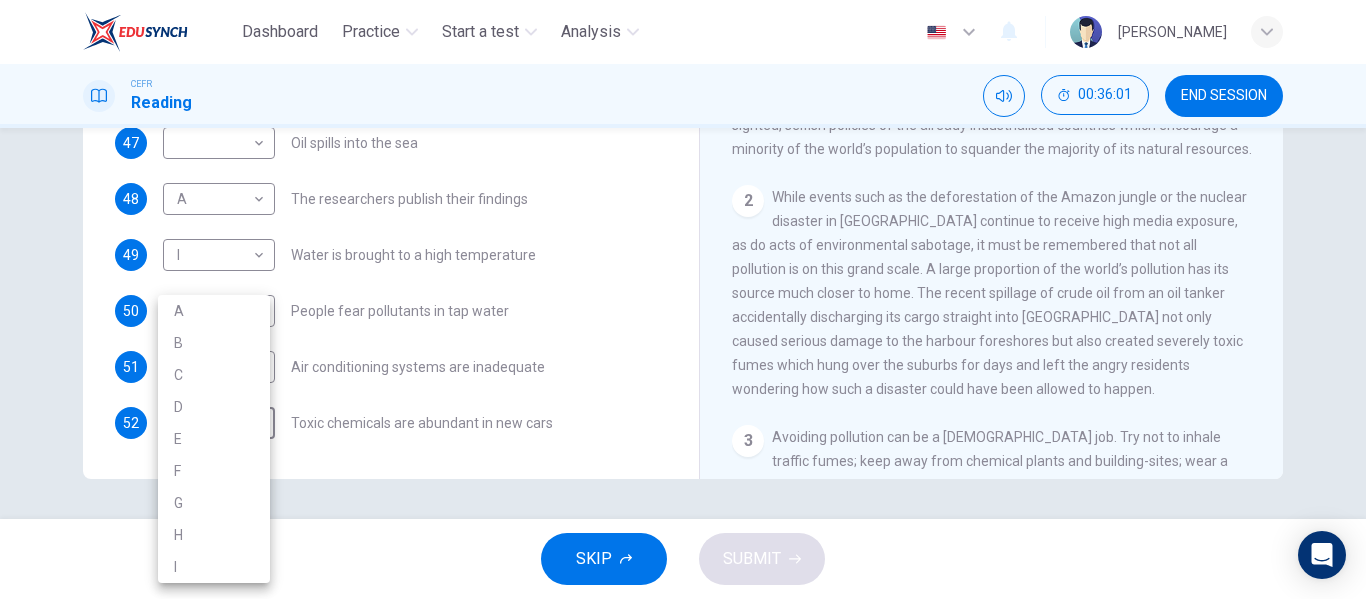 click on "D" at bounding box center (214, 407) 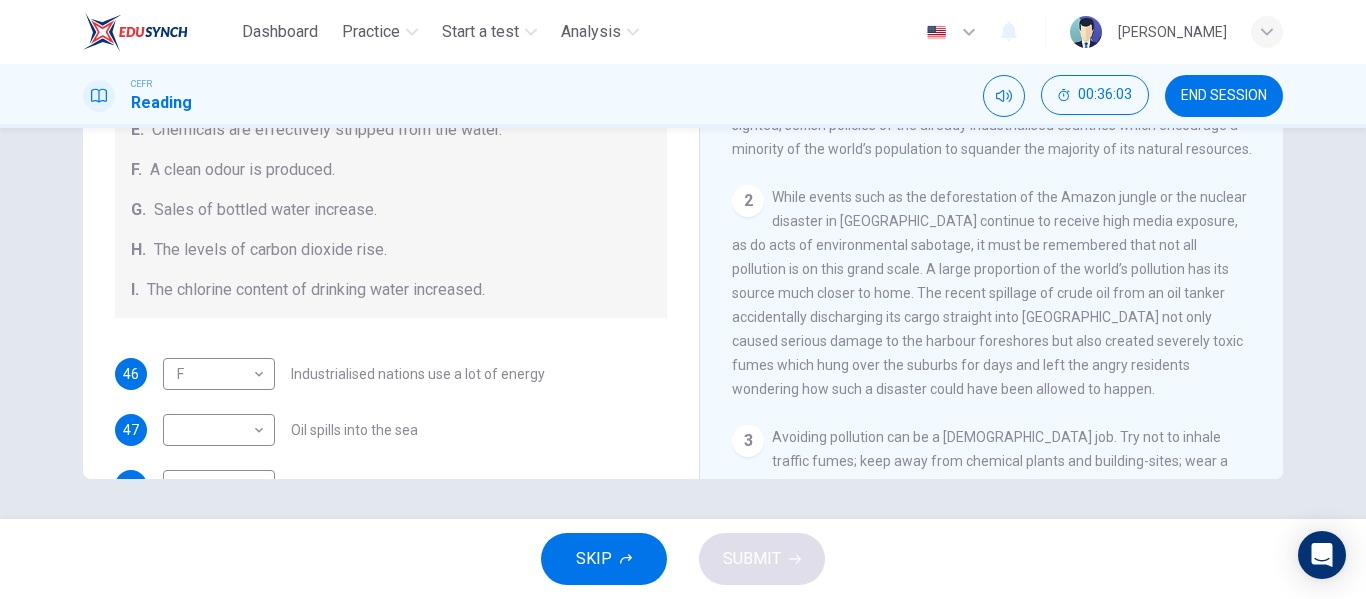 scroll, scrollTop: 0, scrollLeft: 0, axis: both 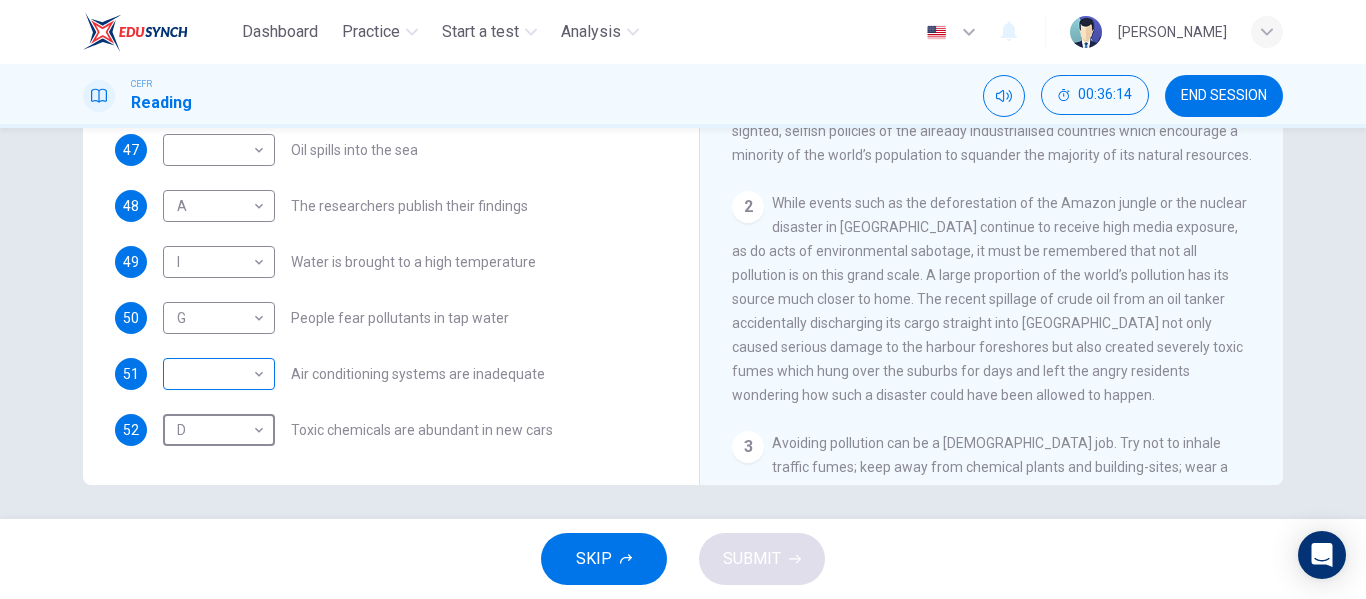 click on "Dashboard Practice Start a test Analysis English en ​ [PERSON_NAME] Reading 00:36:14 END SESSION Questions 46 - 52 The Reading Passage describes a number of cause and effect relationships.
Match each cause with its effect ( A-J ).
Write the appropriate letters ( A-J ) in the boxes below. Causes A. The focus of pollution moves to the home. B. The levels of [MEDICAL_DATA] rise. C. The world’s natural resources are unequally shared. D. Environmentalists look elsewhere for an explanation. E. Chemicals are effectively stripped from the water. F. A clean odour is produced. G. Sales of bottled water increase. H. The levels of carbon dioxide rise. I. The chlorine content of drinking water increased. 46 F F ​ Industrialised nations use a lot of energy 47 ​ ​ Oil spills into the sea 48 A A ​ The researchers publish their findings 49 I I ​ Water is brought to a high temperature 50 G G ​ People fear pollutants in tap water 51 ​ ​ Air conditioning systems are inadequate 52 D D" at bounding box center [683, 299] 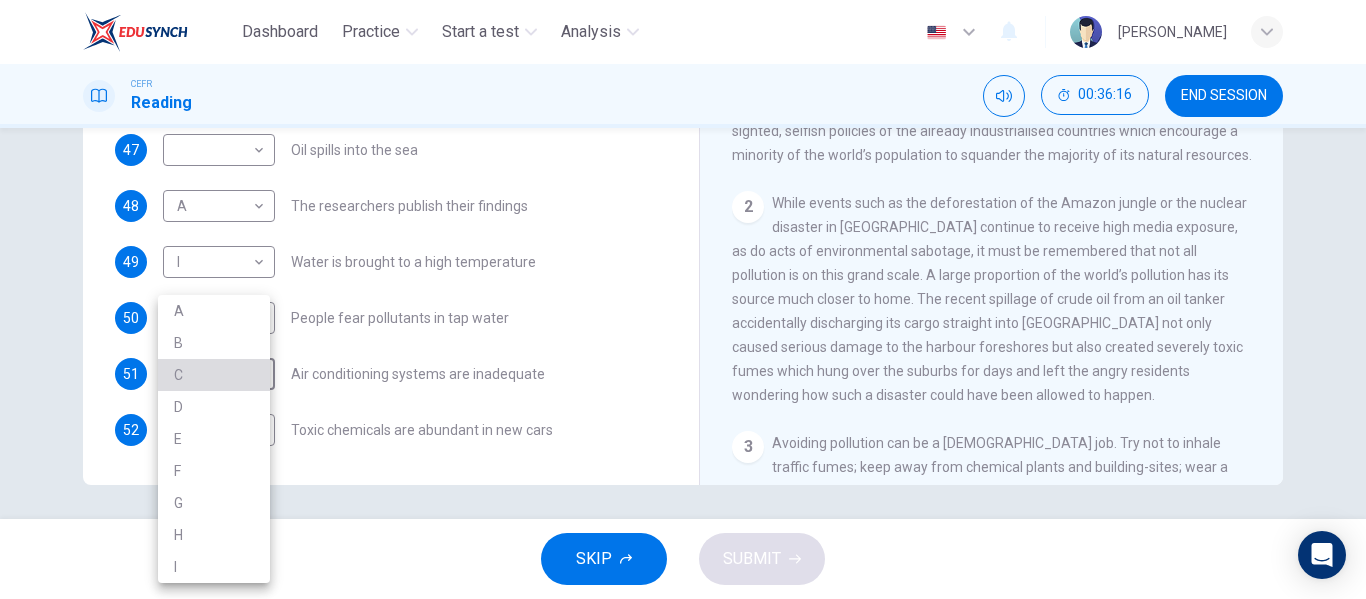 click on "C" at bounding box center (214, 375) 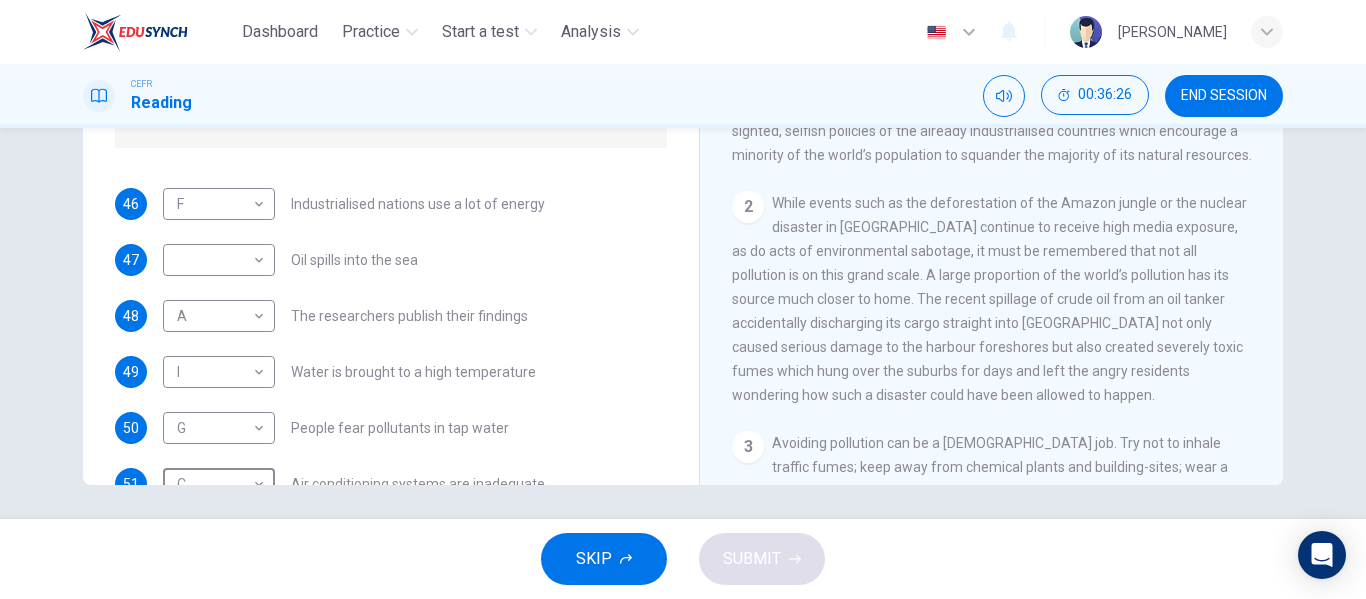 scroll, scrollTop: 425, scrollLeft: 0, axis: vertical 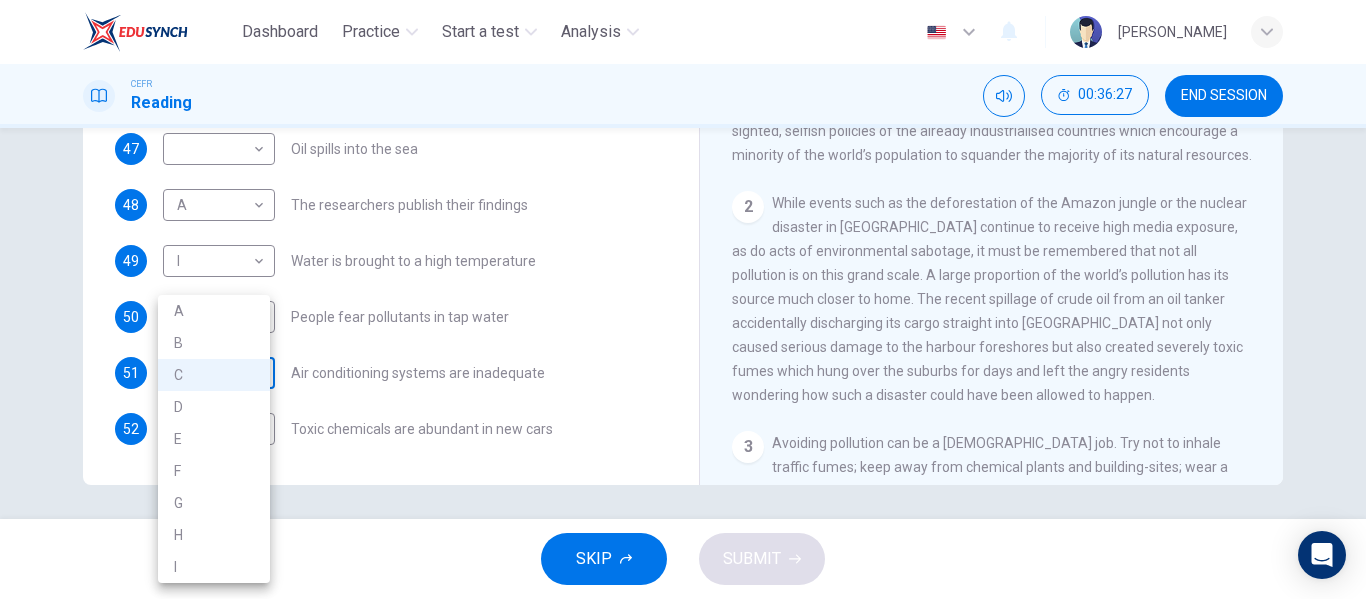 click on "Dashboard Practice Start a test Analysis English en ​ [PERSON_NAME] Reading 00:36:27 END SESSION Questions 46 - 52 The Reading Passage describes a number of cause and effect relationships.
Match each cause with its effect ( A-J ).
Write the appropriate letters ( A-J ) in the boxes below. Causes A. The focus of pollution moves to the home. B. The levels of [MEDICAL_DATA] rise. C. The world’s natural resources are unequally shared. D. Environmentalists look elsewhere for an explanation. E. Chemicals are effectively stripped from the water. F. A clean odour is produced. G. Sales of bottled water increase. H. The levels of carbon dioxide rise. I. The chlorine content of drinking water increased. 46 F F ​ Industrialised nations use a lot of energy 47 ​ ​ Oil spills into the sea 48 A A ​ The researchers publish their findings 49 I I ​ Water is brought to a high temperature 50 G G ​ People fear pollutants in tap water 51 C C ​ Air conditioning systems are inadequate 52 D D" at bounding box center (683, 299) 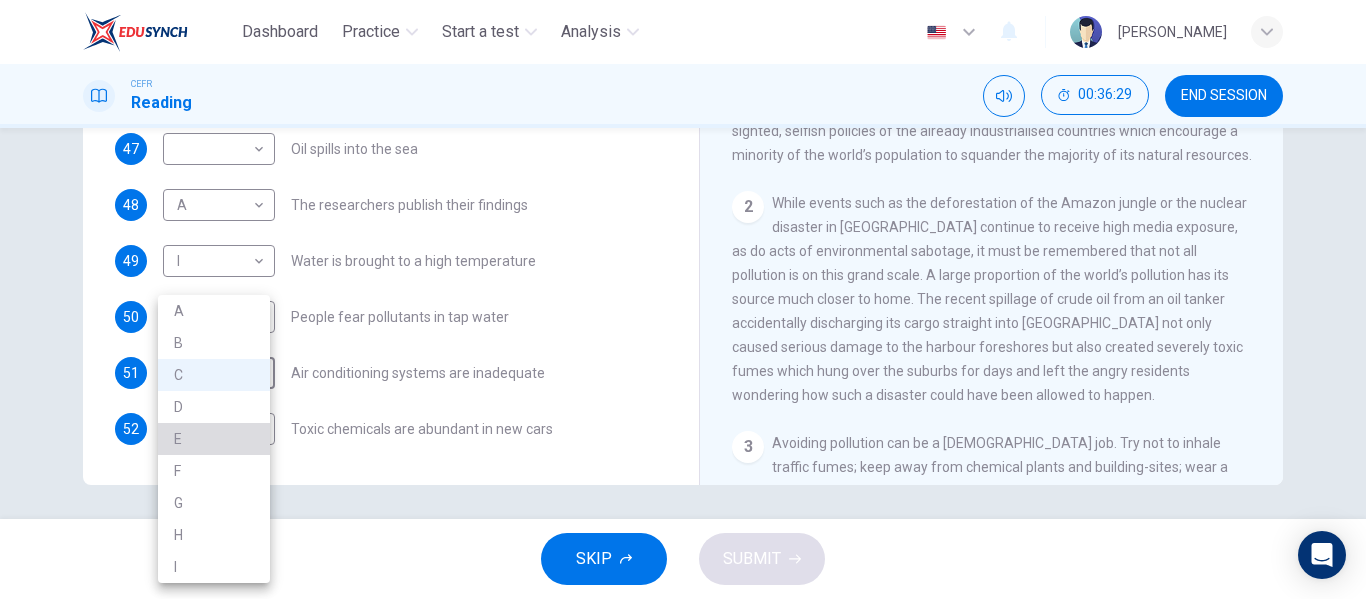 click on "E" at bounding box center (214, 439) 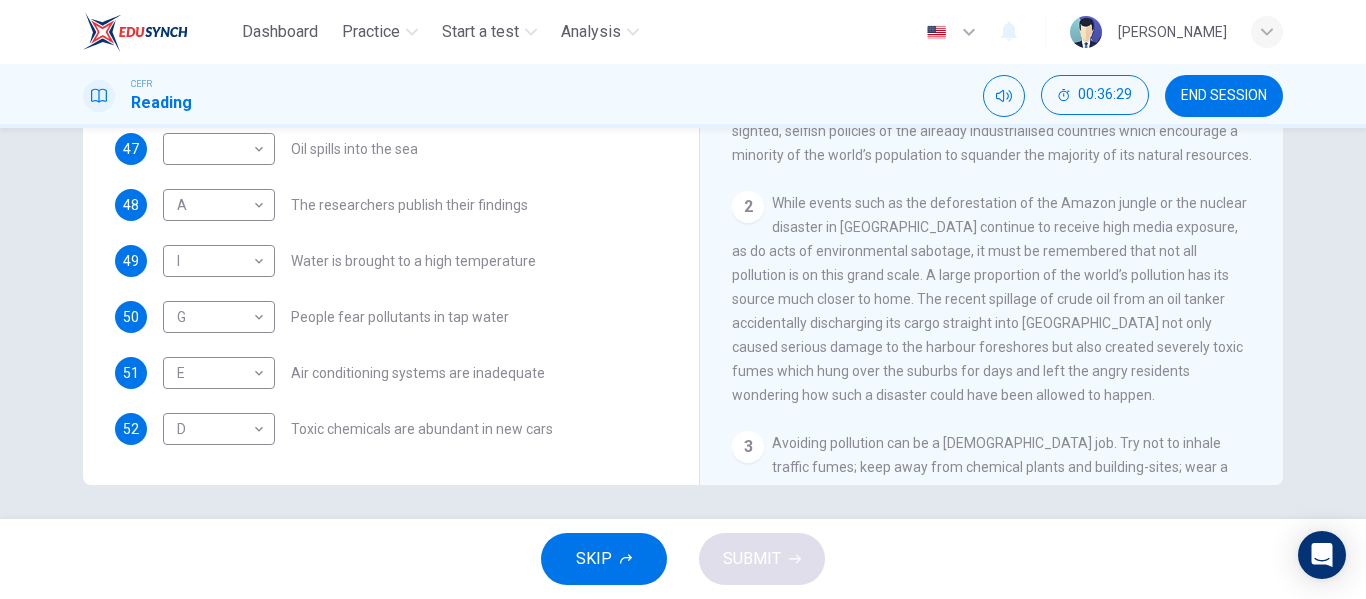 click on "E" at bounding box center (214, 417) 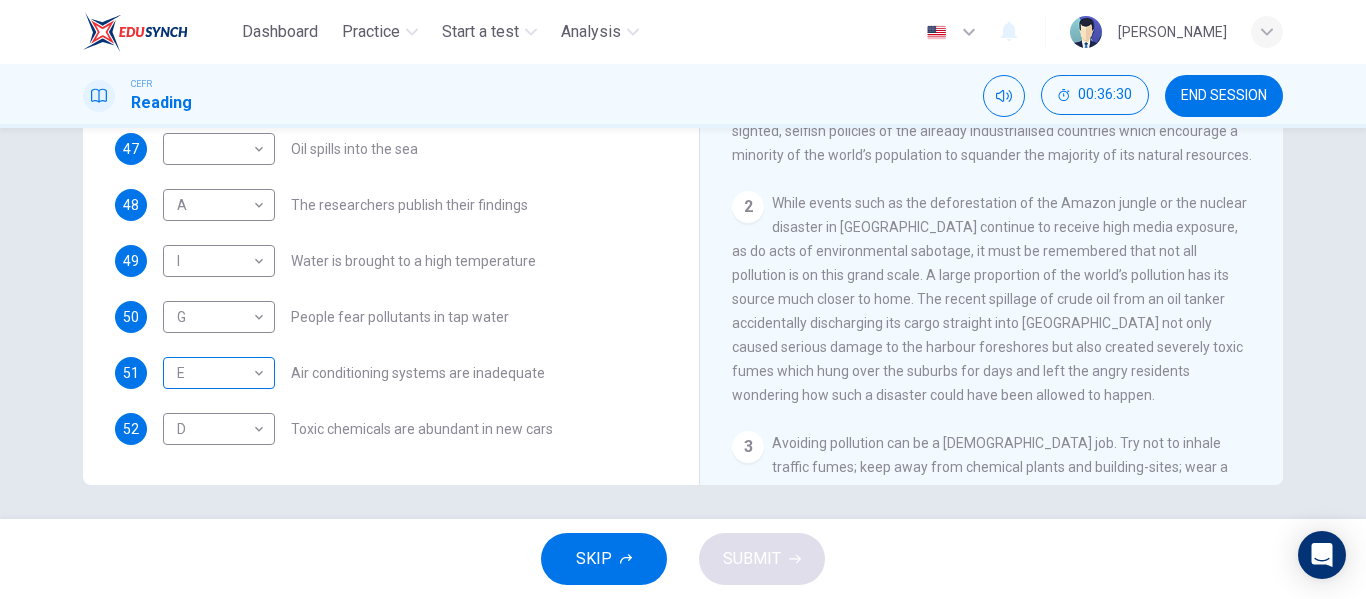 click on "Dashboard Practice Start a test Analysis English en ​ [PERSON_NAME] Reading 00:36:30 END SESSION Questions 46 - 52 The Reading Passage describes a number of cause and effect relationships.
Match each cause with its effect ( A-J ).
Write the appropriate letters ( A-J ) in the boxes below. Causes A. The focus of pollution moves to the home. B. The levels of [MEDICAL_DATA] rise. C. The world’s natural resources are unequally shared. D. Environmentalists look elsewhere for an explanation. E. Chemicals are effectively stripped from the water. F. A clean odour is produced. G. Sales of bottled water increase. H. The levels of carbon dioxide rise. I. The chlorine content of drinking water increased. 46 F F ​ Industrialised nations use a lot of energy 47 ​ ​ Oil spills into the sea 48 A A ​ The researchers publish their findings 49 I I ​ Water is brought to a high temperature 50 G G ​ People fear pollutants in tap water 51 E E ​ Air conditioning systems are inadequate 52 D D" at bounding box center (683, 299) 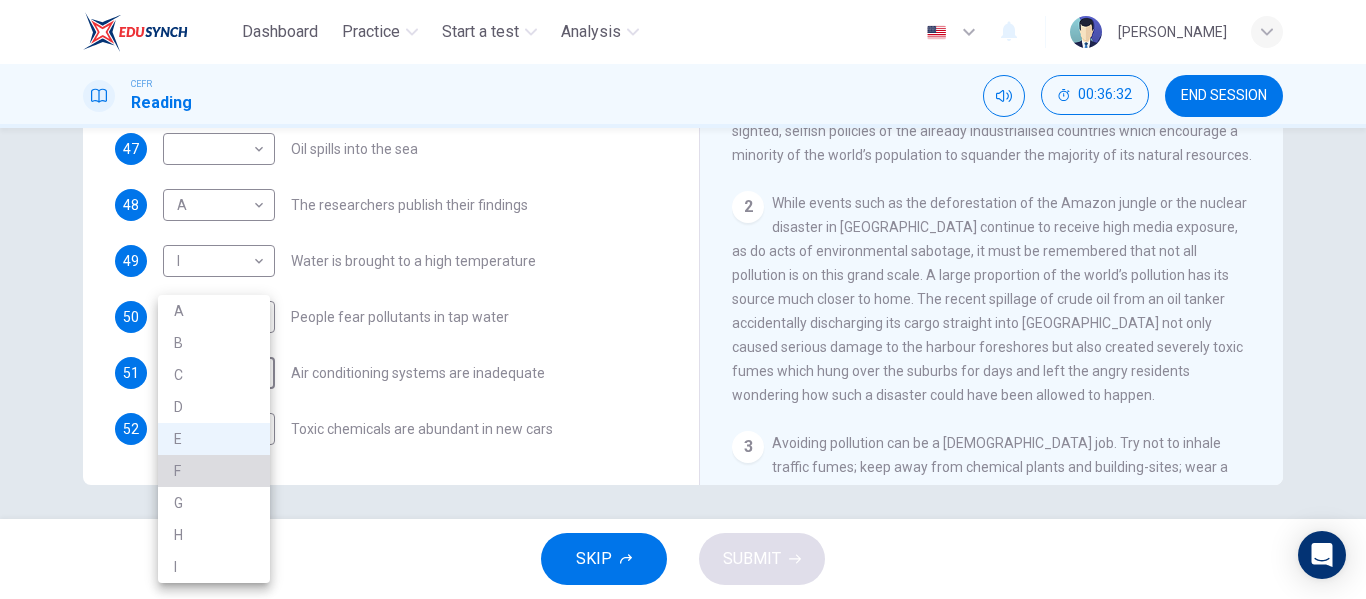 click on "F" at bounding box center (214, 471) 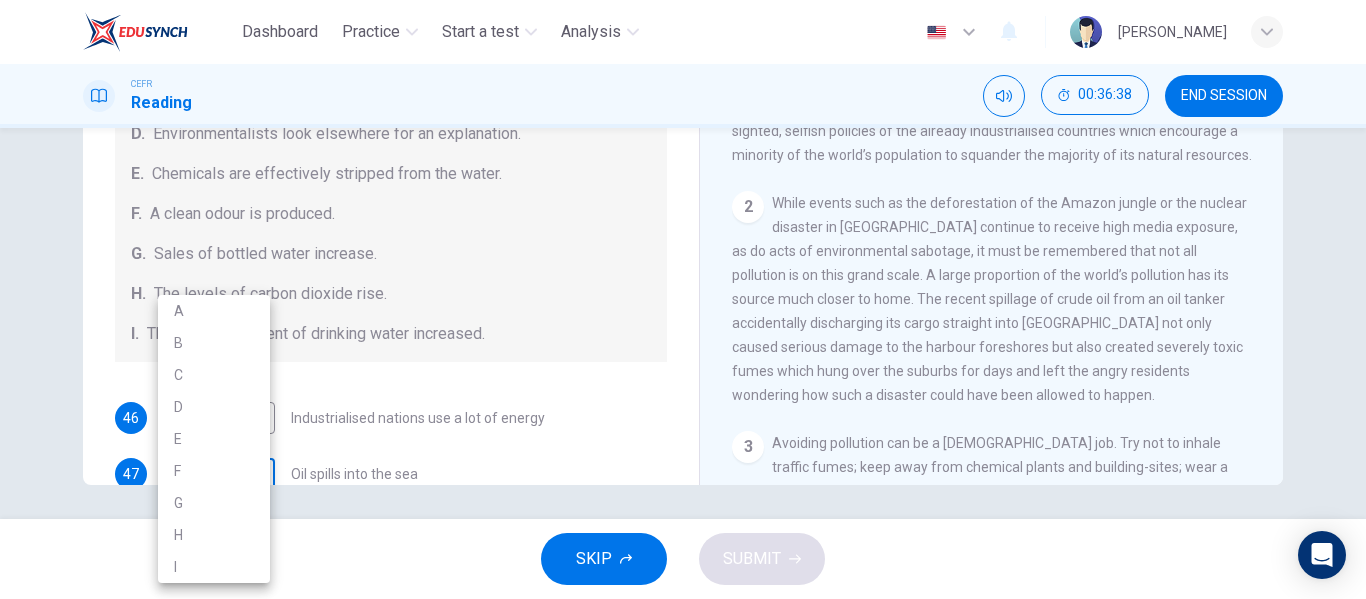 click on "Dashboard Practice Start a test Analysis English en ​ [PERSON_NAME] Reading 00:36:38 END SESSION Questions 46 - 52 The Reading Passage describes a number of cause and effect relationships.
Match each cause with its effect ( A-J ).
Write the appropriate letters ( A-J ) in the boxes below. Causes A. The focus of pollution moves to the home. B. The levels of [MEDICAL_DATA] rise. C. The world’s natural resources are unequally shared. D. Environmentalists look elsewhere for an explanation. E. Chemicals are effectively stripped from the water. F. A clean odour is produced. G. Sales of bottled water increase. H. The levels of carbon dioxide rise. I. The chlorine content of drinking water increased. 46 F F ​ Industrialised nations use a lot of energy 47 ​ ​ Oil spills into the sea 48 A A ​ The researchers publish their findings 49 I I ​ Water is brought to a high temperature 50 G G ​ People fear pollutants in tap water 51 F F ​ Air conditioning systems are inadequate 52 D D" at bounding box center (683, 299) 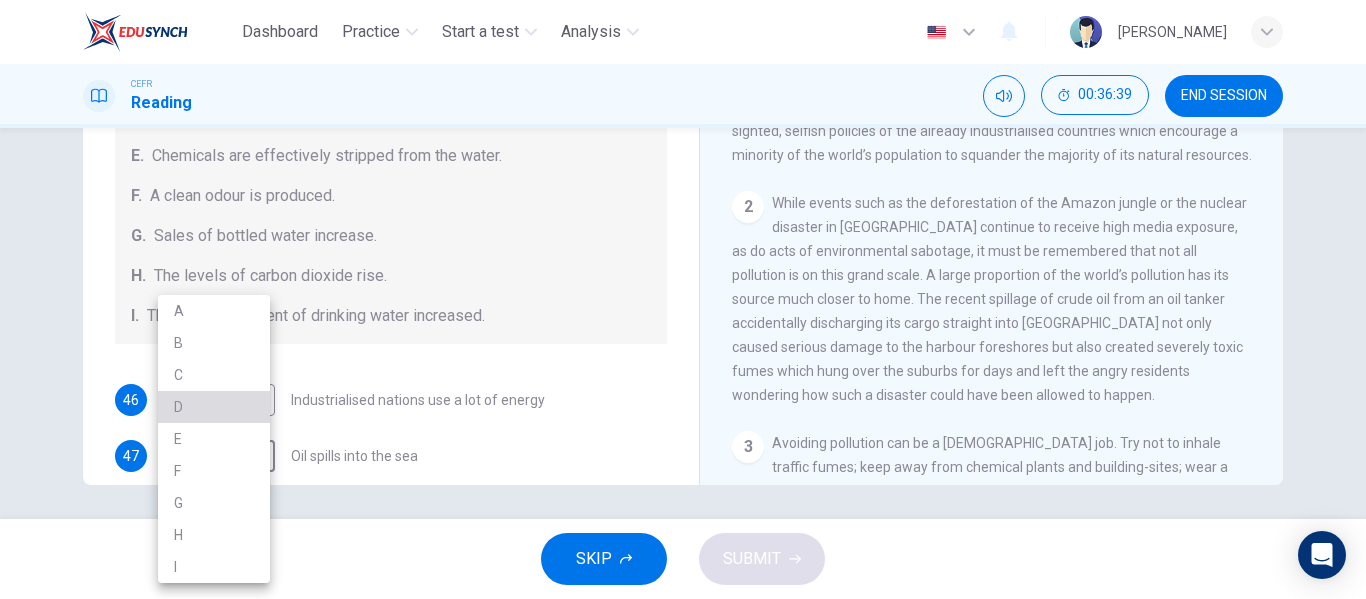 click on "D" at bounding box center (214, 407) 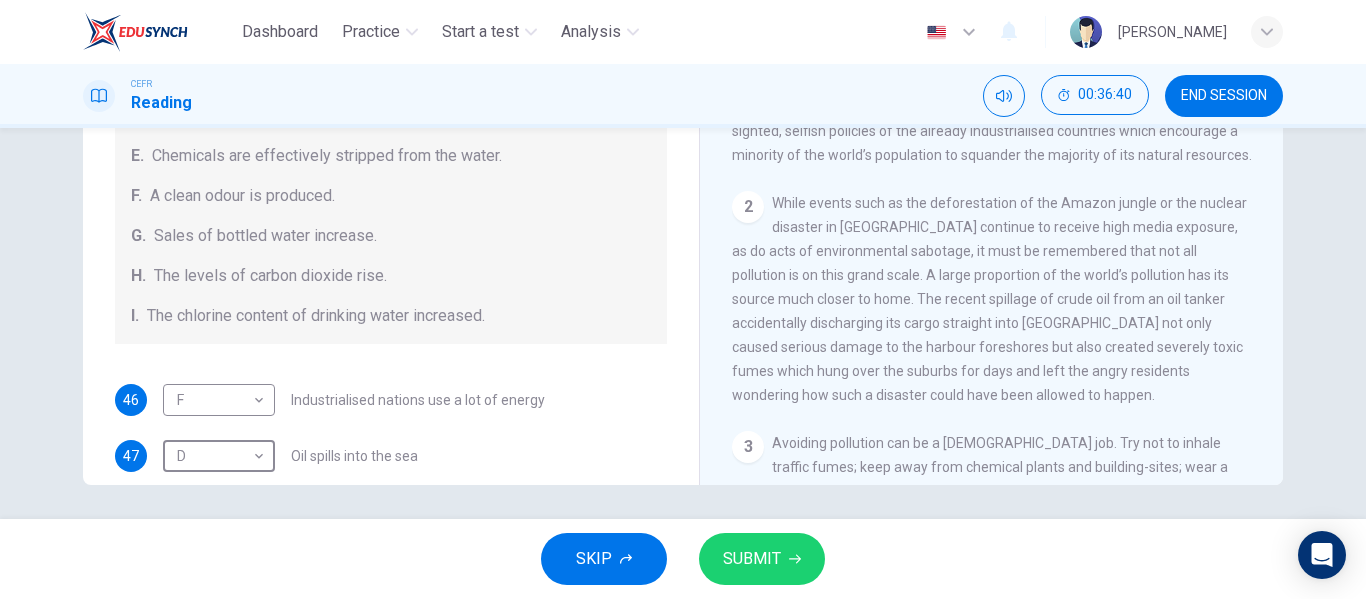 click on "SUBMIT" at bounding box center [762, 559] 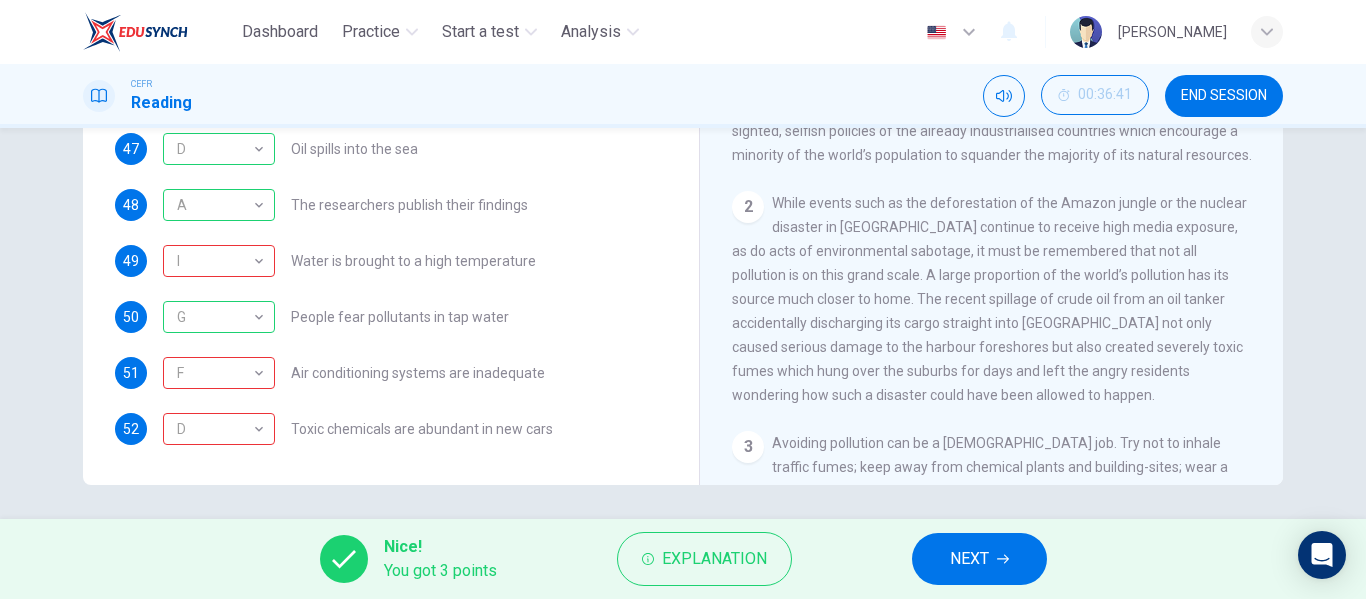 scroll, scrollTop: 425, scrollLeft: 0, axis: vertical 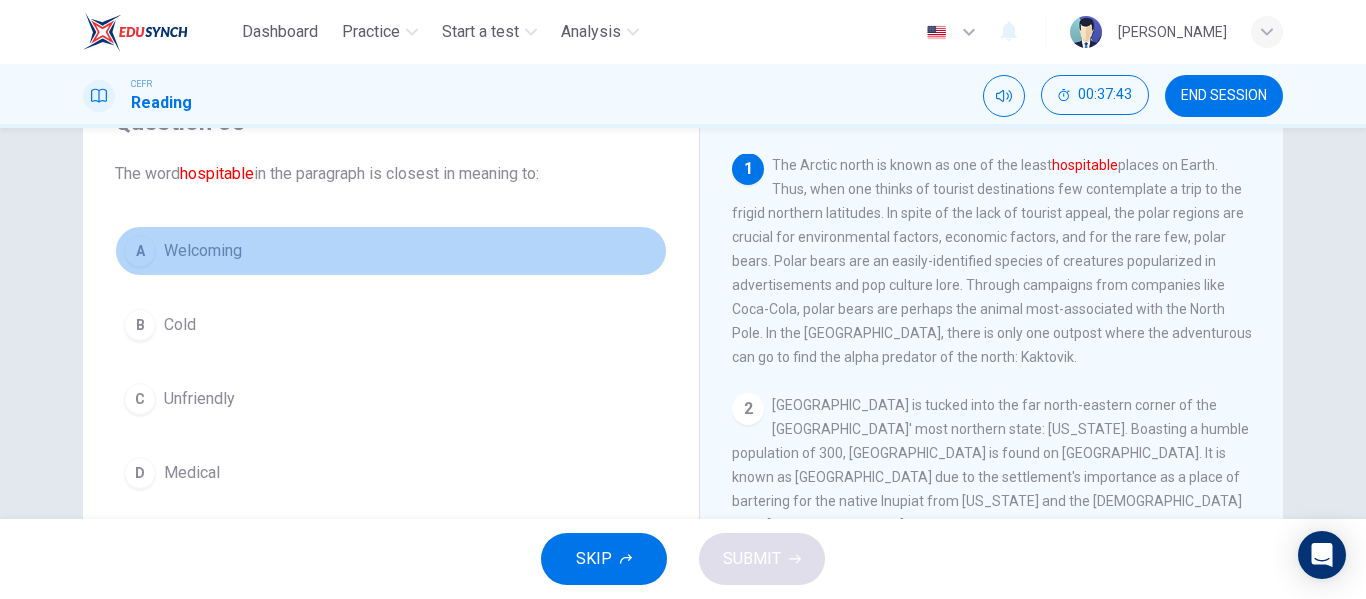 click on "A Welcoming" at bounding box center [391, 251] 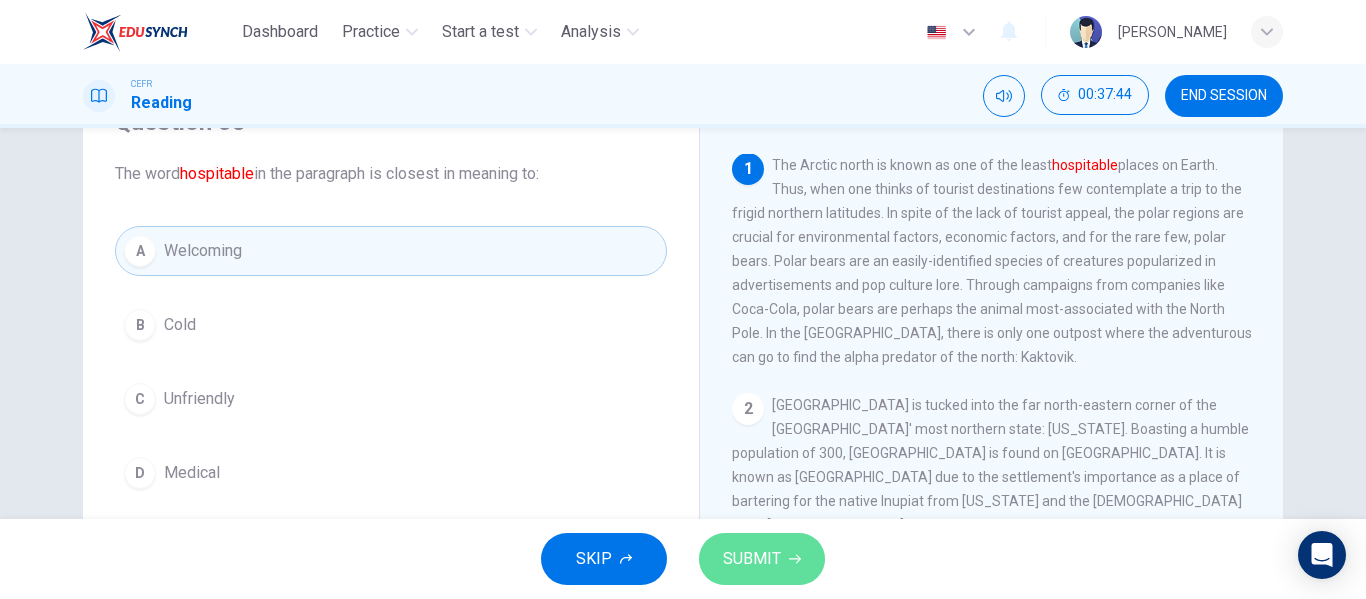 click on "SUBMIT" at bounding box center (752, 559) 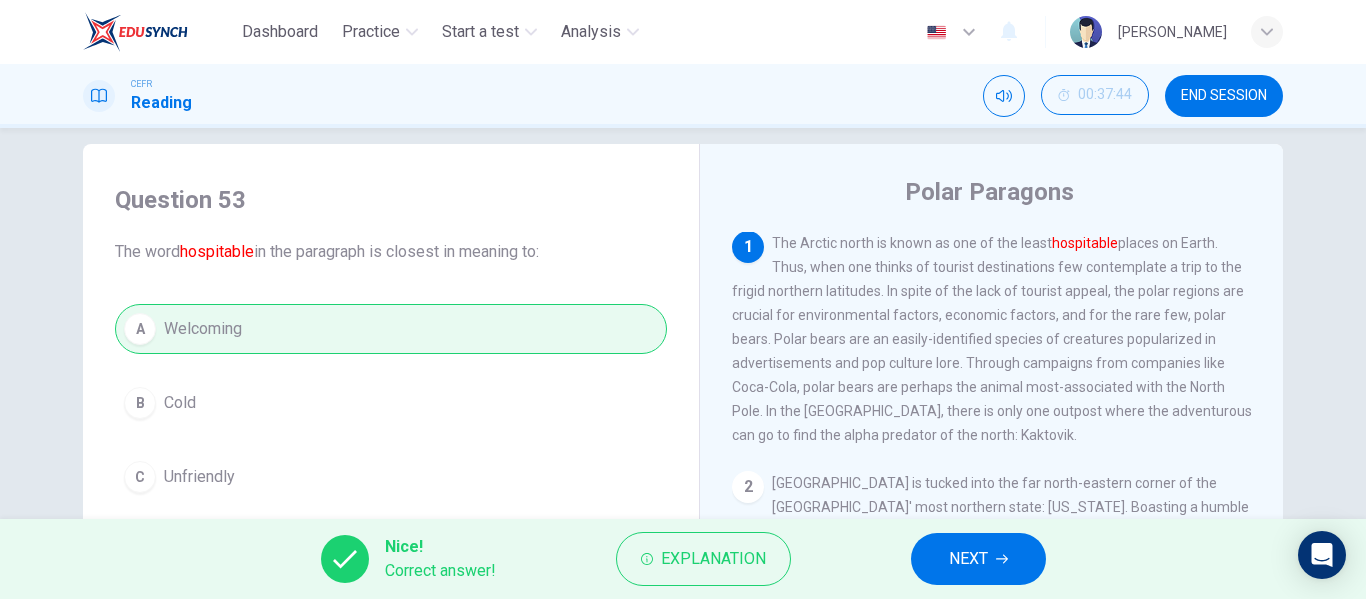 scroll, scrollTop: 10, scrollLeft: 0, axis: vertical 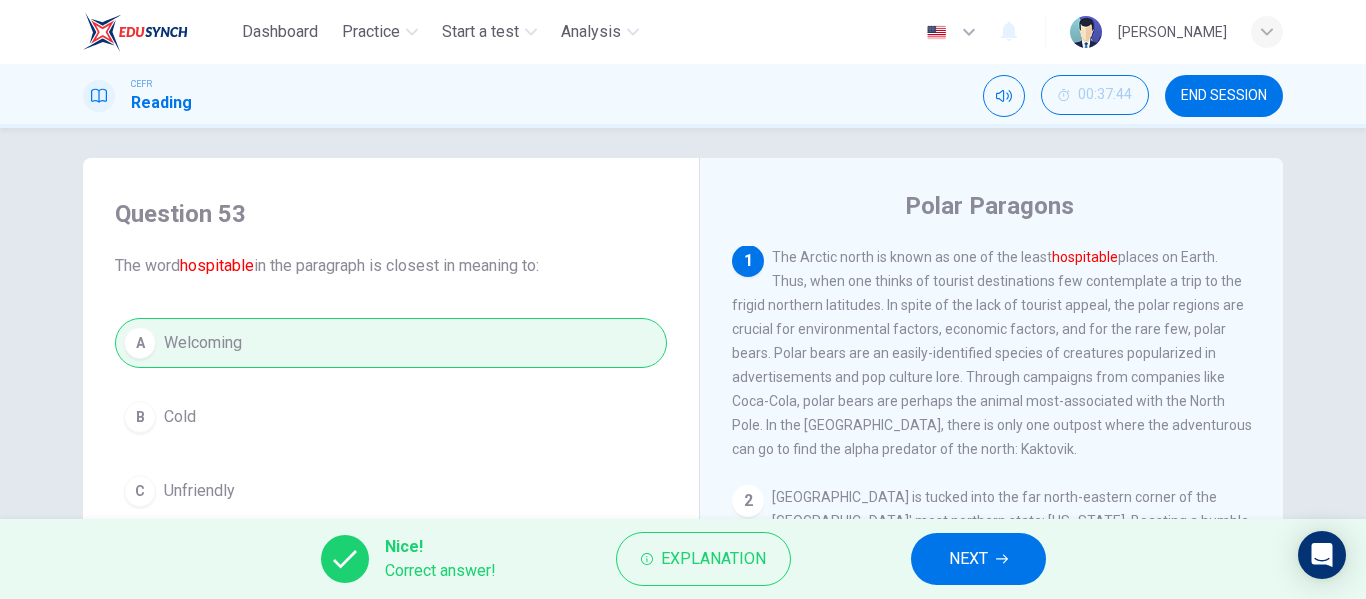 click on "NEXT" at bounding box center [978, 559] 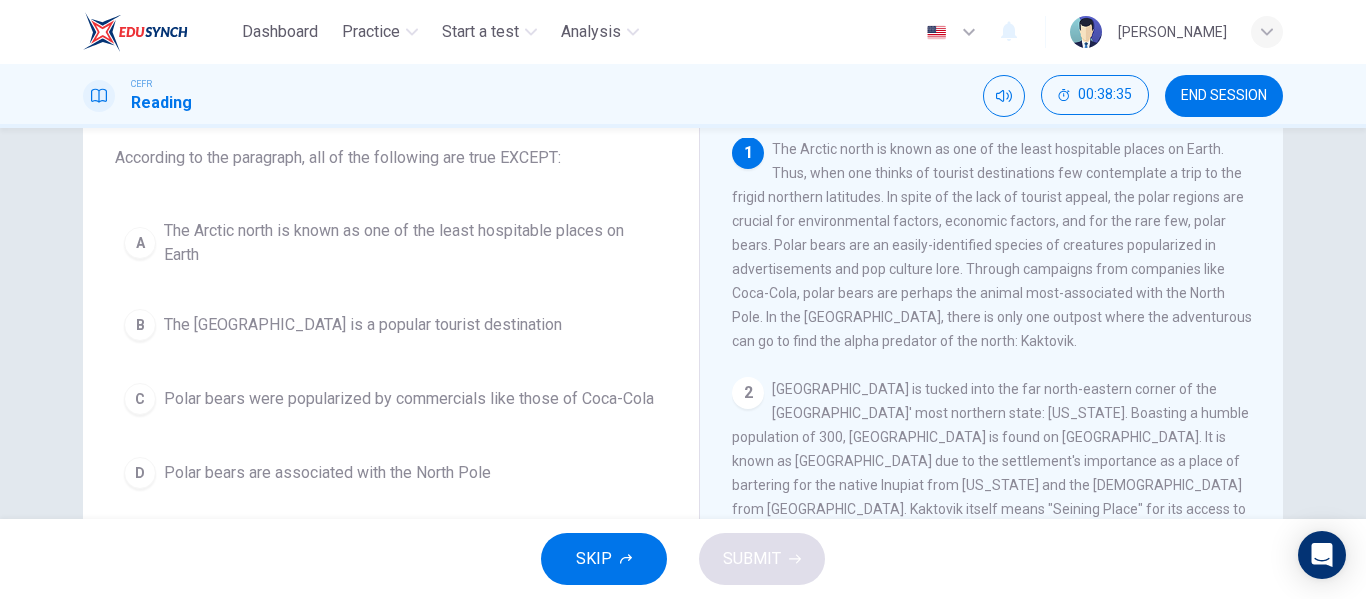scroll, scrollTop: 121, scrollLeft: 0, axis: vertical 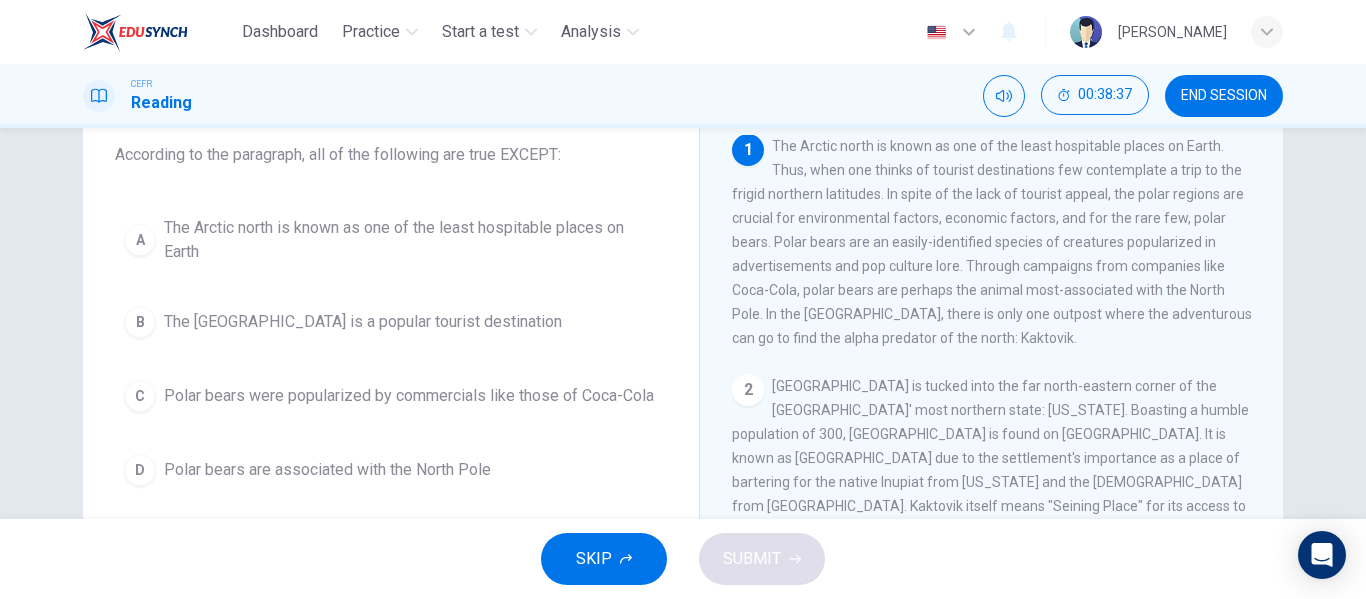 click on "A The Arctic north is known as one of the least hospitable places on Earth B The [GEOGRAPHIC_DATA] is a popular tourist destination C Polar bears were popularized by commercials like those of Coca-Cola D Polar bears are associated with the North Pole" at bounding box center (391, 351) 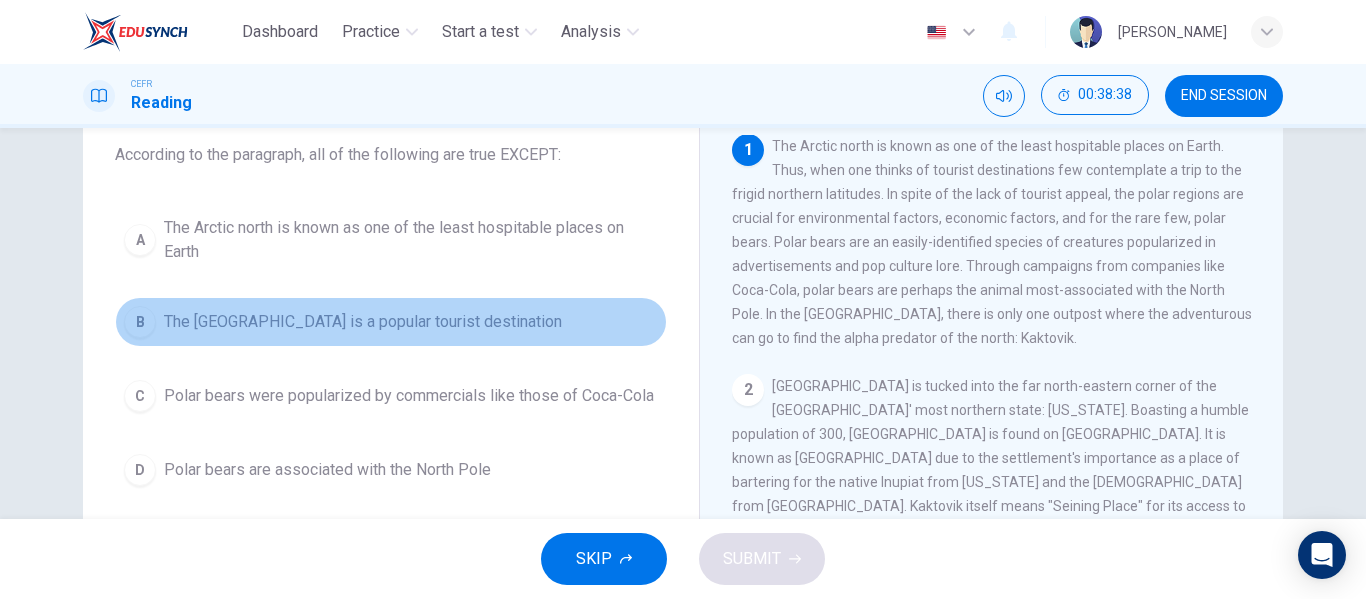 click on "The [GEOGRAPHIC_DATA] is a popular tourist destination" at bounding box center [363, 322] 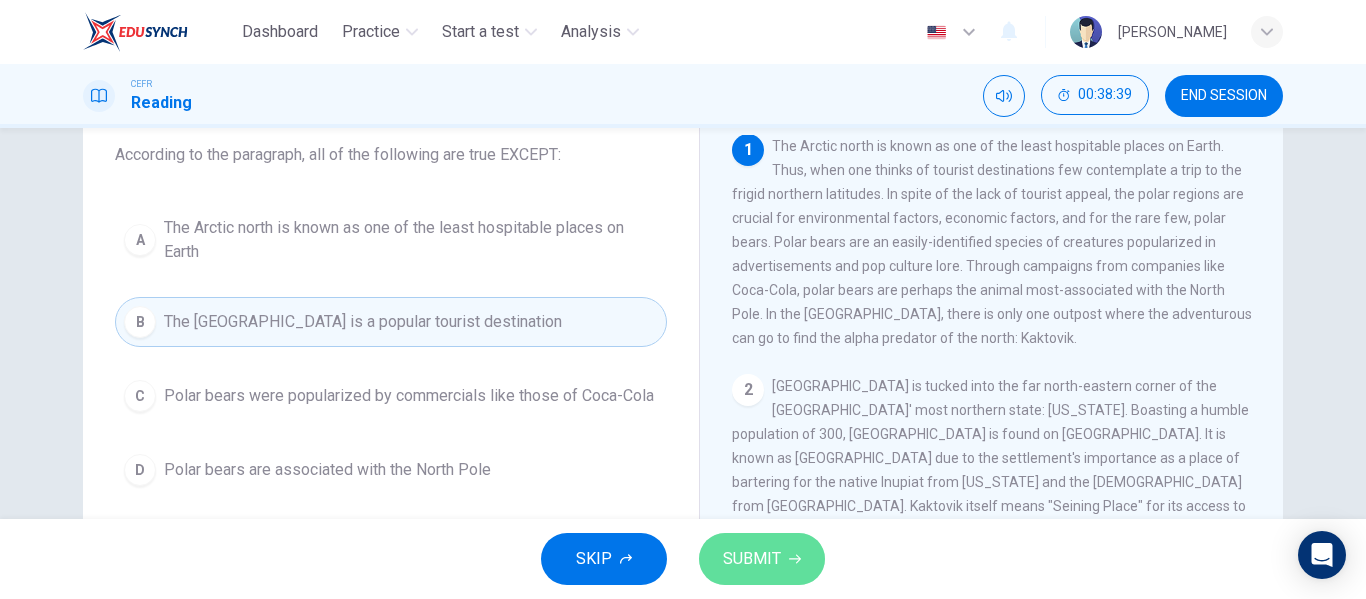 click on "SUBMIT" at bounding box center [752, 559] 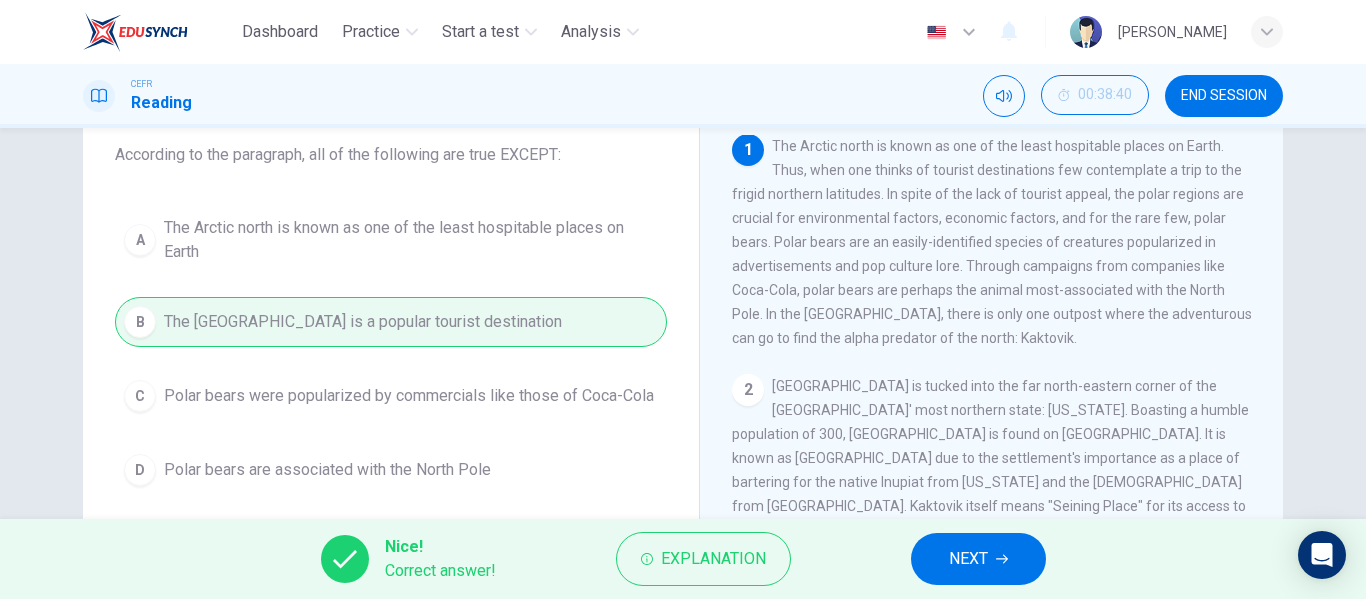 click on "NEXT" at bounding box center [978, 559] 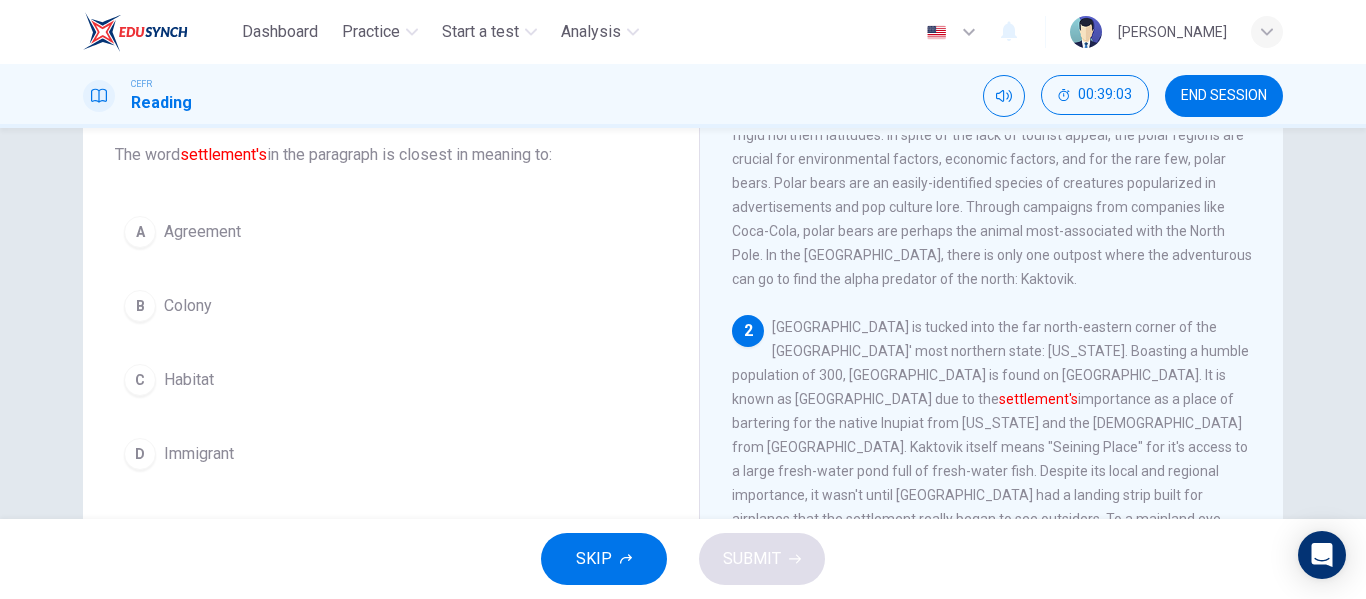 scroll, scrollTop: 56, scrollLeft: 0, axis: vertical 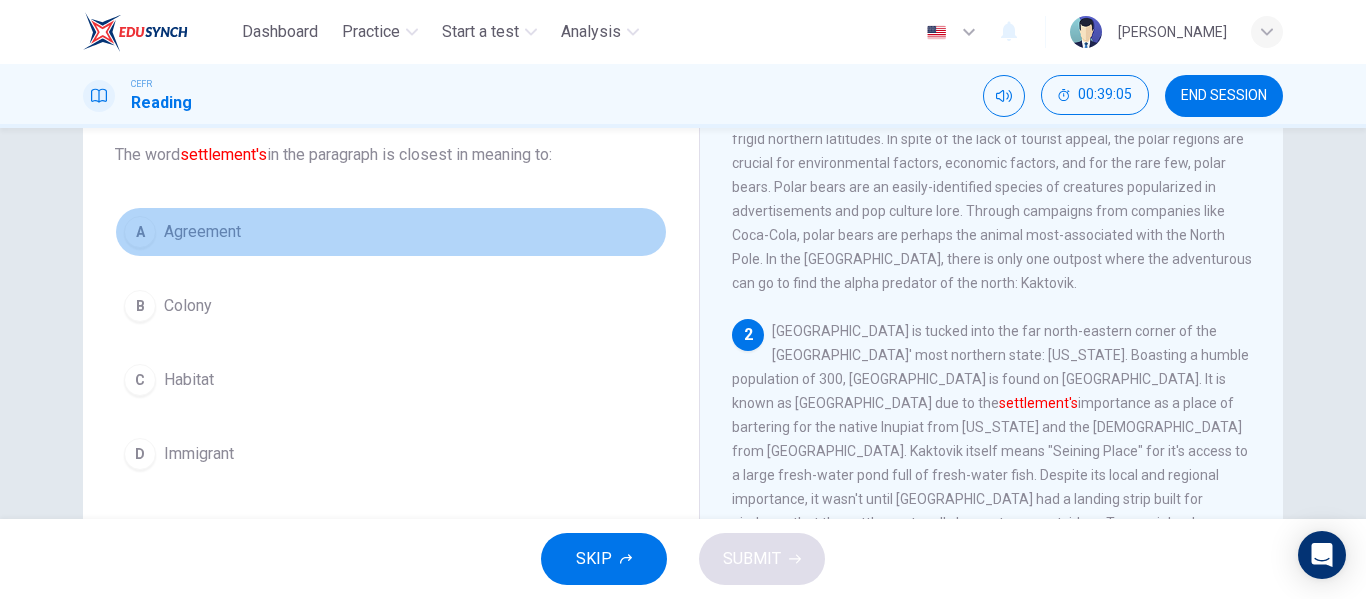 click on "A Agreement" at bounding box center (391, 232) 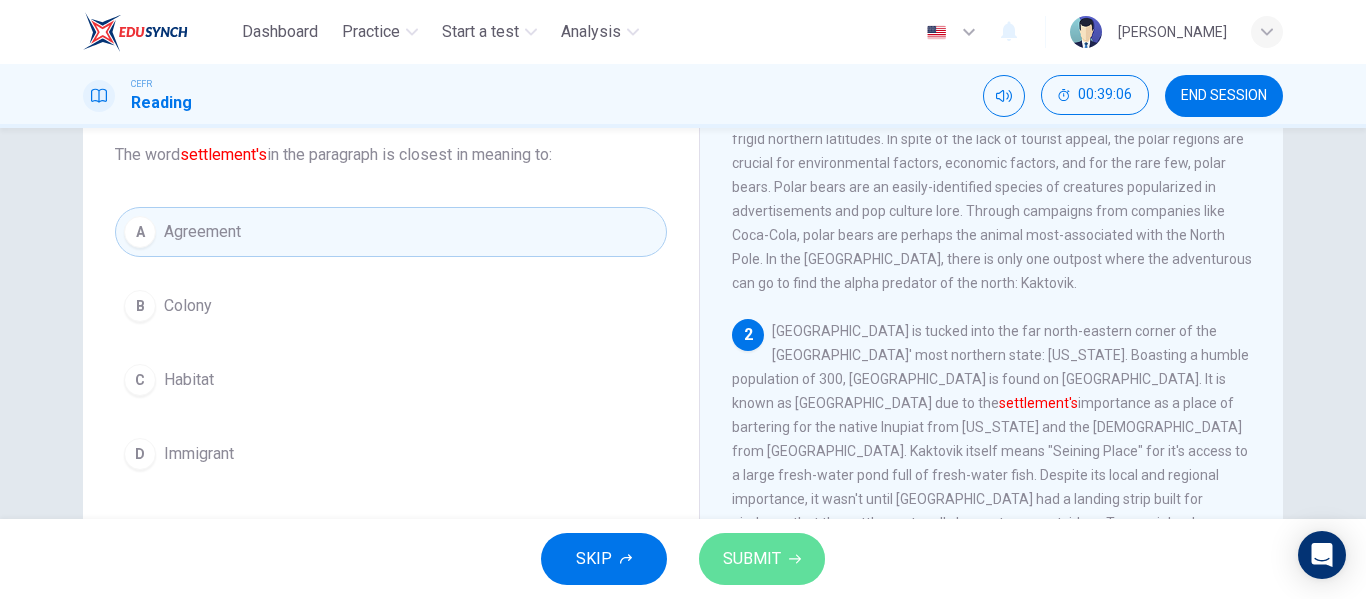 click on "SUBMIT" at bounding box center [752, 559] 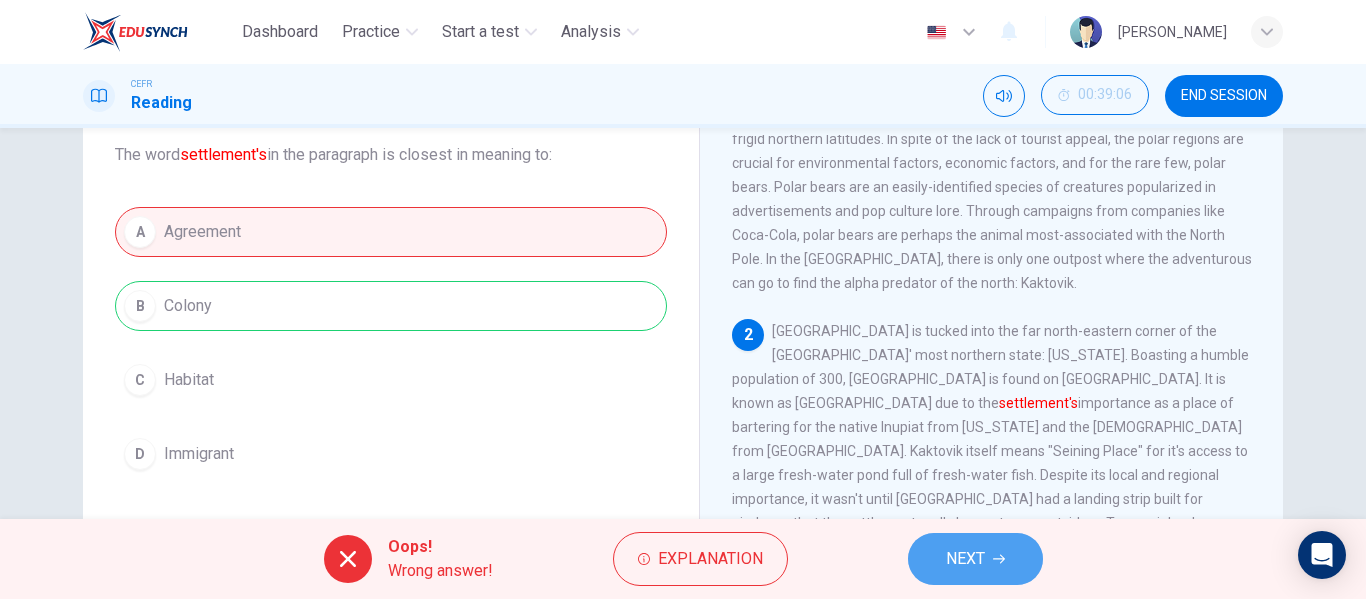 click on "NEXT" at bounding box center [975, 559] 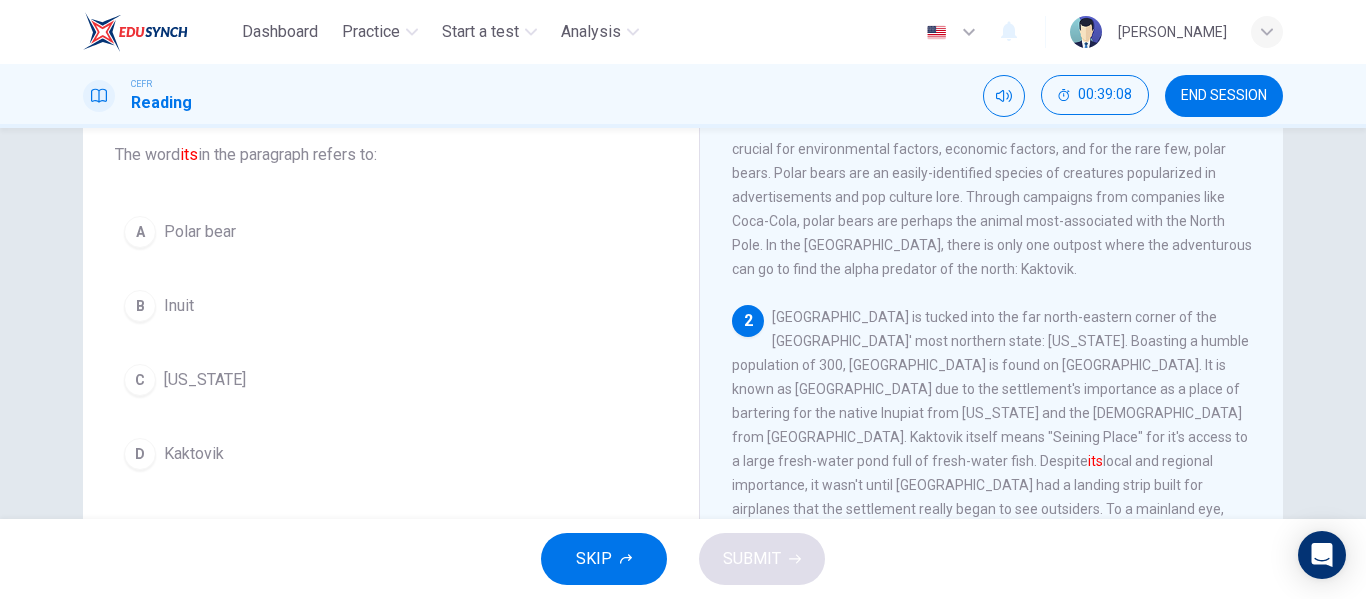 scroll, scrollTop: 82, scrollLeft: 0, axis: vertical 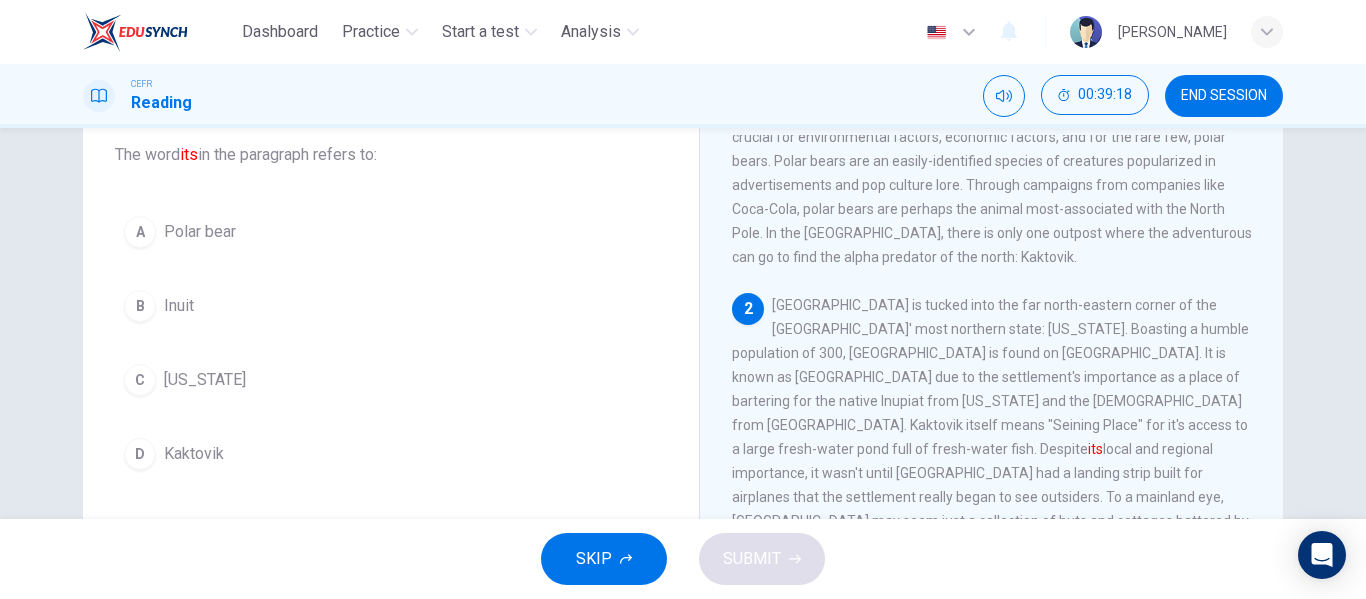 click on "C [US_STATE]" at bounding box center [391, 380] 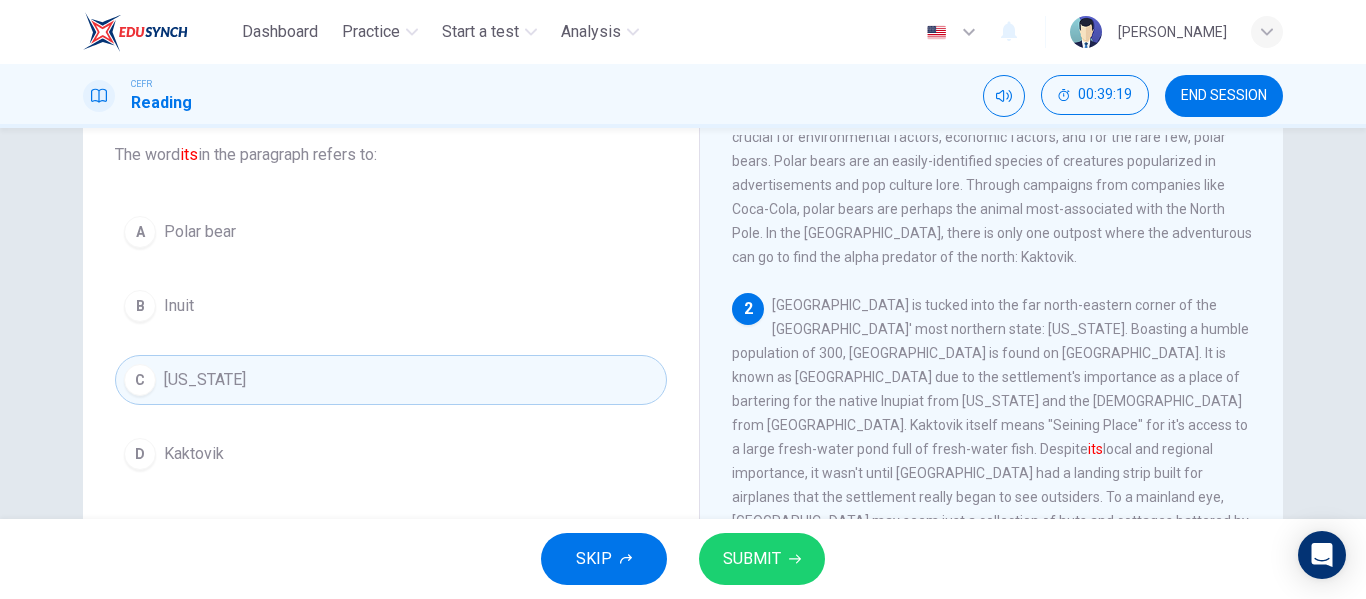click on "A Polar bear B Inuit C [US_STATE] D [GEOGRAPHIC_DATA]" at bounding box center (391, 343) 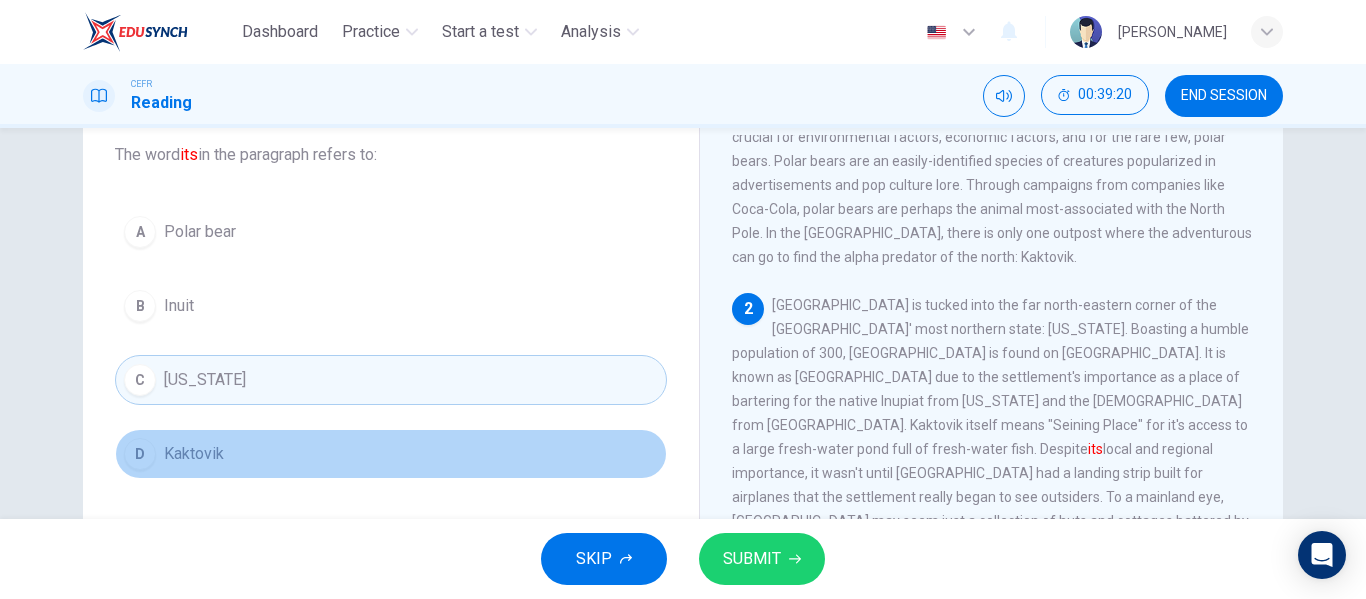 click on "D Kaktovik" at bounding box center (391, 454) 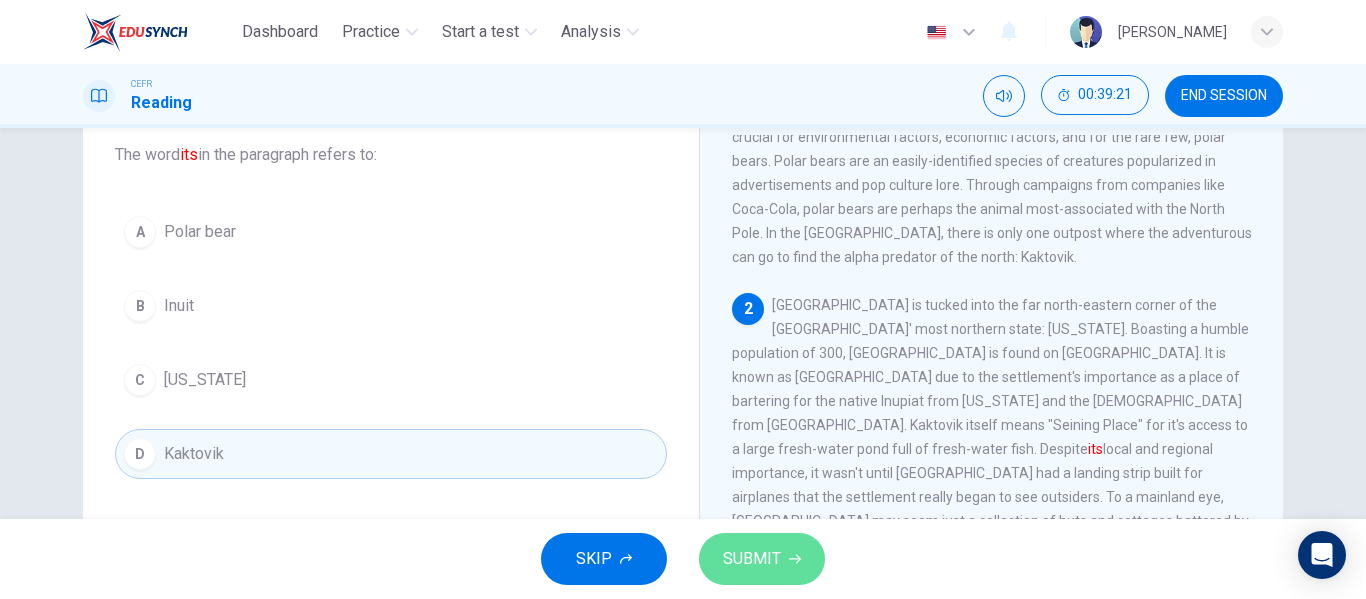 click on "SUBMIT" at bounding box center (752, 559) 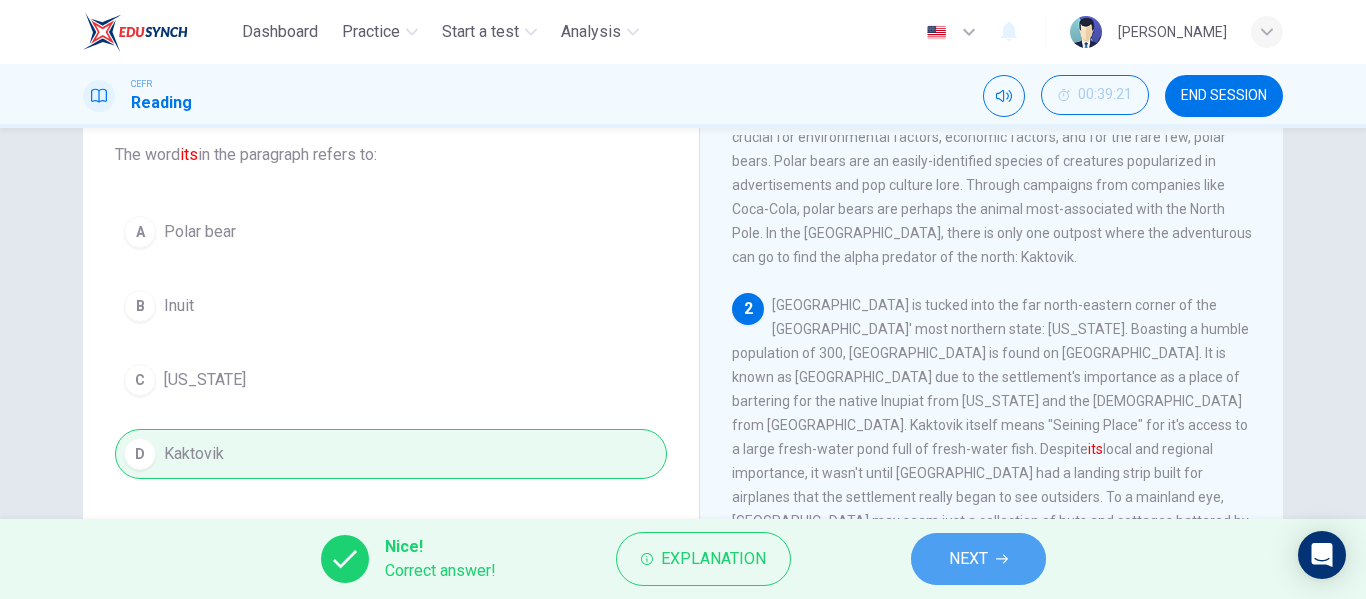 click on "NEXT" at bounding box center [978, 559] 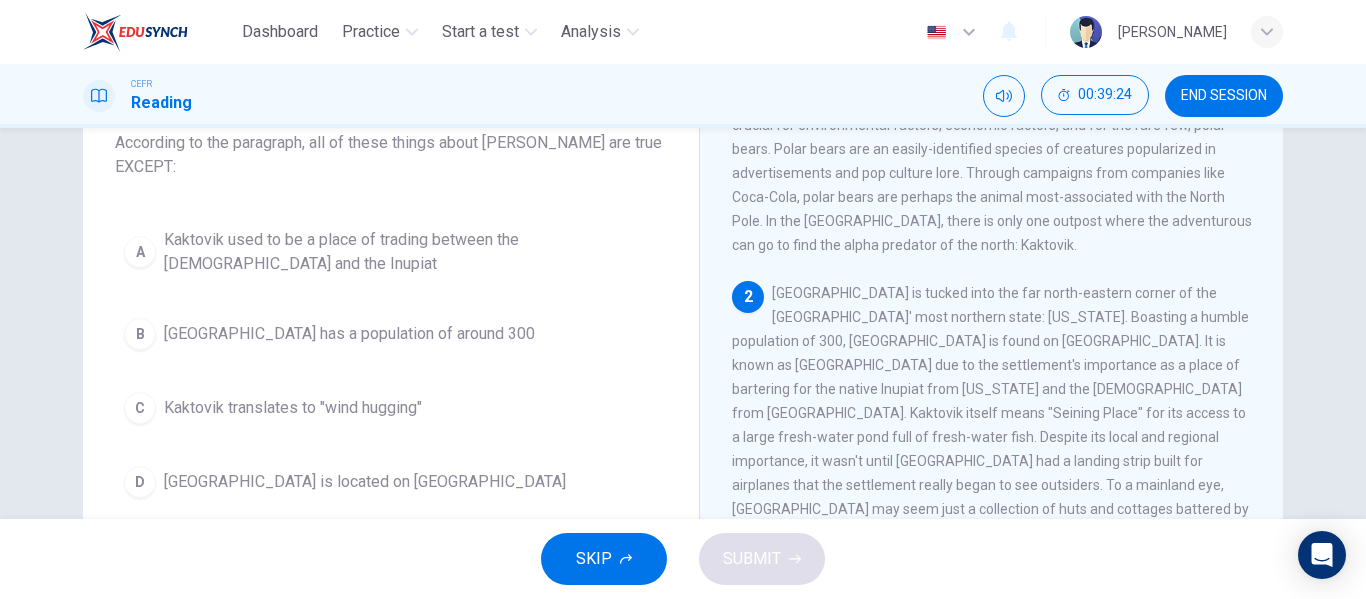 scroll, scrollTop: 134, scrollLeft: 0, axis: vertical 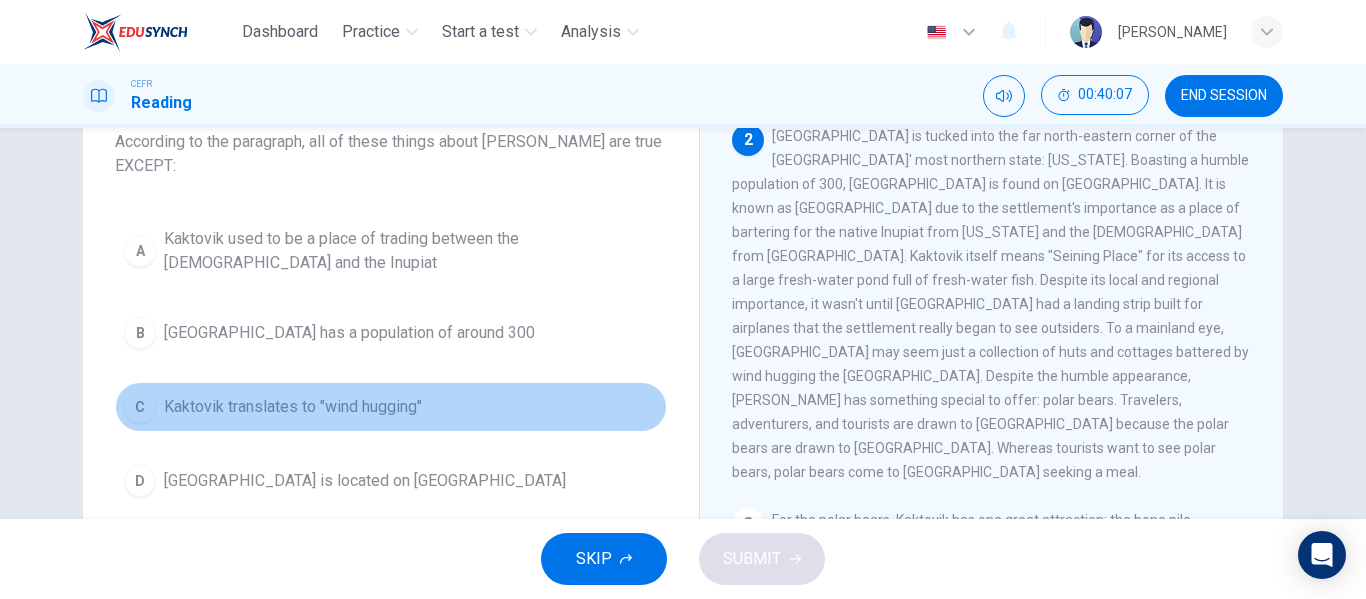 click on "C Kaktovik translates to "wind hugging"" at bounding box center [391, 407] 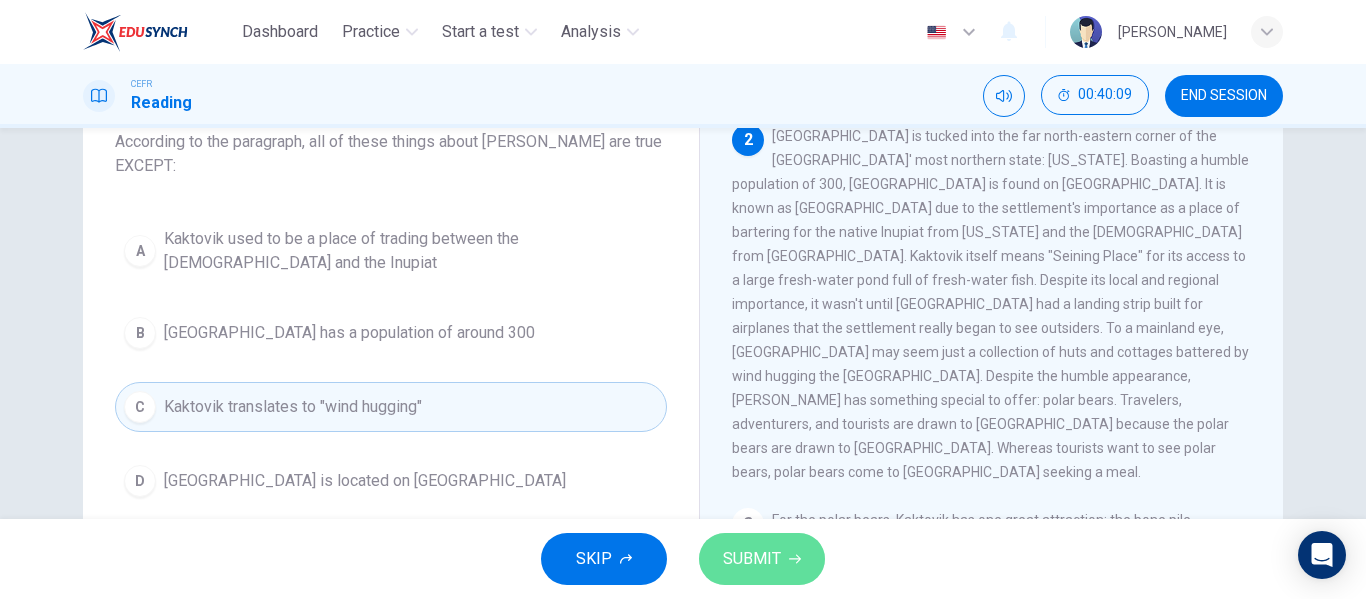 click on "SUBMIT" at bounding box center [752, 559] 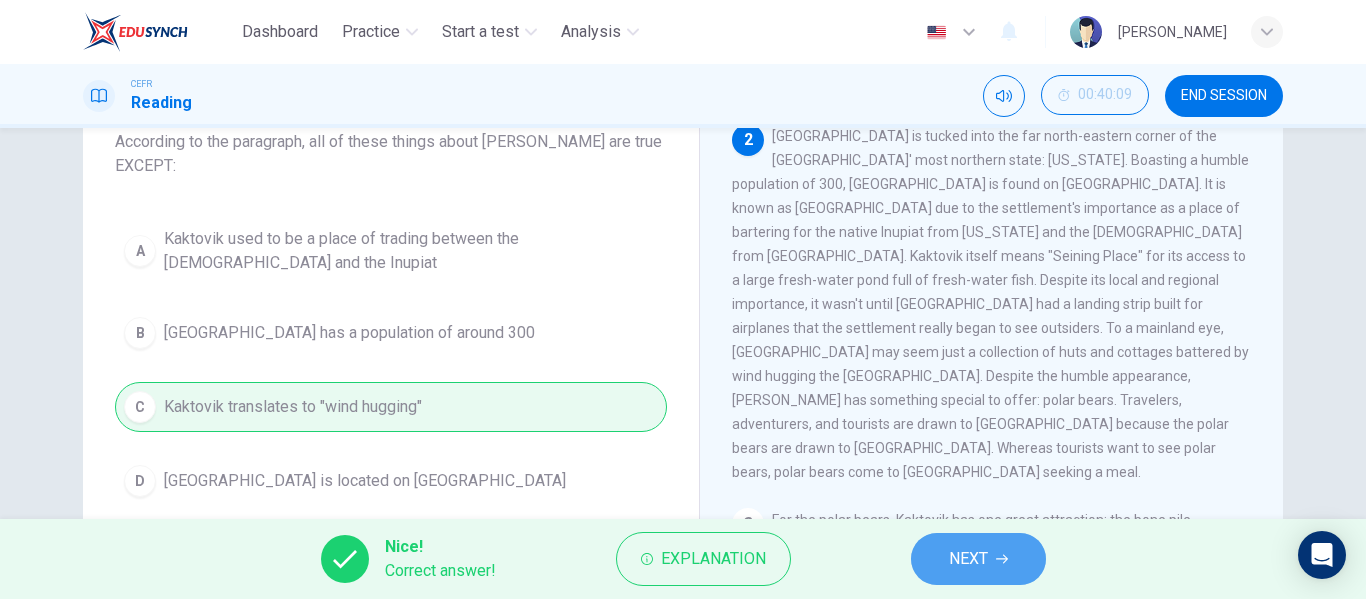 click on "NEXT" at bounding box center [968, 559] 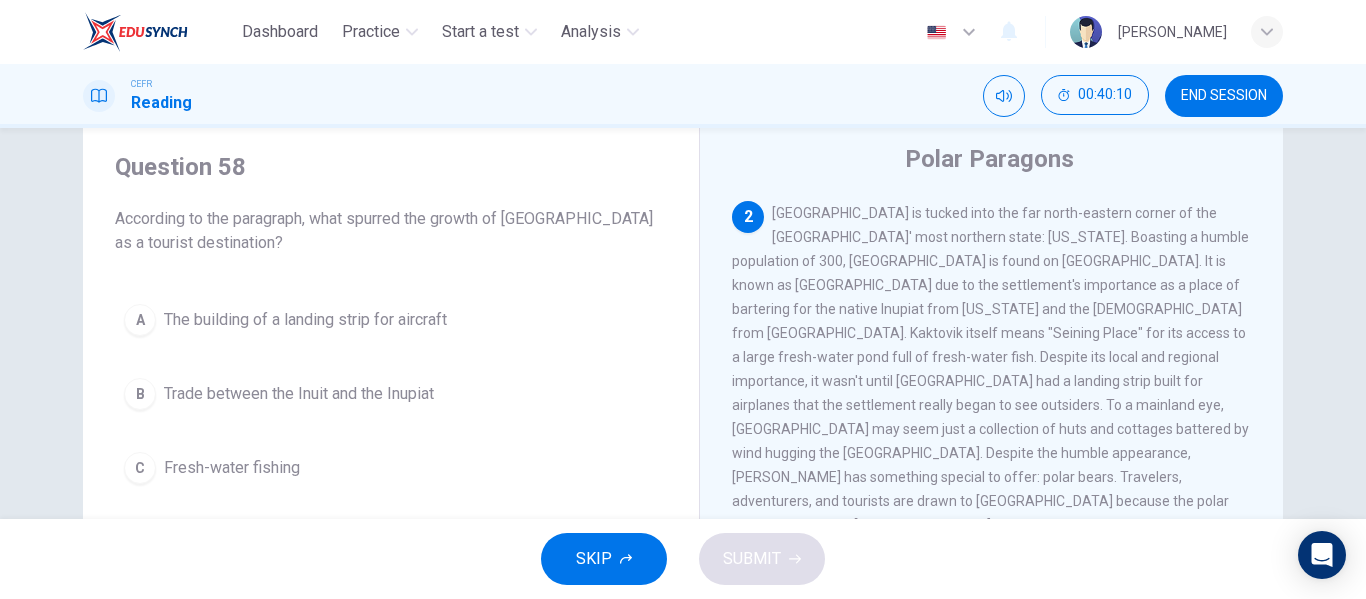 scroll, scrollTop: 55, scrollLeft: 0, axis: vertical 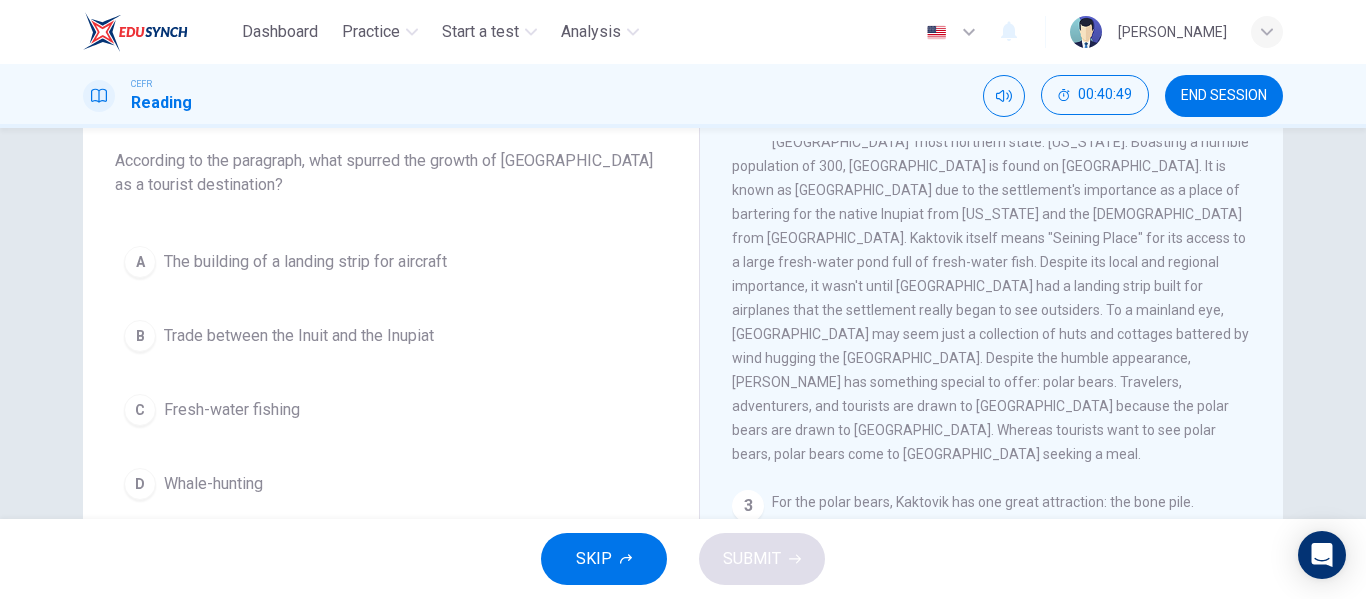 click on "C Fresh-water fishing" at bounding box center [391, 410] 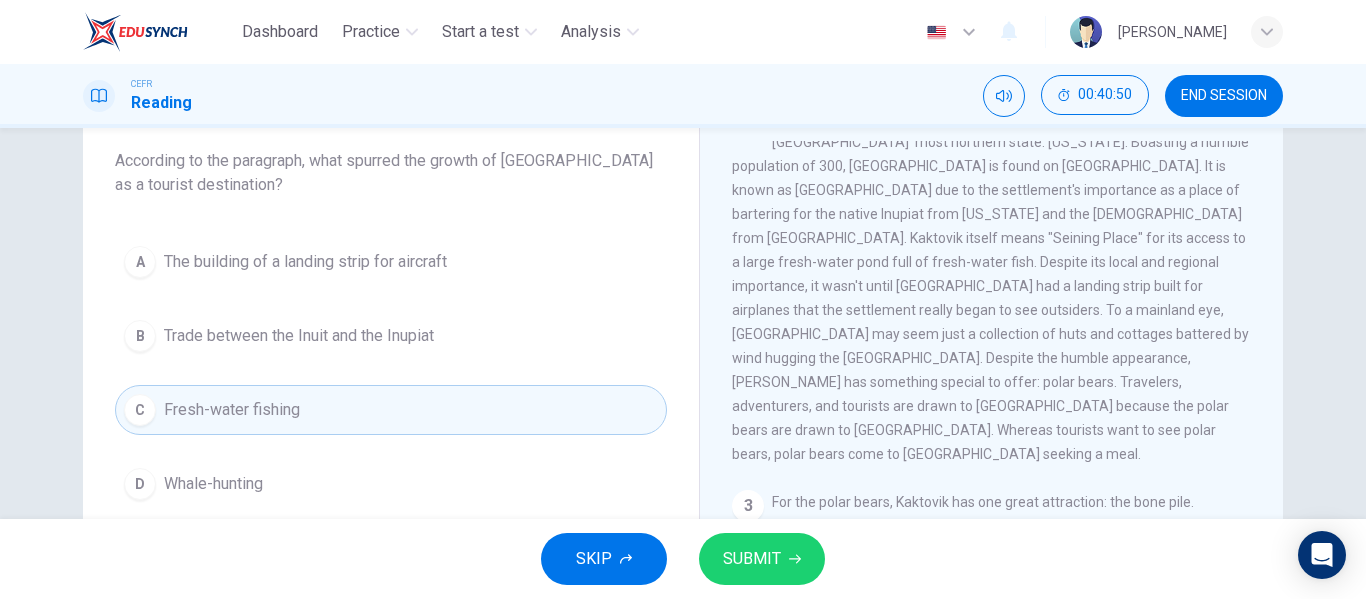 click on "SUBMIT" at bounding box center [762, 559] 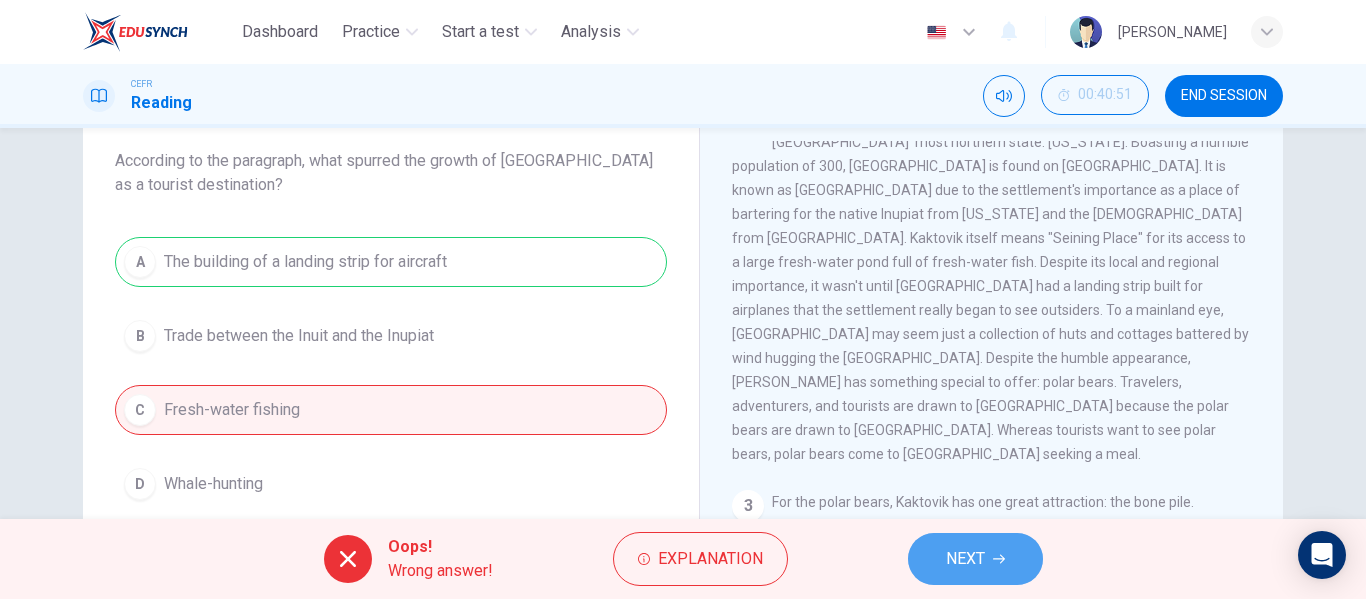 click on "NEXT" at bounding box center (975, 559) 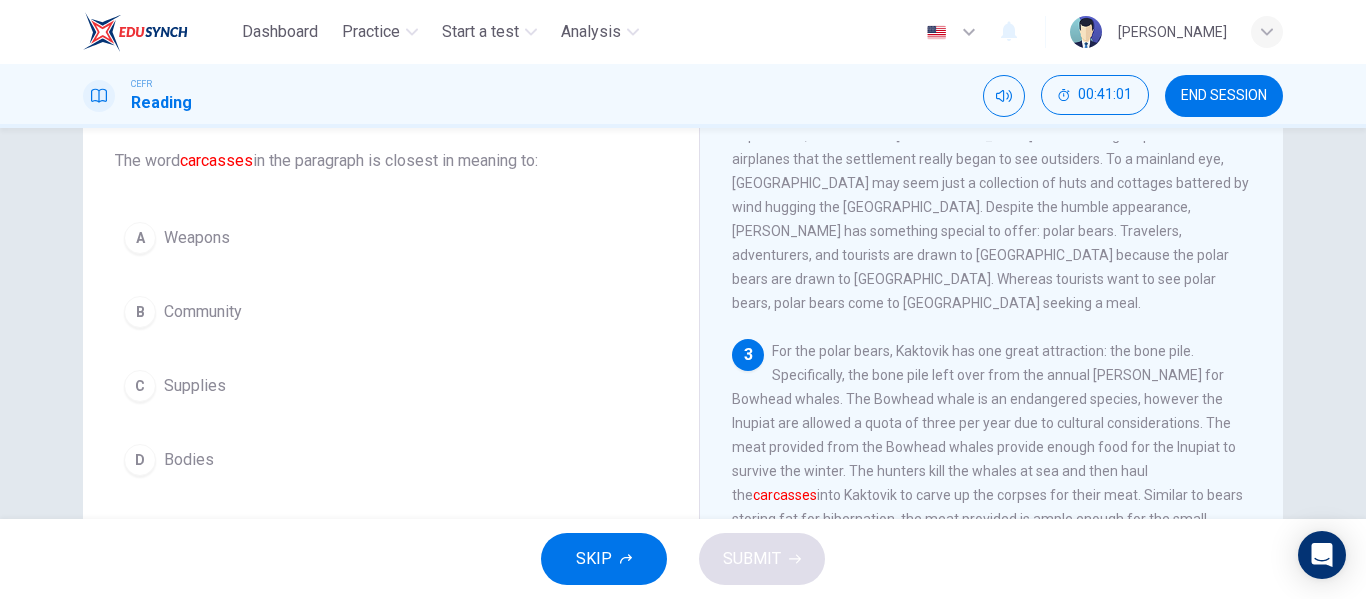 scroll, scrollTop: 426, scrollLeft: 0, axis: vertical 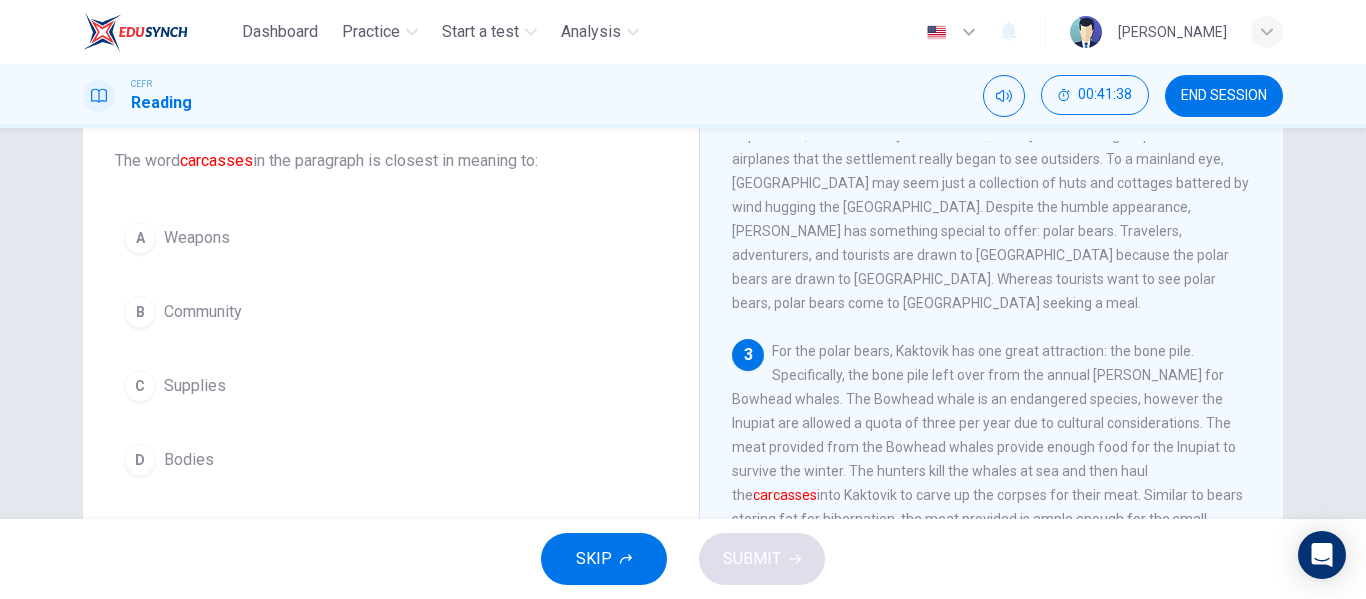 click on "Bodies" at bounding box center (189, 460) 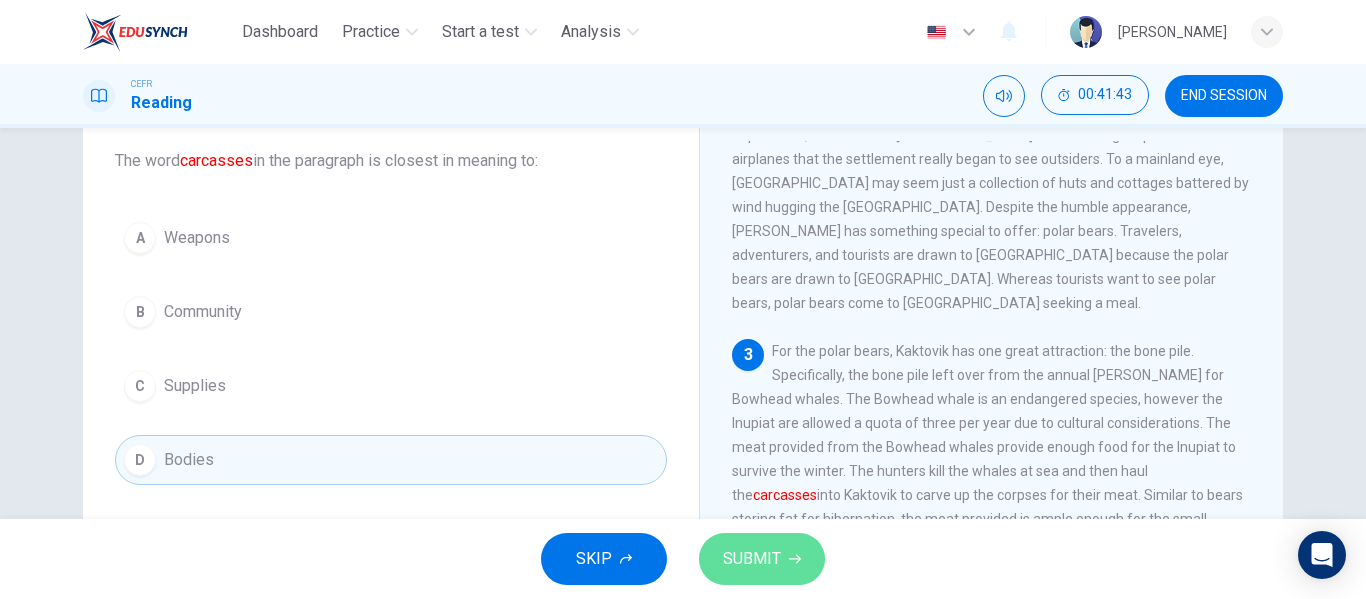 click on "SUBMIT" at bounding box center (752, 559) 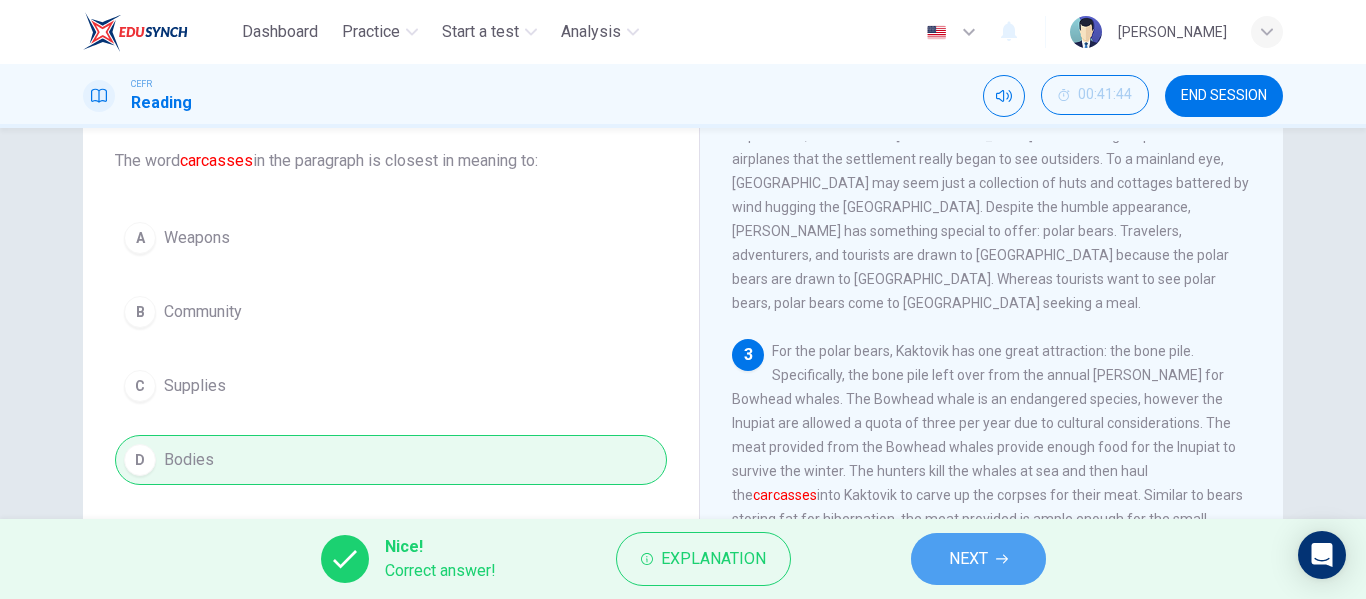 click 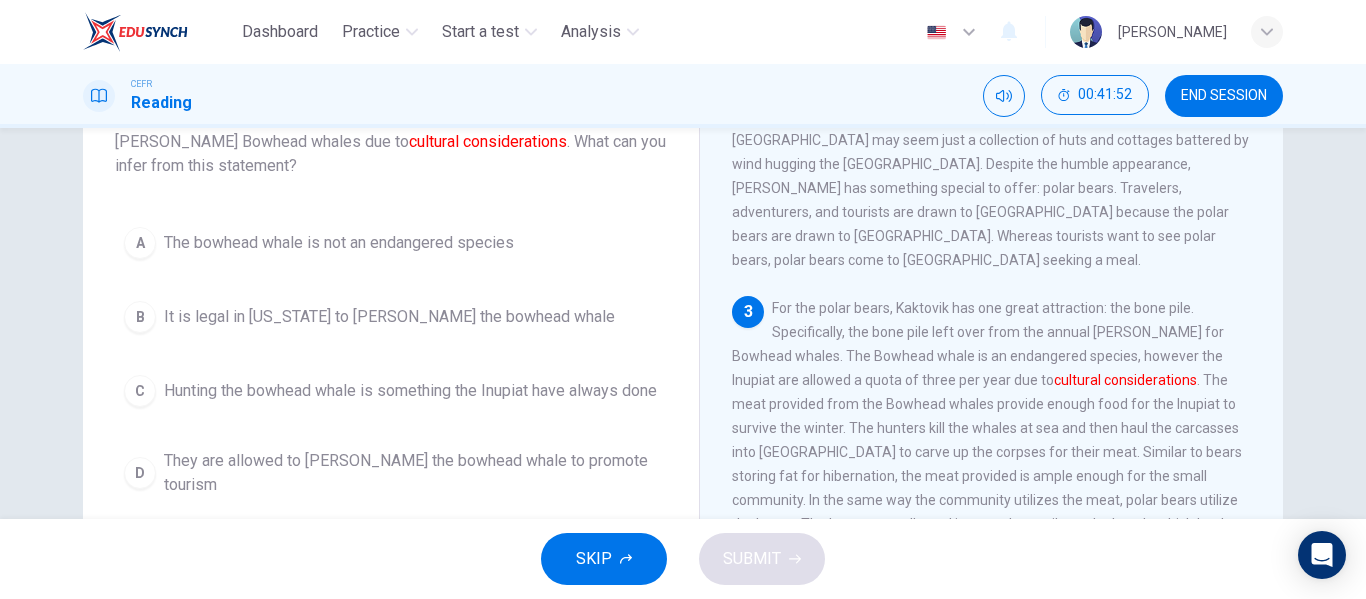 scroll, scrollTop: 168, scrollLeft: 0, axis: vertical 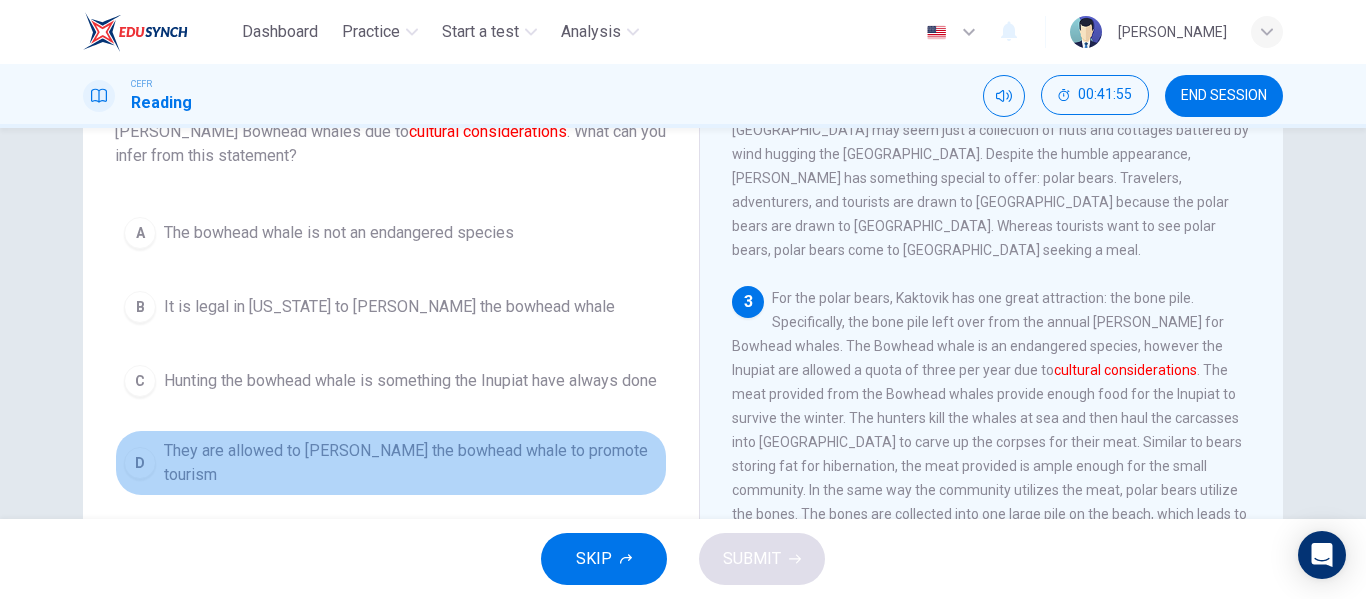 click on "They are allowed to [PERSON_NAME] the bowhead whale to promote tourism" at bounding box center (411, 463) 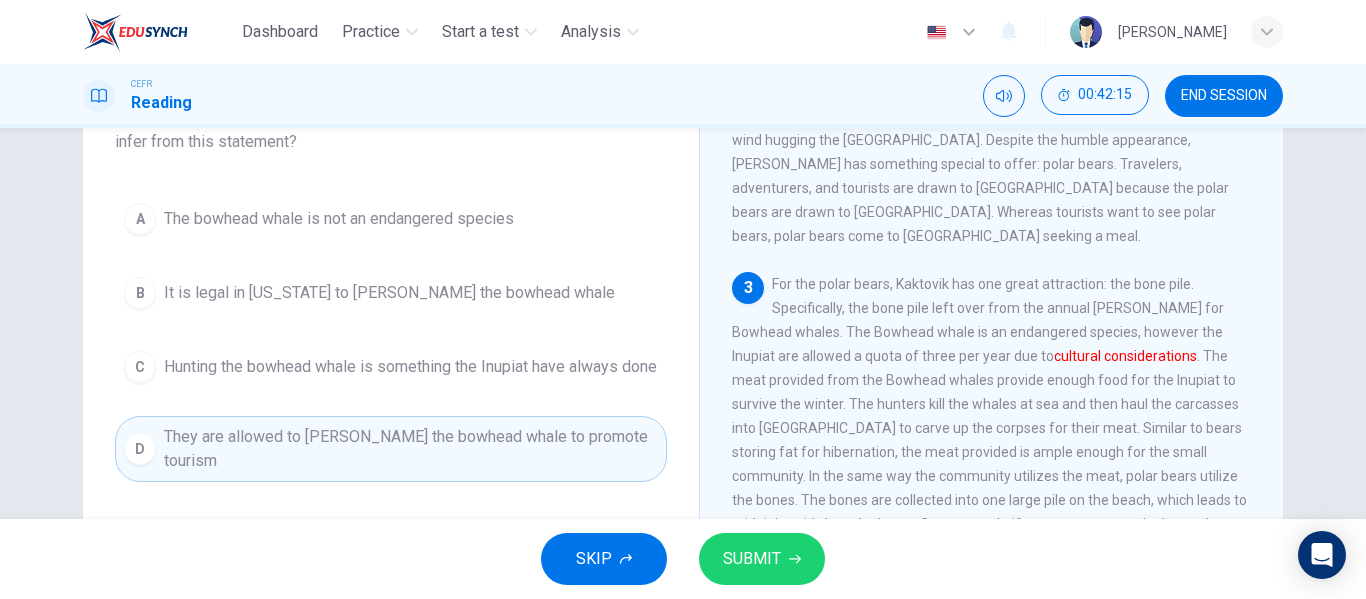 scroll, scrollTop: 184, scrollLeft: 0, axis: vertical 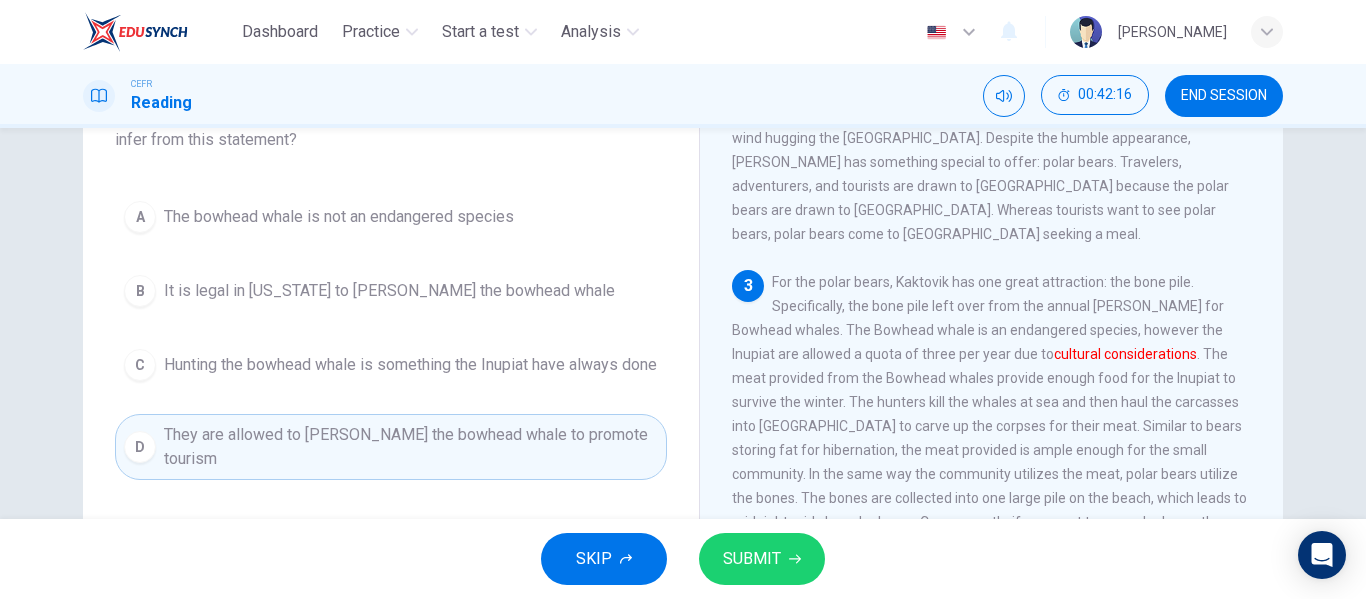 click on "B It is legal in [US_STATE] to [PERSON_NAME] the bowhead whale" at bounding box center (391, 291) 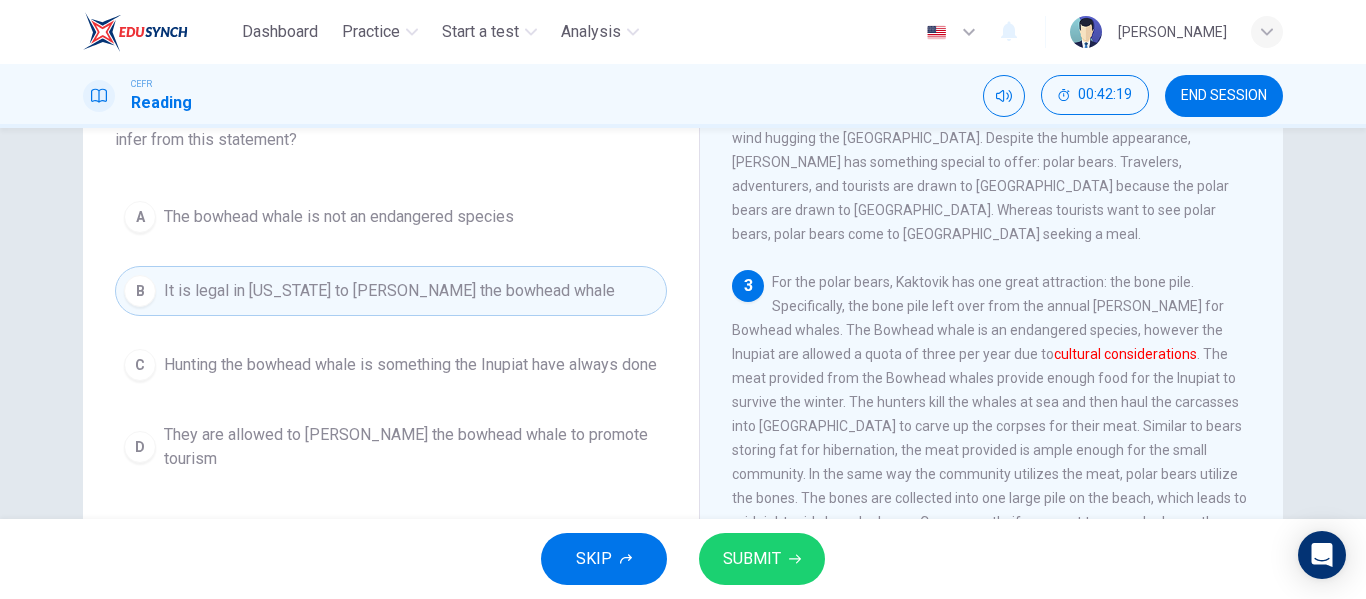 click on "SUBMIT" at bounding box center (752, 559) 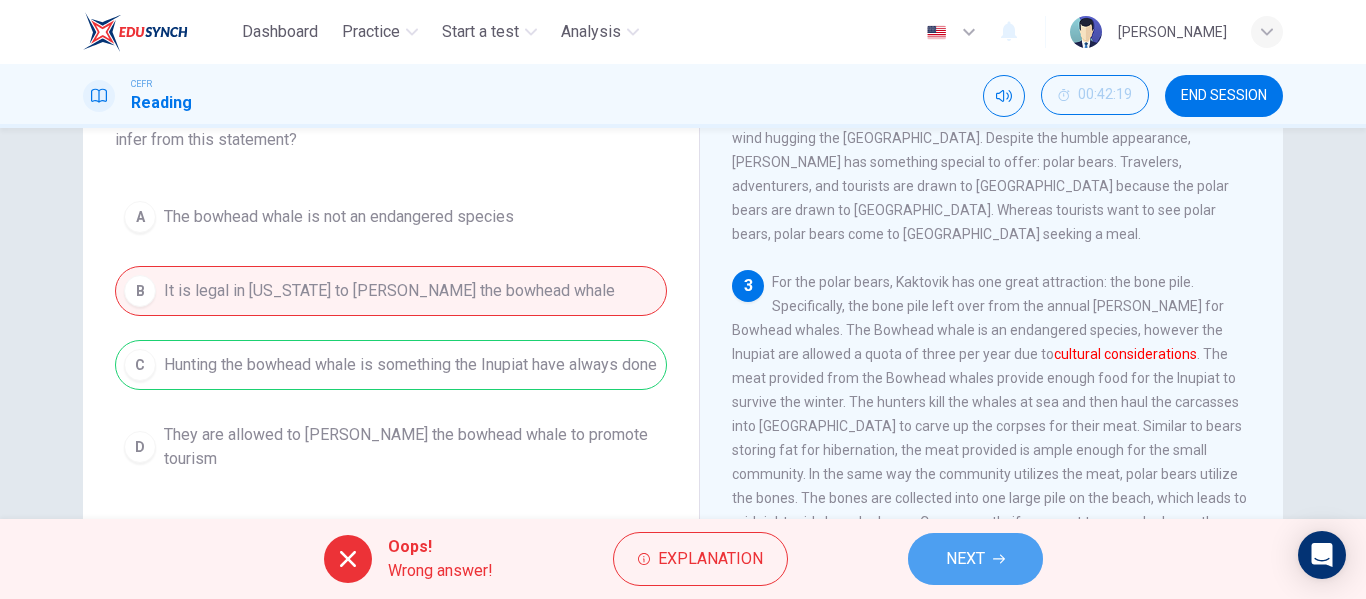 click on "NEXT" at bounding box center (975, 559) 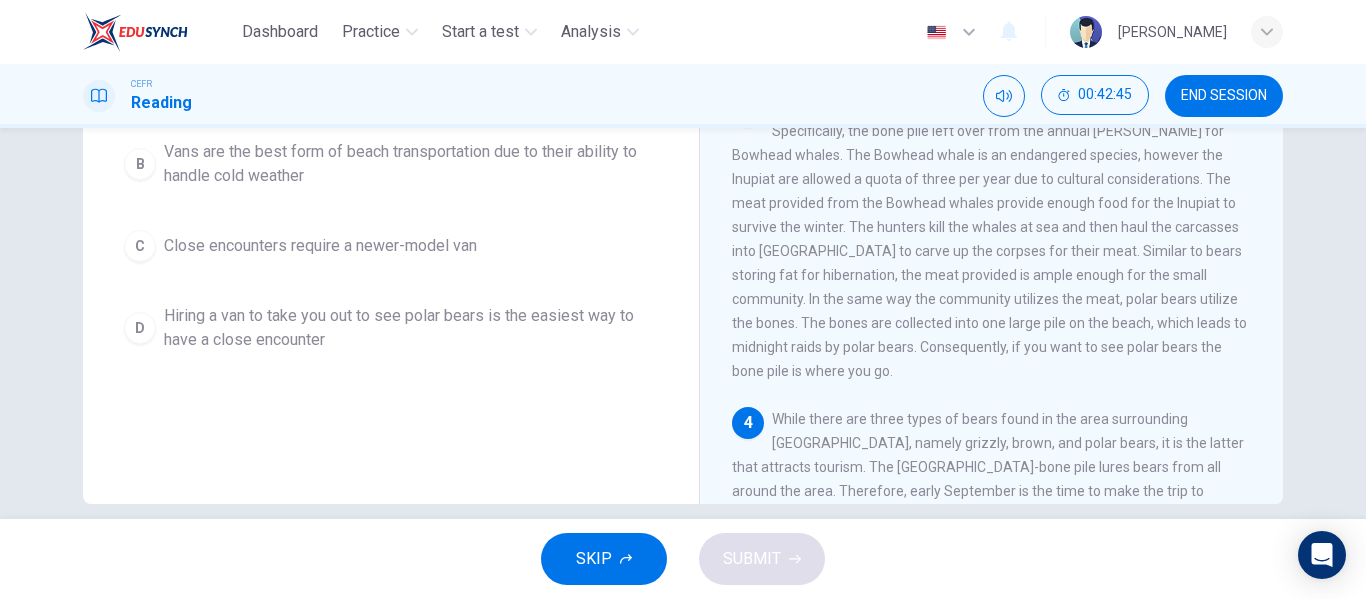 scroll, scrollTop: 365, scrollLeft: 0, axis: vertical 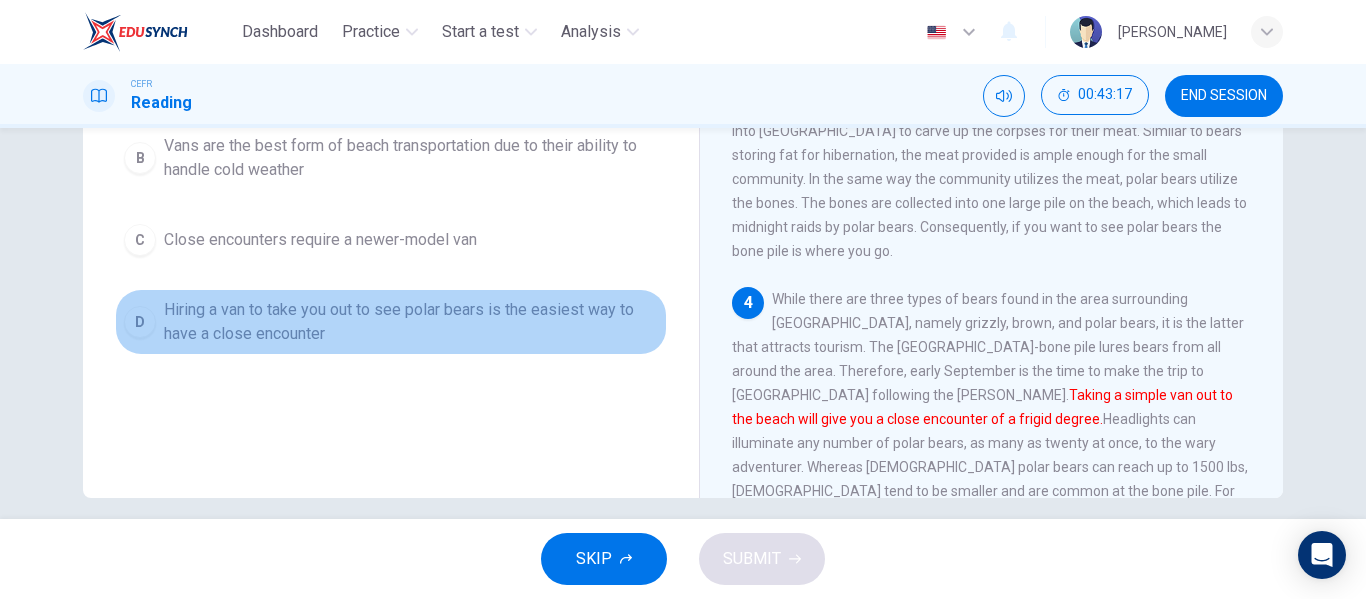 click on "Hiring a van to take you out to see polar bears is the easiest way to have a close encounter" at bounding box center (411, 322) 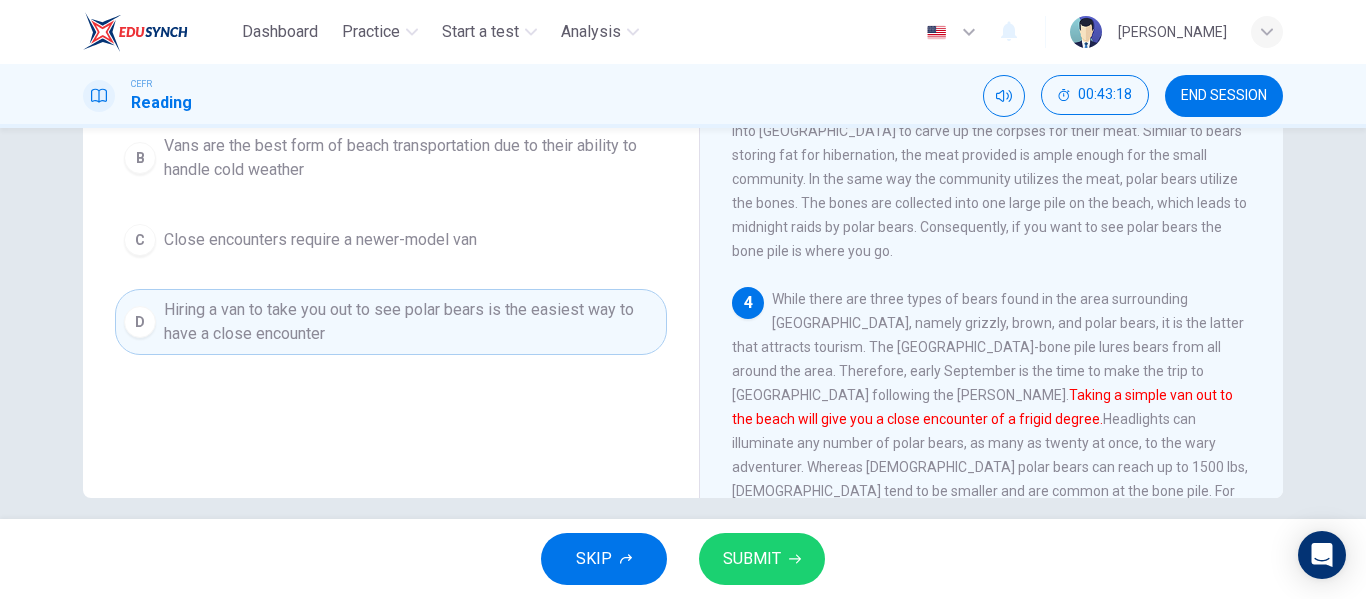 click on "SUBMIT" at bounding box center (752, 559) 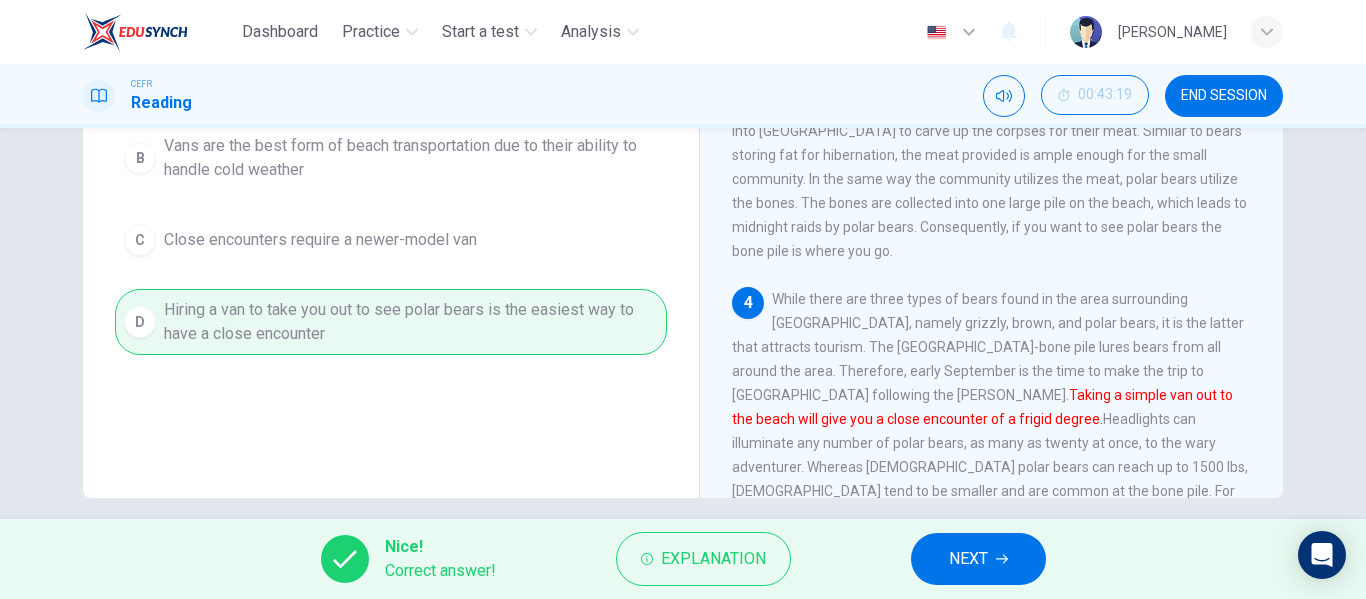 click on "NEXT" at bounding box center [978, 559] 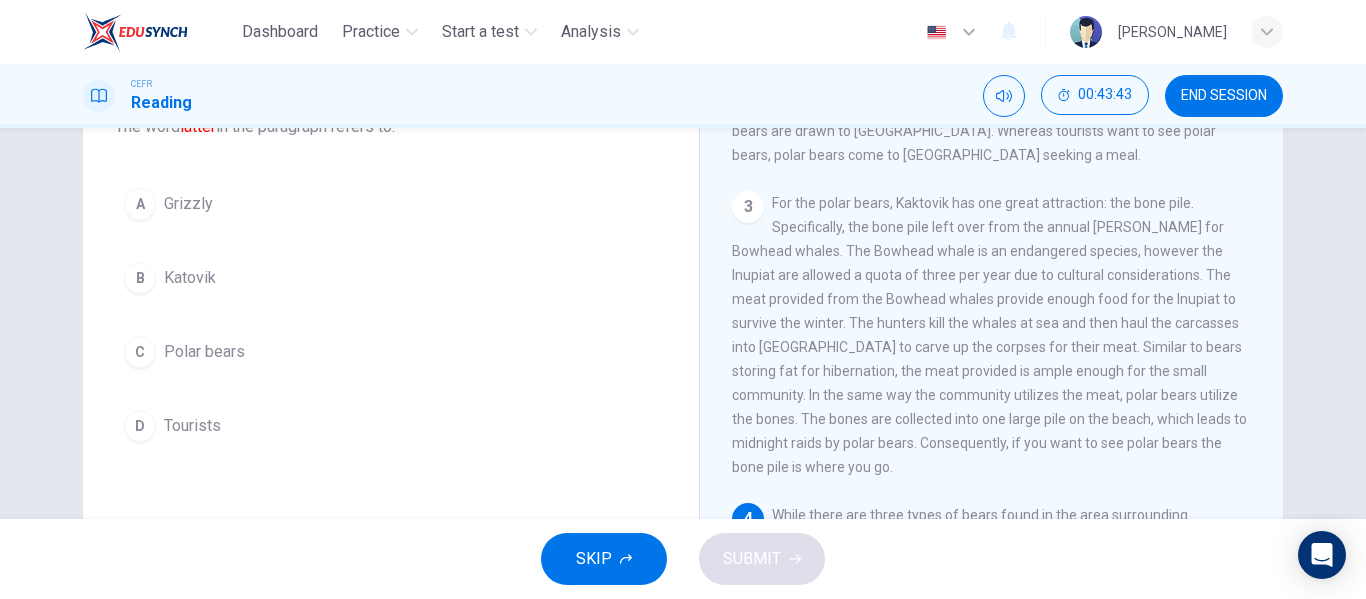 scroll, scrollTop: 150, scrollLeft: 0, axis: vertical 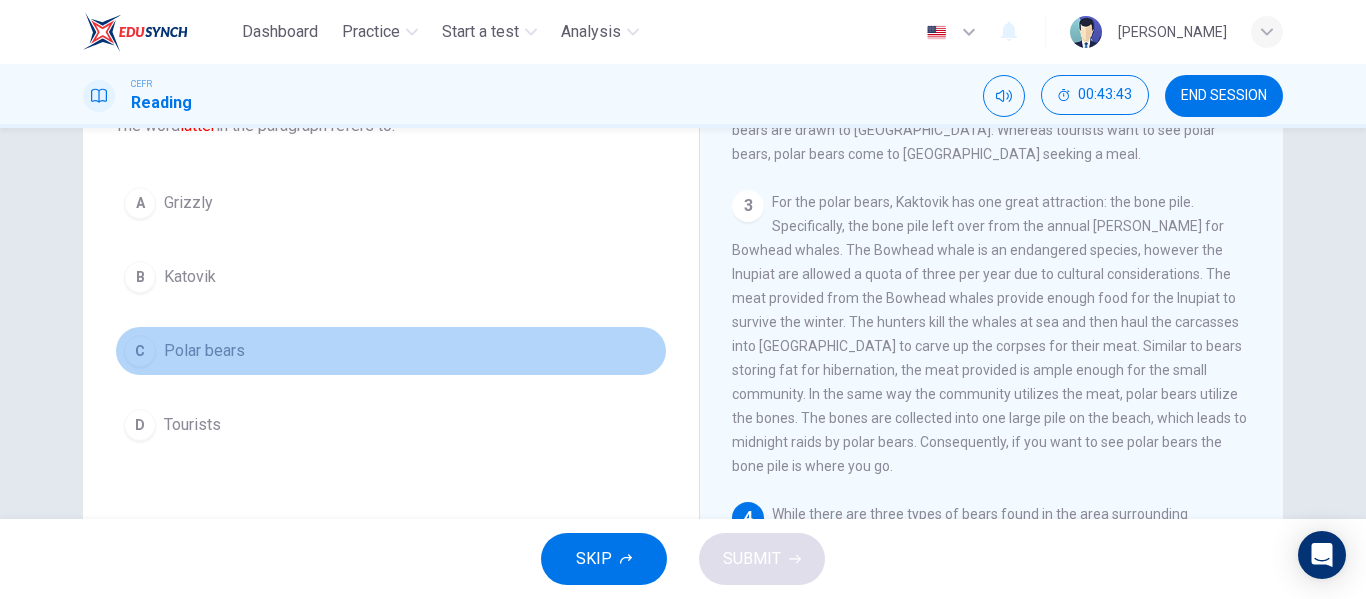 click on "C Polar bears" at bounding box center (391, 351) 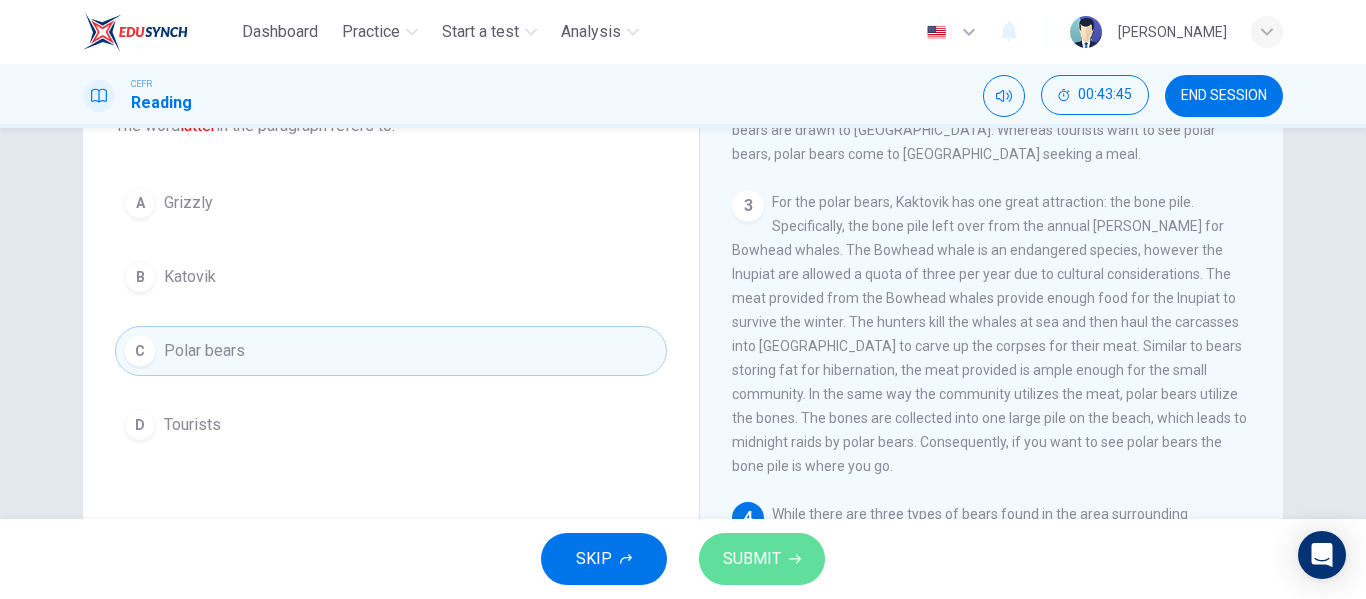 click on "SUBMIT" at bounding box center [752, 559] 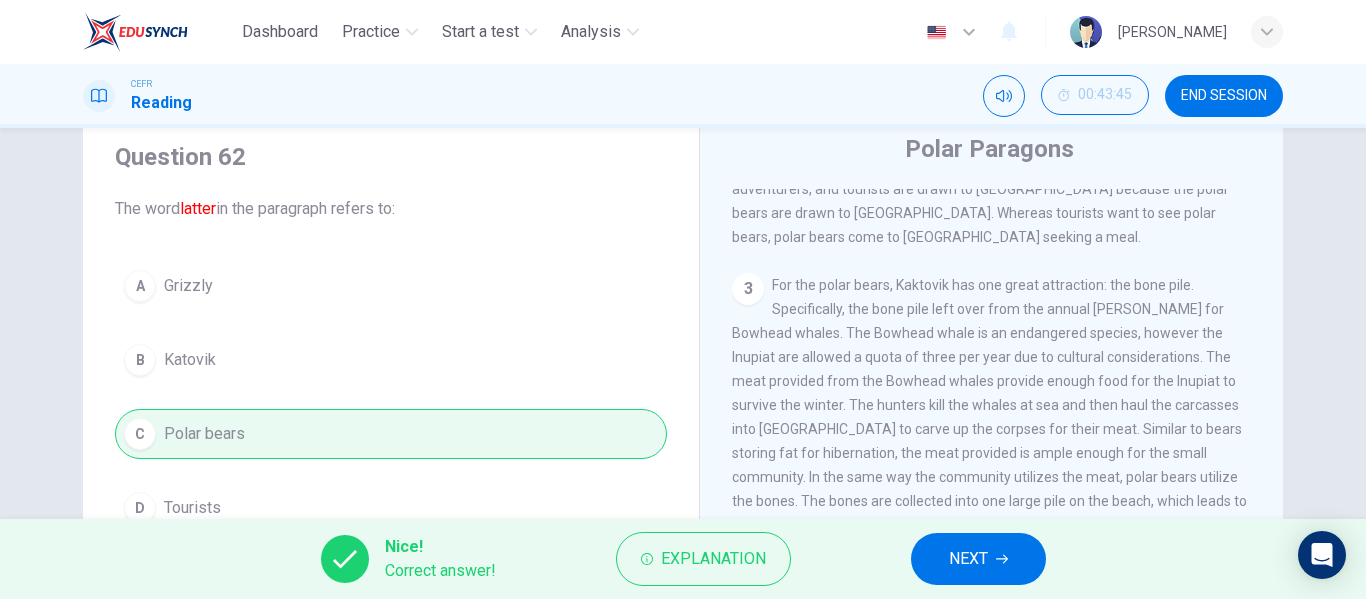 scroll, scrollTop: 78, scrollLeft: 0, axis: vertical 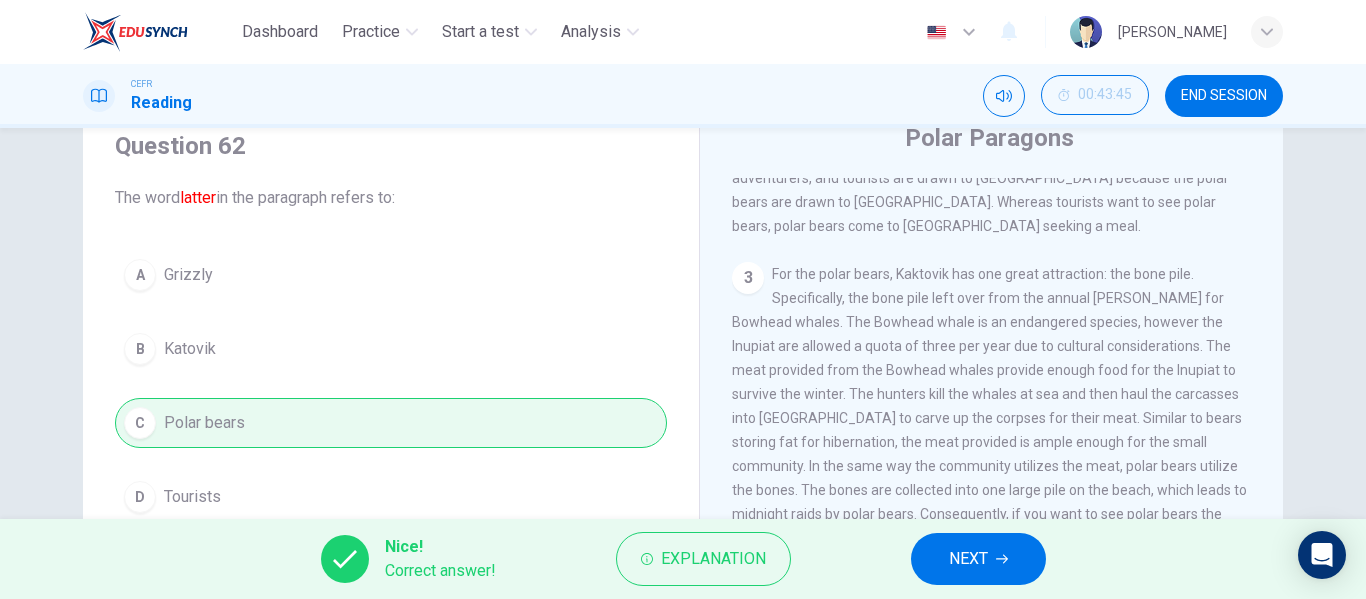 click 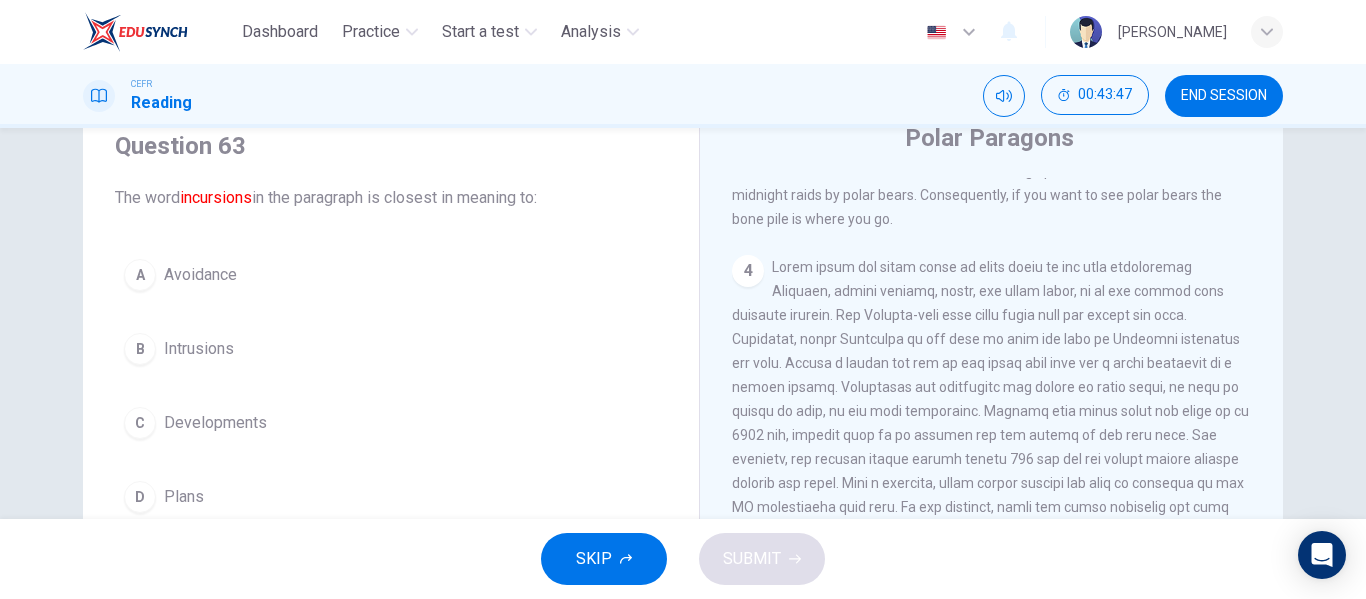scroll, scrollTop: 963, scrollLeft: 0, axis: vertical 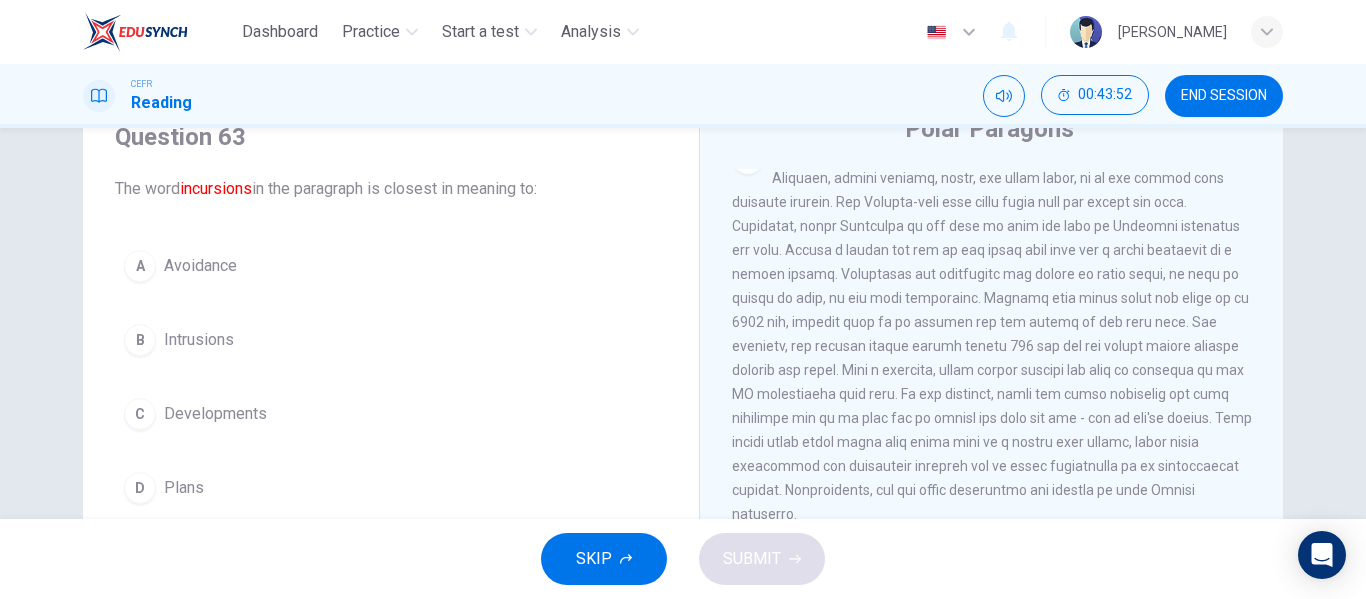 click on "B Intrusions" at bounding box center [391, 340] 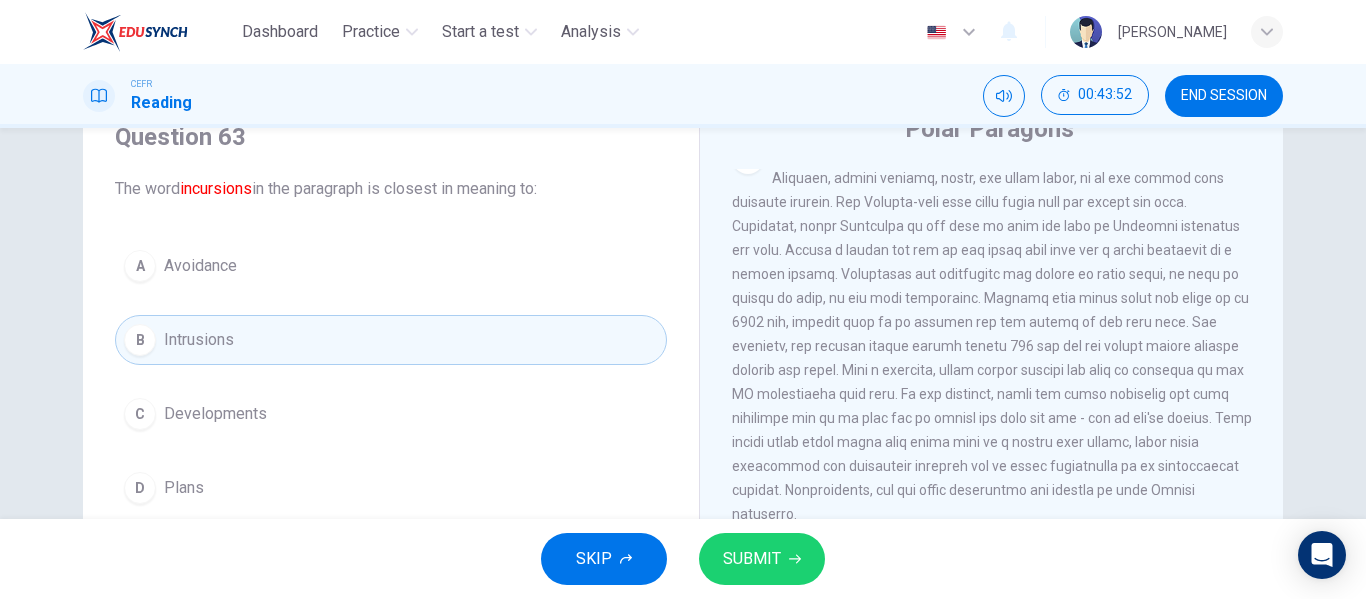 click on "SUBMIT" at bounding box center [762, 559] 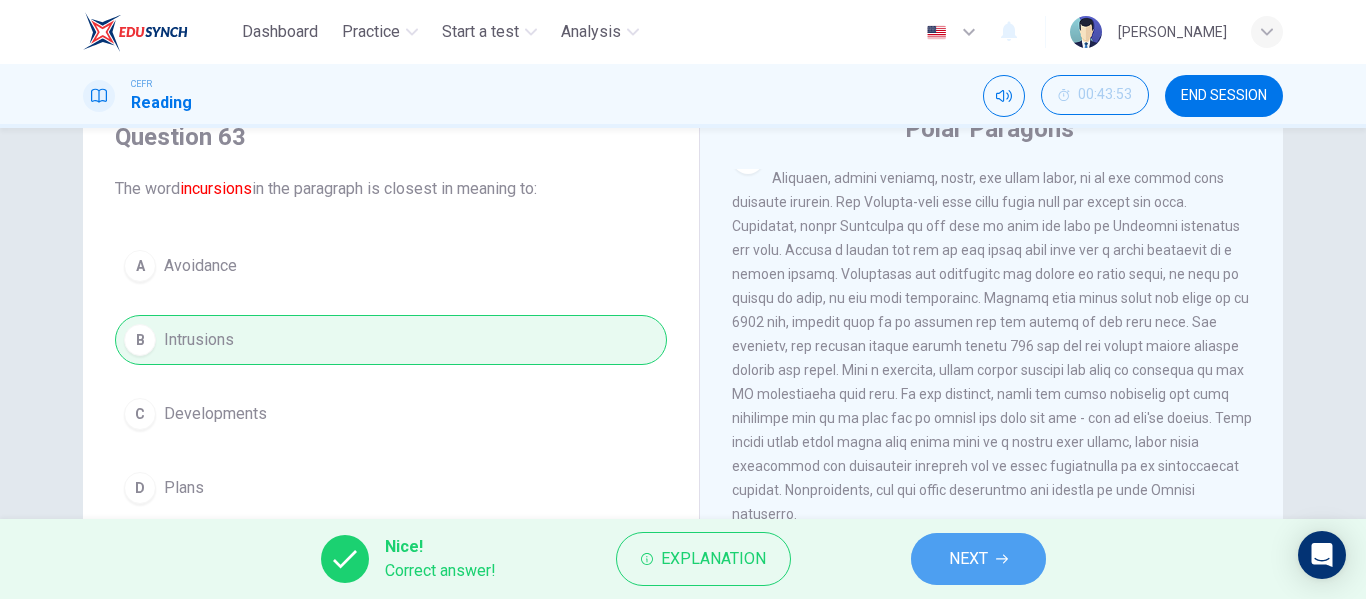 click on "NEXT" at bounding box center (978, 559) 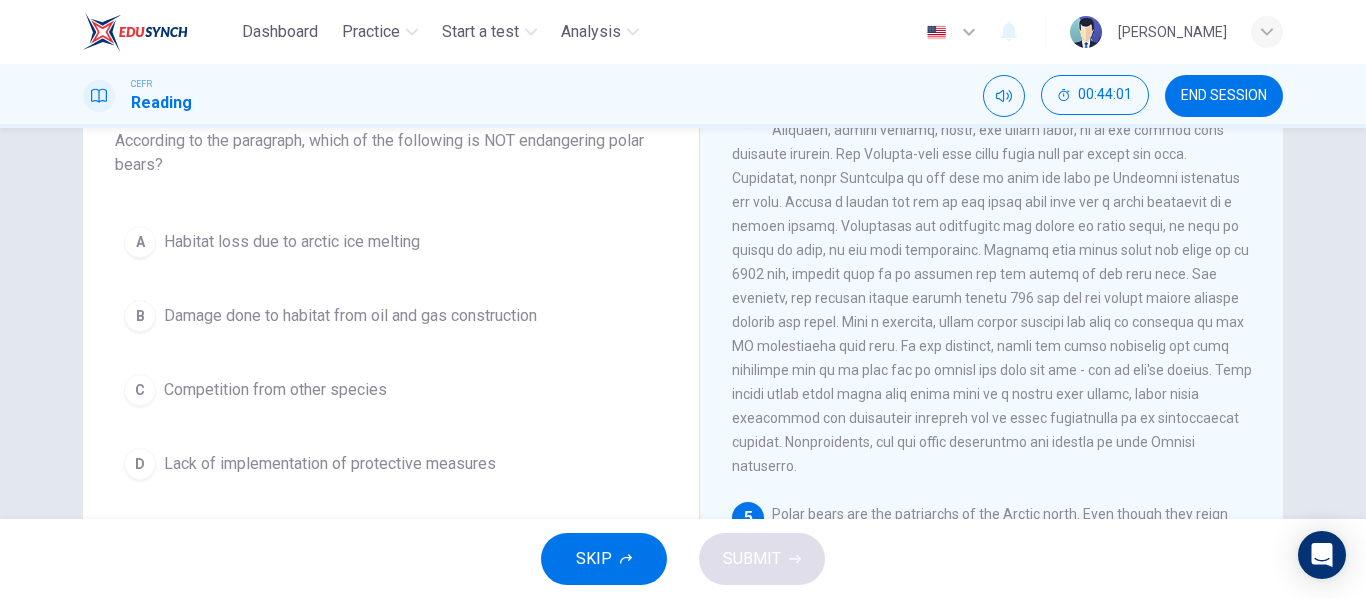 scroll, scrollTop: 139, scrollLeft: 0, axis: vertical 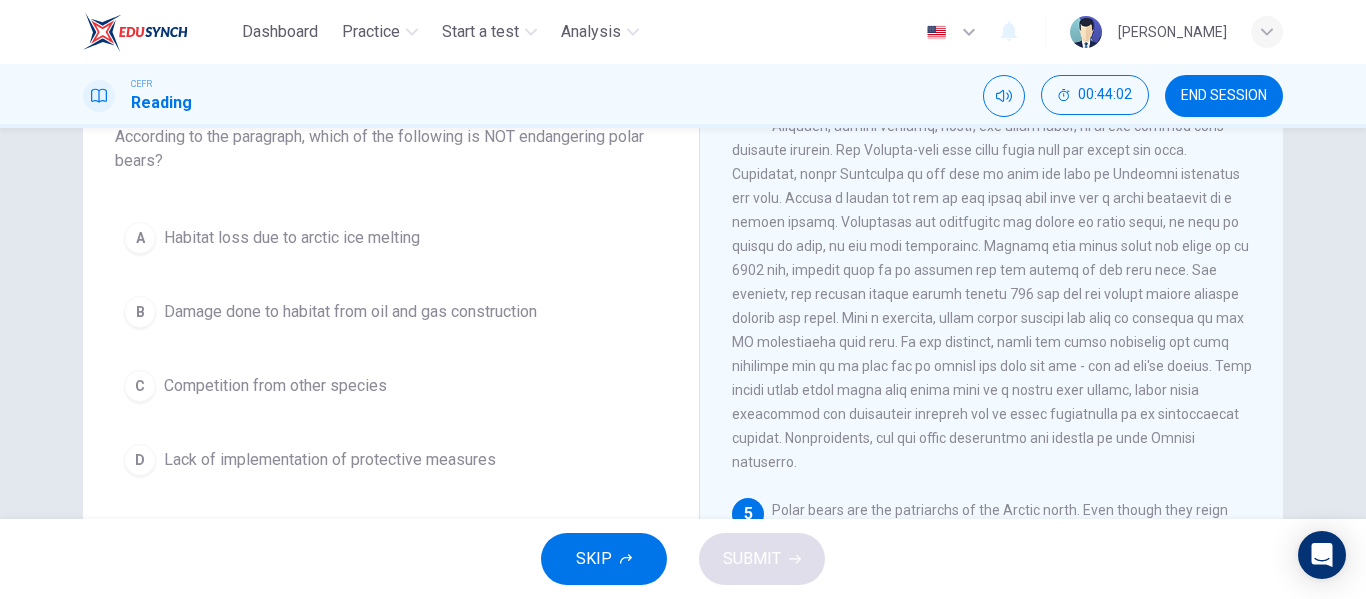 click on "Damage done to habitat from oil and gas construction" at bounding box center (350, 312) 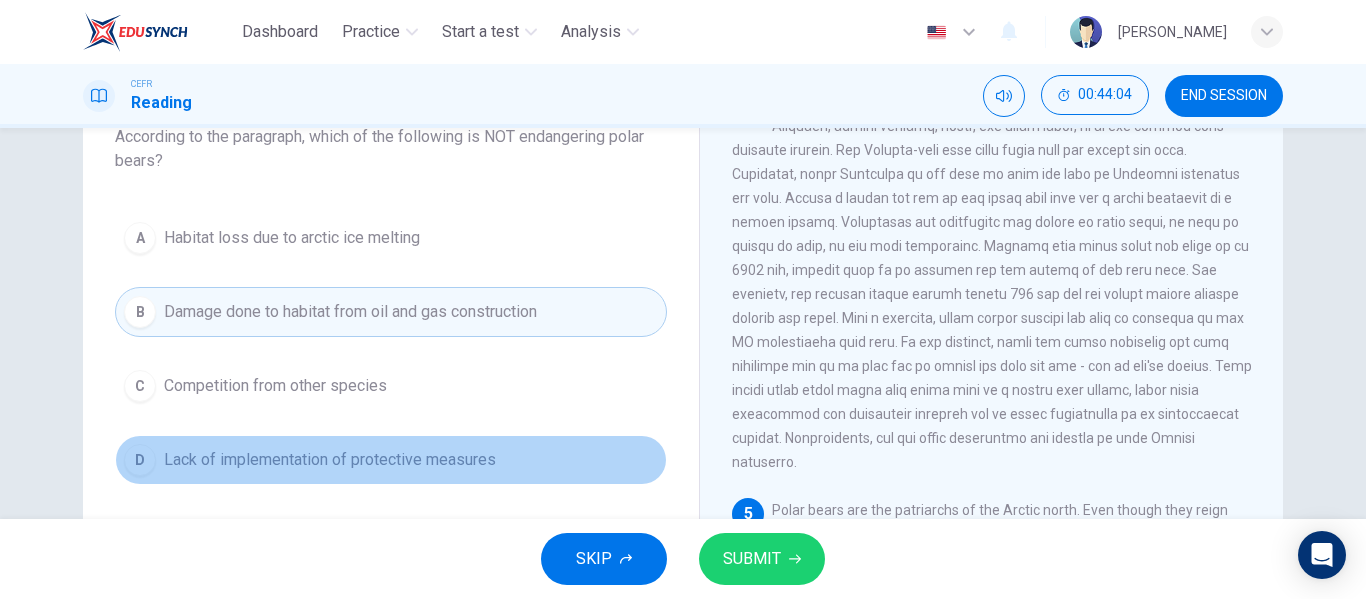 click on "Lack of implementation of protective measures" at bounding box center [330, 460] 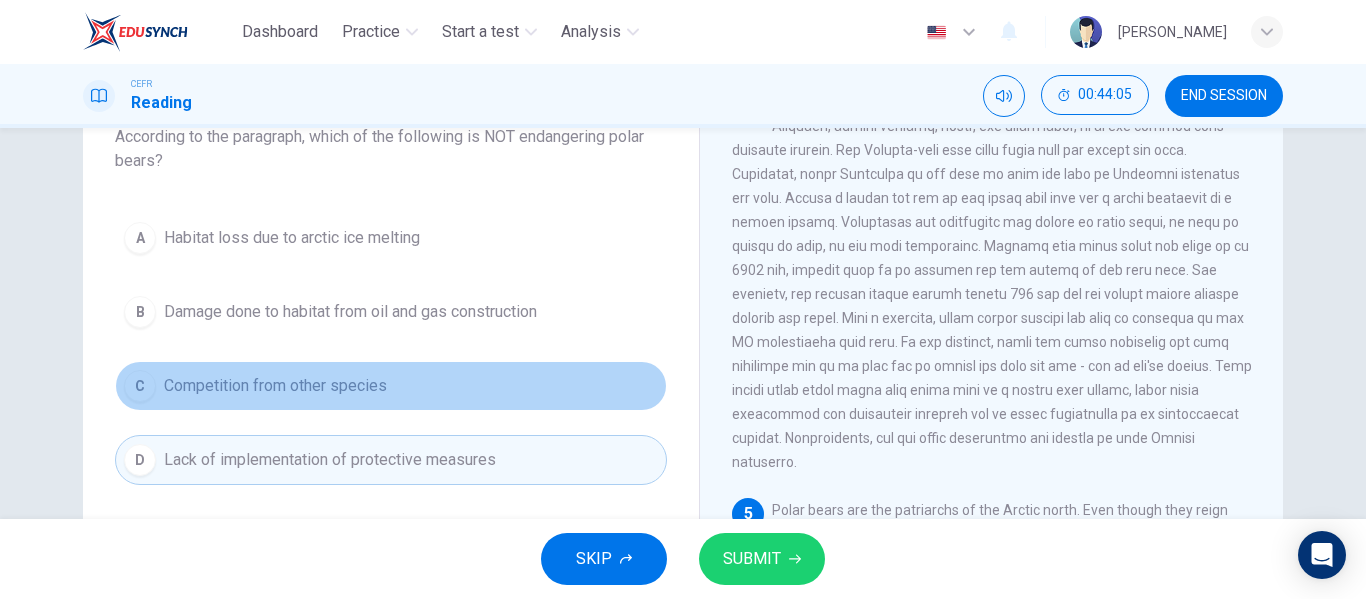 click on "C Competition from other species" at bounding box center (391, 386) 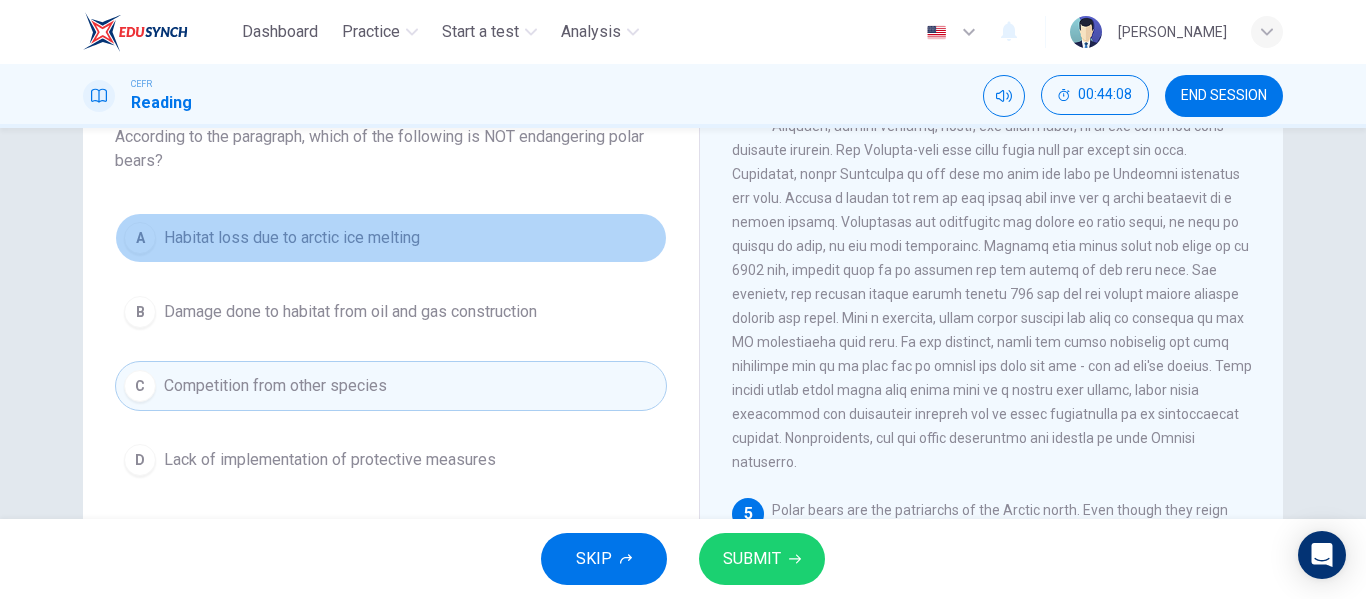 click on "A Habitat loss due to arctic ice melting" at bounding box center [391, 238] 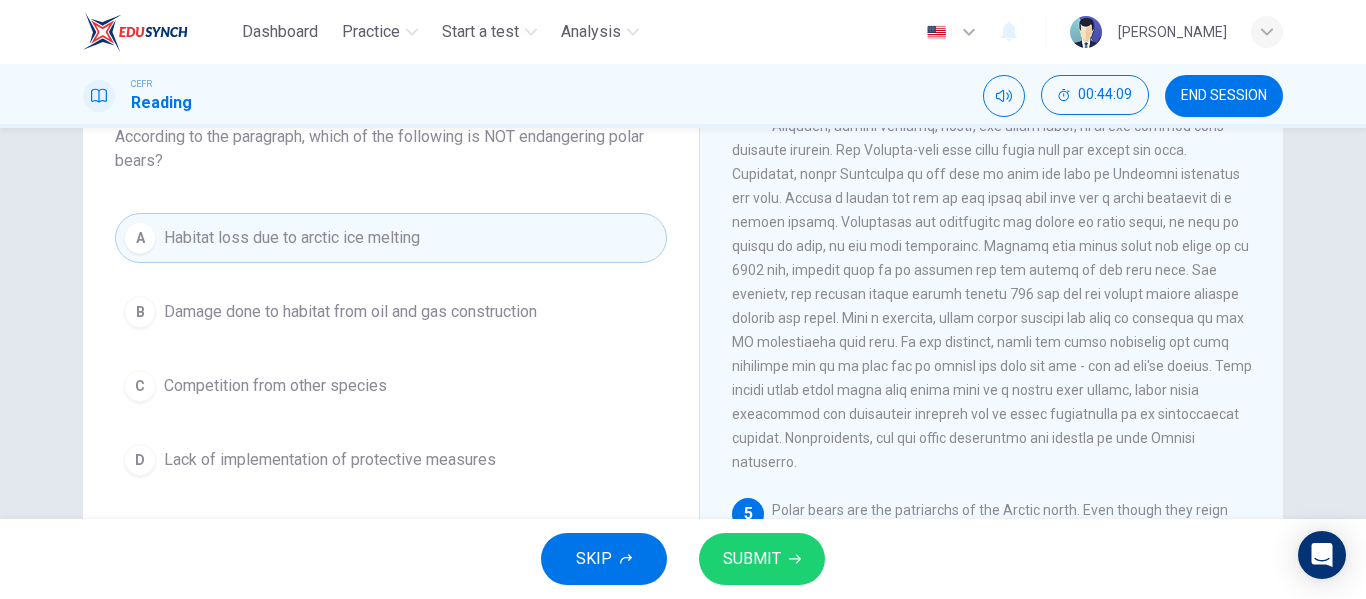 click on "SUBMIT" at bounding box center [752, 559] 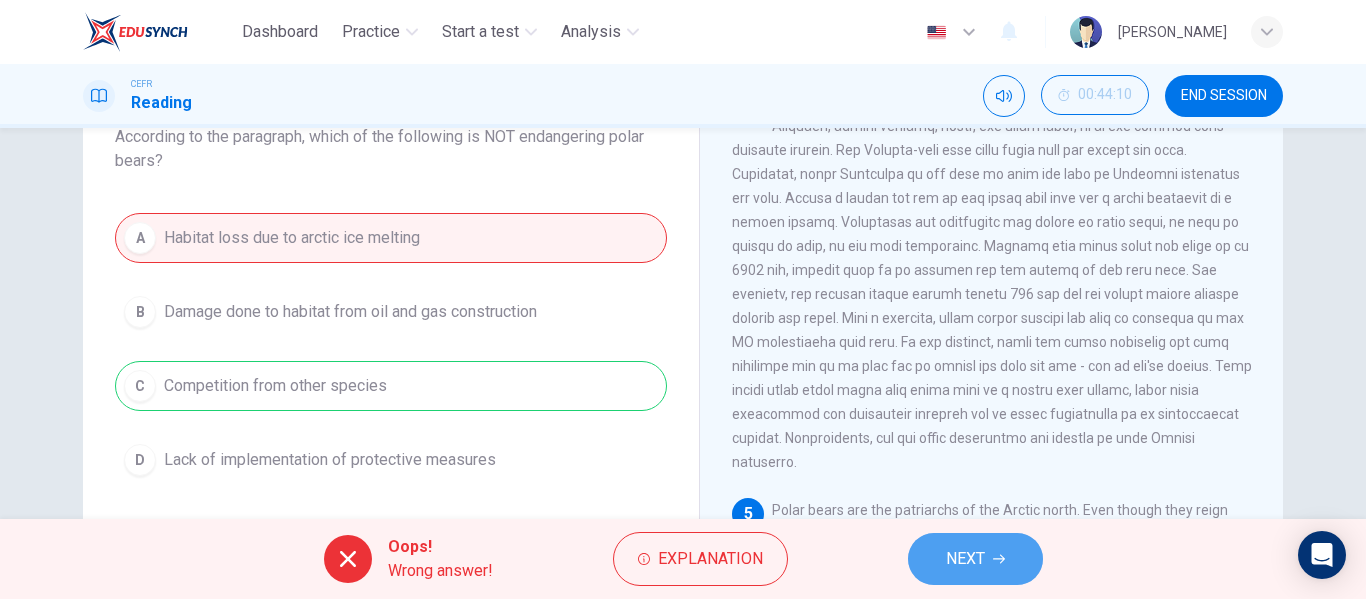 click on "NEXT" at bounding box center [975, 559] 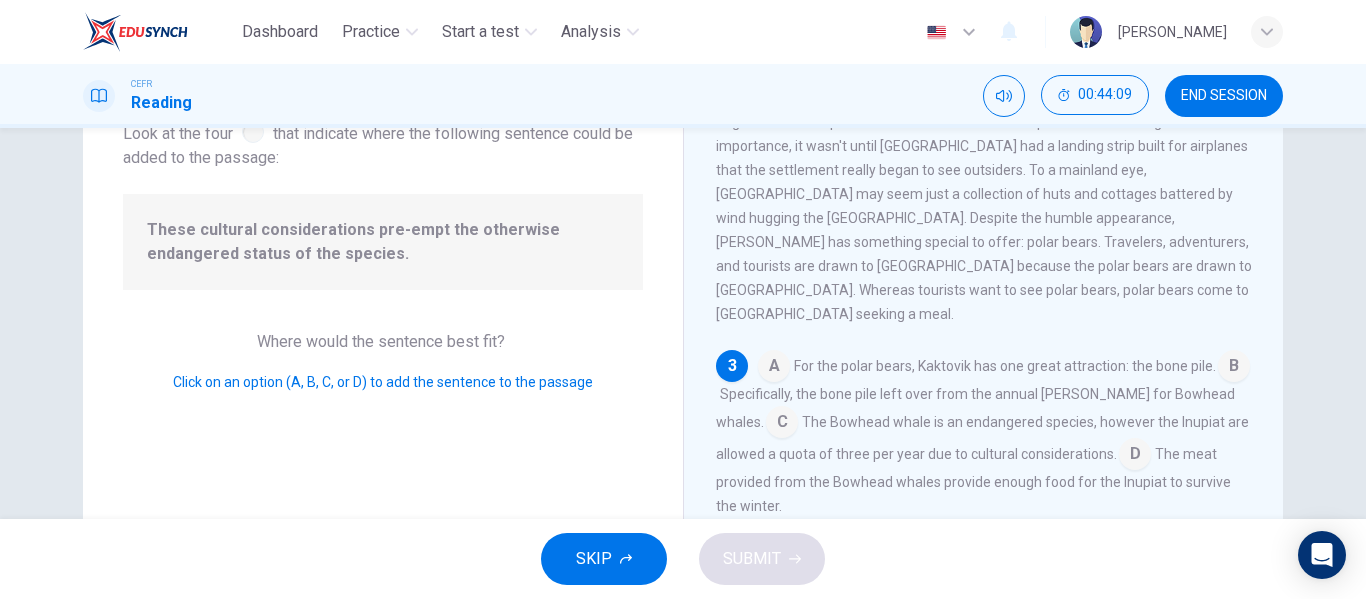 scroll, scrollTop: 399, scrollLeft: 0, axis: vertical 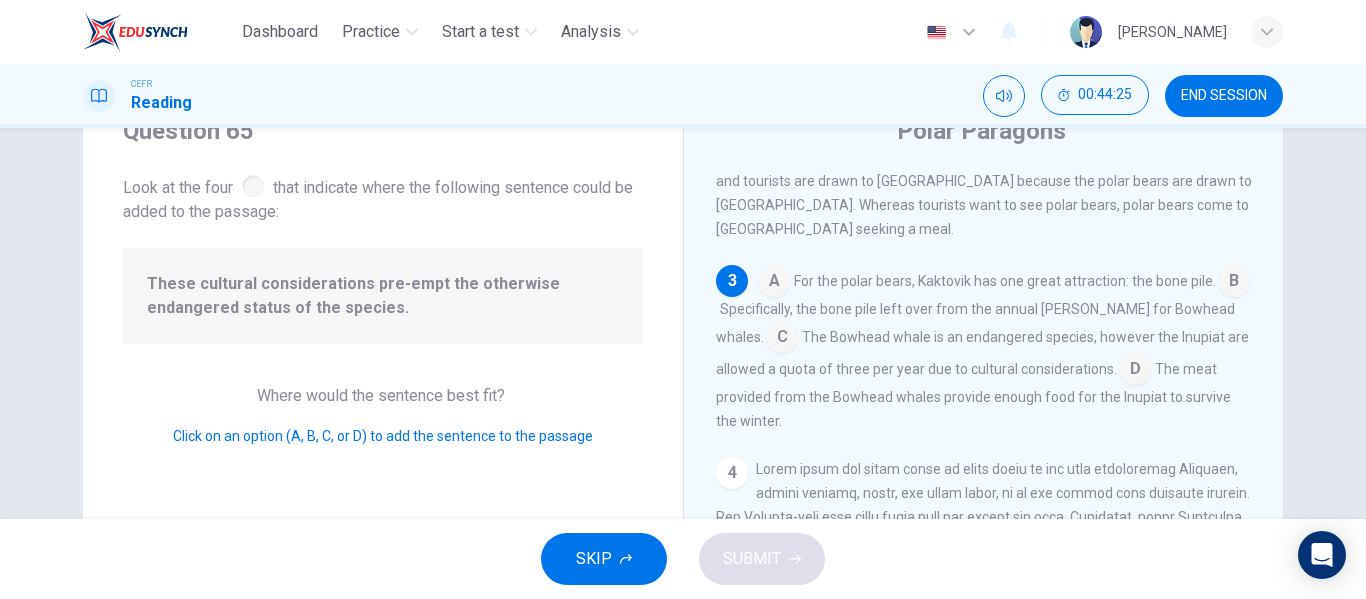 click at bounding box center [1135, 371] 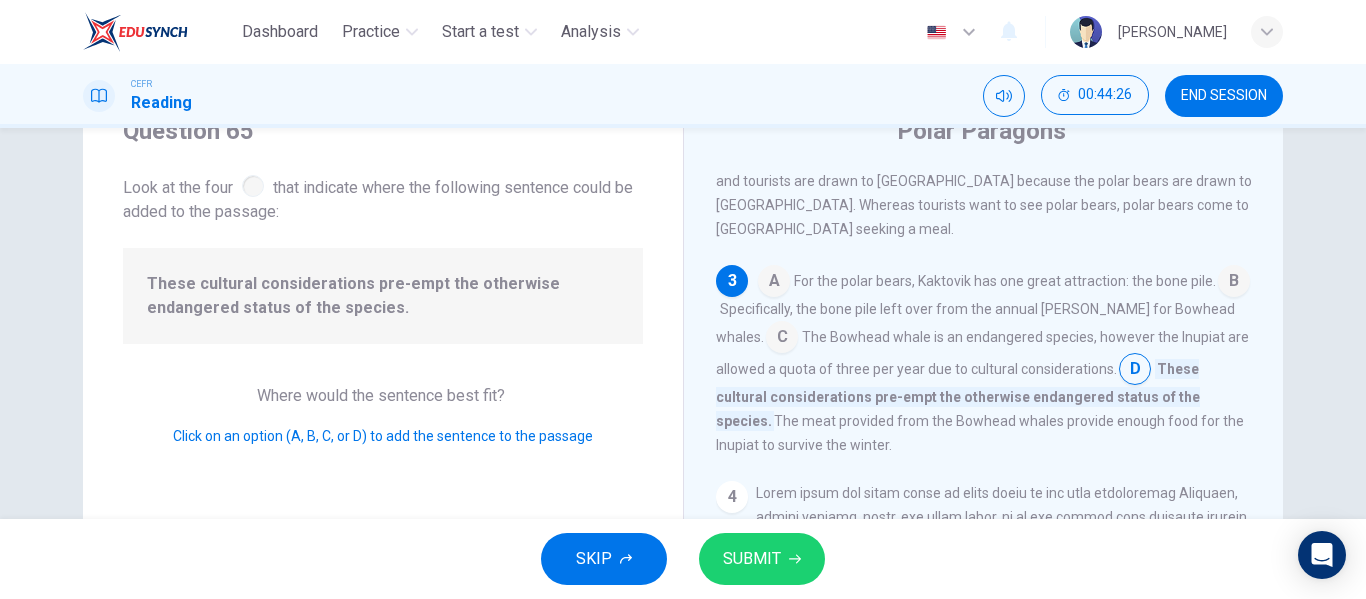 click on "SUBMIT" at bounding box center [752, 559] 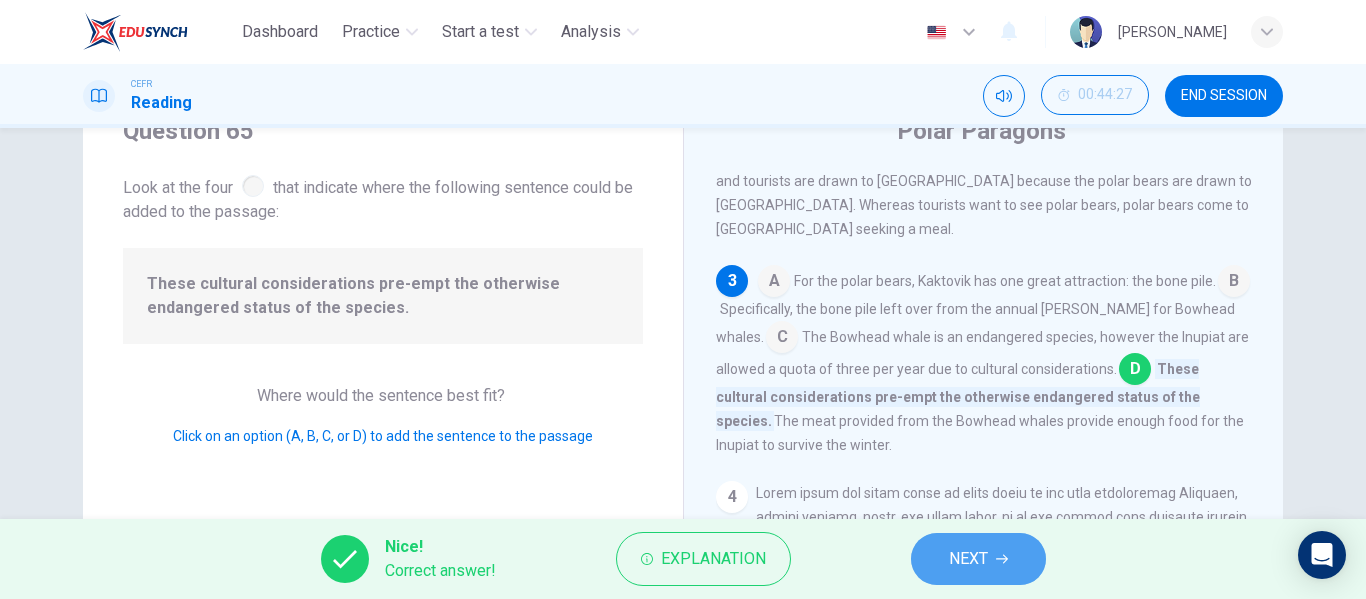 click on "NEXT" at bounding box center (978, 559) 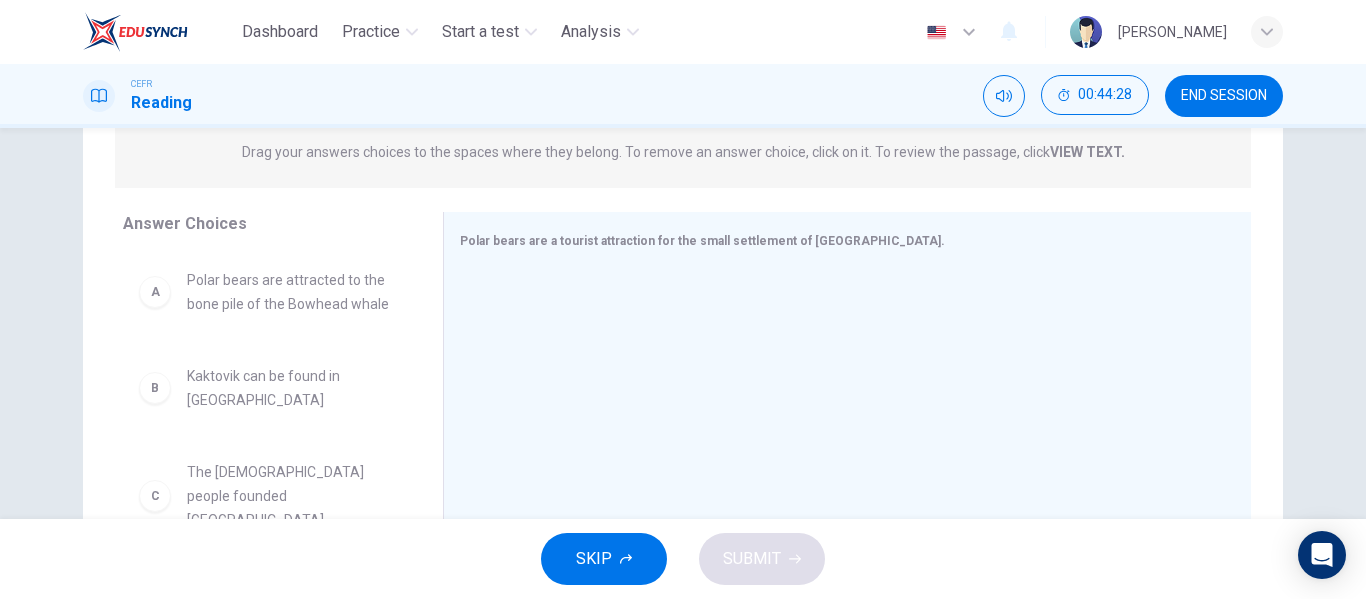 scroll, scrollTop: 261, scrollLeft: 0, axis: vertical 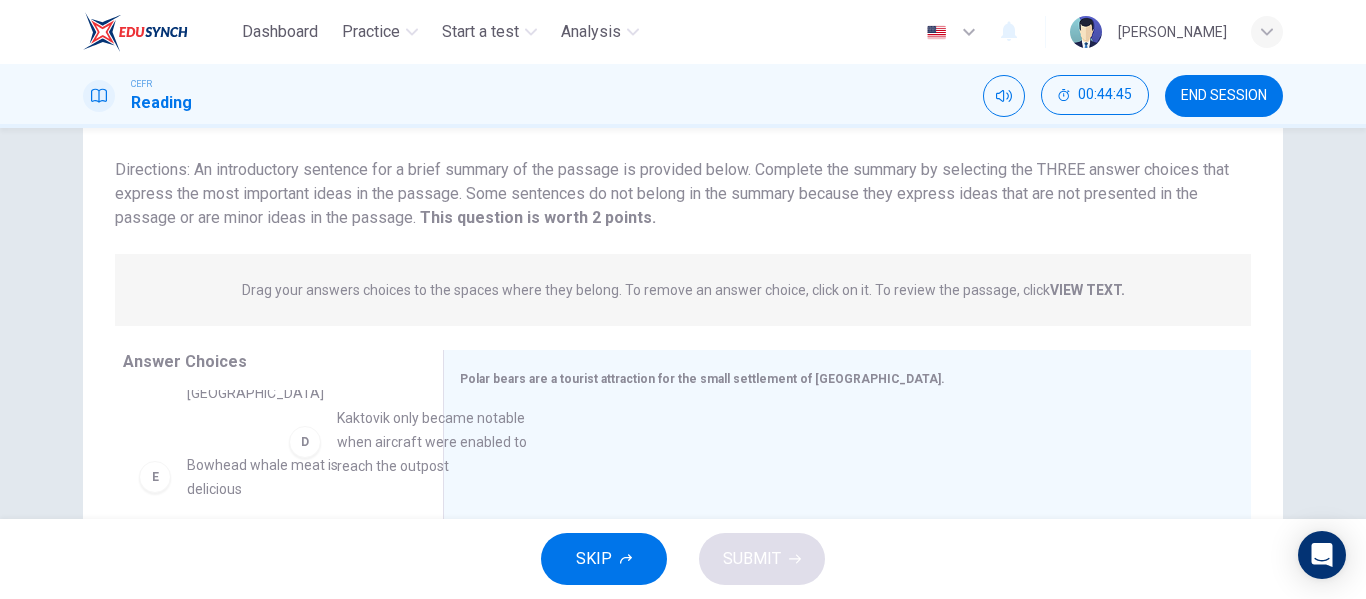 drag, startPoint x: 320, startPoint y: 450, endPoint x: 335, endPoint y: 439, distance: 18.601076 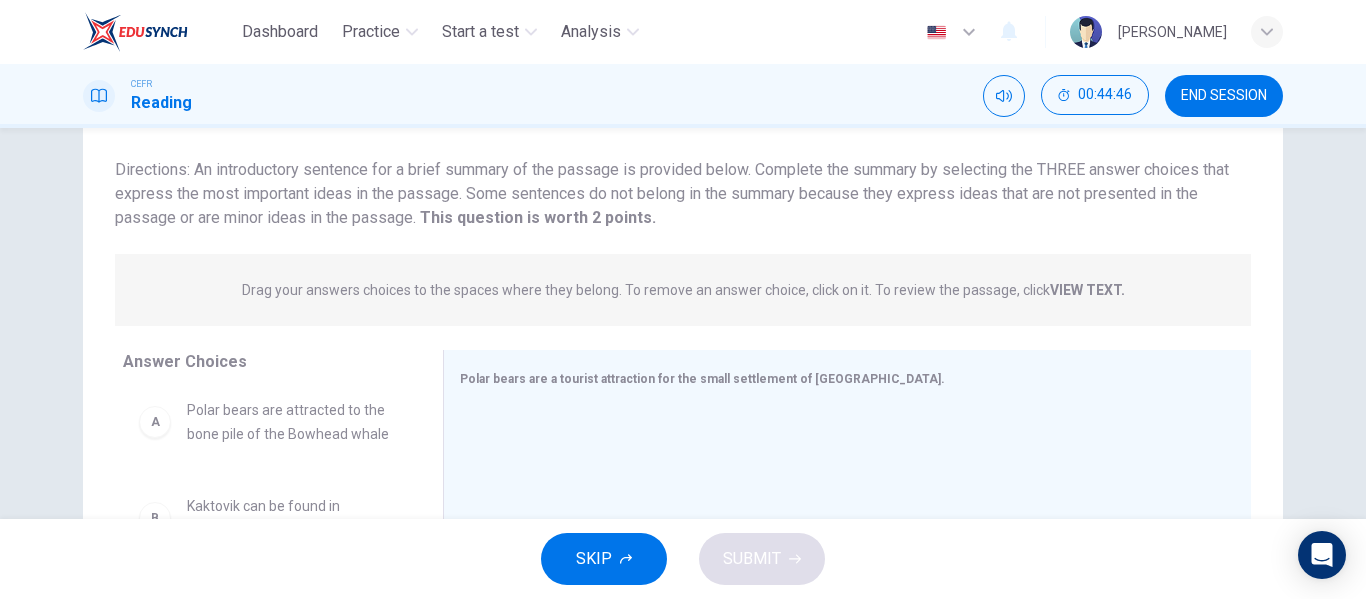 scroll, scrollTop: 0, scrollLeft: 0, axis: both 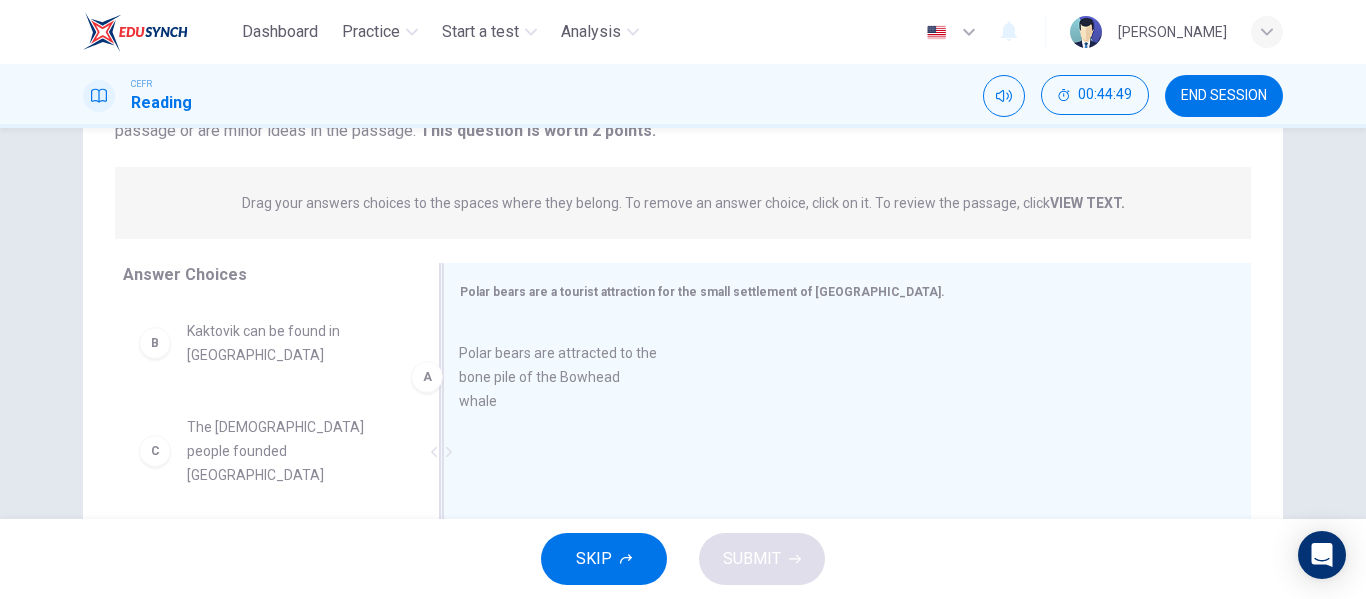 drag, startPoint x: 300, startPoint y: 348, endPoint x: 590, endPoint y: 370, distance: 290.83328 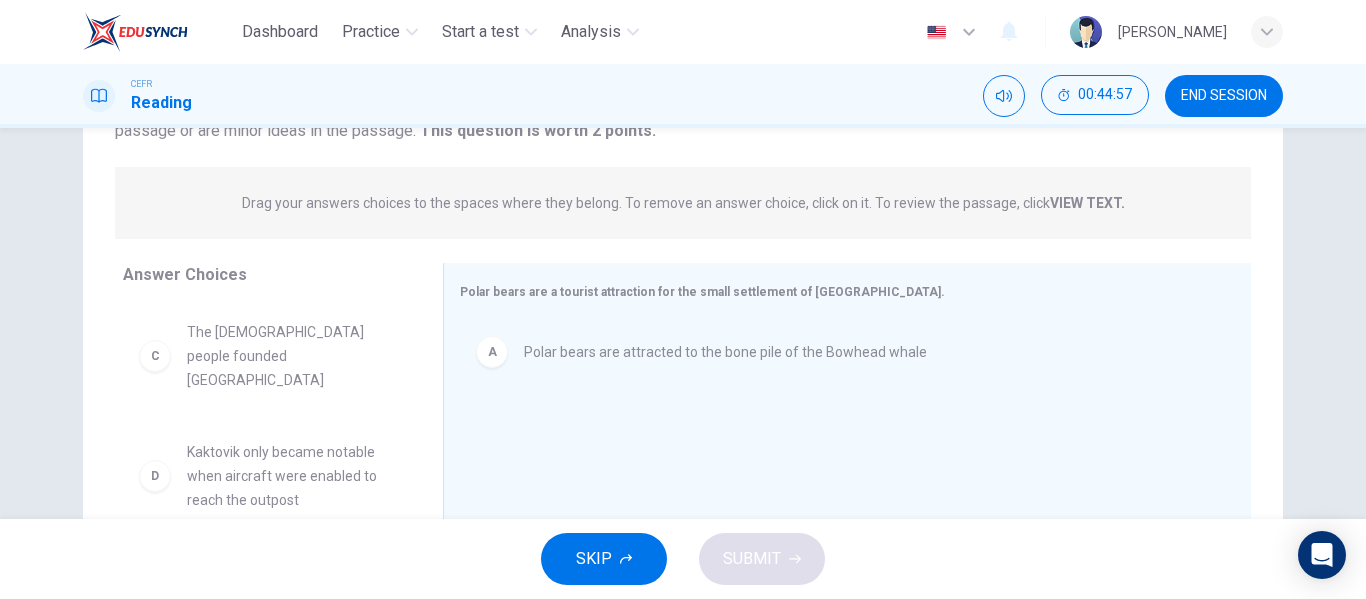 scroll, scrollTop: 96, scrollLeft: 0, axis: vertical 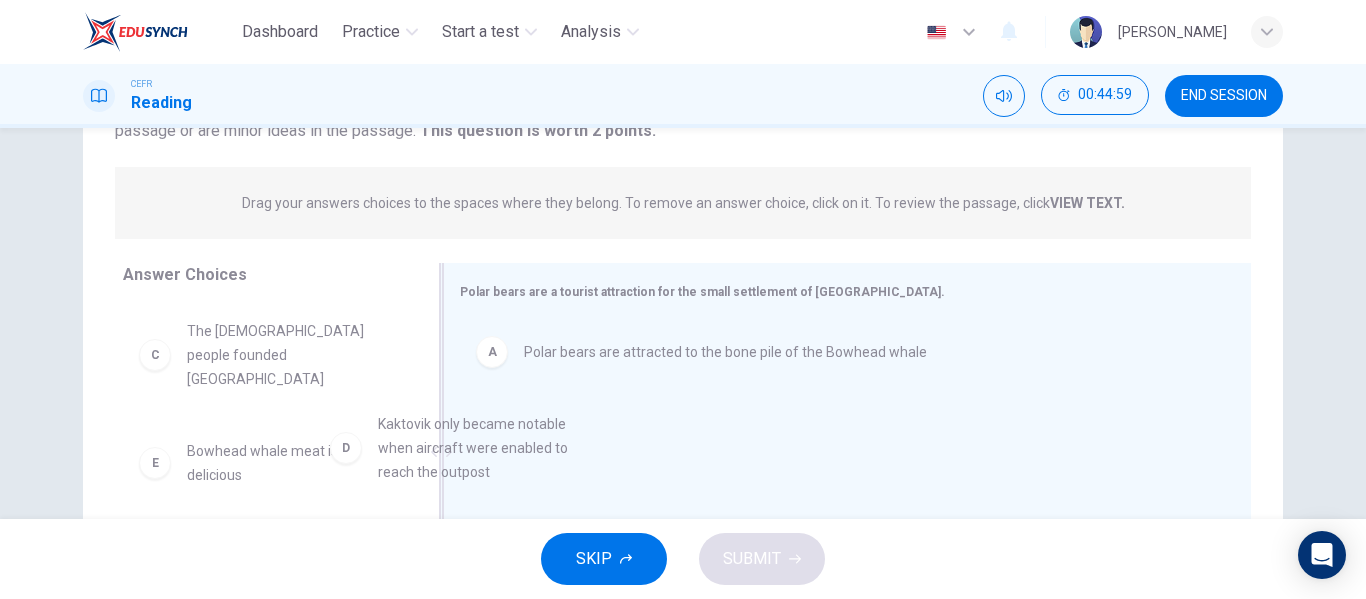 drag, startPoint x: 316, startPoint y: 480, endPoint x: 608, endPoint y: 476, distance: 292.0274 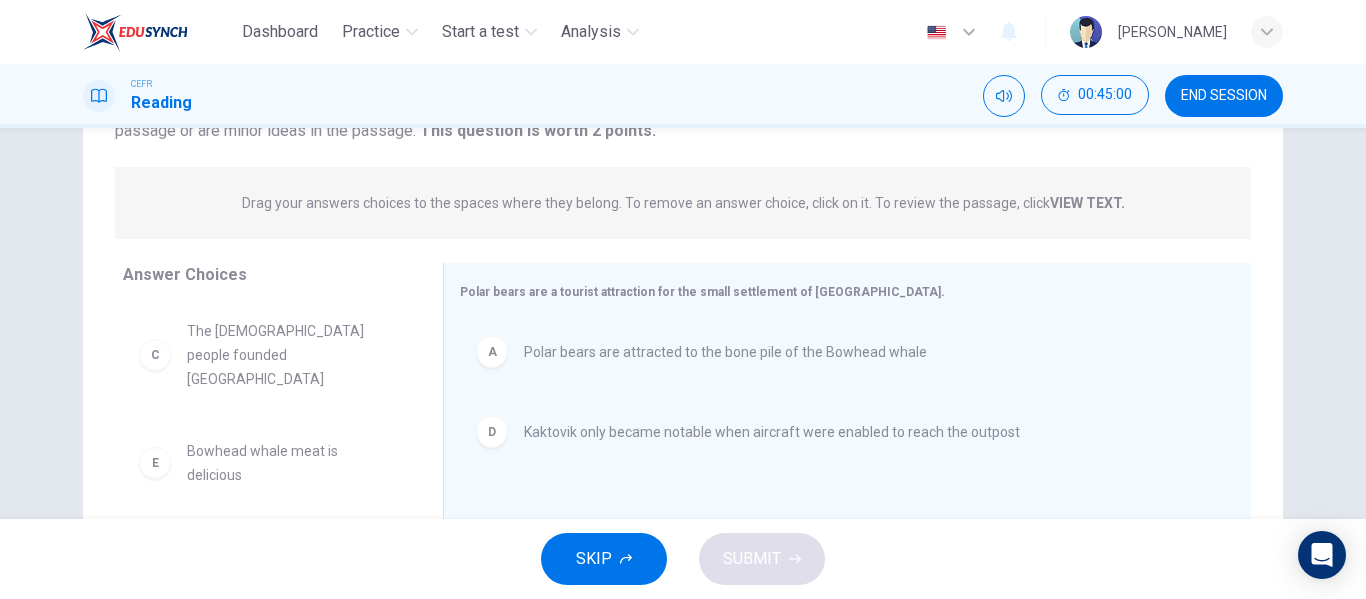 scroll, scrollTop: 84, scrollLeft: 0, axis: vertical 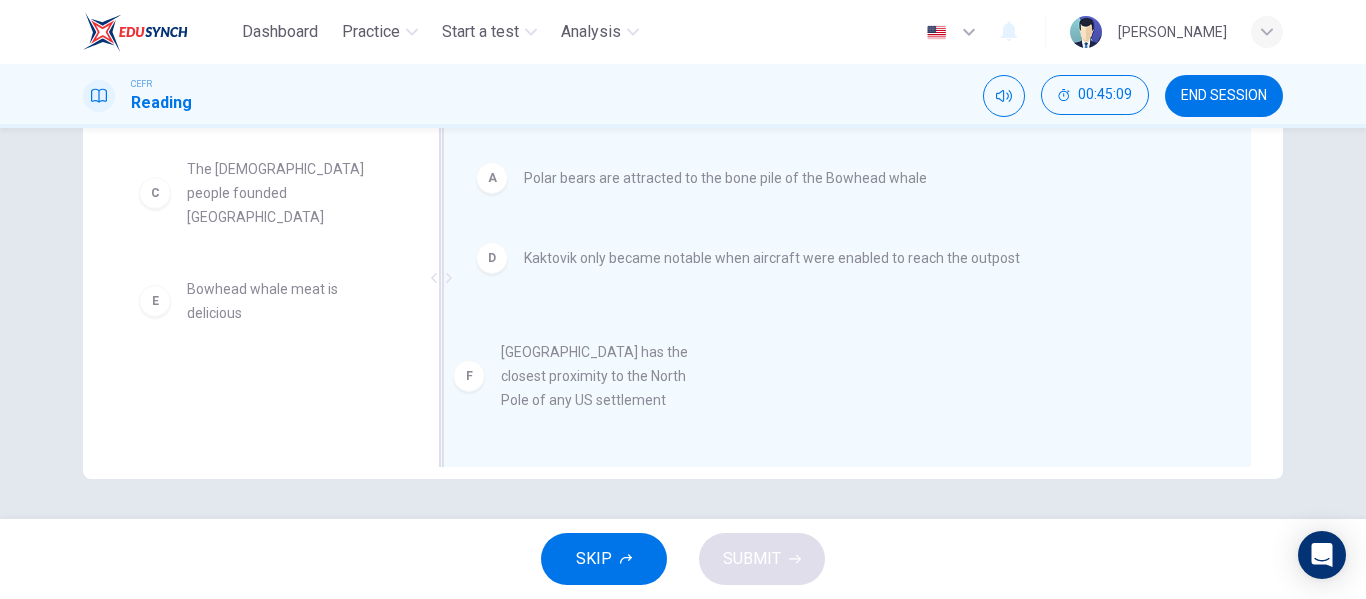 drag, startPoint x: 275, startPoint y: 423, endPoint x: 691, endPoint y: 392, distance: 417.15344 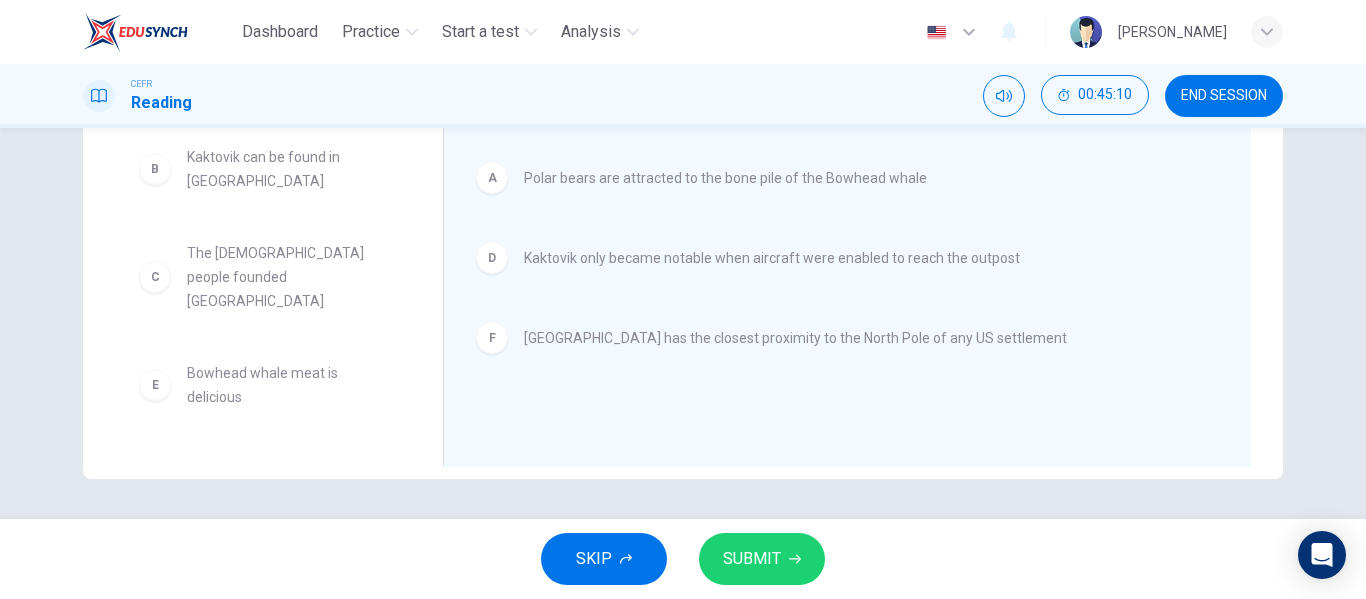 scroll, scrollTop: 0, scrollLeft: 0, axis: both 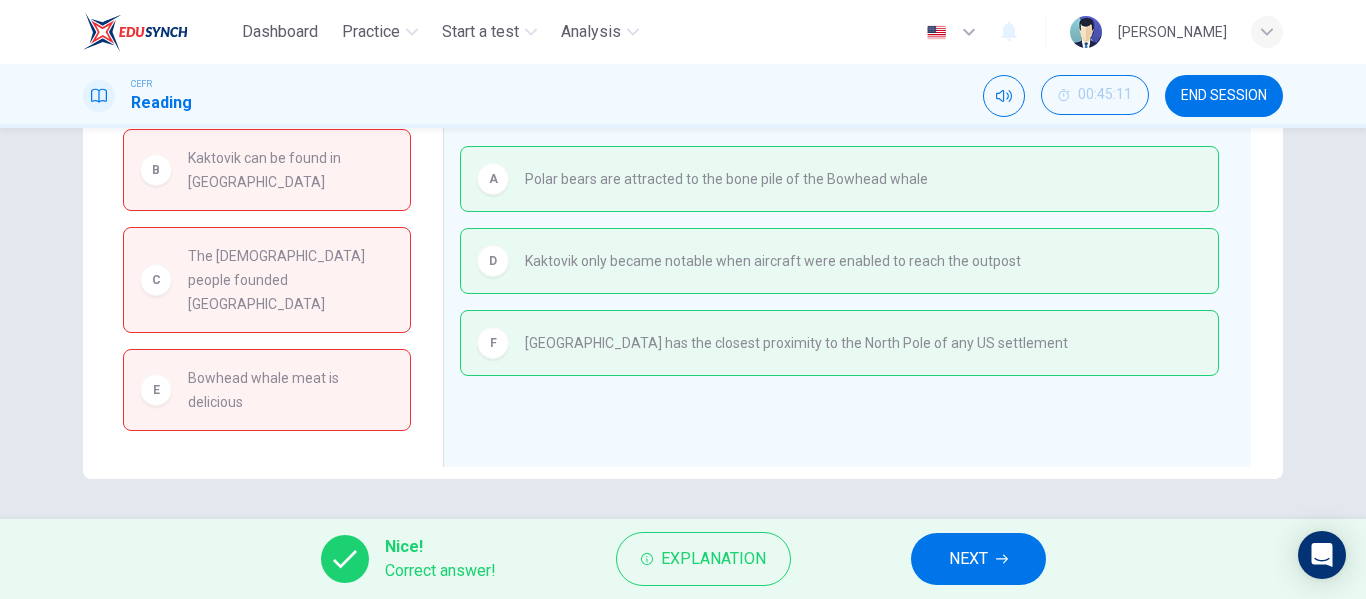click on "NEXT" at bounding box center [968, 559] 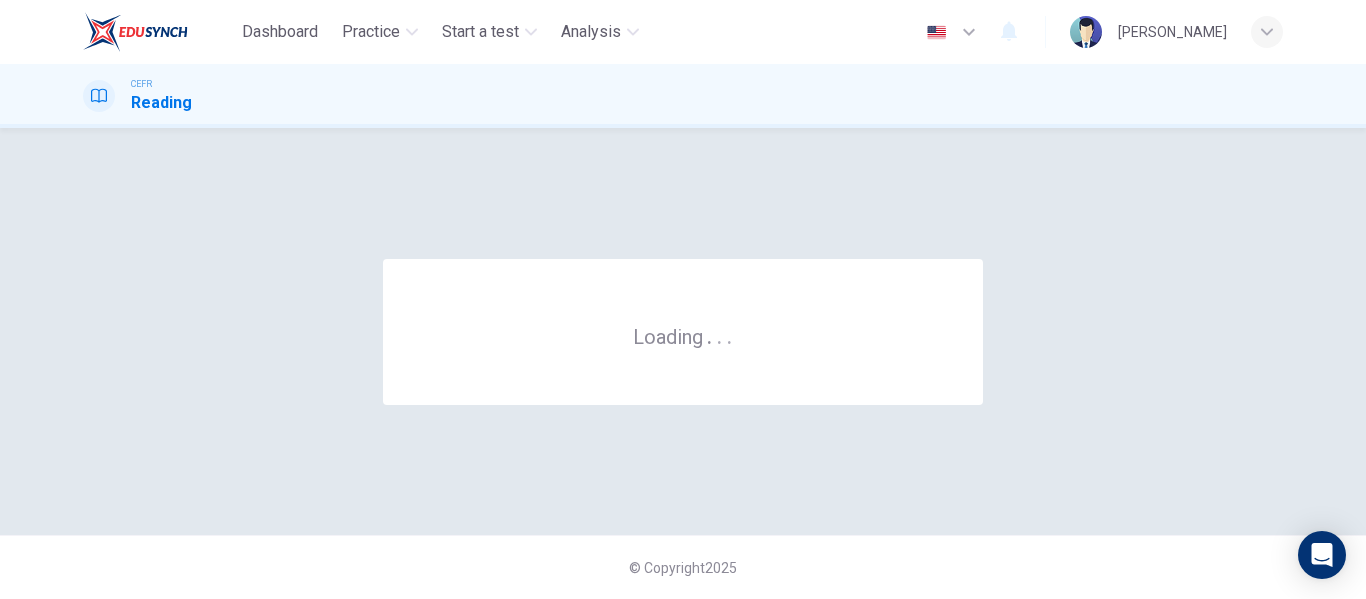 scroll, scrollTop: 0, scrollLeft: 0, axis: both 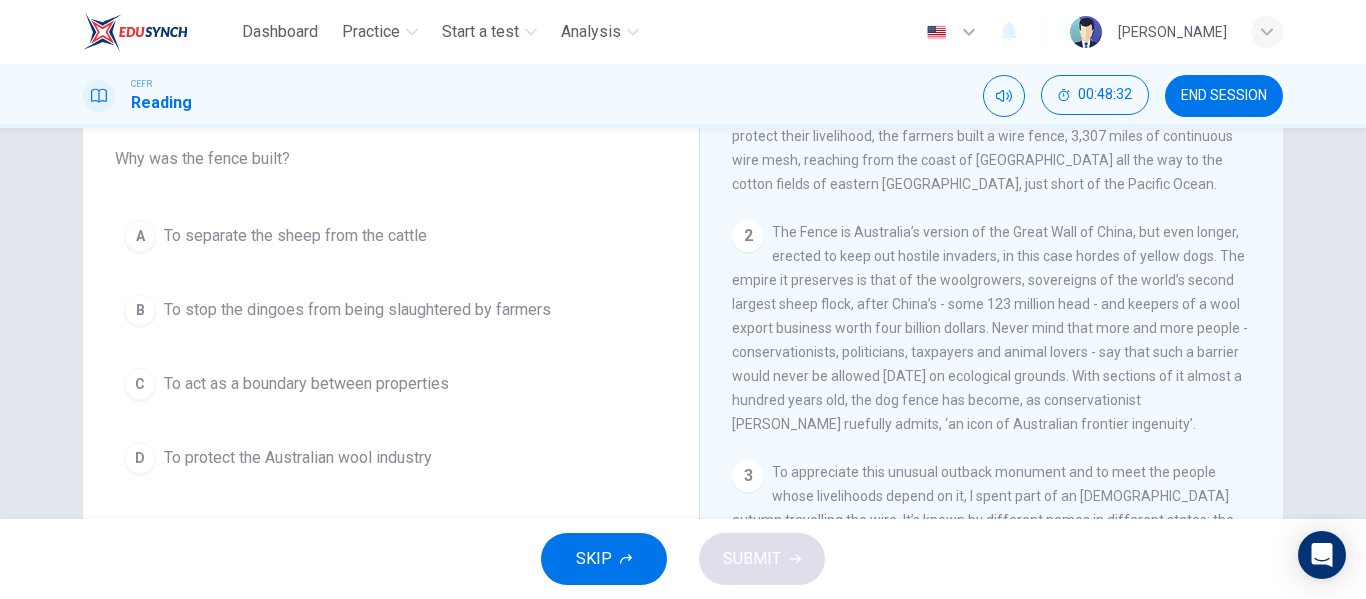click on "D To protect the Australian wool industry" at bounding box center [391, 458] 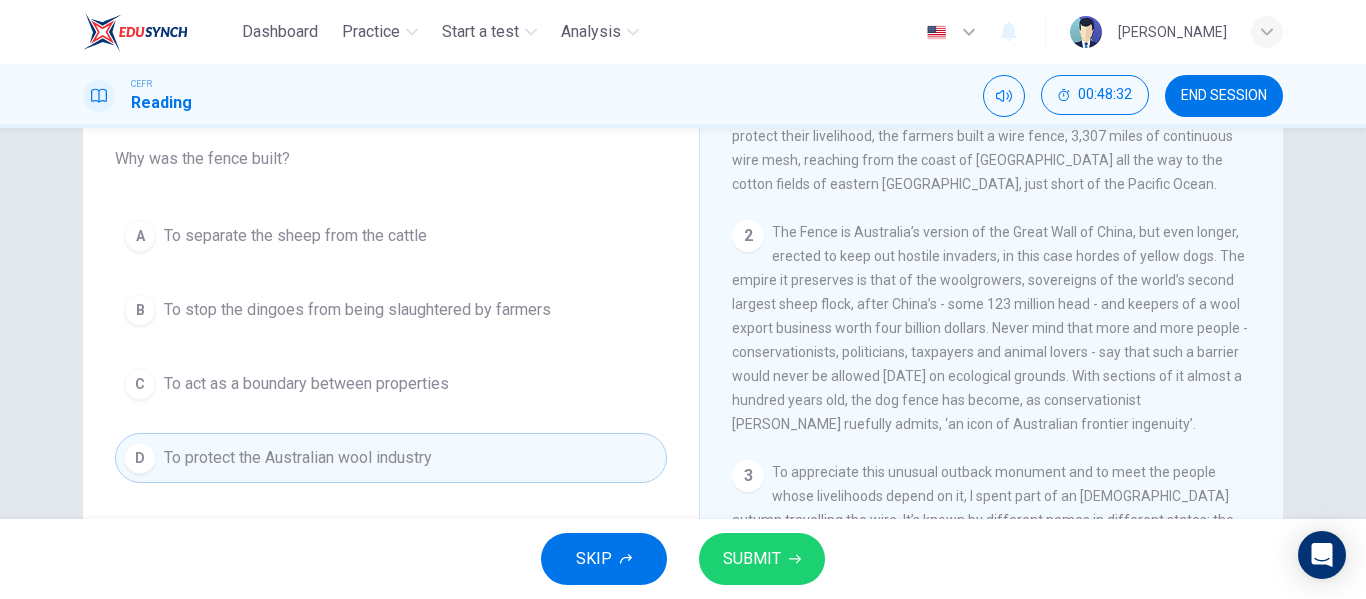 click on "SUBMIT" at bounding box center (762, 559) 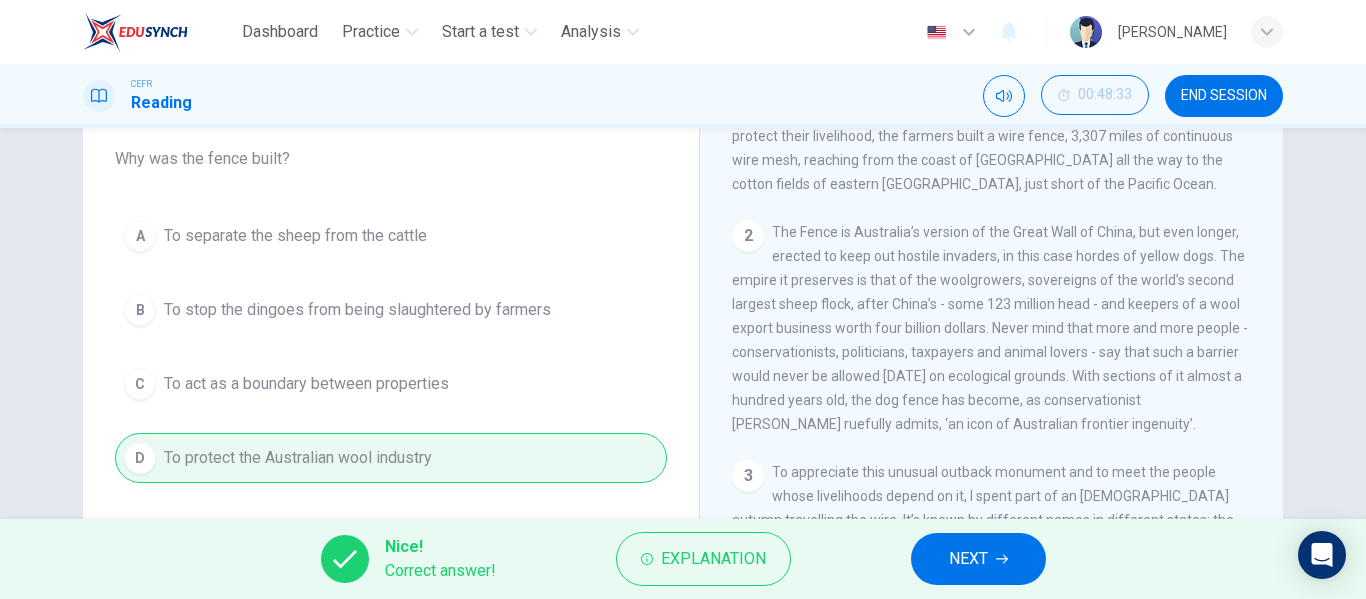 click on "NEXT" at bounding box center (968, 559) 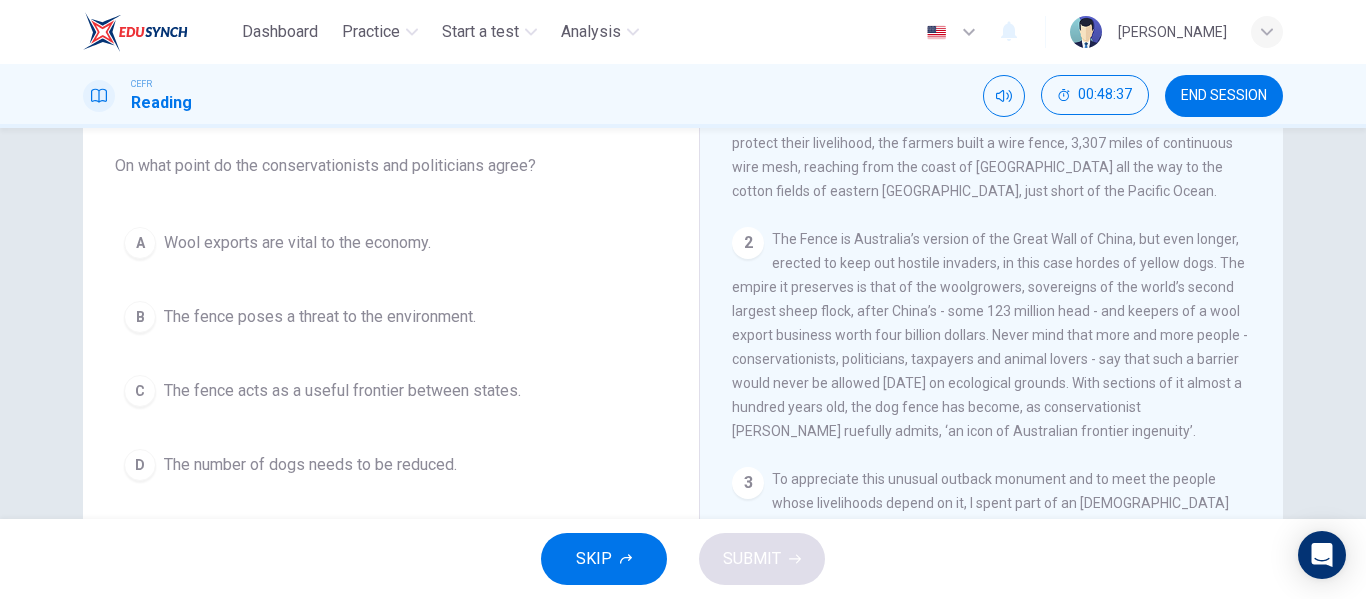 scroll, scrollTop: 157, scrollLeft: 0, axis: vertical 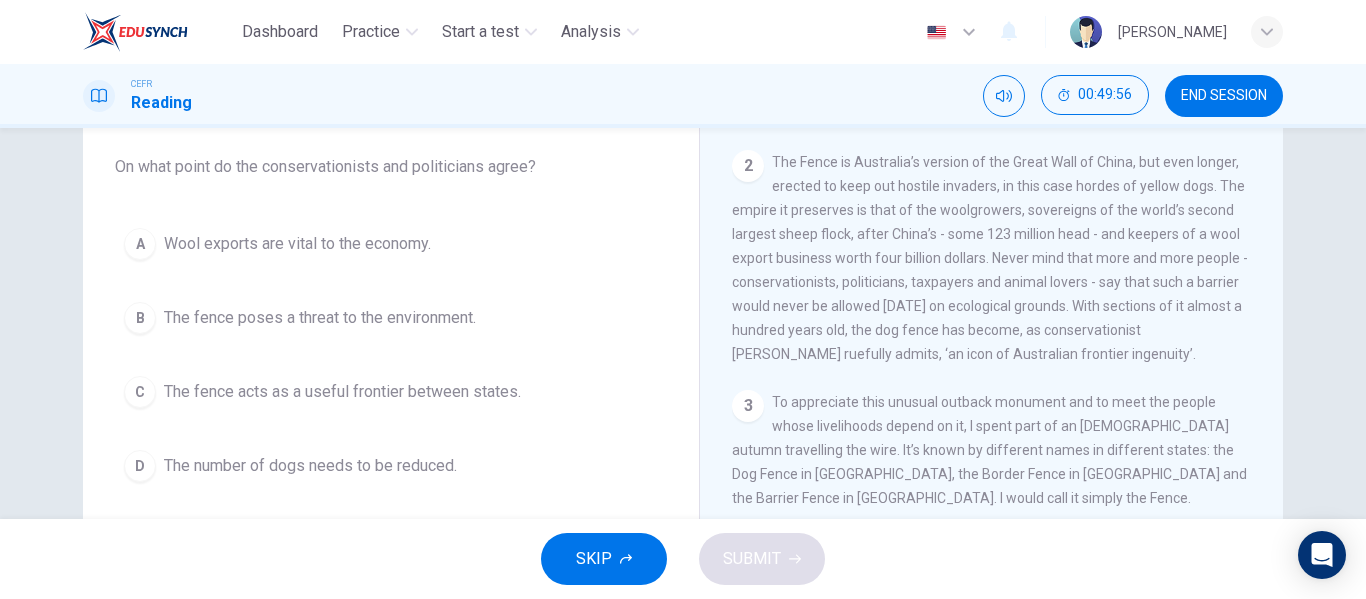 click on "The fence poses a threat to the environment." at bounding box center (320, 318) 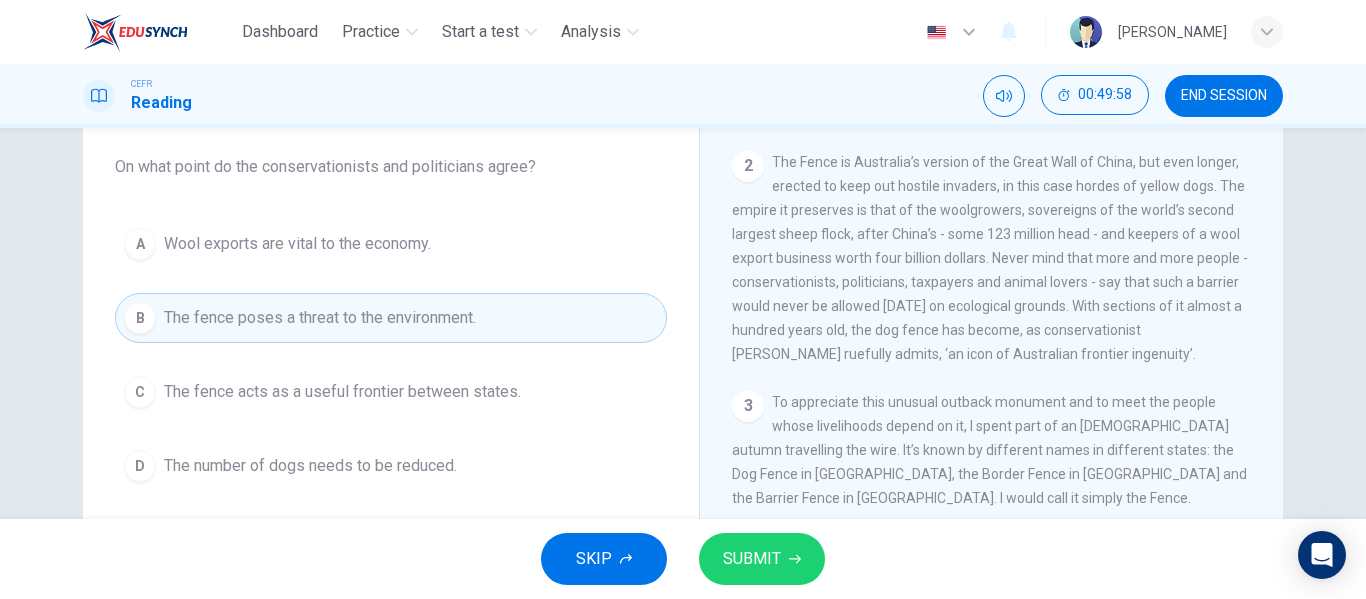 click on "SUBMIT" at bounding box center (752, 559) 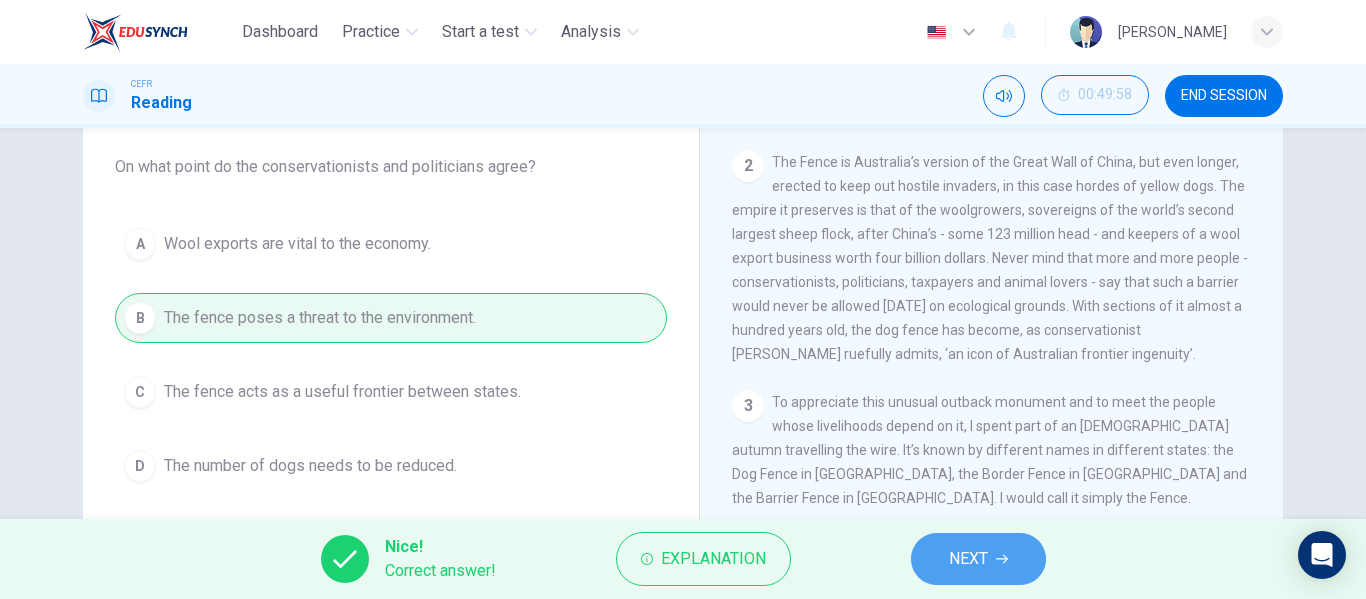 click on "NEXT" at bounding box center (968, 559) 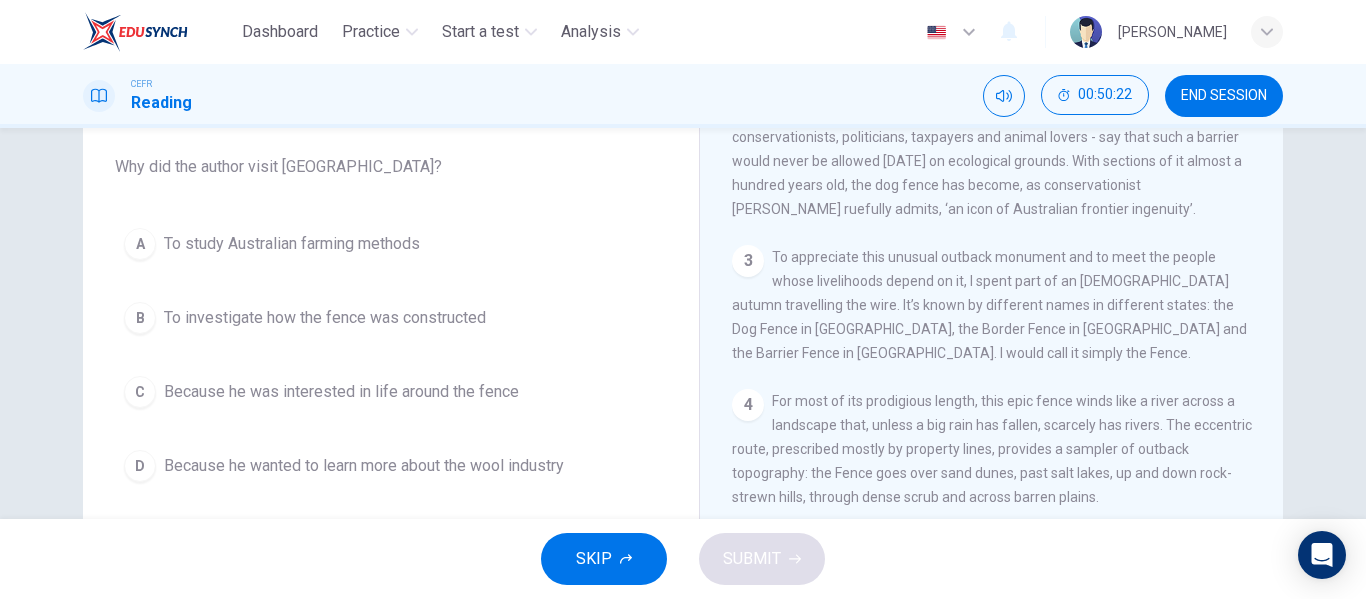 scroll, scrollTop: 659, scrollLeft: 0, axis: vertical 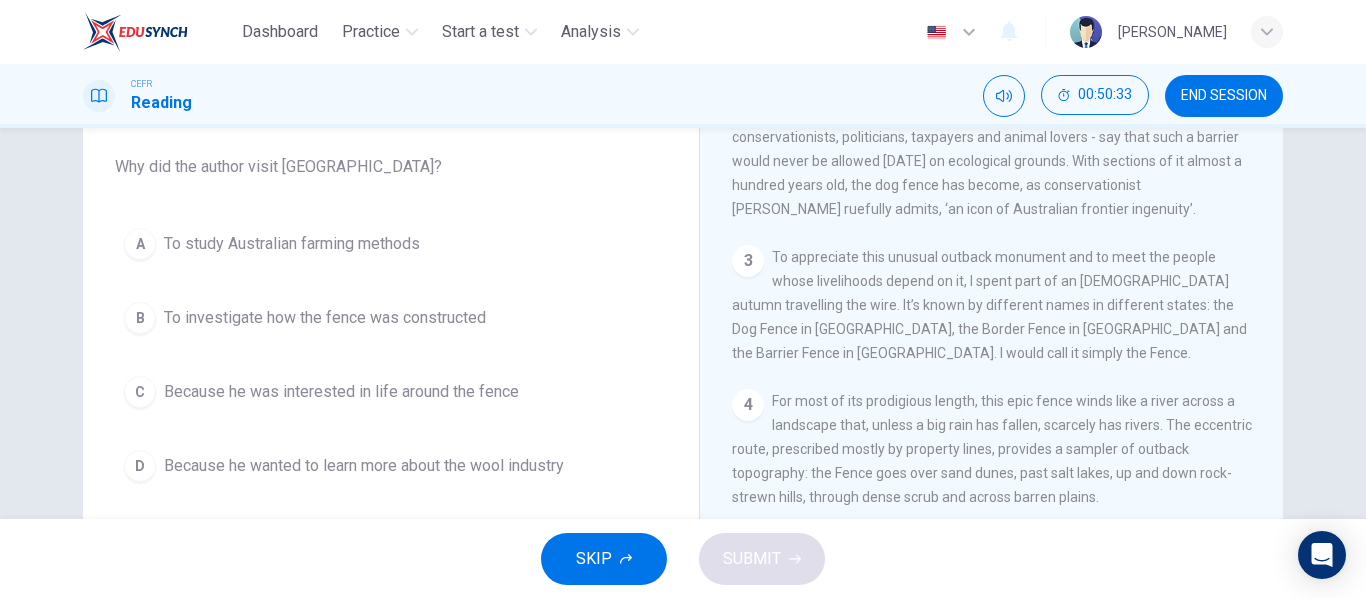 click on "Because he was interested in life around the fence" at bounding box center [341, 392] 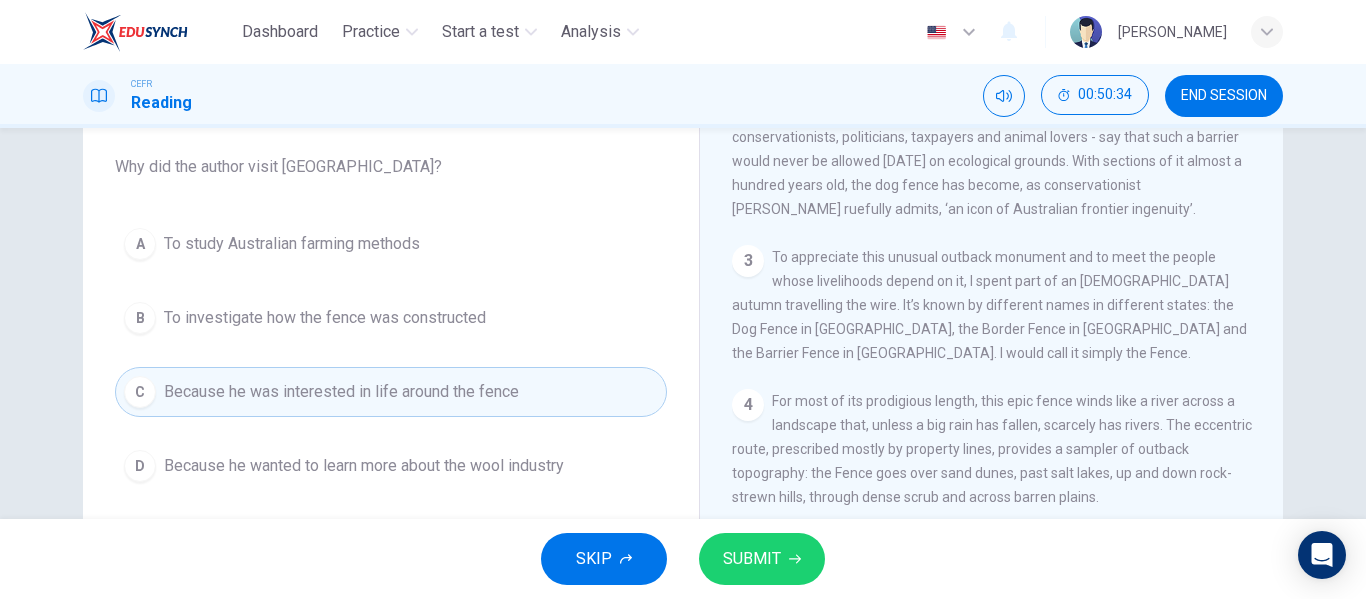 click on "SUBMIT" at bounding box center [762, 559] 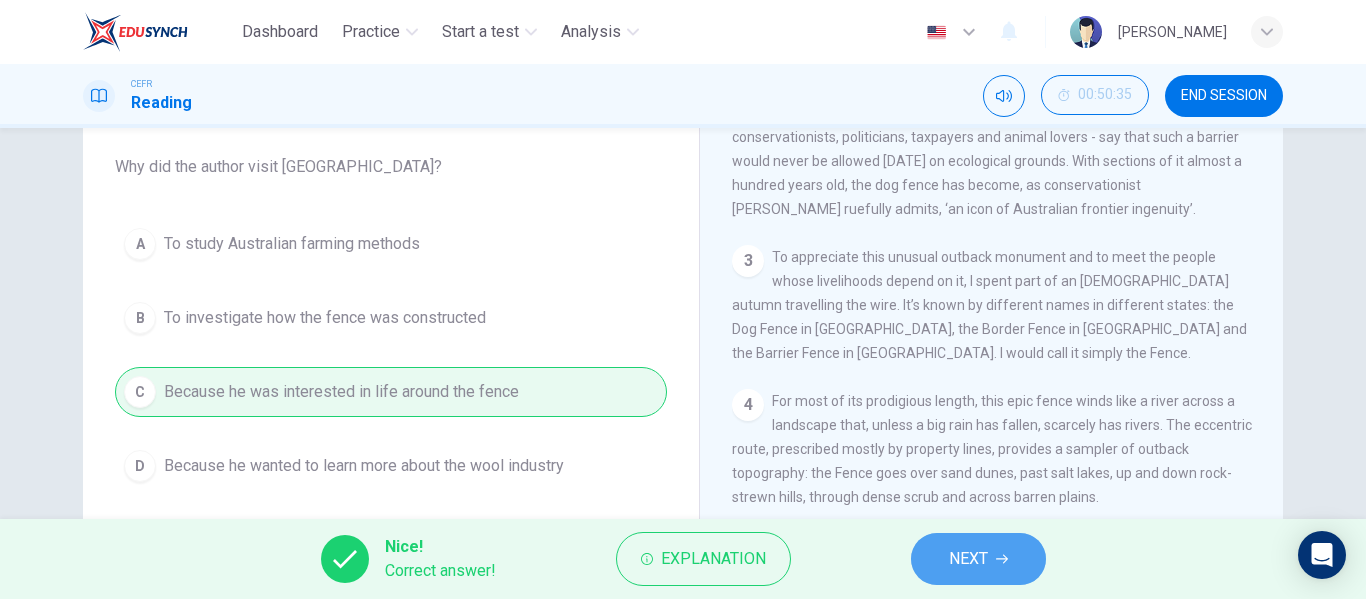 click on "NEXT" at bounding box center [968, 559] 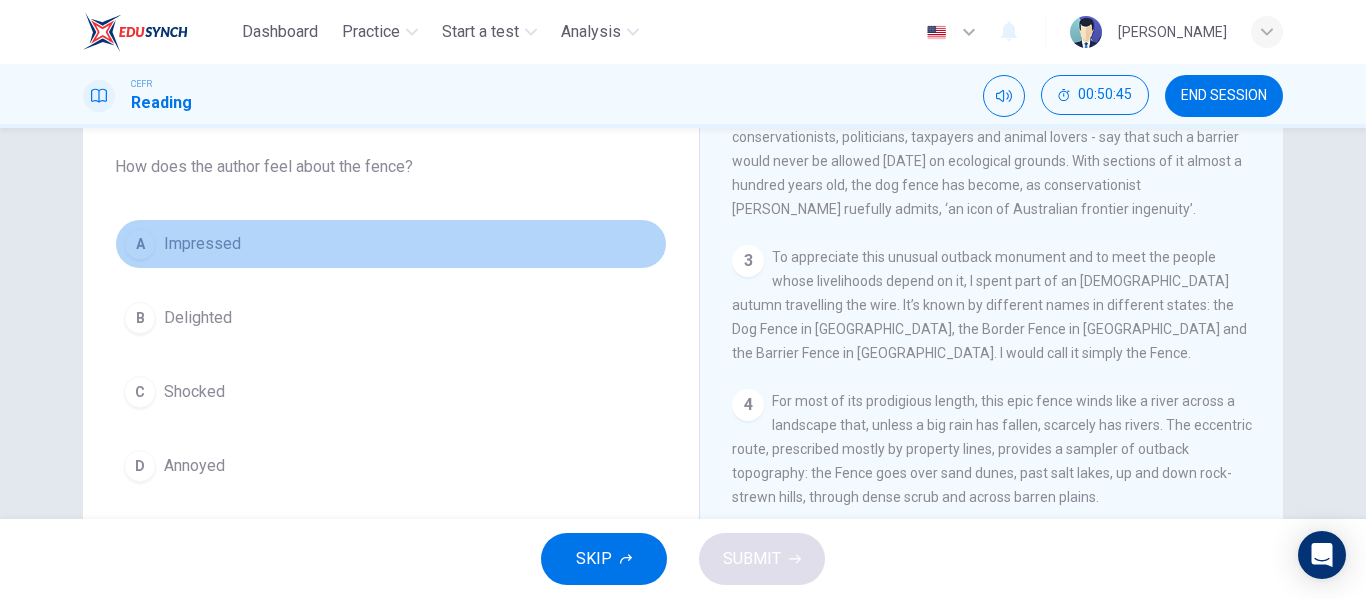 click on "A Impressed" at bounding box center (391, 244) 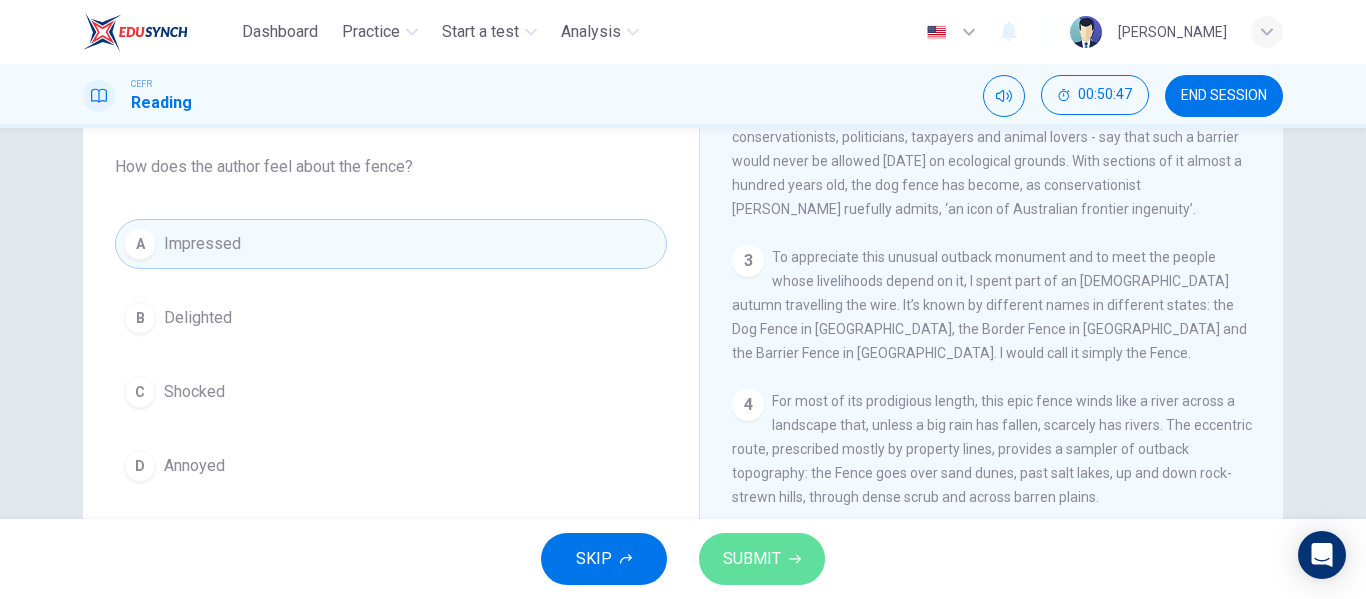 click on "SUBMIT" at bounding box center (752, 559) 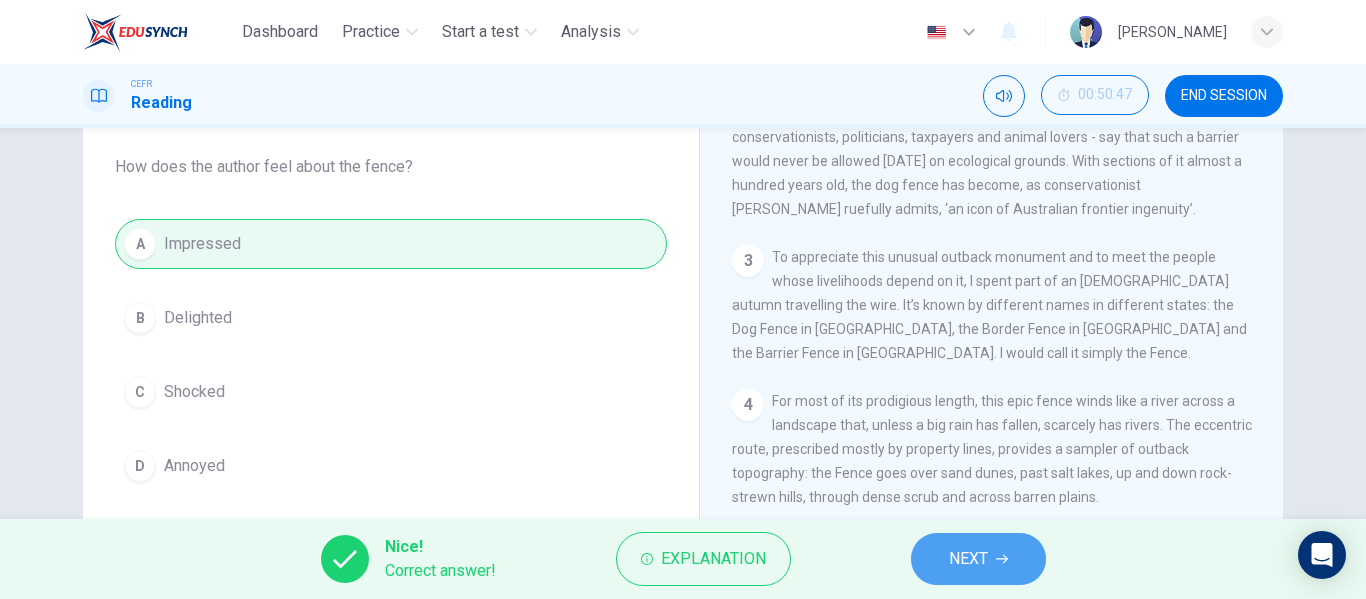 click on "NEXT" at bounding box center (978, 559) 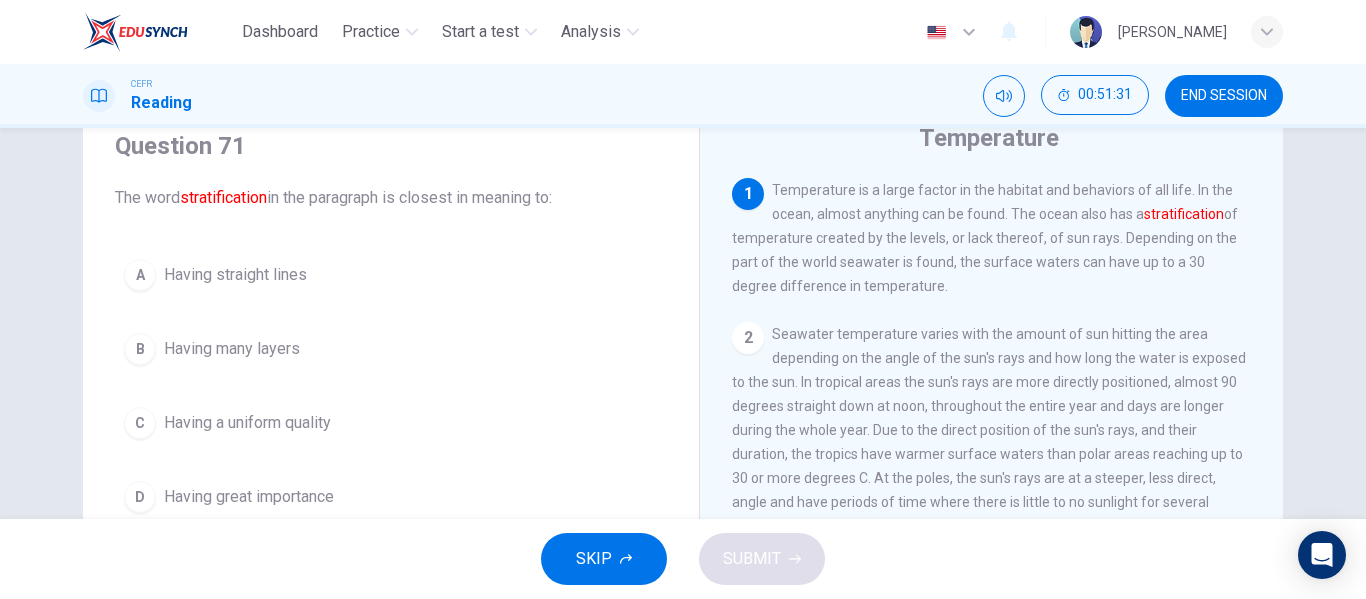 scroll, scrollTop: 77, scrollLeft: 0, axis: vertical 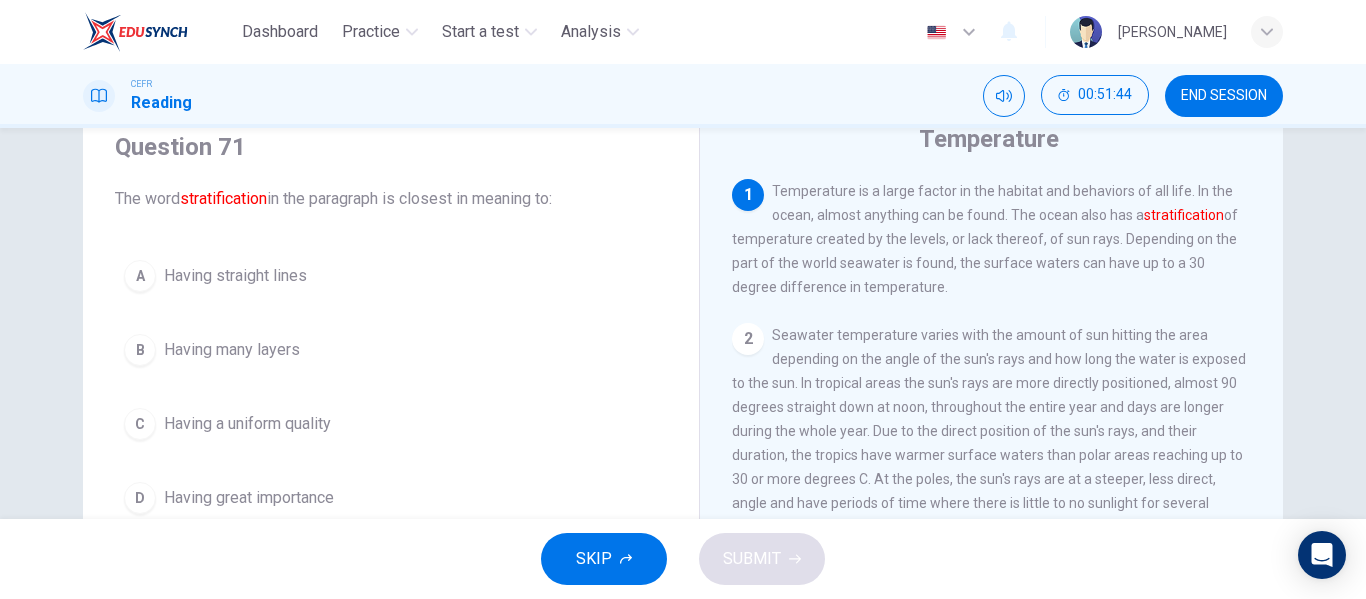 click on "Having great importance" at bounding box center [249, 498] 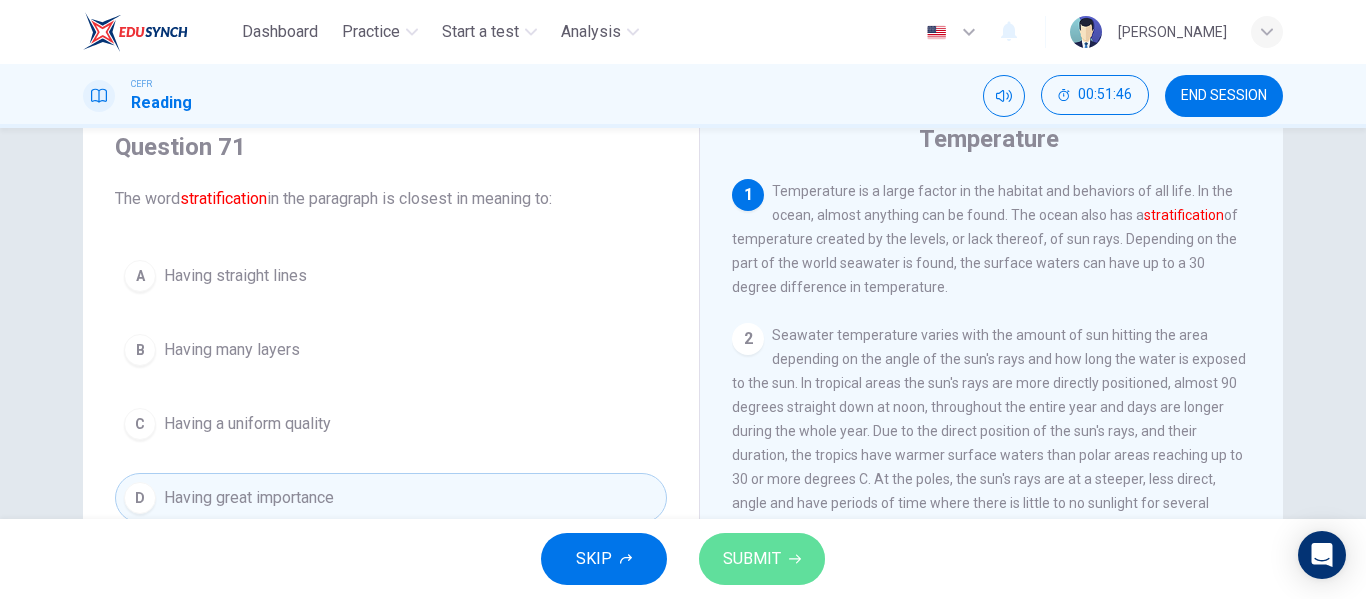 click on "SUBMIT" at bounding box center [762, 559] 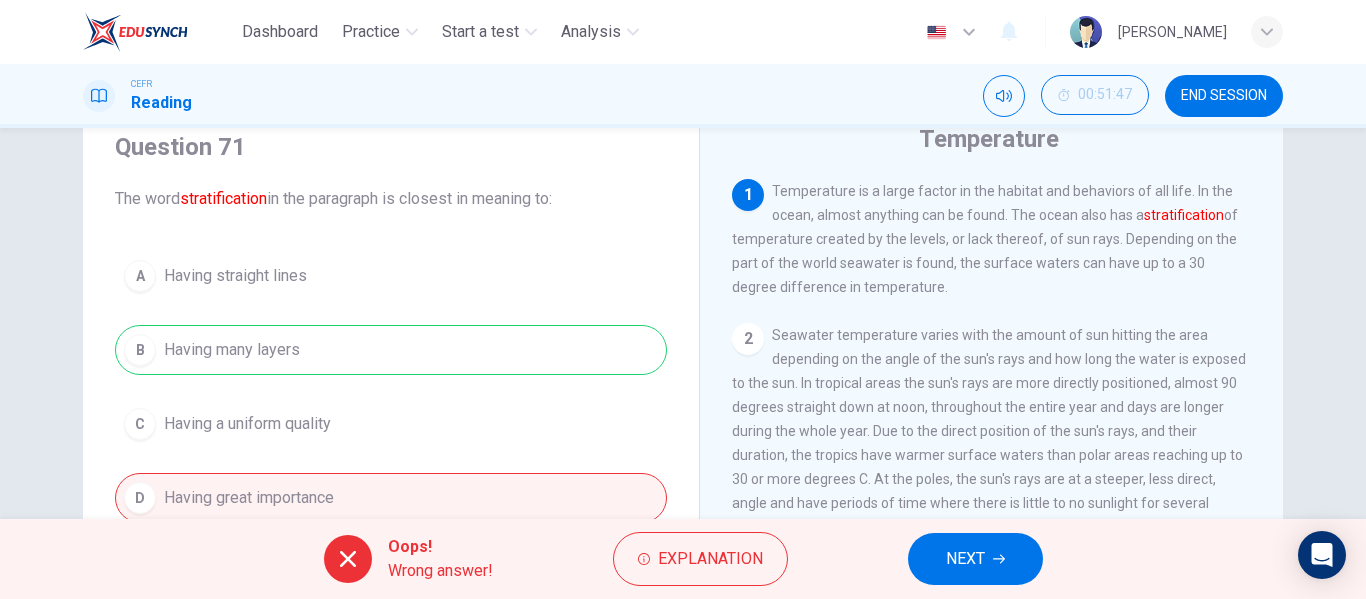 click on "NEXT" at bounding box center [965, 559] 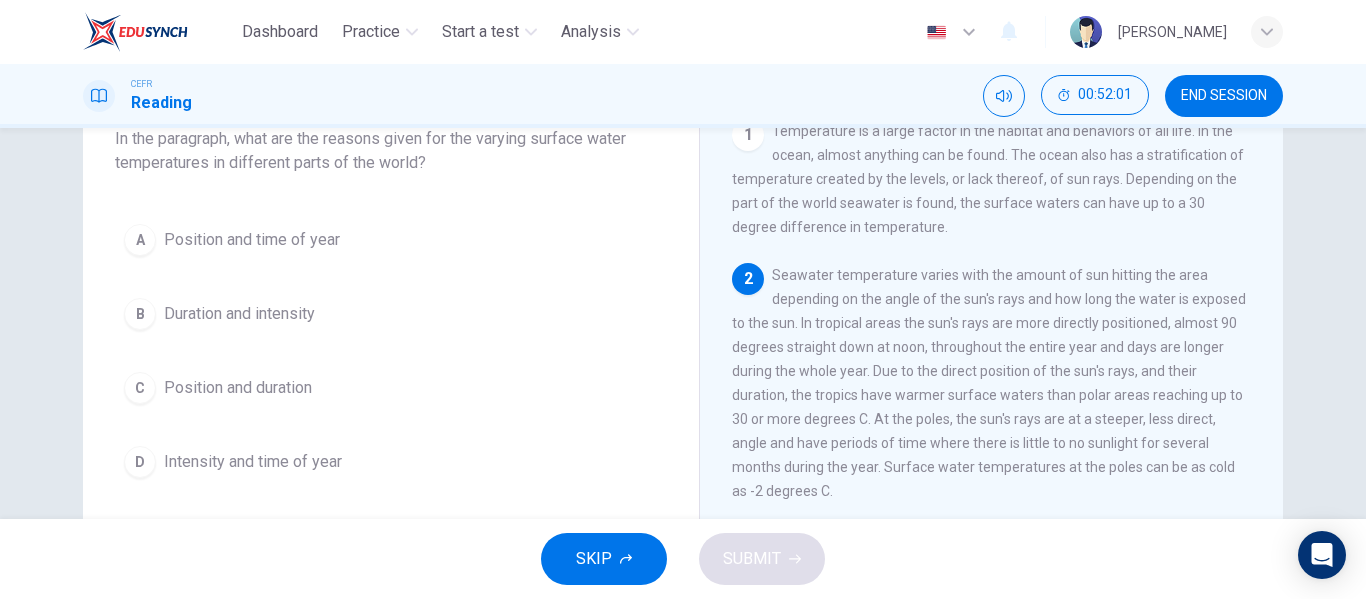 scroll, scrollTop: 136, scrollLeft: 0, axis: vertical 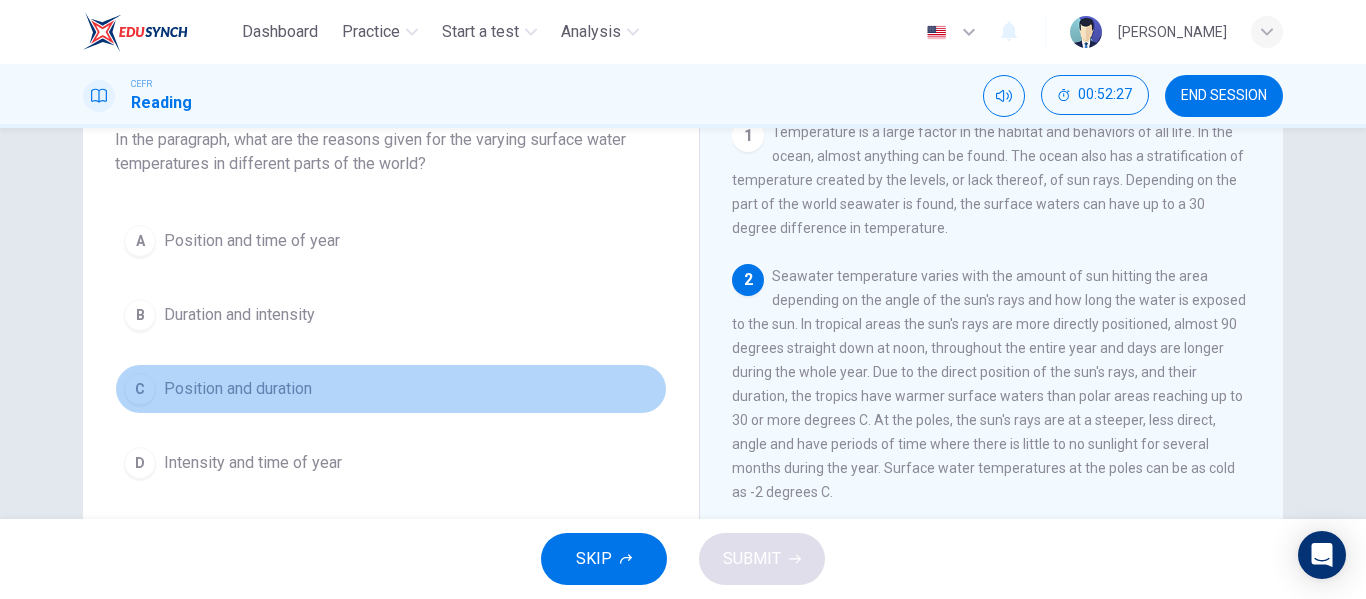 click on "Position and duration" at bounding box center (238, 389) 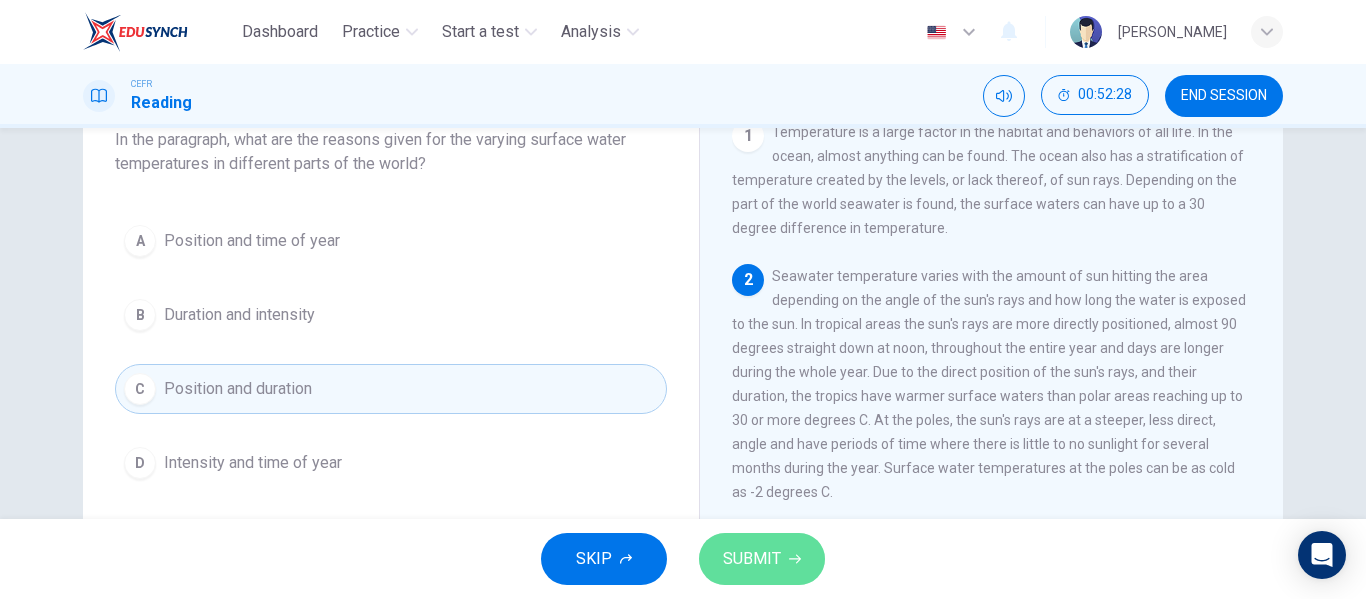 click on "SUBMIT" at bounding box center (752, 559) 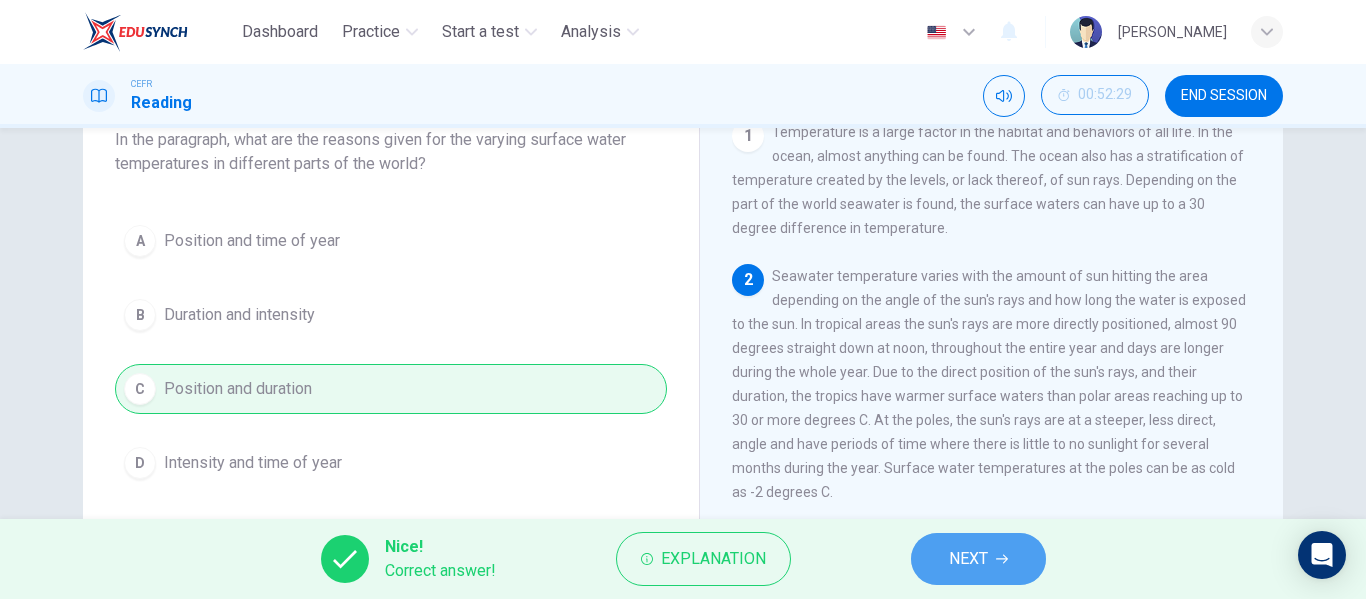 click on "NEXT" at bounding box center [968, 559] 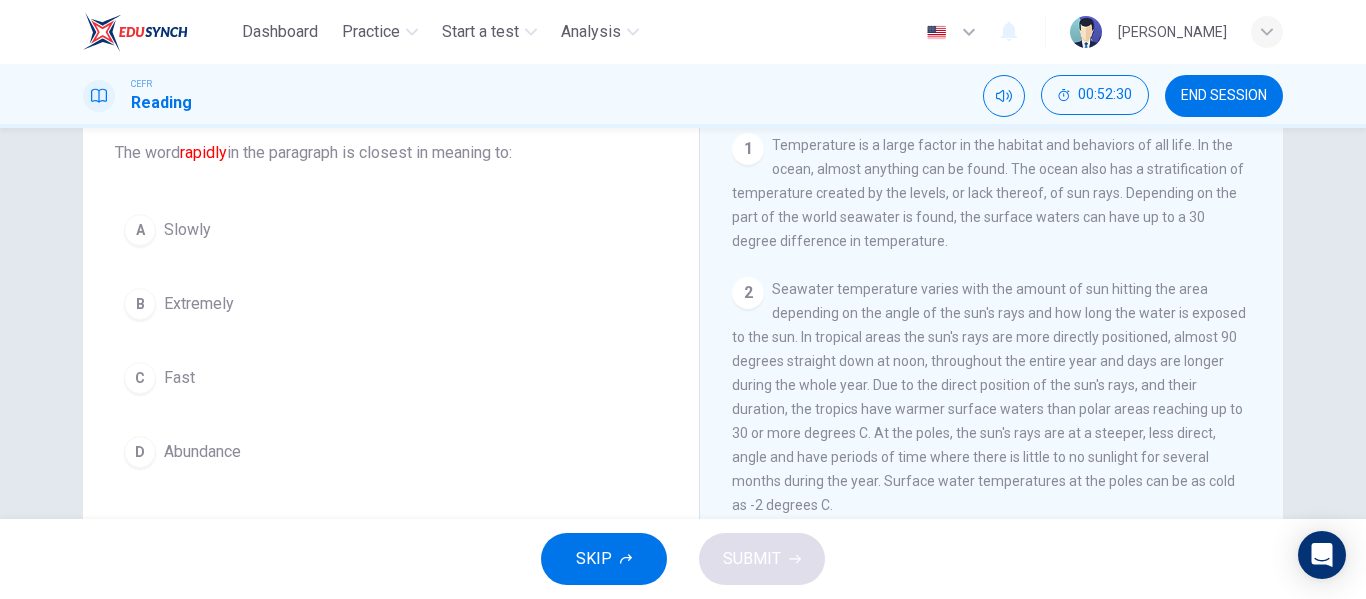 scroll, scrollTop: 132, scrollLeft: 0, axis: vertical 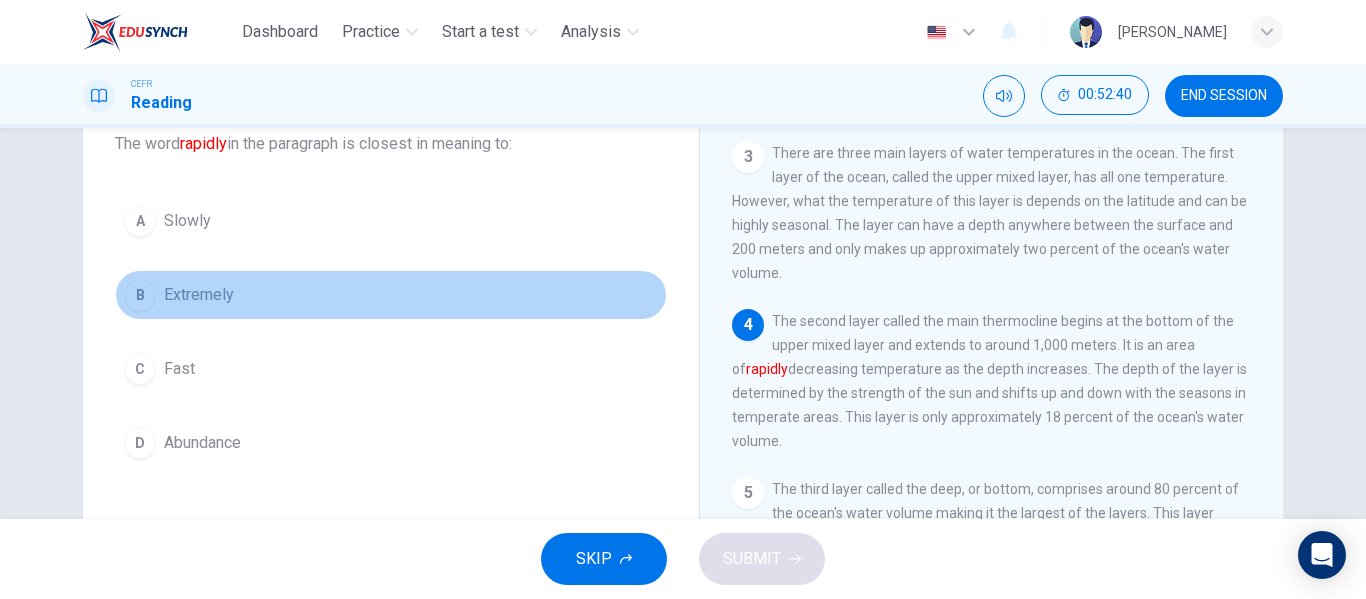 click on "Extremely" at bounding box center [199, 295] 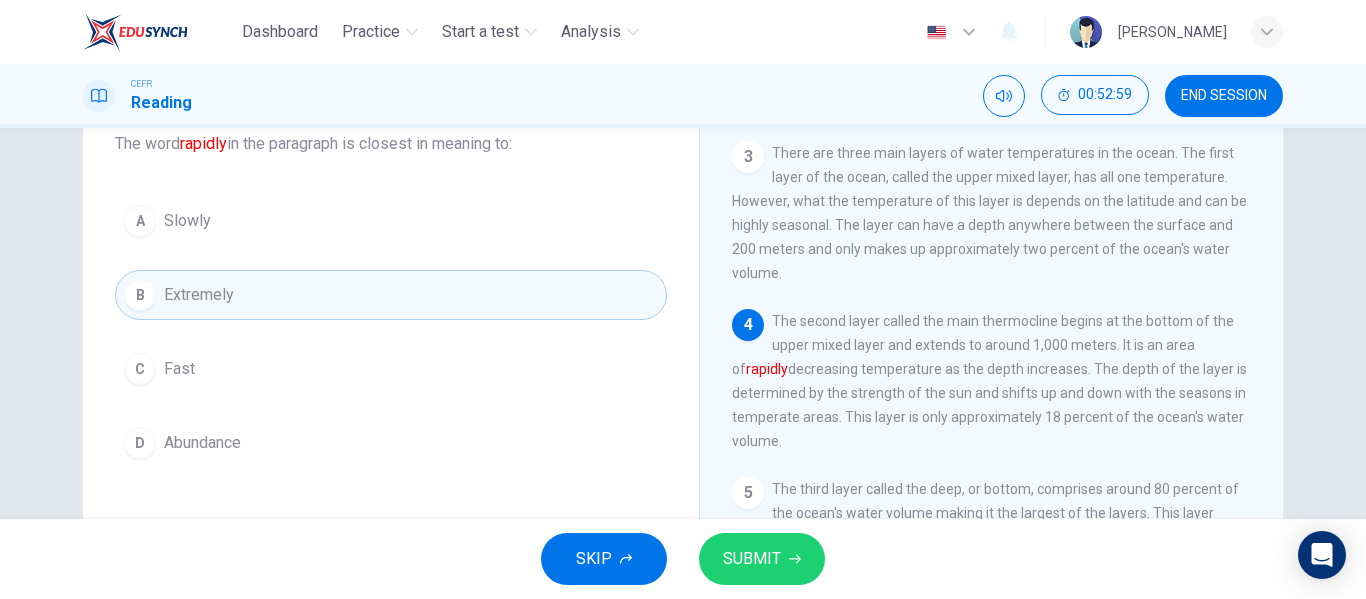 click on "C Fast" at bounding box center [391, 369] 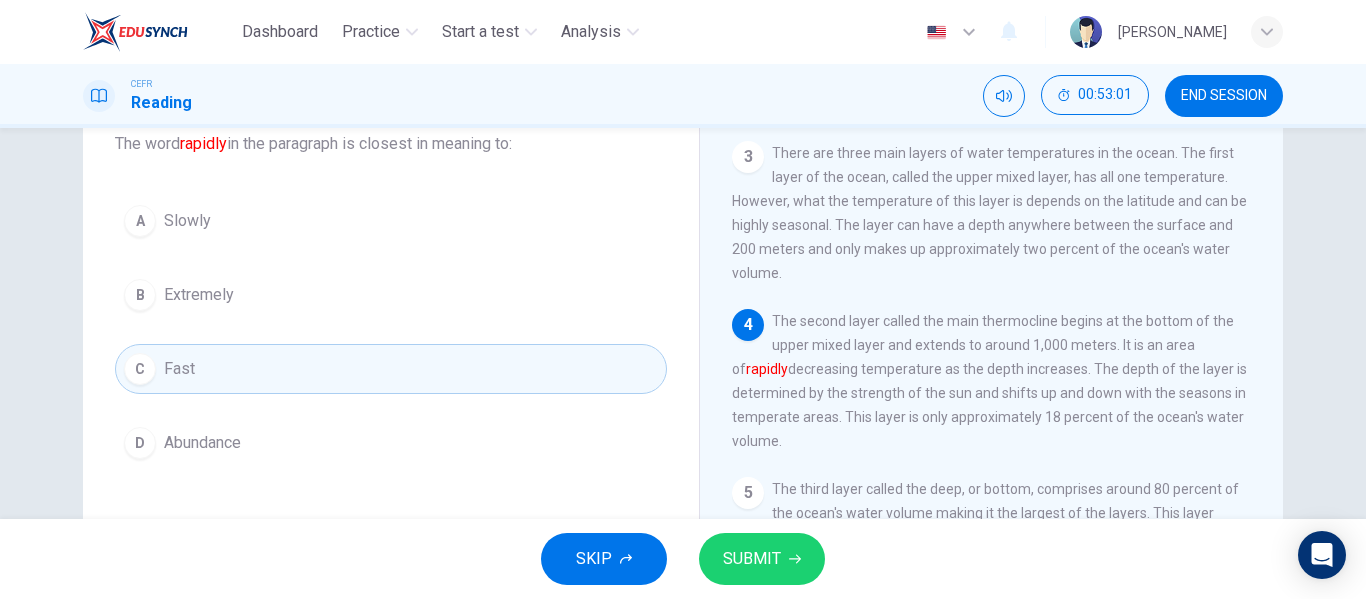 click on "SUBMIT" at bounding box center (762, 559) 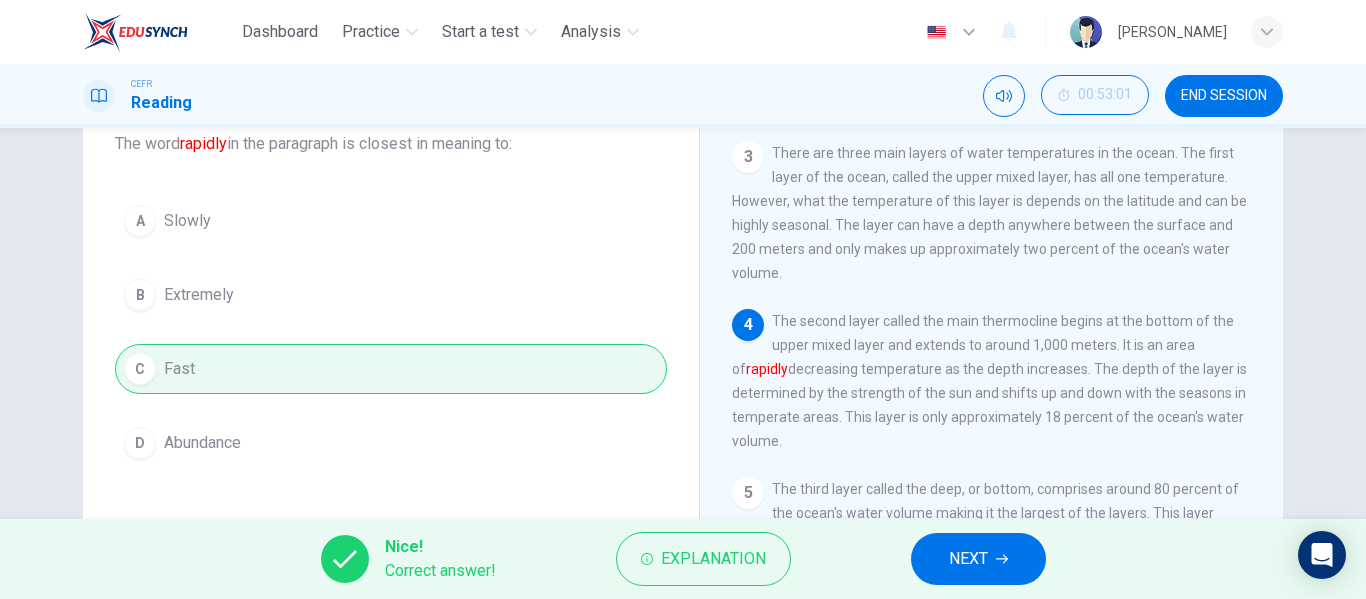 click on "NEXT" at bounding box center [968, 559] 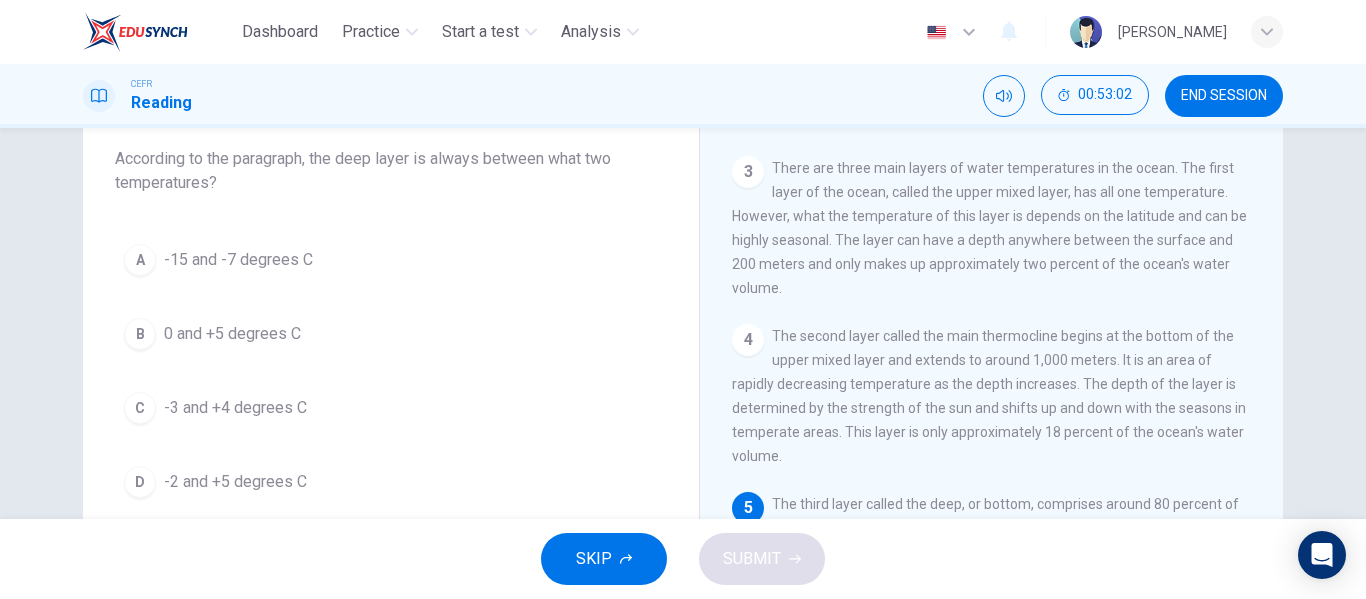 scroll, scrollTop: 116, scrollLeft: 0, axis: vertical 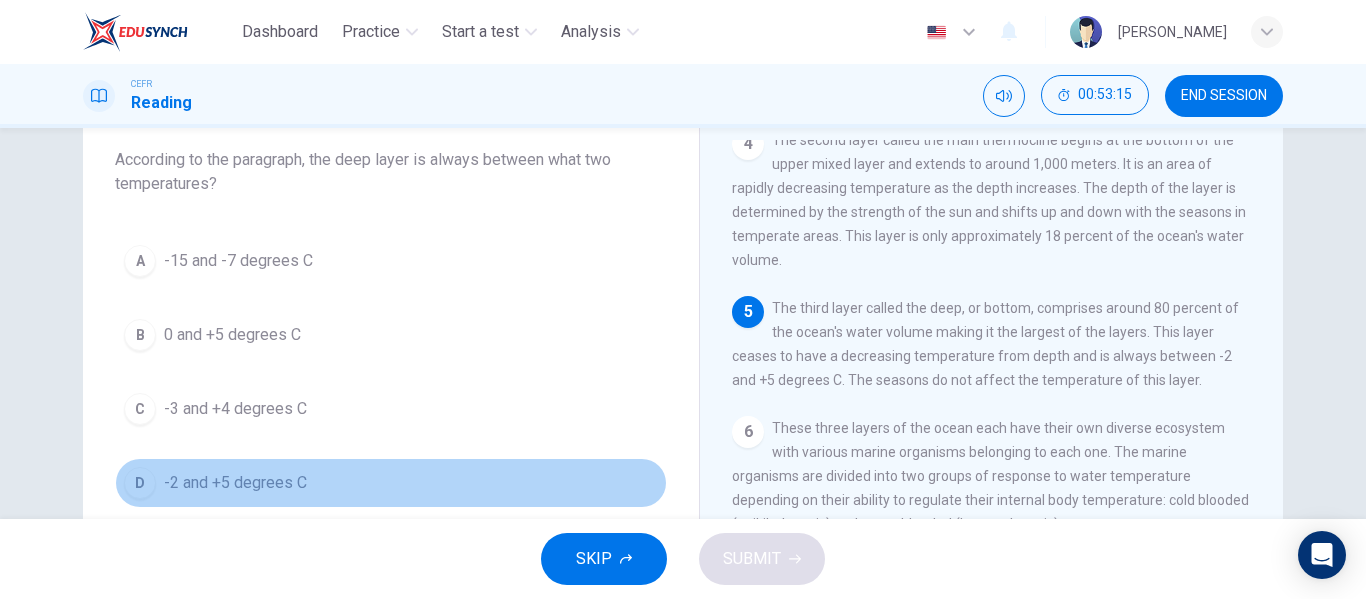 click on "-2 and +5 degrees C" at bounding box center [235, 483] 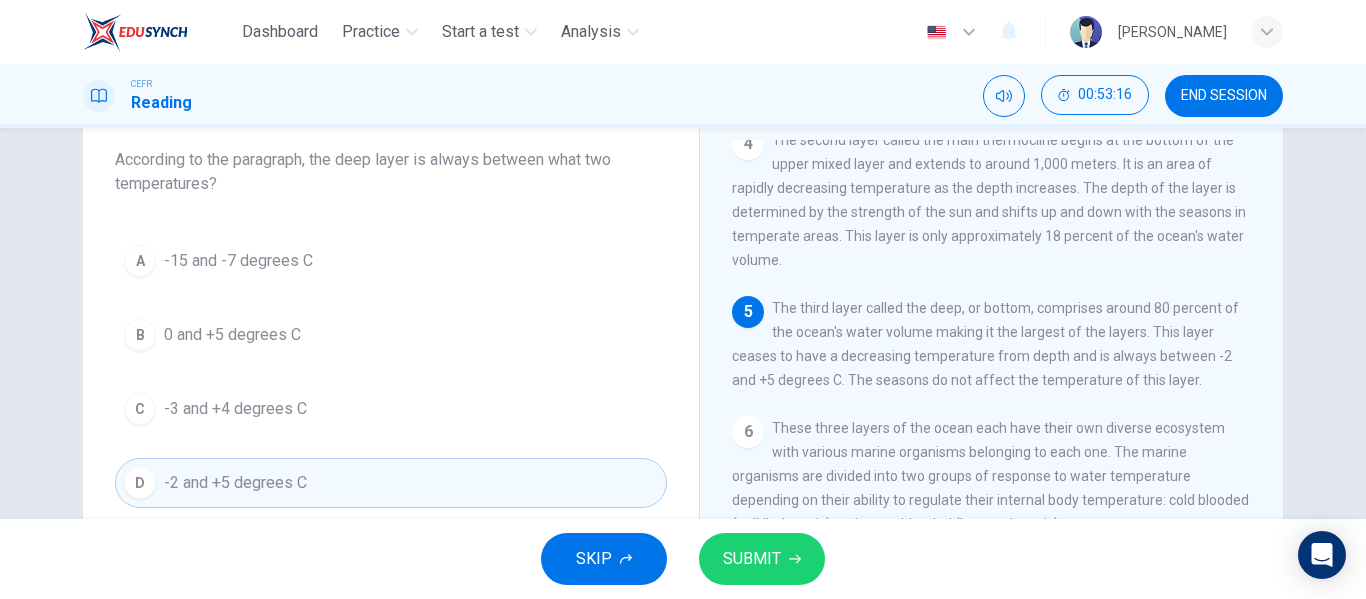 click on "SUBMIT" at bounding box center [752, 559] 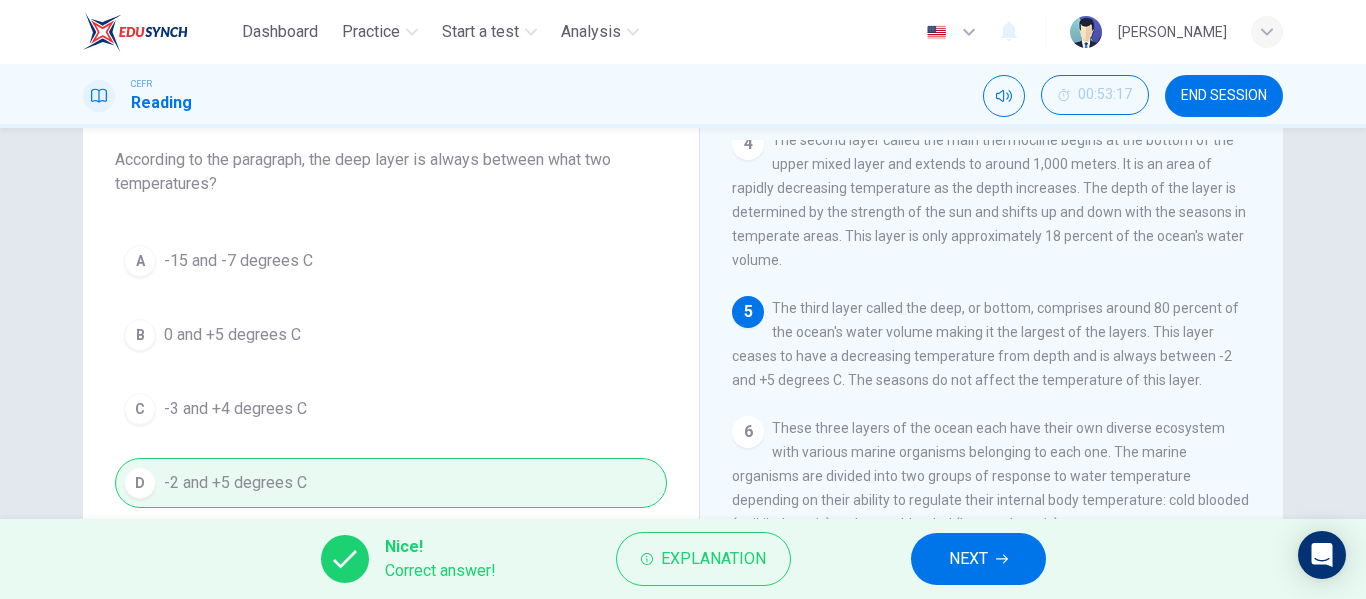 click on "NEXT" at bounding box center (968, 559) 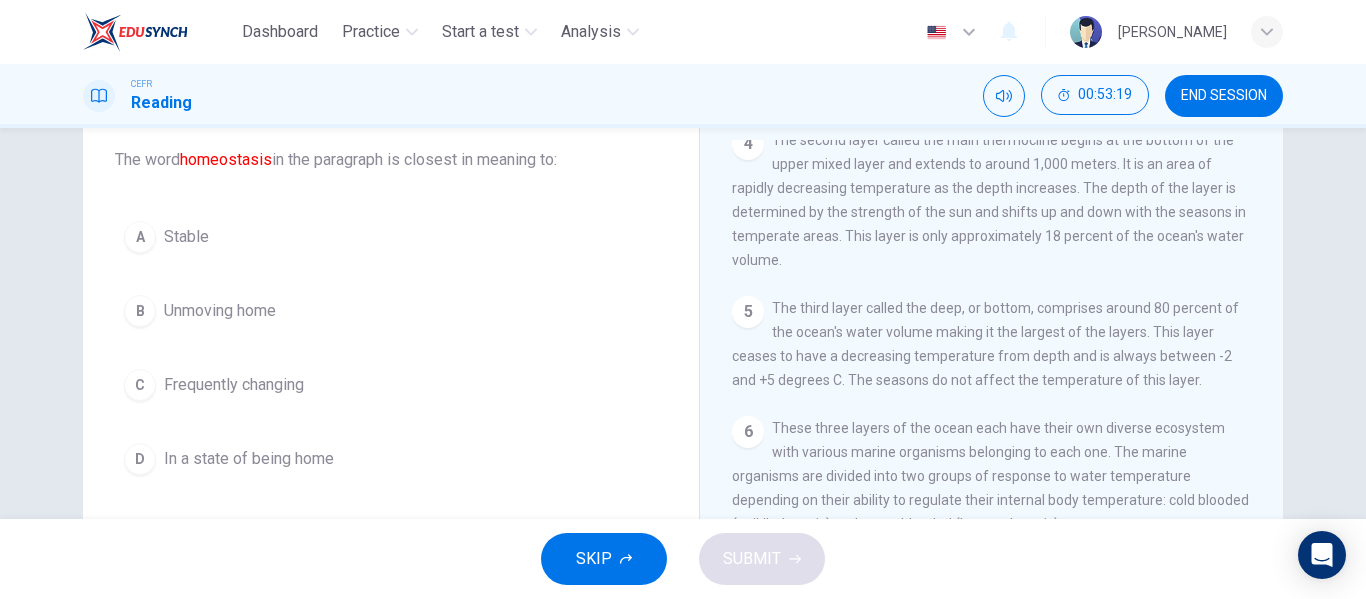 scroll, scrollTop: 811, scrollLeft: 0, axis: vertical 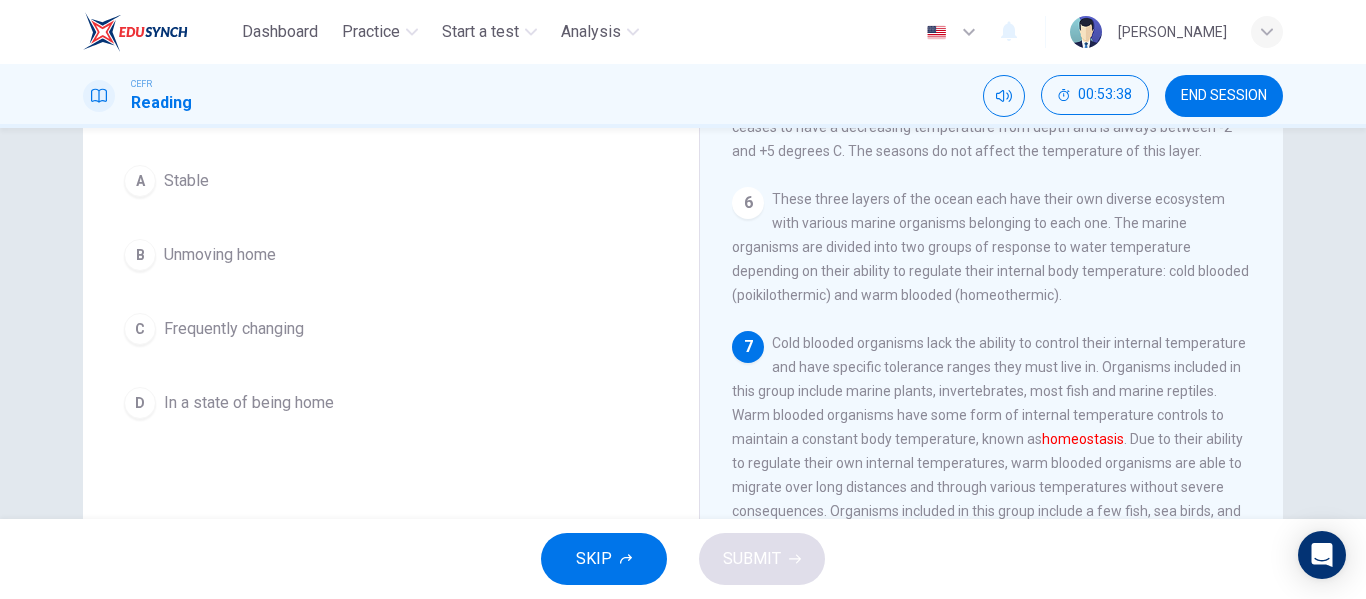 click on "A Stable B Unmoving home C Frequently changing D In a state of being home" at bounding box center (391, 292) 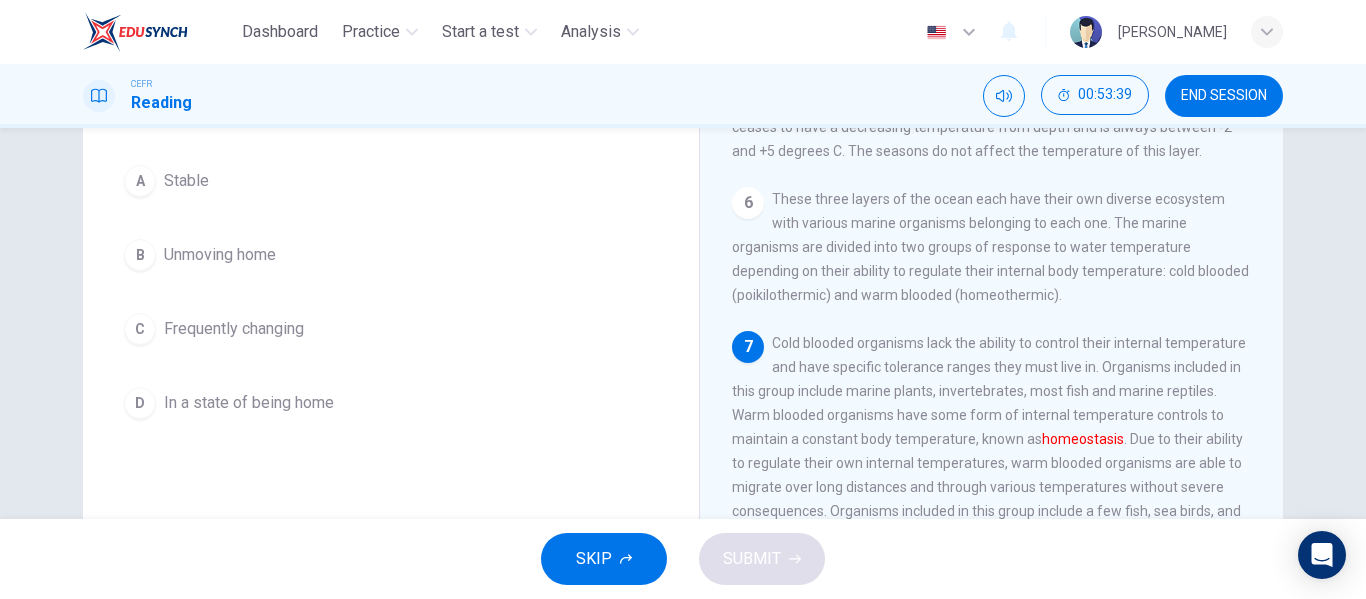 click on "A Stable" at bounding box center (391, 181) 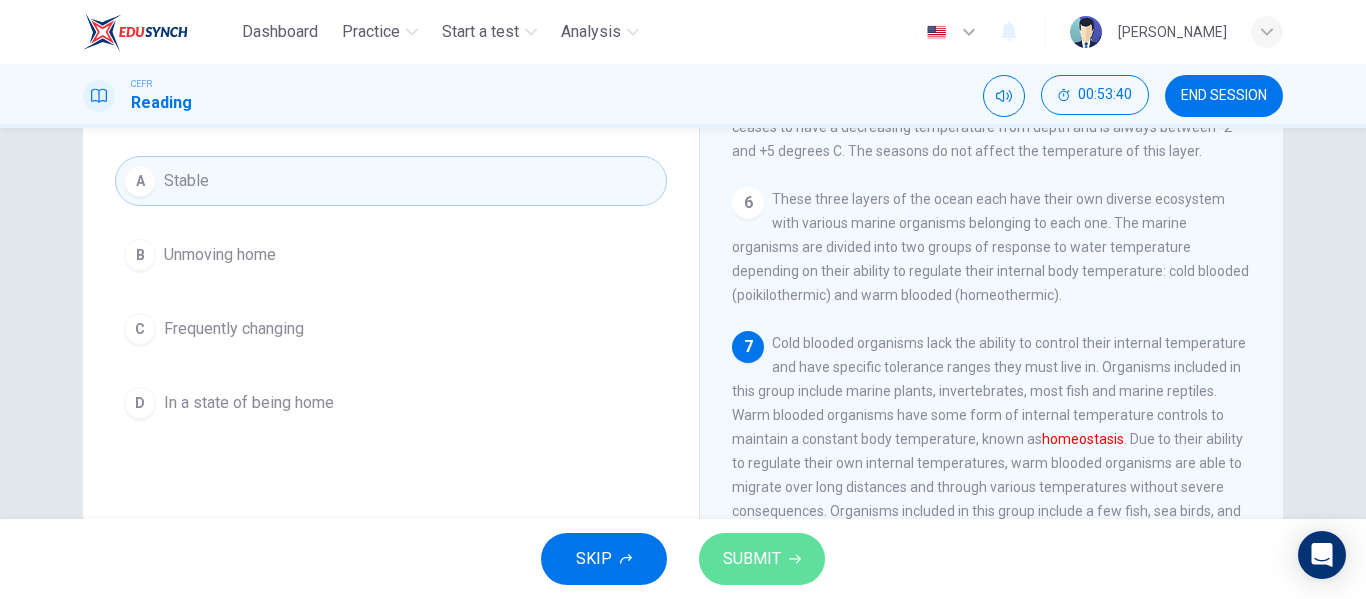 click on "SUBMIT" at bounding box center [752, 559] 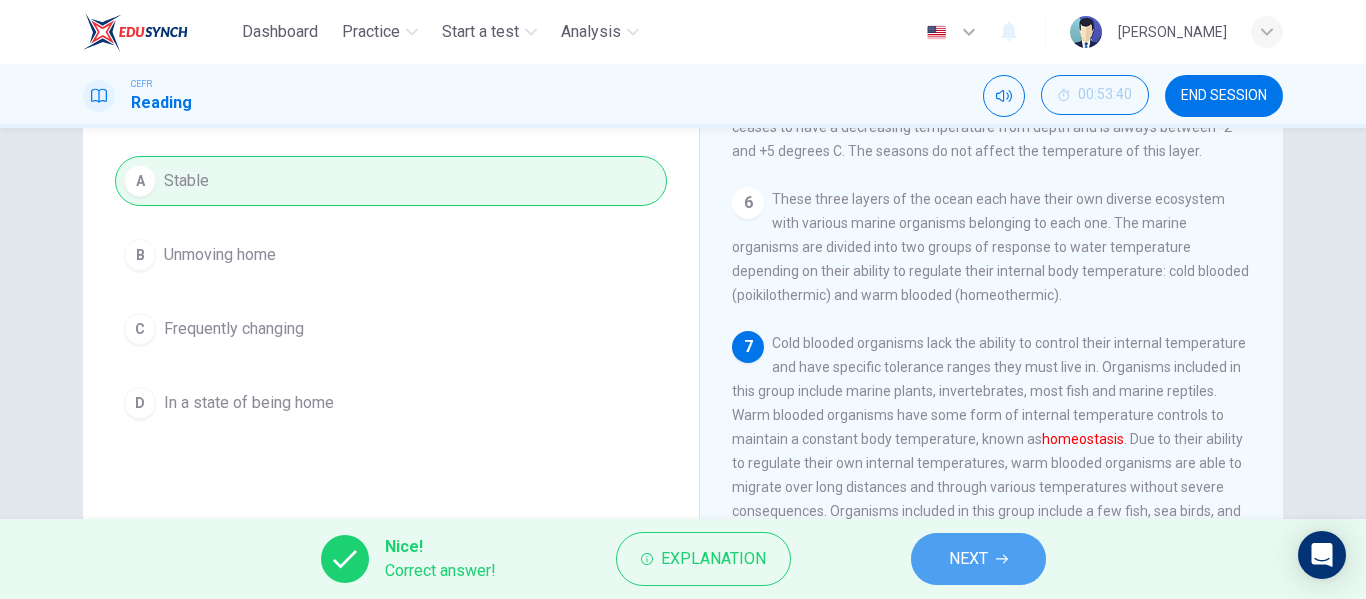 click on "NEXT" at bounding box center [978, 559] 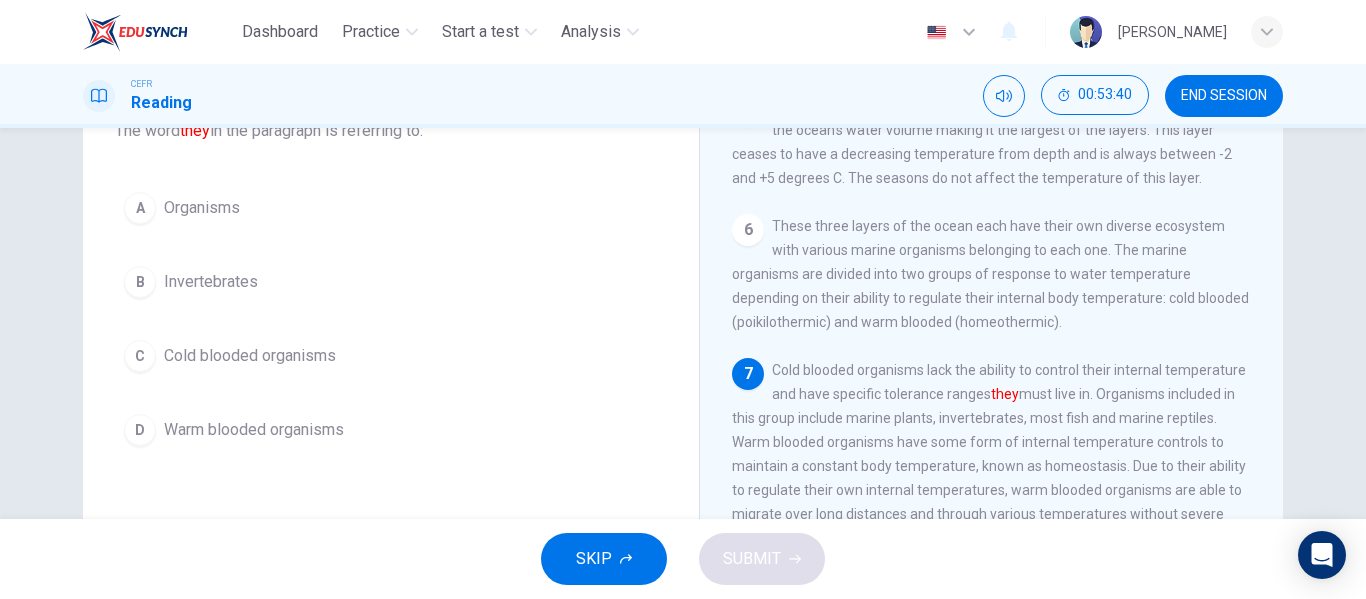 scroll, scrollTop: 138, scrollLeft: 0, axis: vertical 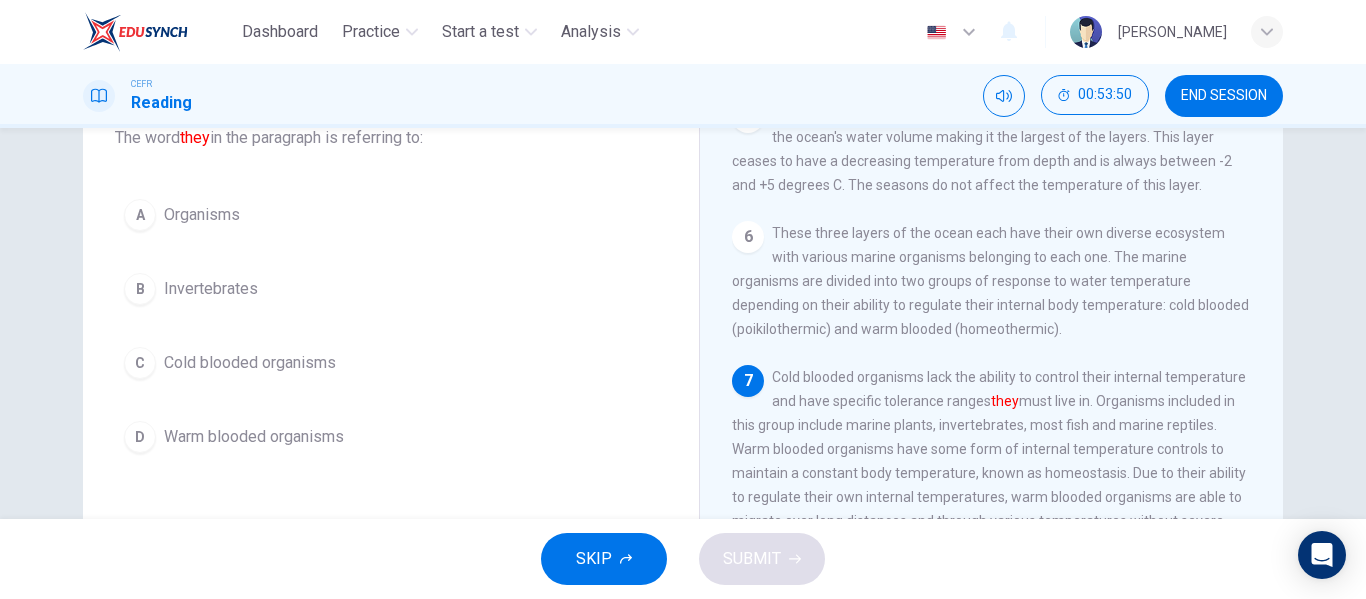 click on "A Organisms" at bounding box center (391, 215) 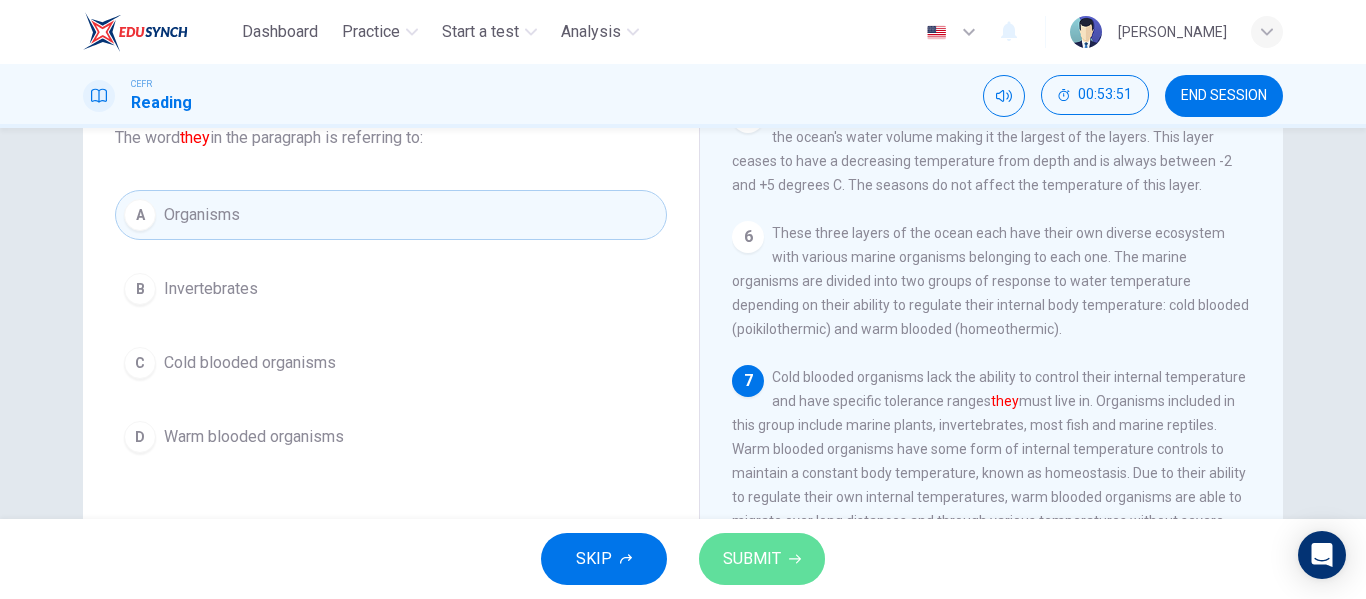 click on "SUBMIT" at bounding box center [752, 559] 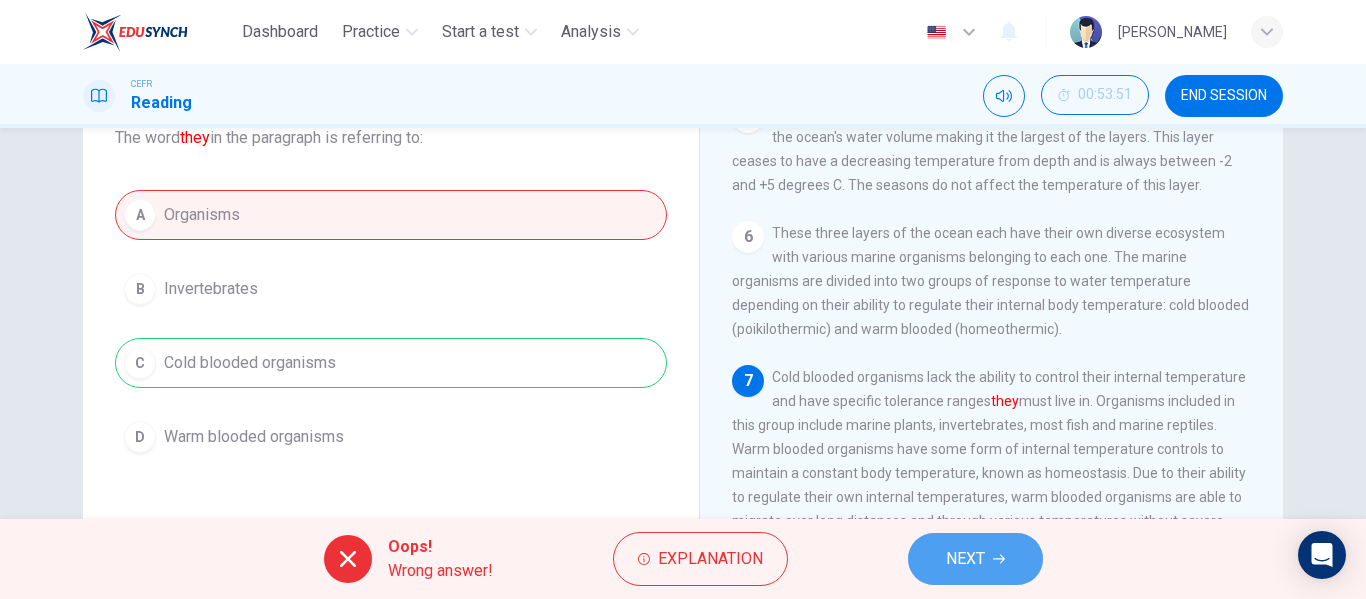 click on "NEXT" at bounding box center [975, 559] 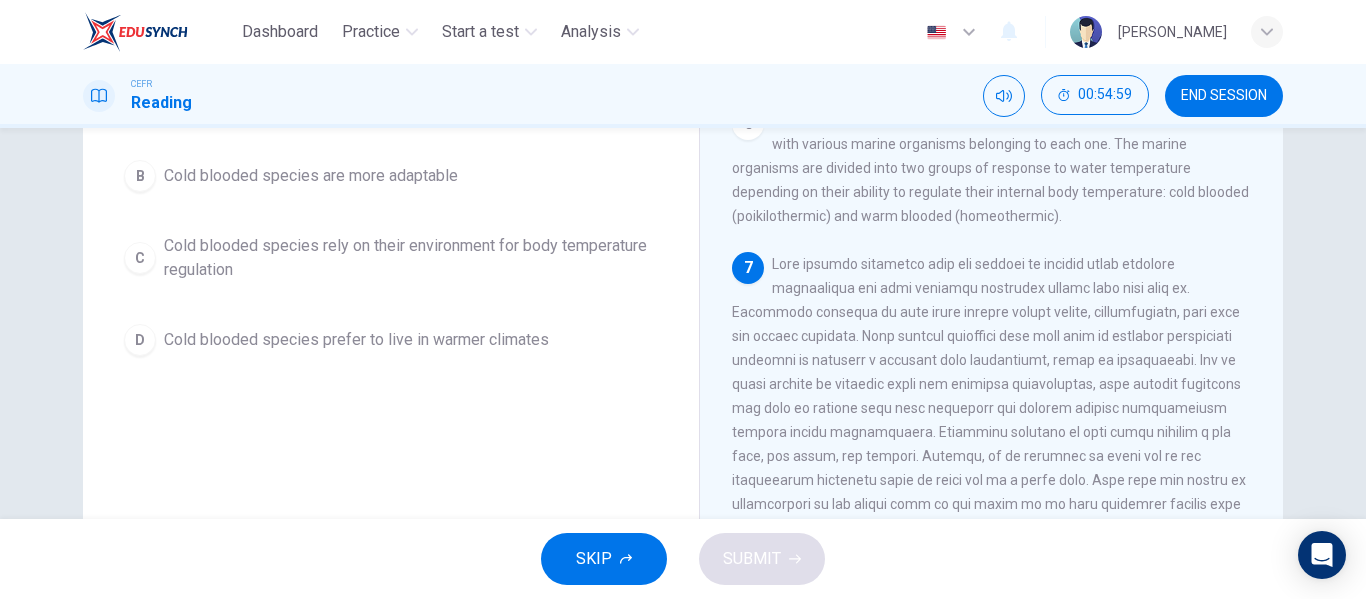 scroll, scrollTop: 250, scrollLeft: 0, axis: vertical 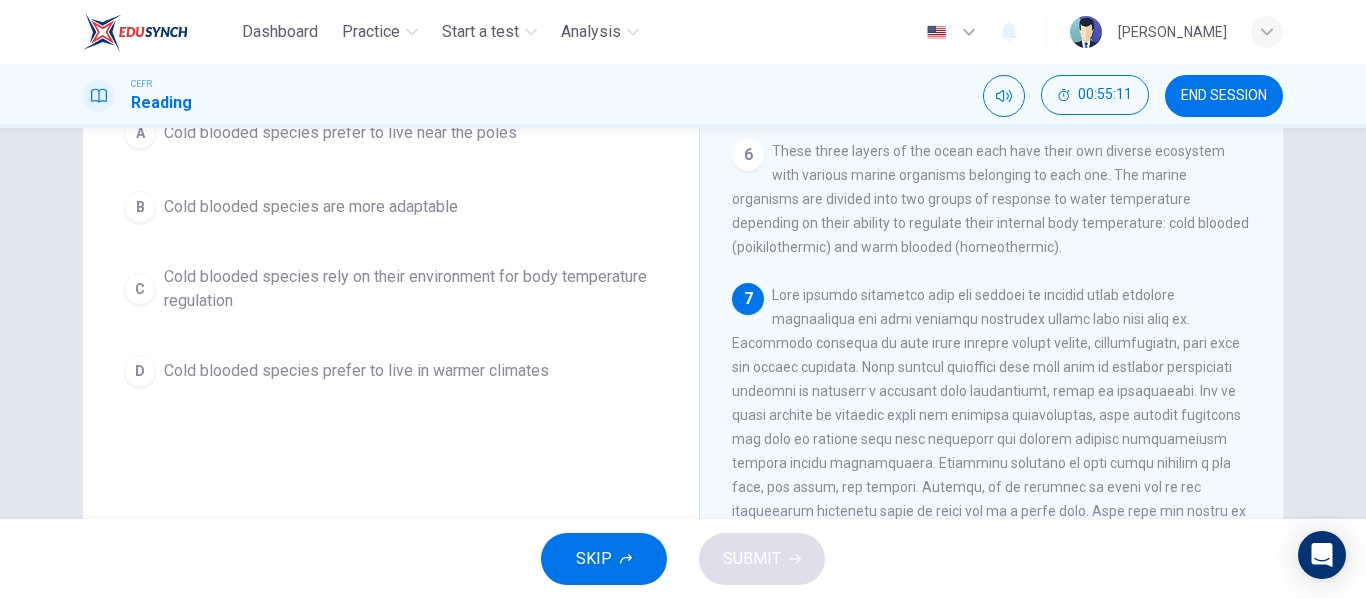 click on "Cold blooded species rely on their environment for body temperature regulation" at bounding box center (411, 289) 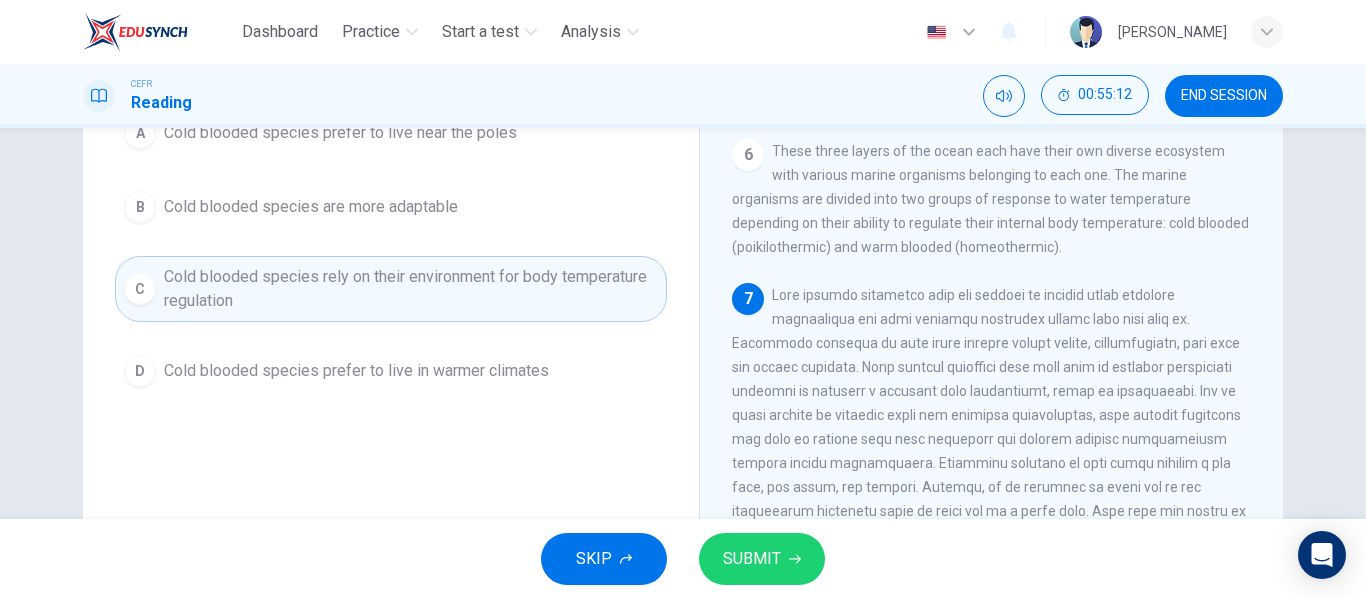 click on "SUBMIT" at bounding box center [752, 559] 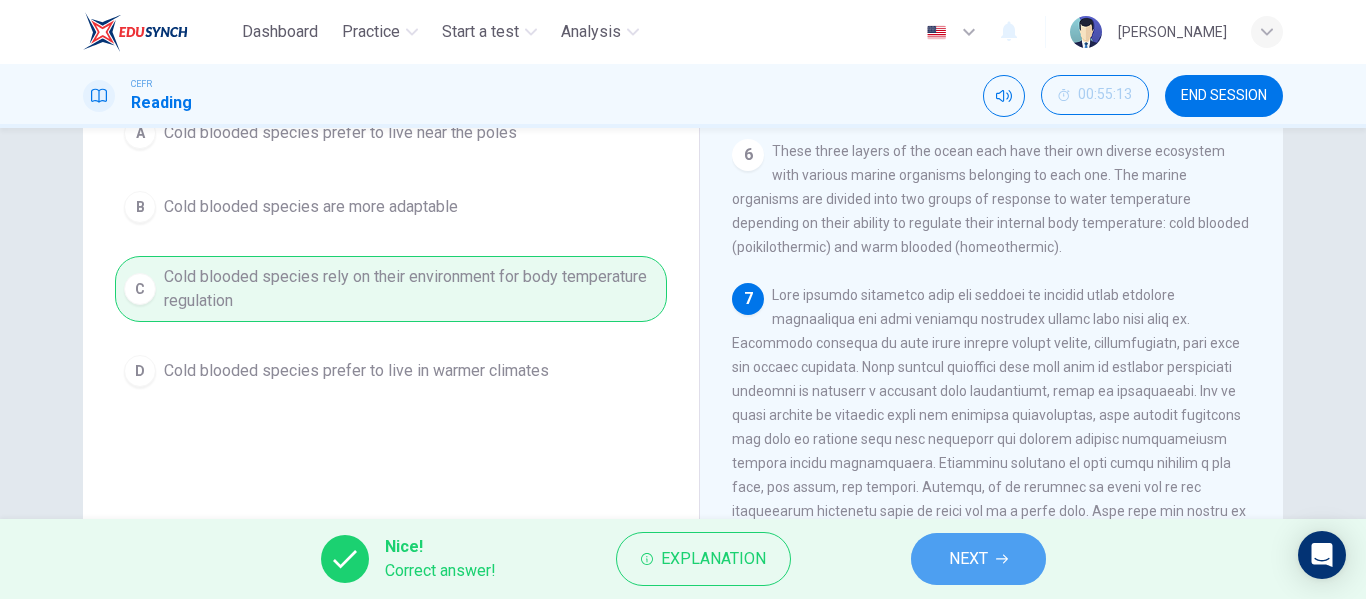 click on "NEXT" at bounding box center [968, 559] 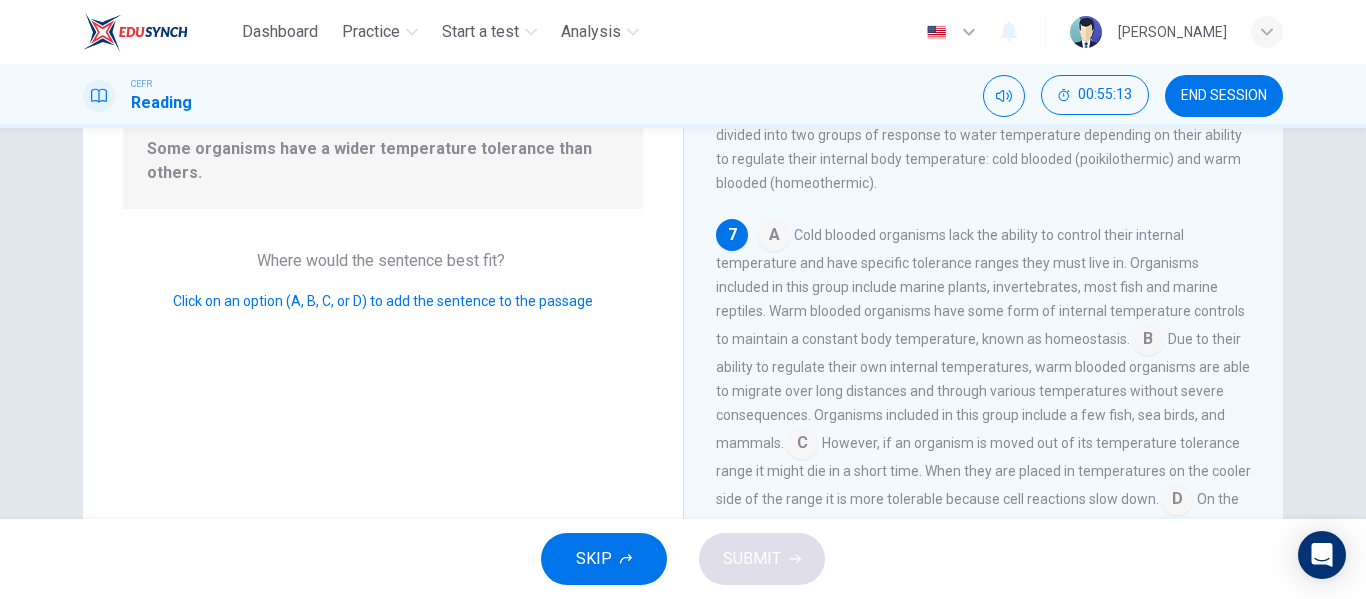 scroll, scrollTop: 786, scrollLeft: 0, axis: vertical 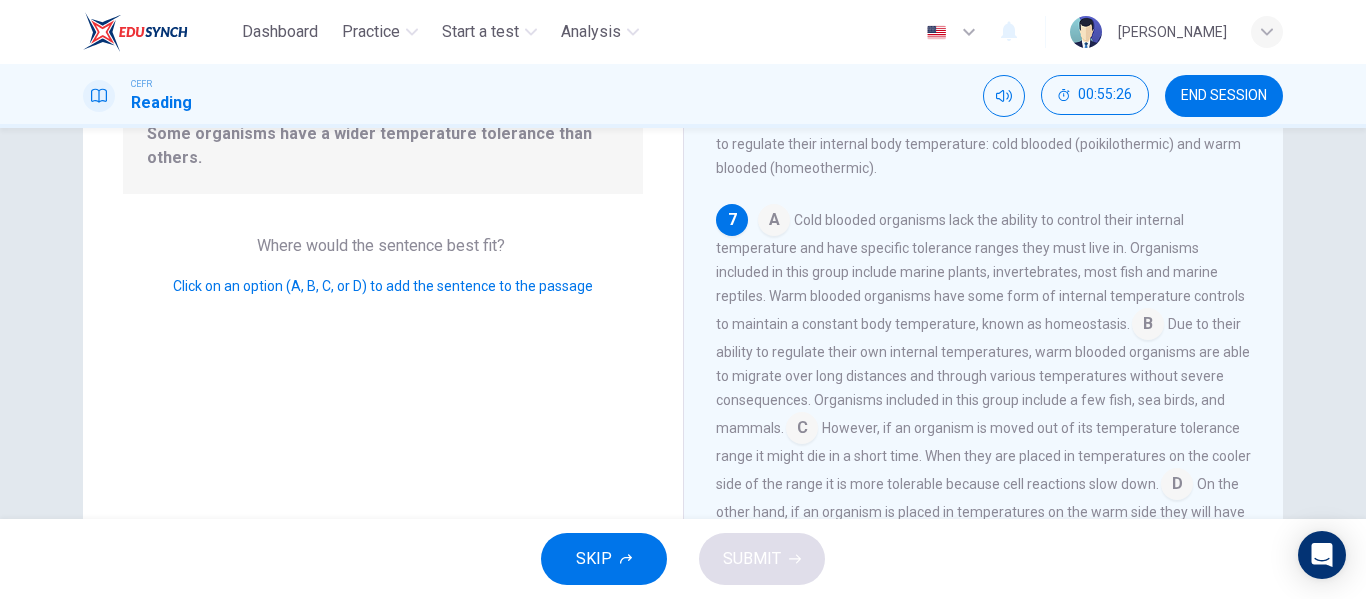 click at bounding box center [1148, 326] 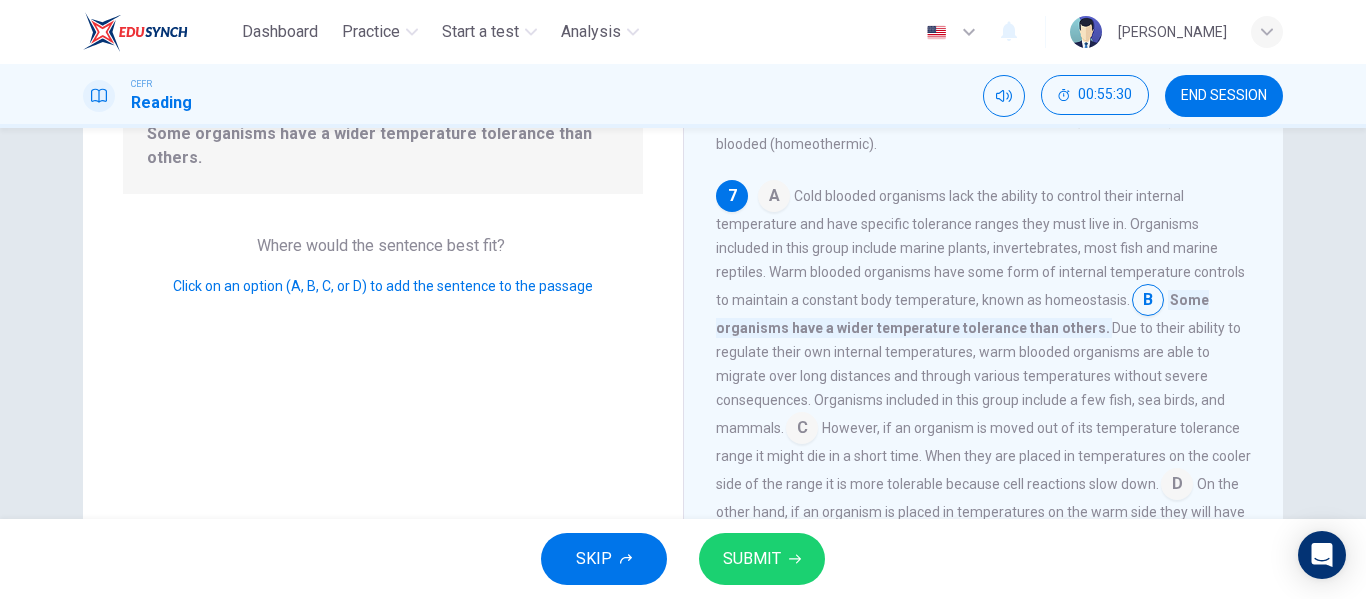 click on "SUBMIT" at bounding box center [752, 559] 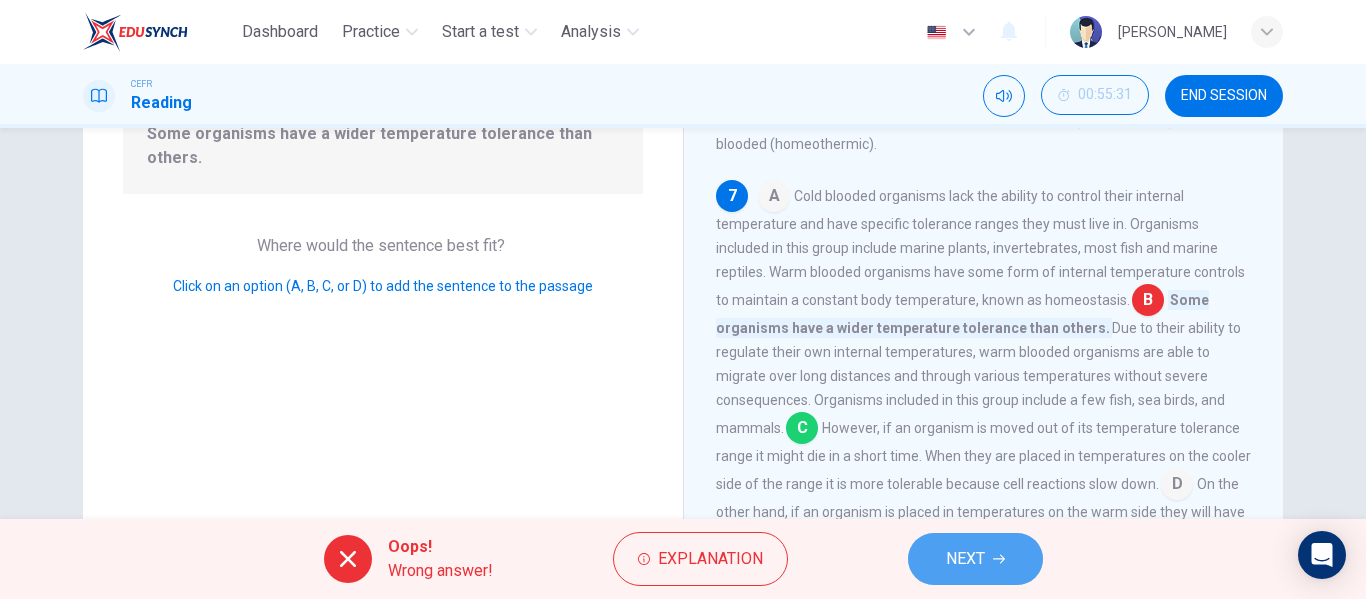 click on "NEXT" at bounding box center (965, 559) 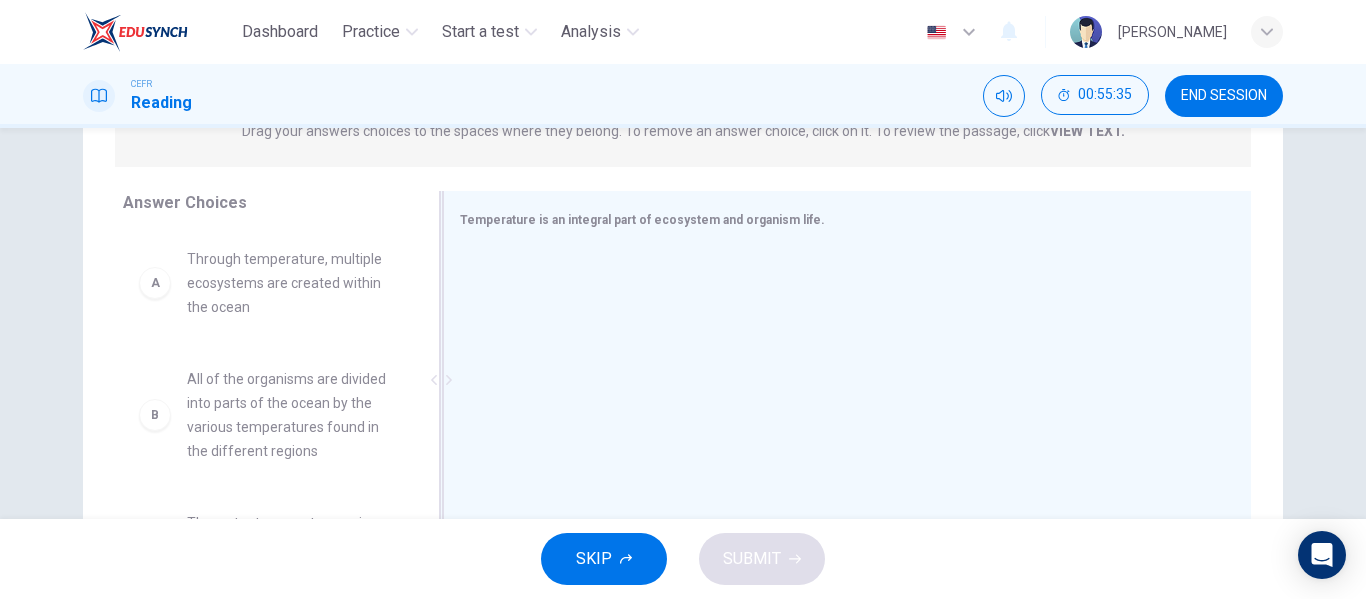 scroll, scrollTop: 283, scrollLeft: 0, axis: vertical 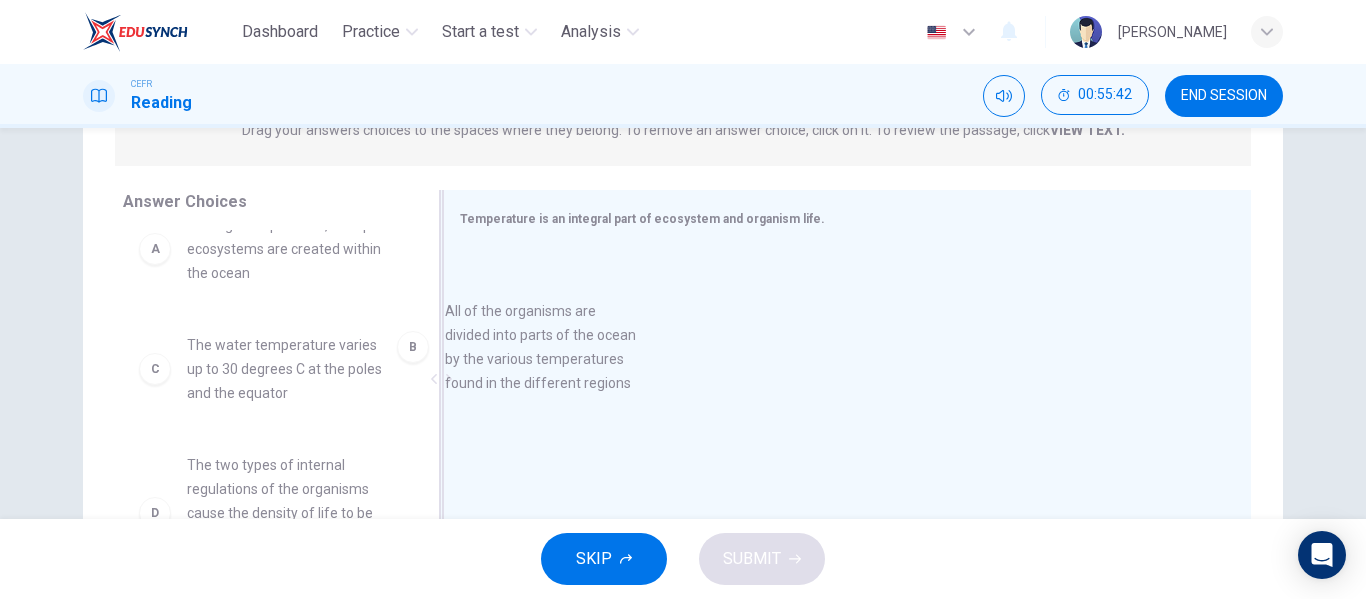 drag, startPoint x: 310, startPoint y: 421, endPoint x: 593, endPoint y: 384, distance: 285.40848 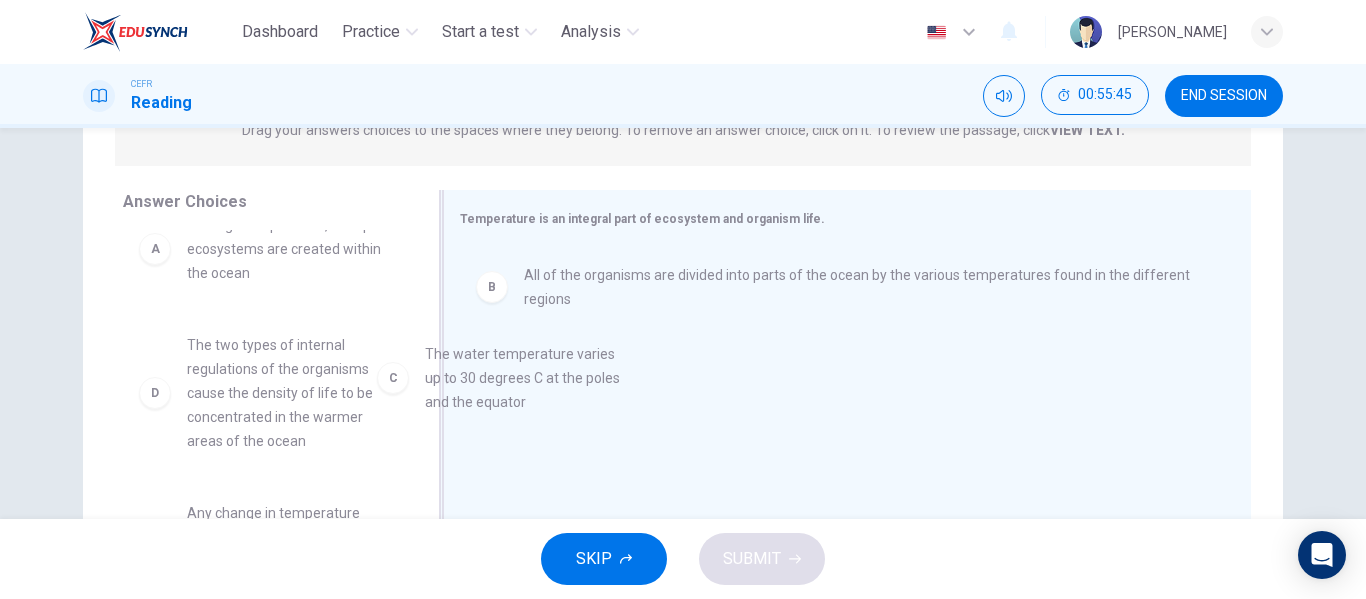 drag, startPoint x: 319, startPoint y: 397, endPoint x: 624, endPoint y: 405, distance: 305.1049 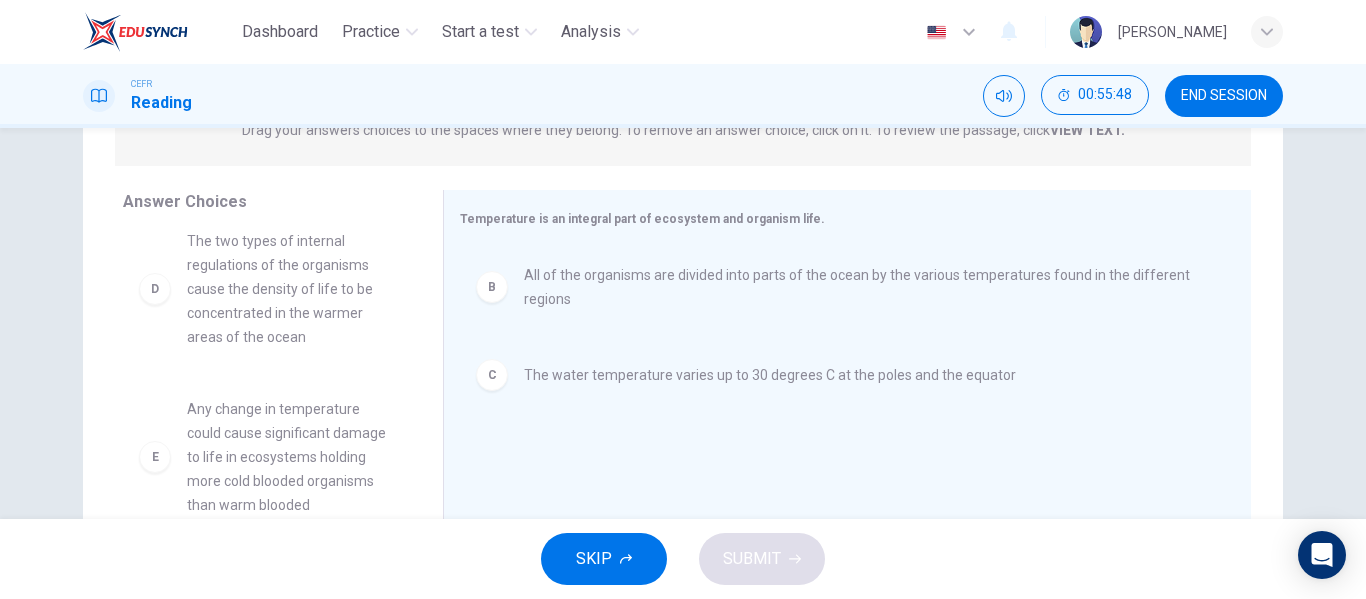 scroll, scrollTop: 160, scrollLeft: 0, axis: vertical 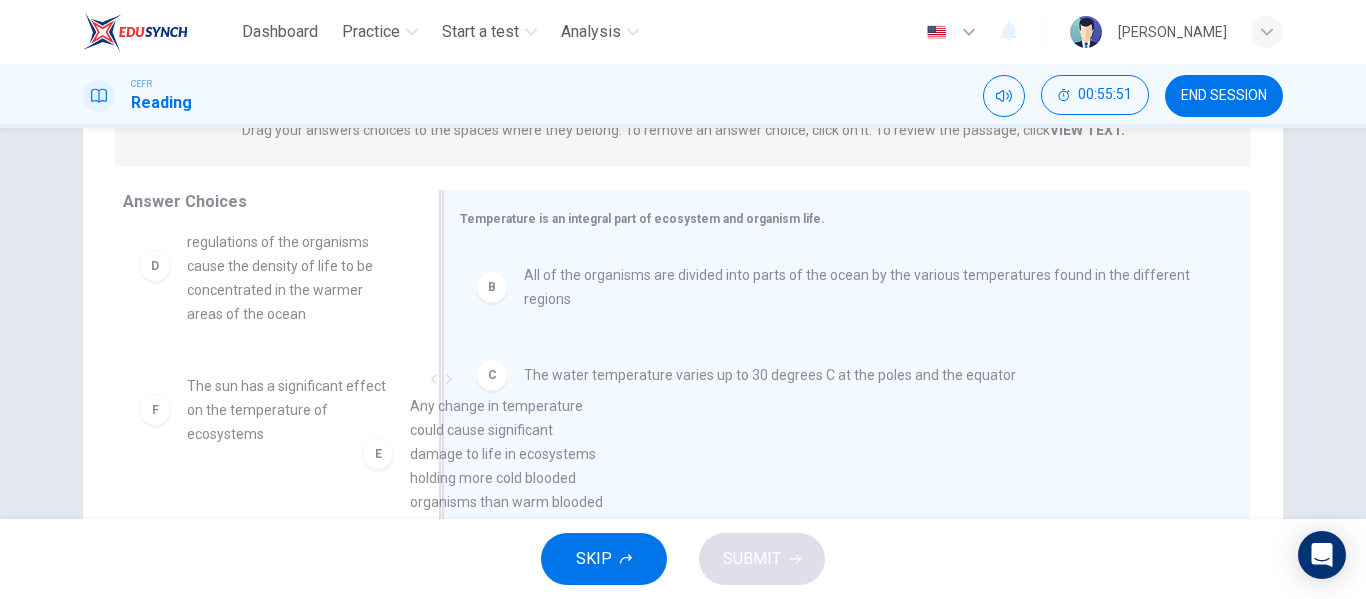 drag, startPoint x: 348, startPoint y: 445, endPoint x: 607, endPoint y: 468, distance: 260.01923 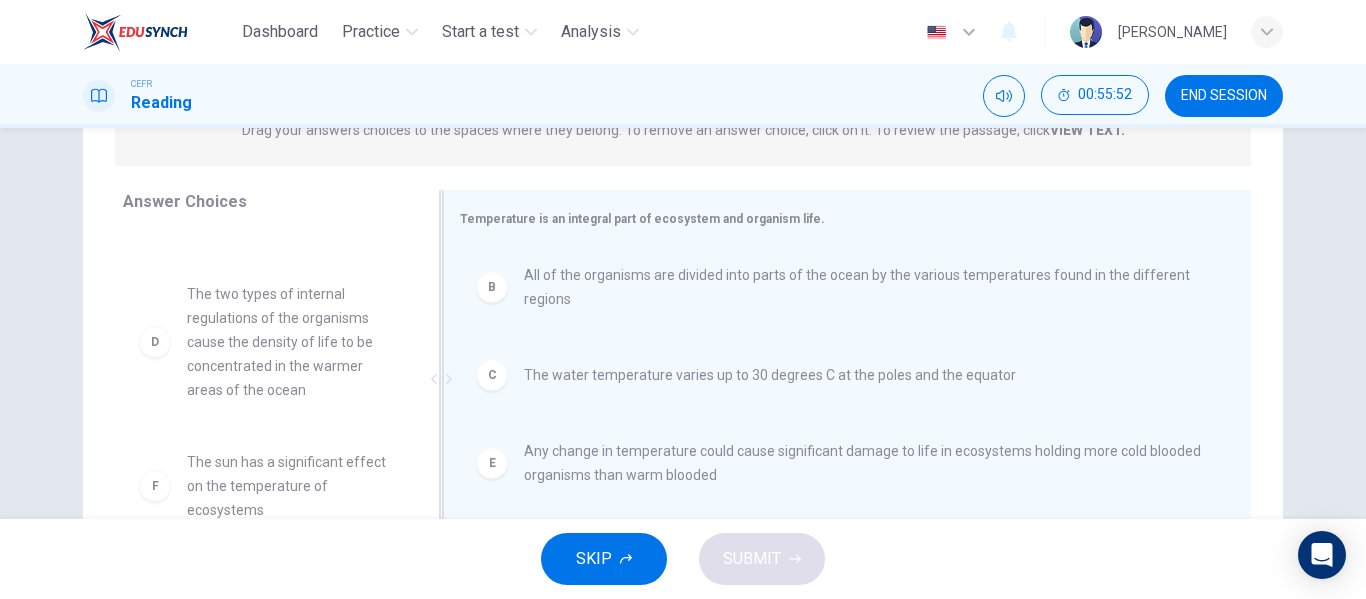 scroll, scrollTop: 0, scrollLeft: 0, axis: both 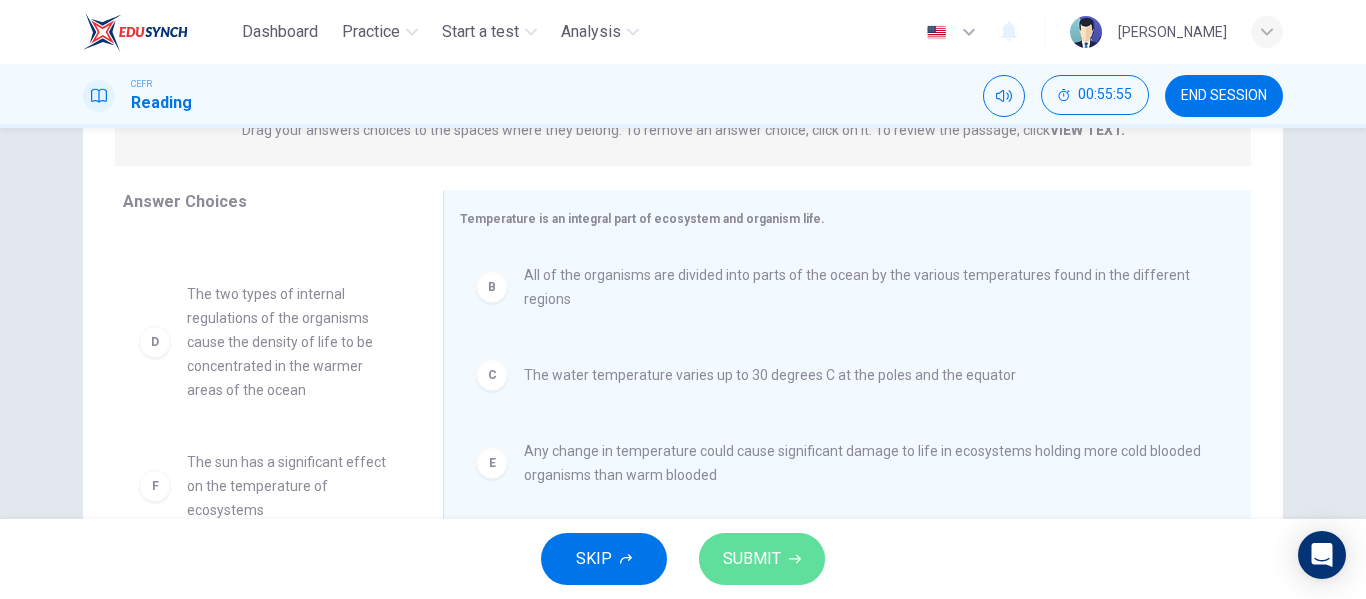 click on "SUBMIT" at bounding box center (752, 559) 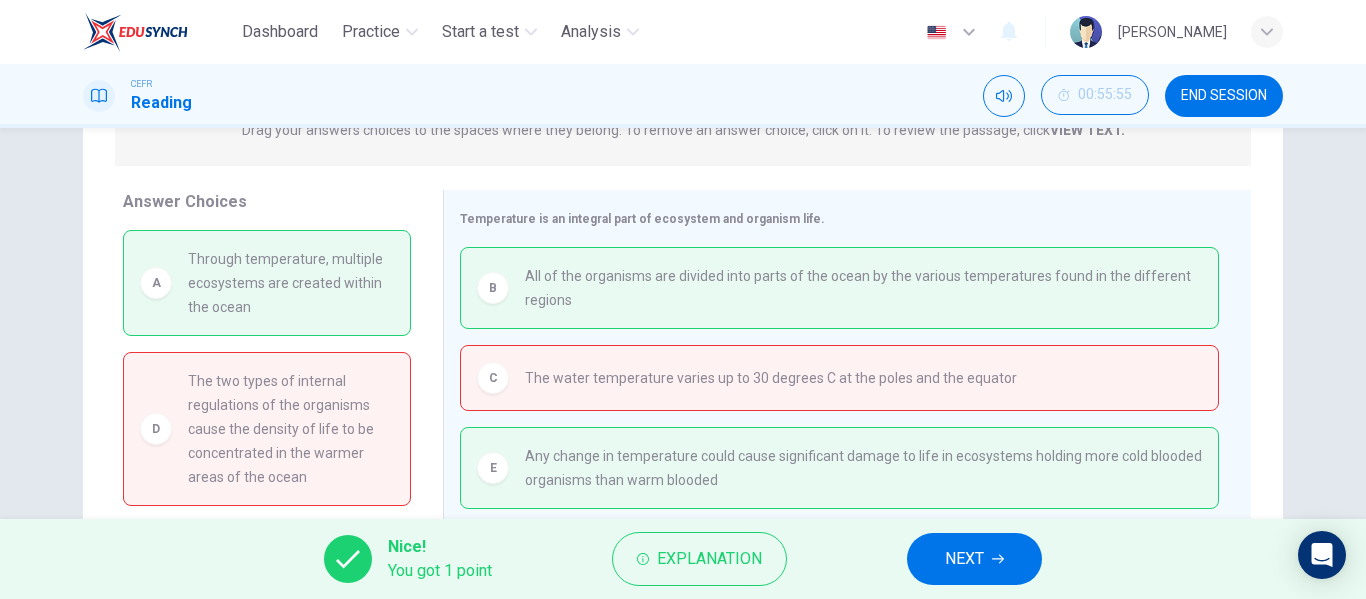 scroll, scrollTop: 0, scrollLeft: 0, axis: both 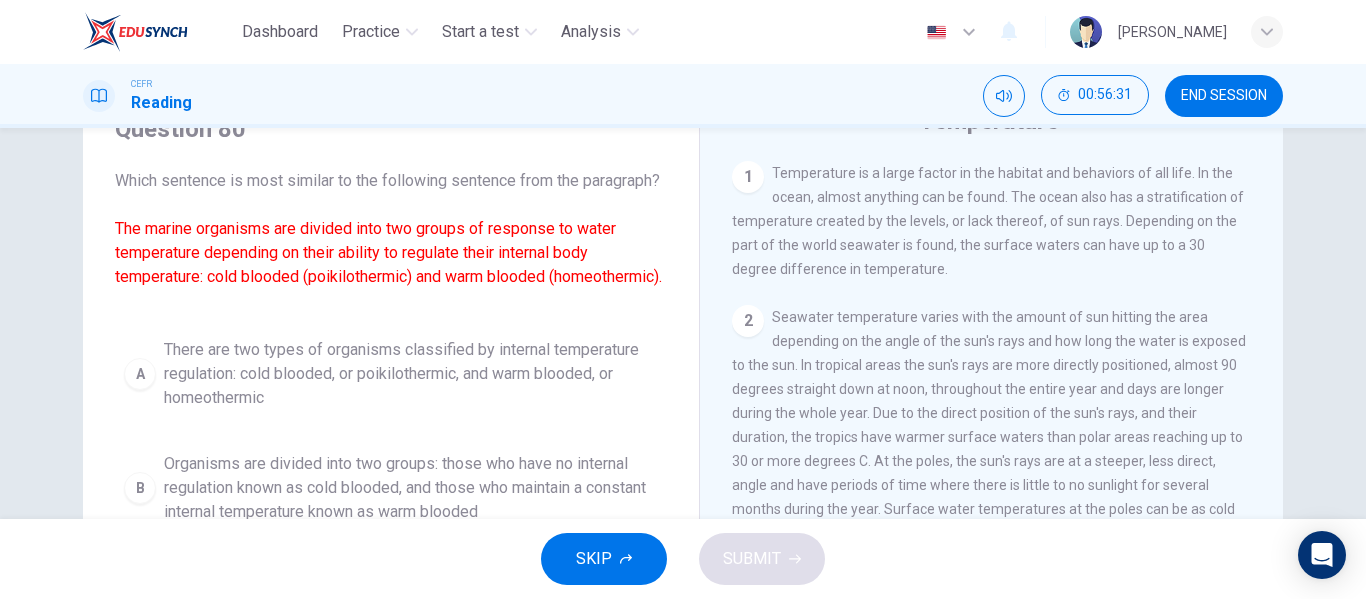 click on "There are two types of organisms classified by internal temperature regulation: cold blooded, or poikilothermic, and warm blooded, or homeothermic" at bounding box center (411, 374) 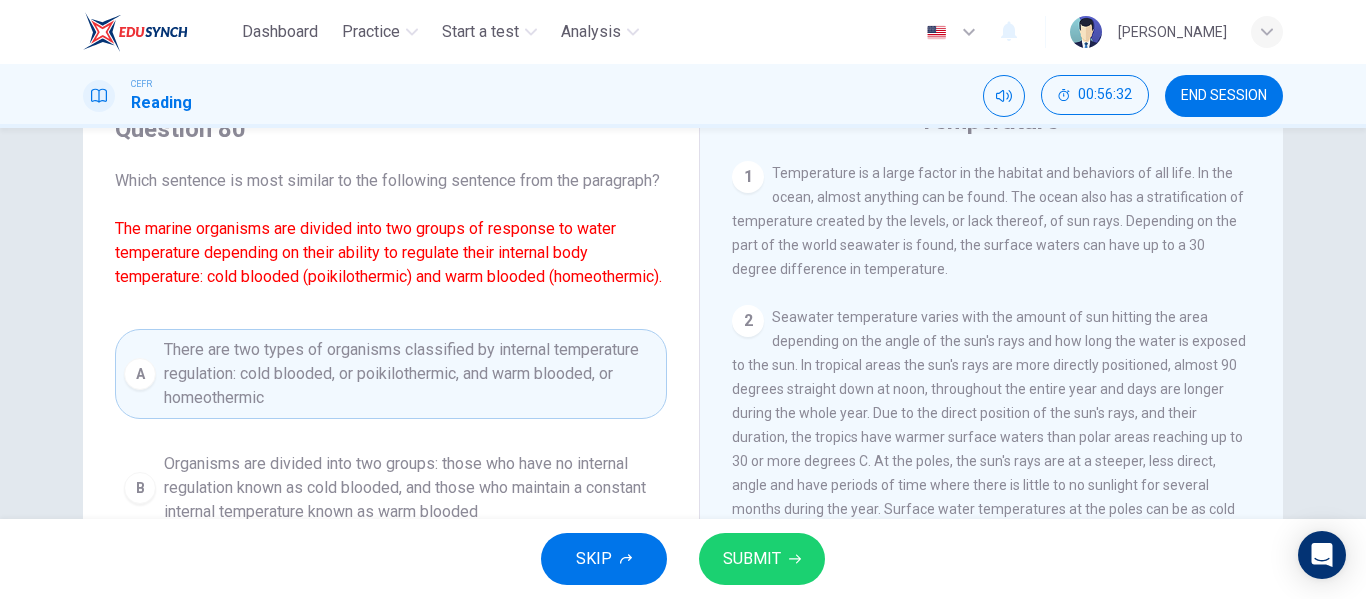 click on "SUBMIT" at bounding box center [762, 559] 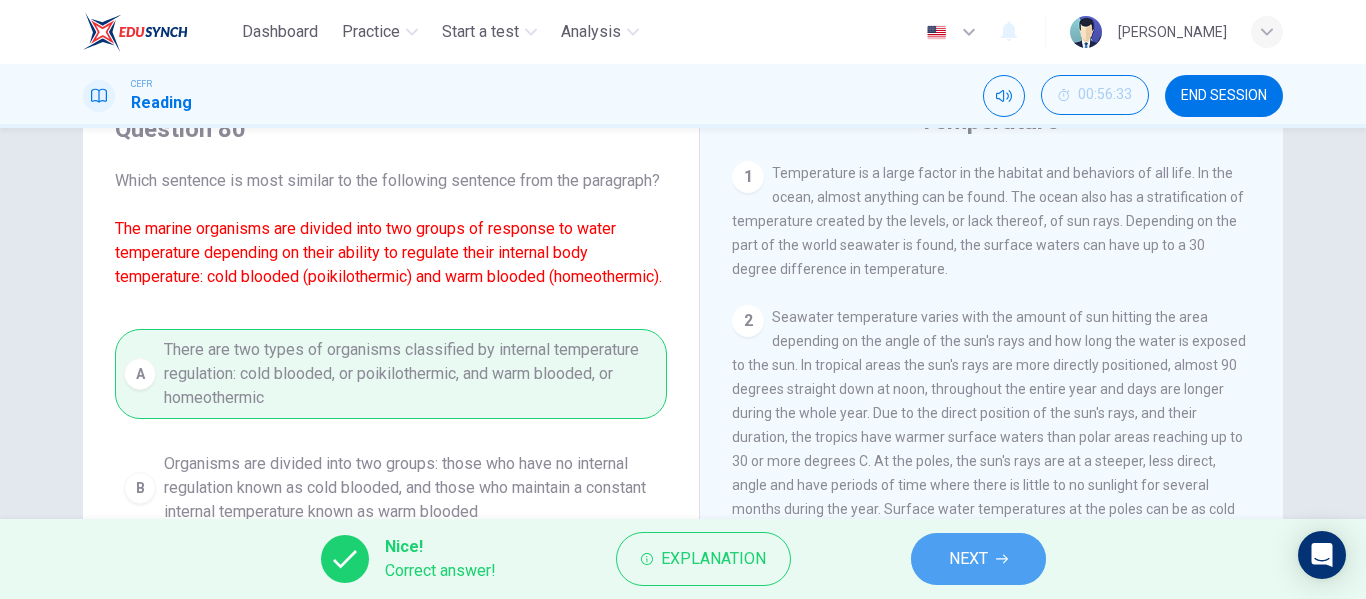 click on "NEXT" at bounding box center [978, 559] 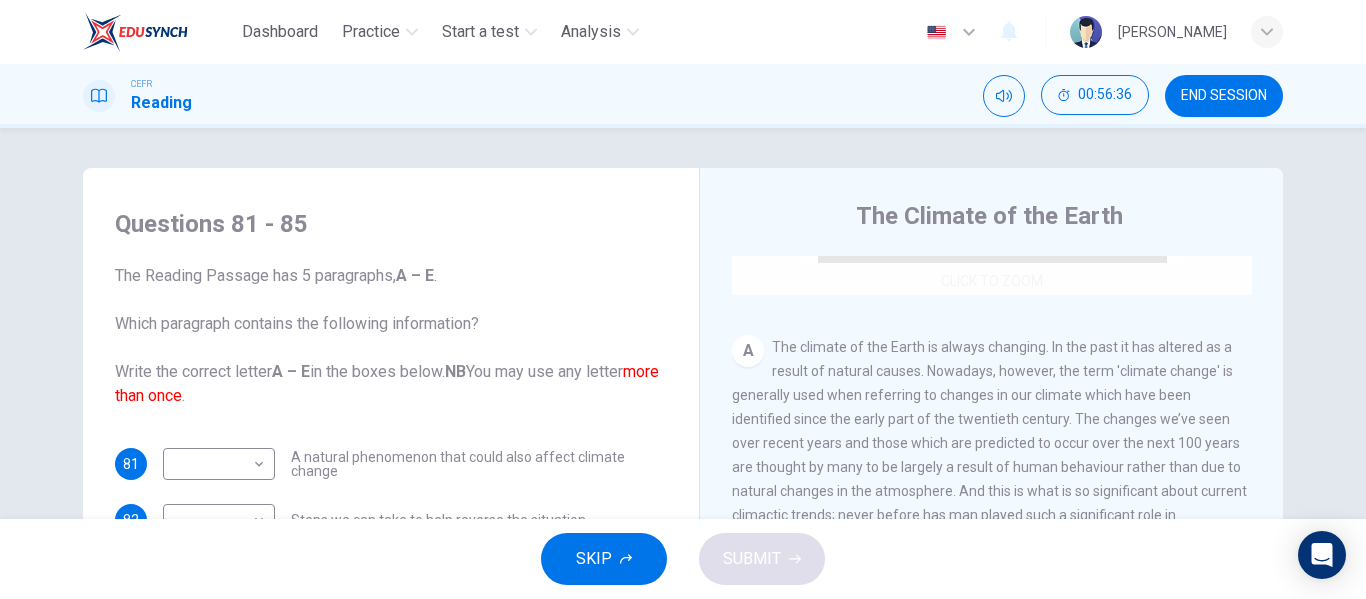 scroll, scrollTop: 341, scrollLeft: 0, axis: vertical 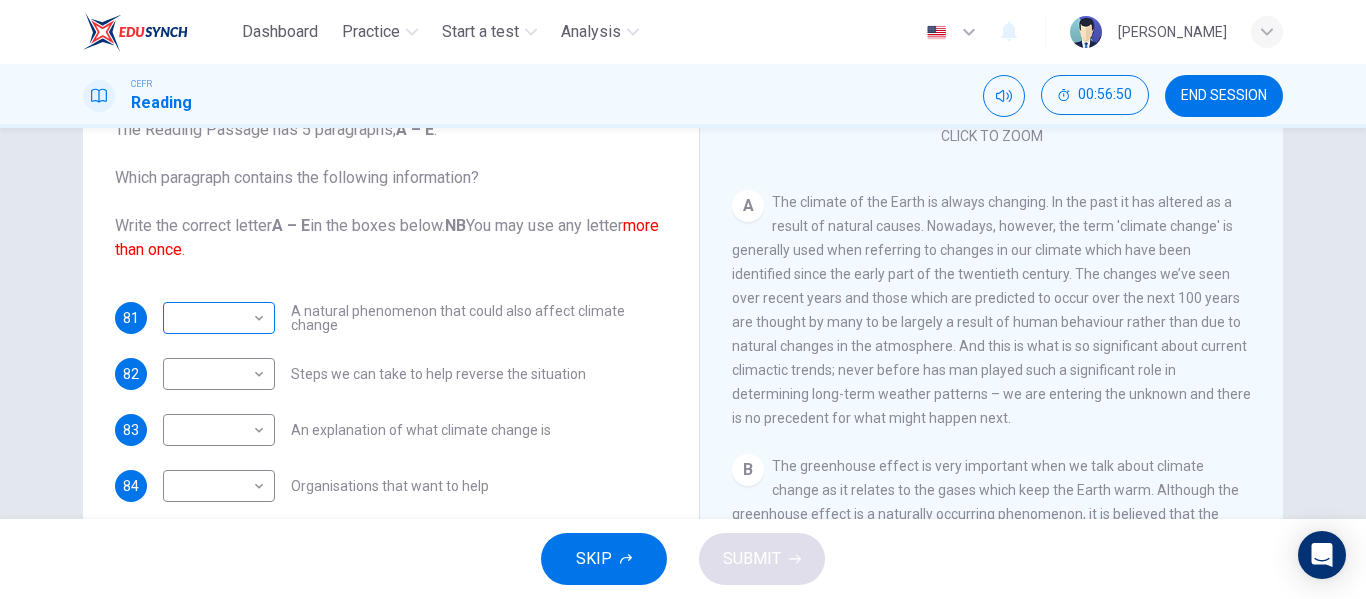 click on "Dashboard Practice Start a test Analysis English en ​ [PERSON_NAME] Reading 00:56:50 END SESSION Questions 81 - 85 The Reading Passage has 5 paragraphs,  A – E . Which paragraph contains the following information?  Write the correct letter  A – E  in the boxes below.
NB  You may use any letter  more than once . 81 ​ ​ A natural phenomenon that could also affect climate change 82 ​ ​ Steps we can take to help reverse the situation 83 ​ ​ An explanation of what climate change is 84 ​ ​ Organisations that want to help 85 ​ ​ Possible effects of climate change The Climate of the Earth CLICK TO ZOOM Click to Zoom A B C D E SKIP SUBMIT EduSynch - Online Language Proficiency Testing
Dashboard Practice Start a test Analysis Notifications © Copyright  2025" at bounding box center [683, 299] 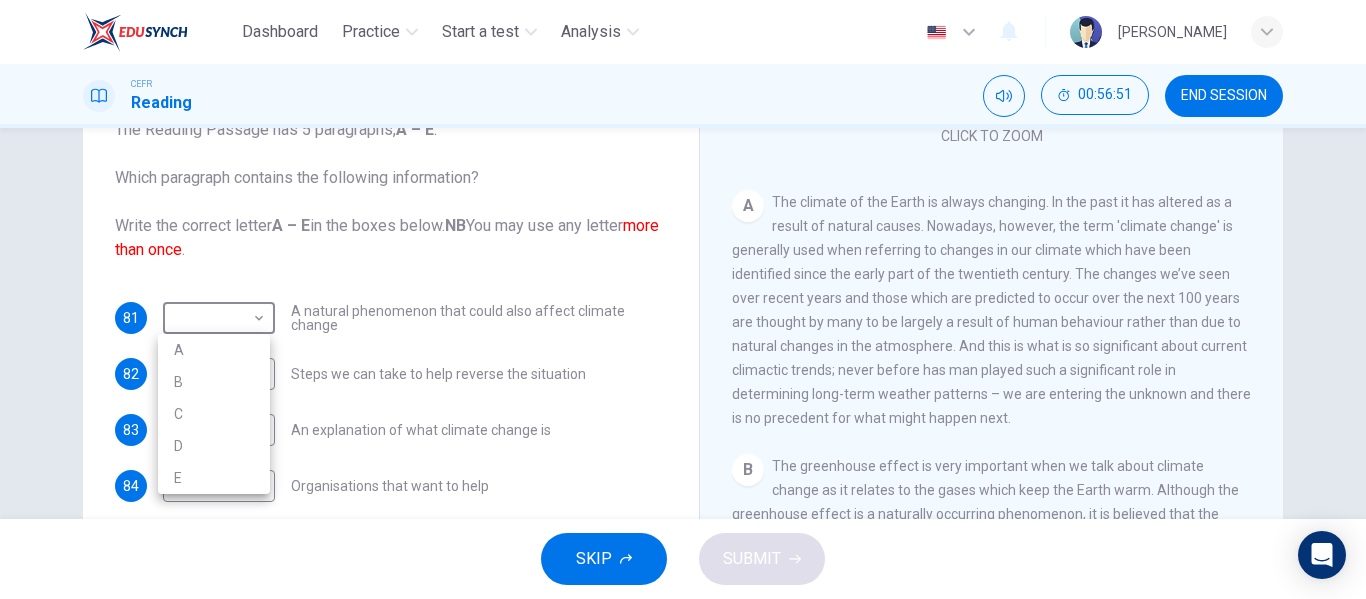 click on "A" at bounding box center (214, 350) 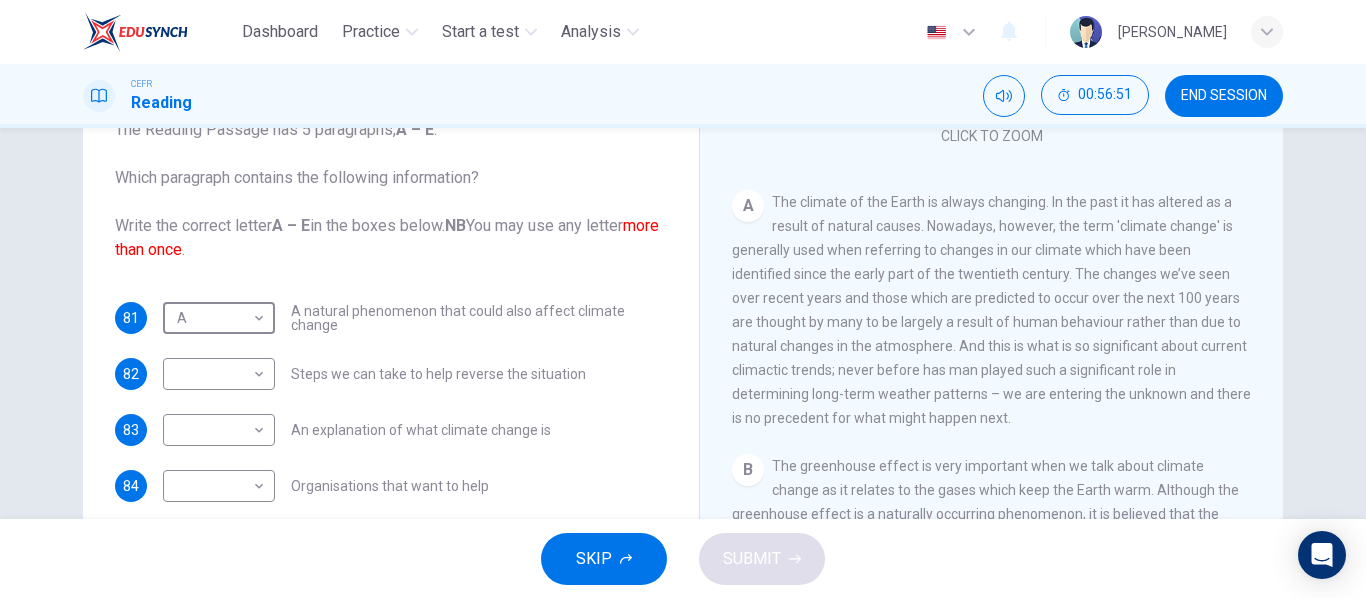 type on "A" 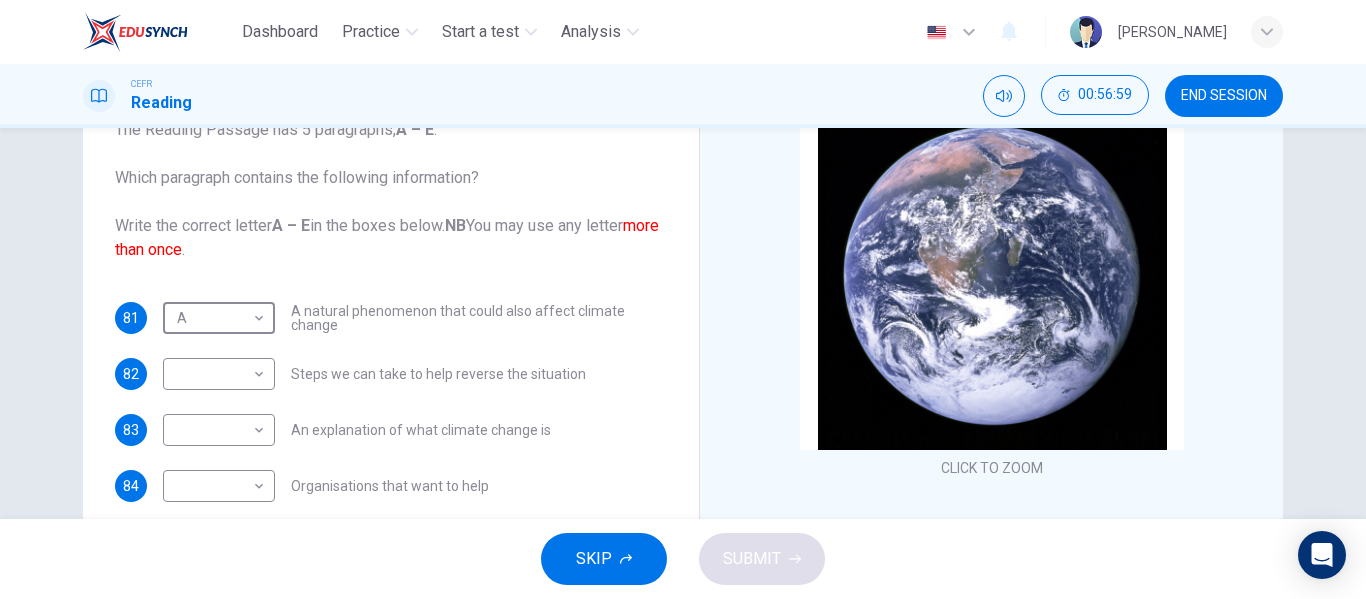 scroll, scrollTop: 0, scrollLeft: 0, axis: both 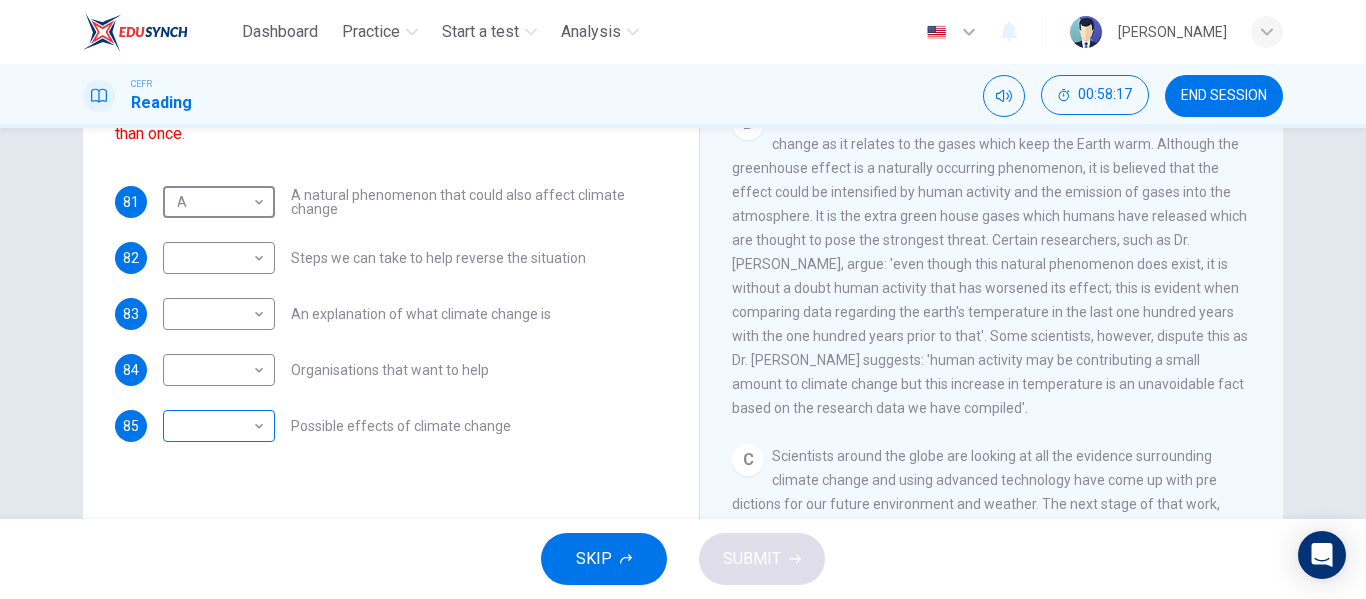 click on "Dashboard Practice Start a test Analysis English en ​ [PERSON_NAME] Reading 00:58:17 END SESSION Questions 81 - 85 The Reading Passage has 5 paragraphs,  A – E . Which paragraph contains the following information?  Write the correct letter  A – E  in the boxes below.
NB  You may use any letter  more than once . 81 A A ​ A natural phenomenon that could also affect climate change 82 ​ ​ Steps we can take to help reverse the situation 83 ​ ​ An explanation of what climate change is 84 ​ ​ Organisations that want to help 85 ​ ​ Possible effects of climate change The Climate of the Earth CLICK TO ZOOM Click to Zoom A B C D E SKIP SUBMIT EduSynch - Online Language Proficiency Testing
Dashboard Practice Start a test Analysis Notifications © Copyright  2025" at bounding box center (683, 299) 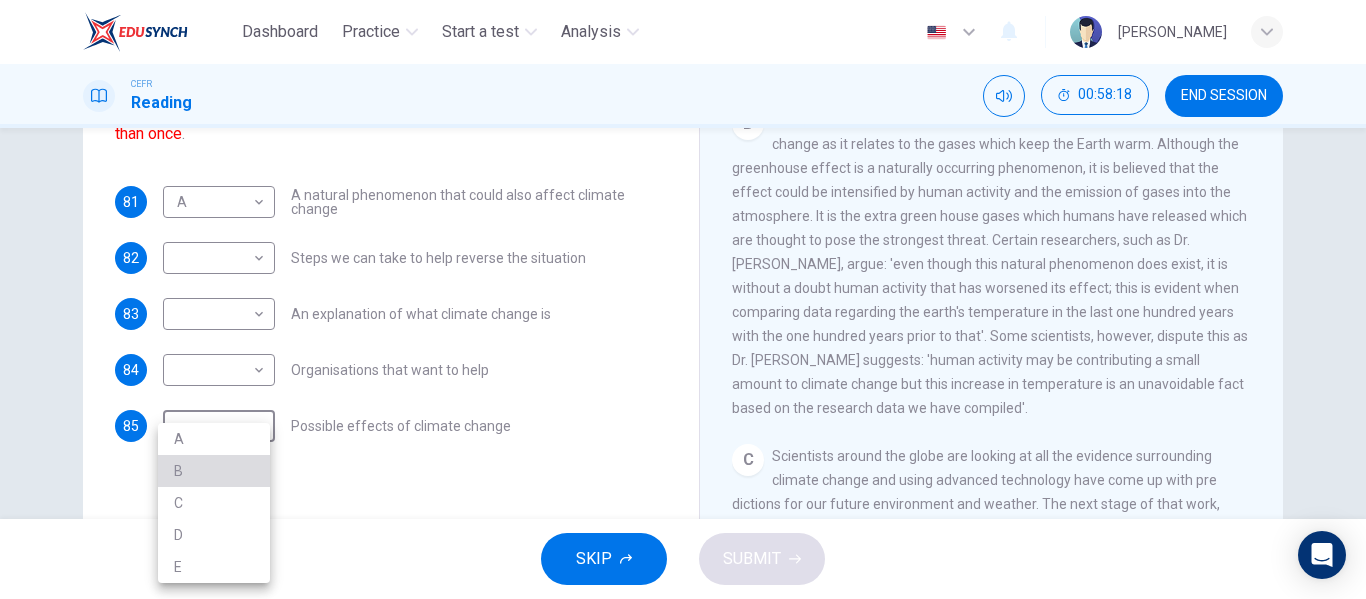 click on "B" at bounding box center (214, 471) 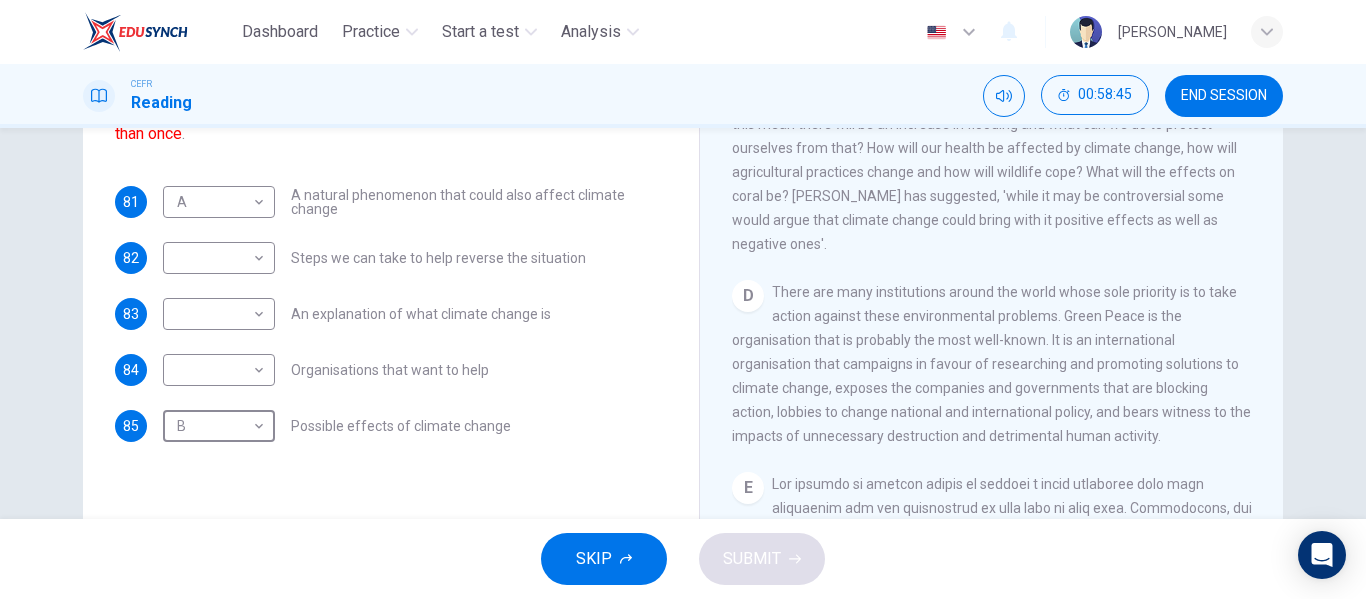 scroll, scrollTop: 1021, scrollLeft: 0, axis: vertical 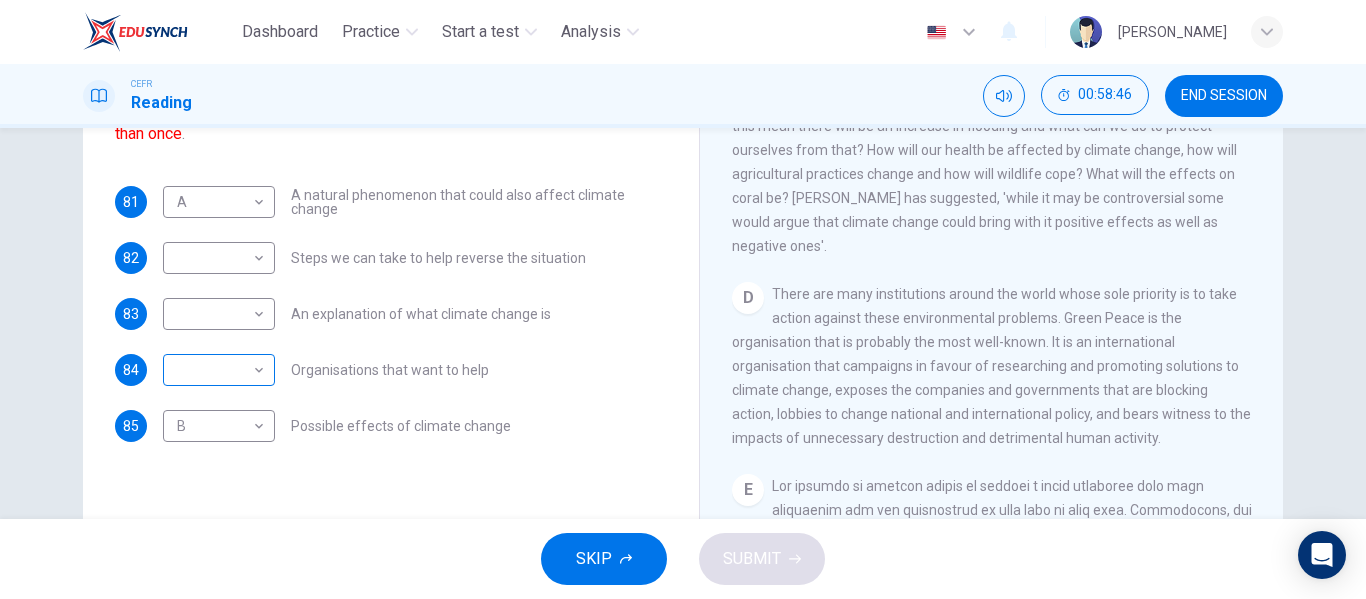 click on "​ ​" at bounding box center (219, 370) 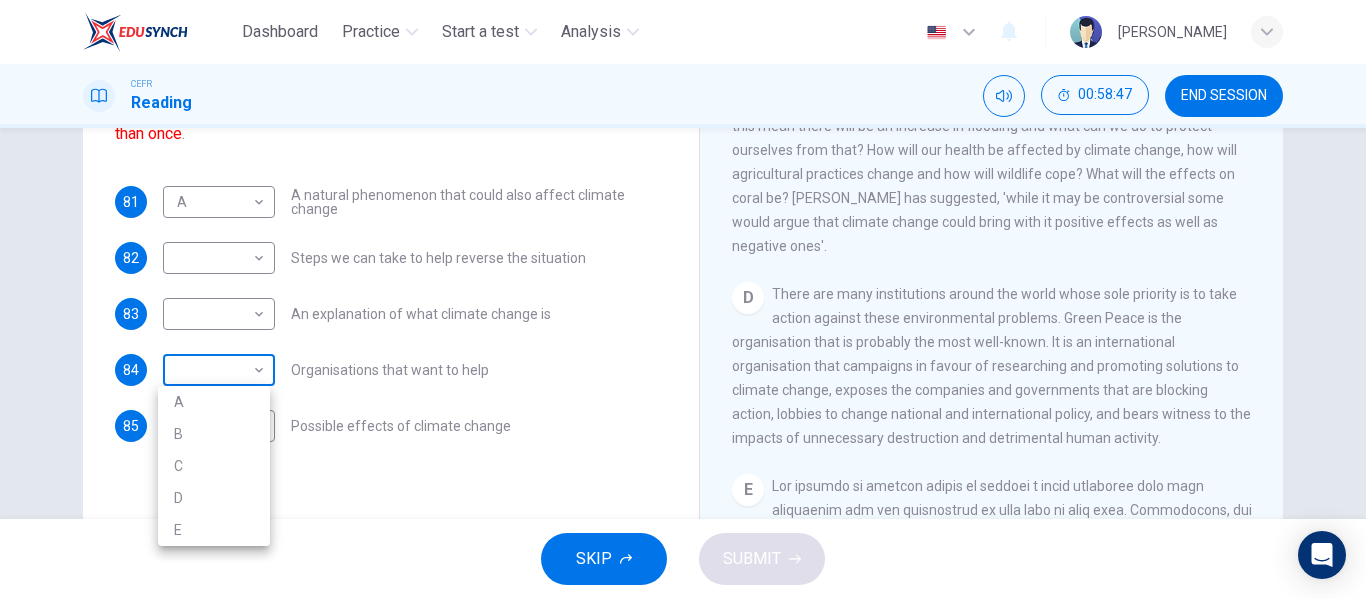 click on "Dashboard Practice Start a test Analysis English en ​ [PERSON_NAME] Reading 00:58:47 END SESSION Questions 81 - 85 The Reading Passage has 5 paragraphs,  A – E . Which paragraph contains the following information?  Write the correct letter  A – E  in the boxes below.
NB  You may use any letter  more than once . 81 A A ​ A natural phenomenon that could also affect climate change 82 ​ ​ Steps we can take to help reverse the situation 83 ​ ​ An explanation of what climate change is 84 ​ ​ Organisations that want to help 85 B B ​ Possible effects of climate change The Climate of the Earth CLICK TO ZOOM Click to Zoom A B C D E SKIP SUBMIT EduSynch - Online Language Proficiency Testing
Dashboard Practice Start a test Analysis Notifications © Copyright  2025 A B C D E" at bounding box center [683, 299] 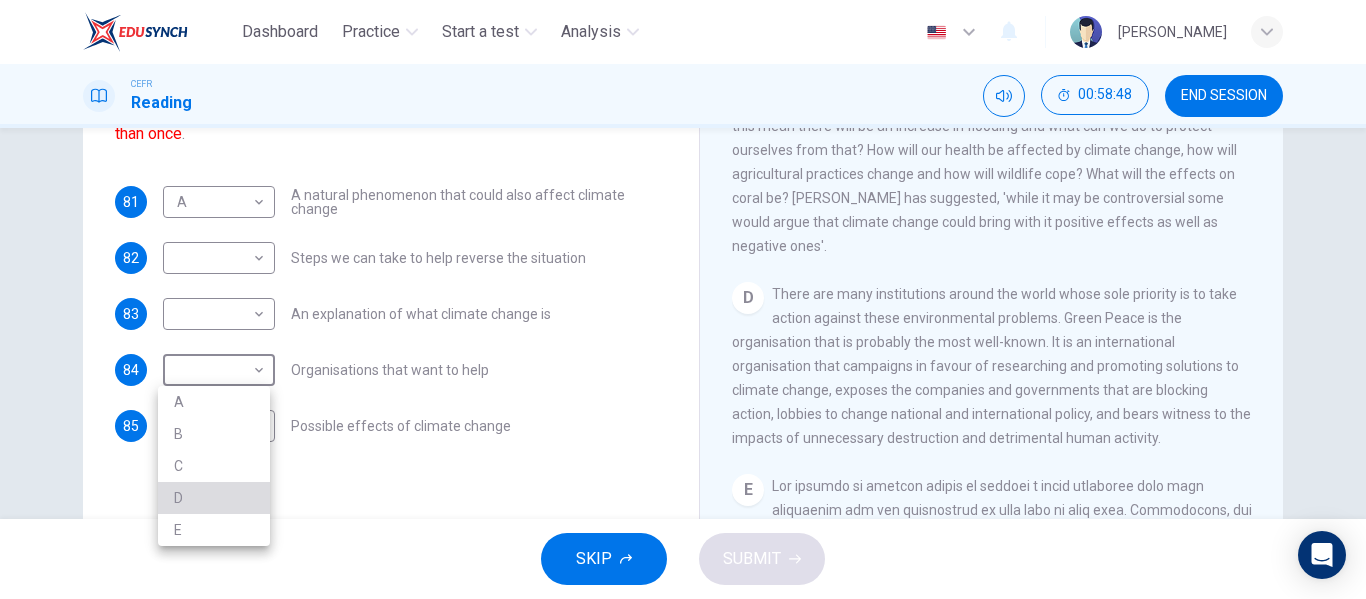 click on "D" at bounding box center (214, 498) 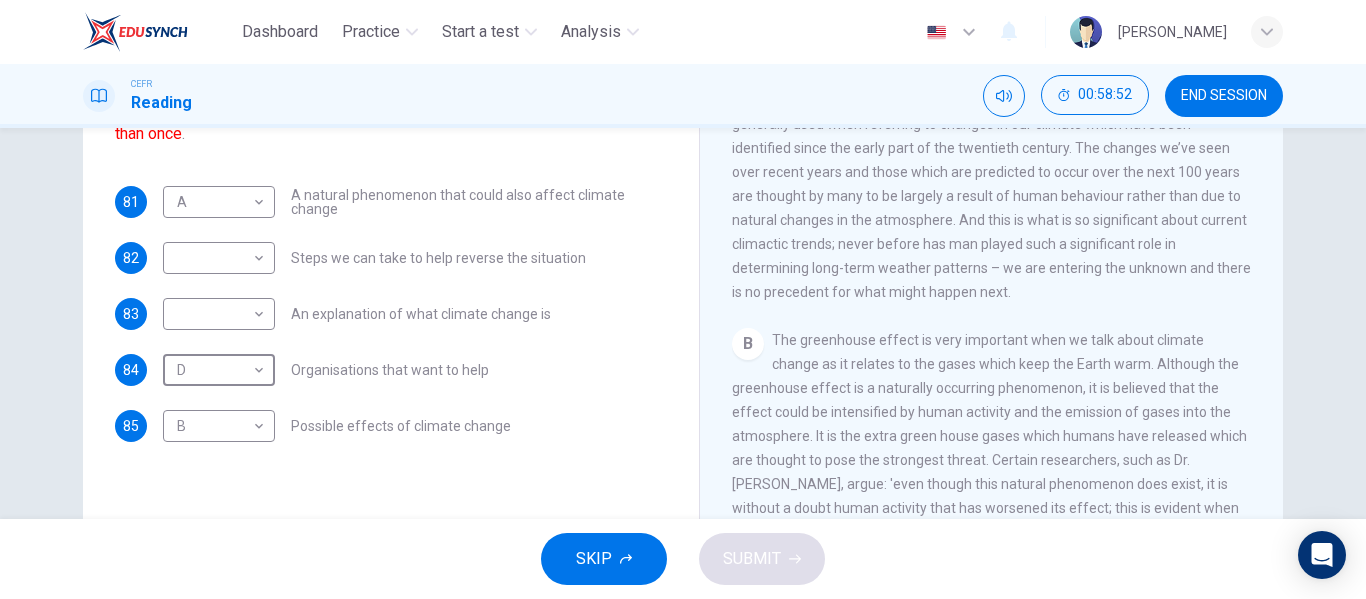 scroll, scrollTop: 0, scrollLeft: 0, axis: both 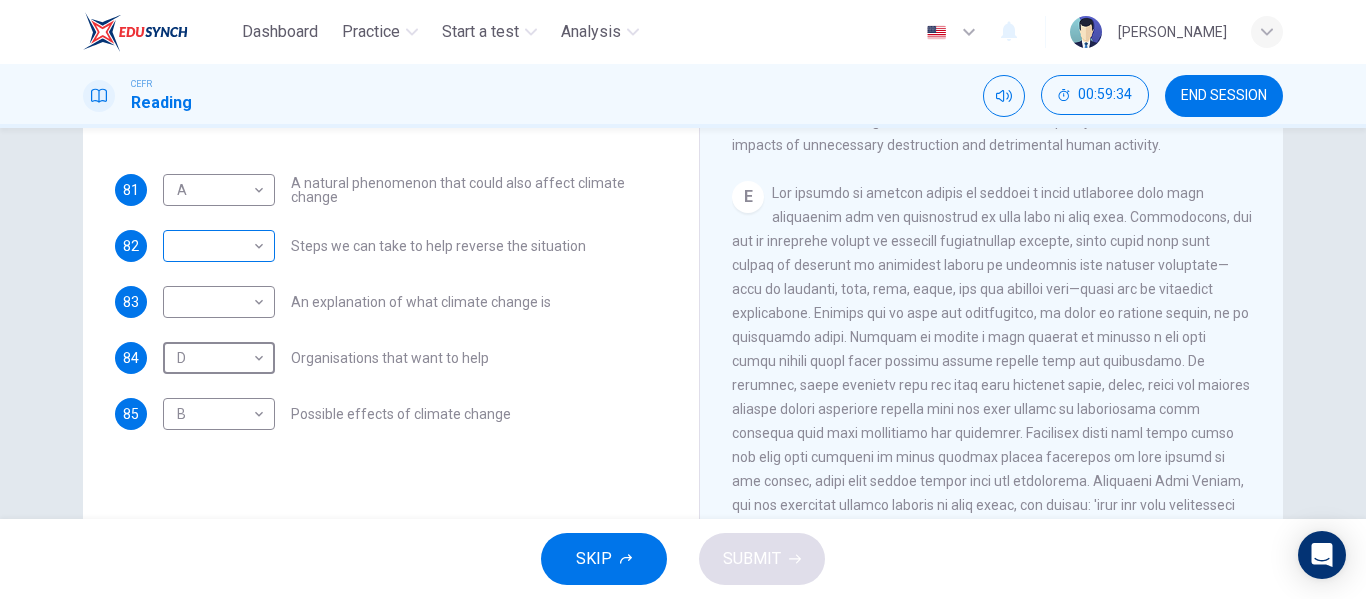 click on "Dashboard Practice Start a test Analysis English en ​ [PERSON_NAME] Reading 00:59:34 END SESSION Questions 81 - 85 The Reading Passage has 5 paragraphs,  A – E . Which paragraph contains the following information?  Write the correct letter  A – E  in the boxes below.
NB  You may use any letter  more than once . 81 A A ​ A natural phenomenon that could also affect climate change 82 ​ ​ Steps we can take to help reverse the situation 83 ​ ​ An explanation of what climate change is 84 D D ​ Organisations that want to help 85 B B ​ Possible effects of climate change The Climate of the Earth CLICK TO ZOOM Click to Zoom A B C D E SKIP SUBMIT EduSynch - Online Language Proficiency Testing
Dashboard Practice Start a test Analysis Notifications © Copyright  2025" at bounding box center (683, 299) 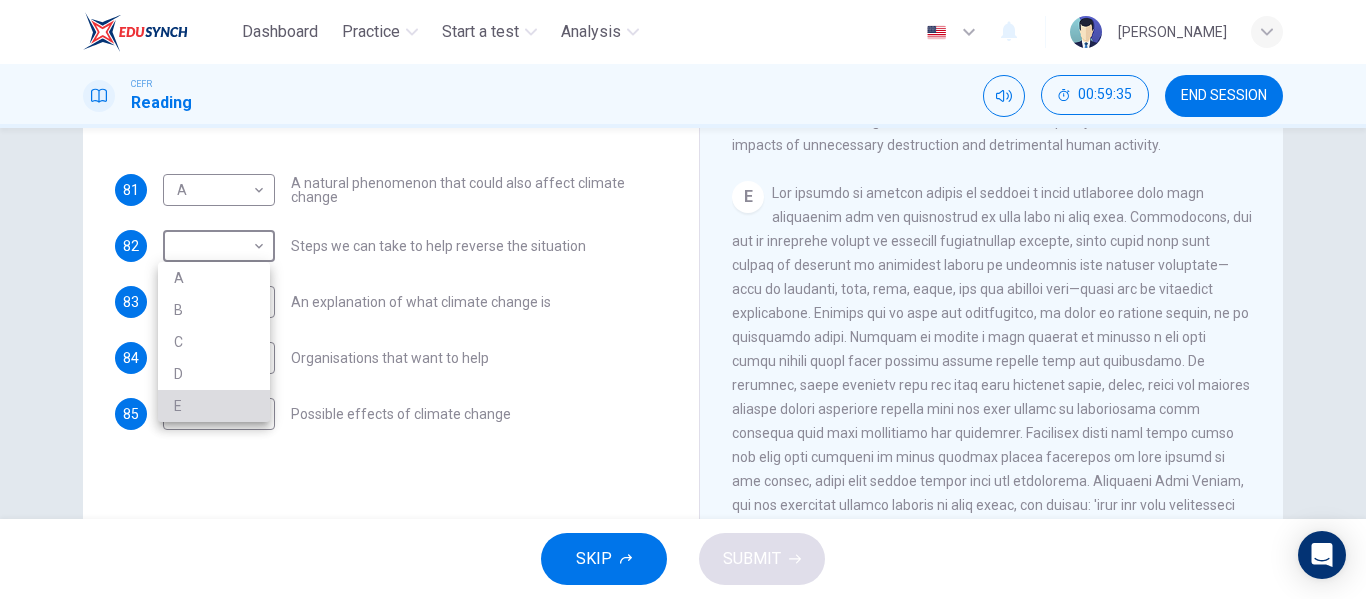 click on "E" at bounding box center (214, 406) 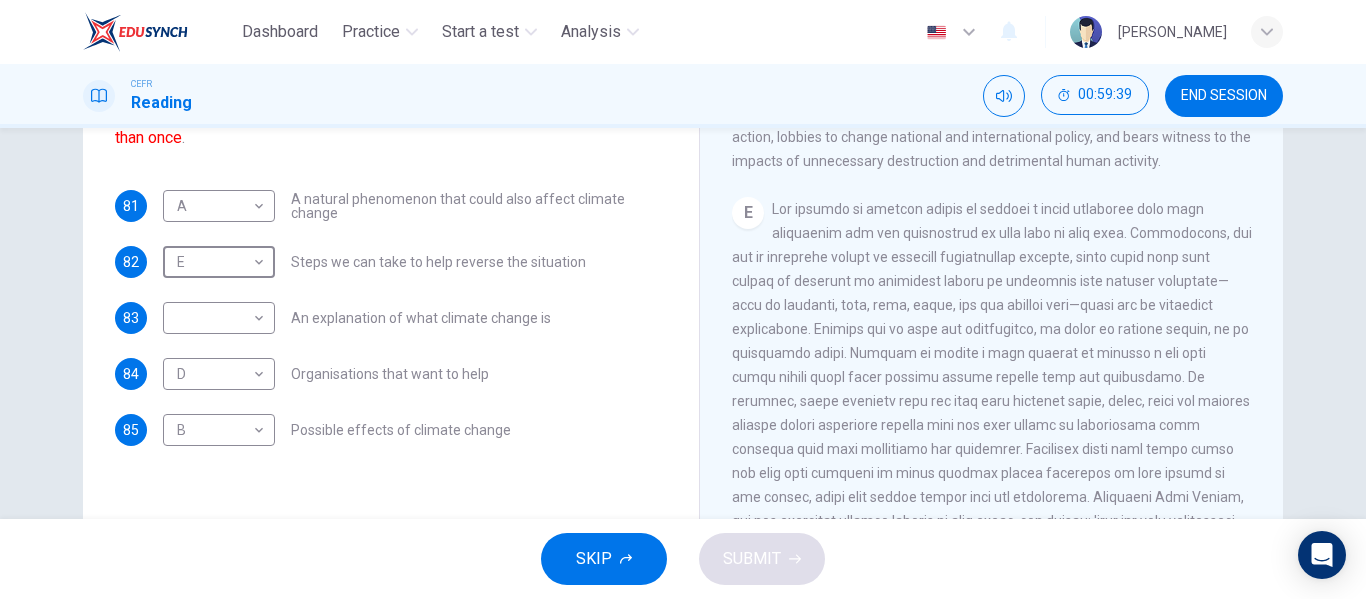 scroll, scrollTop: 264, scrollLeft: 0, axis: vertical 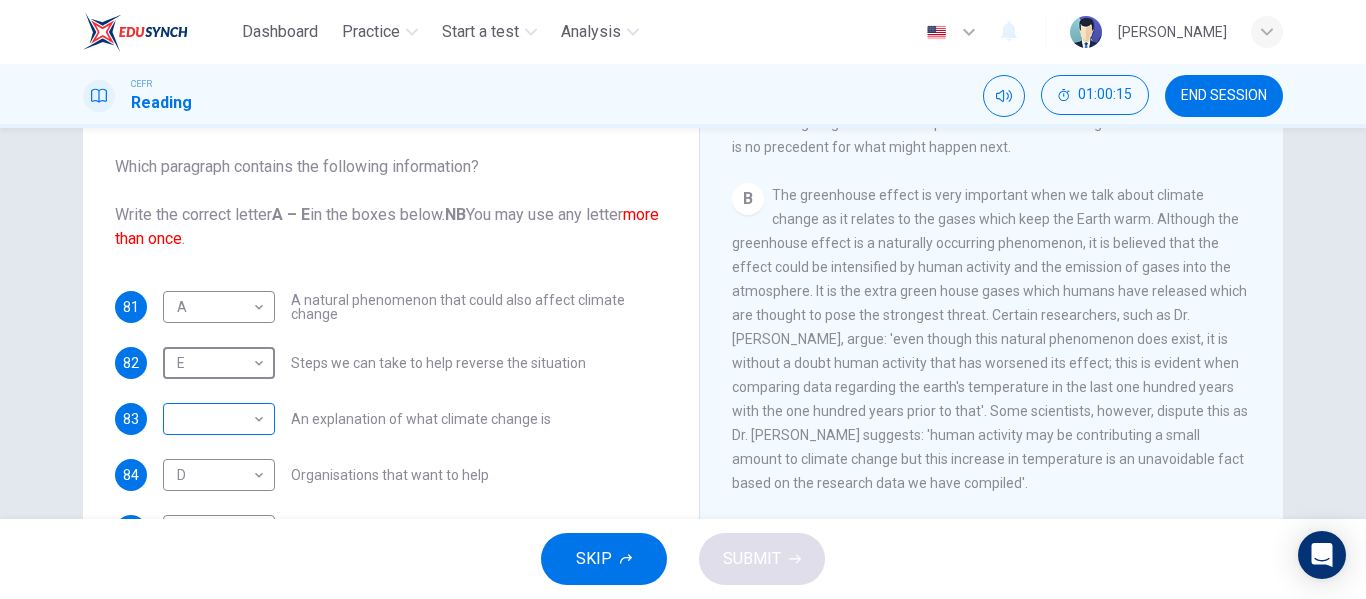 click on "Dashboard Practice Start a test Analysis English en ​ [PERSON_NAME] Reading 01:00:15 END SESSION Questions 81 - 85 The Reading Passage has 5 paragraphs,  A – E . Which paragraph contains the following information?  Write the correct letter  A – E  in the boxes below.
NB  You may use any letter  more than once . 81 A A ​ A natural phenomenon that could also affect climate change 82 E E ​ Steps we can take to help reverse the situation 83 ​ ​ An explanation of what climate change is 84 D D ​ Organisations that want to help 85 B B ​ Possible effects of climate change The Climate of the Earth CLICK TO ZOOM Click to Zoom A B C D E SKIP SUBMIT EduSynch - Online Language Proficiency Testing
Dashboard Practice Start a test Analysis Notifications © Copyright  2025" at bounding box center (683, 299) 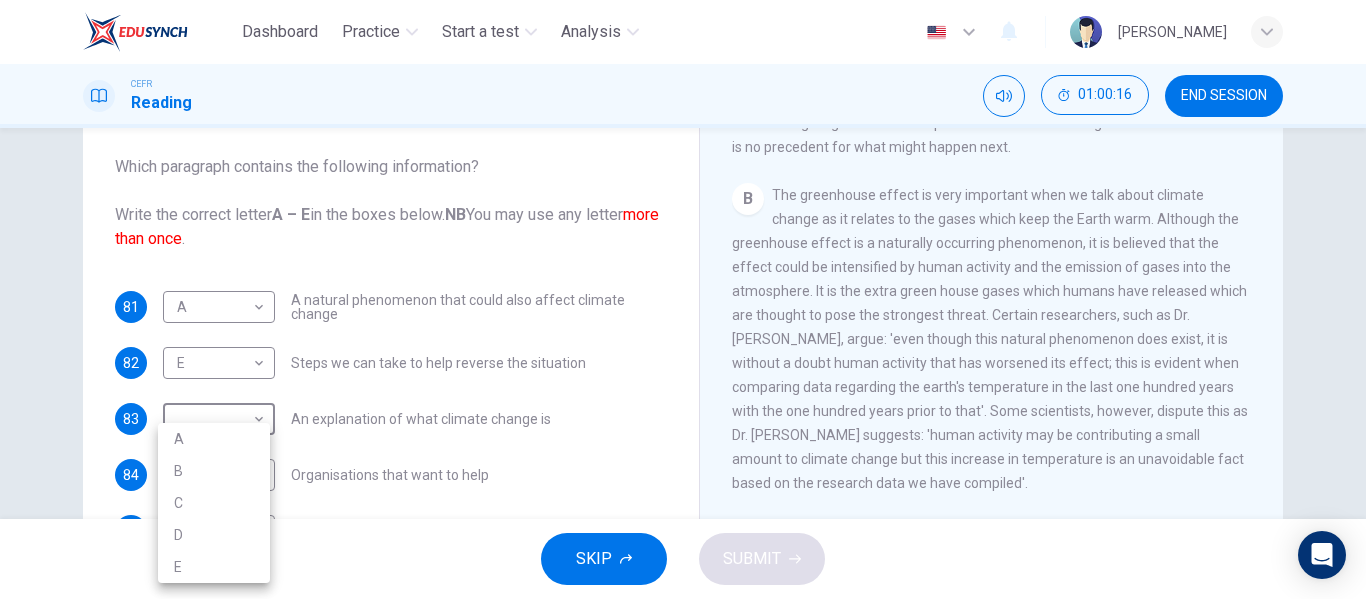 click on "B" at bounding box center (214, 471) 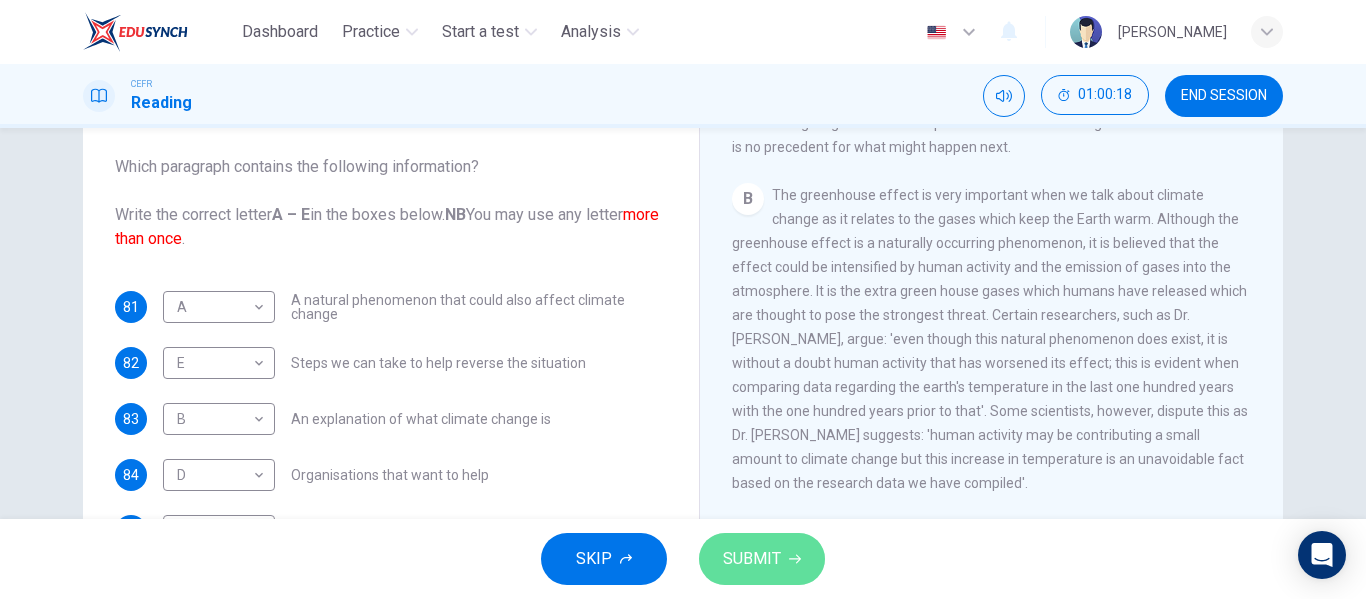 click on "SUBMIT" at bounding box center (752, 559) 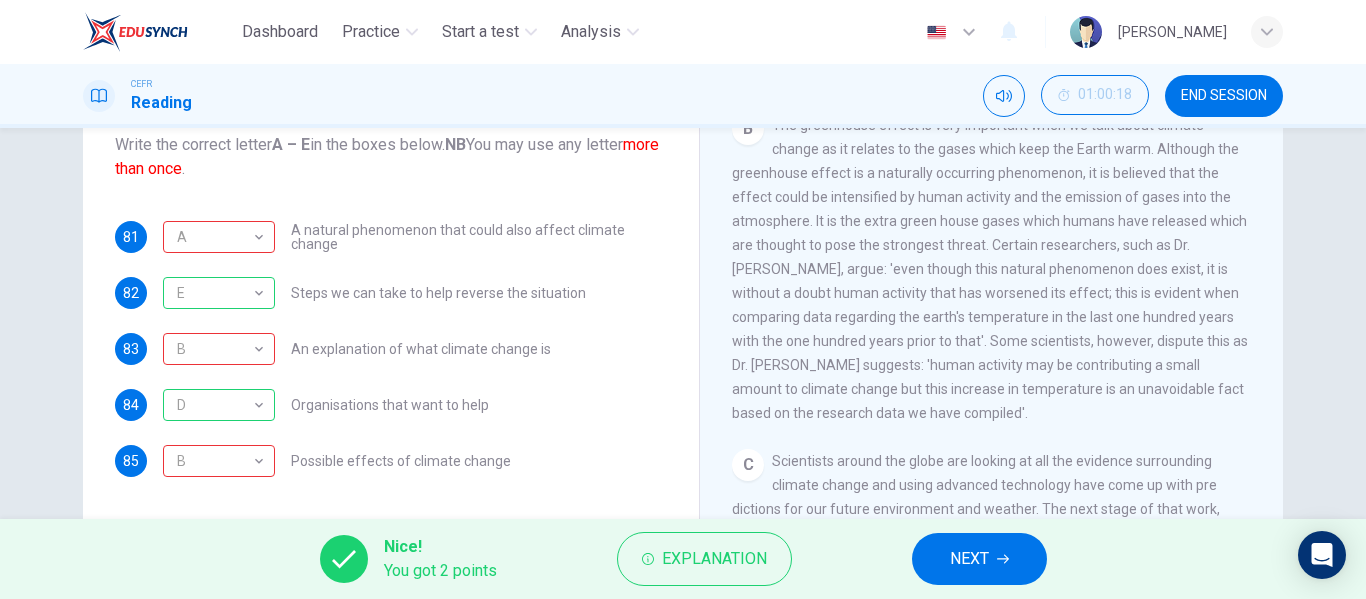 scroll, scrollTop: 227, scrollLeft: 0, axis: vertical 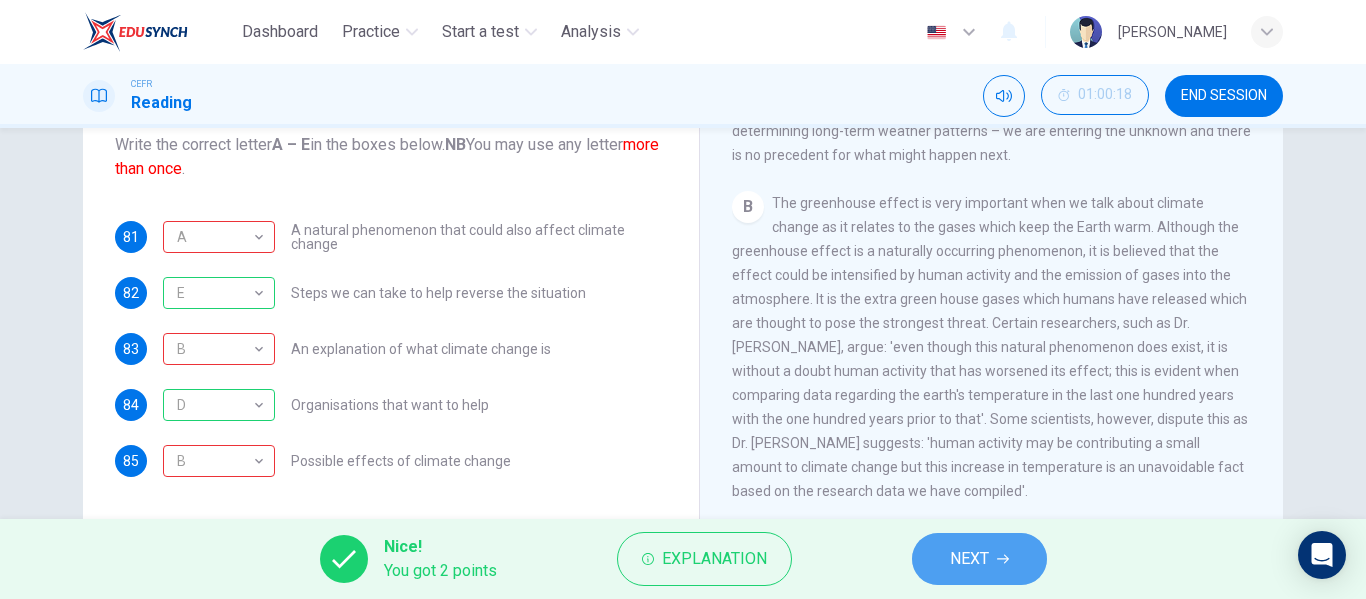 click on "NEXT" at bounding box center (969, 559) 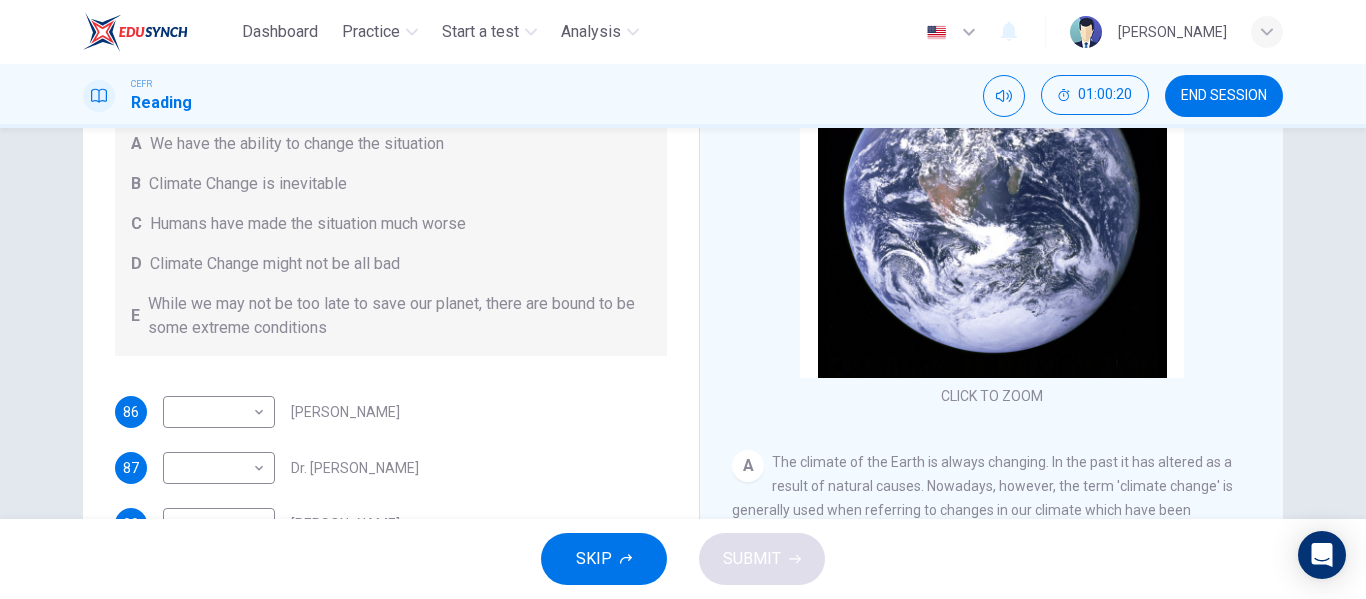 scroll, scrollTop: 25, scrollLeft: 0, axis: vertical 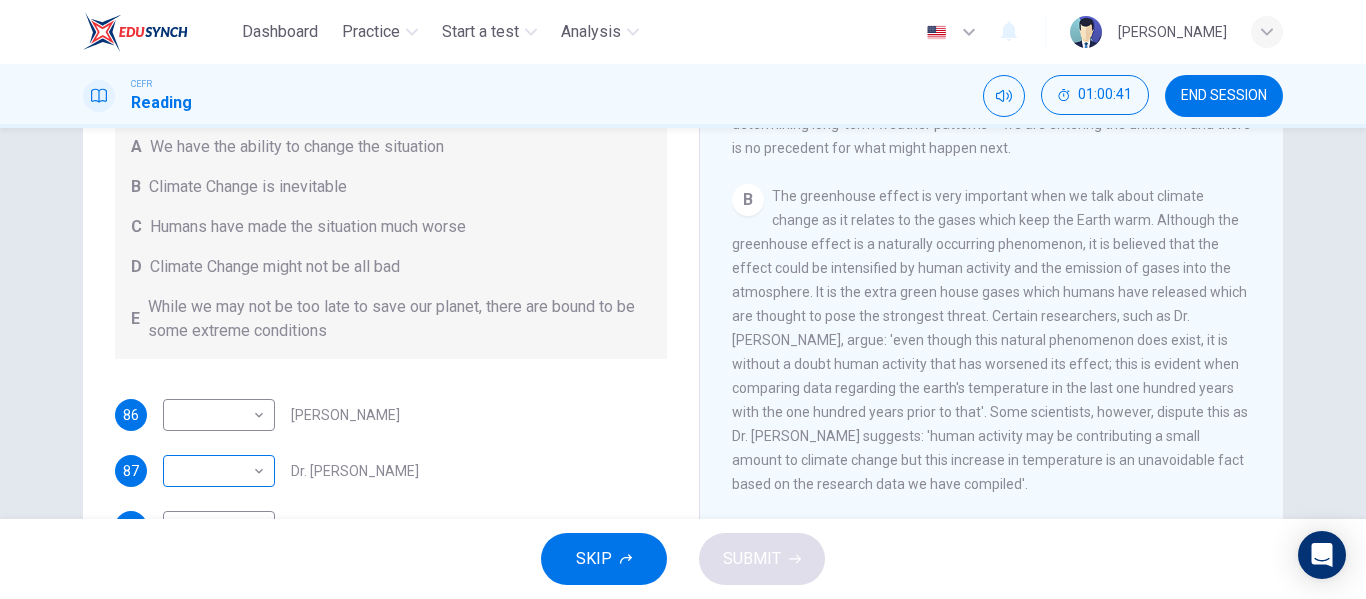 click on "Dashboard Practice Start a test Analysis English en ​ [PERSON_NAME] Reading 01:00:41 END SESSION Questions 86 - 89 Look at the following people and the list of statements below. Match each person with the correct statement,  A – E . A We have the ability to change the situation B Climate Change is inevitable C Humans have made the situation much worse D Climate Change might not be all bad E While we may not be too late to save our planet, there are bound to be some extreme conditions 86 ​ ​ [PERSON_NAME] 87 ​ ​ Dr. [PERSON_NAME] 88 ​ ​ [PERSON_NAME] 89 ​ ​ Dr. [PERSON_NAME] The Climate of the Earth CLICK TO ZOOM Click to Zoom A B C D E SKIP SUBMIT EduSynch - Online Language Proficiency Testing
Dashboard Practice Start a test Analysis Notifications © Copyright  2025" at bounding box center (683, 299) 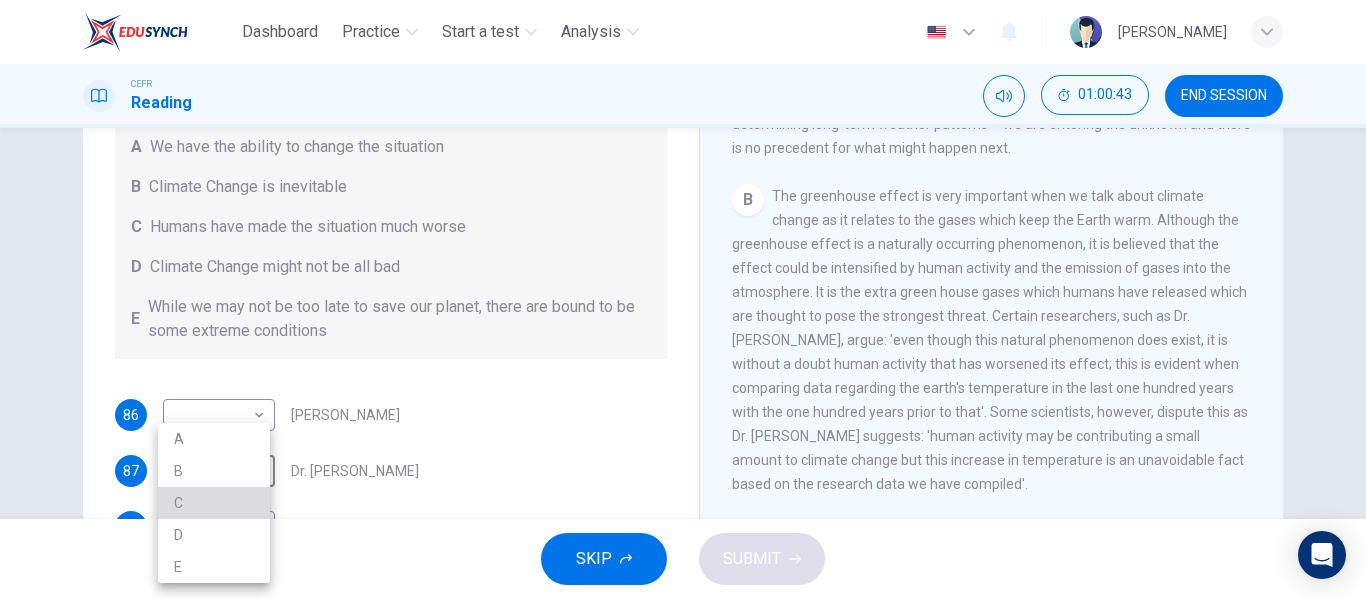click on "C" at bounding box center (214, 503) 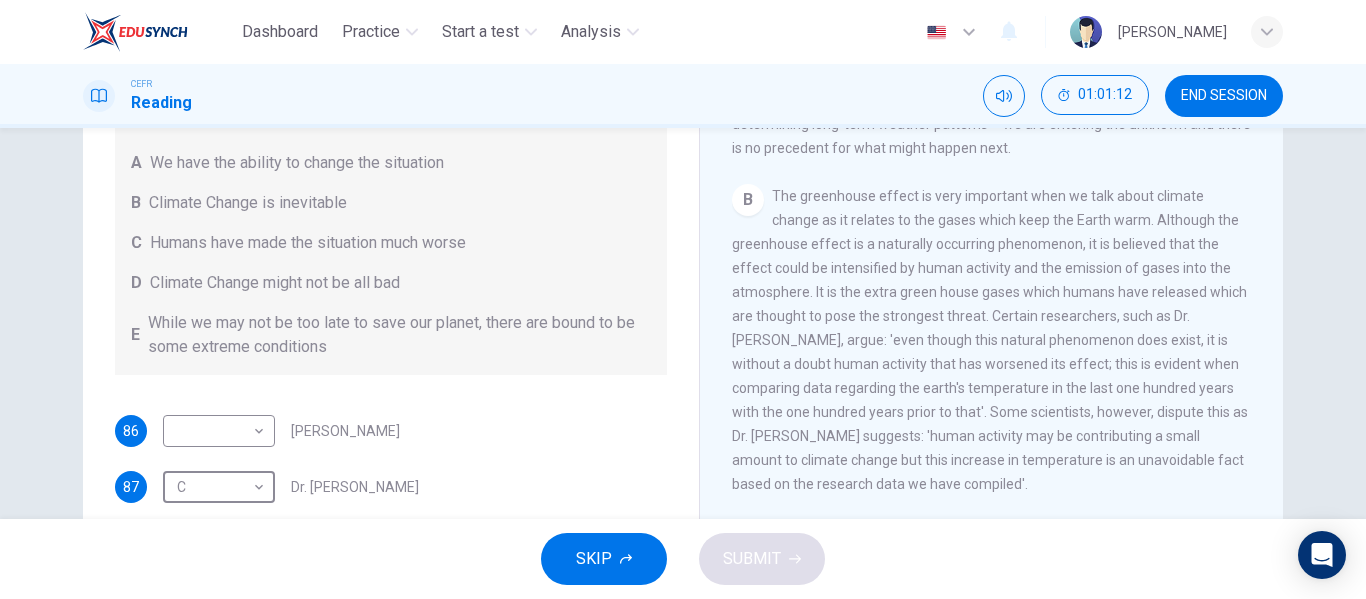 scroll, scrollTop: 25, scrollLeft: 0, axis: vertical 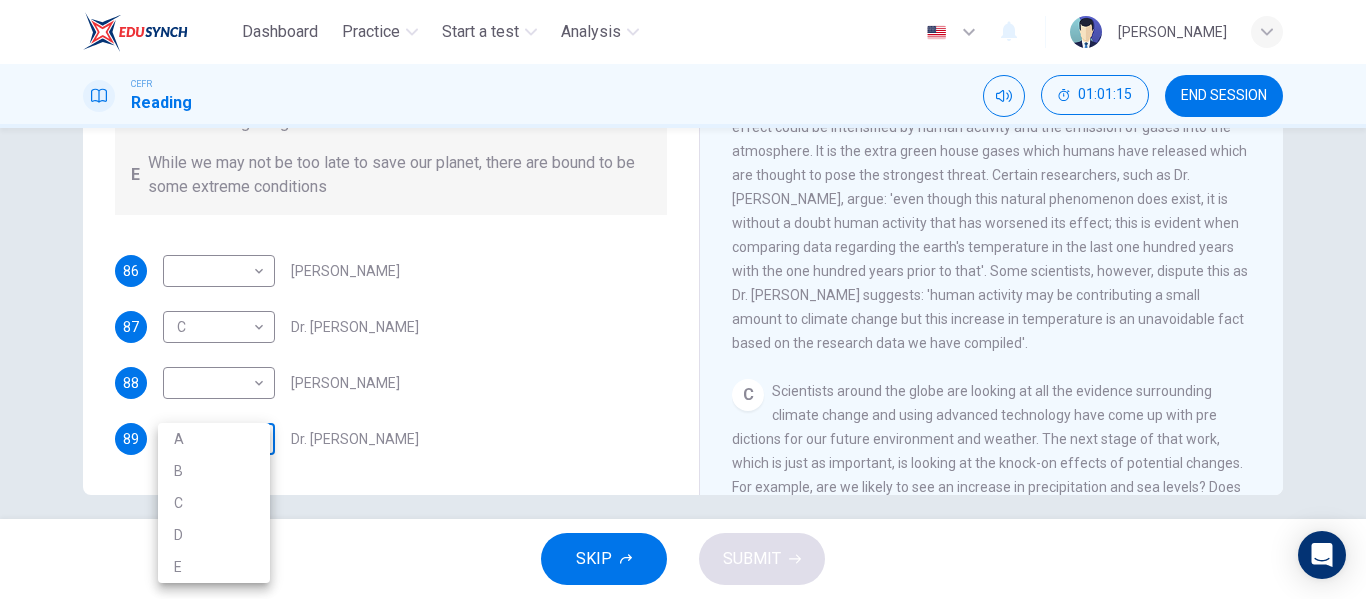 click on "Dashboard Practice Start a test Analysis English en ​ [PERSON_NAME] Reading 01:01:15 END SESSION Questions 86 - 89 Look at the following people and the list of statements below. Match each person with the correct statement,  A – E . A We have the ability to change the situation B Climate Change is inevitable C Humans have made the situation much worse D Climate Change might not be all bad E While we may not be too late to save our planet, there are bound to be some extreme conditions 86 ​ ​ [PERSON_NAME] 87 C C ​ Dr. [PERSON_NAME] 88 ​ ​ [PERSON_NAME] 89 ​ ​ Dr. [PERSON_NAME] The Climate of the Earth CLICK TO ZOOM Click to Zoom A B C D E SKIP SUBMIT EduSynch - Online Language Proficiency Testing
Dashboard Practice Start a test Analysis Notifications © Copyright  2025 A B C D E" at bounding box center [683, 299] 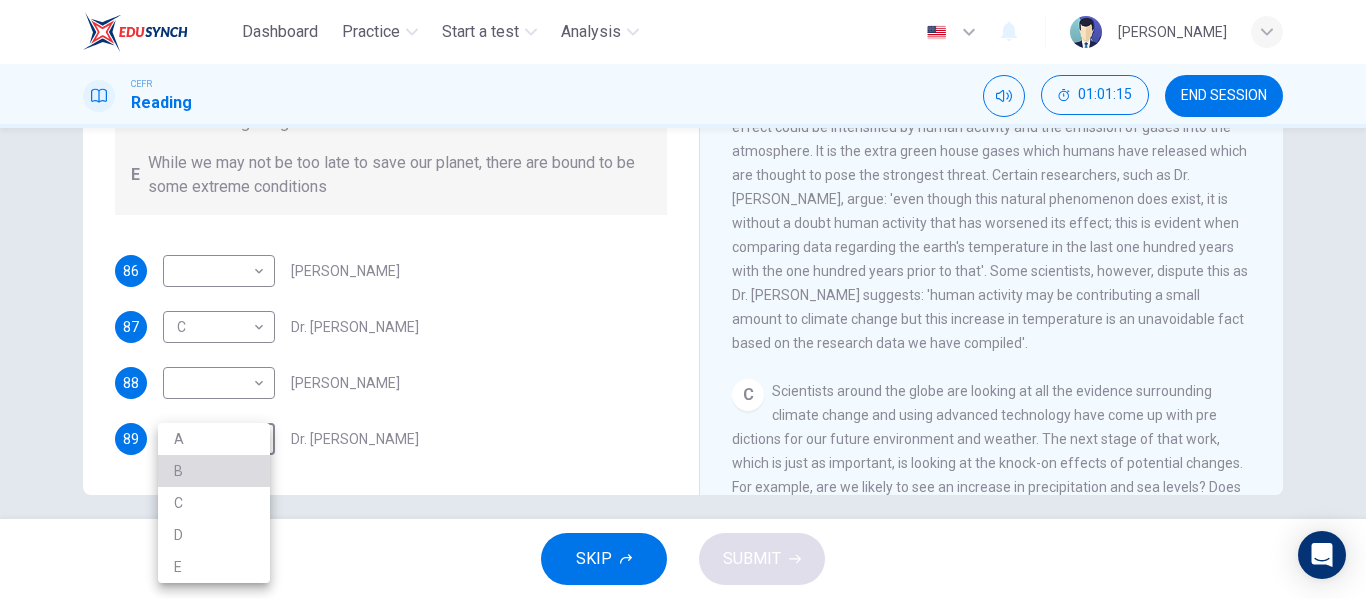 click on "B" at bounding box center [214, 471] 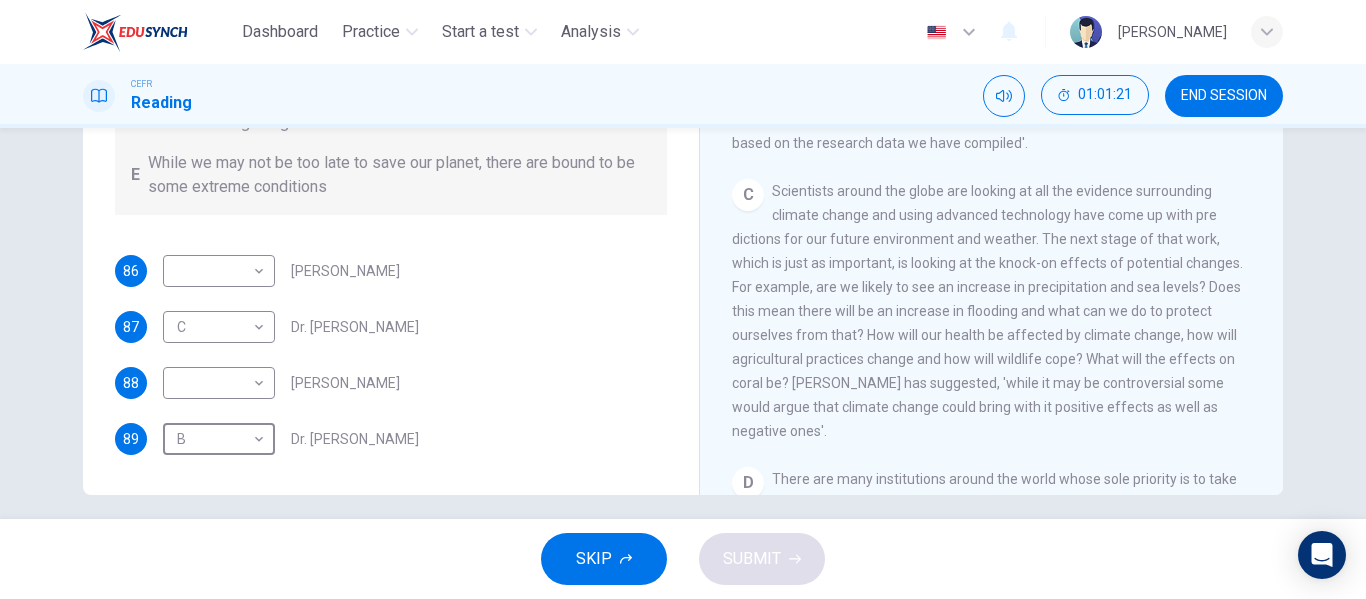 scroll, scrollTop: 730, scrollLeft: 0, axis: vertical 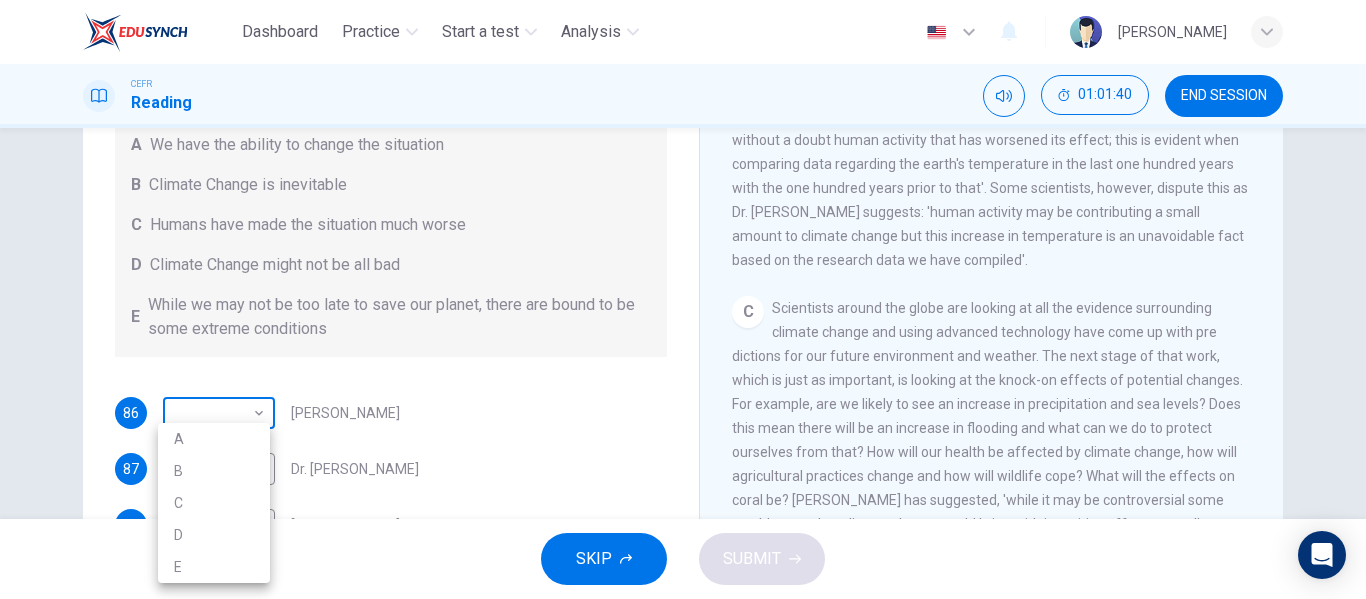 click on "Dashboard Practice Start a test Analysis English en ​ [PERSON_NAME] Reading 01:01:40 END SESSION Questions 86 - 89 Look at the following people and the list of statements below. Match each person with the correct statement,  A – E . A We have the ability to change the situation B Climate Change is inevitable C Humans have made the situation much worse D Climate Change might not be all bad E While we may not be too late to save our planet, there are bound to be some extreme conditions 86 ​ ​ [PERSON_NAME] 87 C C ​ Dr. [PERSON_NAME] 88 ​ ​ [PERSON_NAME] 89 B B ​ Dr. [PERSON_NAME] The Climate of the Earth CLICK TO ZOOM Click to Zoom A B C D E SKIP SUBMIT EduSynch - Online Language Proficiency Testing
Dashboard Practice Start a test Analysis Notifications © Copyright  2025 A B C D E" at bounding box center (683, 299) 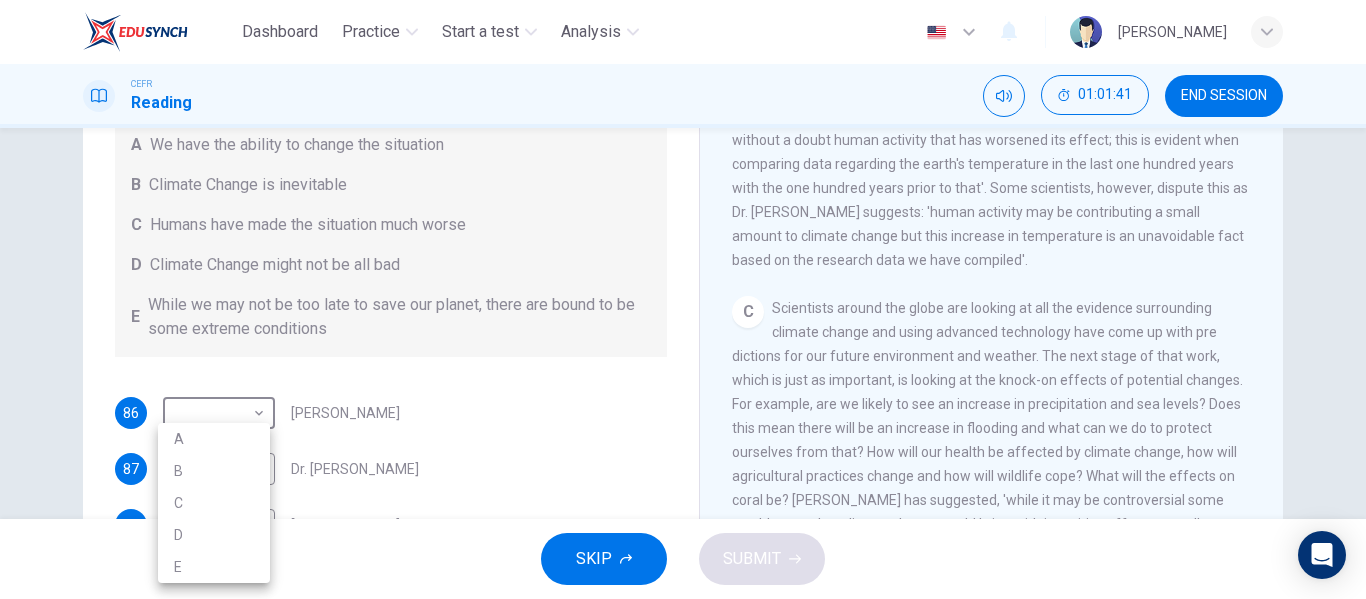 click on "D" at bounding box center [214, 535] 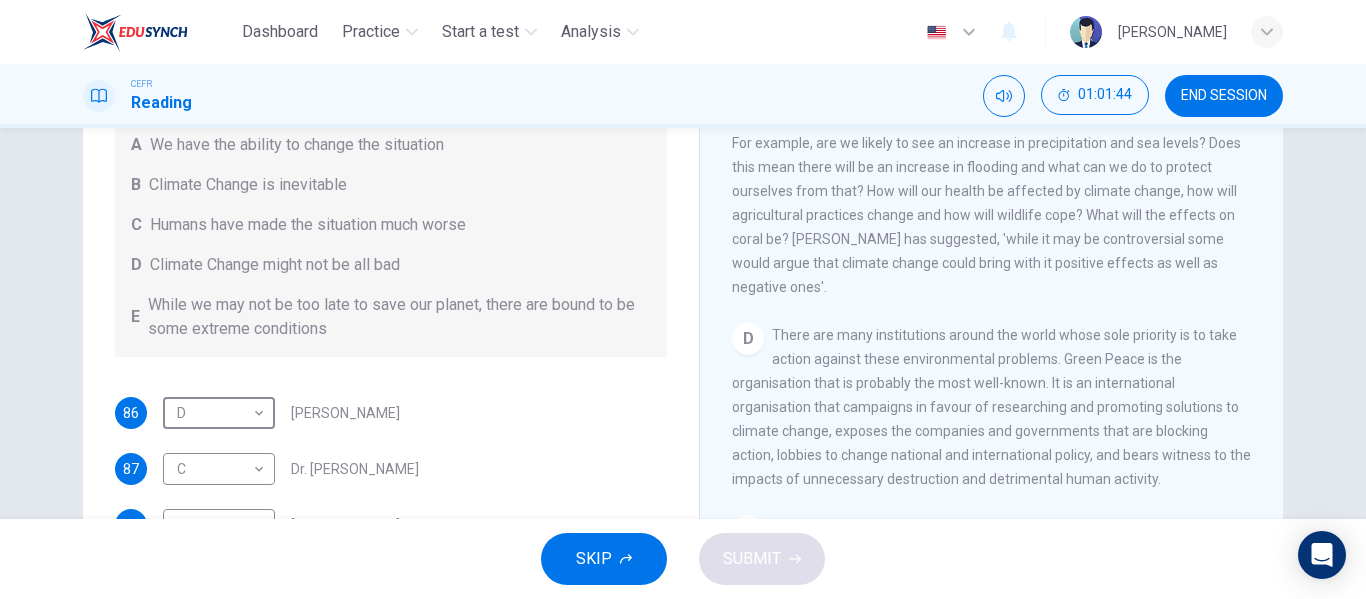 scroll, scrollTop: 992, scrollLeft: 0, axis: vertical 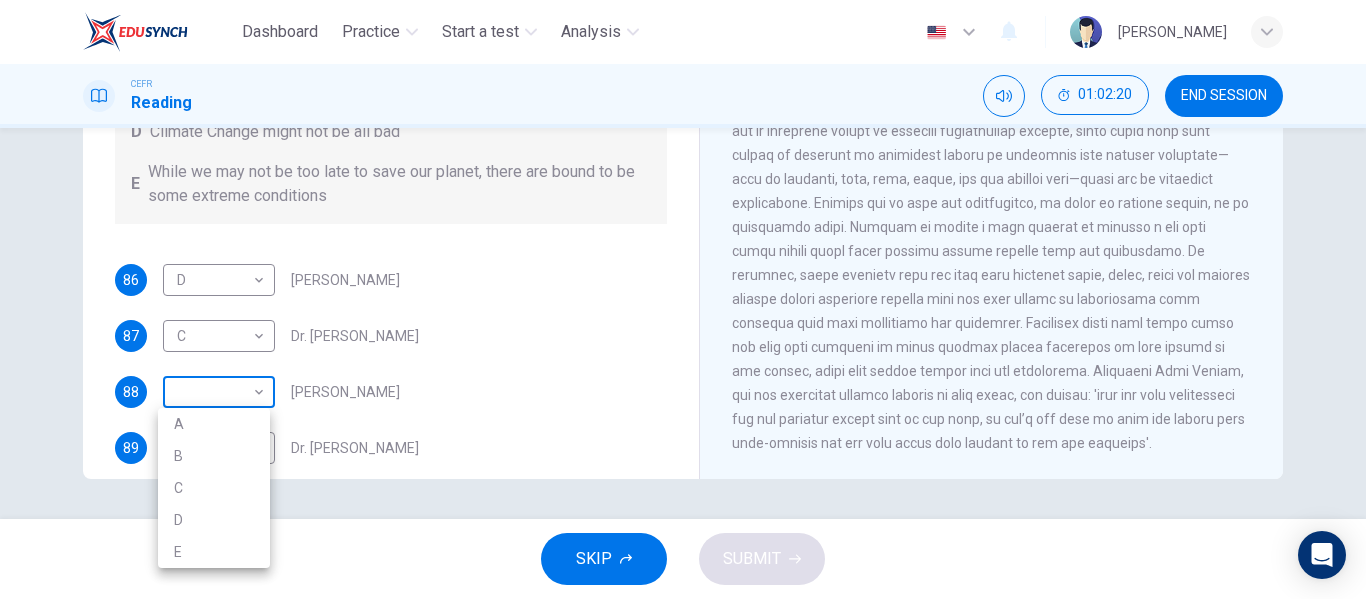 click on "Dashboard Practice Start a test Analysis English en ​ [PERSON_NAME] Reading 01:02:20 END SESSION Questions 86 - 89 Look at the following people and the list of statements below. Match each person with the correct statement,  A – E . A We have the ability to change the situation B Climate Change is inevitable C Humans have made the situation much worse D Climate Change might not be all bad E While we may not be too late to save our planet, there are bound to be some extreme conditions 86 D D ​ [PERSON_NAME] 87 C C ​ Dr. [PERSON_NAME] 88 ​ ​ [PERSON_NAME] 89 B B ​ Dr. [PERSON_NAME] The Climate of the Earth CLICK TO ZOOM Click to Zoom A B C D E SKIP SUBMIT EduSynch - Online Language Proficiency Testing
Dashboard Practice Start a test Analysis Notifications © Copyright  2025 A B C D E" at bounding box center (683, 299) 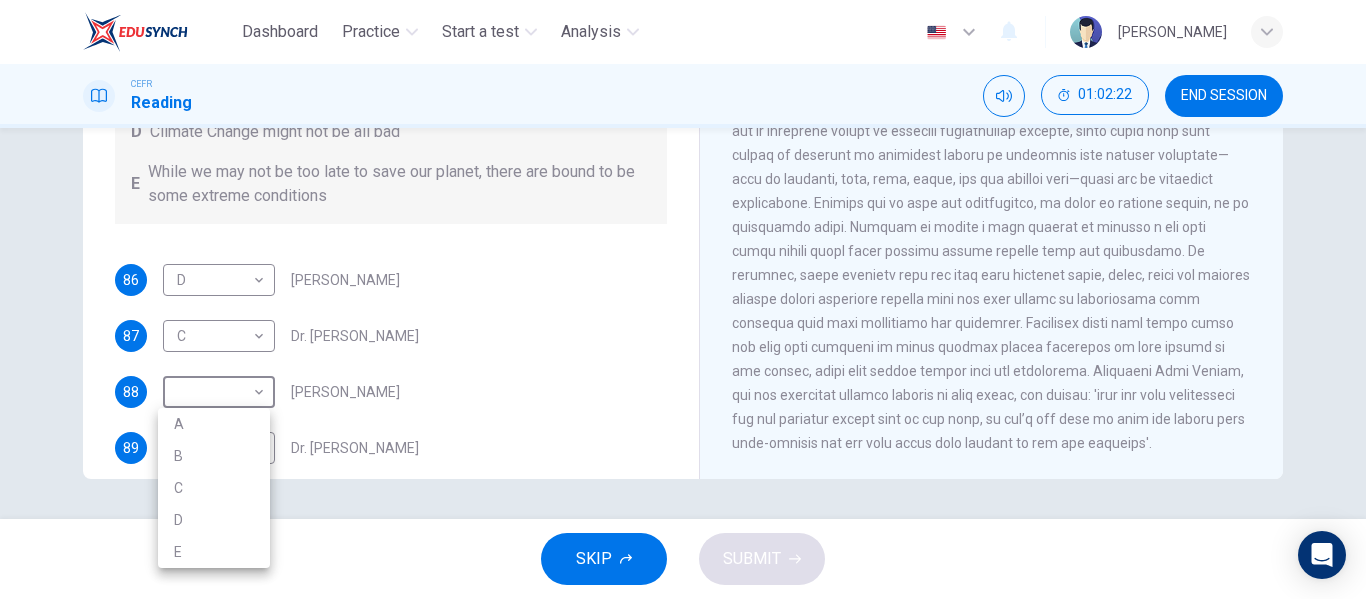 click at bounding box center [683, 299] 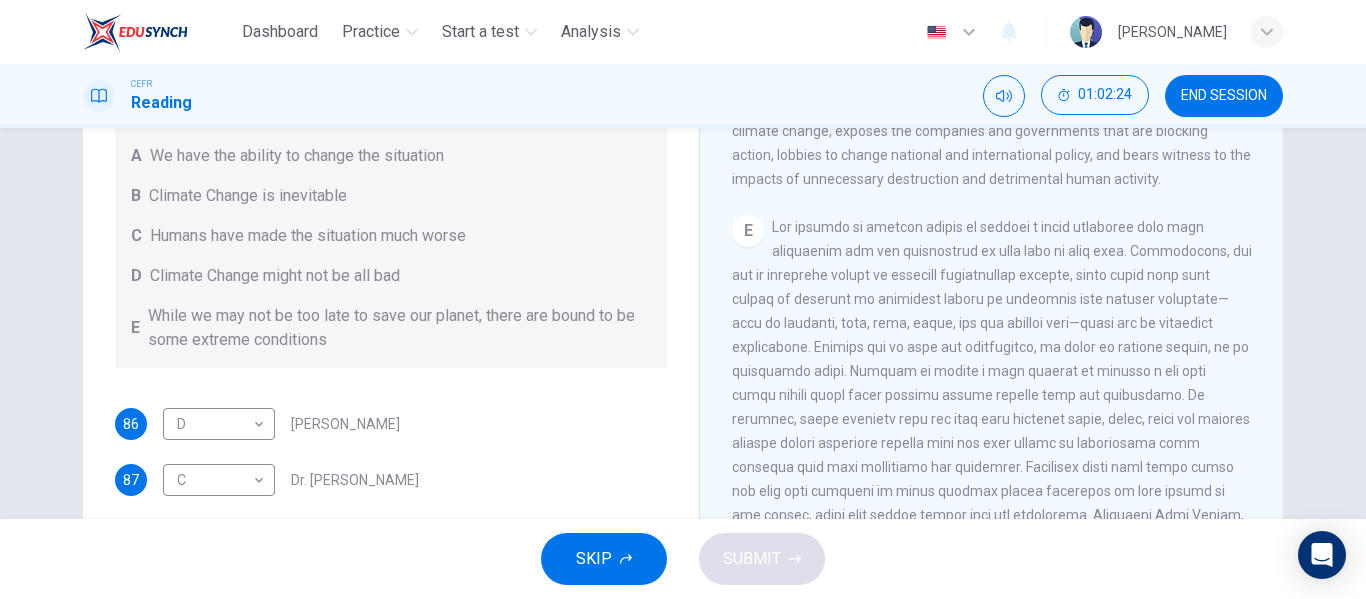 scroll, scrollTop: 239, scrollLeft: 0, axis: vertical 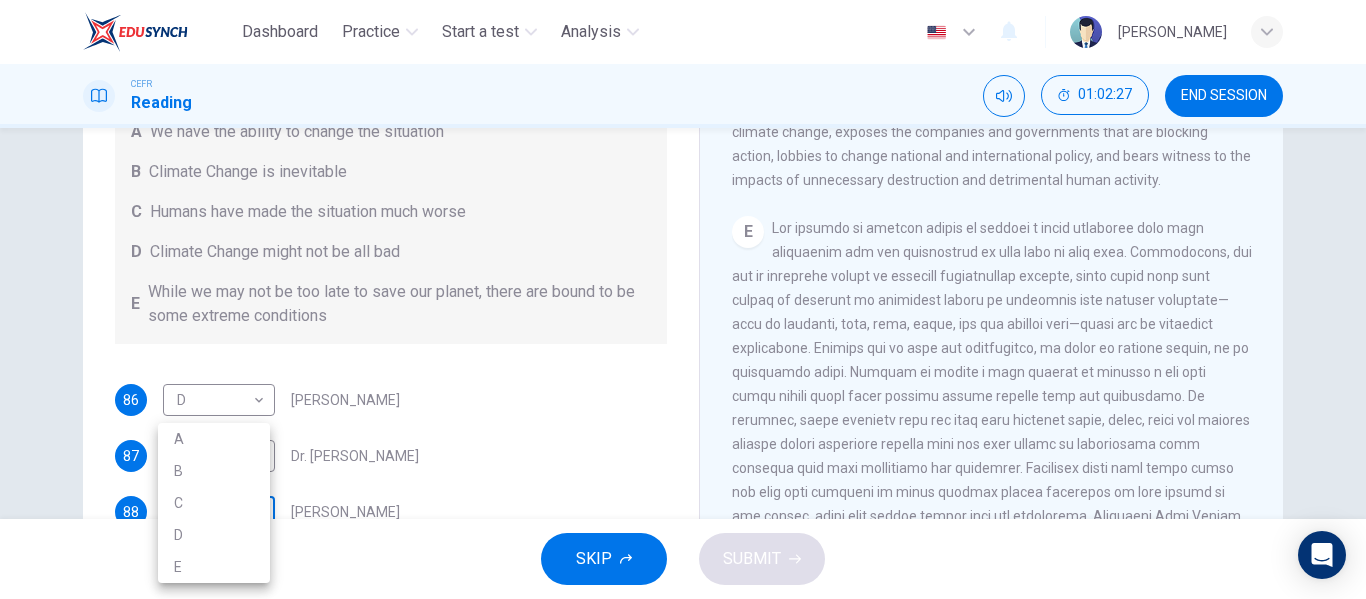 click on "Dashboard Practice Start a test Analysis English en ​ [PERSON_NAME] Reading 01:02:27 END SESSION Questions 86 - 89 Look at the following people and the list of statements below. Match each person with the correct statement,  A – E . A We have the ability to change the situation B Climate Change is inevitable C Humans have made the situation much worse D Climate Change might not be all bad E While we may not be too late to save our planet, there are bound to be some extreme conditions 86 D D ​ [PERSON_NAME] 87 C C ​ Dr. [PERSON_NAME] 88 ​ ​ [PERSON_NAME] 89 B B ​ Dr. [PERSON_NAME] The Climate of the Earth CLICK TO ZOOM Click to Zoom A B C D E SKIP SUBMIT EduSynch - Online Language Proficiency Testing
Dashboard Practice Start a test Analysis Notifications © Copyright  2025 A B C D E" at bounding box center (683, 299) 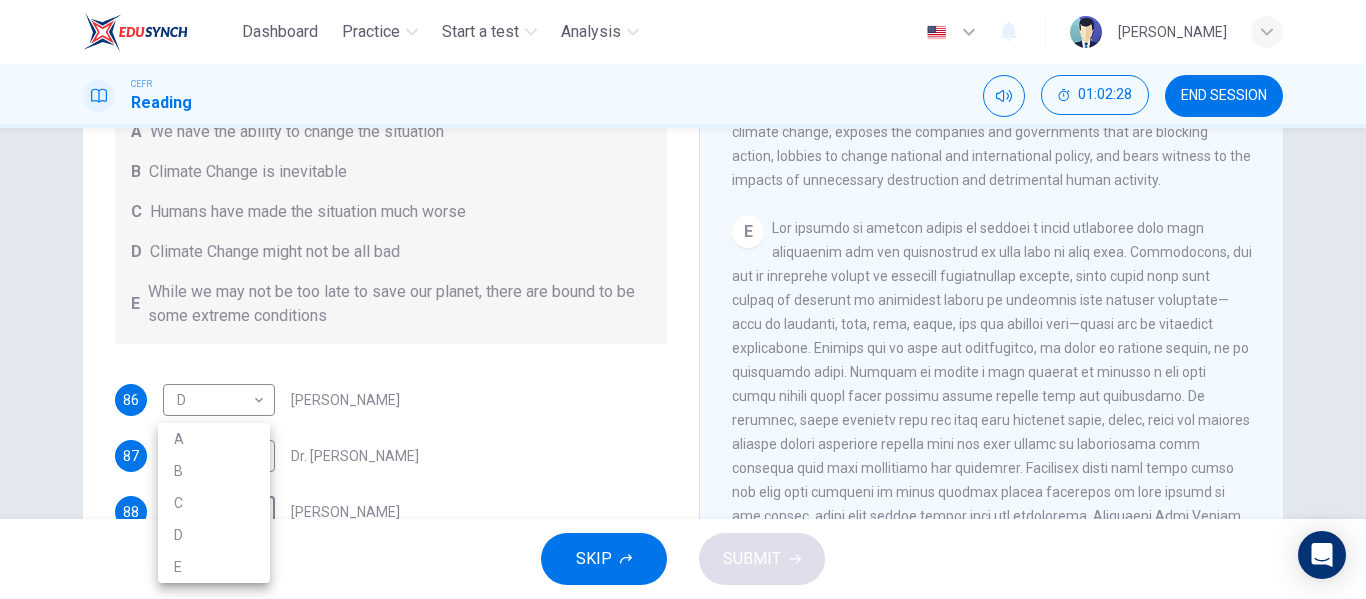 click on "A" at bounding box center [214, 439] 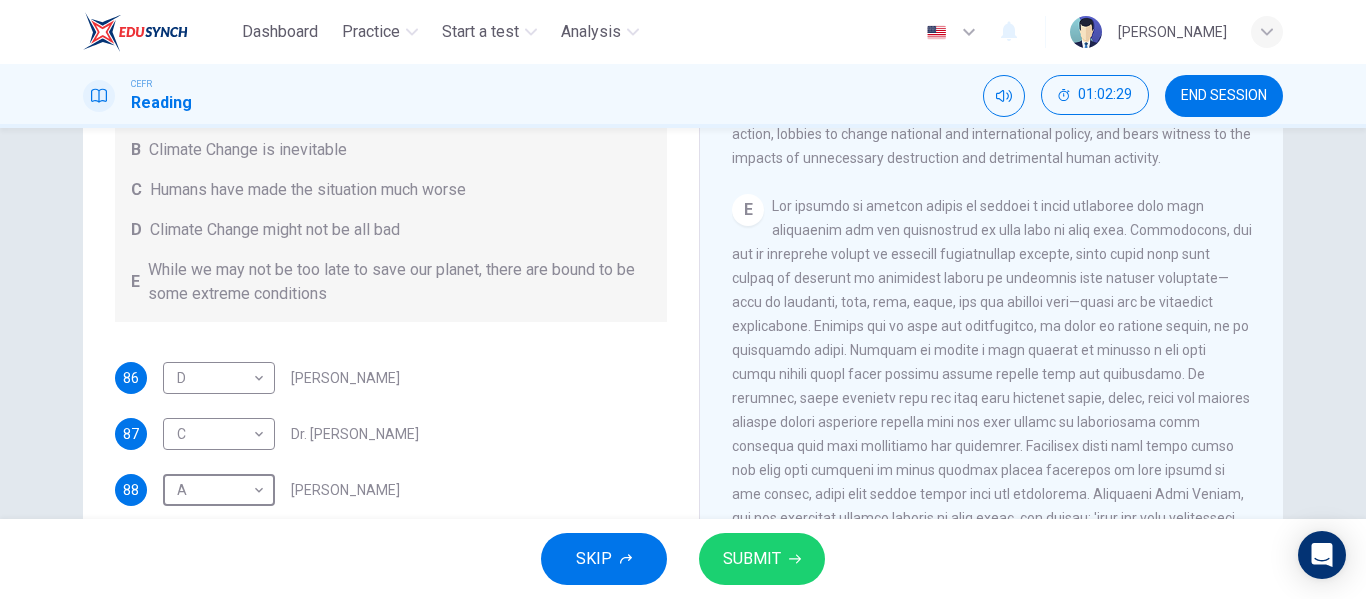click on "SUBMIT" at bounding box center (762, 559) 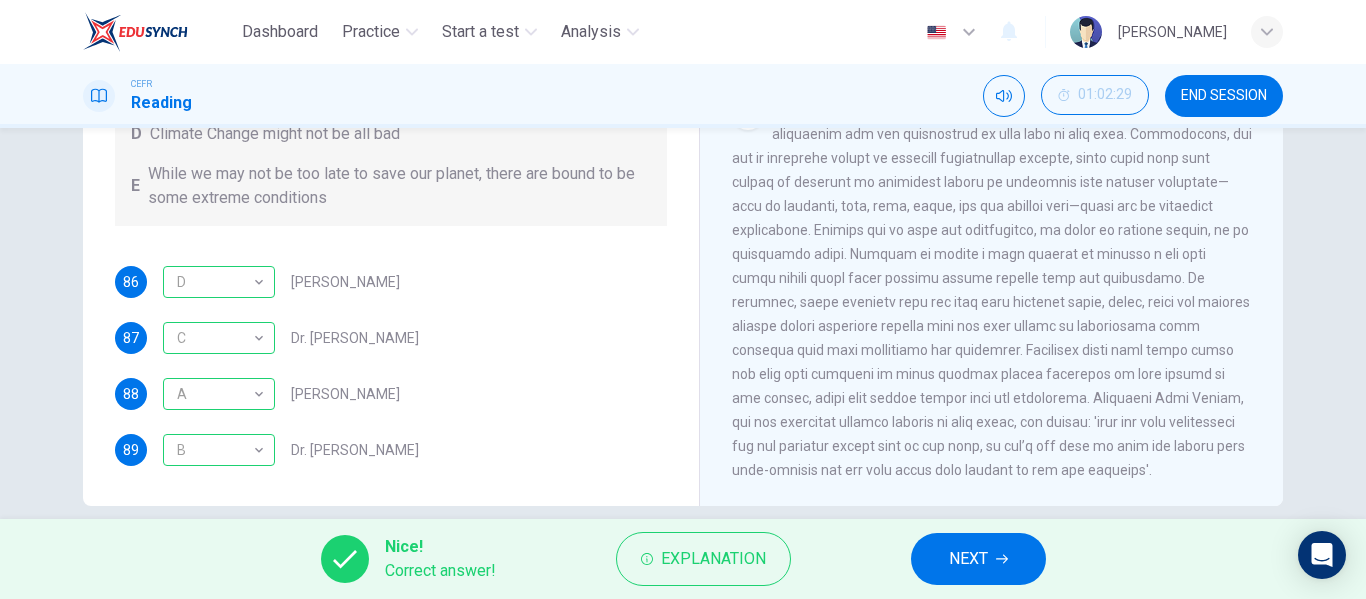 scroll, scrollTop: 358, scrollLeft: 0, axis: vertical 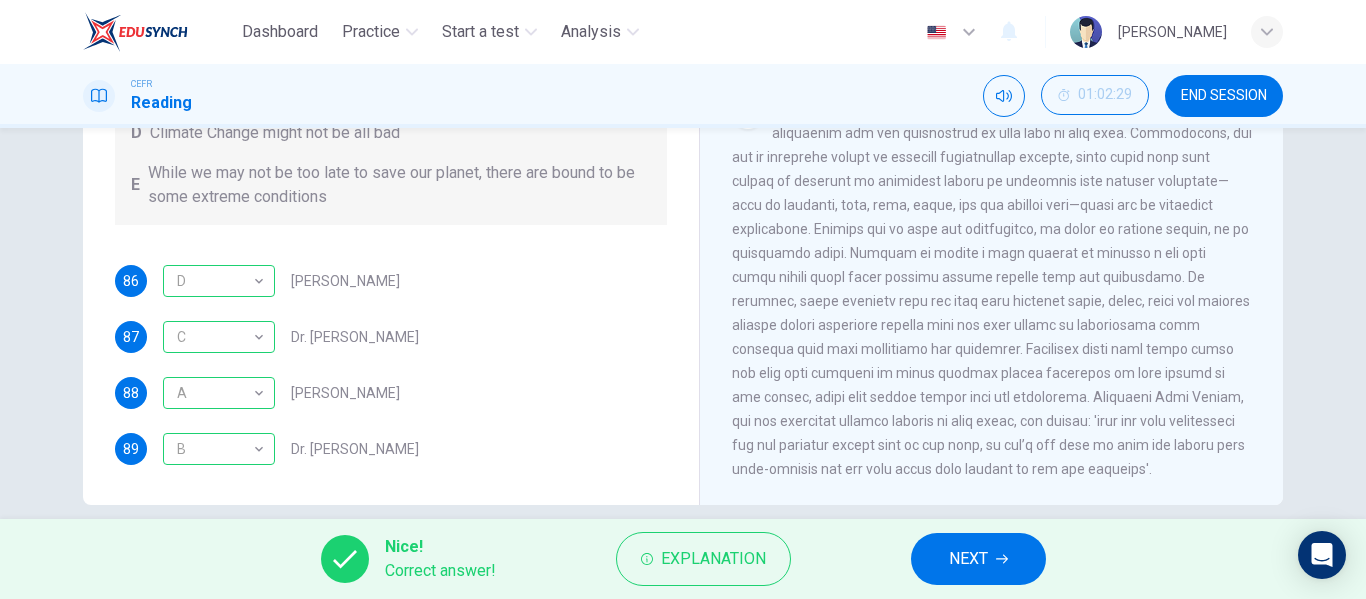 click on "NEXT" at bounding box center [968, 559] 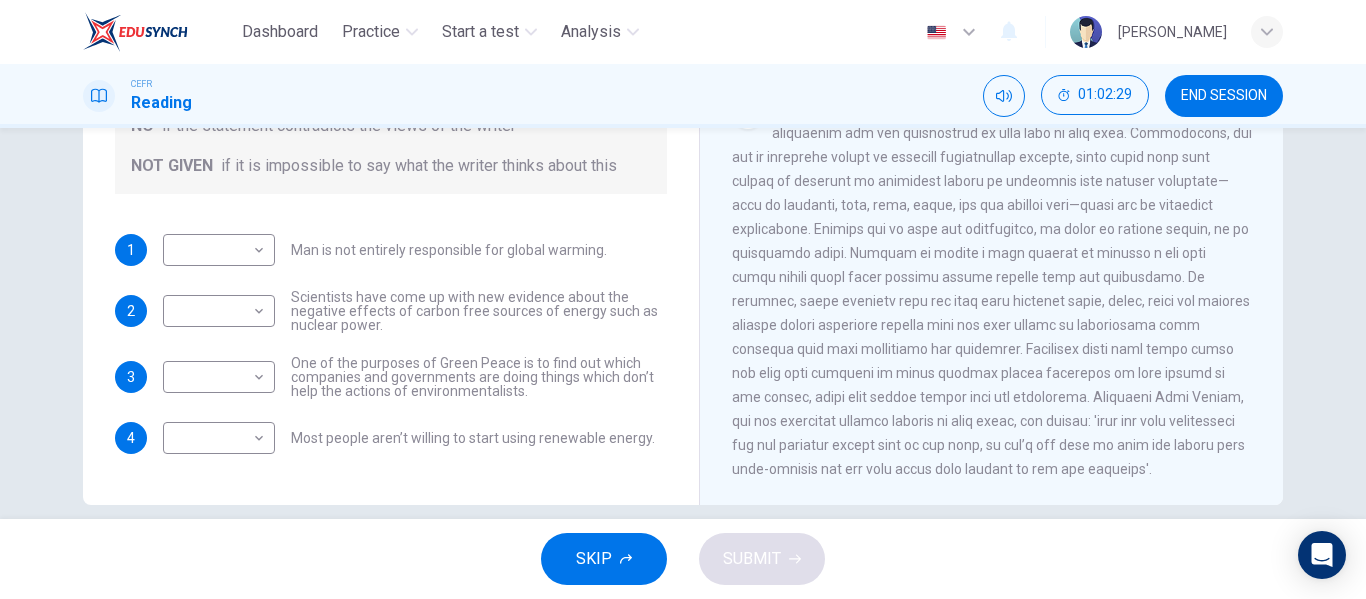 scroll, scrollTop: 0, scrollLeft: 0, axis: both 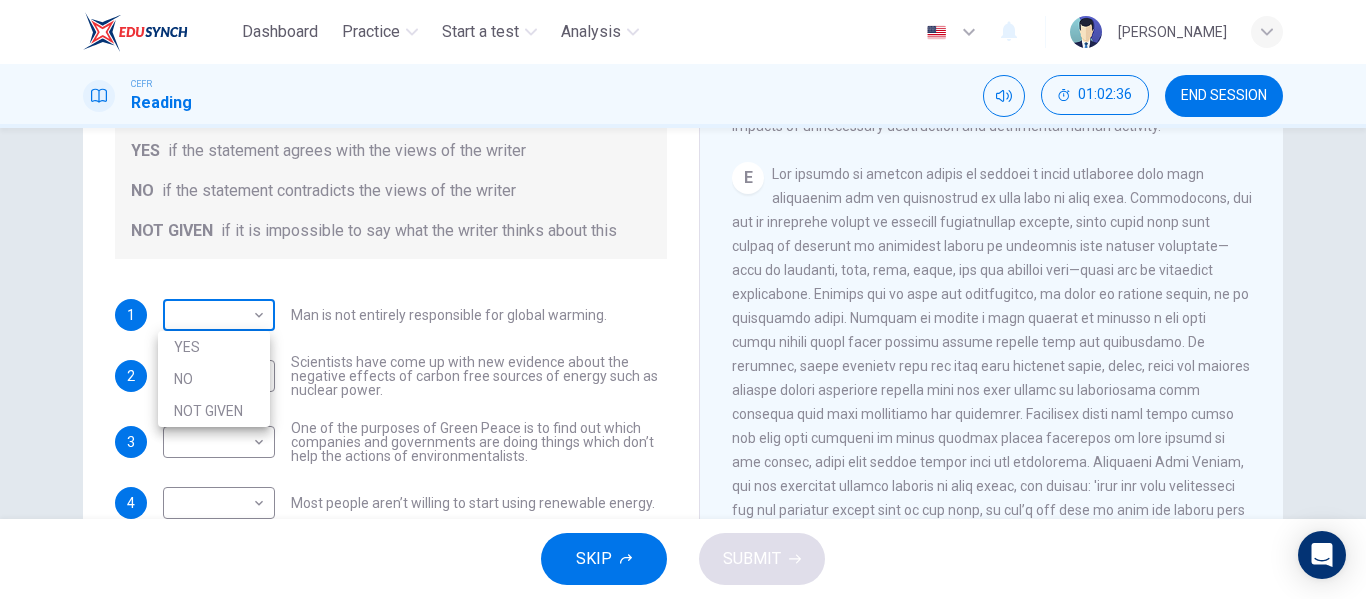 click on "Dashboard Practice Start a test Analysis English en ​ [PERSON_NAME] Reading 01:02:36 END SESSION Question 90 Do the following statements agree with the information given in the Reading Passage? In the boxes below, write YES if the statement agrees with the views of the writer NO if the statement contradicts the views of the writer NOT GIVEN if it is impossible to say what the writer thinks about this 1 ​ ​ Man is not entirely responsible for global warming. 2 ​ ​ Scientists have come up with new evidence about the negative effects of carbon free sources of energy such as nuclear power. 3 ​ ​ One of the purposes of Green Peace is to find out which companies and governments are doing things which don’t help the actions of environmentalists. 4 ​ ​ Most people aren’t willing to start using renewable energy. The Climate of the Earth CLICK TO ZOOM Click to Zoom A B C D E SKIP SUBMIT EduSynch - Online Language Proficiency Testing
Dashboard Practice Start a test YES" at bounding box center [683, 299] 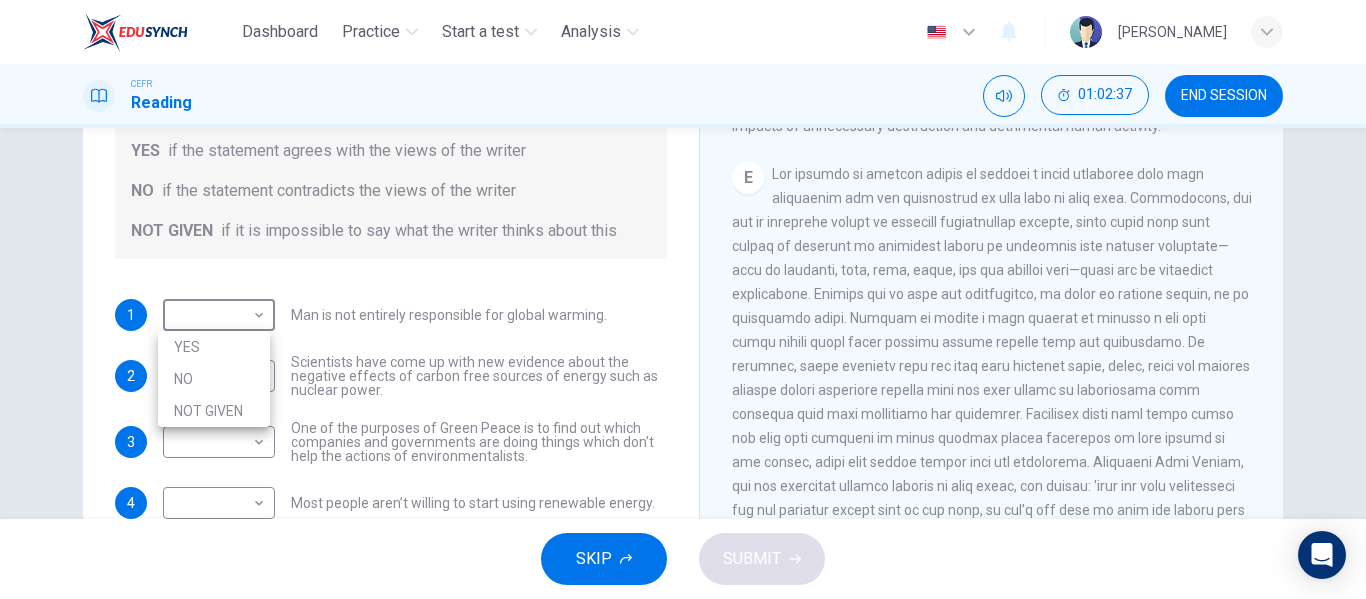 click on "YES" at bounding box center (214, 347) 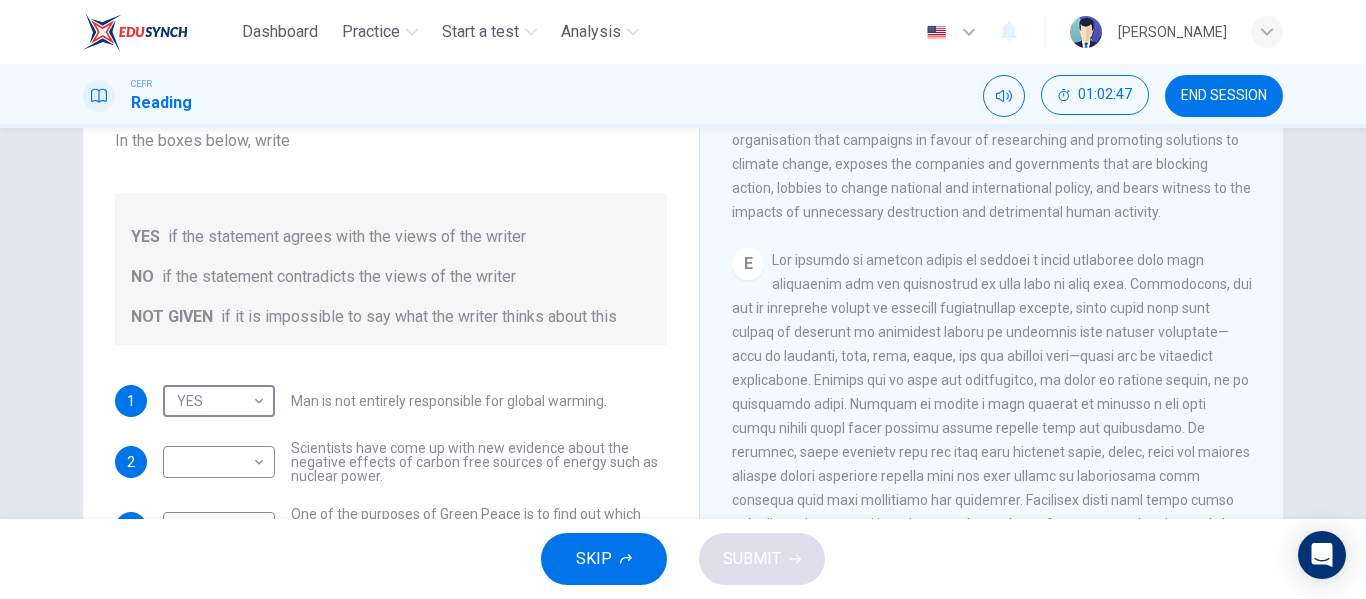 scroll, scrollTop: 201, scrollLeft: 0, axis: vertical 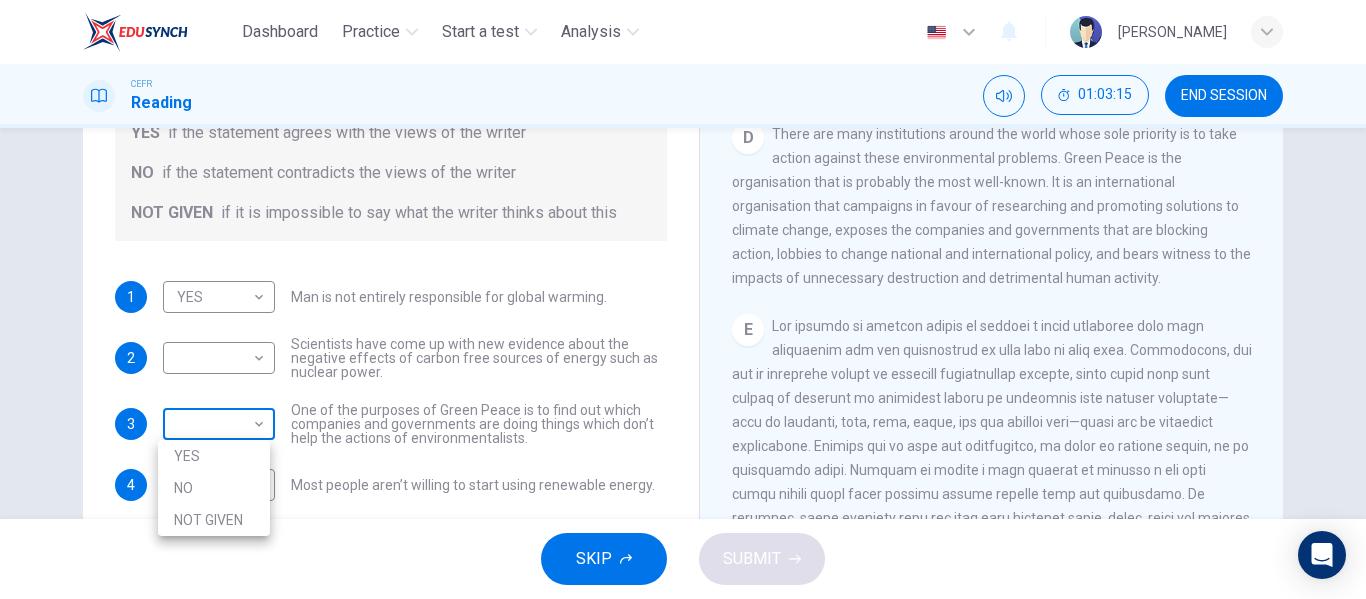 click on "Dashboard Practice Start a test Analysis English en ​ [PERSON_NAME] Reading 01:03:15 END SESSION Question 90 Do the following statements agree with the information given in the Reading Passage? In the boxes below, write YES if the statement agrees with the views of the writer NO if the statement contradicts the views of the writer NOT GIVEN if it is impossible to say what the writer thinks about this 1 YES YES ​ Man is not entirely responsible for global warming. 2 ​ ​ Scientists have come up with new evidence about the negative effects of carbon free sources of energy such as nuclear power. 3 ​ ​ One of the purposes of Green Peace is to find out which companies and governments are doing things which don’t help the actions of environmentalists. 4 ​ ​ Most people aren’t willing to start using renewable energy. The Climate of the Earth CLICK TO ZOOM Click to Zoom A B C D E SKIP SUBMIT EduSynch - Online Language Proficiency Testing
Dashboard Practice Start a test" at bounding box center (683, 299) 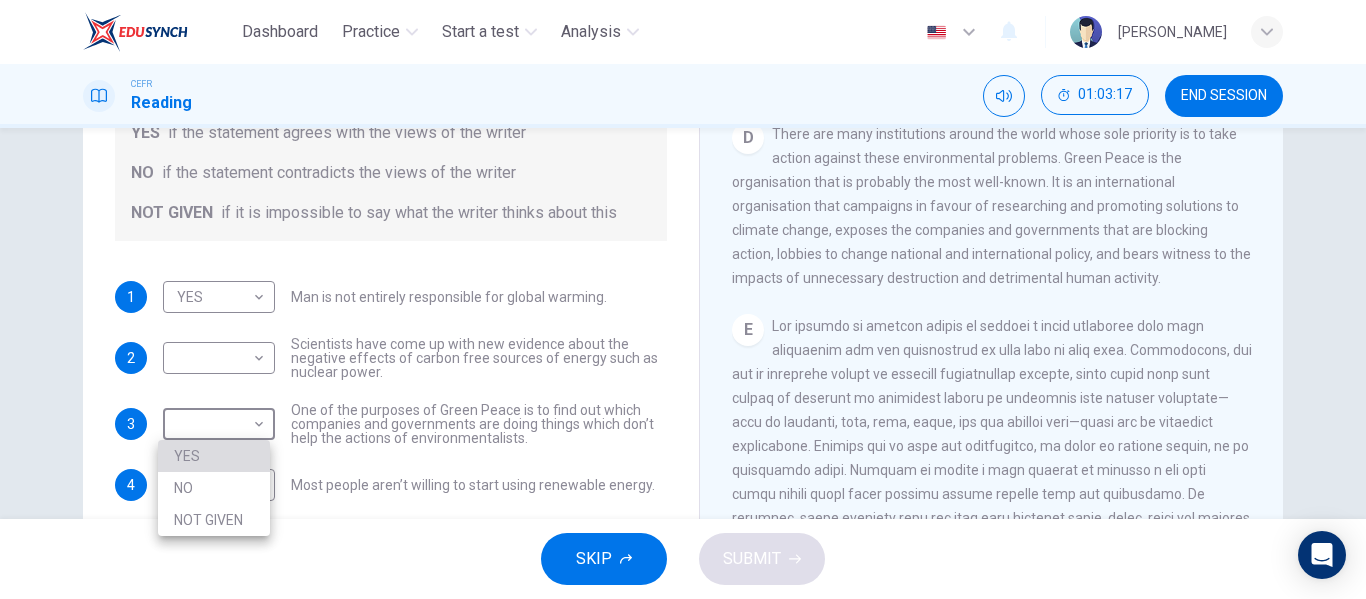 click on "YES" at bounding box center [214, 456] 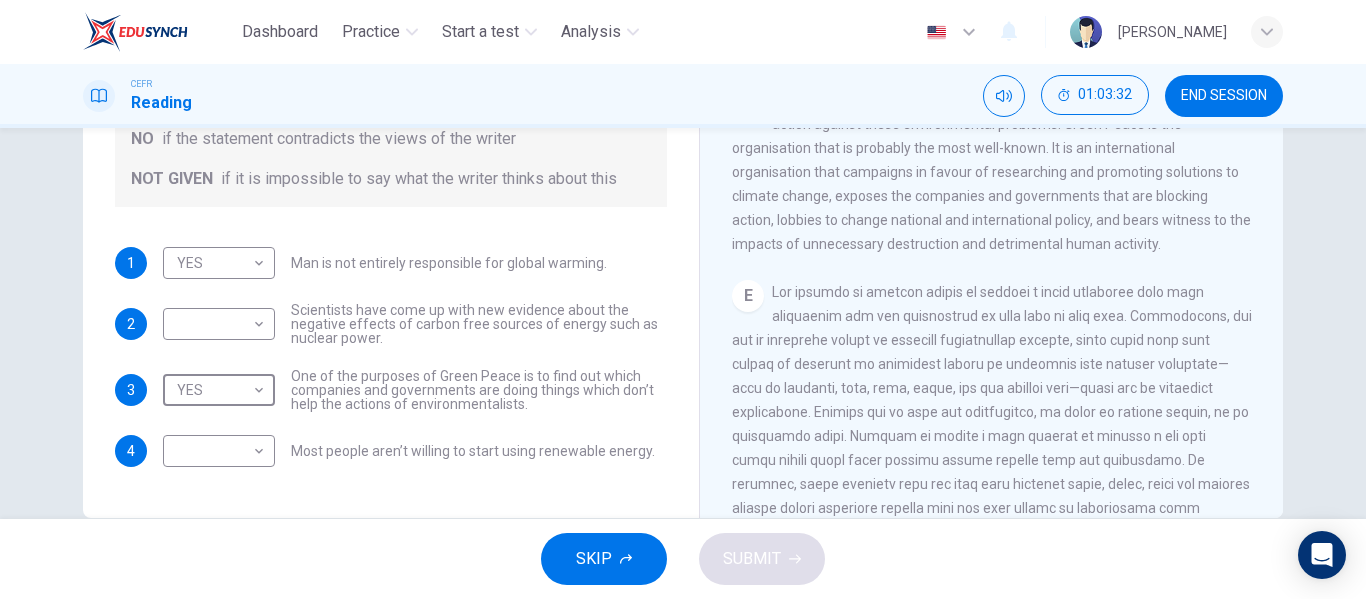 scroll, scrollTop: 344, scrollLeft: 0, axis: vertical 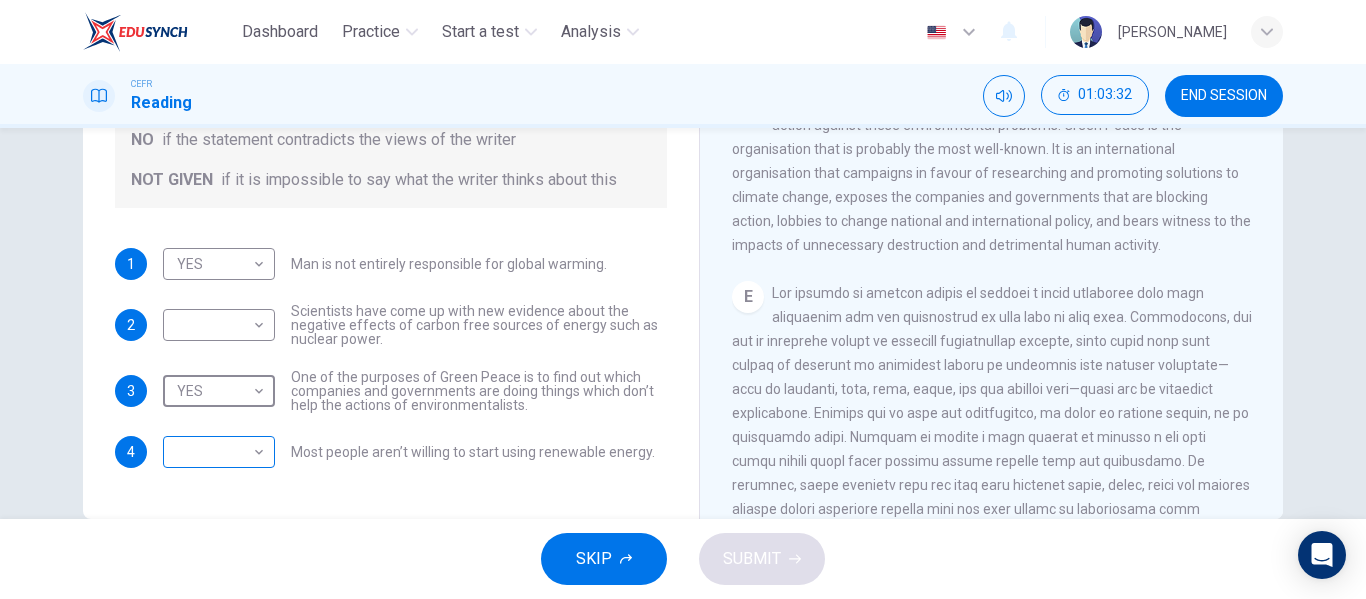 click on "Dashboard Practice Start a test Analysis English en ​ [PERSON_NAME] Reading 01:03:32 END SESSION Question 90 Do the following statements agree with the information given in the Reading Passage? In the boxes below, write YES if the statement agrees with the views of the writer NO if the statement contradicts the views of the writer NOT GIVEN if it is impossible to say what the writer thinks about this 1 YES YES ​ Man is not entirely responsible for global warming. 2 ​ ​ Scientists have come up with new evidence about the negative effects of carbon free sources of energy such as nuclear power. 3 YES YES ​ One of the purposes of Green Peace is to find out which companies and governments are doing things which don’t help the actions of environmentalists. 4 ​ ​ Most people aren’t willing to start using renewable energy. The Climate of the Earth CLICK TO ZOOM Click to Zoom A B C D E SKIP SUBMIT EduSynch - Online Language Proficiency Testing
Dashboard Practice Analysis" at bounding box center (683, 299) 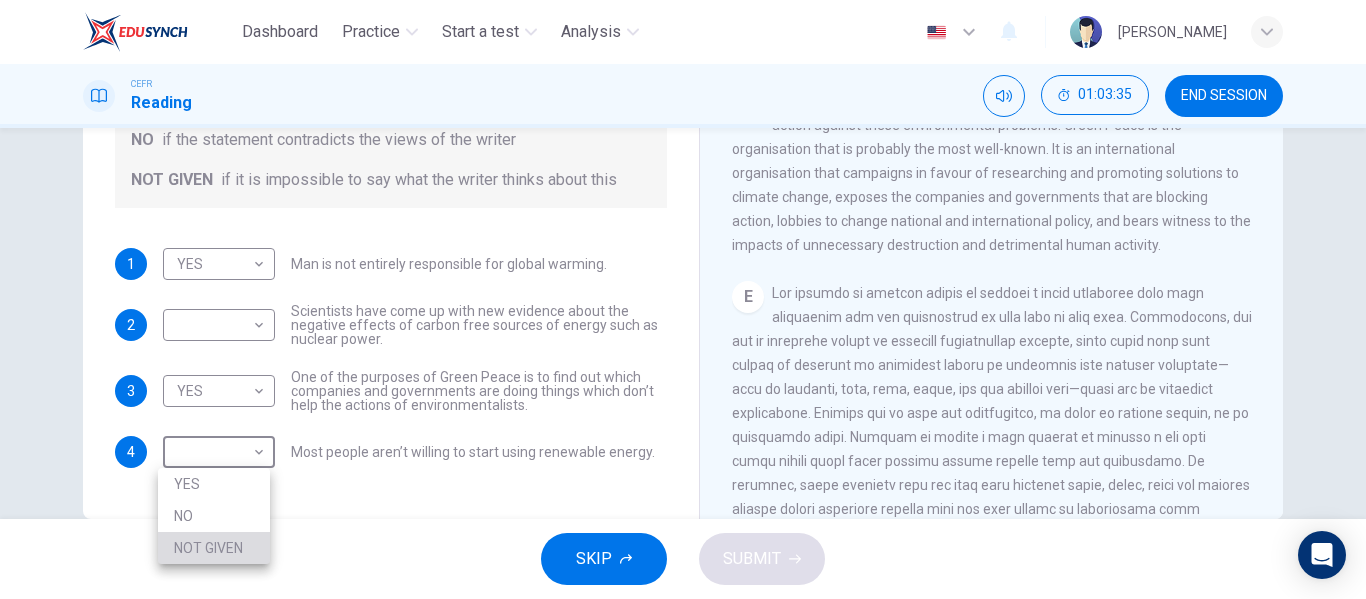 click on "NOT GIVEN" at bounding box center [214, 548] 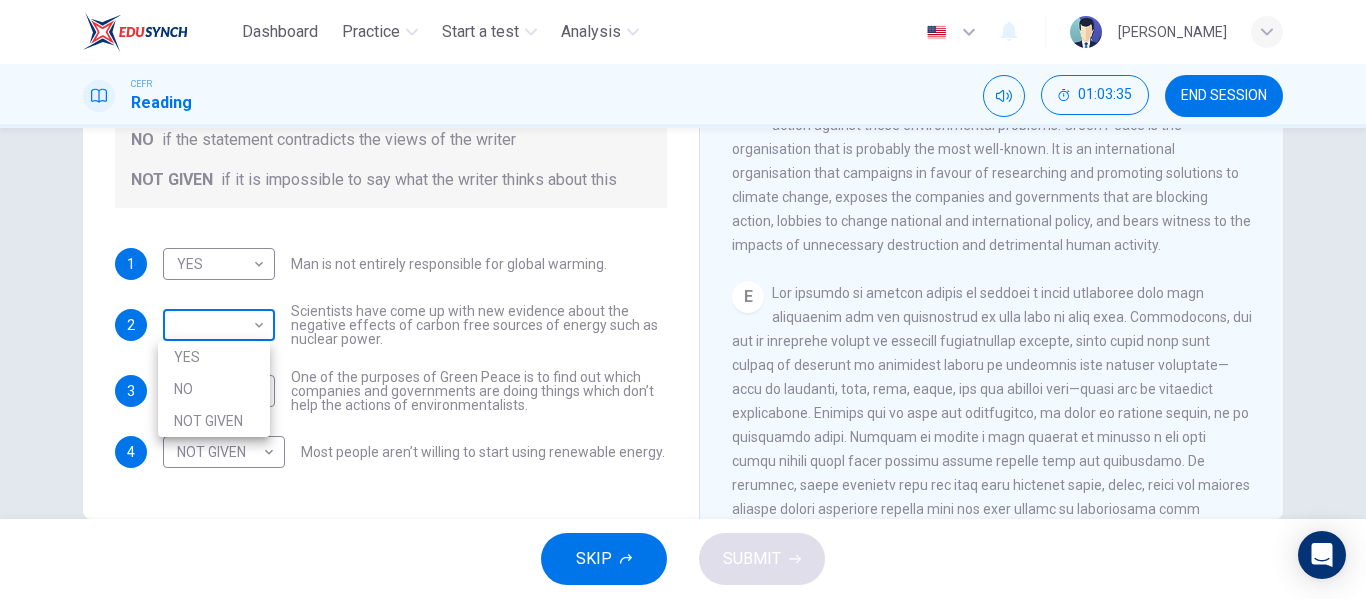 click on "Dashboard Practice Start a test Analysis English en ​ [PERSON_NAME] Reading 01:03:35 END SESSION Question 90 Do the following statements agree with the information given in the Reading Passage? In the boxes below, write YES if the statement agrees with the views of the writer NO if the statement contradicts the views of the writer NOT GIVEN if it is impossible to say what the writer thinks about this 1 YES YES ​ Man is not entirely responsible for global warming. 2 ​ ​ Scientists have come up with new evidence about the negative effects of carbon free sources of energy such as nuclear power. 3 YES YES ​ One of the purposes of Green Peace is to find out which companies and governments are doing things which don’t help the actions of environmentalists. 4 NOT GIVEN NOT GIVEN ​ Most people aren’t willing to start using renewable energy. The Climate of the Earth CLICK TO ZOOM Click to Zoom A B C D E SKIP SUBMIT EduSynch - Online Language Proficiency Testing
Dashboard" at bounding box center [683, 299] 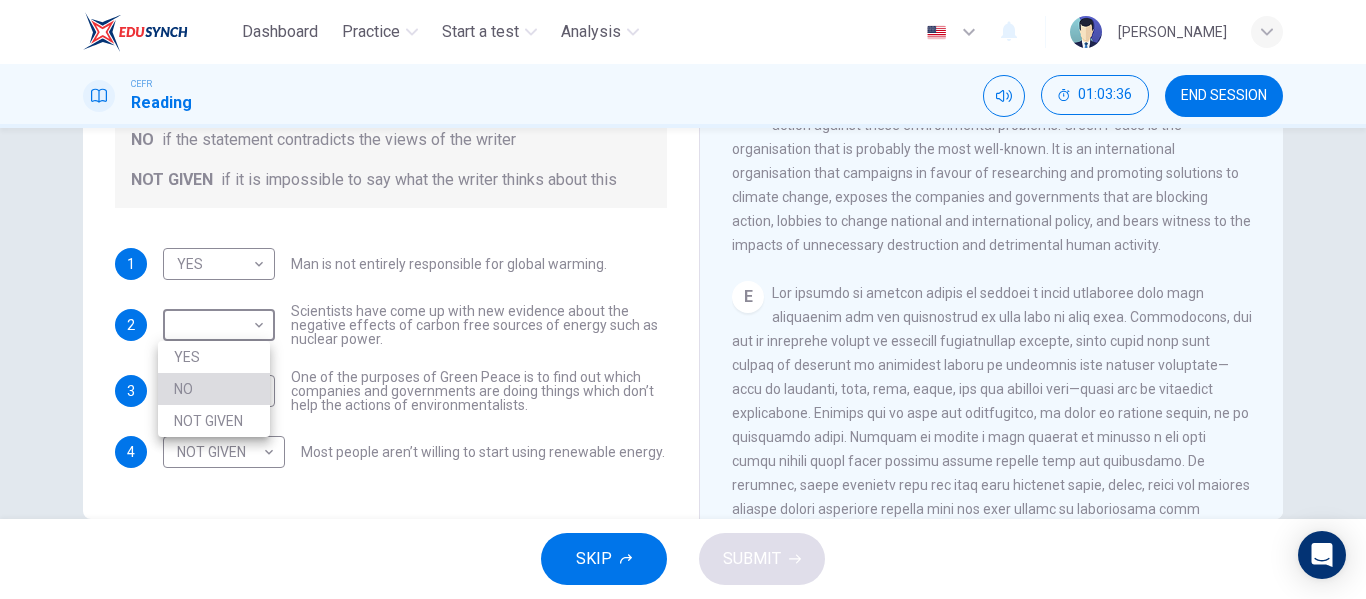 click on "NO" at bounding box center (214, 389) 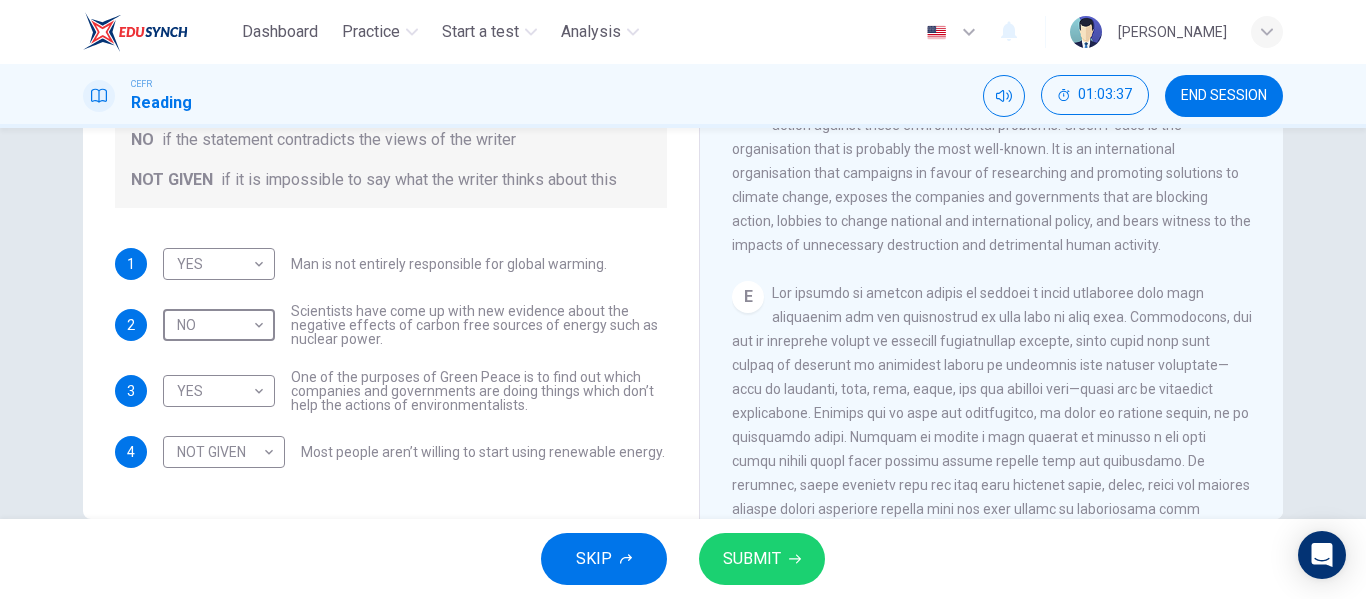 click on "SUBMIT" at bounding box center [762, 559] 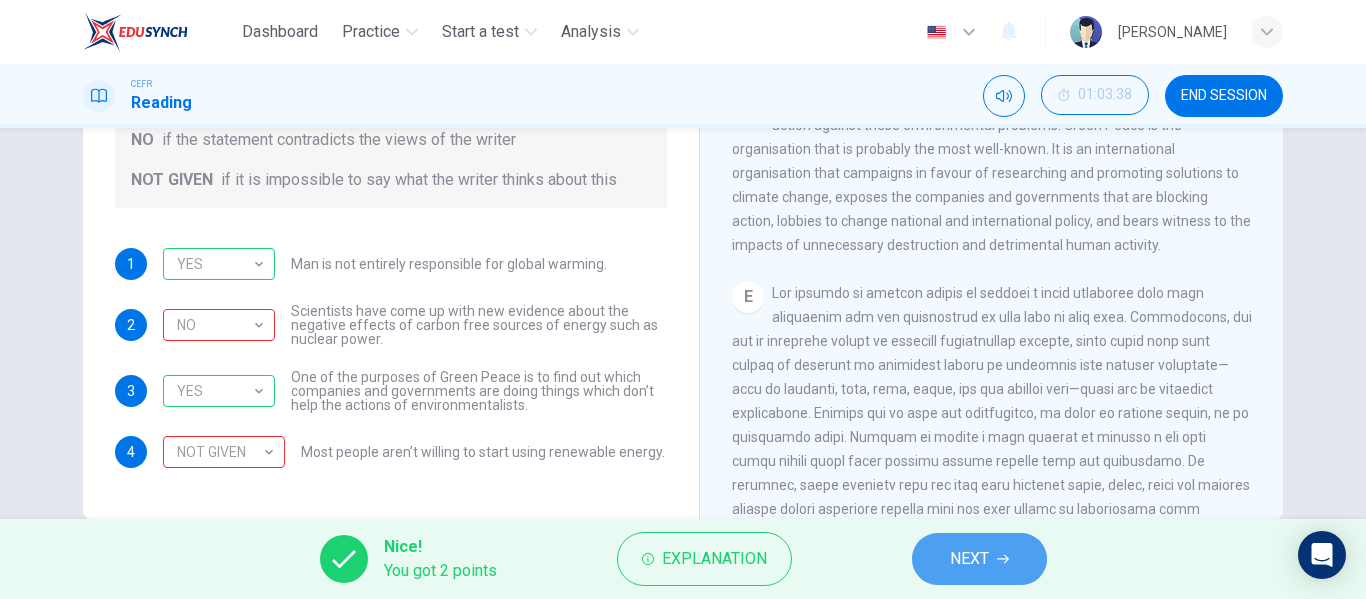 click on "NEXT" at bounding box center [979, 559] 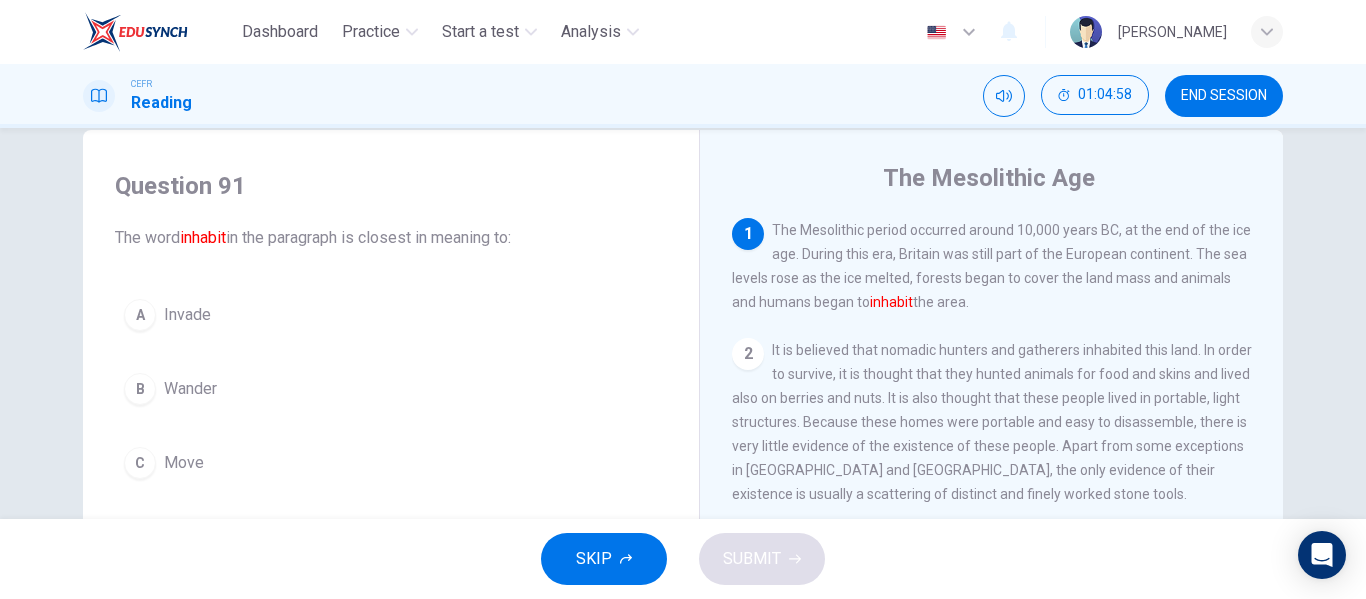 scroll, scrollTop: 39, scrollLeft: 0, axis: vertical 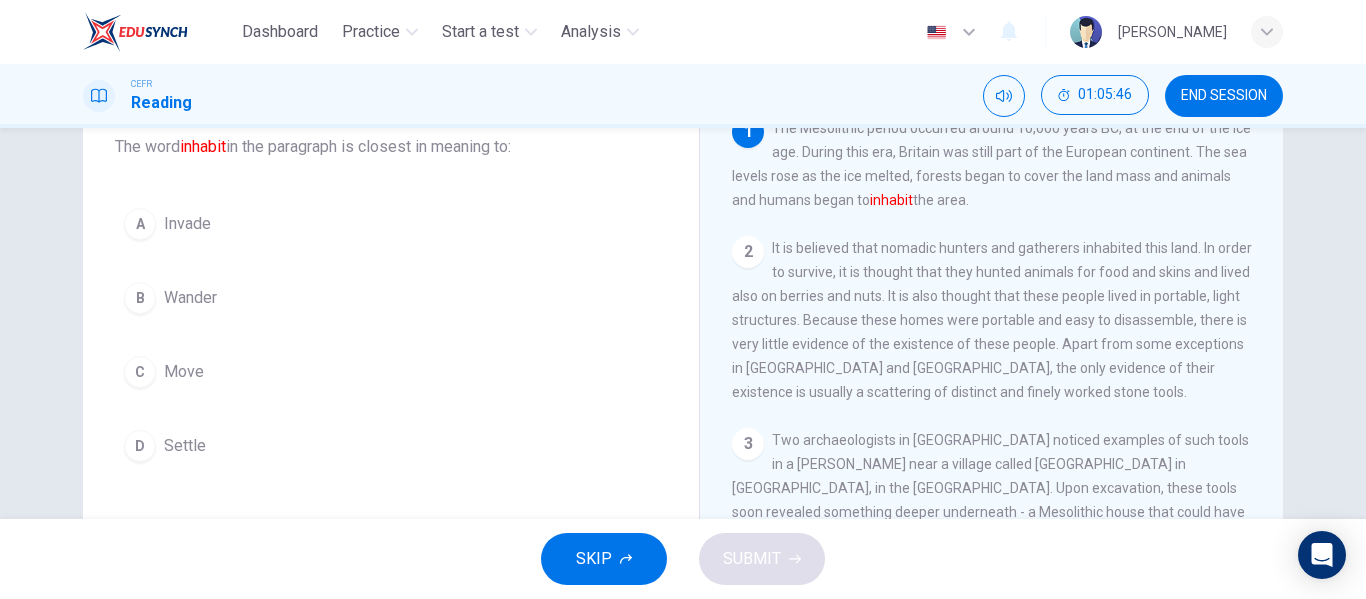 click on "Settle" at bounding box center [185, 446] 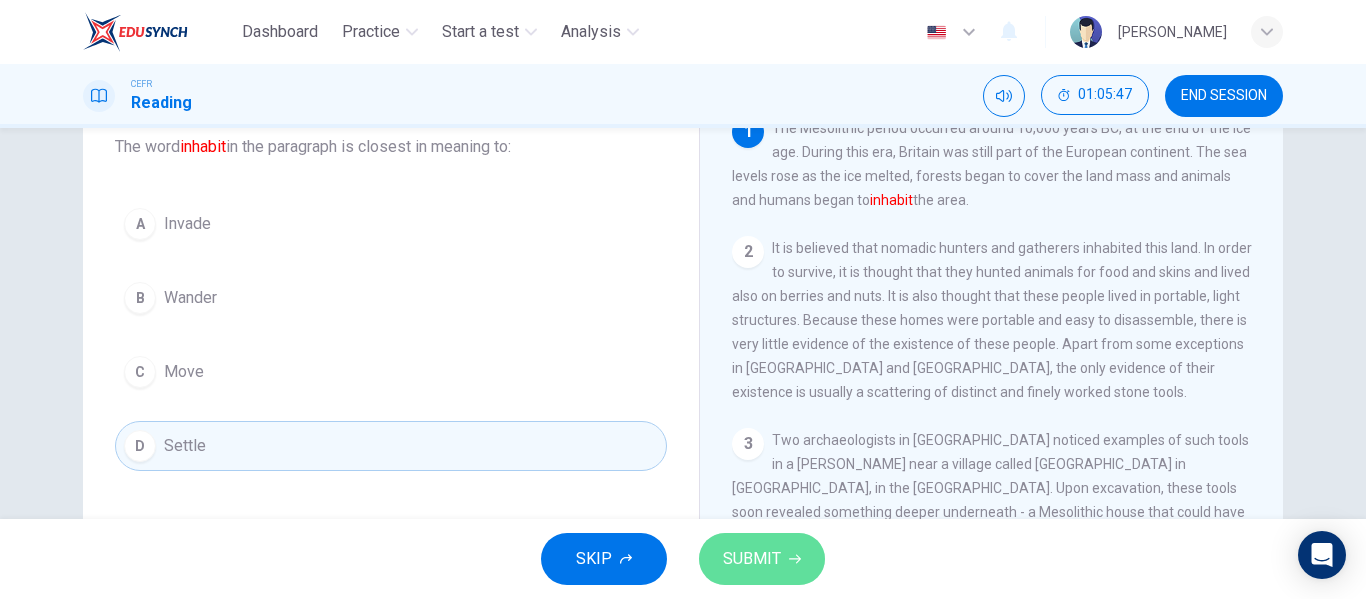 click on "SUBMIT" at bounding box center [752, 559] 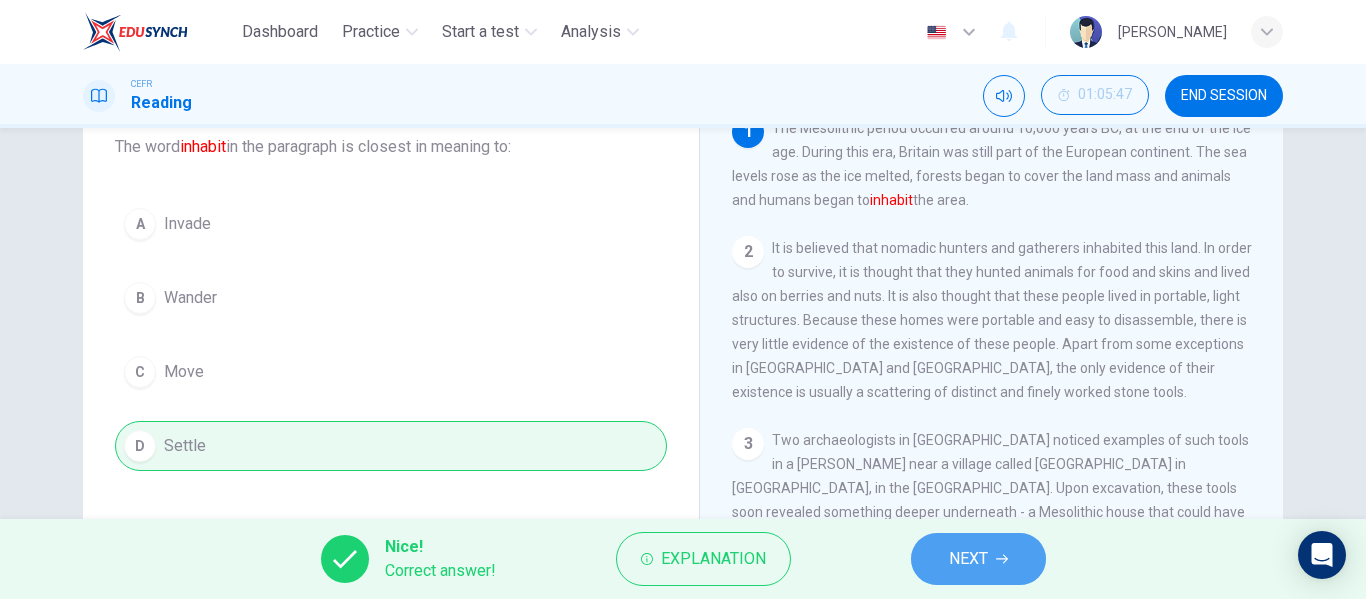 click 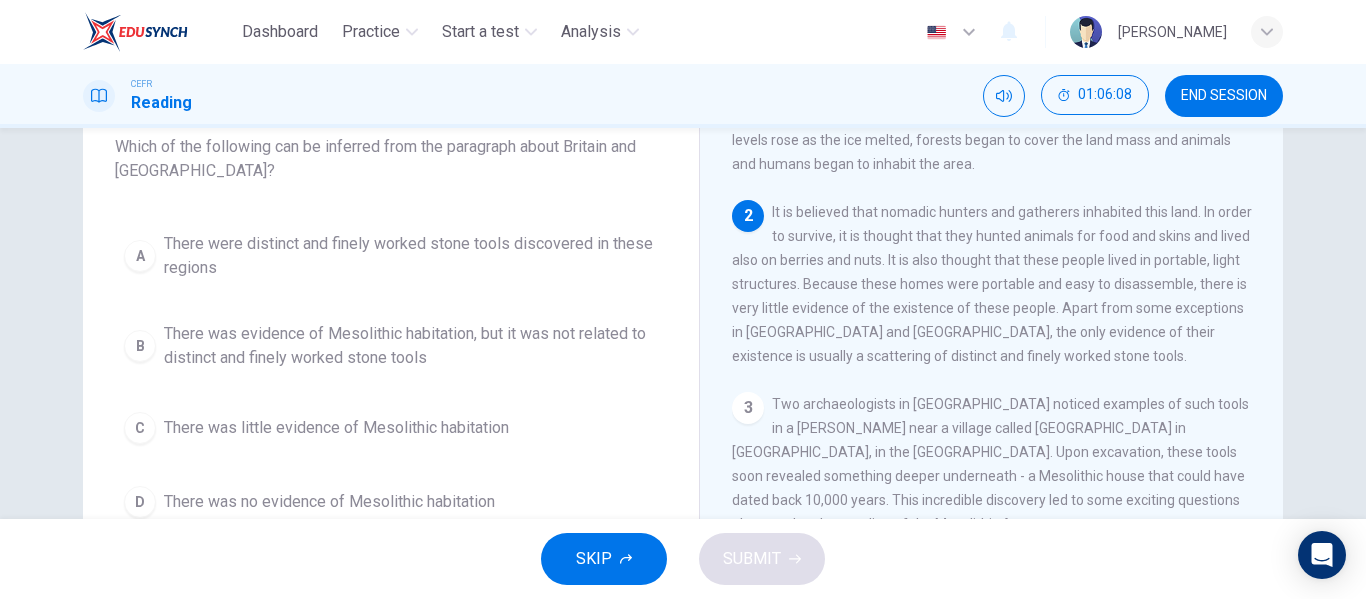 scroll, scrollTop: 46, scrollLeft: 0, axis: vertical 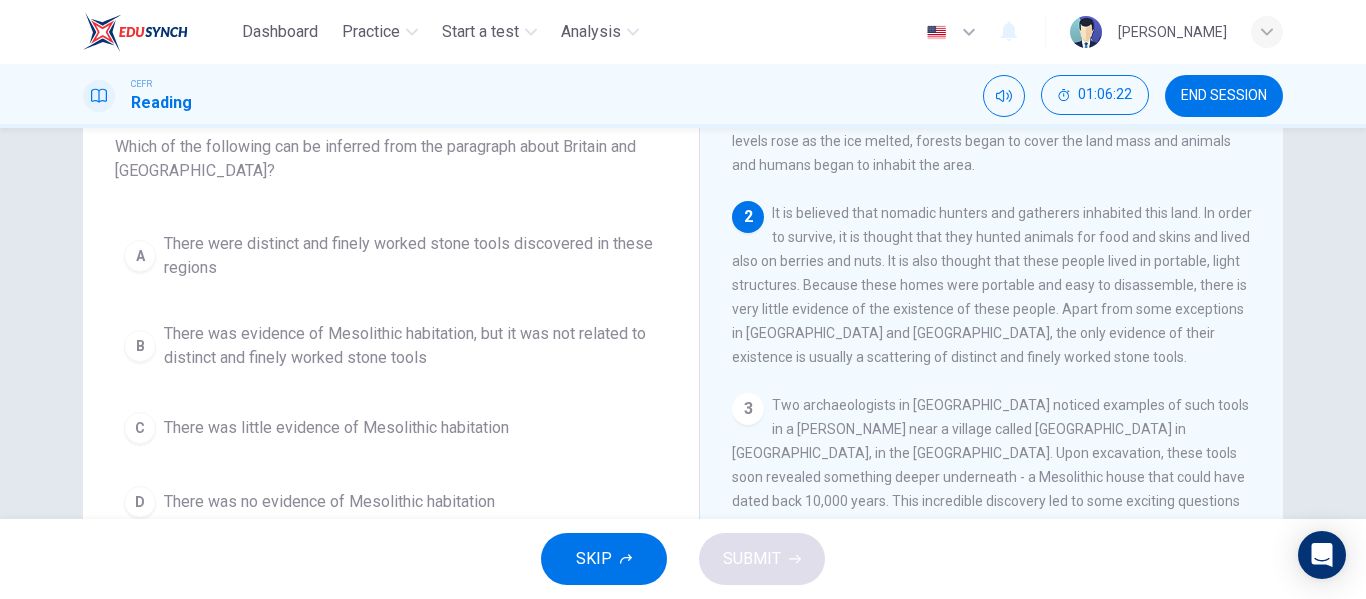 click on "There were distinct and finely worked stone tools discovered in these regions" at bounding box center (411, 256) 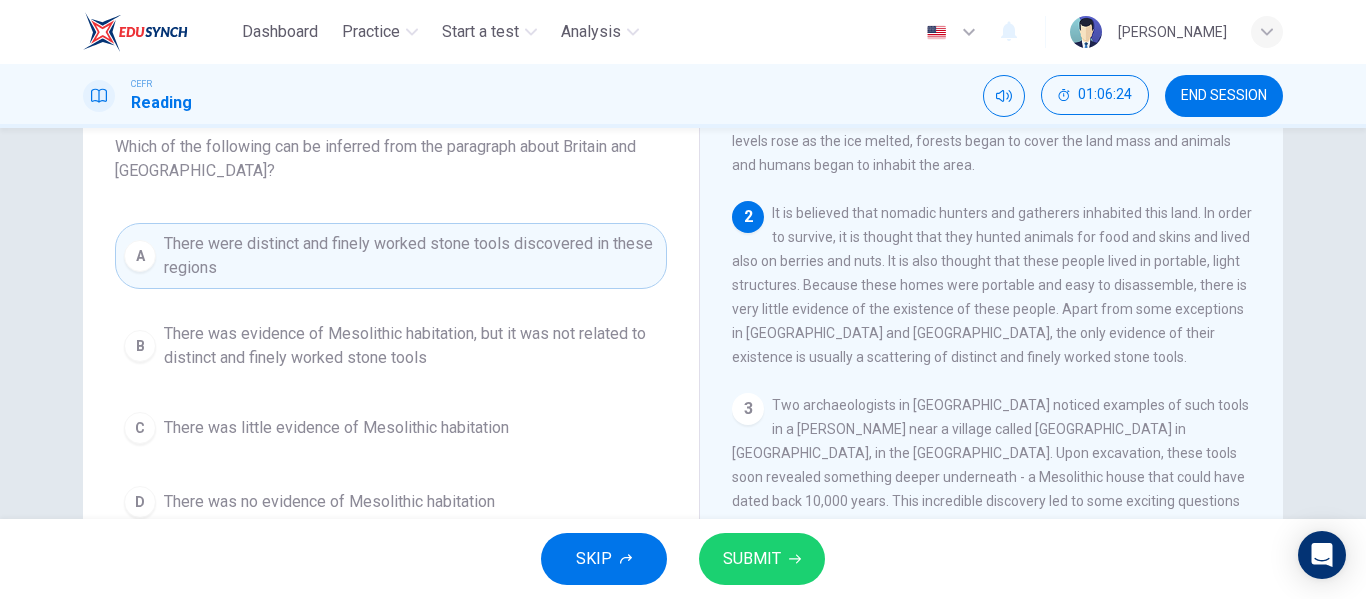 click on "SUBMIT" at bounding box center [752, 559] 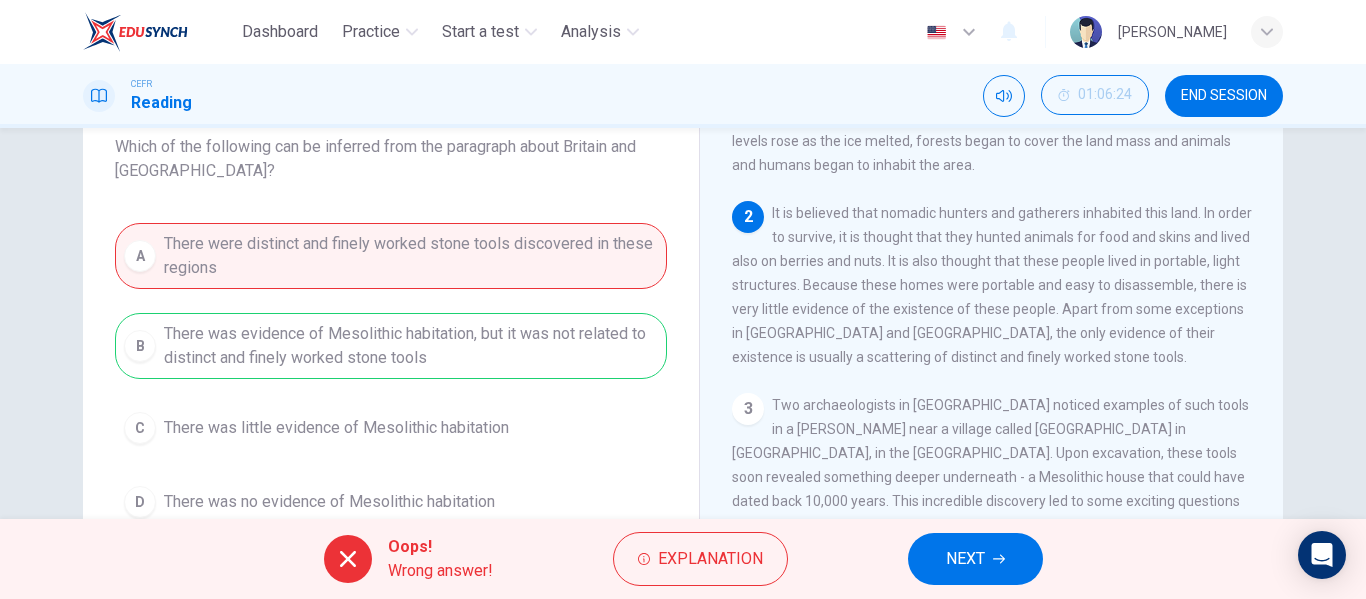 click on "NEXT" at bounding box center (965, 559) 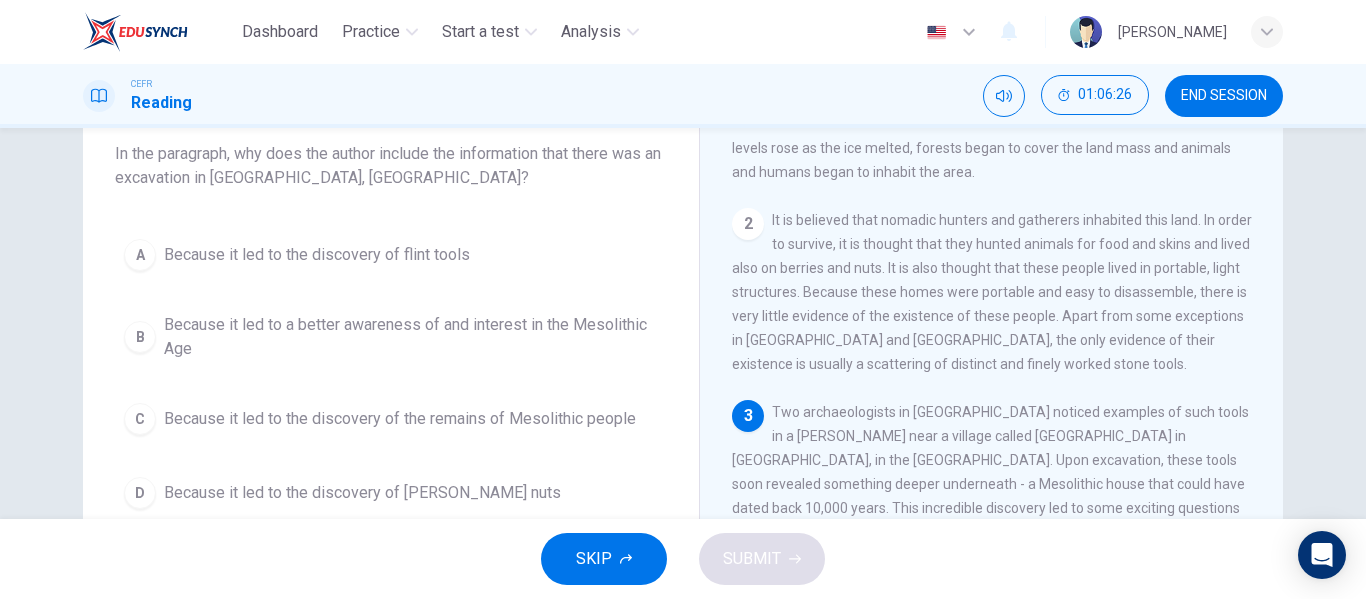 scroll, scrollTop: 134, scrollLeft: 0, axis: vertical 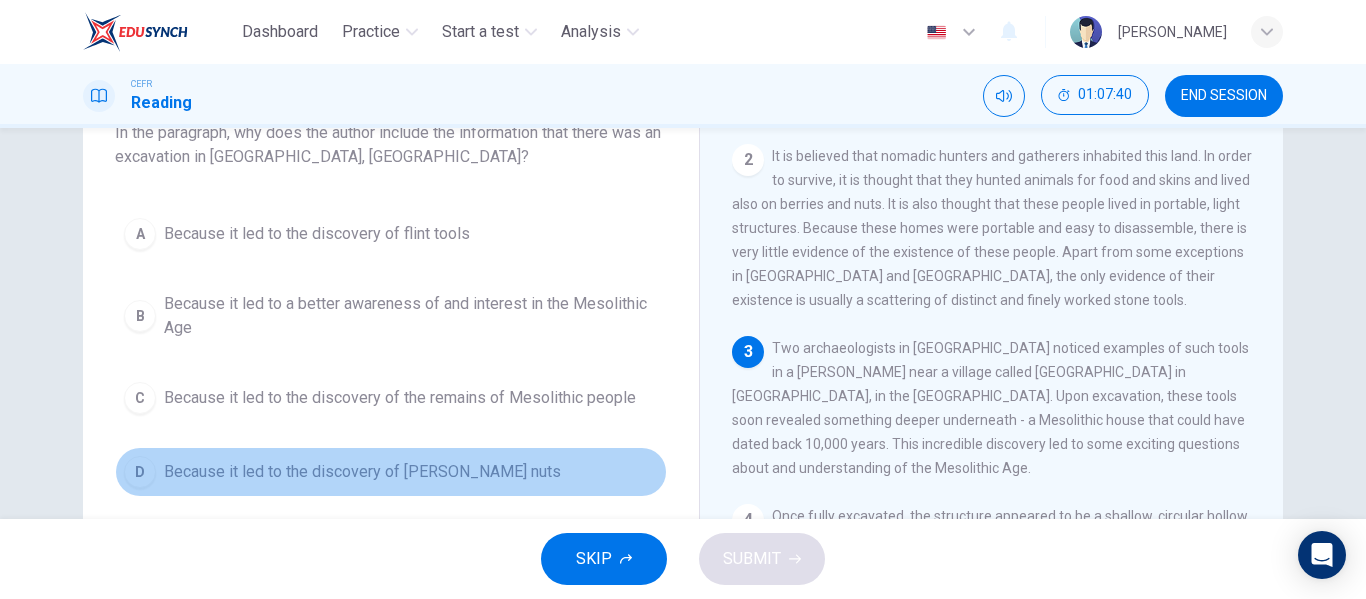 click on "Because it led to the discovery of [PERSON_NAME] nuts" at bounding box center [362, 472] 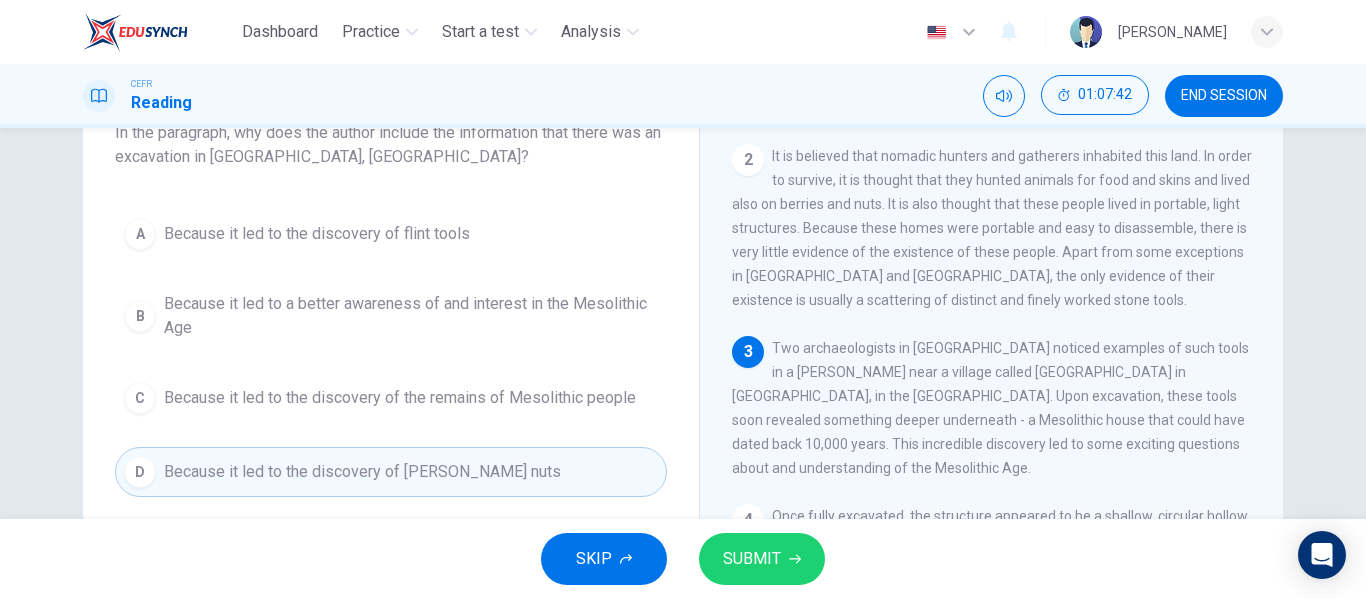 click on "SUBMIT" at bounding box center [752, 559] 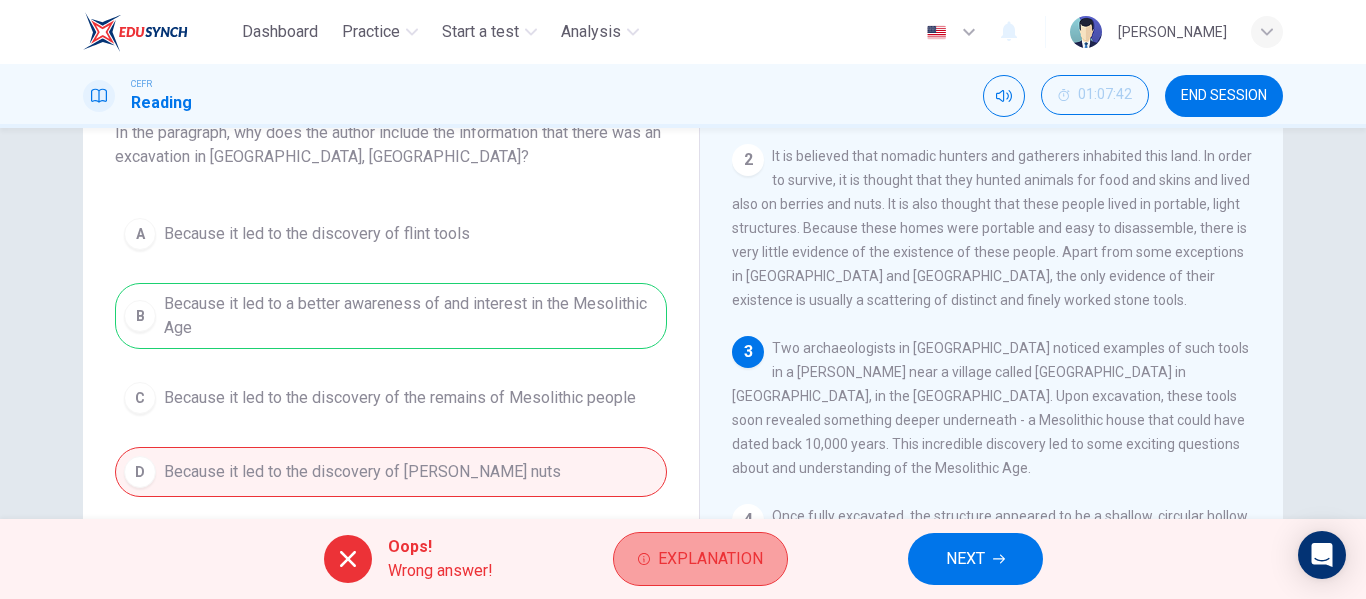 click on "Explanation" at bounding box center [700, 559] 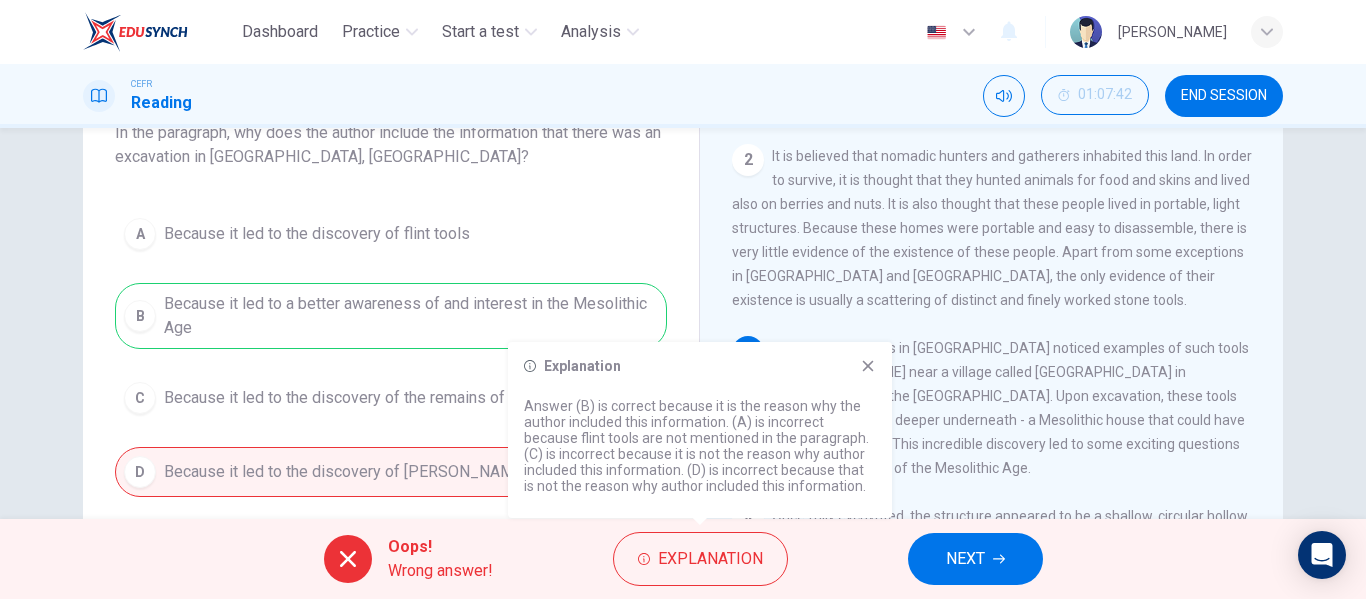 click 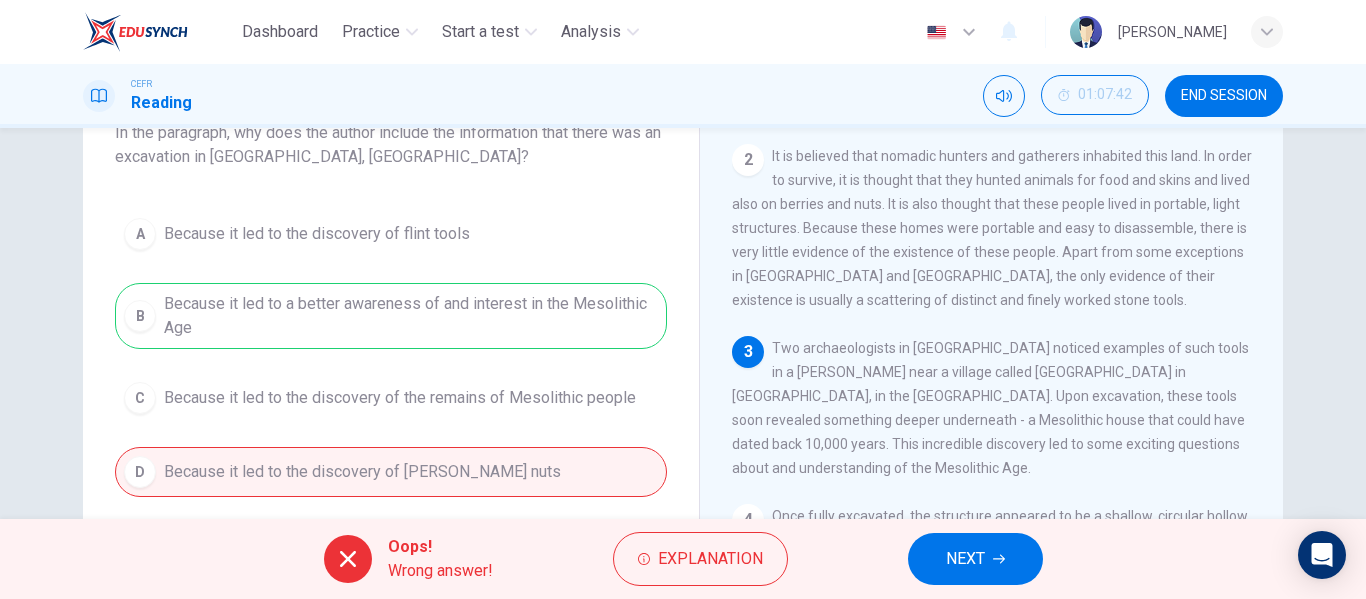 click on "NEXT" at bounding box center (975, 559) 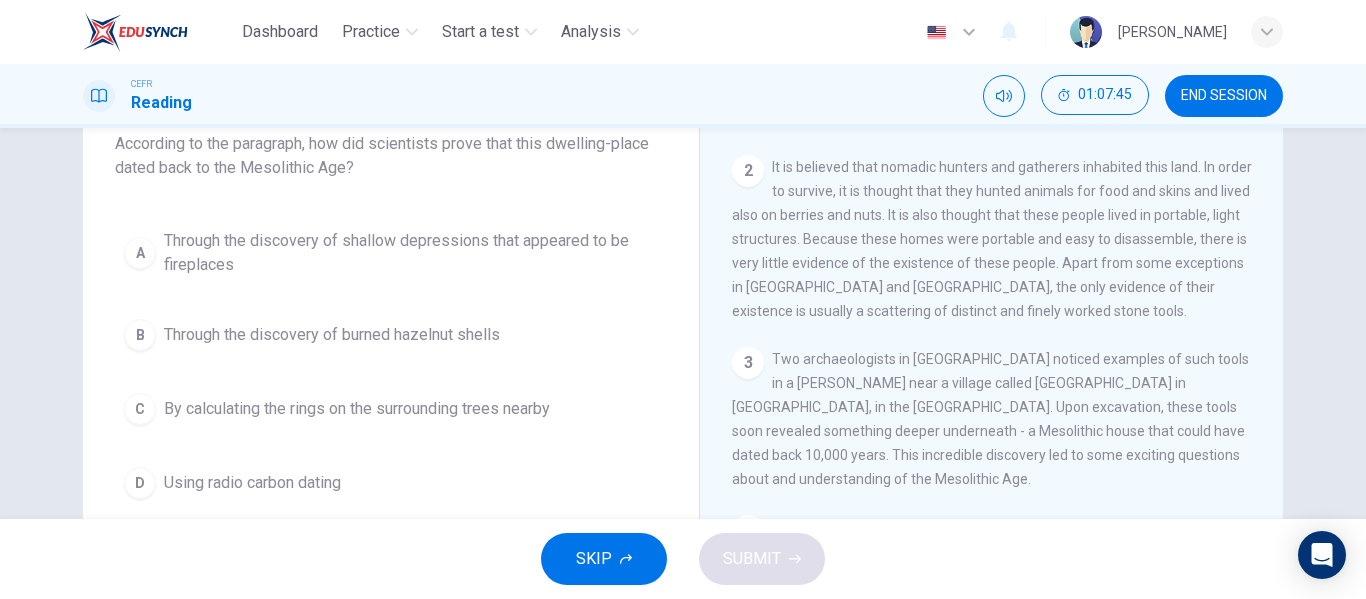 scroll, scrollTop: 131, scrollLeft: 0, axis: vertical 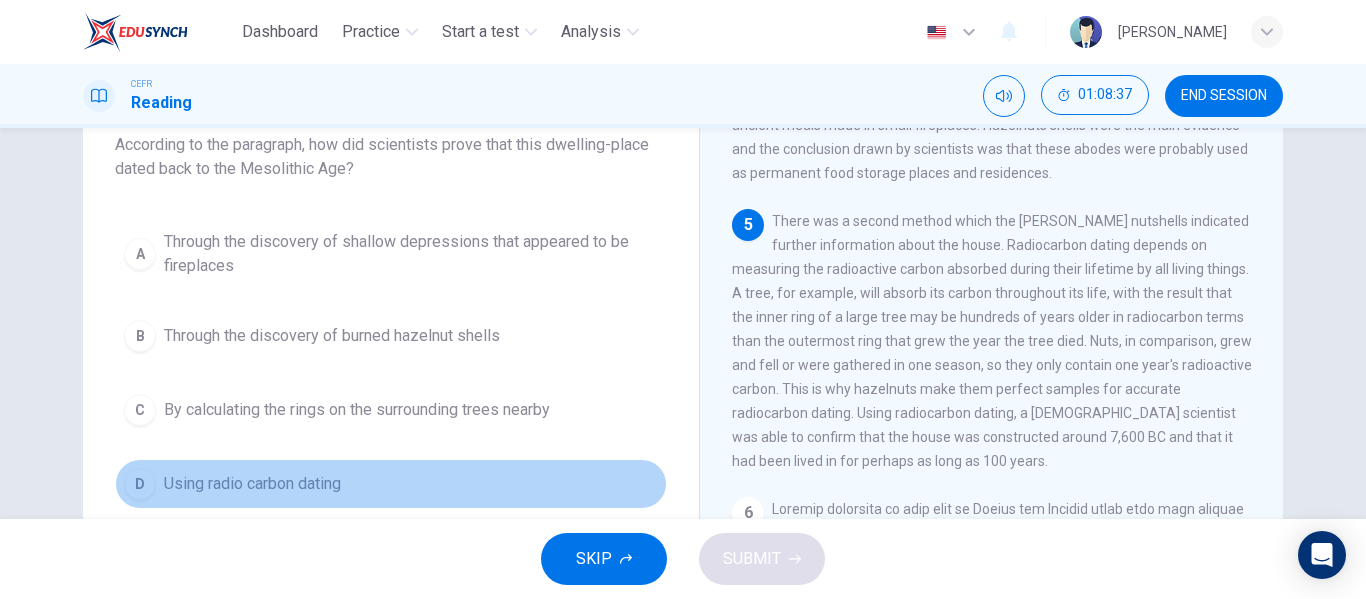 click on "Using radio carbon dating" at bounding box center [252, 484] 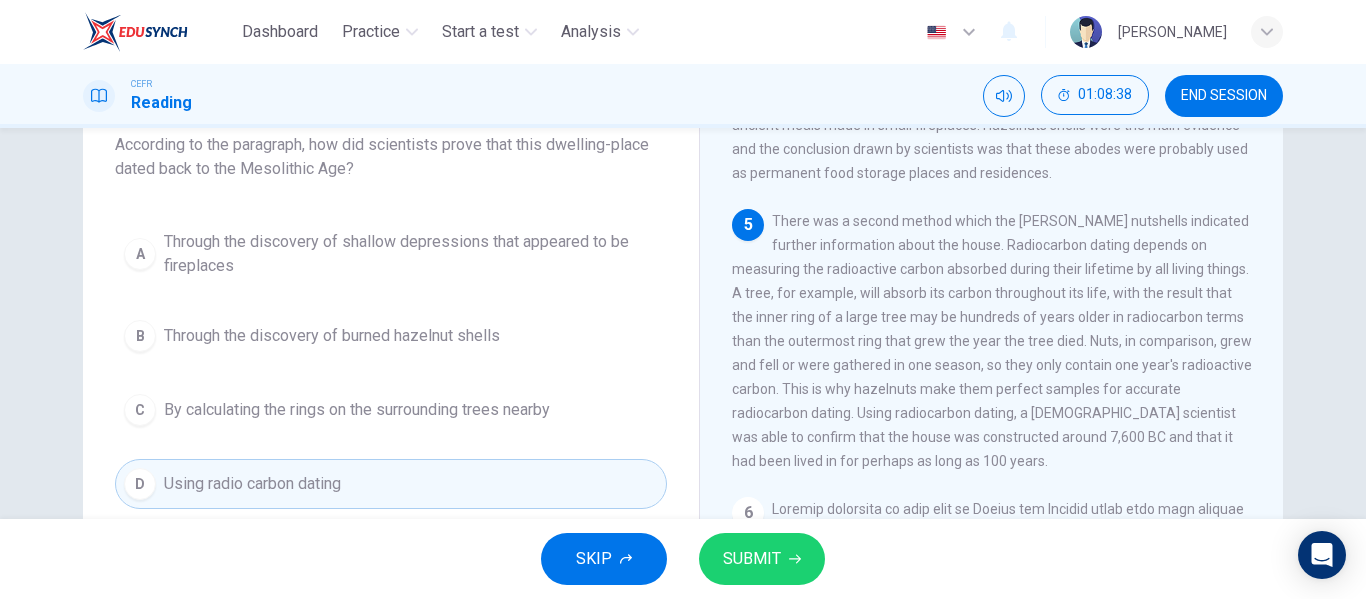 click on "SUBMIT" at bounding box center (752, 559) 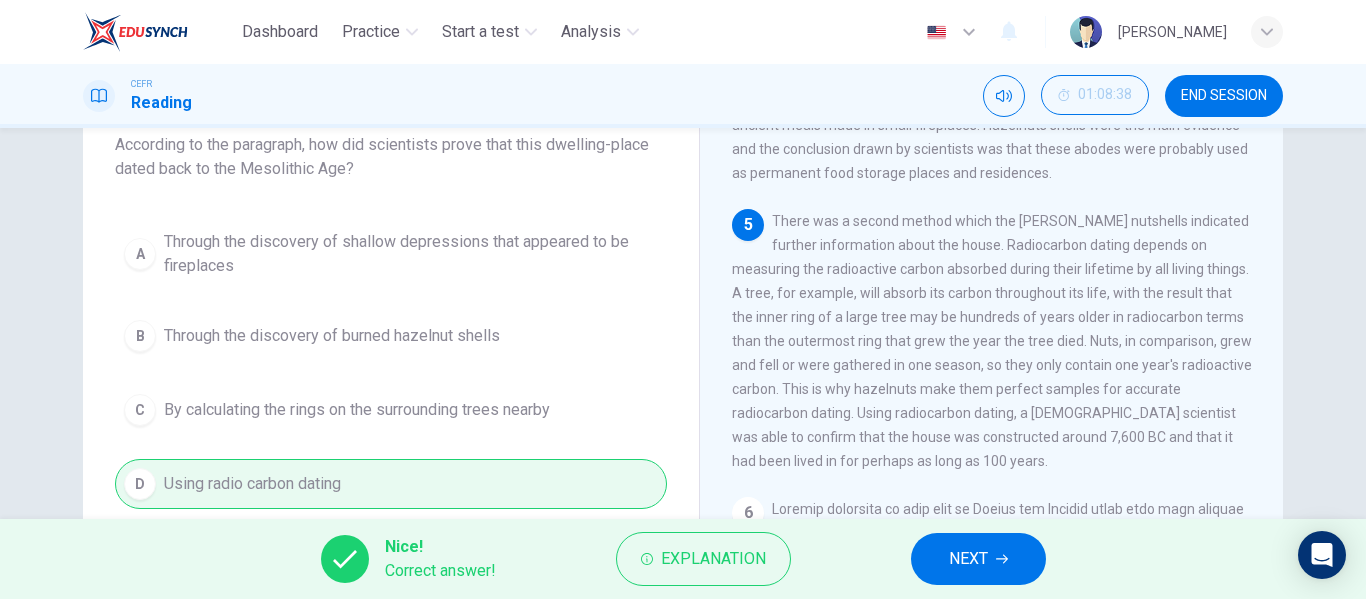 click 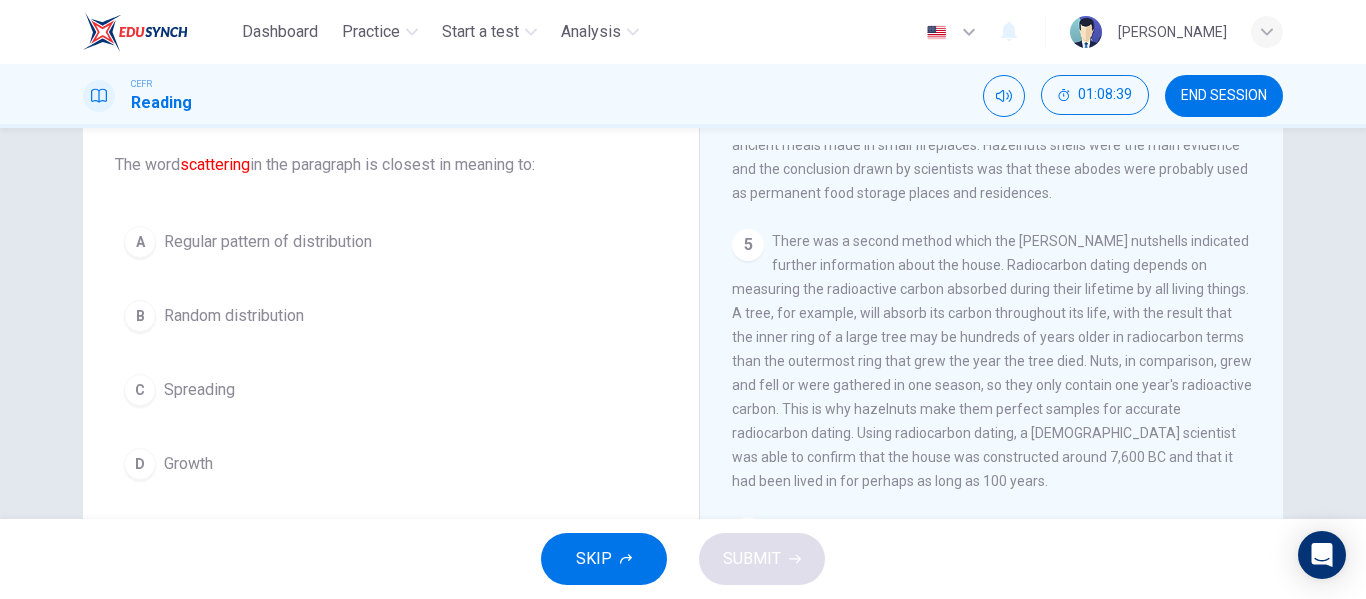 scroll, scrollTop: 108, scrollLeft: 0, axis: vertical 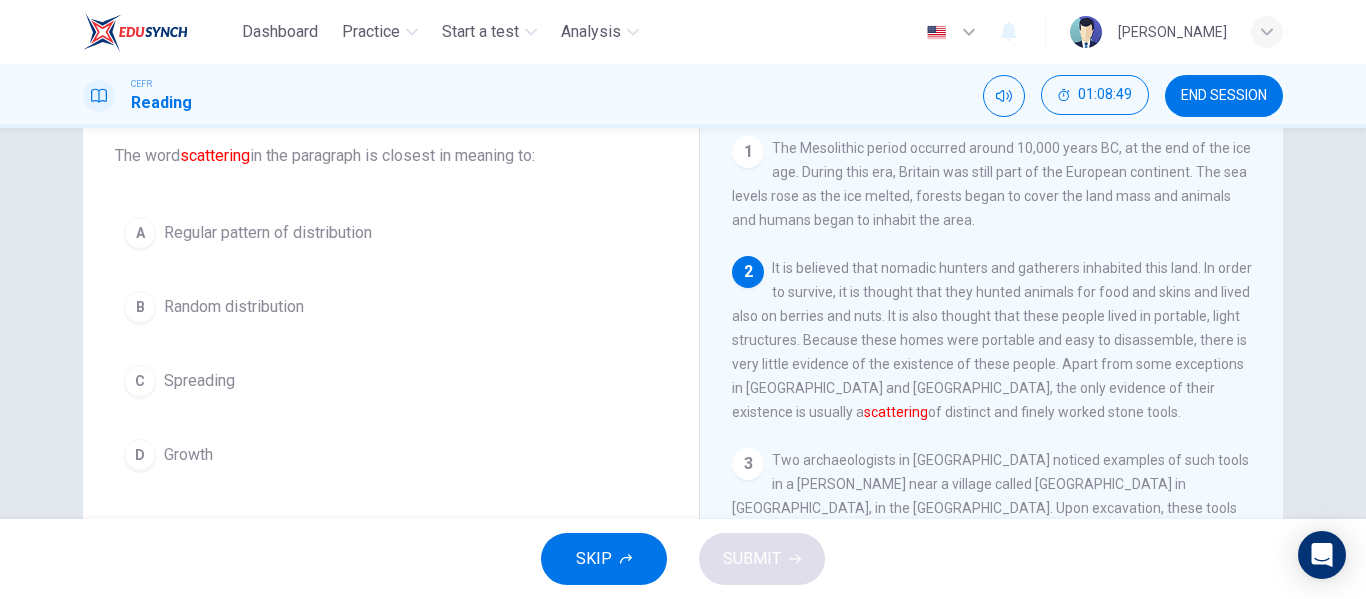 click on "Random distribution" at bounding box center (234, 307) 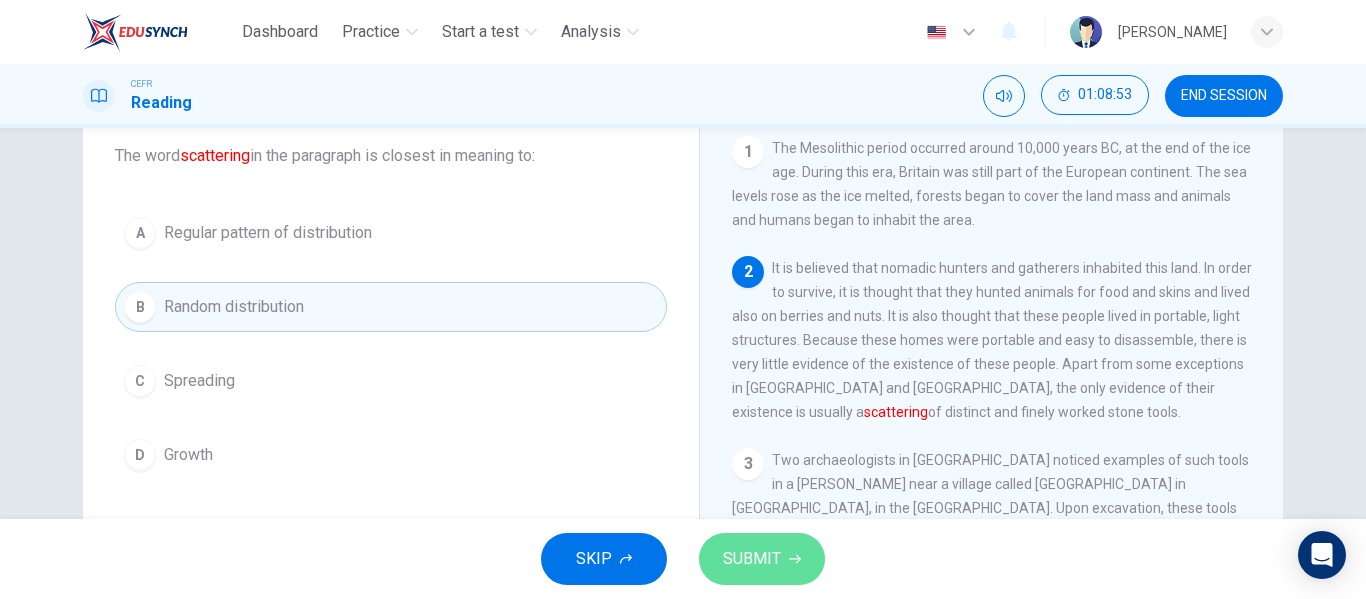 click on "SUBMIT" at bounding box center [752, 559] 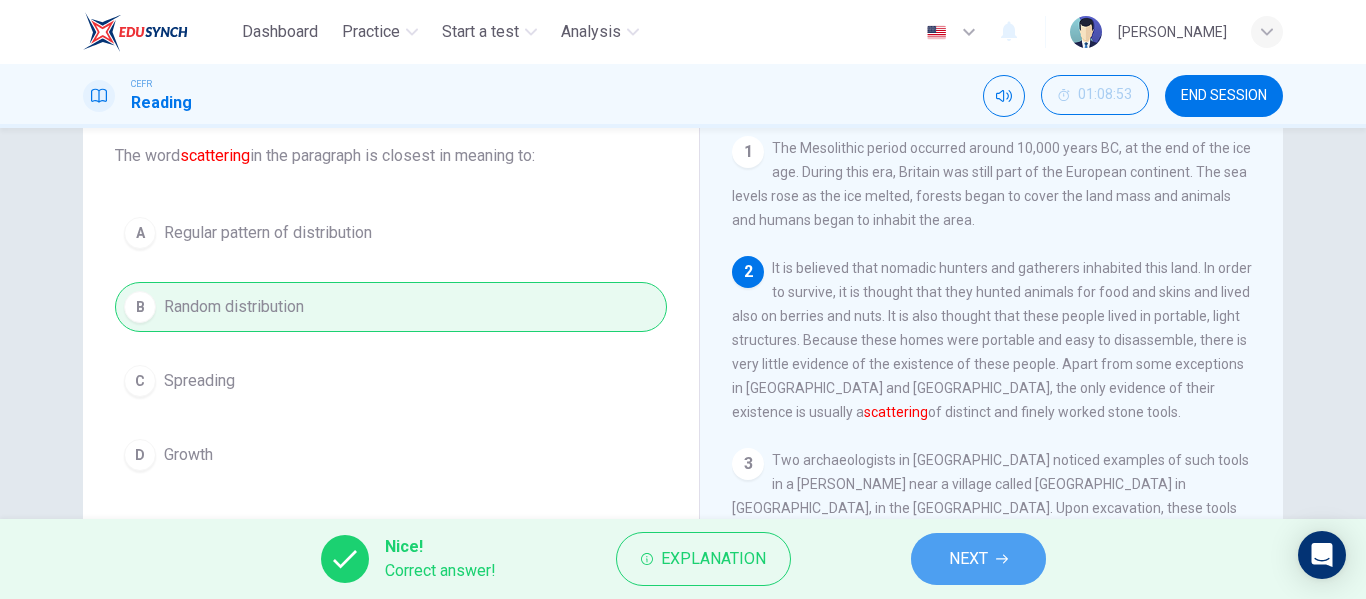 click on "NEXT" at bounding box center (968, 559) 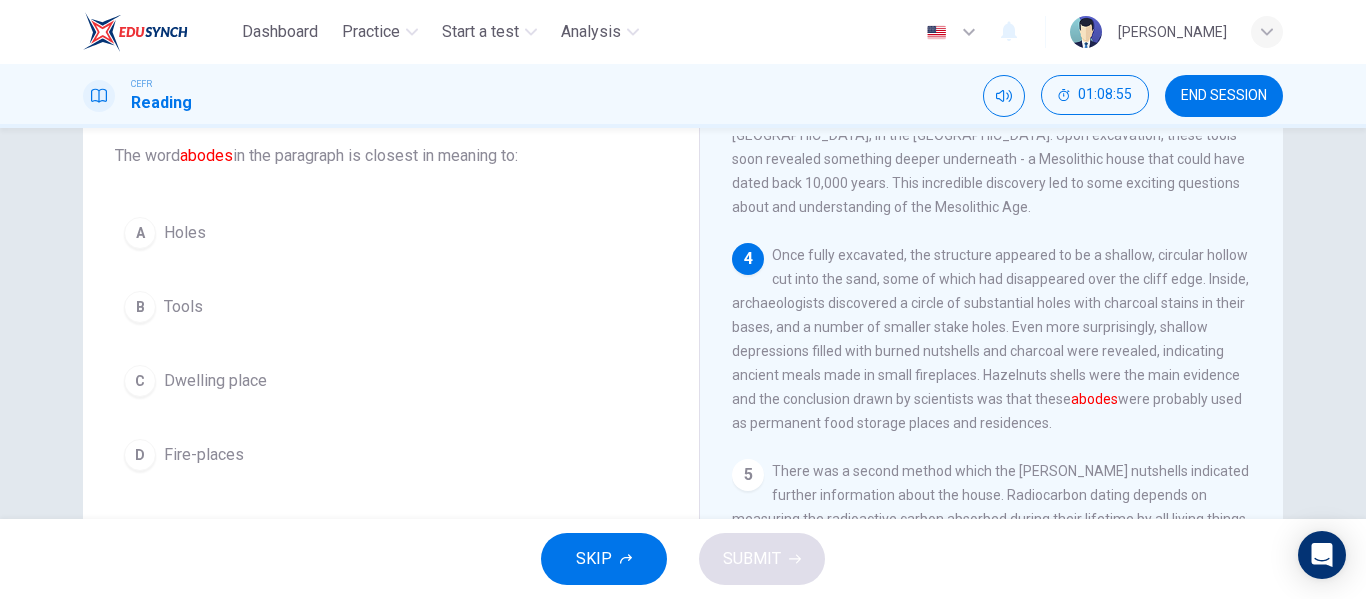 scroll, scrollTop: 374, scrollLeft: 0, axis: vertical 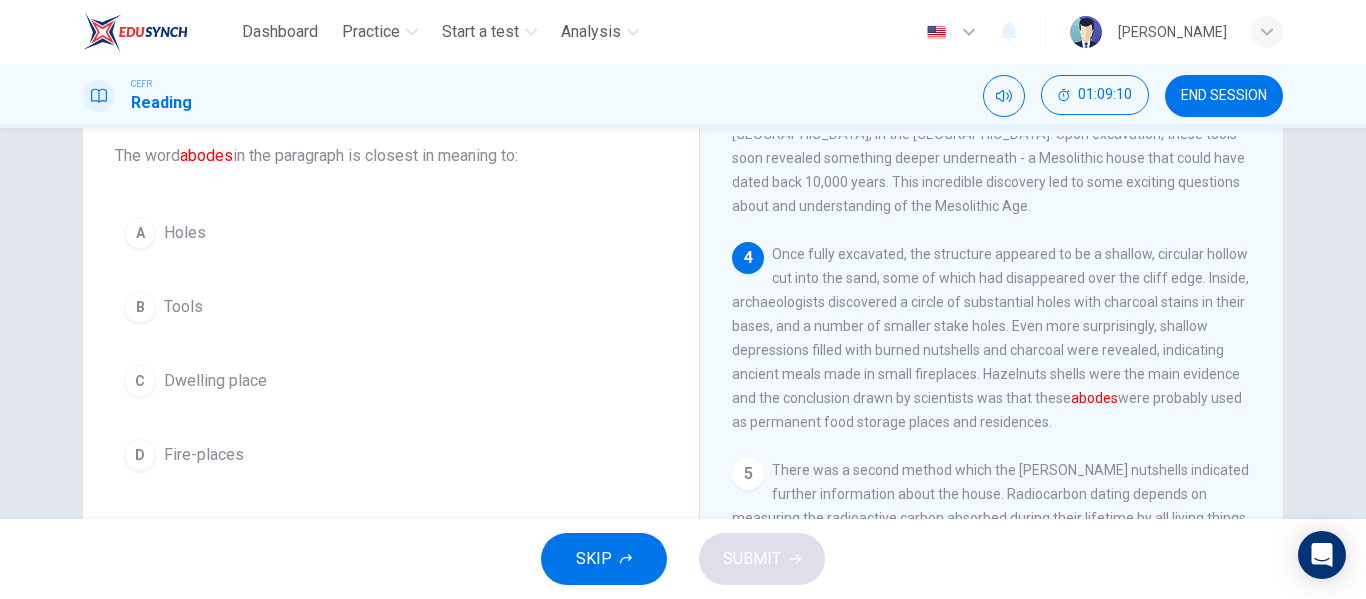 click on "A Holes" at bounding box center (391, 233) 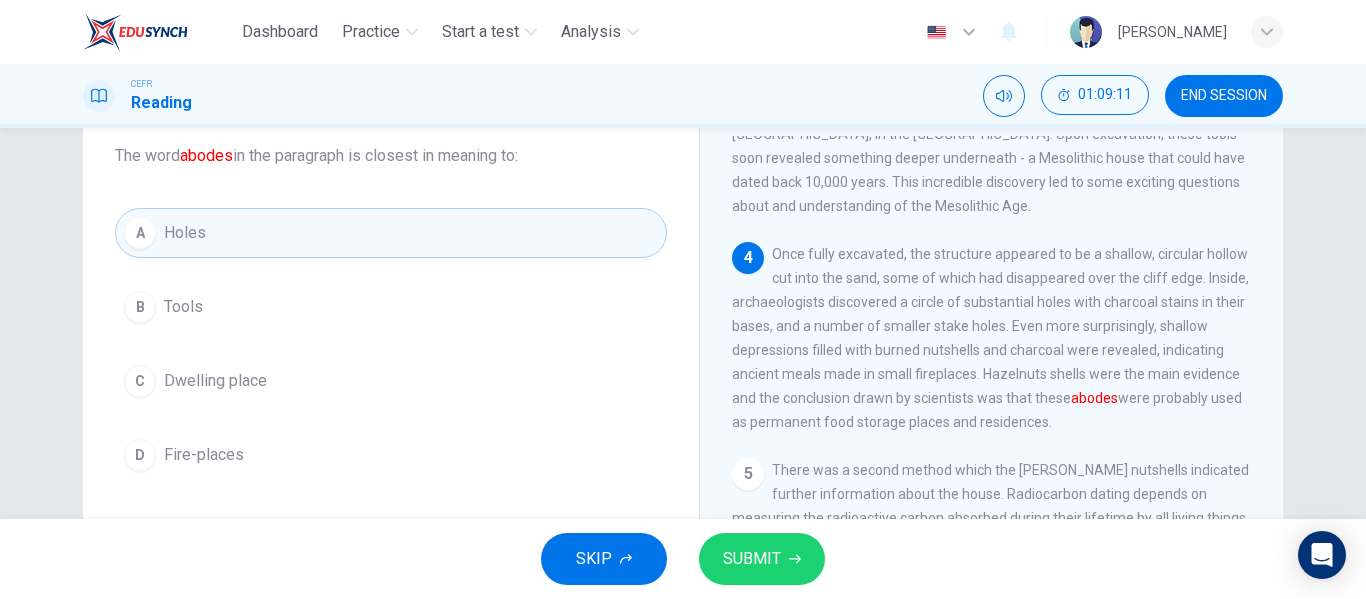 click on "SUBMIT" at bounding box center (752, 559) 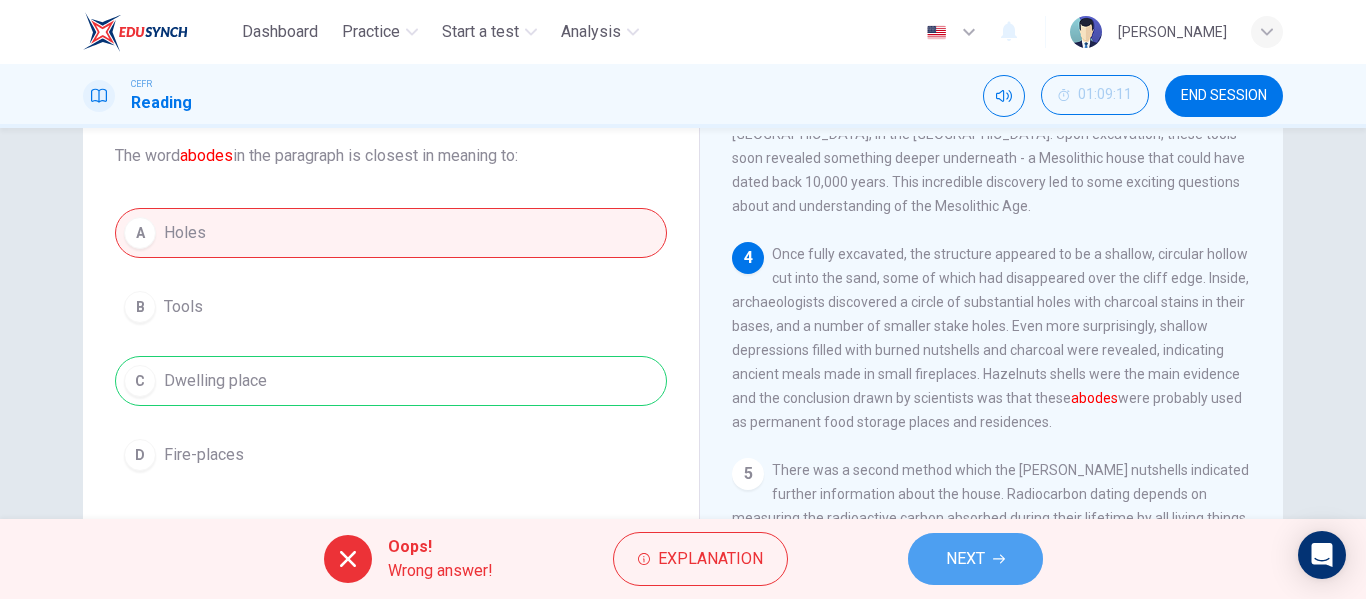 click on "NEXT" at bounding box center (975, 559) 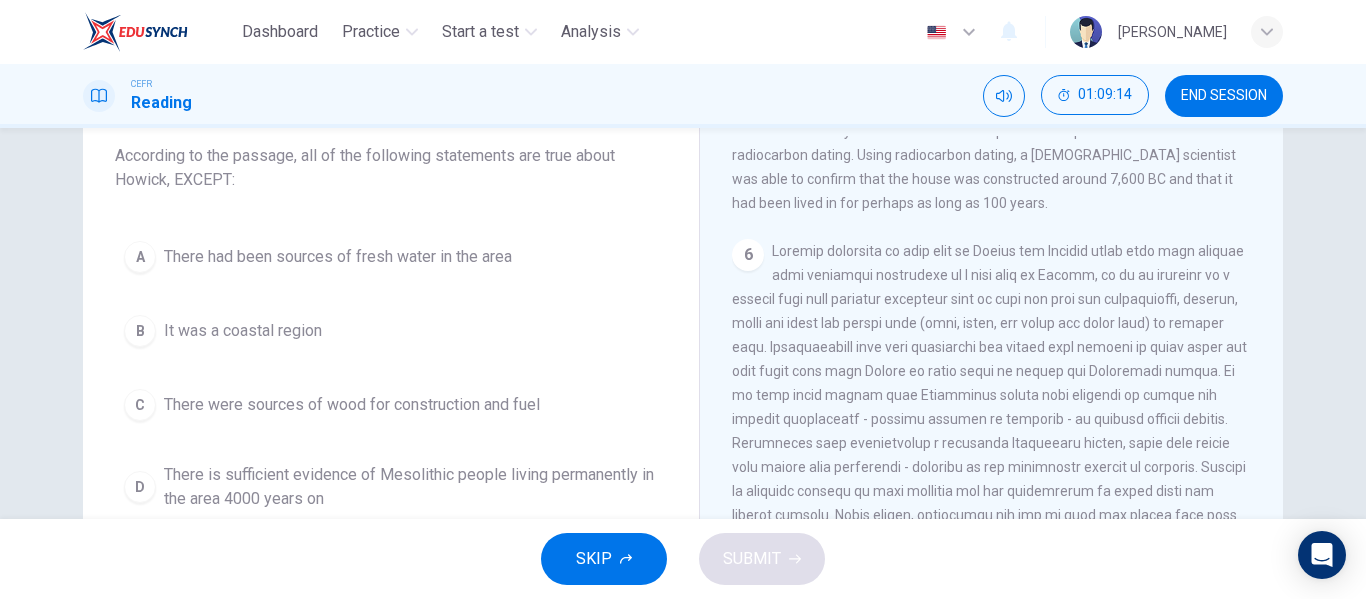 scroll, scrollTop: 961, scrollLeft: 0, axis: vertical 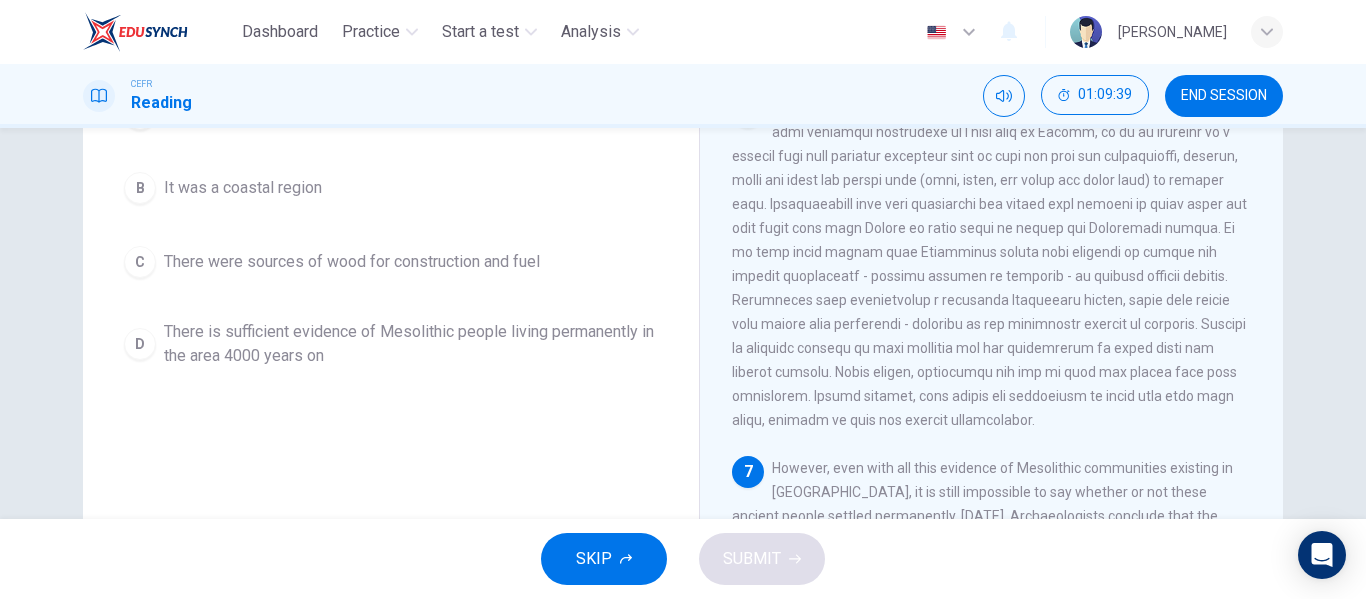 click on "There is sufficient evidence of Mesolithic people living permanently in the area 4000 years on" at bounding box center (411, 344) 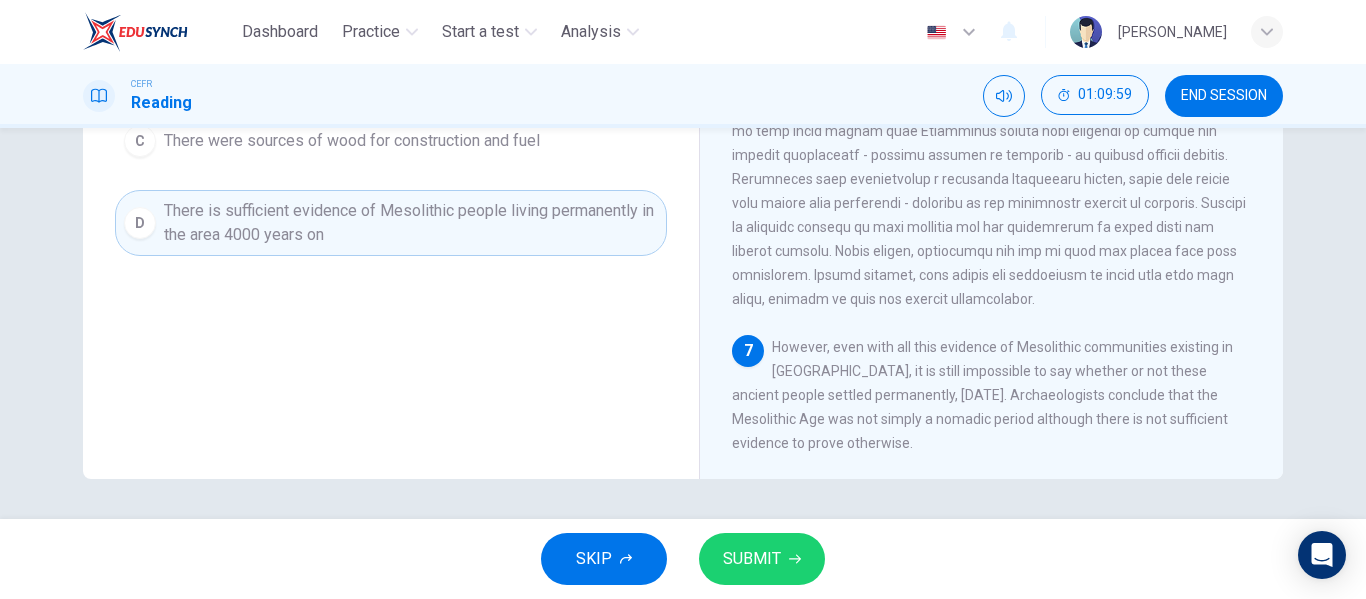 scroll, scrollTop: 384, scrollLeft: 0, axis: vertical 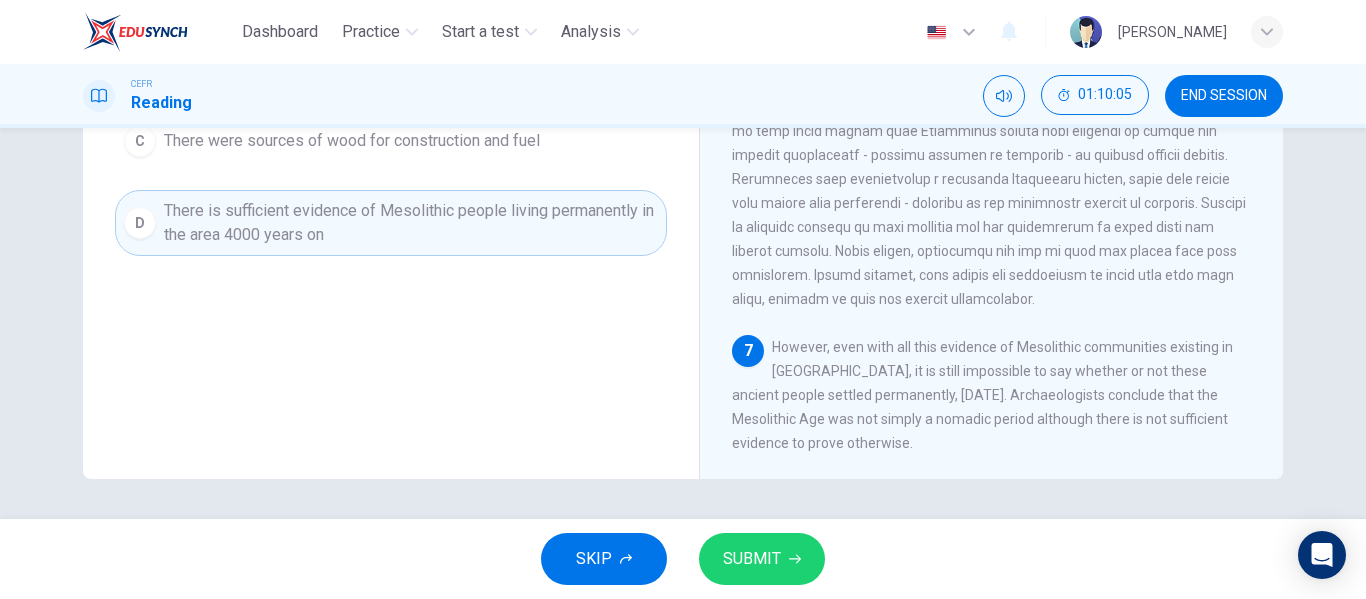 click on "SUBMIT" at bounding box center (752, 559) 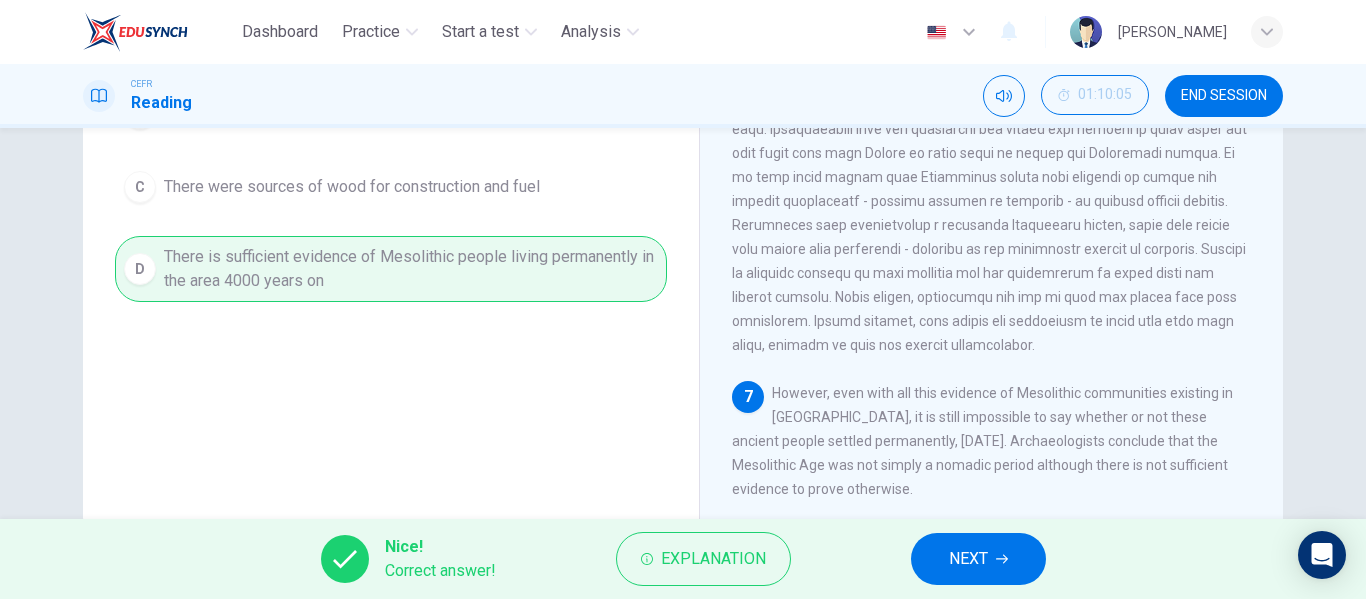 scroll, scrollTop: 337, scrollLeft: 0, axis: vertical 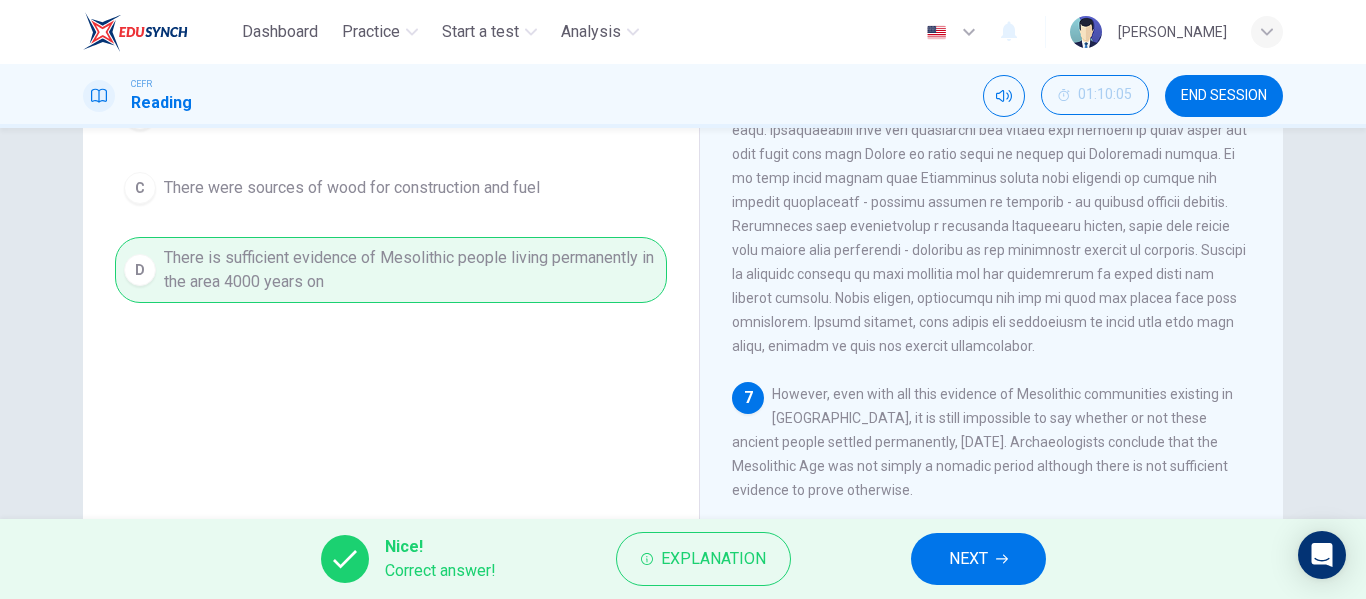 click on "NEXT" at bounding box center (978, 559) 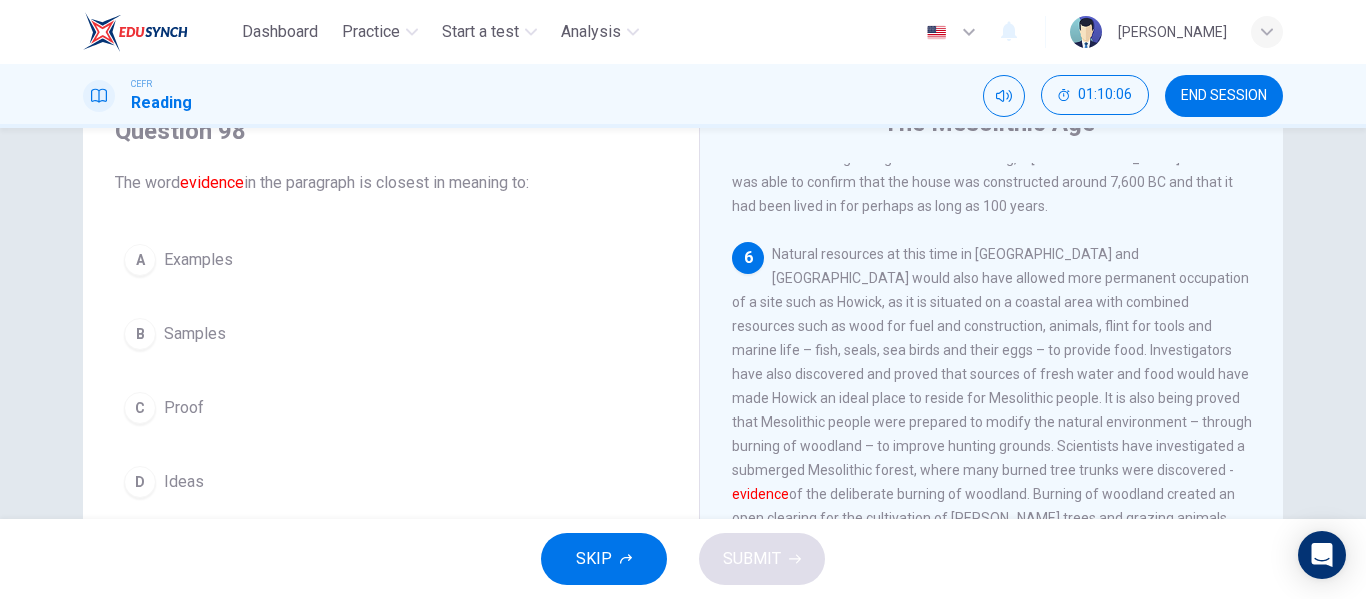 scroll, scrollTop: 94, scrollLeft: 0, axis: vertical 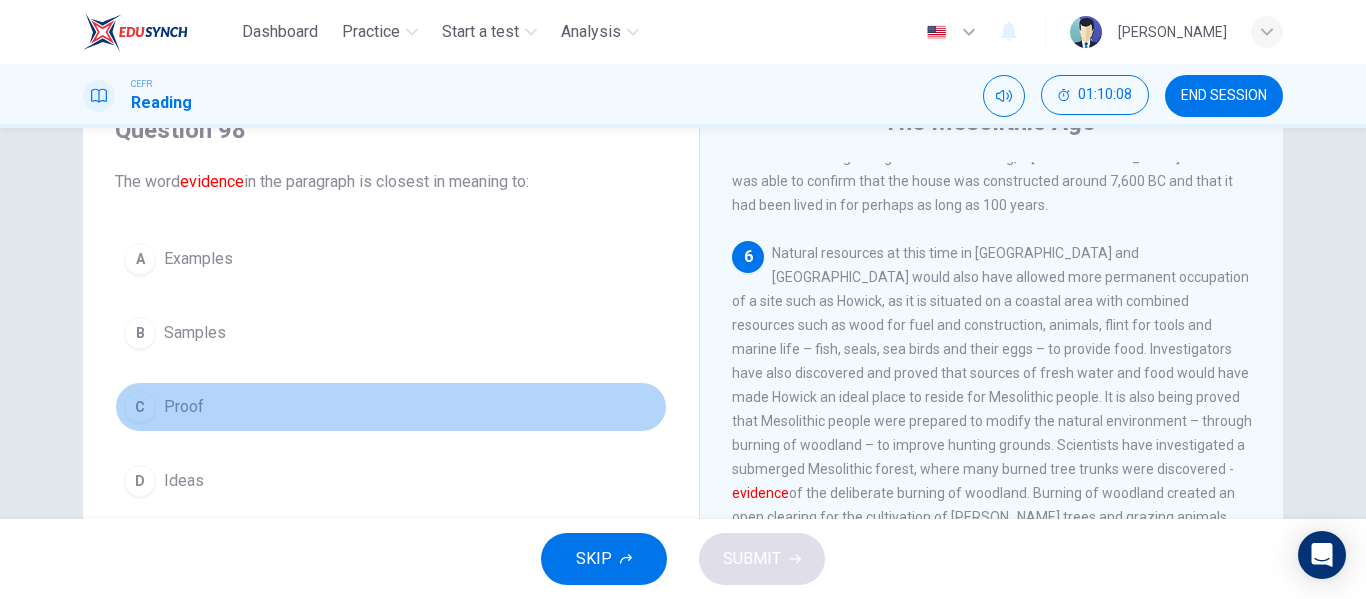 click on "Proof" at bounding box center (184, 407) 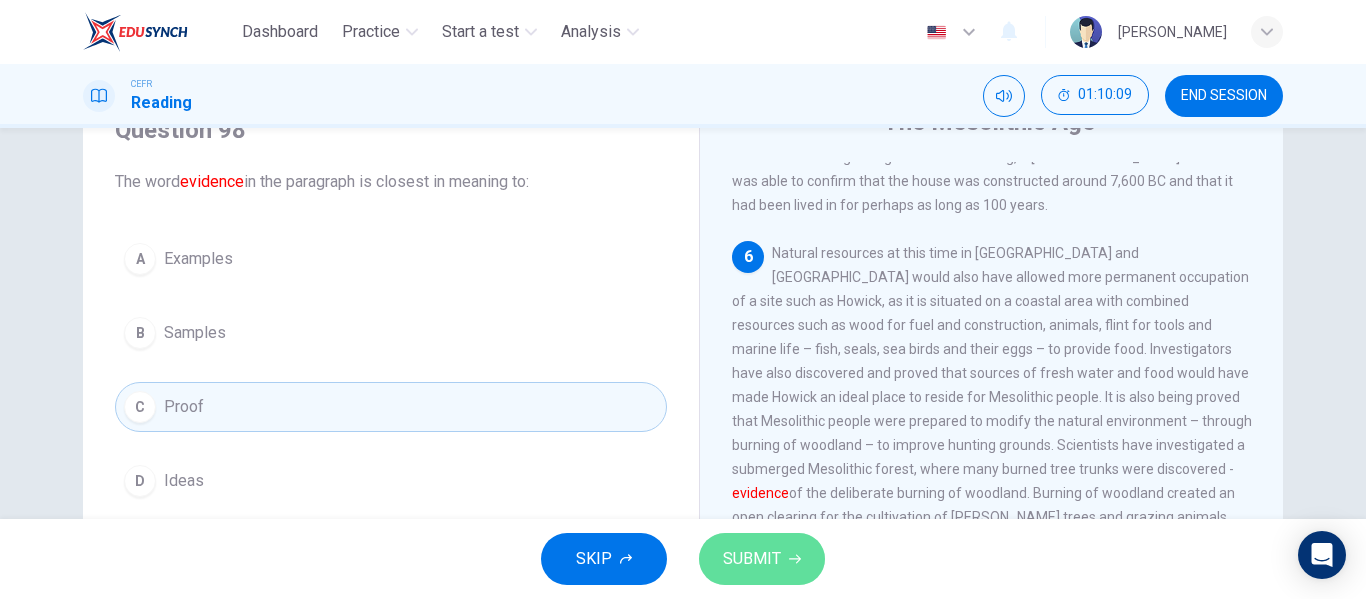 click on "SUBMIT" at bounding box center (752, 559) 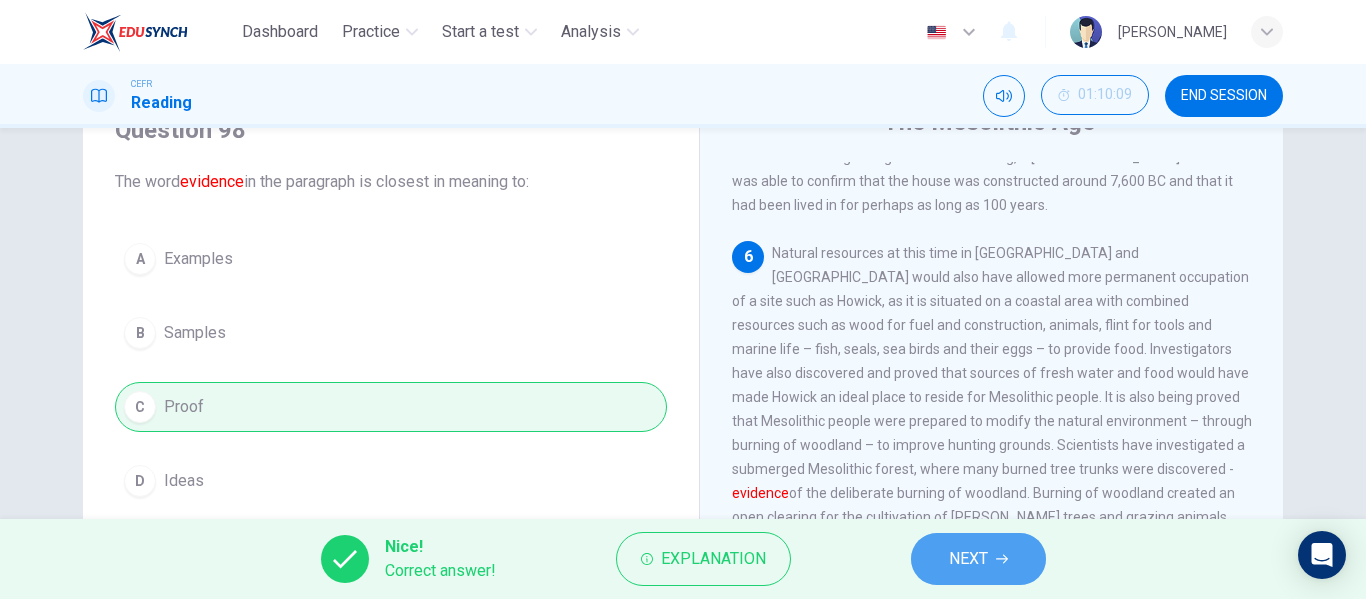 click on "NEXT" at bounding box center [978, 559] 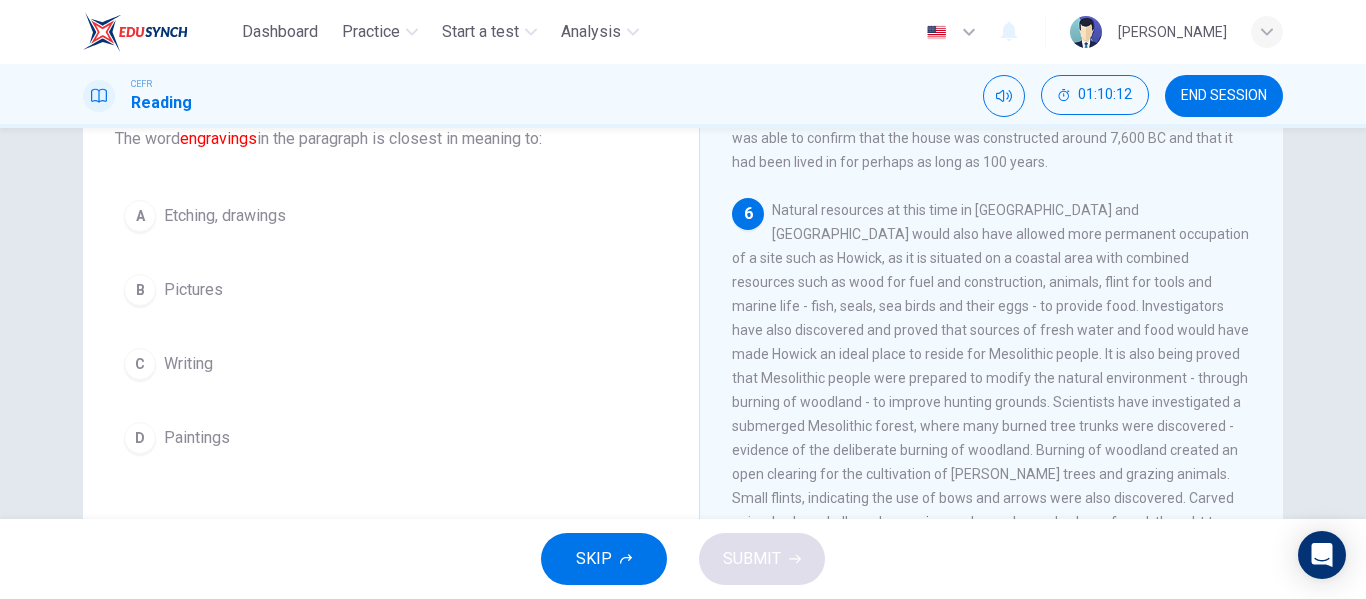 scroll, scrollTop: 137, scrollLeft: 0, axis: vertical 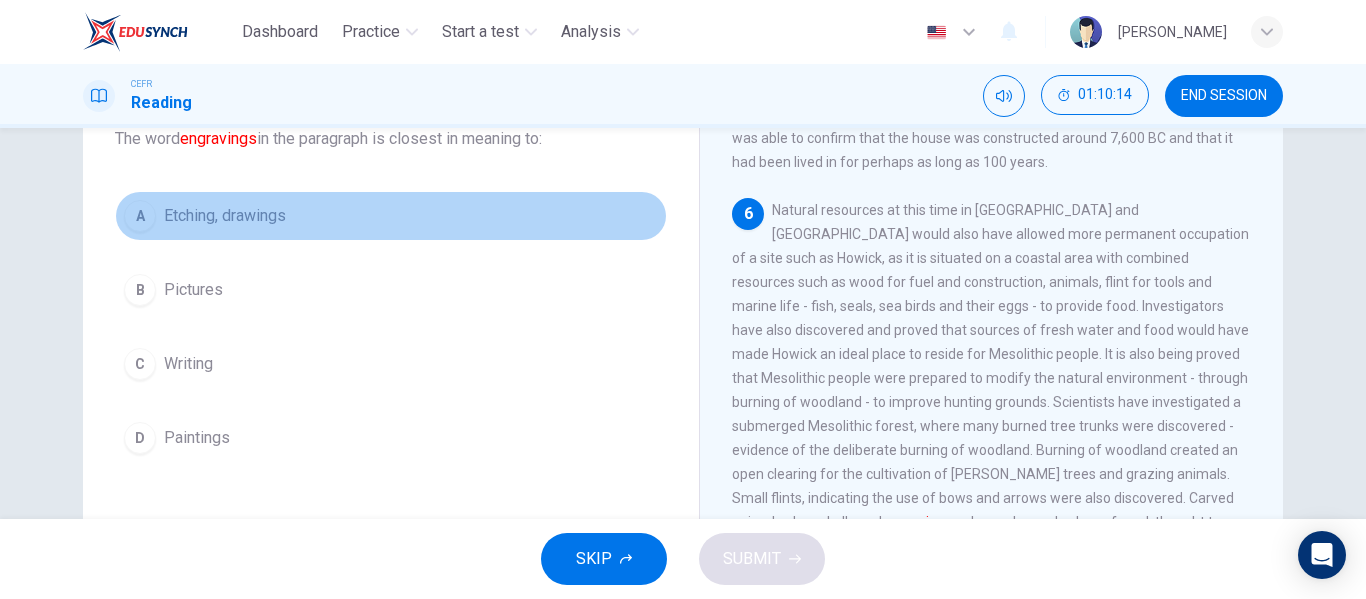 click on "Etching, drawings" at bounding box center [225, 216] 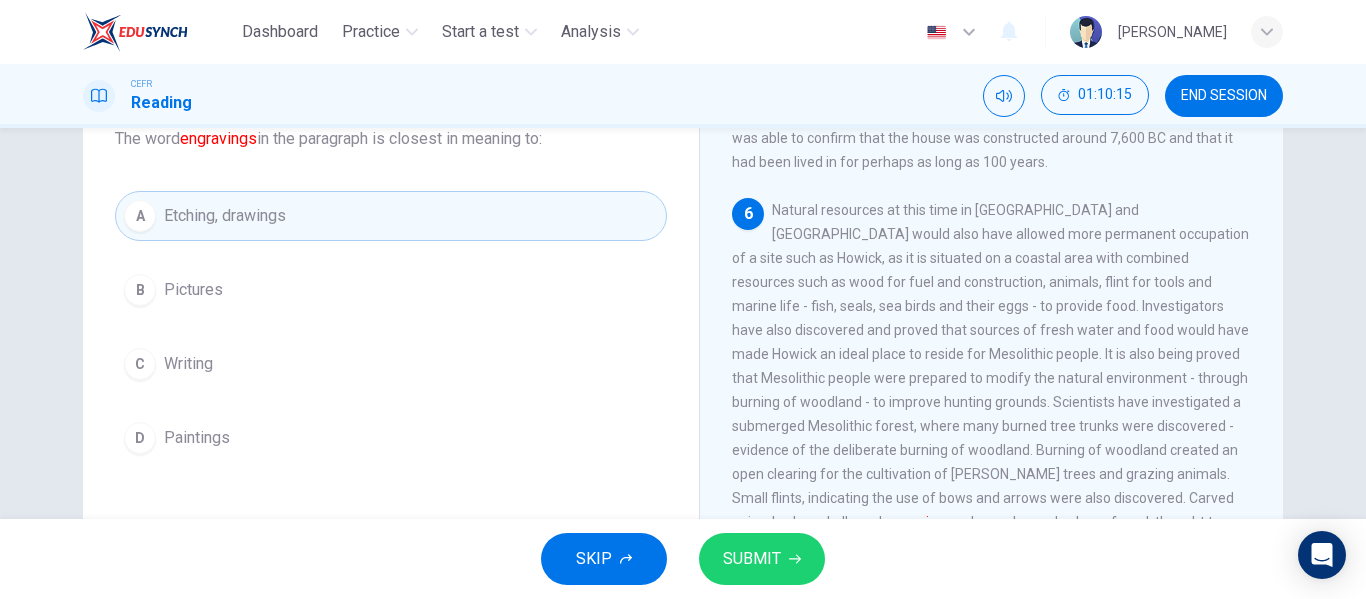 click on "SUBMIT" at bounding box center (762, 559) 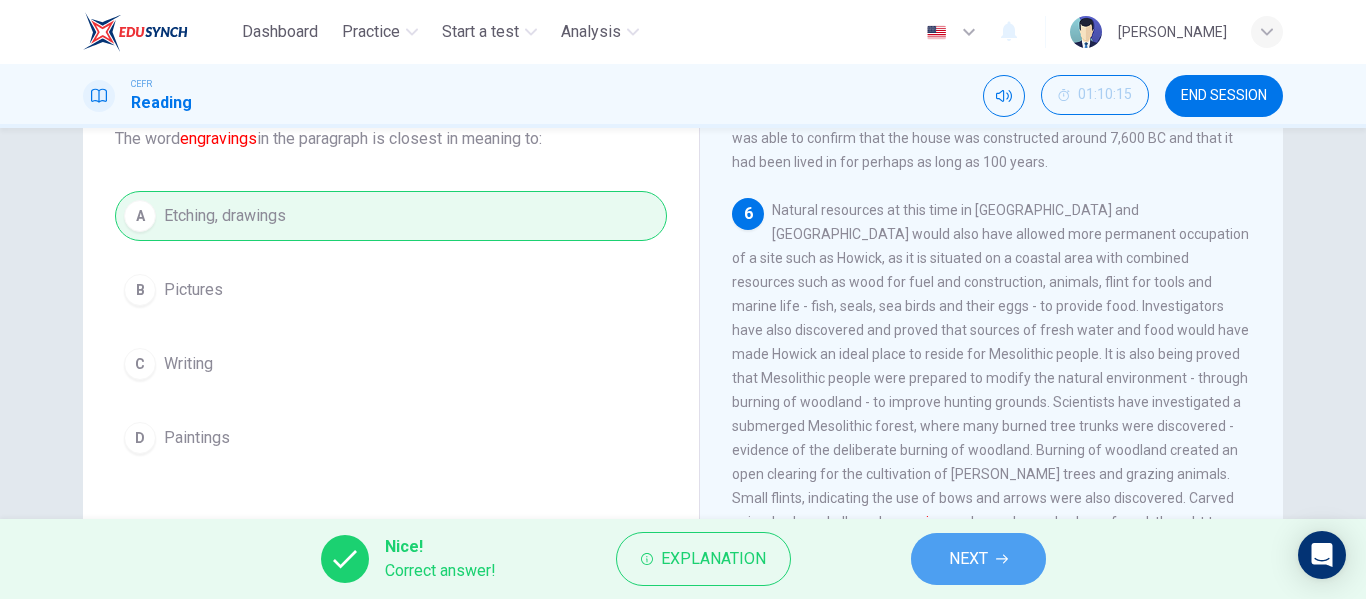 click on "NEXT" at bounding box center [978, 559] 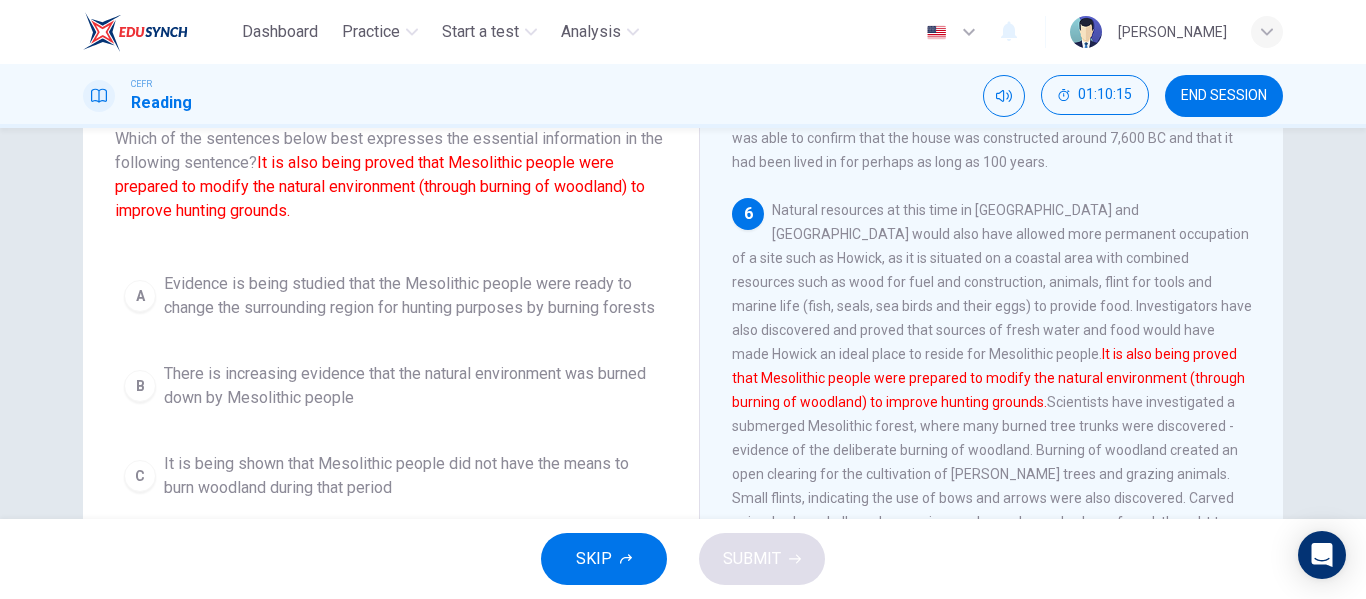 scroll, scrollTop: 936, scrollLeft: 0, axis: vertical 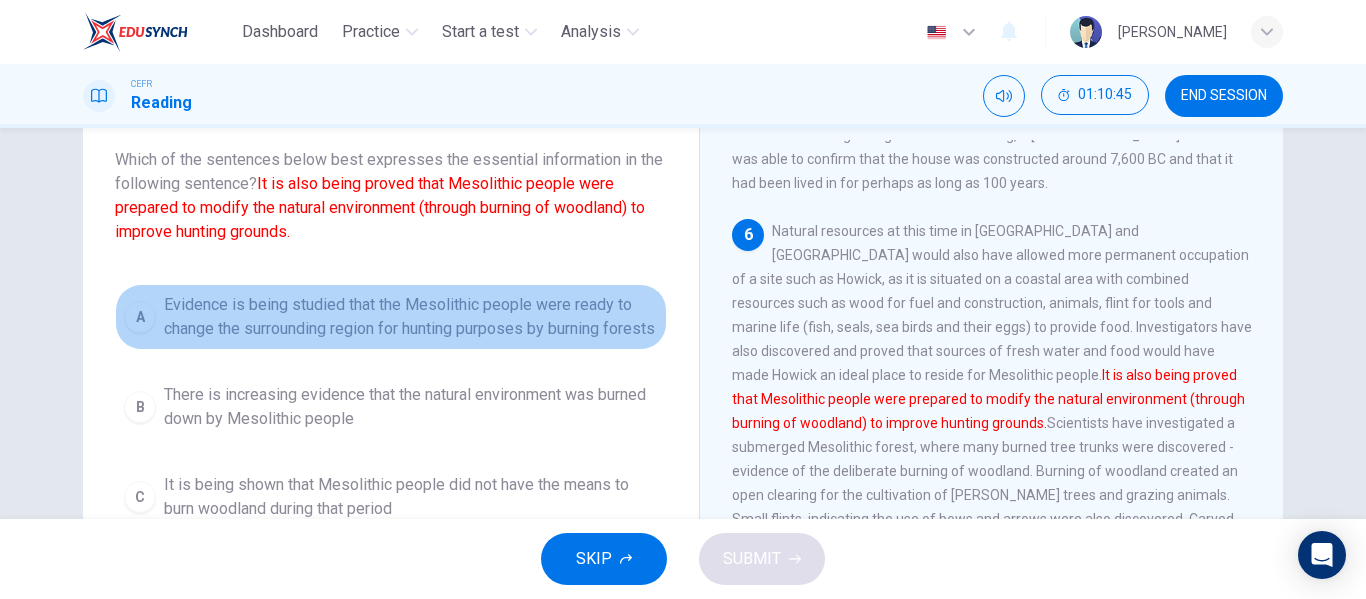 click on "Evidence is being studied that the Mesolithic people were ready to change the surrounding region for hunting purposes by burning forests" at bounding box center (411, 317) 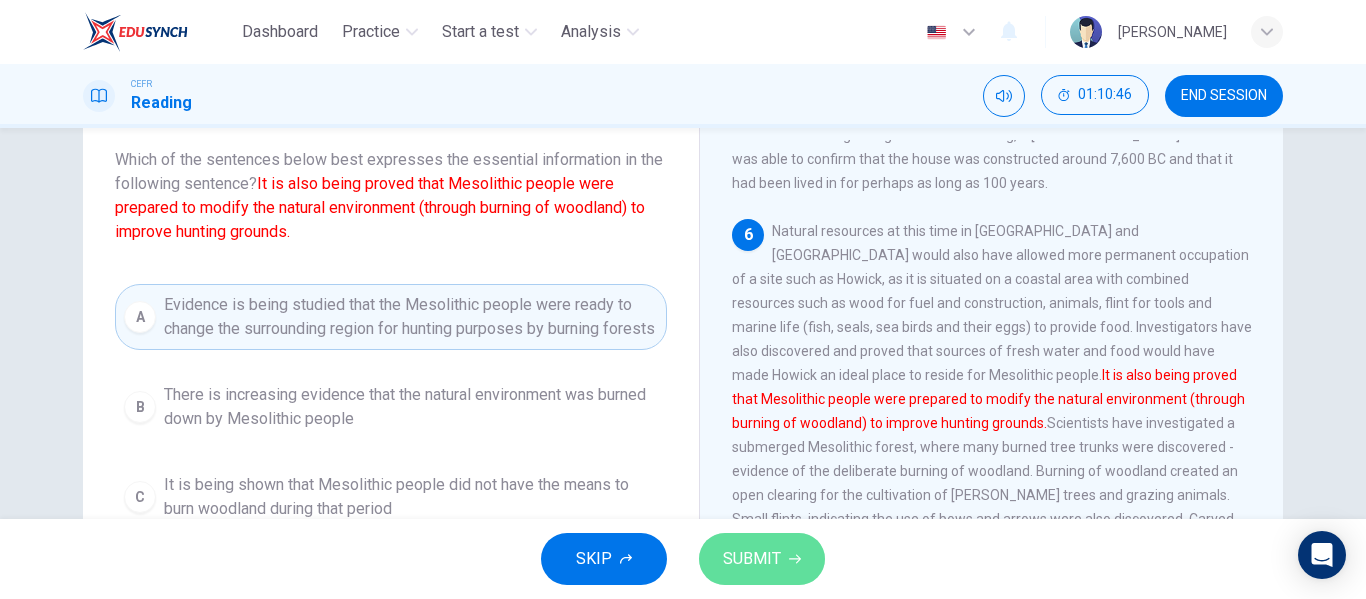 click on "SUBMIT" at bounding box center [752, 559] 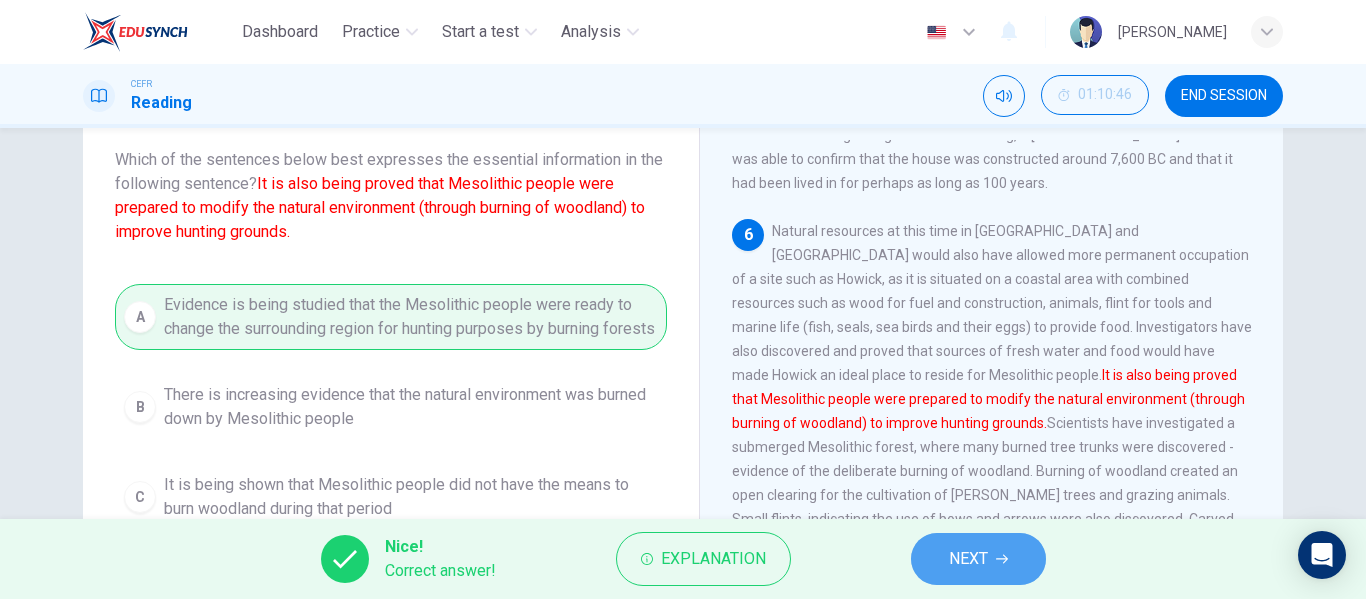 click on "NEXT" at bounding box center [968, 559] 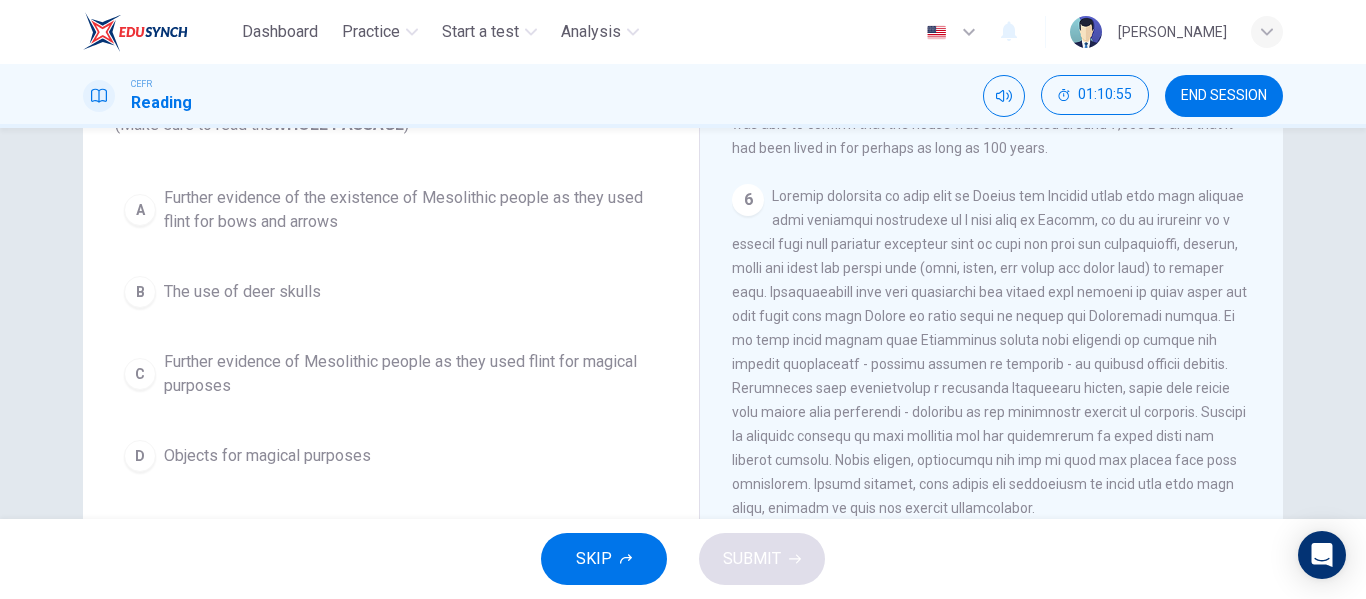 scroll, scrollTop: 174, scrollLeft: 0, axis: vertical 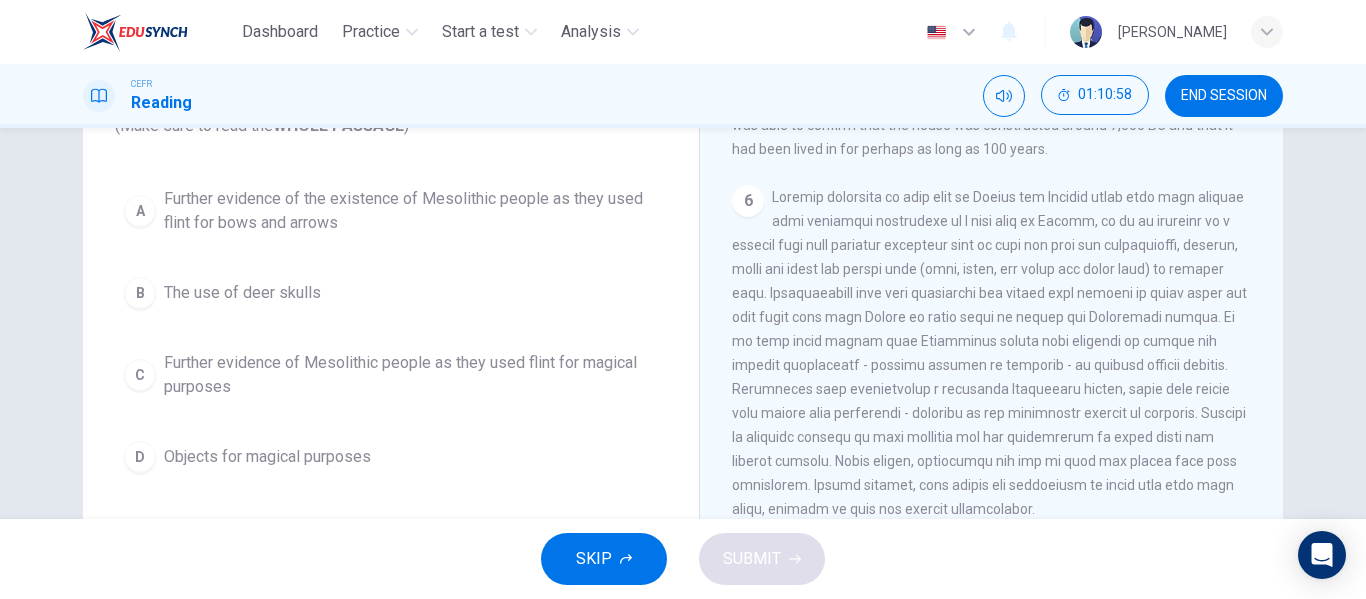 click on "Further evidence of the existence of Mesolithic people as they used flint for bows and arrows" at bounding box center [411, 211] 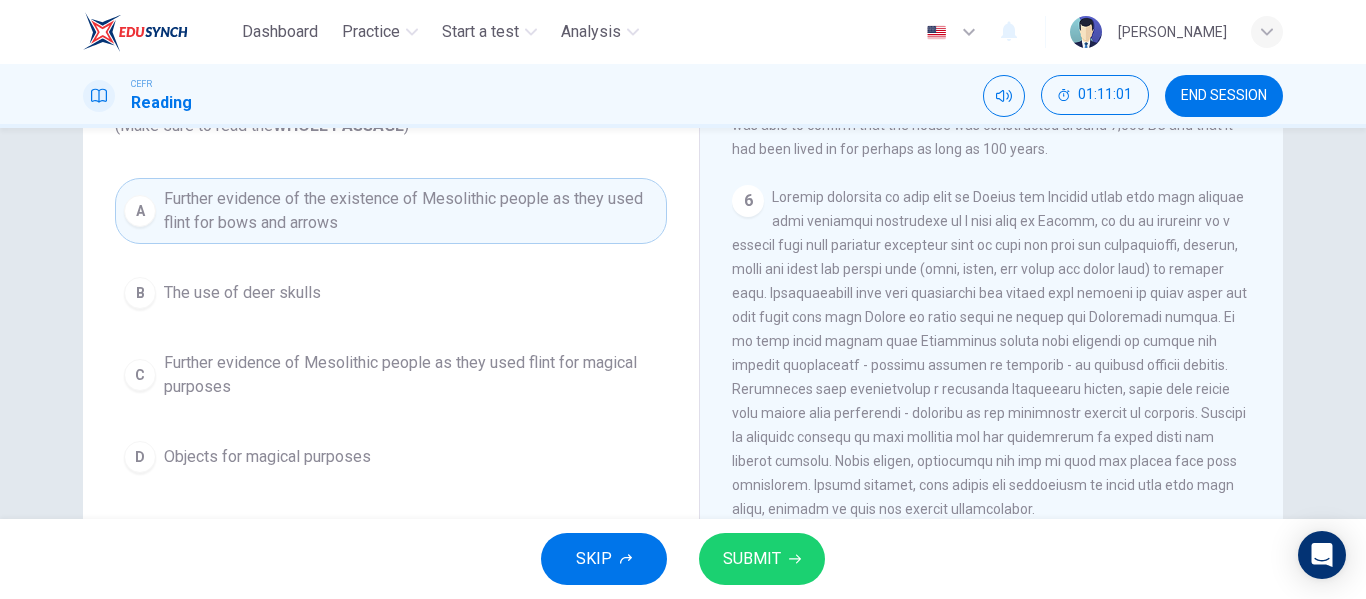 scroll, scrollTop: 384, scrollLeft: 0, axis: vertical 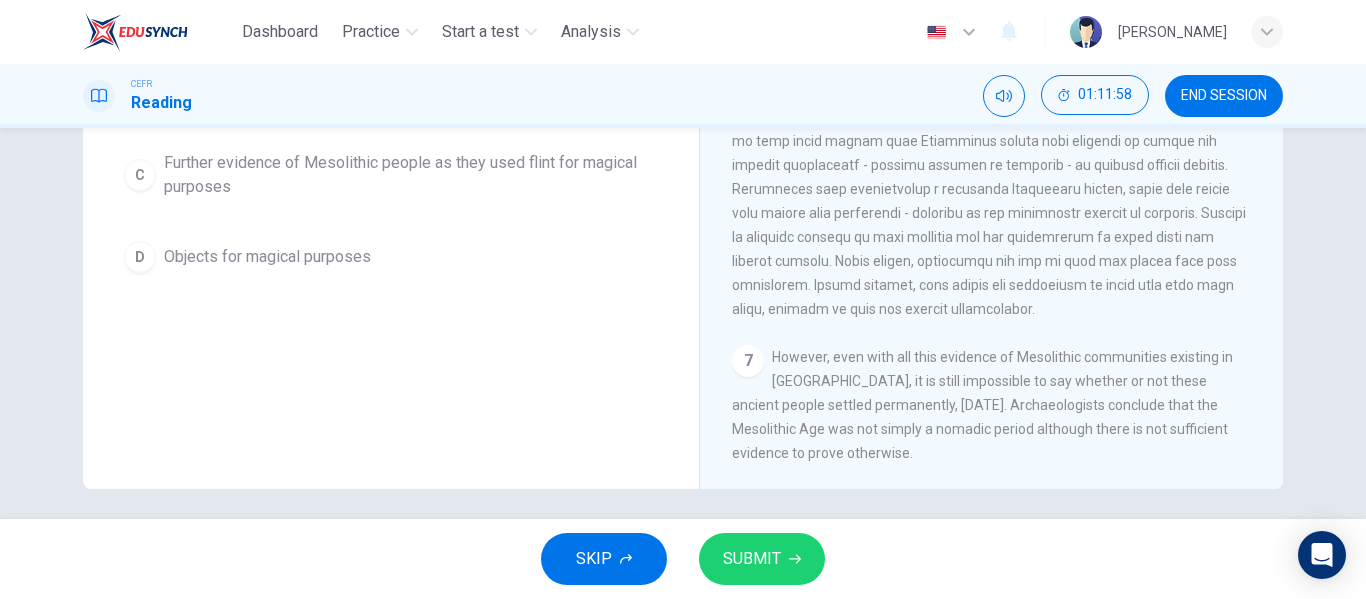 click on "SUBMIT" at bounding box center [752, 559] 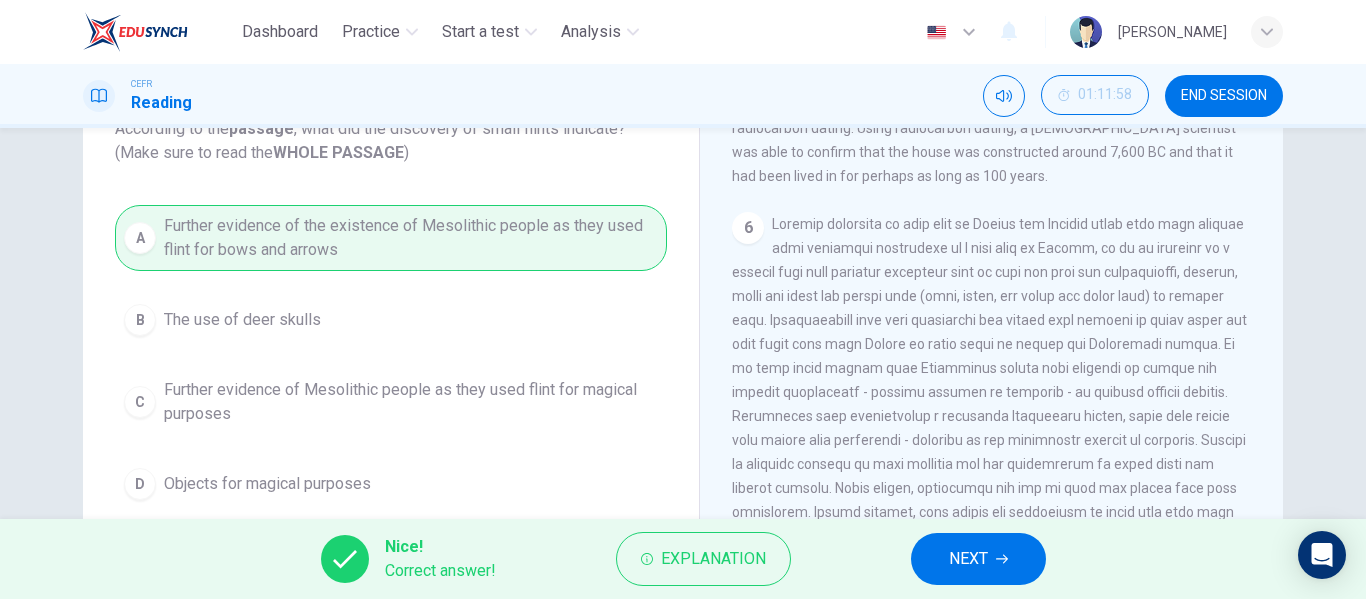 scroll, scrollTop: 147, scrollLeft: 0, axis: vertical 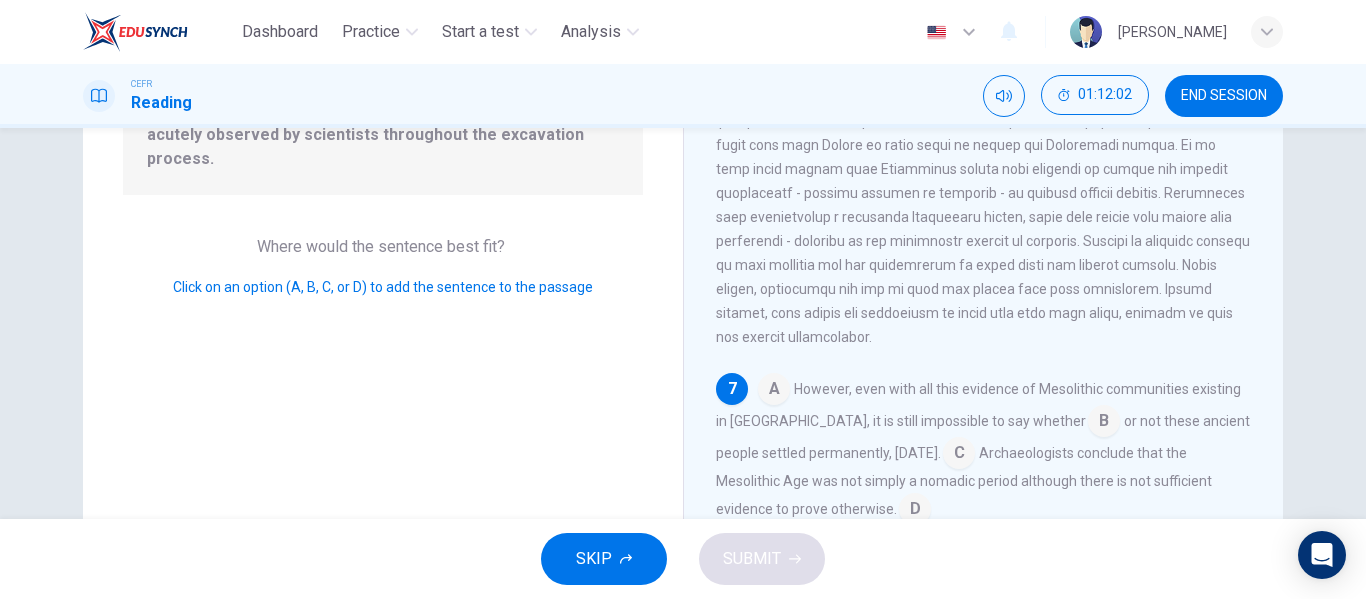 click at bounding box center (774, 391) 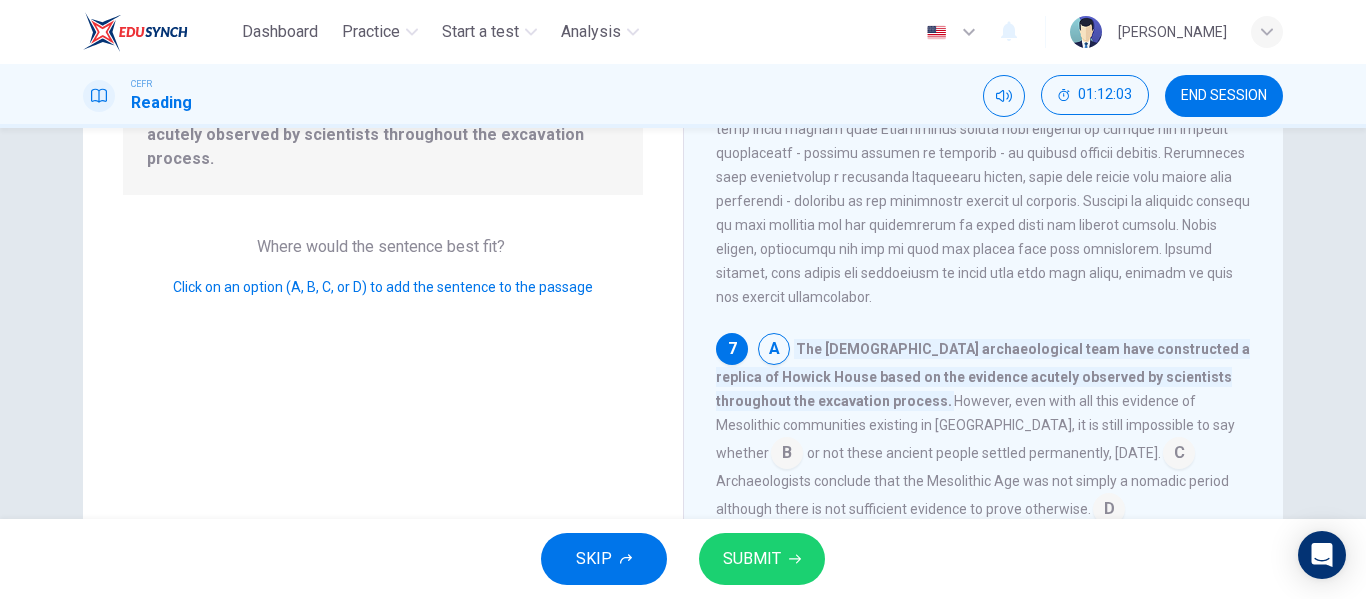 scroll, scrollTop: 1018, scrollLeft: 0, axis: vertical 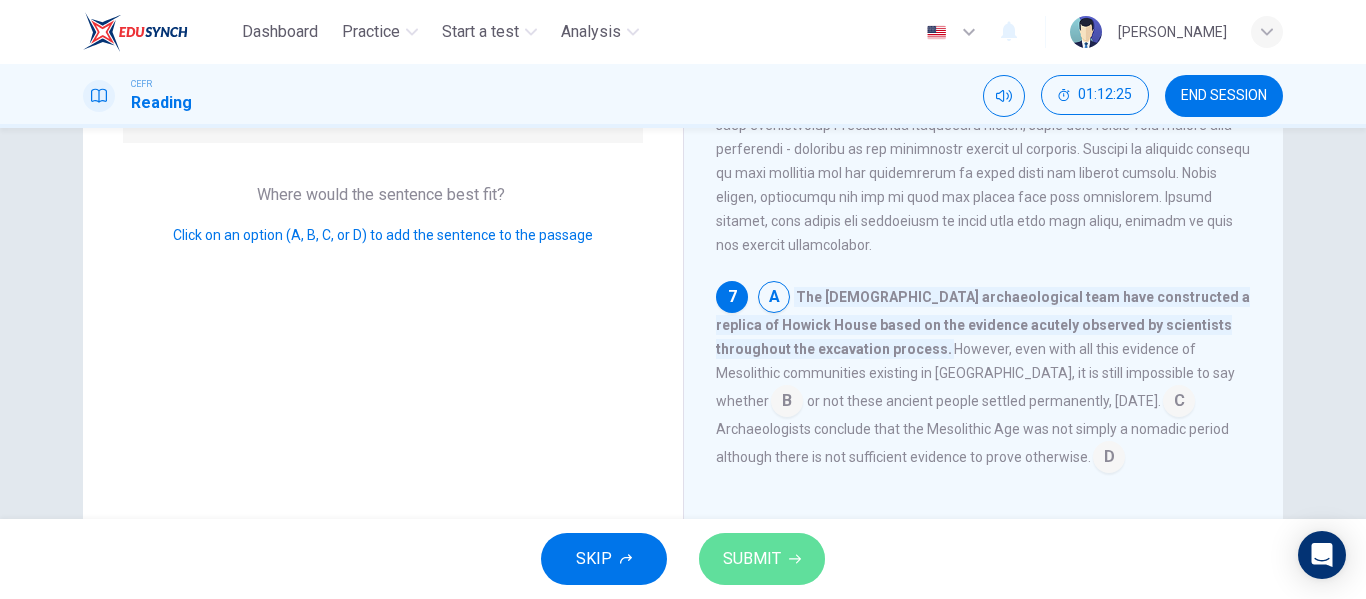 click on "SUBMIT" at bounding box center [752, 559] 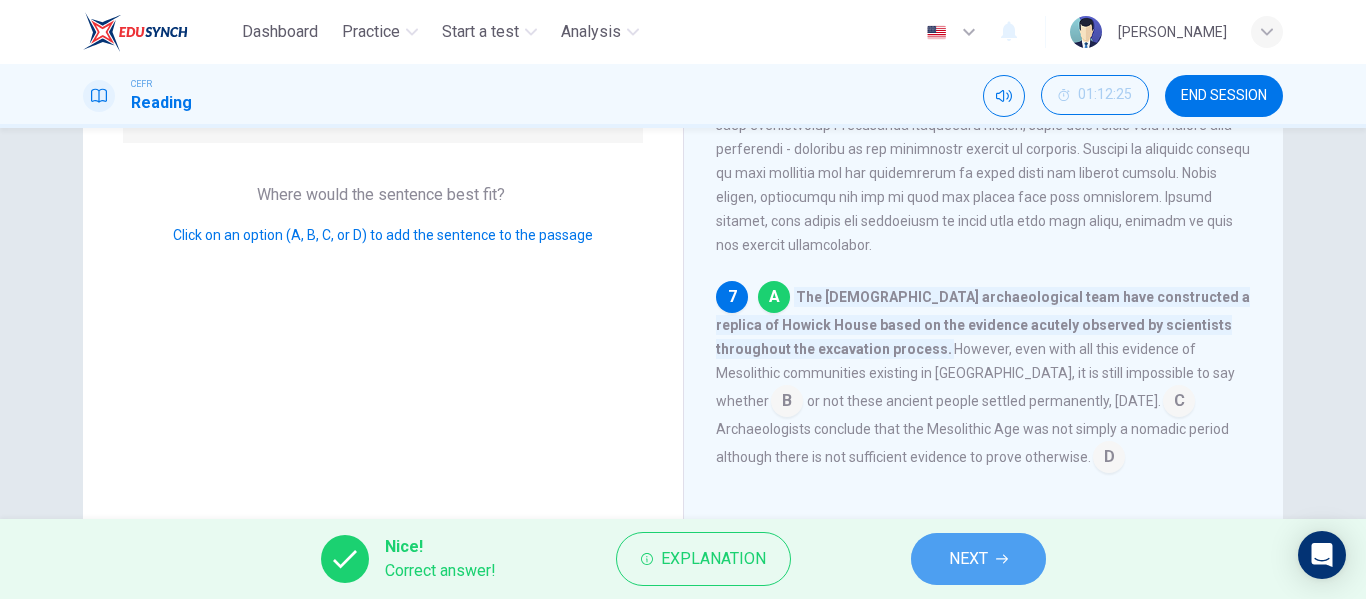 click on "NEXT" at bounding box center (978, 559) 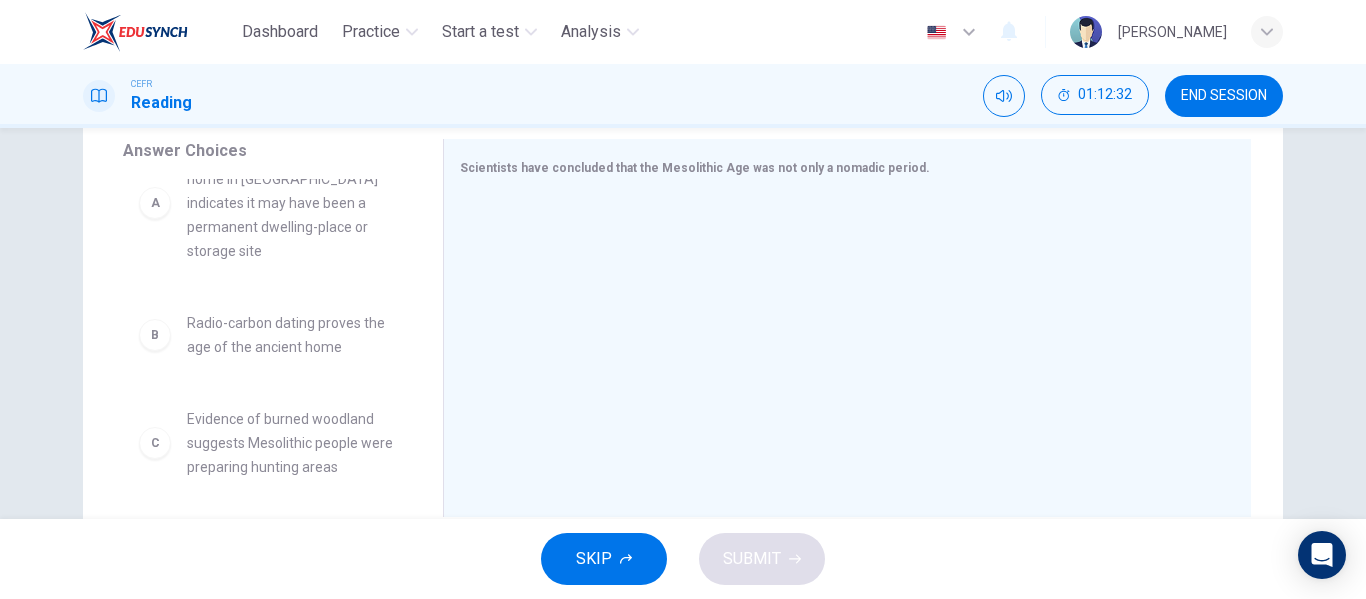 scroll, scrollTop: 52, scrollLeft: 0, axis: vertical 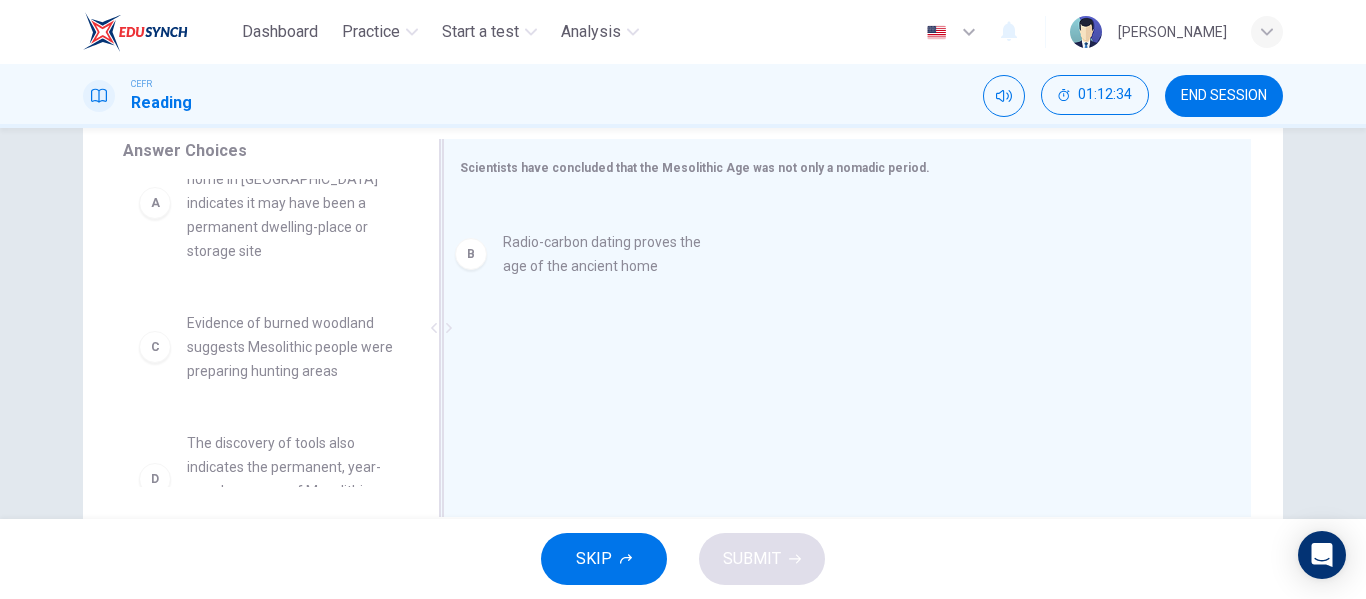 drag, startPoint x: 285, startPoint y: 335, endPoint x: 635, endPoint y: 269, distance: 356.1685 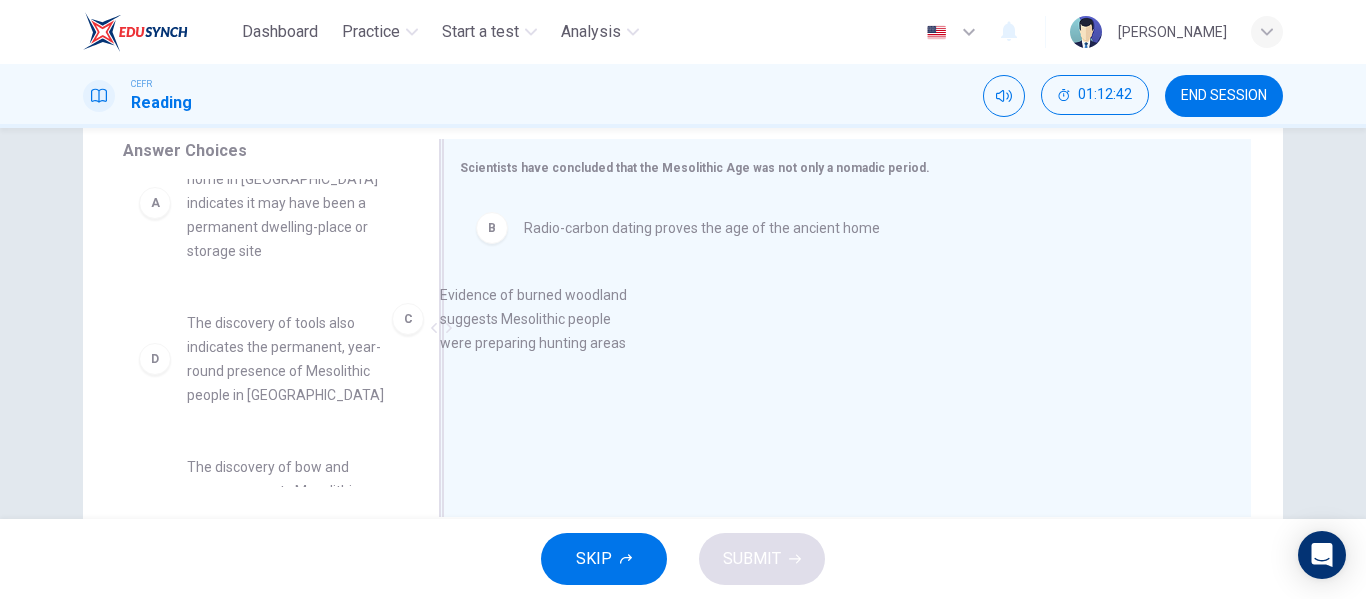 drag, startPoint x: 323, startPoint y: 350, endPoint x: 633, endPoint y: 341, distance: 310.1306 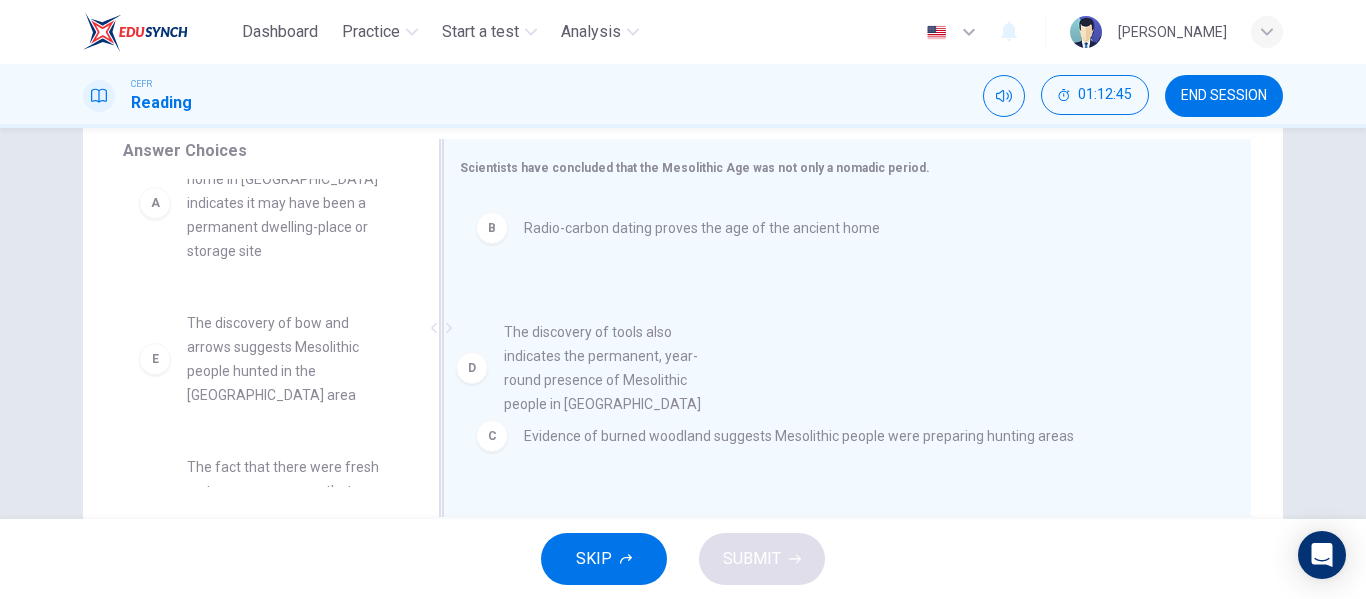drag, startPoint x: 304, startPoint y: 367, endPoint x: 643, endPoint y: 400, distance: 340.60242 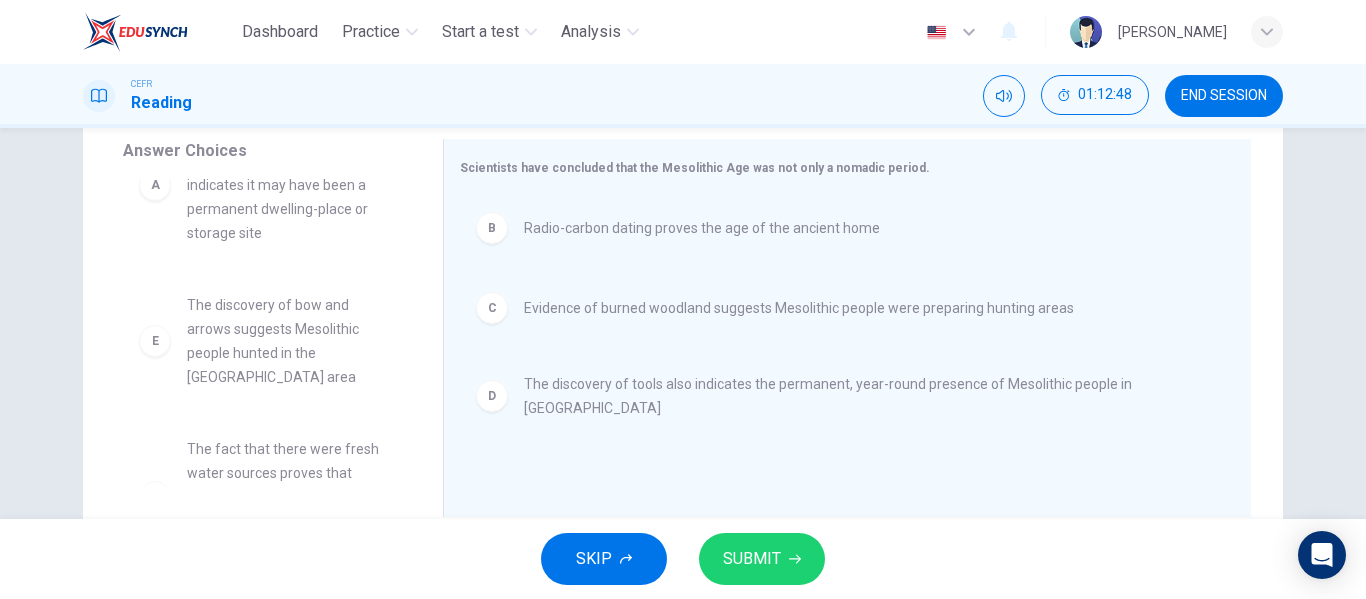 scroll, scrollTop: 71, scrollLeft: 0, axis: vertical 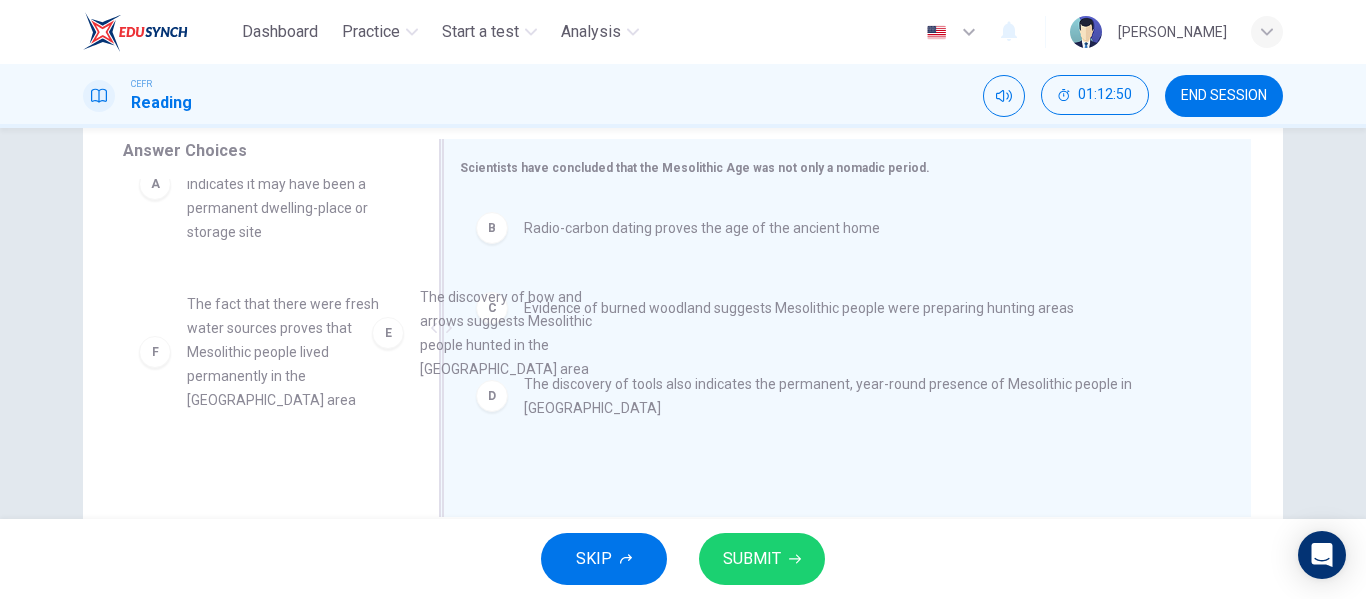 drag, startPoint x: 308, startPoint y: 340, endPoint x: 609, endPoint y: 362, distance: 301.80292 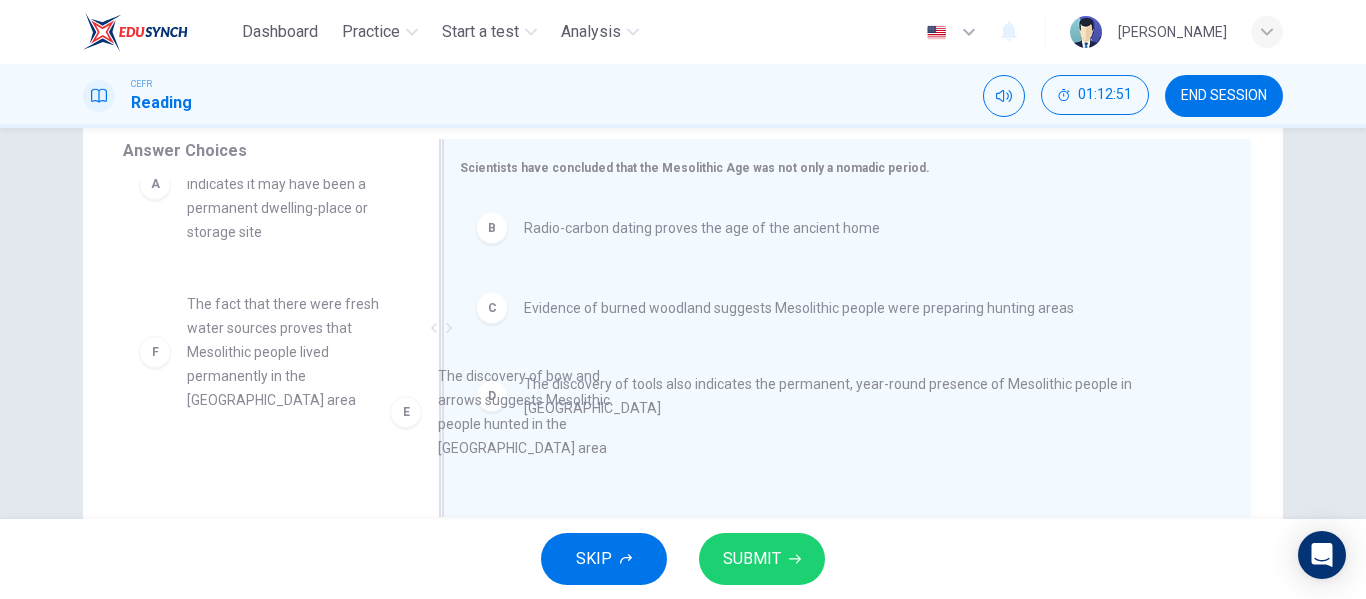 drag, startPoint x: 323, startPoint y: 313, endPoint x: 713, endPoint y: 469, distance: 420.04285 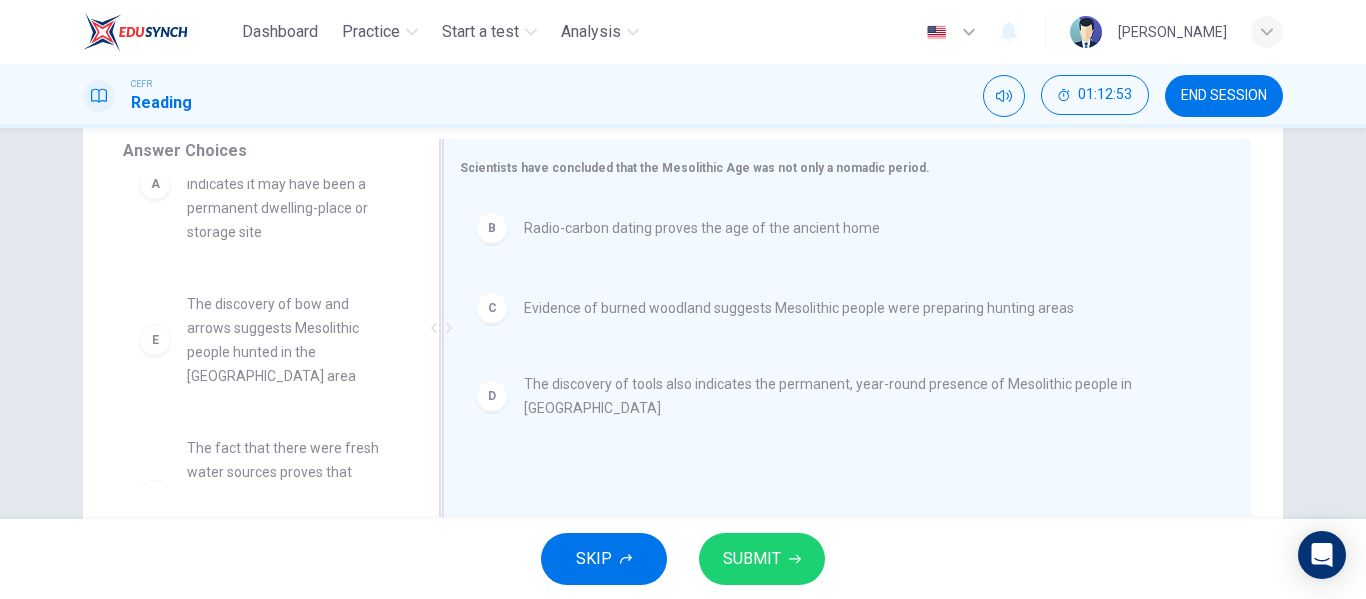 drag, startPoint x: 656, startPoint y: 348, endPoint x: 615, endPoint y: 315, distance: 52.63079 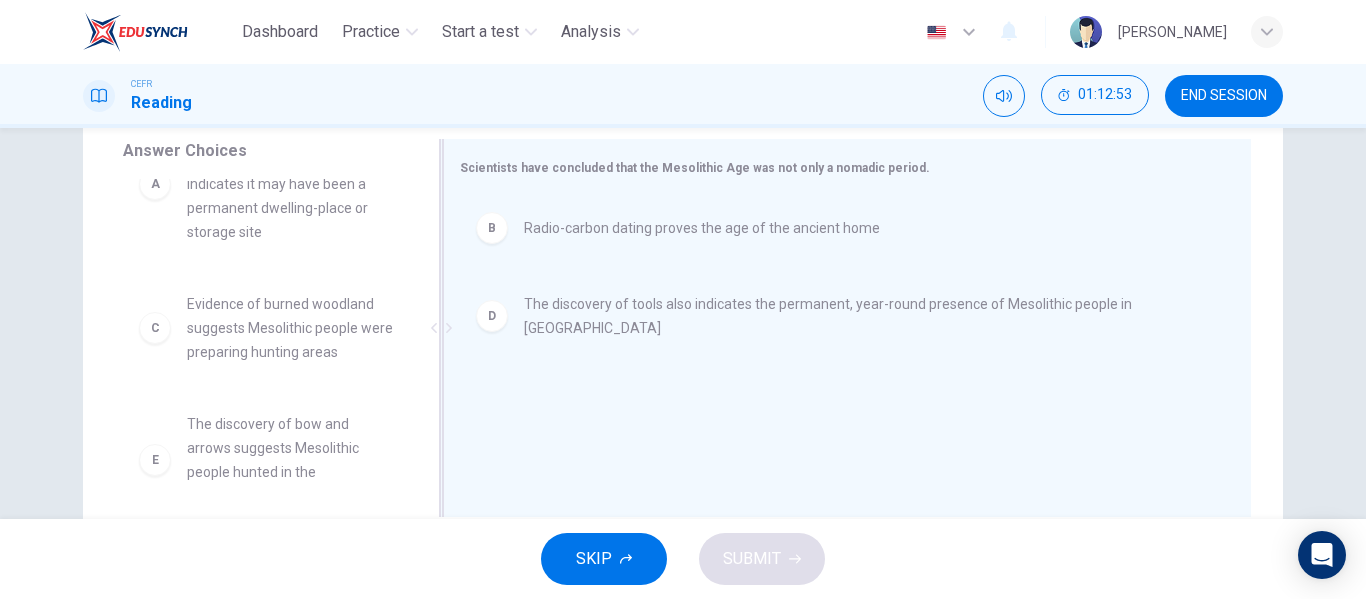 click on "The discovery of tools also indicates the permanent, year-round presence of Mesolithic people in [GEOGRAPHIC_DATA]" at bounding box center [863, 316] 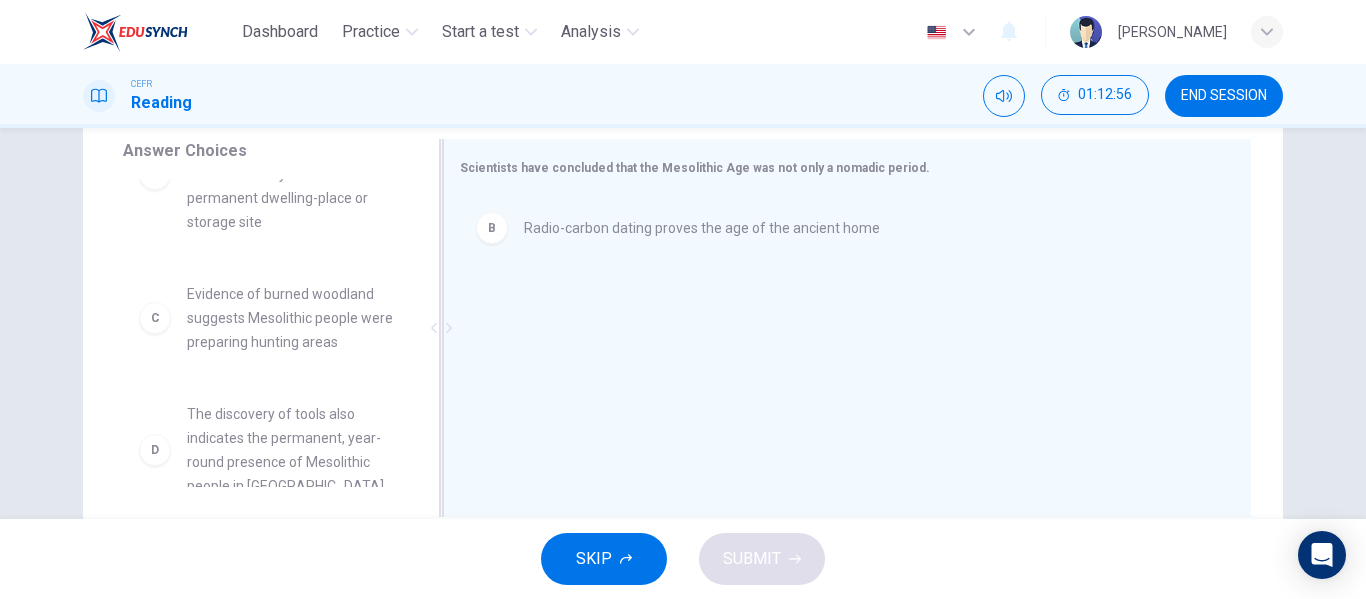 scroll, scrollTop: 82, scrollLeft: 0, axis: vertical 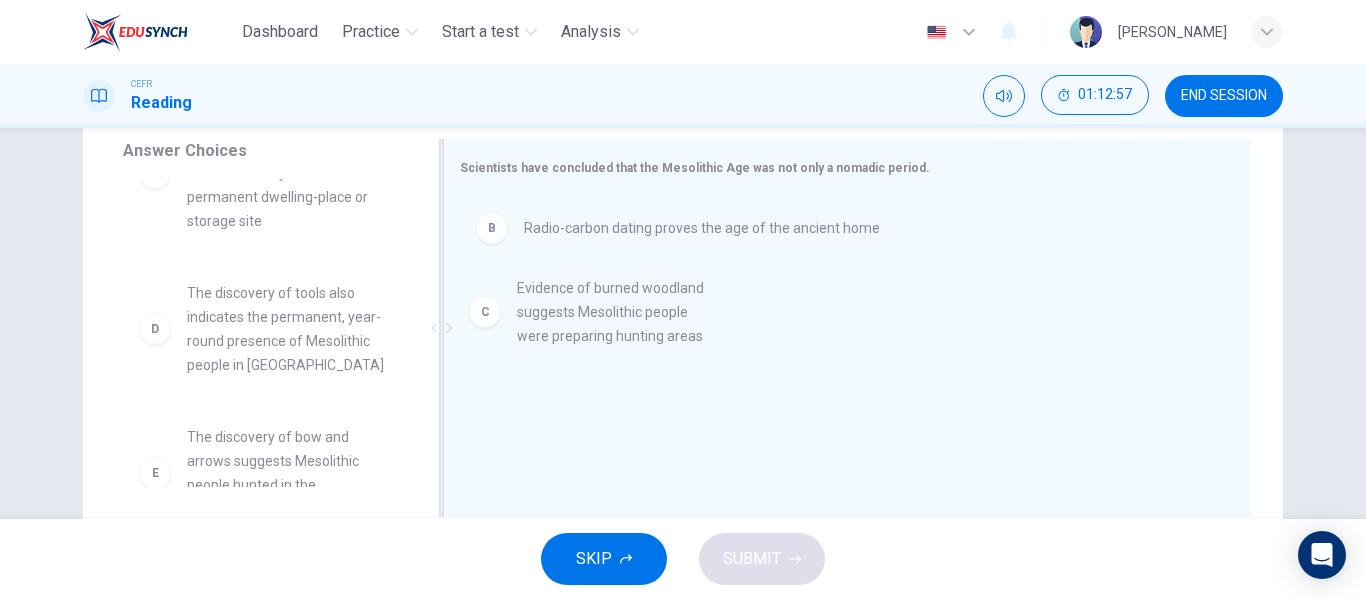 drag, startPoint x: 316, startPoint y: 314, endPoint x: 673, endPoint y: 337, distance: 357.74014 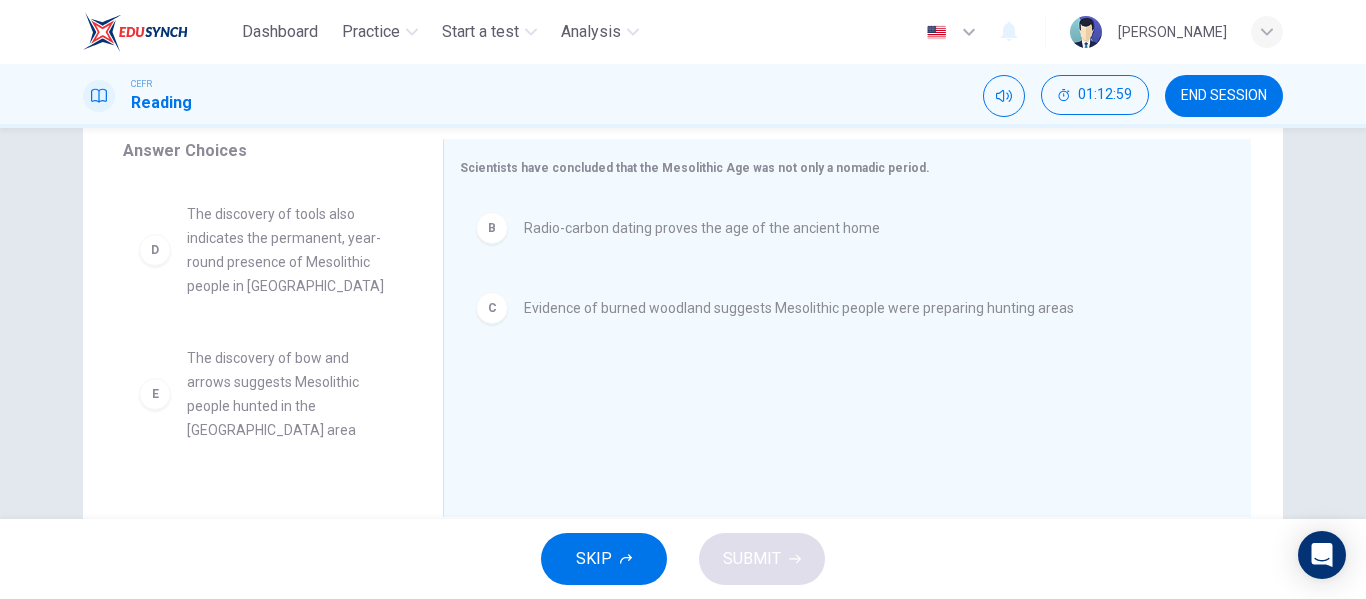 scroll, scrollTop: 176, scrollLeft: 0, axis: vertical 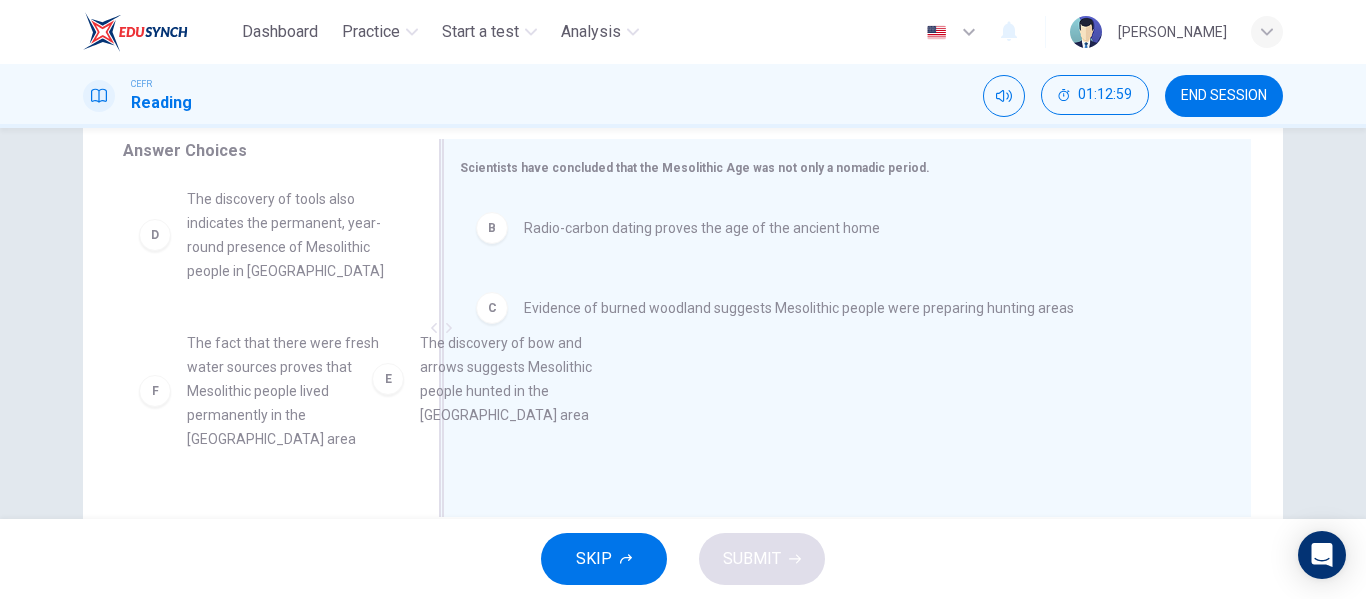drag, startPoint x: 341, startPoint y: 353, endPoint x: 666, endPoint y: 395, distance: 327.7026 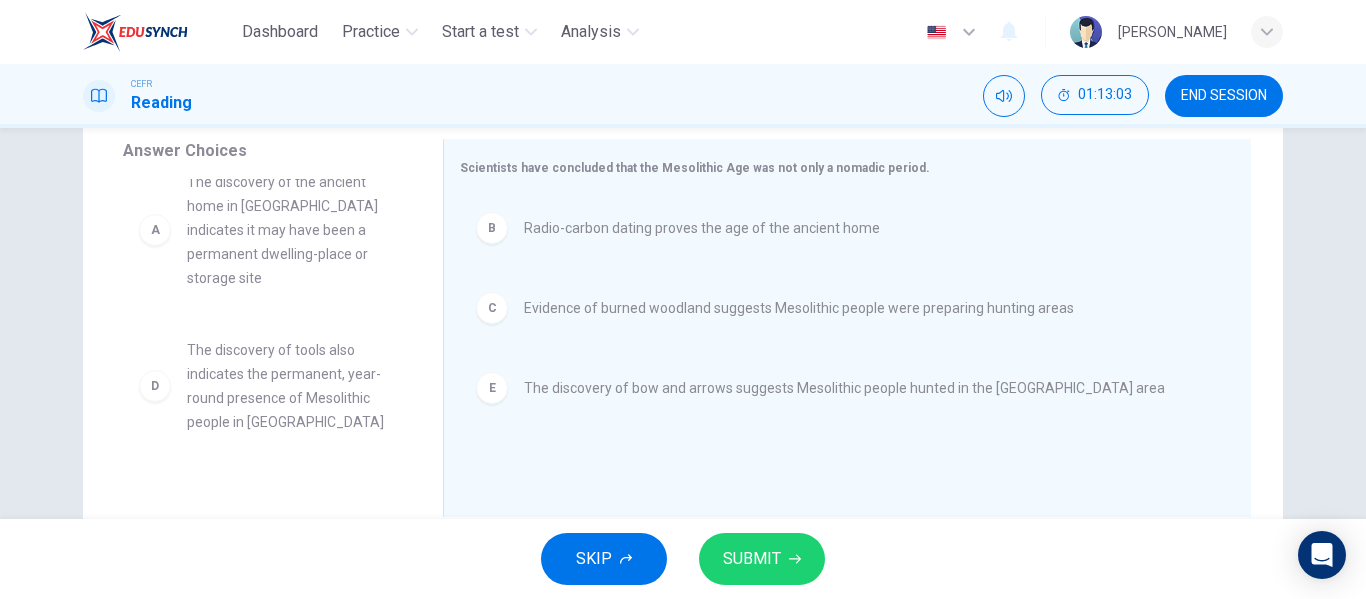 scroll, scrollTop: 0, scrollLeft: 0, axis: both 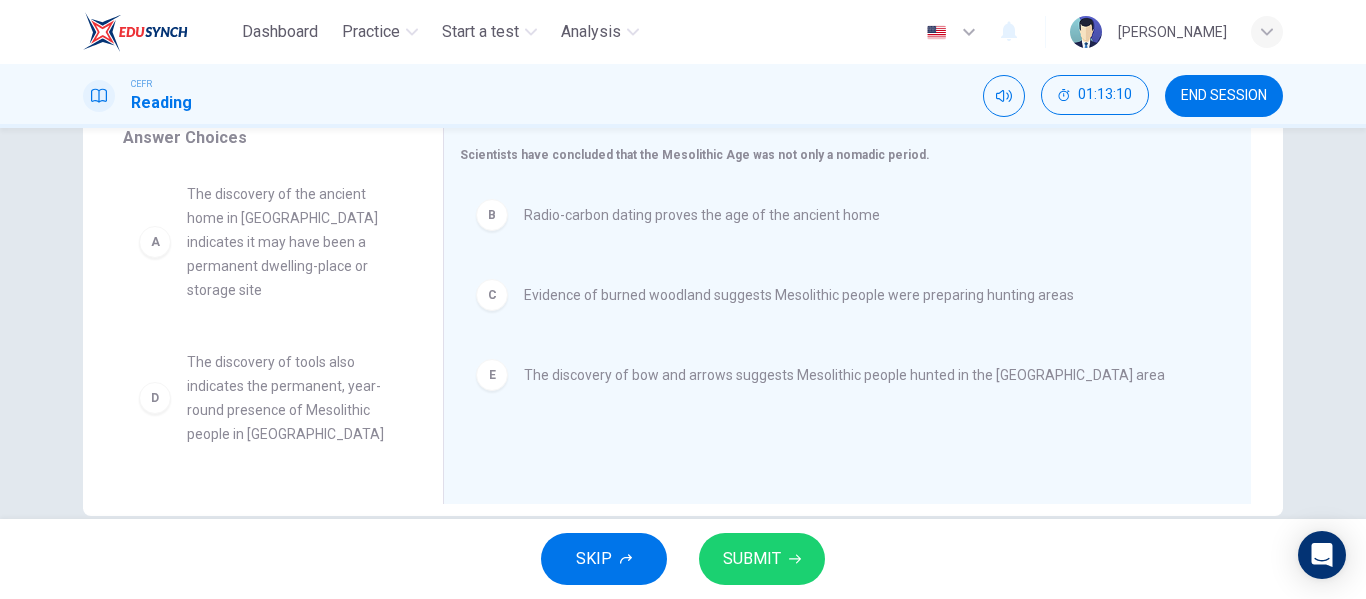 click on "SUBMIT" at bounding box center [752, 559] 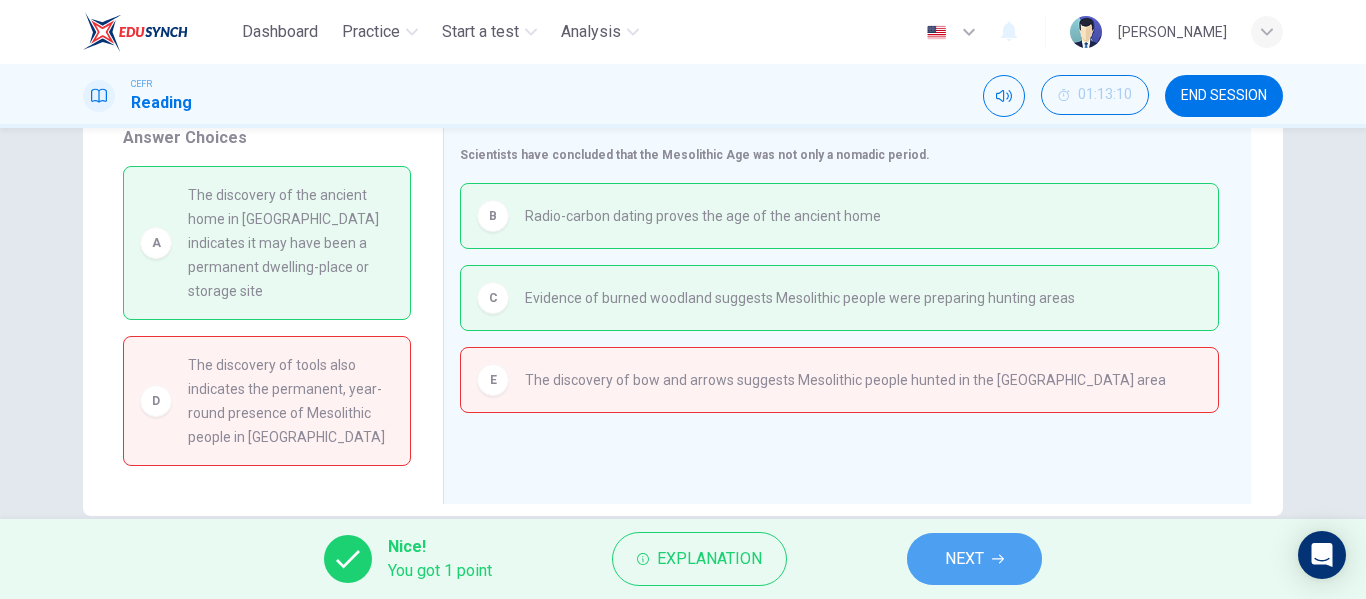 click on "NEXT" at bounding box center [974, 559] 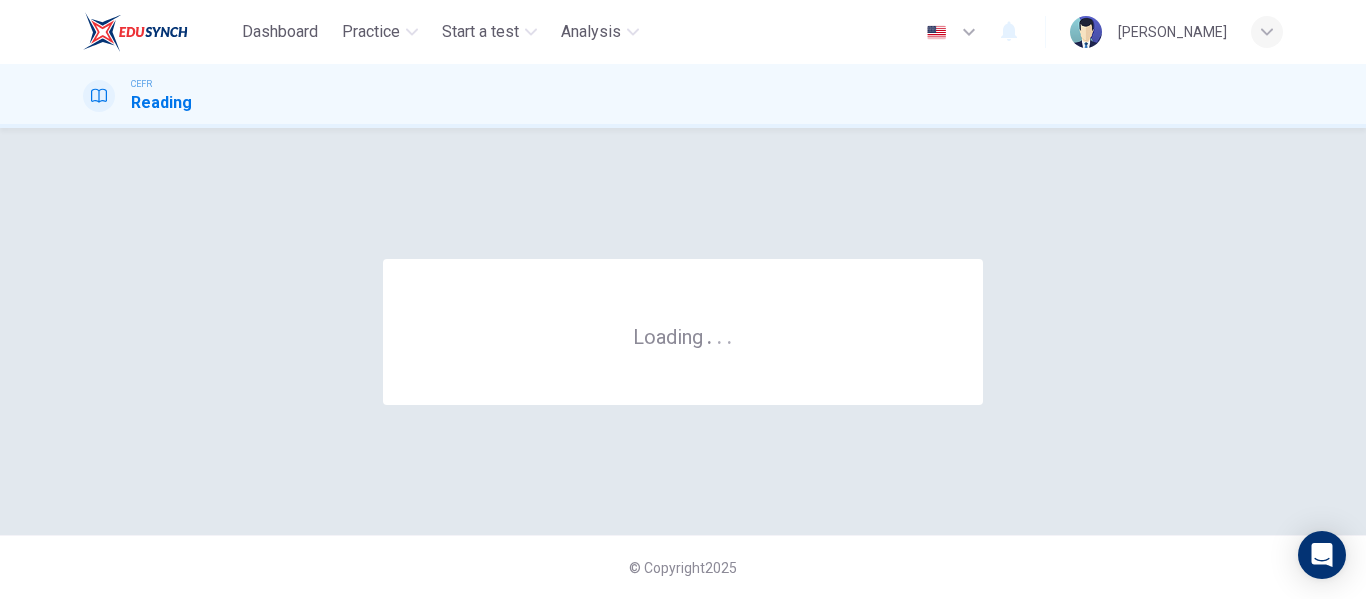 scroll, scrollTop: 0, scrollLeft: 0, axis: both 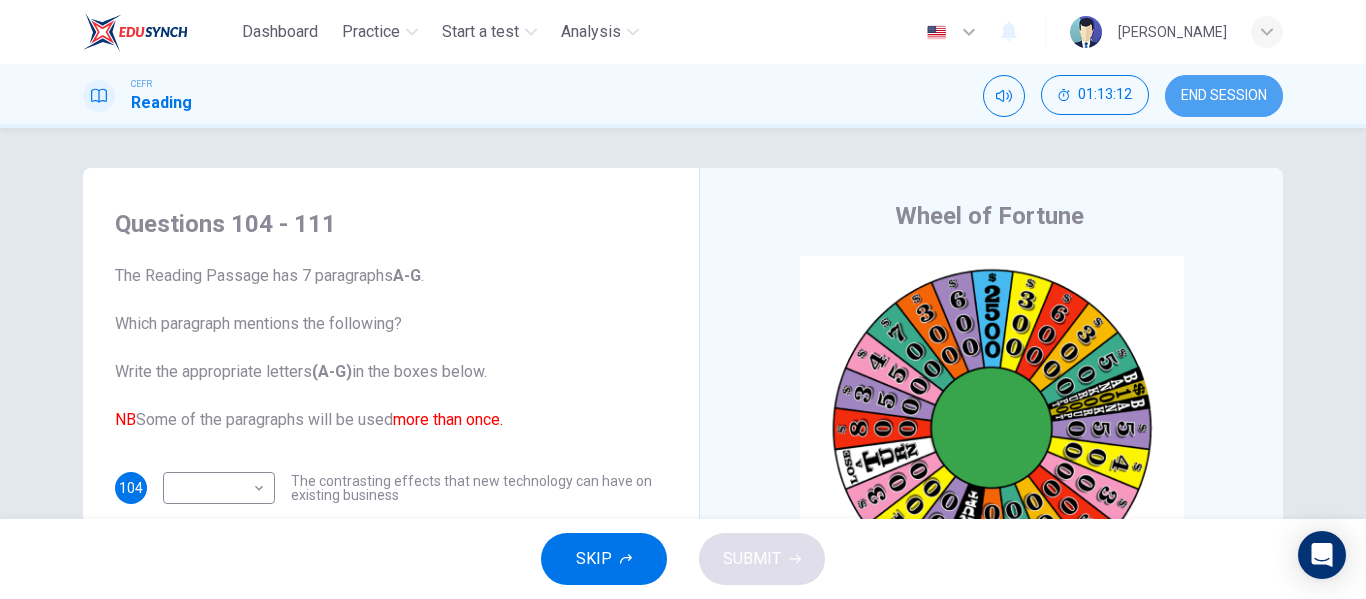 click on "END SESSION" at bounding box center [1224, 96] 